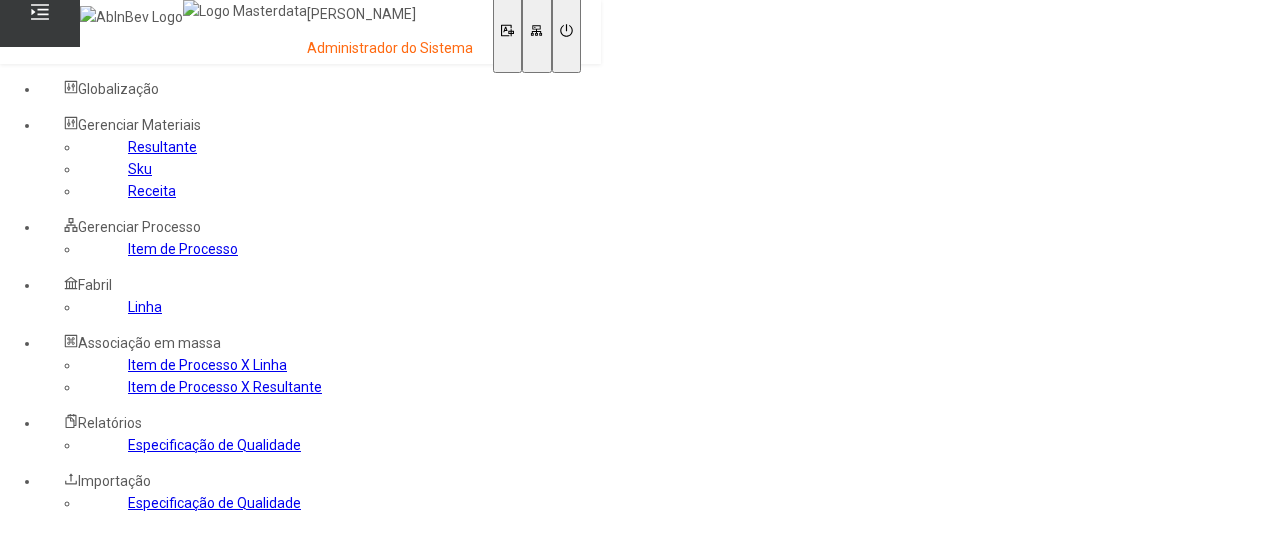 scroll, scrollTop: 0, scrollLeft: 0, axis: both 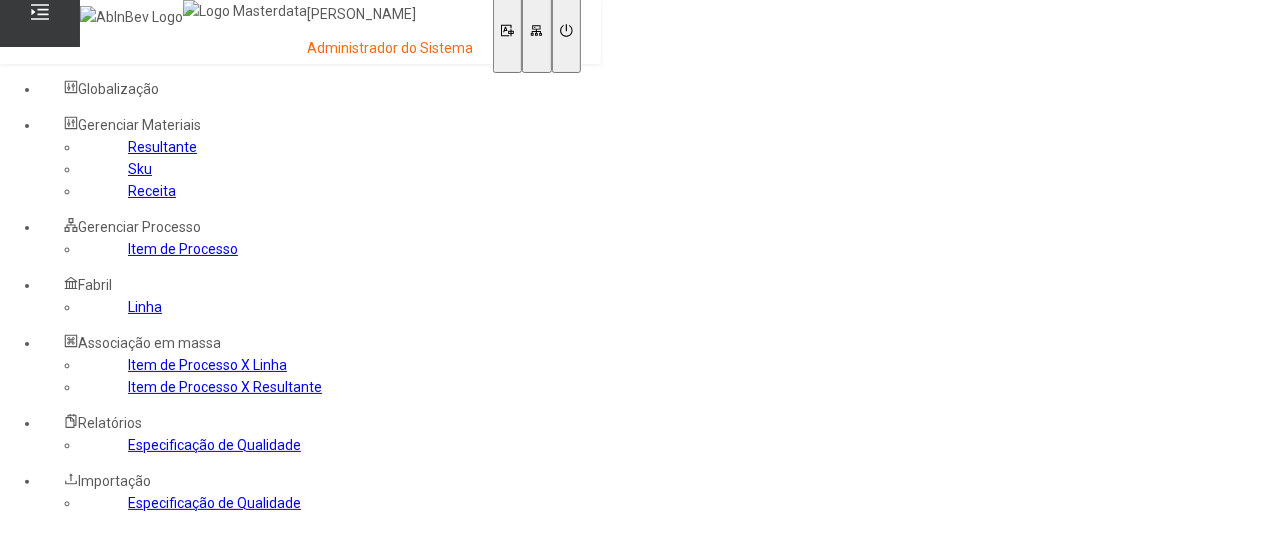 click on "Item de Processo" 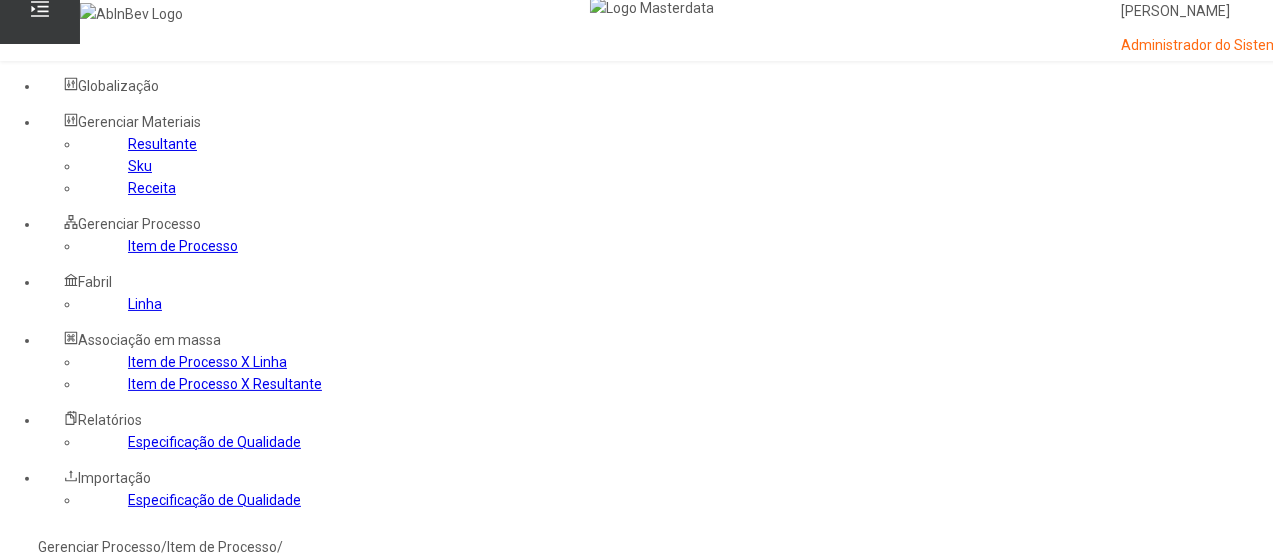 scroll, scrollTop: 0, scrollLeft: 0, axis: both 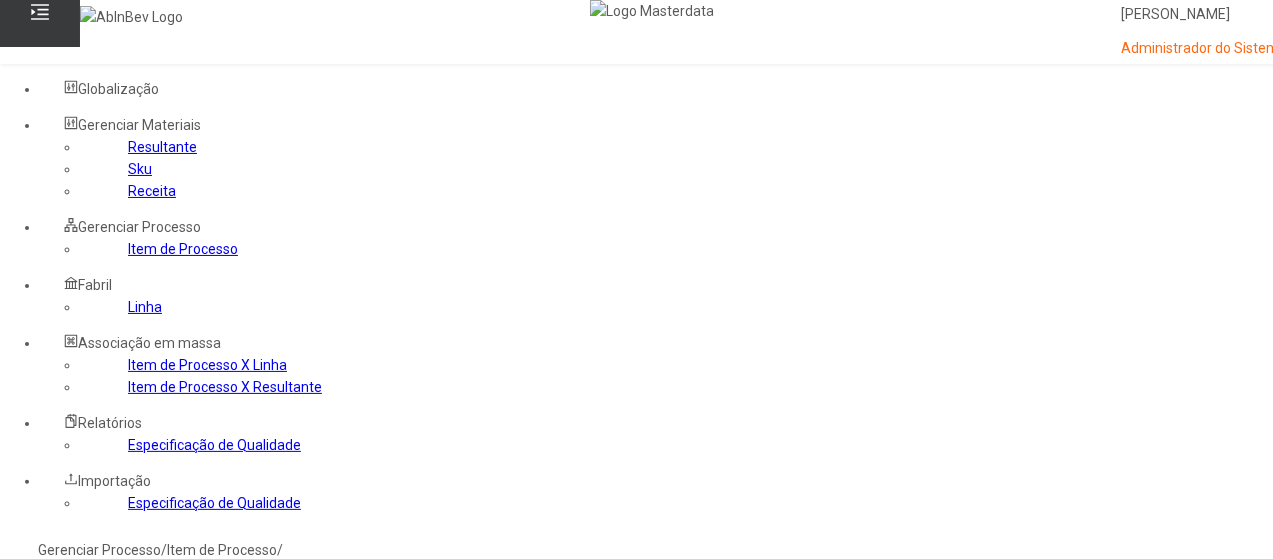click 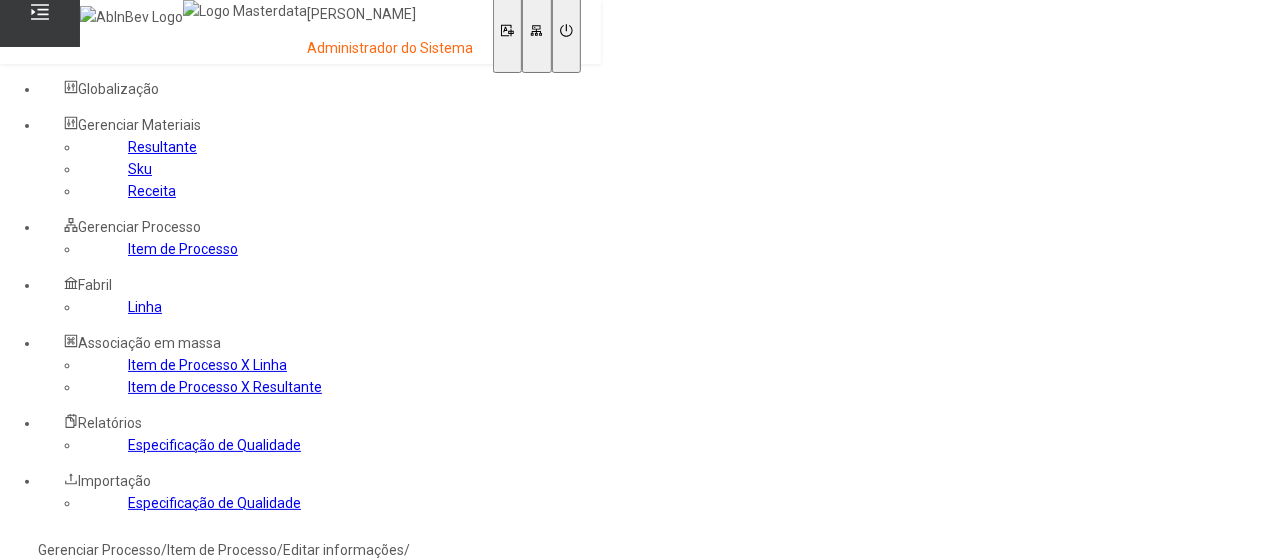 type on "****" 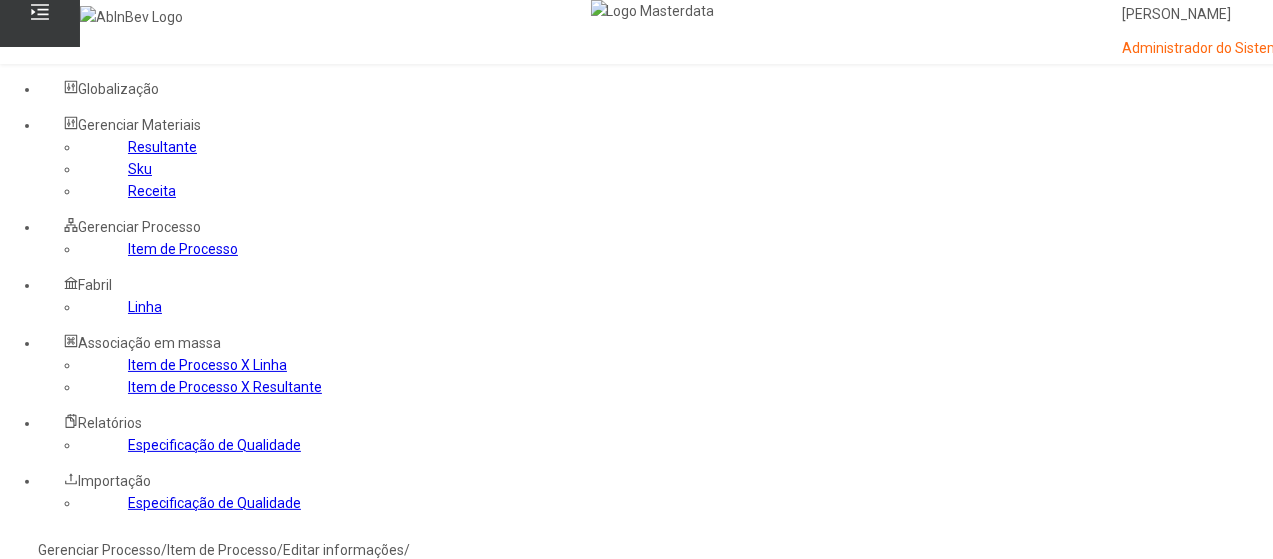 click 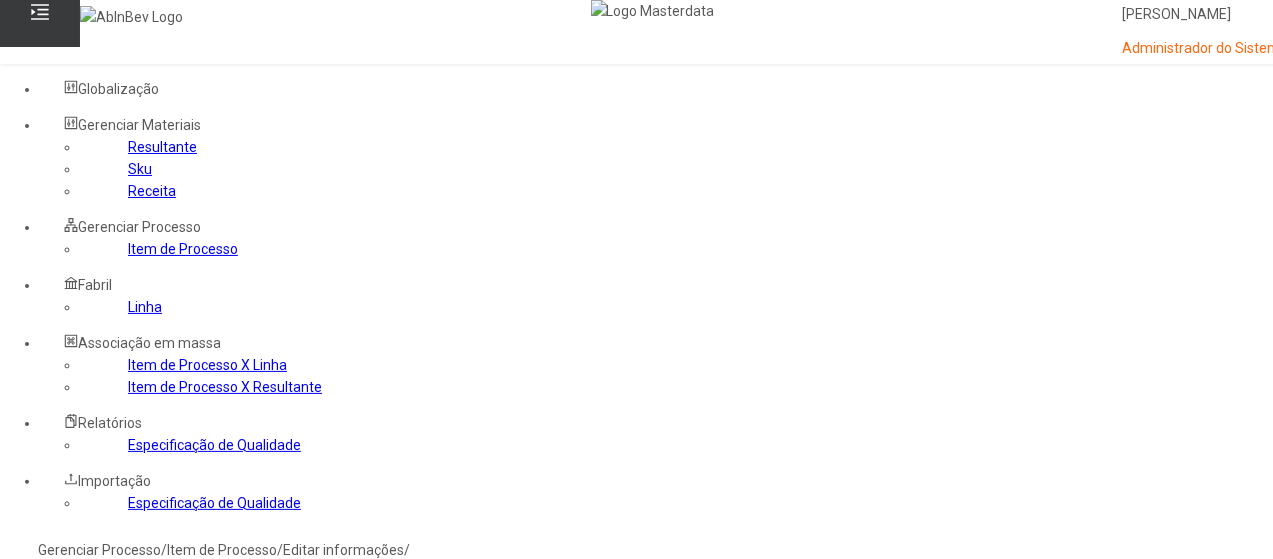 type on "****" 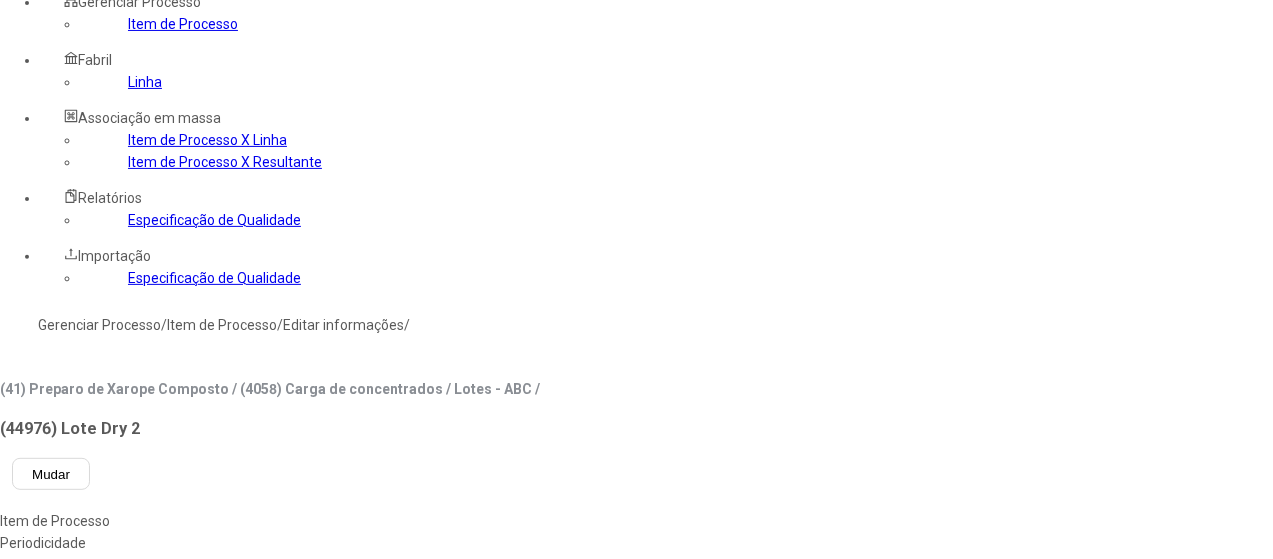 scroll, scrollTop: 230, scrollLeft: 0, axis: vertical 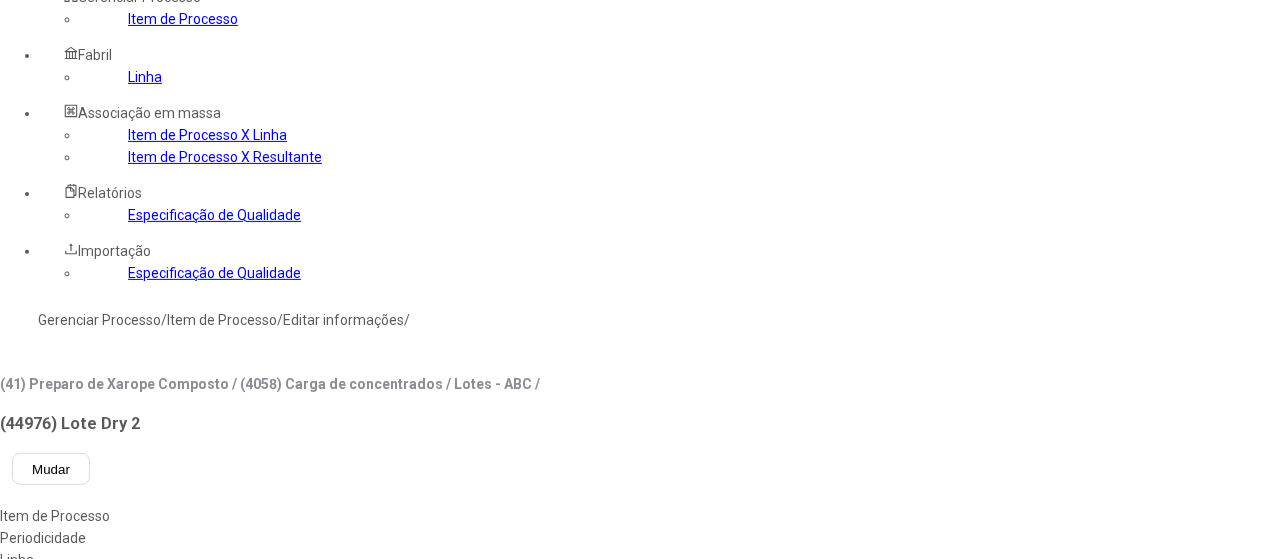 click 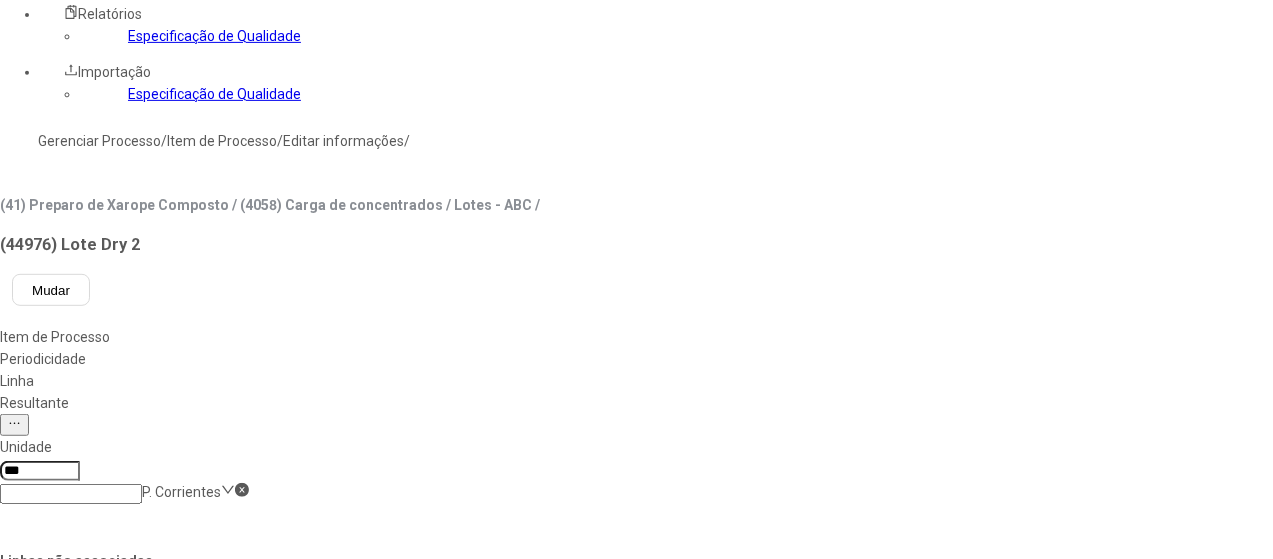 scroll, scrollTop: 410, scrollLeft: 0, axis: vertical 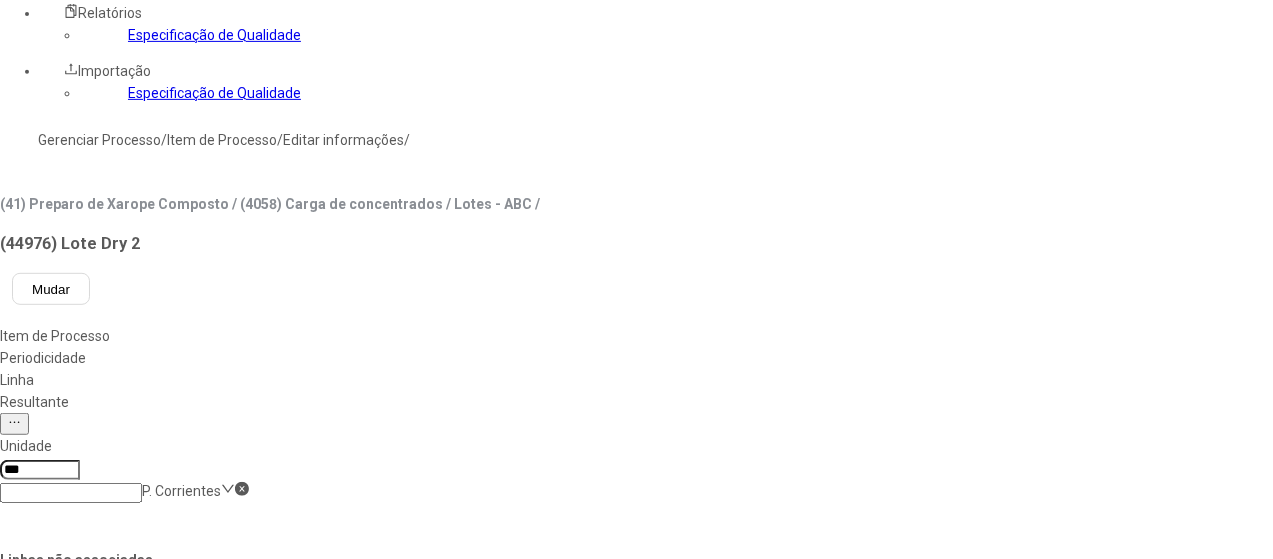 click on "Salvar Alterações" 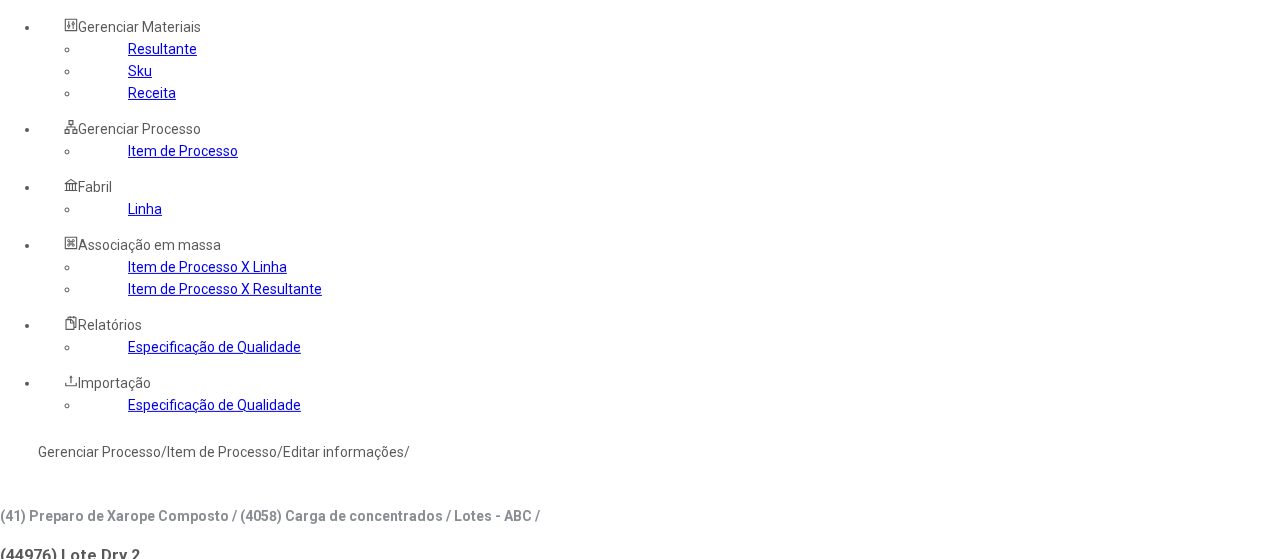 scroll, scrollTop: 0, scrollLeft: 0, axis: both 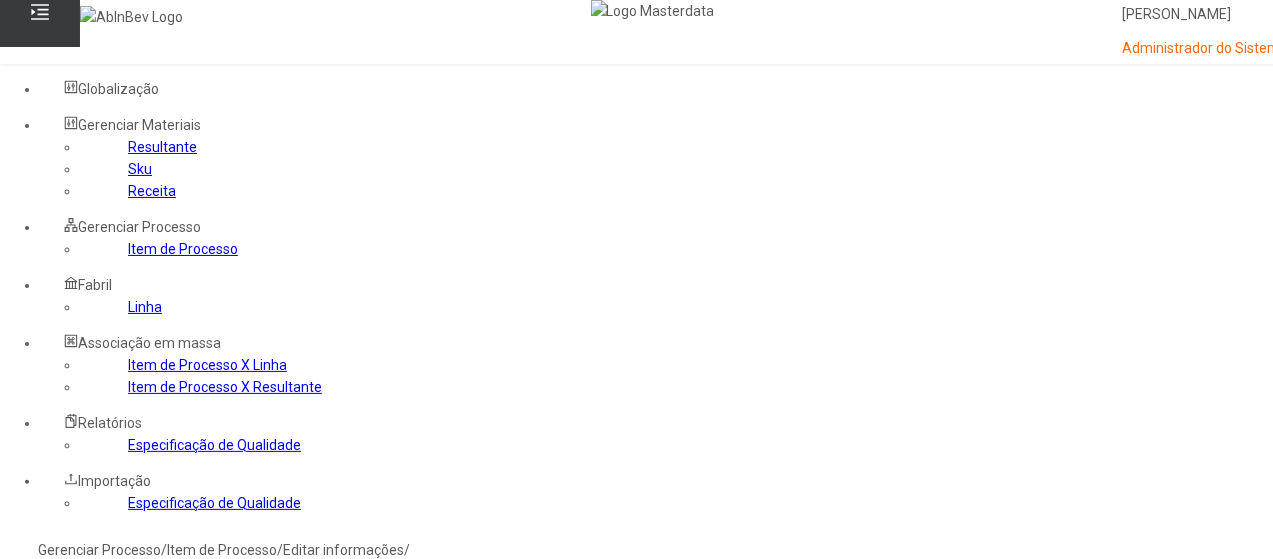 click on "Gerenciar Processo" 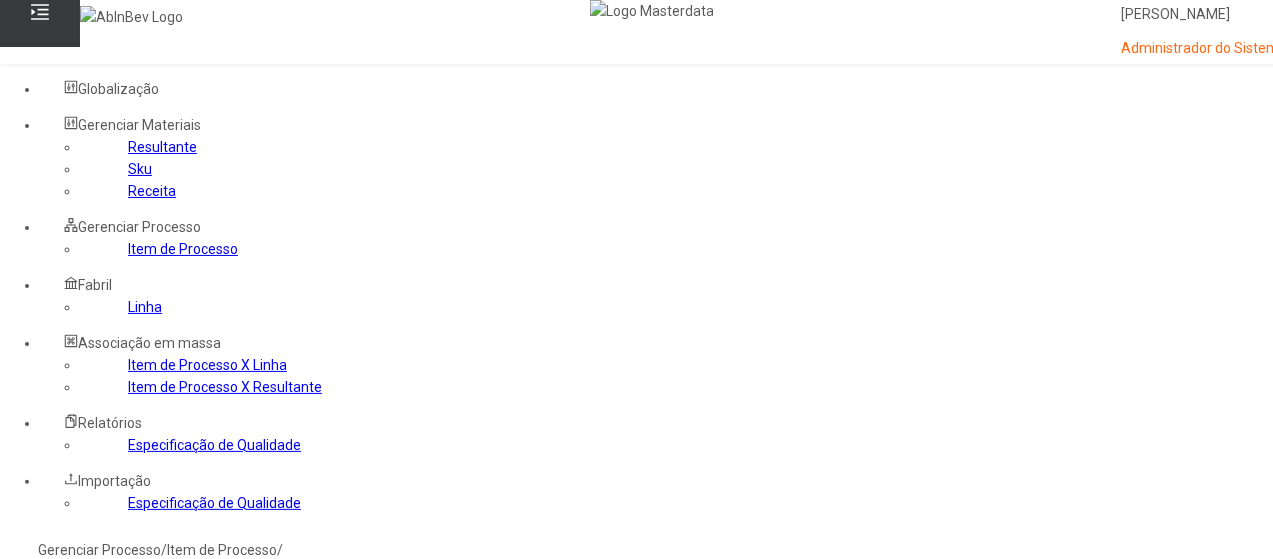 click 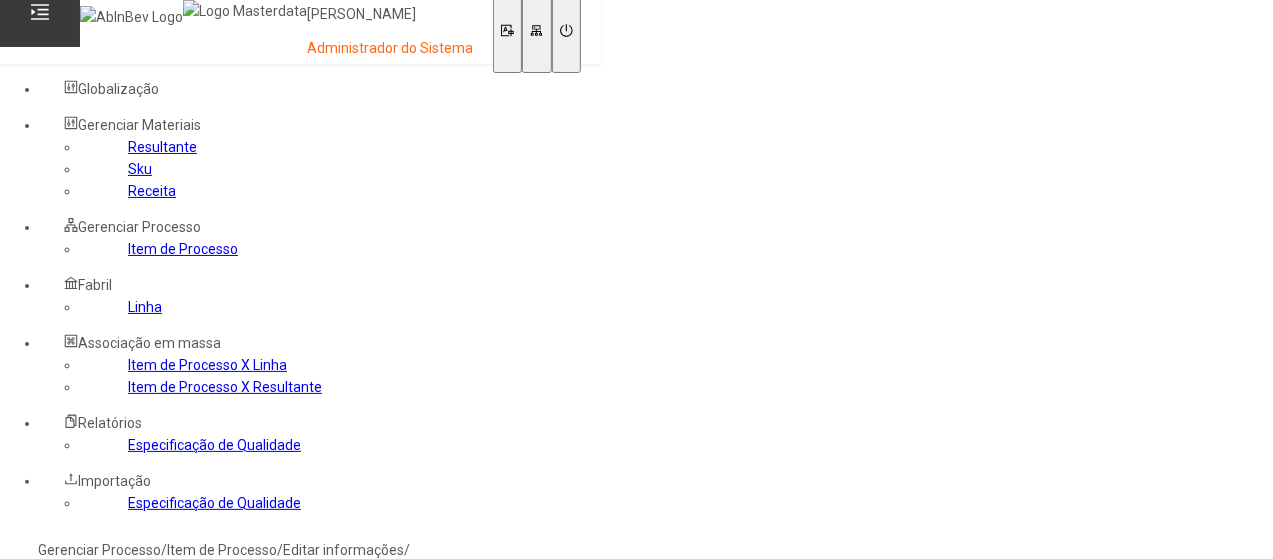 type on "****" 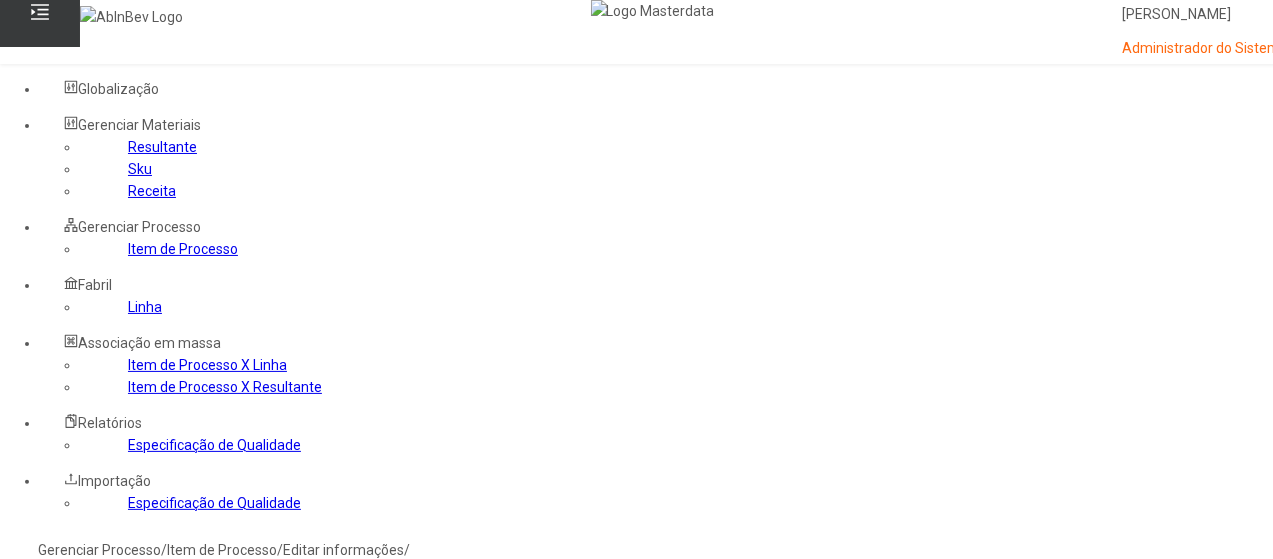 click 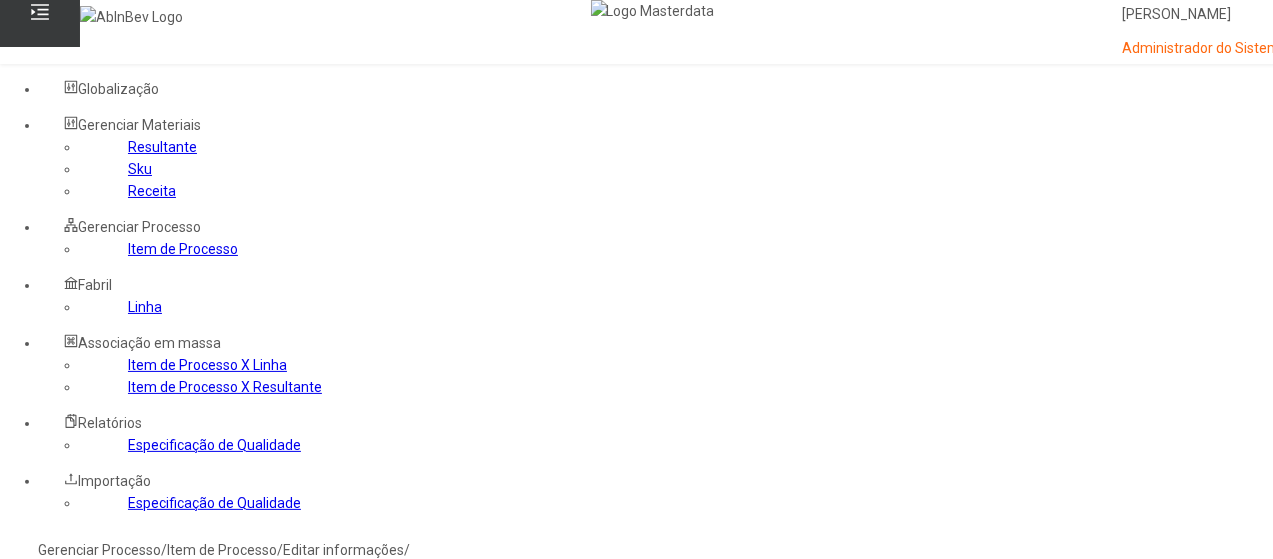 type on "****" 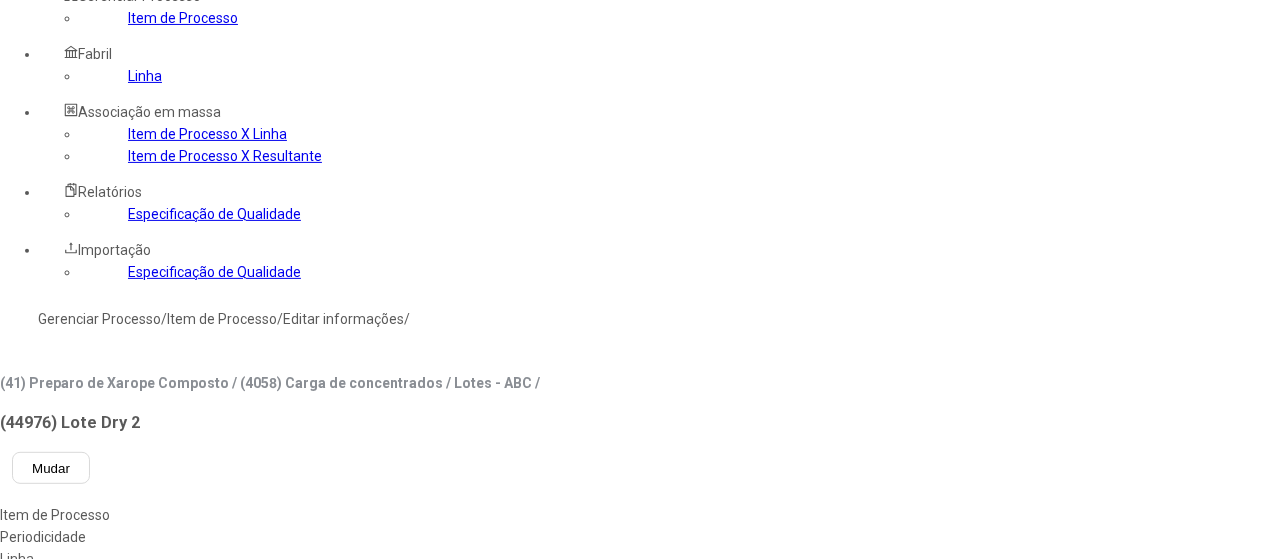 scroll, scrollTop: 241, scrollLeft: 0, axis: vertical 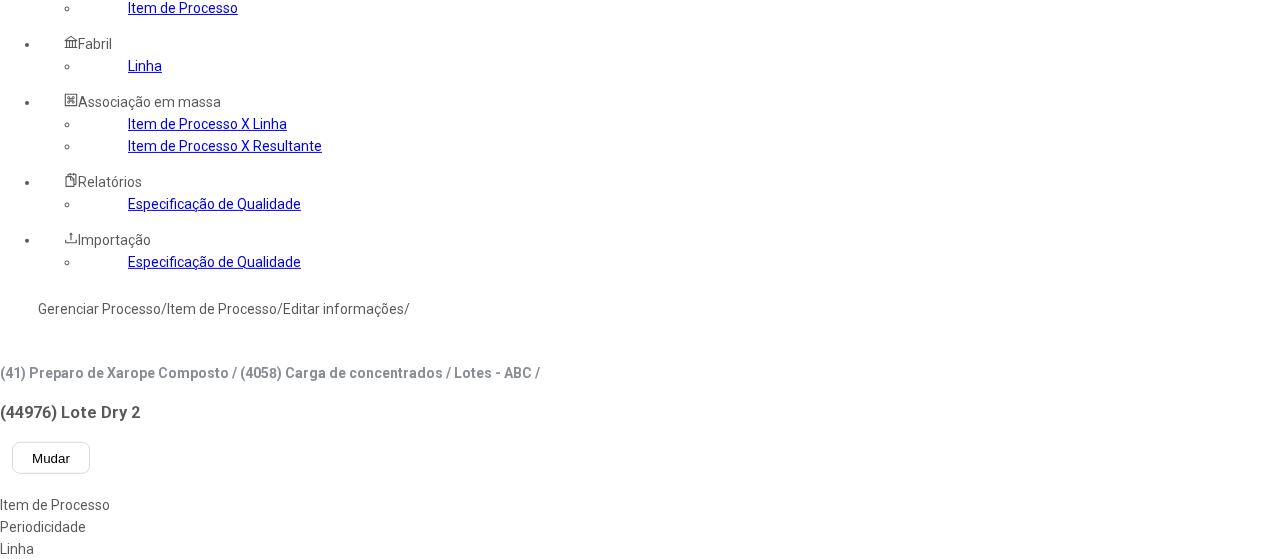click on "Jarabes terminados" 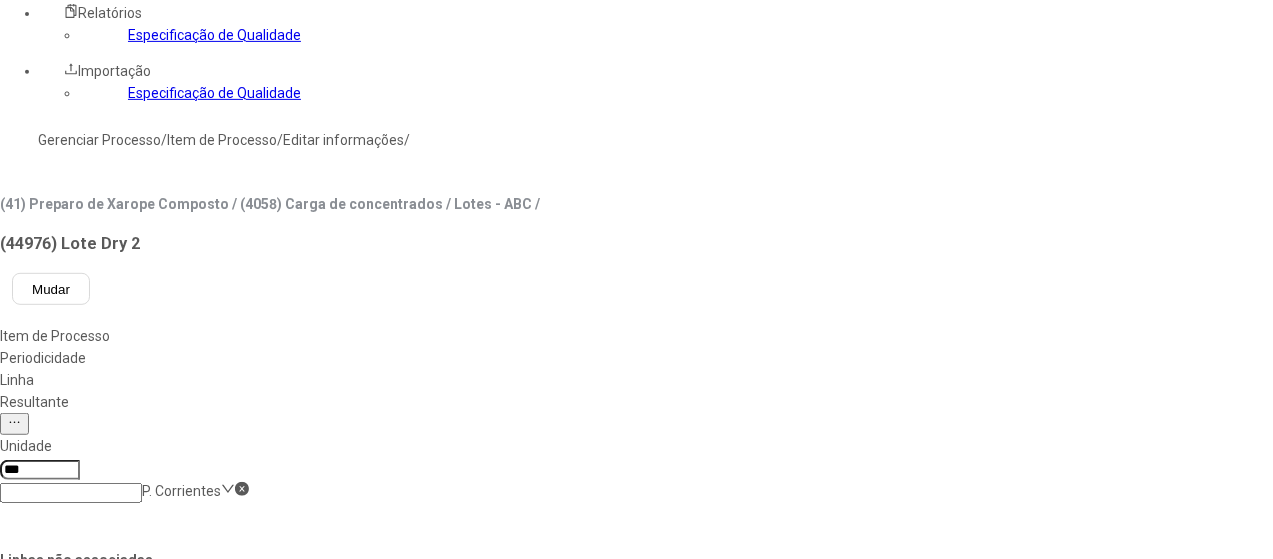 scroll, scrollTop: 421, scrollLeft: 0, axis: vertical 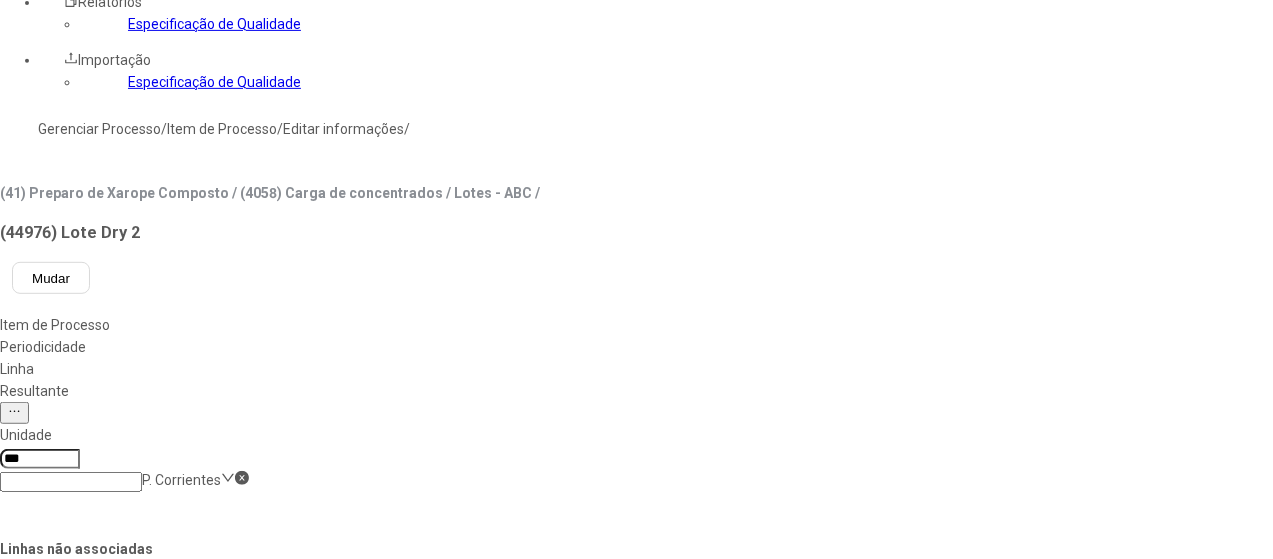 drag, startPoint x: 1148, startPoint y: 539, endPoint x: 1150, endPoint y: 505, distance: 34.058773 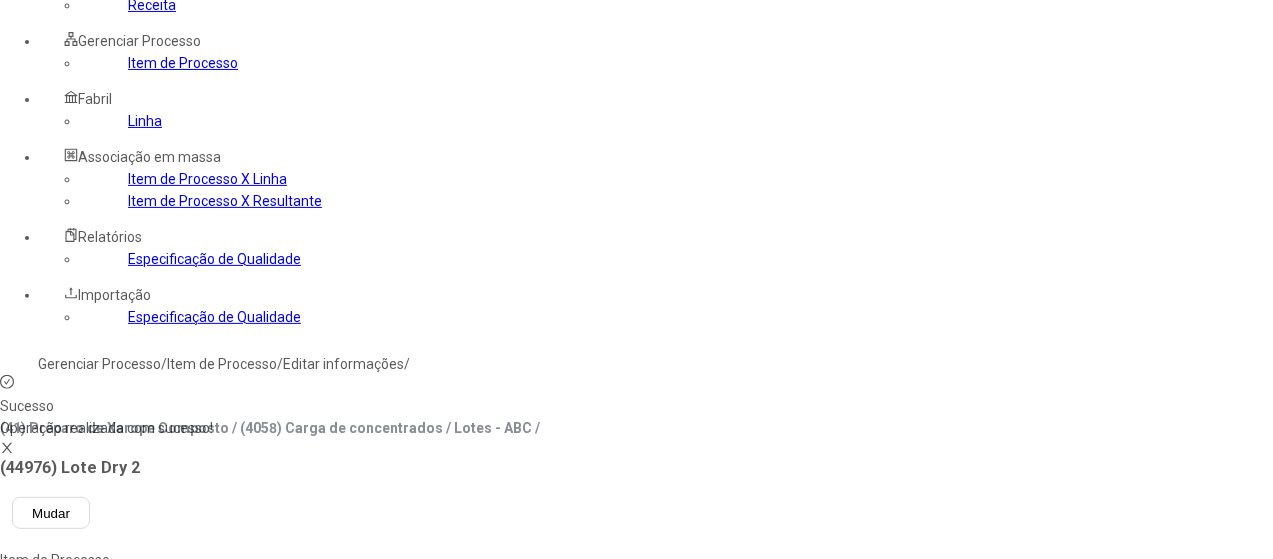 scroll, scrollTop: 134, scrollLeft: 0, axis: vertical 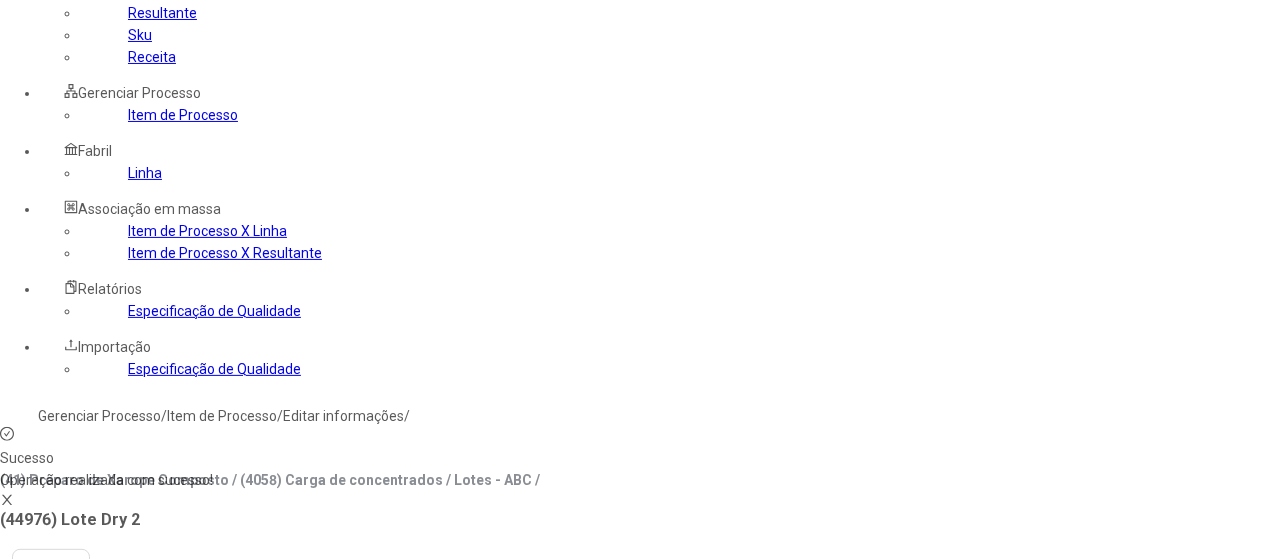 click on "Resultante" 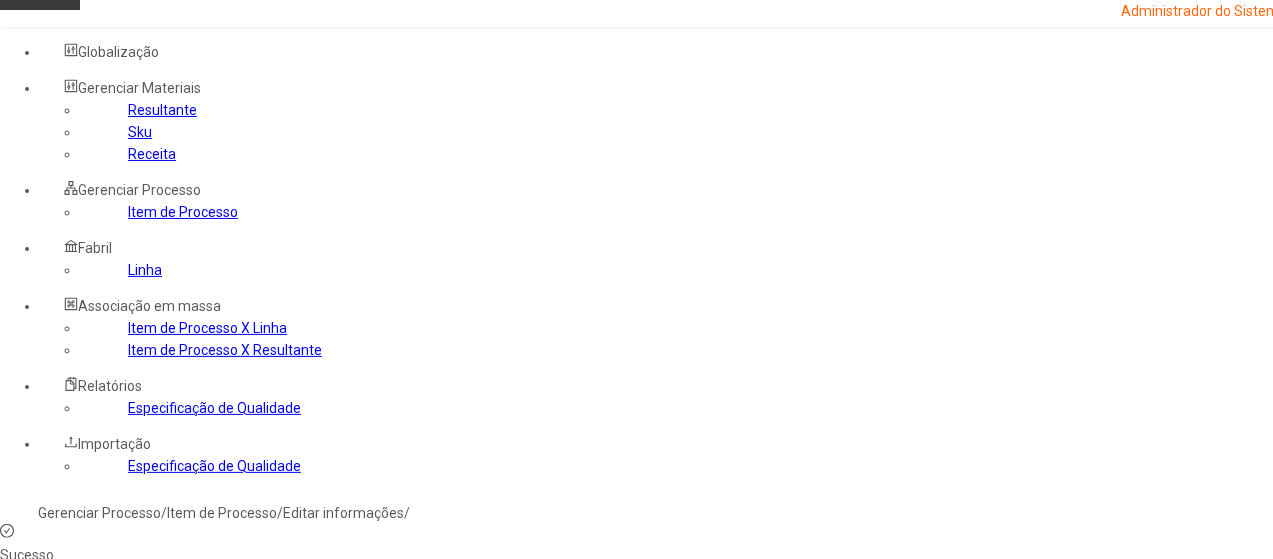 scroll, scrollTop: 36, scrollLeft: 0, axis: vertical 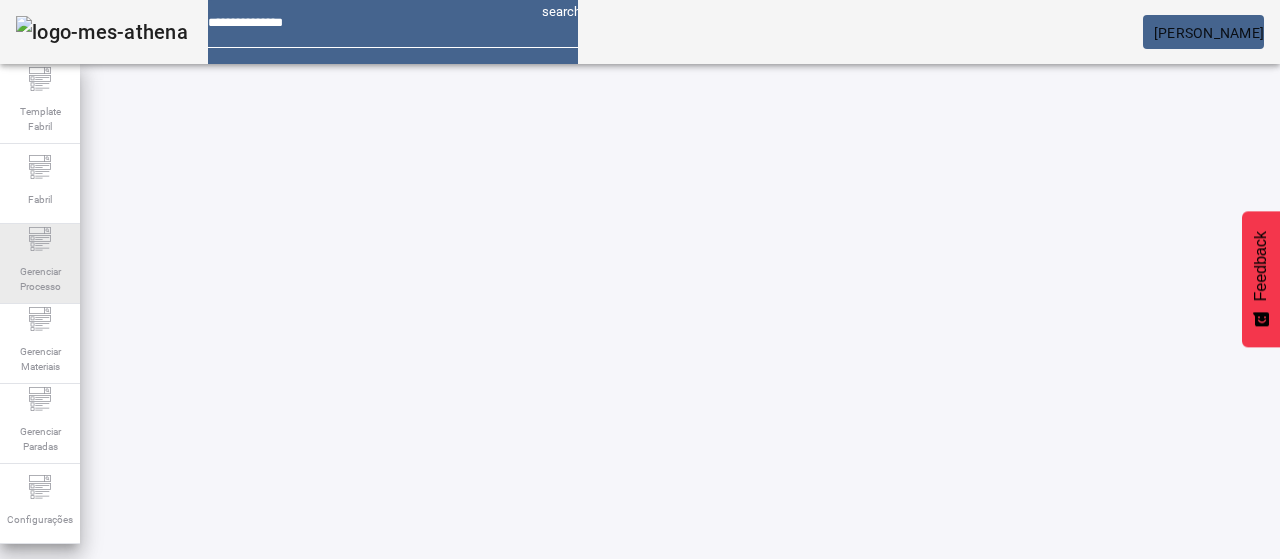 click on "Gerenciar Processo" 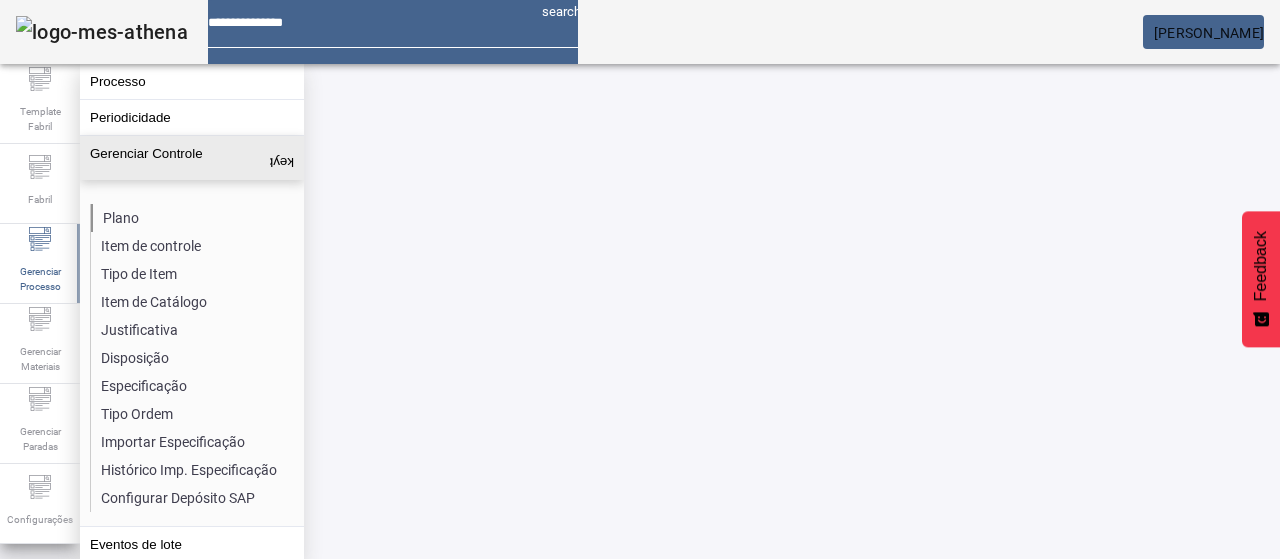 click on "Plano" 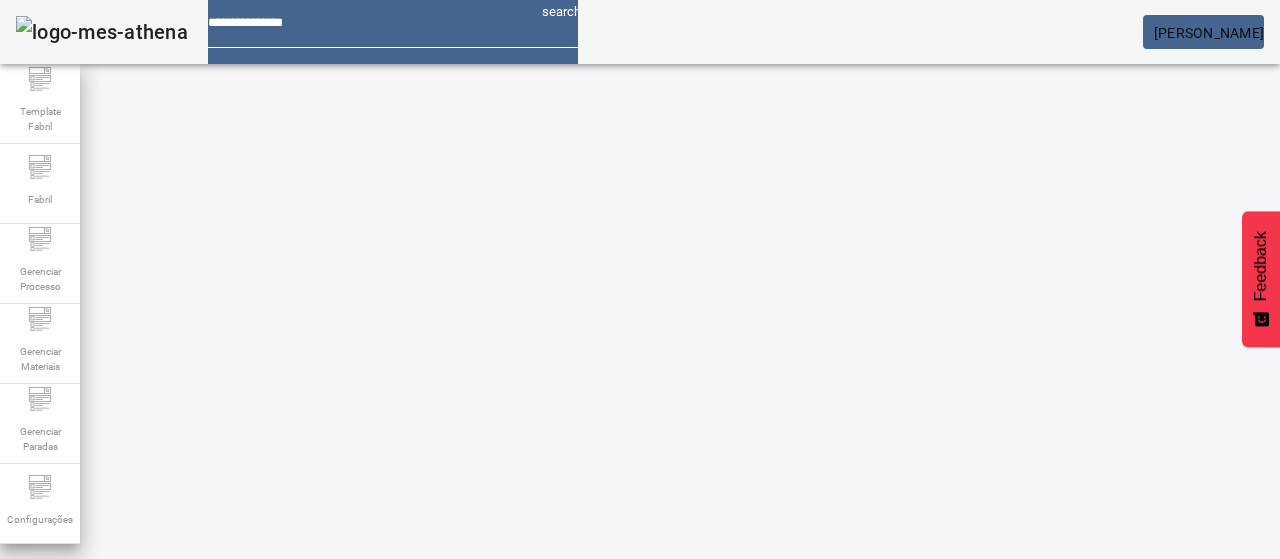 click 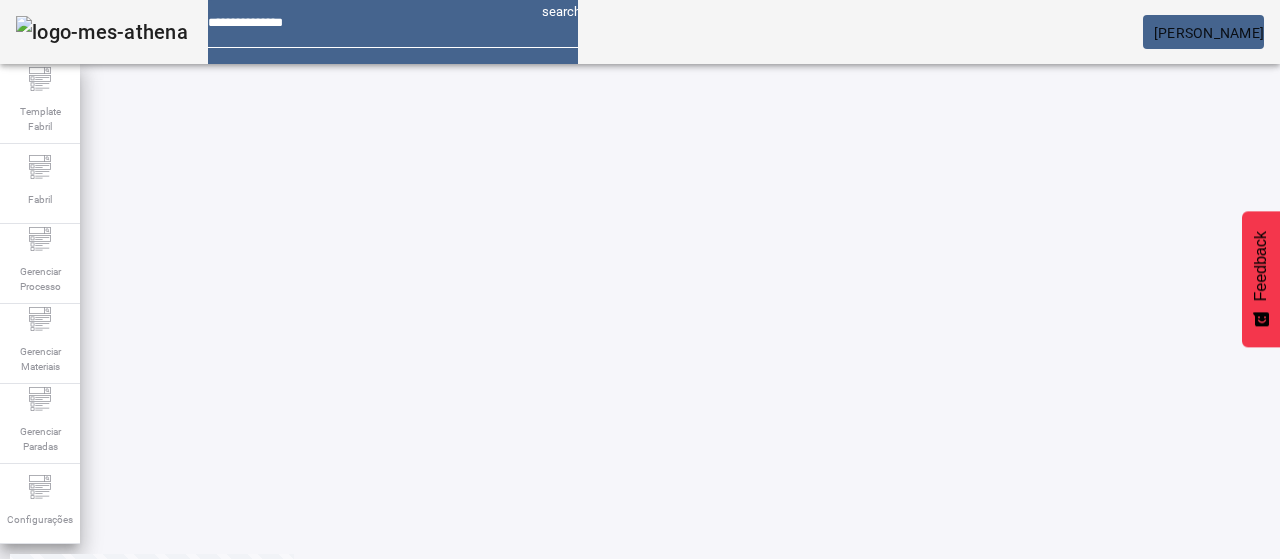 scroll, scrollTop: 160, scrollLeft: 0, axis: vertical 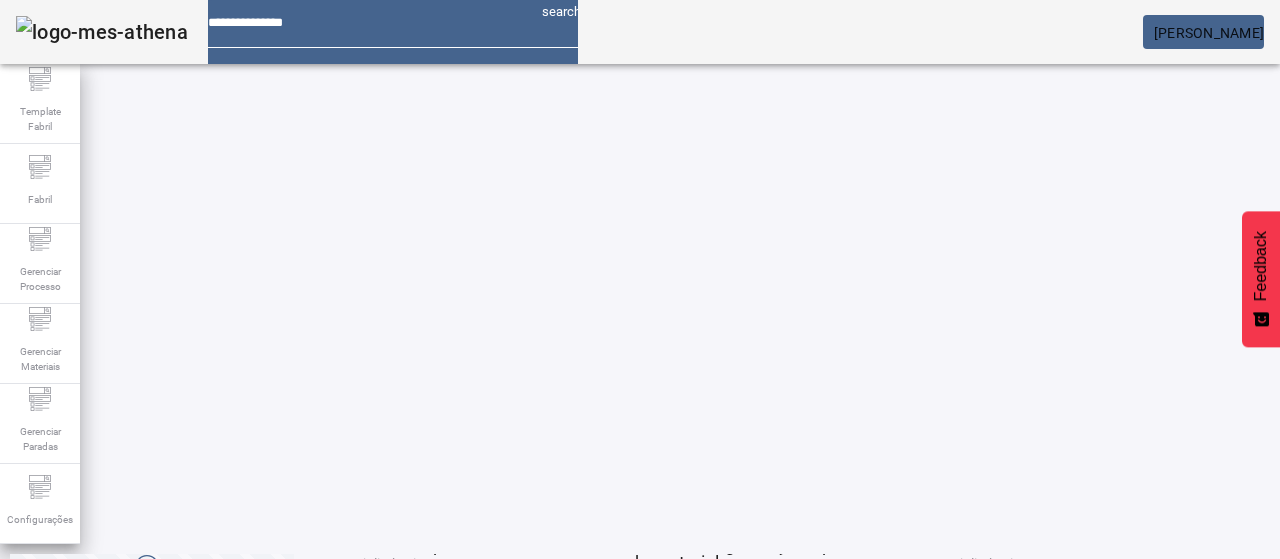 click on "2" 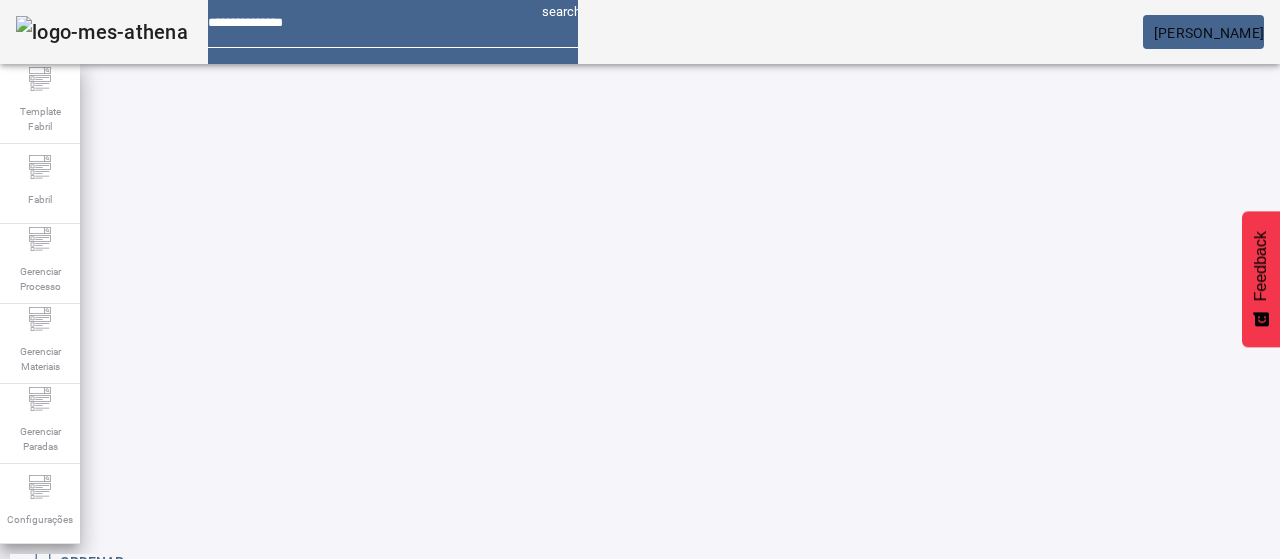 scroll, scrollTop: 84, scrollLeft: 0, axis: vertical 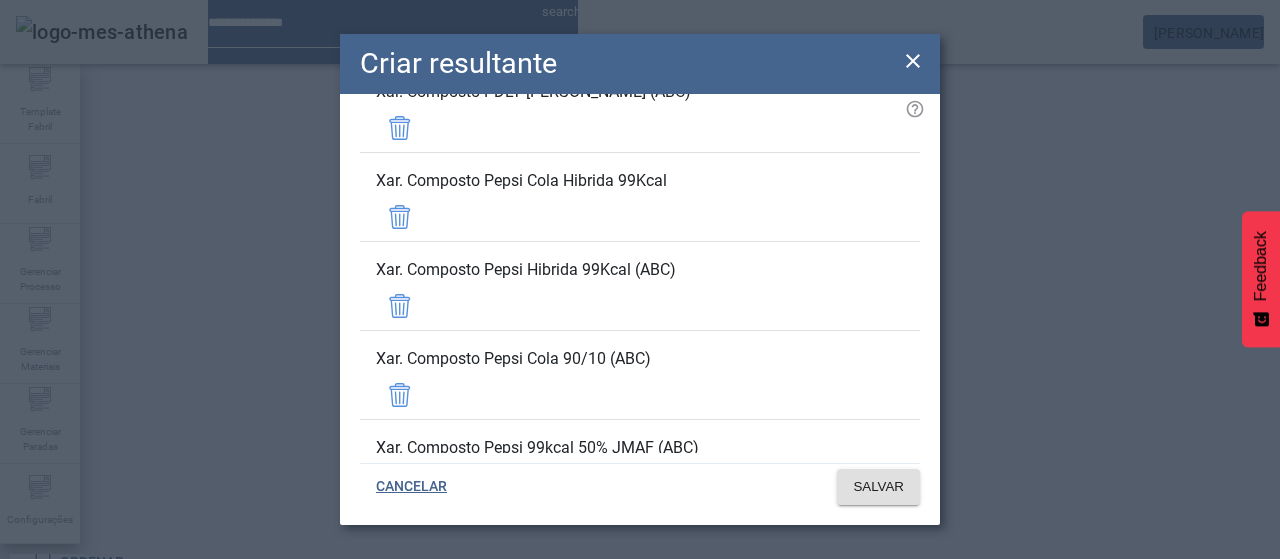 click 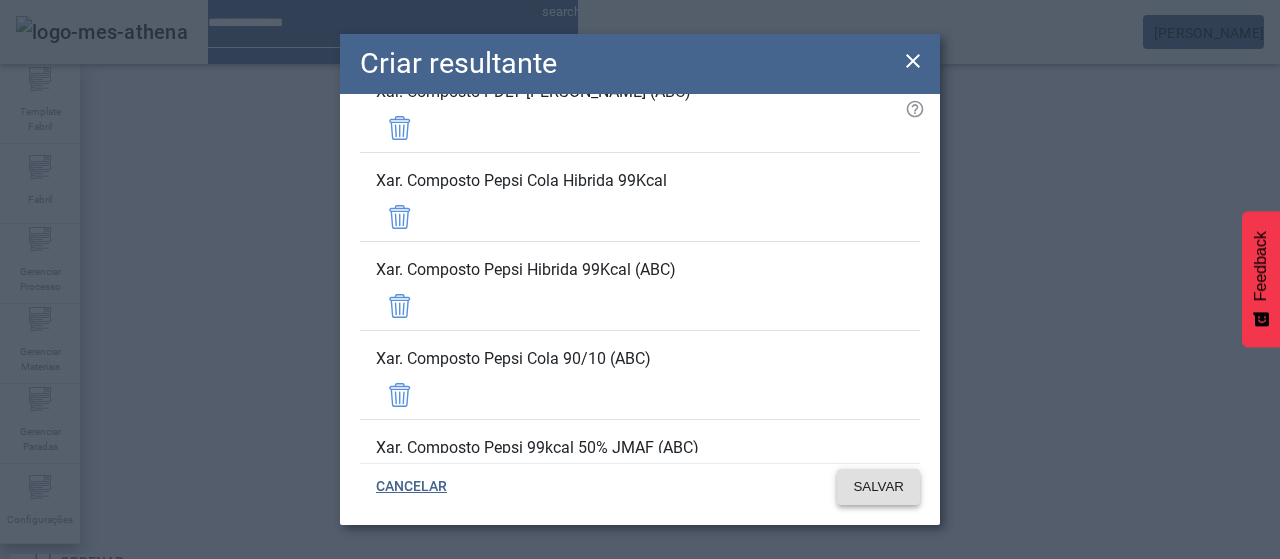 click on "SALVAR" 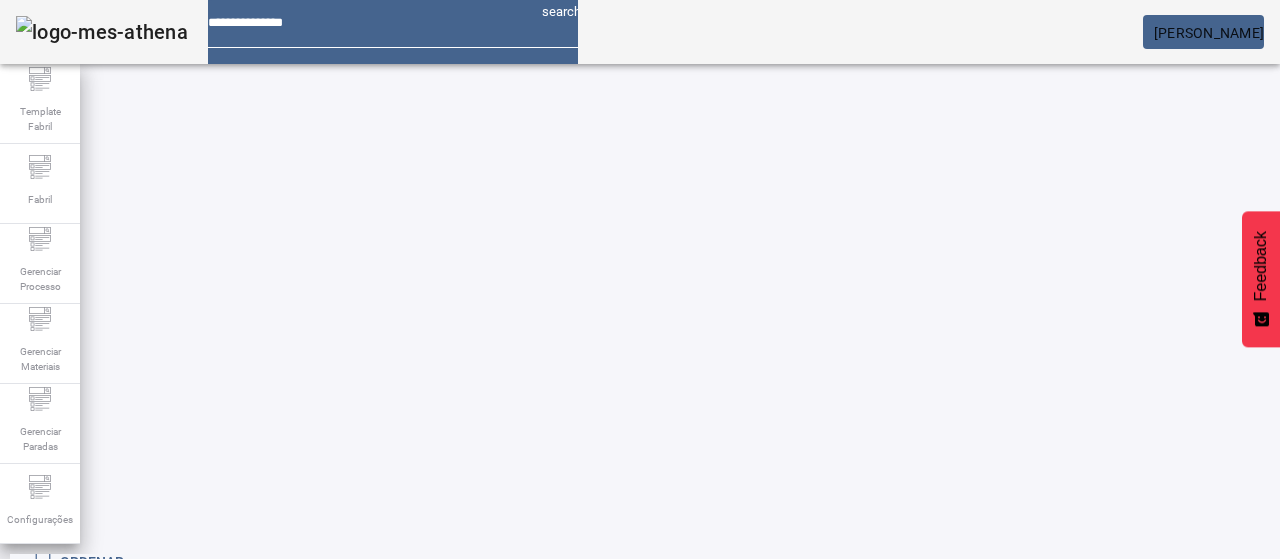 click on "2" 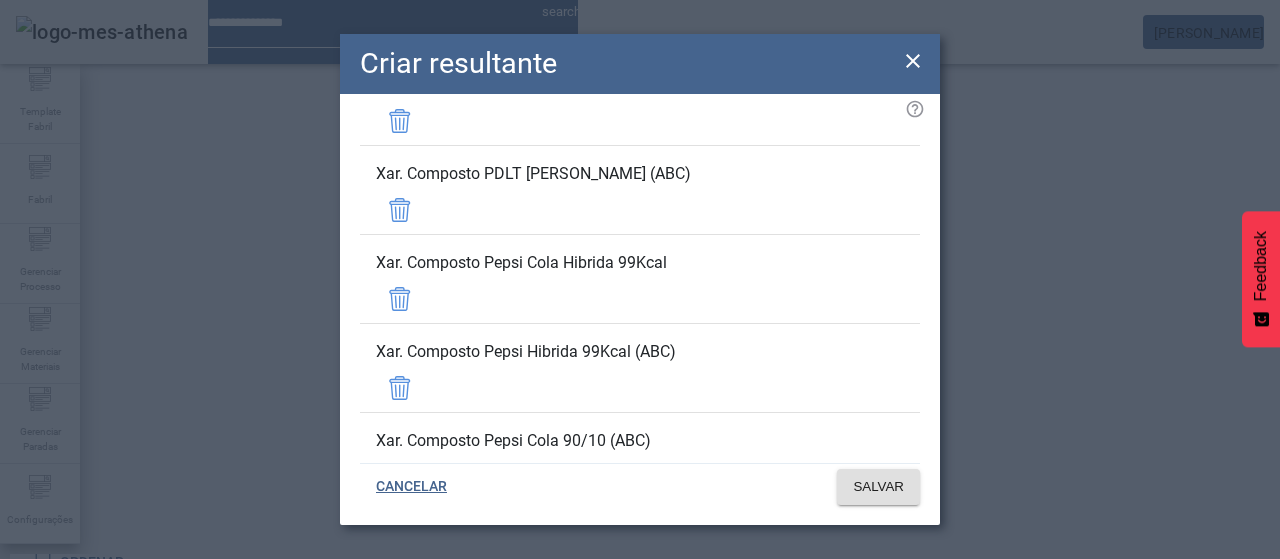 scroll, scrollTop: 1049, scrollLeft: 0, axis: vertical 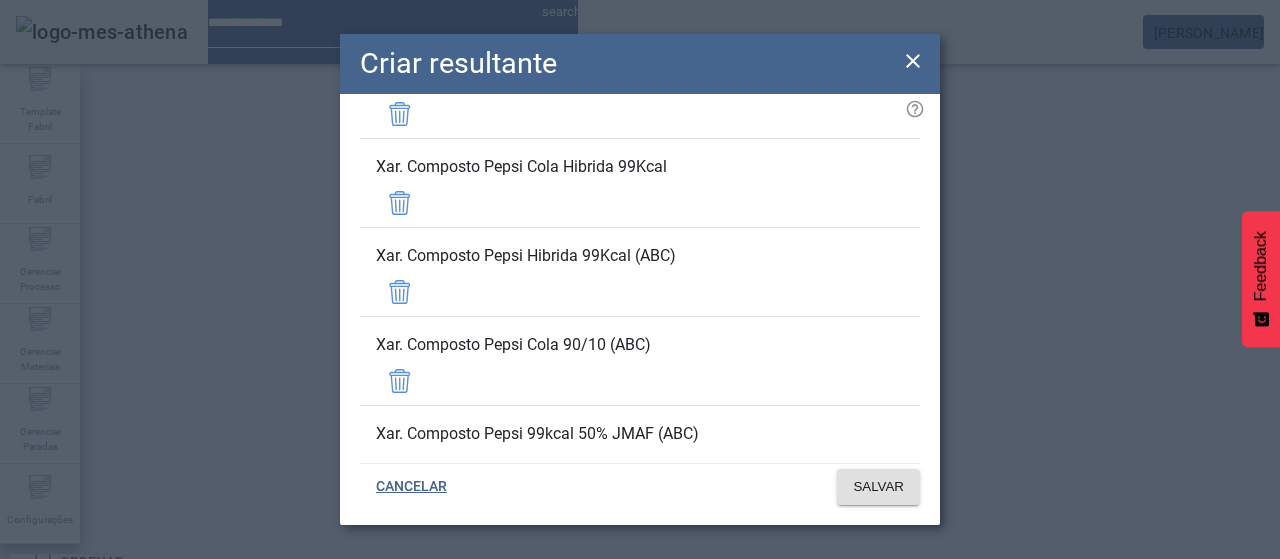 click 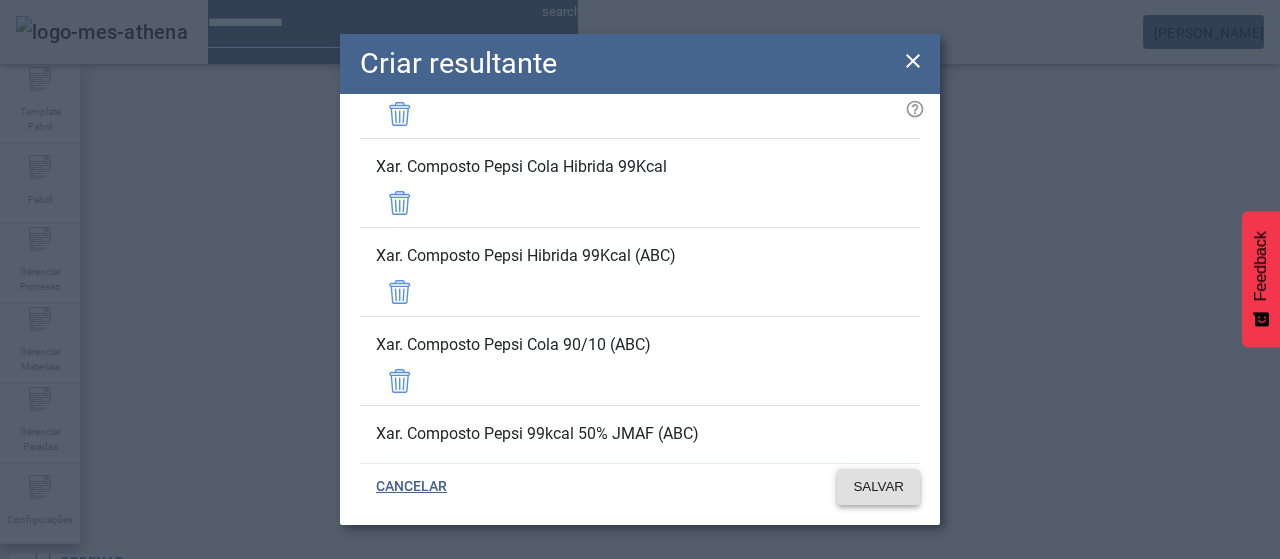 click on "SALVAR" 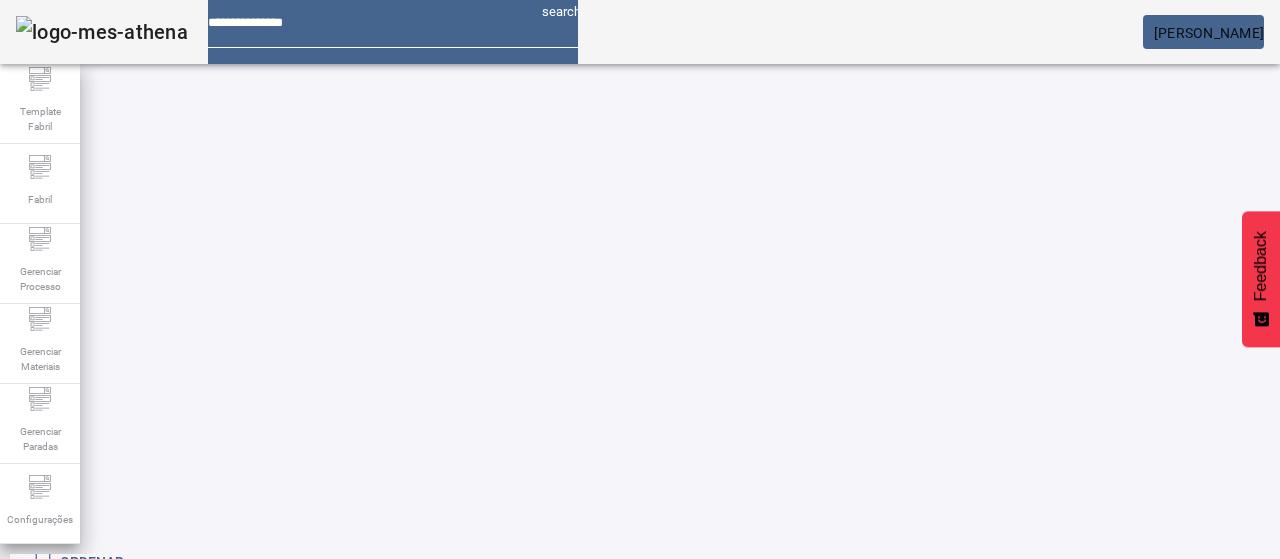 click on "2" 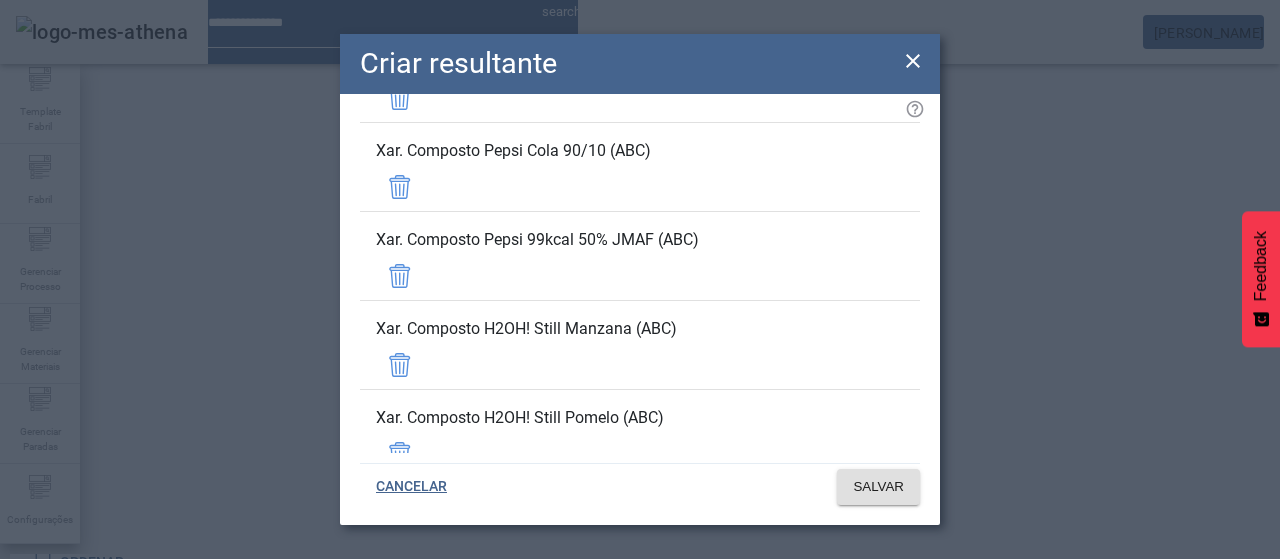 scroll, scrollTop: 1184, scrollLeft: 0, axis: vertical 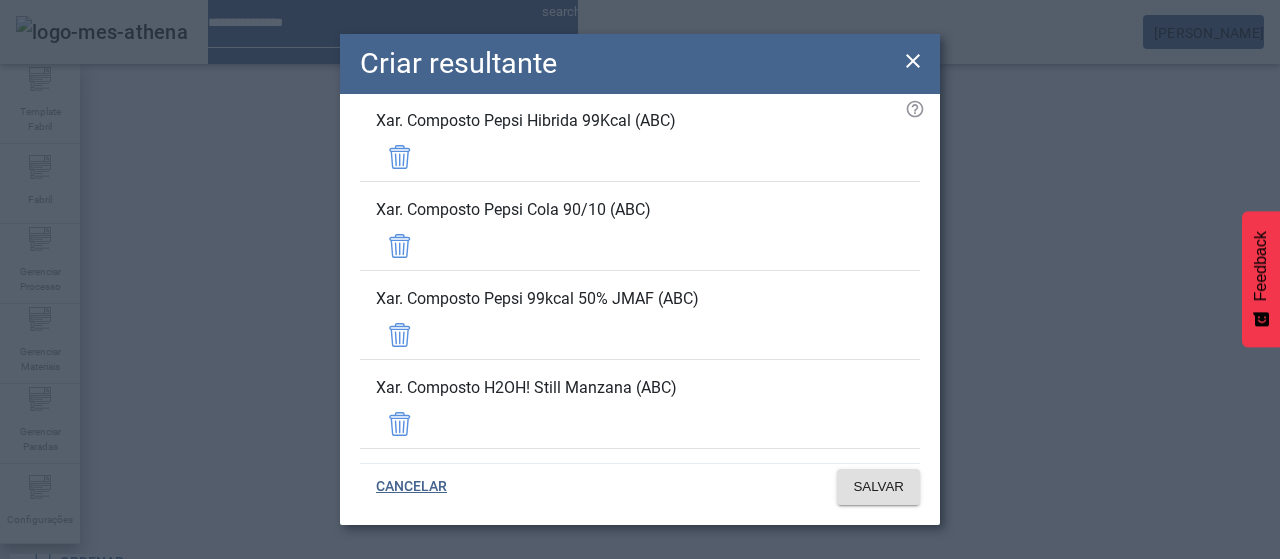 click 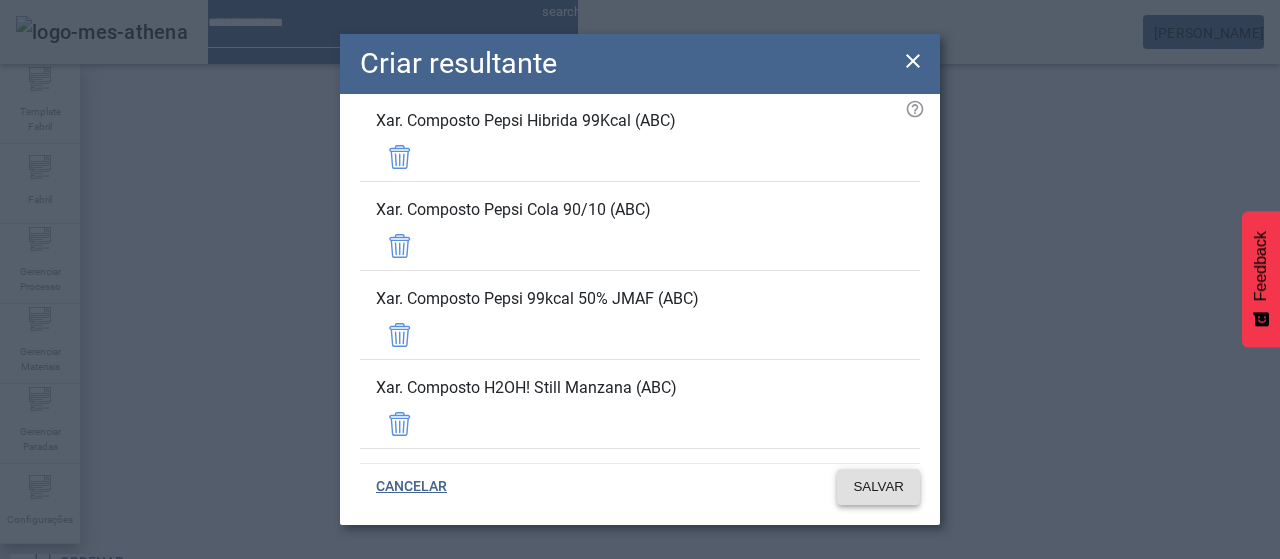 click 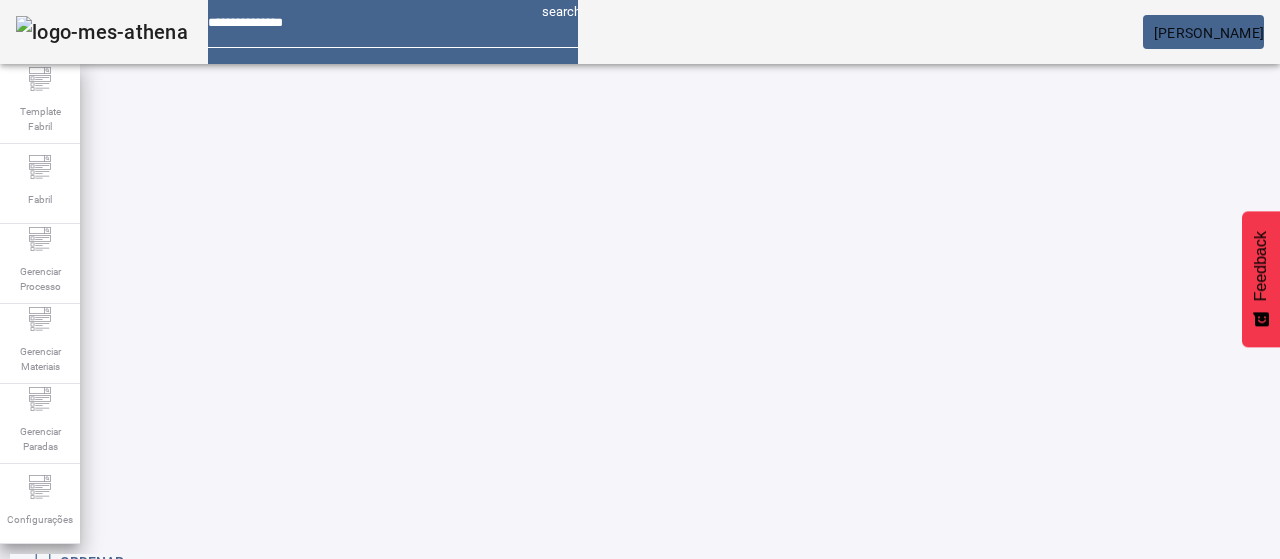 click on "2" 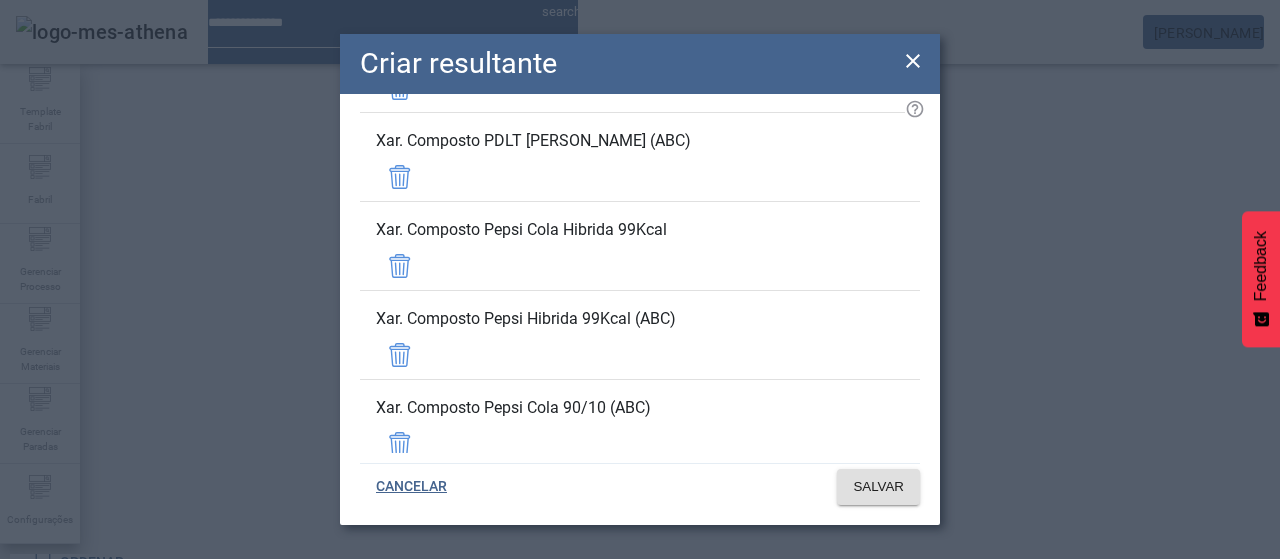 scroll, scrollTop: 1076, scrollLeft: 0, axis: vertical 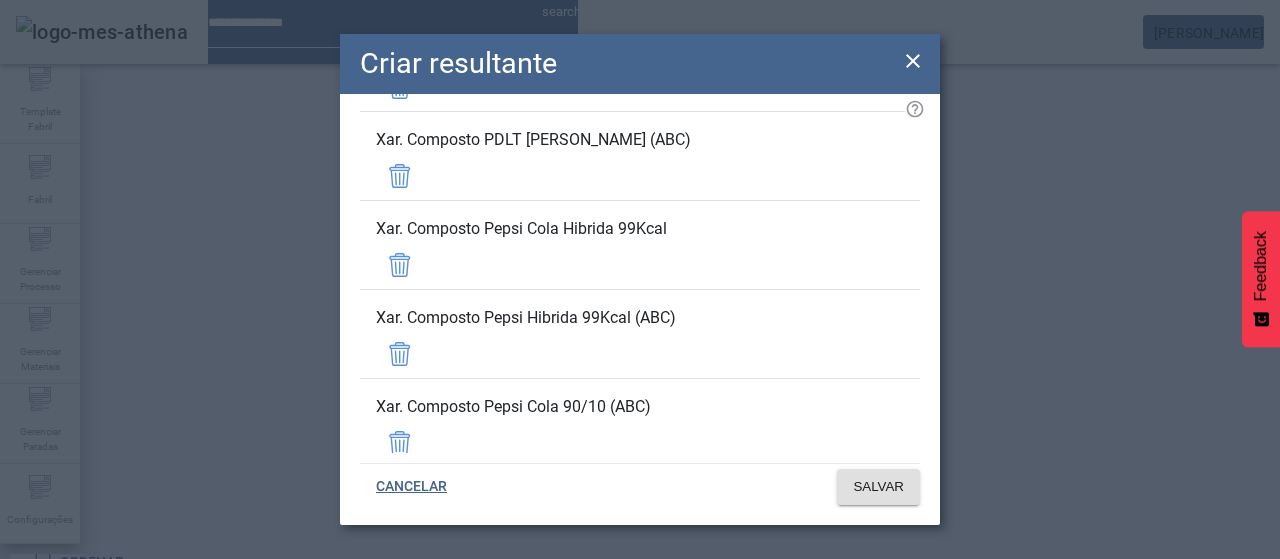 click 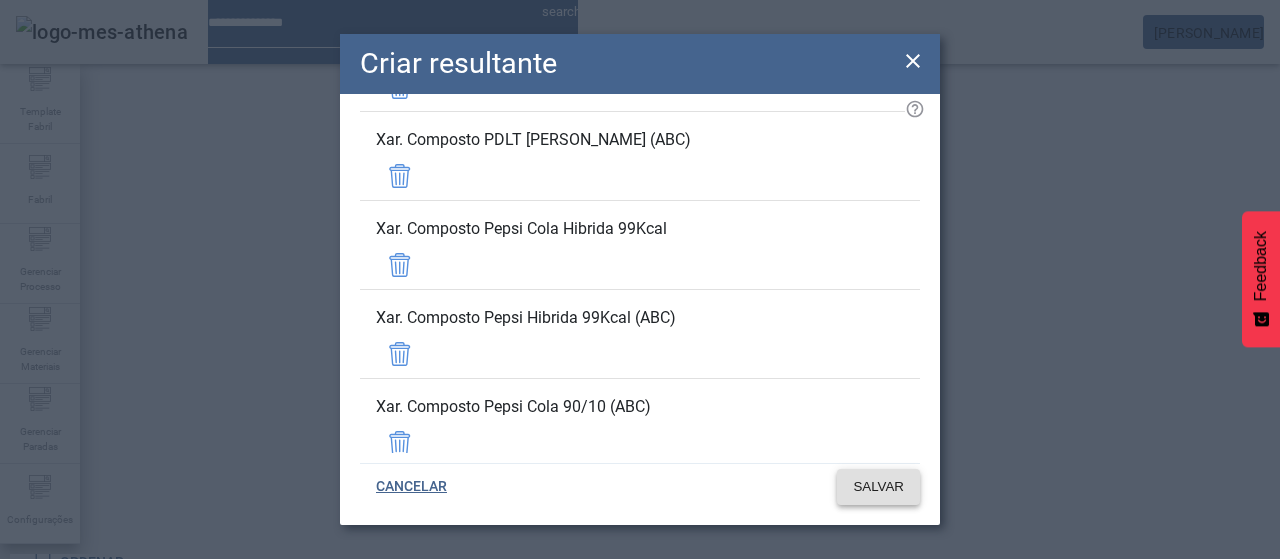 click on "SALVAR" 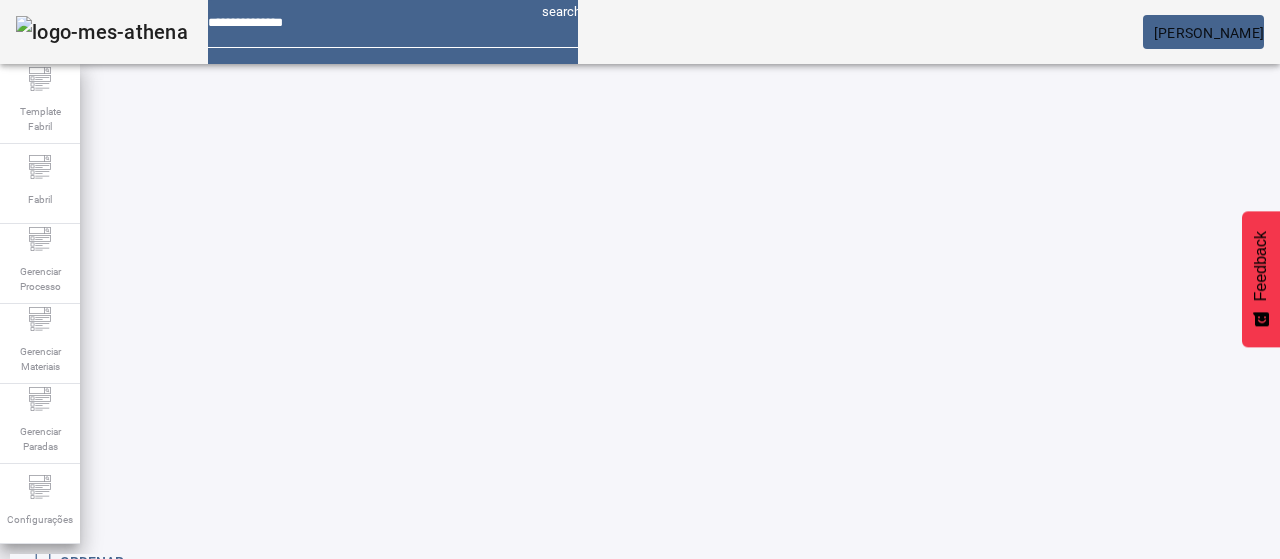 click on "CRIAR ITEM DE PROCESSO  45024 / Compromiso PBI s3m/julio.batista EDITAR REMOVER  more_vert 45025 / Integridad y Limpieza de material s3m/julio.batista EDITAR REMOVER  more_vert 45026 / Orden de materiales s3m/julio.batista EDITAR REMOVER  more_vert 46264 / Via de Elaboración s3m/nathalia.freitas EDITAR REMOVER  more_vert 46358 / Disolutor s3m/julio.batista EDITAR REMOVER  more_vert 46359 / Temperatura disolución s3m/julio.batista EDITAR REMOVER  more_vert 44968 / Lote Sabor Primario s3m/99074765 EDITAR REMOVER  more_vert 44969 / Unidades Presentación Sabor primario s3m/julio.batista EDITAR REMOVER  more_vert 44970 / Cant. de Cajas/Bidones Sabor primario s3m/julio.batista EDITAR REMOVER  more_vert 44971 / Fecha vto Sabor primario s3m/julio.batista EDITAR REMOVER  more_vert 44972 / Lote Dry 1 s3m/julio.batista EDITAR REMOVER  more_vert" 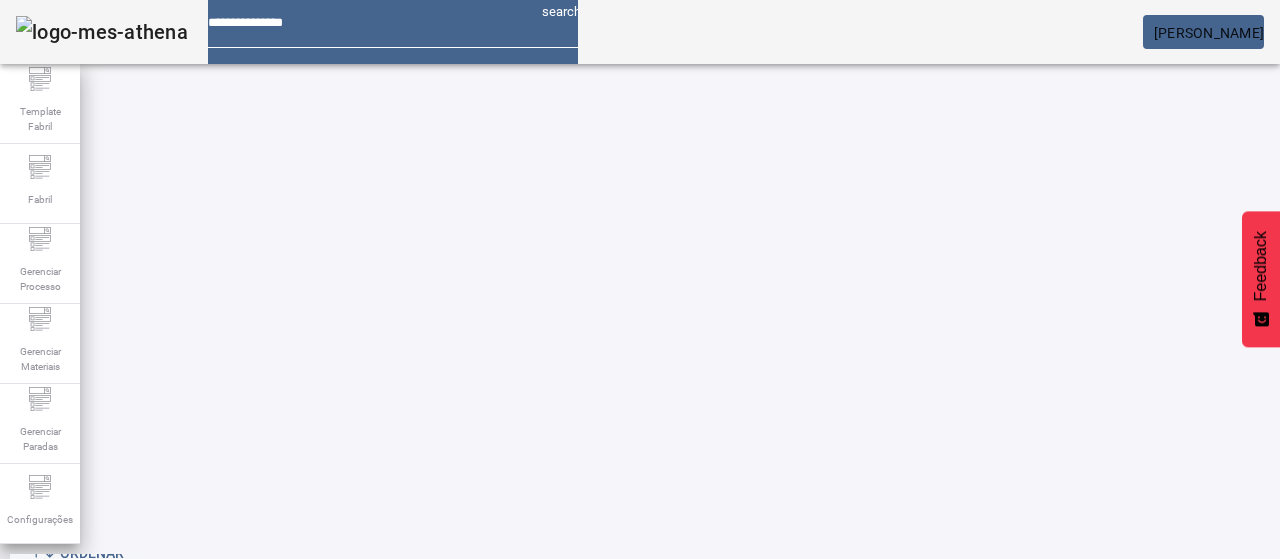 scroll, scrollTop: 92, scrollLeft: 0, axis: vertical 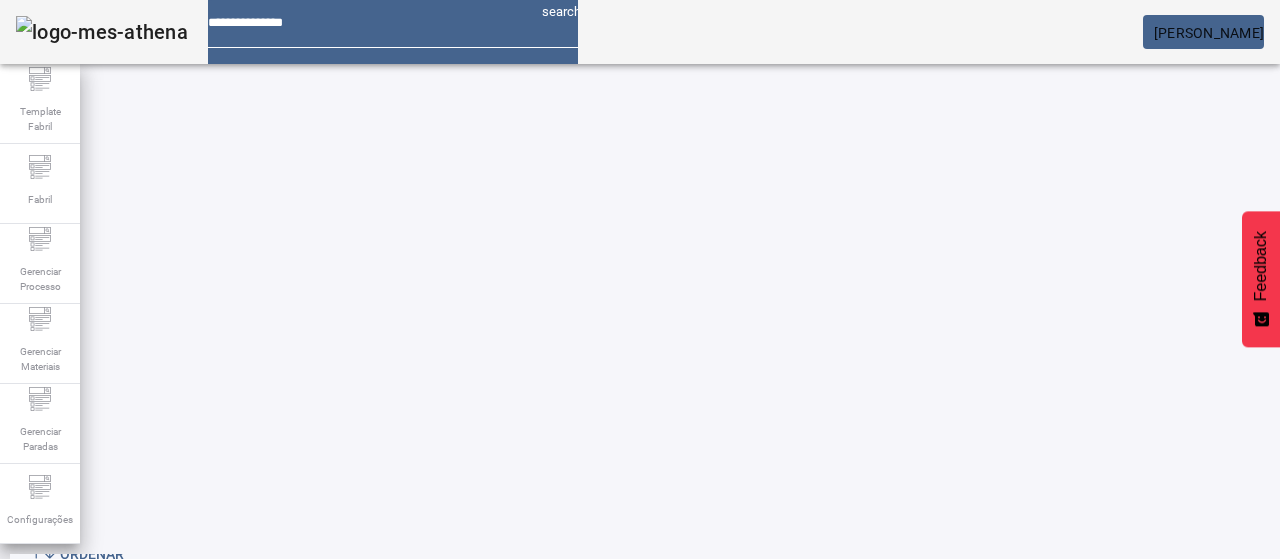 click at bounding box center [572, 837] 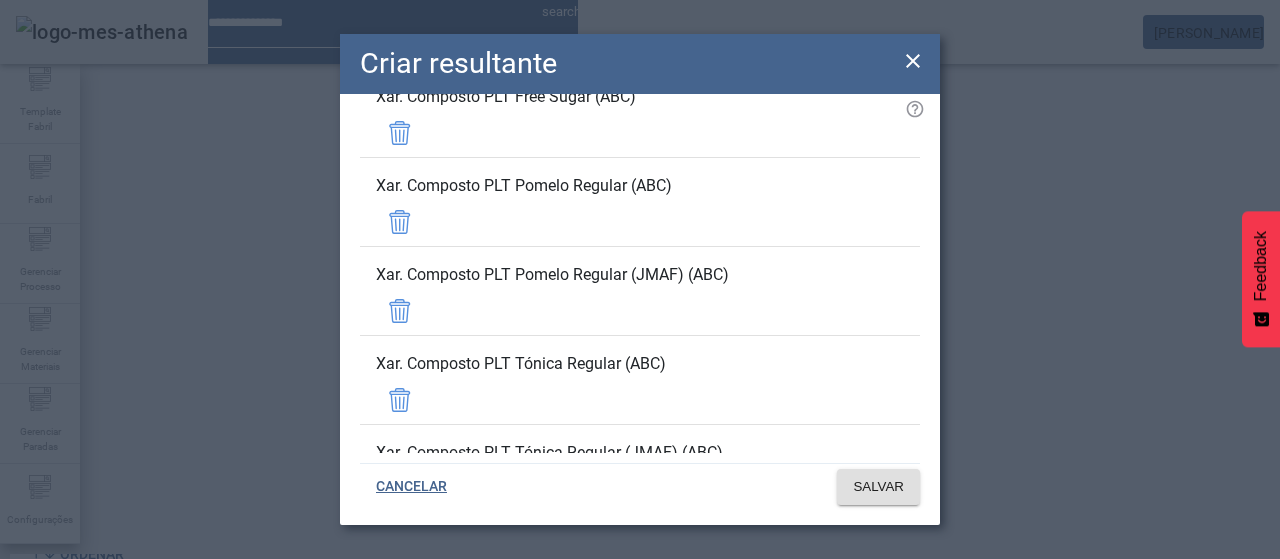 scroll, scrollTop: 3701, scrollLeft: 0, axis: vertical 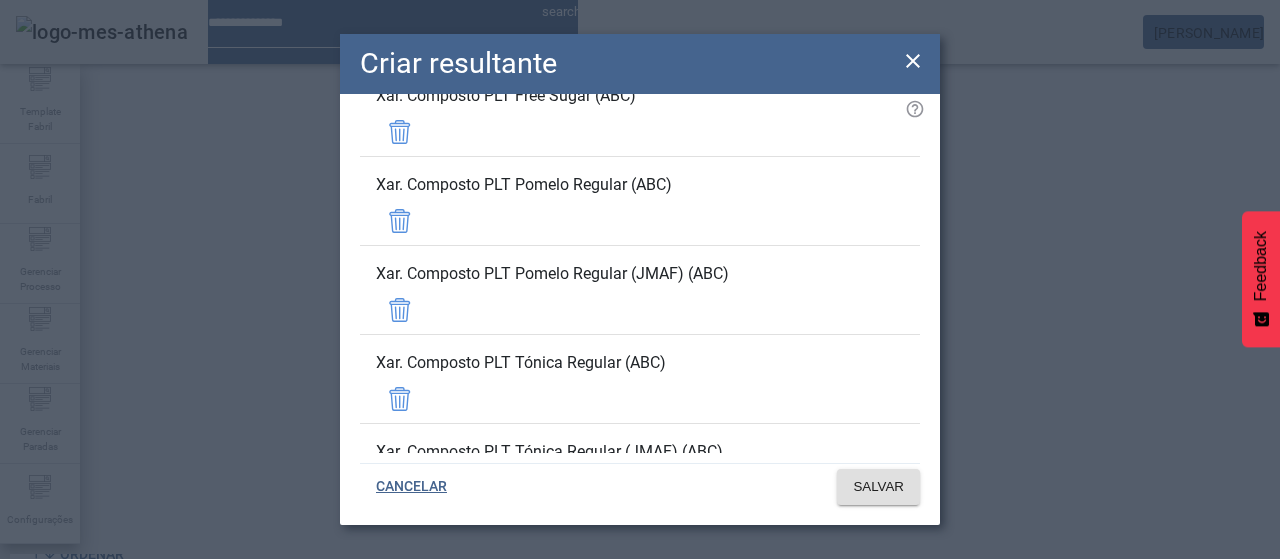 click 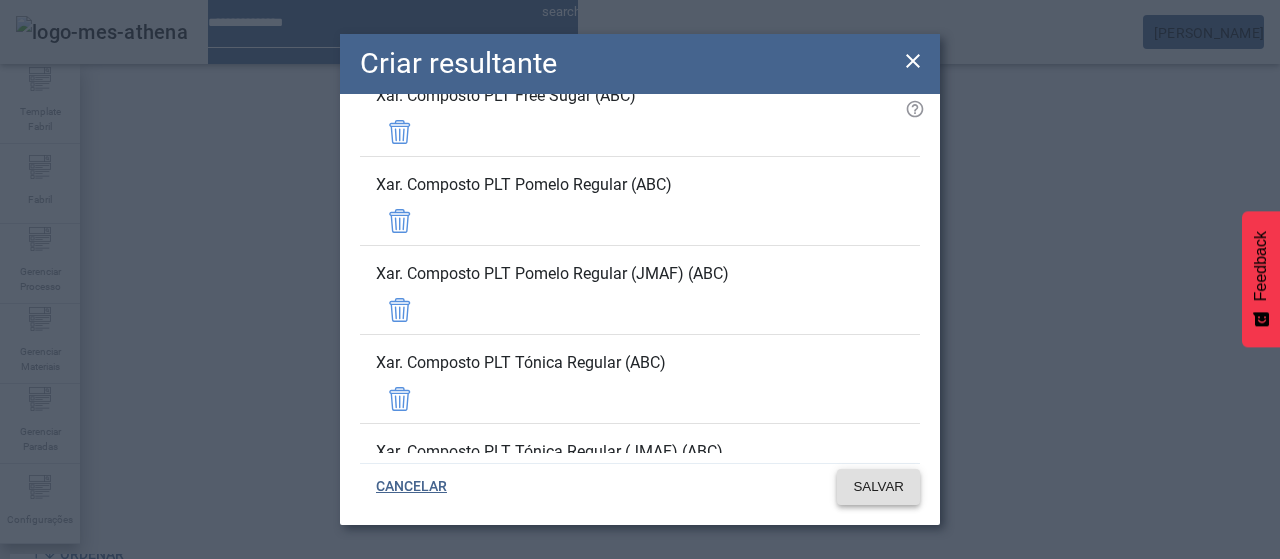 click 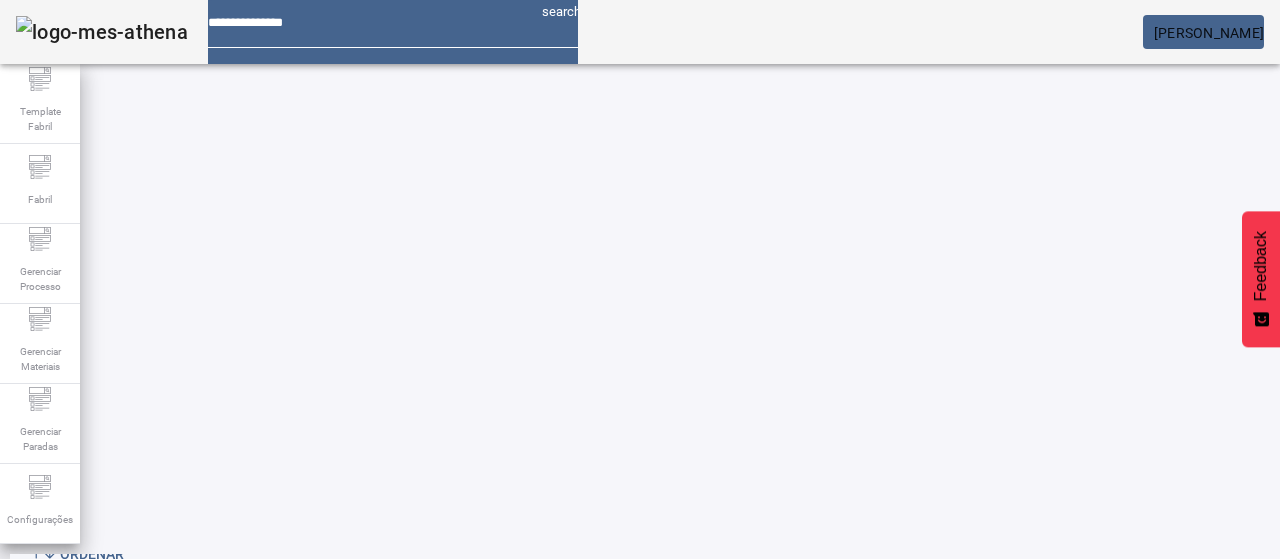 click on "3" 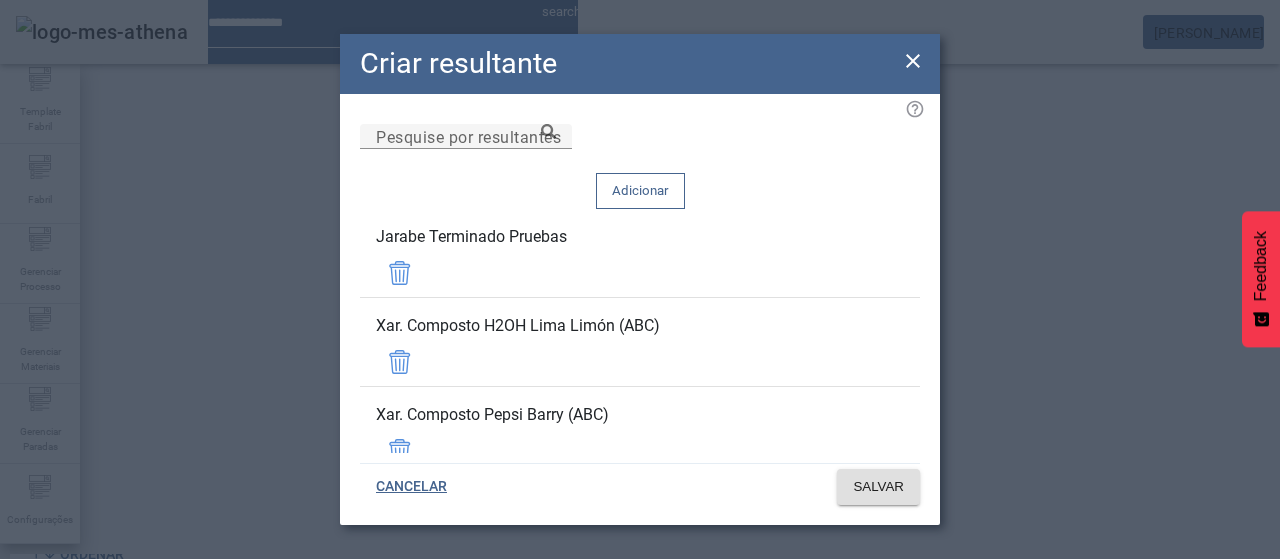 type 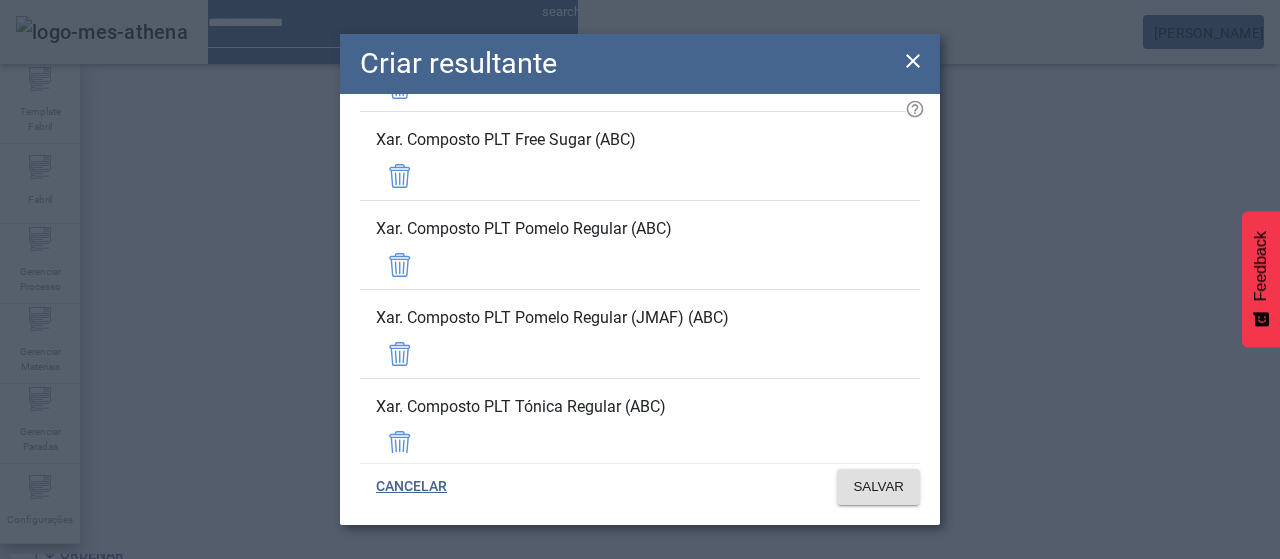 click 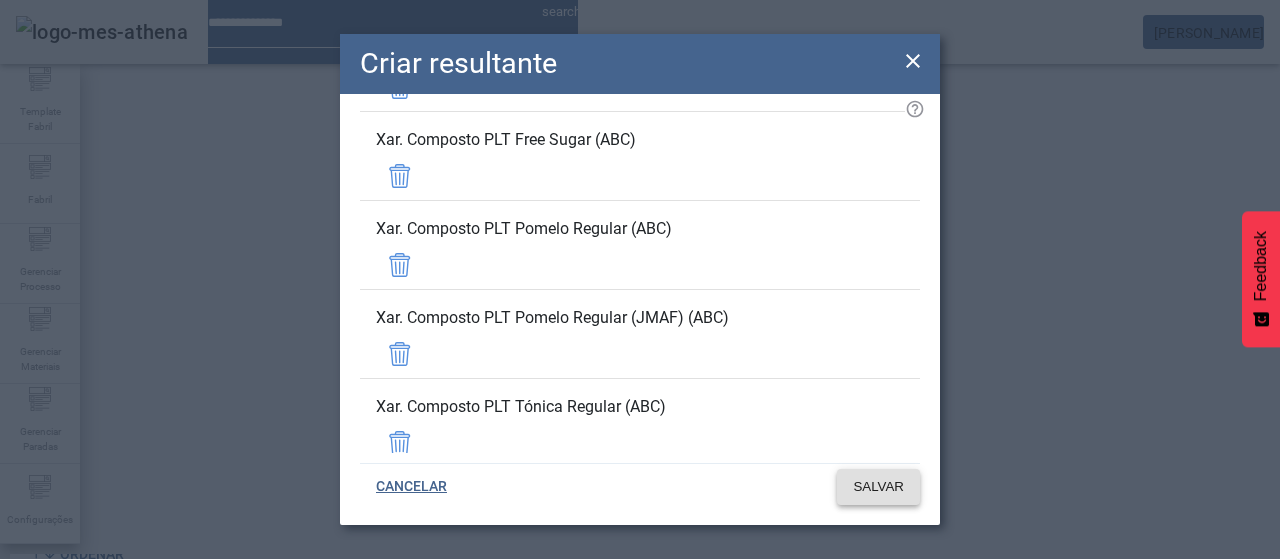 click on "SALVAR" 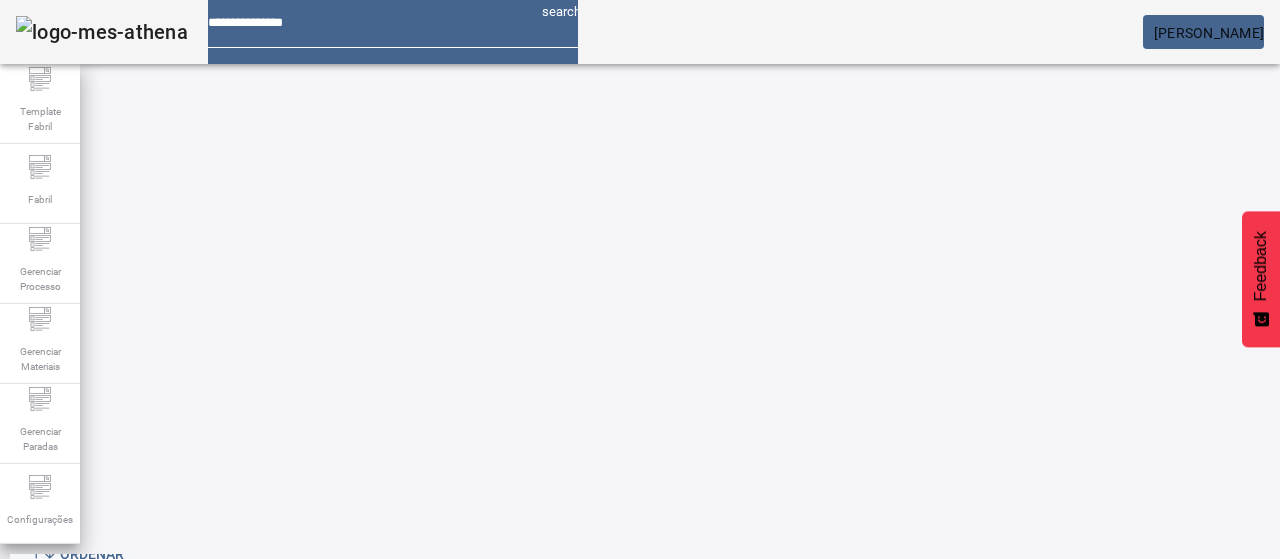 click on "3" 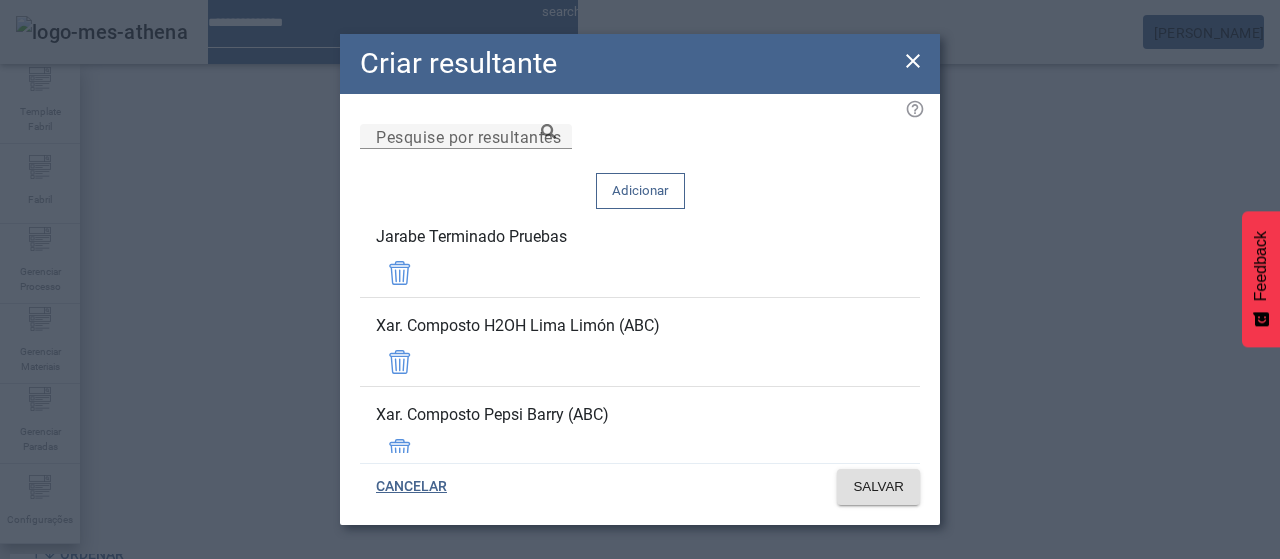 type 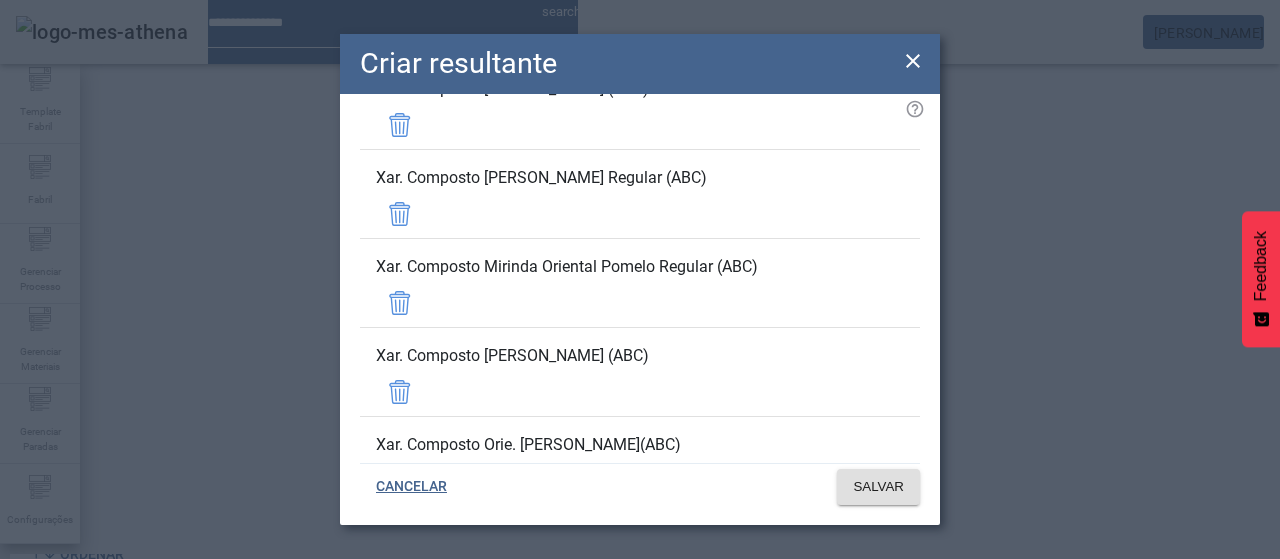 scroll, scrollTop: 2211, scrollLeft: 0, axis: vertical 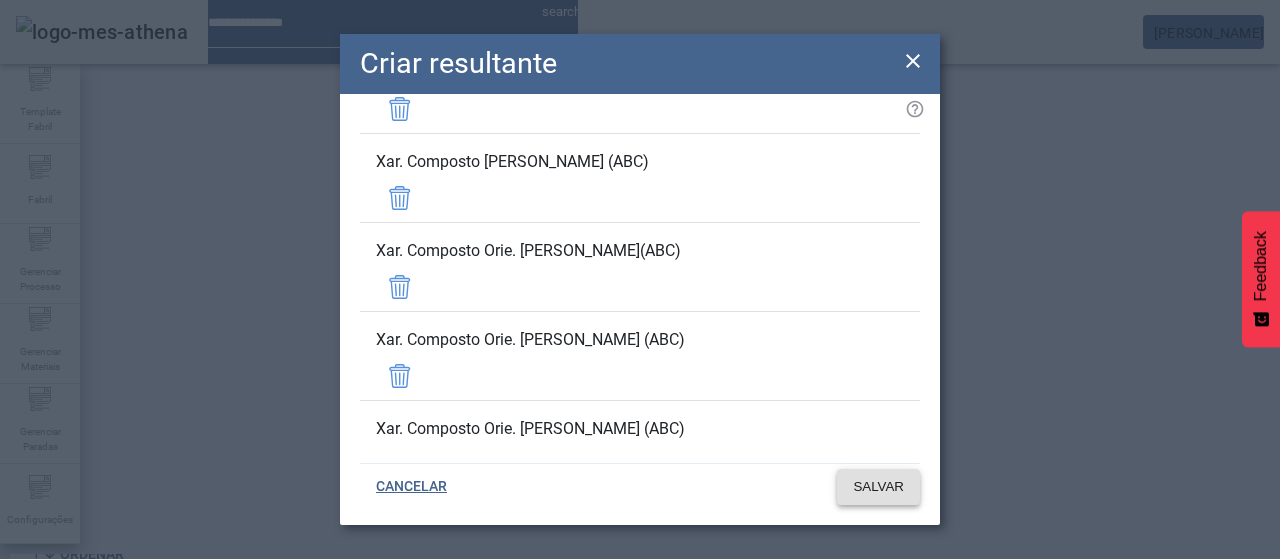 click on "SALVAR" 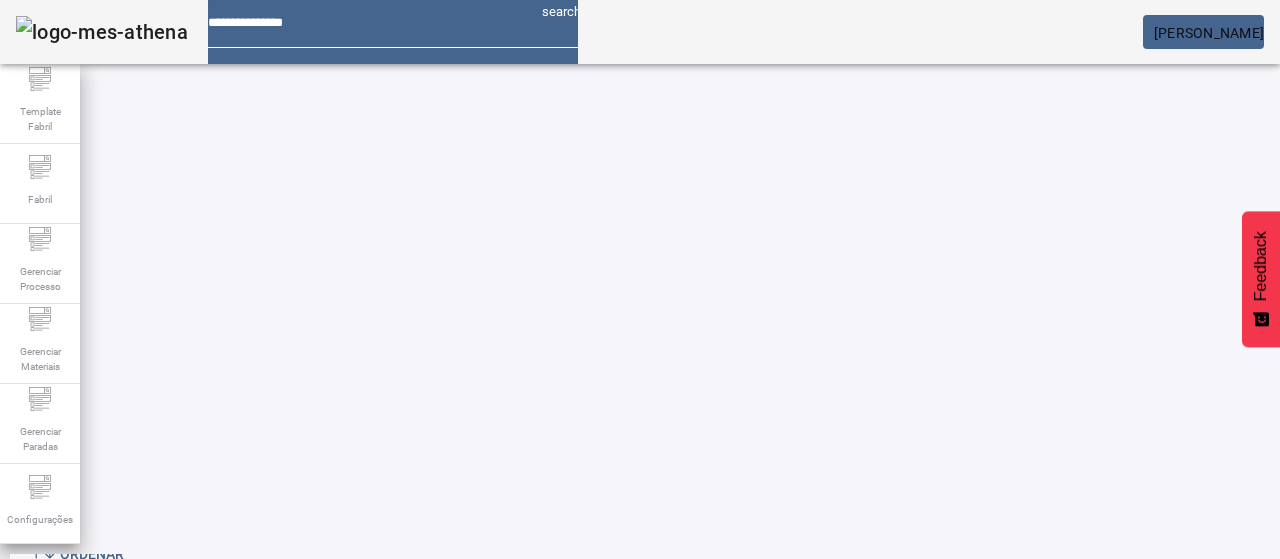 click on "3" 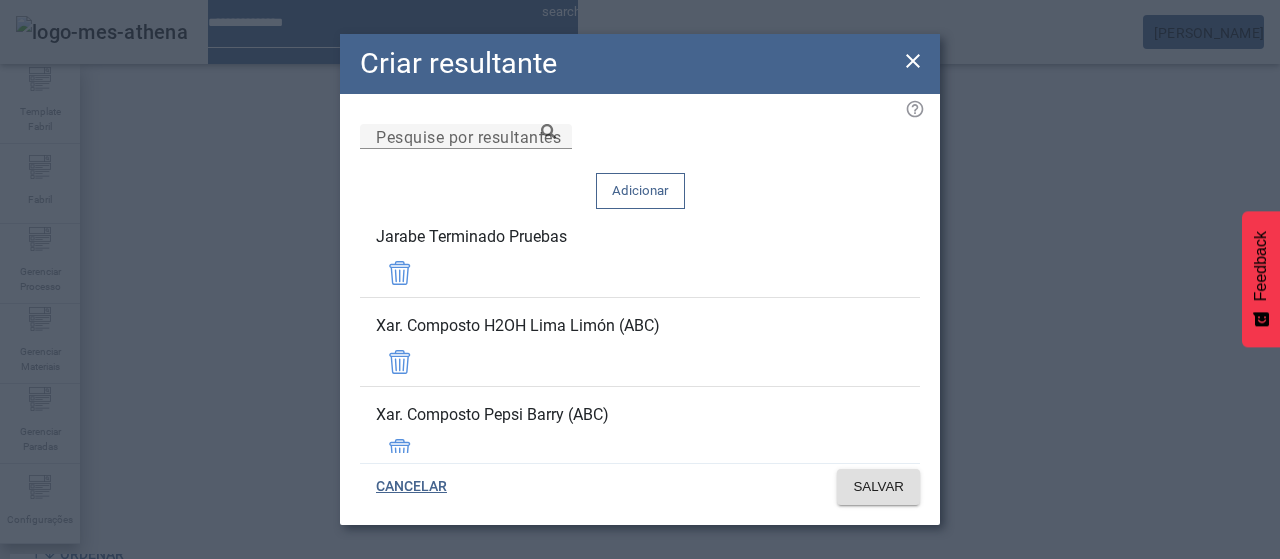 scroll, scrollTop: 4216, scrollLeft: 0, axis: vertical 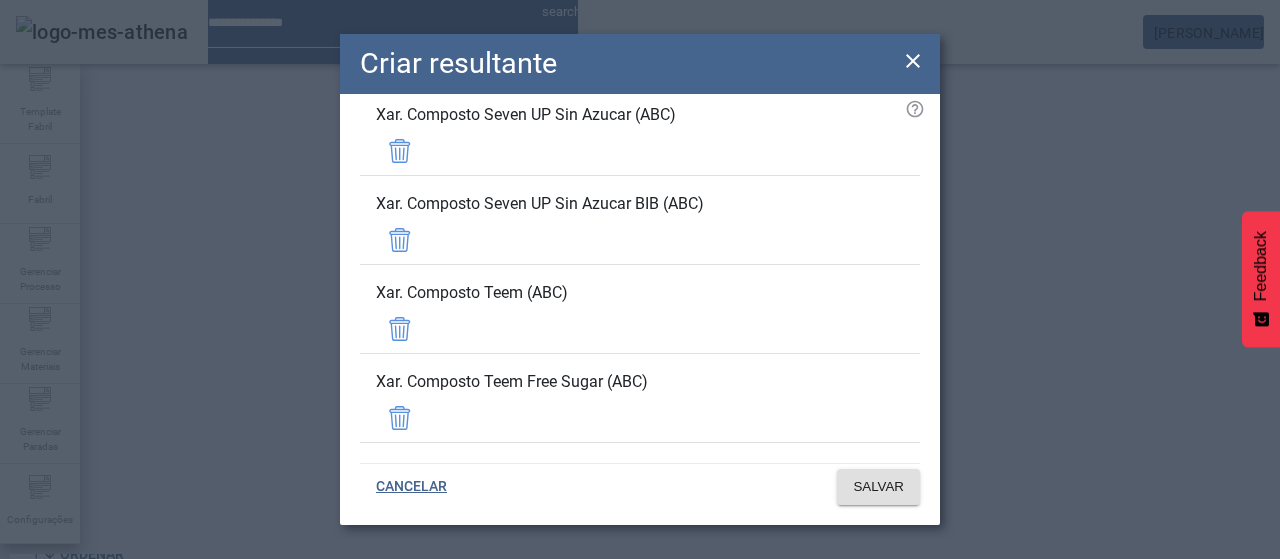 click 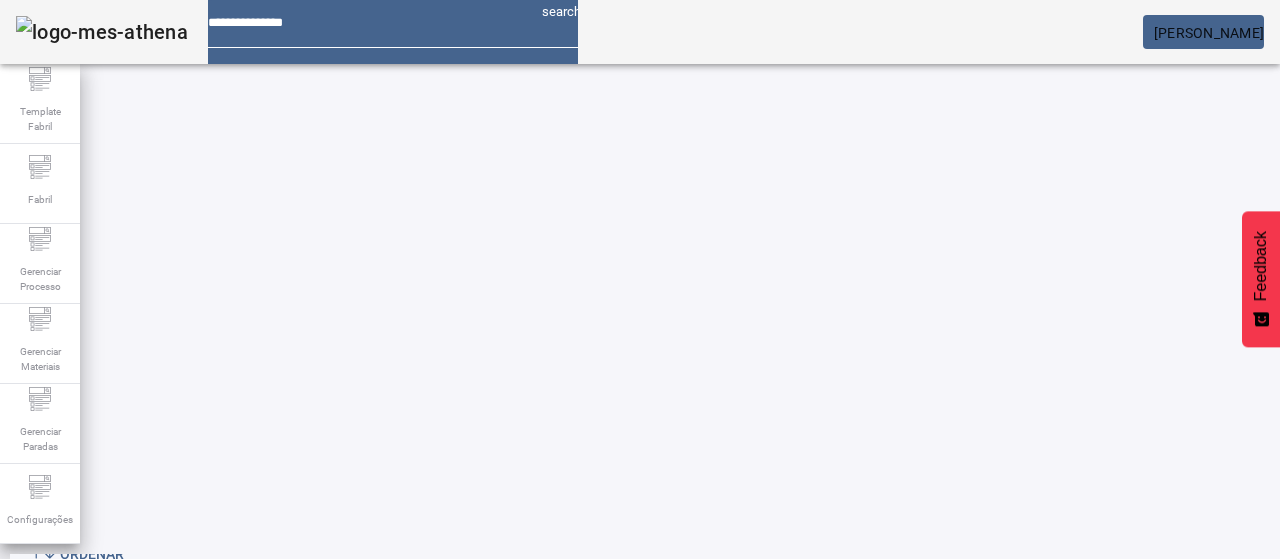 click at bounding box center (273, 987) 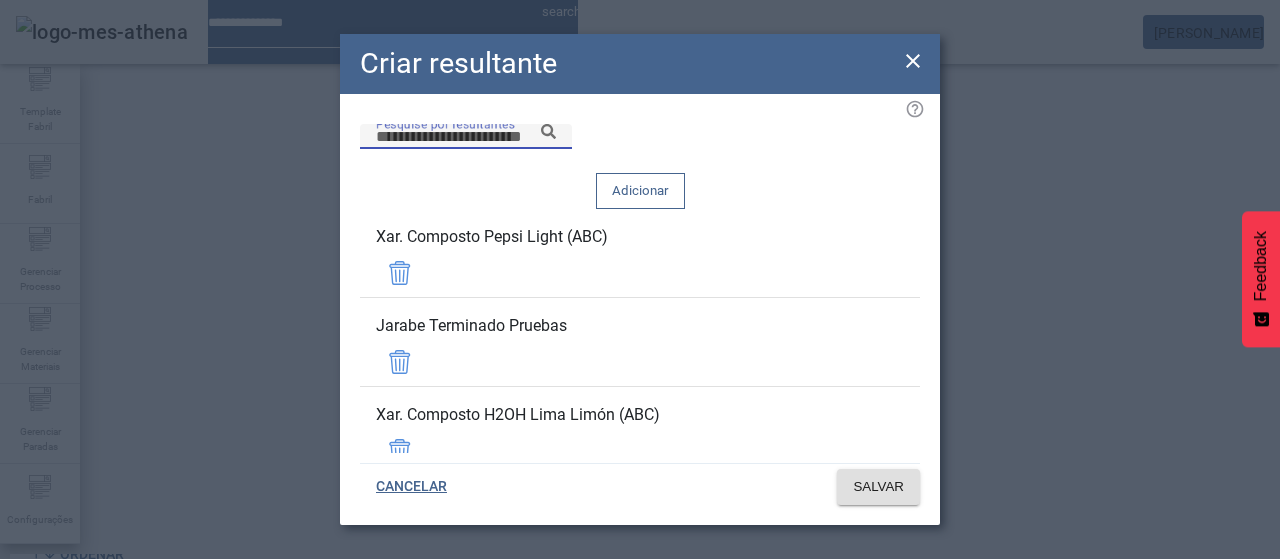 click on "Pesquise por resultantes" at bounding box center (466, 137) 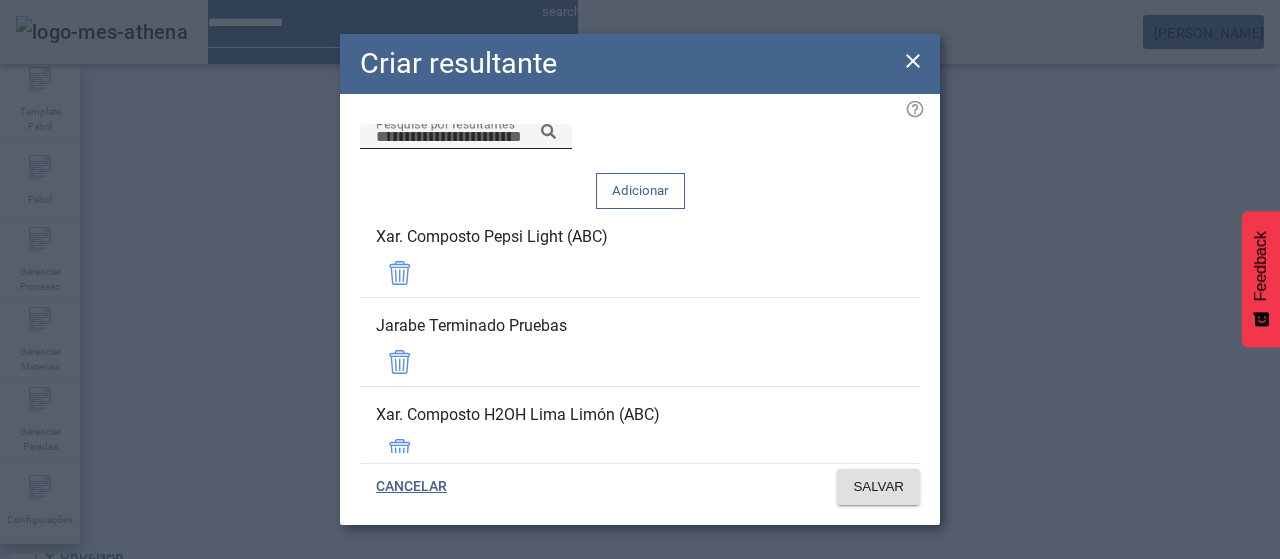 scroll, scrollTop: 3763, scrollLeft: 0, axis: vertical 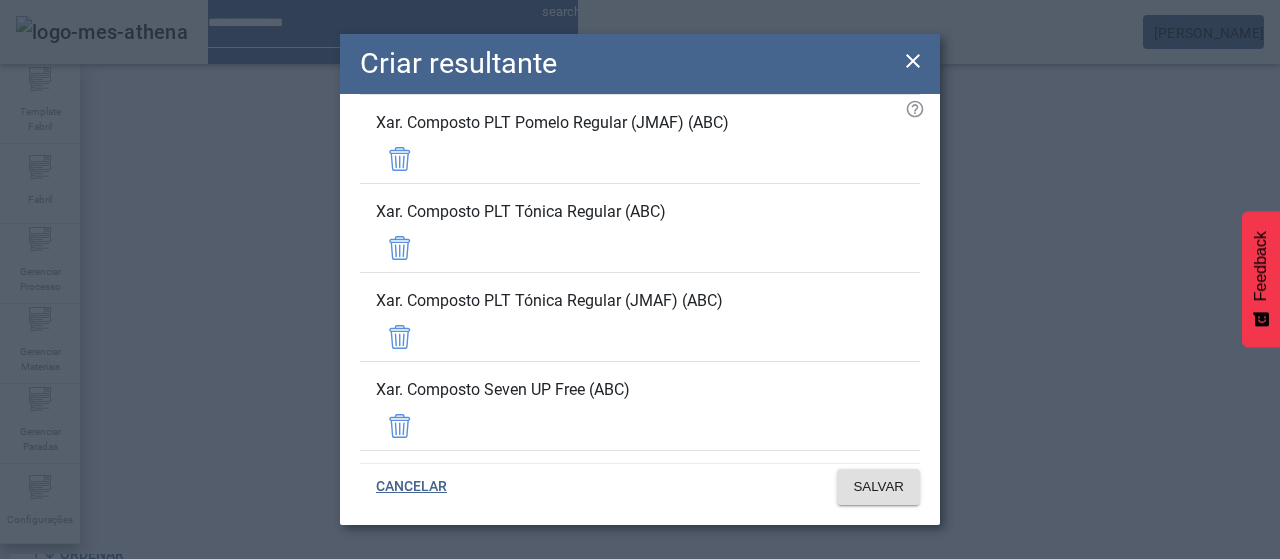click 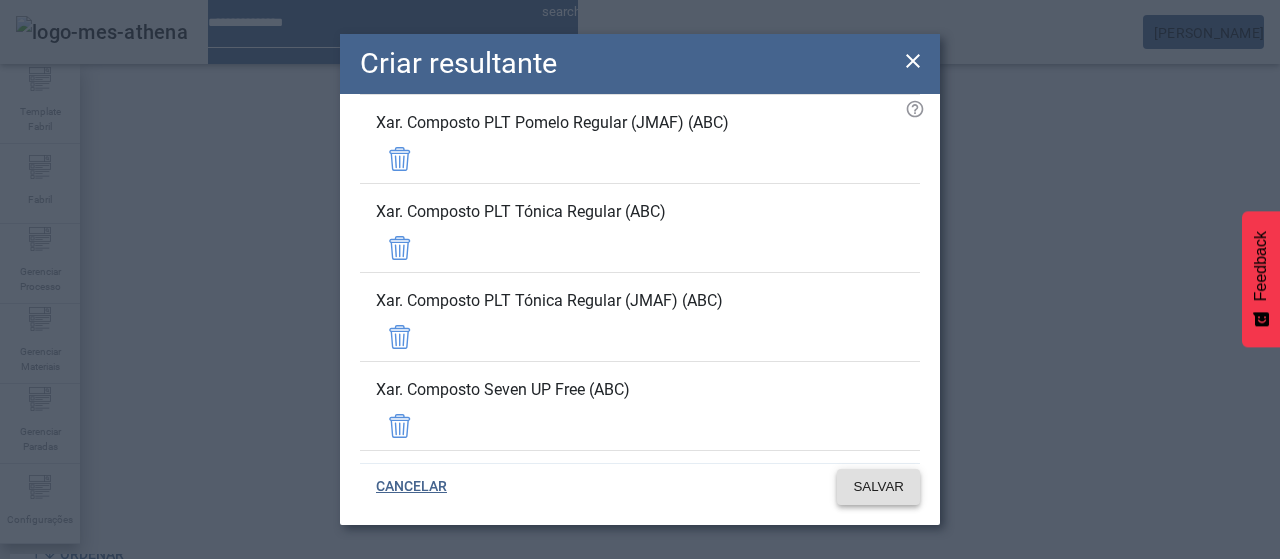 click on "SALVAR" 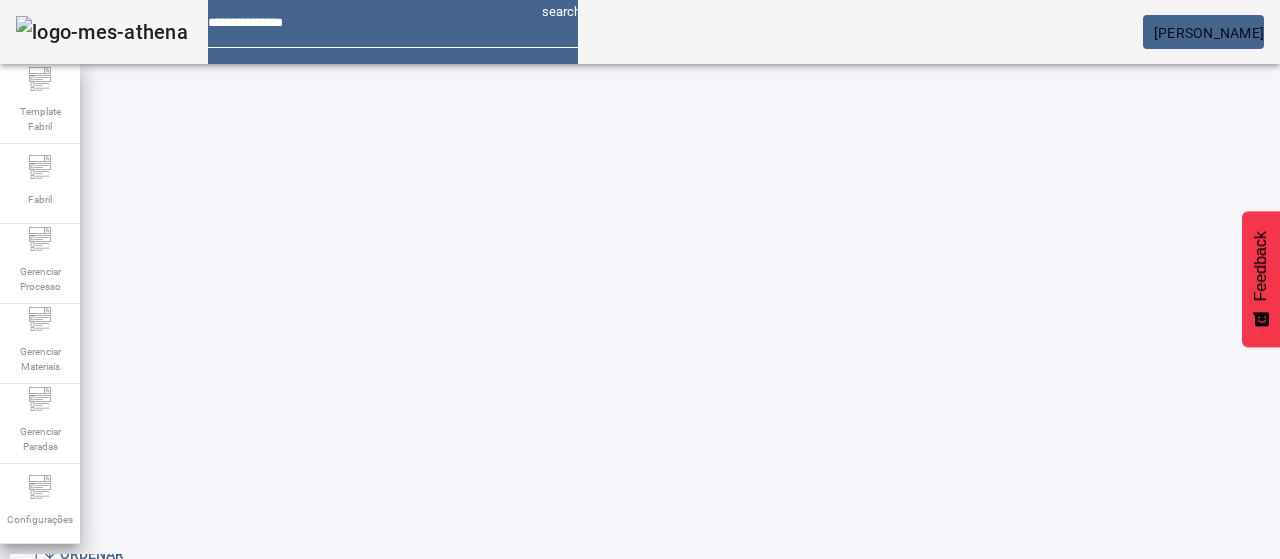 click on "3" 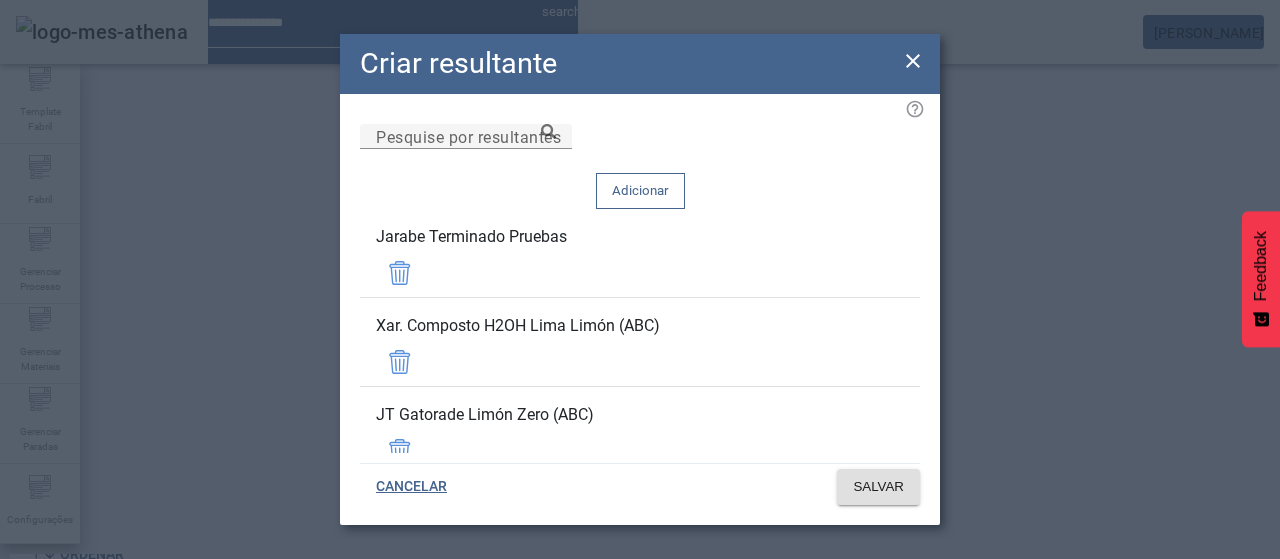 click 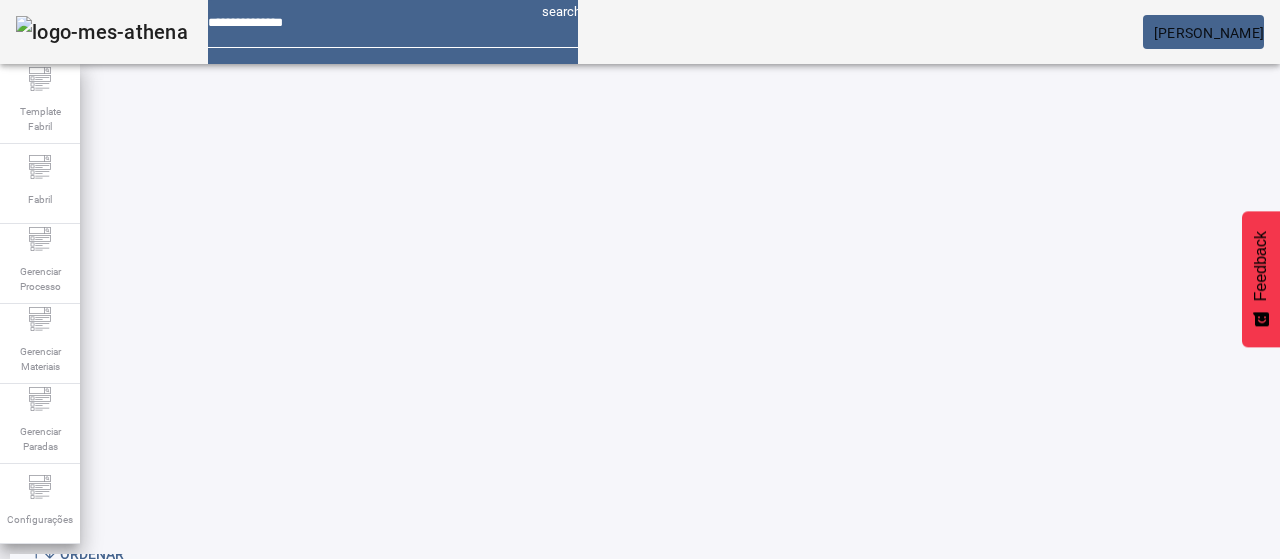 click at bounding box center (870, 987) 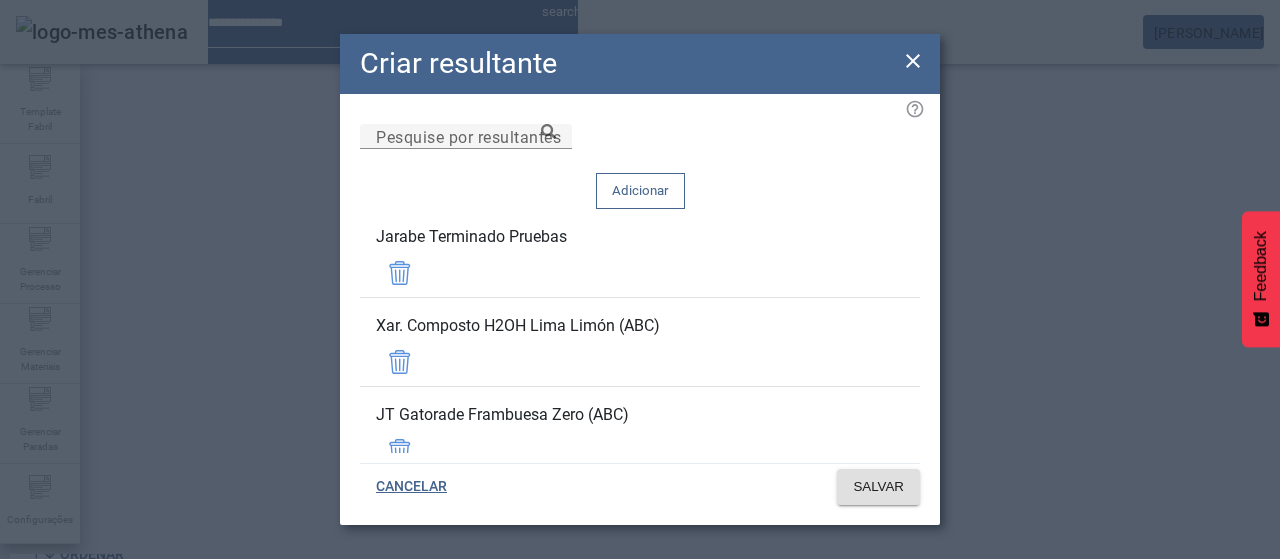 click 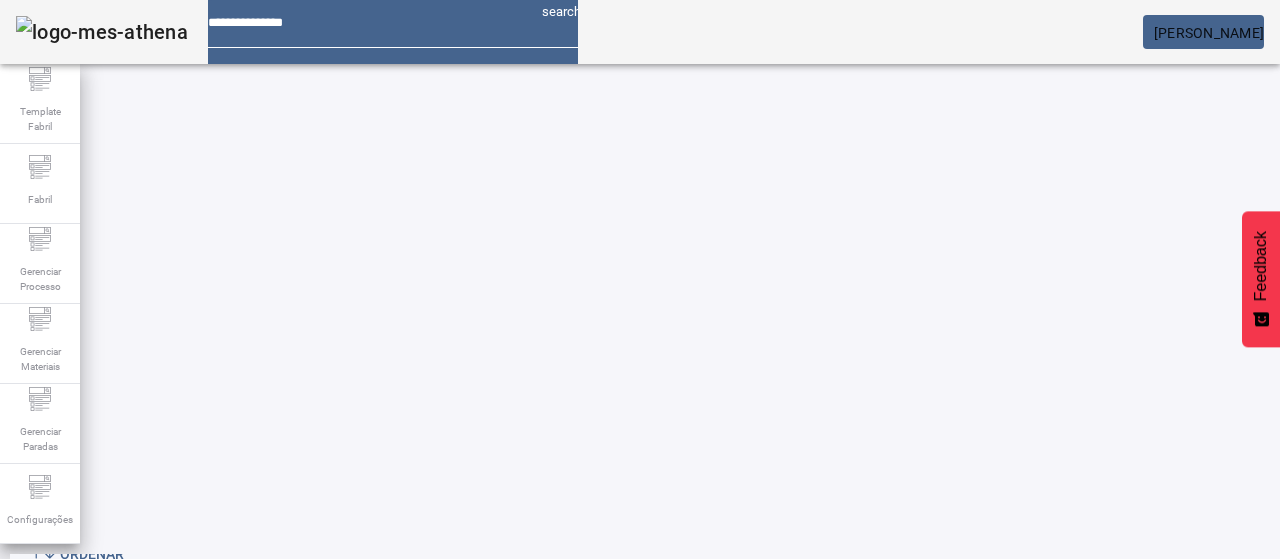 click on "4" 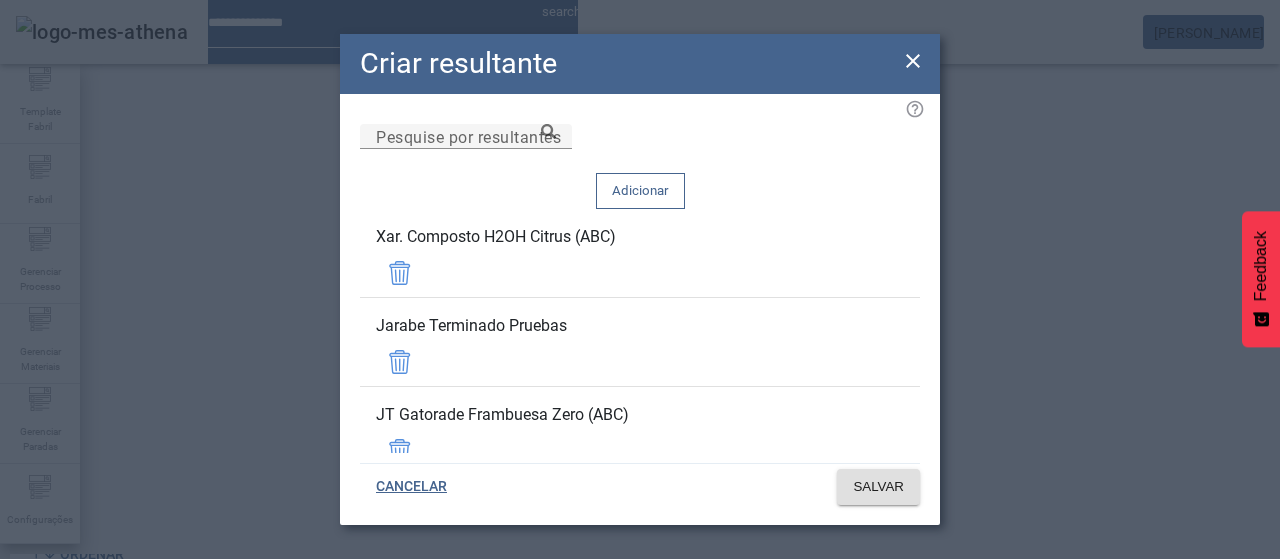 scroll, scrollTop: 530, scrollLeft: 0, axis: vertical 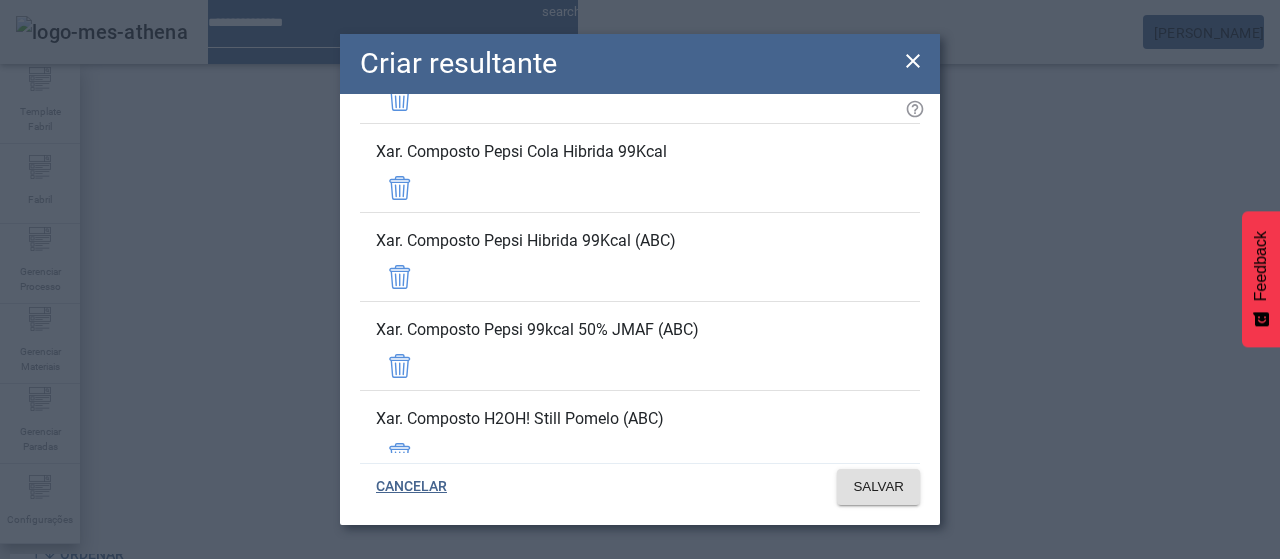click 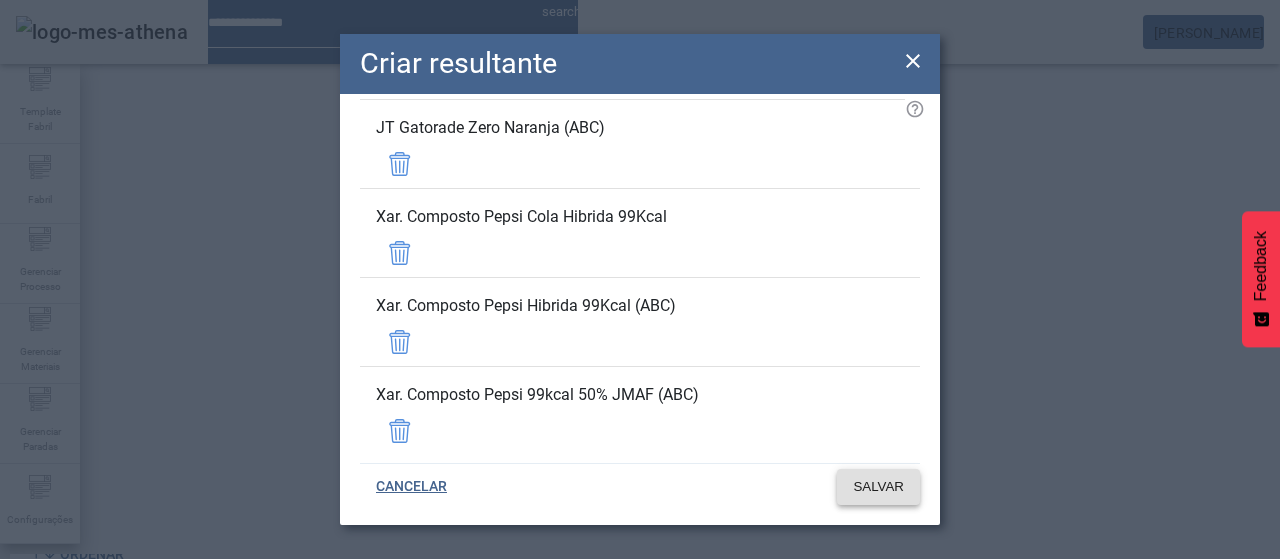 click 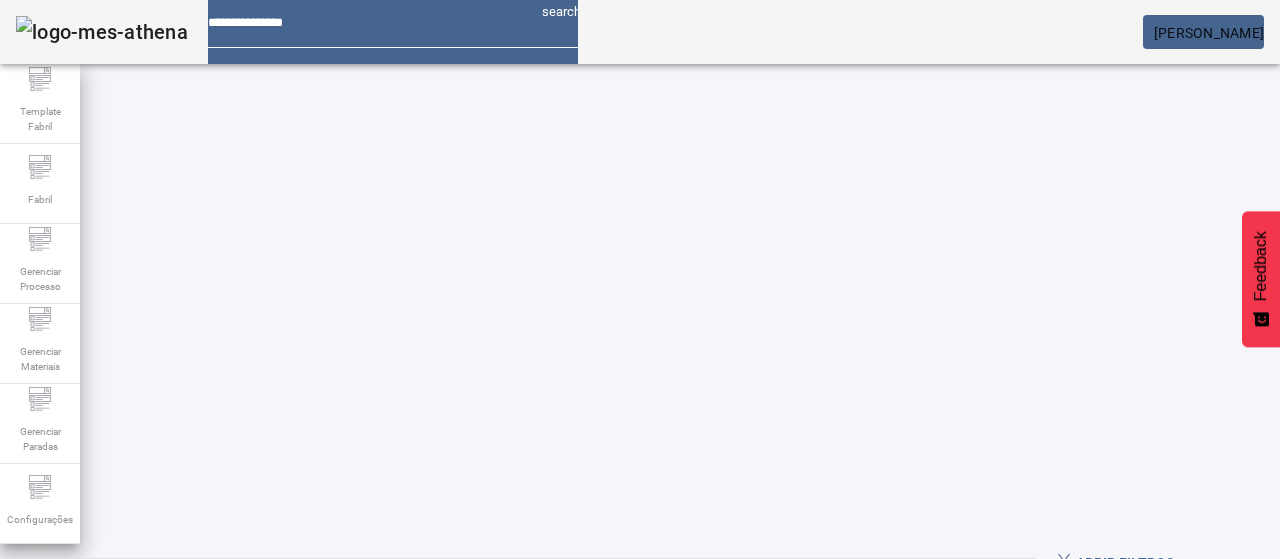scroll, scrollTop: 0, scrollLeft: 0, axis: both 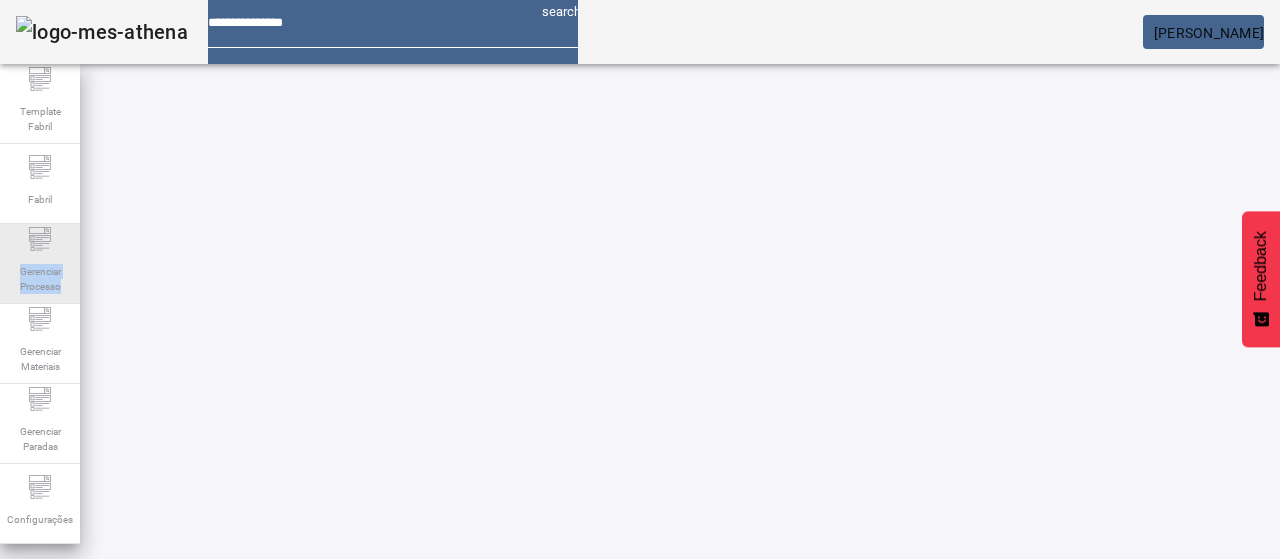 drag, startPoint x: 52, startPoint y: 250, endPoint x: 58, endPoint y: 294, distance: 44.407207 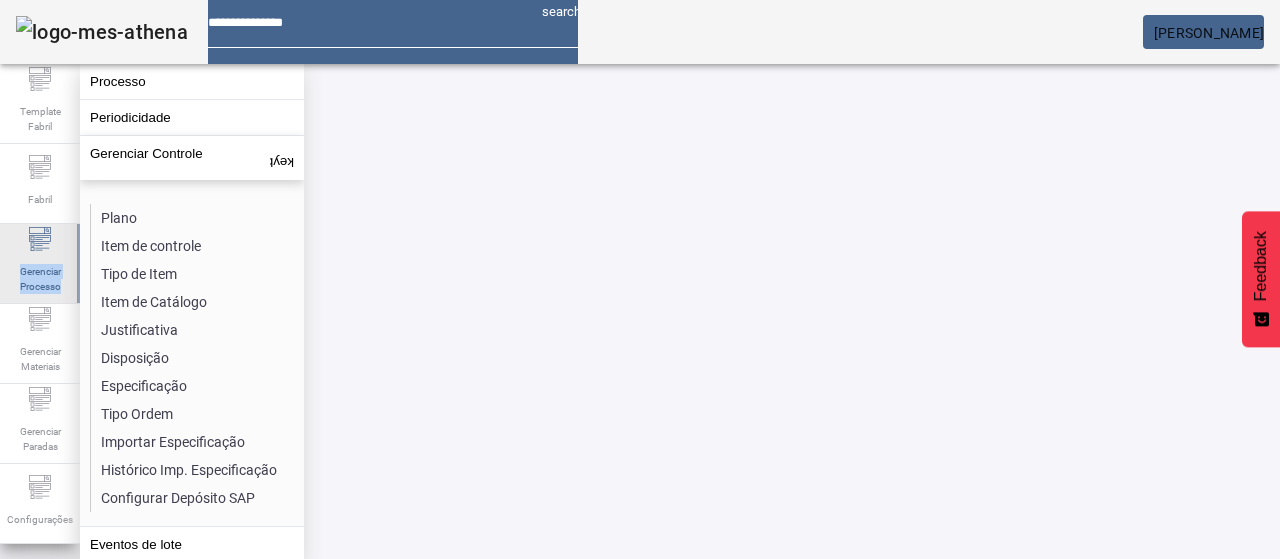 click on "Gerenciar Processo" 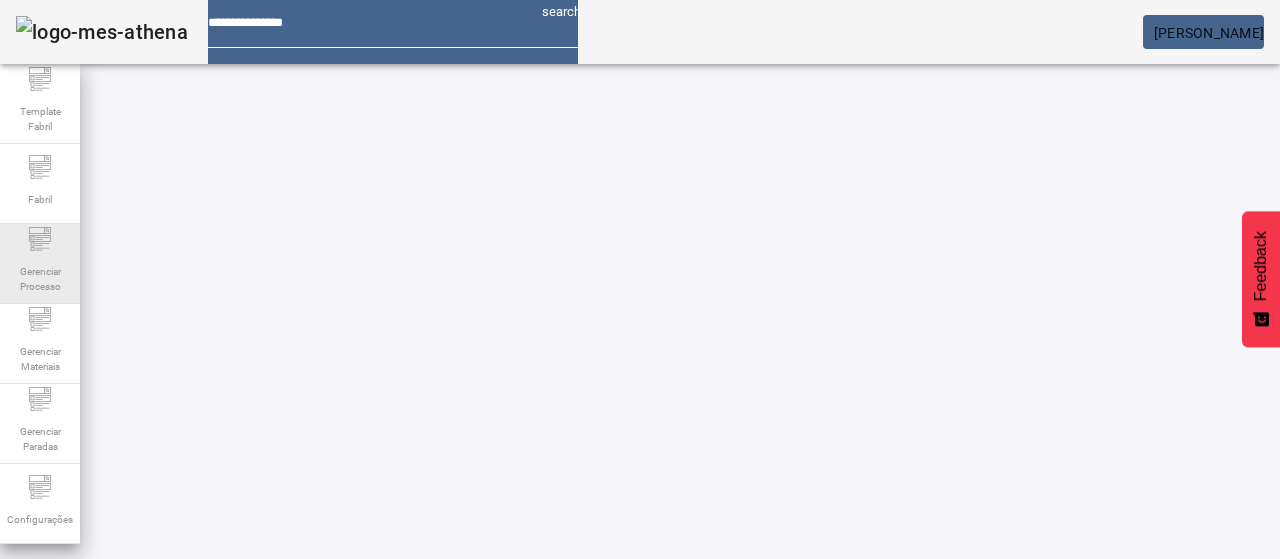 click on "Gerenciar Processo" 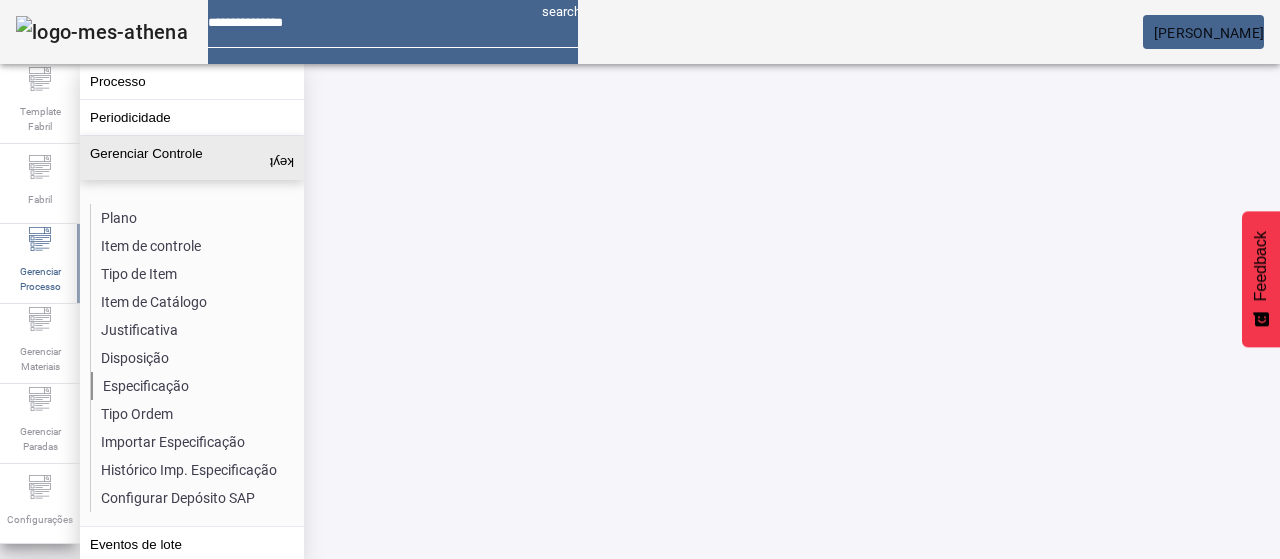 click on "Especificação" 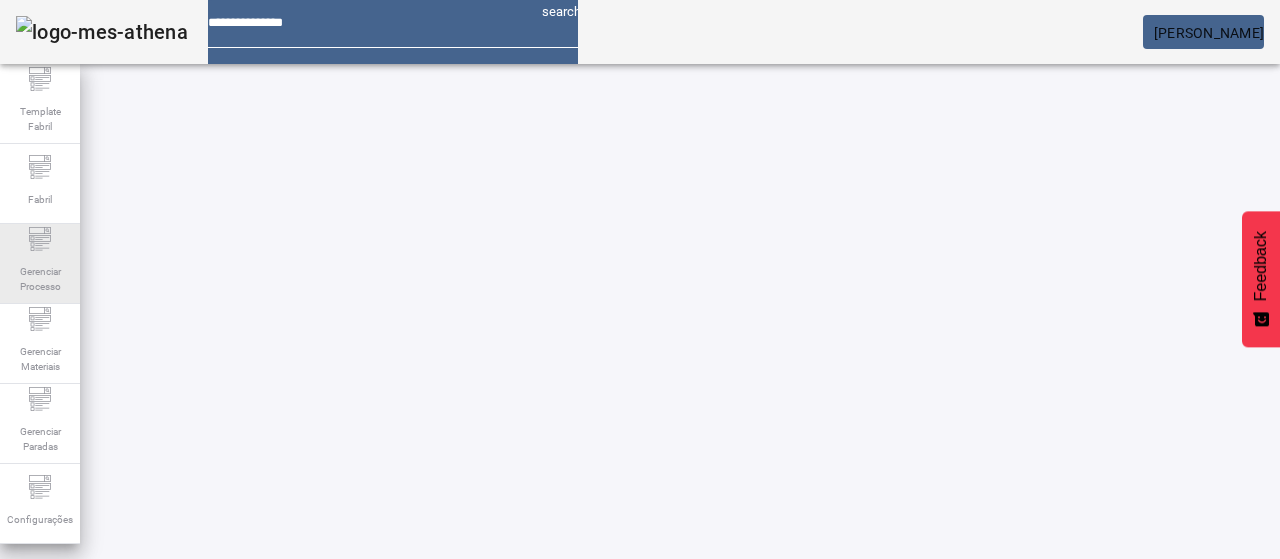 click on "Gerenciar Processo" 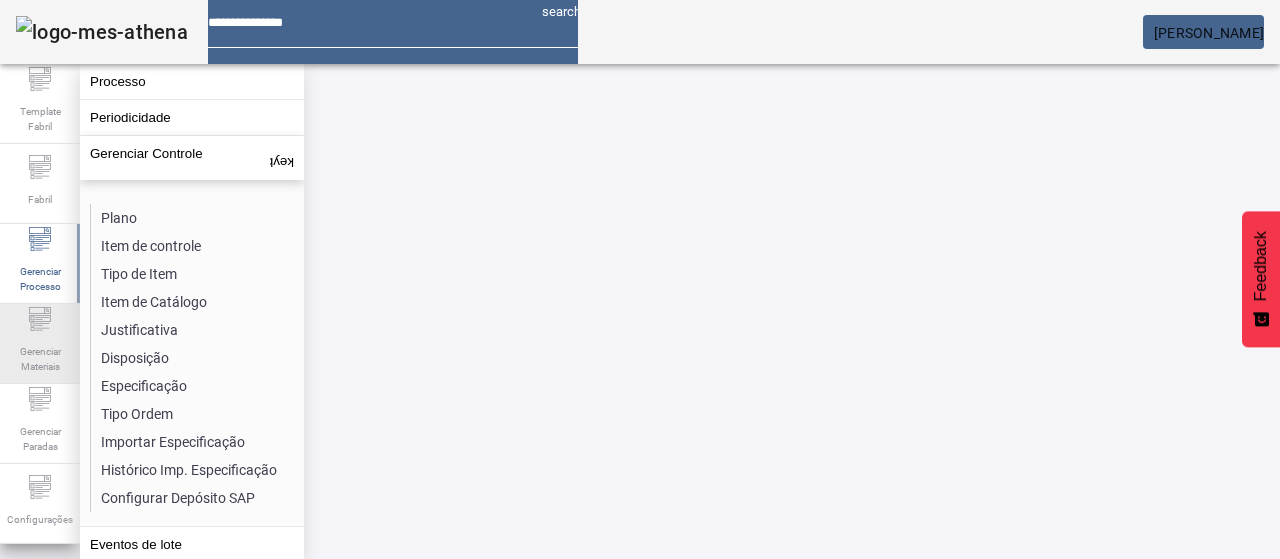 click on "Gerenciar Materiais" 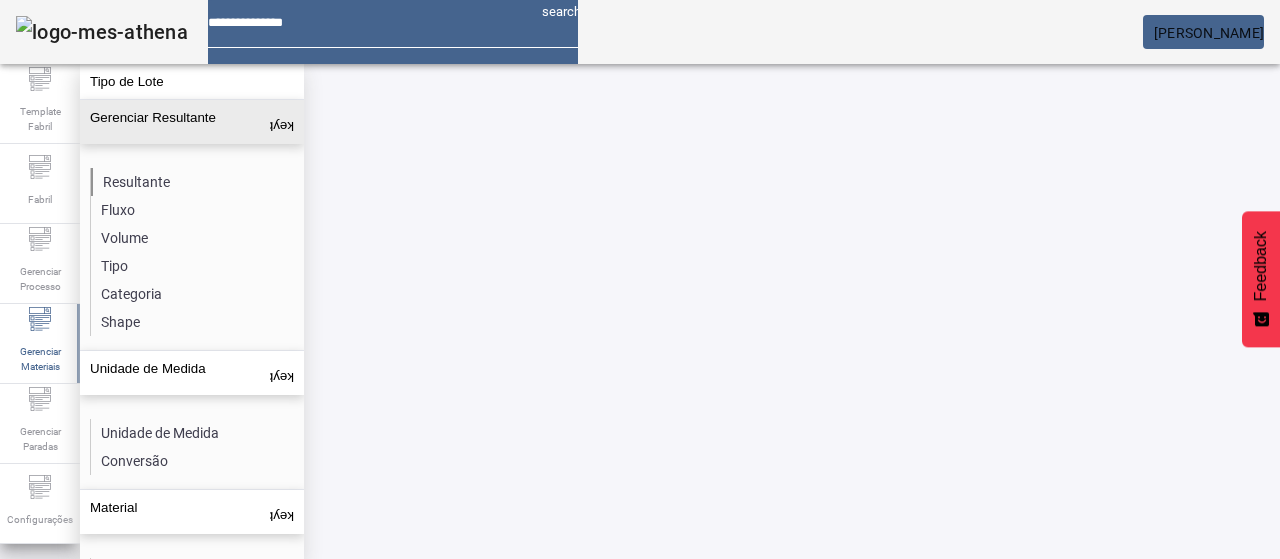 click on "Resultante" 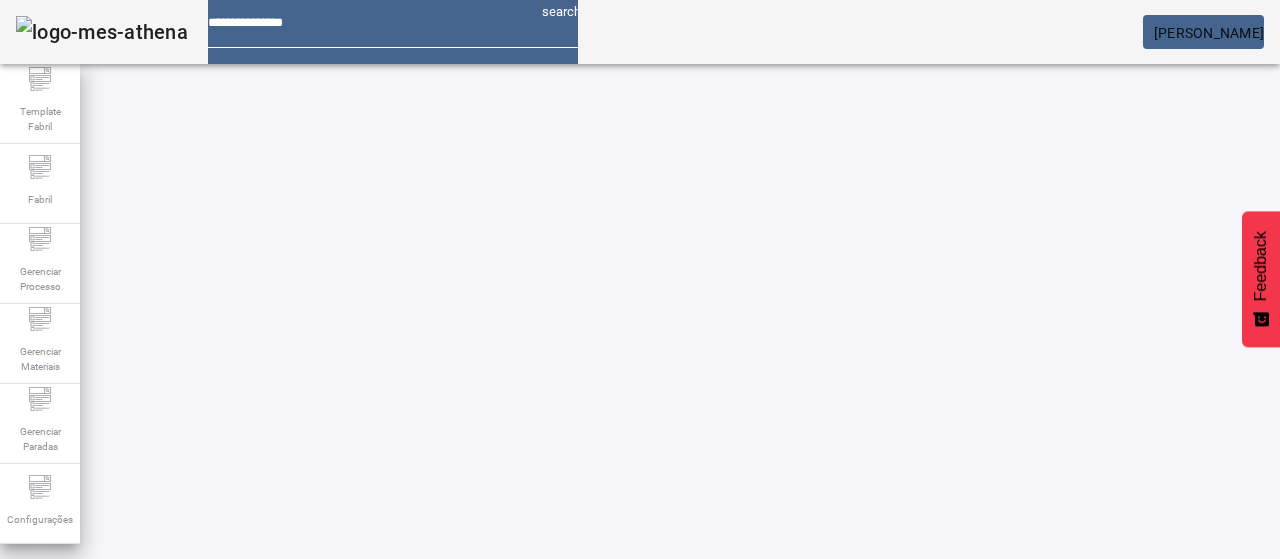 drag, startPoint x: 1123, startPoint y: 127, endPoint x: 1083, endPoint y: 99, distance: 48.82622 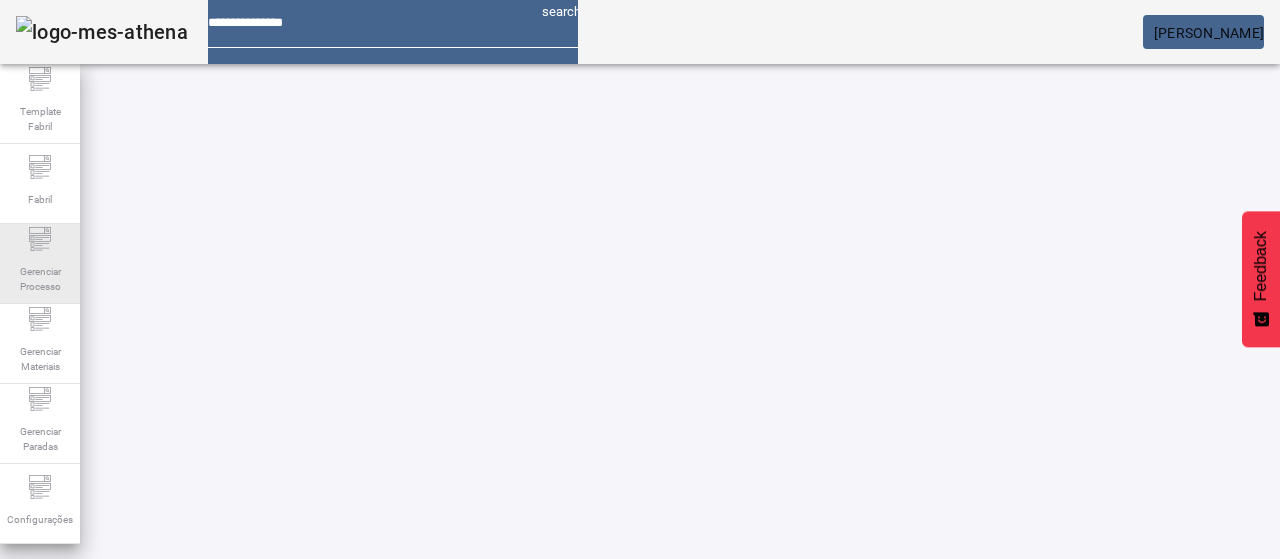click on "Gerenciar Processo" 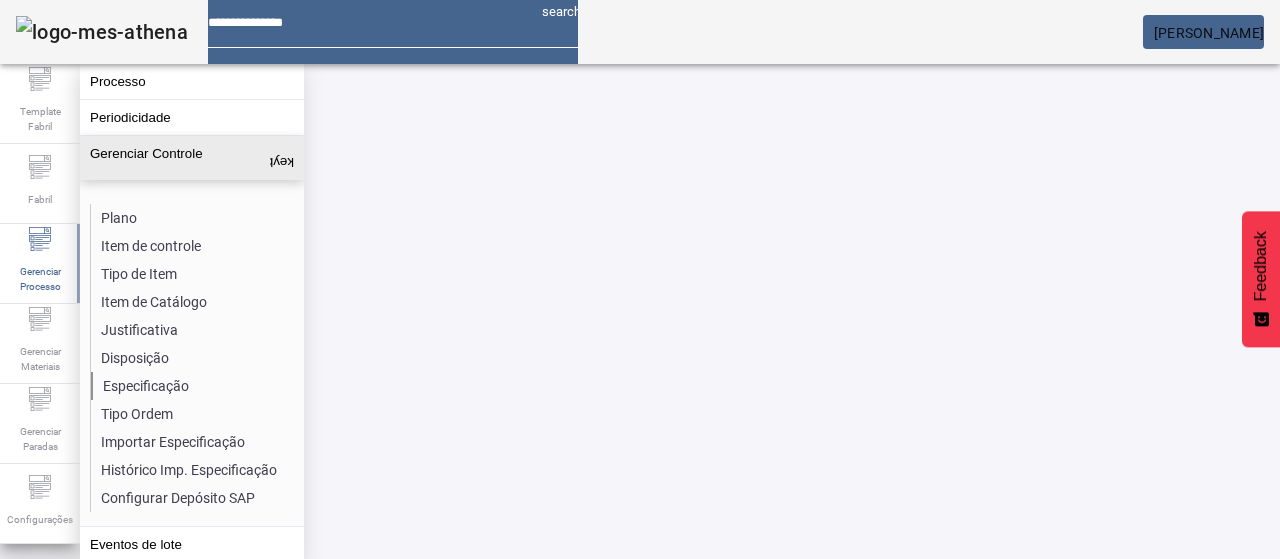 click on "Especificação" 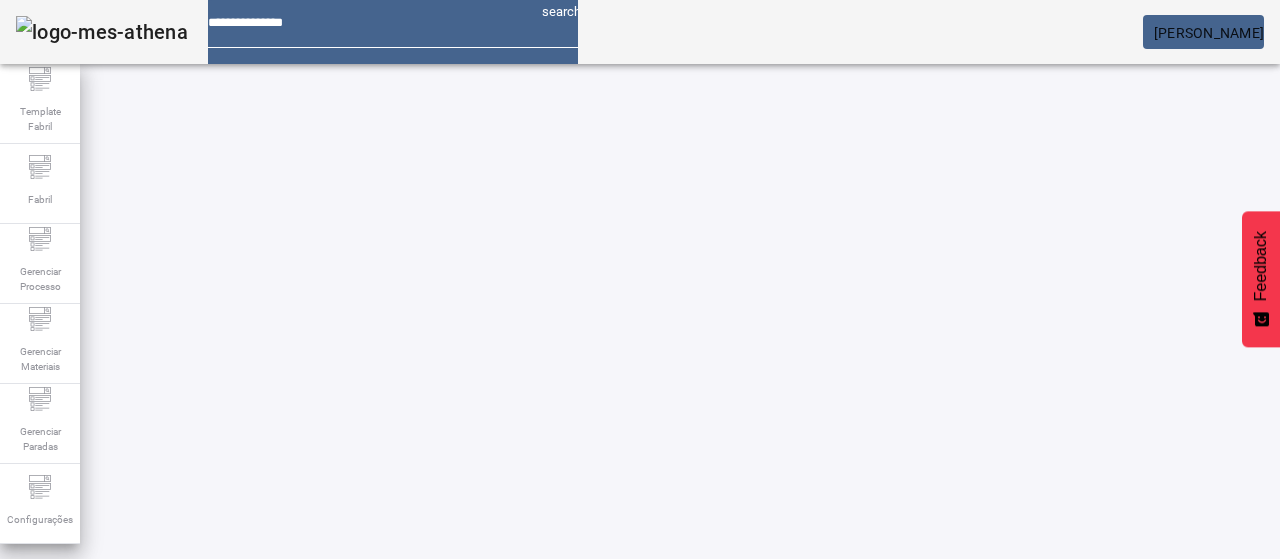 click on "Pesquise por item de controle" 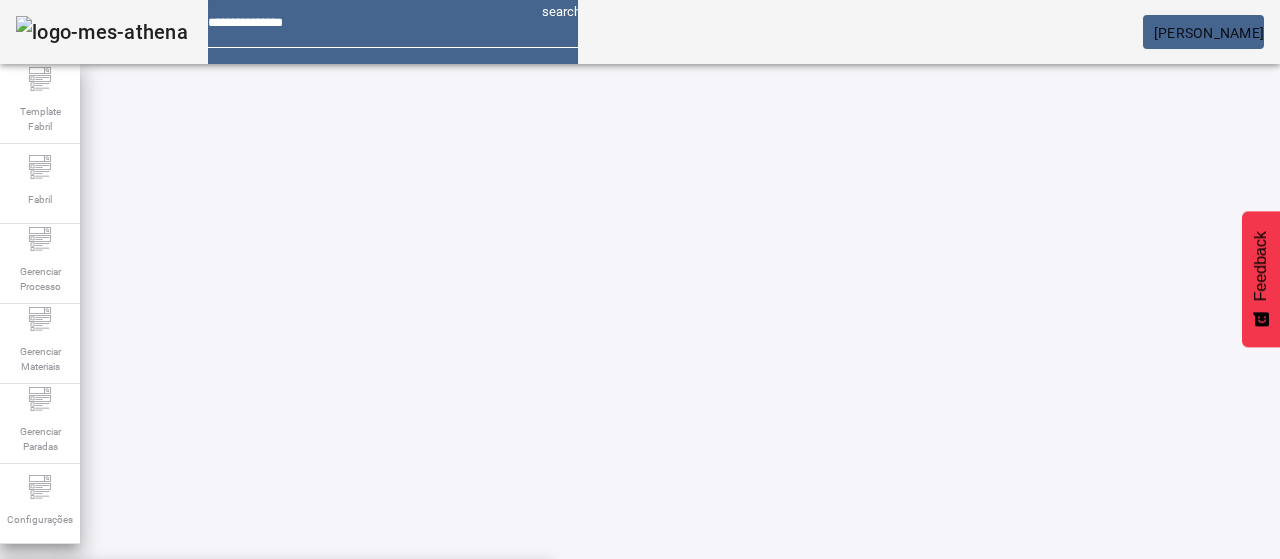 type on "**********" 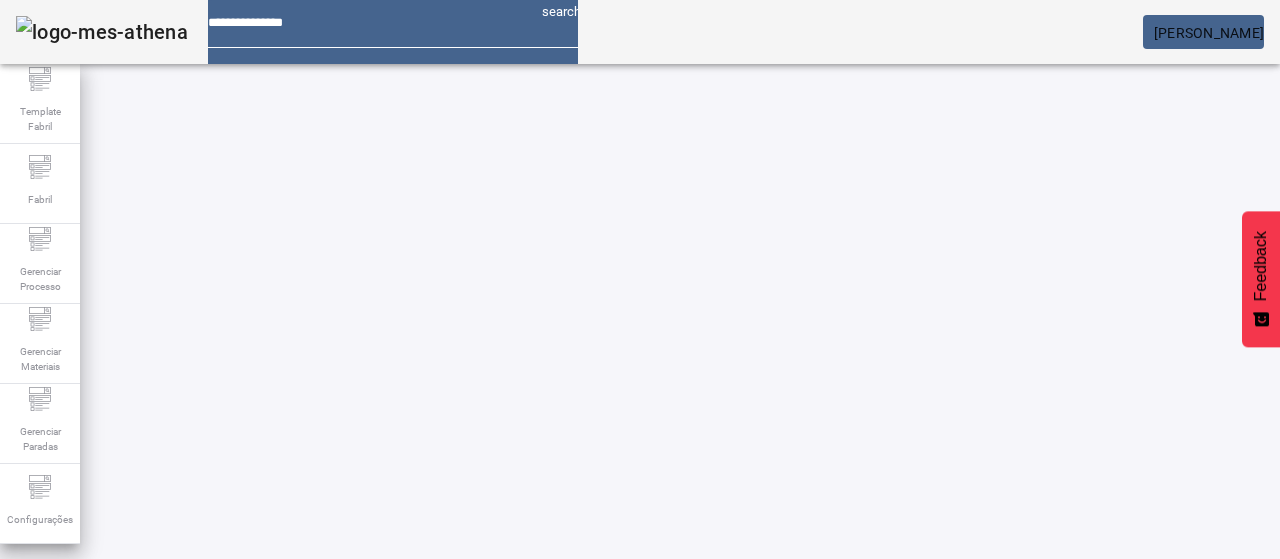 click 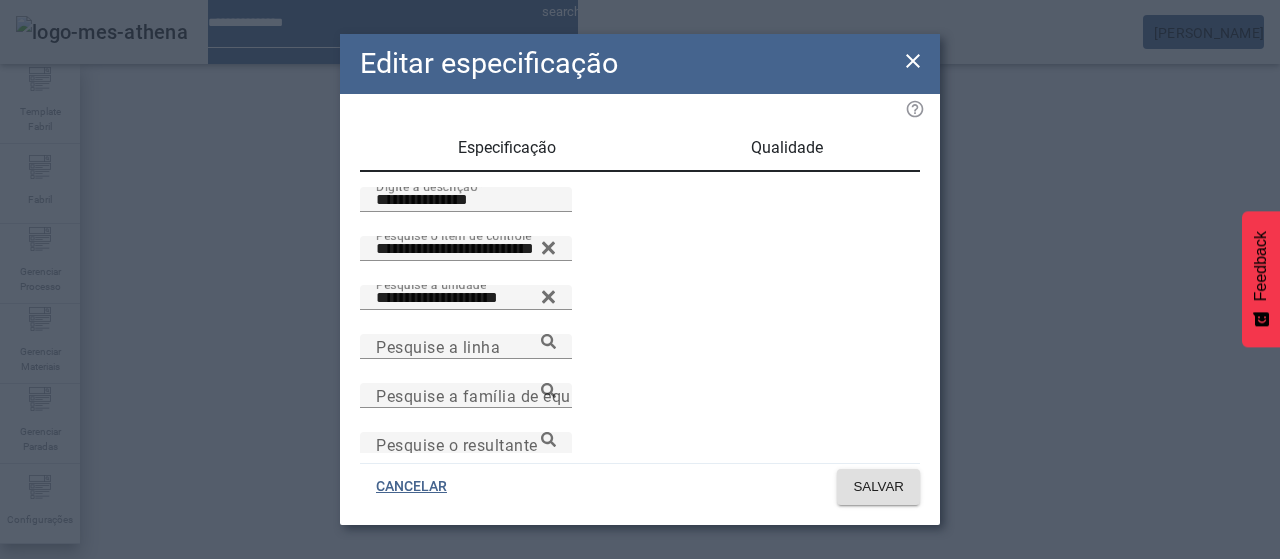 click 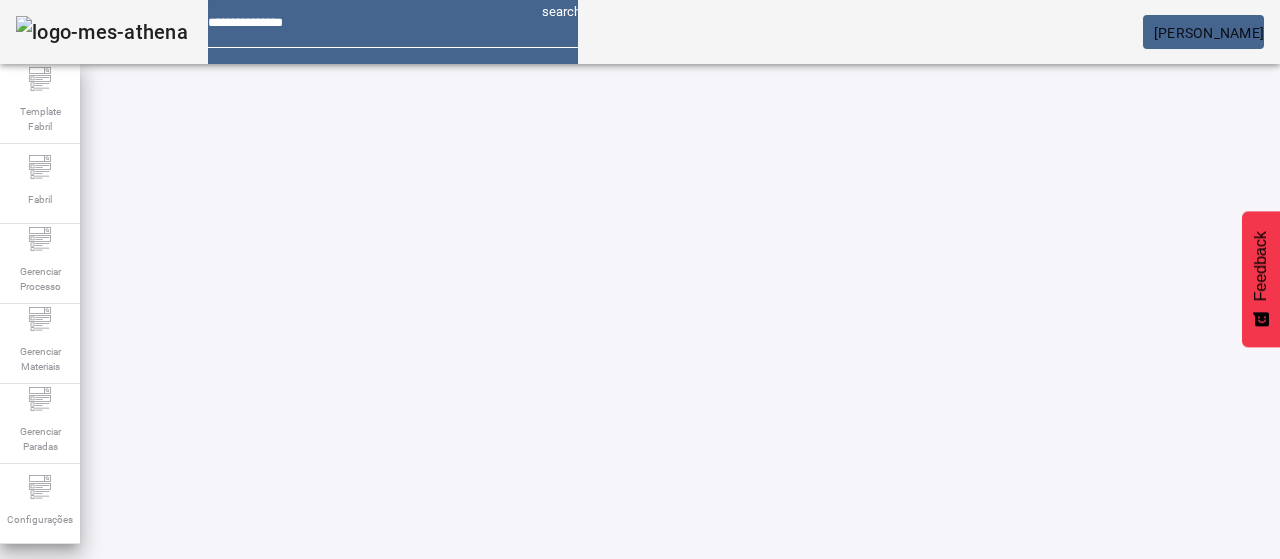click on "pH-Contr.Quim.Água de Cald" at bounding box center (213, 799) 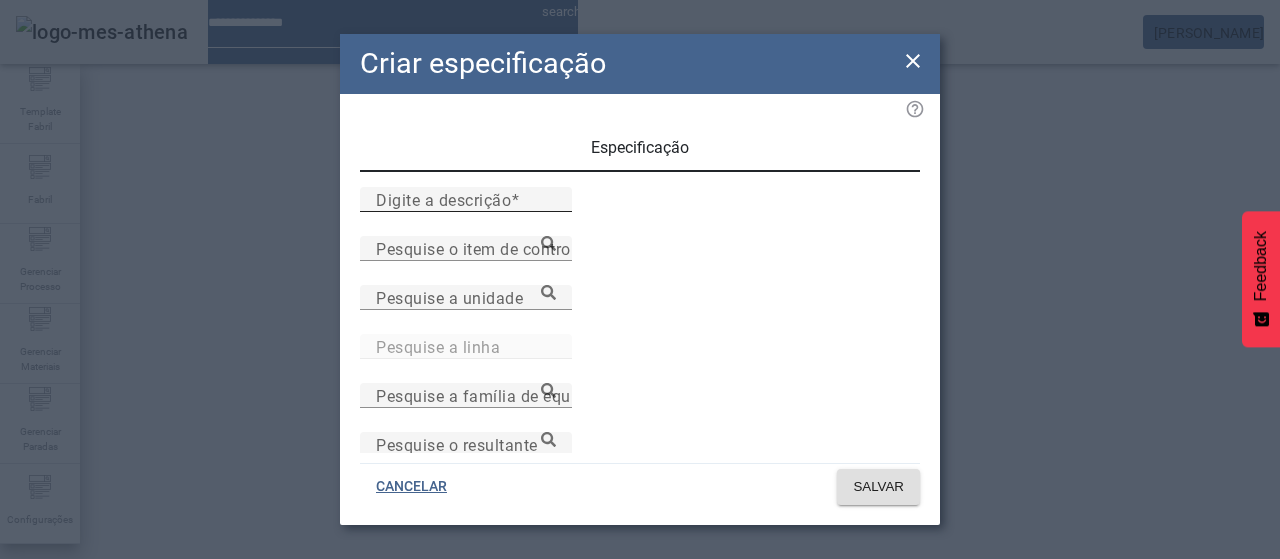 click on "Digite a descrição" at bounding box center (443, 199) 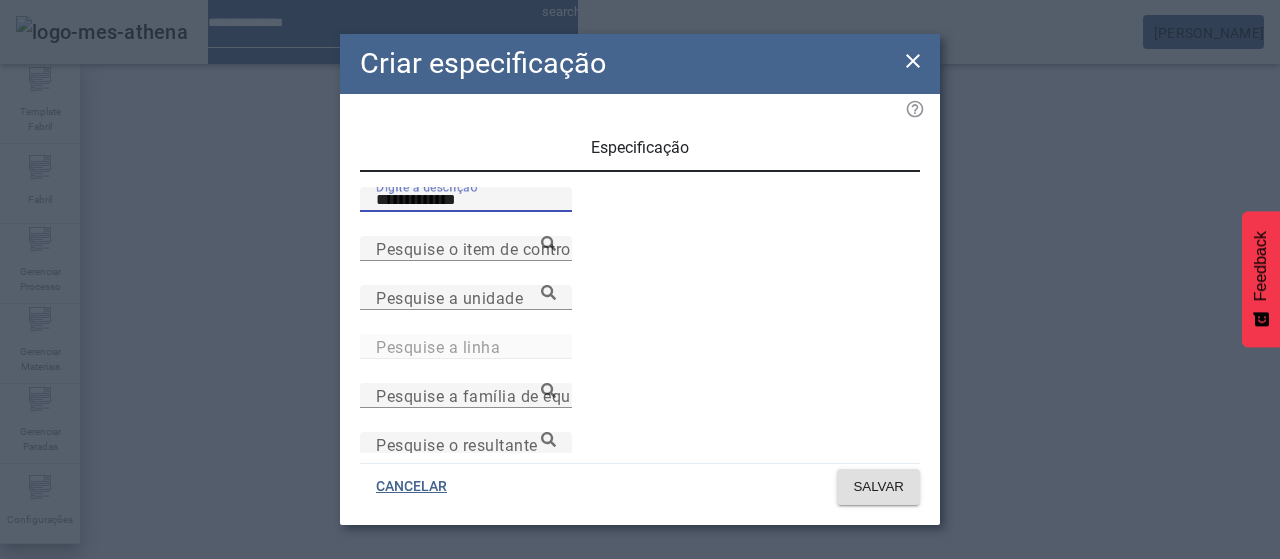 type on "**********" 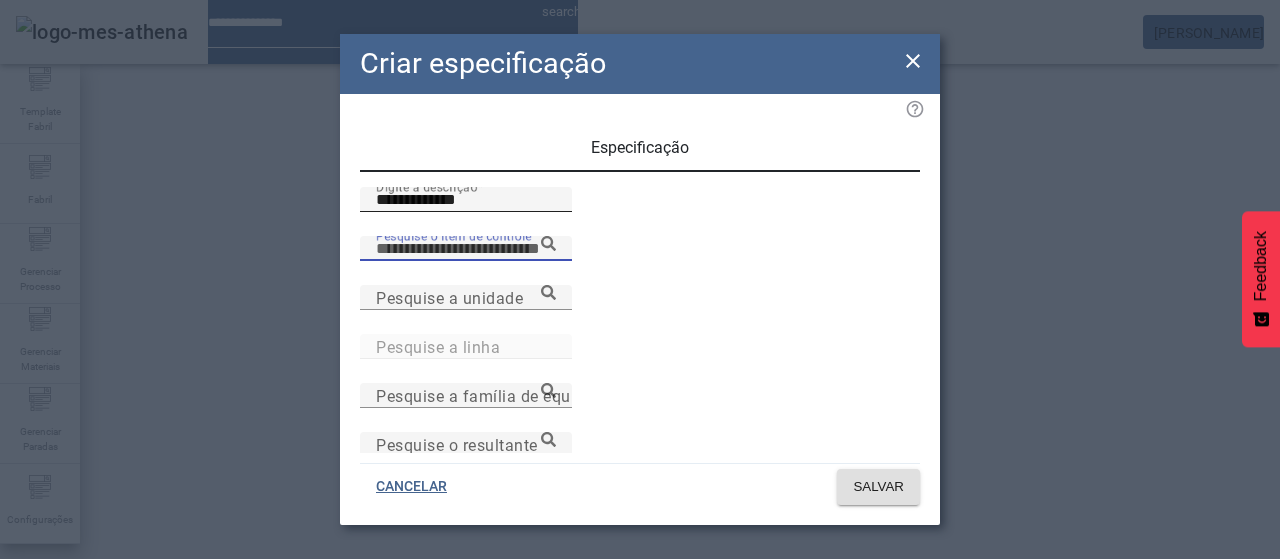 paste on "**********" 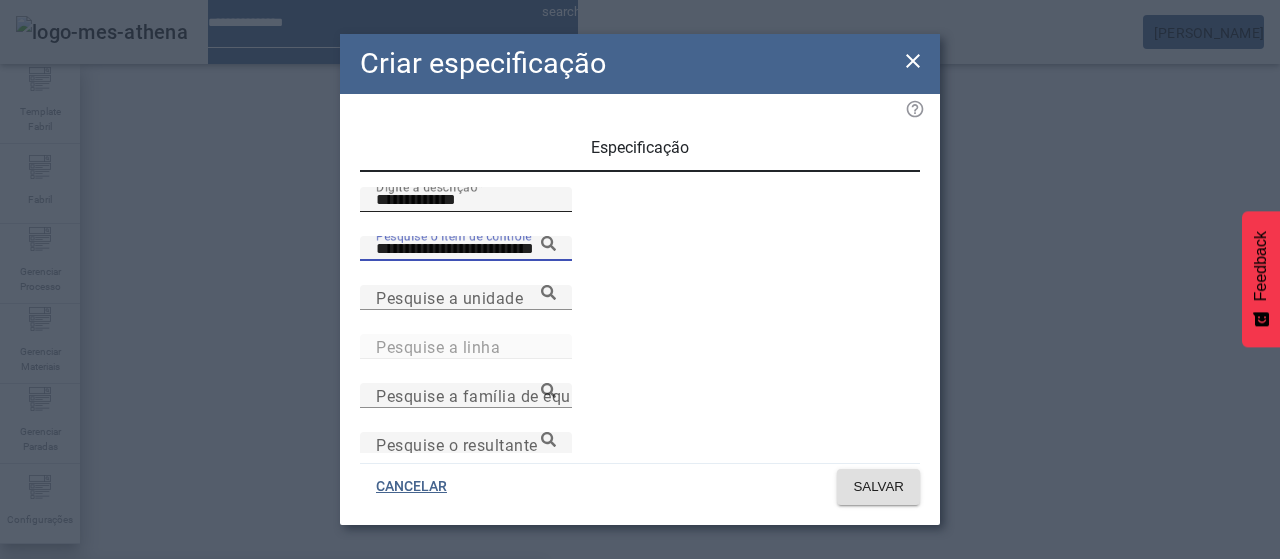 type on "**********" 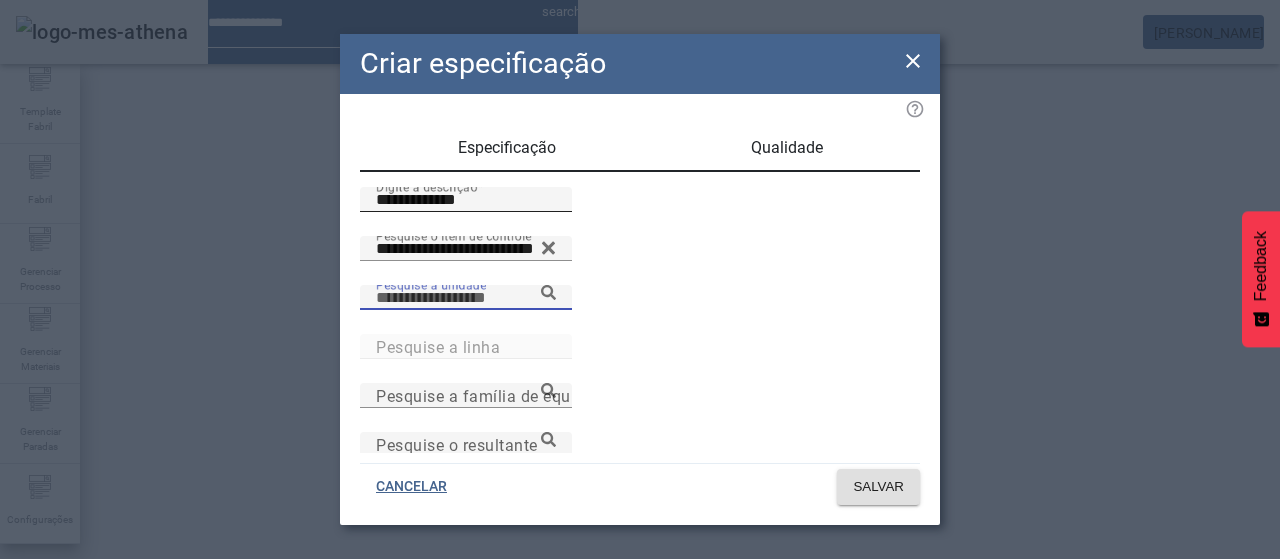 type on "*" 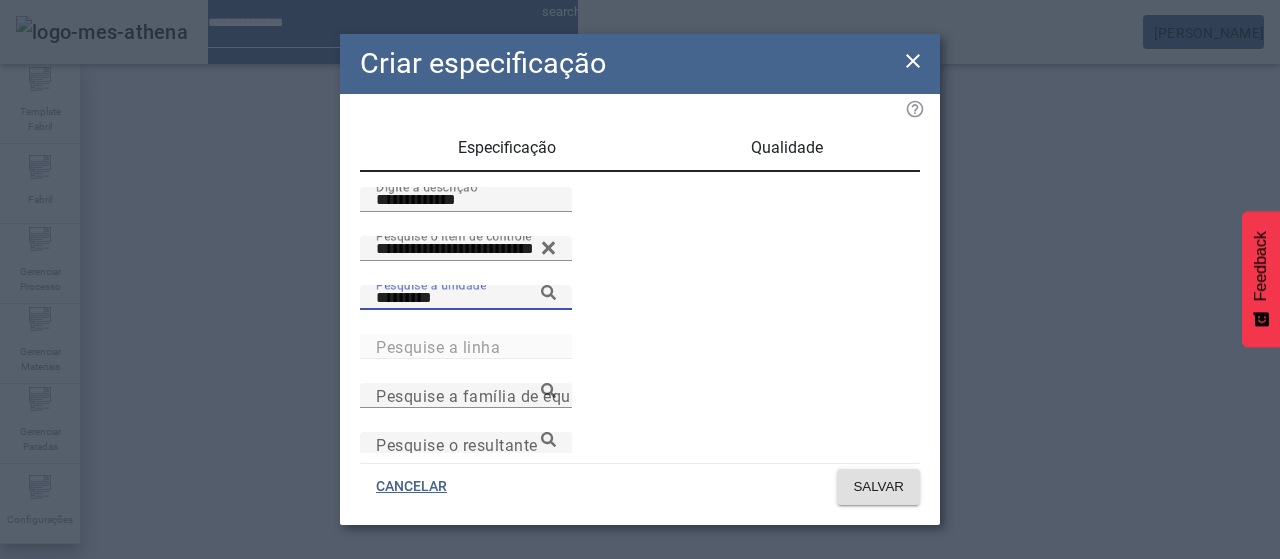 type on "*********" 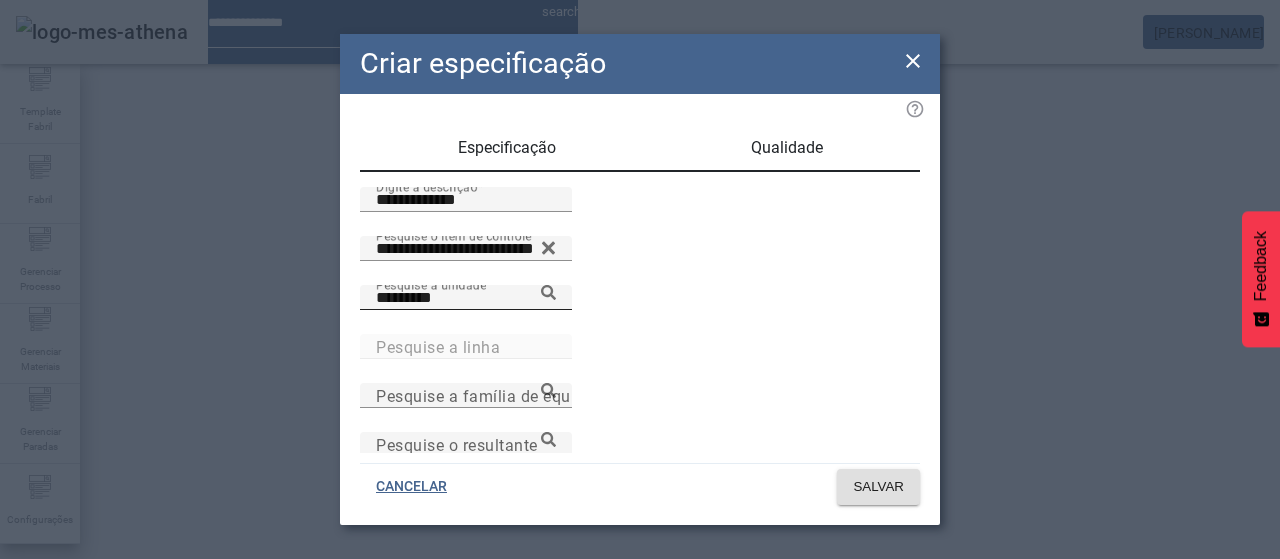 click 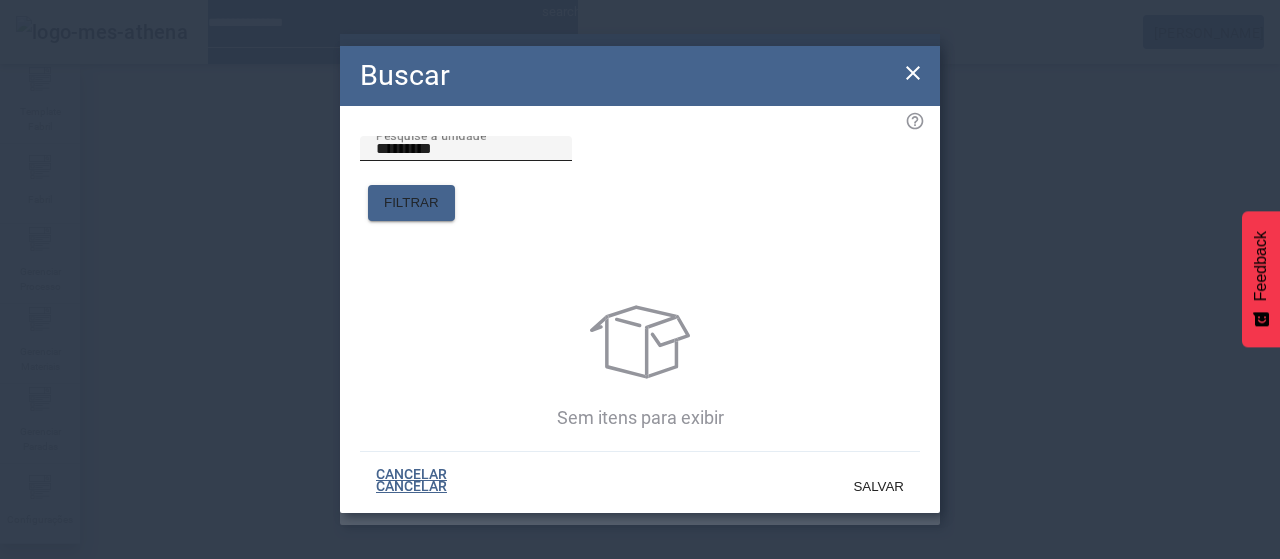 drag, startPoint x: 528, startPoint y: 192, endPoint x: 498, endPoint y: 183, distance: 31.320919 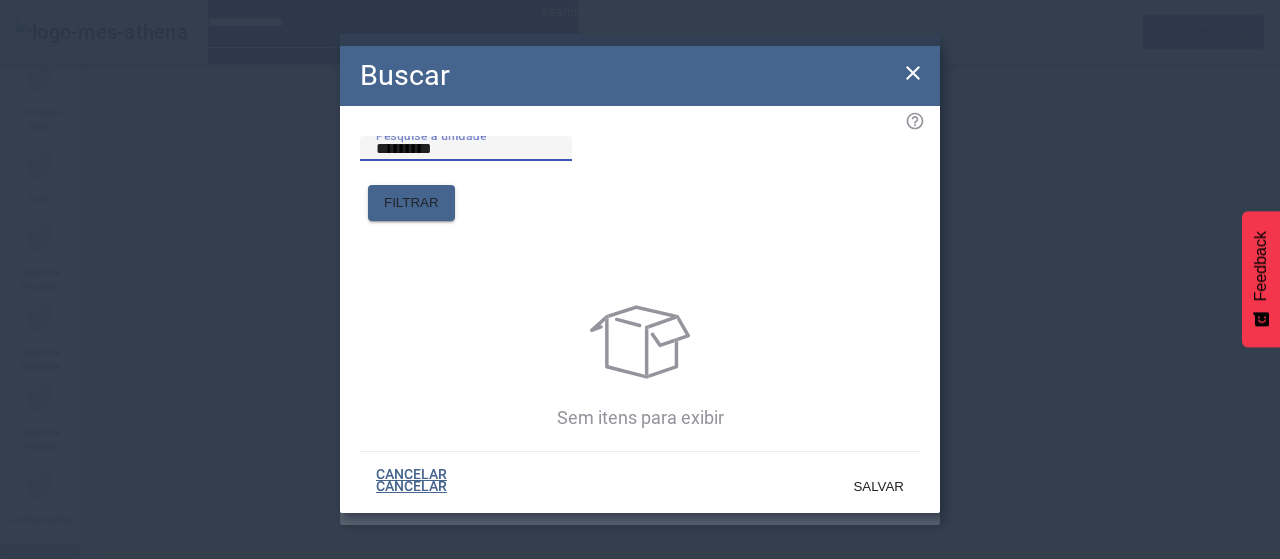 drag, startPoint x: 498, startPoint y: 183, endPoint x: 270, endPoint y: 189, distance: 228.07893 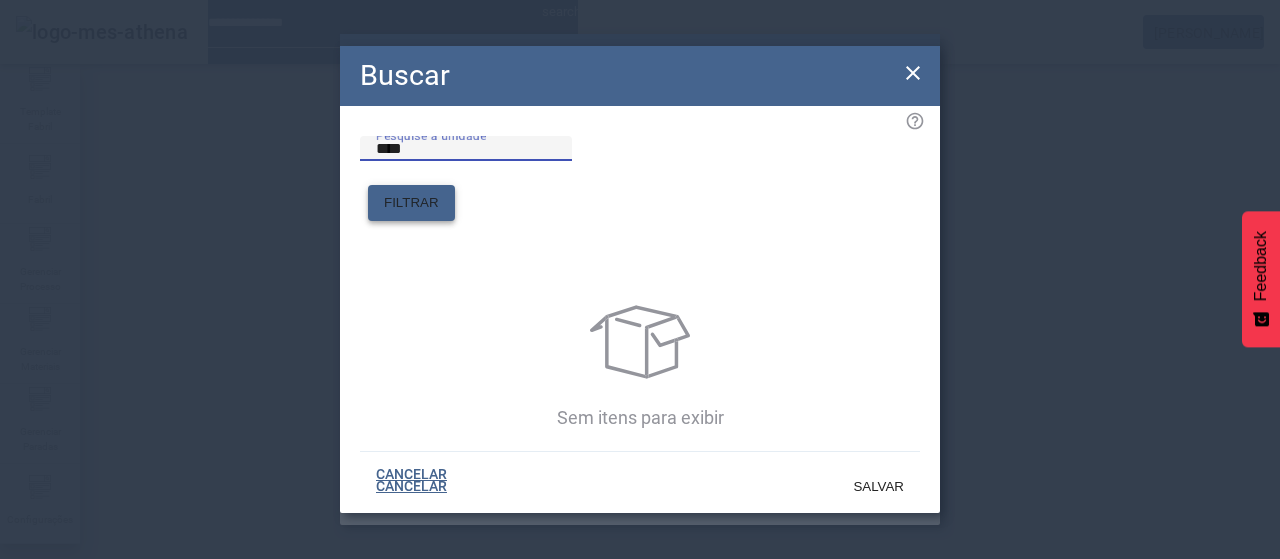 type on "****" 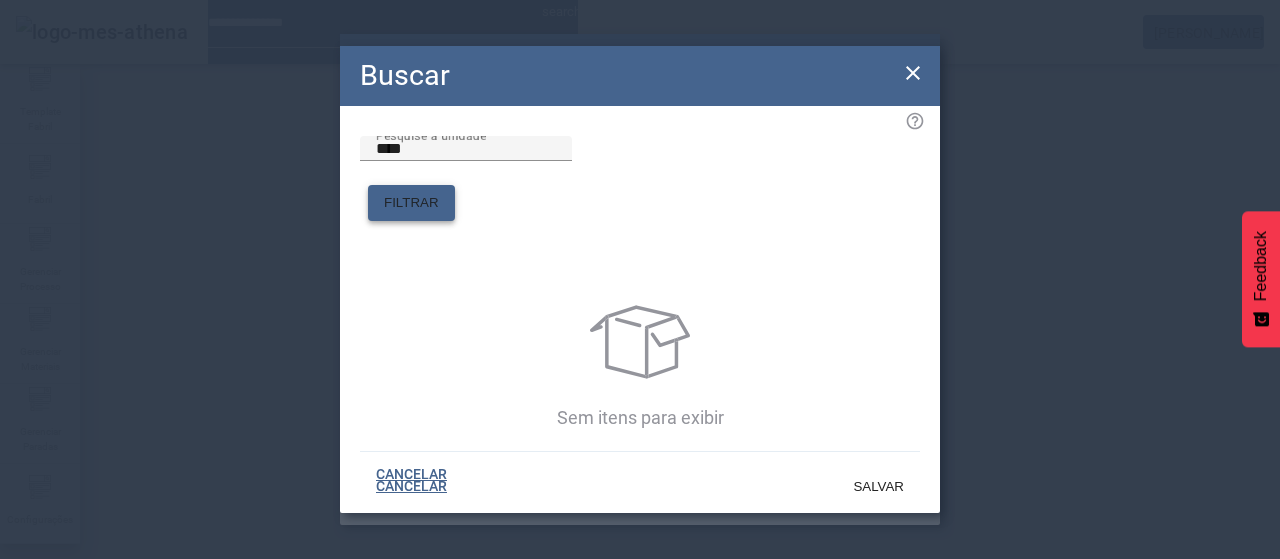 click 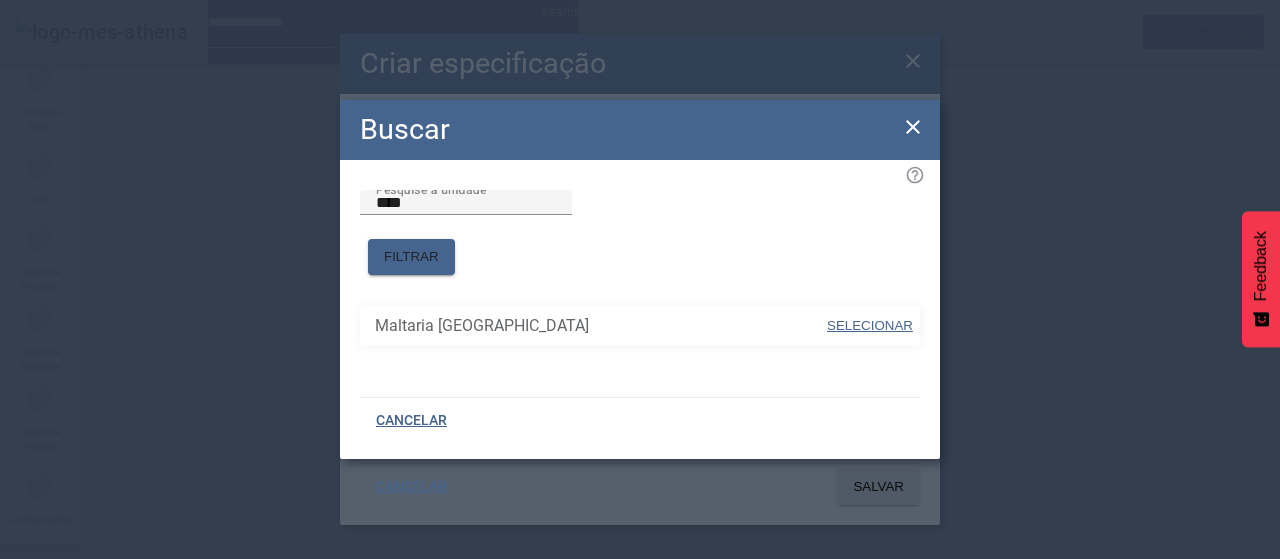click on "Maltaria Uruguay" at bounding box center [600, 326] 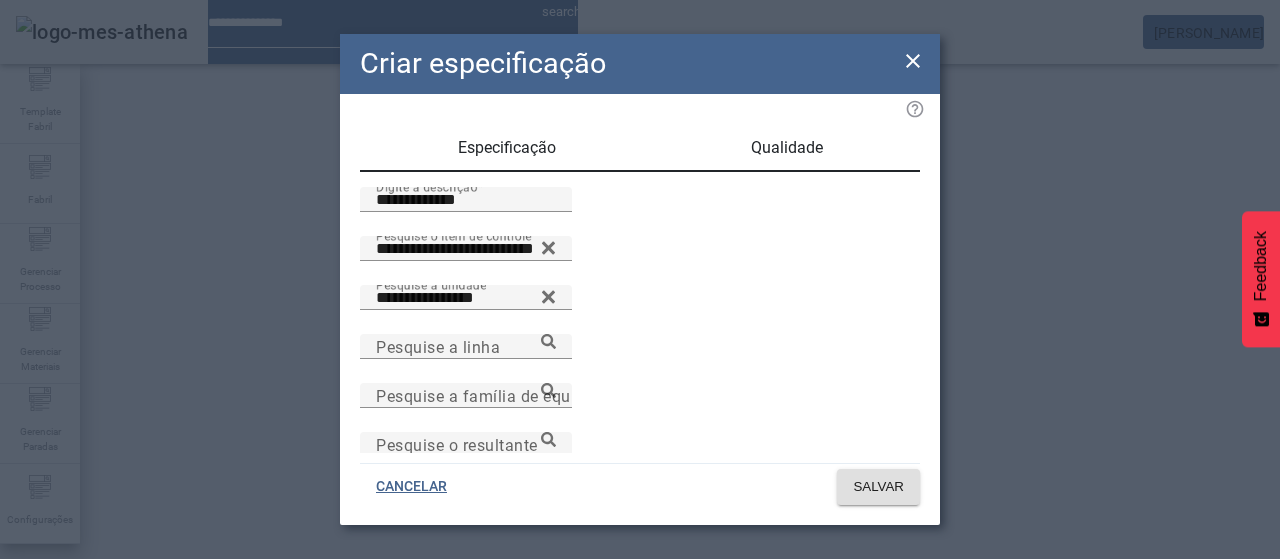 click on "Qualidade" at bounding box center [787, 148] 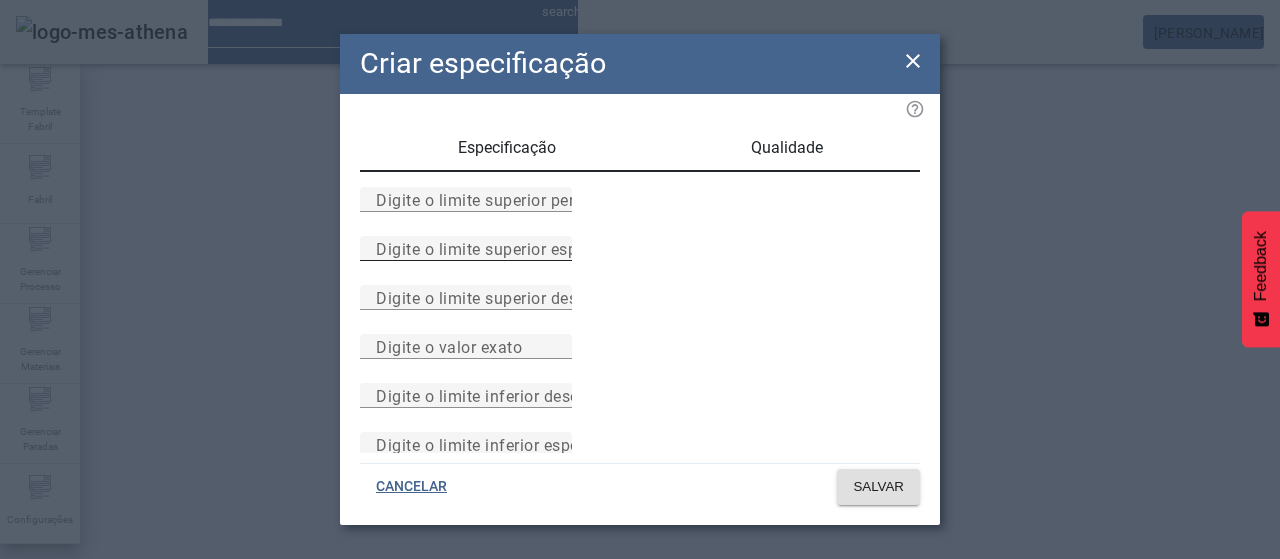 click on "Digite o limite superior especificado" at bounding box center [511, 248] 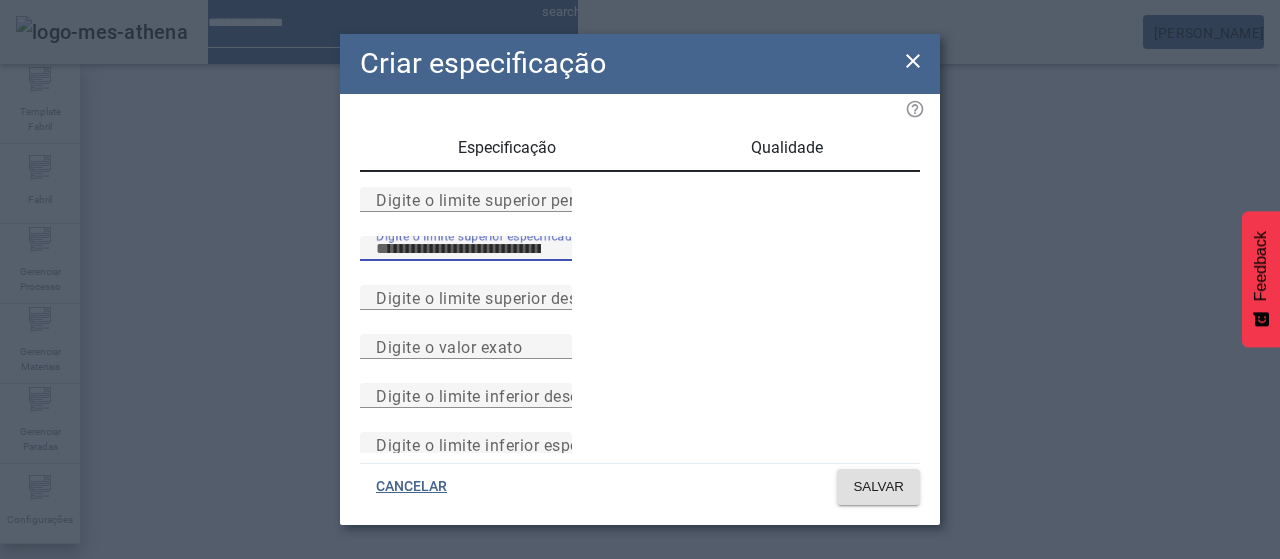 type on "****" 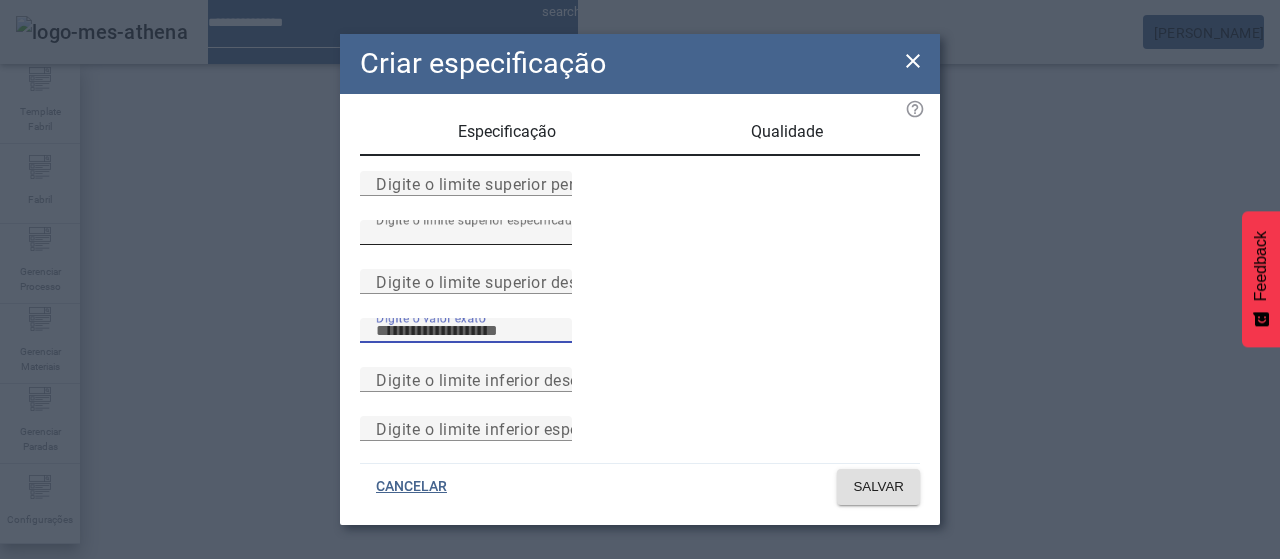 scroll, scrollTop: 261, scrollLeft: 0, axis: vertical 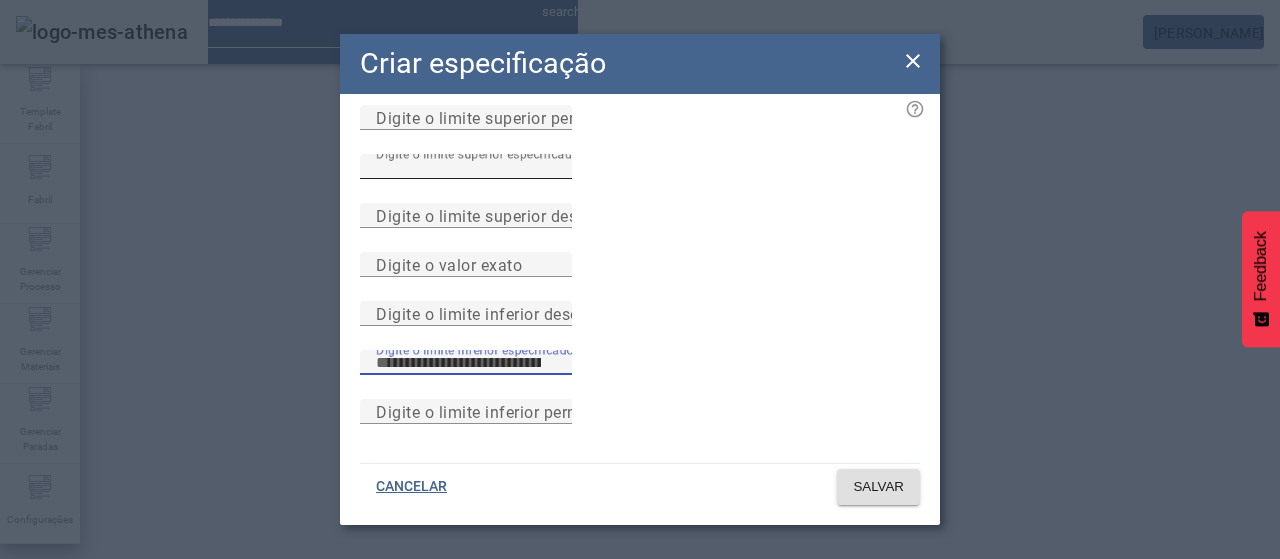 type on "**" 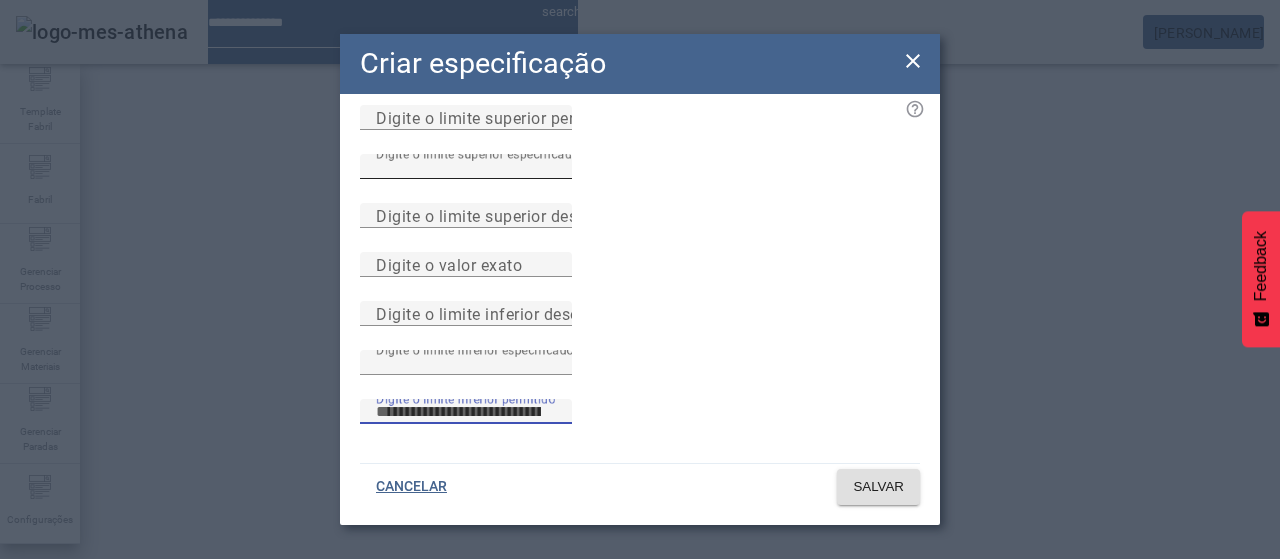 type 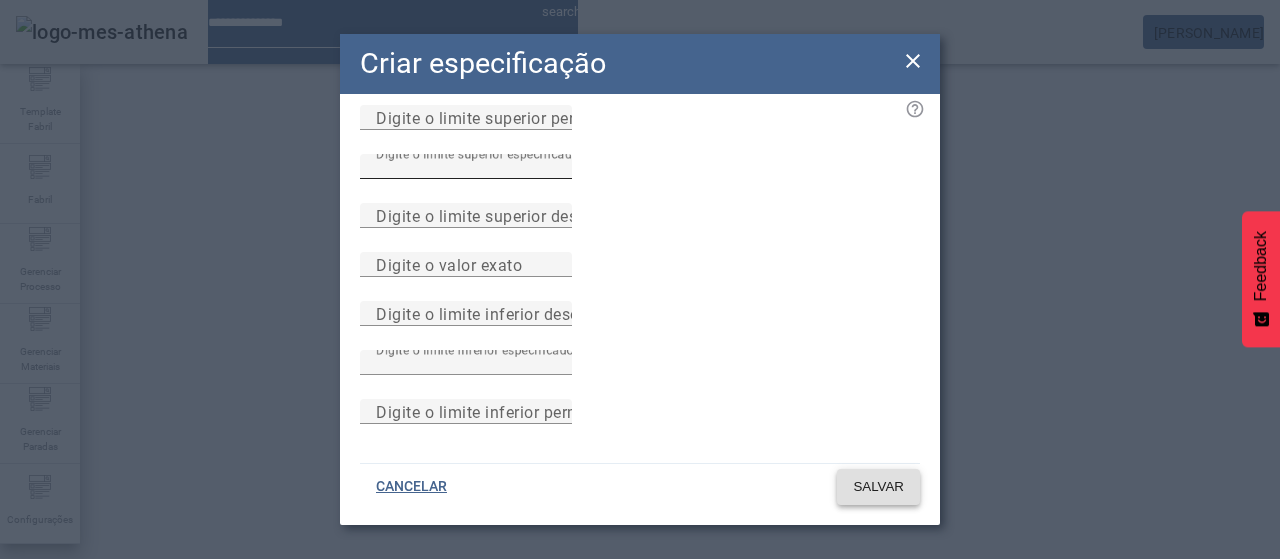type 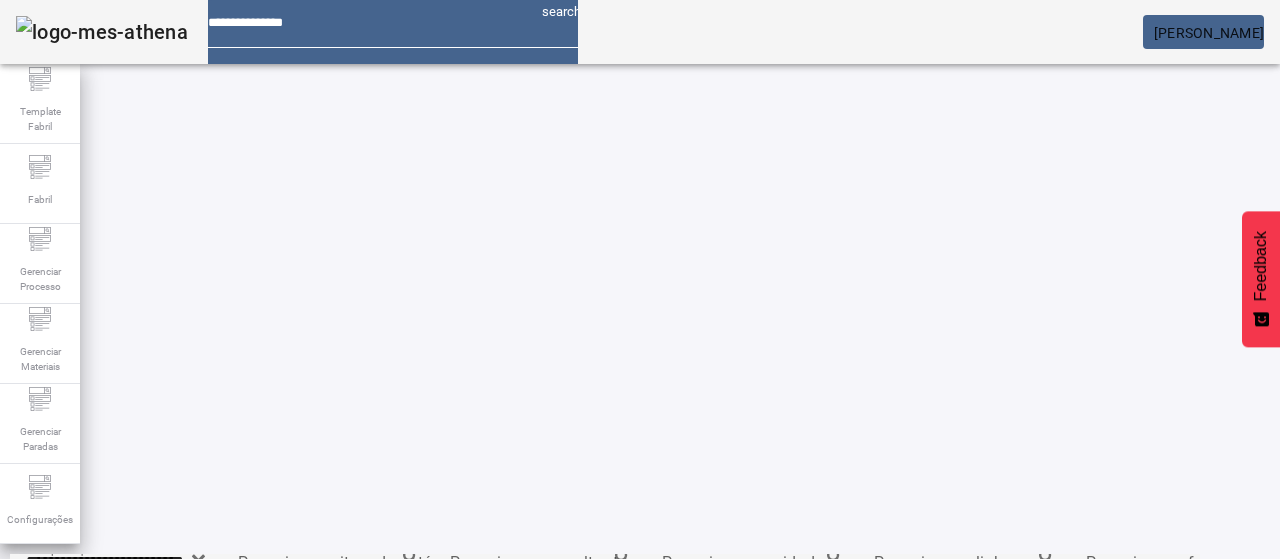 scroll, scrollTop: 340, scrollLeft: 0, axis: vertical 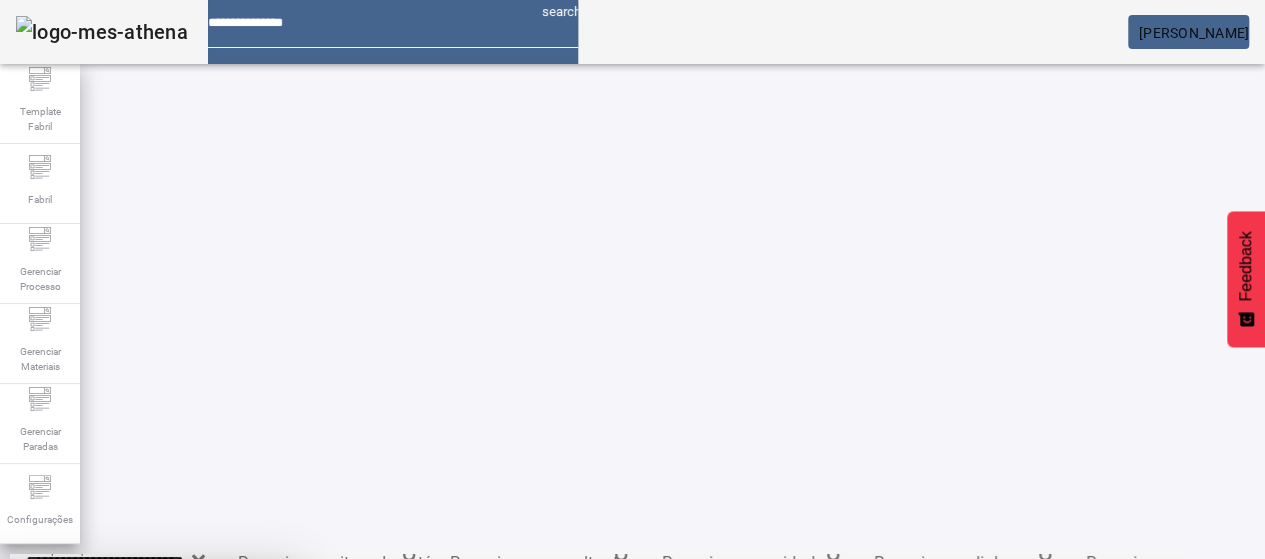 click on "SIM" at bounding box center [249, 707] 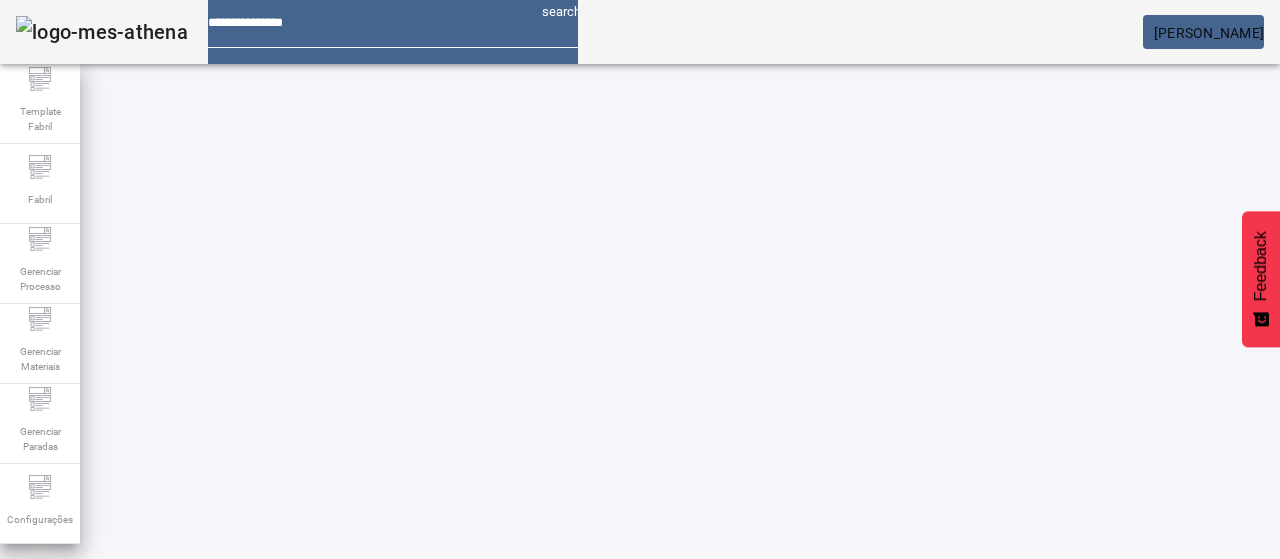 scroll, scrollTop: 28, scrollLeft: 0, axis: vertical 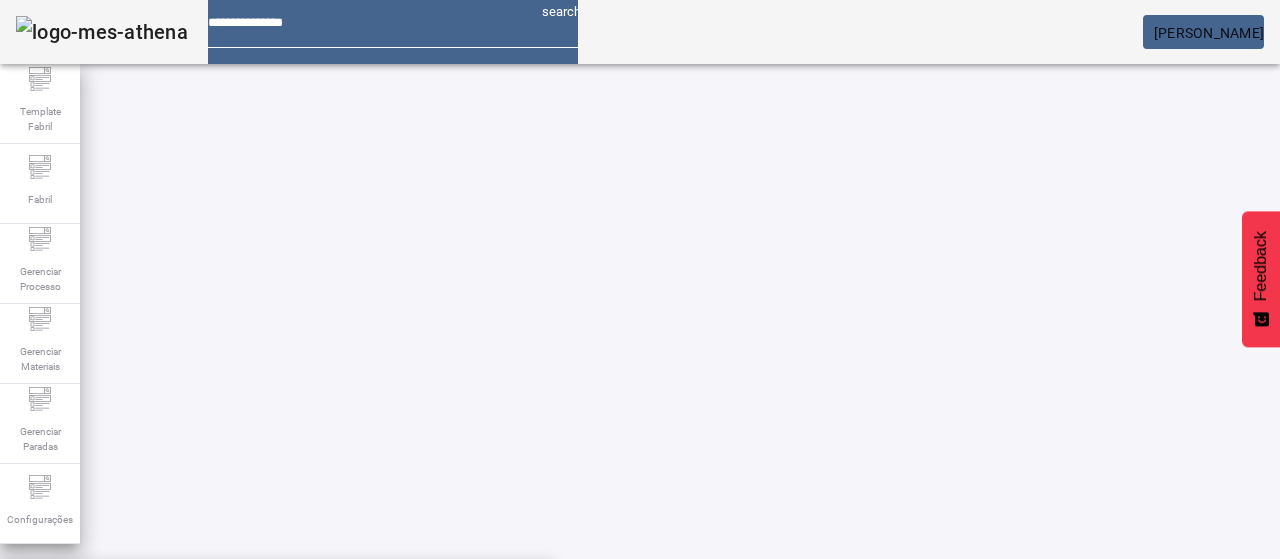 type on "**********" 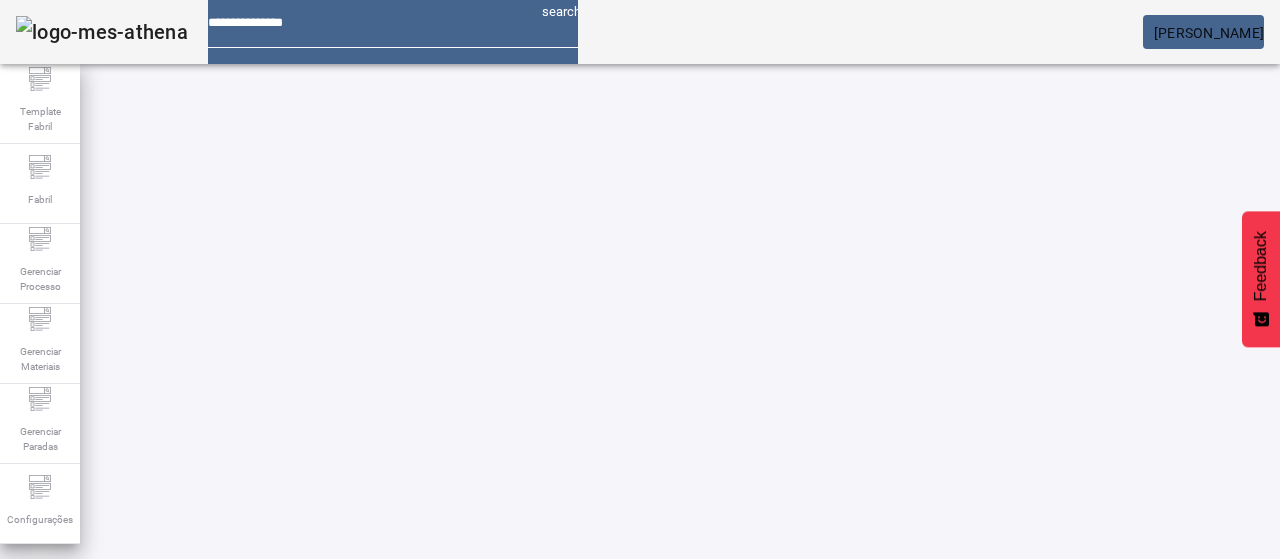 click 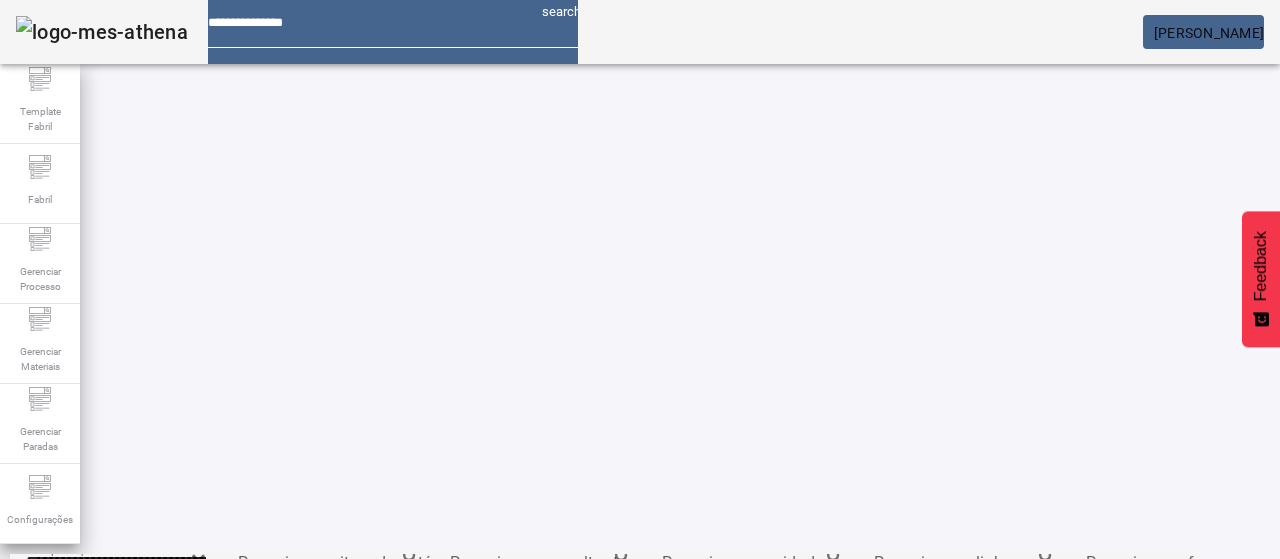 scroll, scrollTop: 340, scrollLeft: 0, axis: vertical 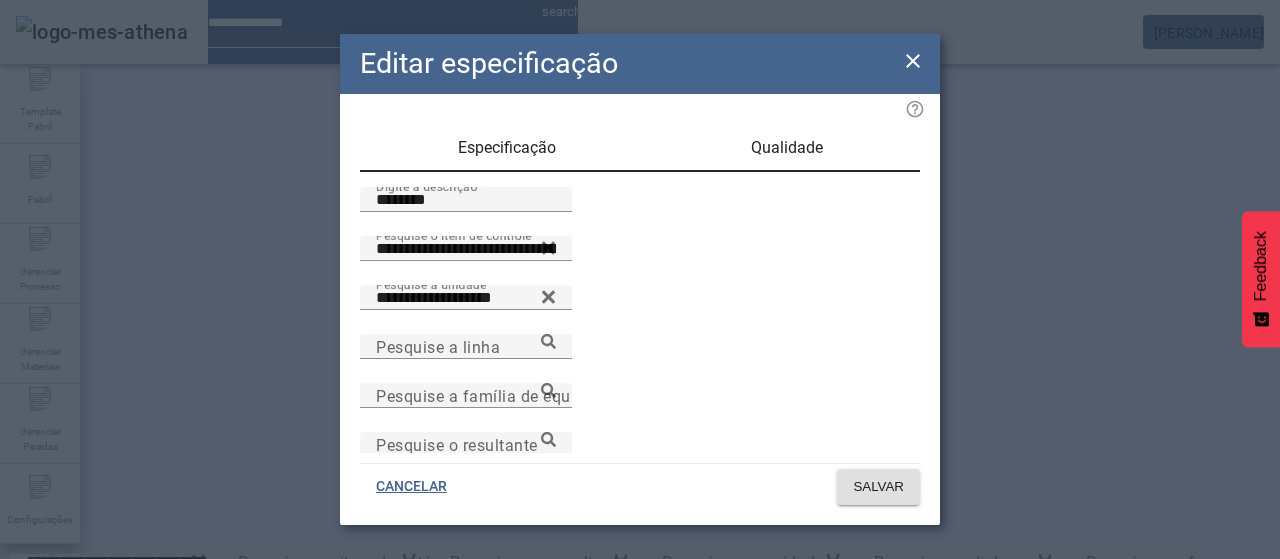 click 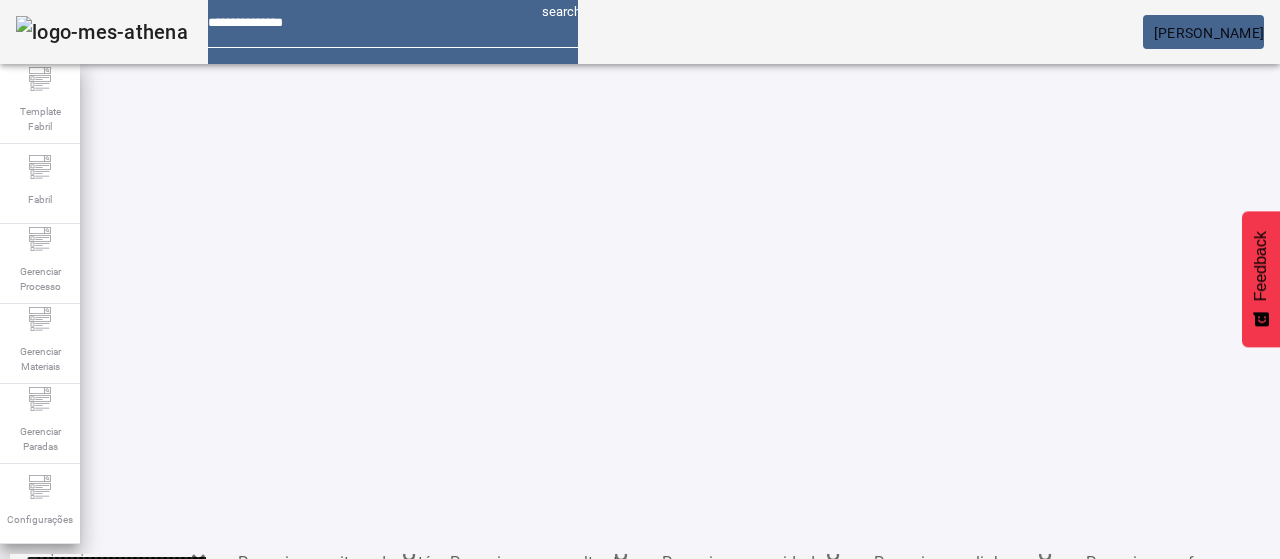 click 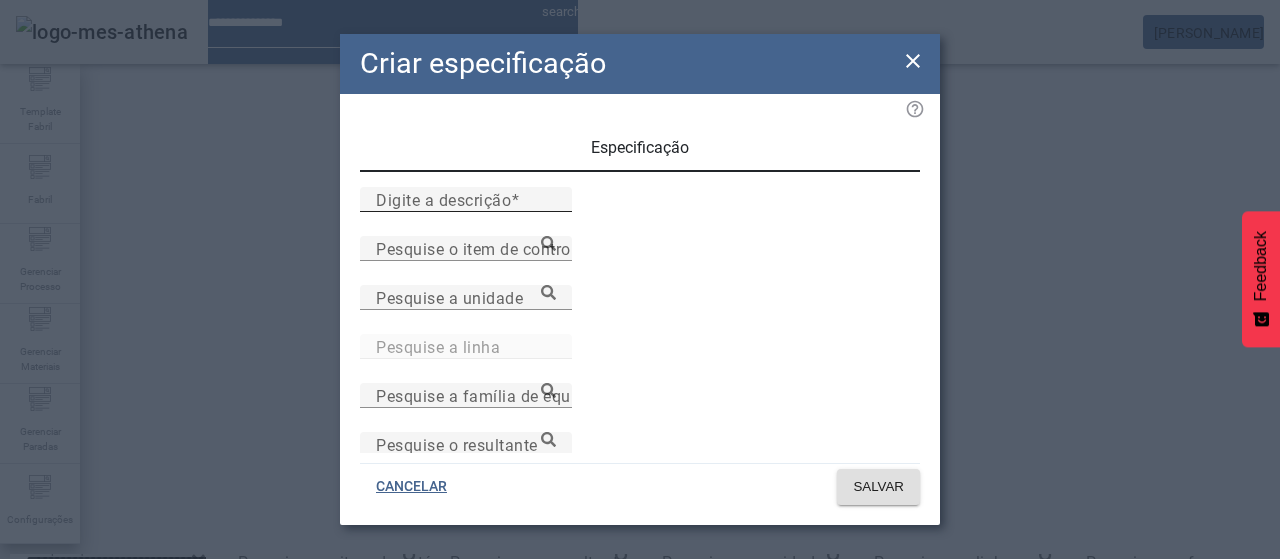 click on "Digite a descrição" at bounding box center [443, 199] 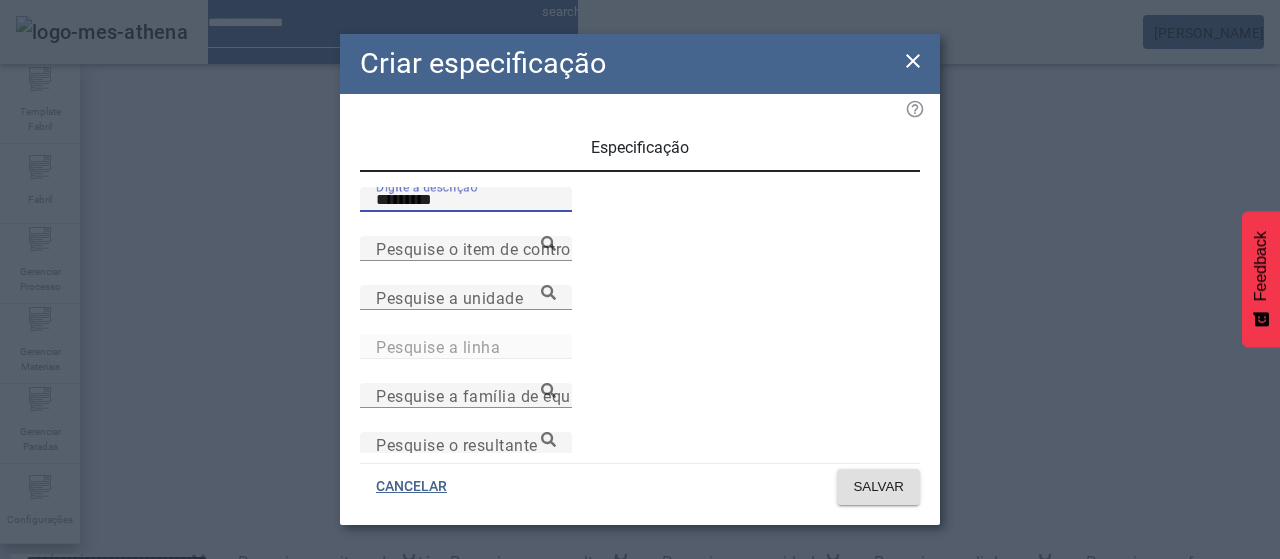 click on "*********" at bounding box center (466, 200) 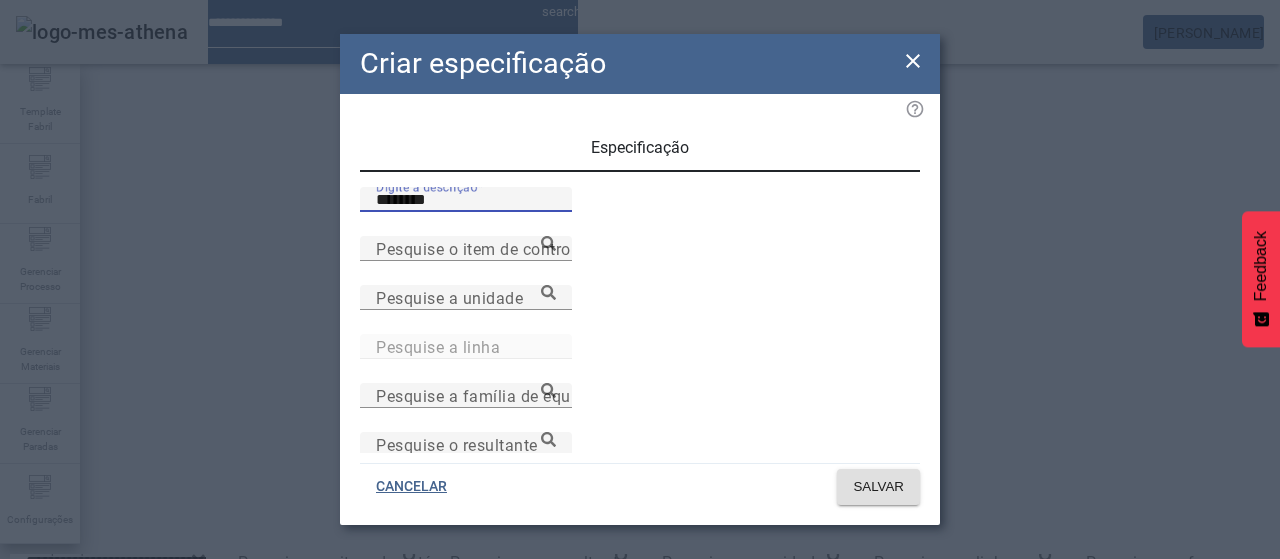 type on "********" 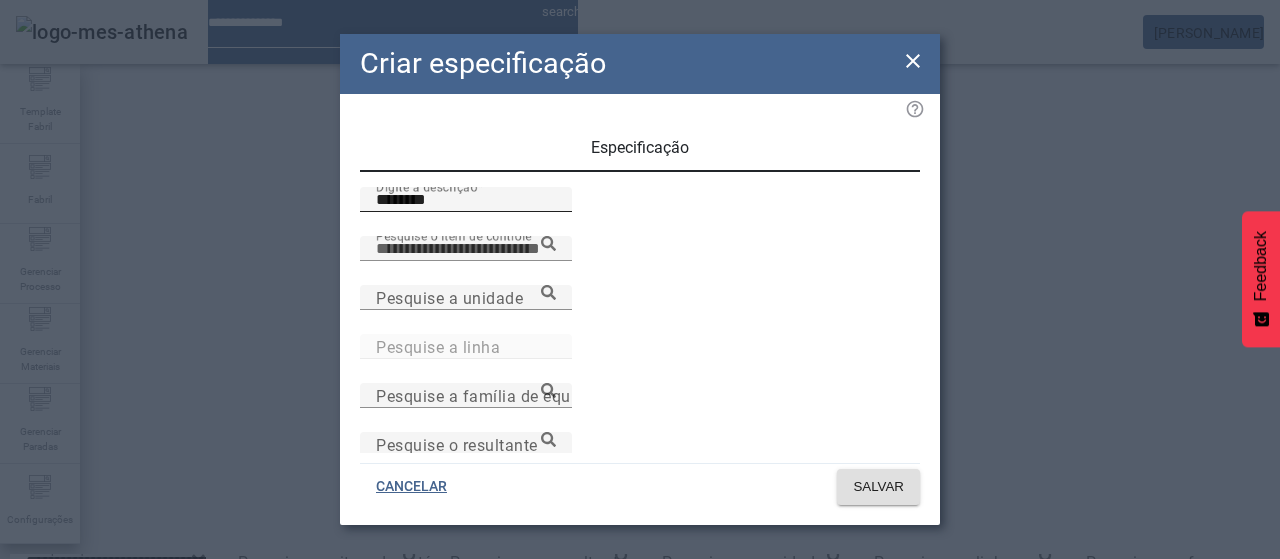 paste on "**********" 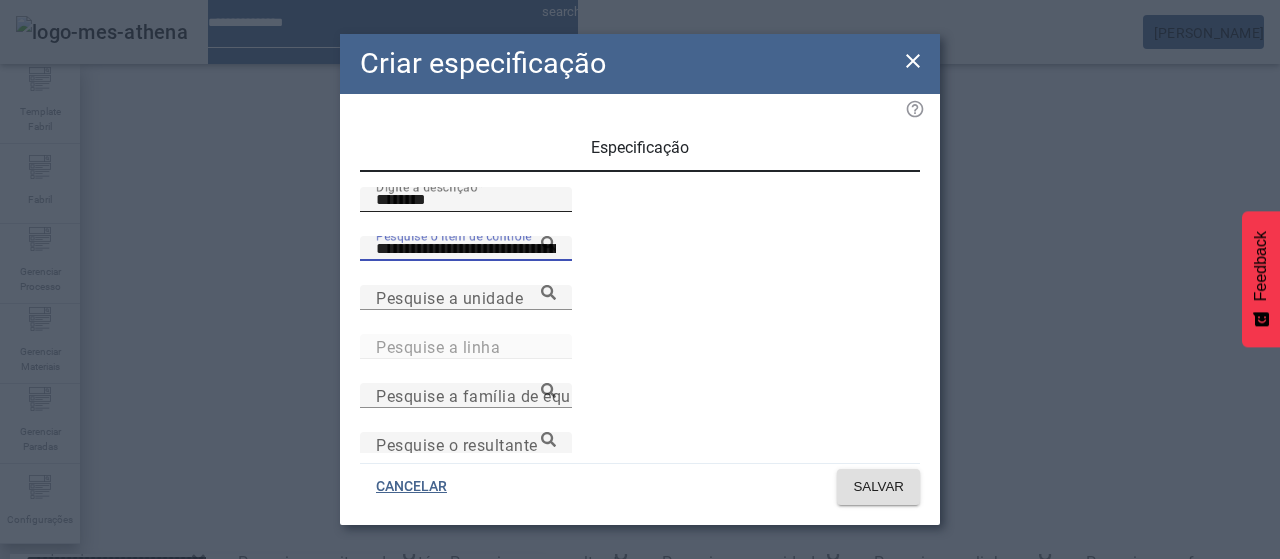 type on "**********" 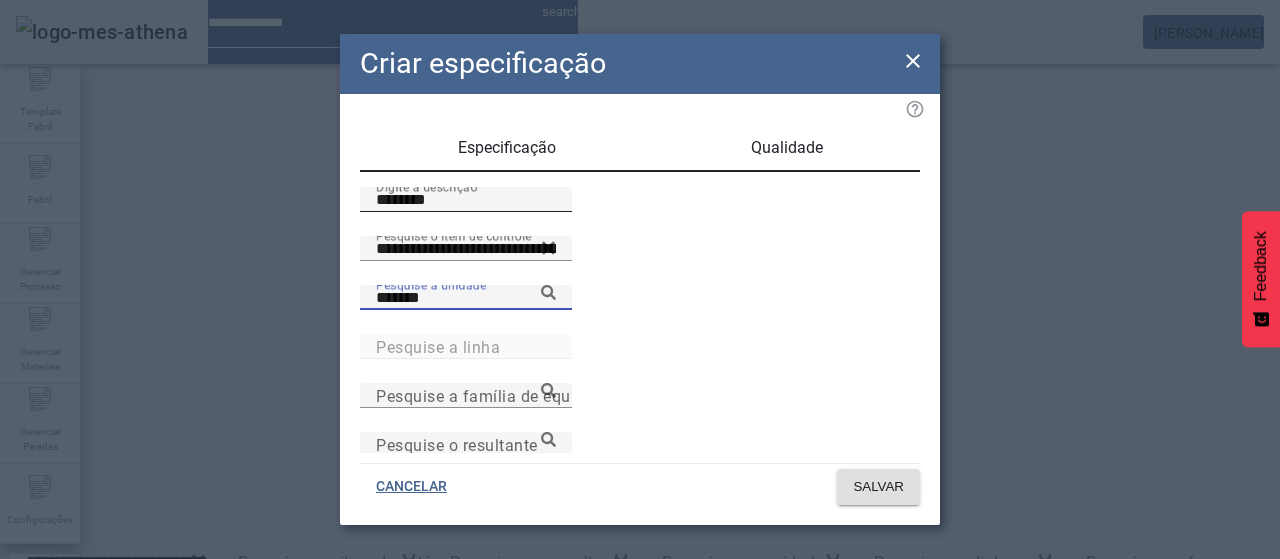 type on "*******" 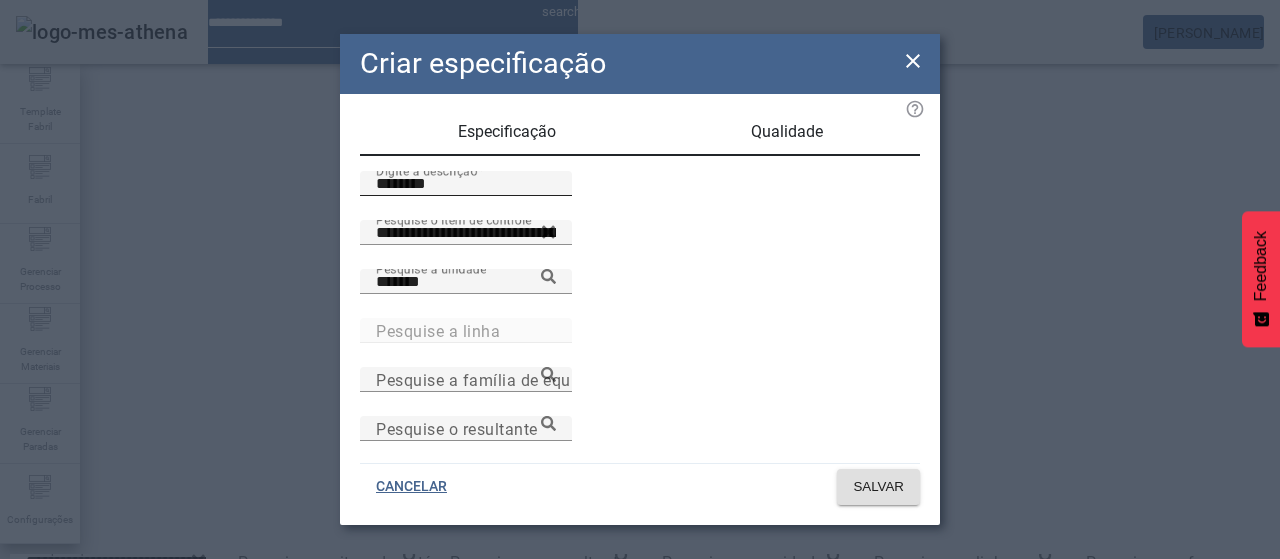 scroll, scrollTop: 206, scrollLeft: 0, axis: vertical 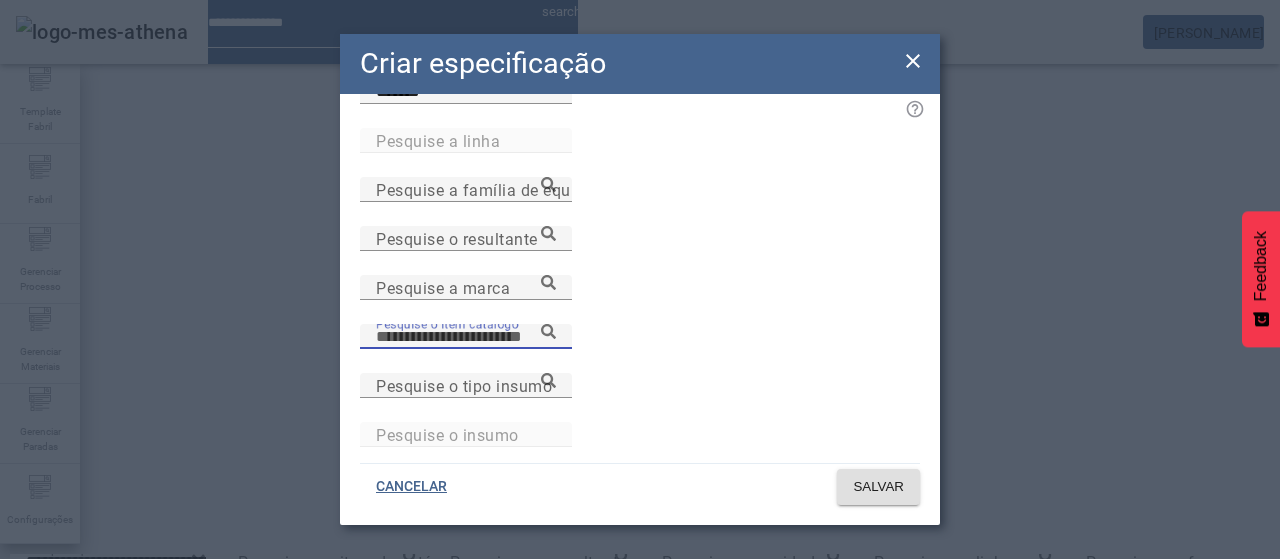 paste on "**********" 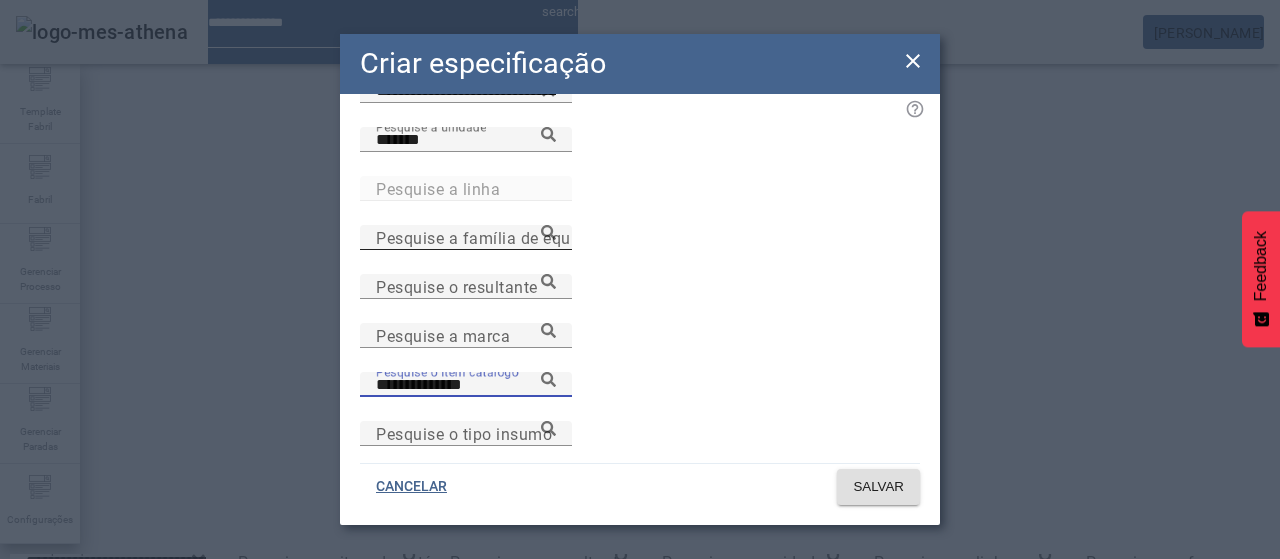 scroll, scrollTop: 154, scrollLeft: 0, axis: vertical 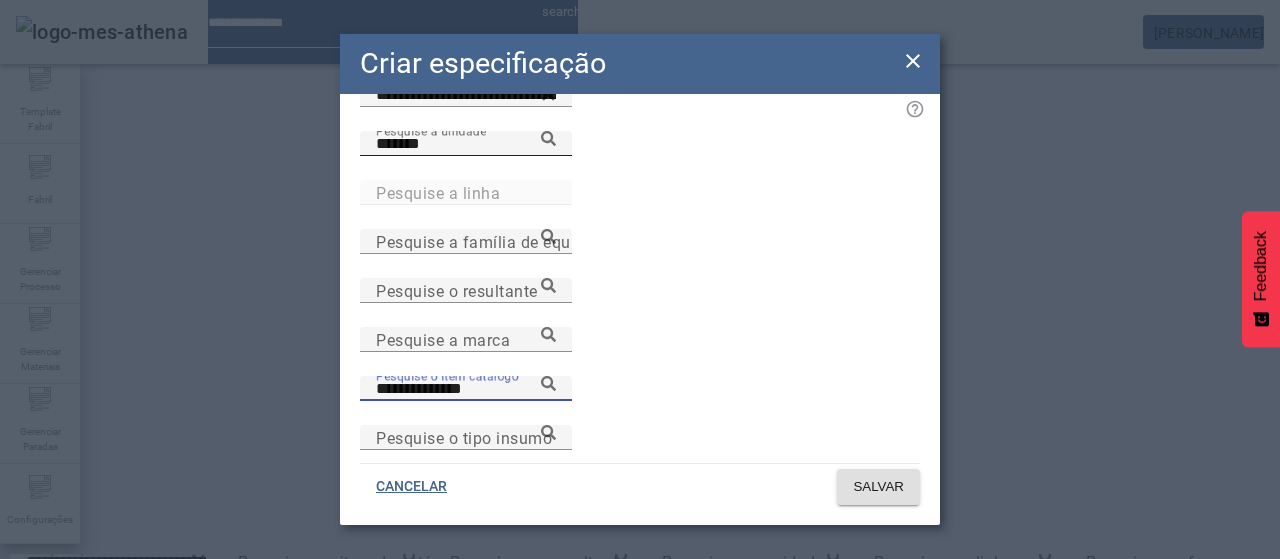 type on "**********" 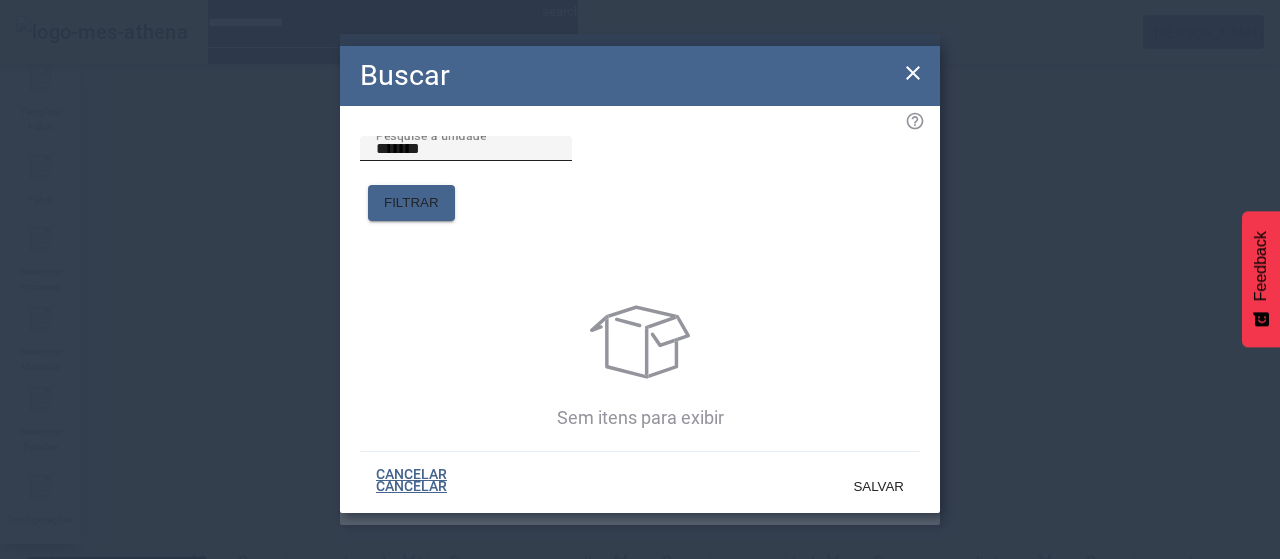 click on "Pesquise a unidade *******" 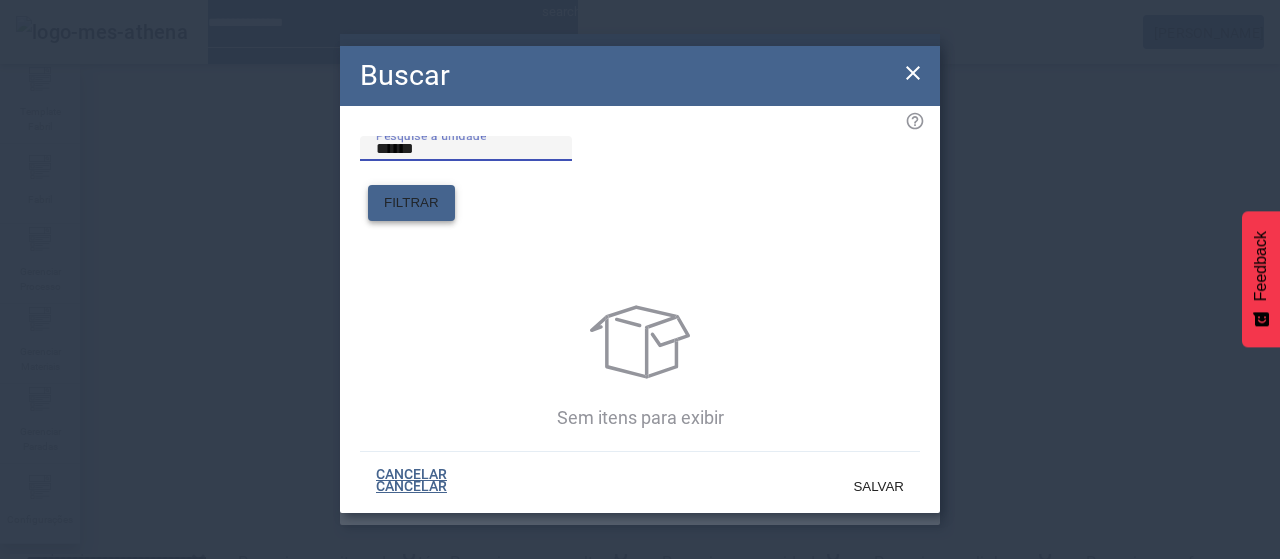 type on "******" 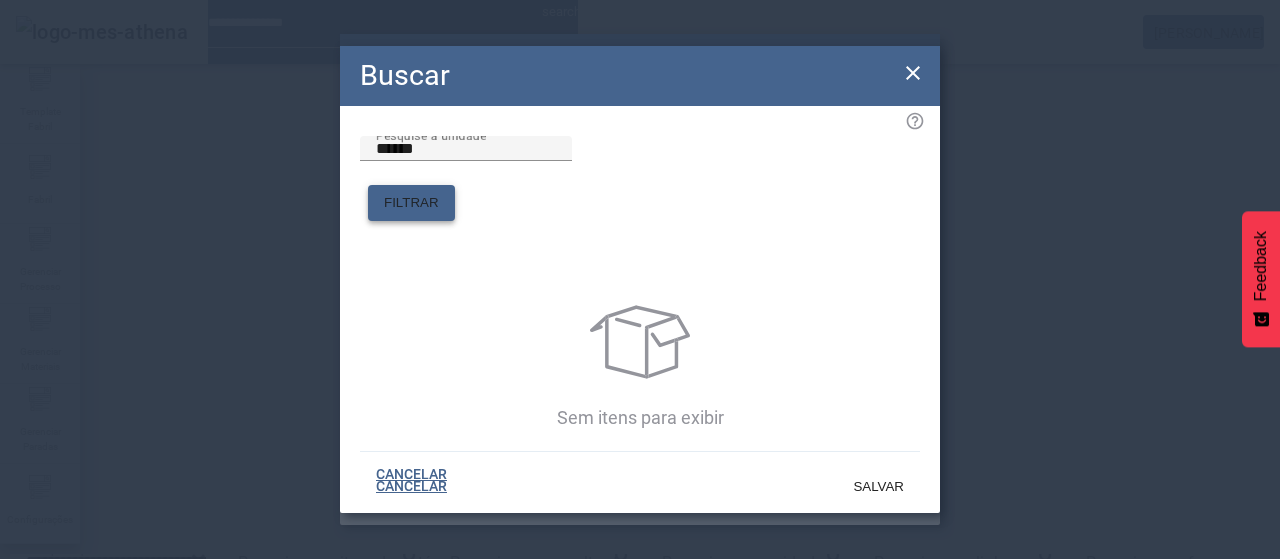 click on "FILTRAR" 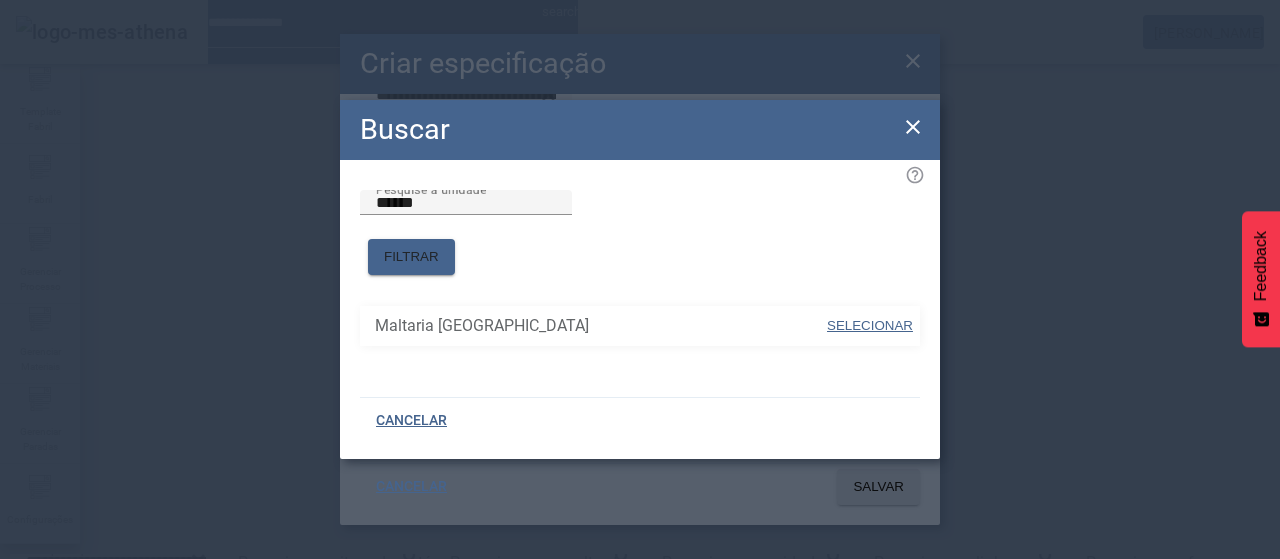 click on "SELECIONAR" at bounding box center [870, 325] 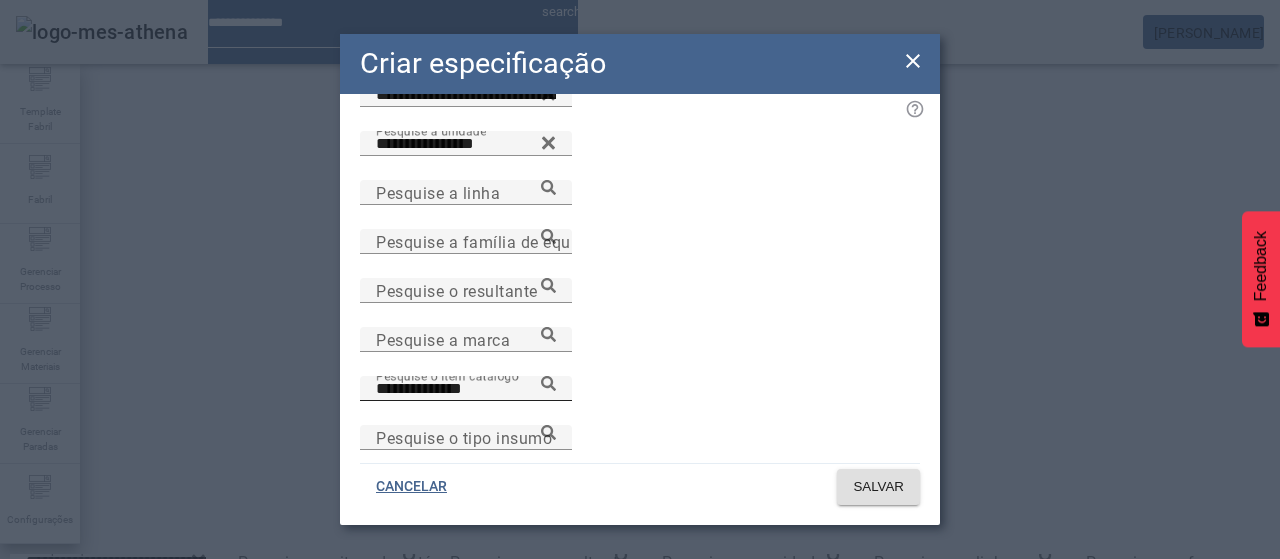 click 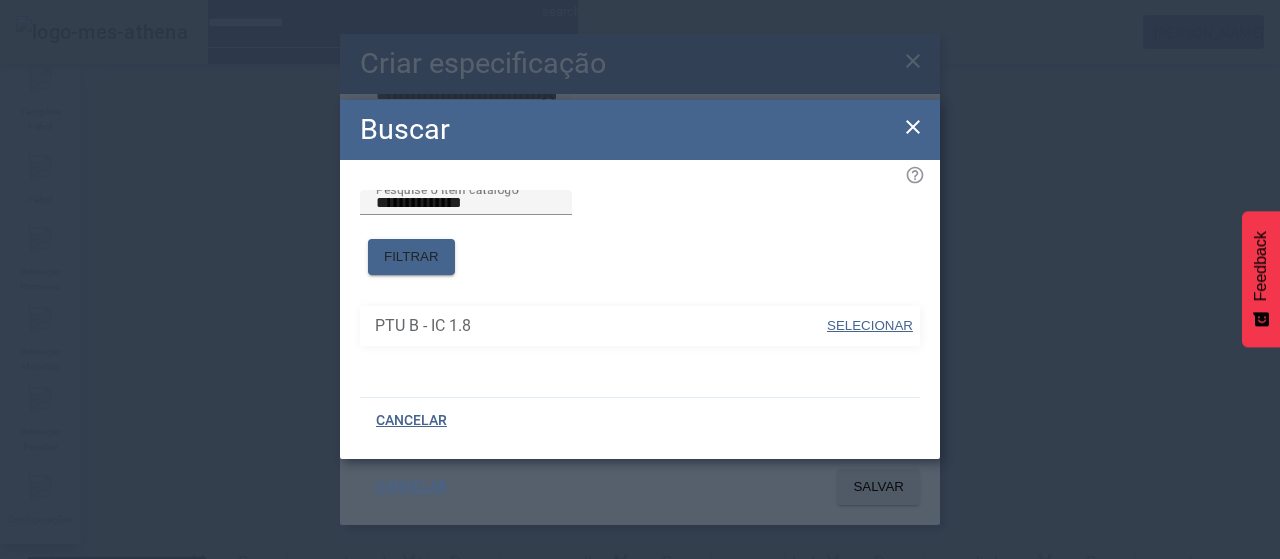 click at bounding box center [870, 326] 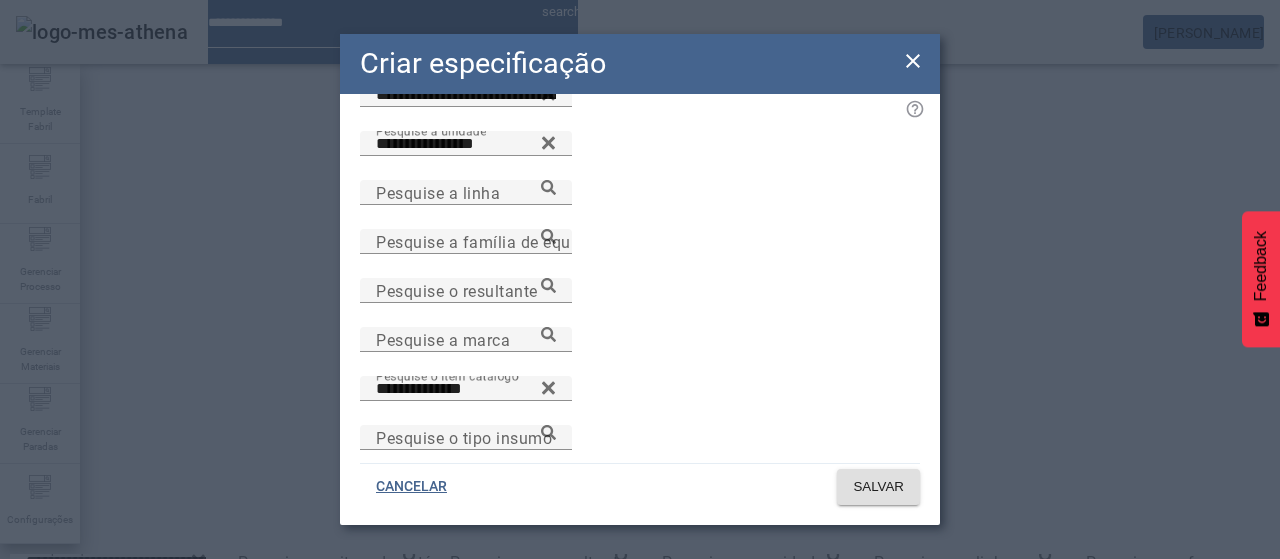 scroll, scrollTop: 0, scrollLeft: 0, axis: both 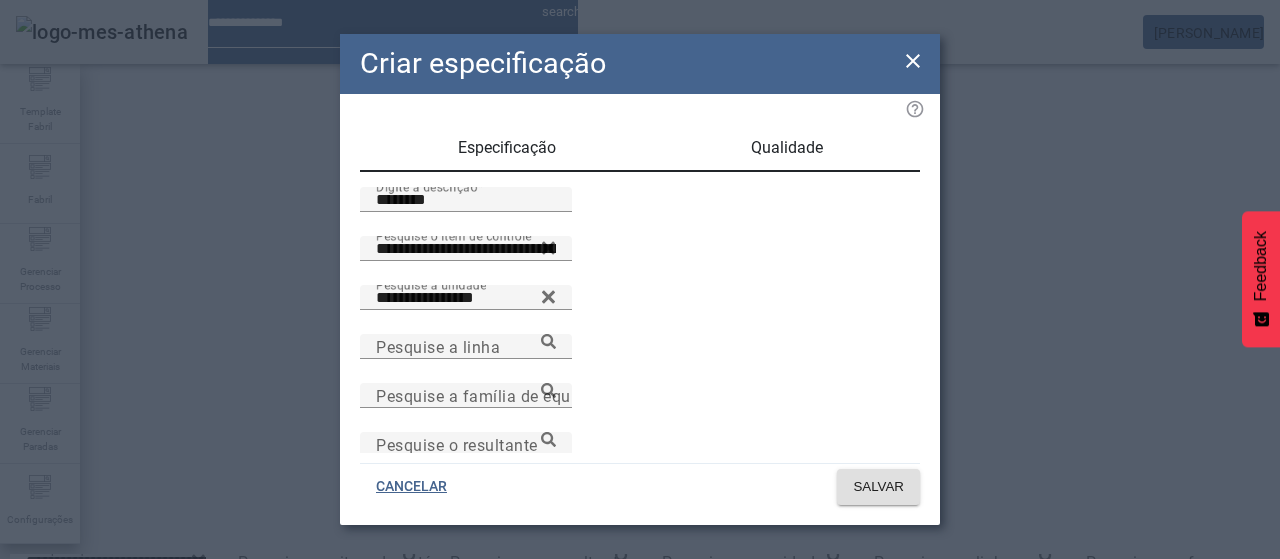 click on "Qualidade" at bounding box center [787, 148] 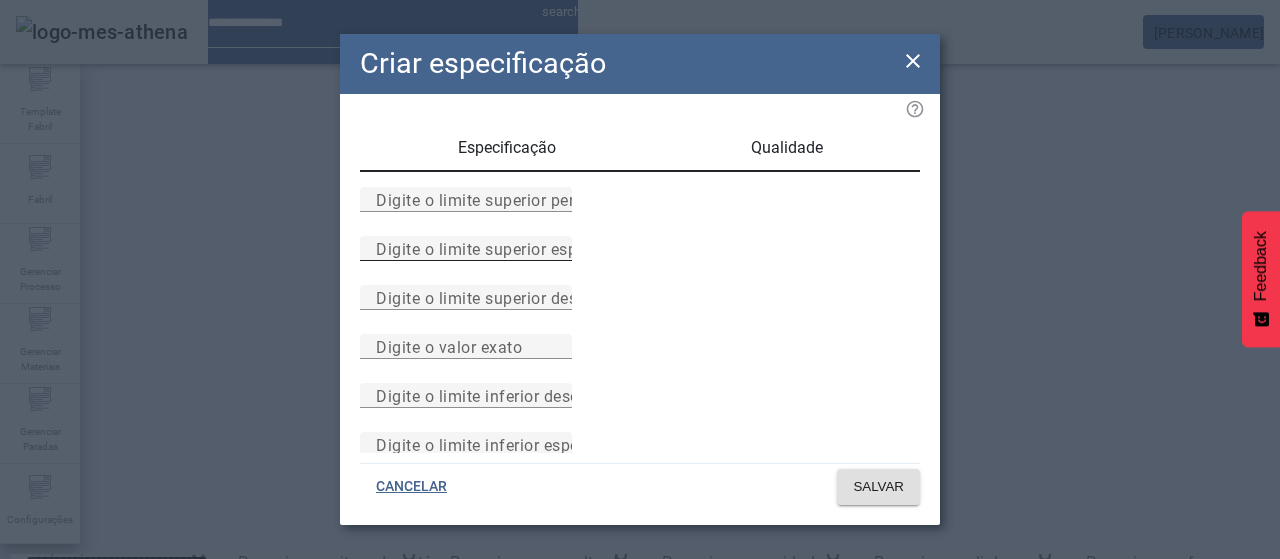 click on "Digite o limite superior especificado" at bounding box center (511, 248) 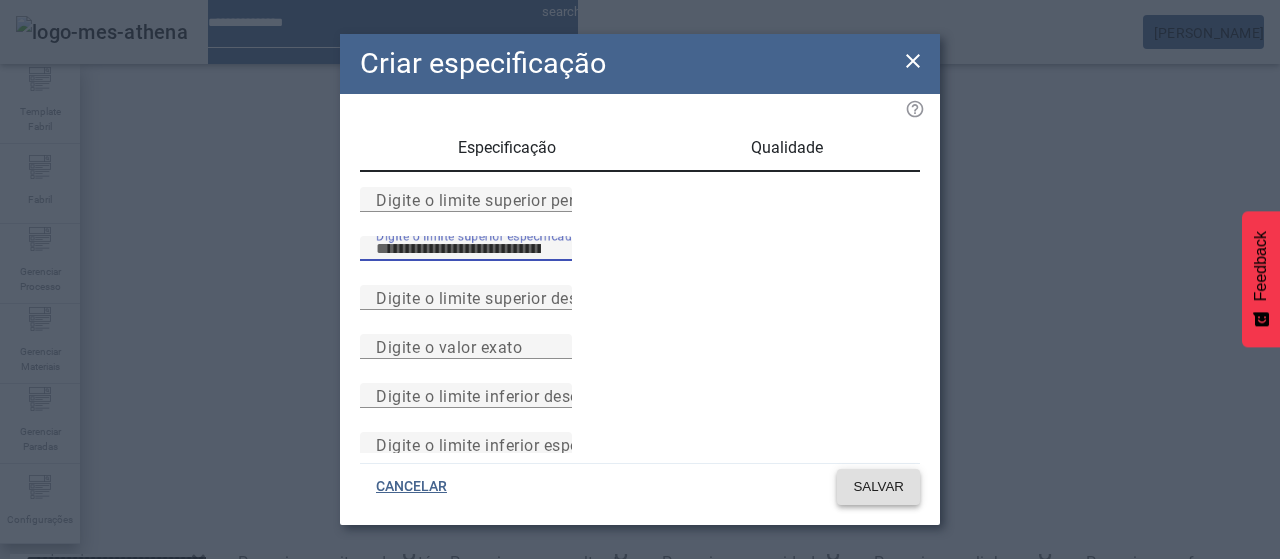 type on "***" 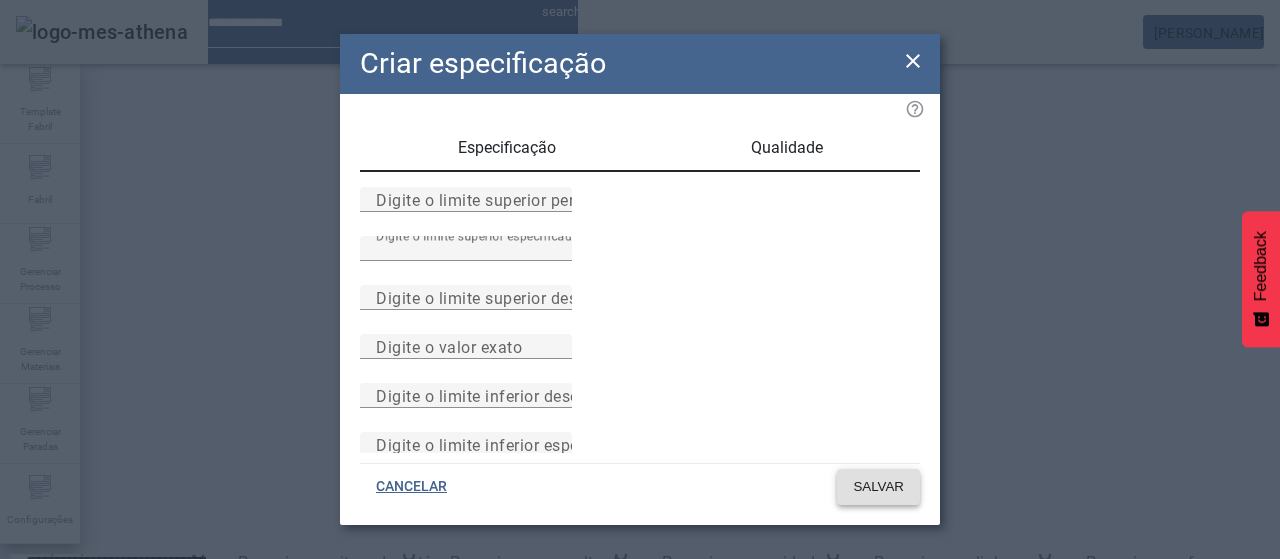 click 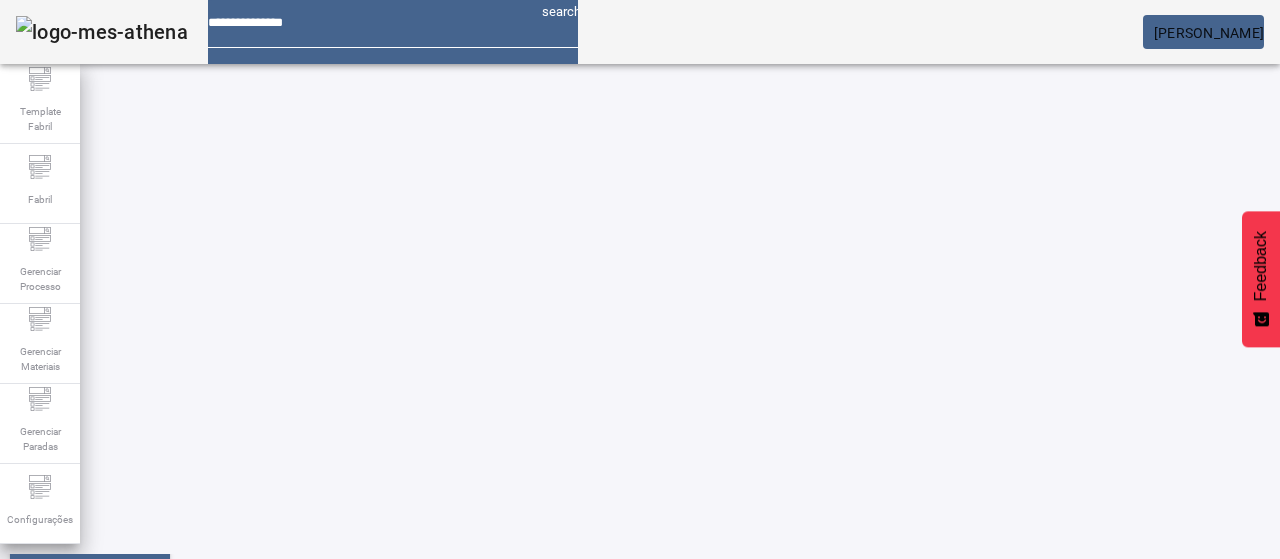 scroll, scrollTop: 390, scrollLeft: 0, axis: vertical 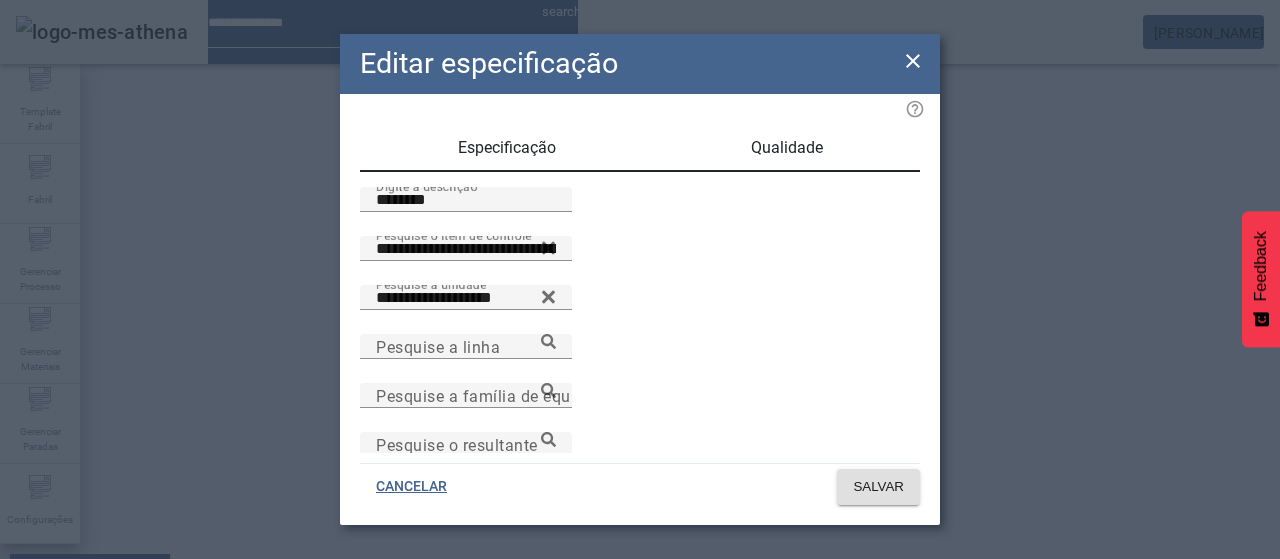 click on "Qualidade" at bounding box center [787, 148] 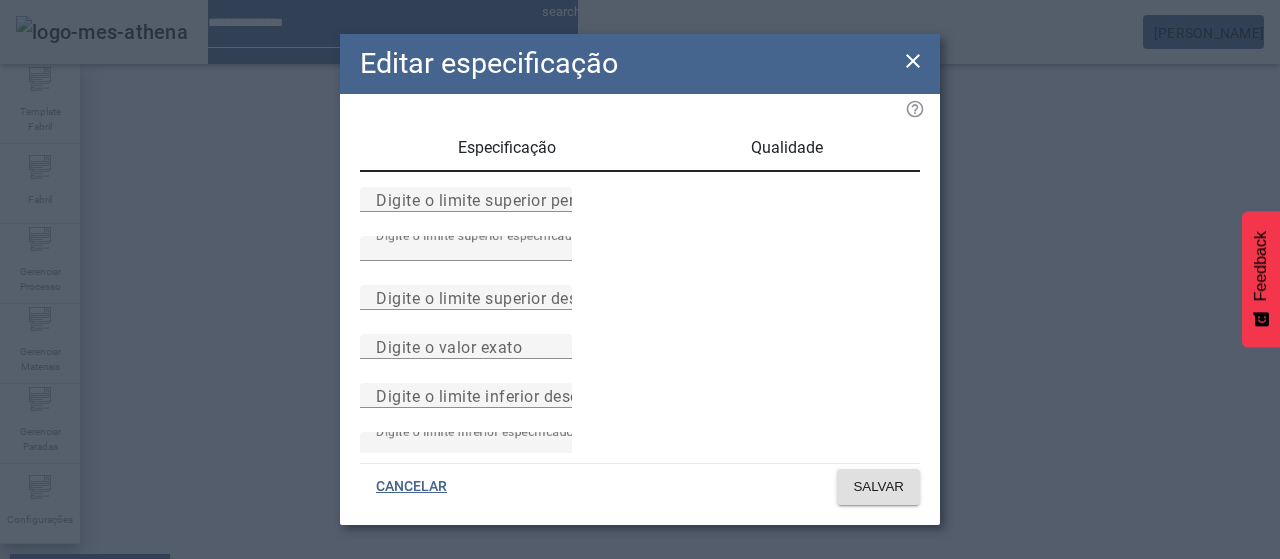 click on "Editar especificação" 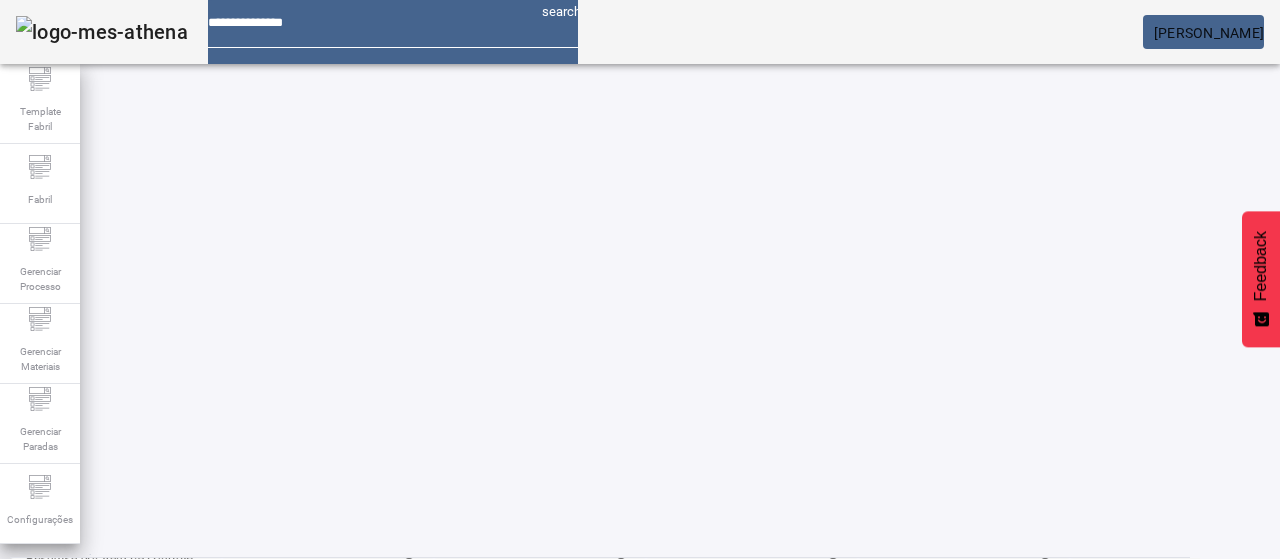 scroll, scrollTop: 0, scrollLeft: 0, axis: both 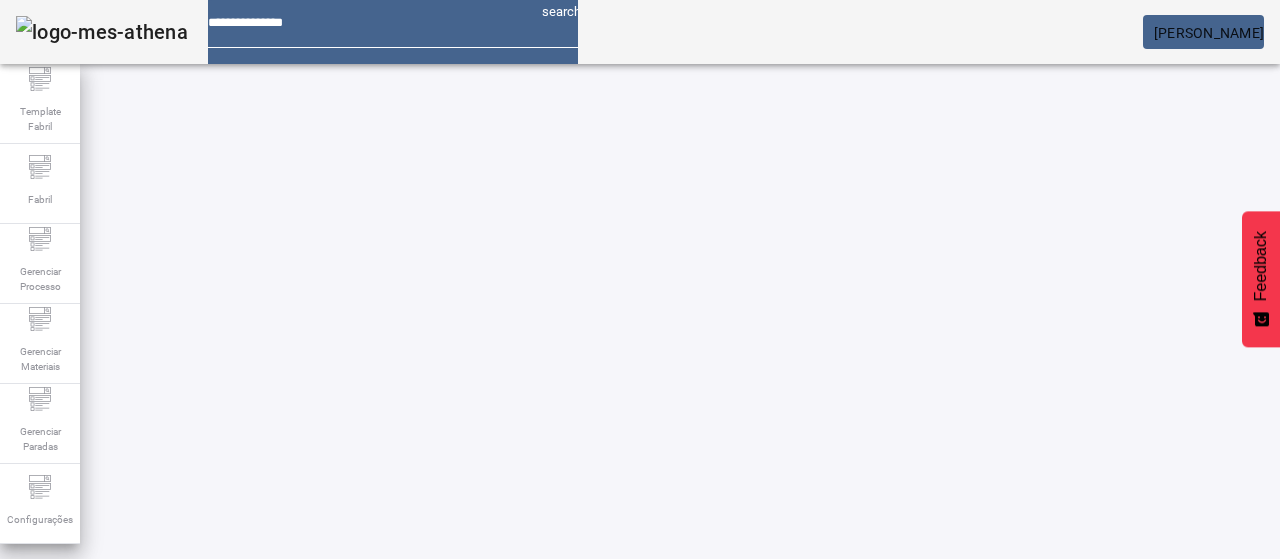 click 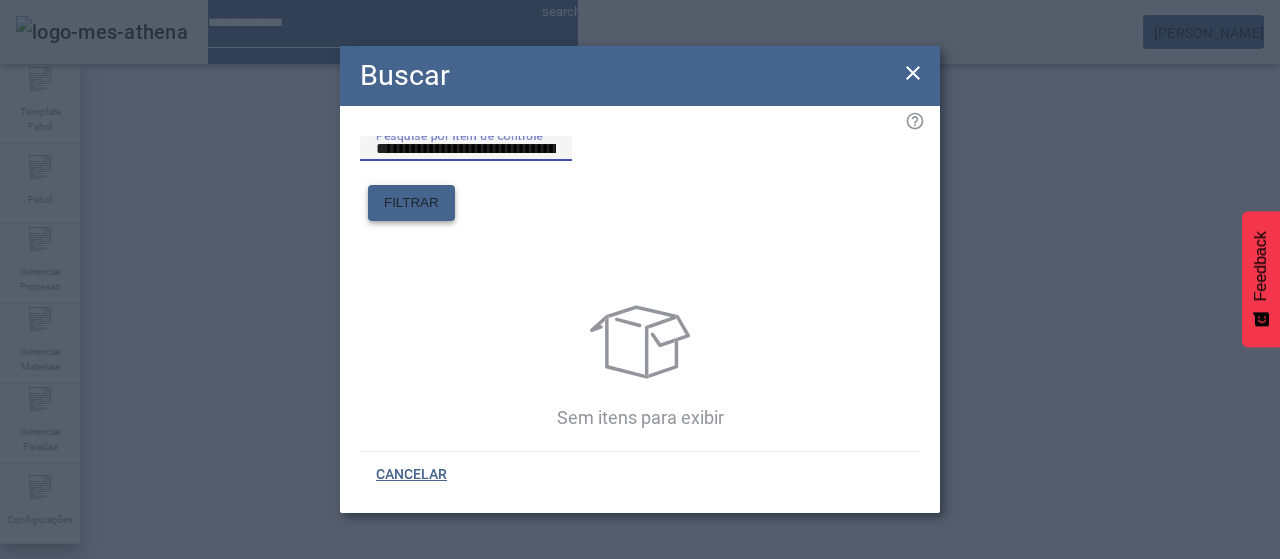 drag, startPoint x: 528, startPoint y: 183, endPoint x: 871, endPoint y: 172, distance: 343.17633 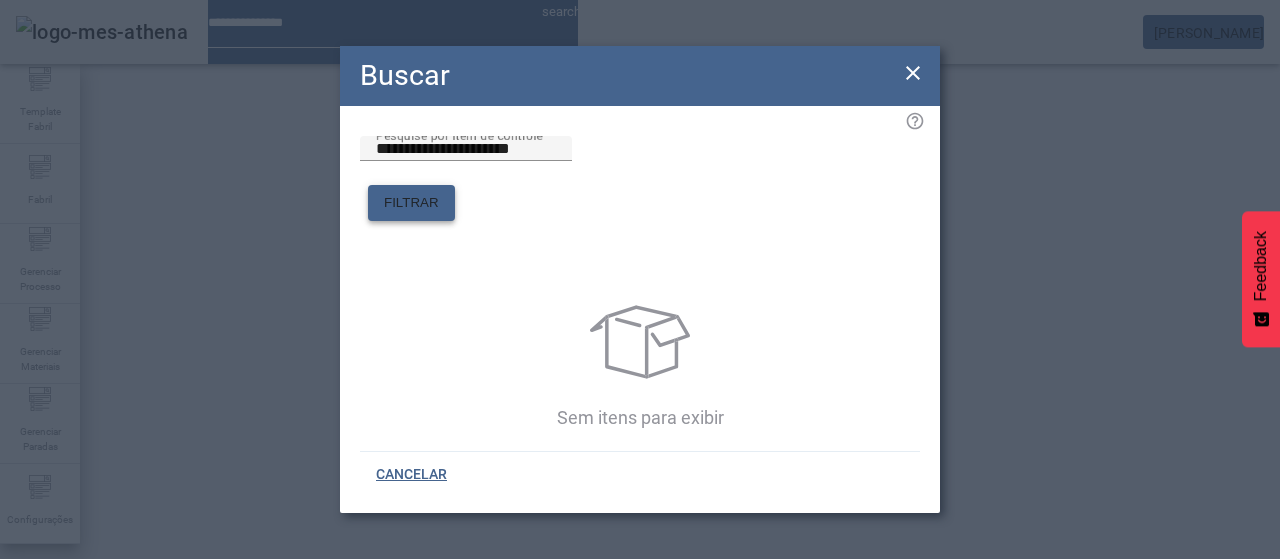 click 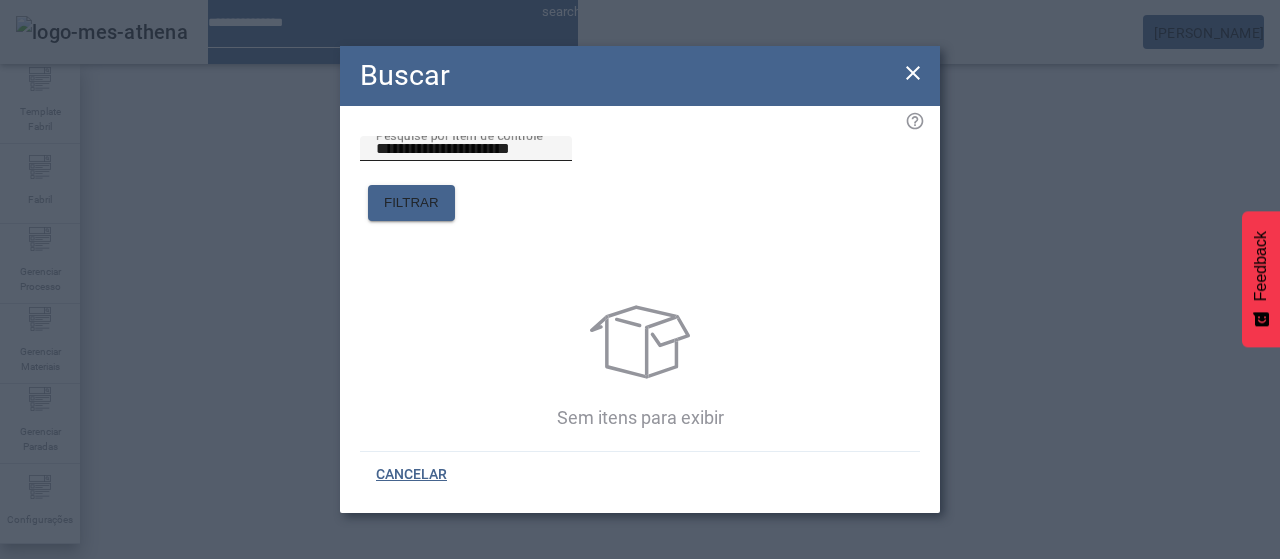 click on "Pesquise por item de controle" at bounding box center (459, 135) 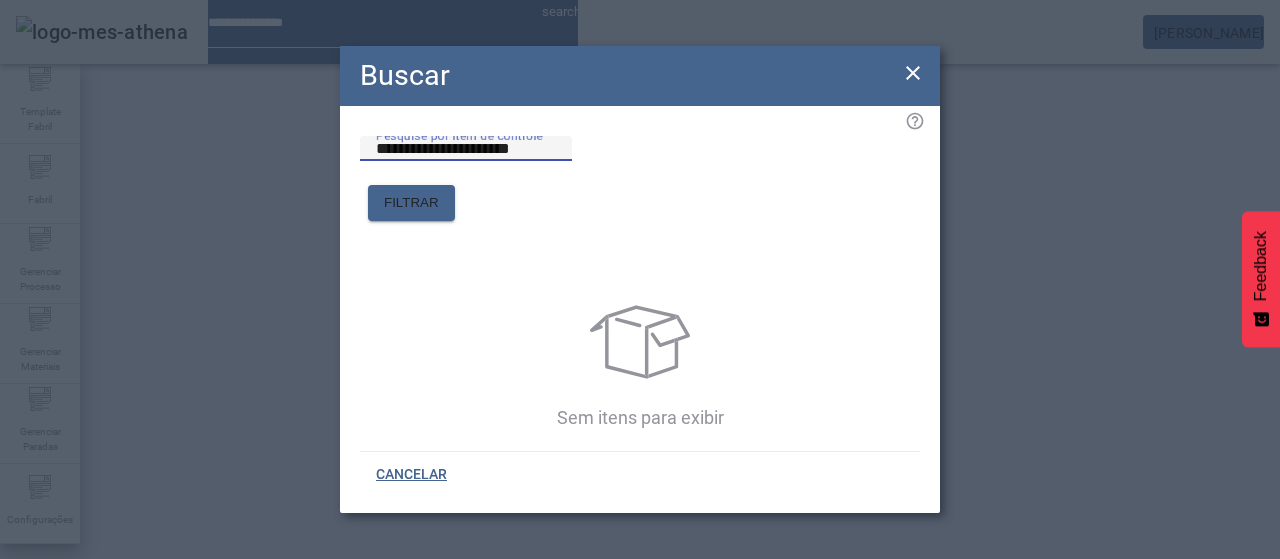 click on "**********" at bounding box center [466, 149] 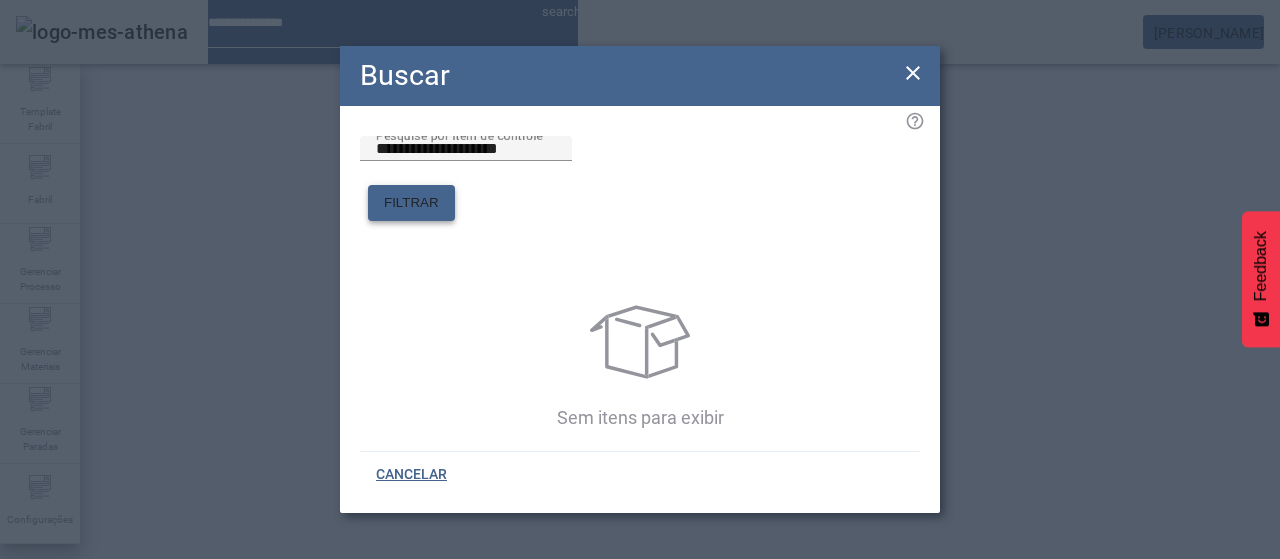 click 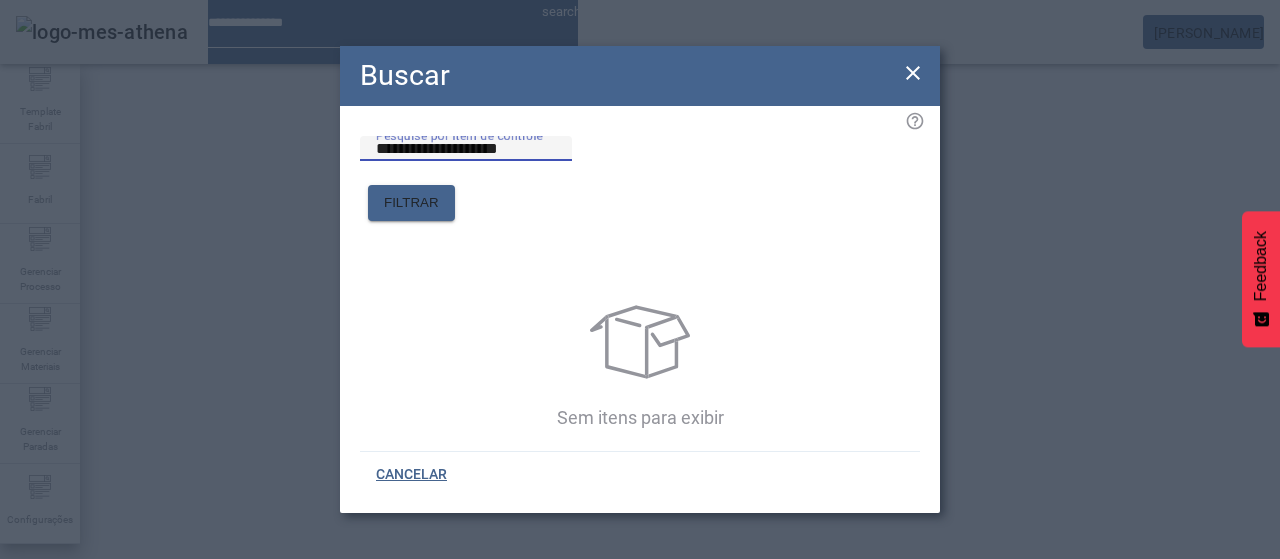 click on "**********" at bounding box center [466, 149] 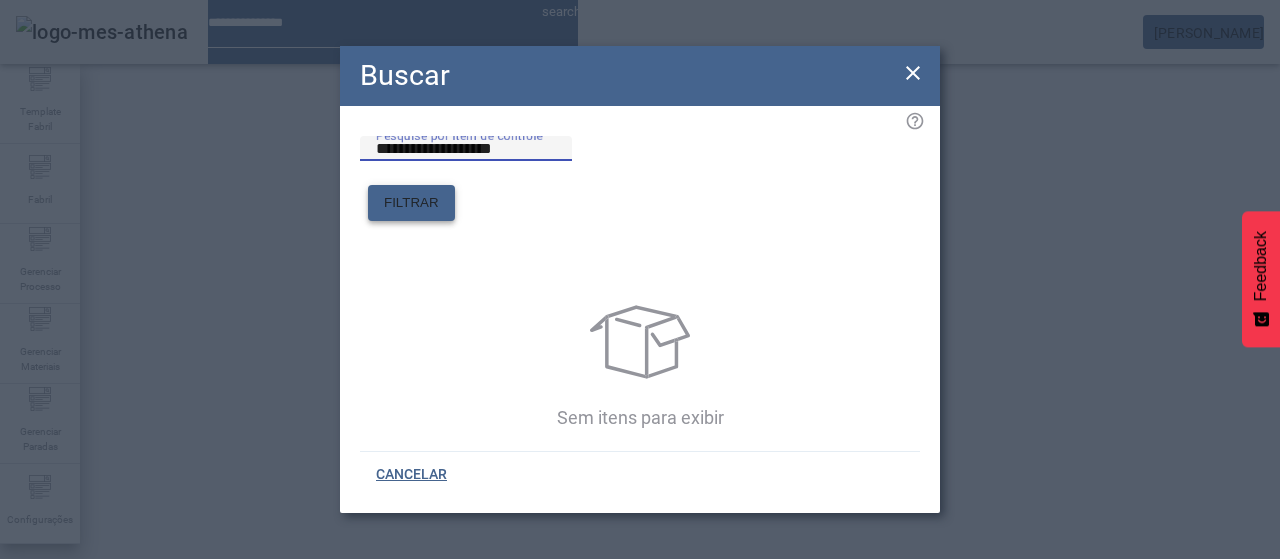 type on "**********" 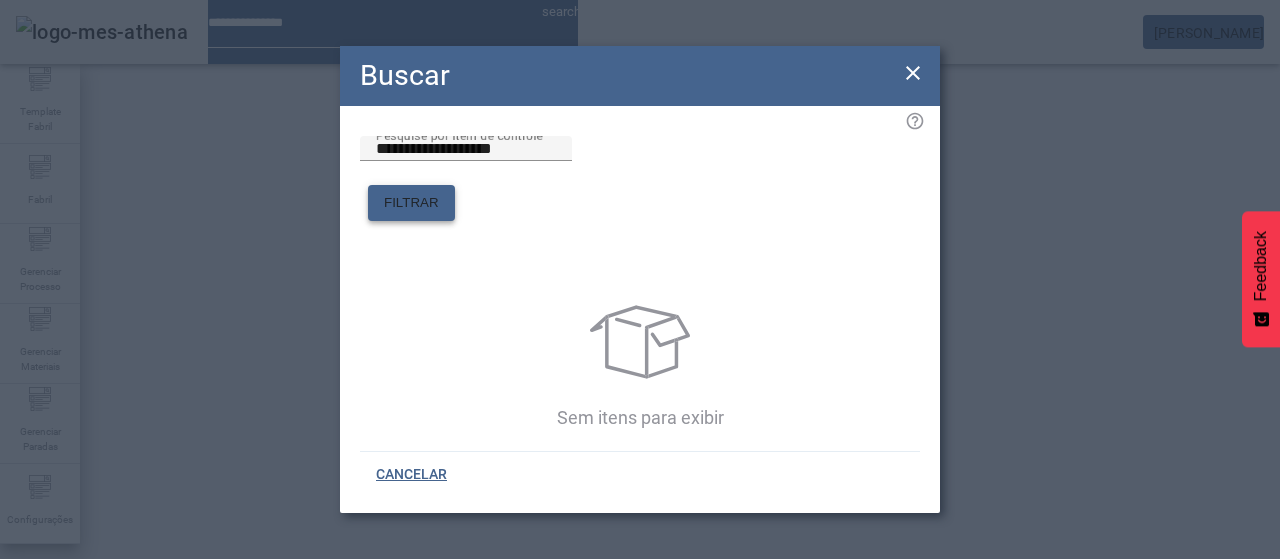 click on "FILTRAR" 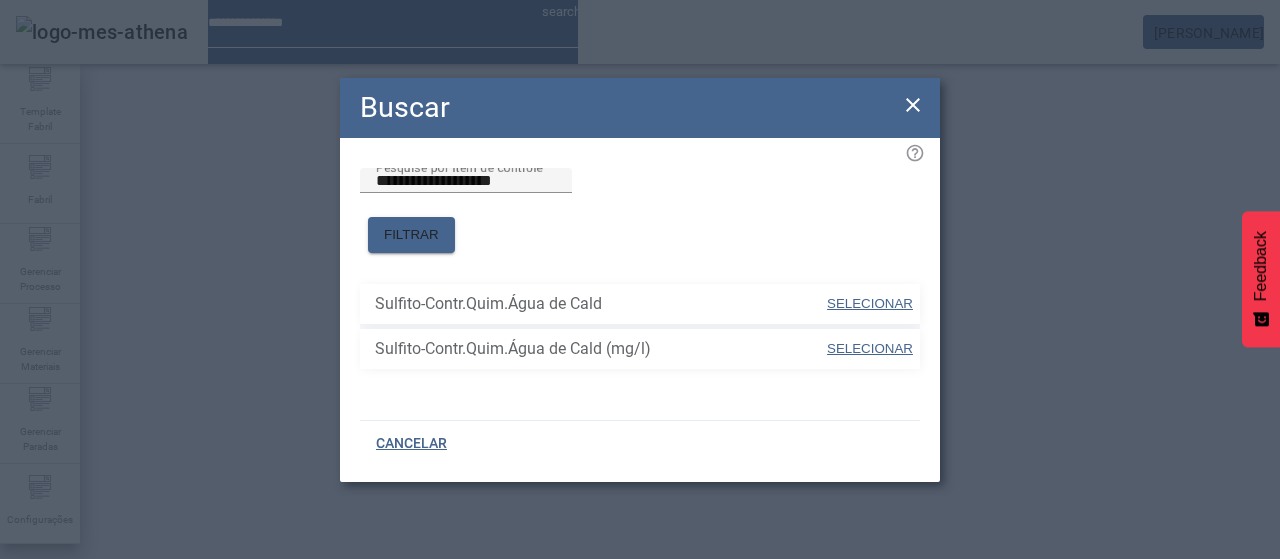 click on "SELECIONAR" at bounding box center (870, 303) 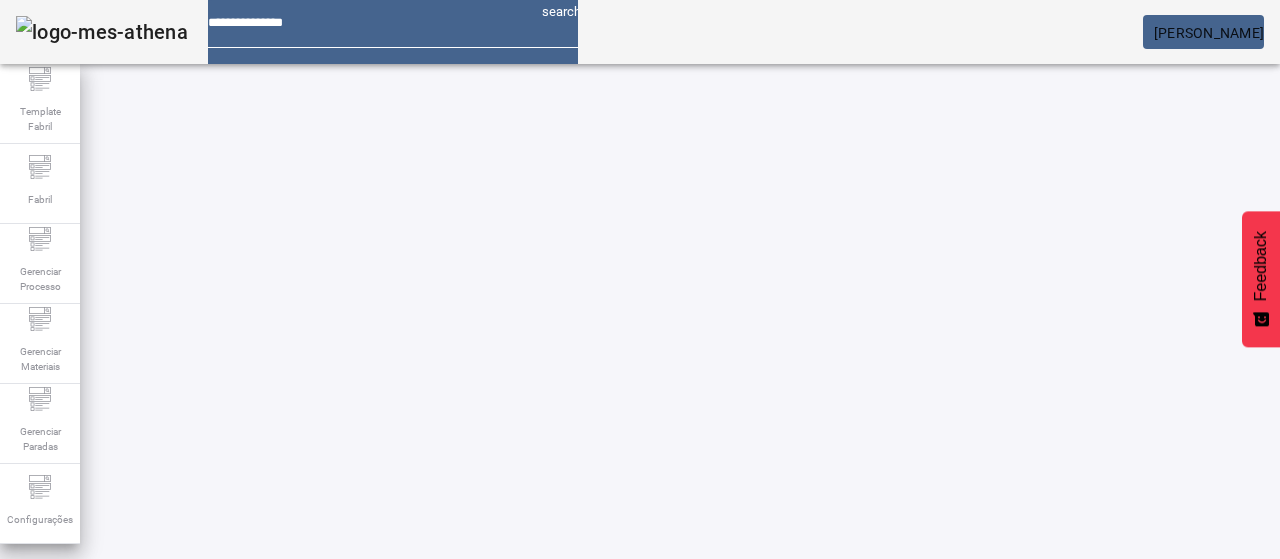 click 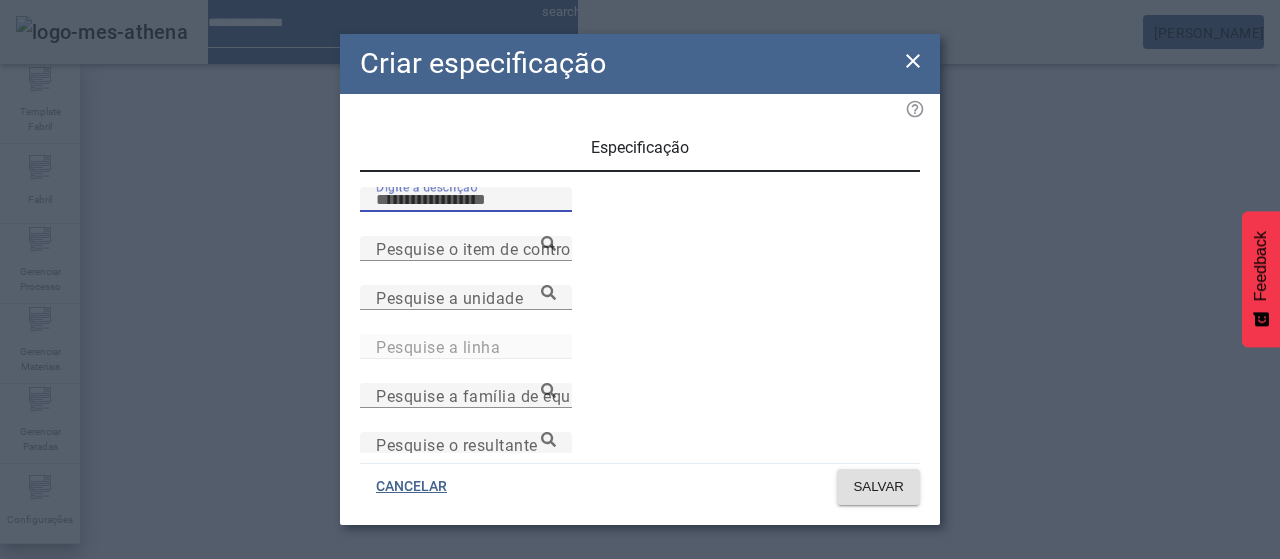 click on "Digite a descrição" at bounding box center [466, 200] 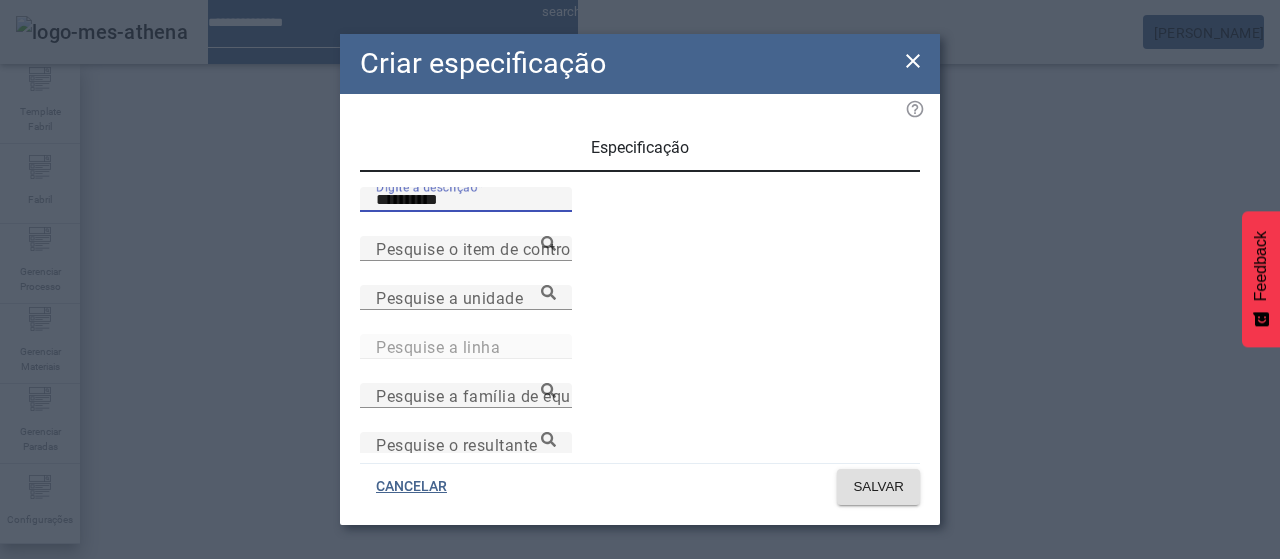 type on "**********" 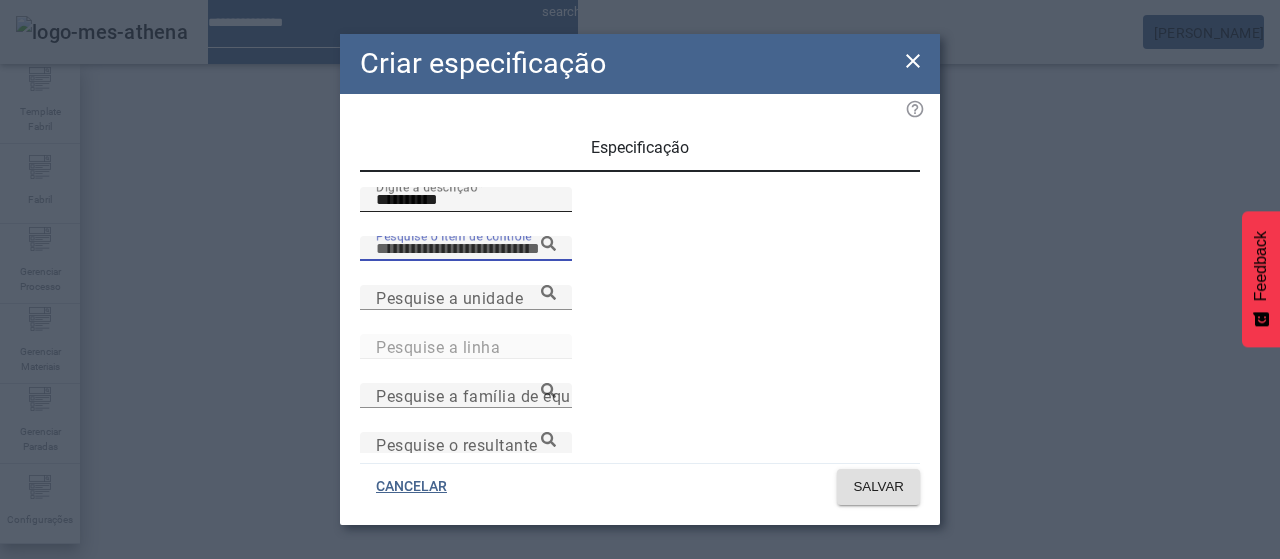 paste on "**********" 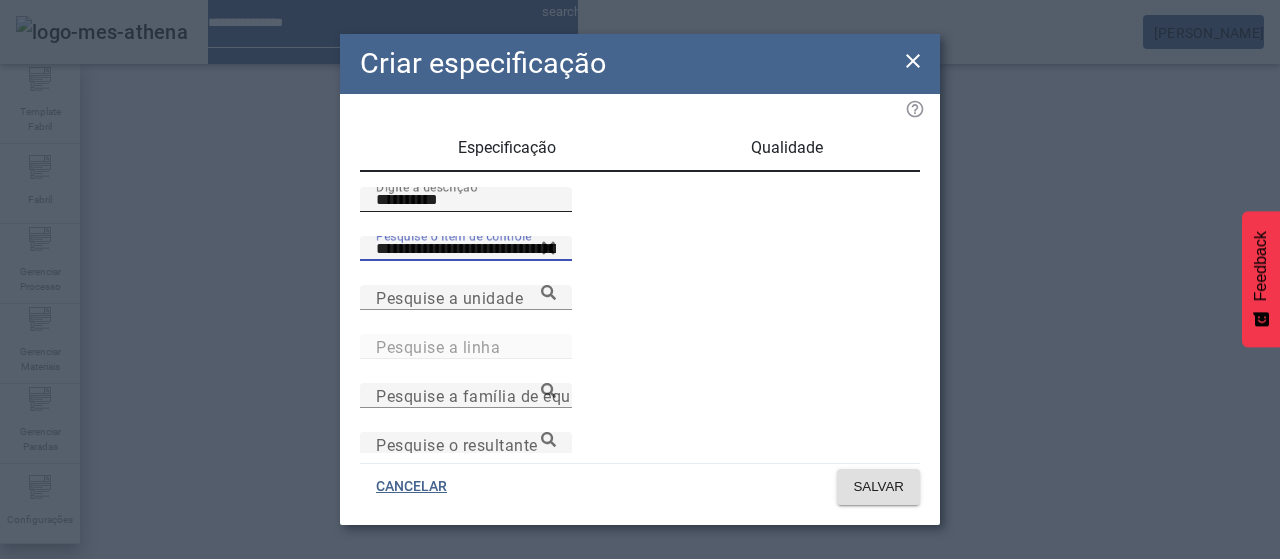 type on "**********" 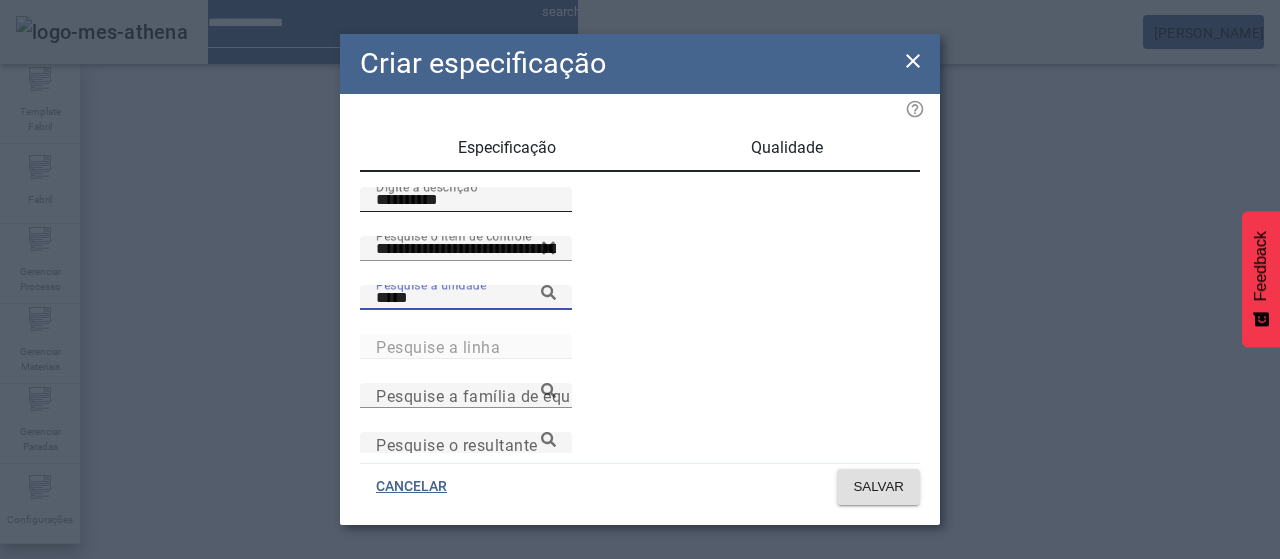 type on "*****" 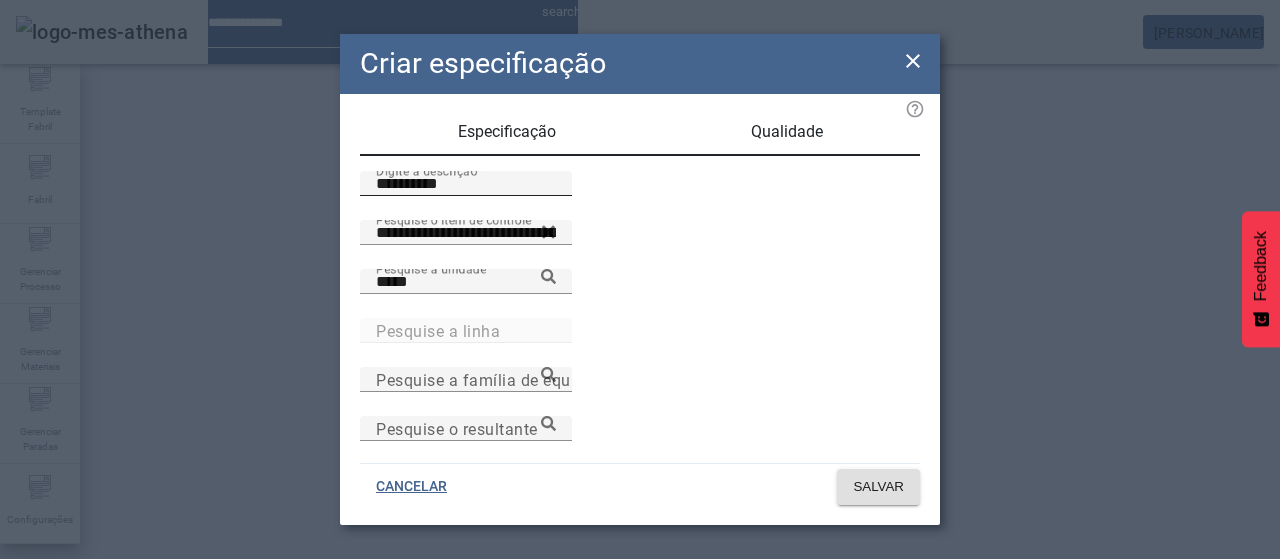 scroll, scrollTop: 206, scrollLeft: 0, axis: vertical 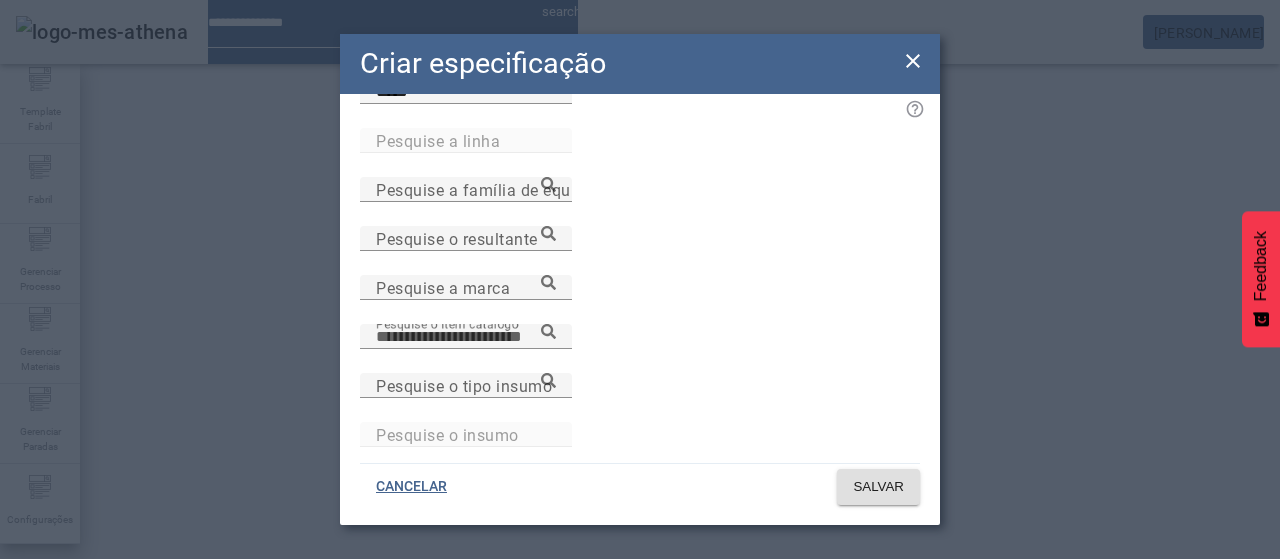 paste on "**********" 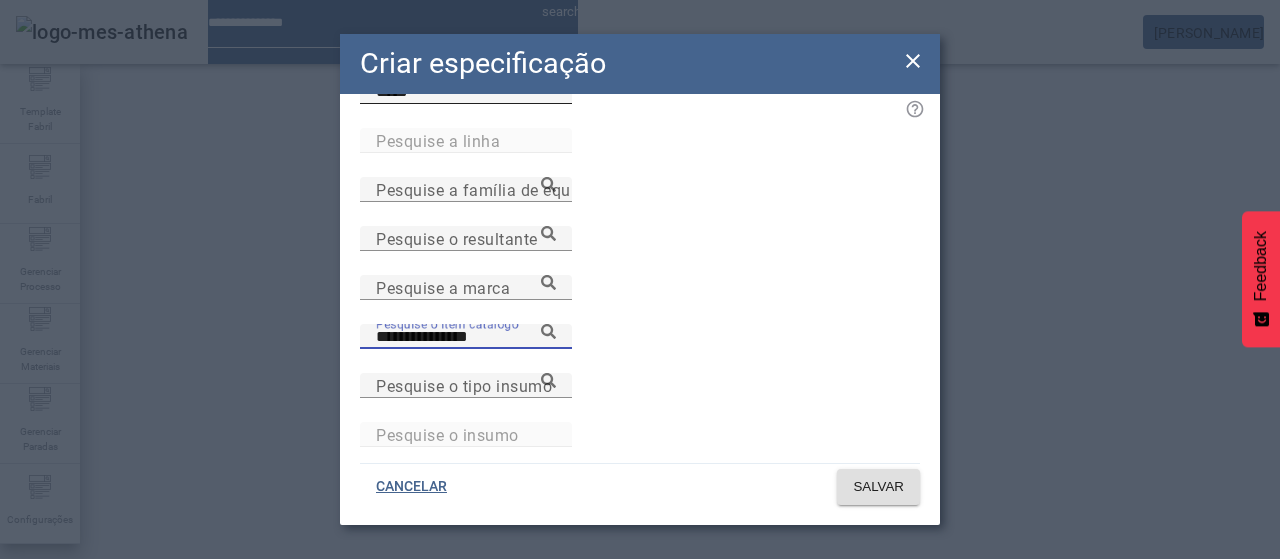 type on "**********" 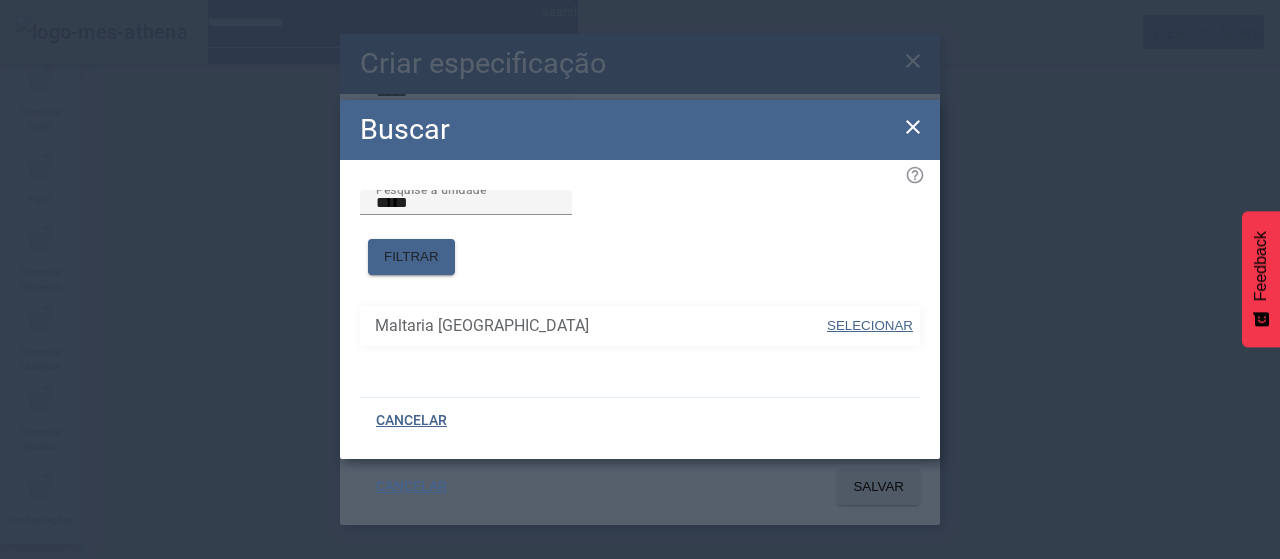 click on "SELECIONAR" at bounding box center (870, 325) 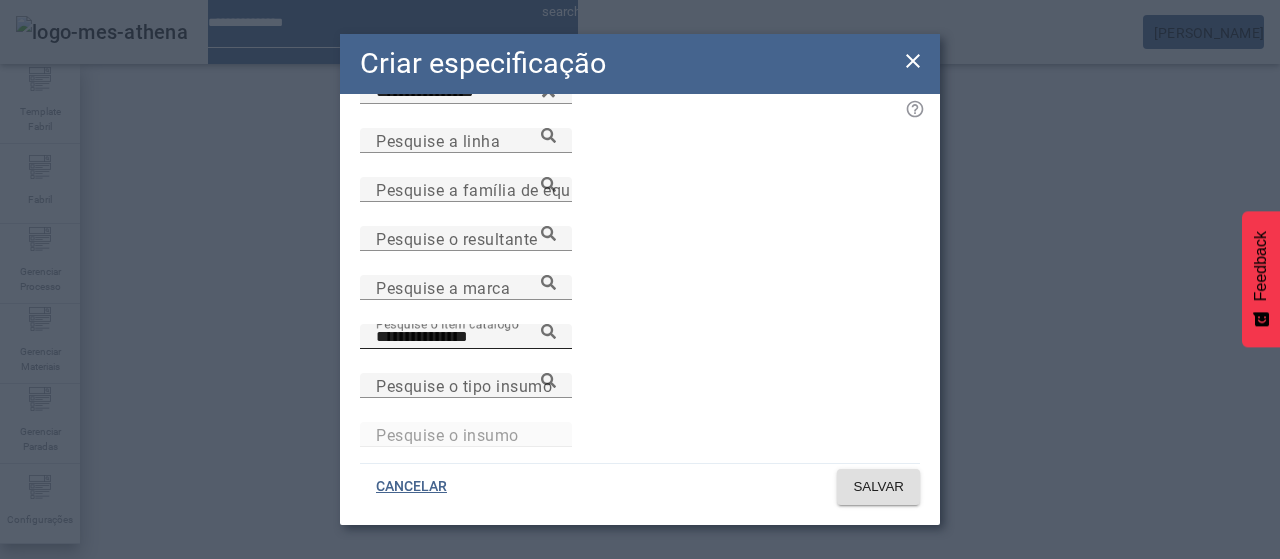 click 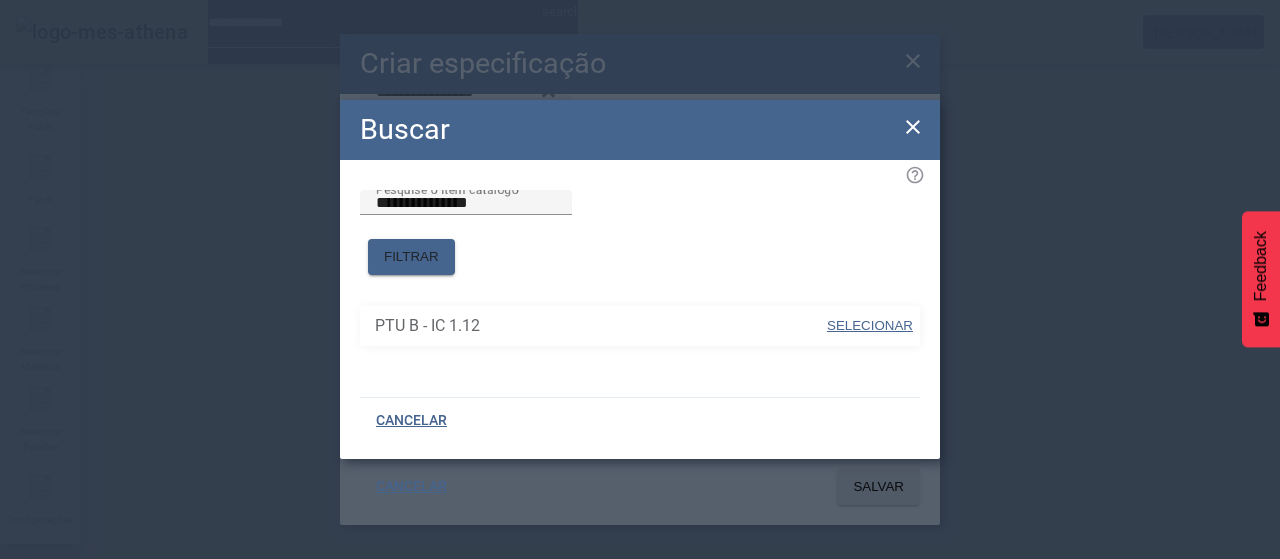 click on "SELECIONAR" at bounding box center (870, 325) 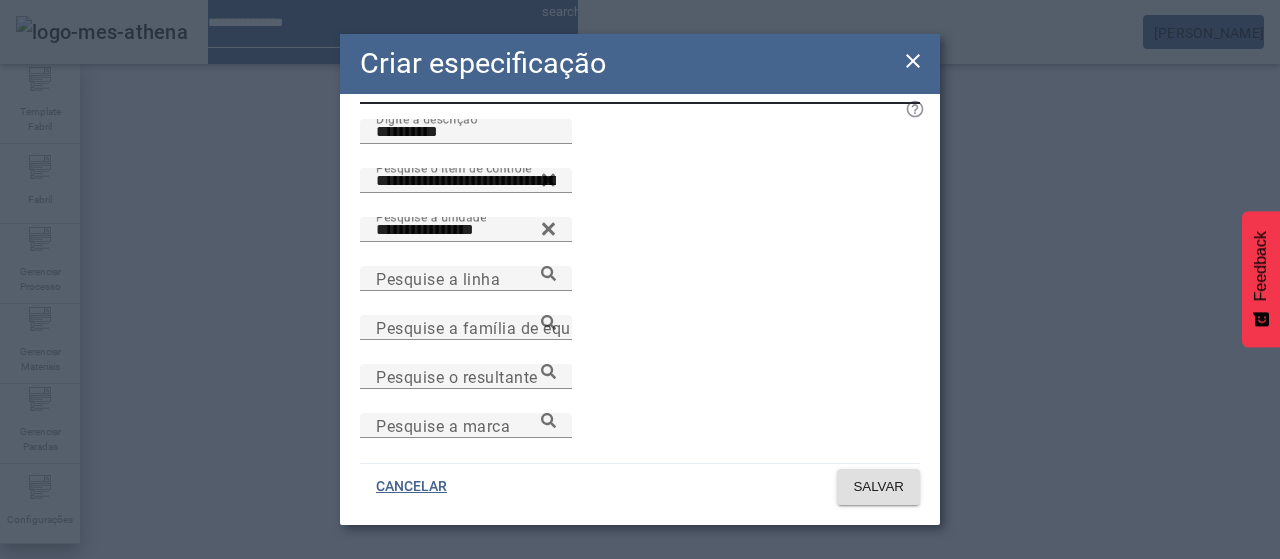scroll, scrollTop: 0, scrollLeft: 0, axis: both 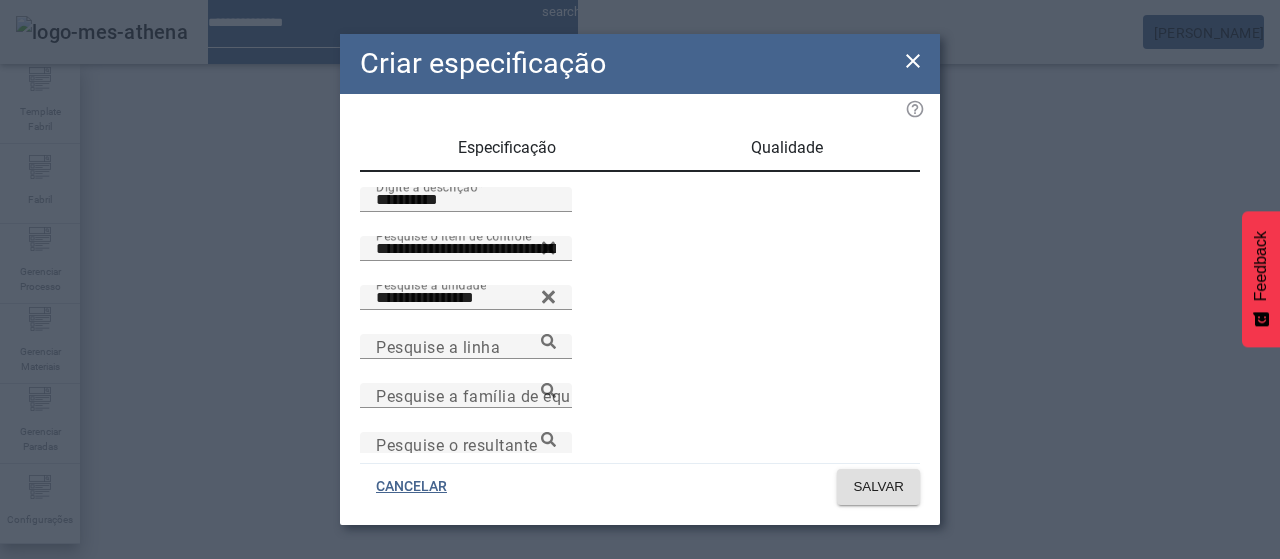 click on "Qualidade" at bounding box center [787, 148] 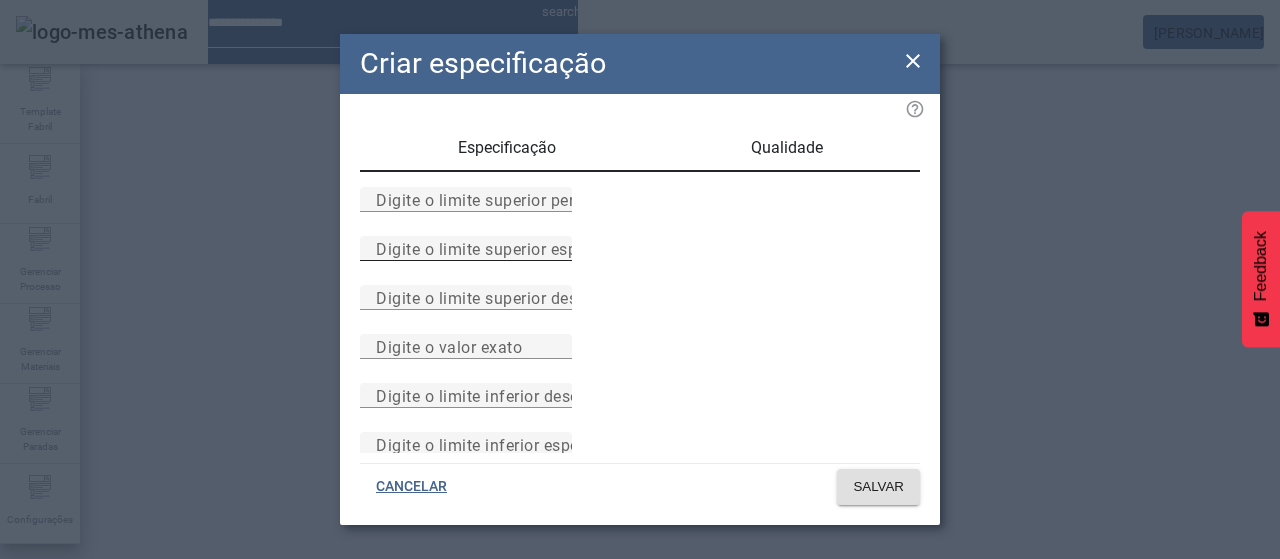 click on "Digite o limite superior especificado" at bounding box center [511, 248] 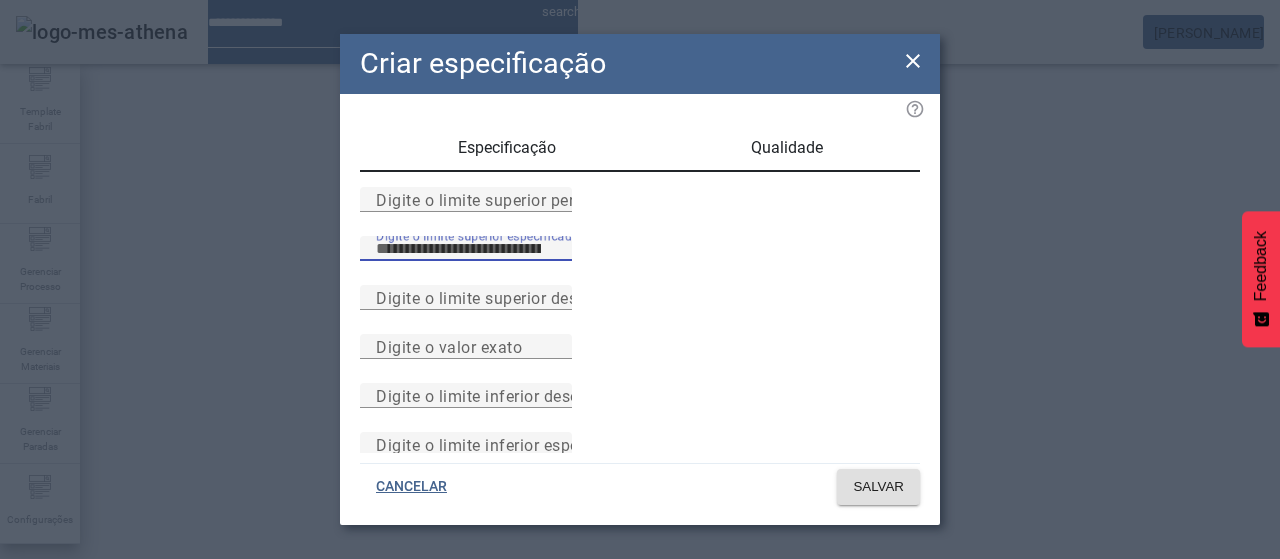 type on "**" 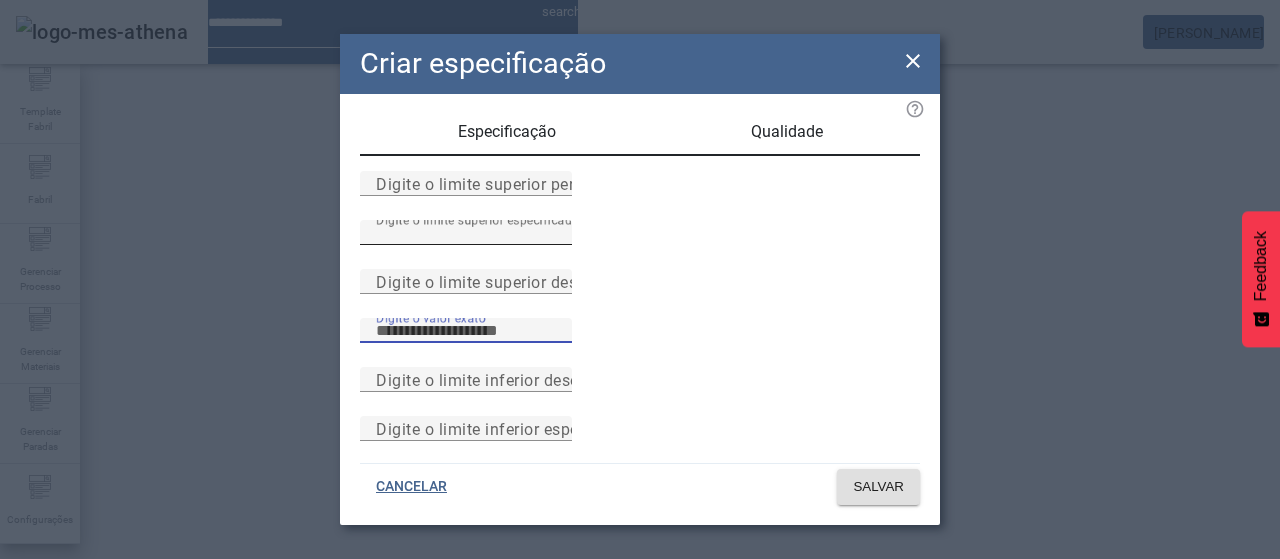 scroll, scrollTop: 261, scrollLeft: 0, axis: vertical 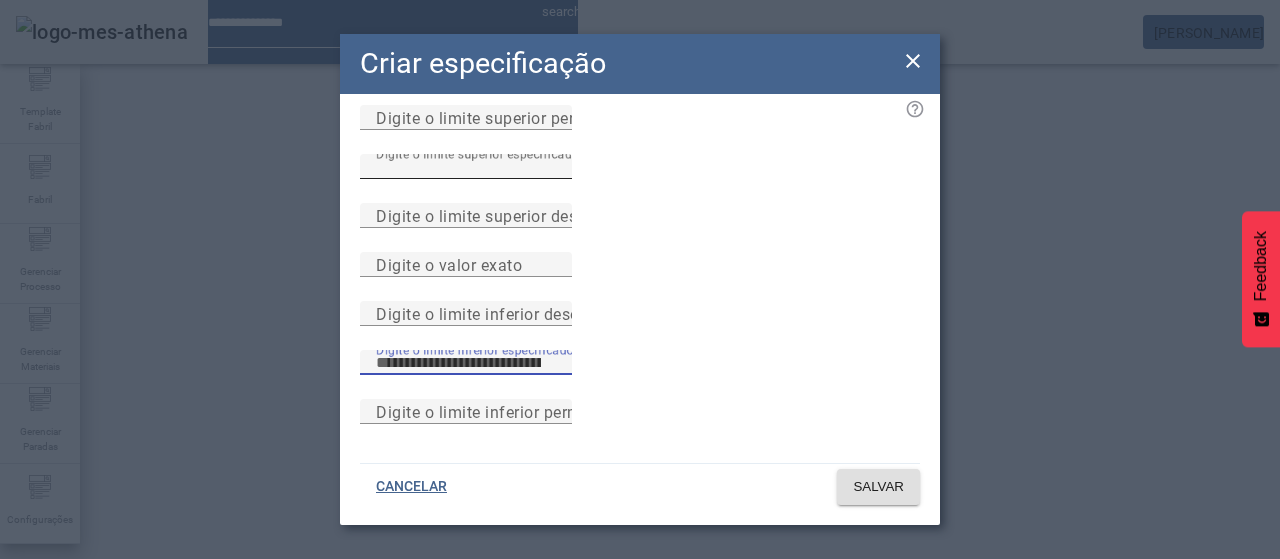 type on "**" 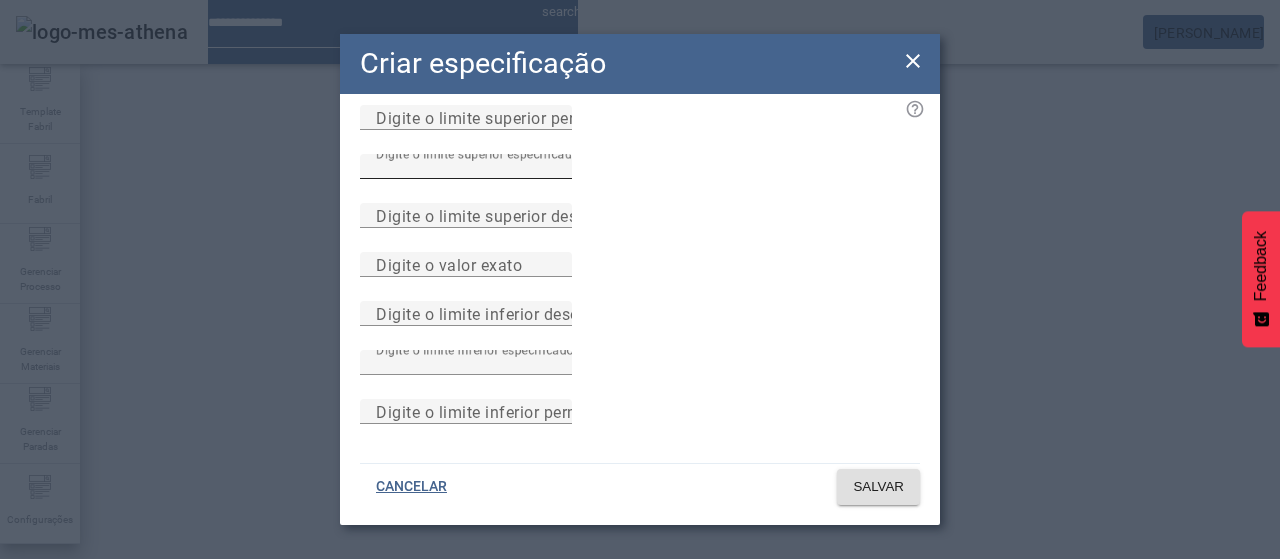 type 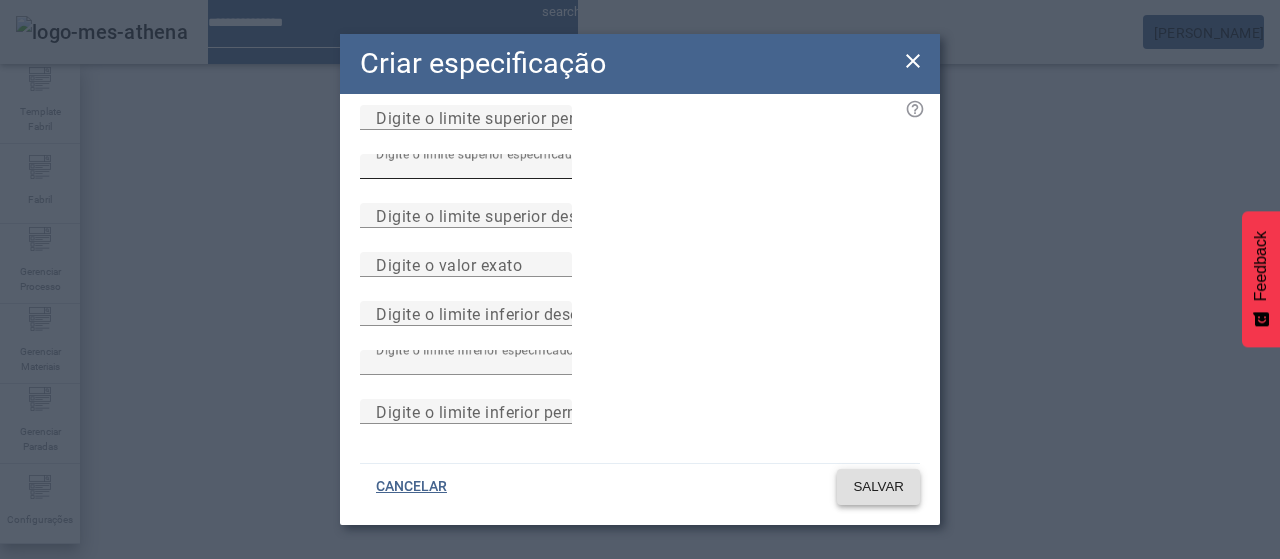 type 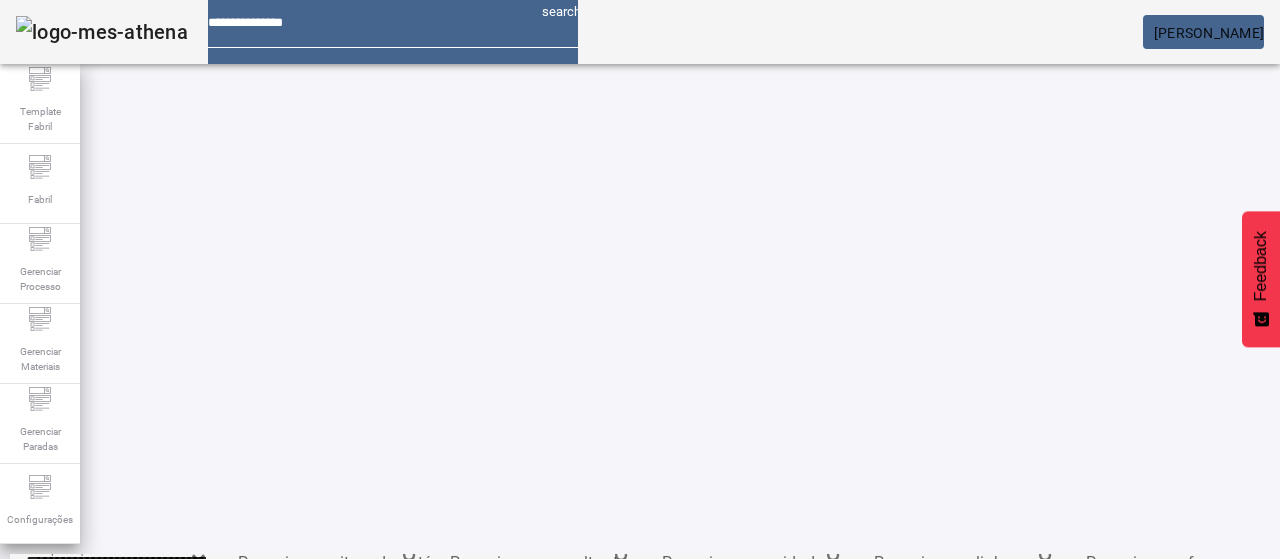 scroll, scrollTop: 340, scrollLeft: 0, axis: vertical 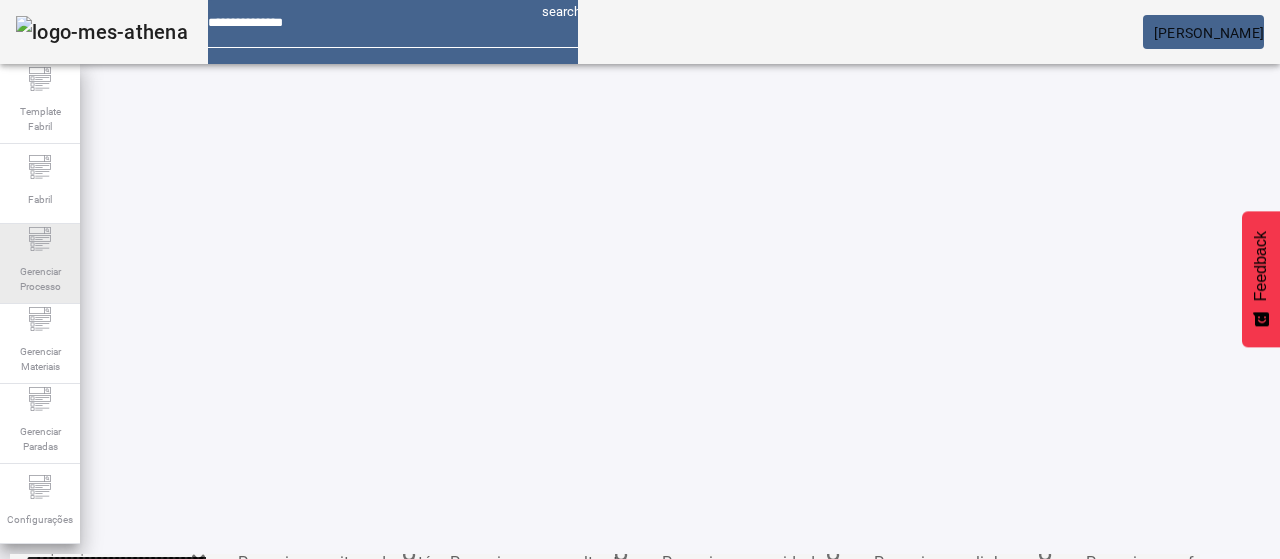 click on "Gerenciar Processo" 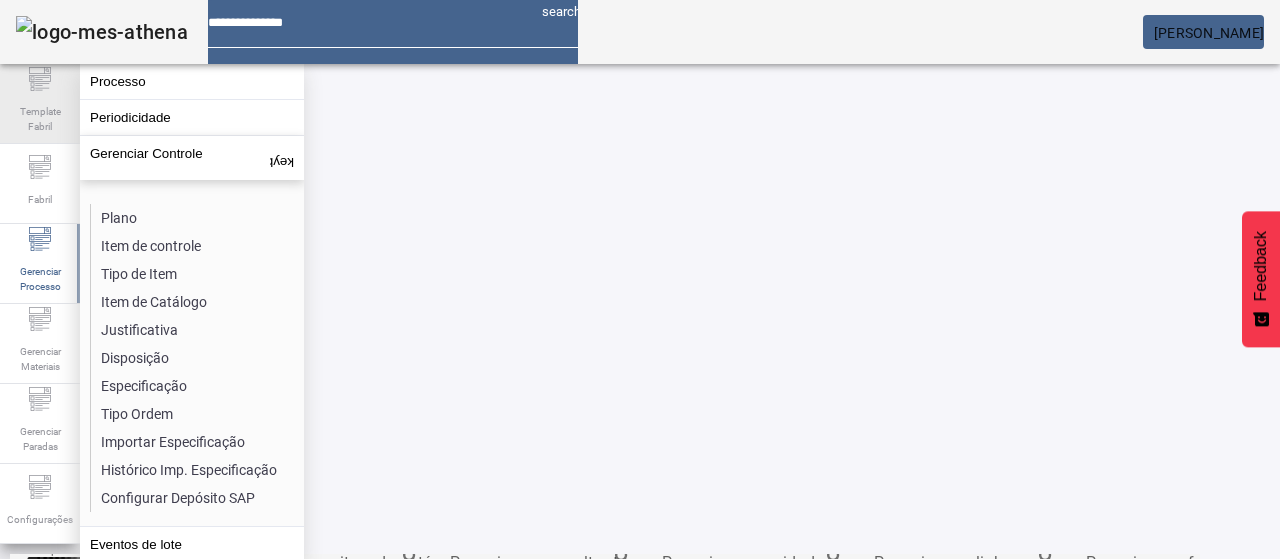 drag, startPoint x: 19, startPoint y: 191, endPoint x: 58, endPoint y: 137, distance: 66.61081 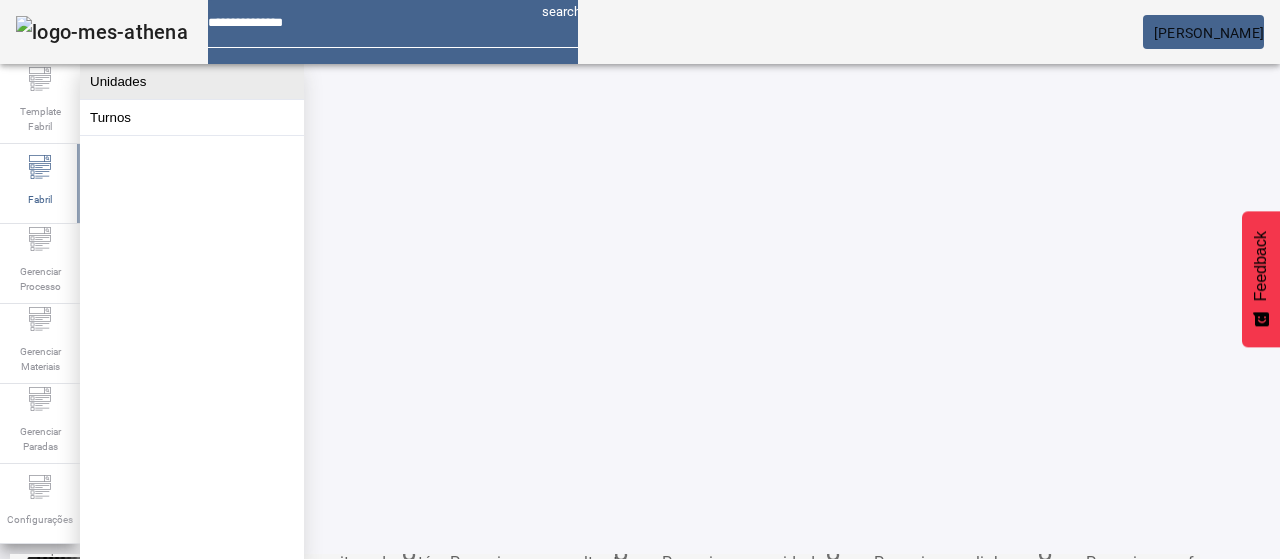 click on "Unidades" 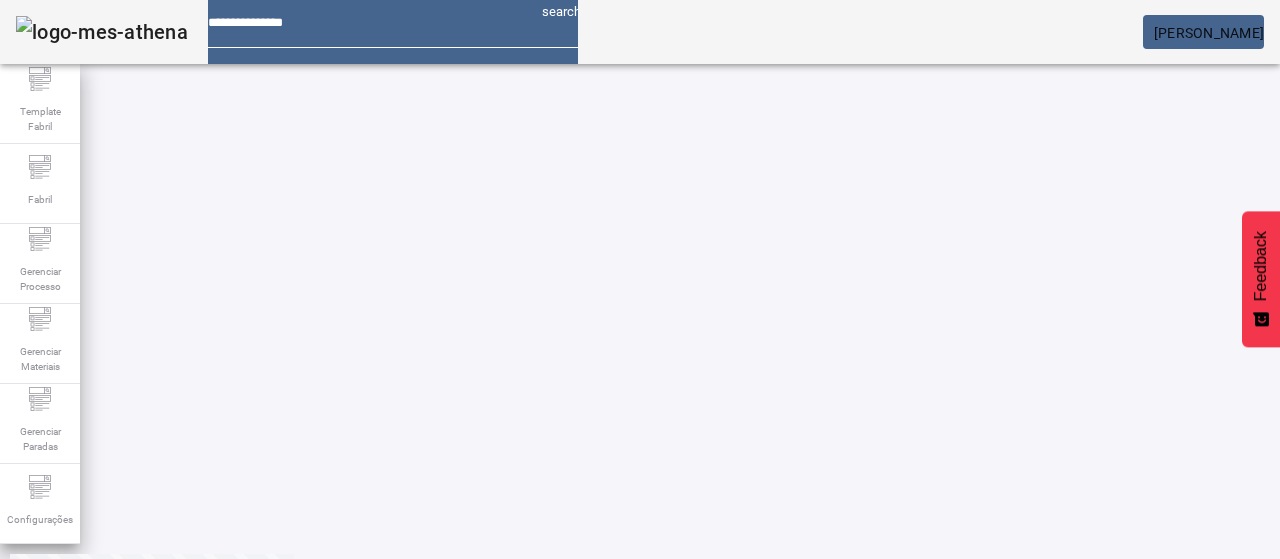 scroll, scrollTop: 160, scrollLeft: 0, axis: vertical 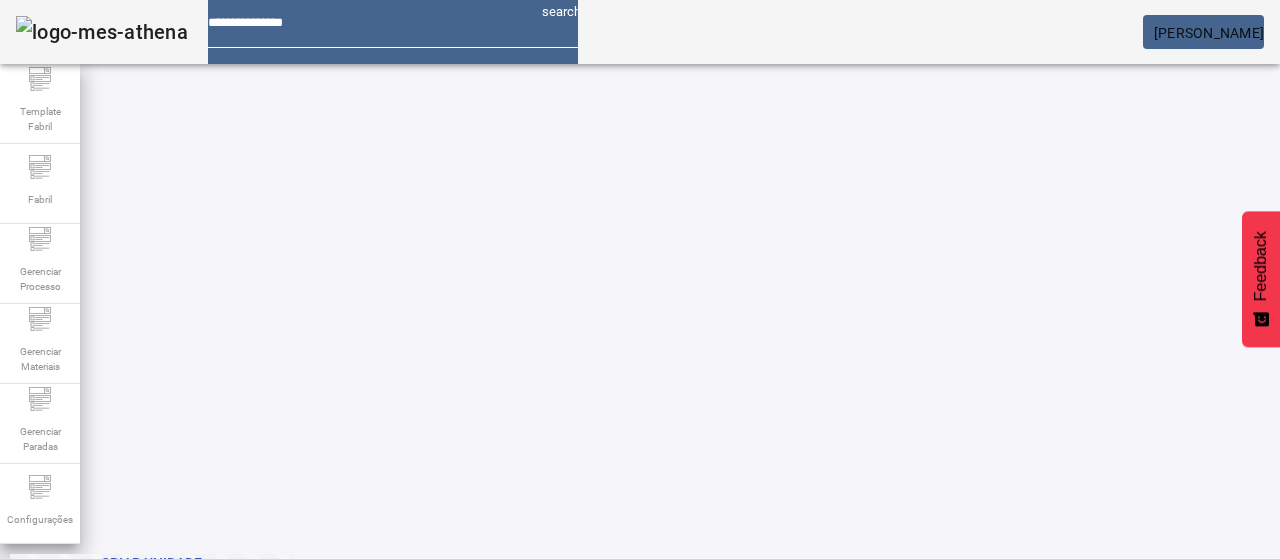 click at bounding box center (572, 583) 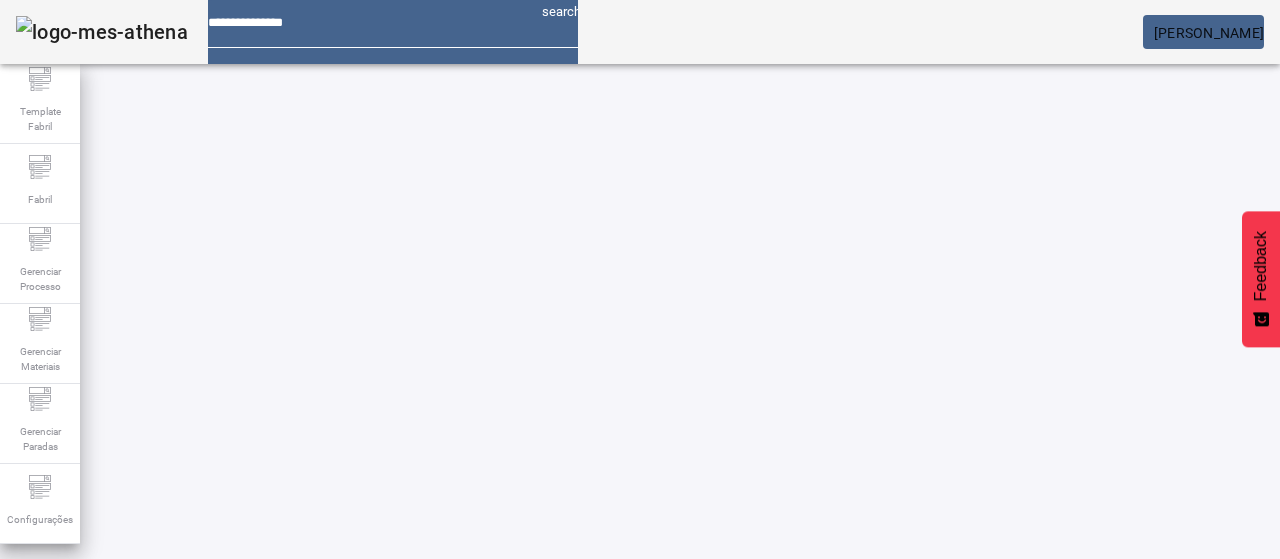 click at bounding box center [572, 743] 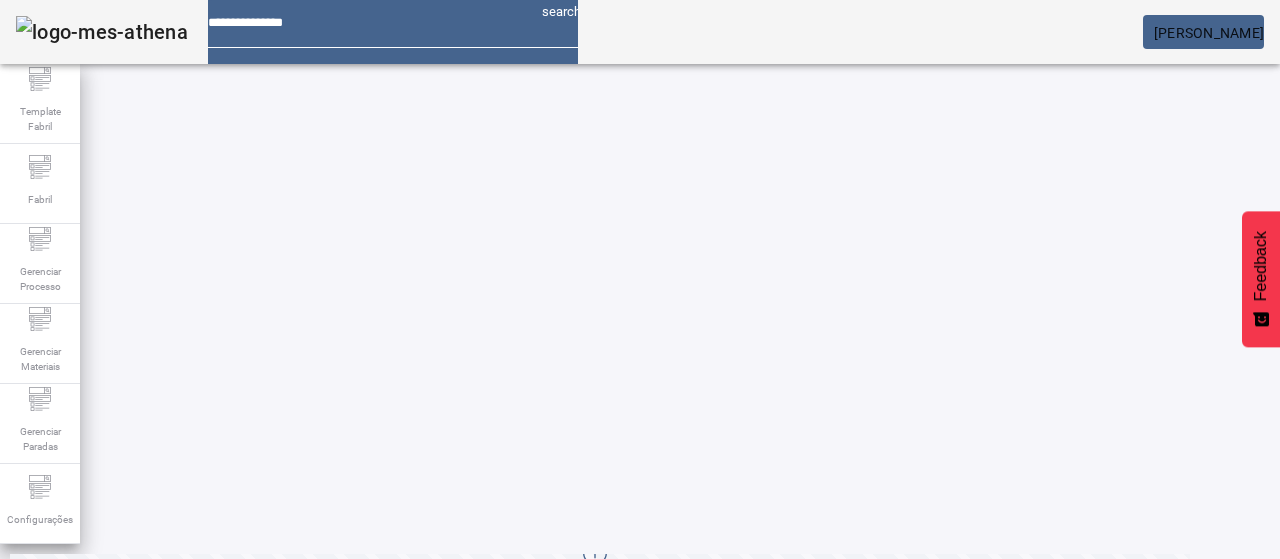 scroll, scrollTop: 124, scrollLeft: 0, axis: vertical 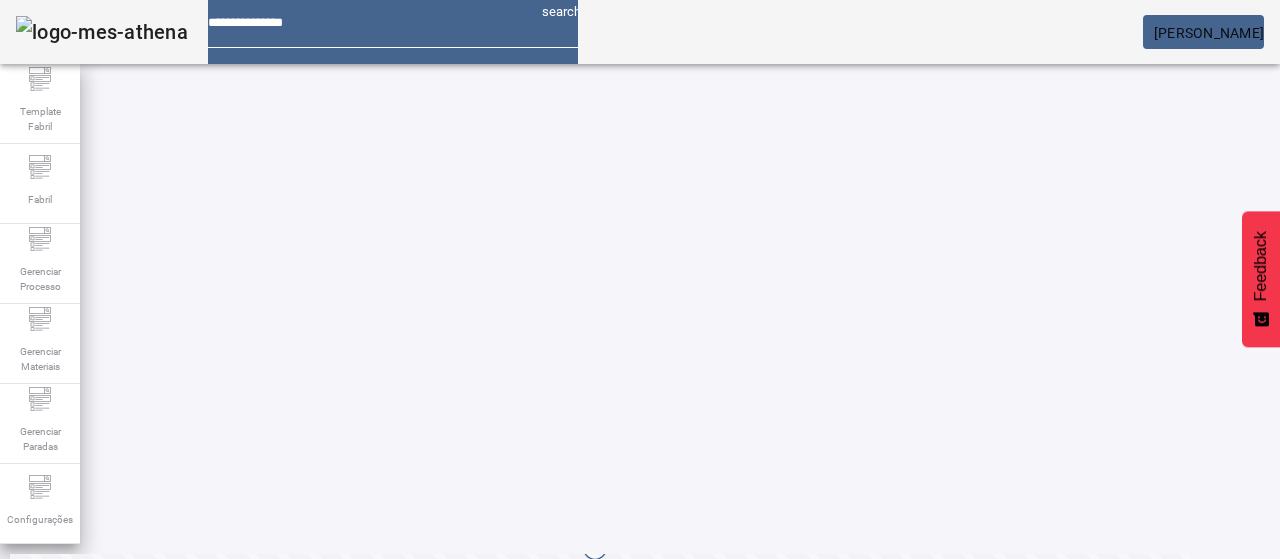 click at bounding box center [1136, 758] 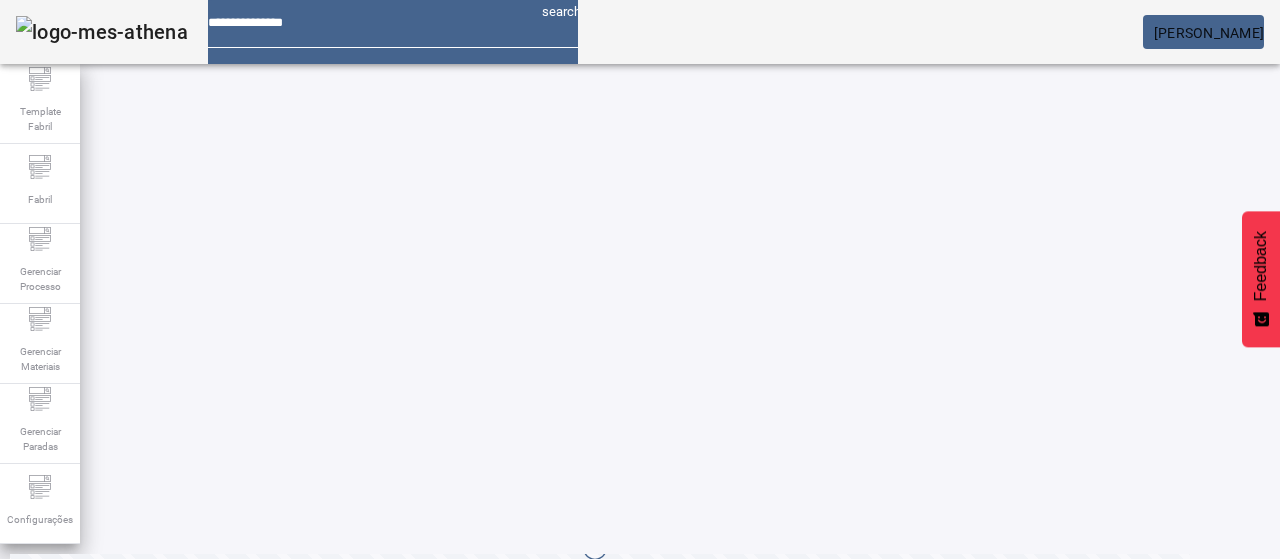 click on "PROCESSOS" at bounding box center (66, 687) 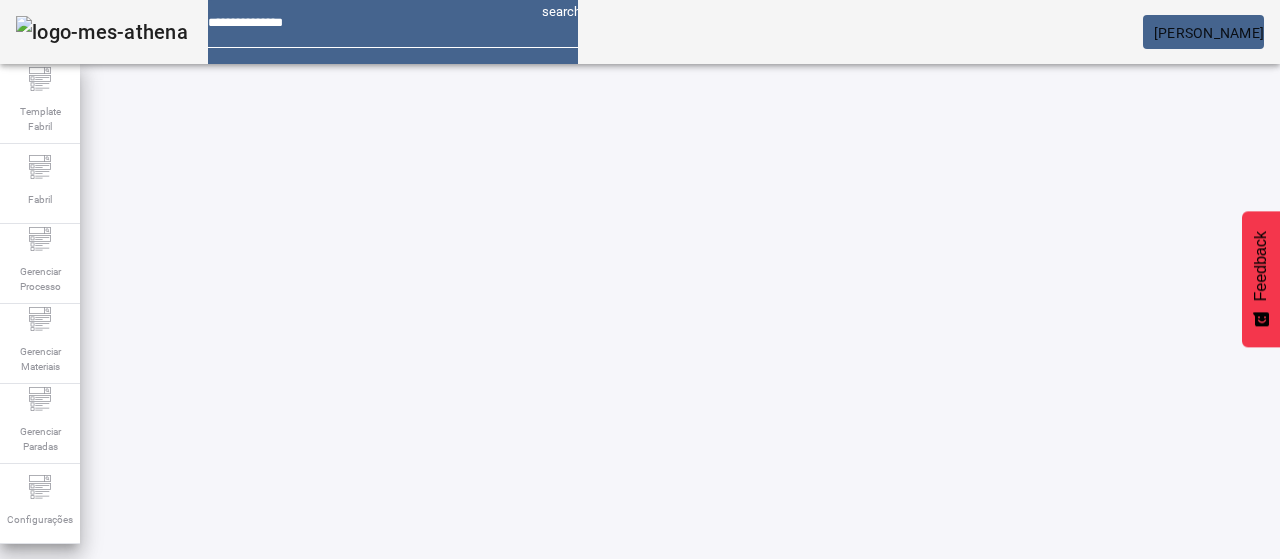 click at bounding box center [572, 743] 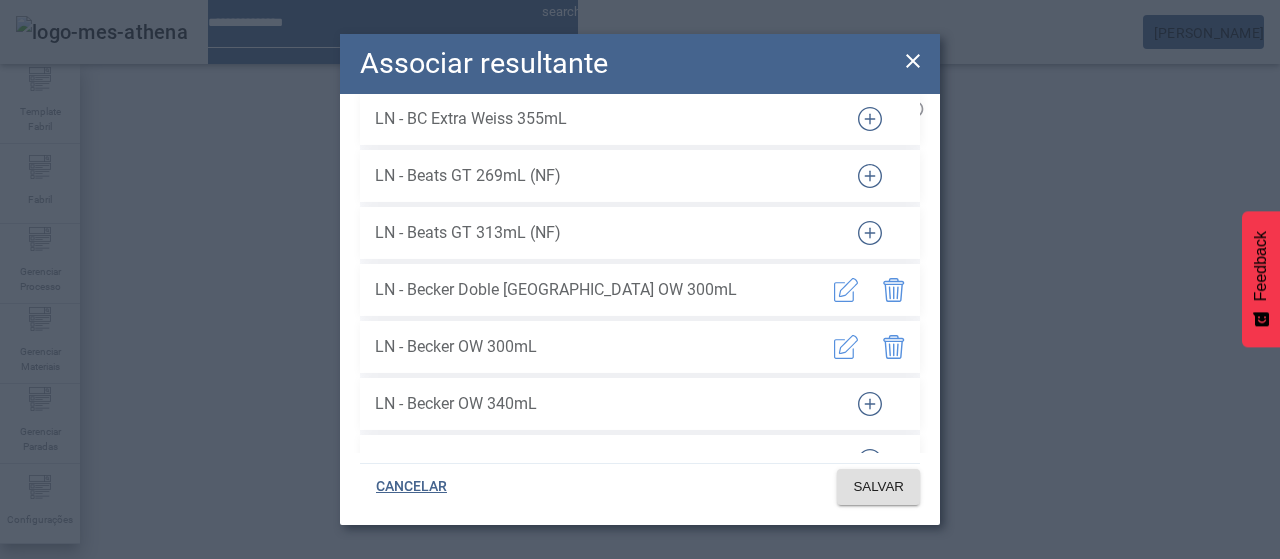 scroll, scrollTop: 99569, scrollLeft: 0, axis: vertical 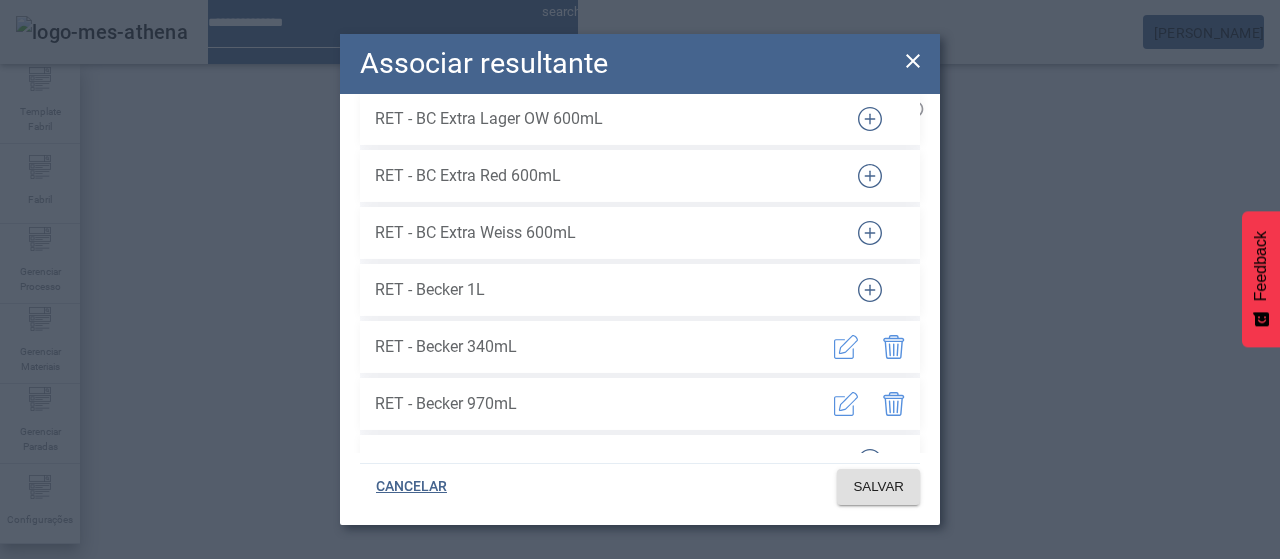 click 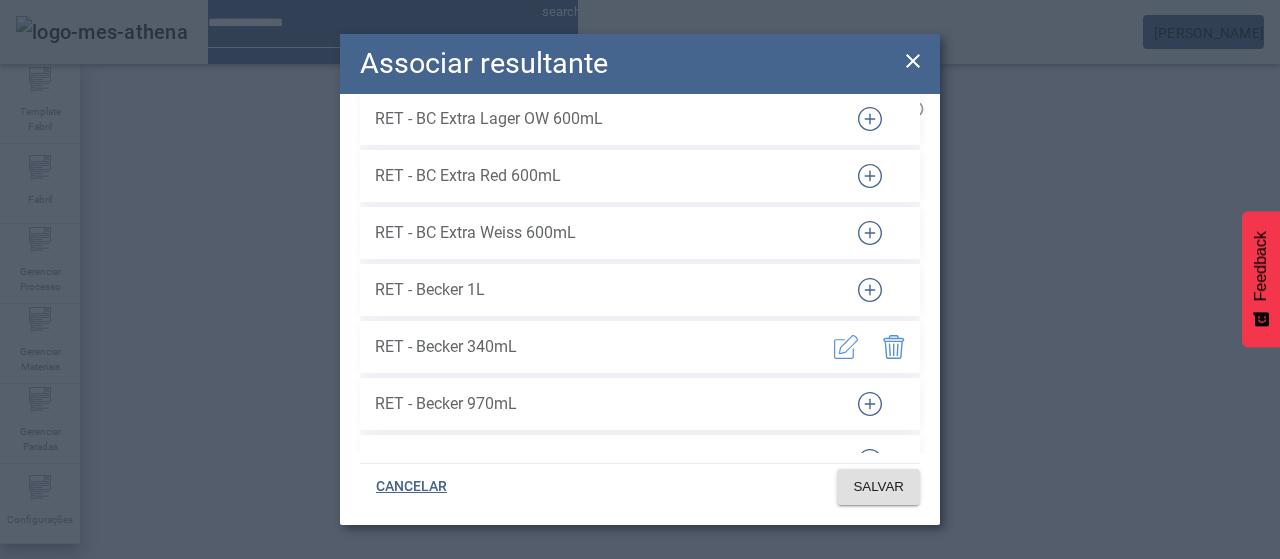click 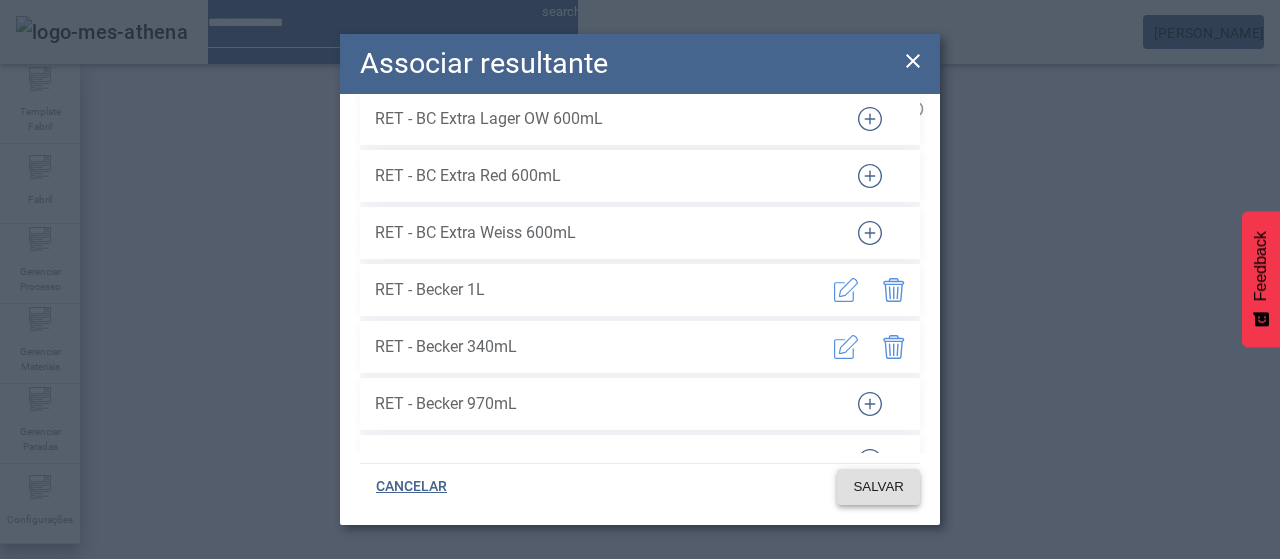 click on "SALVAR" 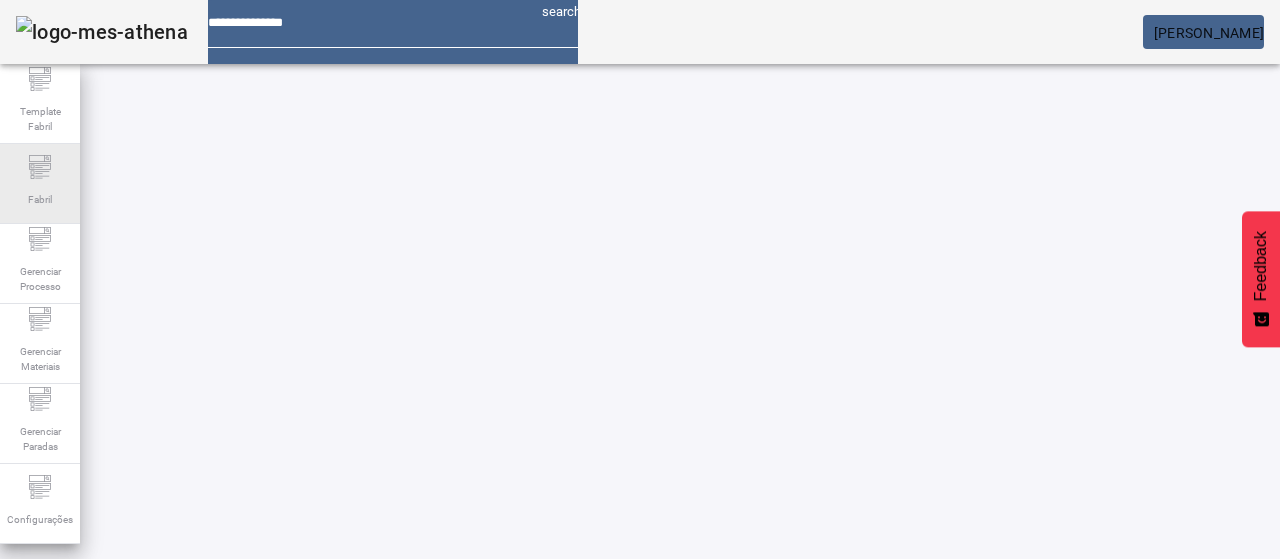 click on "Fabril" 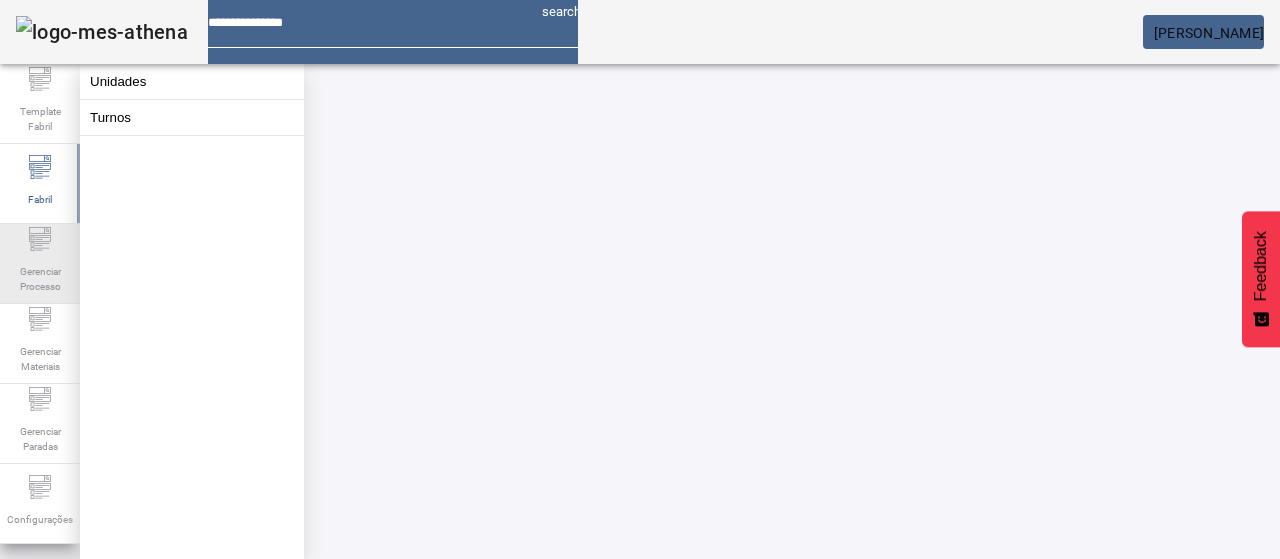 click 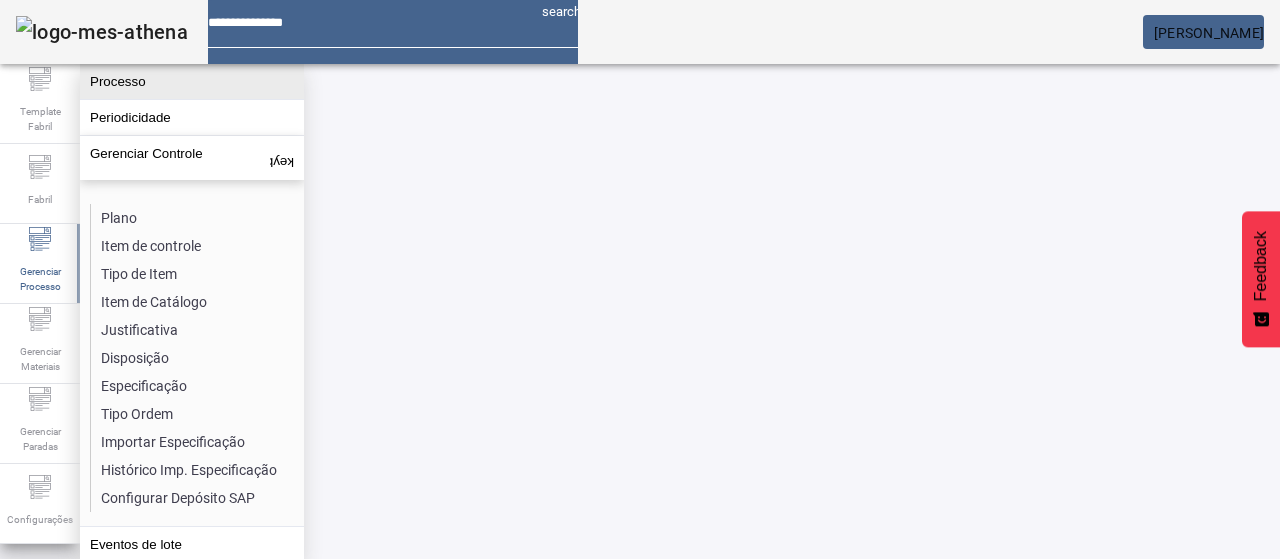 click on "Processo" 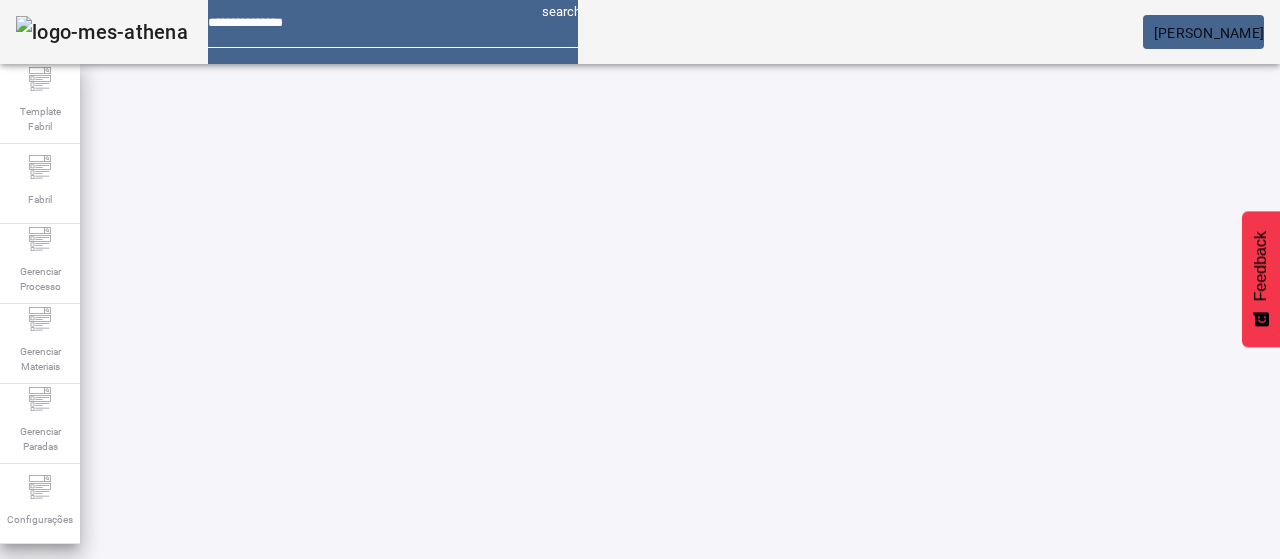 click on "ABRIR FILTROS" 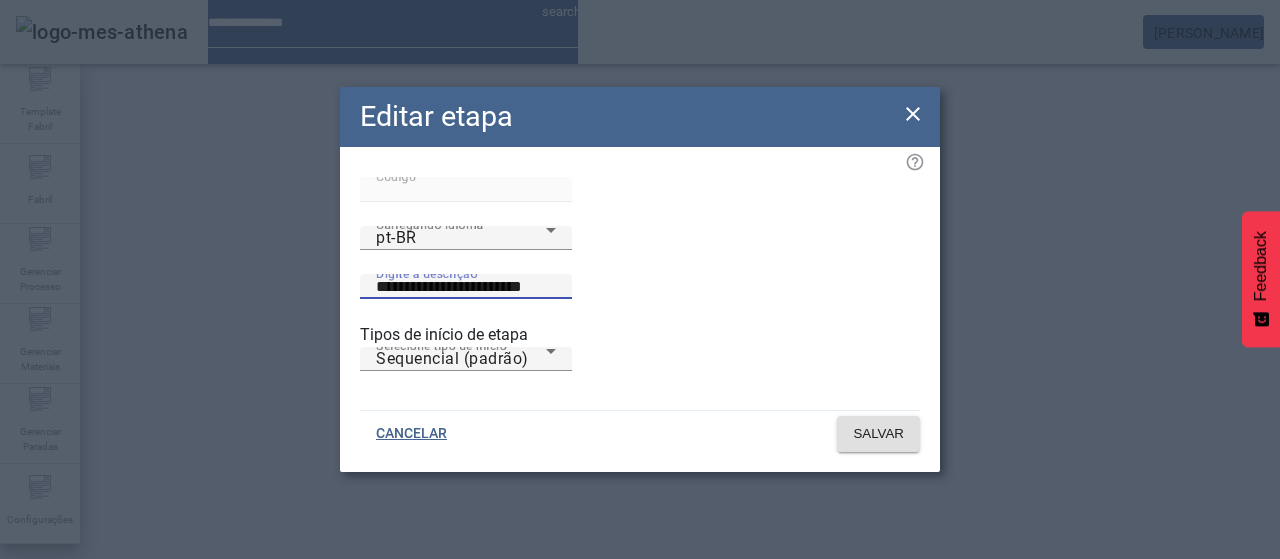 click on "**********" at bounding box center (466, 287) 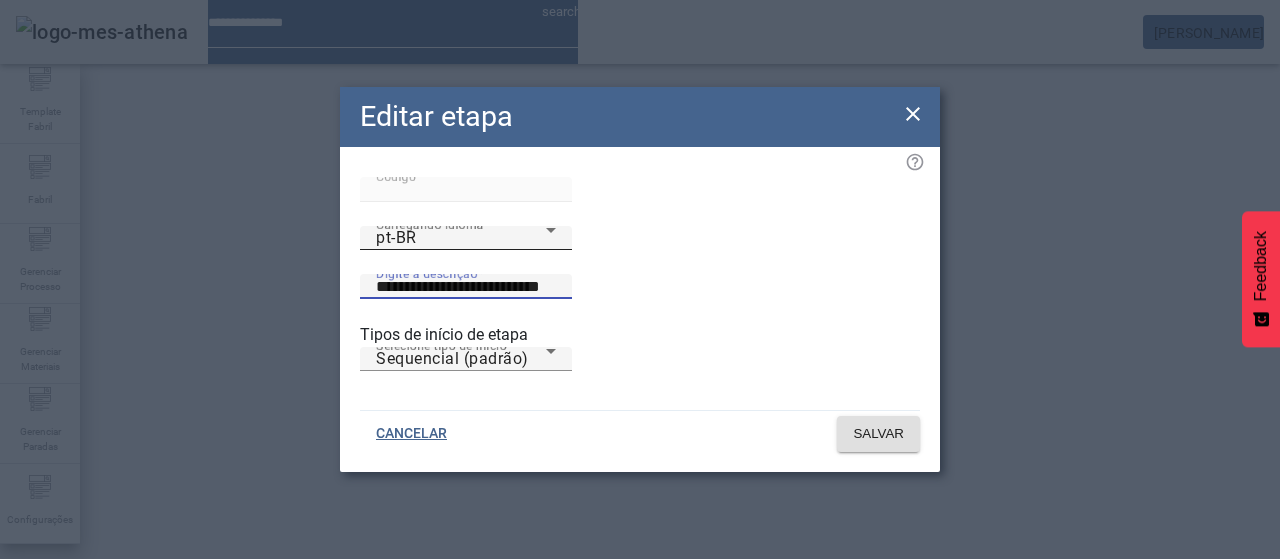 type on "**********" 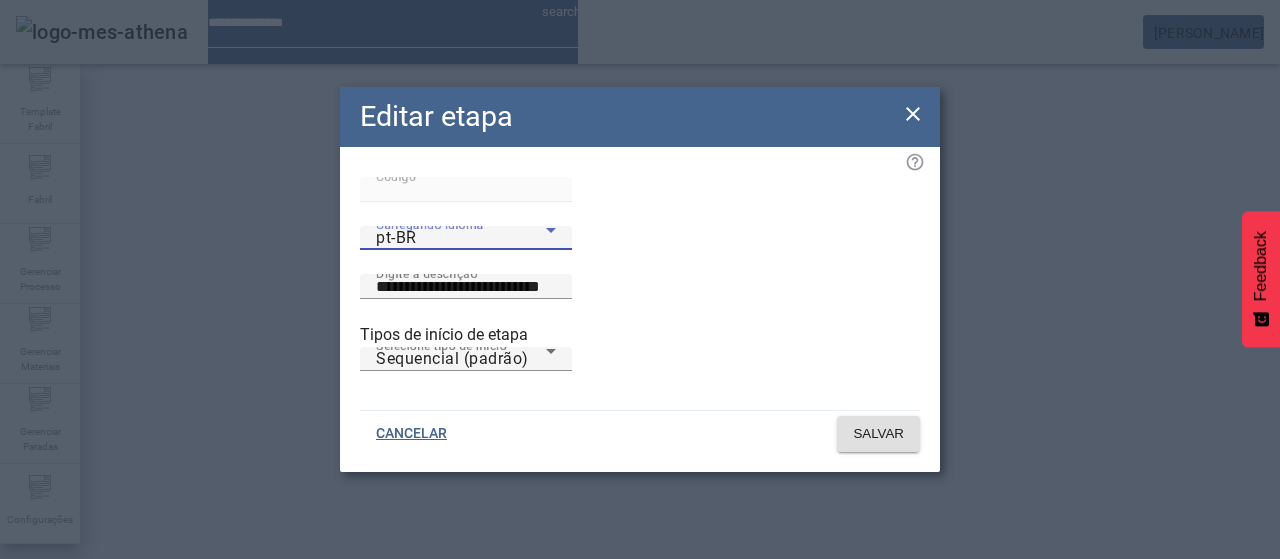 click on "pt-BR" at bounding box center [461, 238] 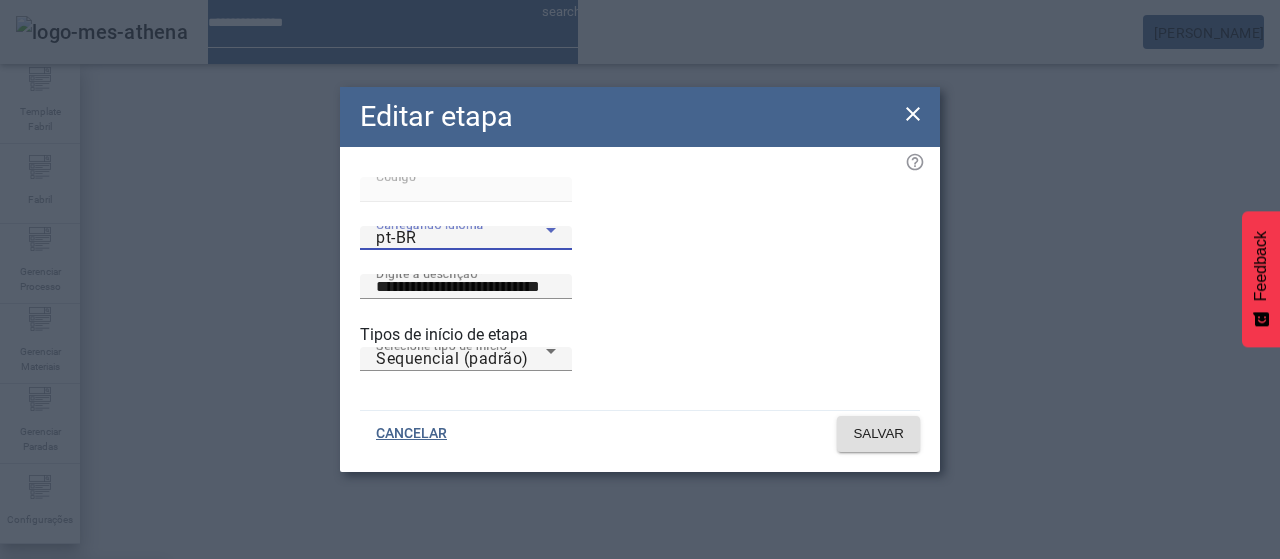 click on "es-ES" at bounding box center (83, 687) 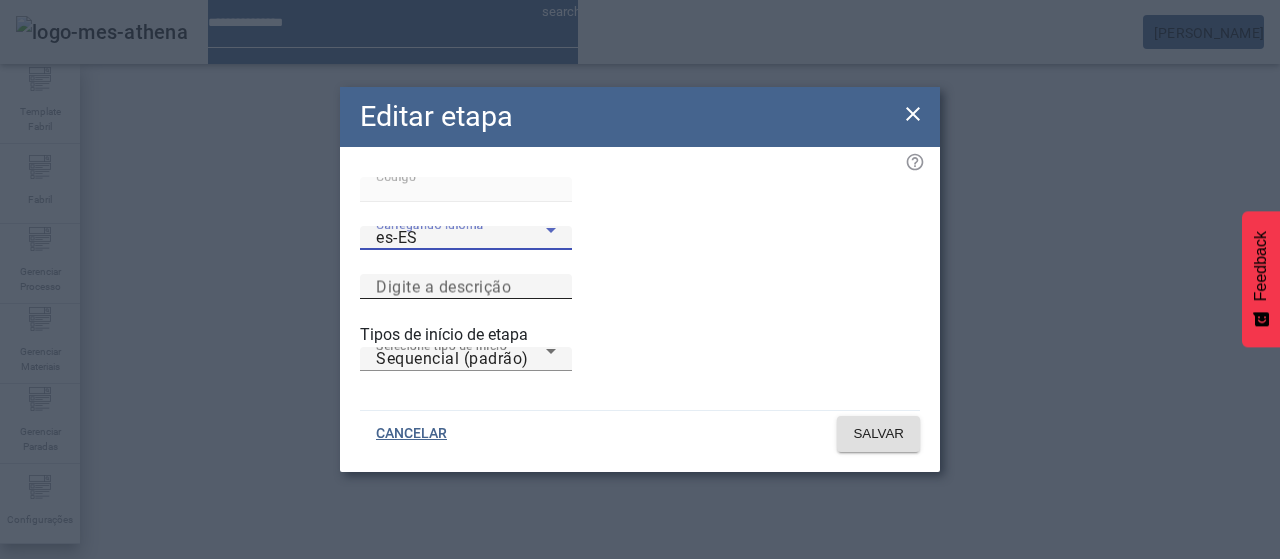 click on "Digite a descrição" at bounding box center [466, 287] 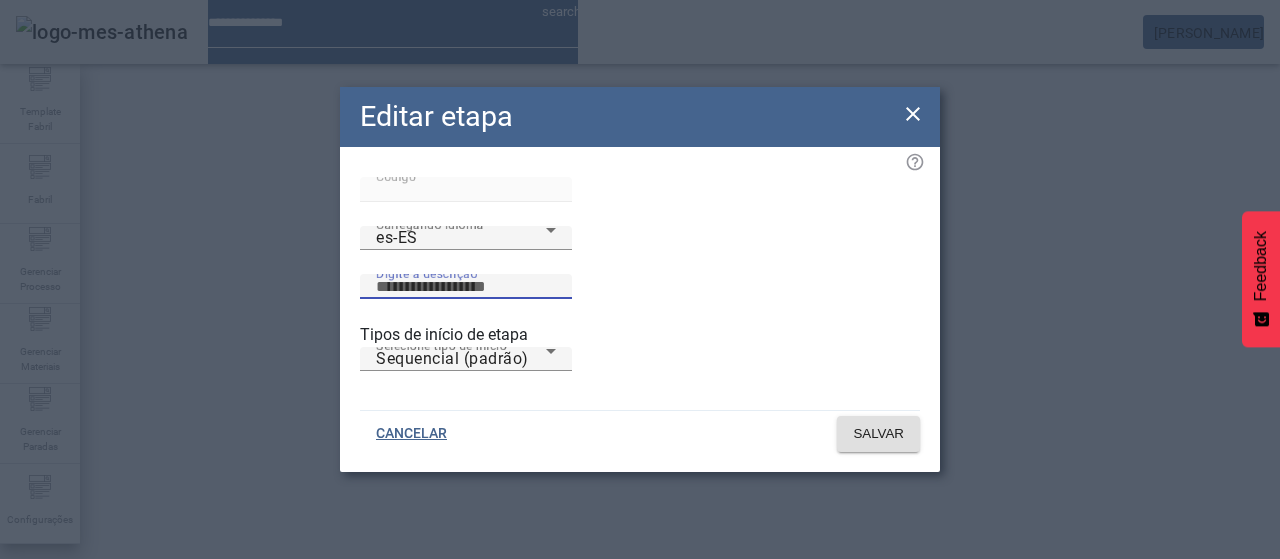 paste on "**********" 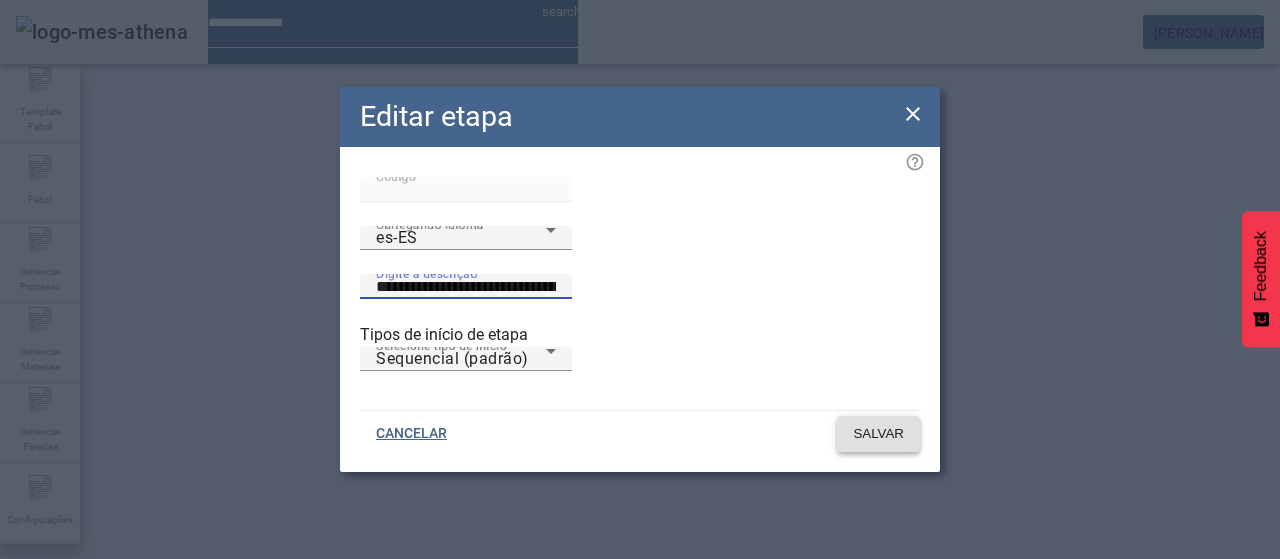 type on "**********" 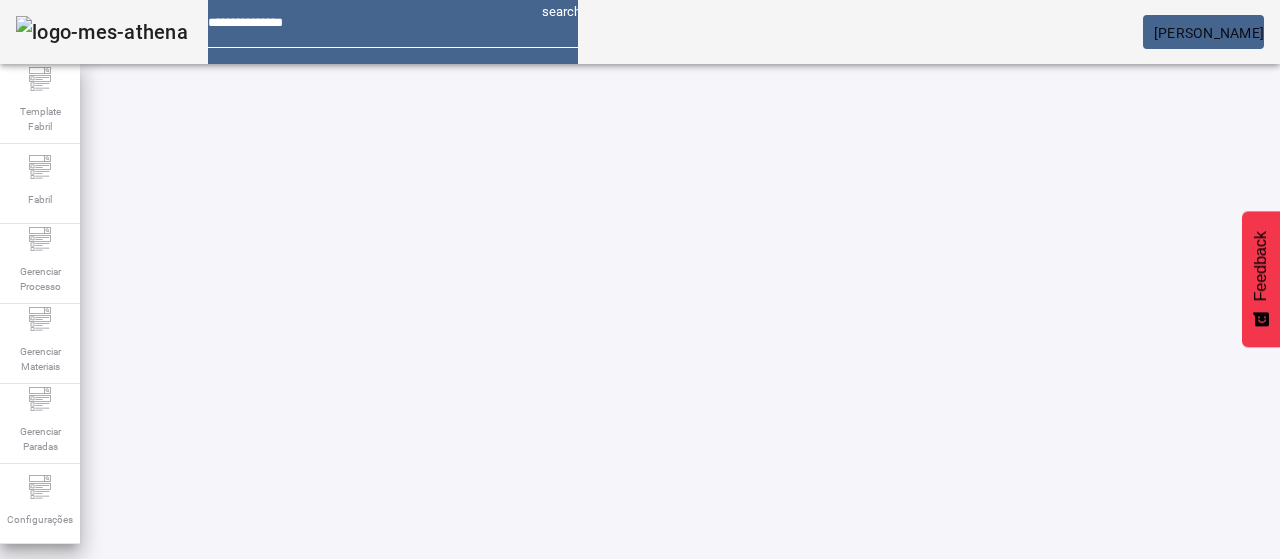 click on "EDITAR" at bounding box center [353, 789] 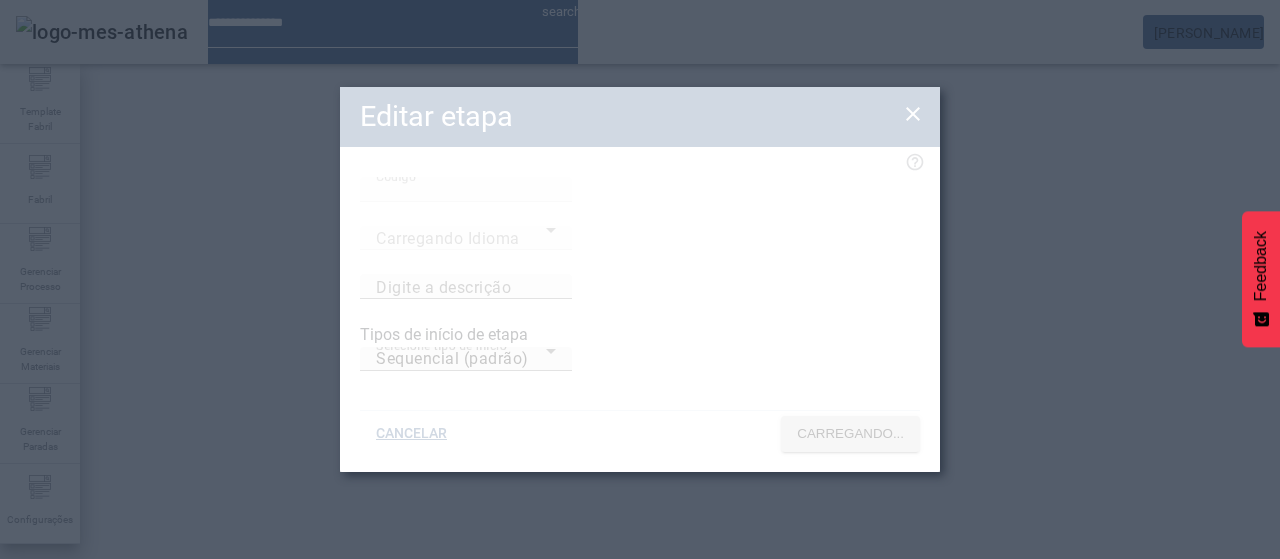 type on "**********" 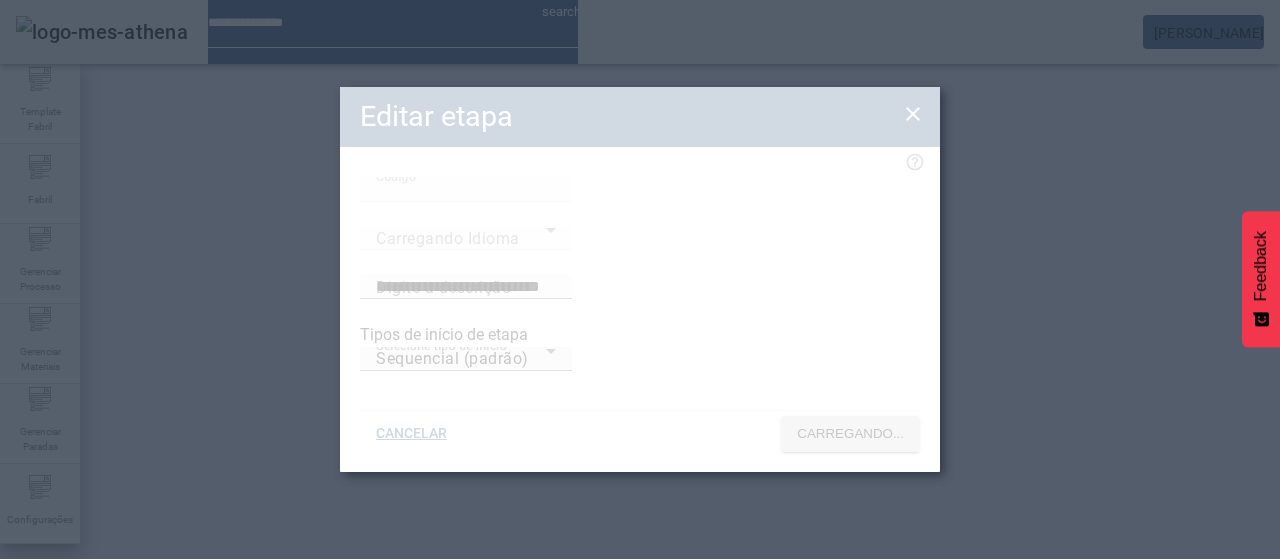 type on "****" 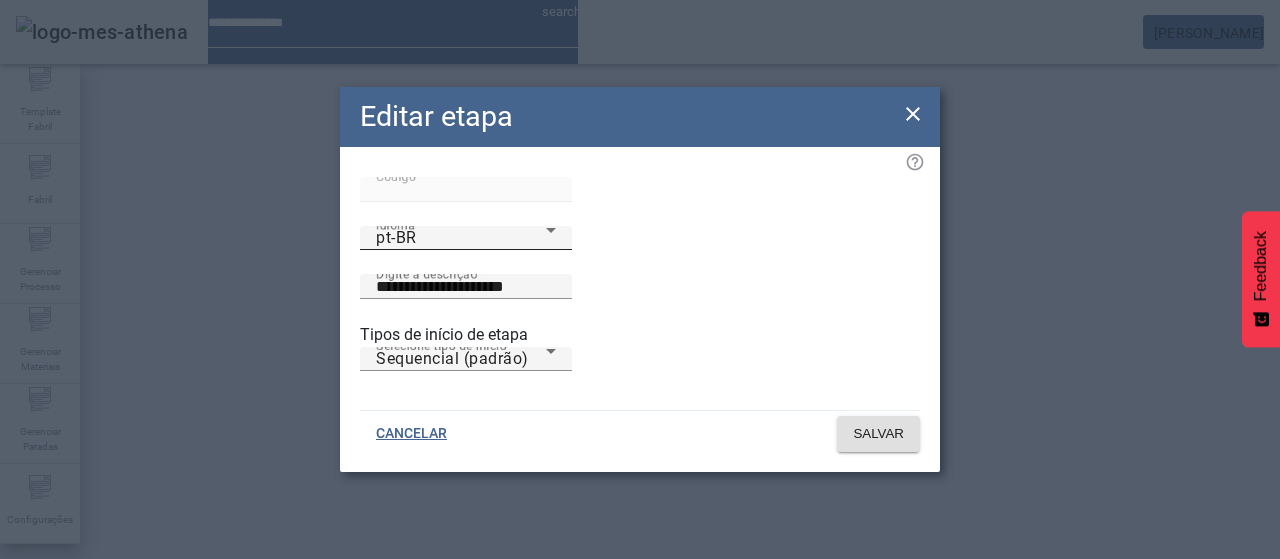 click on "pt-BR" at bounding box center [461, 238] 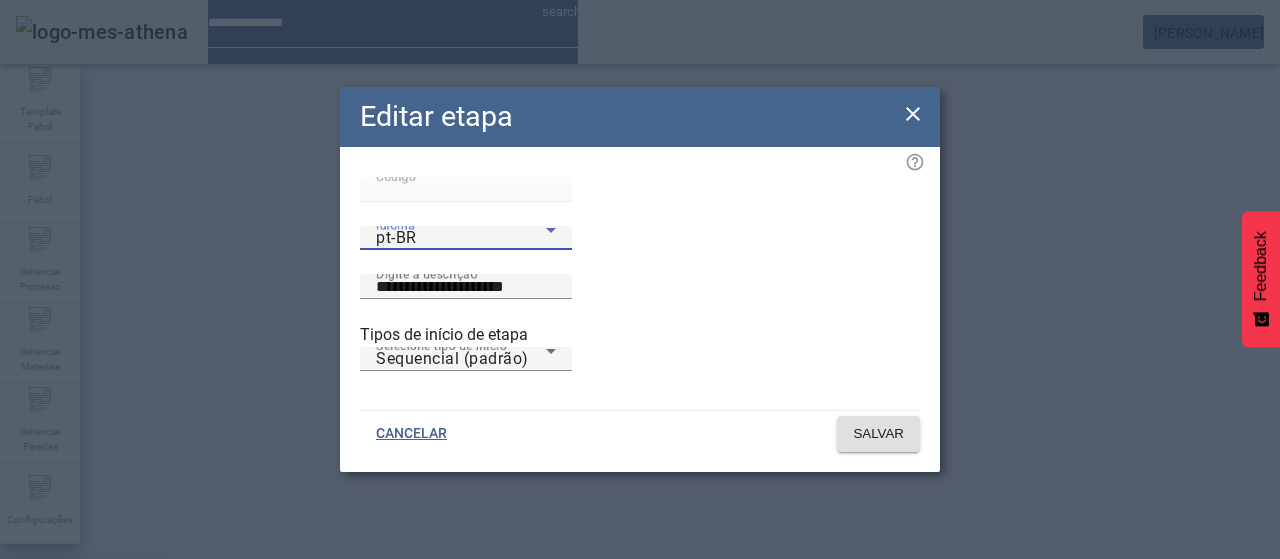 click on "es-ES" at bounding box center (83, 687) 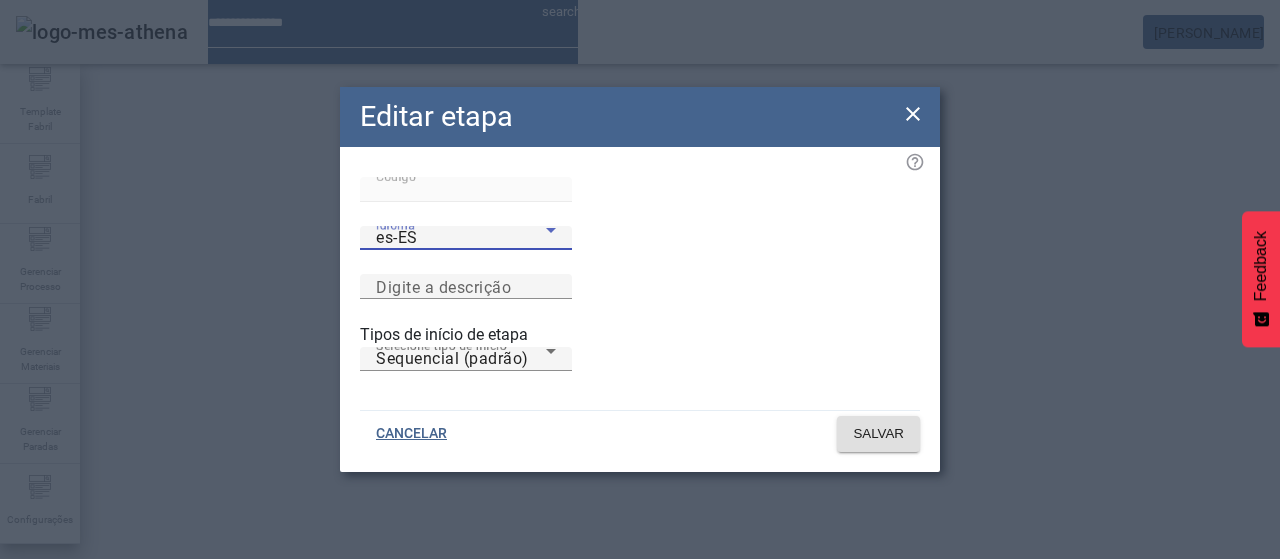 click 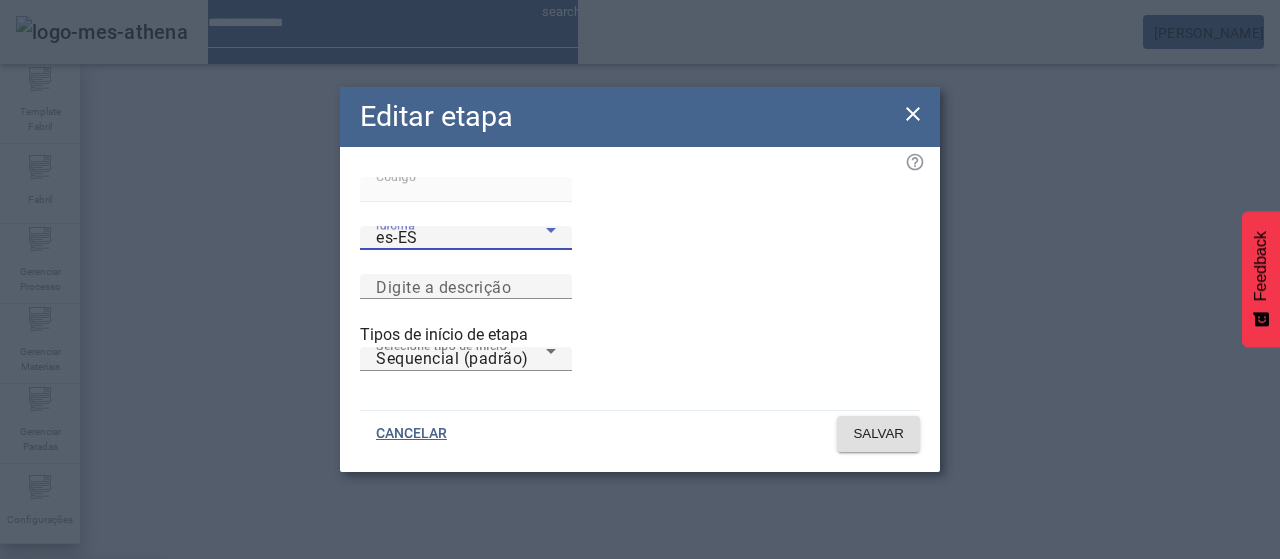 click on "pt-BR" at bounding box center (83, 591) 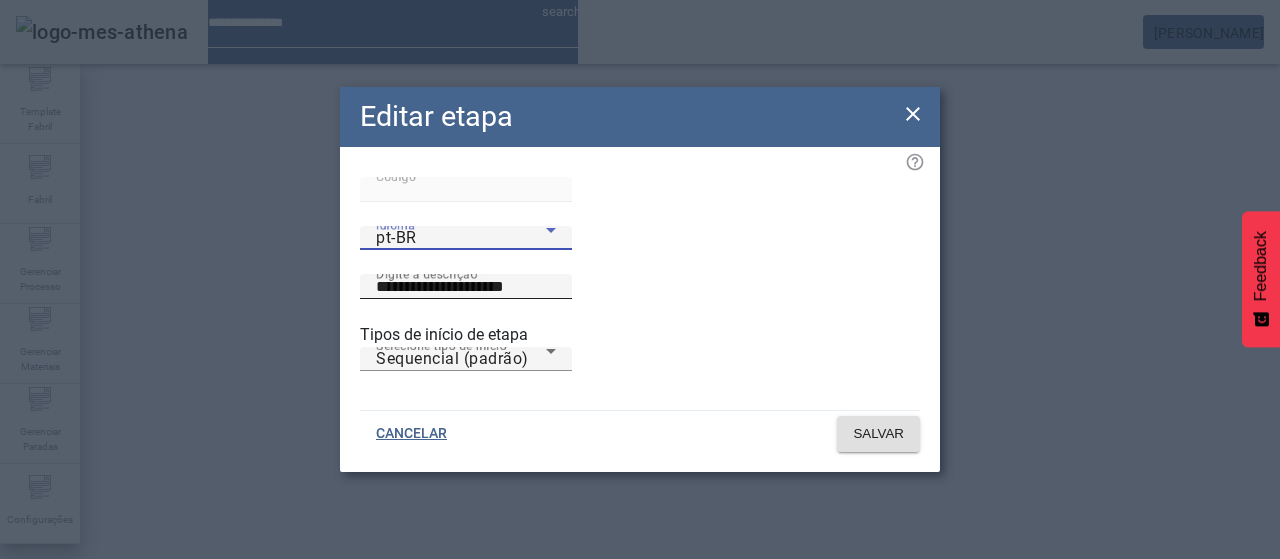 click on "**********" at bounding box center [466, 287] 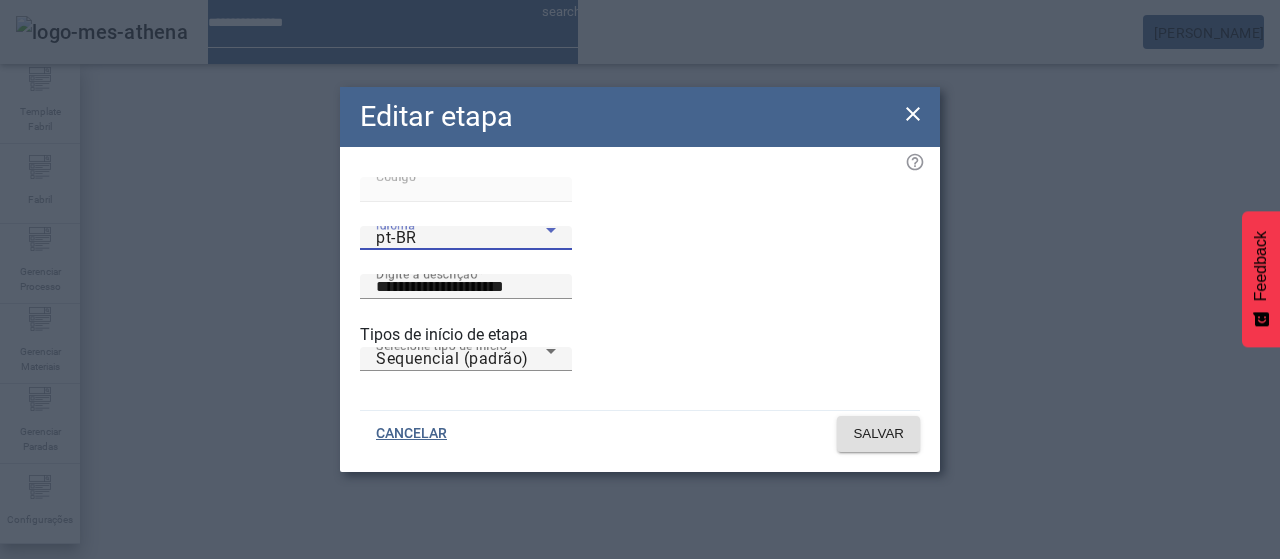 click on "pt-BR" at bounding box center [461, 238] 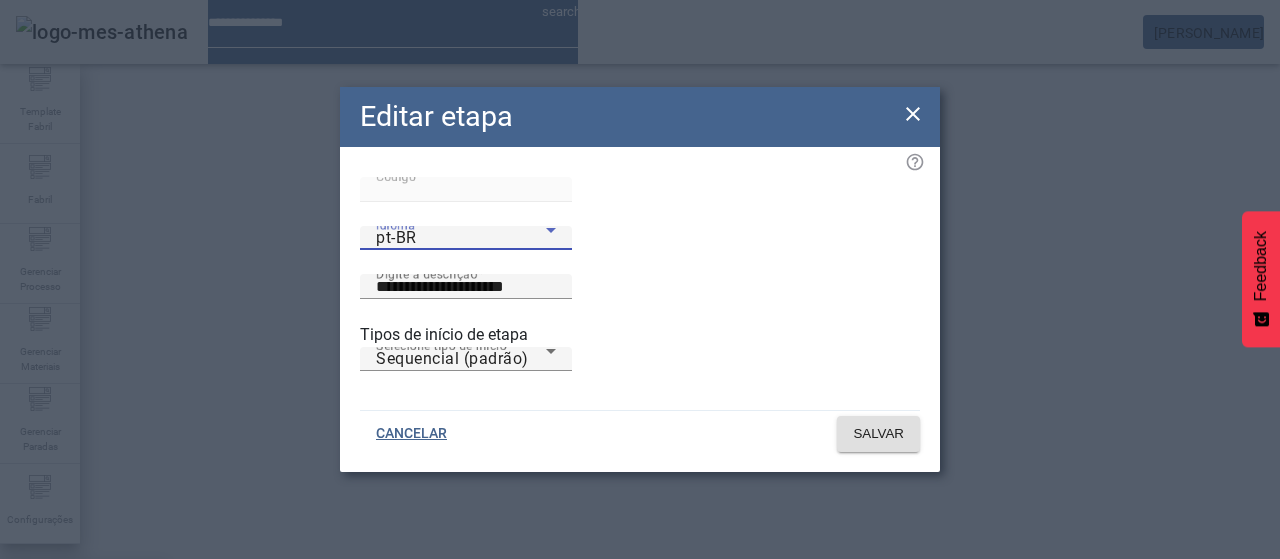 click on "es-ES" at bounding box center (37, 687) 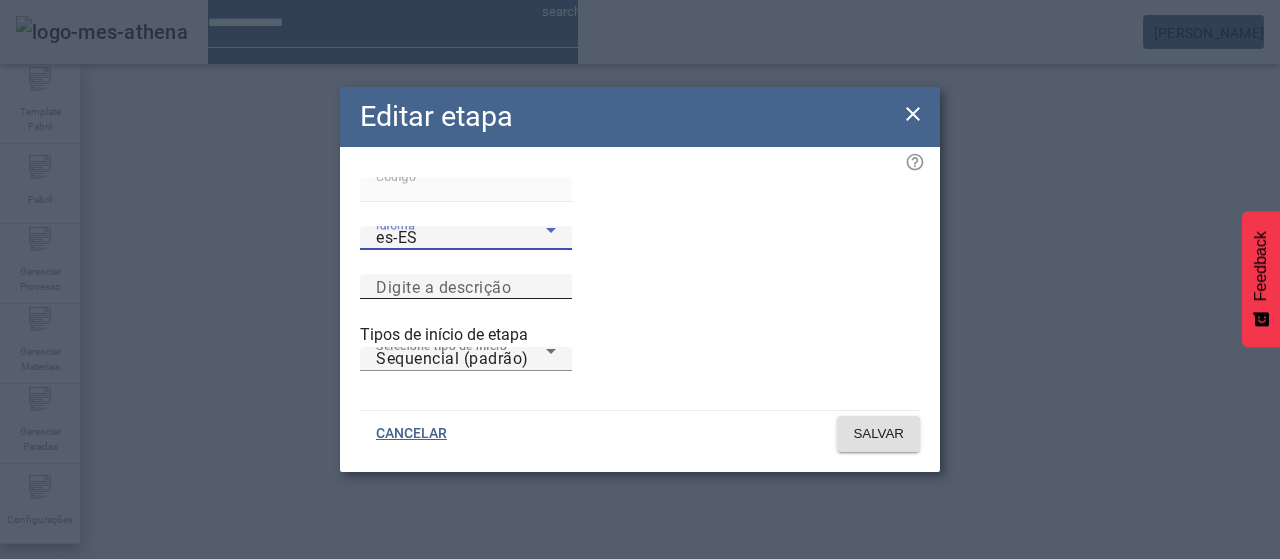 click on "Digite a descrição" at bounding box center (466, 287) 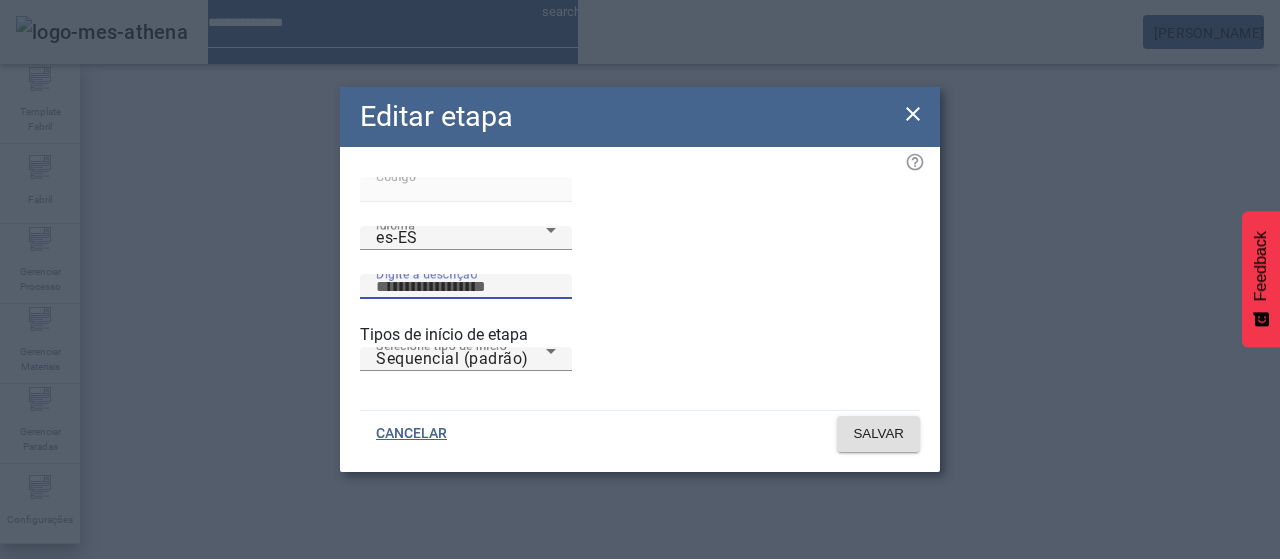 paste on "**********" 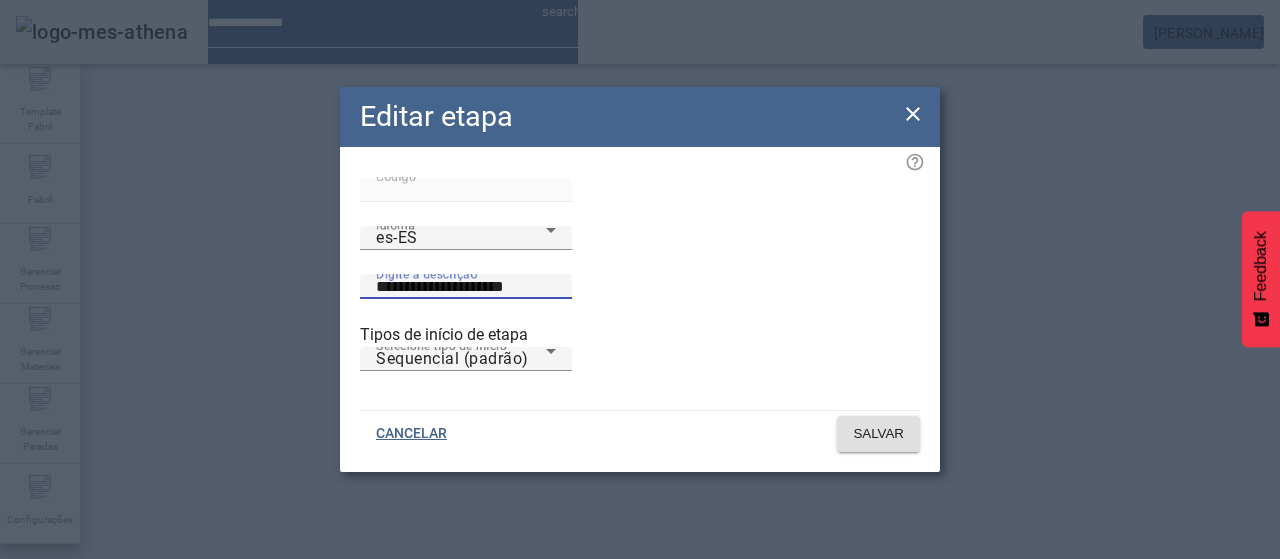 click on "**********" at bounding box center (466, 287) 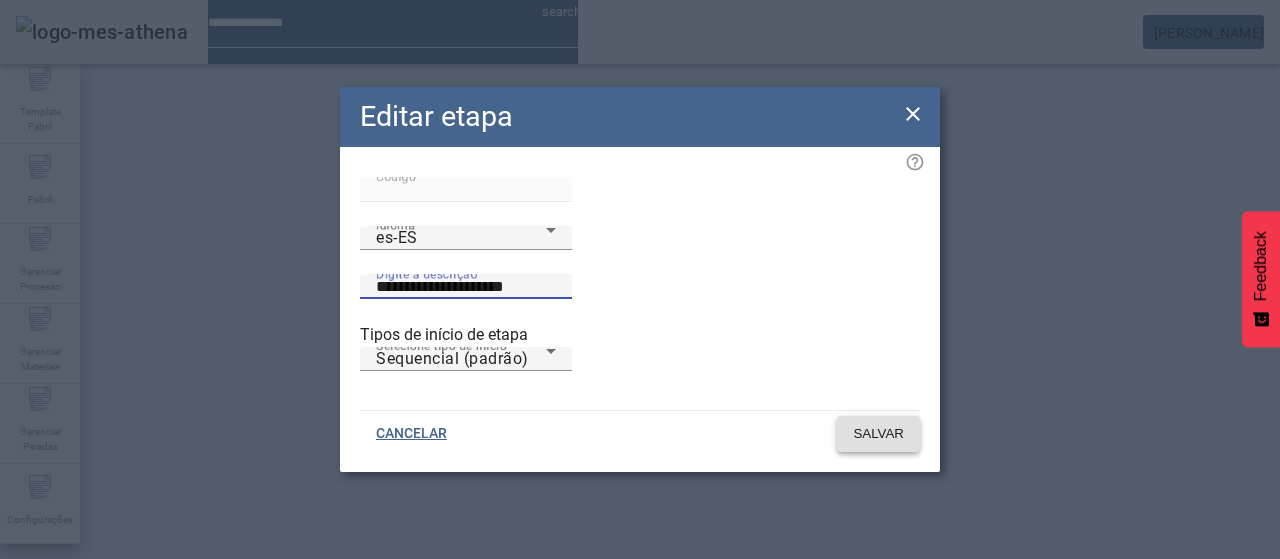type on "**********" 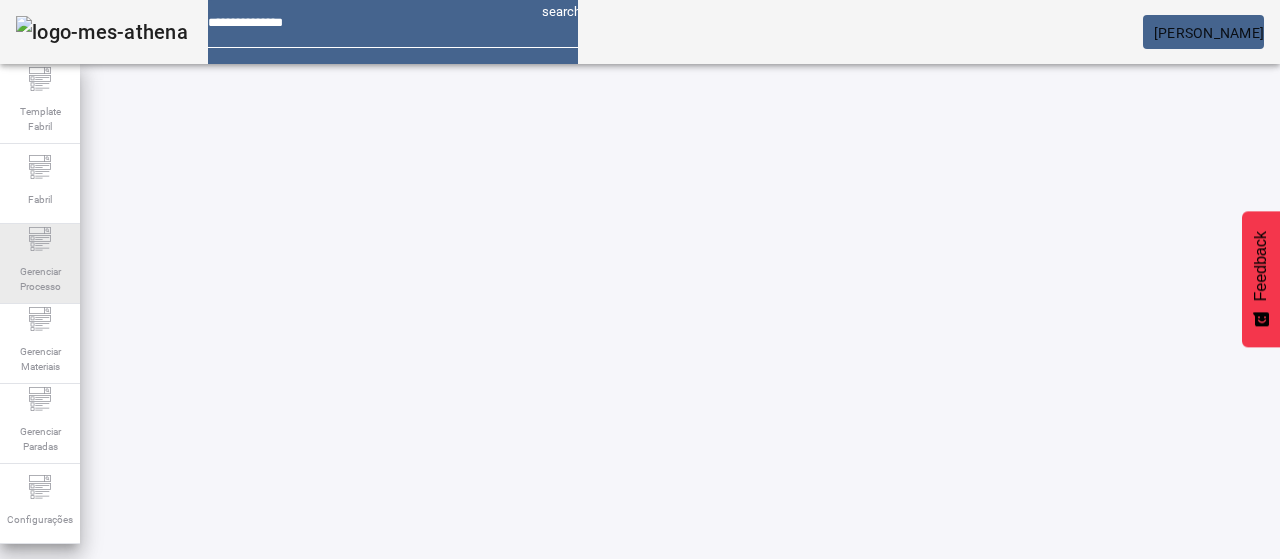 click 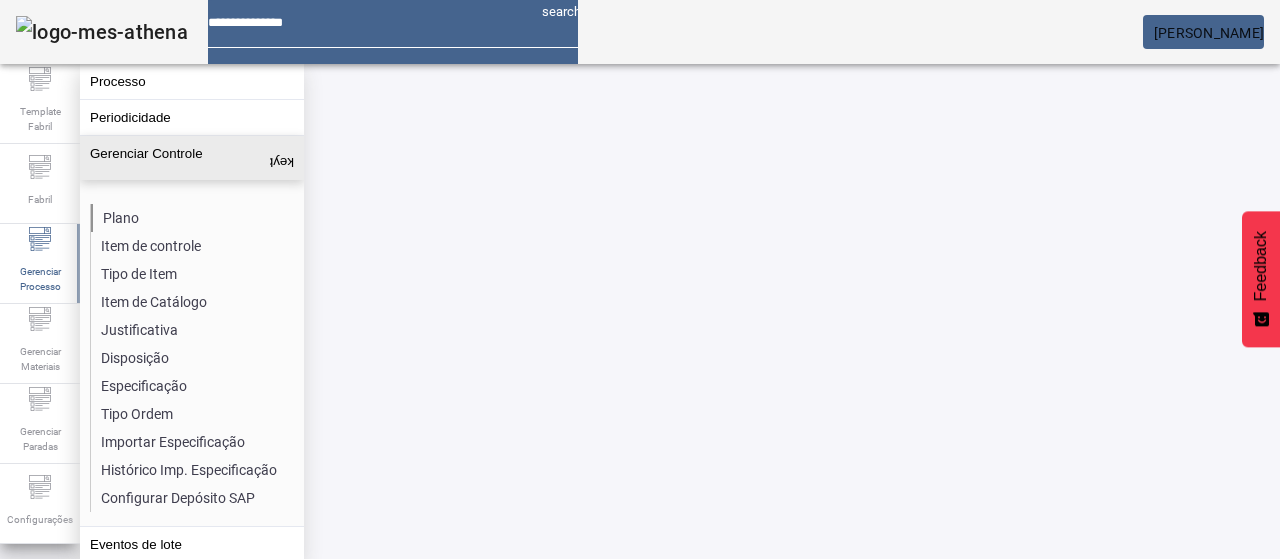click on "Plano" 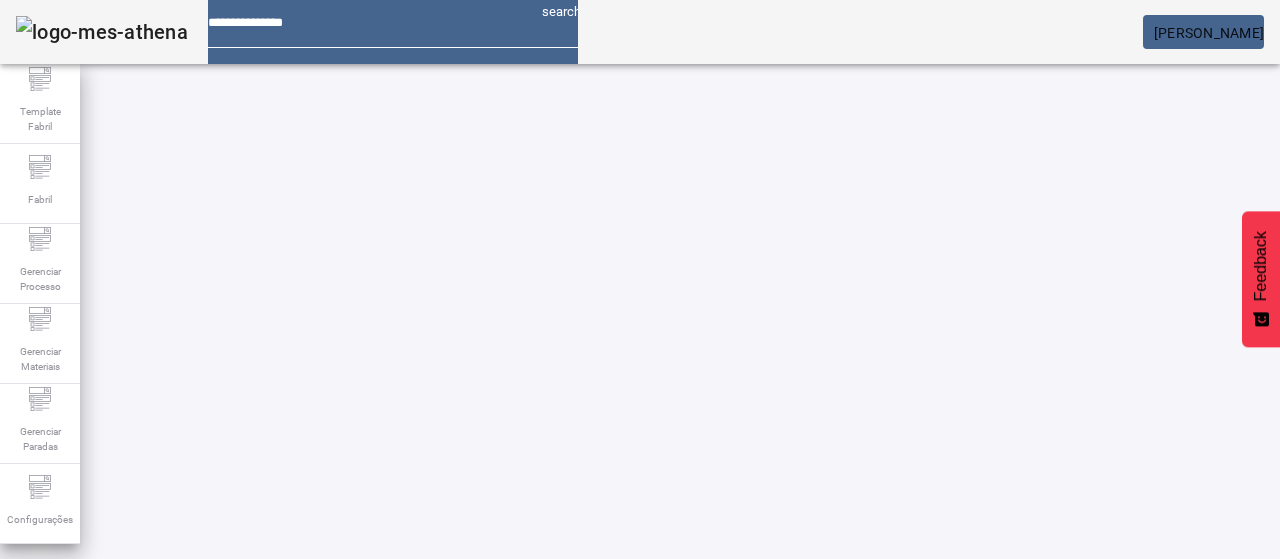 click on "ABRIR FILTROS" 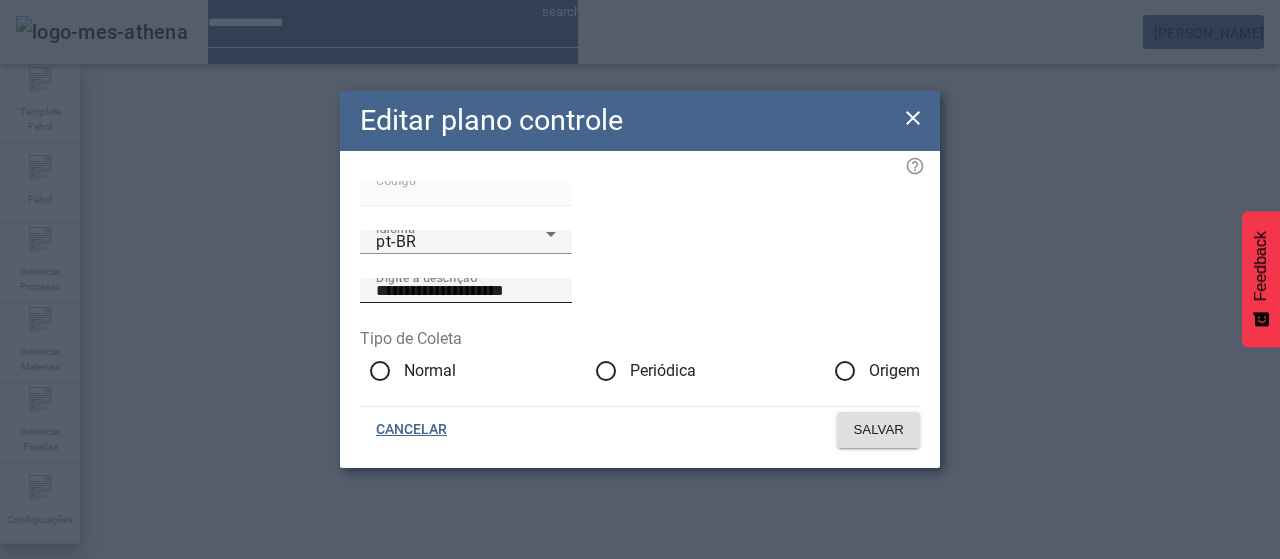 click on "**********" at bounding box center [466, 291] 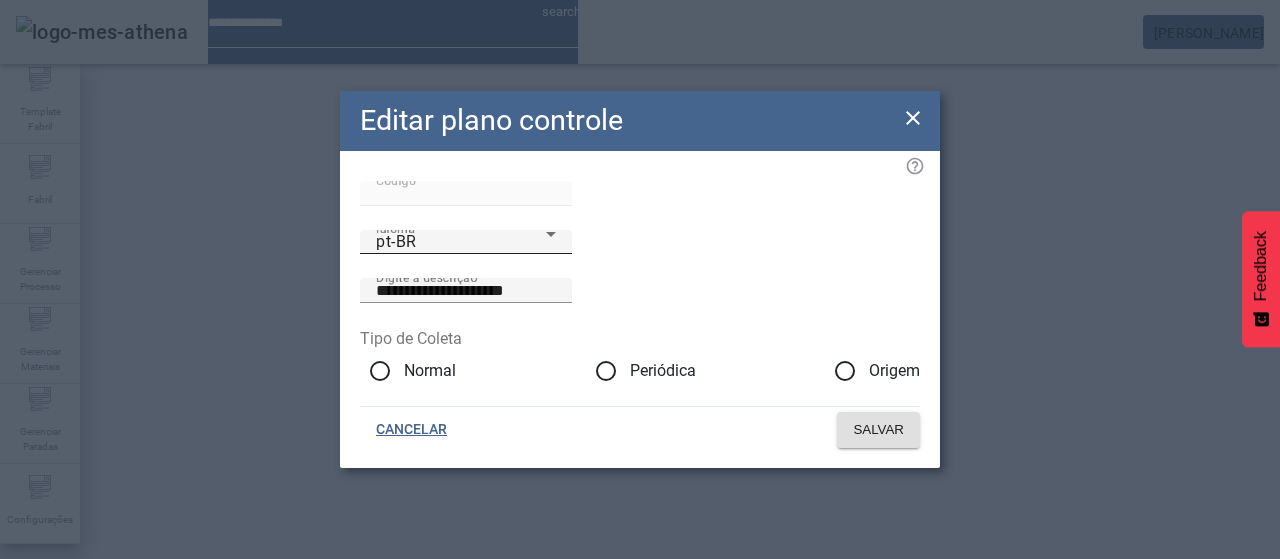 click on "Idioma pt-BR" 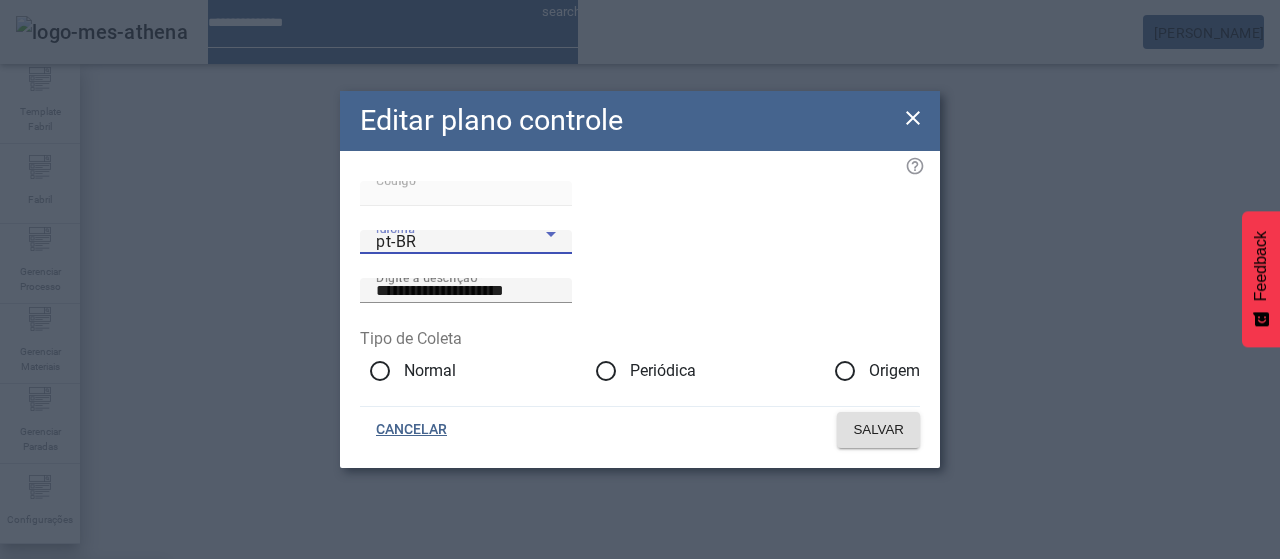 drag, startPoint x: 471, startPoint y: 421, endPoint x: 604, endPoint y: 308, distance: 174.5222 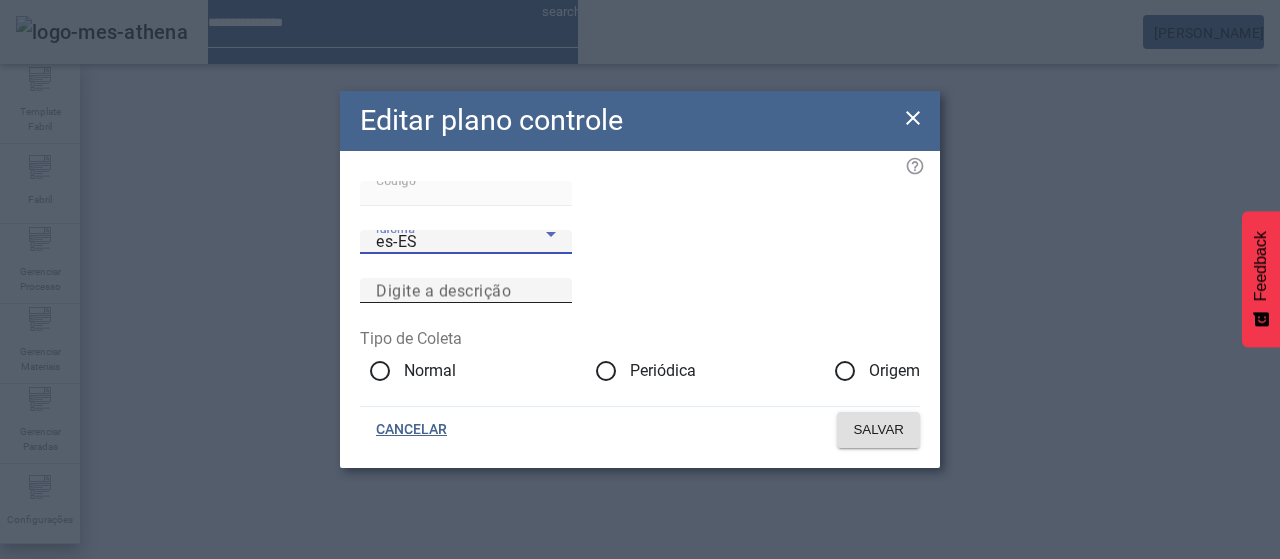 click on "Digite a descrição" at bounding box center [443, 290] 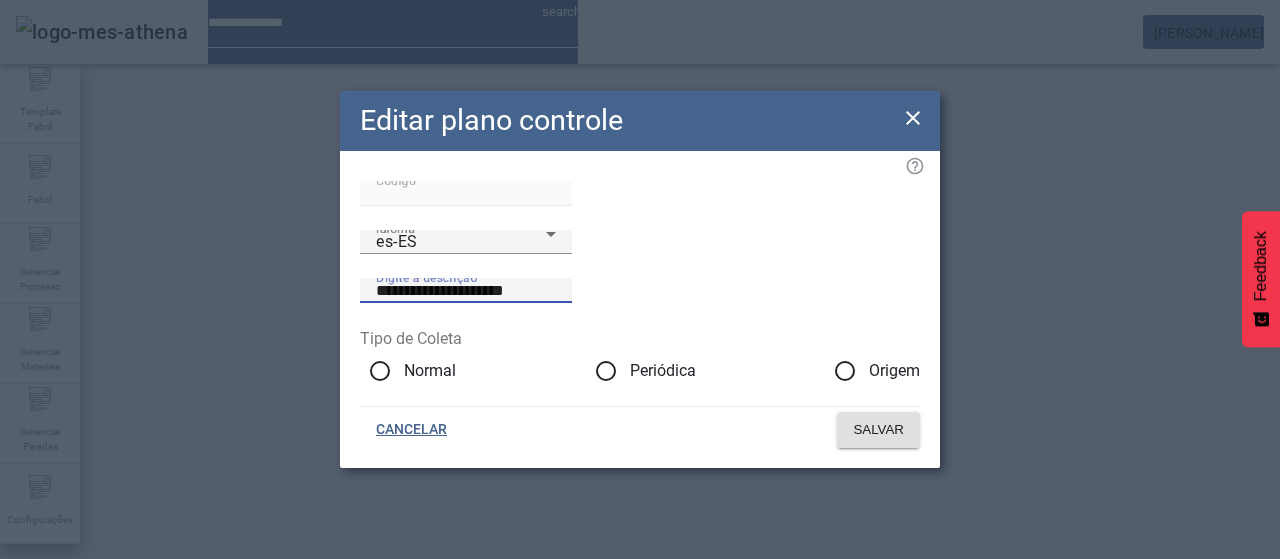 click on "**********" at bounding box center [466, 291] 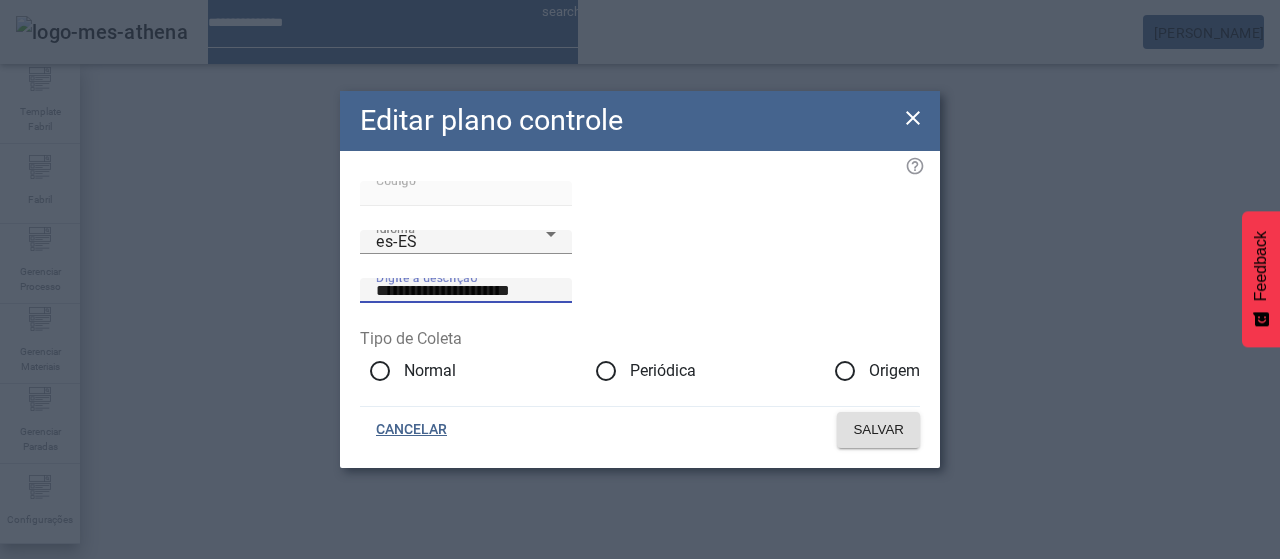 click on "**********" at bounding box center [466, 291] 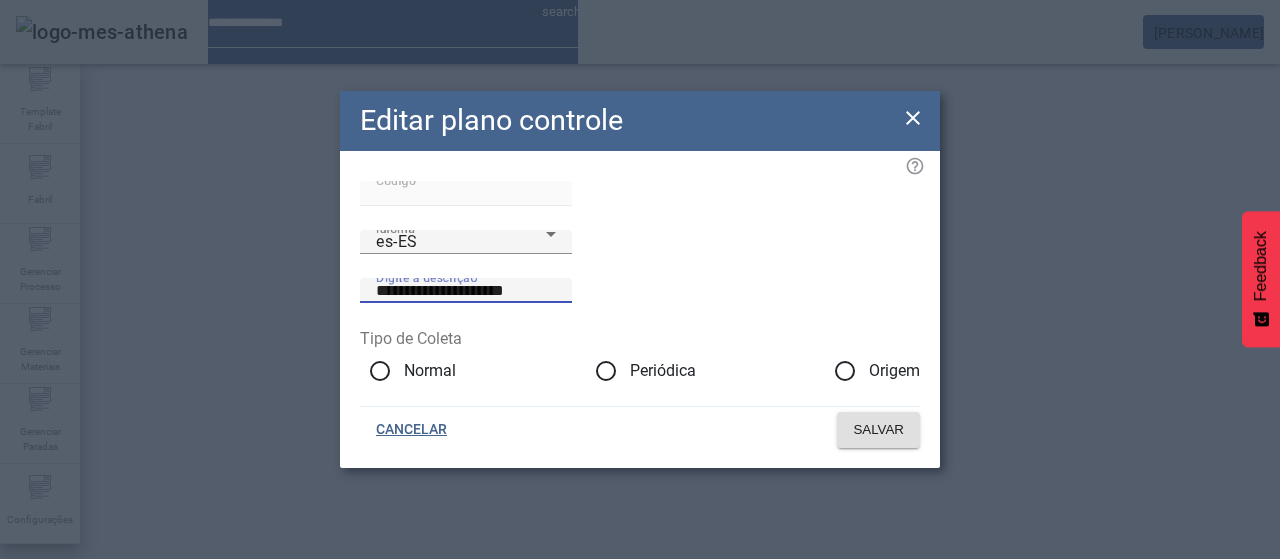 type on "**********" 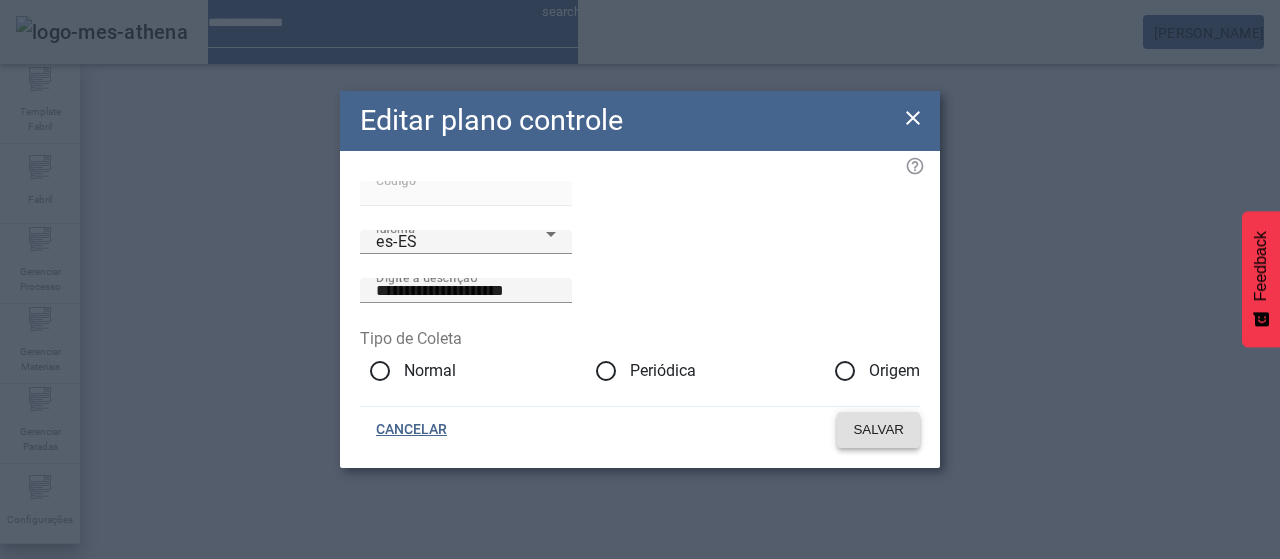 click on "SALVAR" 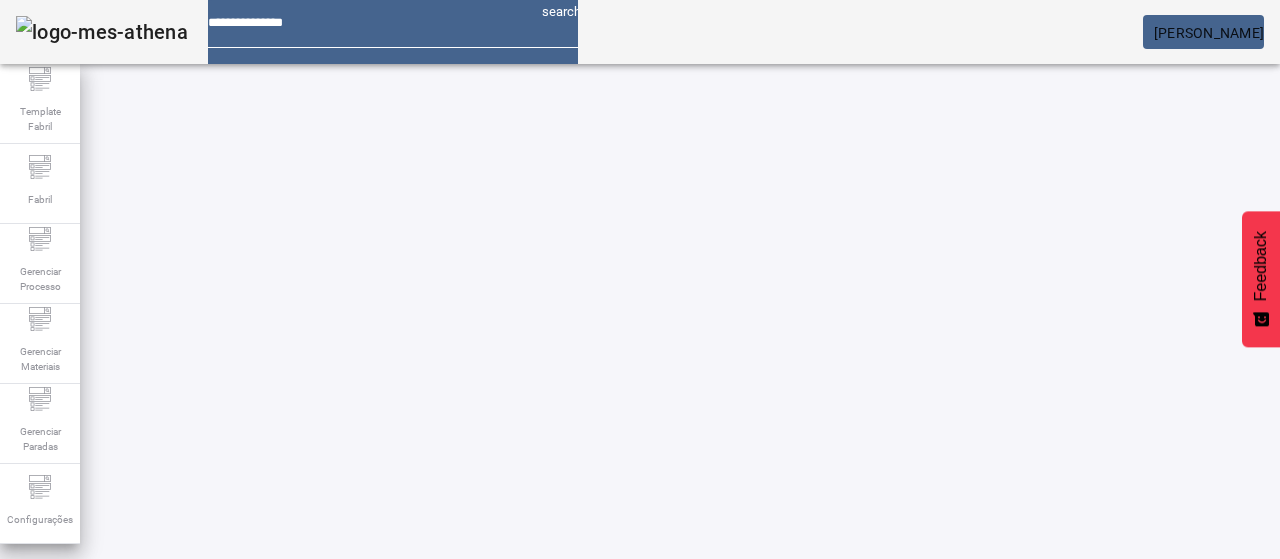 click at bounding box center (572, 828) 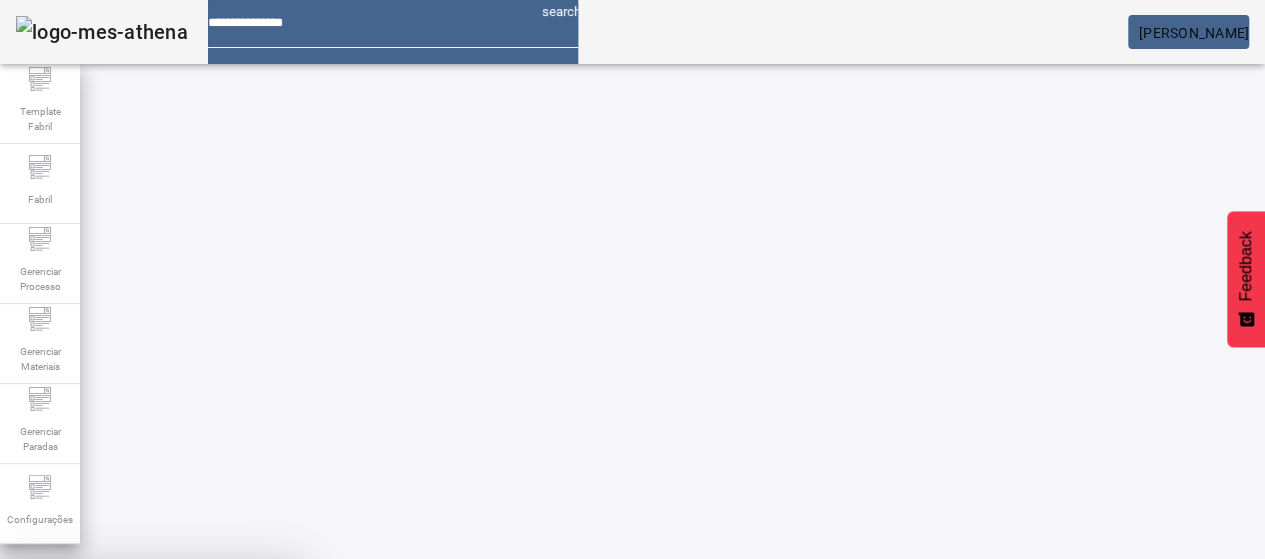 drag, startPoint x: 582, startPoint y: 343, endPoint x: 569, endPoint y: 340, distance: 13.341664 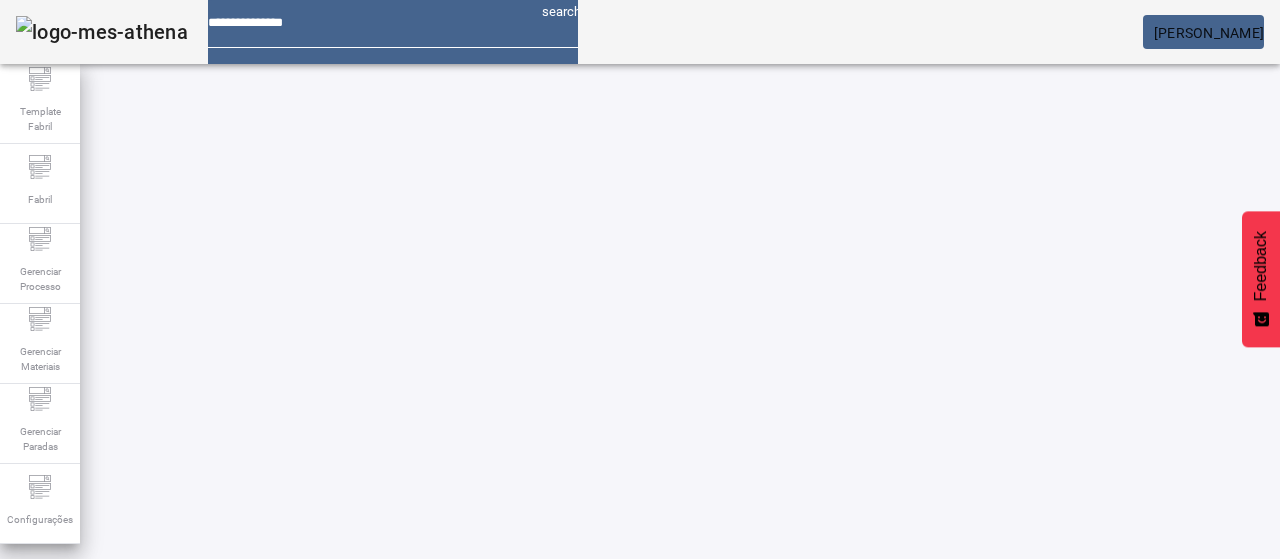 click at bounding box center [353, 828] 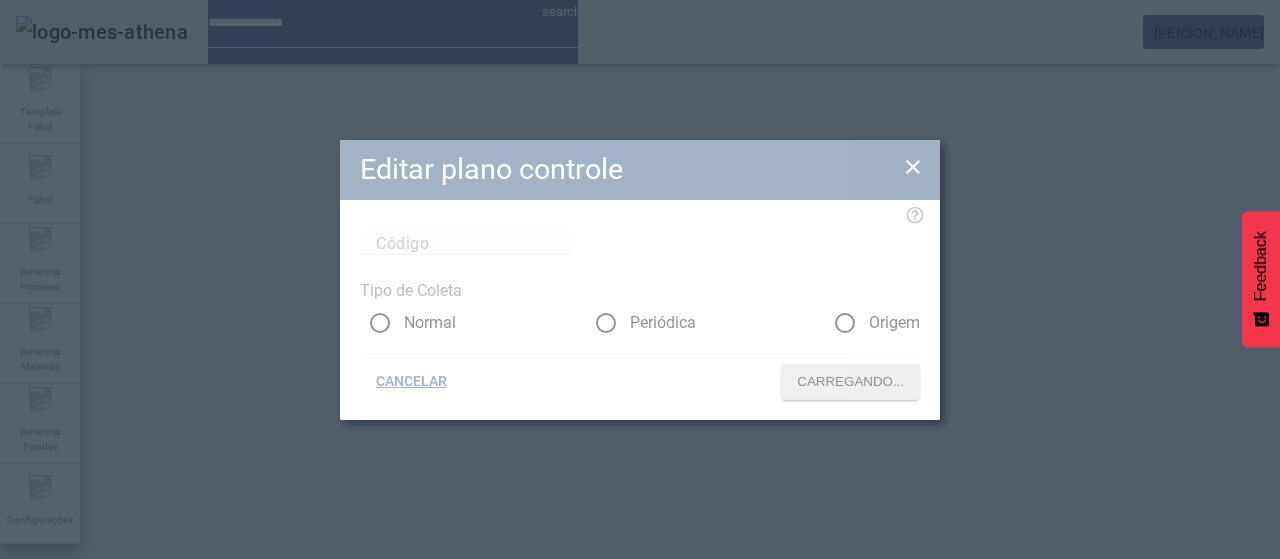 type on "****" 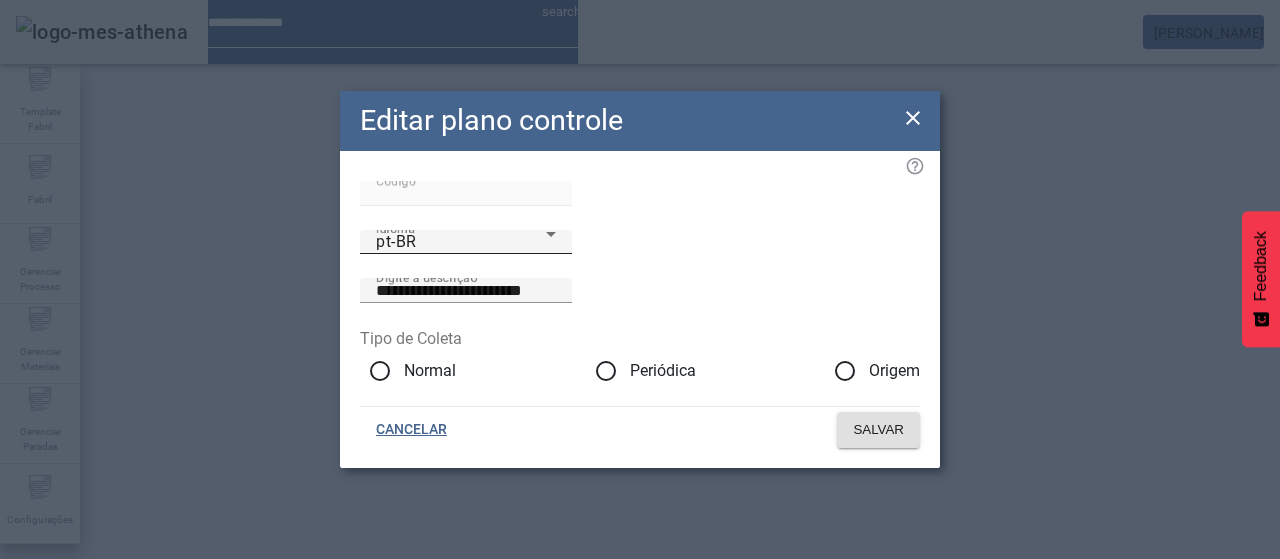click on "pt-BR" at bounding box center [461, 242] 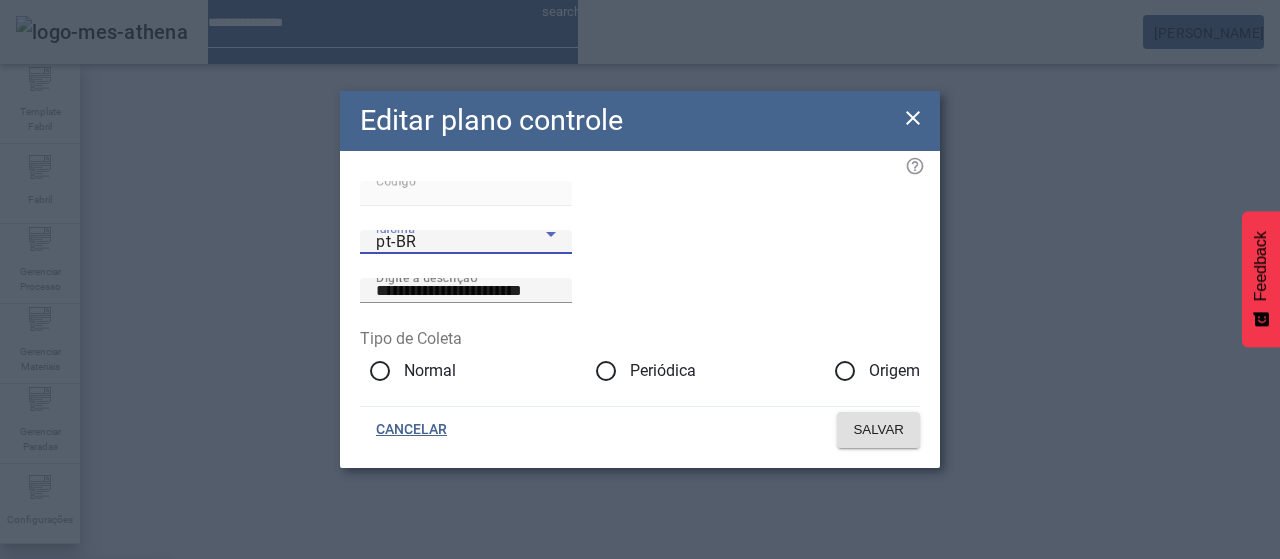 drag, startPoint x: 465, startPoint y: 421, endPoint x: 478, endPoint y: 404, distance: 21.400934 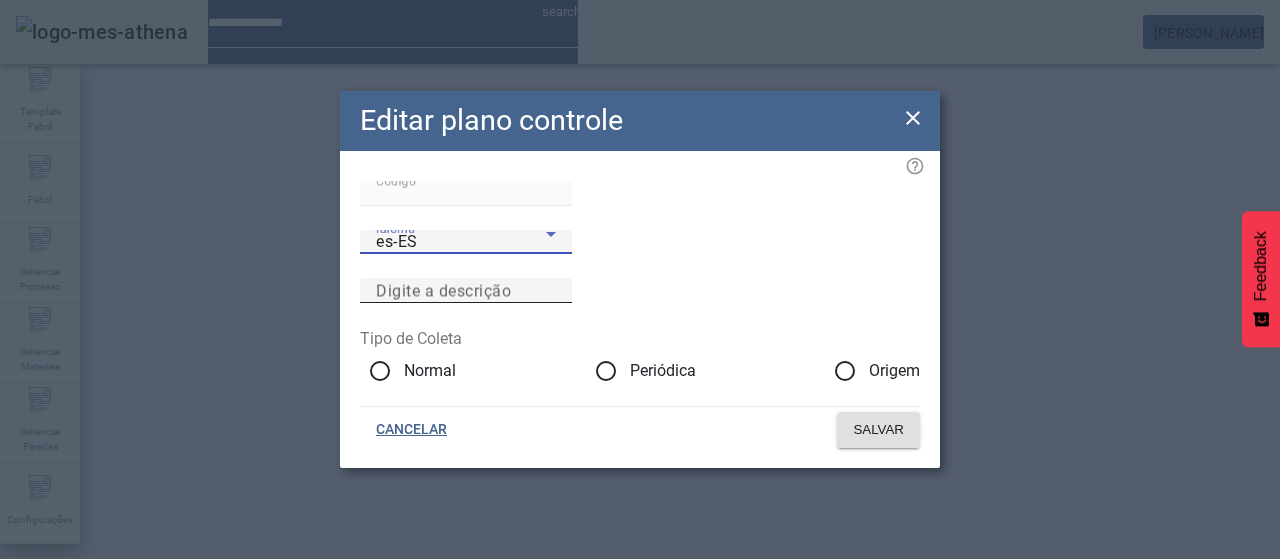 click on "Digite a descrição" at bounding box center (443, 290) 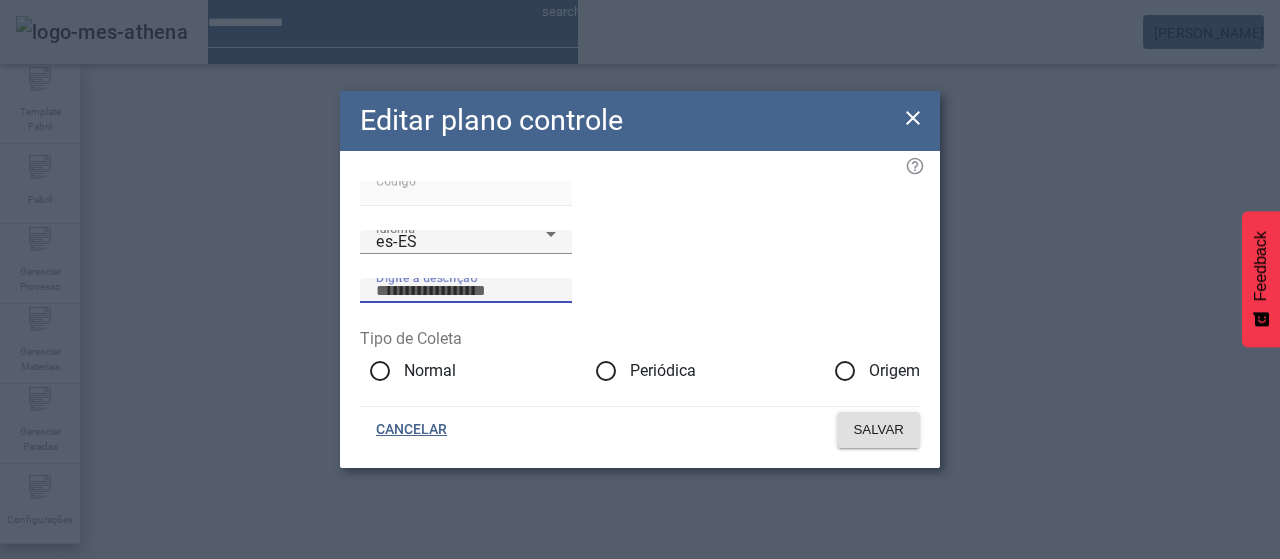 paste on "**********" 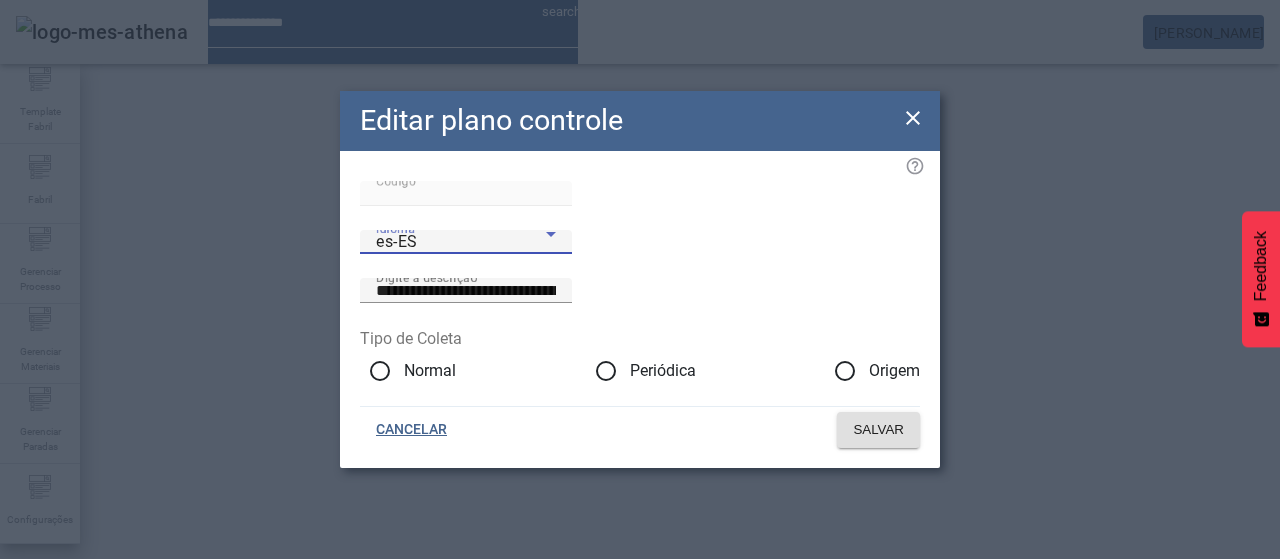 click on "es-ES" at bounding box center [461, 242] 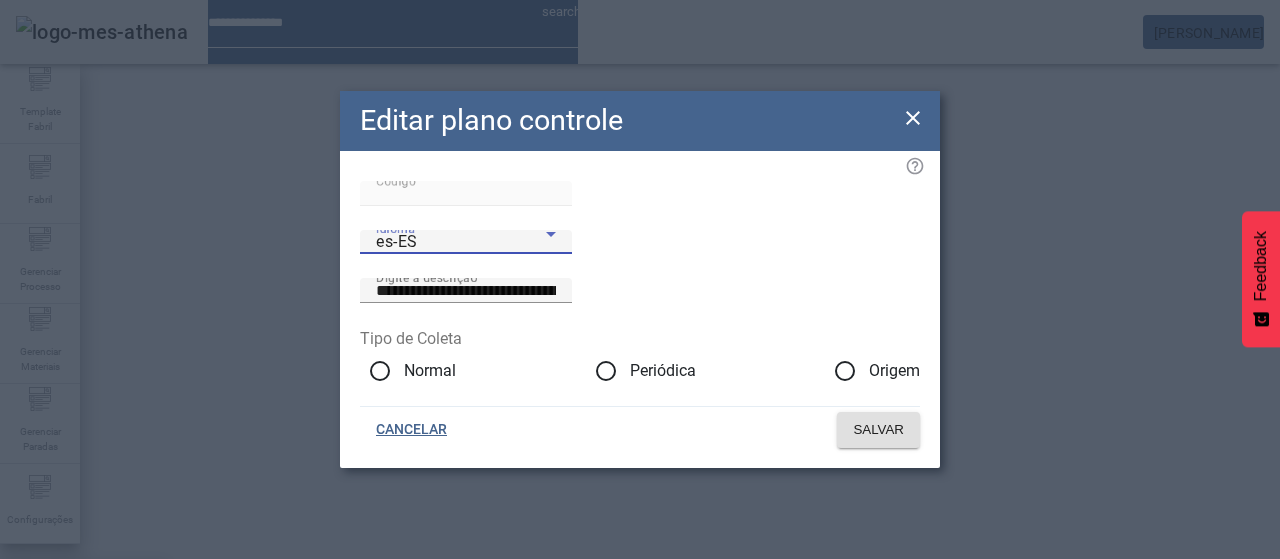 click on "pt-BR" at bounding box center (83, 591) 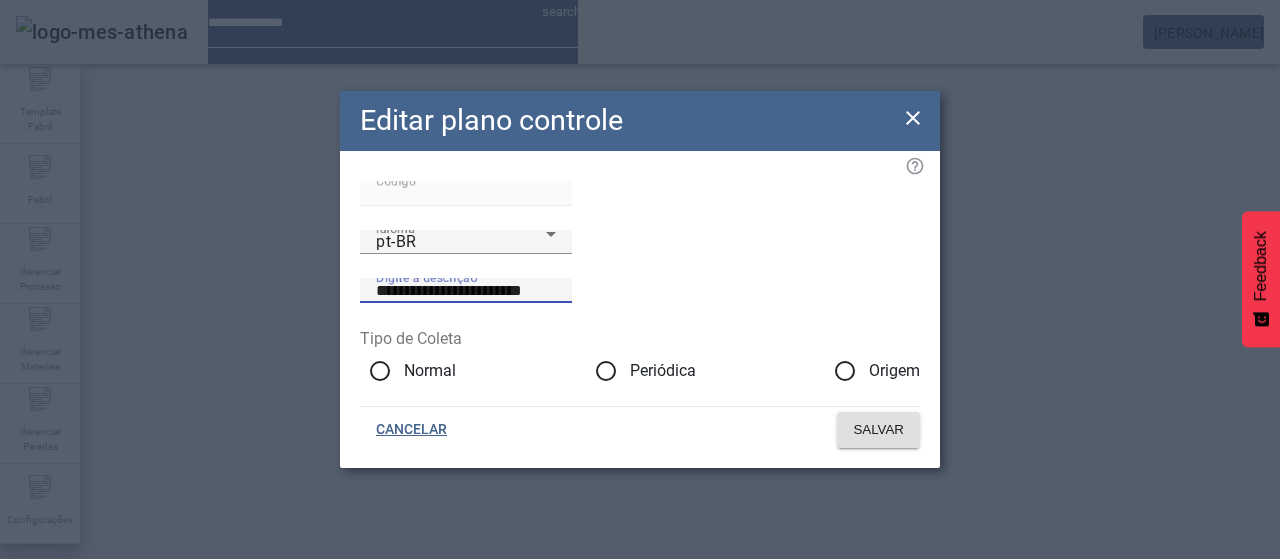 drag, startPoint x: 728, startPoint y: 277, endPoint x: 796, endPoint y: 277, distance: 68 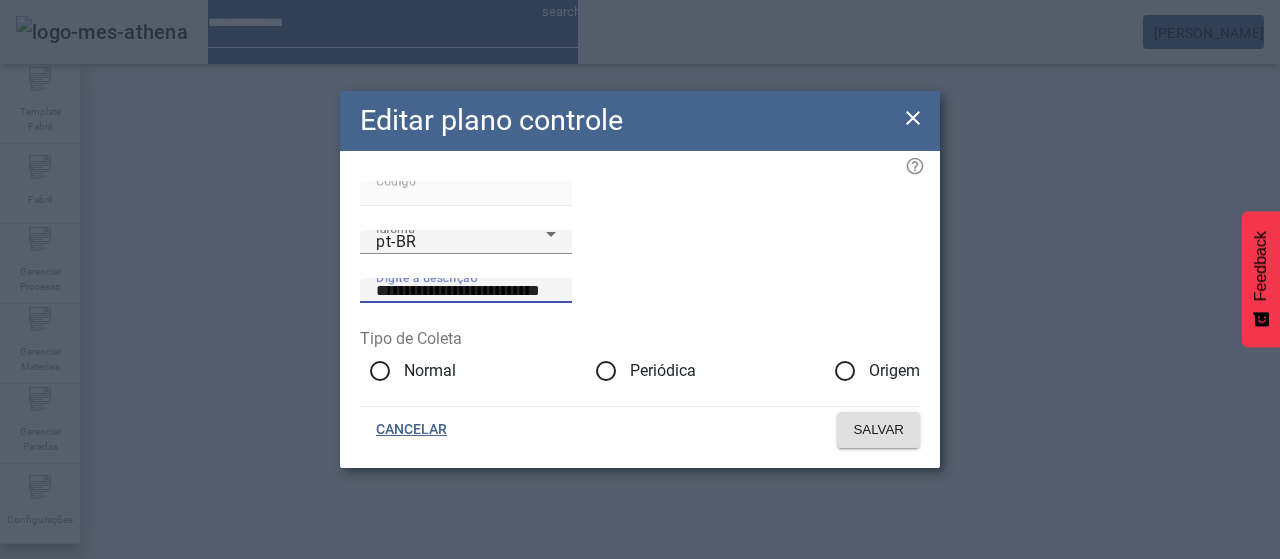 type on "**********" 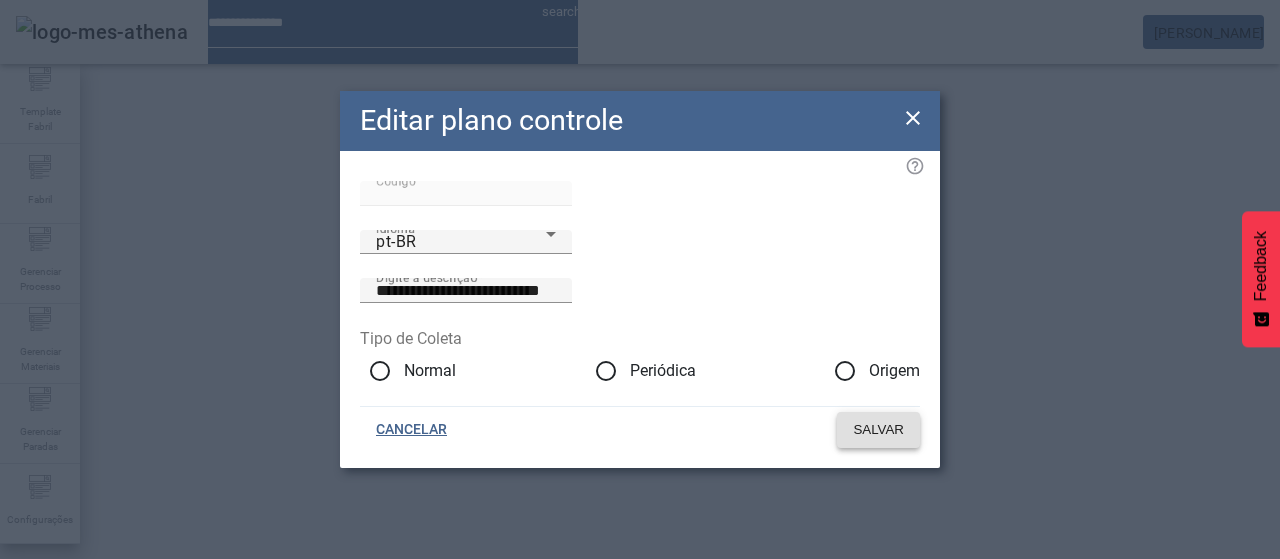click 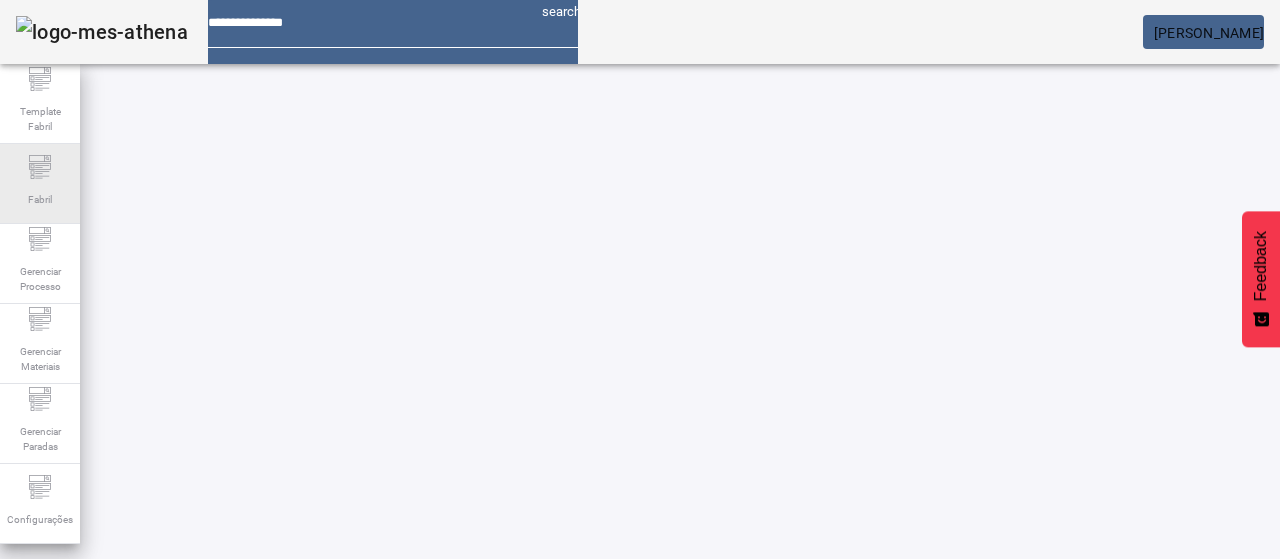 click on "Fabril" 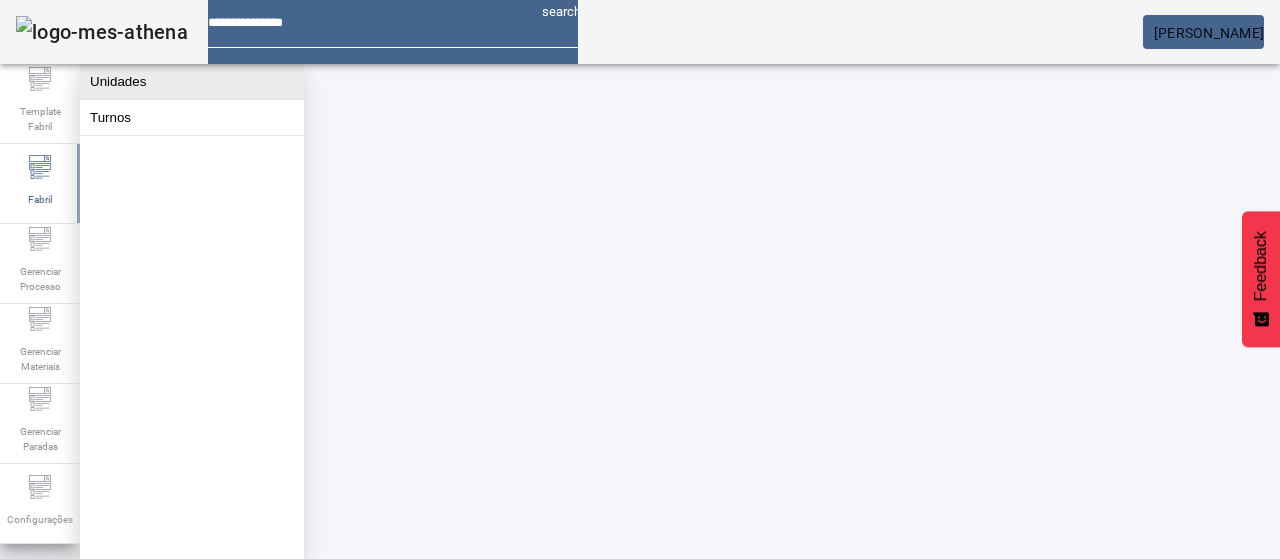 click on "Unidades" 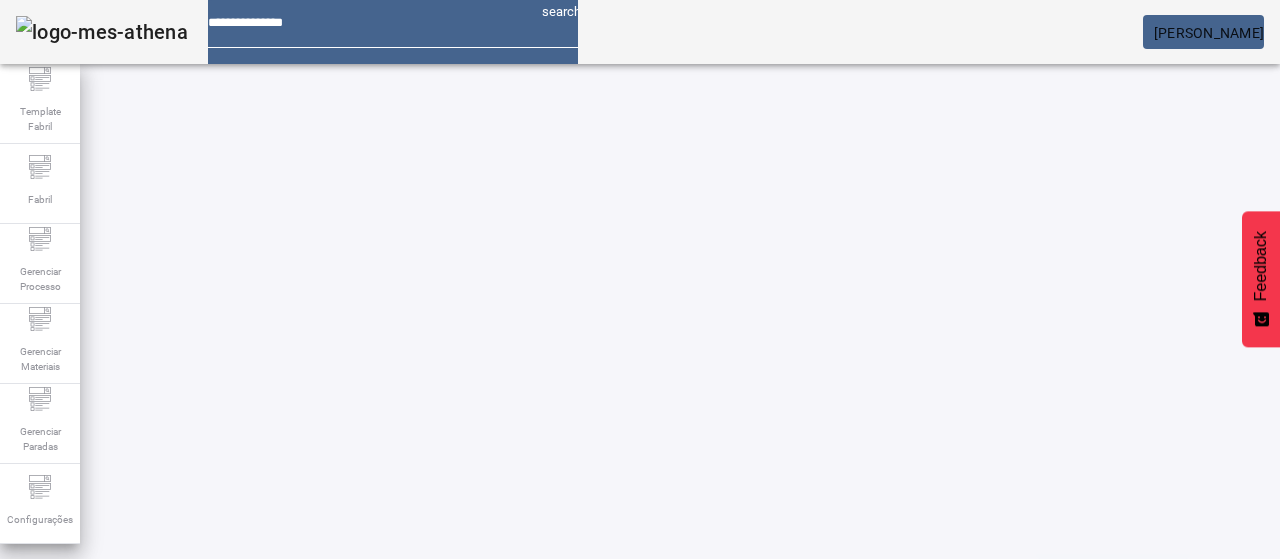 scroll, scrollTop: 160, scrollLeft: 0, axis: vertical 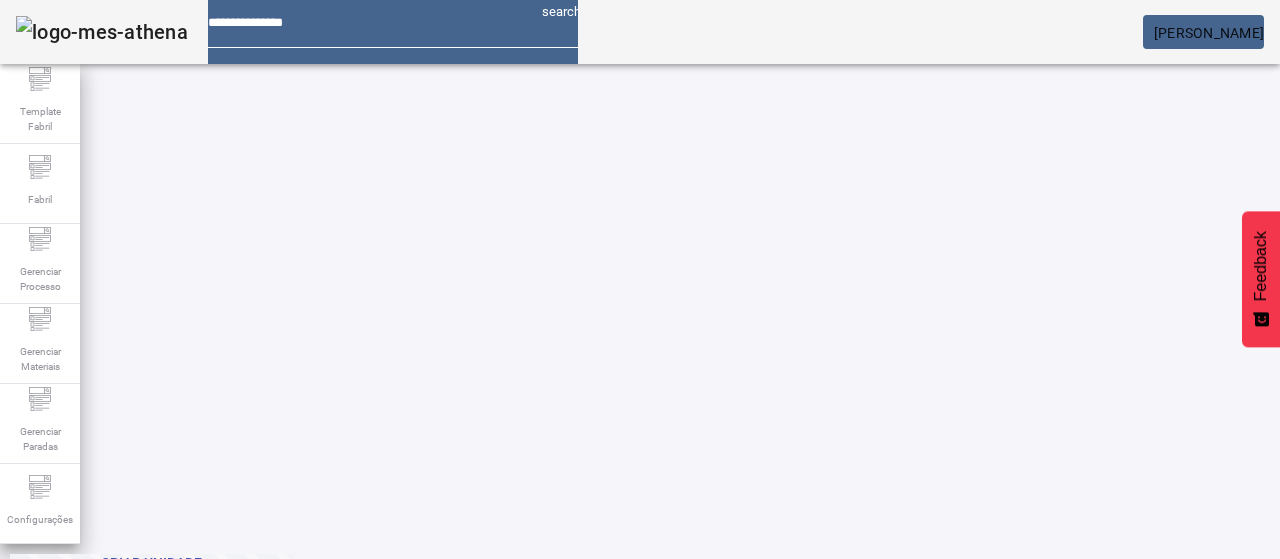 click at bounding box center (572, 583) 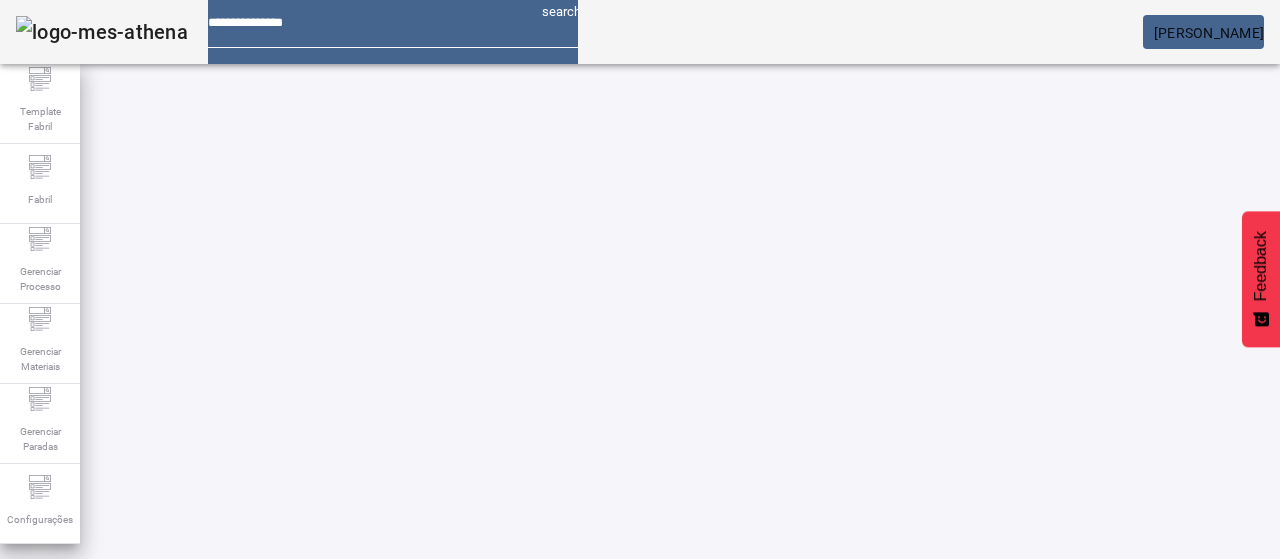click at bounding box center [572, 743] 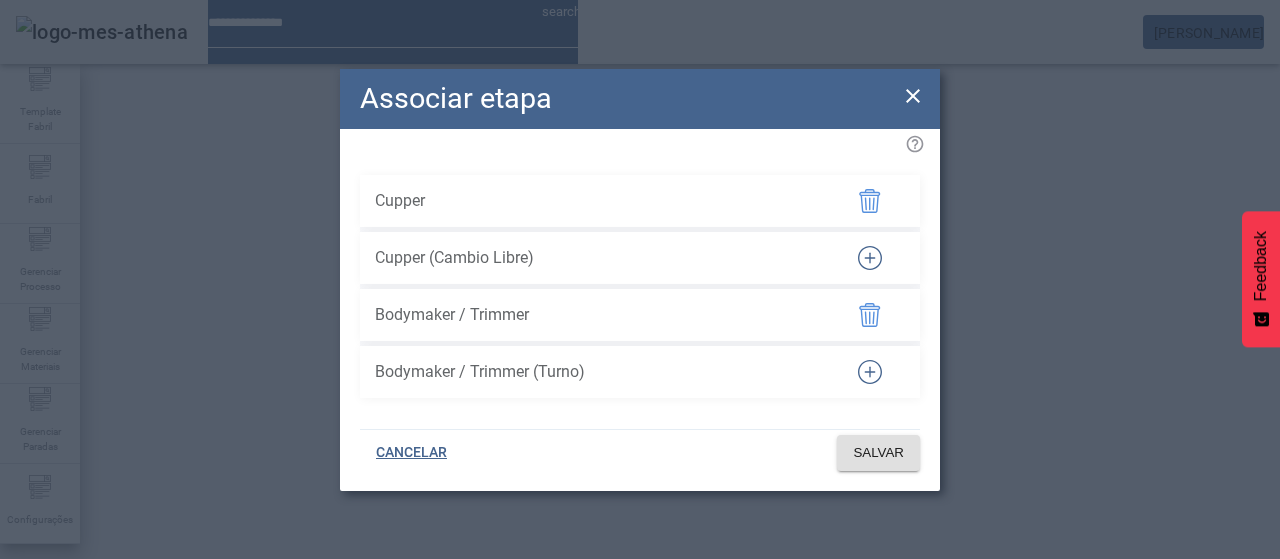click 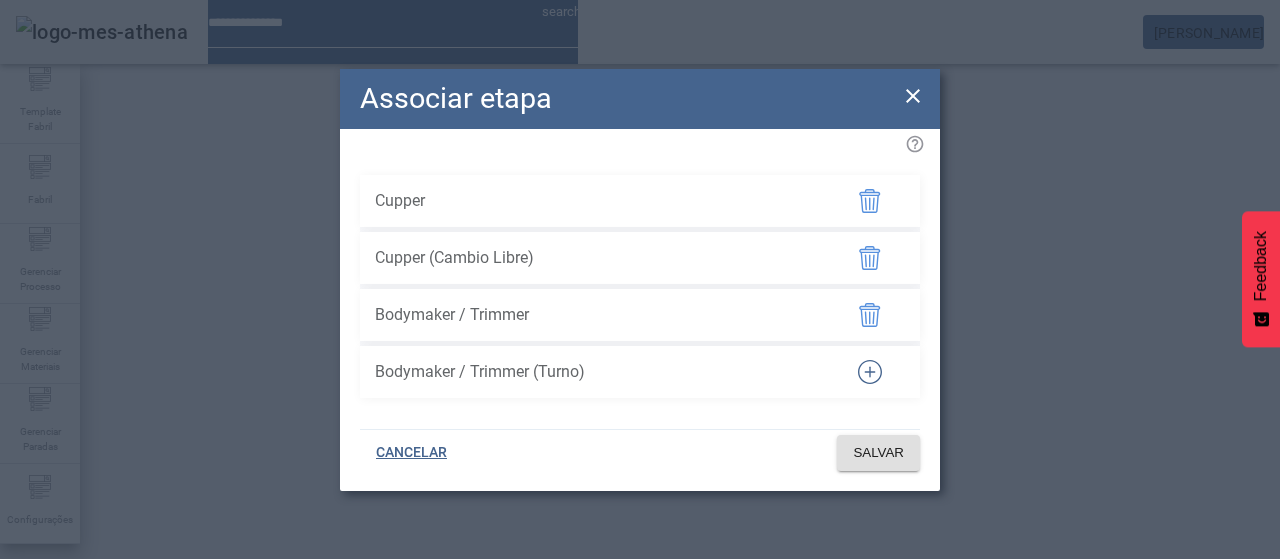 drag, startPoint x: 877, startPoint y: 365, endPoint x: 892, endPoint y: 413, distance: 50.289165 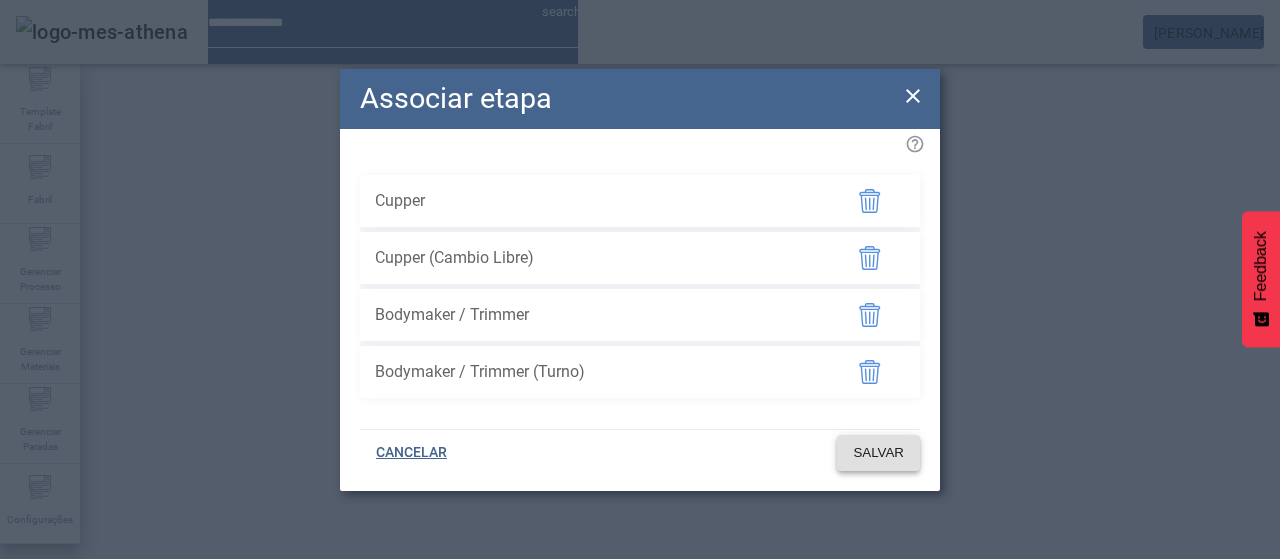 click 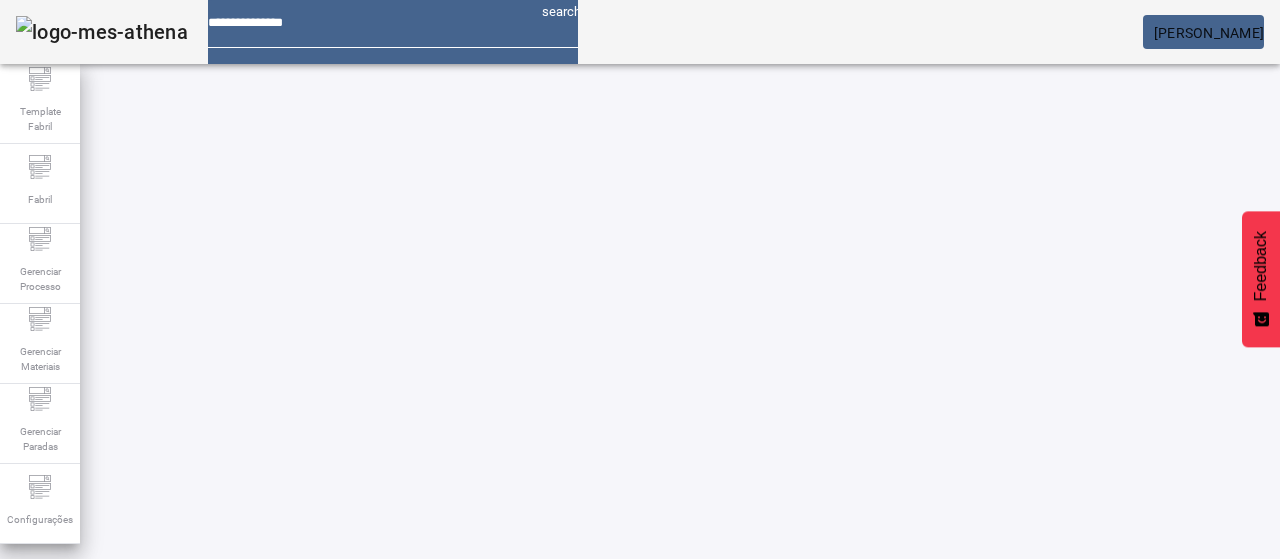click at bounding box center [1136, 802] 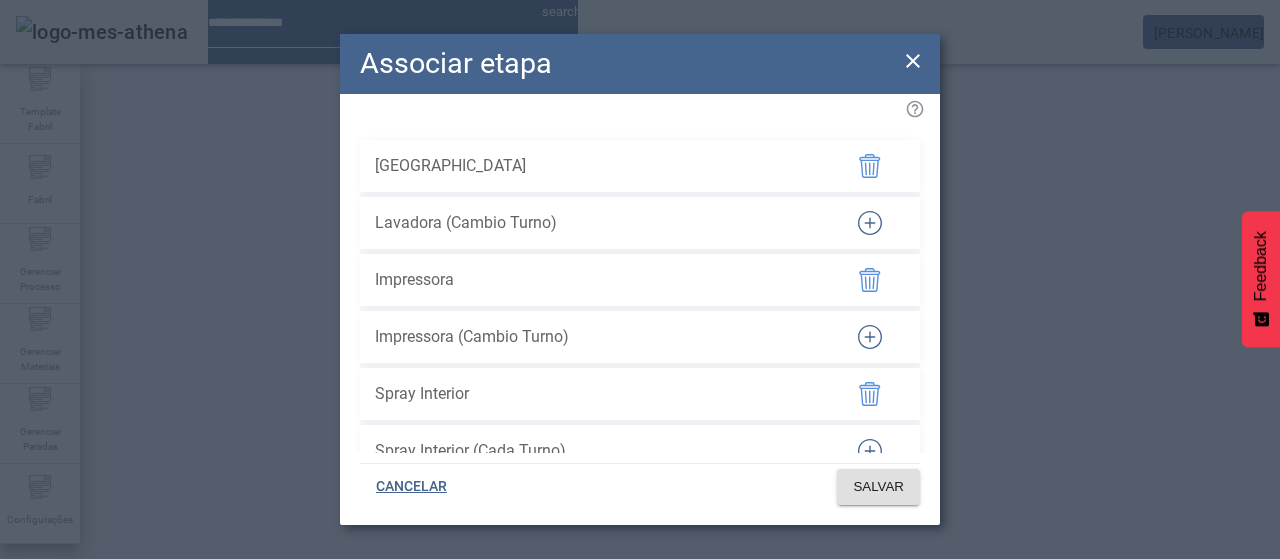 drag, startPoint x: 861, startPoint y: 205, endPoint x: 862, endPoint y: 245, distance: 40.012497 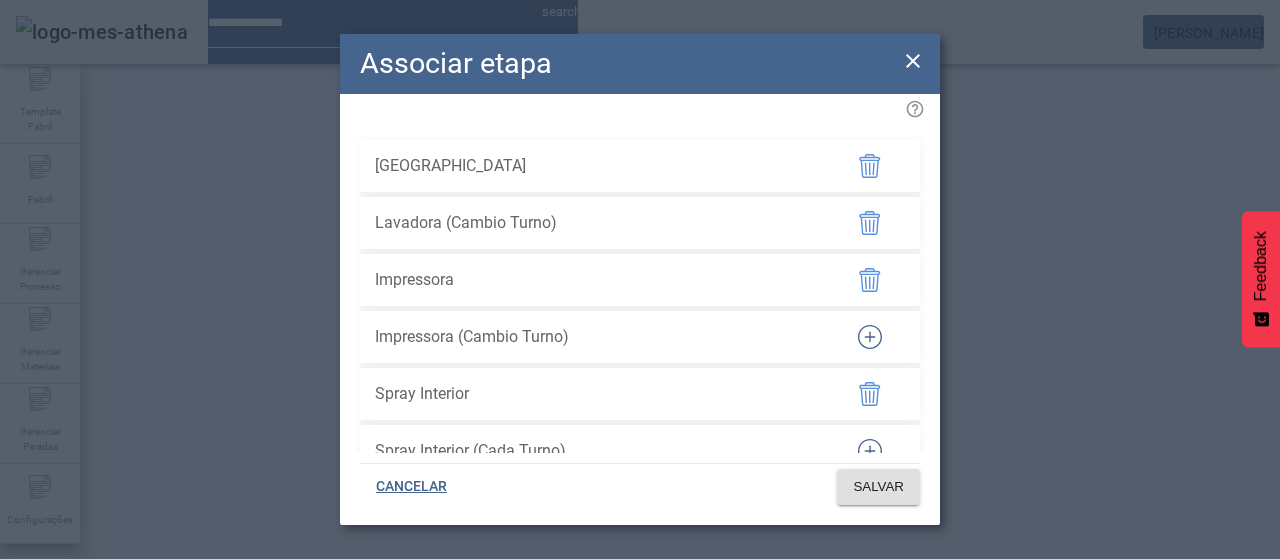 click 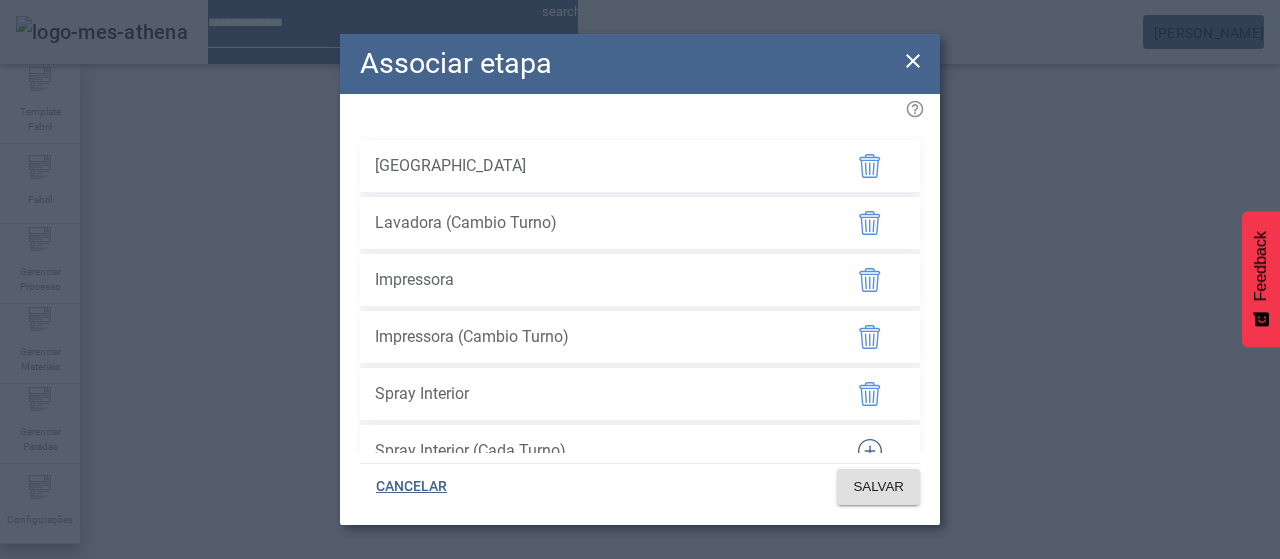 click 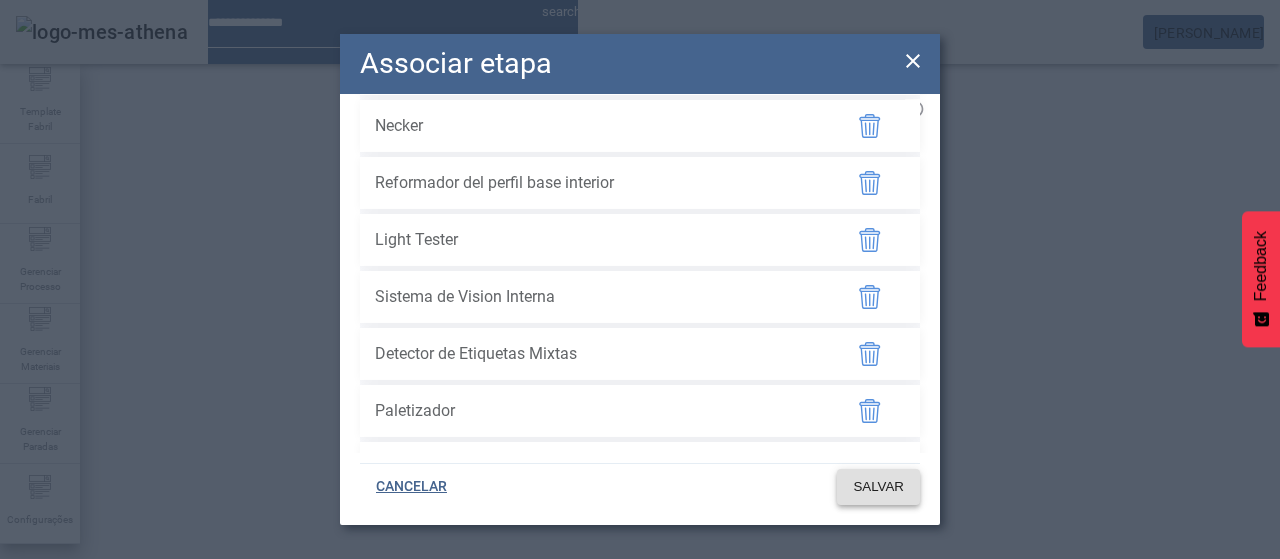 scroll, scrollTop: 400, scrollLeft: 0, axis: vertical 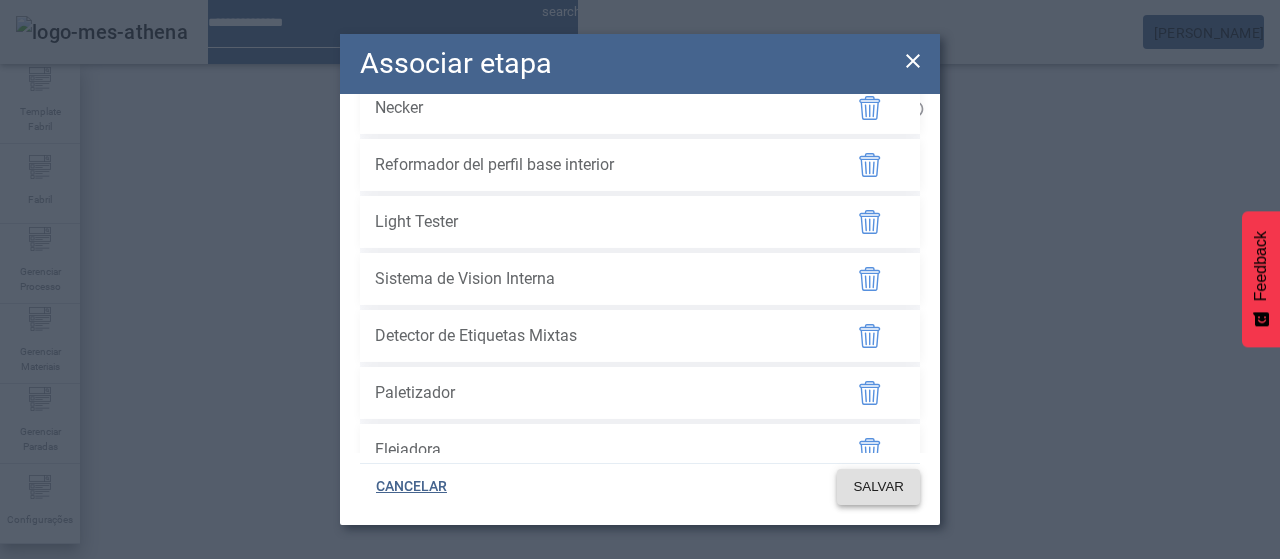 click on "SALVAR" 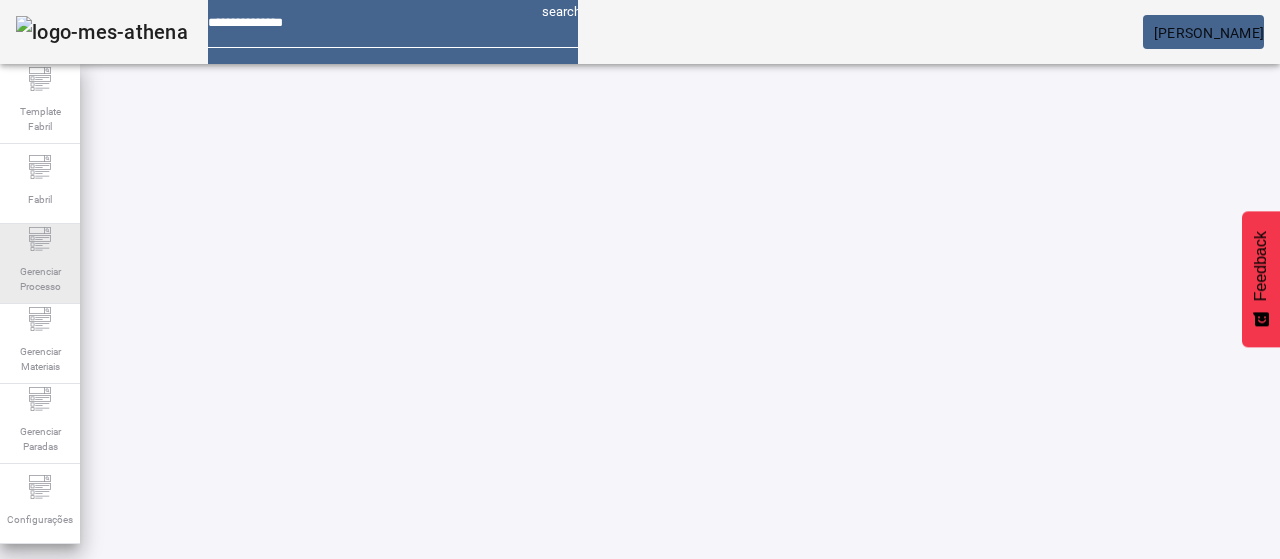 click on "Gerenciar Processo" 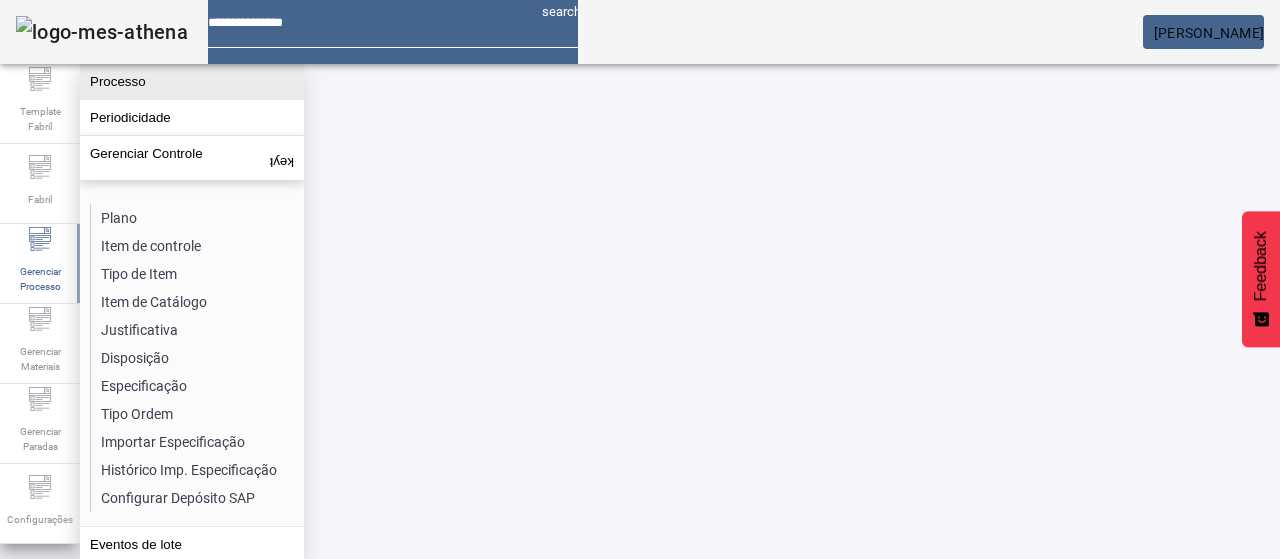 click on "Processo" 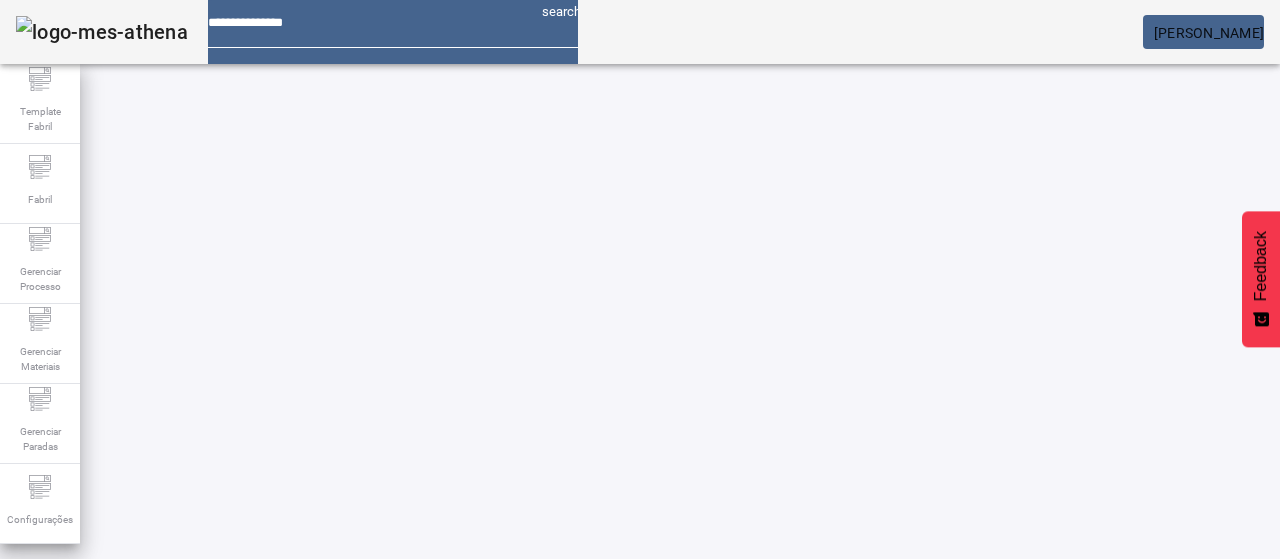click on "ABRIR FILTROS" 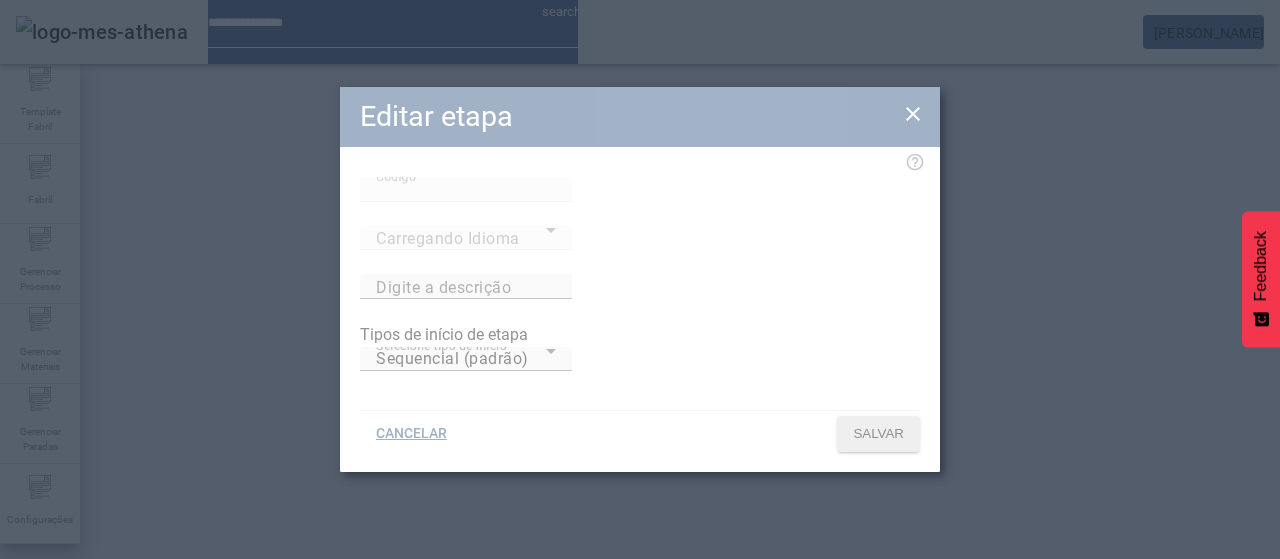 type on "**********" 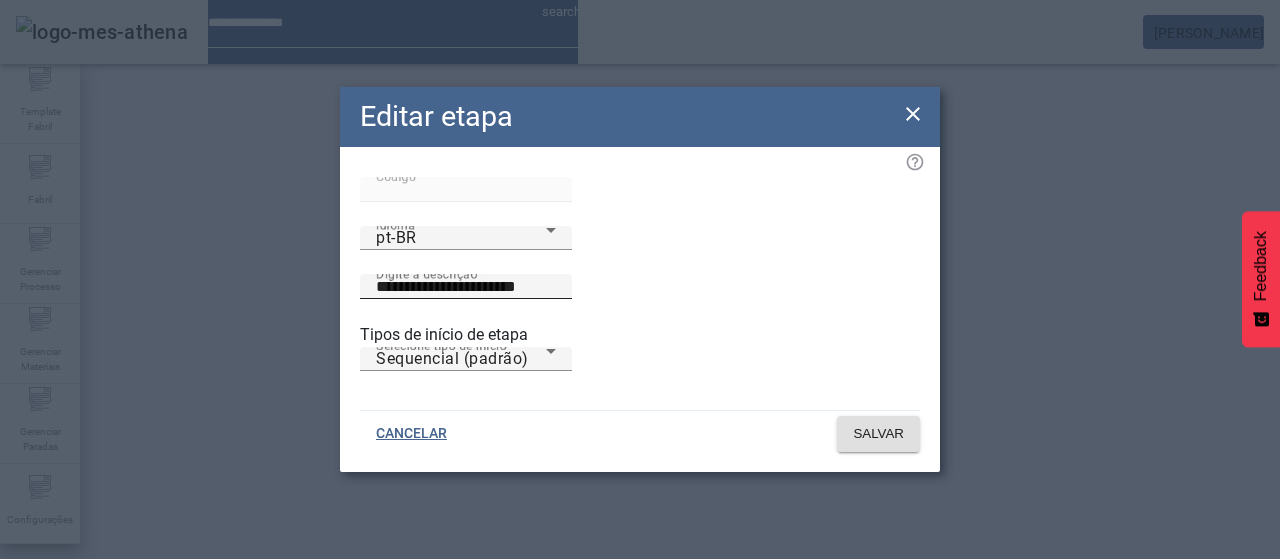 click on "**********" at bounding box center [466, 287] 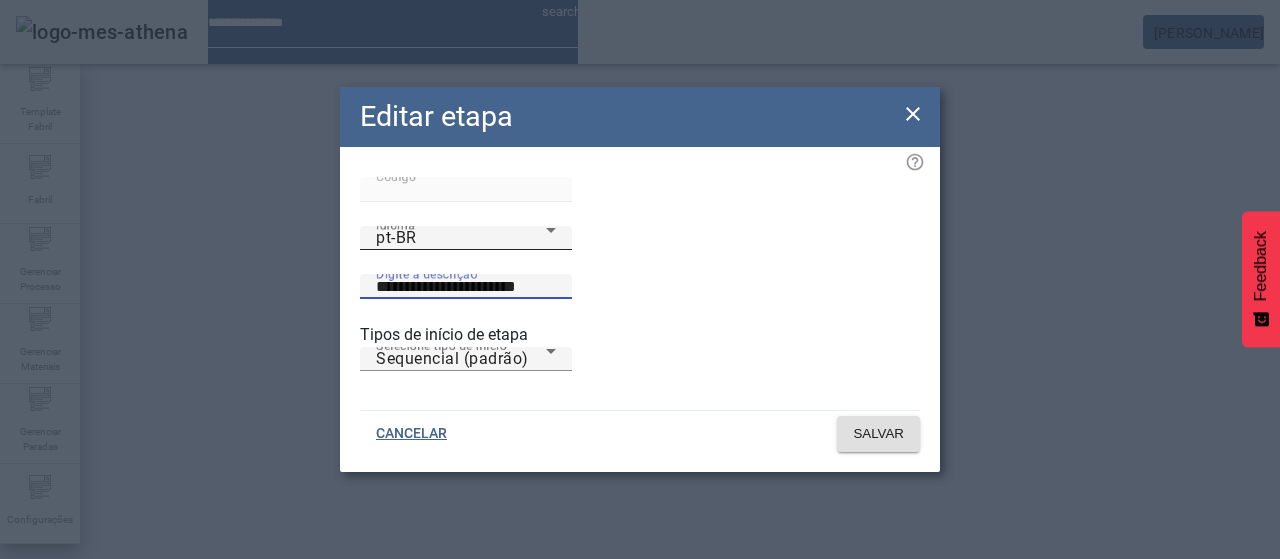 click on "pt-BR" at bounding box center [461, 238] 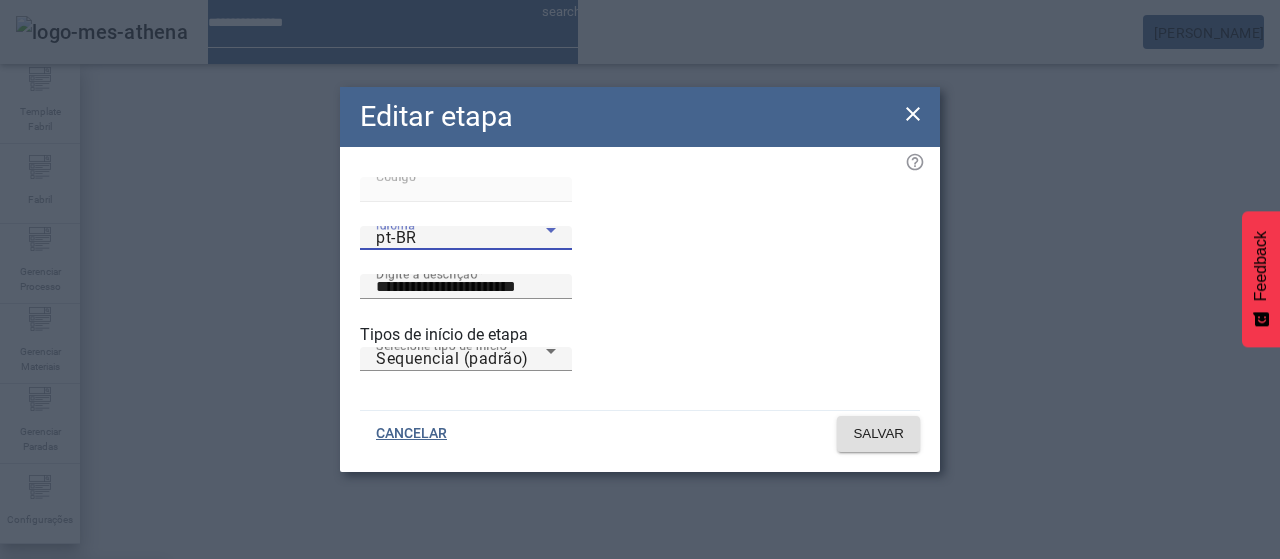 click on "es-ES" at bounding box center [83, 687] 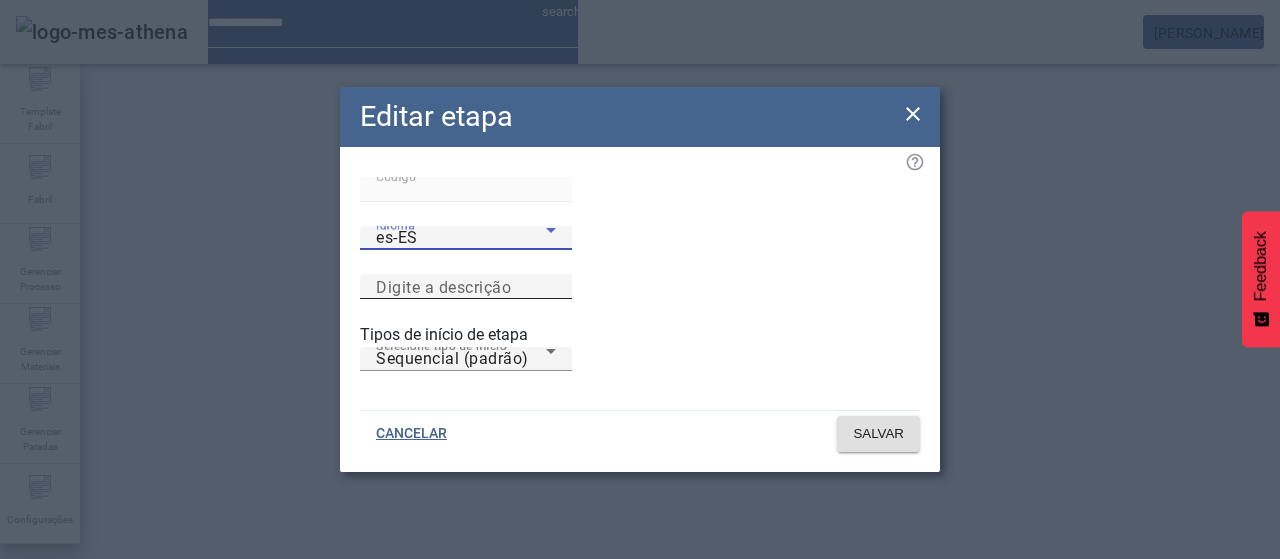click on "Digite a descrição" at bounding box center [443, 286] 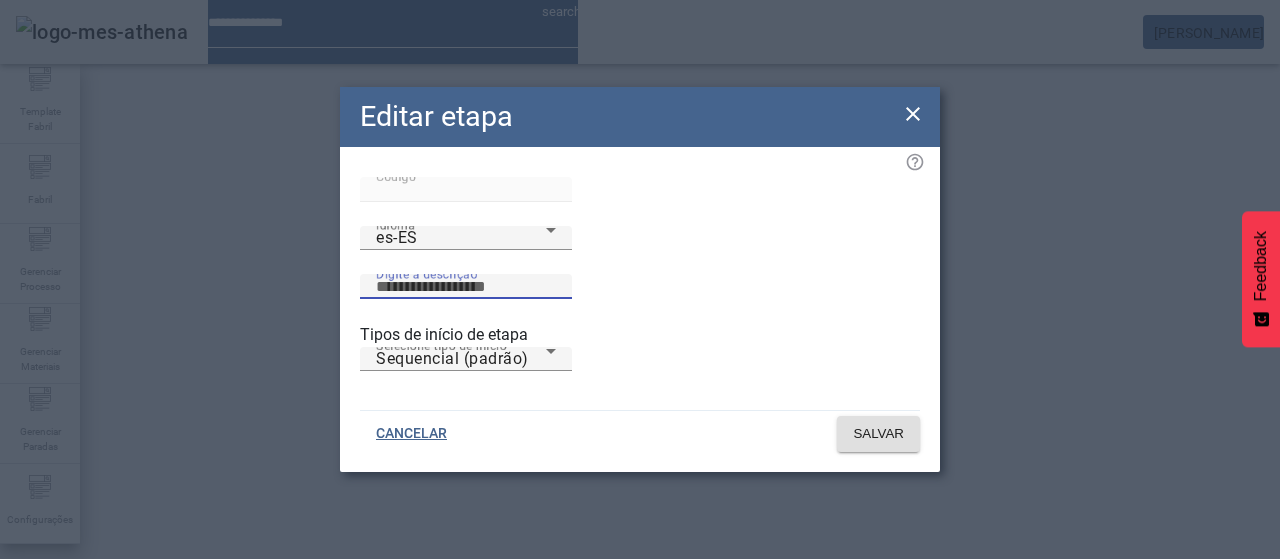 paste on "**********" 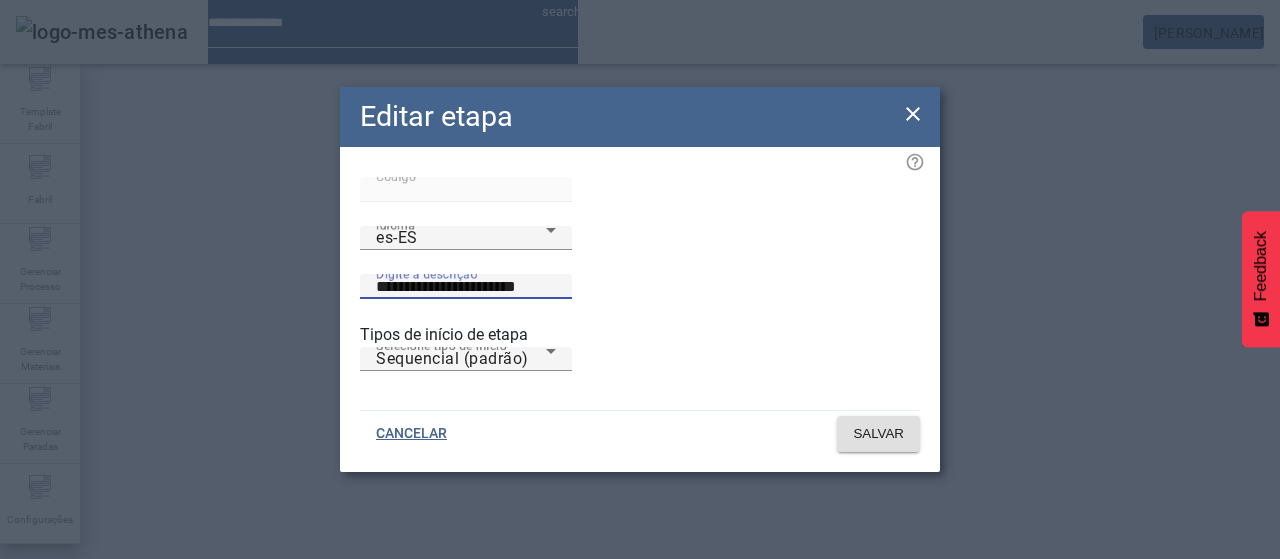 click on "**********" at bounding box center (466, 287) 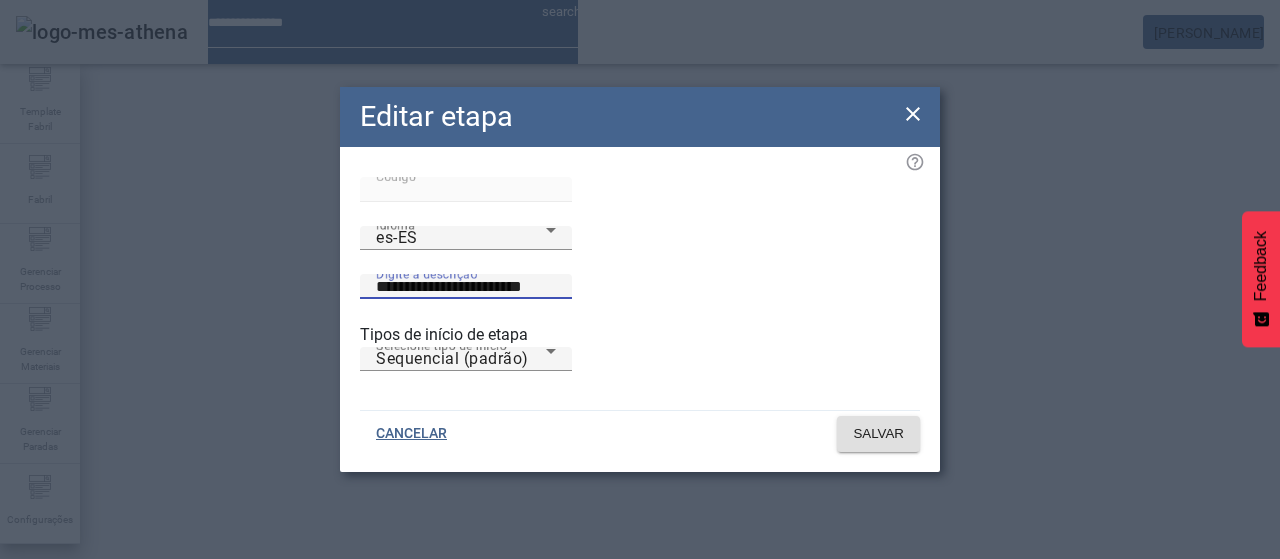 drag, startPoint x: 756, startPoint y: 267, endPoint x: 771, endPoint y: 265, distance: 15.132746 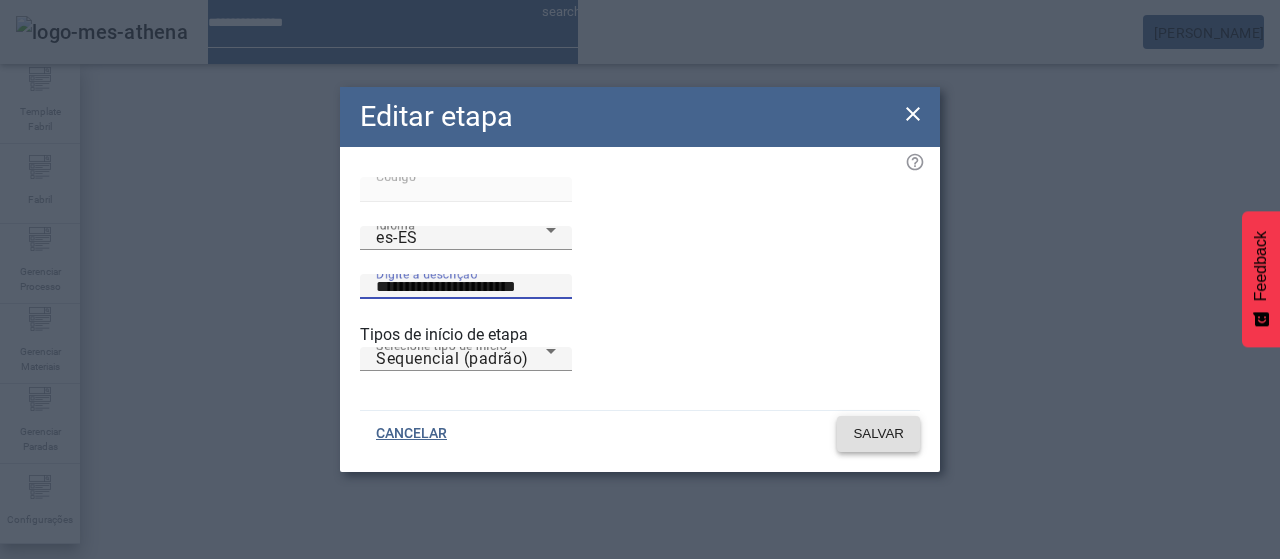 type on "**********" 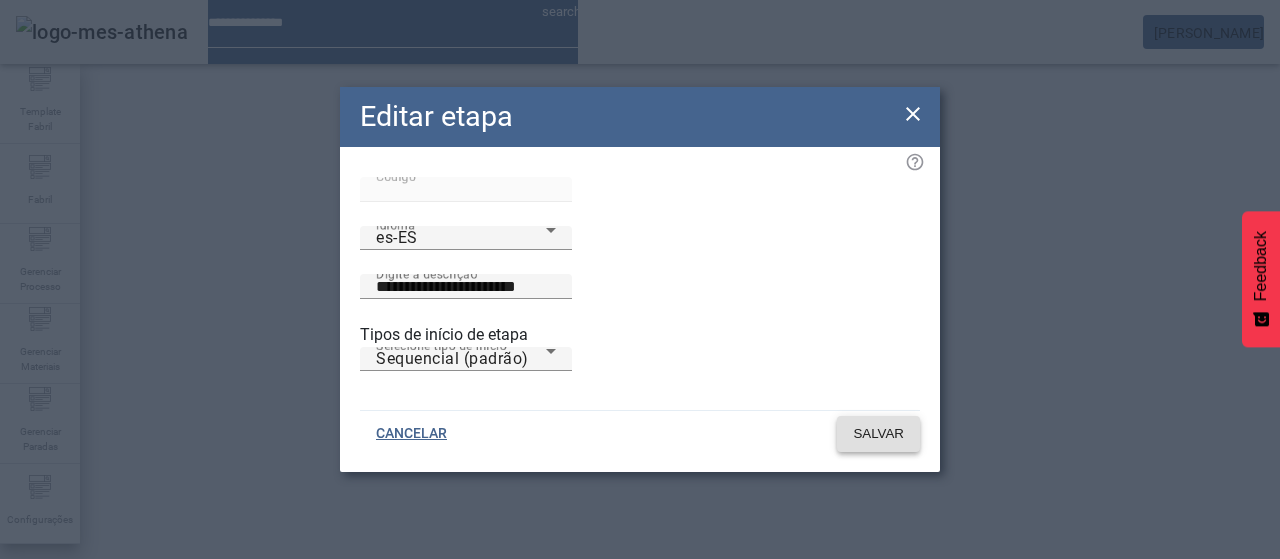 click on "SALVAR" 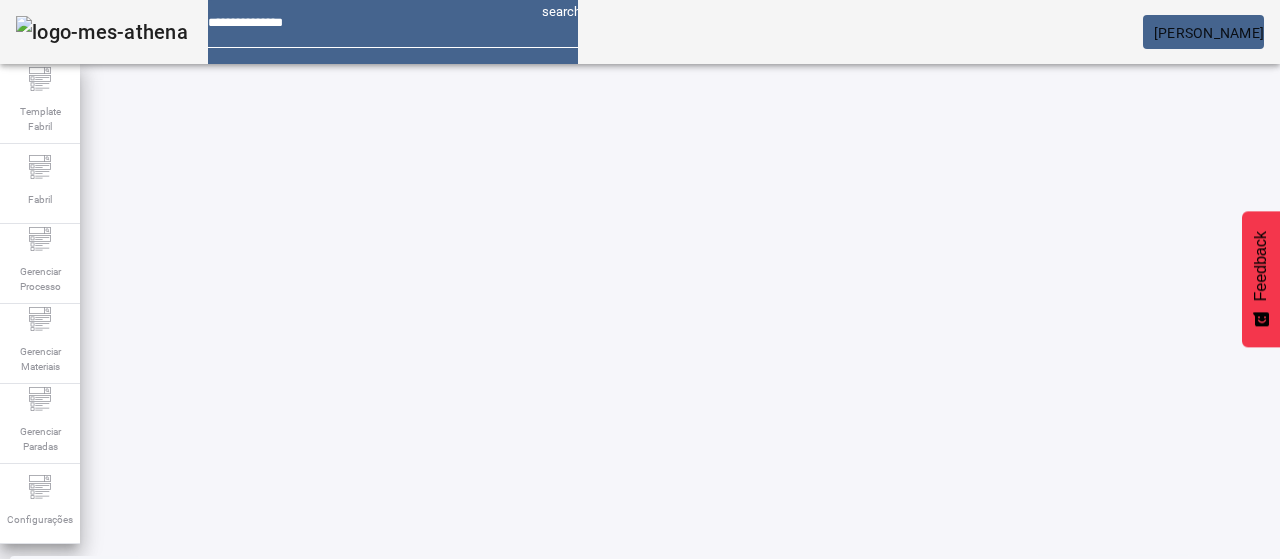 scroll, scrollTop: 100, scrollLeft: 0, axis: vertical 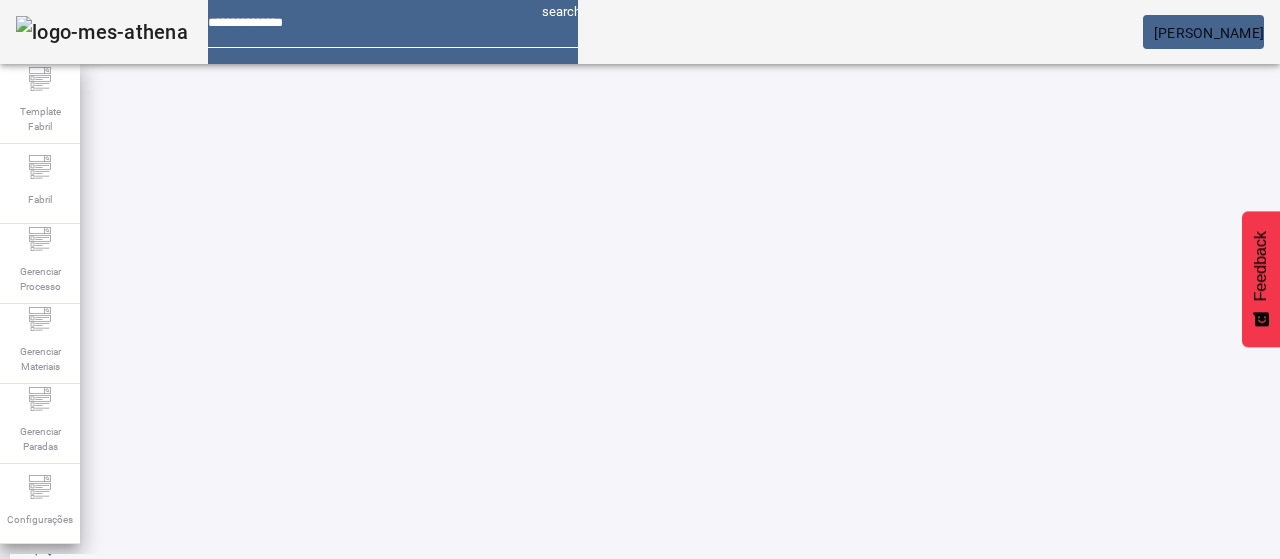 click on "EDITAR" at bounding box center (54, 839) 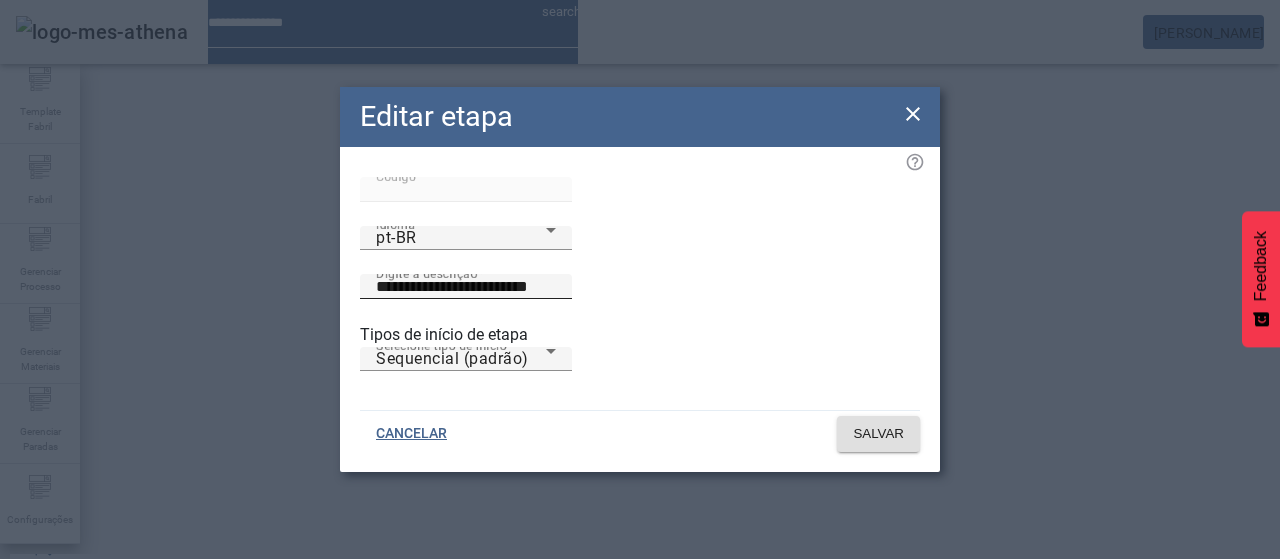 click on "**********" at bounding box center (466, 287) 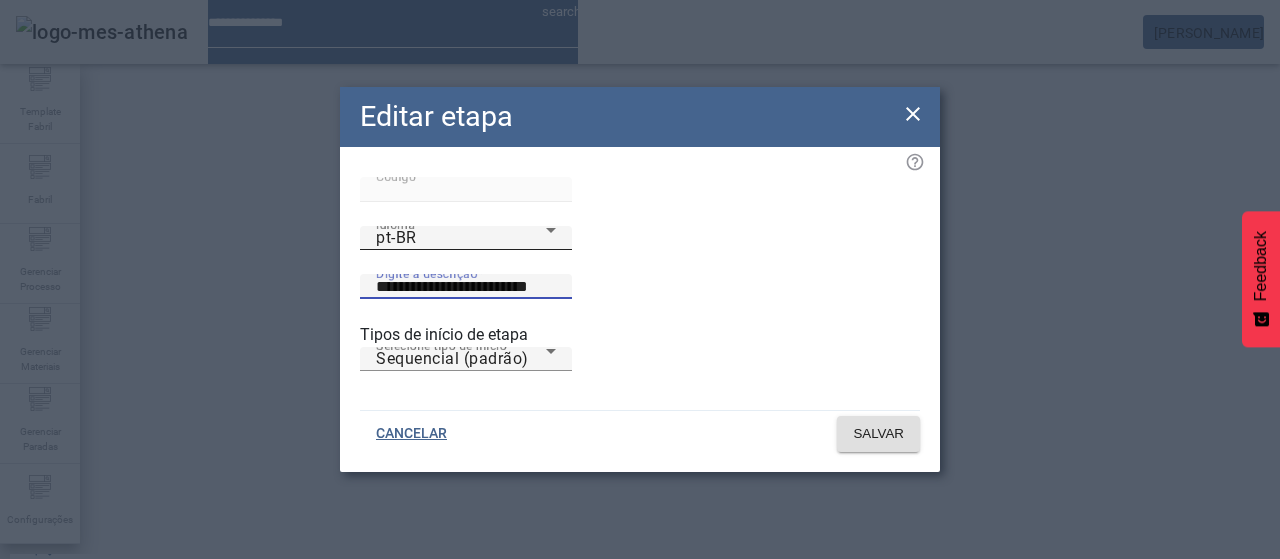 drag, startPoint x: 766, startPoint y: 267, endPoint x: 422, endPoint y: 258, distance: 344.1177 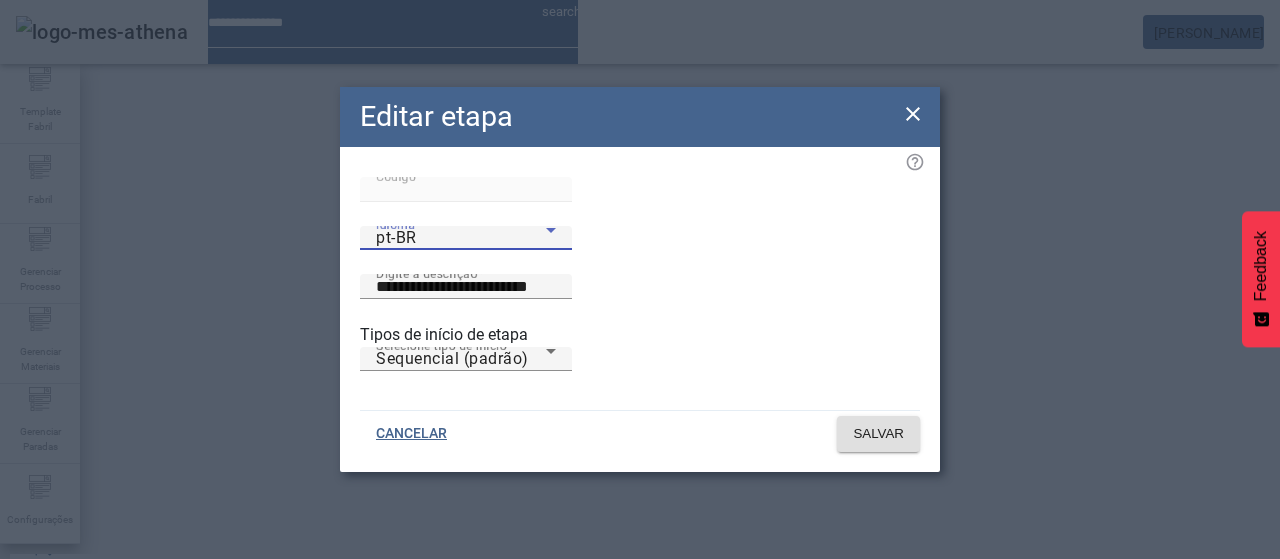 click on "pt-BR" at bounding box center (461, 238) 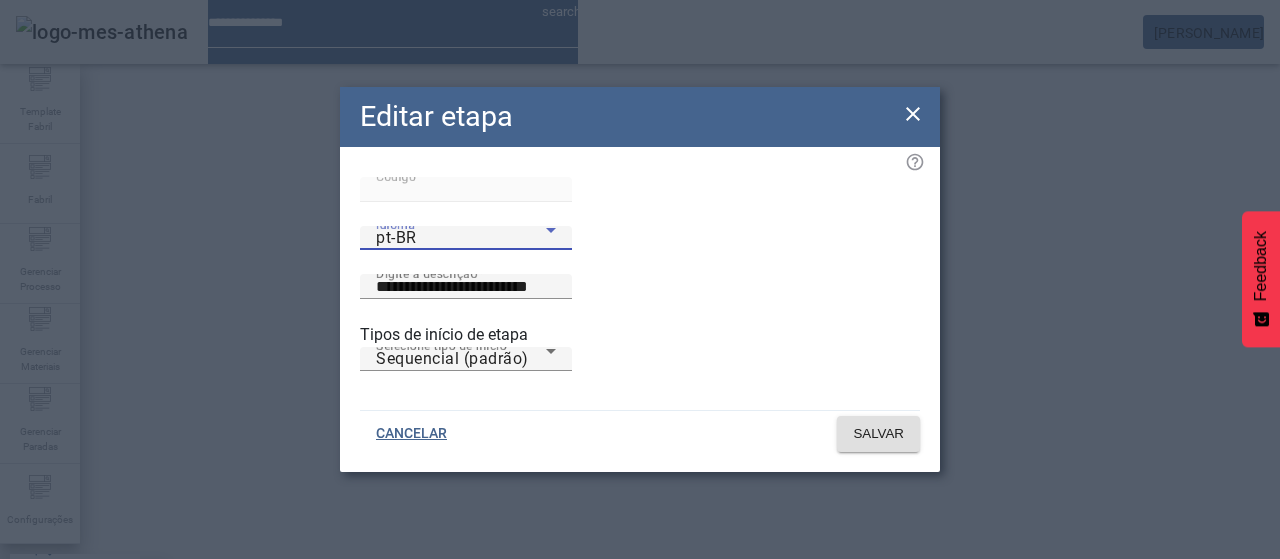 click on "es-ES" at bounding box center (83, 687) 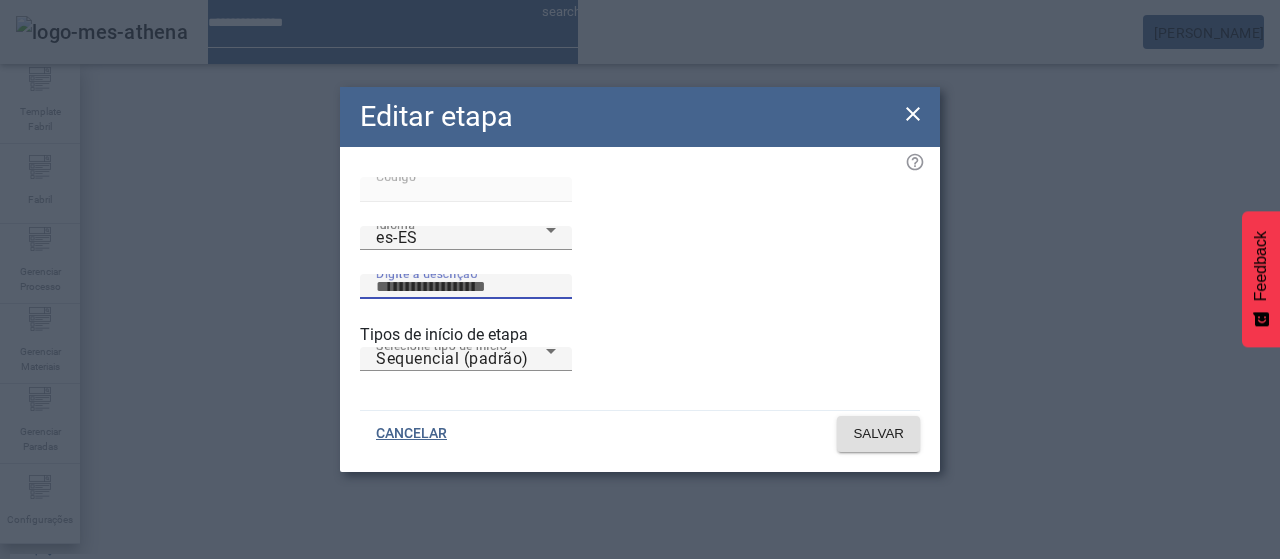 click on "Digite a descrição" at bounding box center (466, 287) 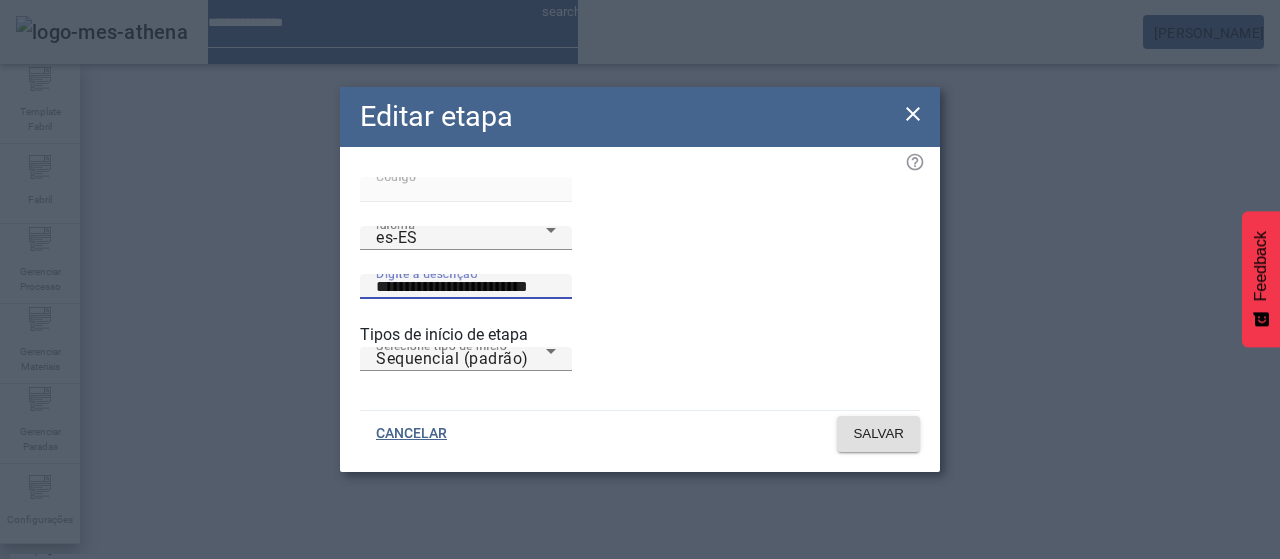 click on "**********" at bounding box center (466, 287) 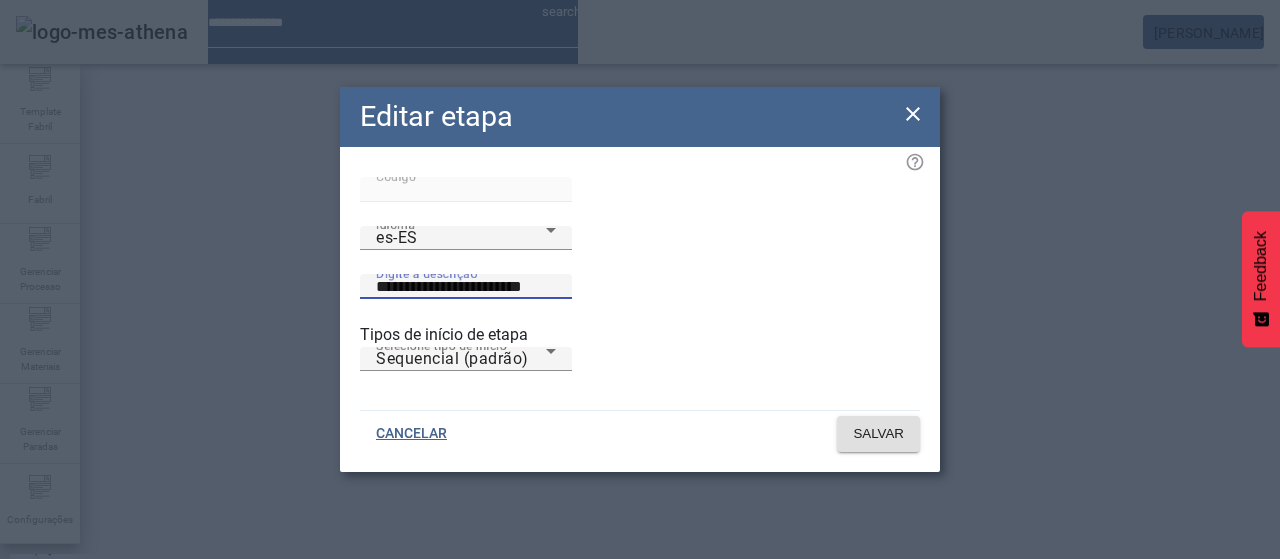 click on "**********" at bounding box center (466, 287) 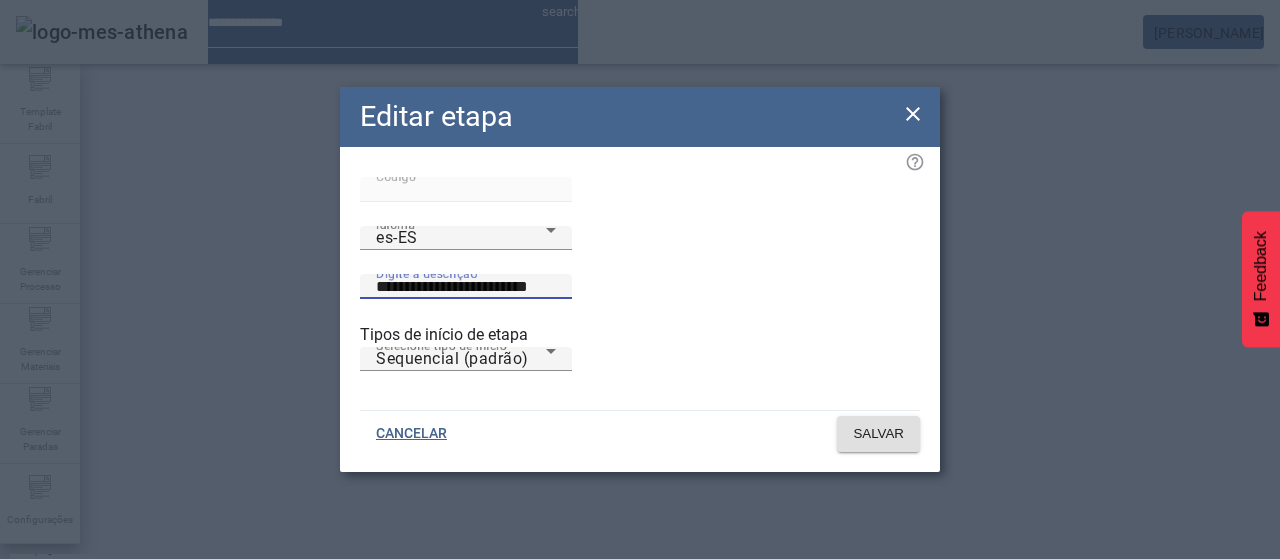 click on "**********" at bounding box center (466, 287) 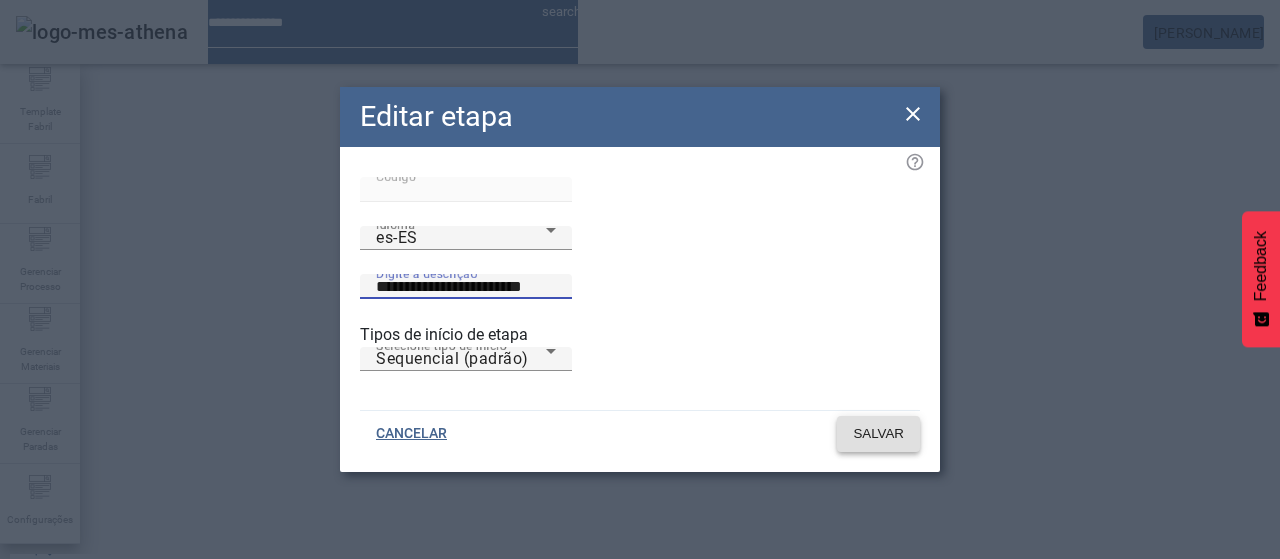 type on "**********" 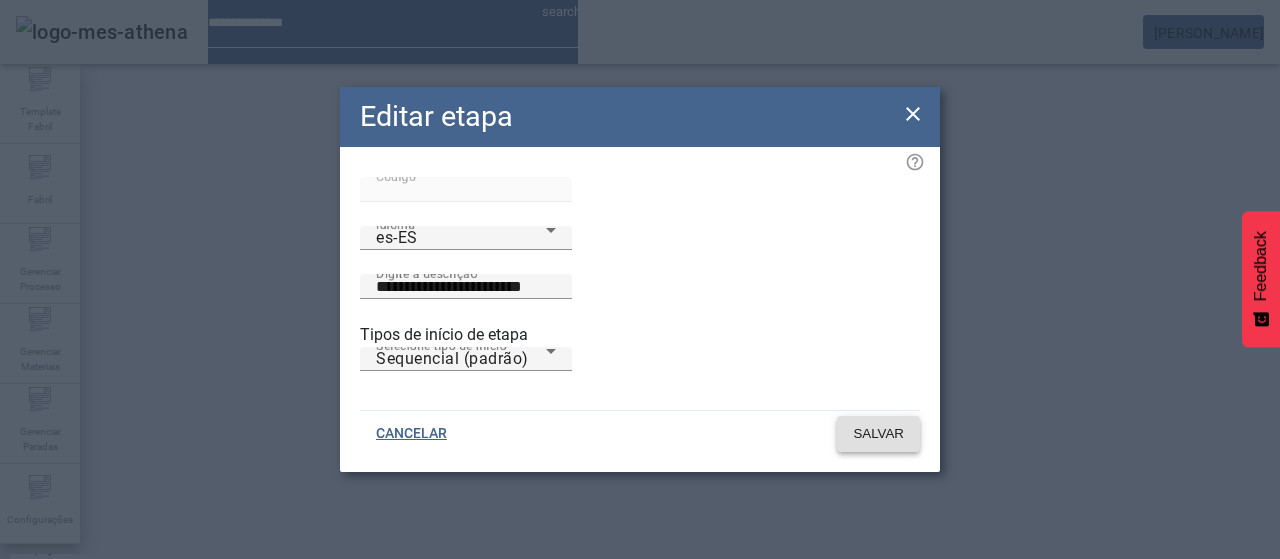 click on "SALVAR" 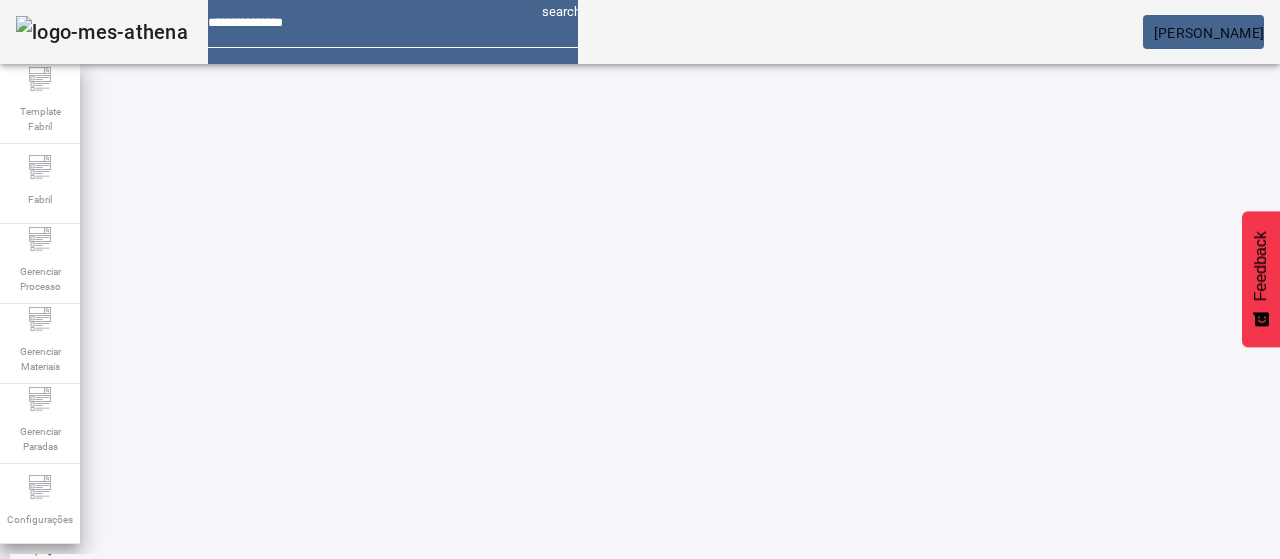 click on "EDITAR" at bounding box center [652, 839] 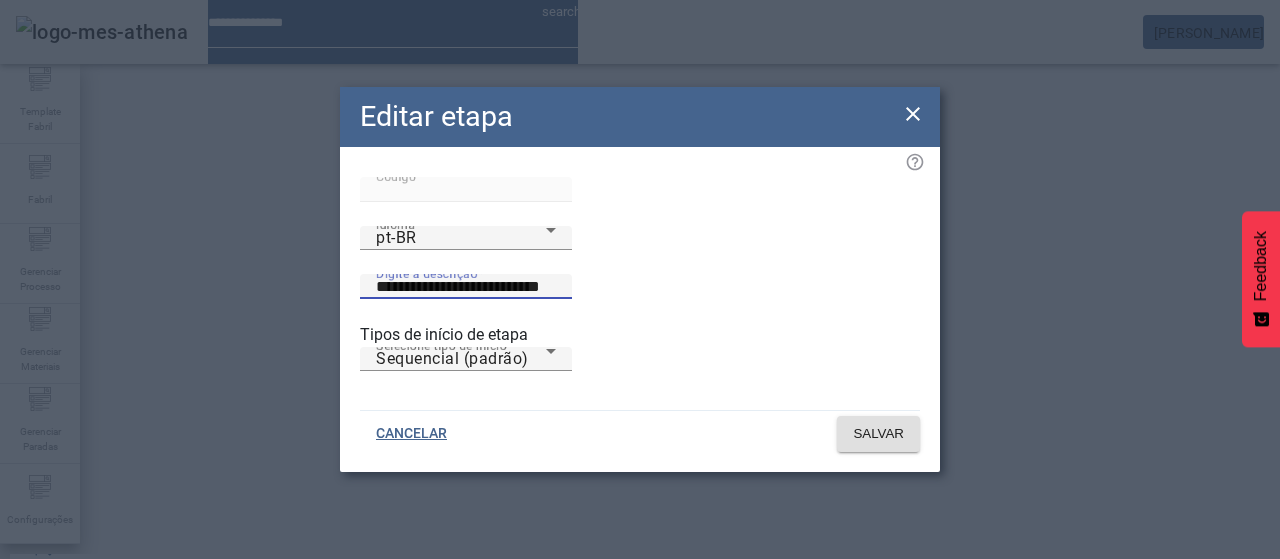 click on "**********" at bounding box center [466, 287] 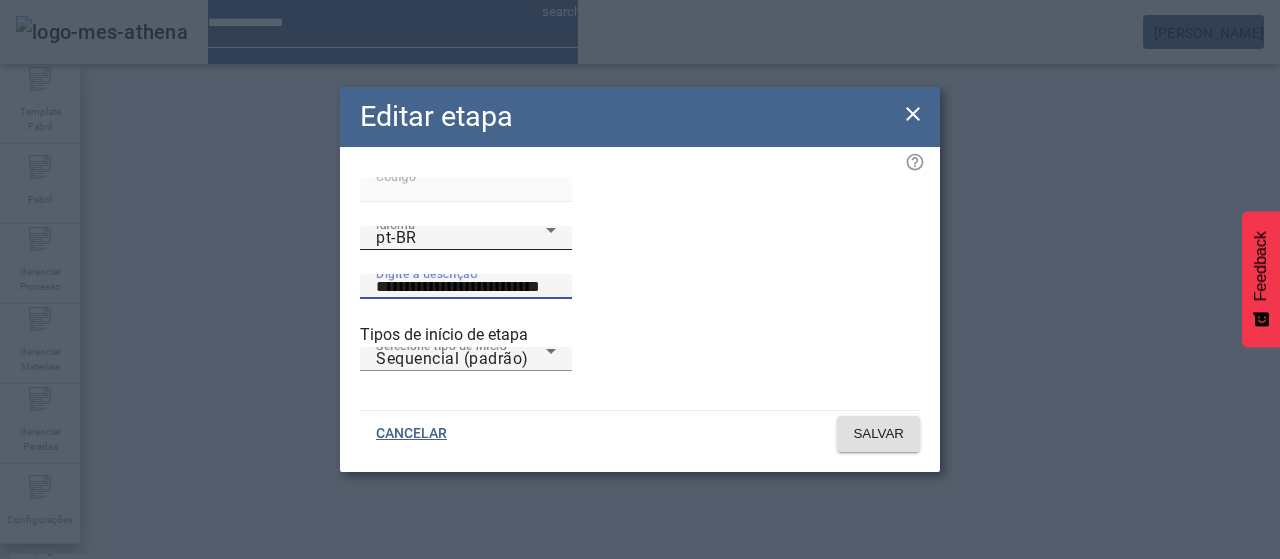 click on "pt-BR" at bounding box center (461, 238) 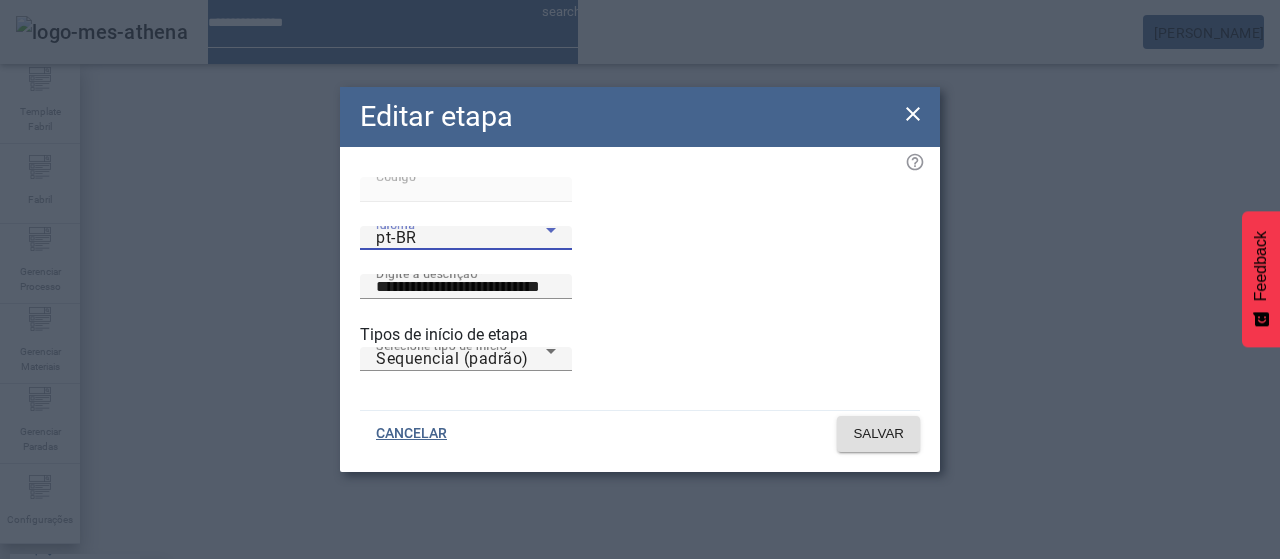 click on "es-ES" at bounding box center (83, 687) 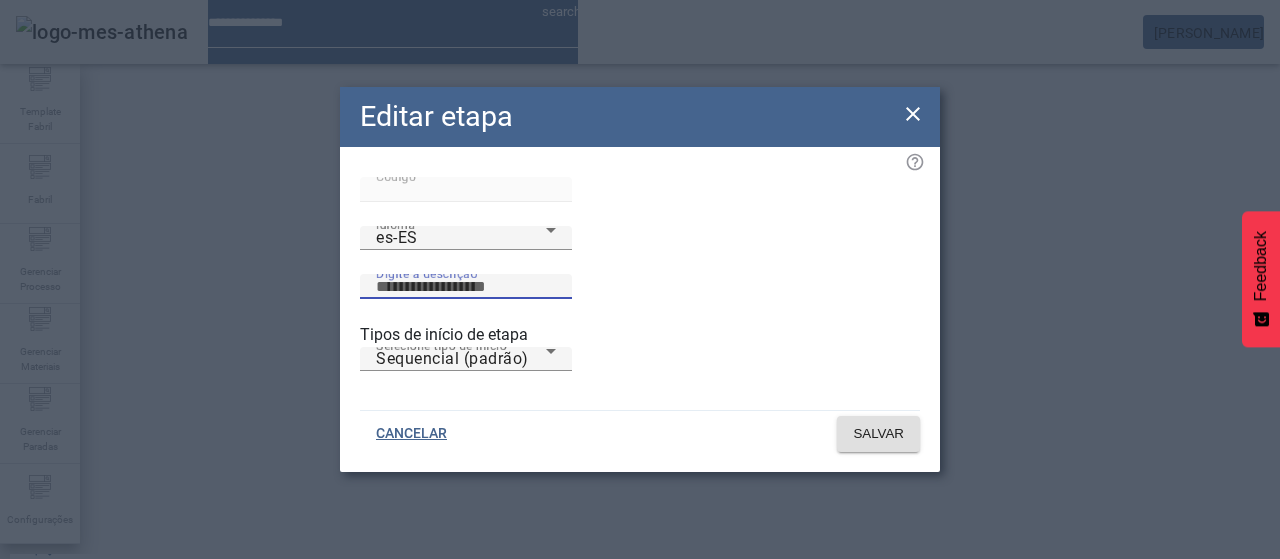 click on "Digite a descrição" at bounding box center [466, 287] 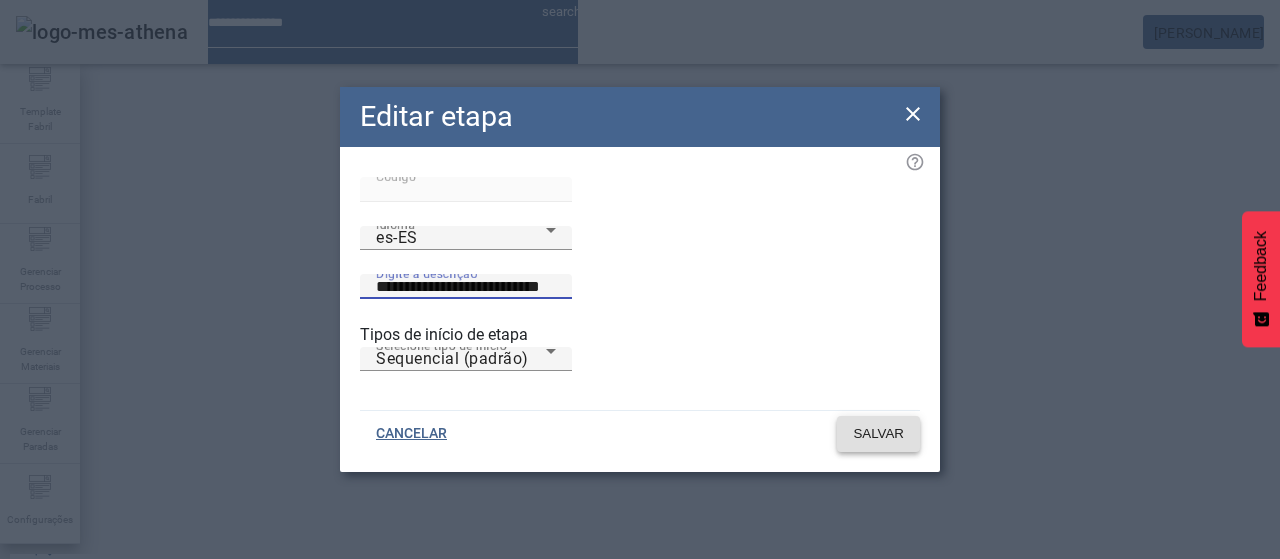 type on "**********" 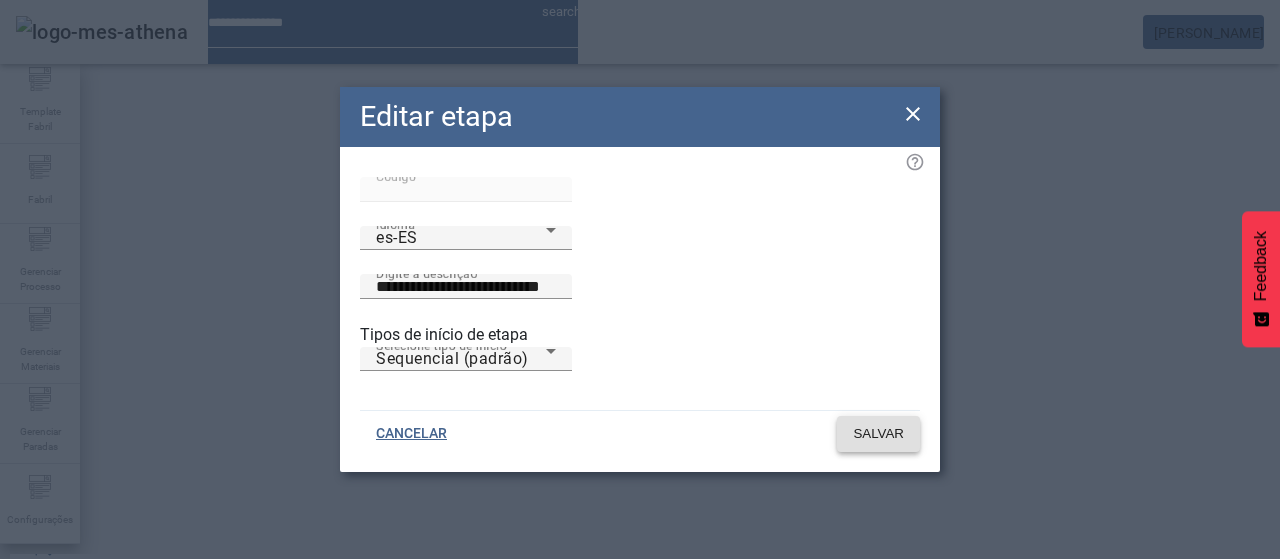 click on "SALVAR" 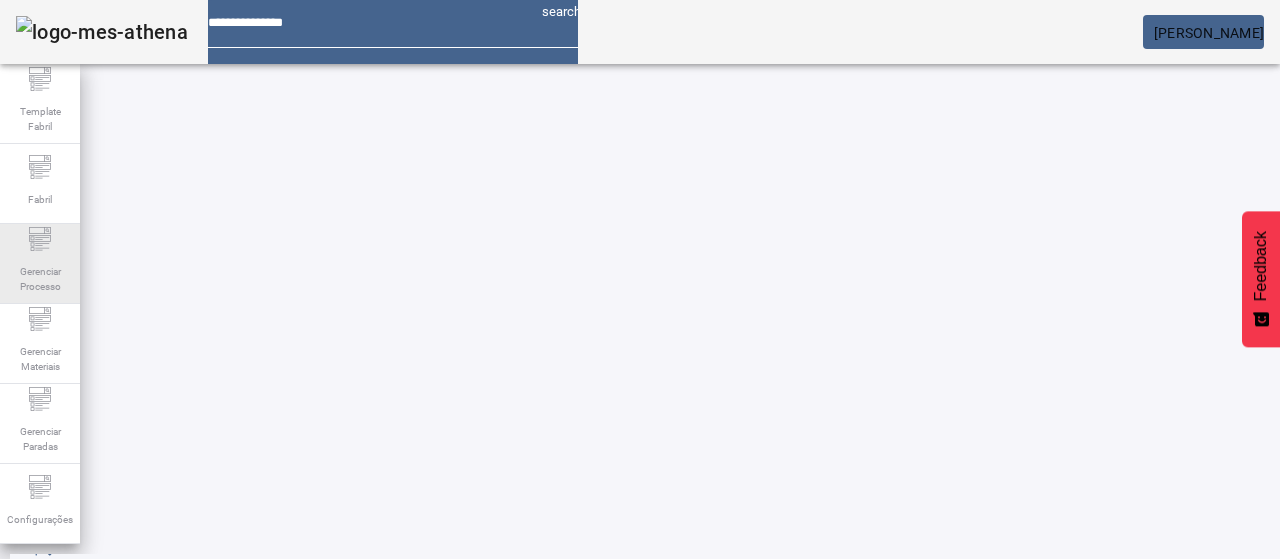 click on "Gerenciar Processo" 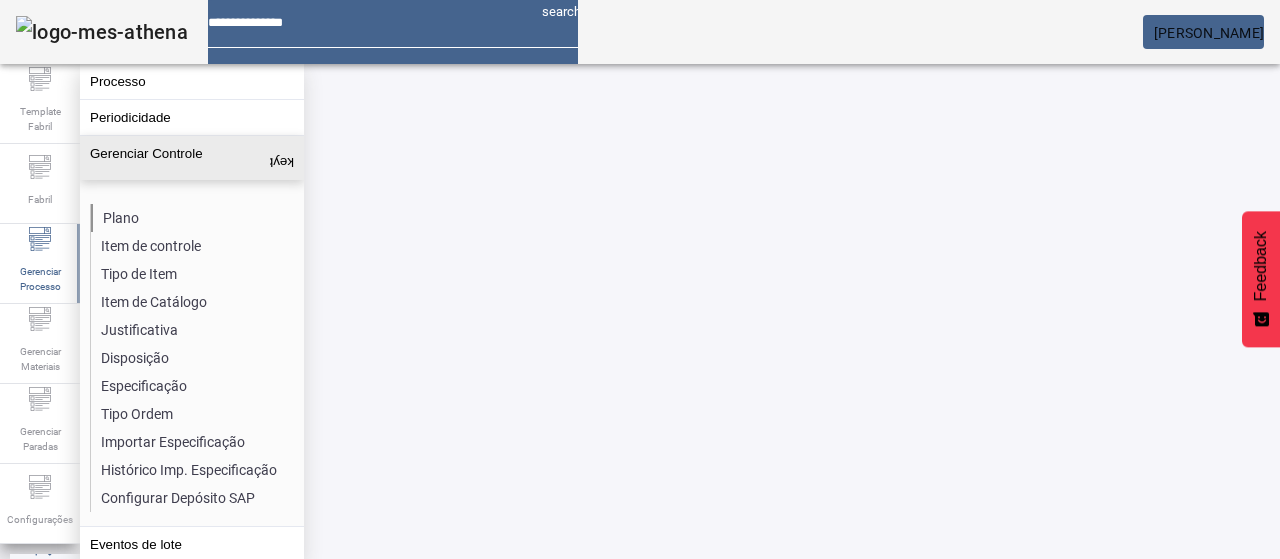 click on "Plano" 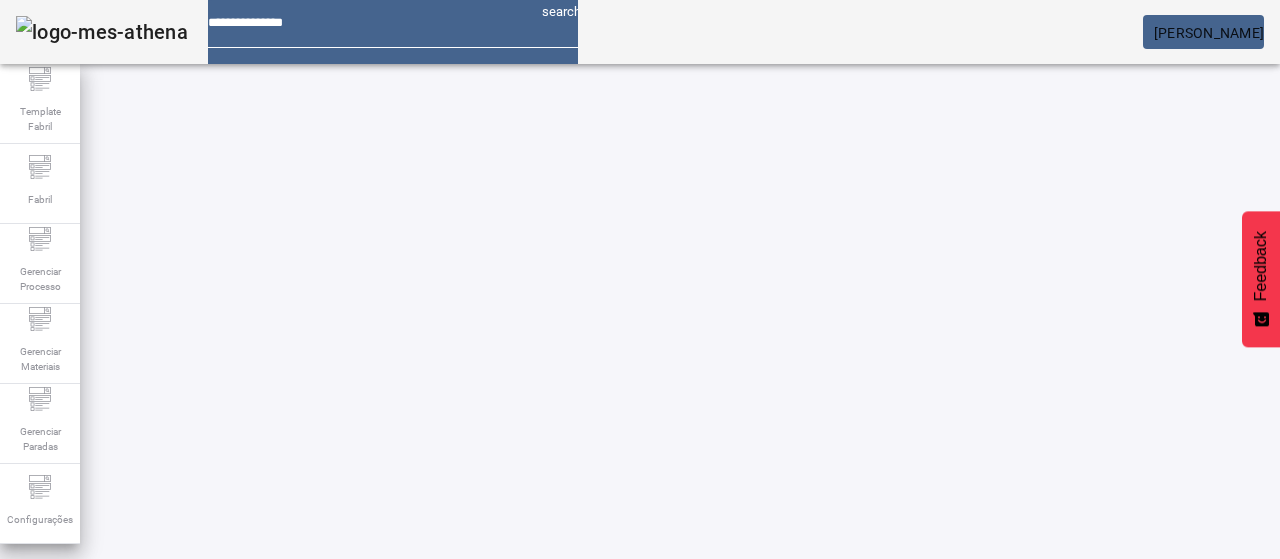 click 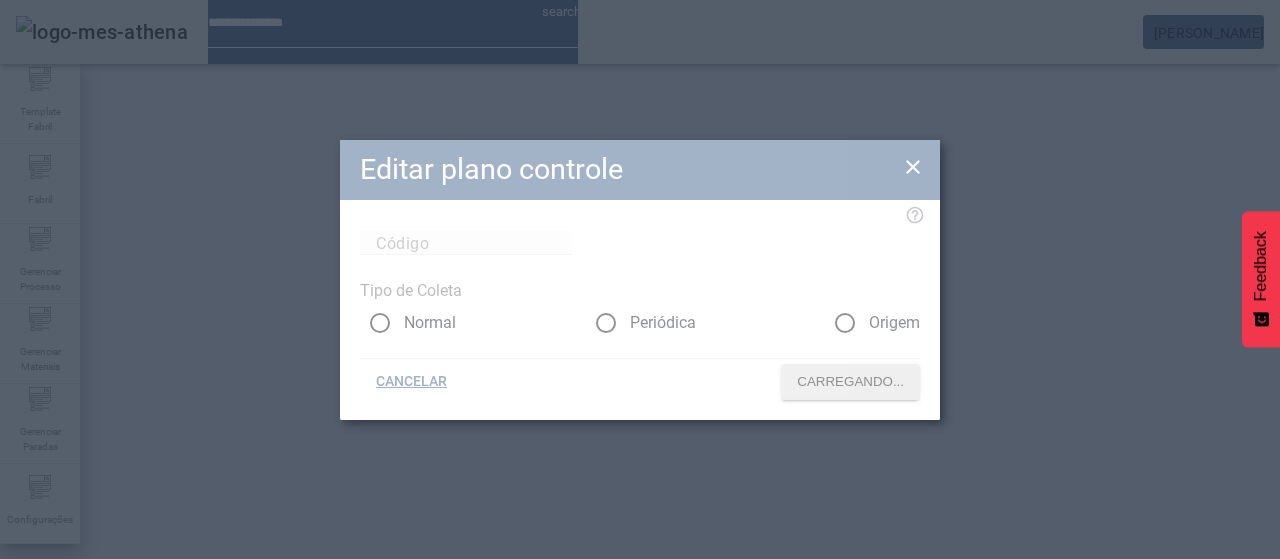 type on "****" 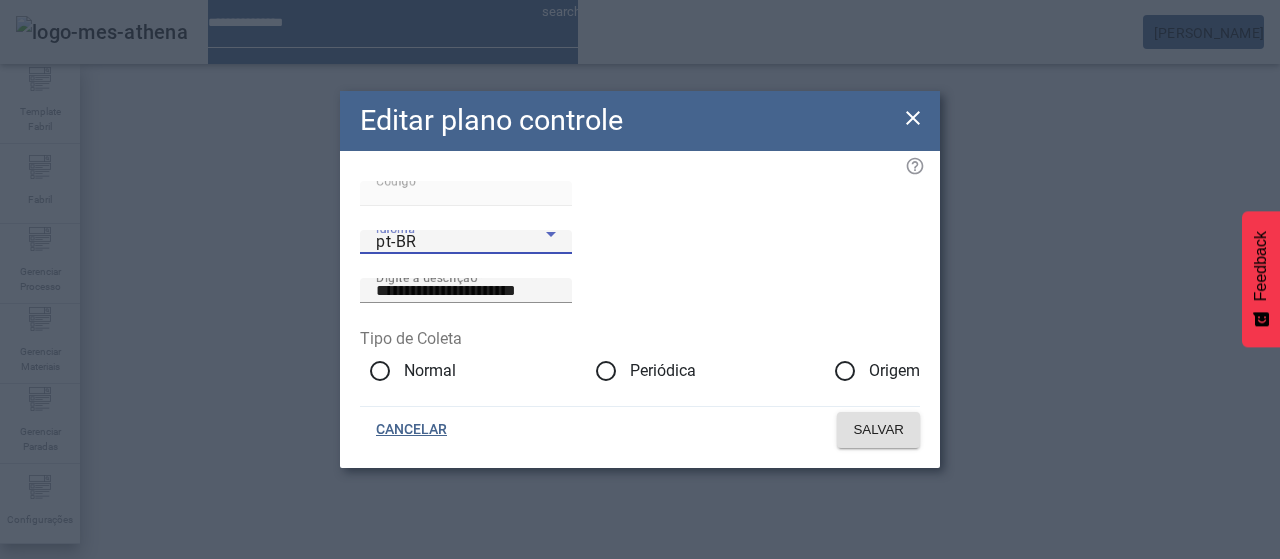 click 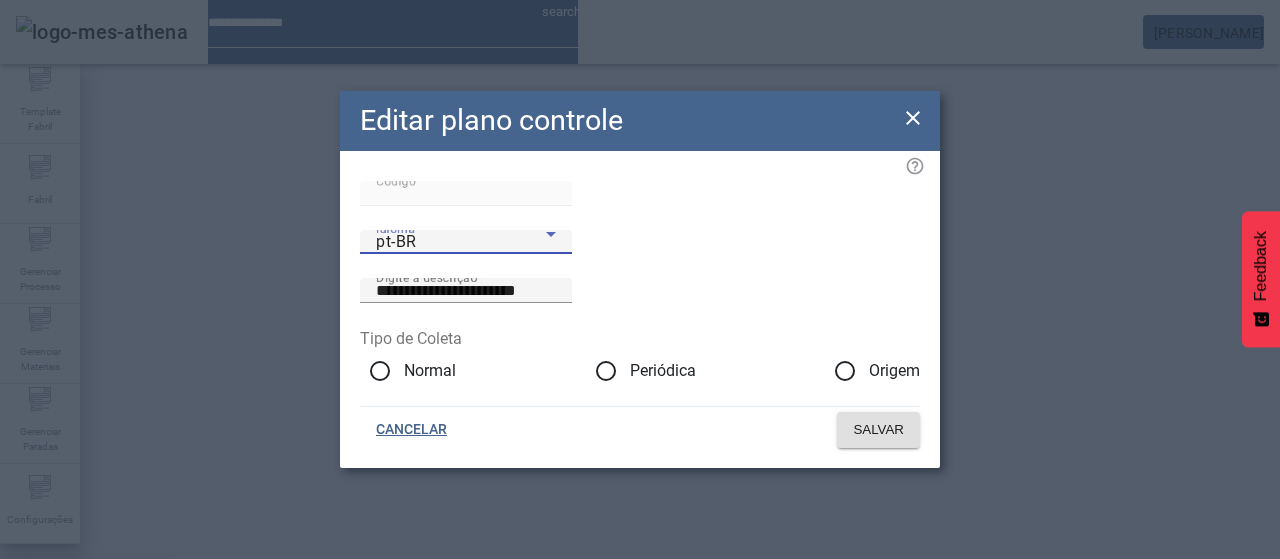 click on "es-ES" at bounding box center [83, 687] 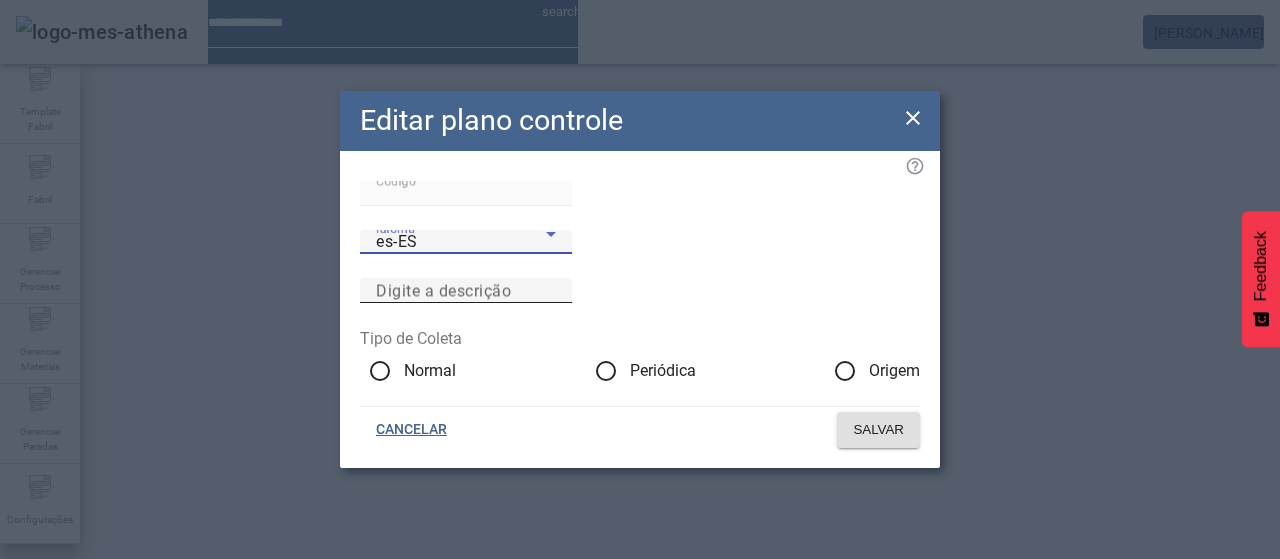 click on "Digite a descrição" at bounding box center (443, 290) 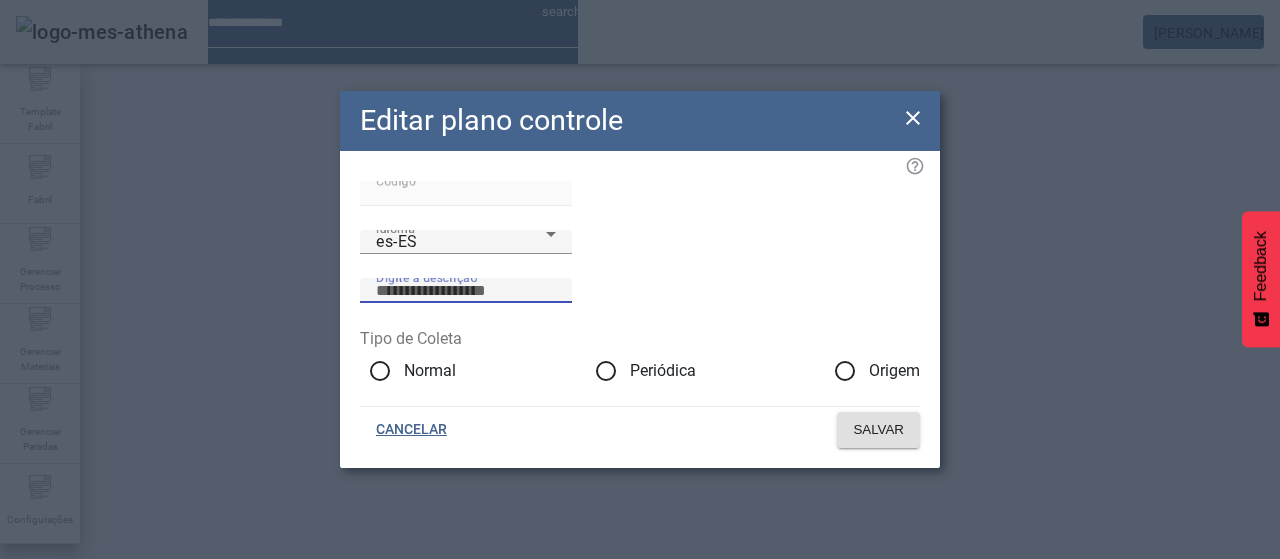 paste on "**********" 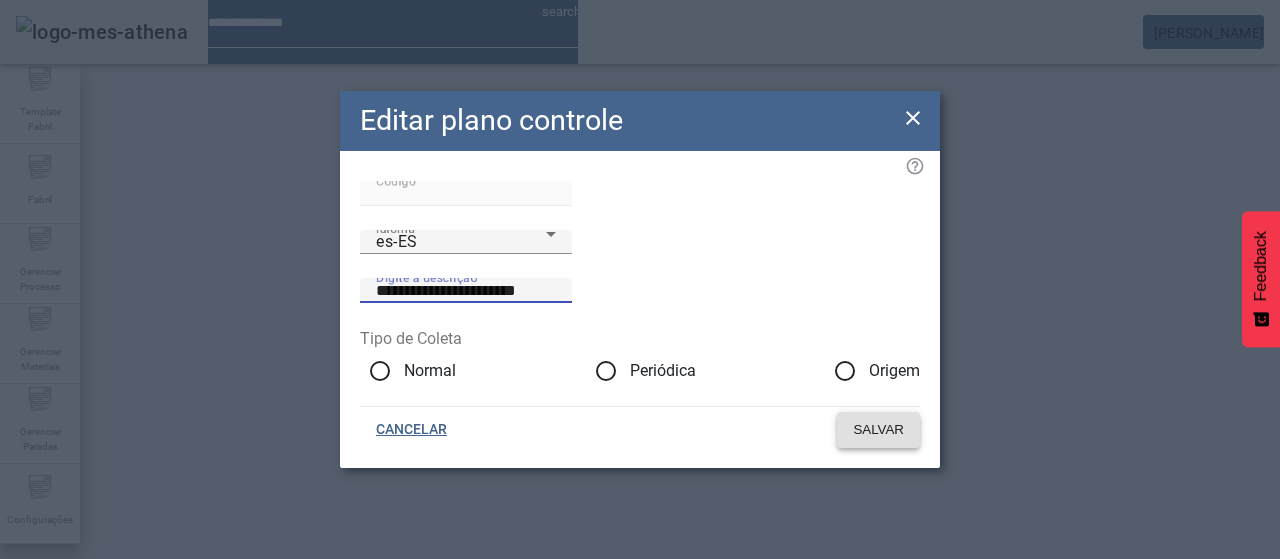 type on "**********" 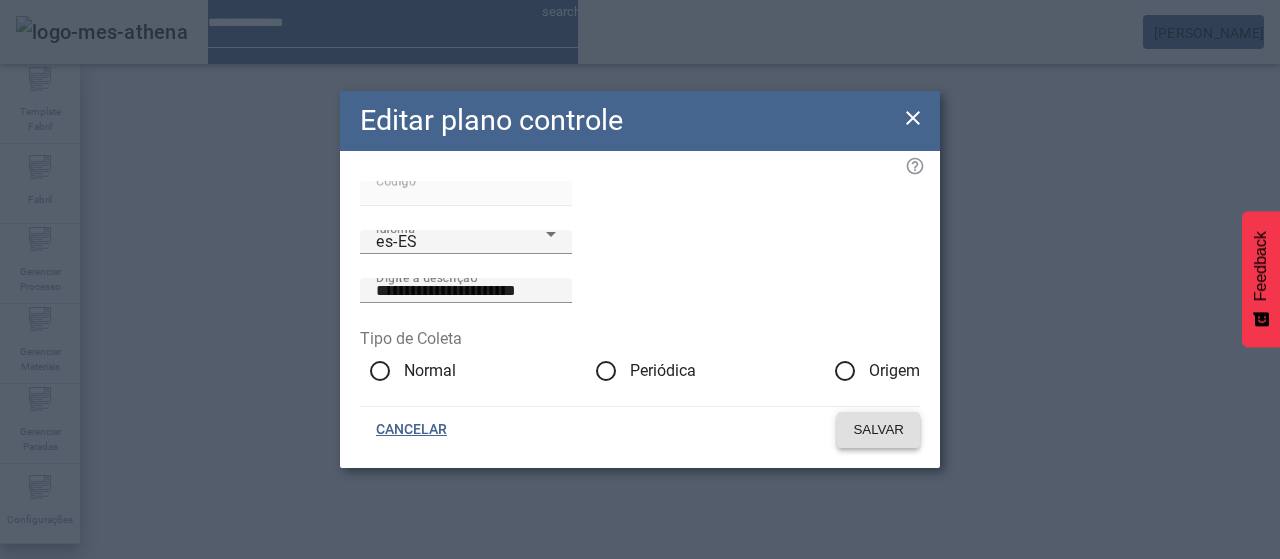 click on "SALVAR" 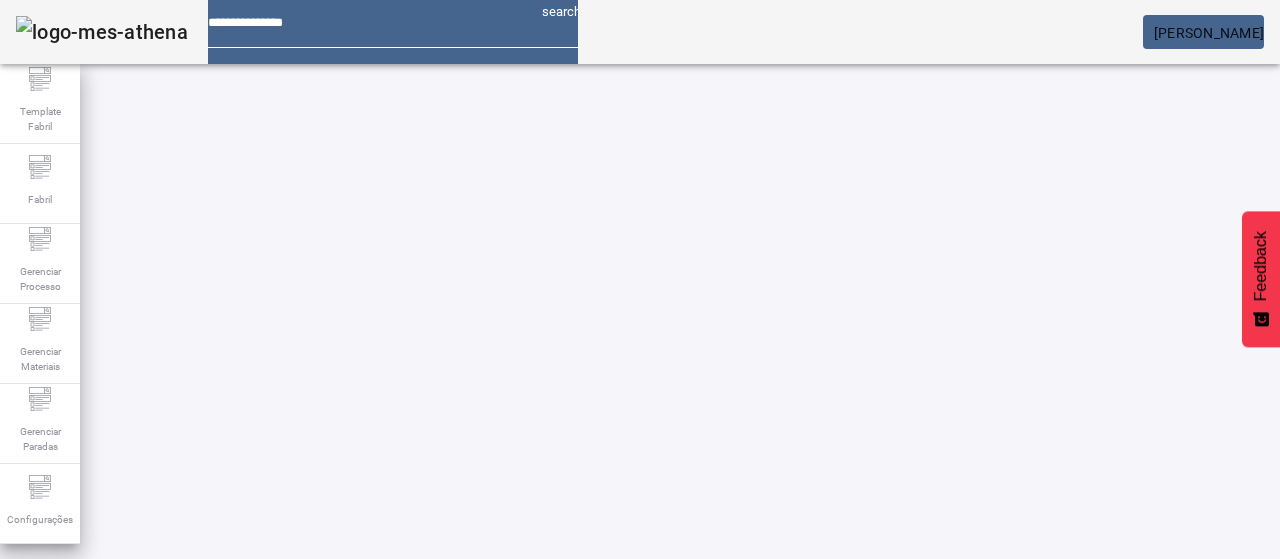 click on "****" at bounding box center (116, 637) 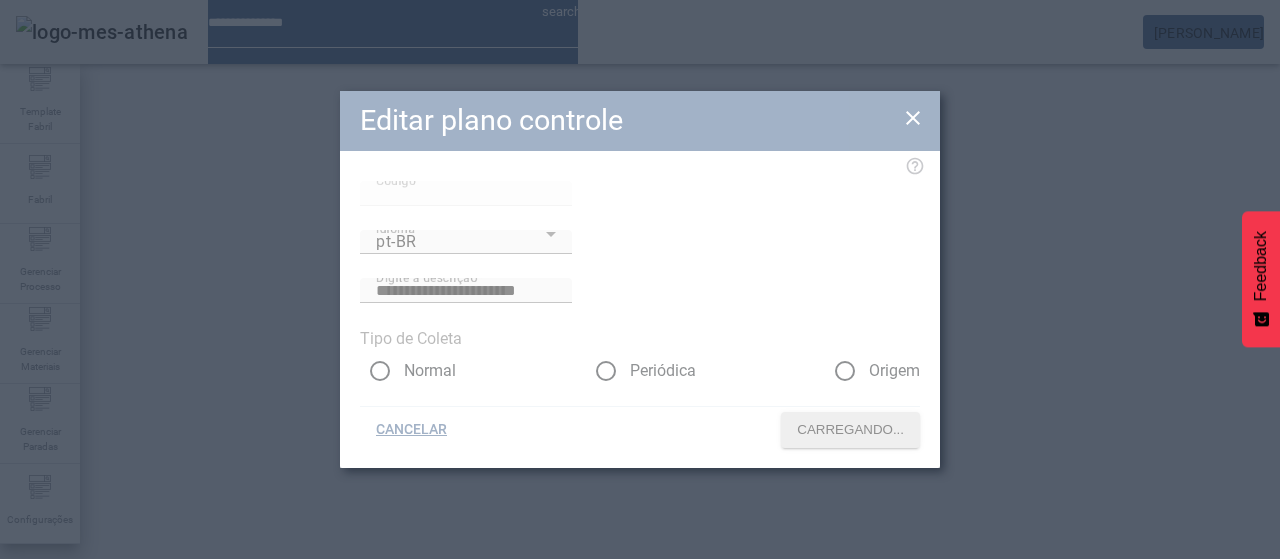 type on "****" 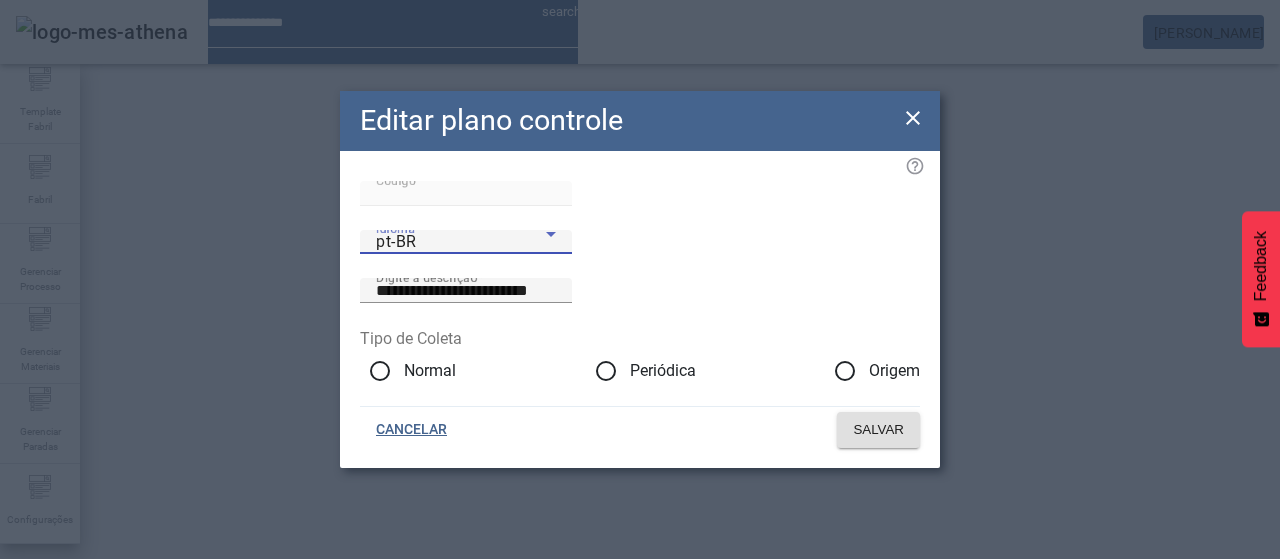 click on "pt-BR" at bounding box center (461, 242) 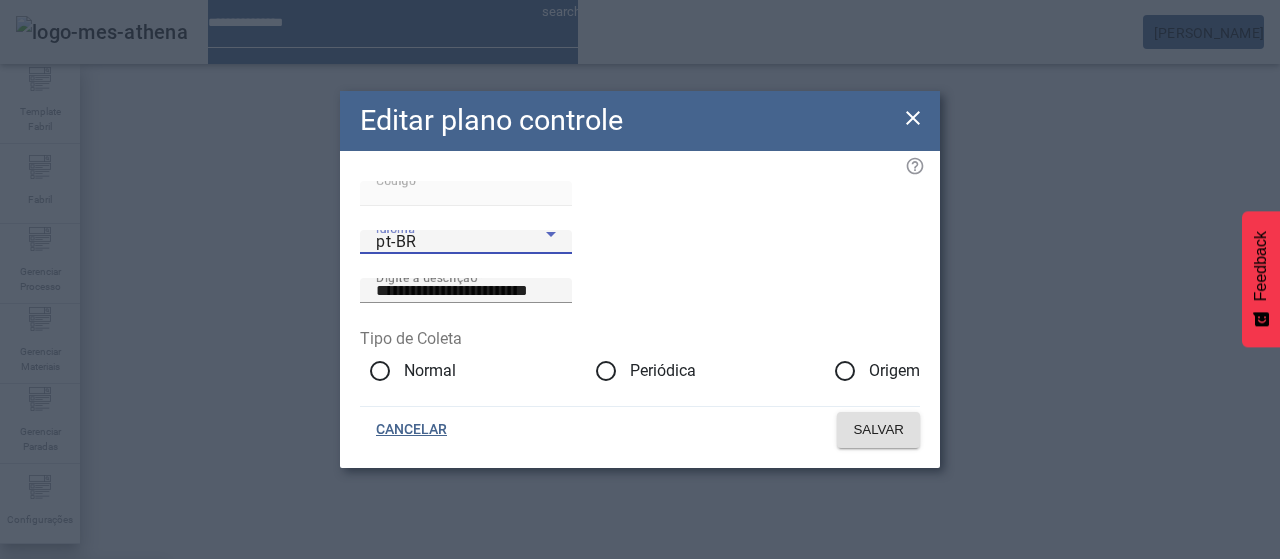 click on "es-ES" at bounding box center (83, 687) 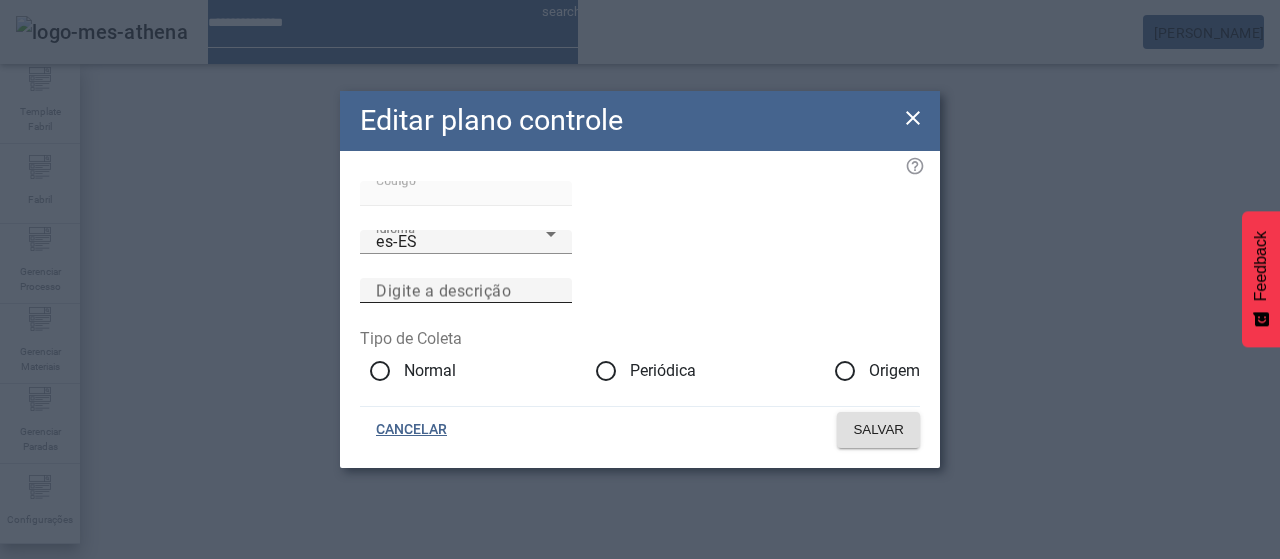 click on "Digite a descrição" 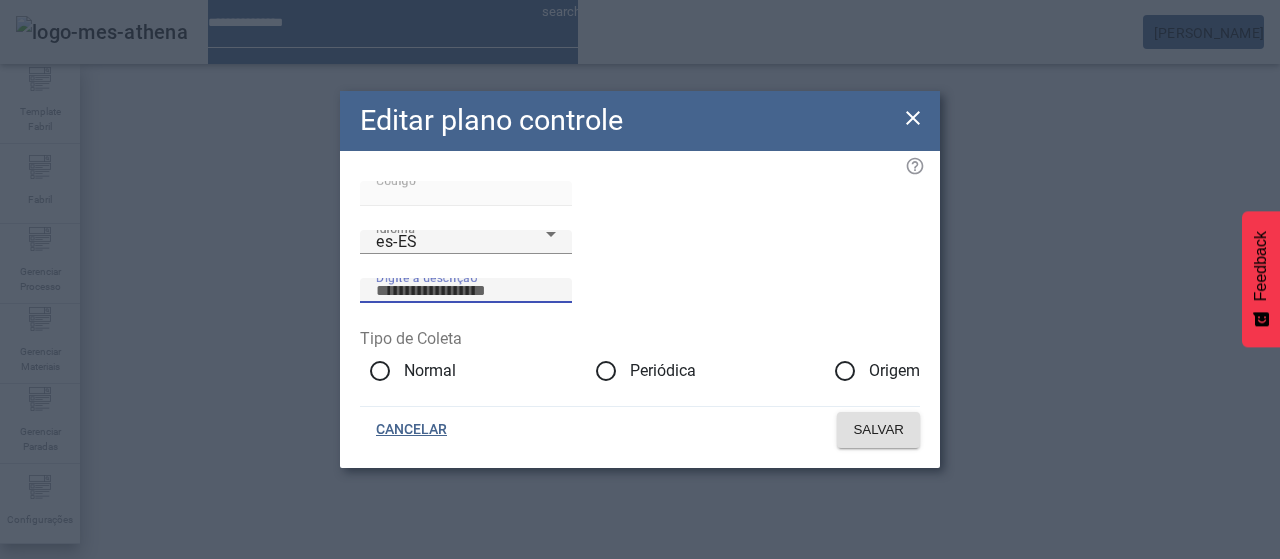 paste on "**********" 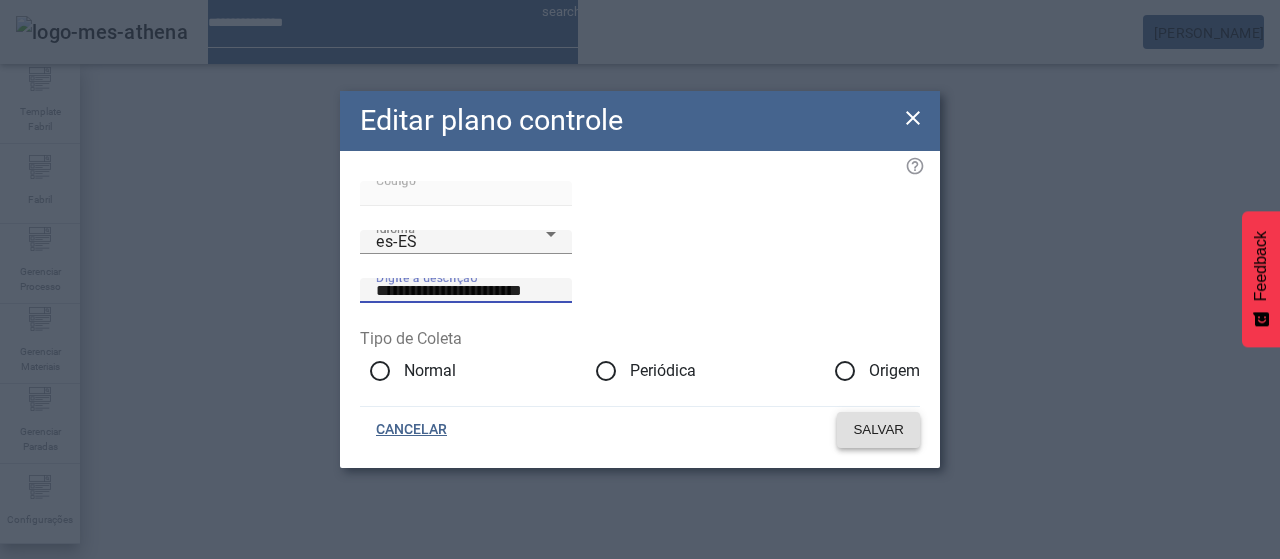 type on "**********" 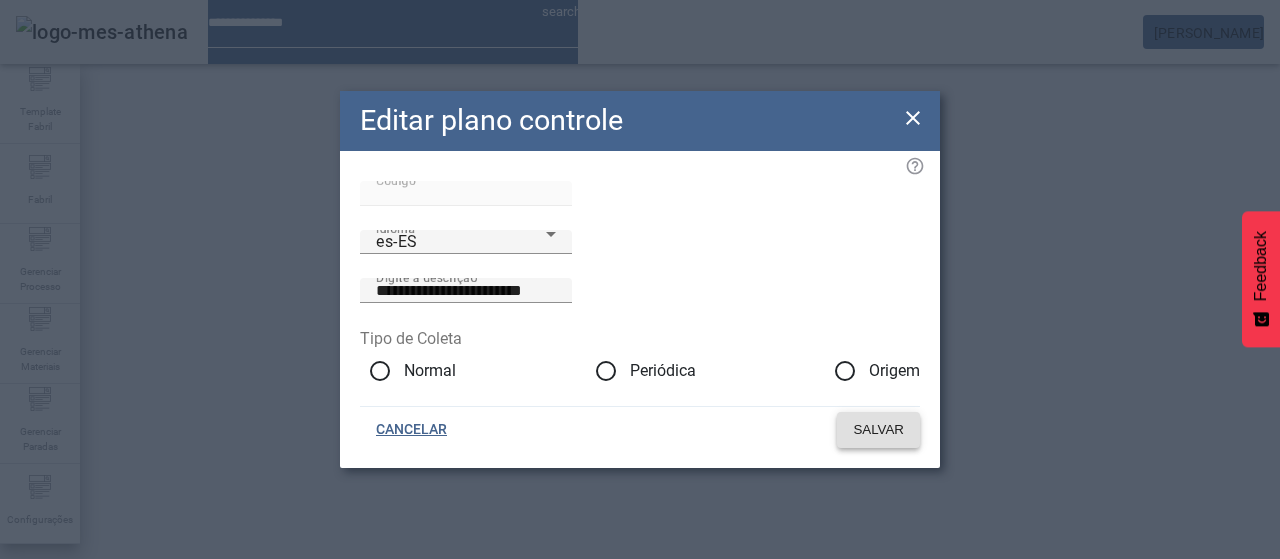 click on "SALVAR" 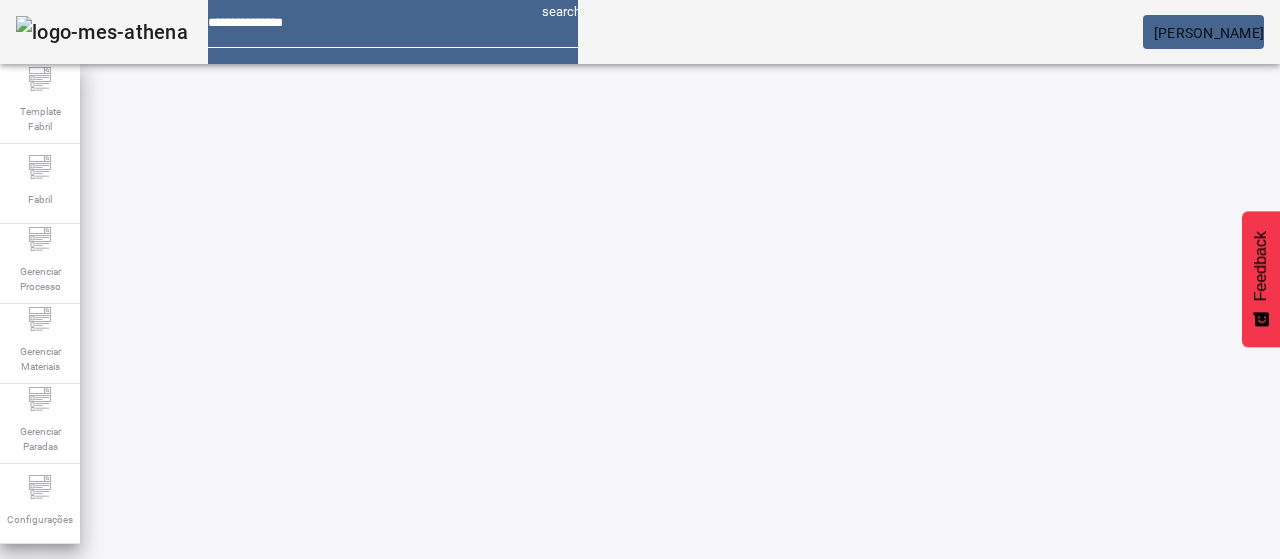 click on "****" at bounding box center [116, 637] 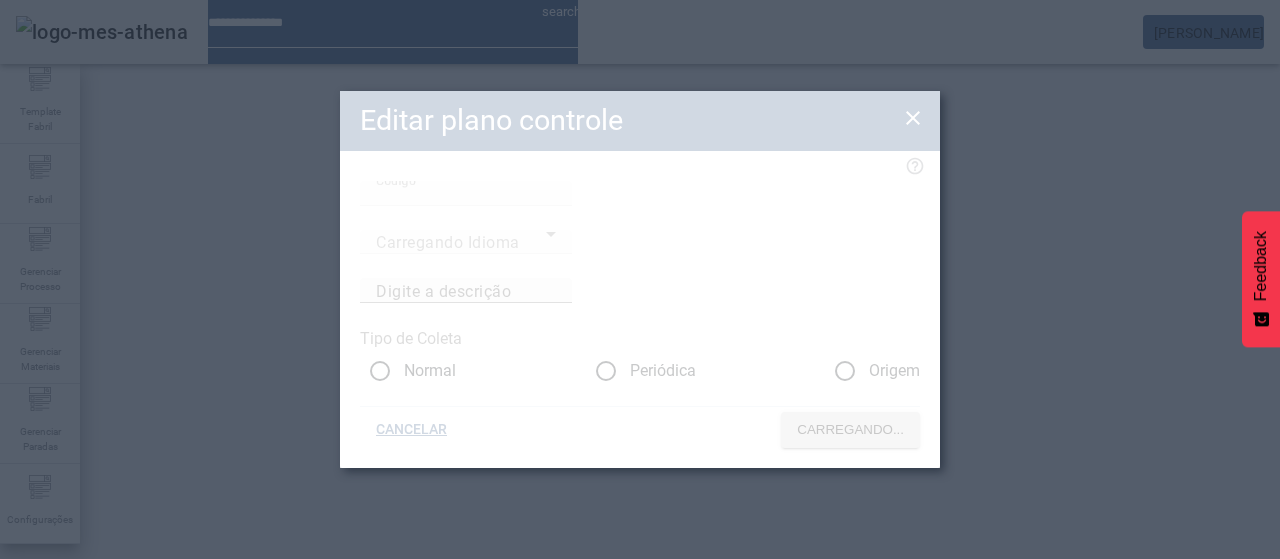 type on "**********" 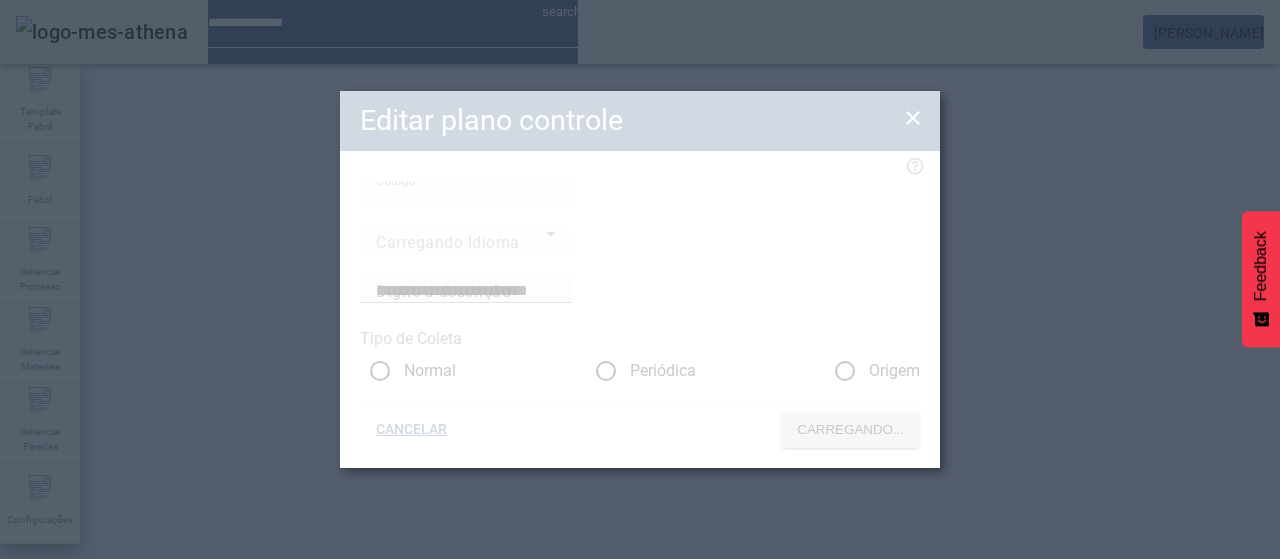 type on "****" 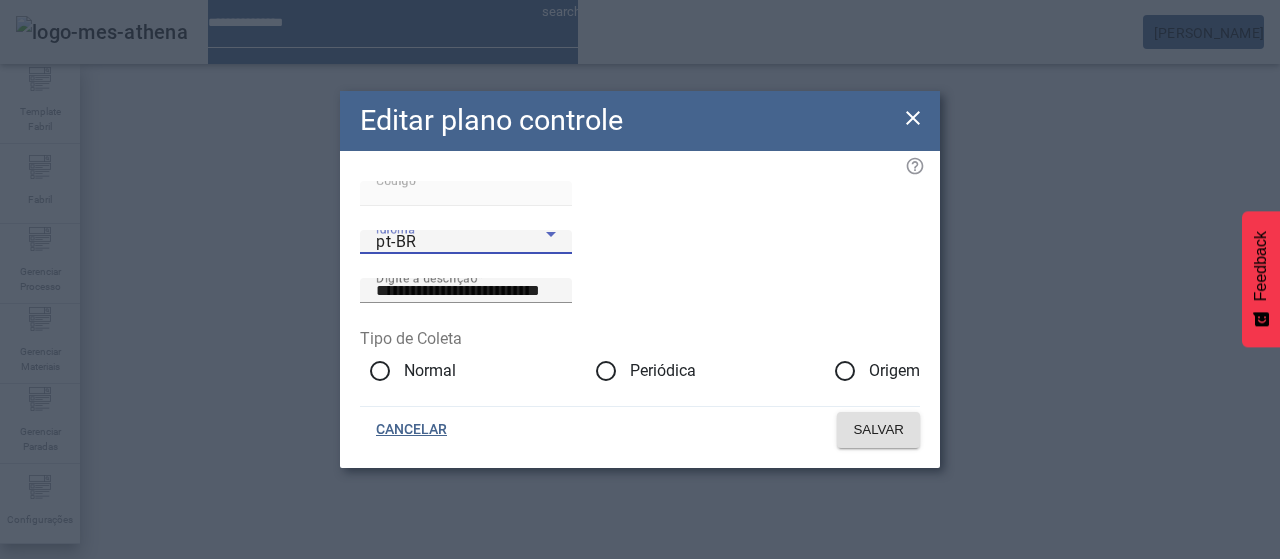 click on "pt-BR" at bounding box center [461, 242] 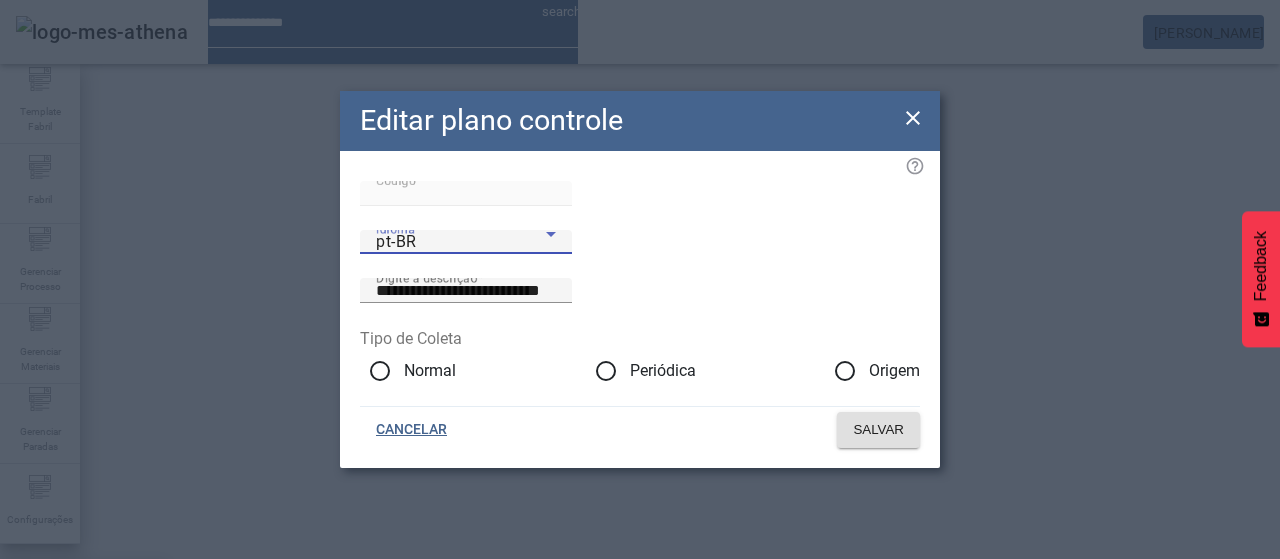 click on "es-ES" at bounding box center (83, 687) 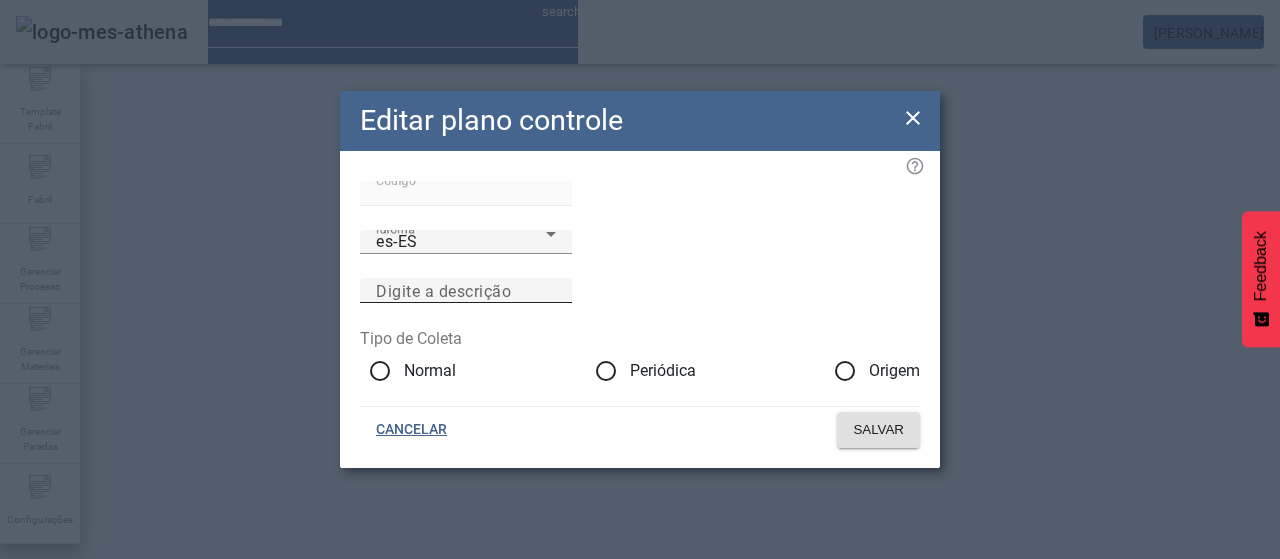 click on "Digite a descrição" at bounding box center [443, 290] 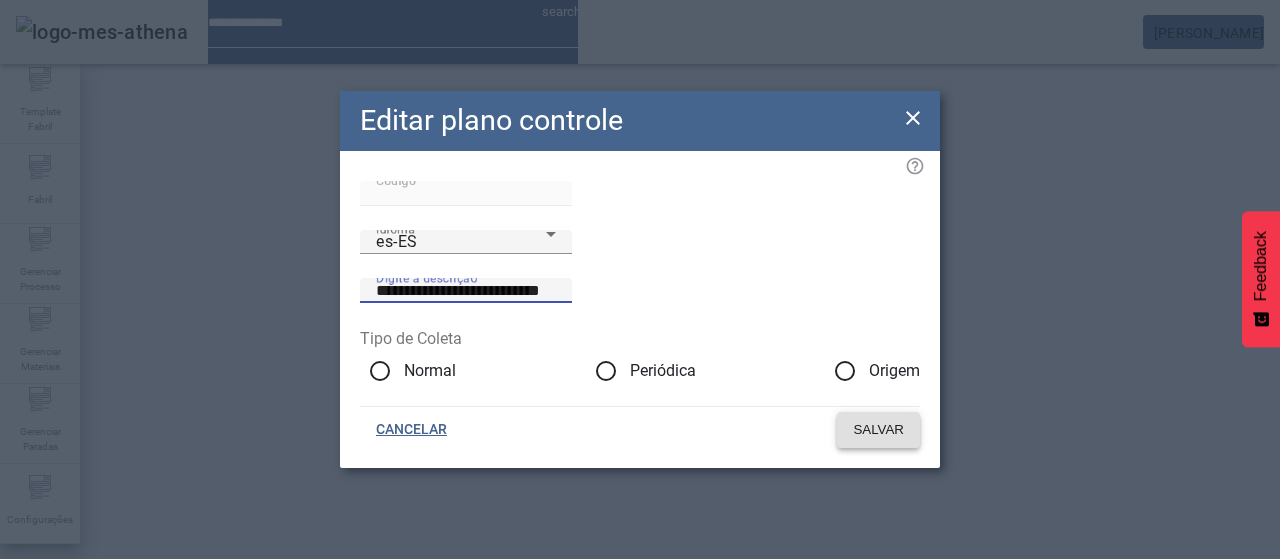 type on "**********" 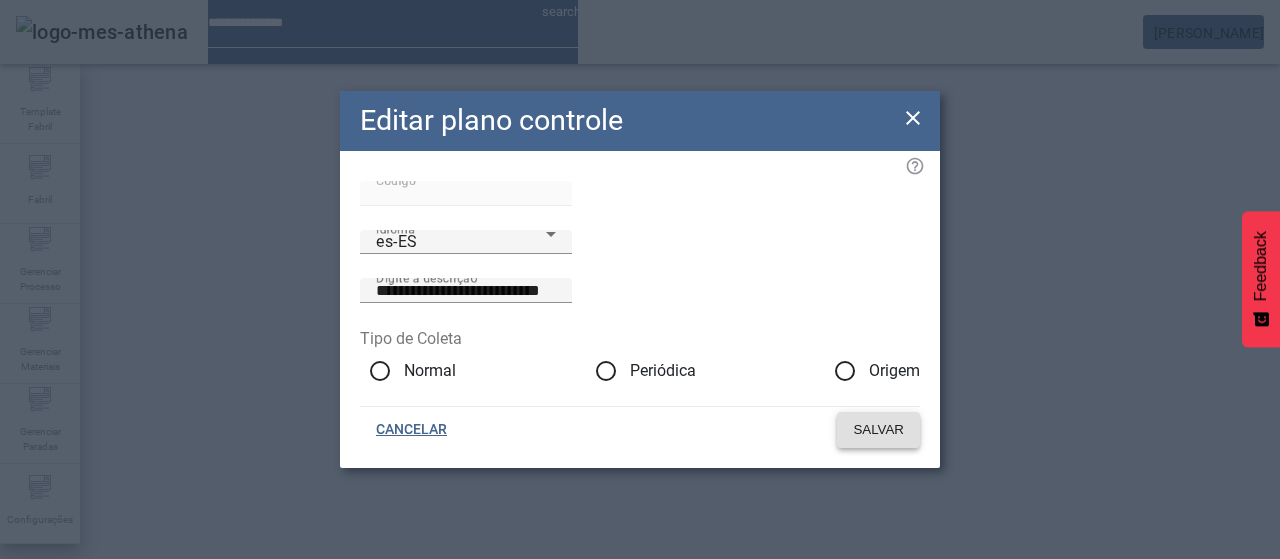 click on "SALVAR" 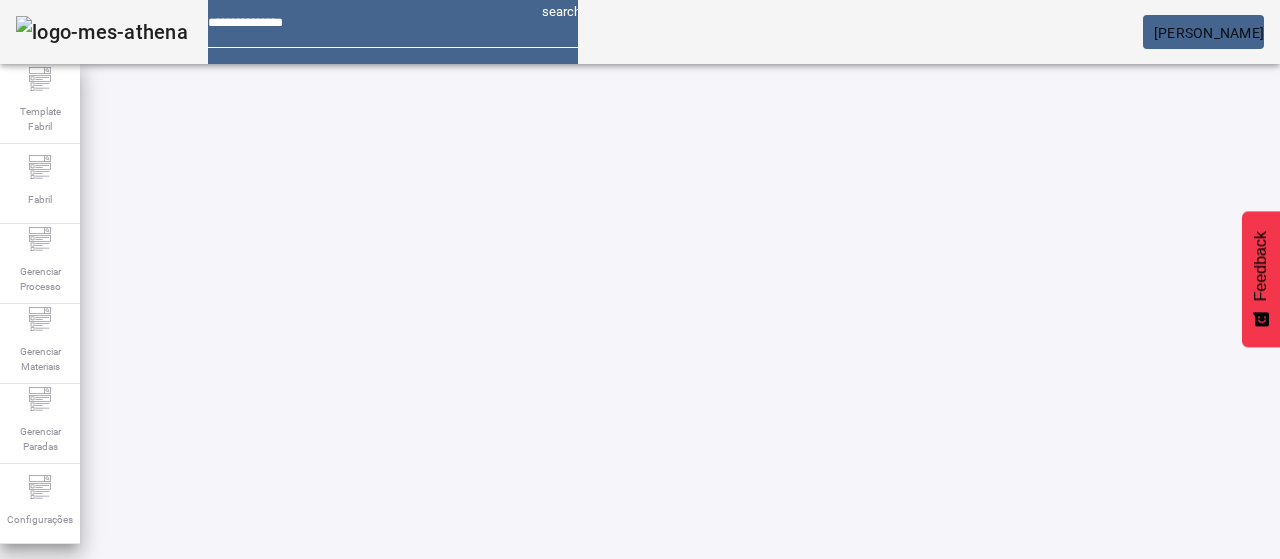 click at bounding box center [572, 828] 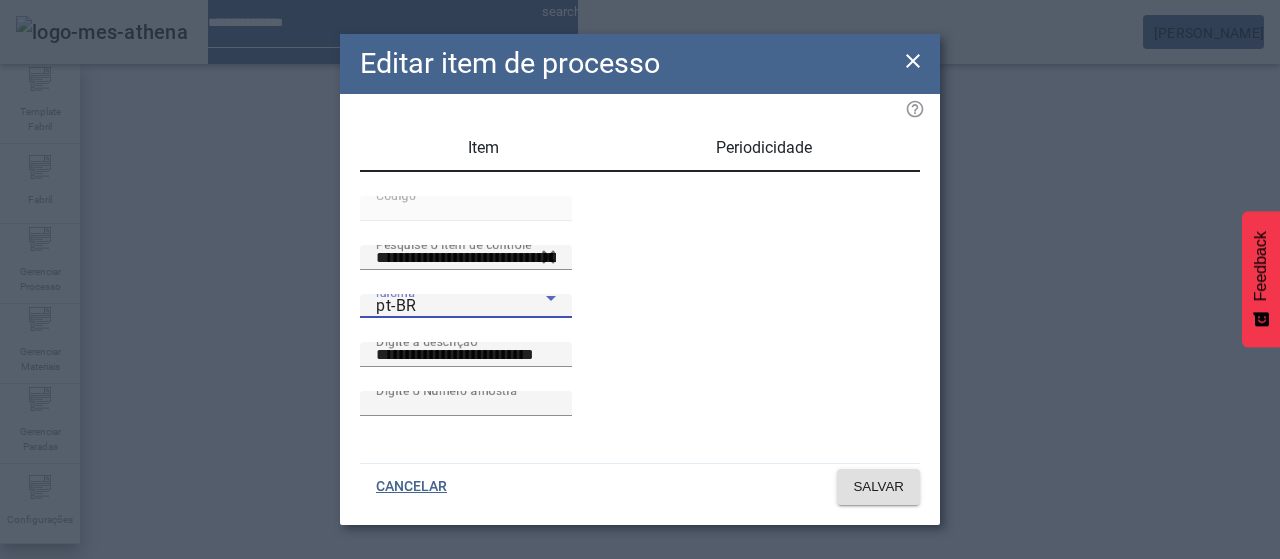 click on "pt-BR" at bounding box center (461, 306) 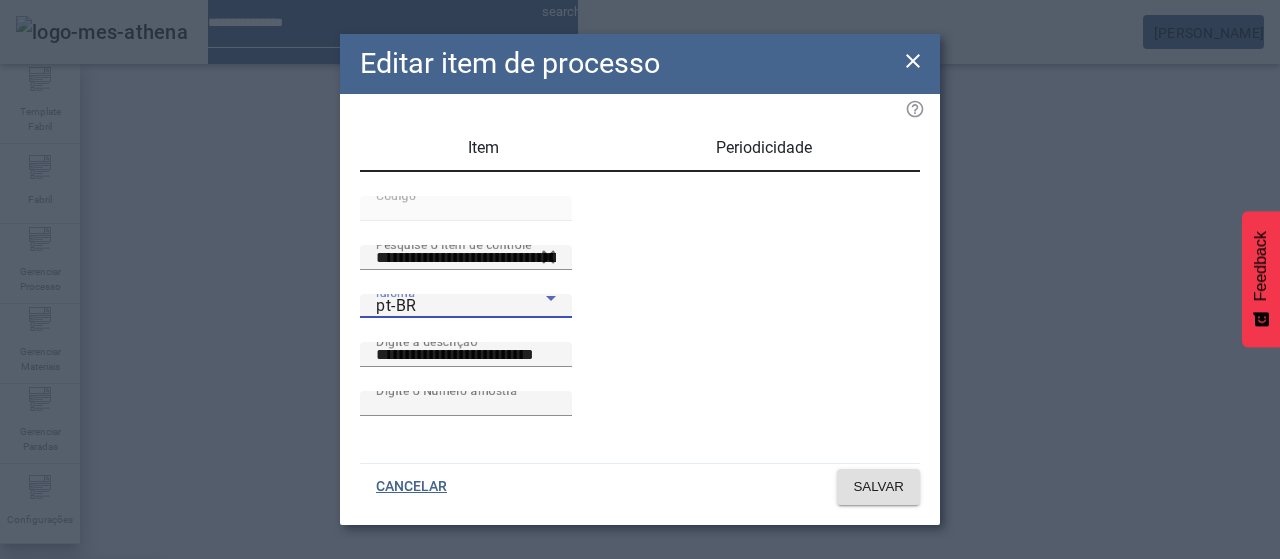 click on "es-ES" at bounding box center (81, 687) 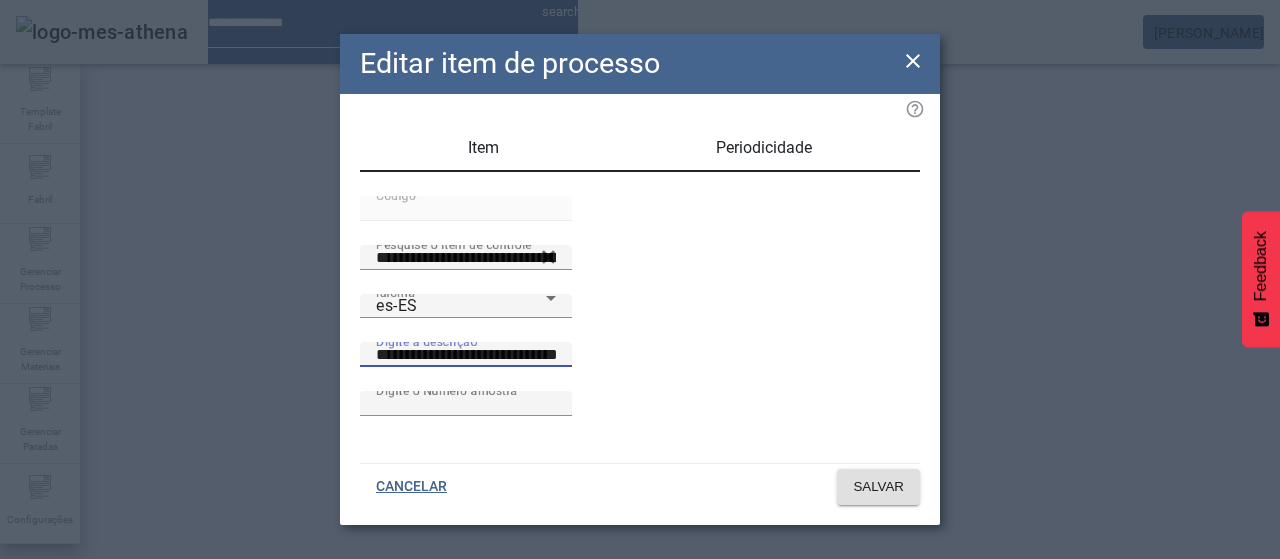 click on "**********" at bounding box center [466, 355] 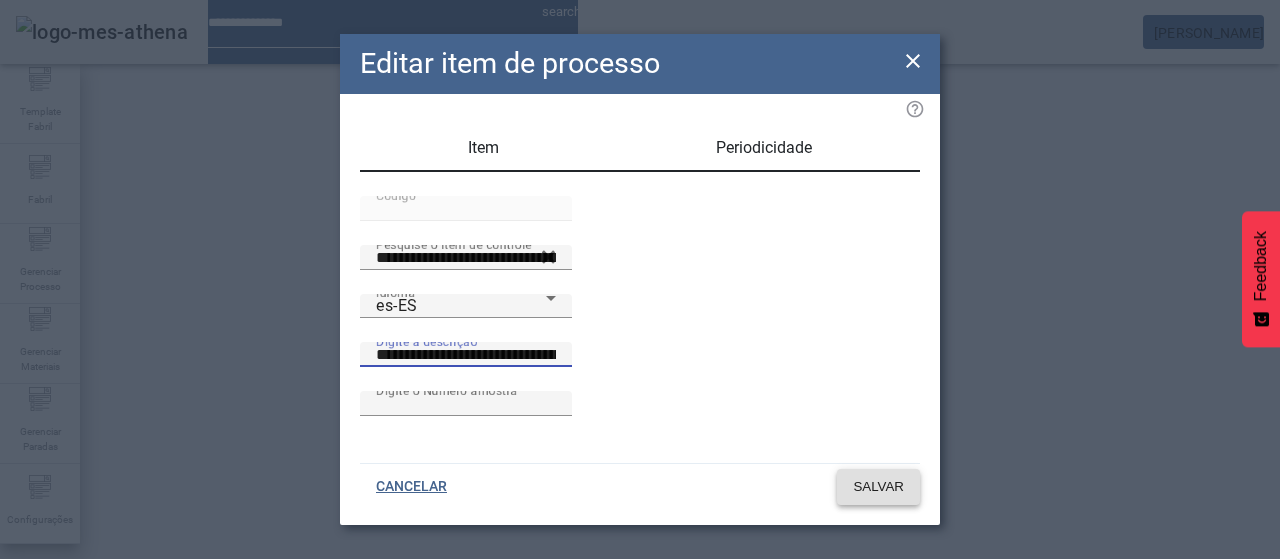 type on "**********" 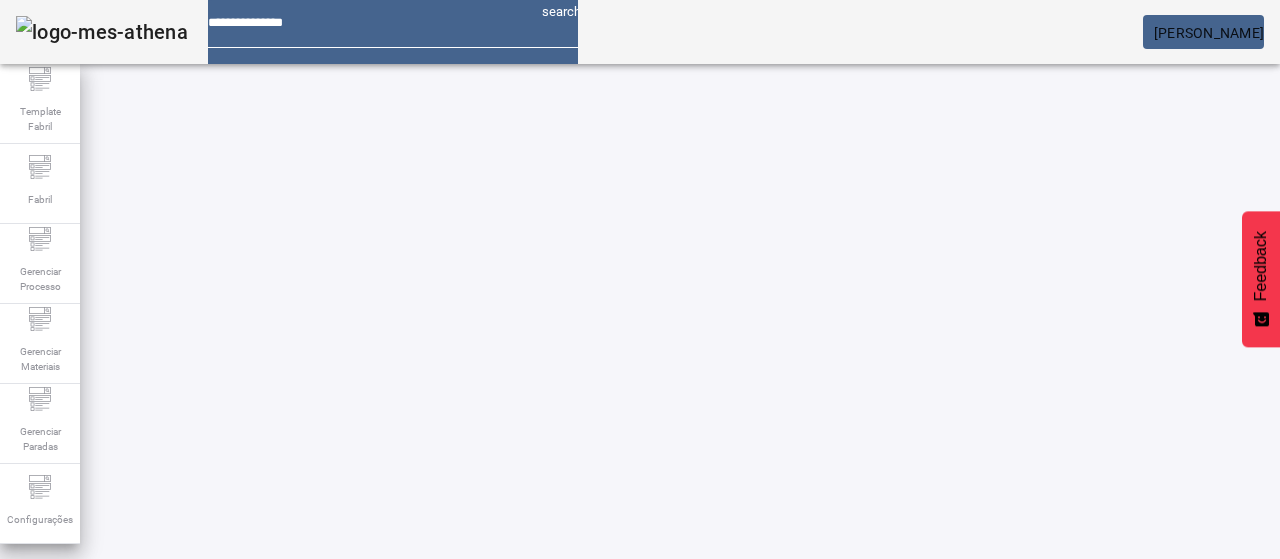 click on "EDITAR" at bounding box center [950, 779] 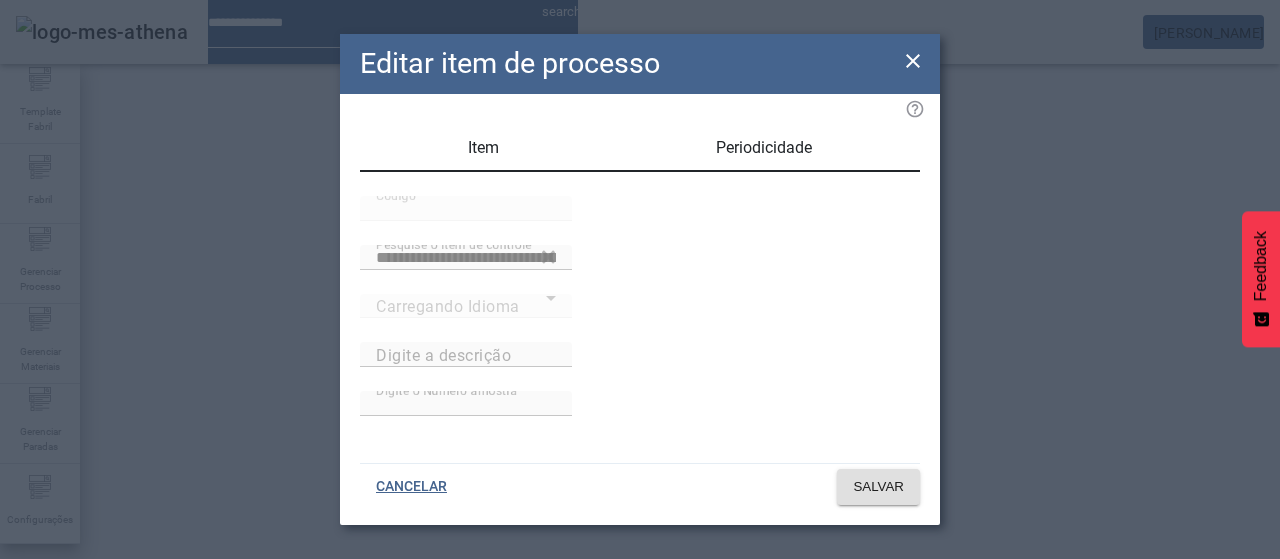type on "**********" 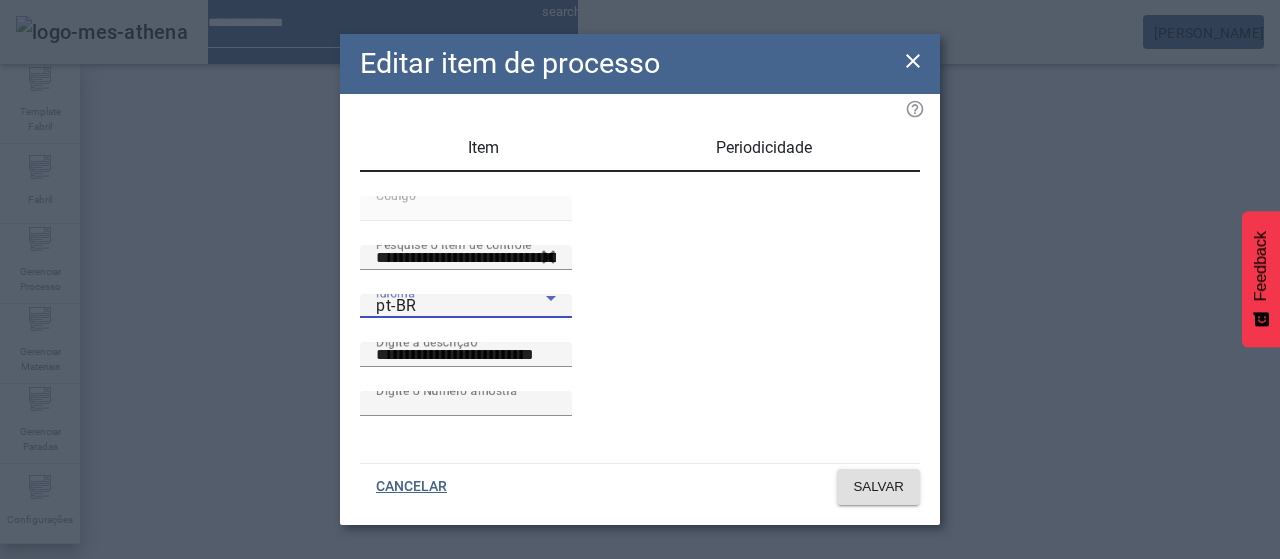 click on "pt-BR" at bounding box center (461, 306) 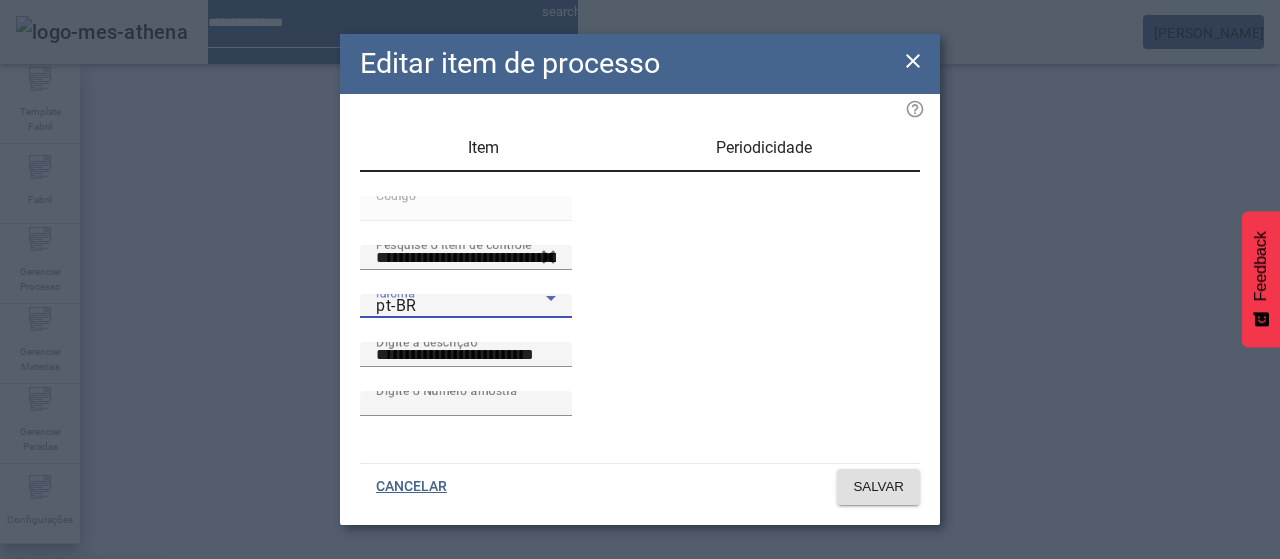 click on "es-ES" at bounding box center (81, 687) 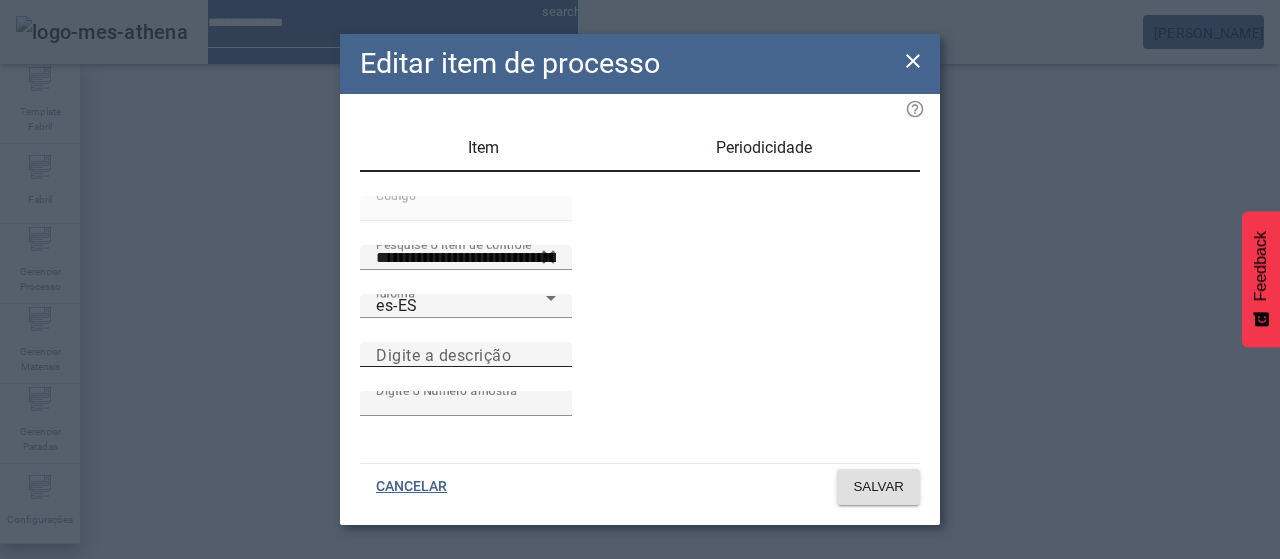 click on "Digite a descrição" at bounding box center [443, 354] 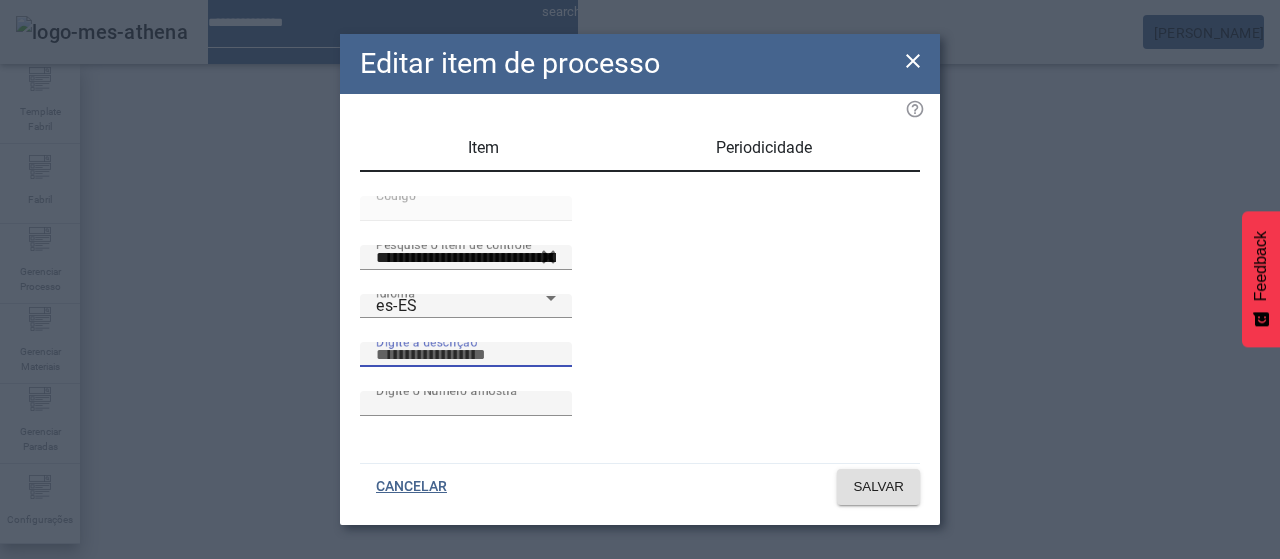 paste on "**********" 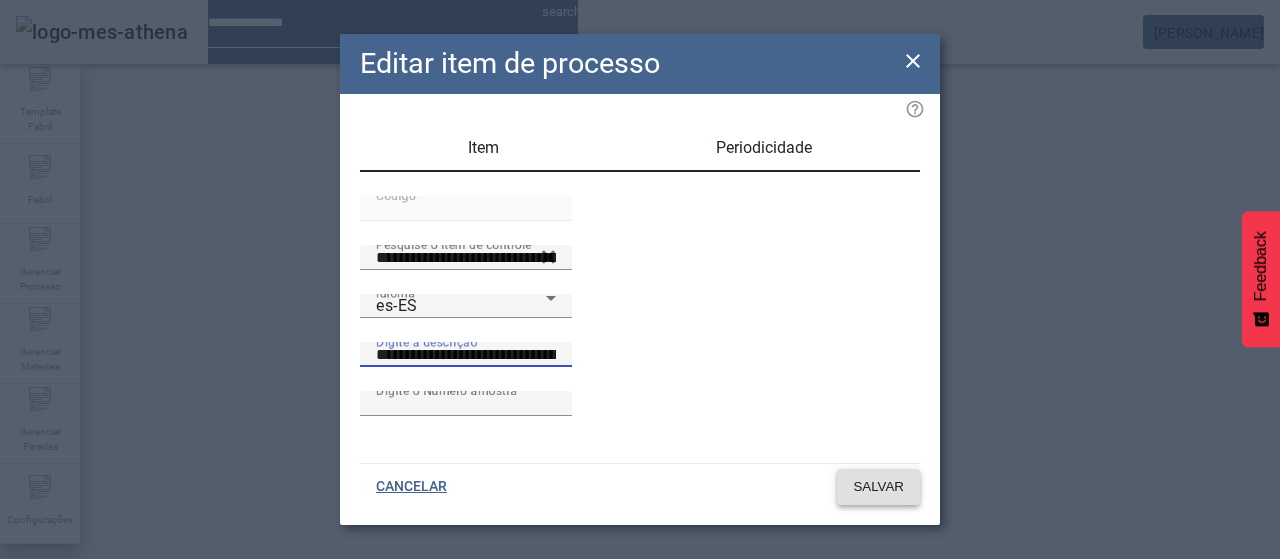 type on "**********" 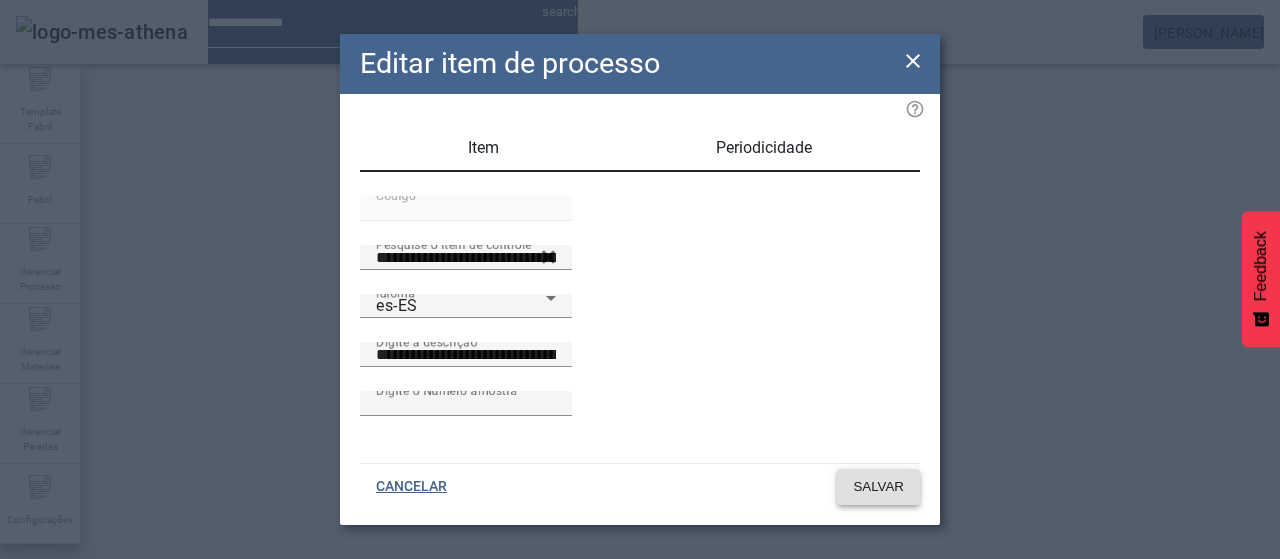 click on "SALVAR" 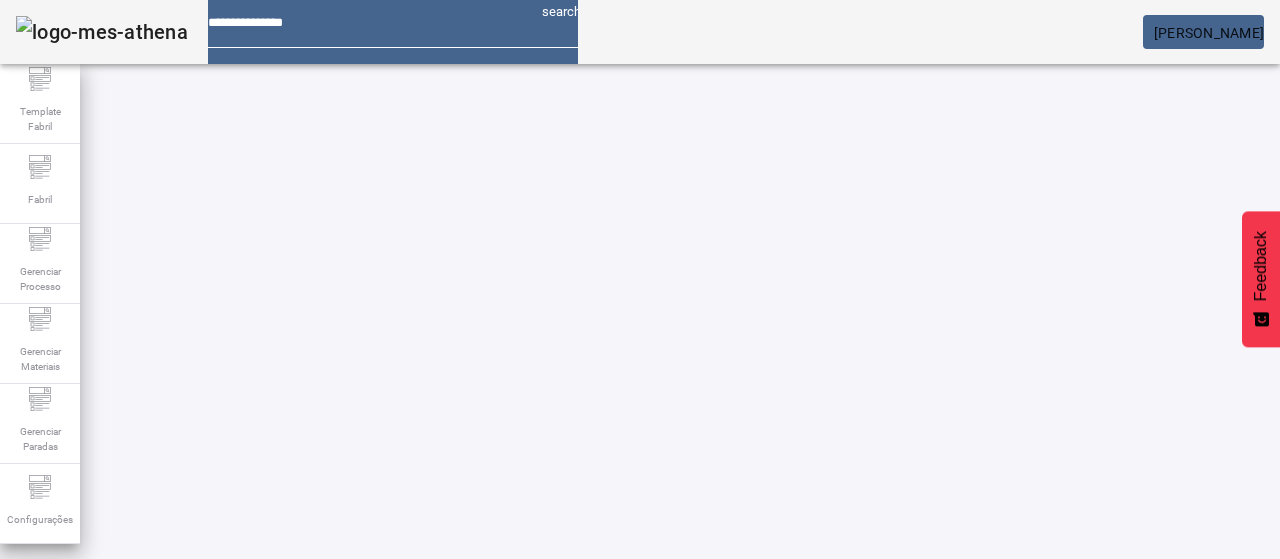 click on "EDITAR" at bounding box center [54, 929] 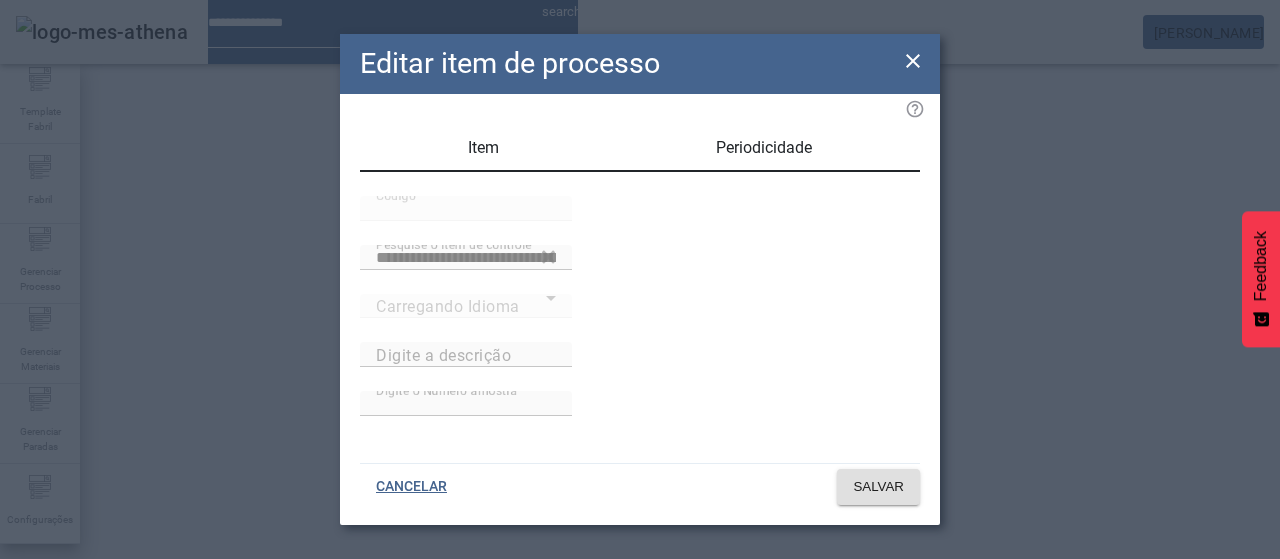 type on "**********" 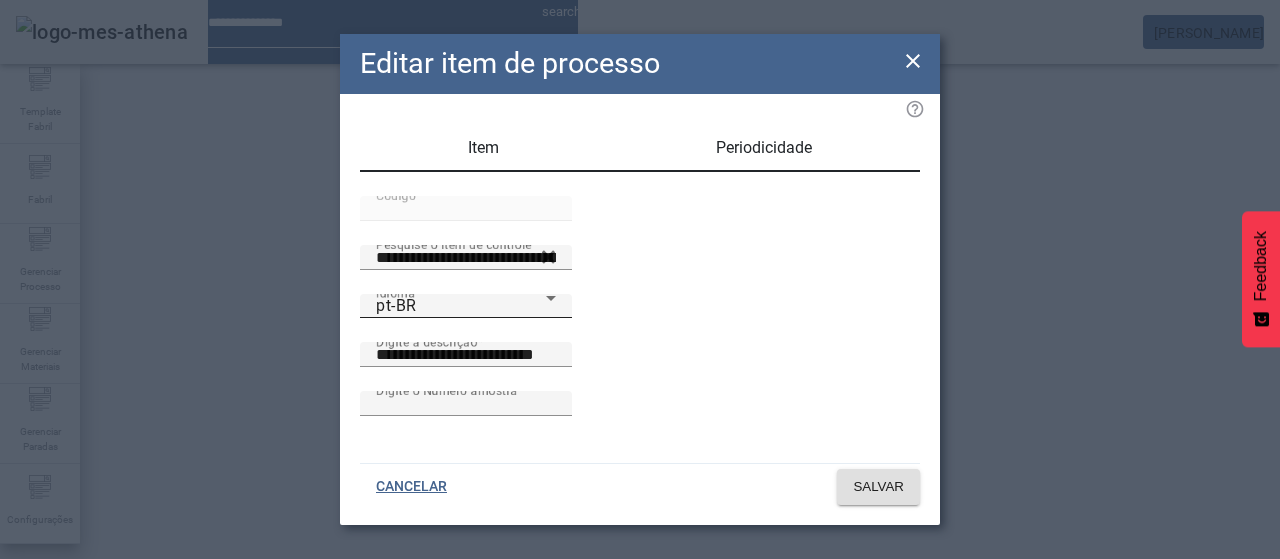 click on "pt-BR" at bounding box center (396, 305) 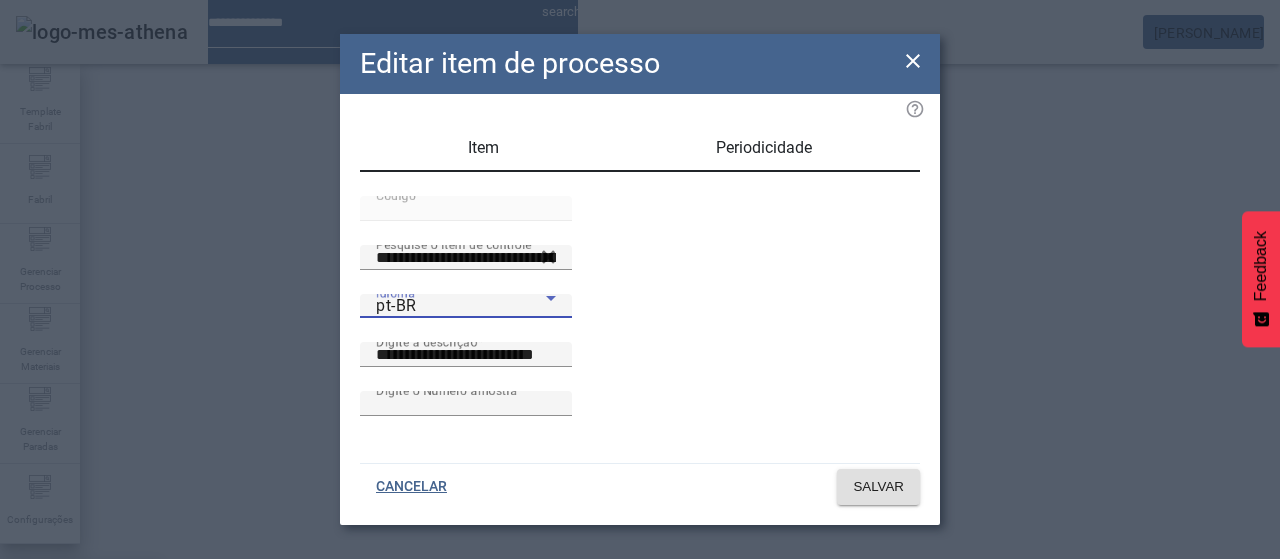 click on "es-ES" at bounding box center [81, 687] 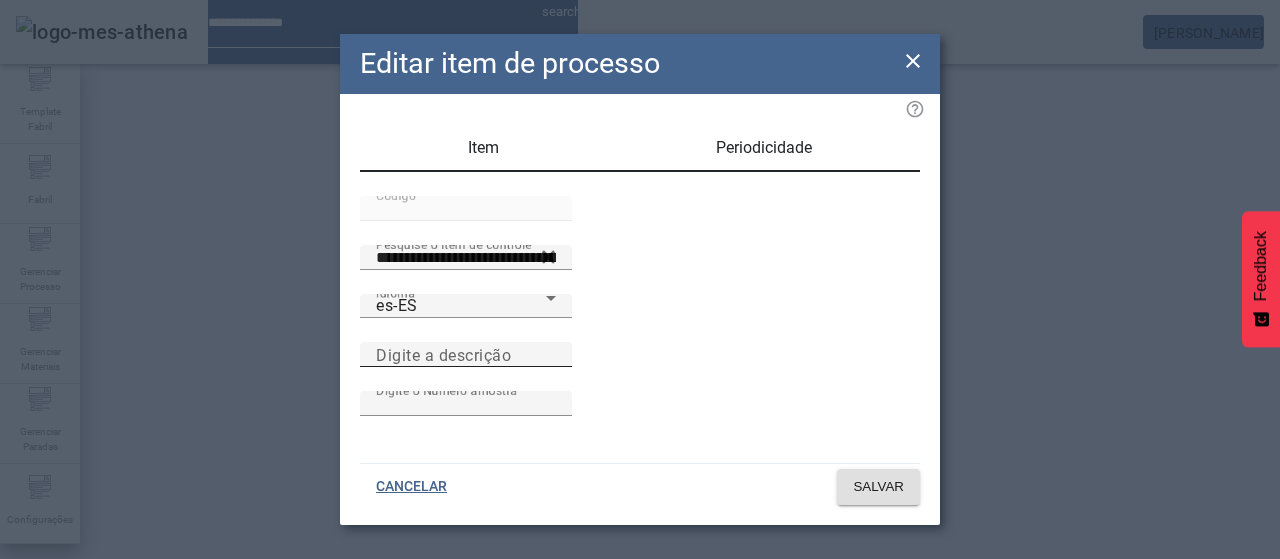 click on "Digite a descrição" at bounding box center [443, 354] 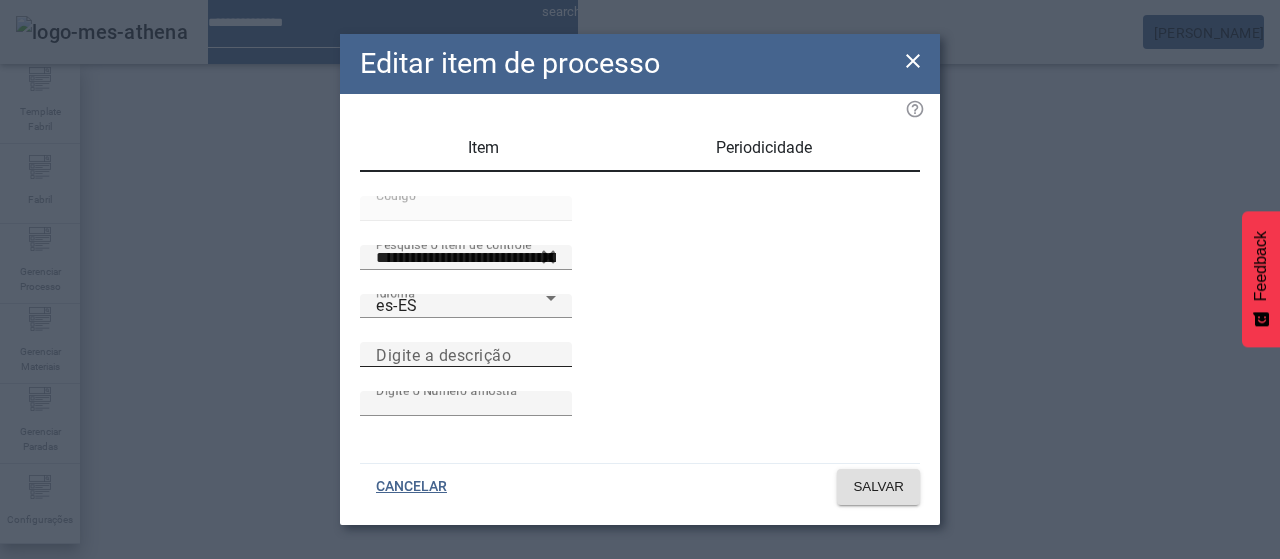 click on "Digite a descrição" at bounding box center [466, 355] 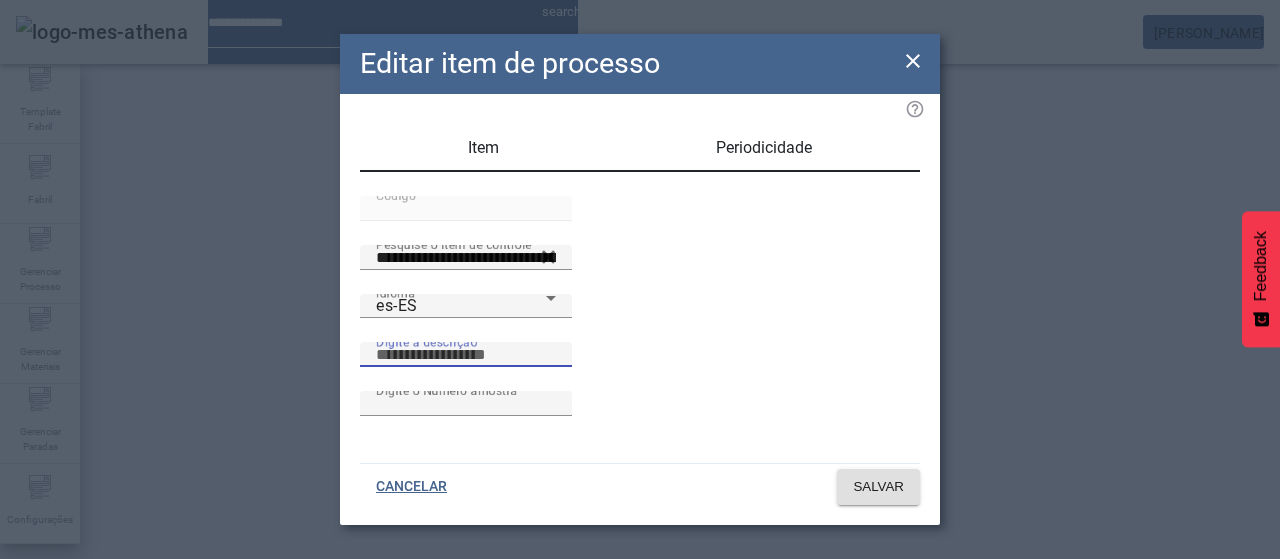 paste on "**********" 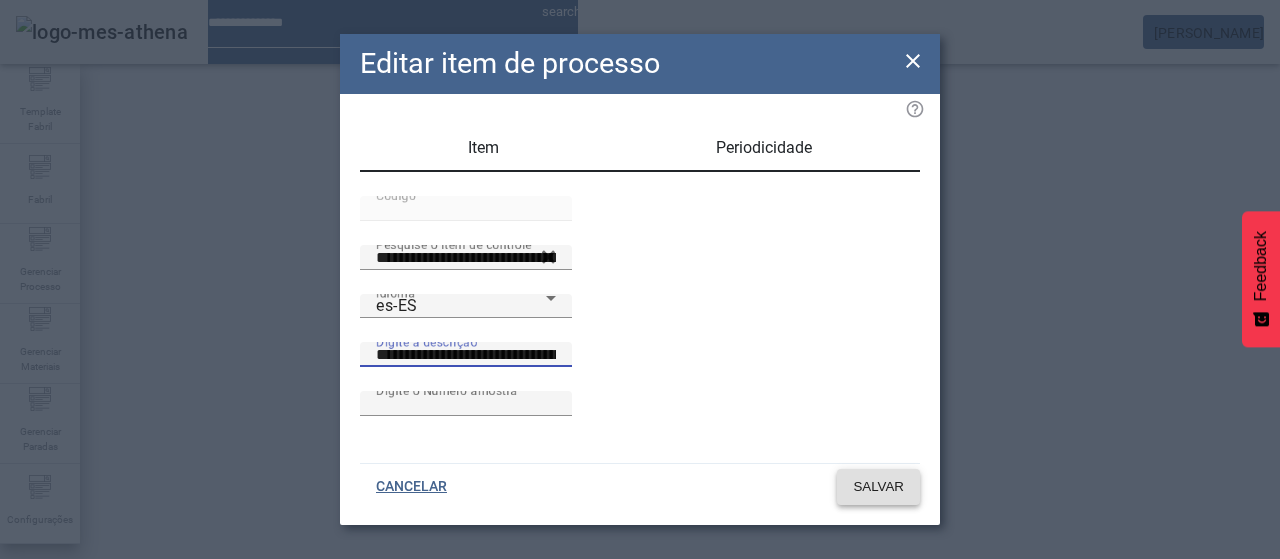 type on "**********" 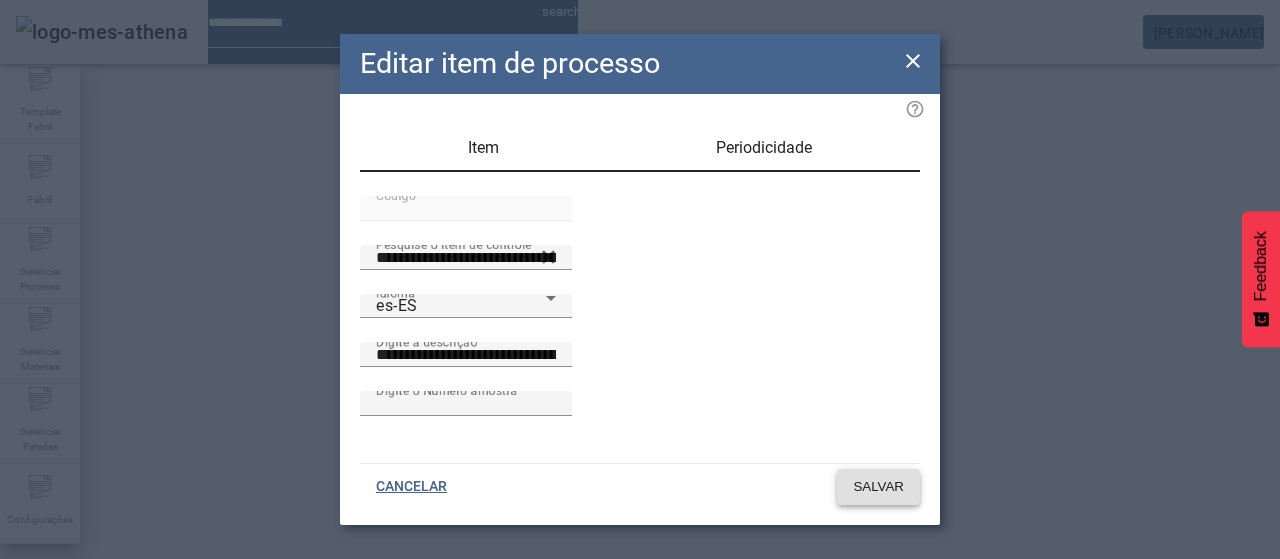 click on "SALVAR" 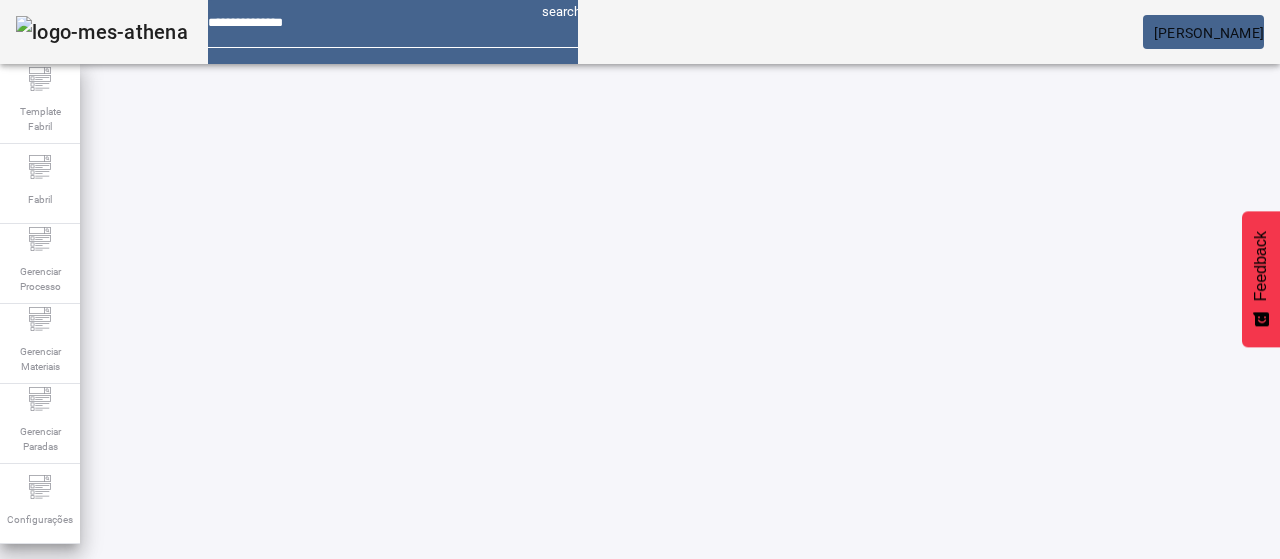 click at bounding box center [353, 929] 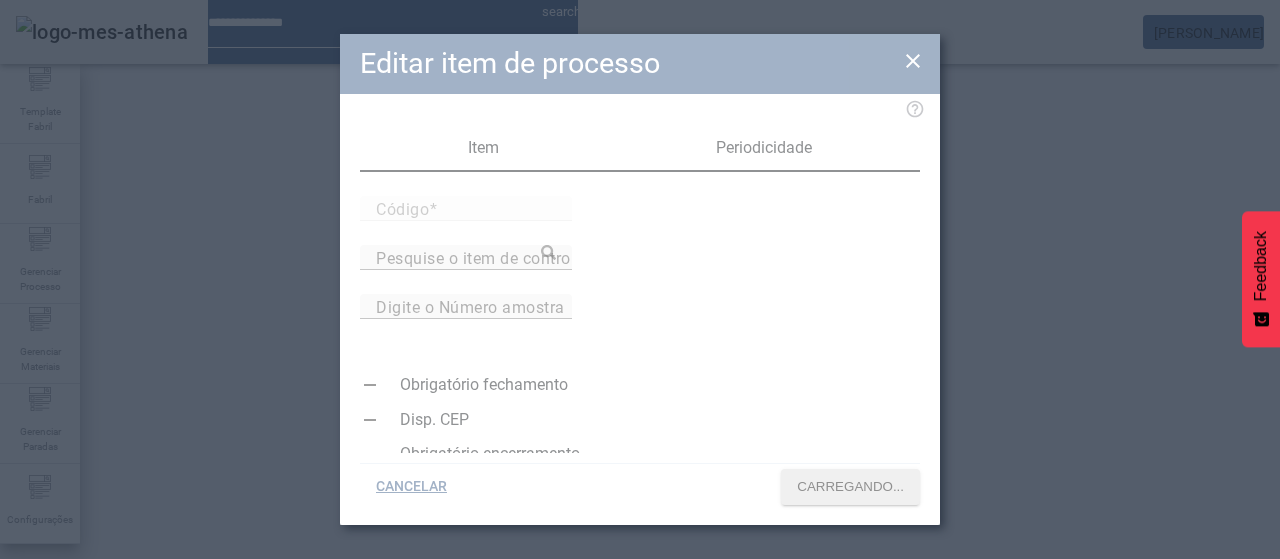 type on "*****" 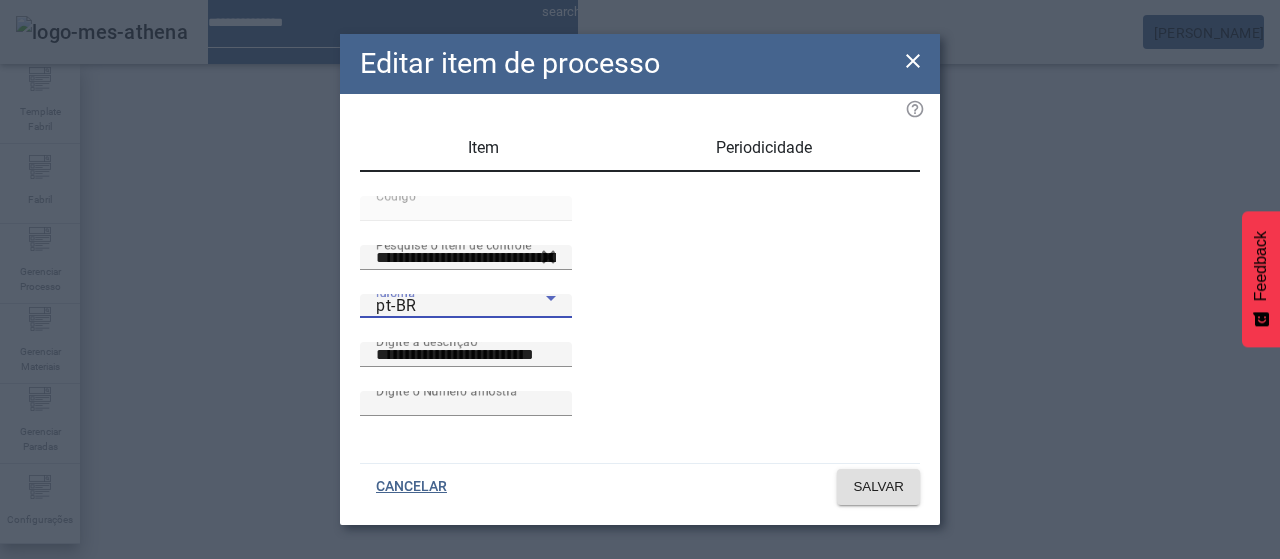 click on "pt-BR" at bounding box center (461, 306) 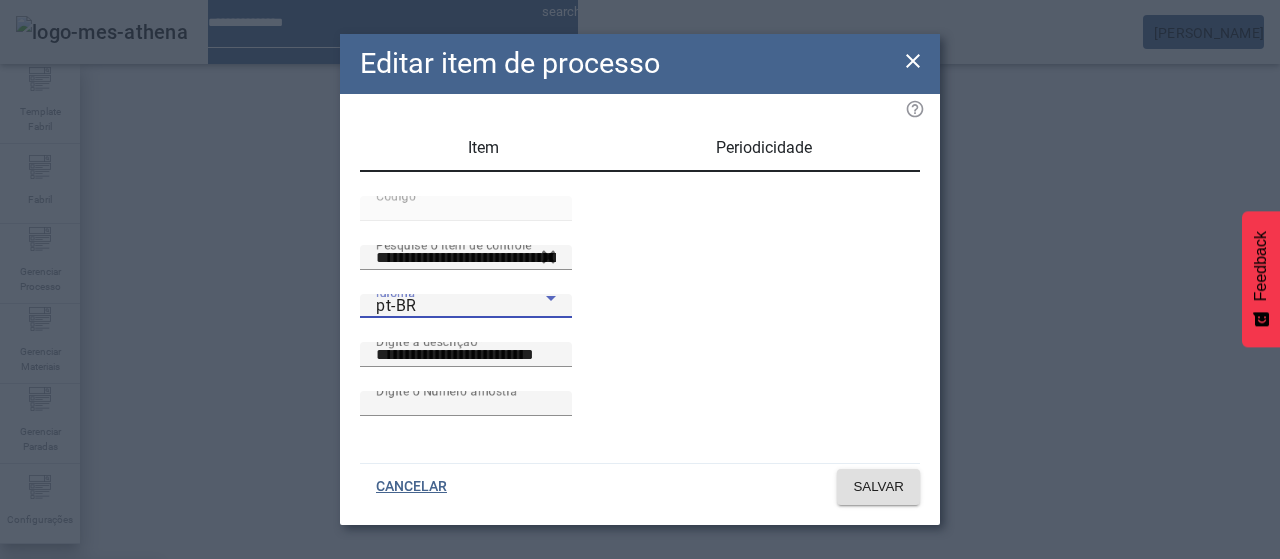 click on "es-ES" at bounding box center [81, 687] 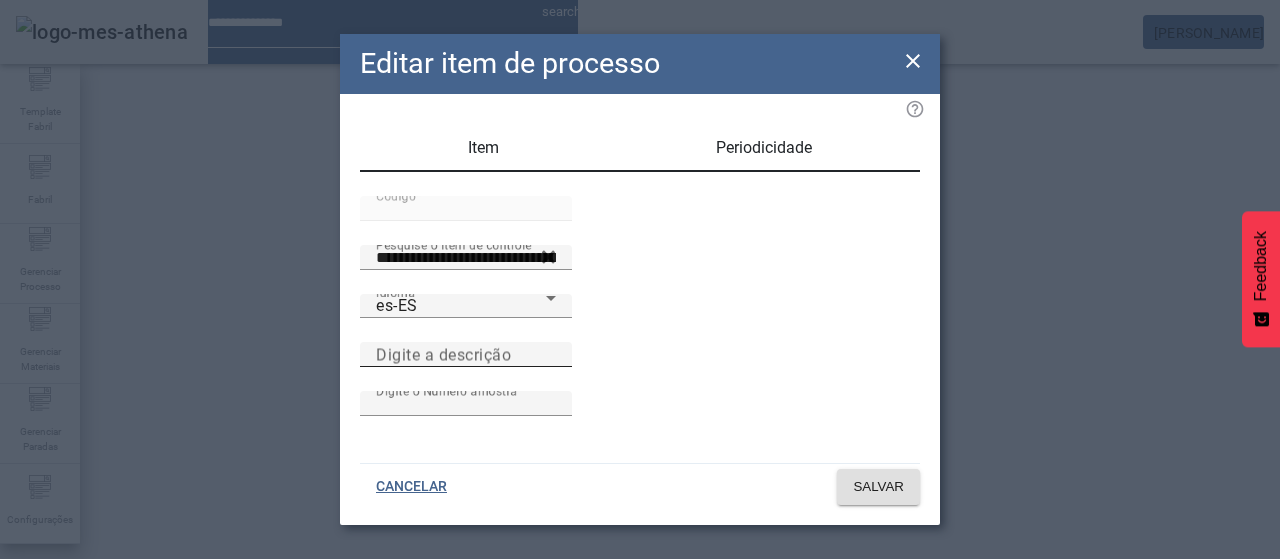 click on "Digite a descrição" at bounding box center [443, 354] 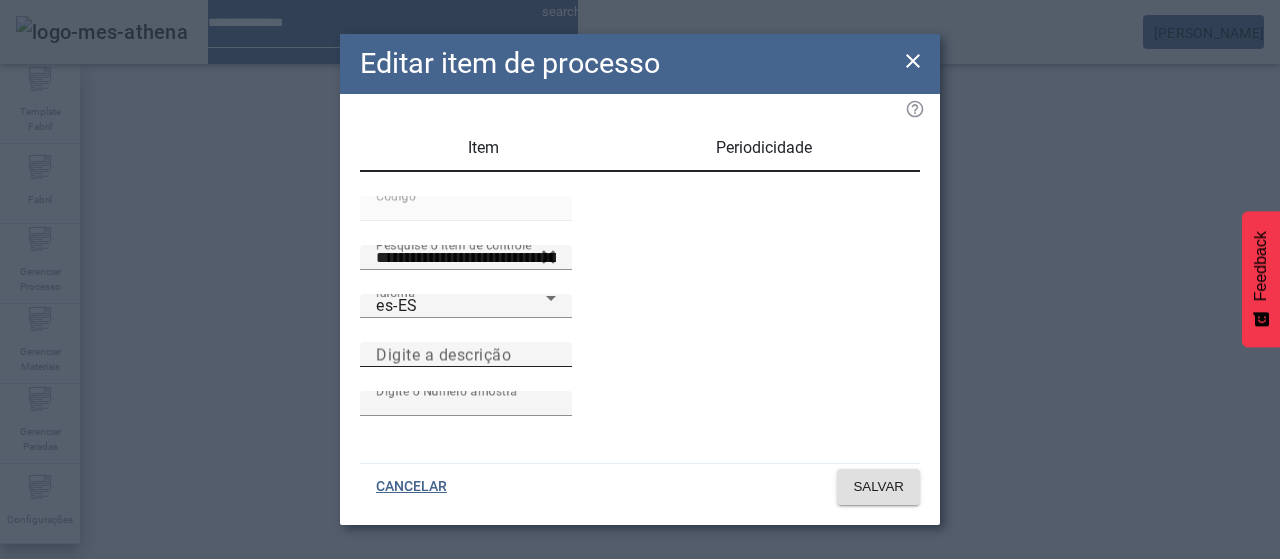click on "Digite a descrição" at bounding box center (466, 355) 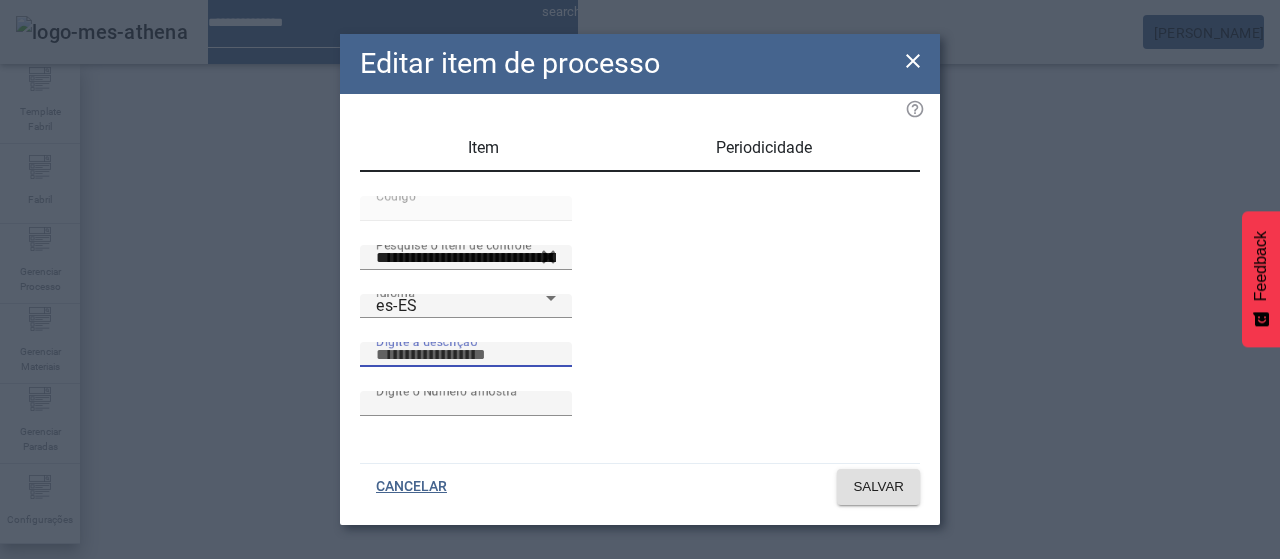 paste on "**********" 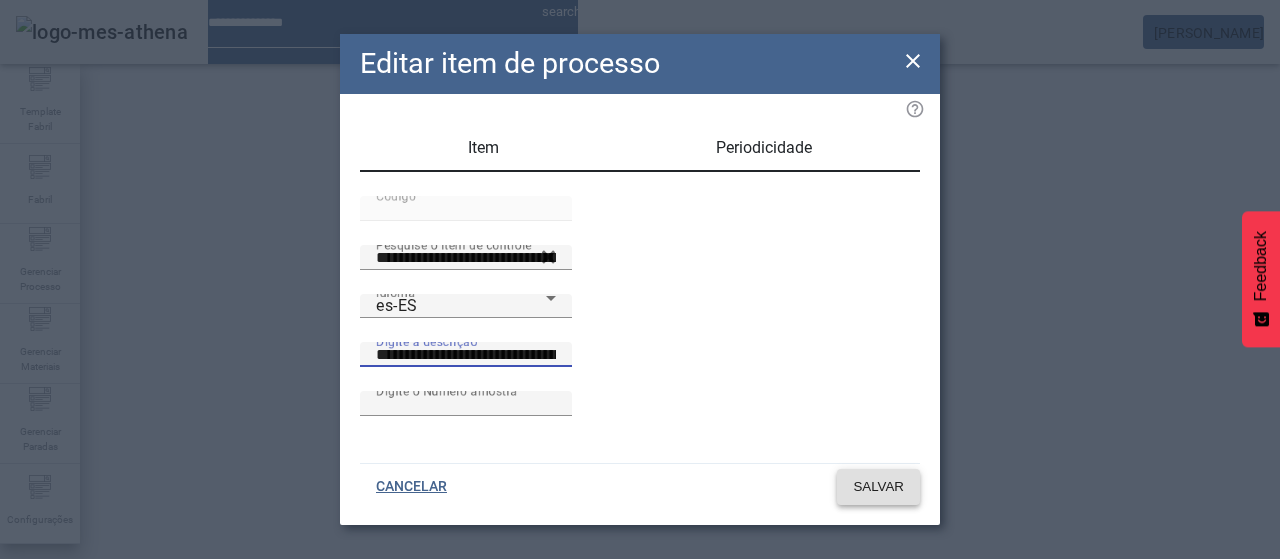 type on "**********" 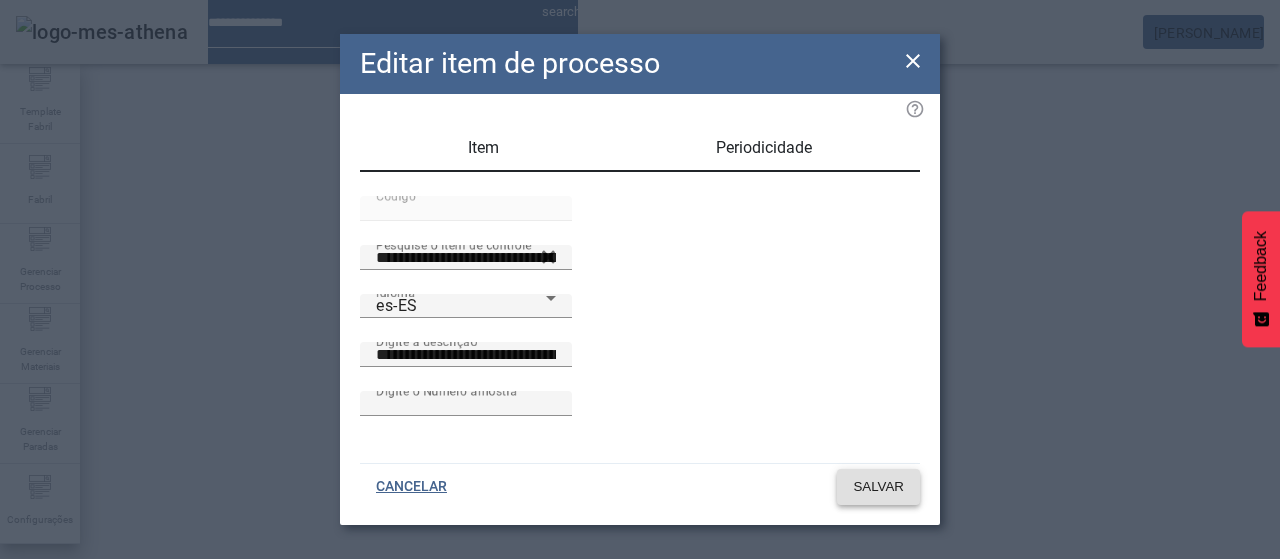 click on "SALVAR" 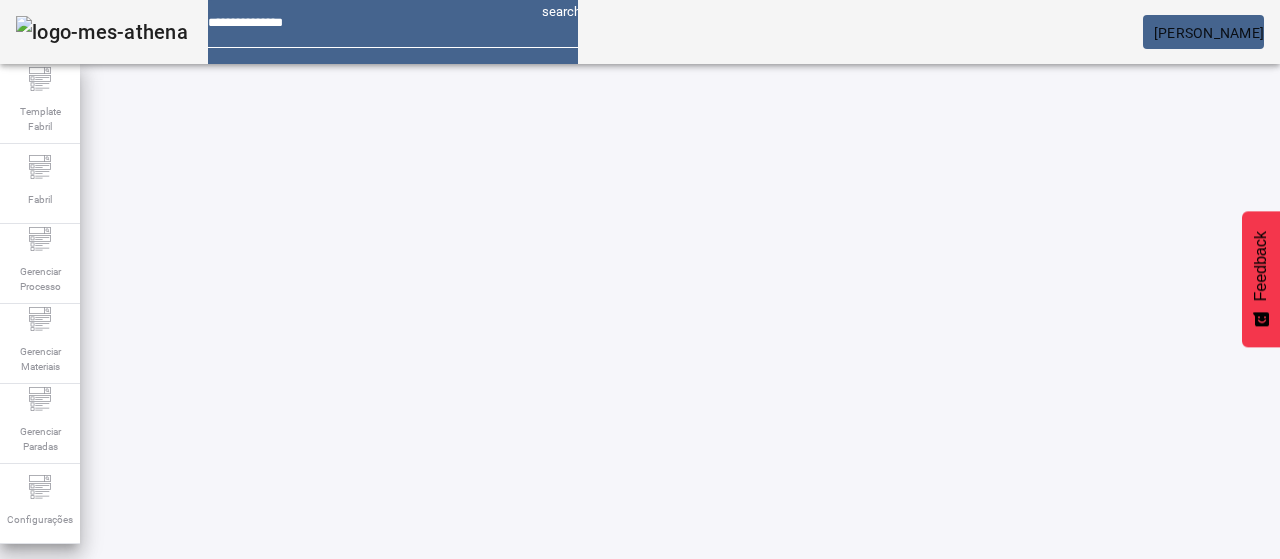 click on "EDITAR" at bounding box center (652, 929) 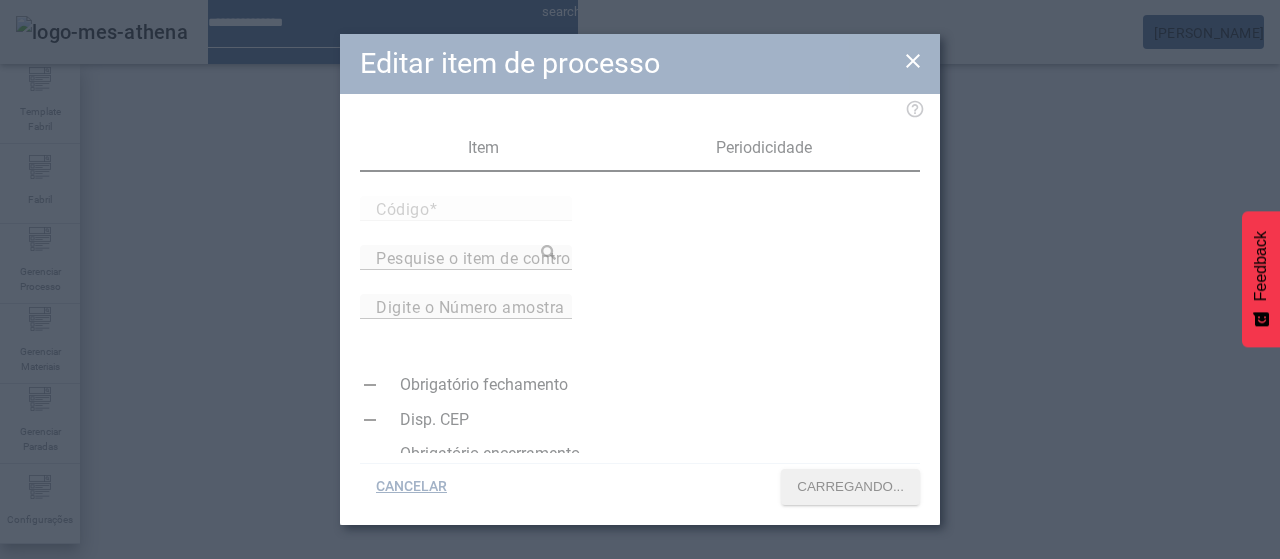 type on "*****" 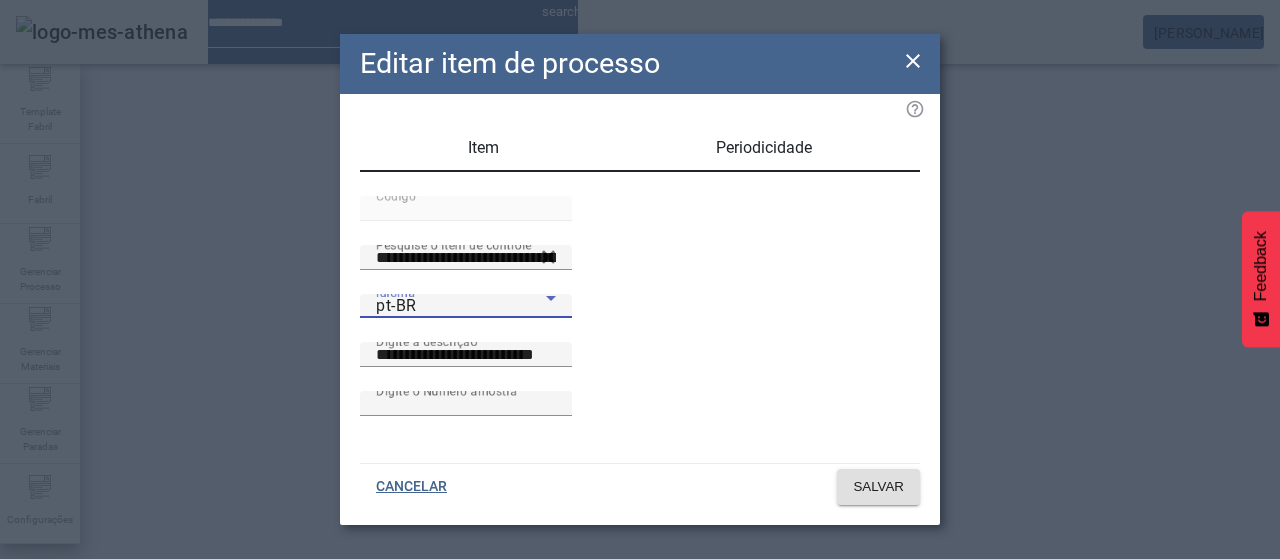click on "pt-BR" at bounding box center [461, 306] 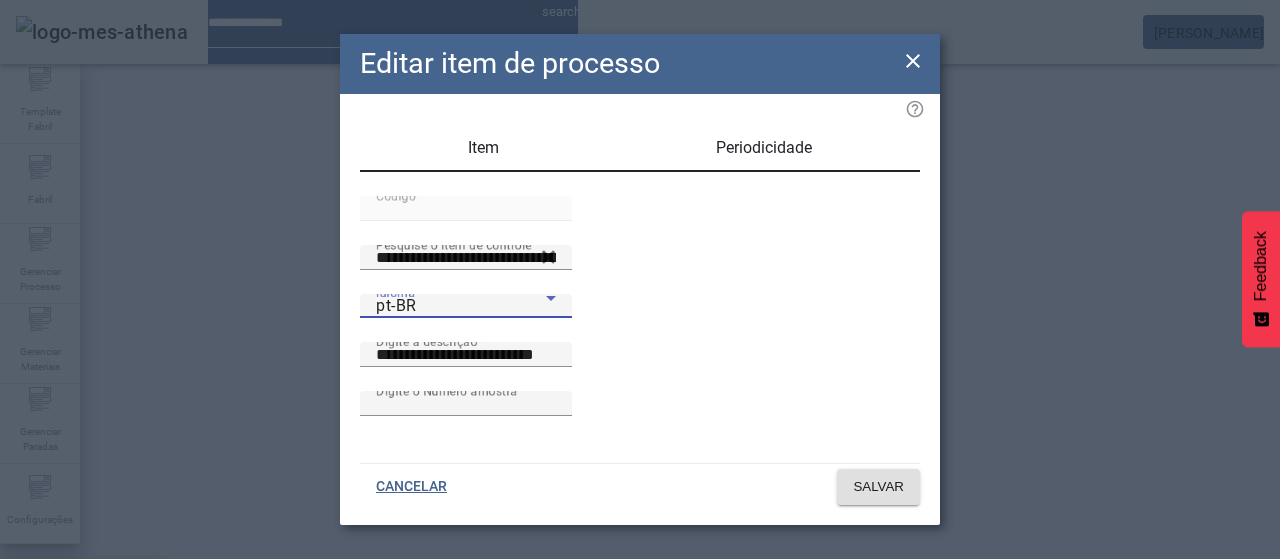 click on "es-ES" at bounding box center (81, 687) 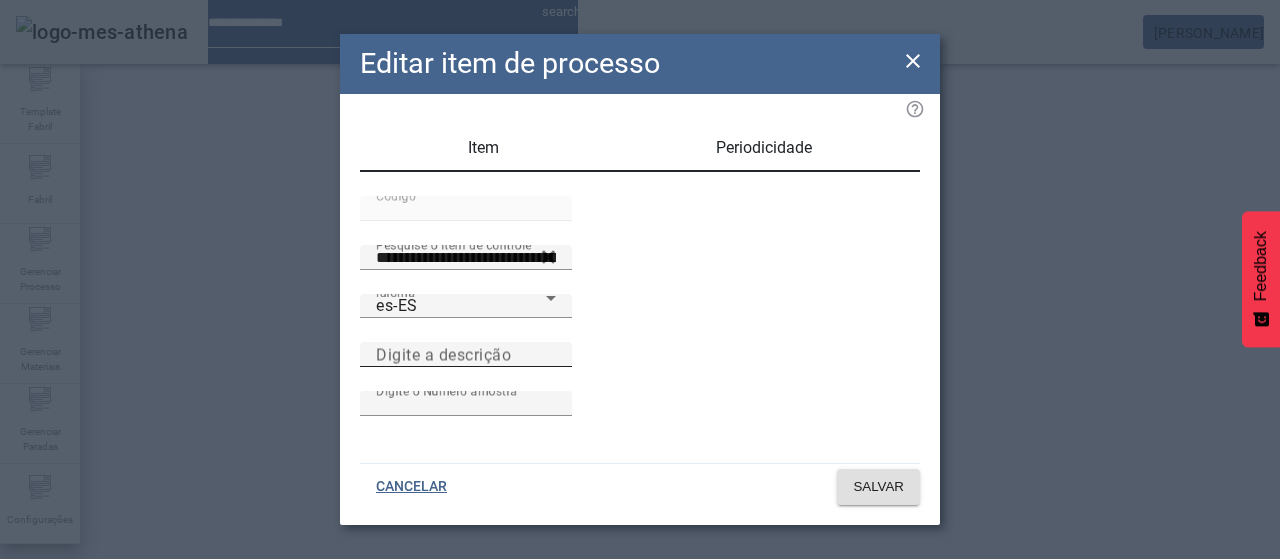 click on "Digite a descrição" at bounding box center (443, 354) 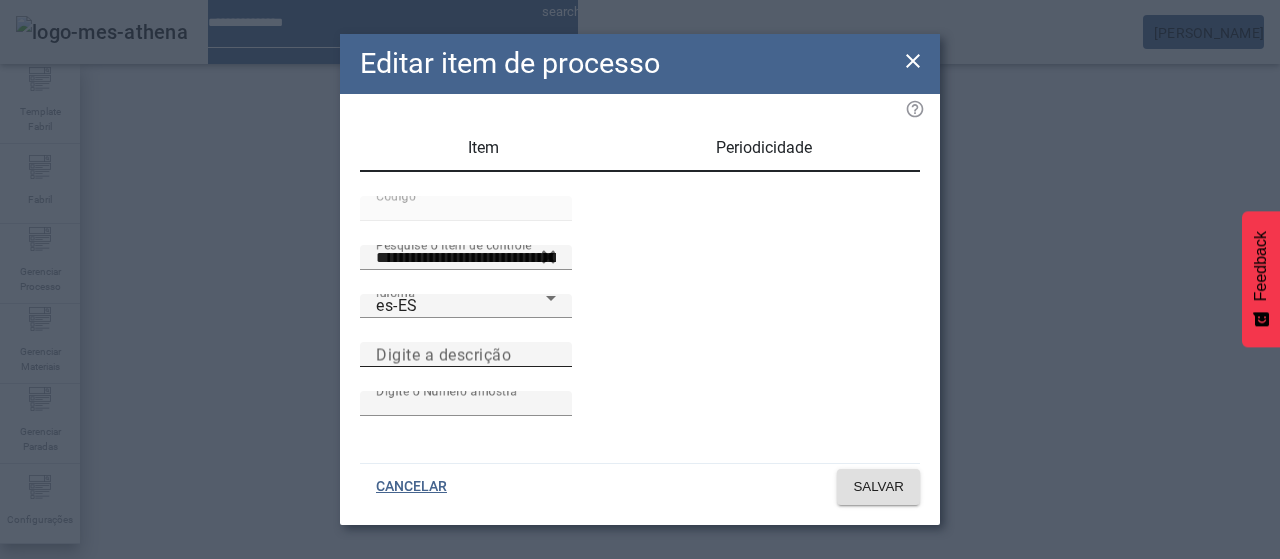 click on "Digite a descrição" at bounding box center (466, 355) 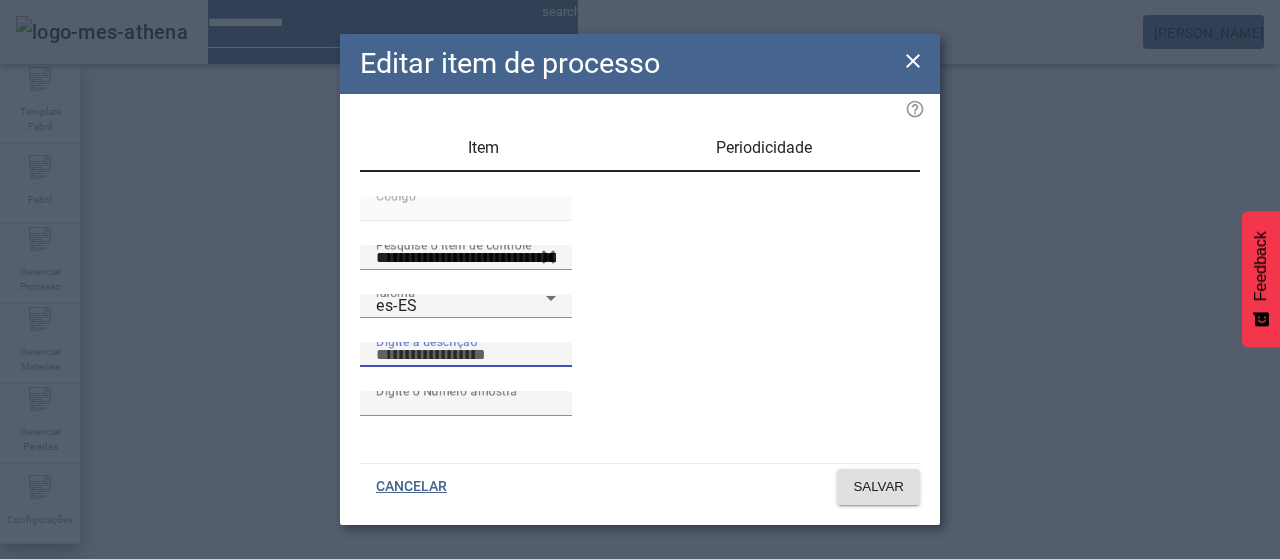 paste on "**********" 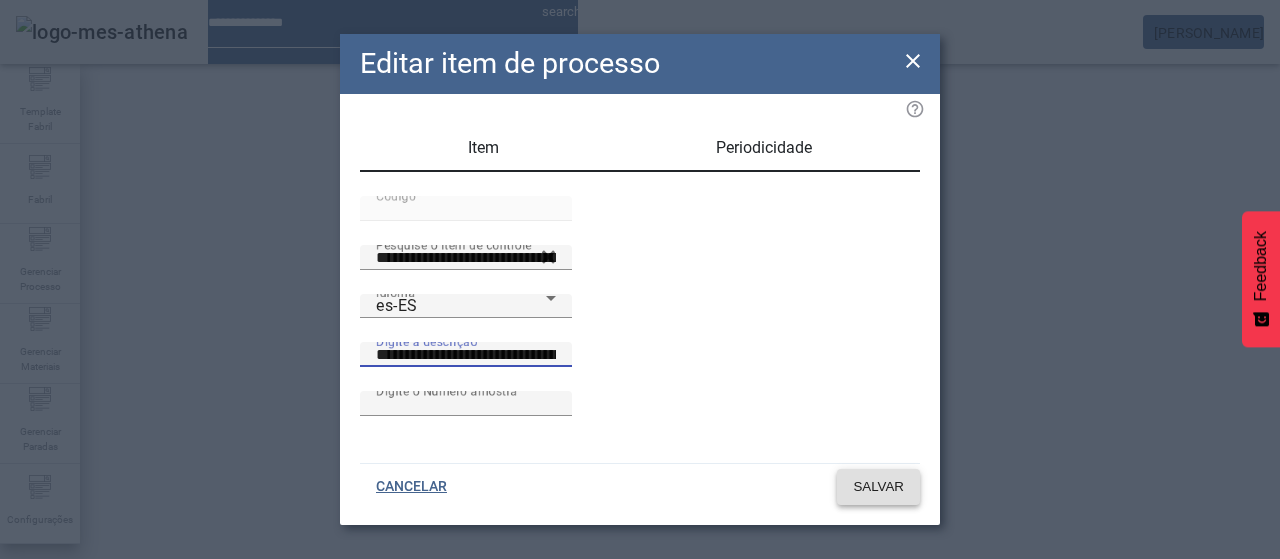 type on "**********" 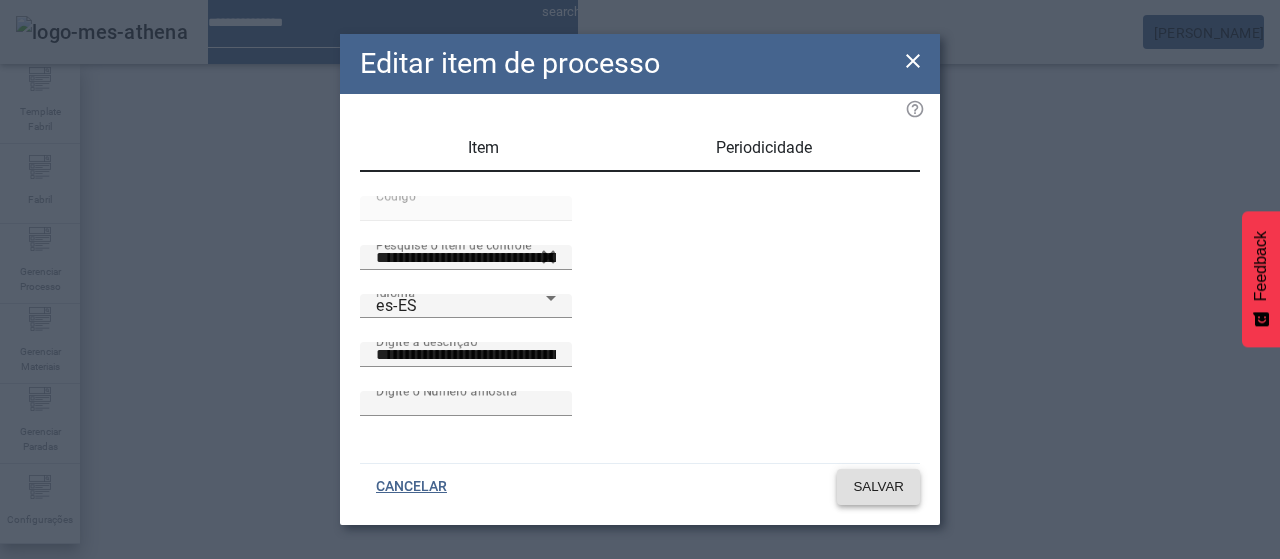 click on "SALVAR" 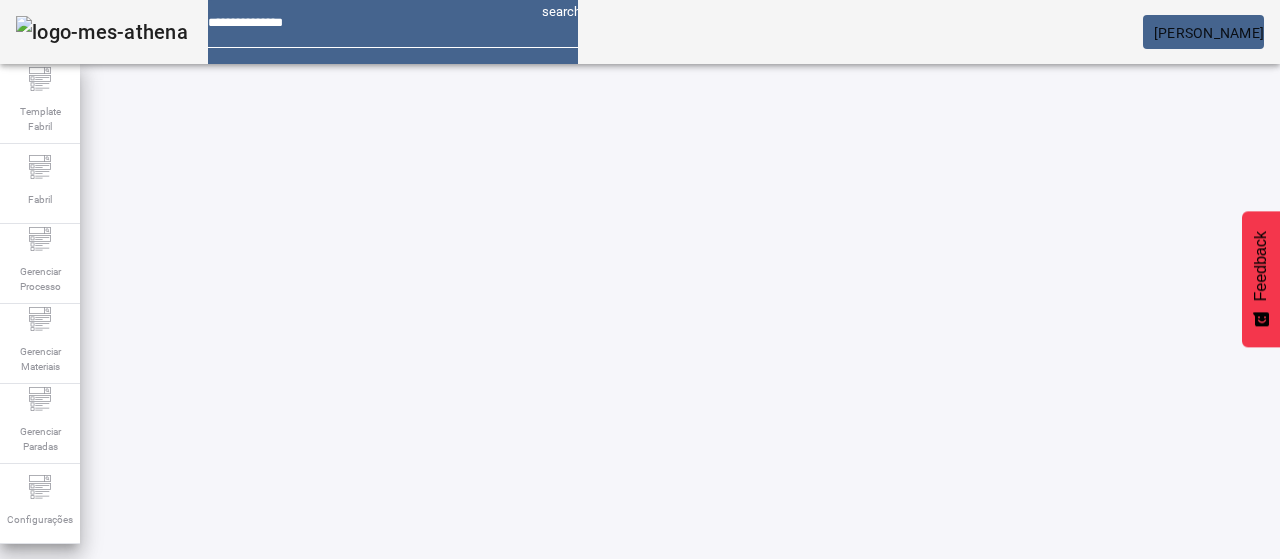 click at bounding box center [950, 929] 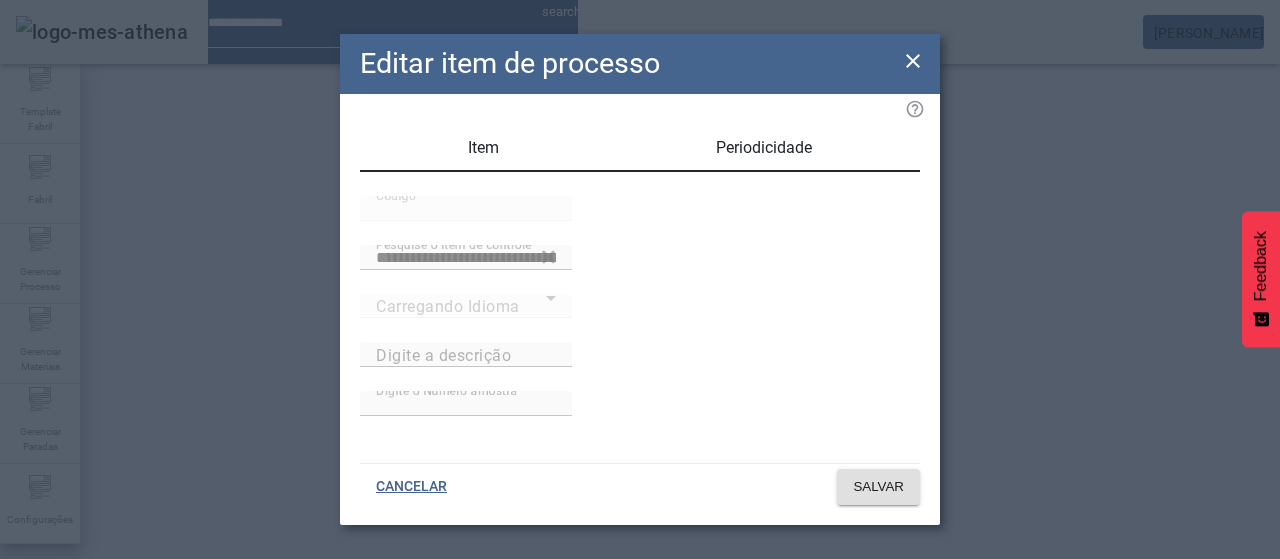 type on "**********" 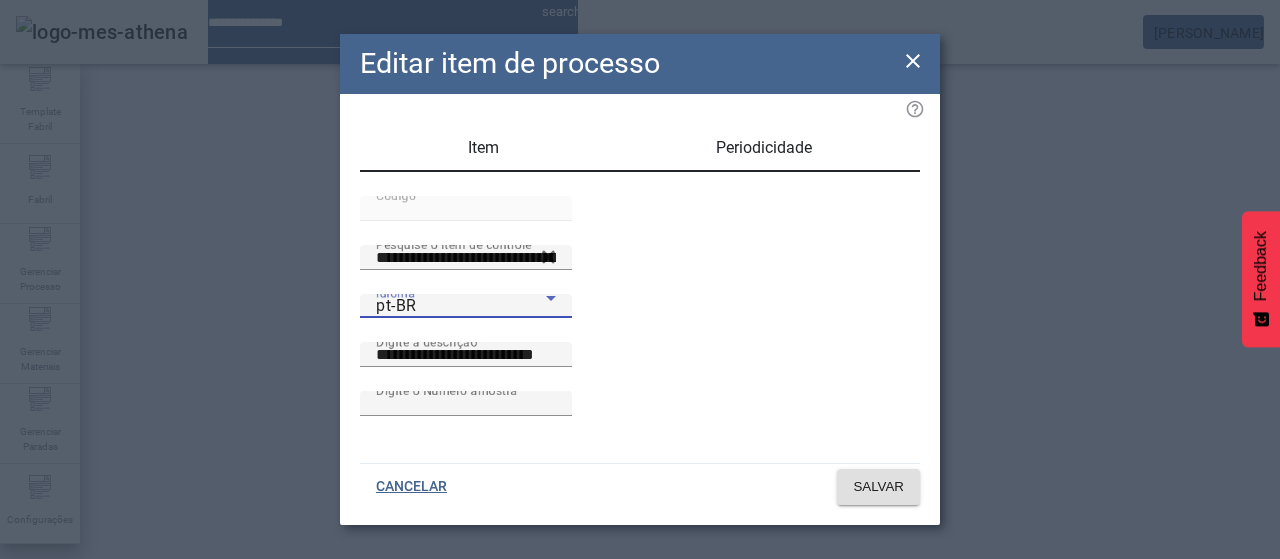 click on "pt-BR" at bounding box center (461, 306) 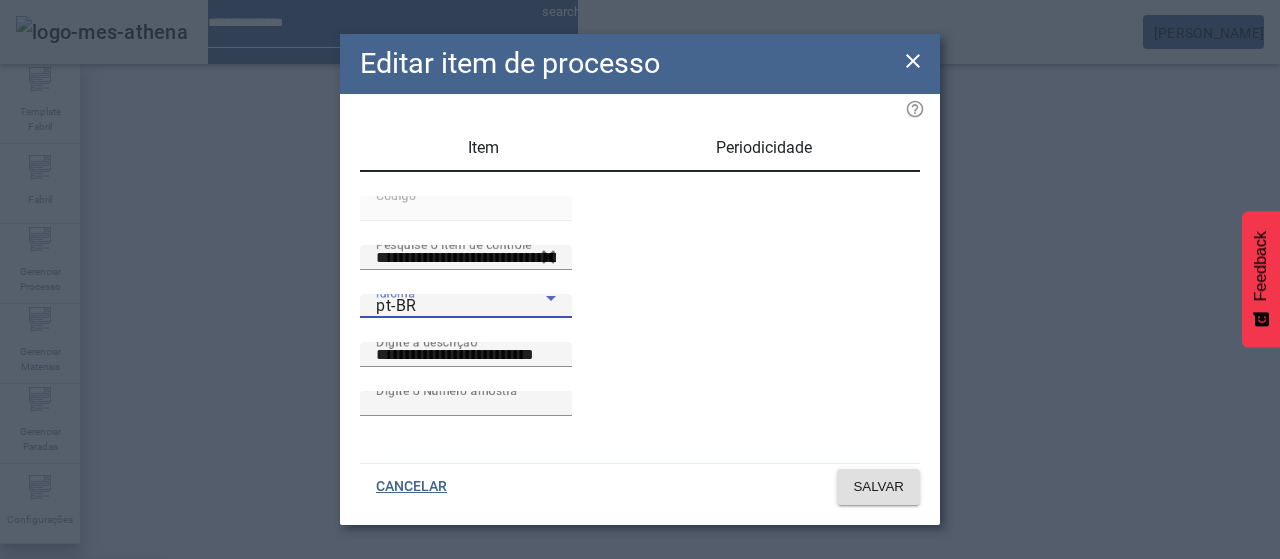 click on "es-ES" at bounding box center (81, 687) 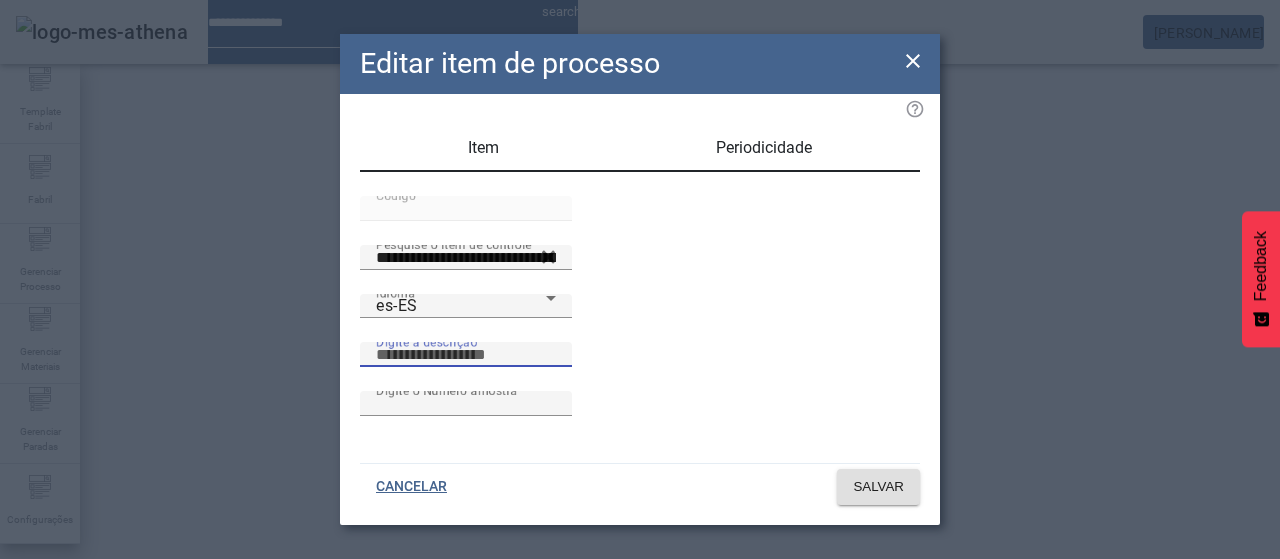 click on "Digite a descrição" at bounding box center (466, 355) 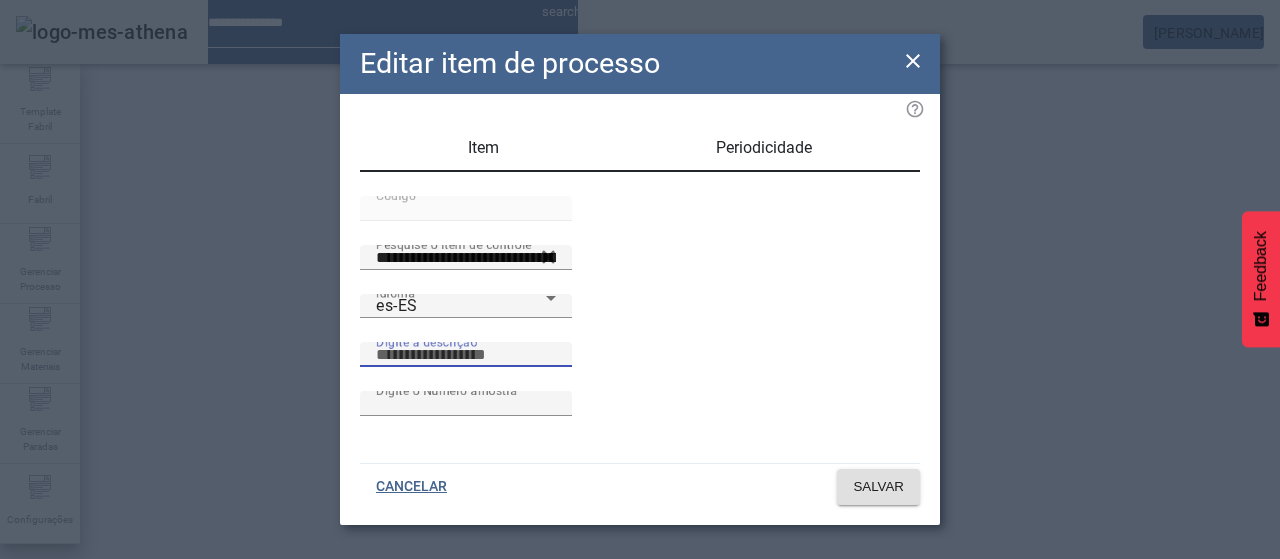 paste on "**********" 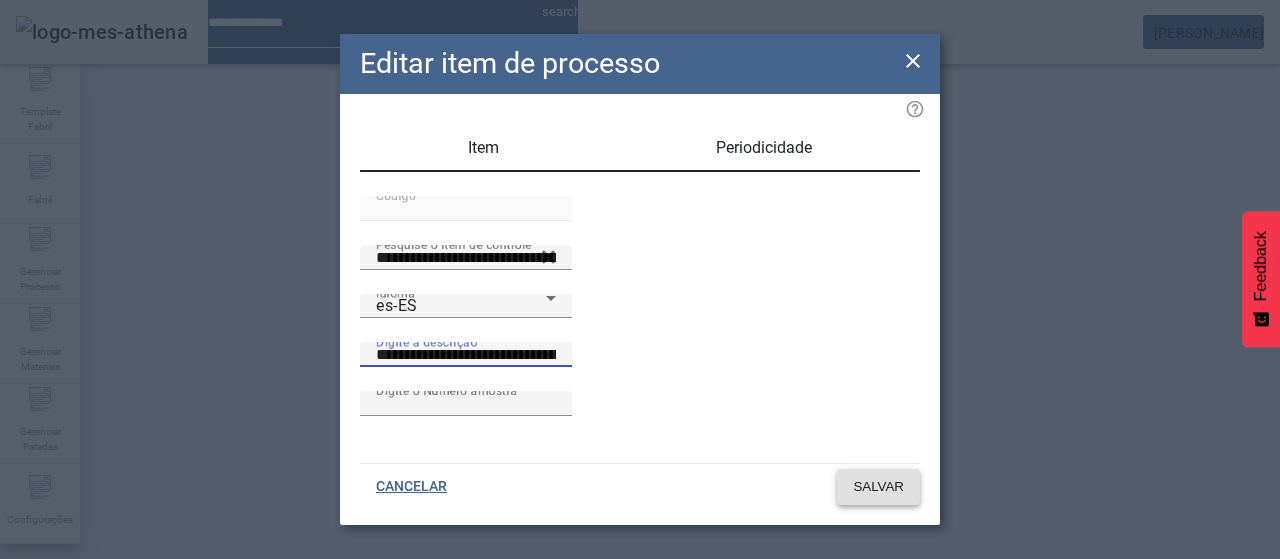 type on "**********" 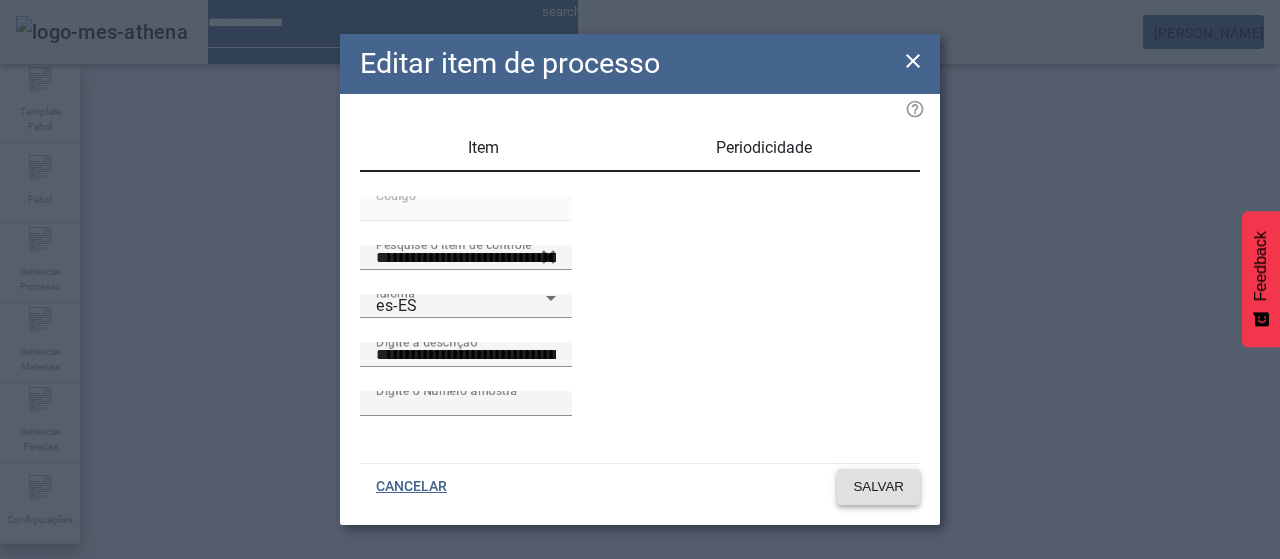 click 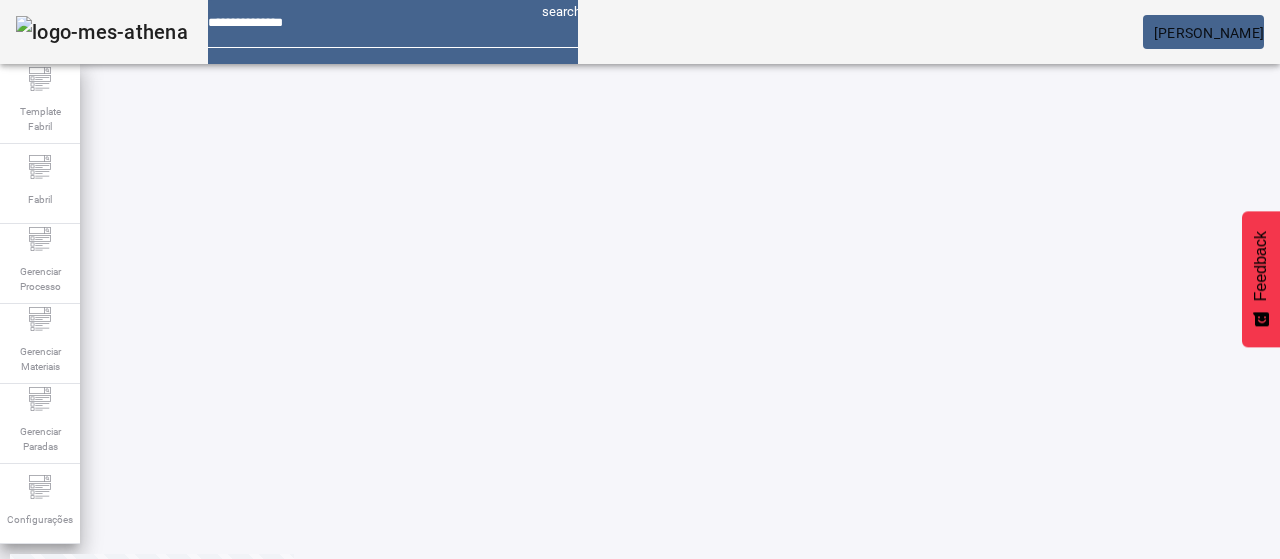 scroll, scrollTop: 160, scrollLeft: 0, axis: vertical 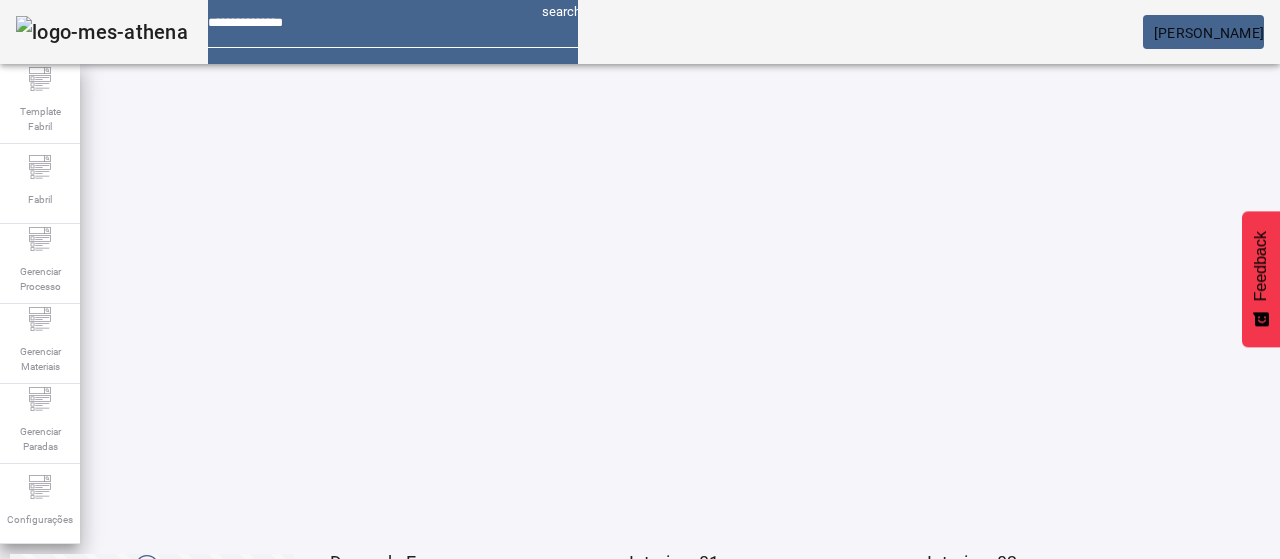 click at bounding box center [54, 919] 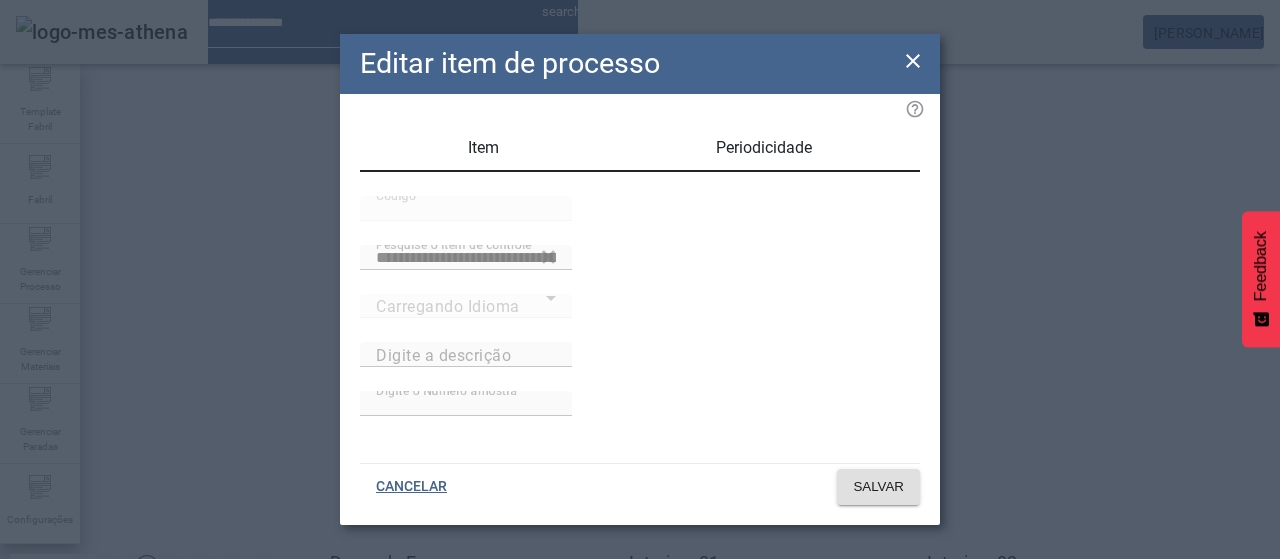 type on "**********" 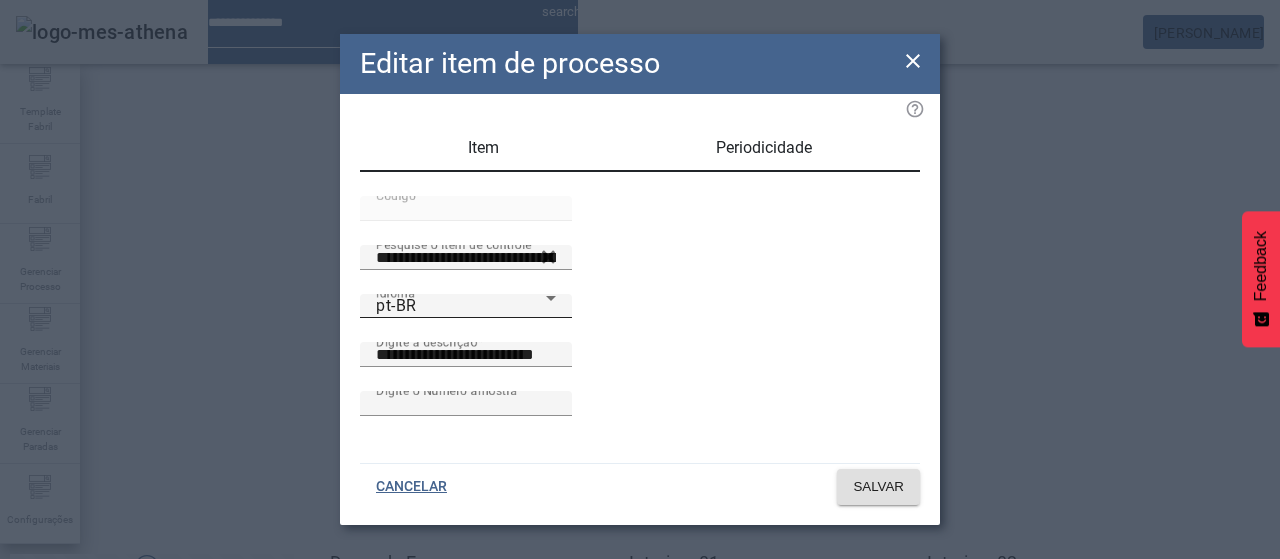 click on "Idioma" at bounding box center (395, 293) 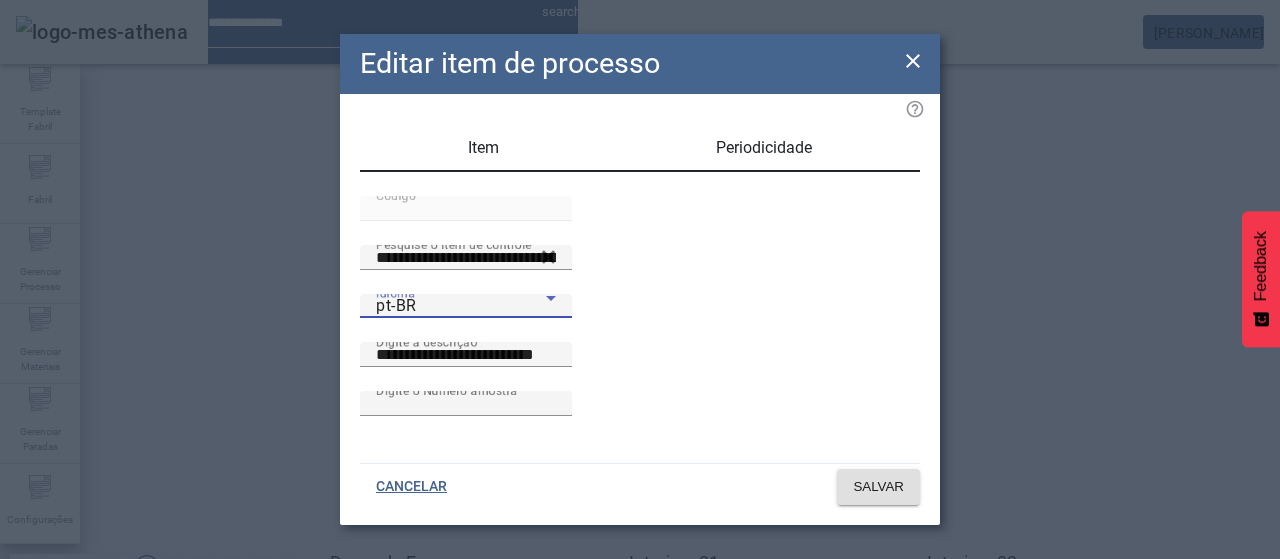 click on "es-ES" at bounding box center (37, 687) 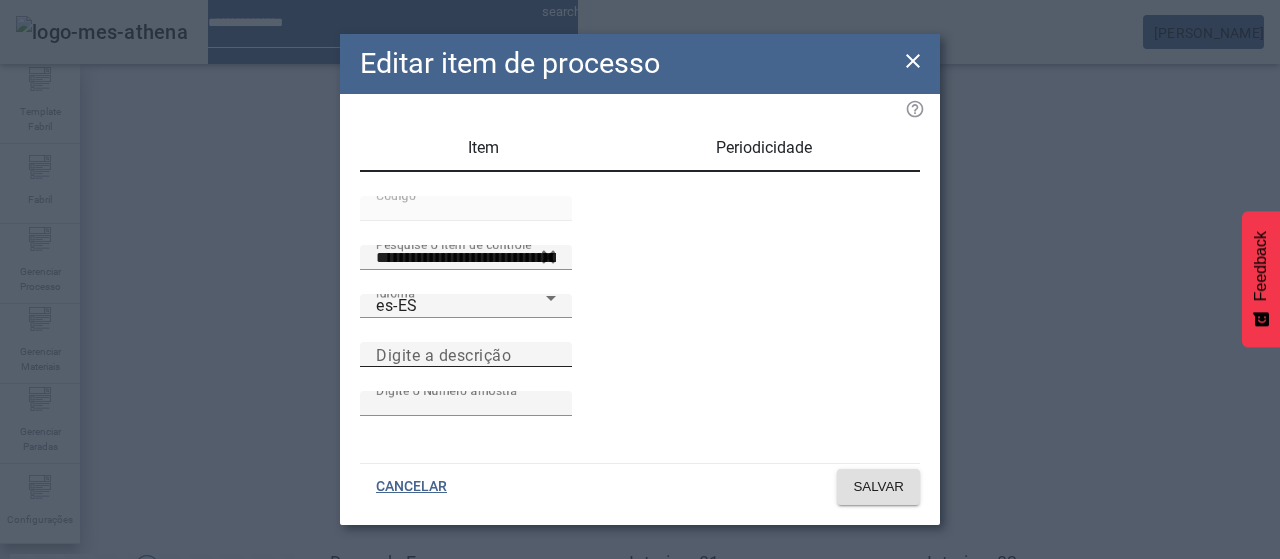 click on "Digite a descrição" at bounding box center [443, 354] 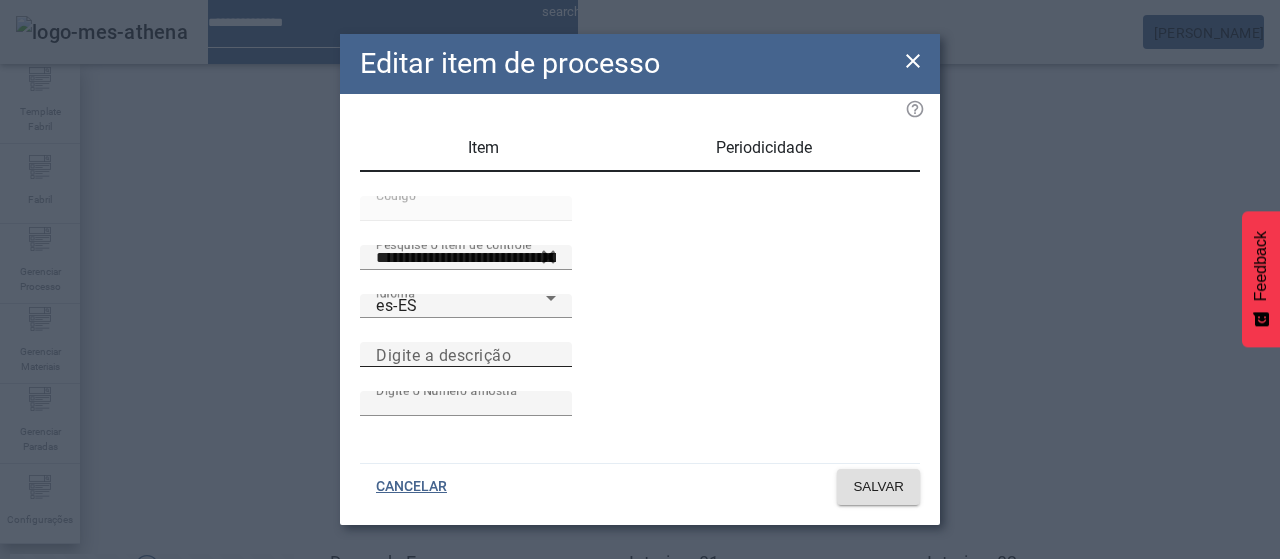 click on "Digite a descrição" at bounding box center (466, 355) 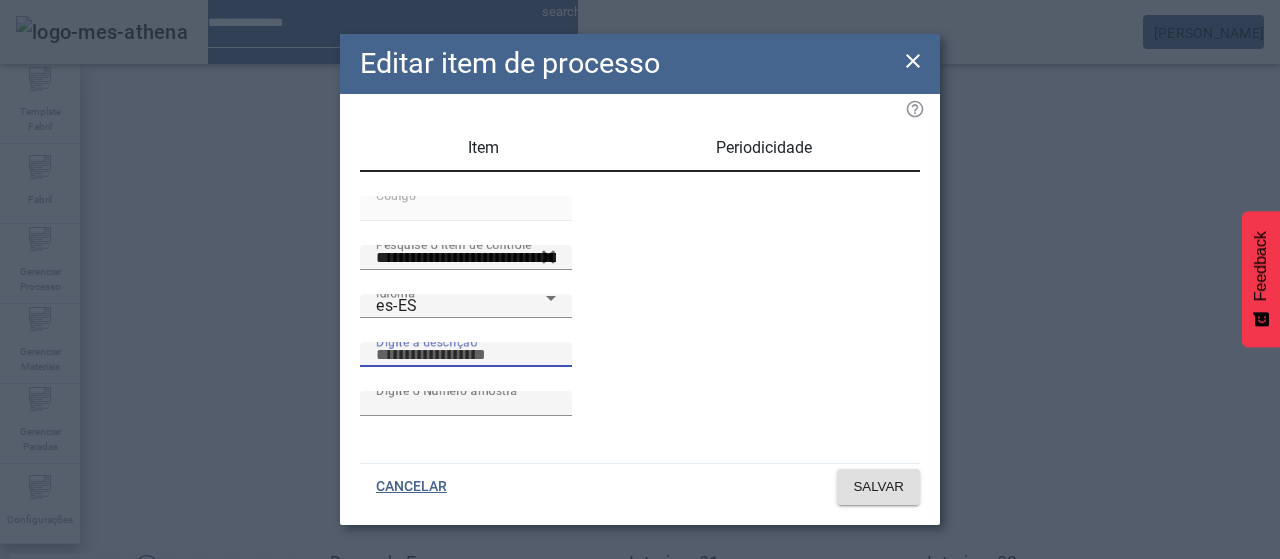paste on "**********" 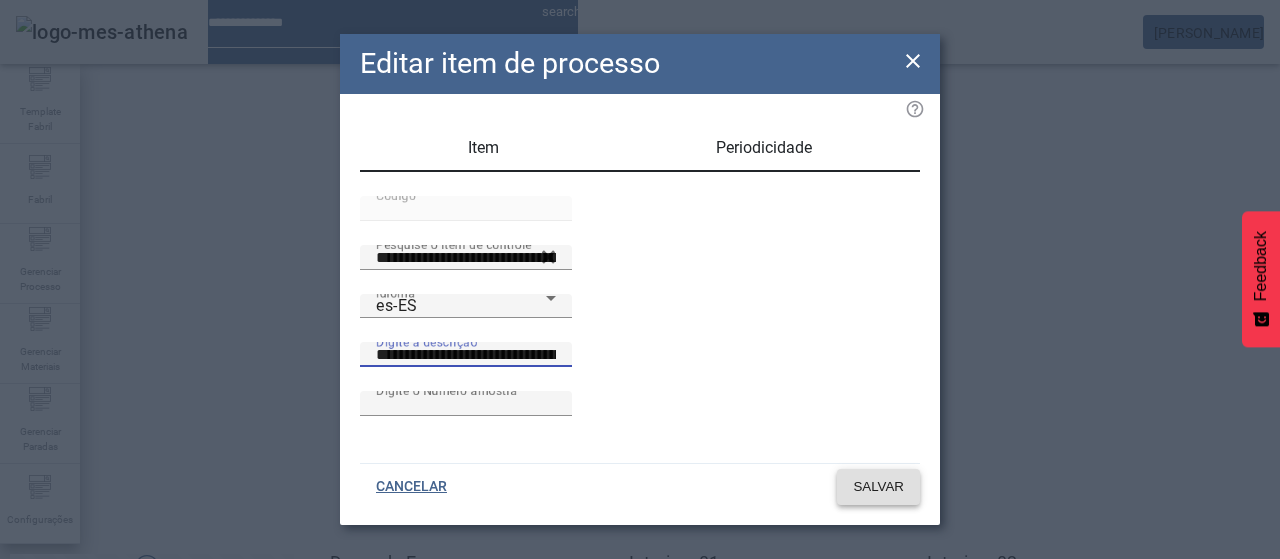 type on "**********" 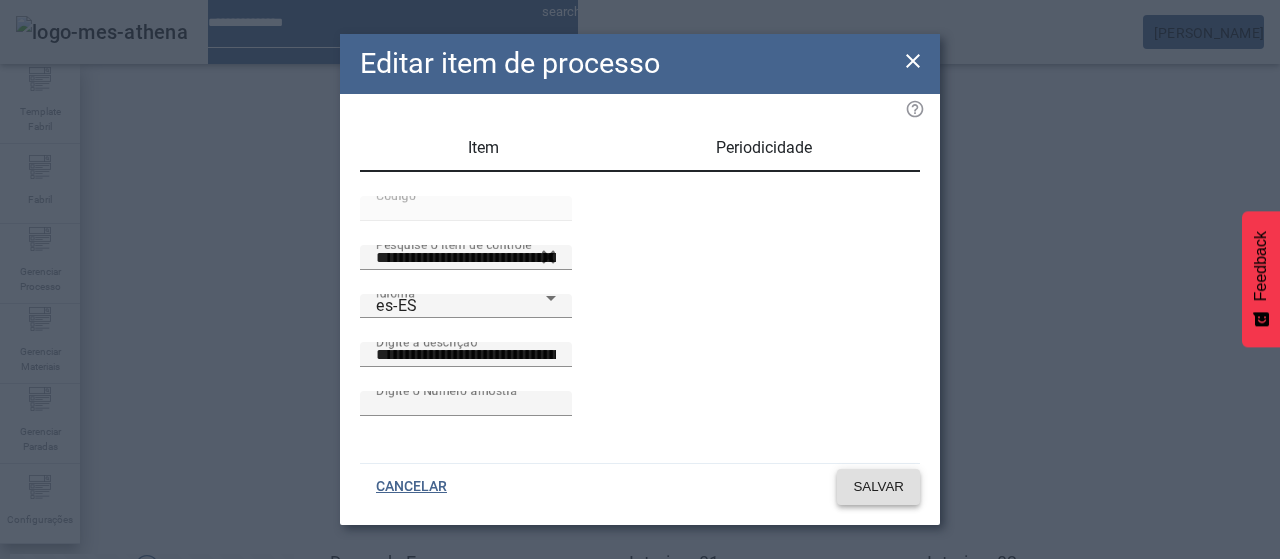 click on "SALVAR" 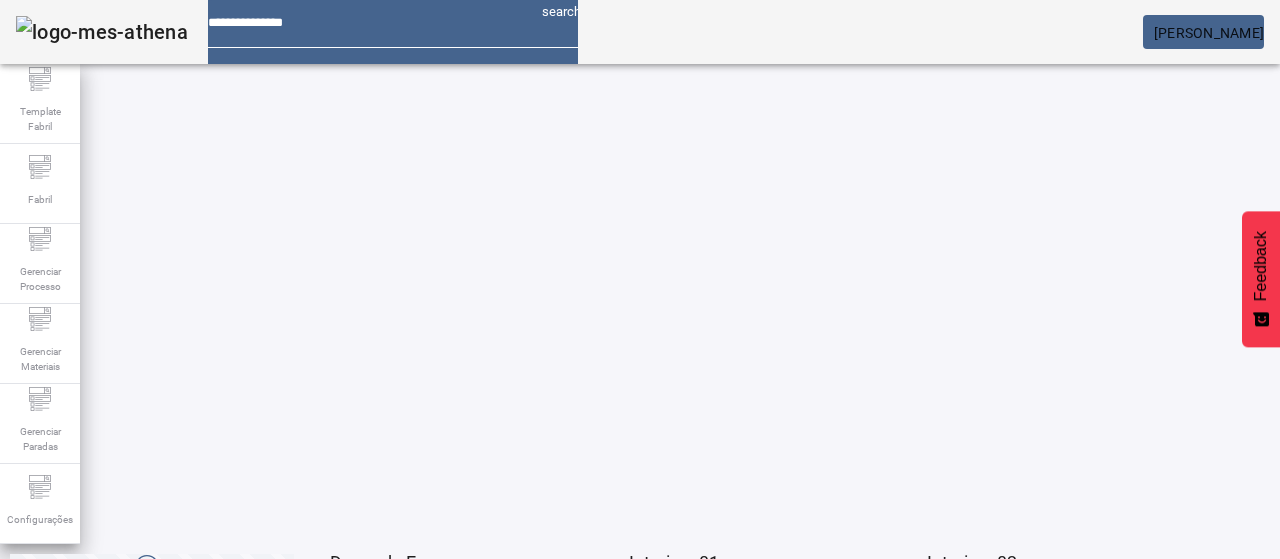 click at bounding box center [353, 919] 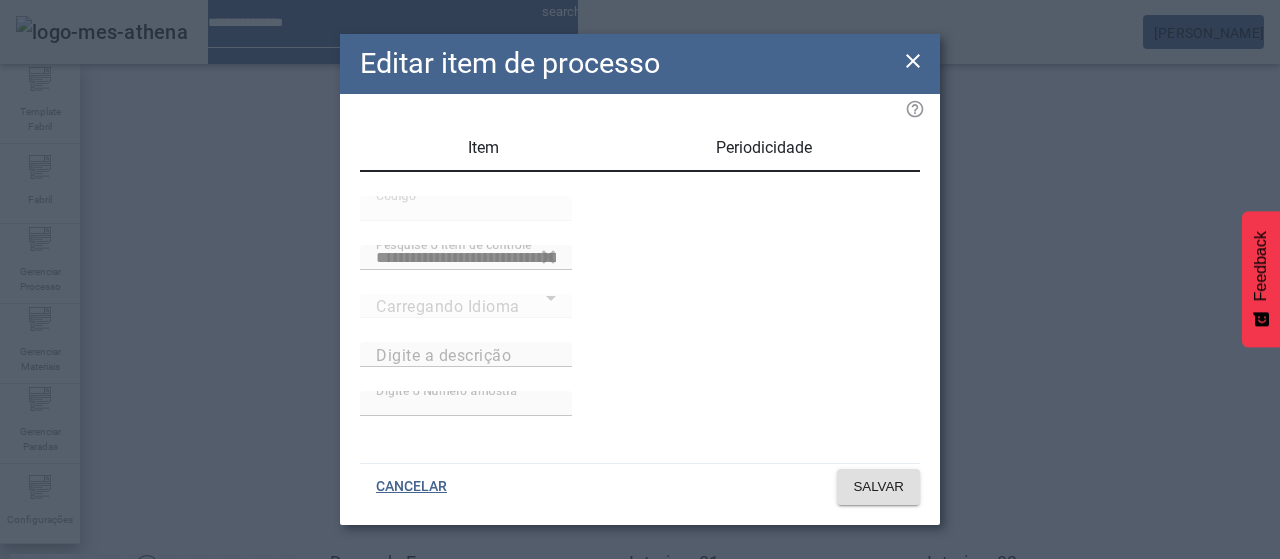 type on "**********" 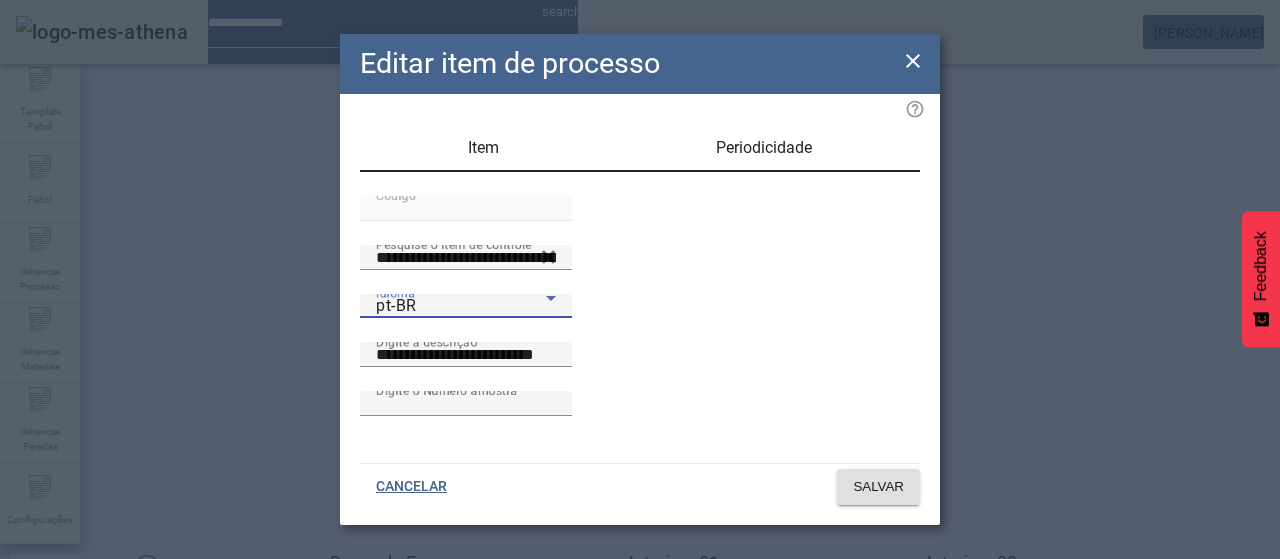 click on "pt-BR" at bounding box center [461, 306] 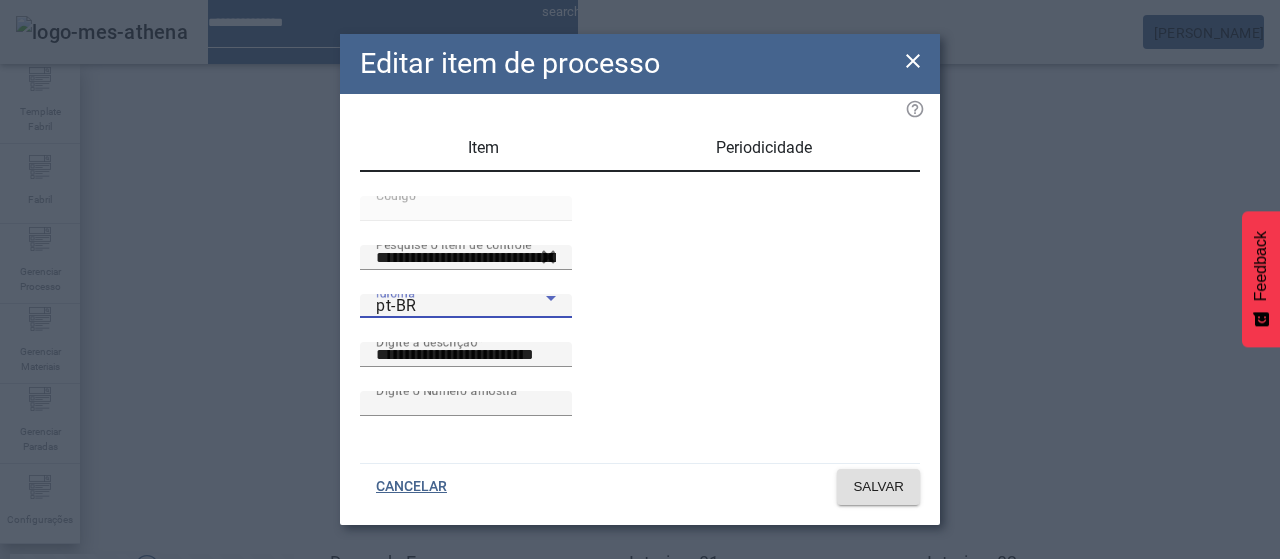 click on "es-ES" at bounding box center [81, 687] 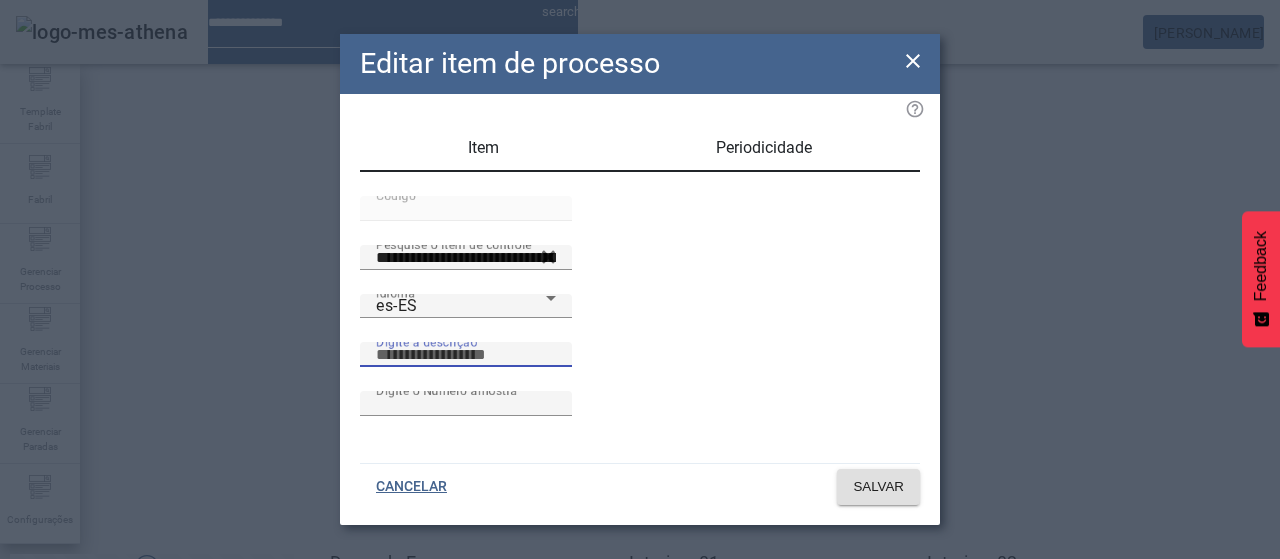 click on "Digite a descrição" at bounding box center (466, 355) 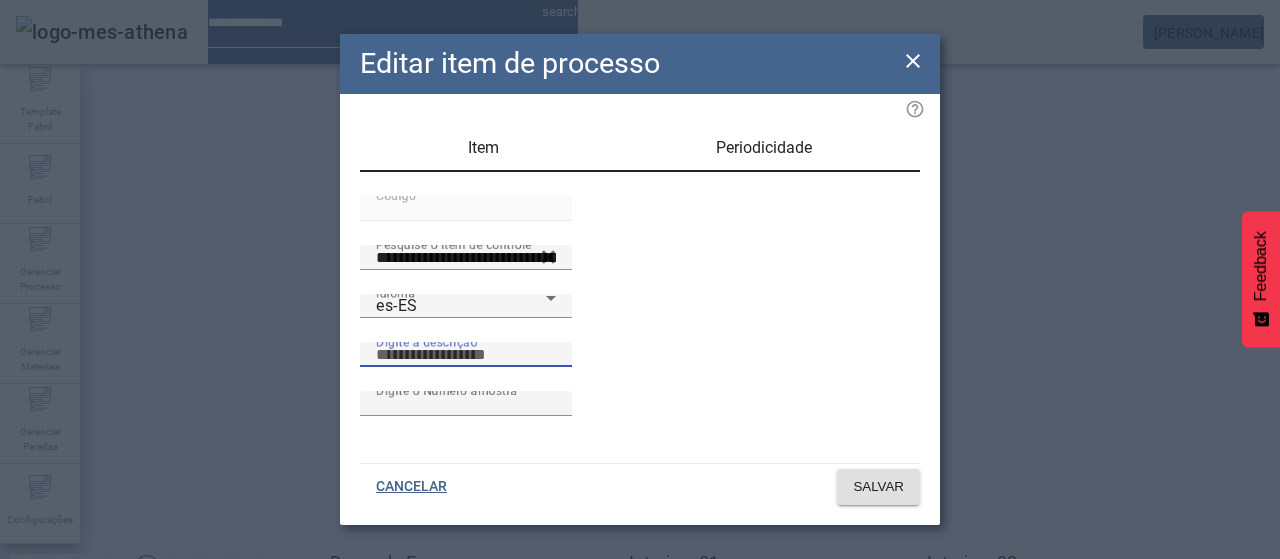 paste on "**********" 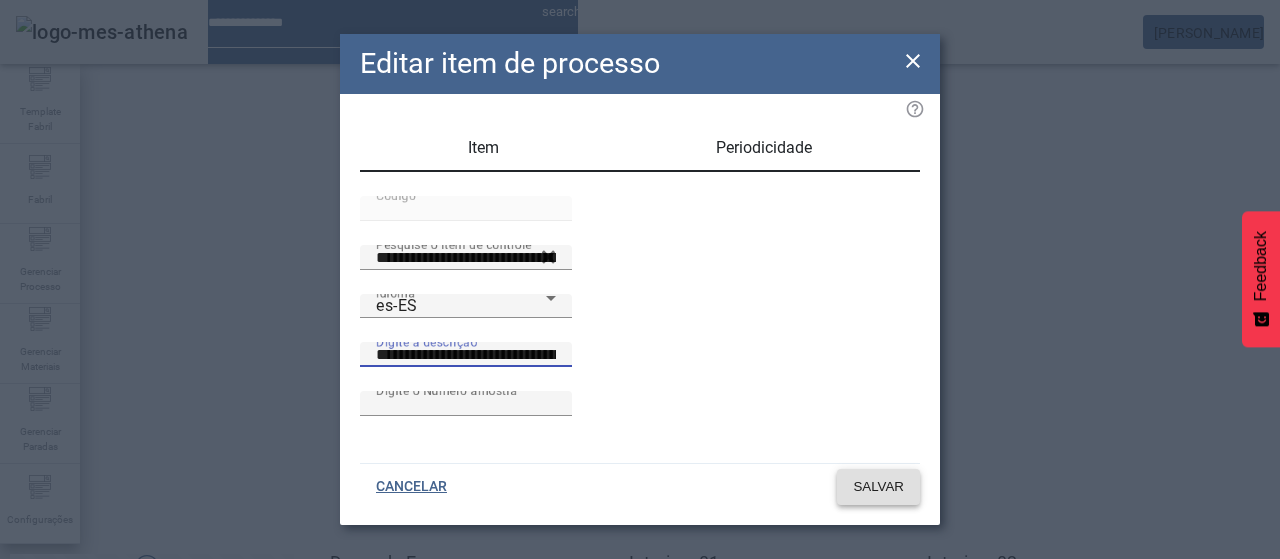 type on "**********" 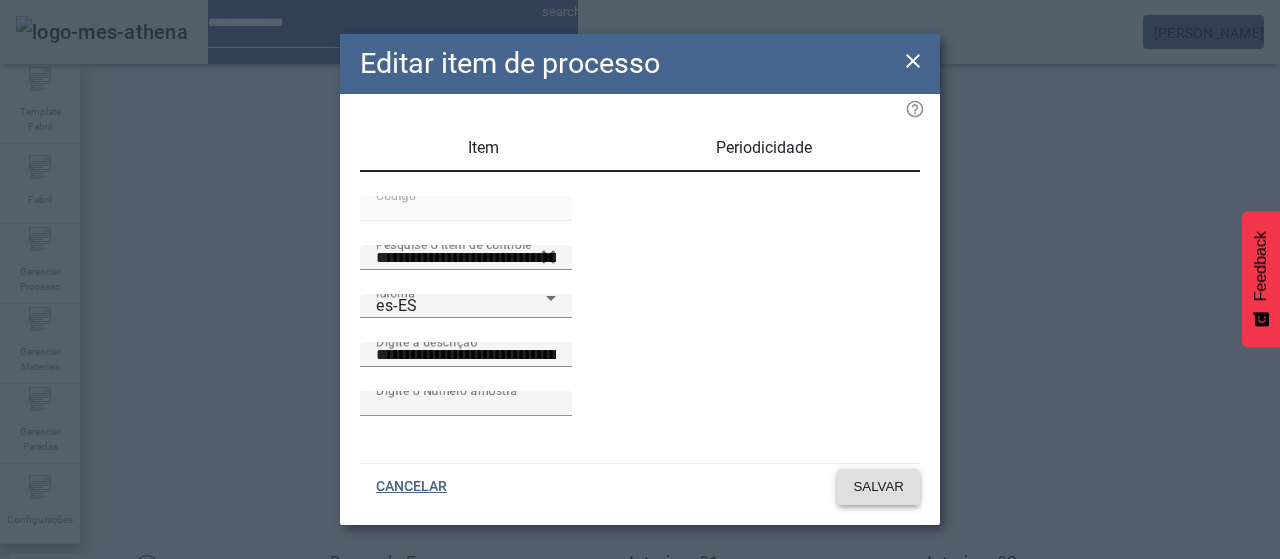 click on "SALVAR" 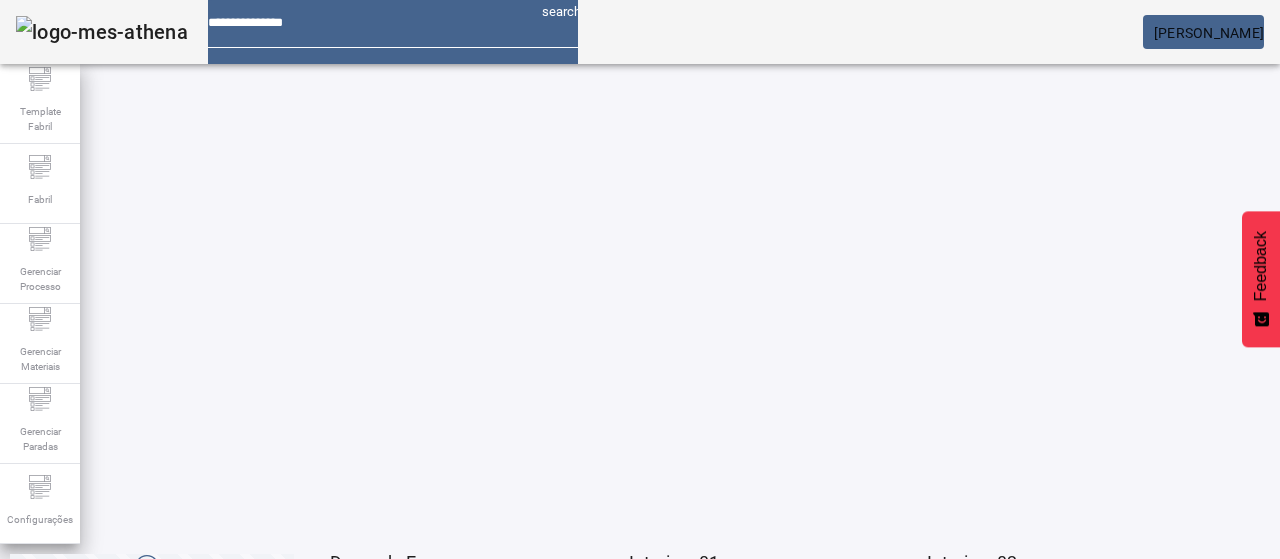 click on "EDITAR" at bounding box center (652, 919) 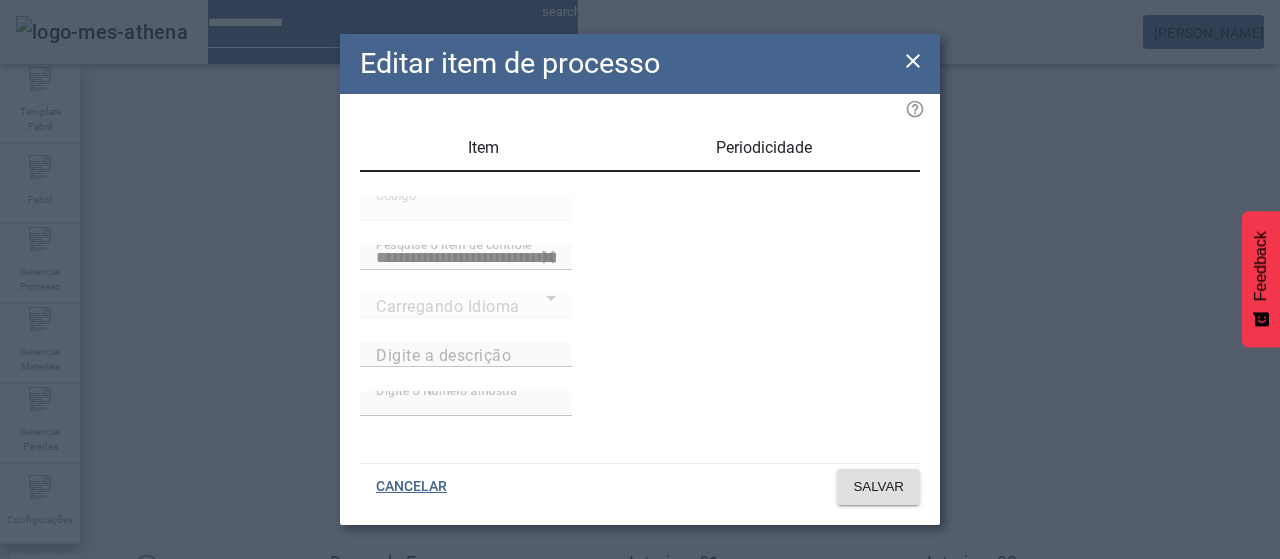 type on "**********" 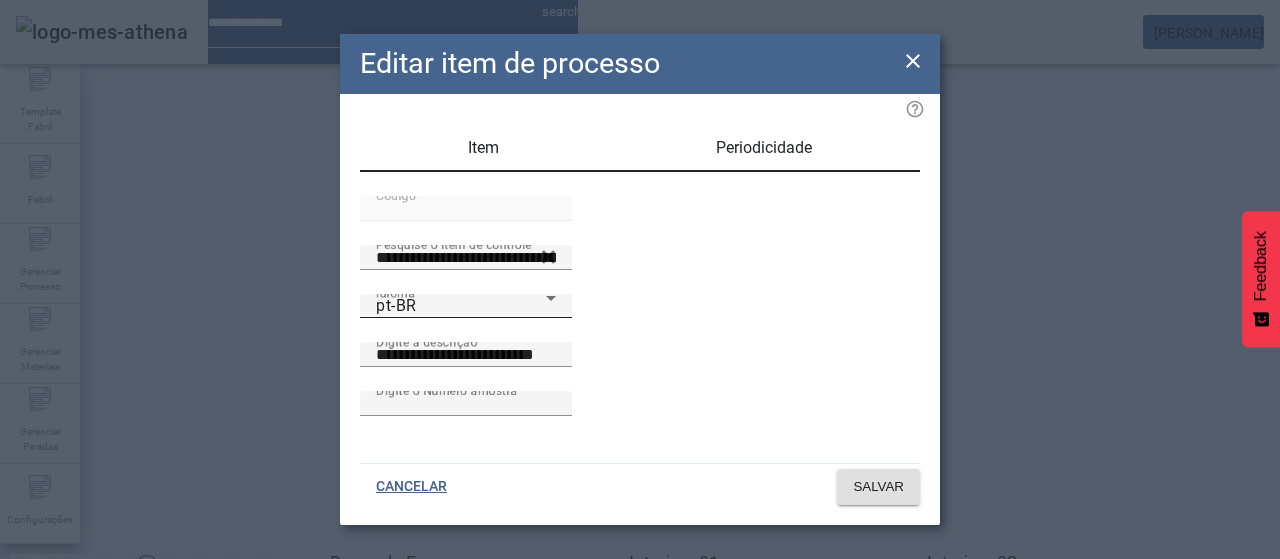 click on "Idioma pt-BR" at bounding box center [466, 306] 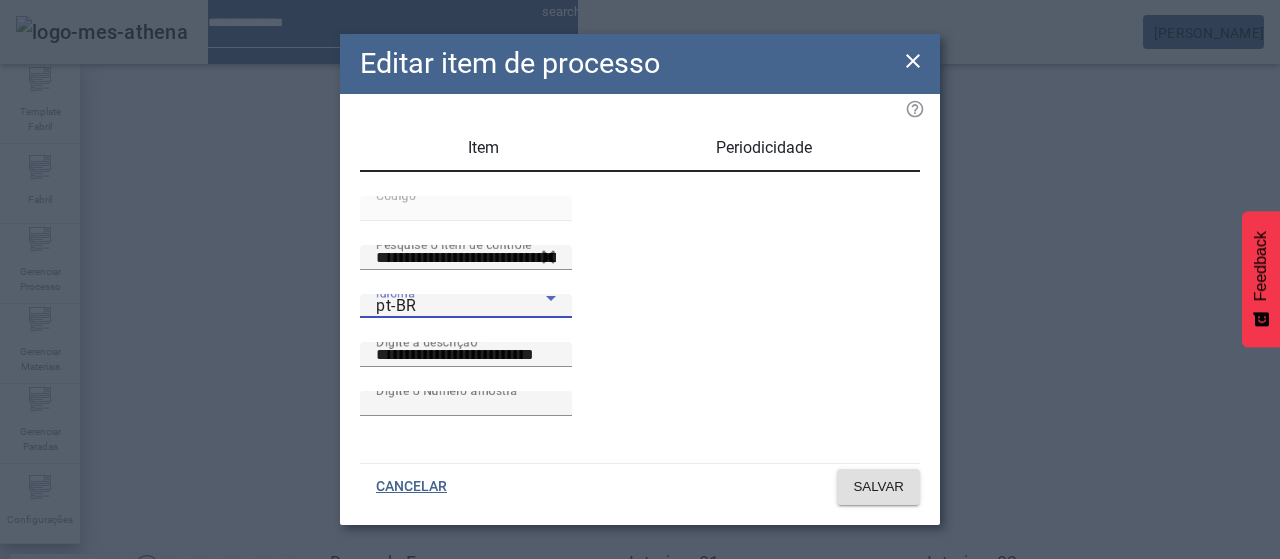 click on "es-ES" at bounding box center (81, 687) 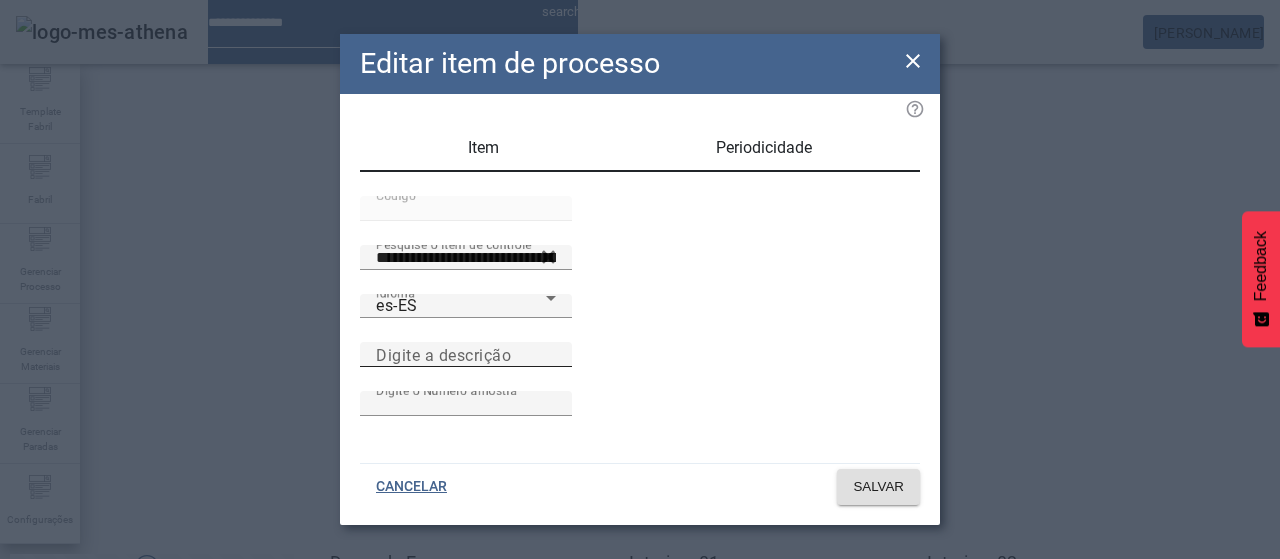 click on "Digite a descrição" at bounding box center [466, 354] 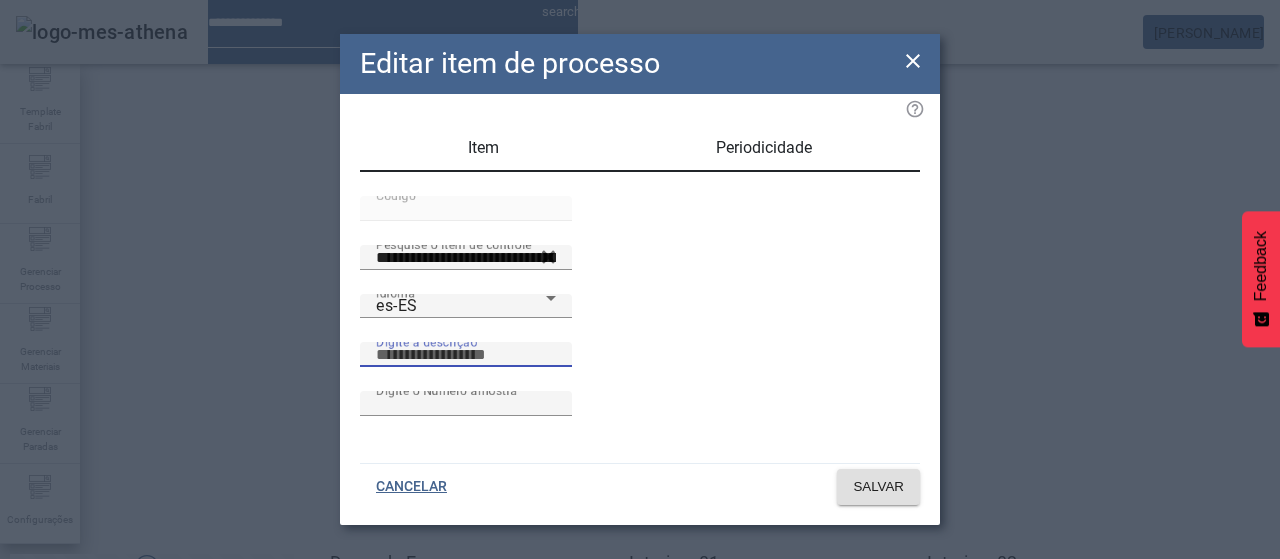 paste on "**********" 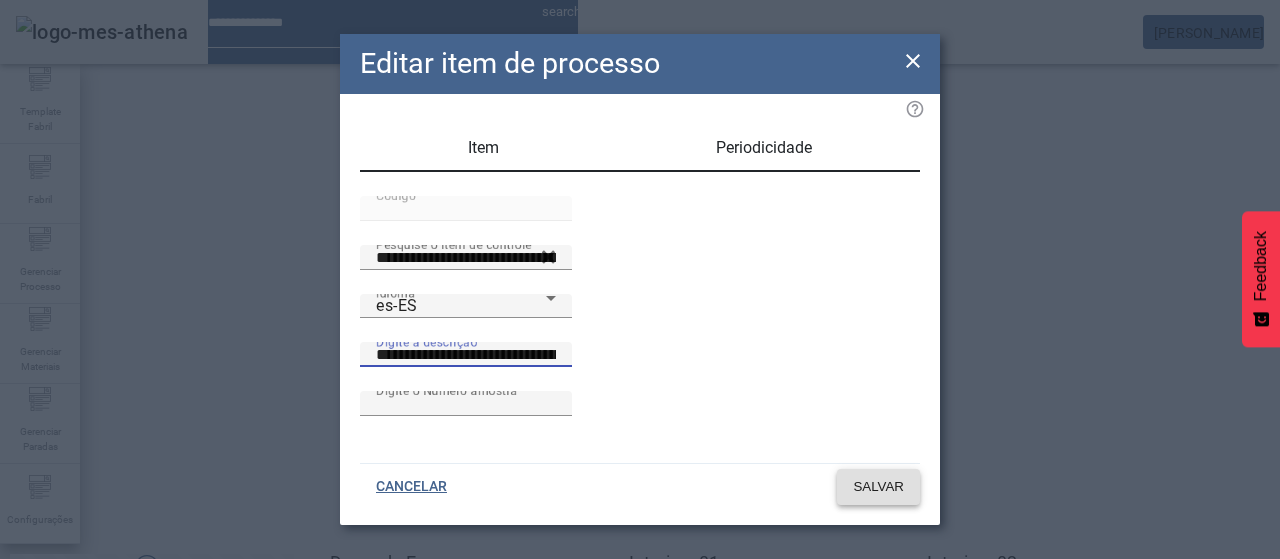 type on "**********" 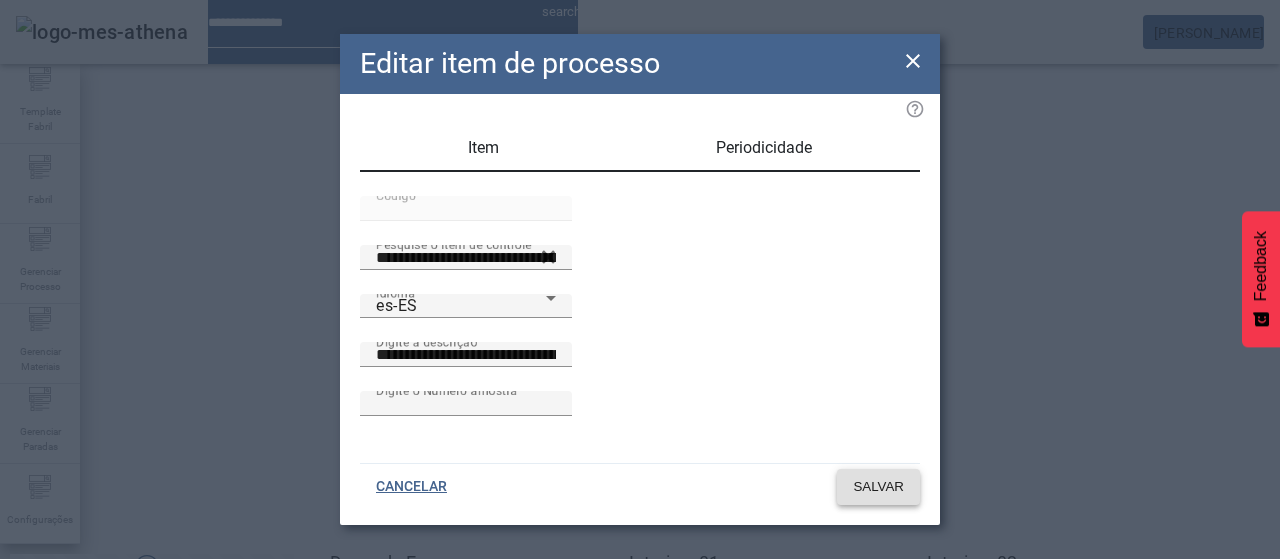 click on "SALVAR" 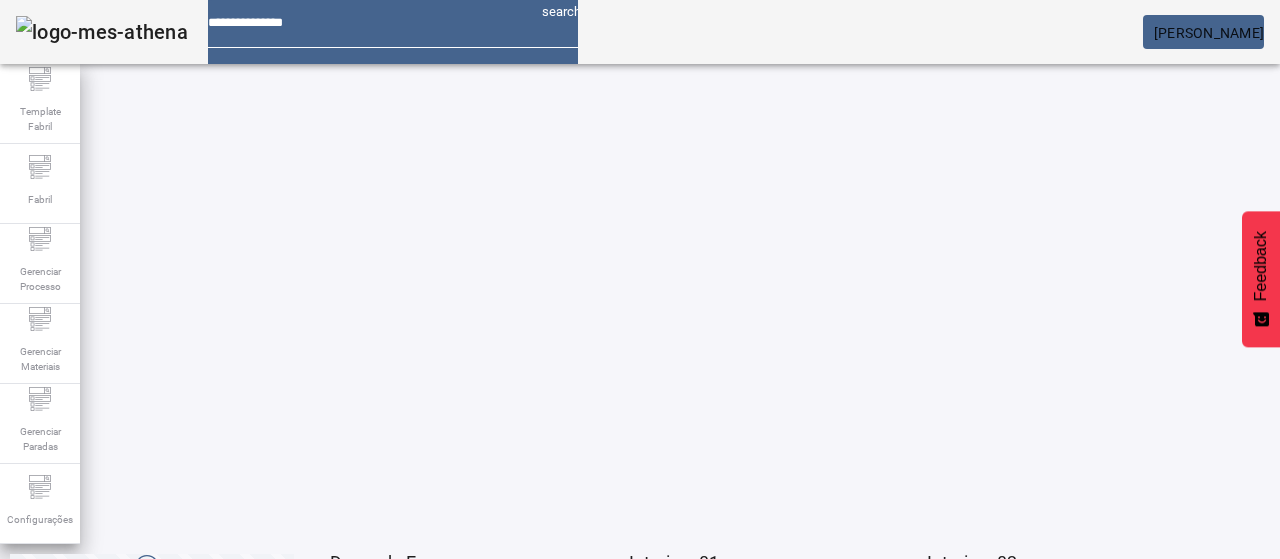 click at bounding box center [950, 919] 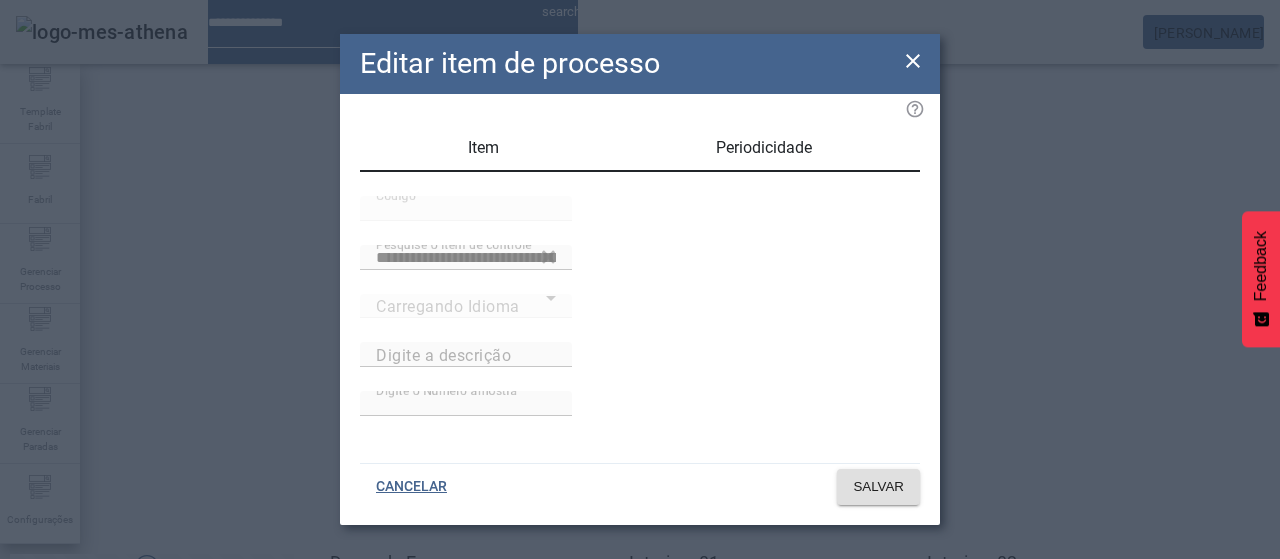 type on "**********" 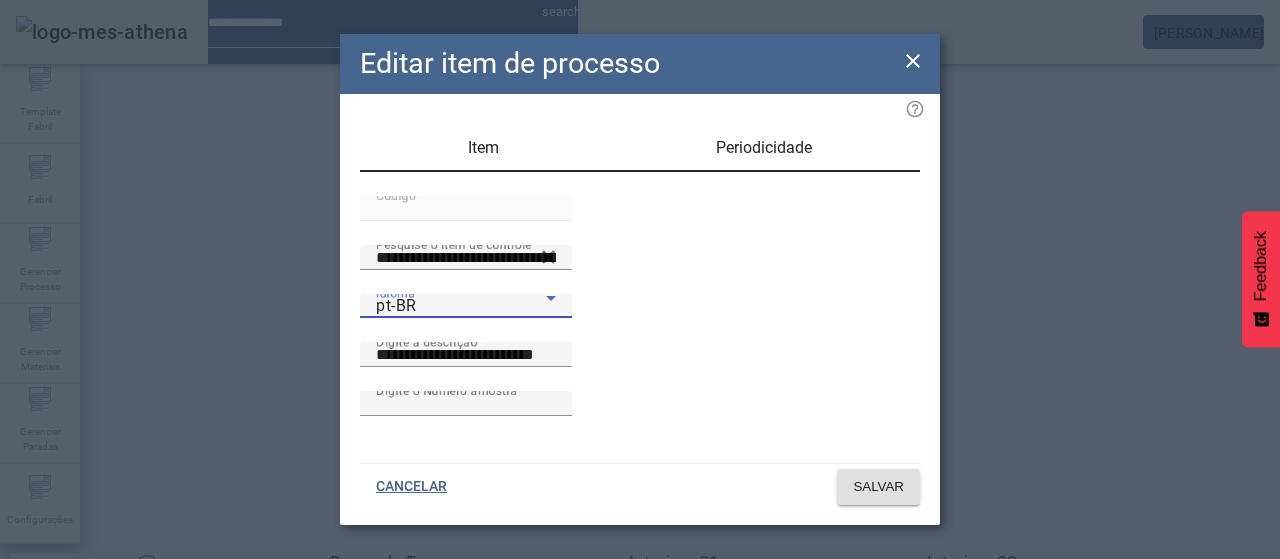 click on "pt-BR" at bounding box center (461, 306) 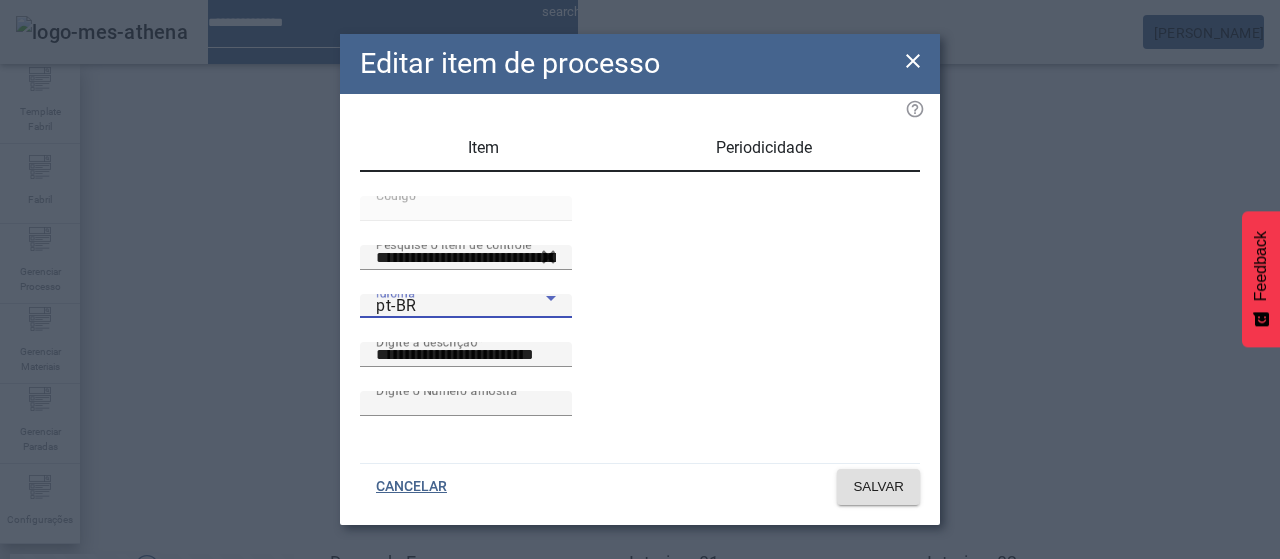 click on "pt-BR   en-US   es-ES" at bounding box center [81, 639] 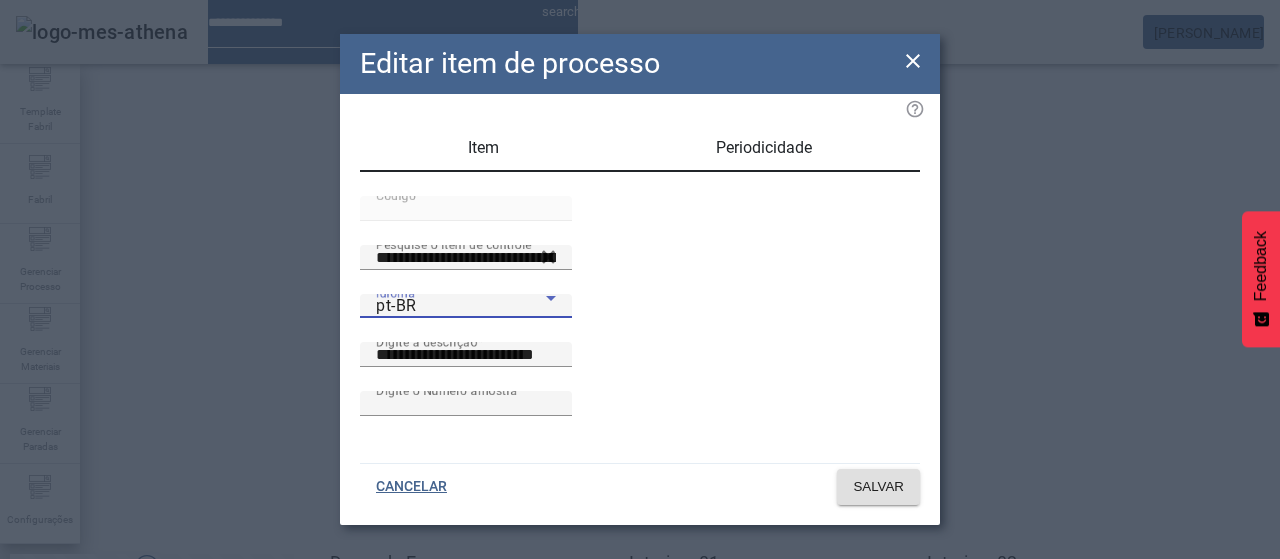 click on "es-ES" at bounding box center [81, 687] 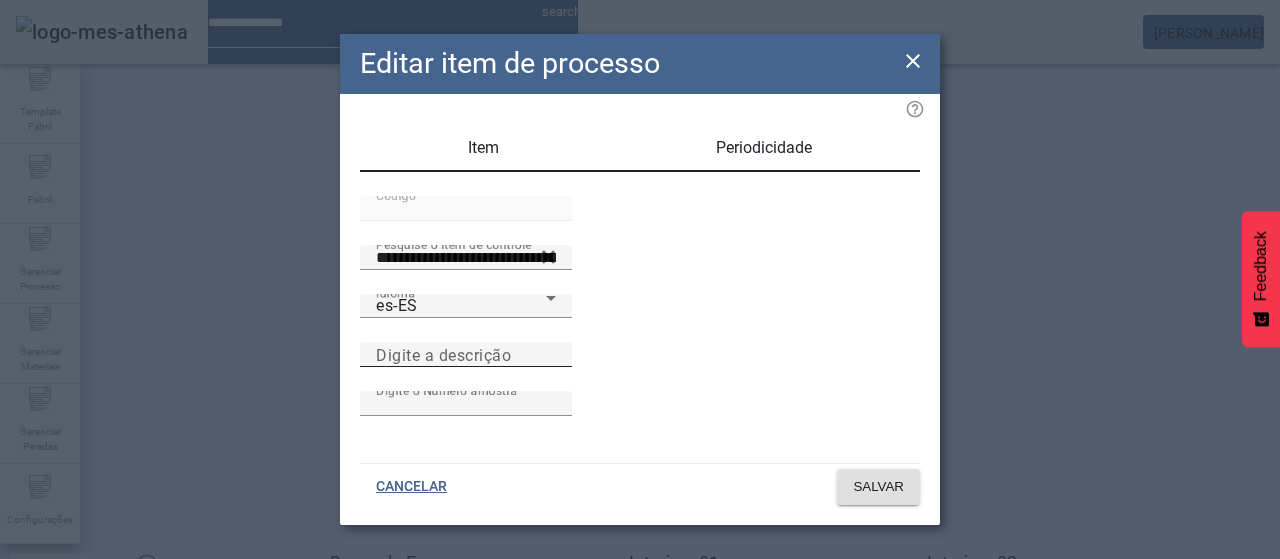 click on "Digite a descrição" at bounding box center [443, 354] 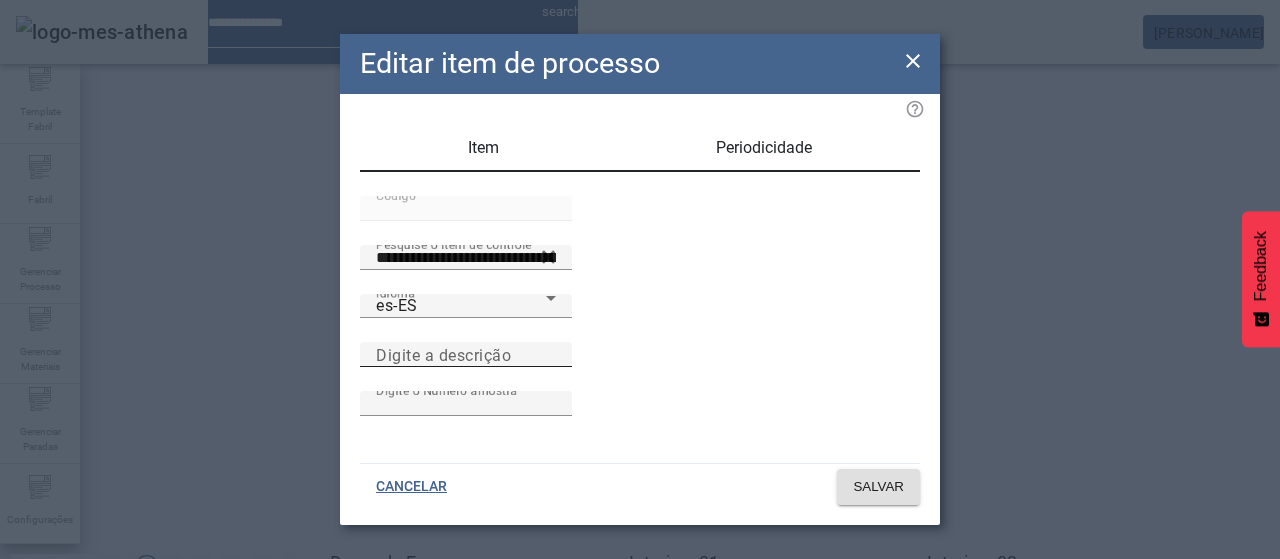 click on "Digite a descrição" at bounding box center (466, 355) 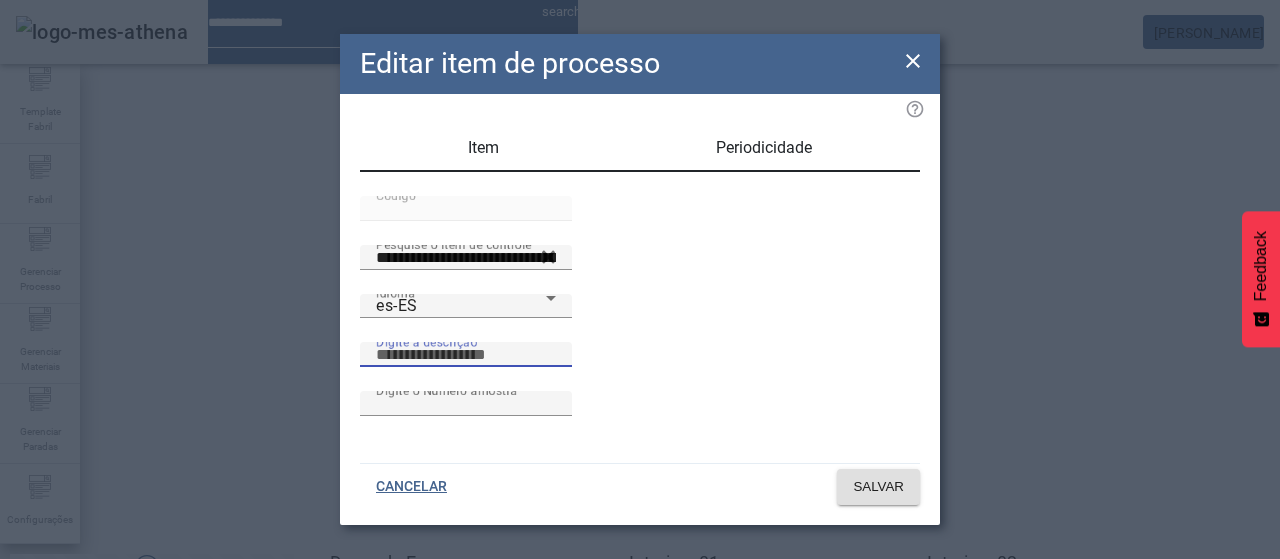 paste on "**********" 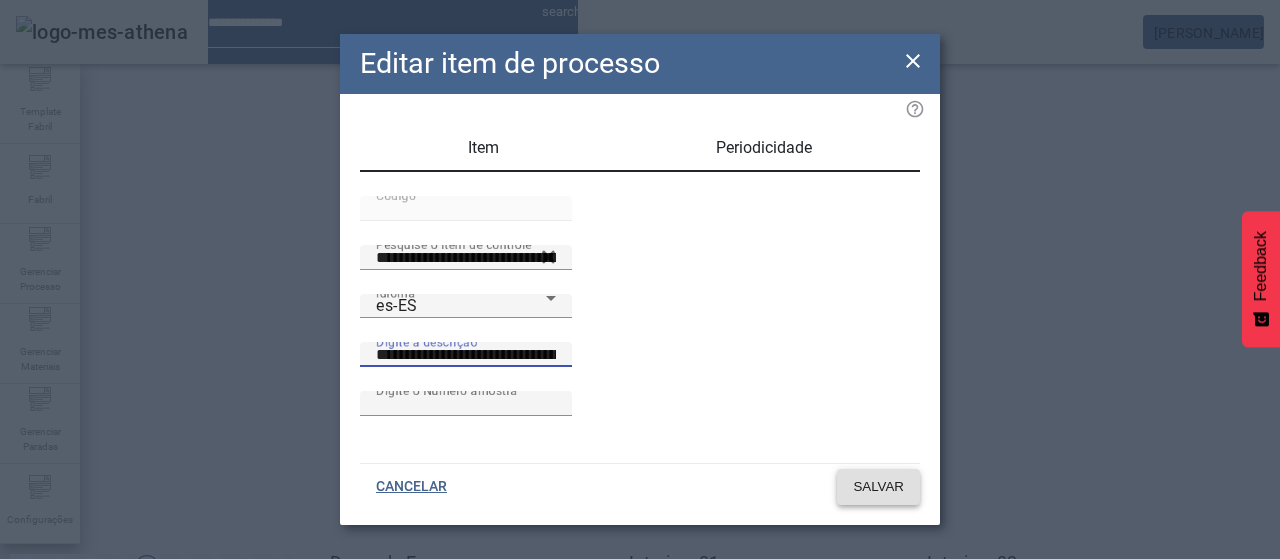 type on "**********" 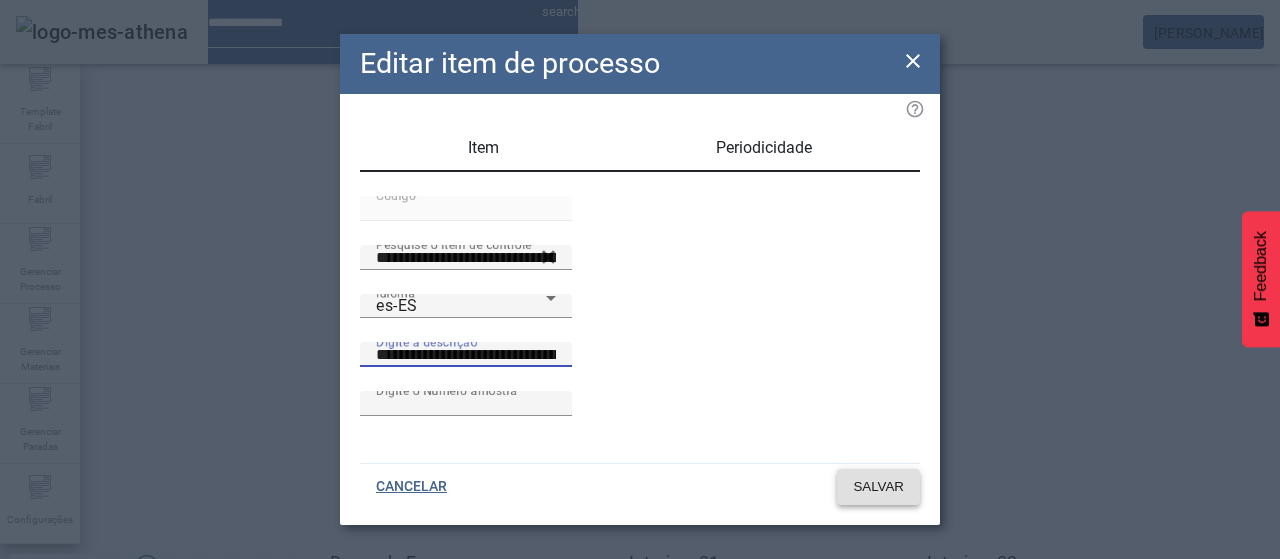 click 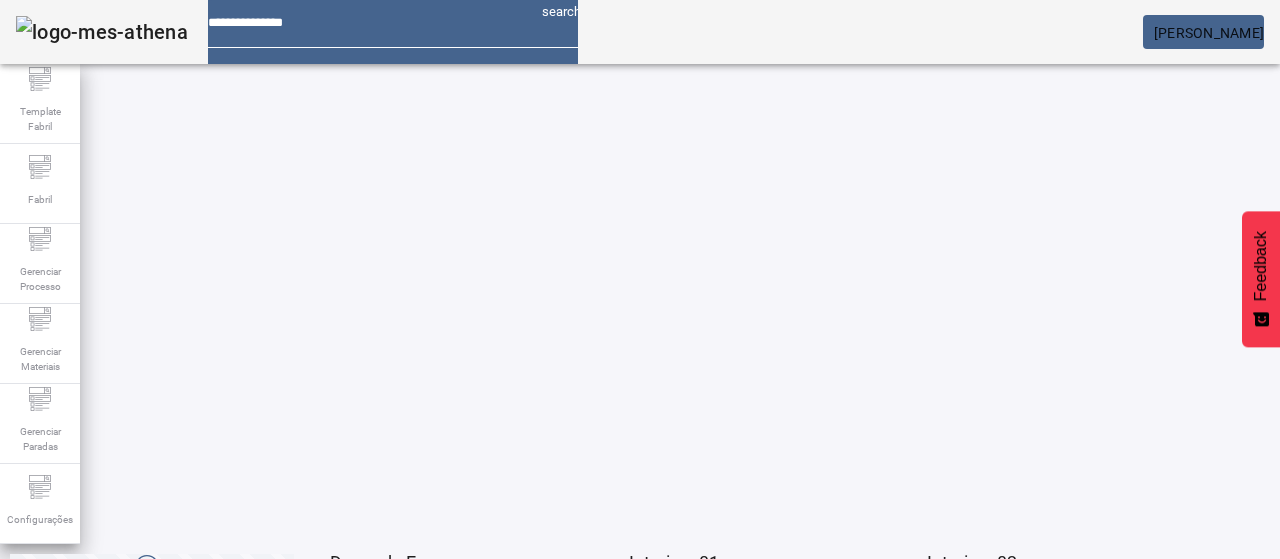 click on "EDITAR" at bounding box center [652, 919] 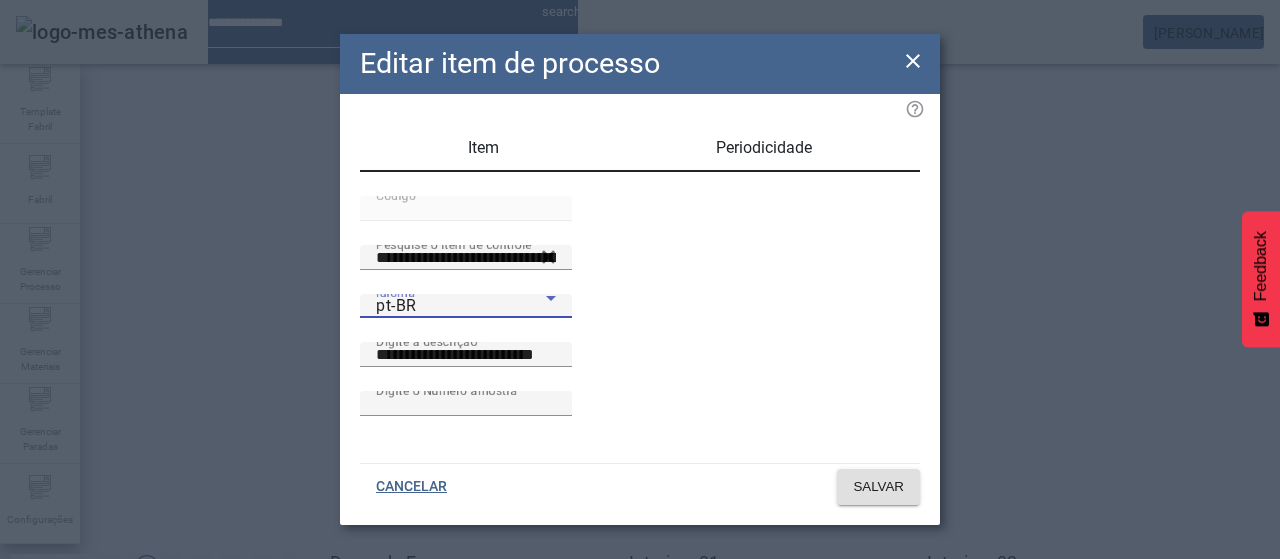 click on "pt-BR" at bounding box center [461, 306] 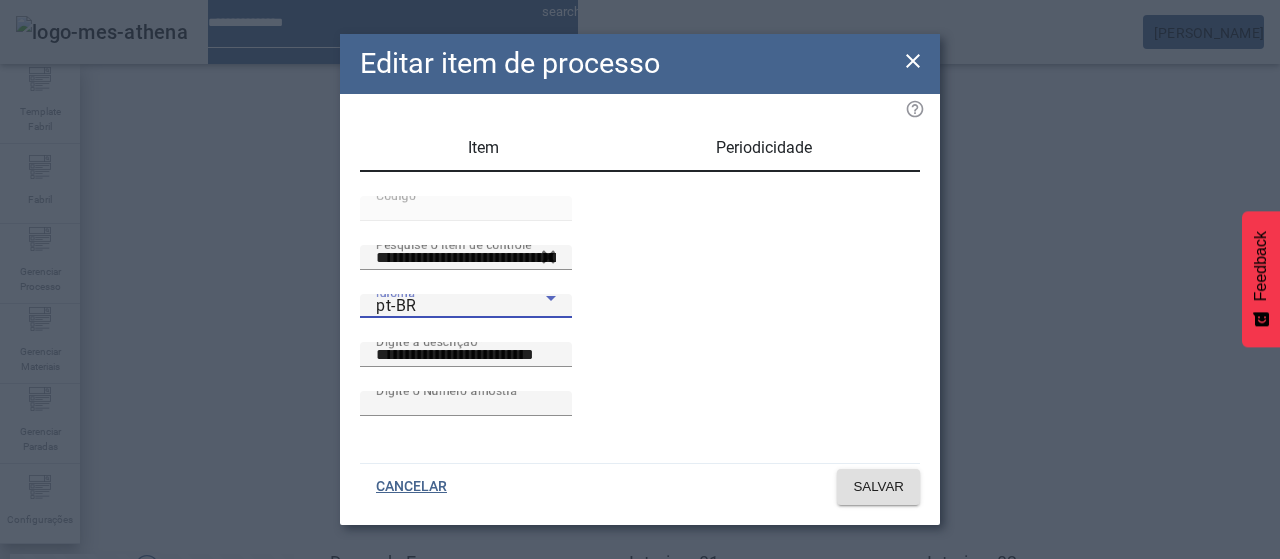 click on "es-ES" at bounding box center [81, 687] 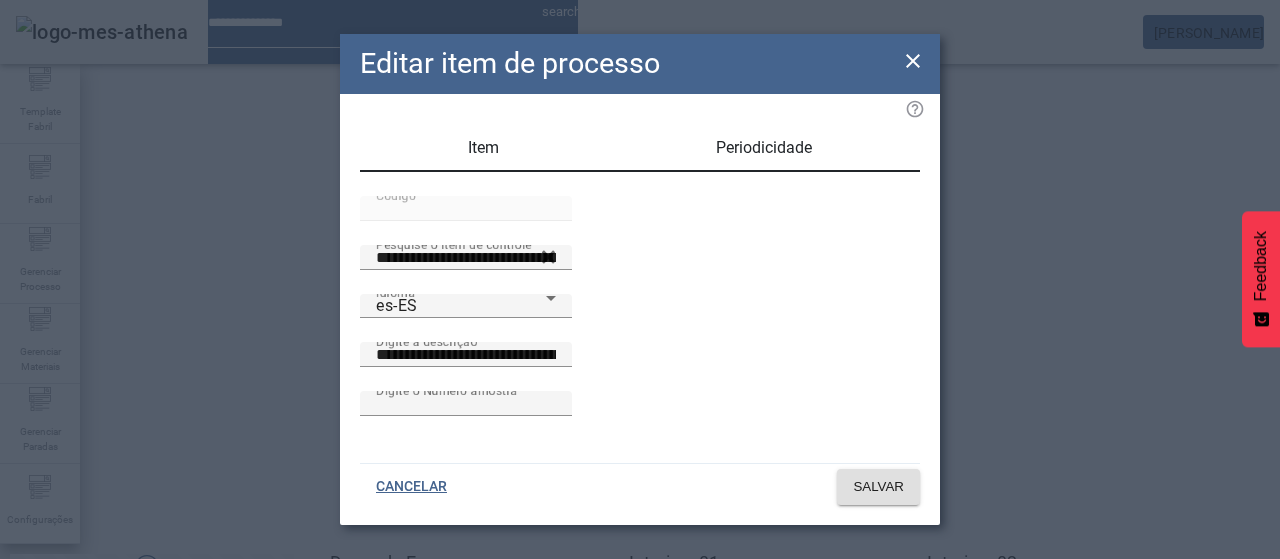 click on "CANCELAR" 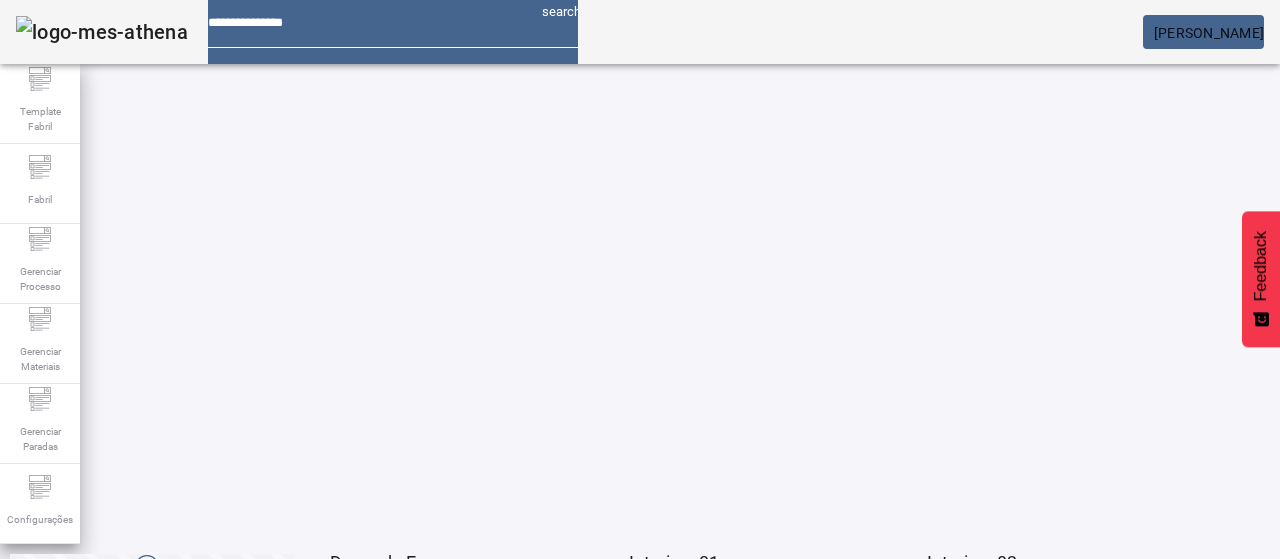 click on "EDITAR" at bounding box center (353, 919) 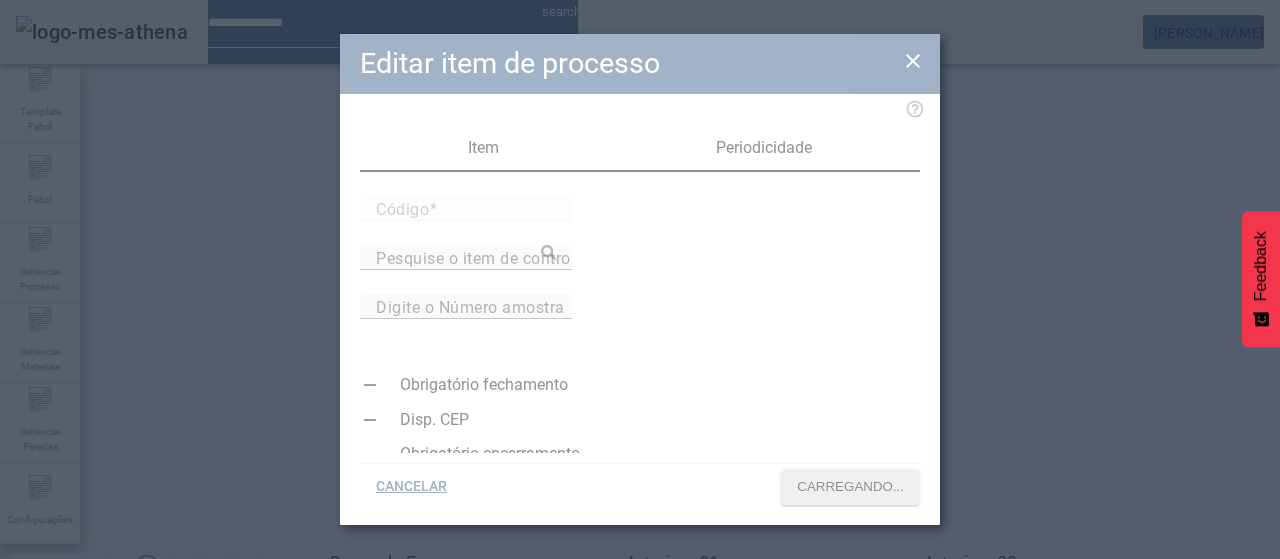 type on "*****" 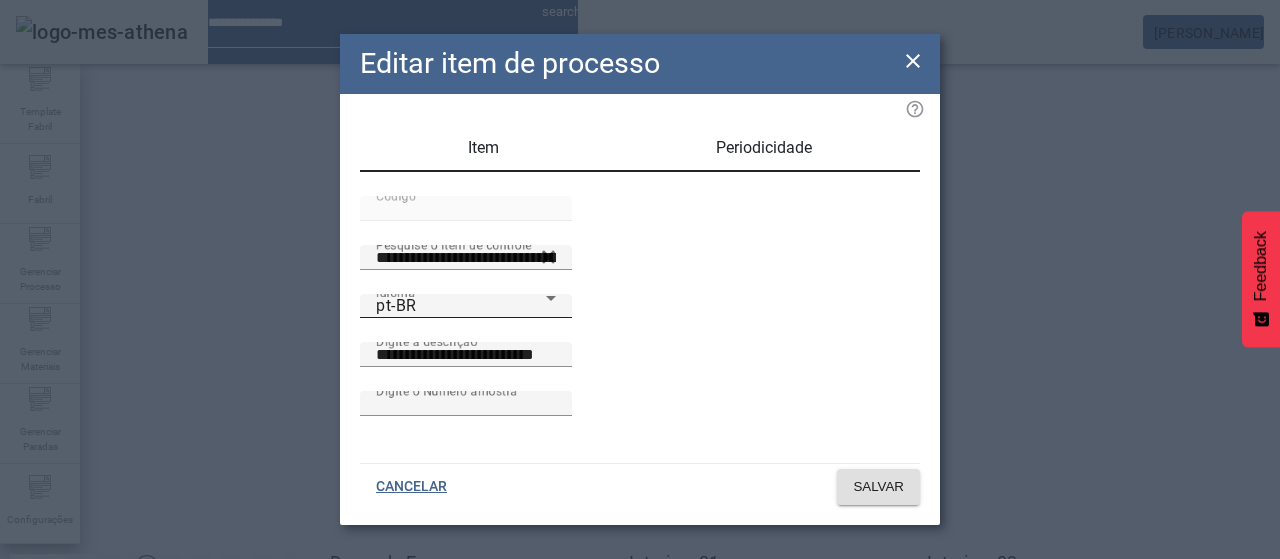 click on "Idioma pt-BR" at bounding box center (466, 306) 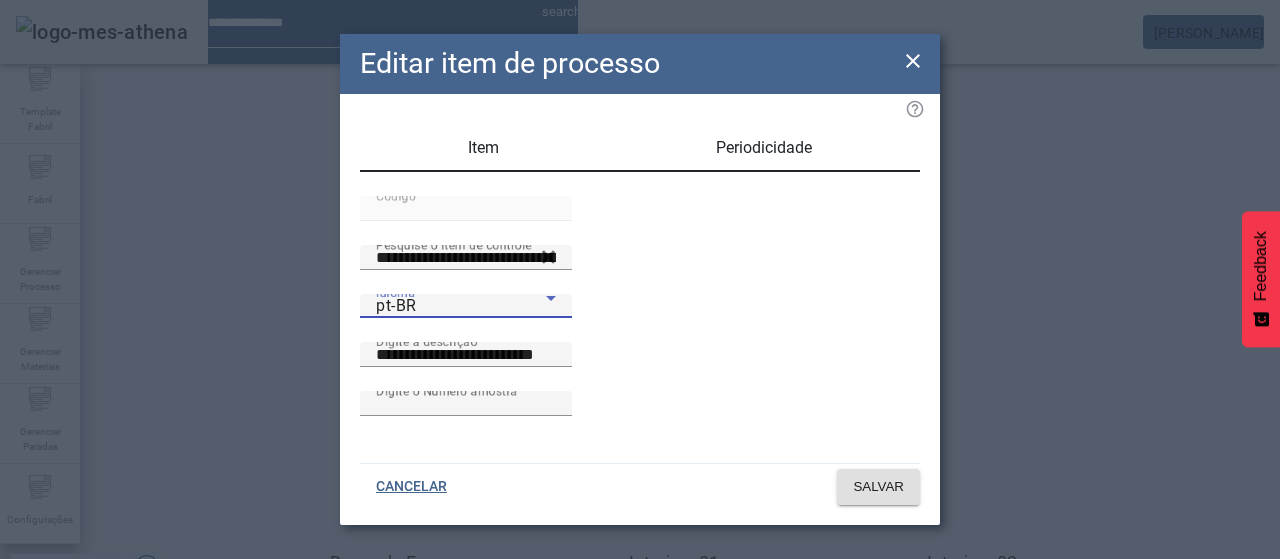 click on "es-ES" at bounding box center [81, 687] 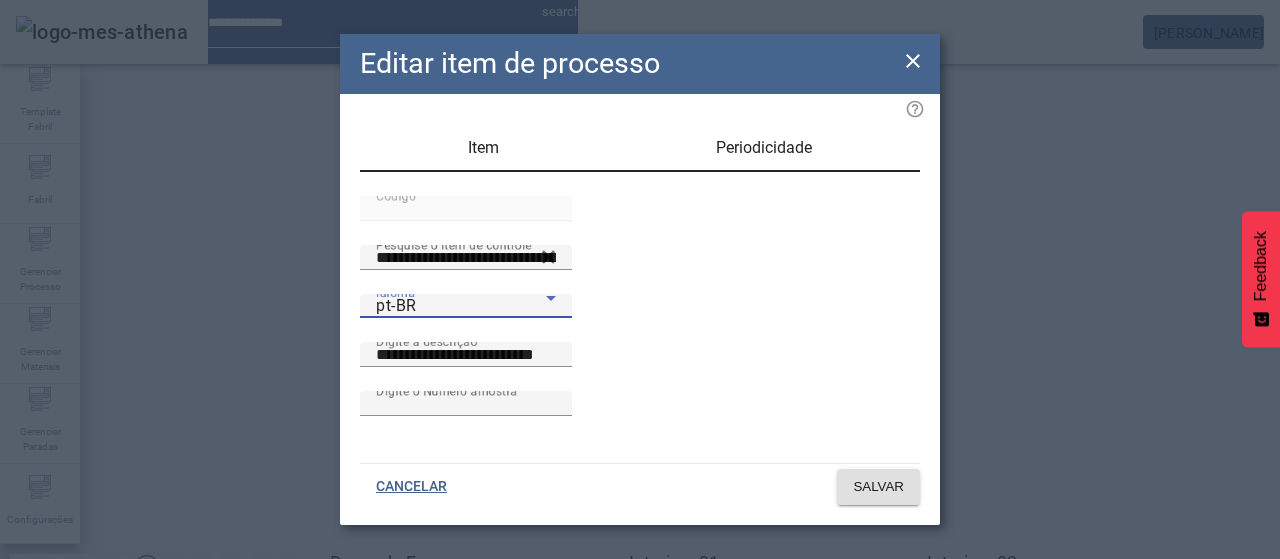 type on "**********" 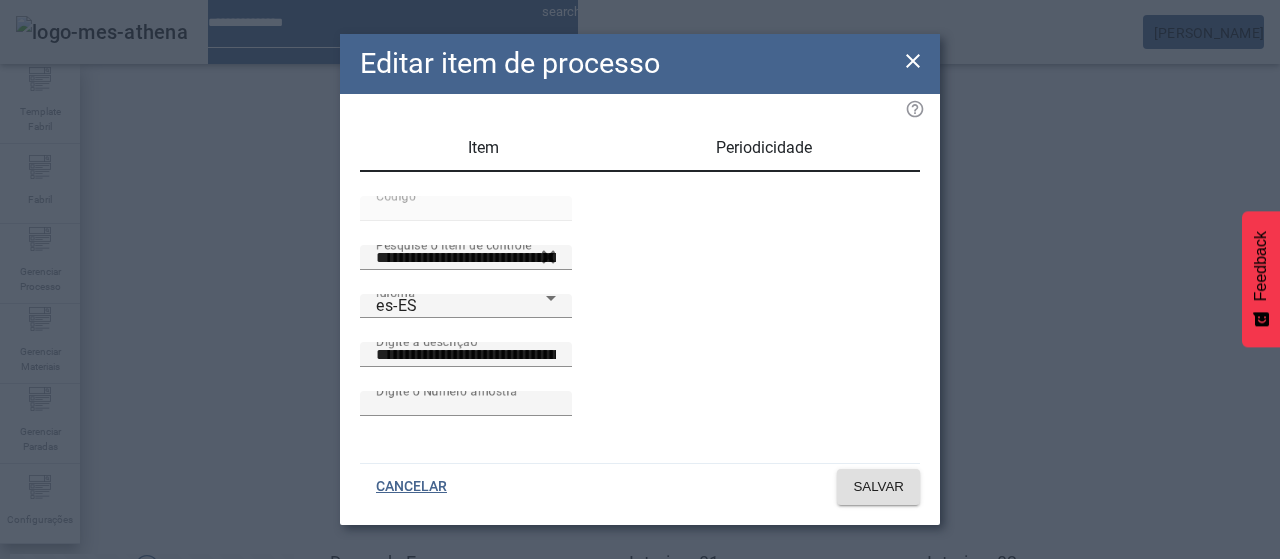 click on "CANCELAR" 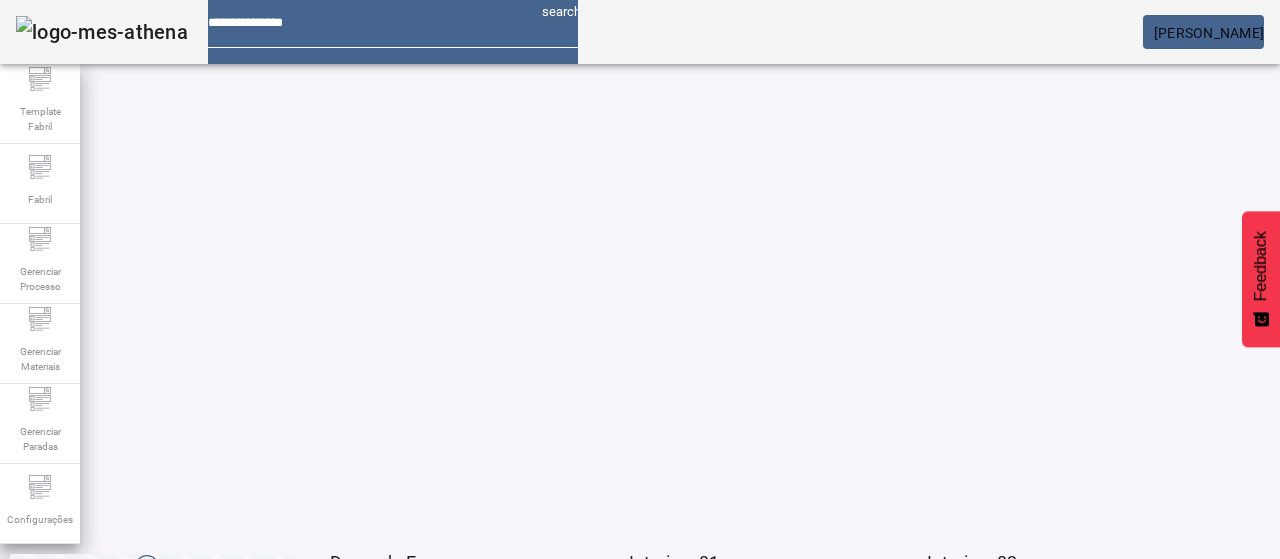 click on "2" 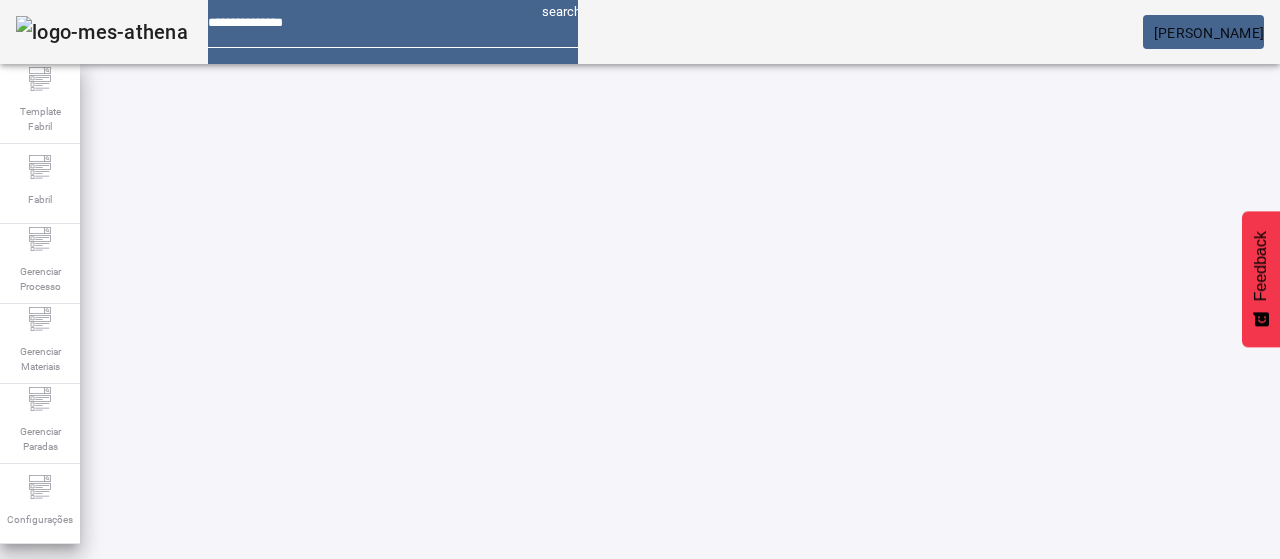 click on "EDITAR" at bounding box center (353, 769) 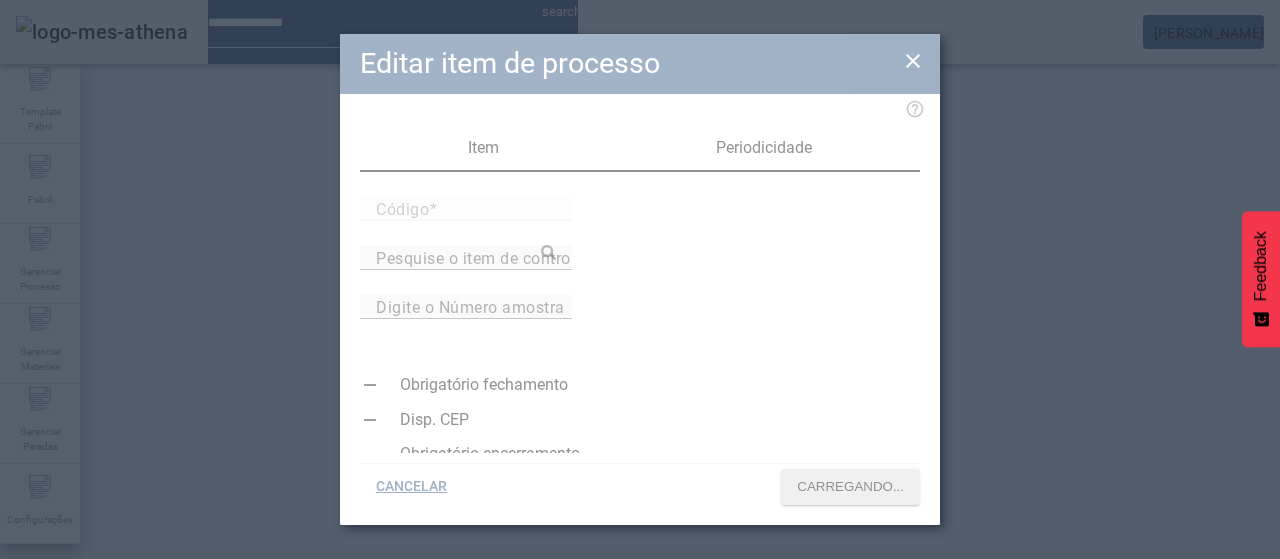 type on "*****" 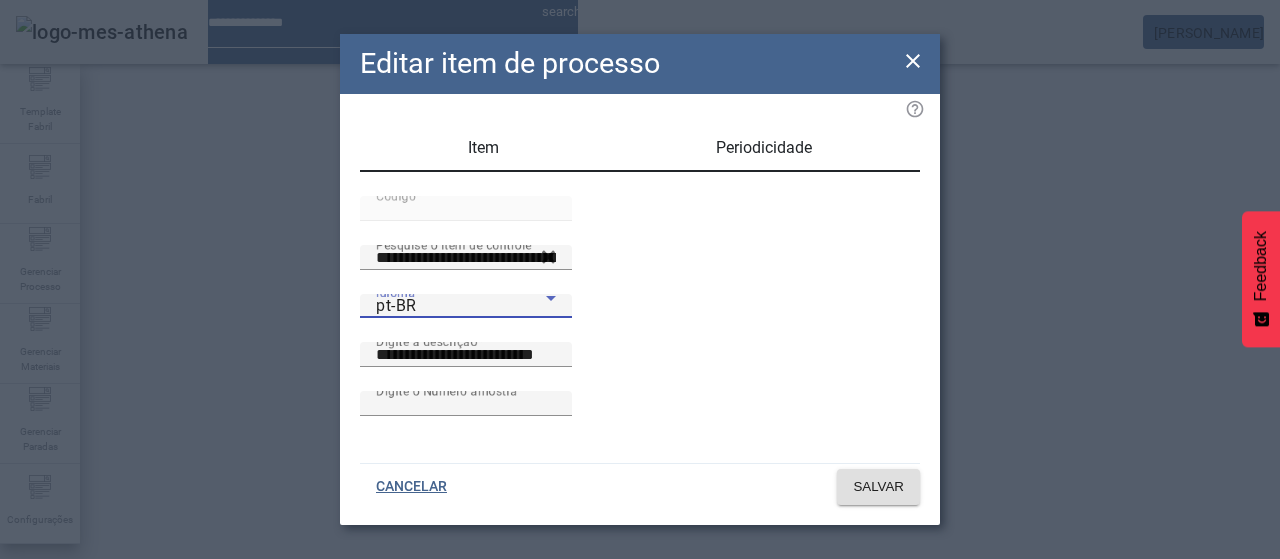 click on "pt-BR" at bounding box center (461, 306) 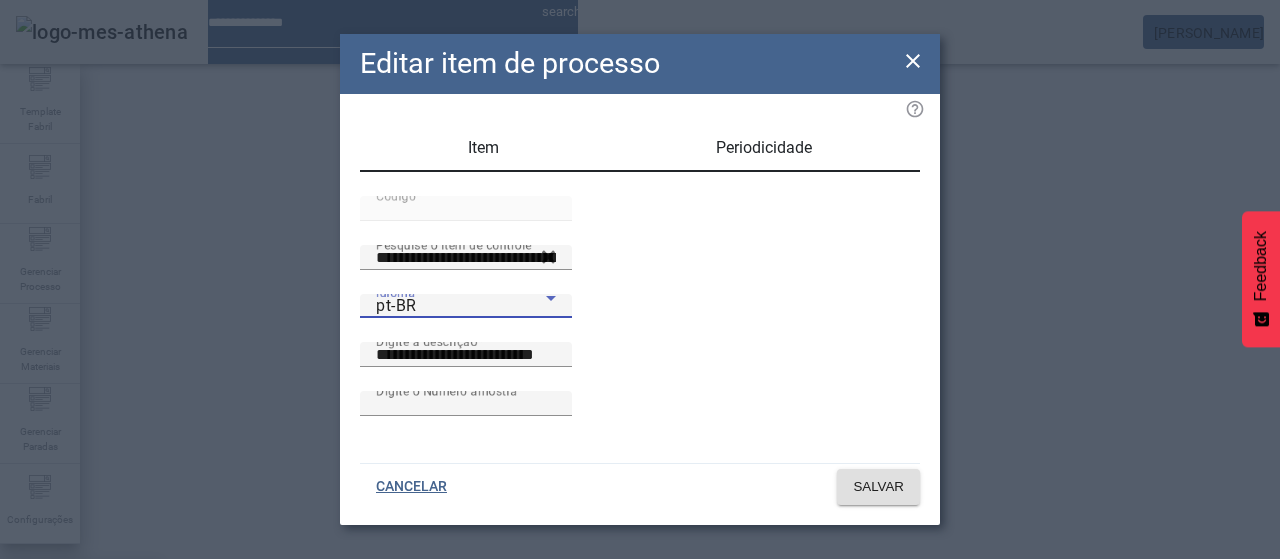 click on "es-ES" at bounding box center (81, 687) 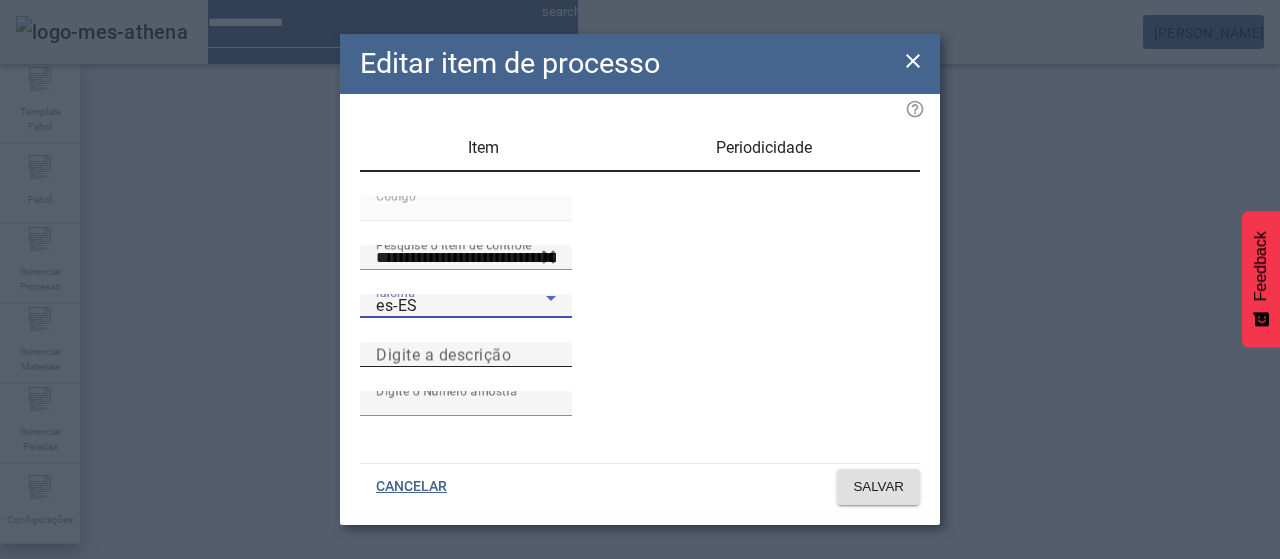 click on "Digite a descrição" at bounding box center (443, 354) 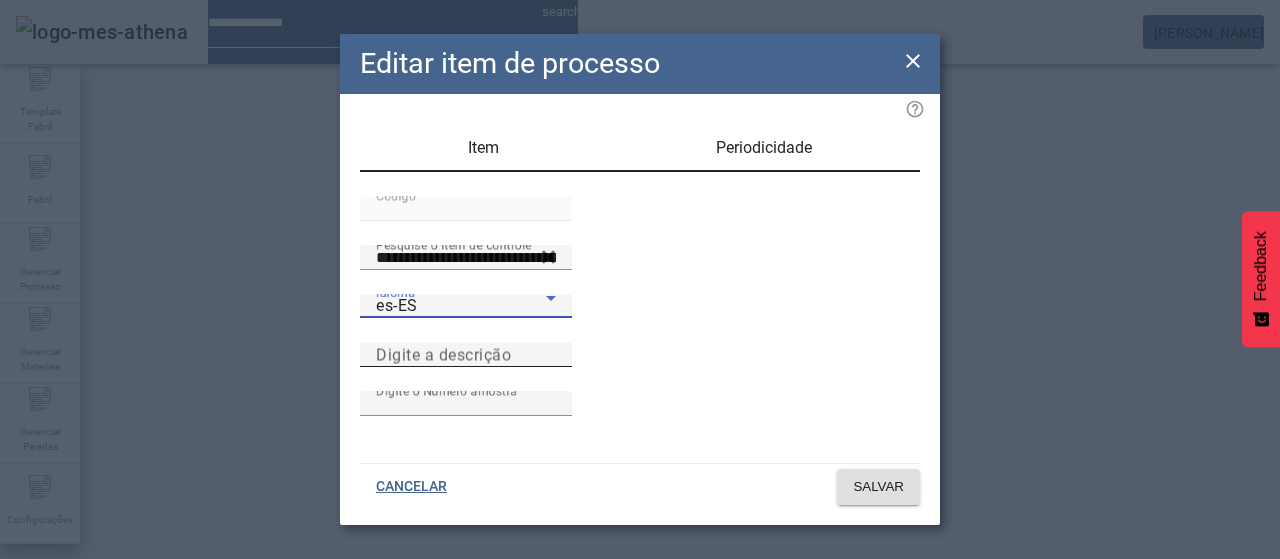 click on "Digite a descrição" at bounding box center [466, 355] 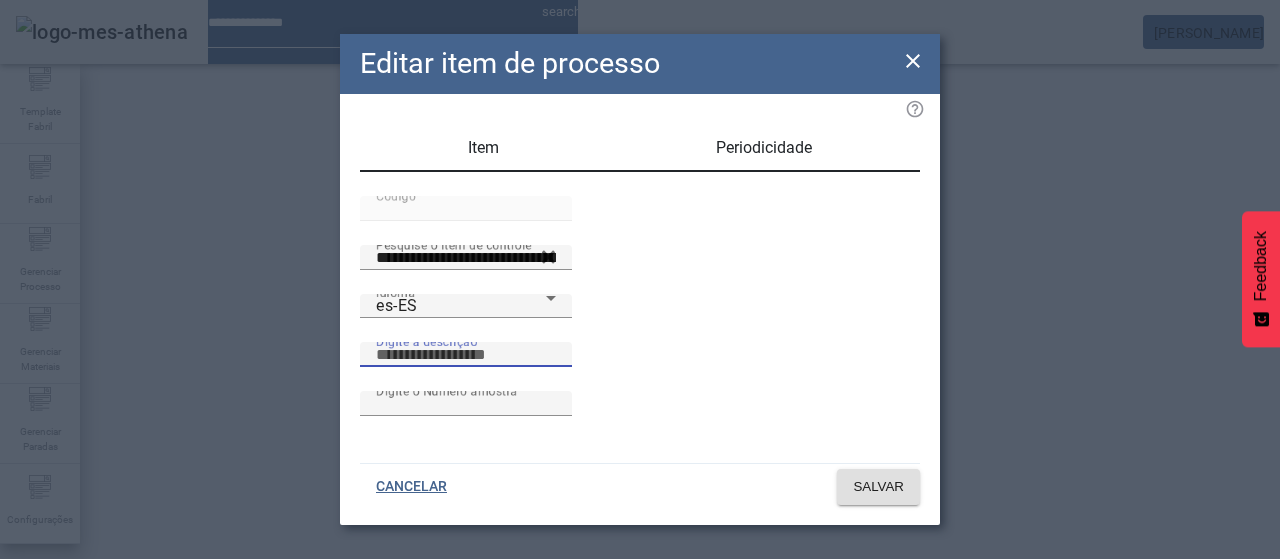 paste on "**********" 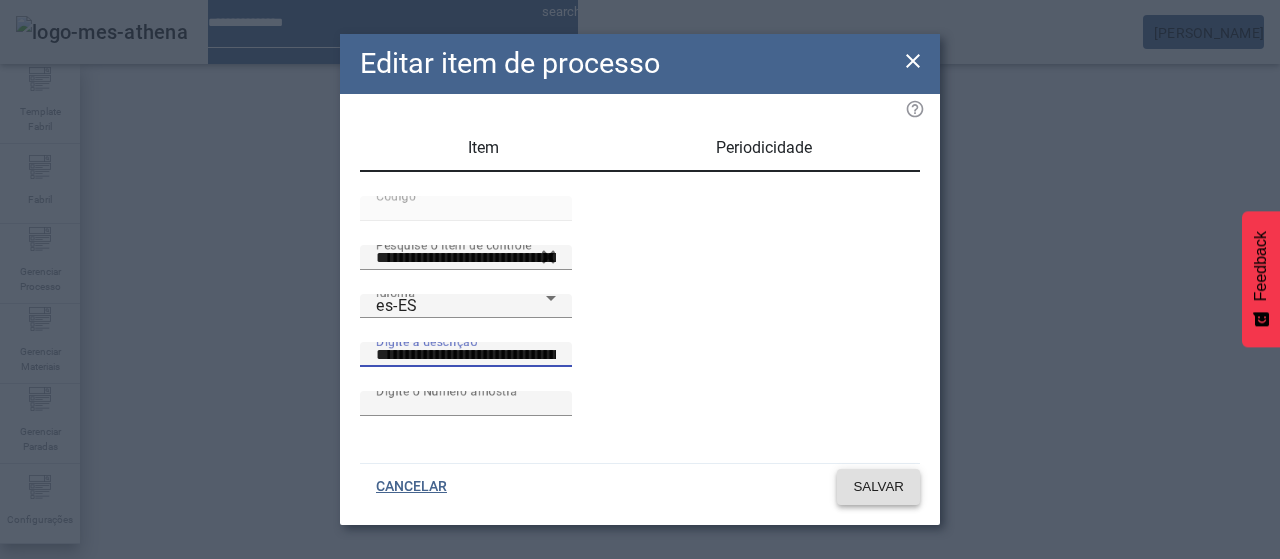 type on "**********" 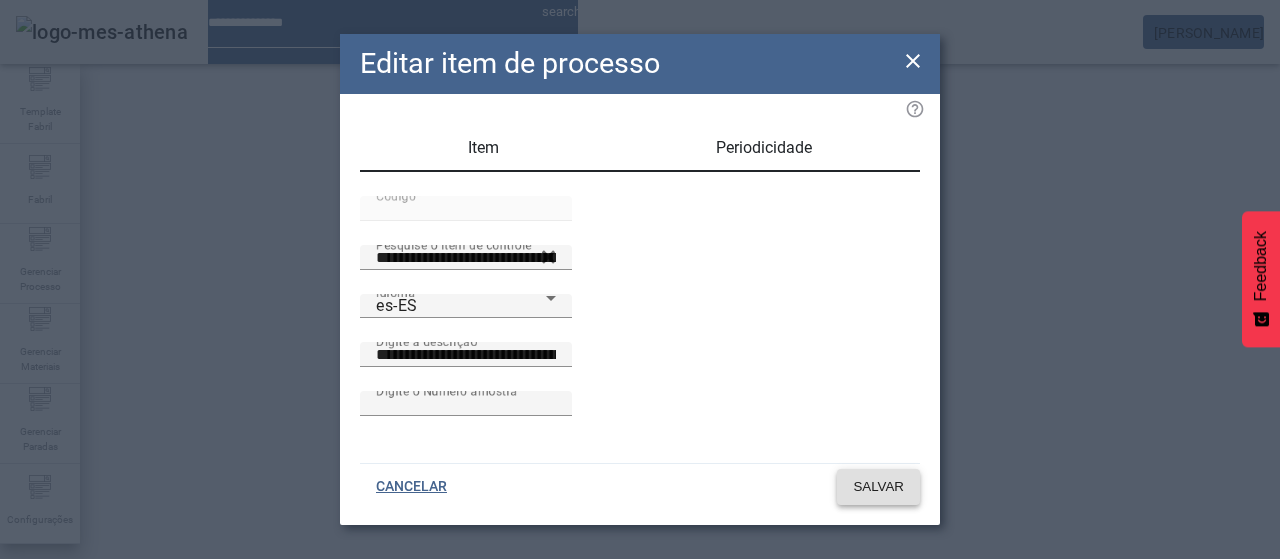 click on "SALVAR" 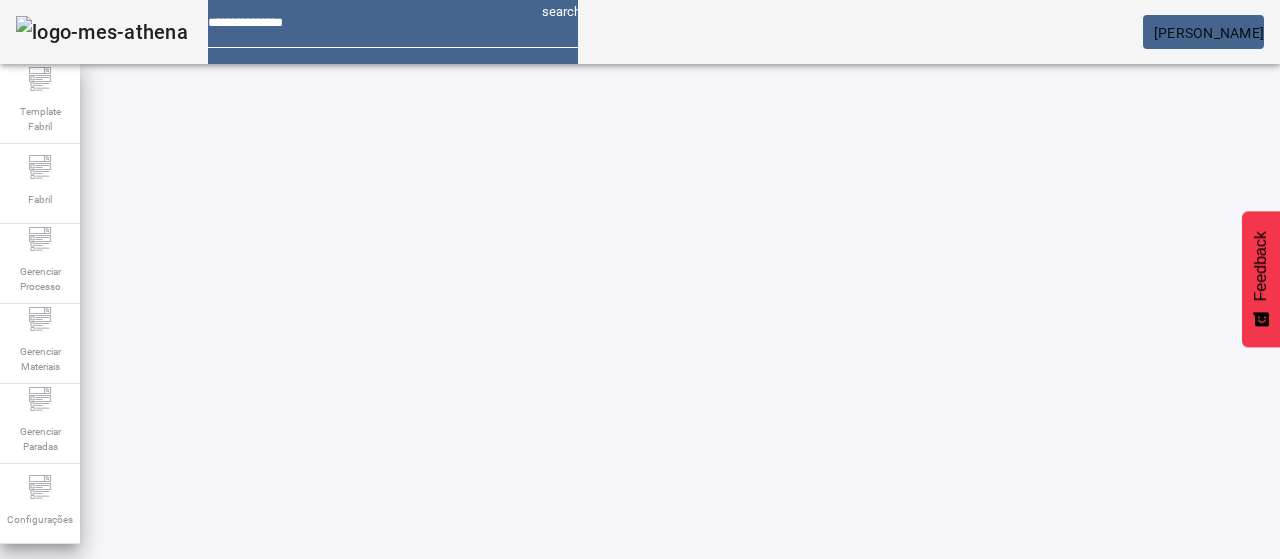 scroll, scrollTop: 122, scrollLeft: 0, axis: vertical 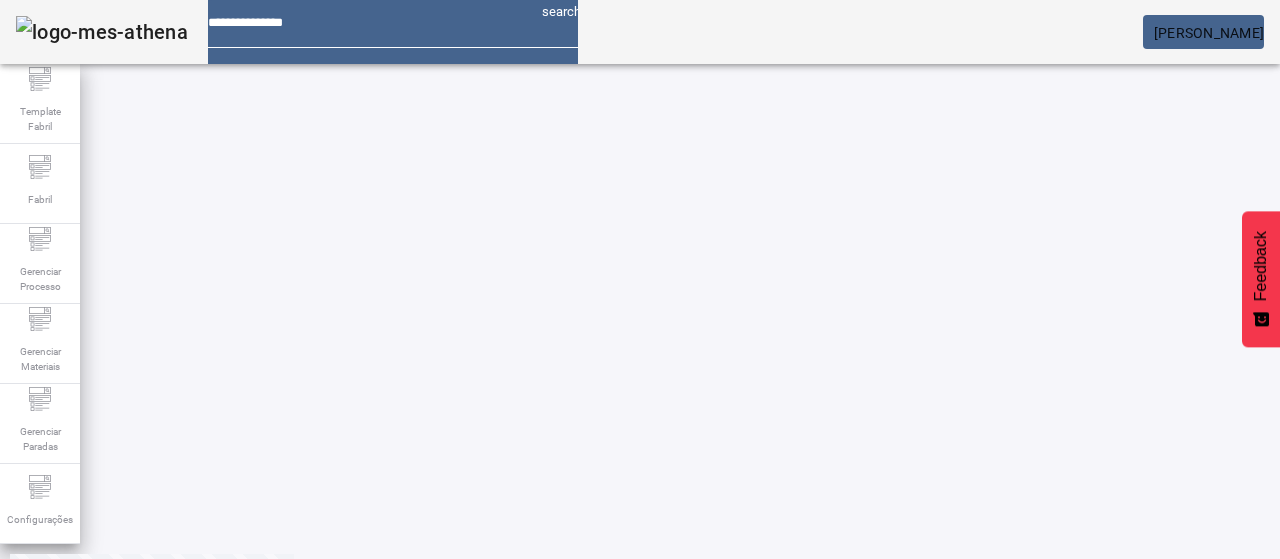 click on "2" 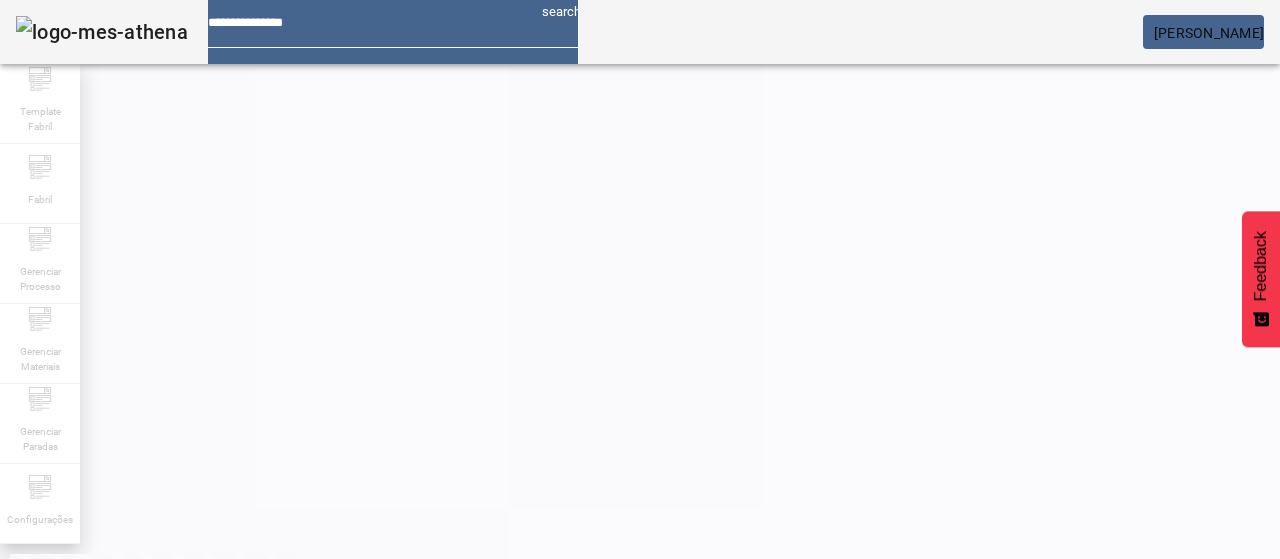 scroll, scrollTop: 10, scrollLeft: 0, axis: vertical 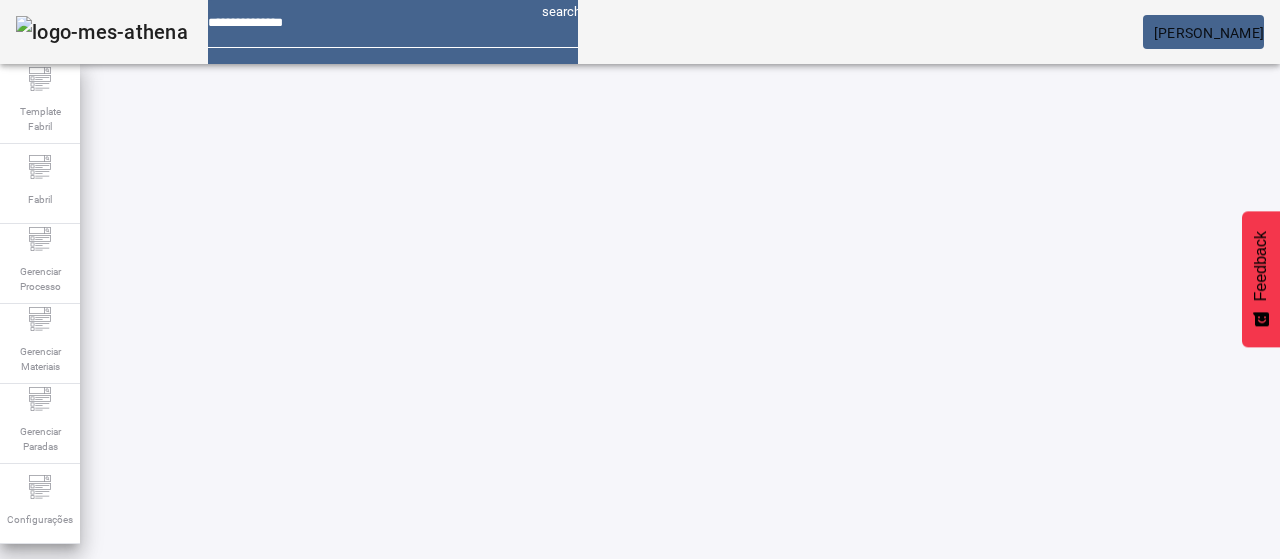 click on "EDITAR" at bounding box center [353, 769] 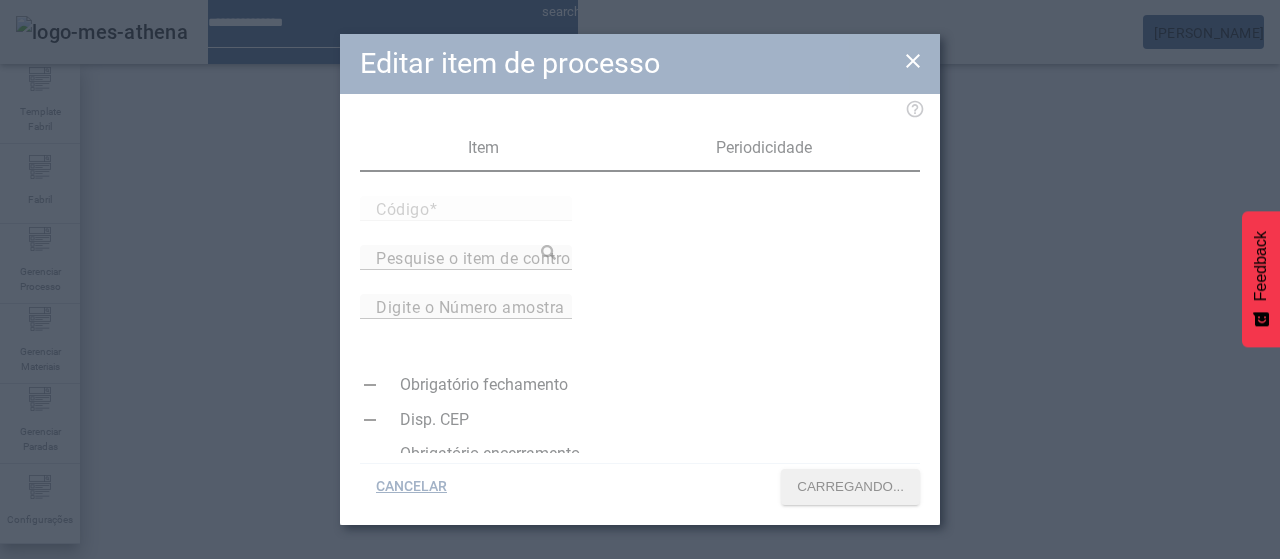 type on "*****" 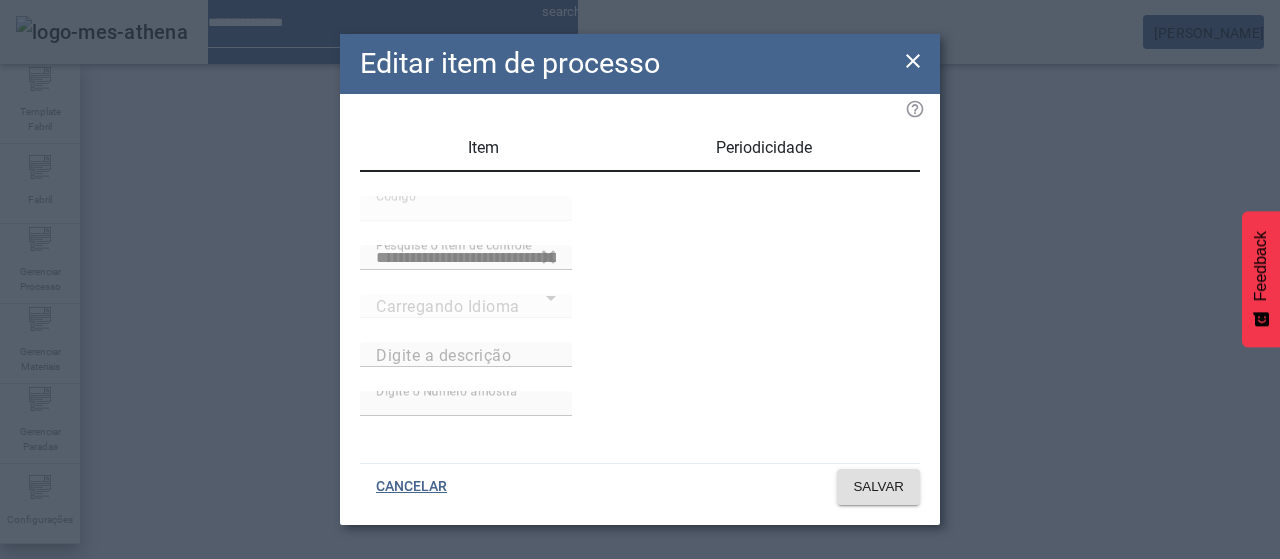 type on "**********" 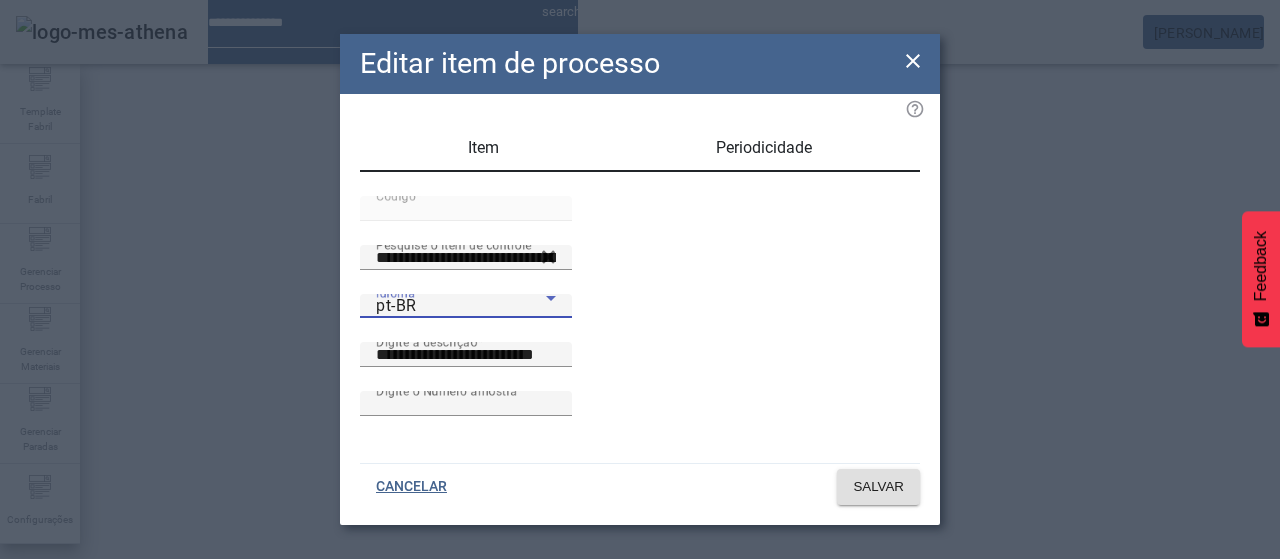 click on "pt-BR" at bounding box center (461, 306) 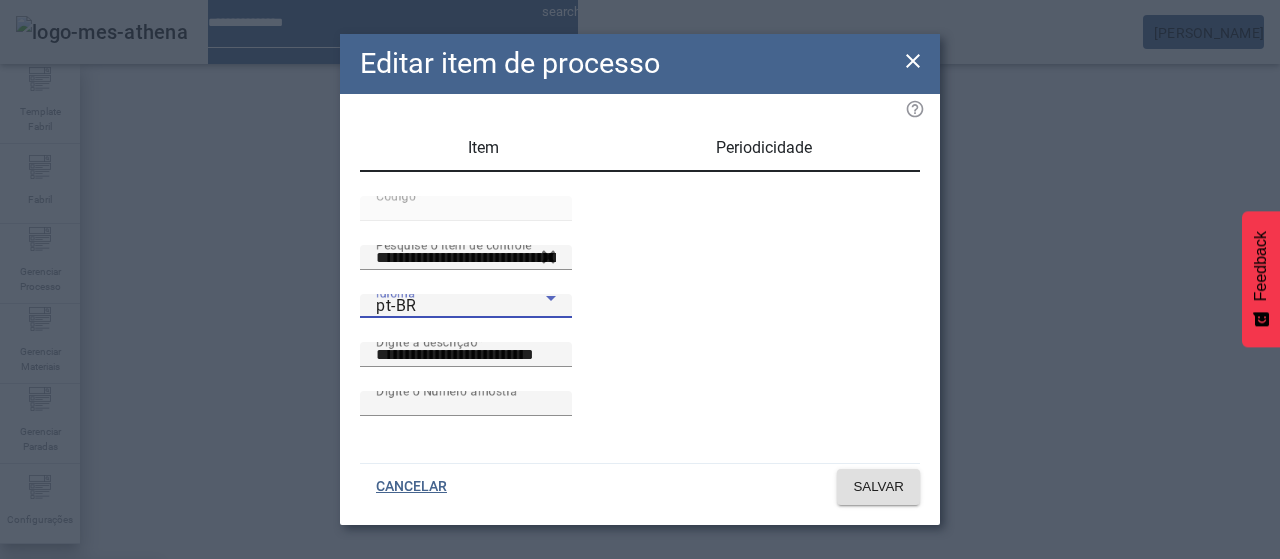 click on "es-ES" at bounding box center (81, 687) 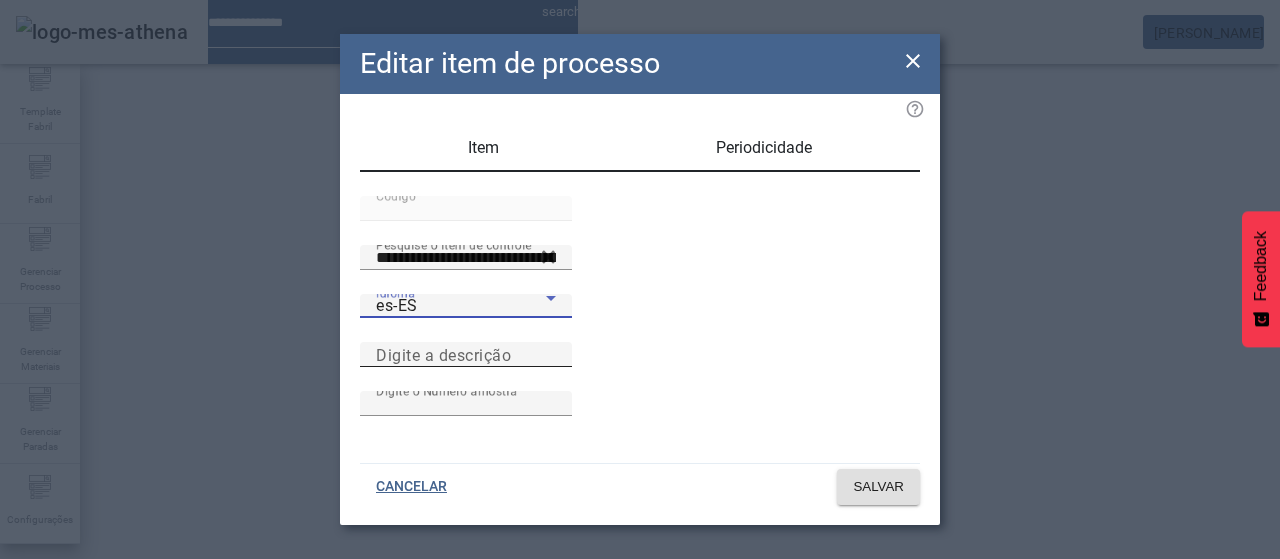 click on "Digite a descrição" at bounding box center (443, 354) 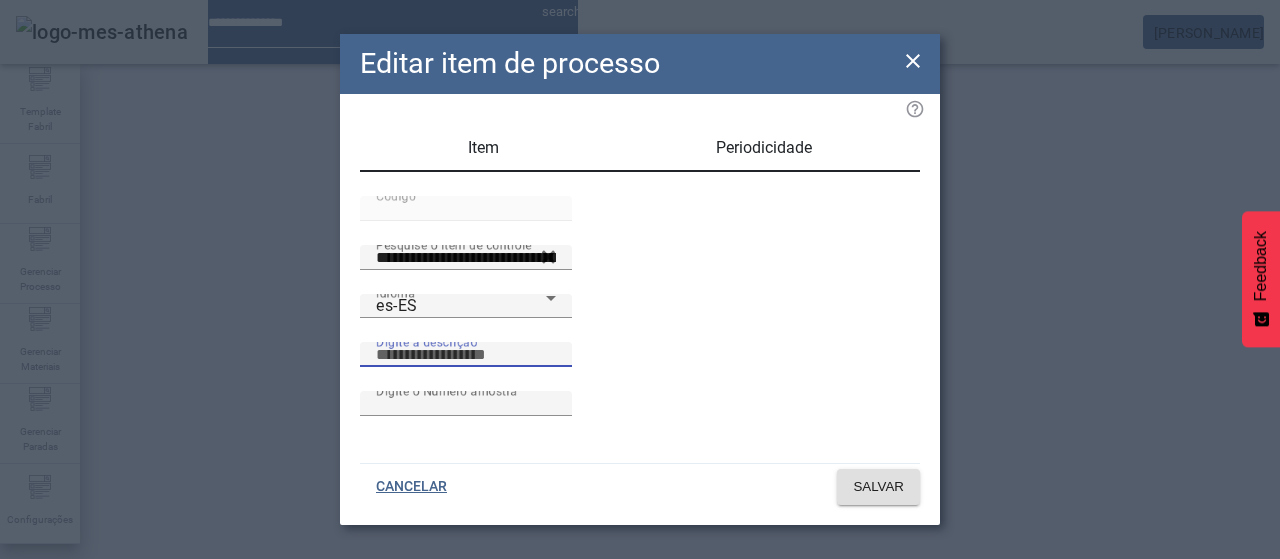 type on "*" 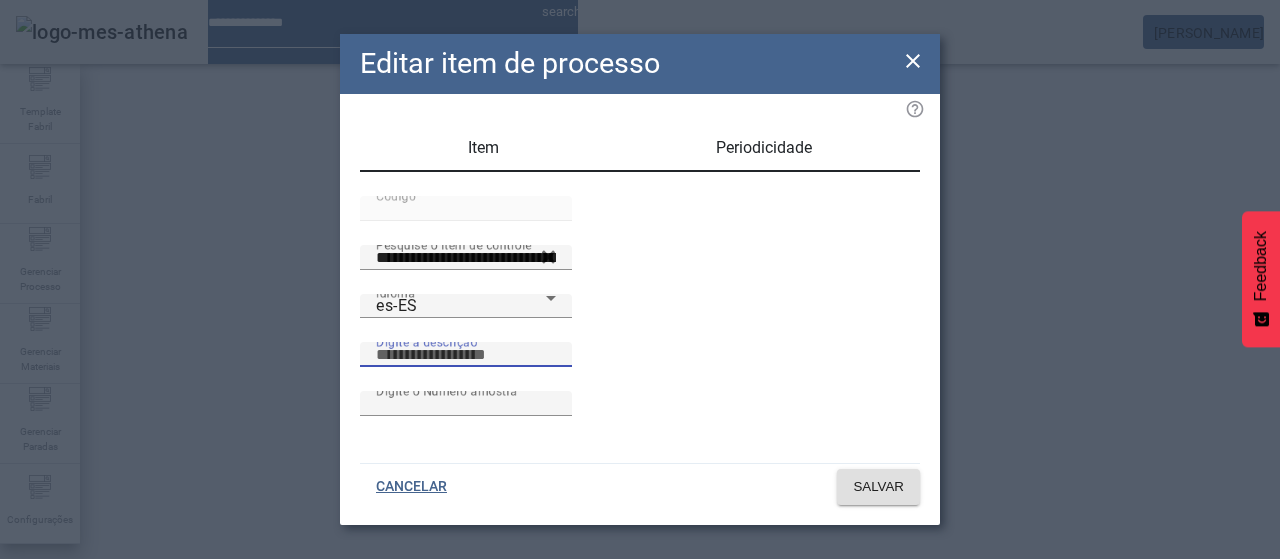 paste on "**********" 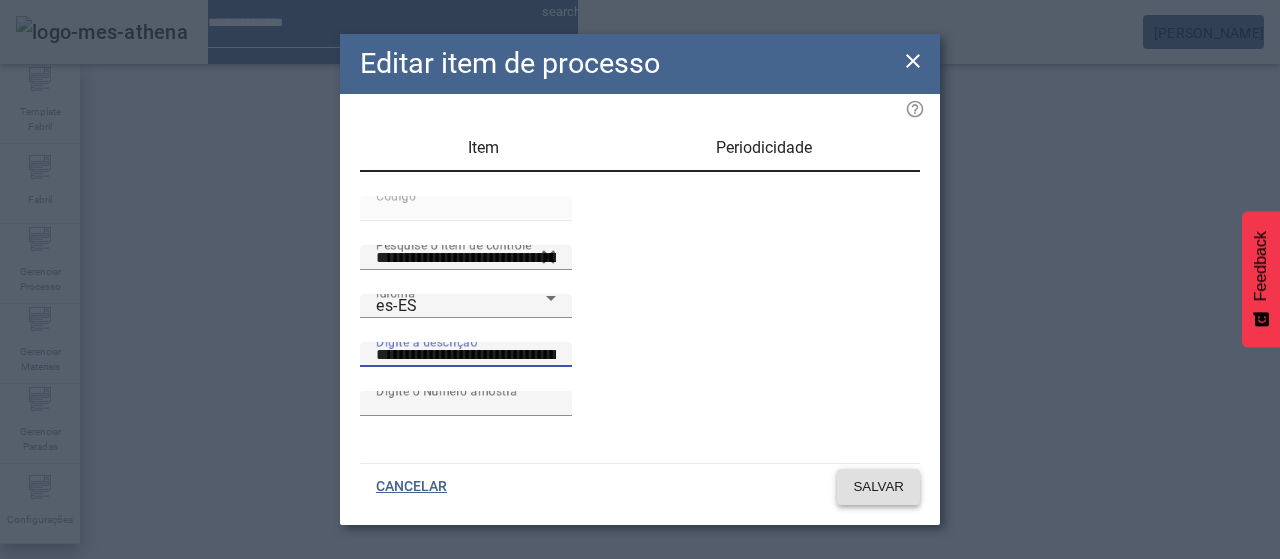 type on "**********" 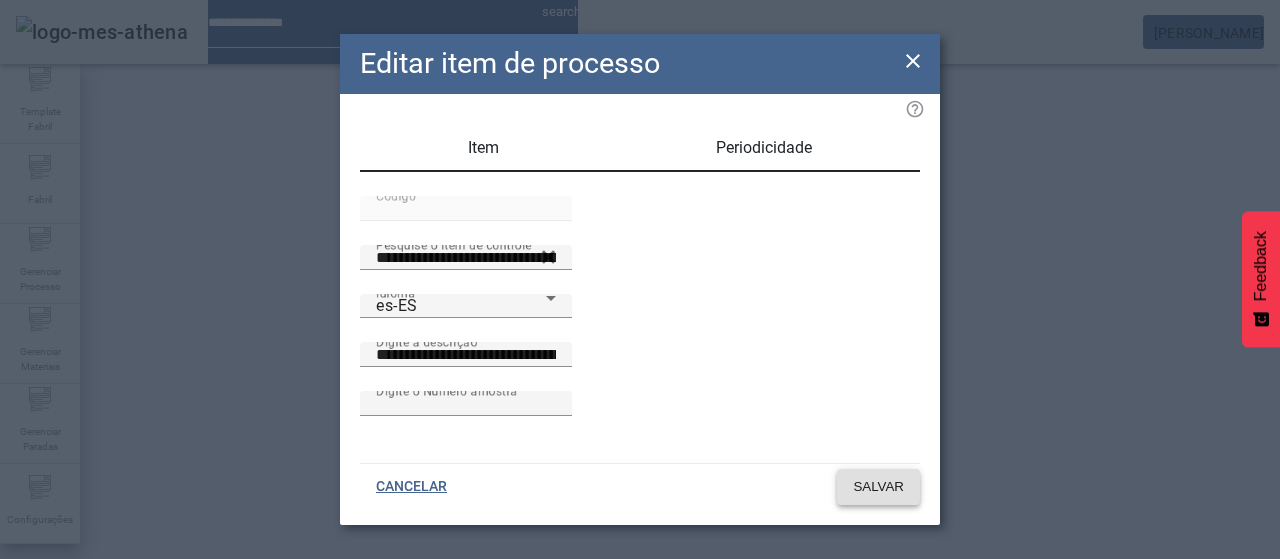 click 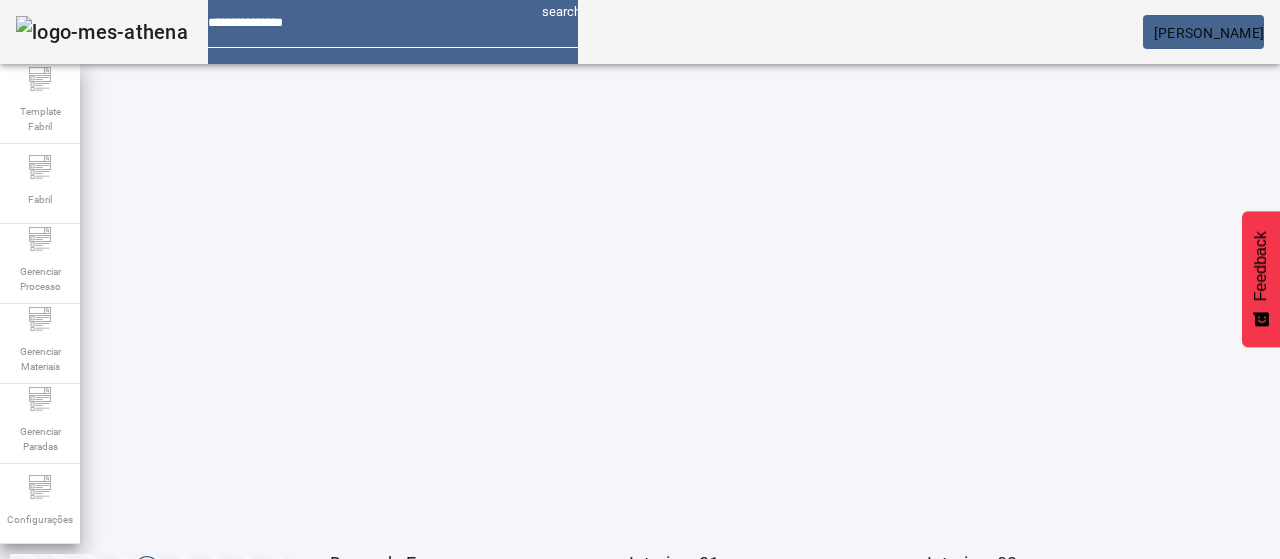 scroll, scrollTop: 160, scrollLeft: 0, axis: vertical 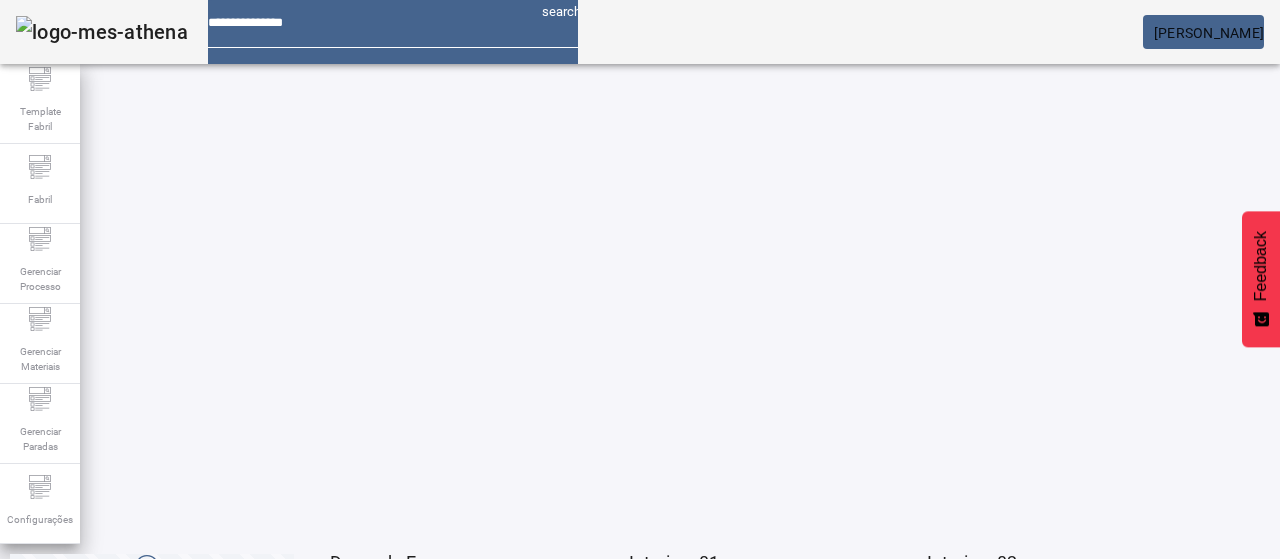 click on "2" 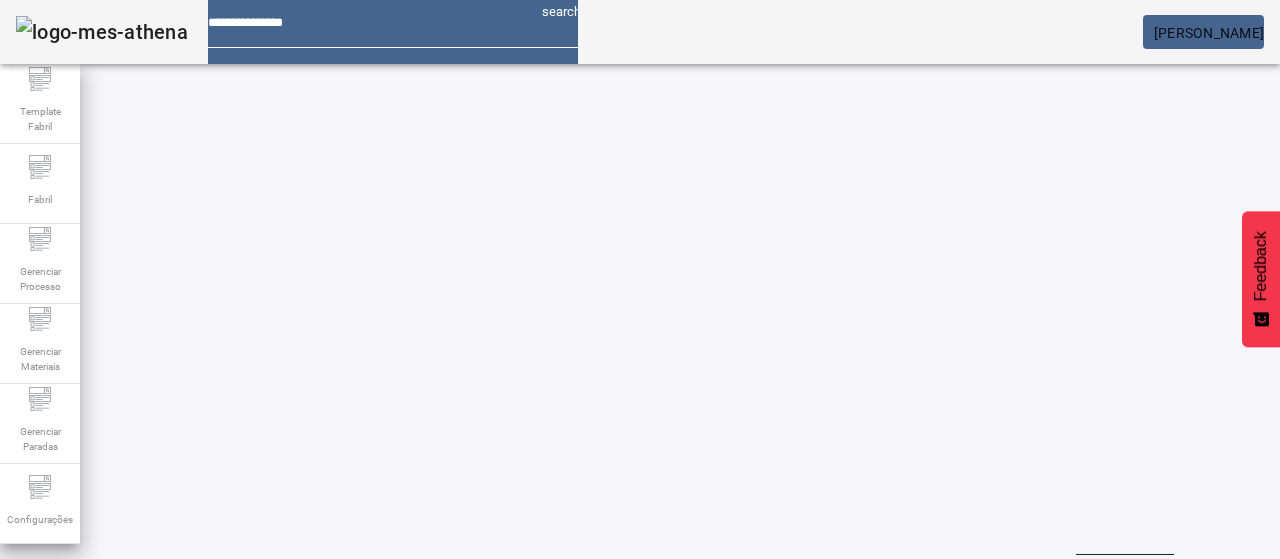 scroll, scrollTop: 10, scrollLeft: 0, axis: vertical 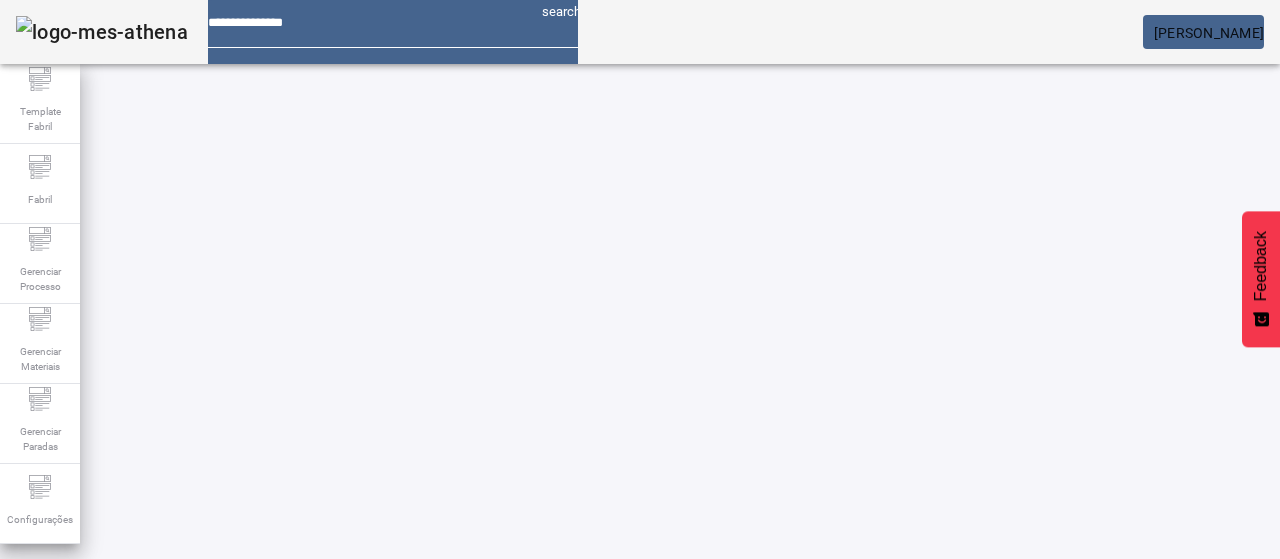 click on "EDITAR" at bounding box center (950, 769) 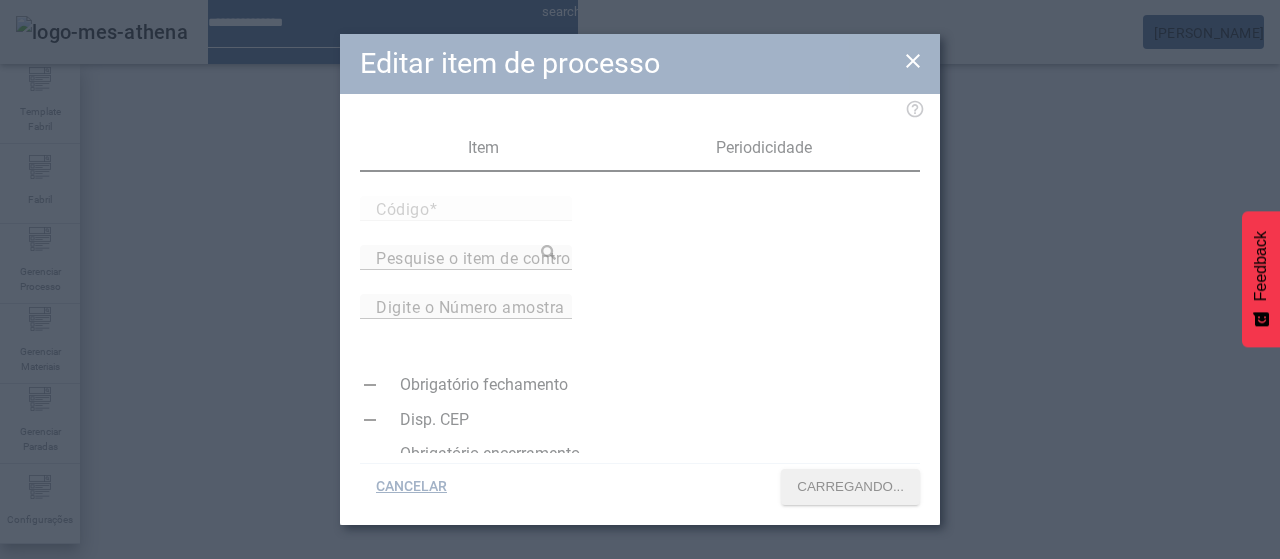 type on "*****" 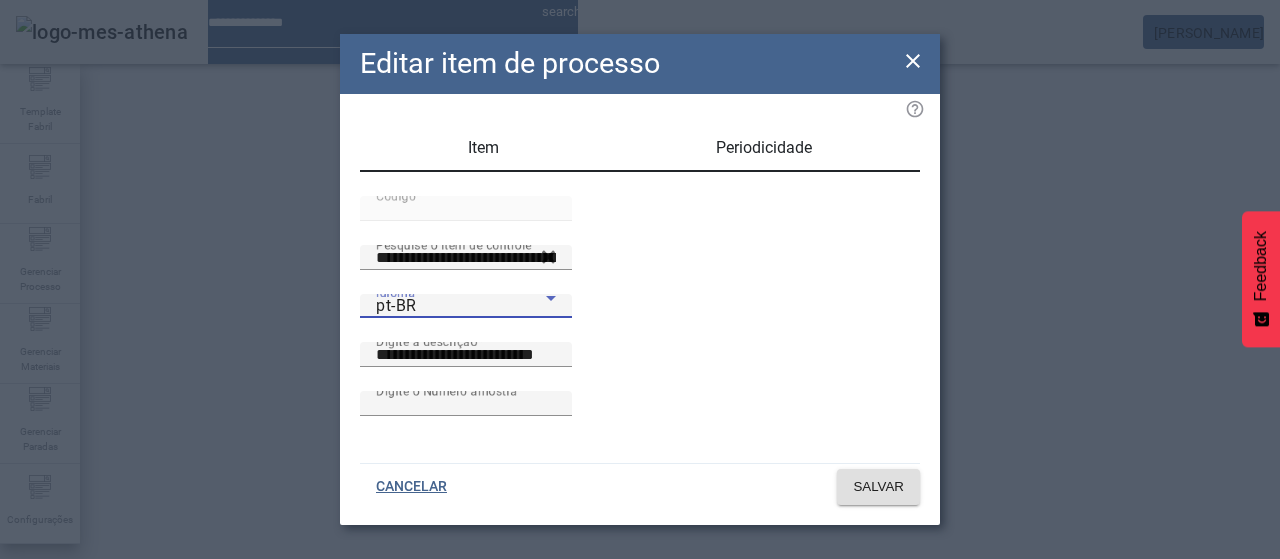 click on "pt-BR" at bounding box center [461, 306] 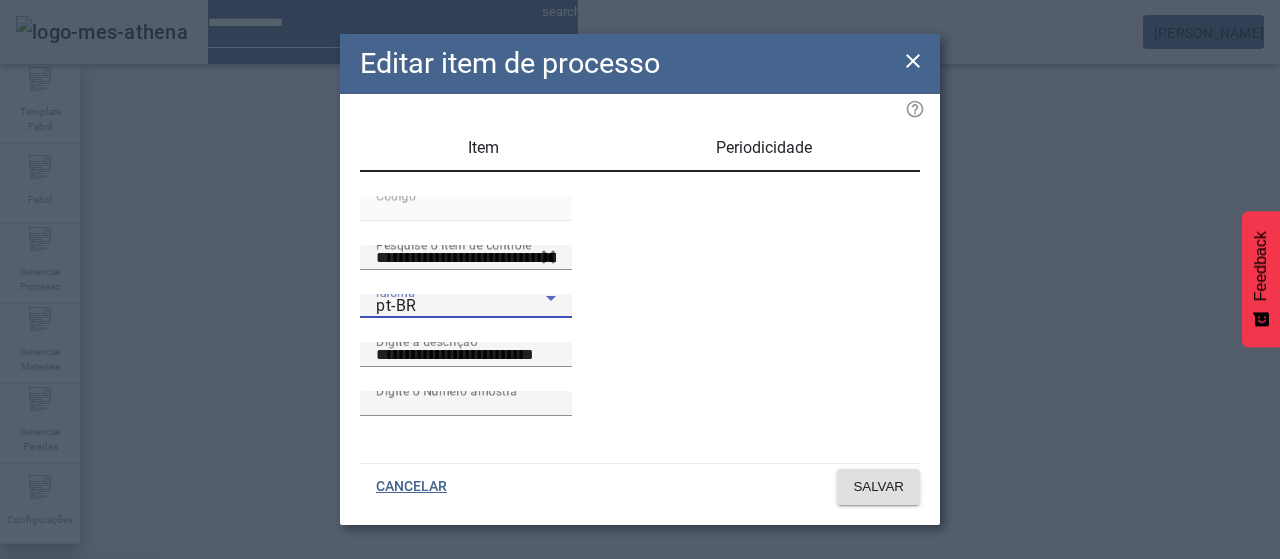 click on "es-ES" at bounding box center (81, 687) 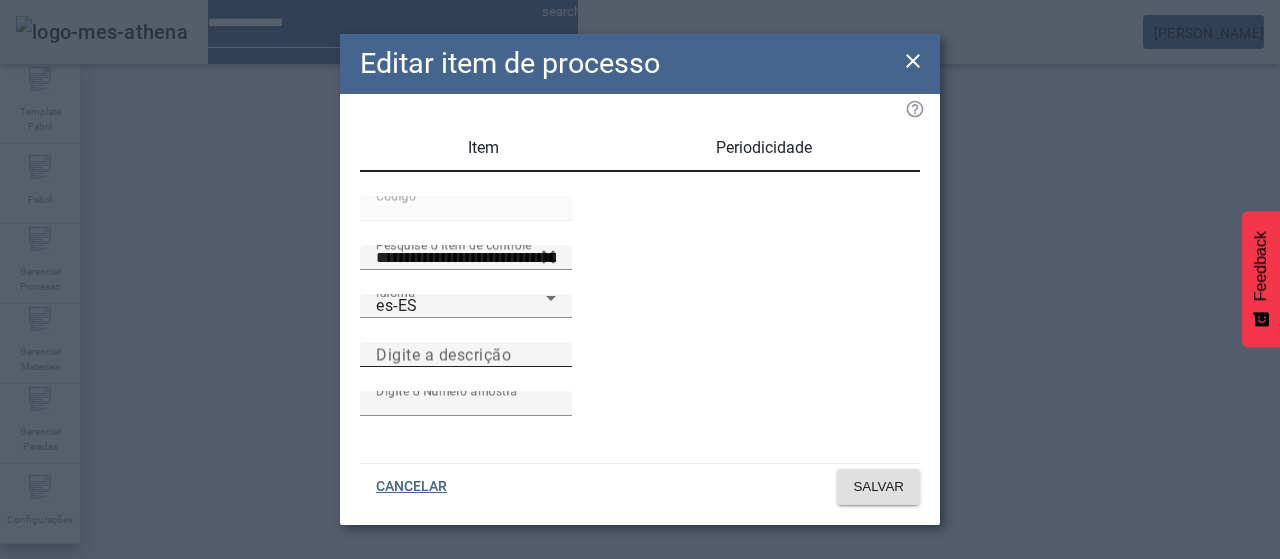 click on "Digite a descrição" at bounding box center (466, 354) 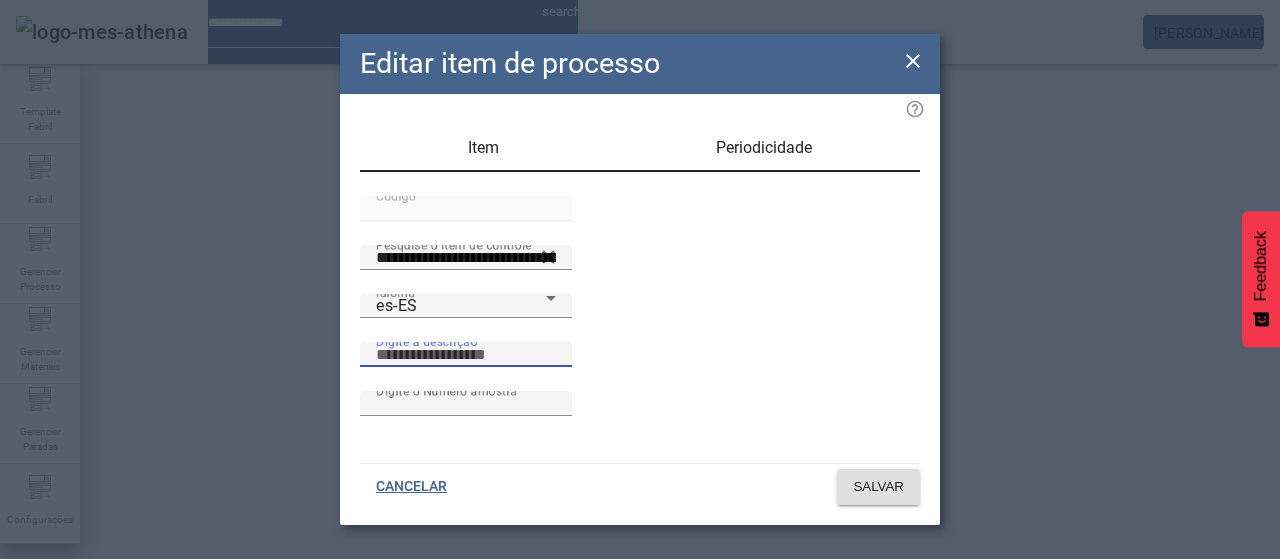 paste on "**********" 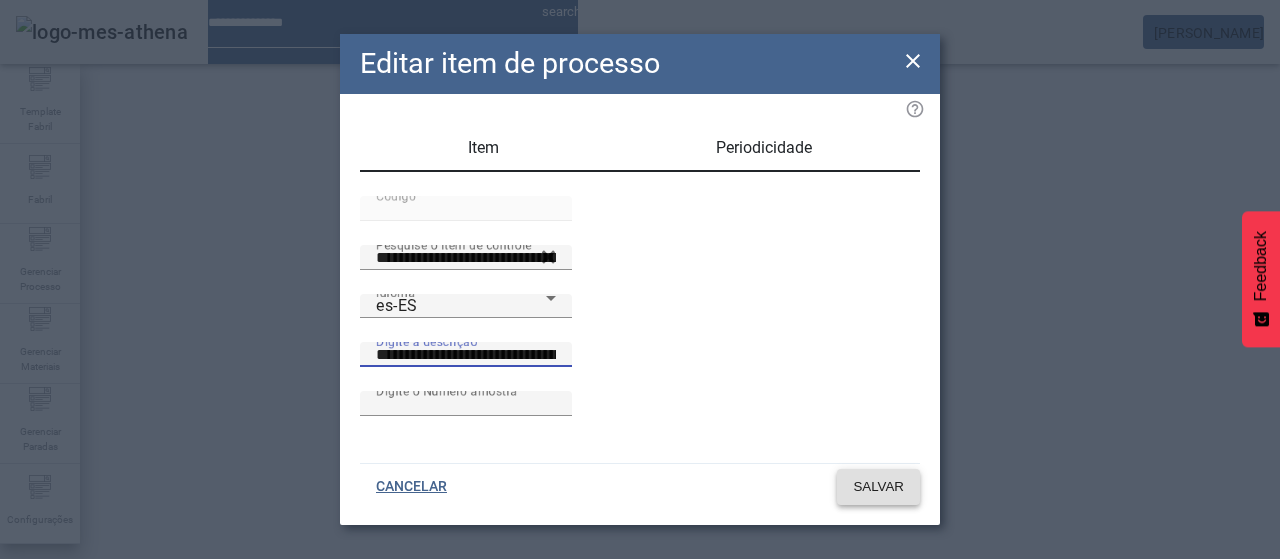 type on "**********" 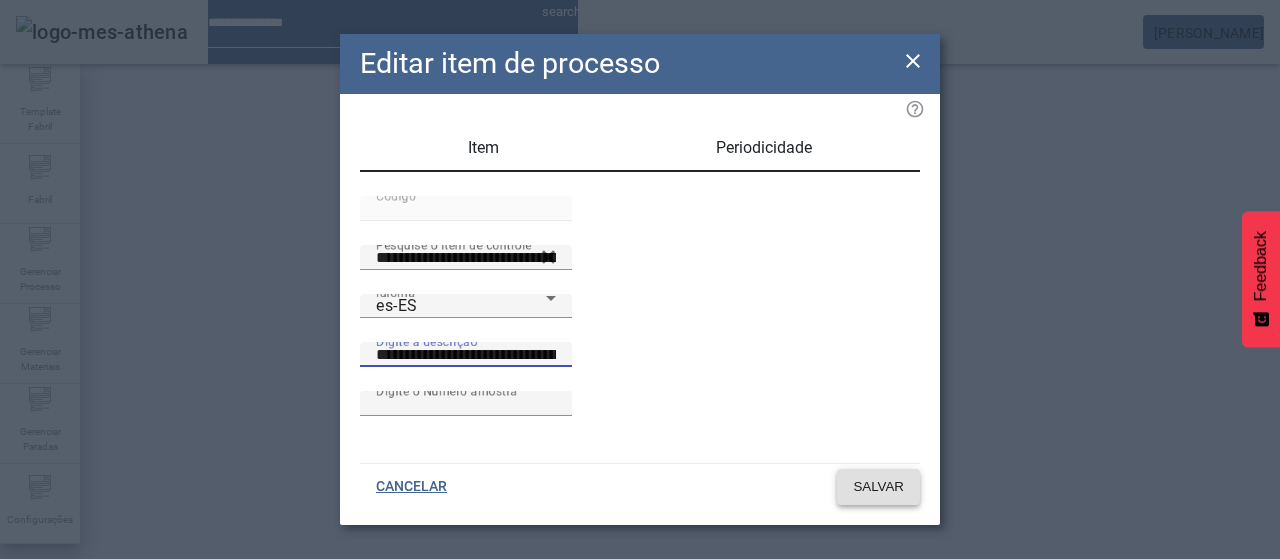 click 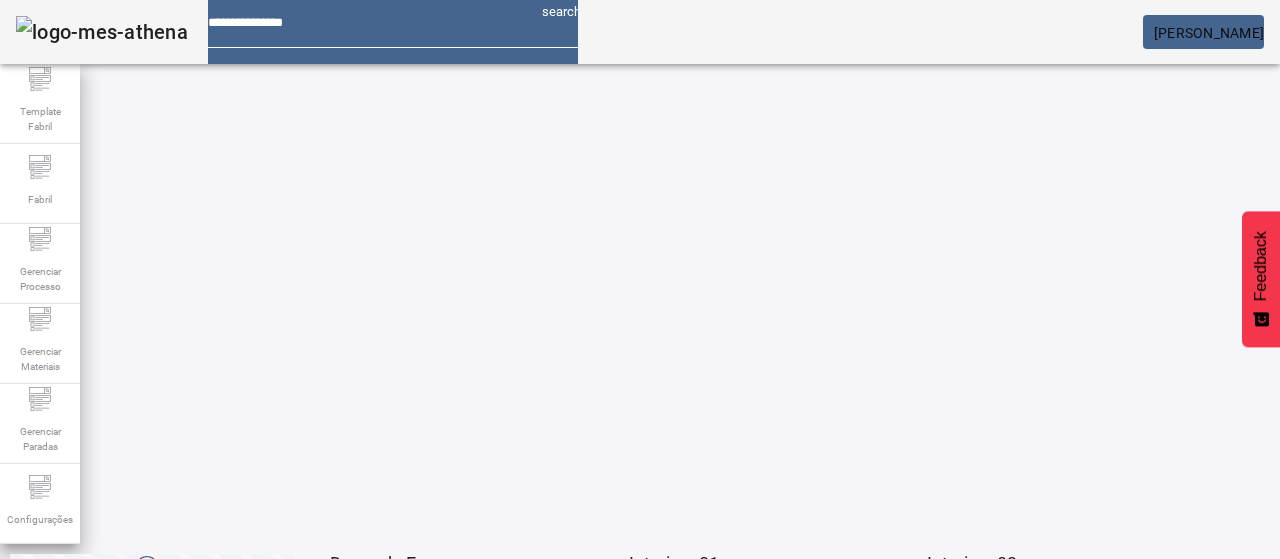 scroll, scrollTop: 160, scrollLeft: 0, axis: vertical 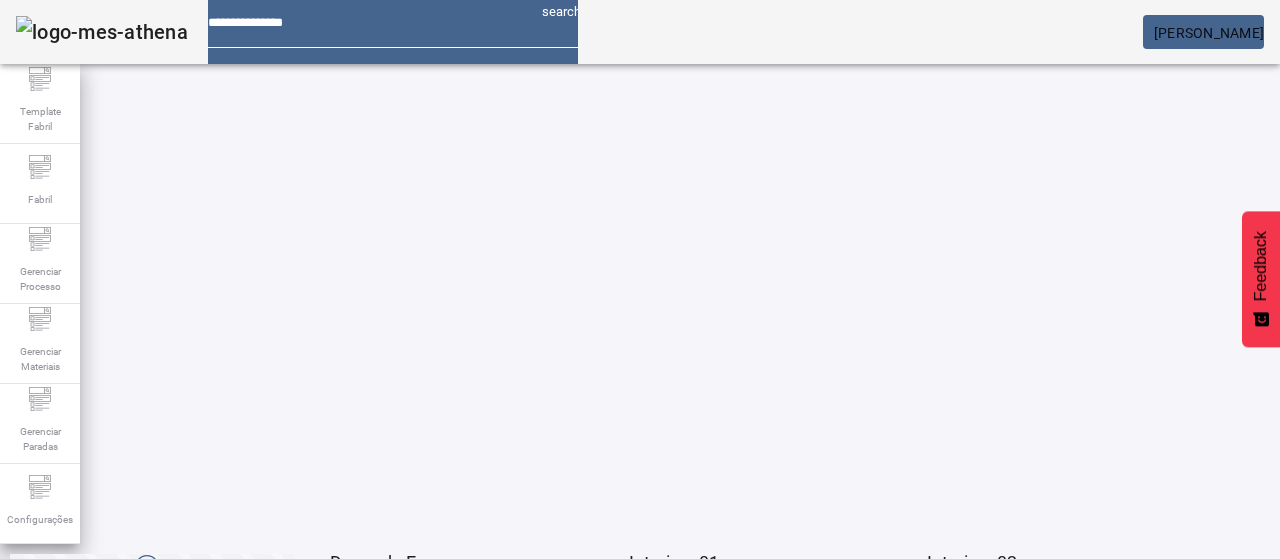 click on "2" 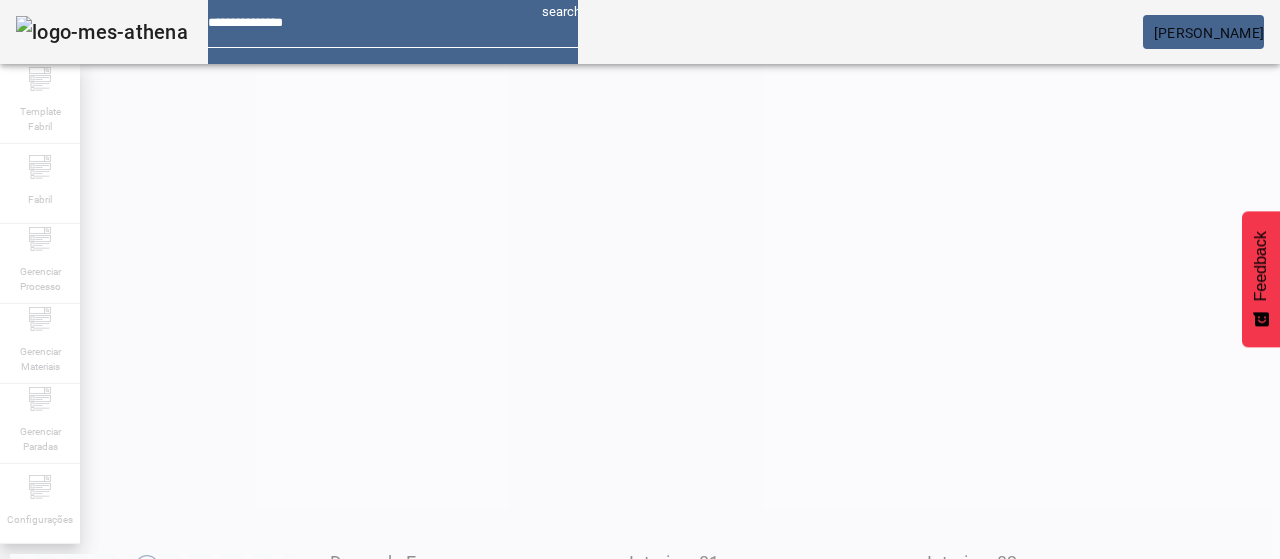 scroll, scrollTop: 10, scrollLeft: 0, axis: vertical 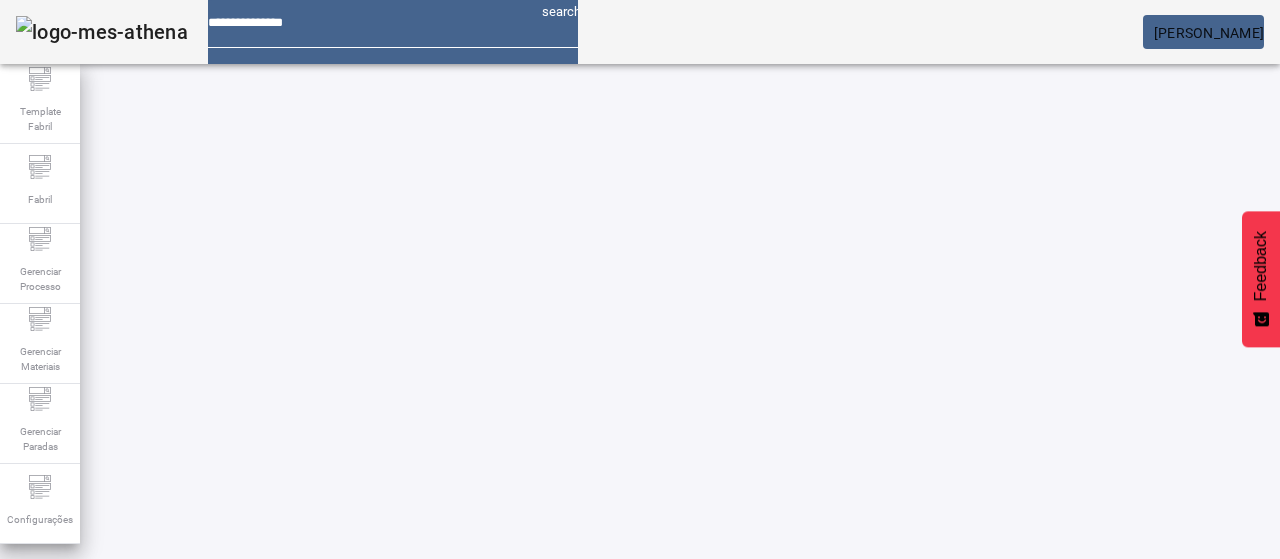 click on "EDITAR" at bounding box center (54, 919) 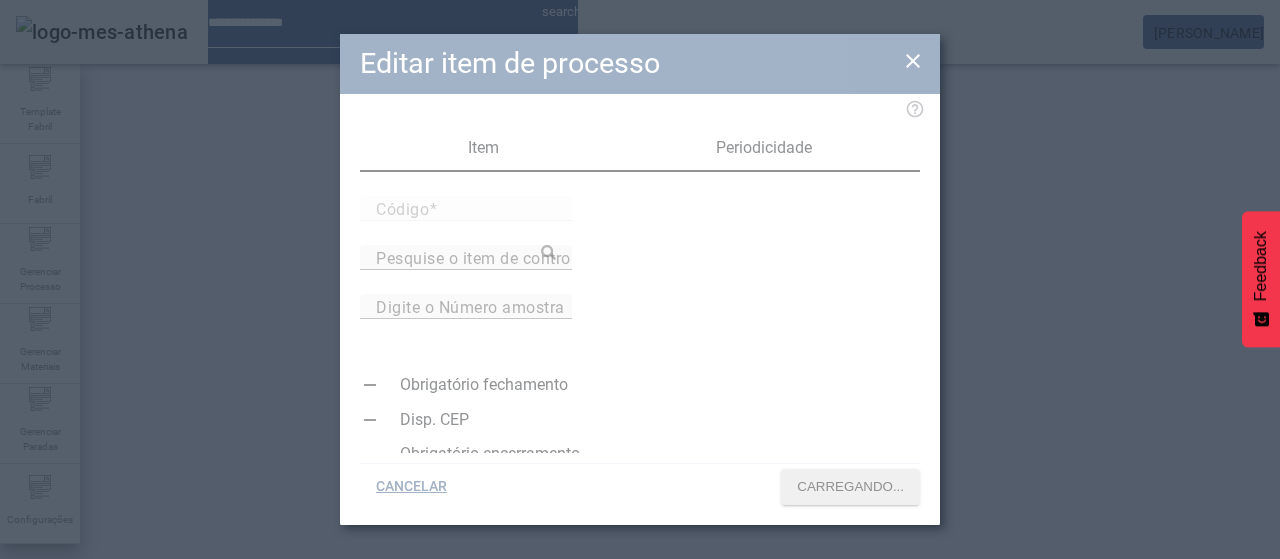 type on "*****" 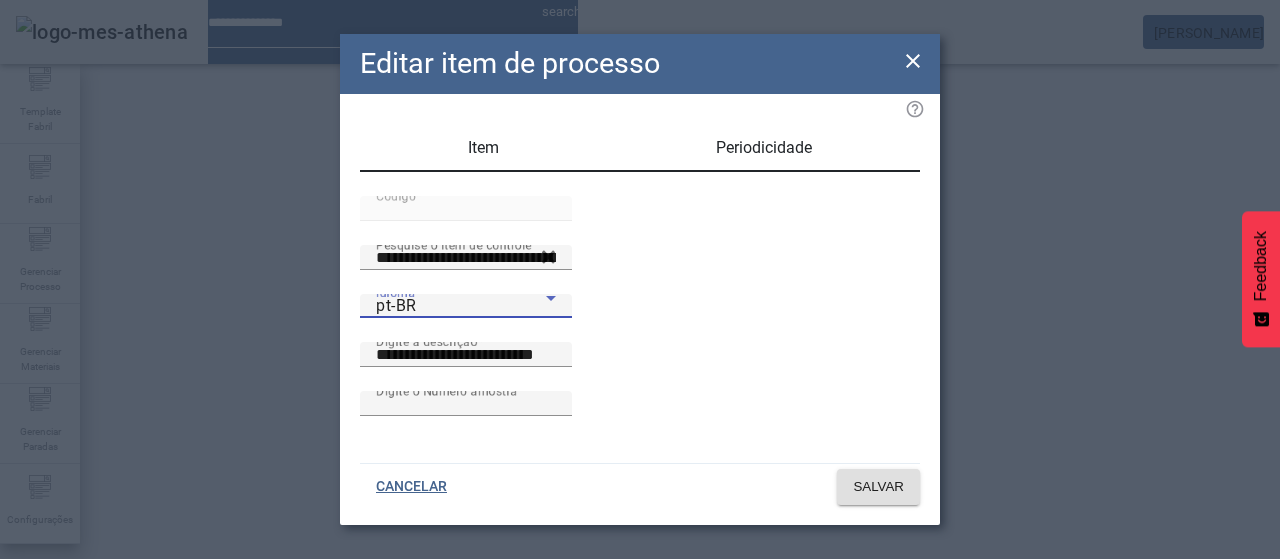 click on "pt-BR" at bounding box center (461, 306) 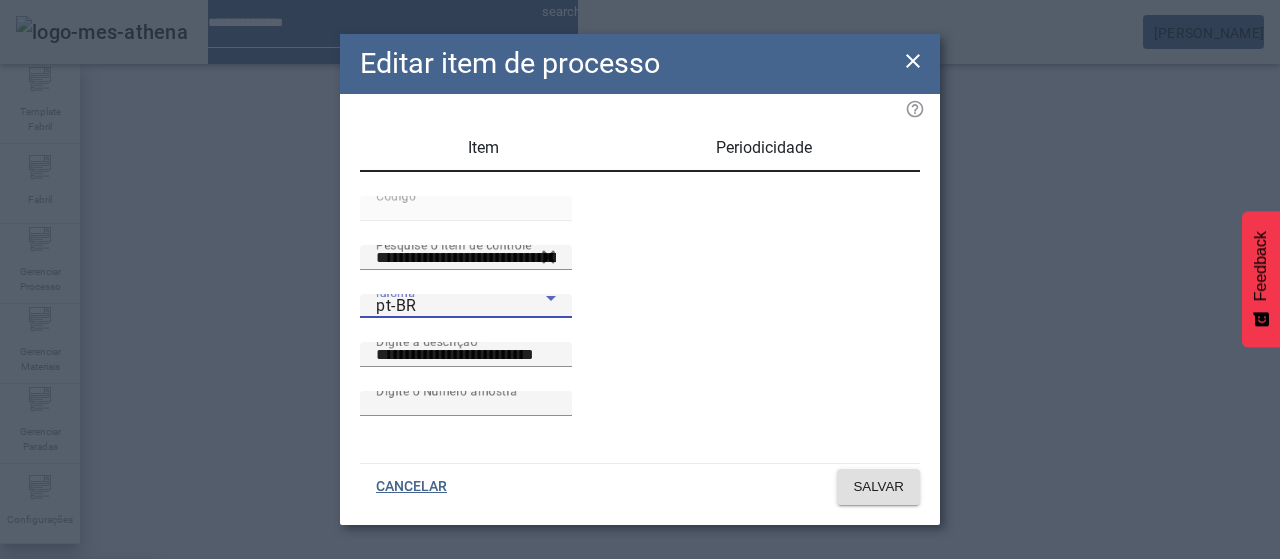 click on "es-ES" at bounding box center [37, 687] 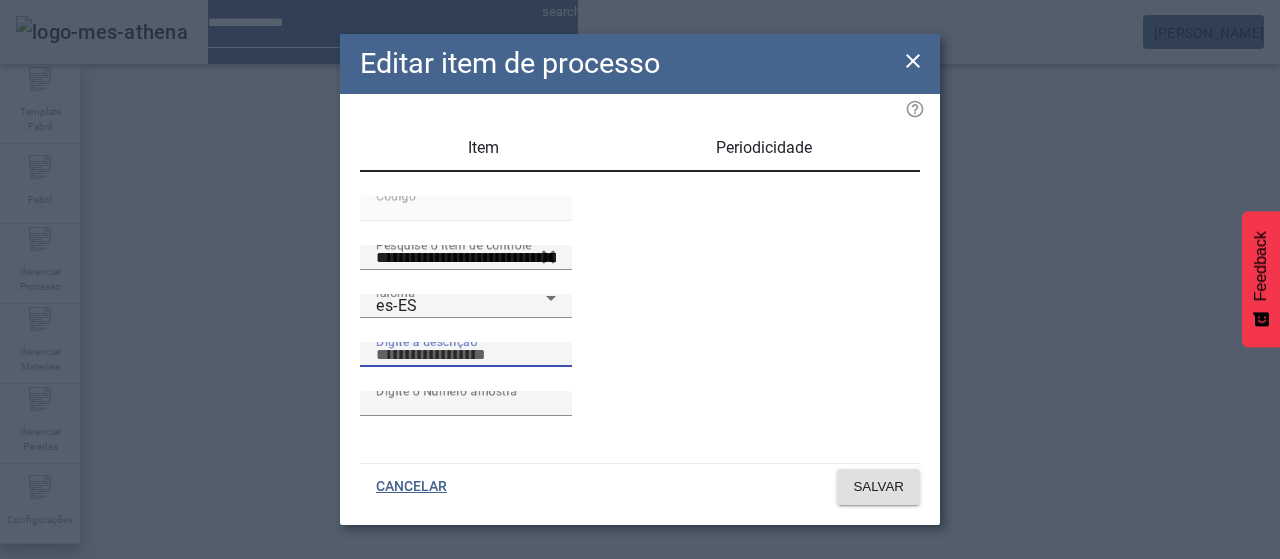 paste on "**********" 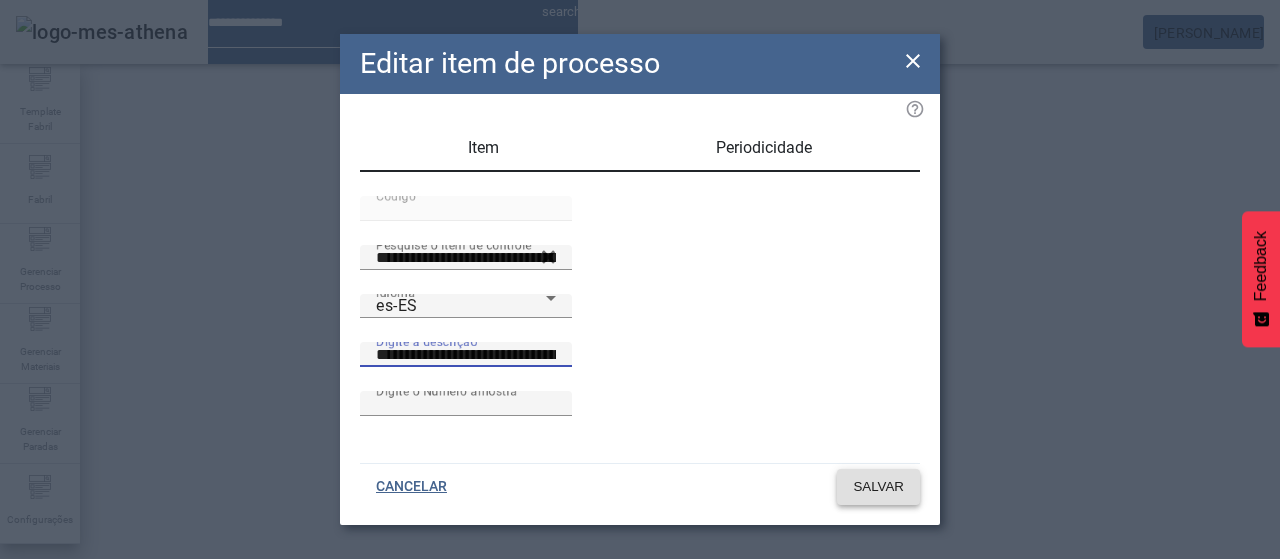 type on "**********" 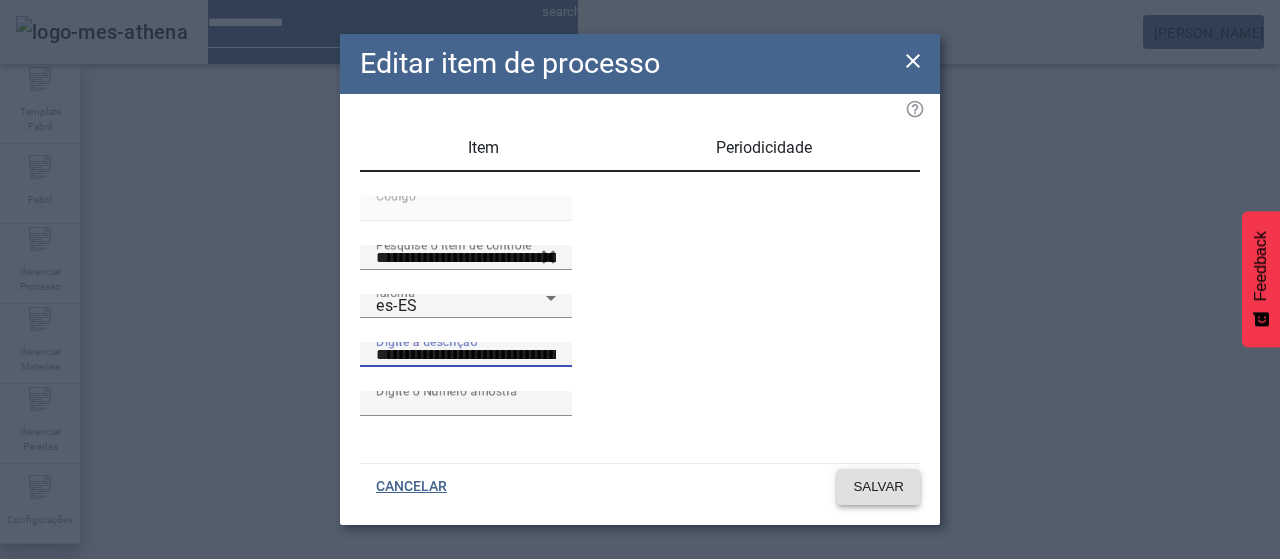 click 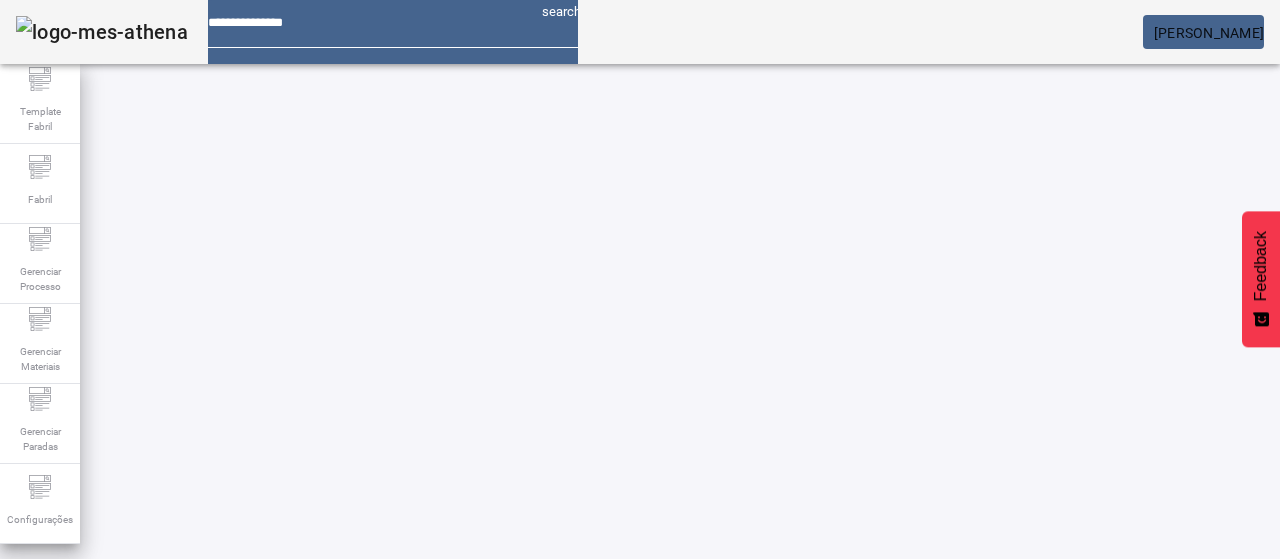 scroll, scrollTop: 160, scrollLeft: 0, axis: vertical 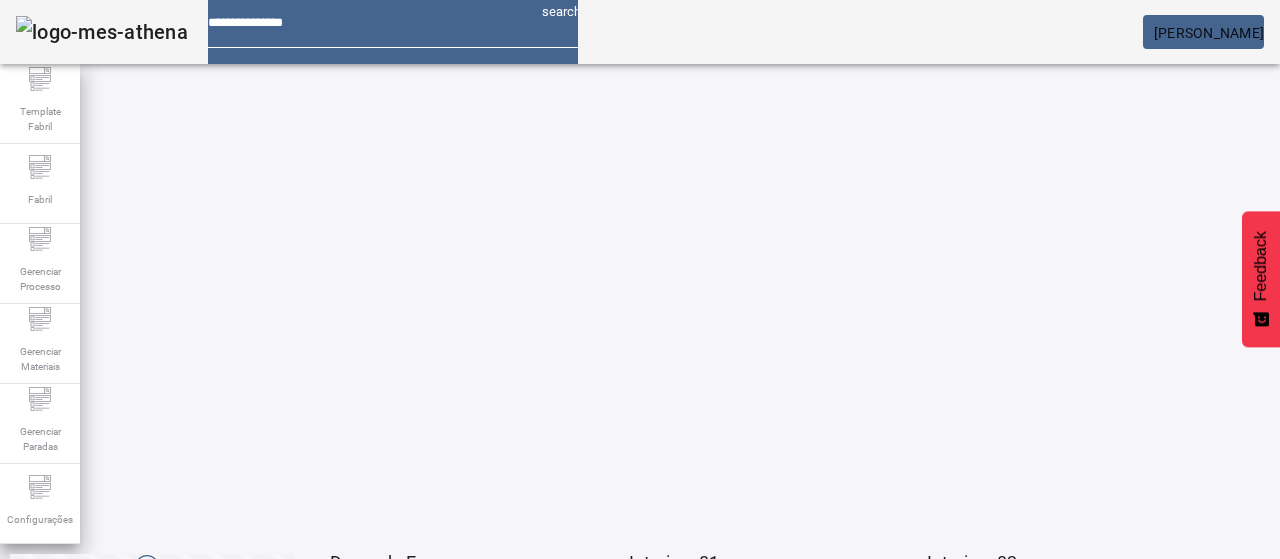 click on "2" 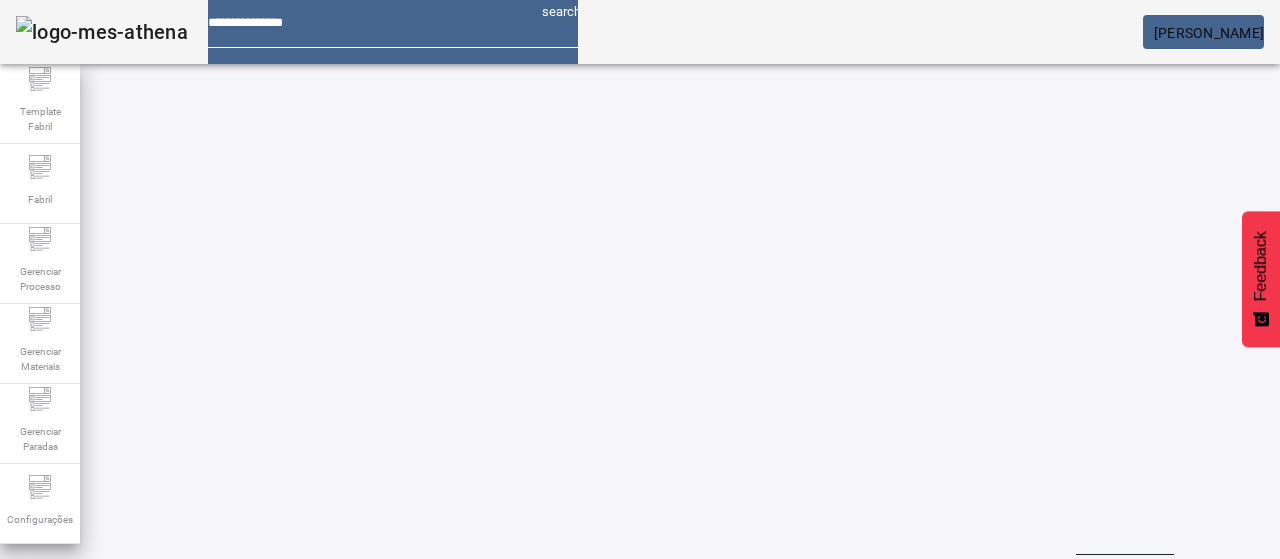scroll, scrollTop: 10, scrollLeft: 0, axis: vertical 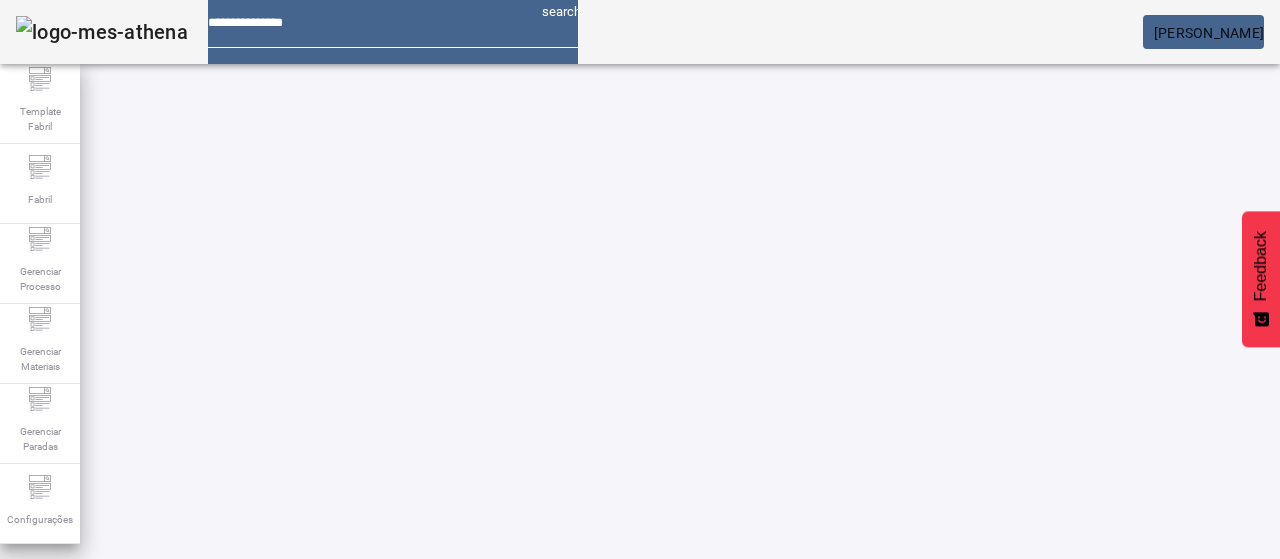 click on "EDITAR" at bounding box center [353, 919] 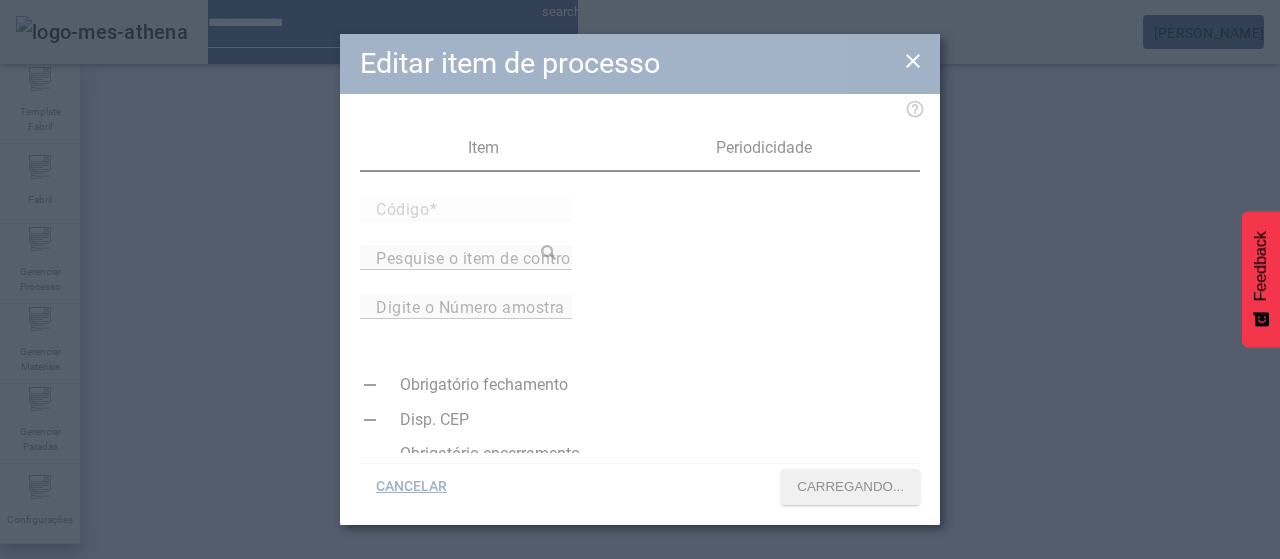 type on "*****" 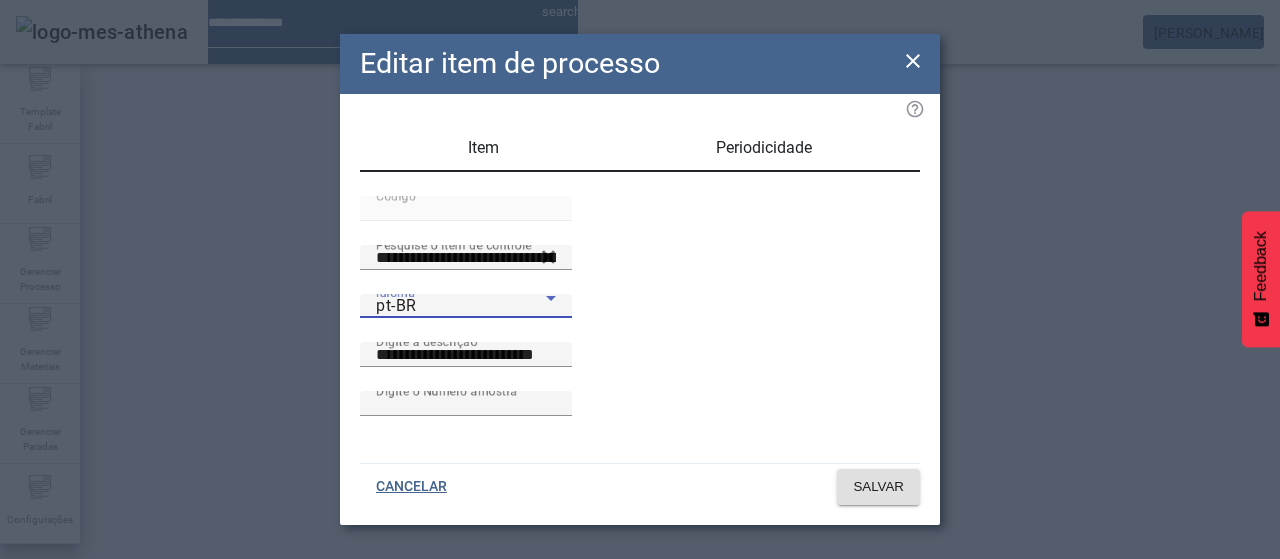 click on "pt-BR" at bounding box center [461, 306] 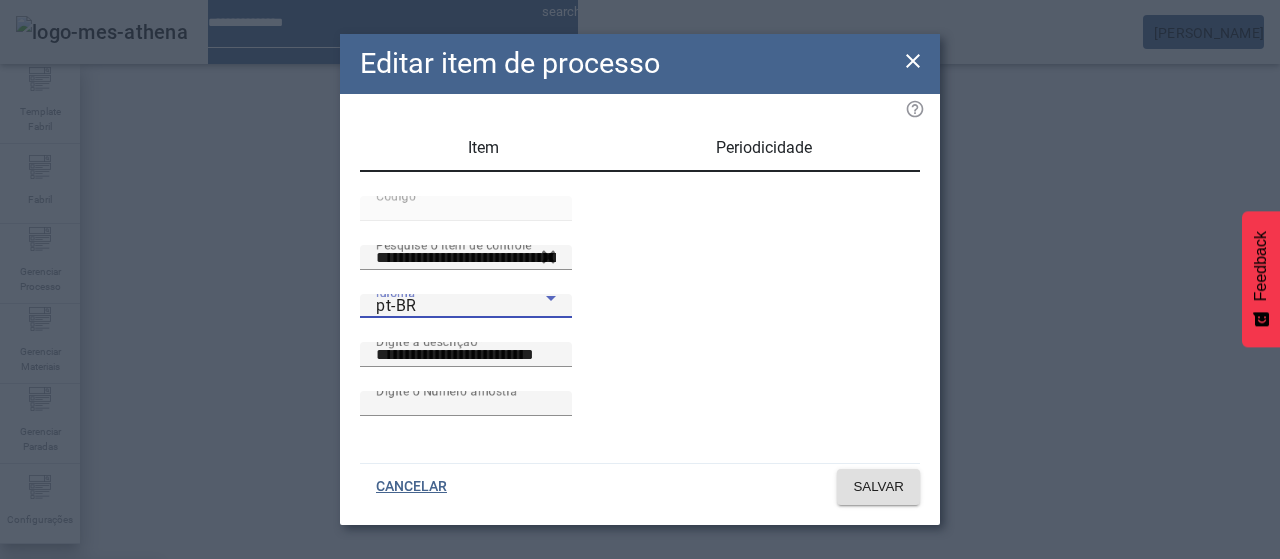 click on "es-ES" at bounding box center (81, 687) 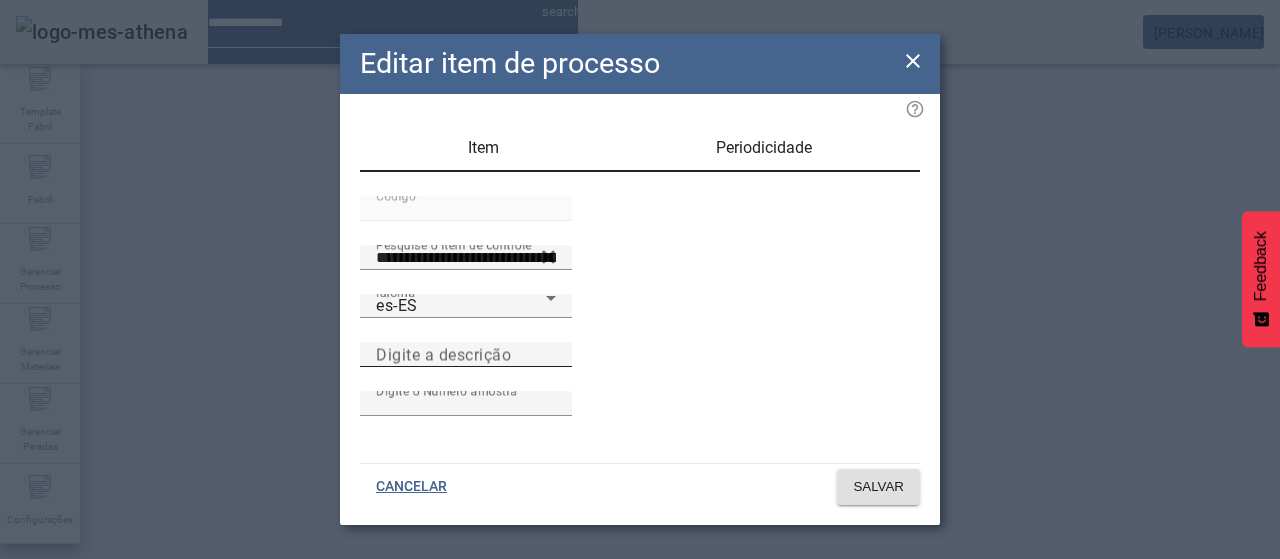 click on "Digite a descrição" at bounding box center [443, 354] 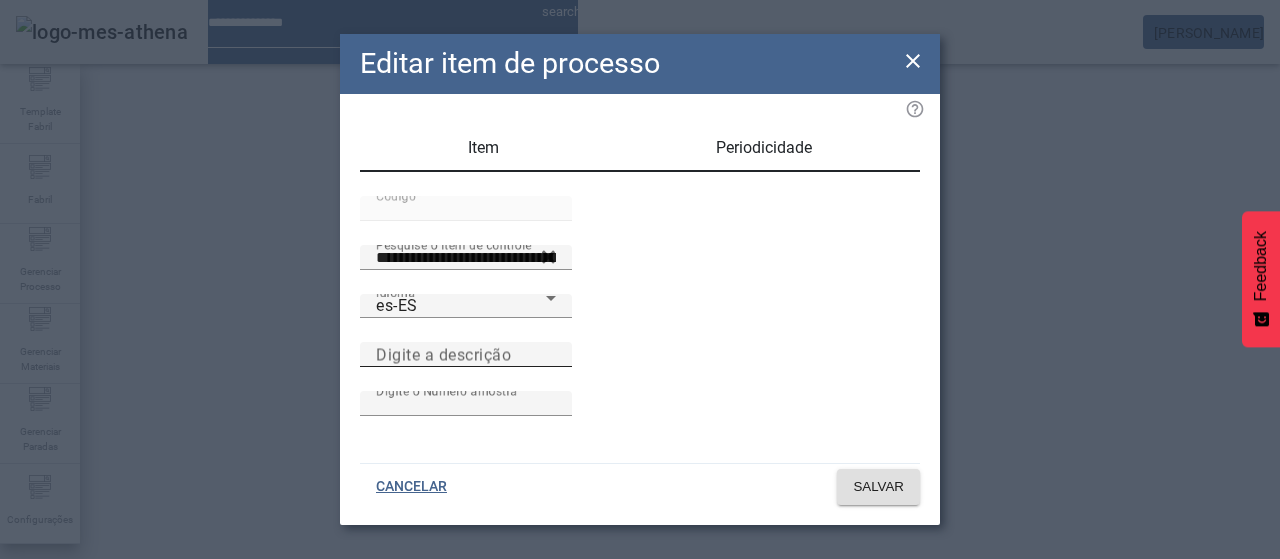 click on "Digite a descrição" at bounding box center (466, 355) 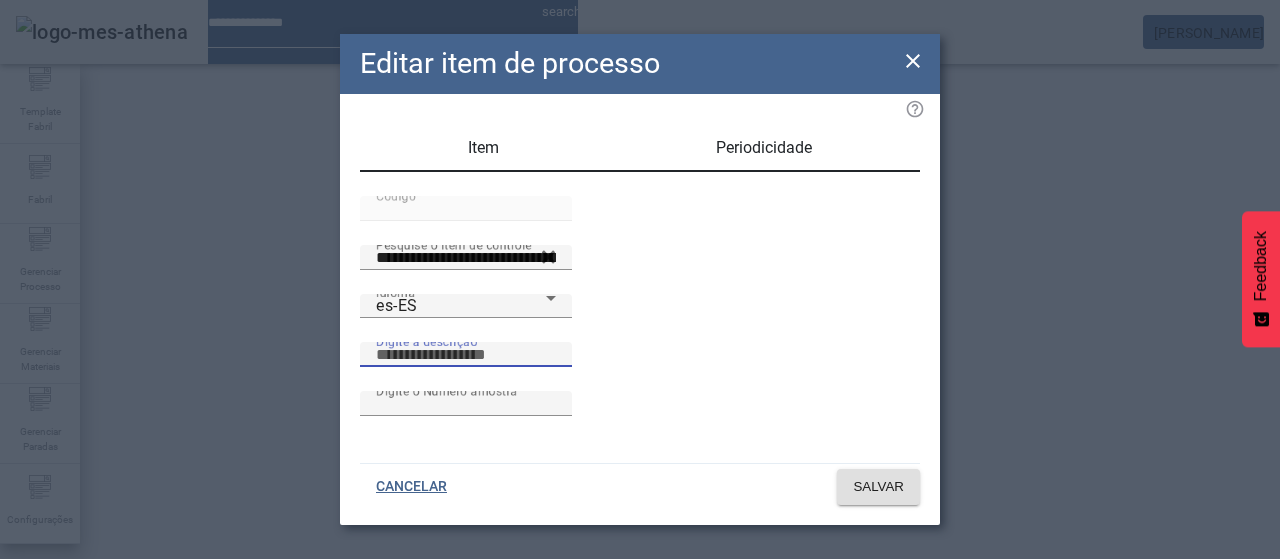paste on "**********" 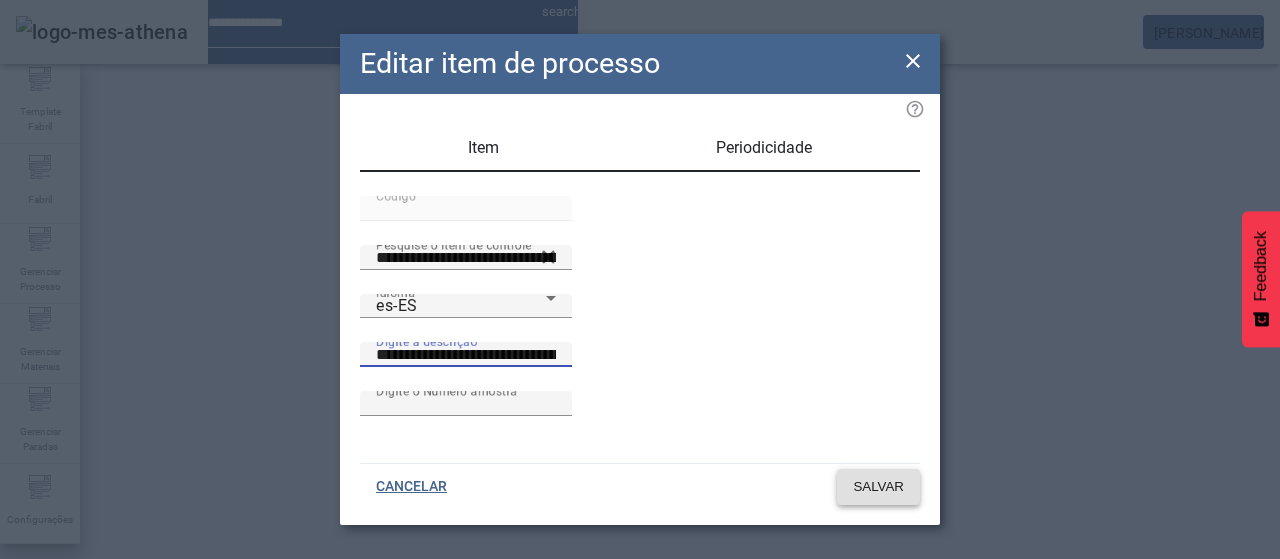 type on "**********" 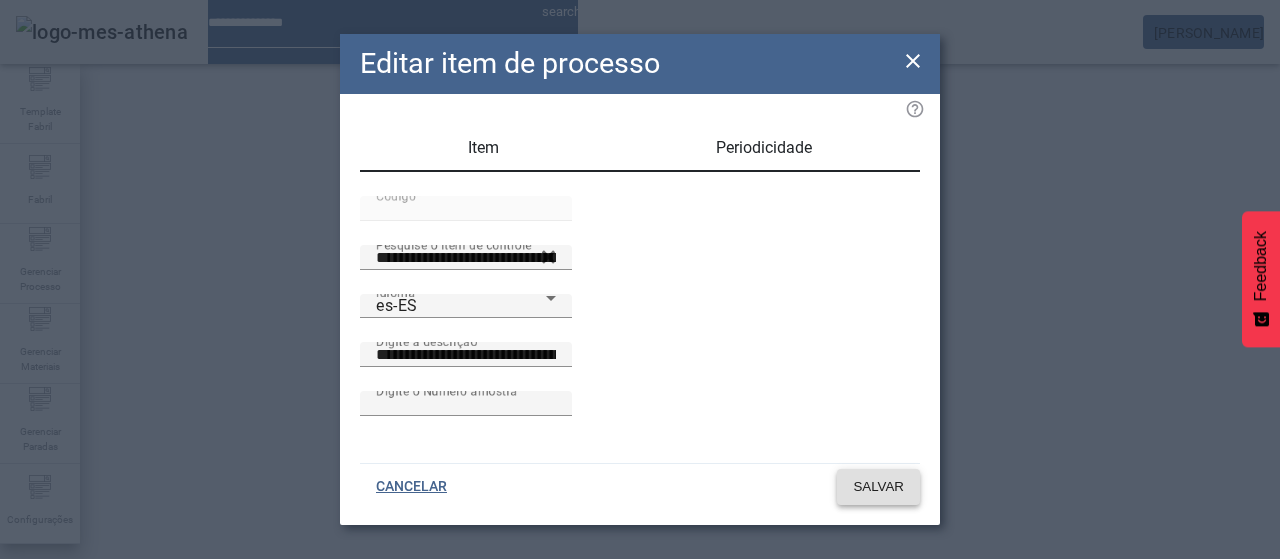 click on "SALVAR" 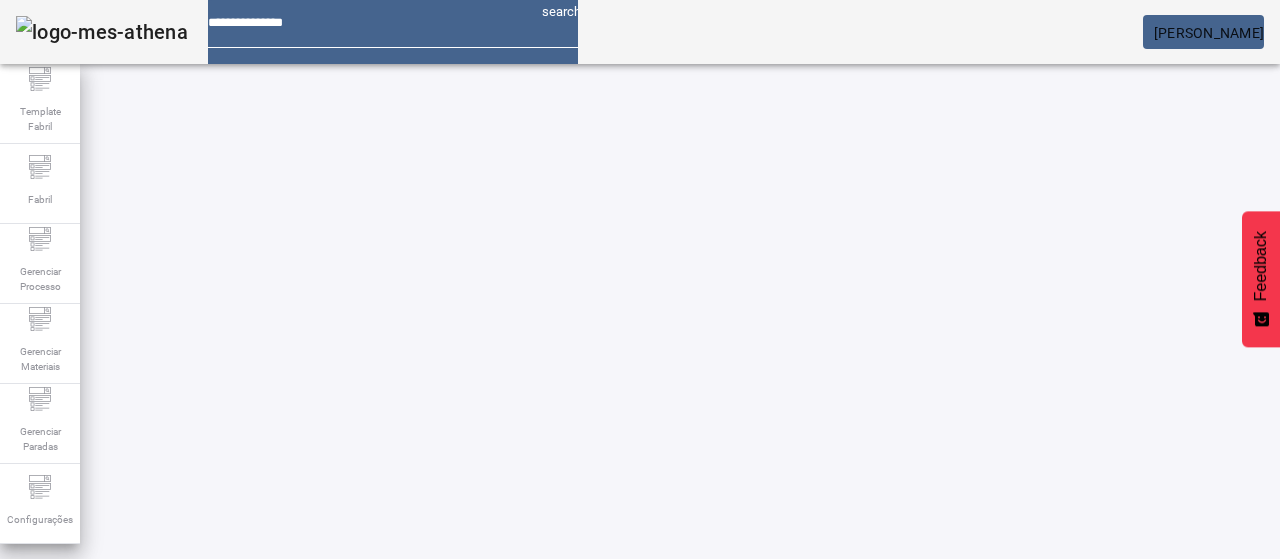 click at bounding box center (870, 769) 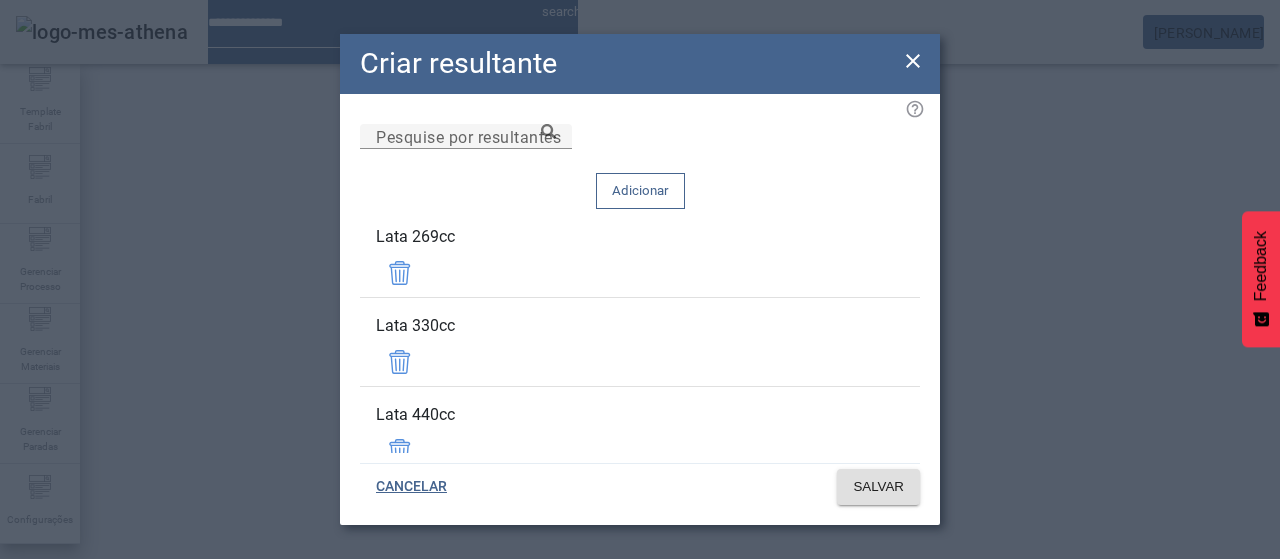 click 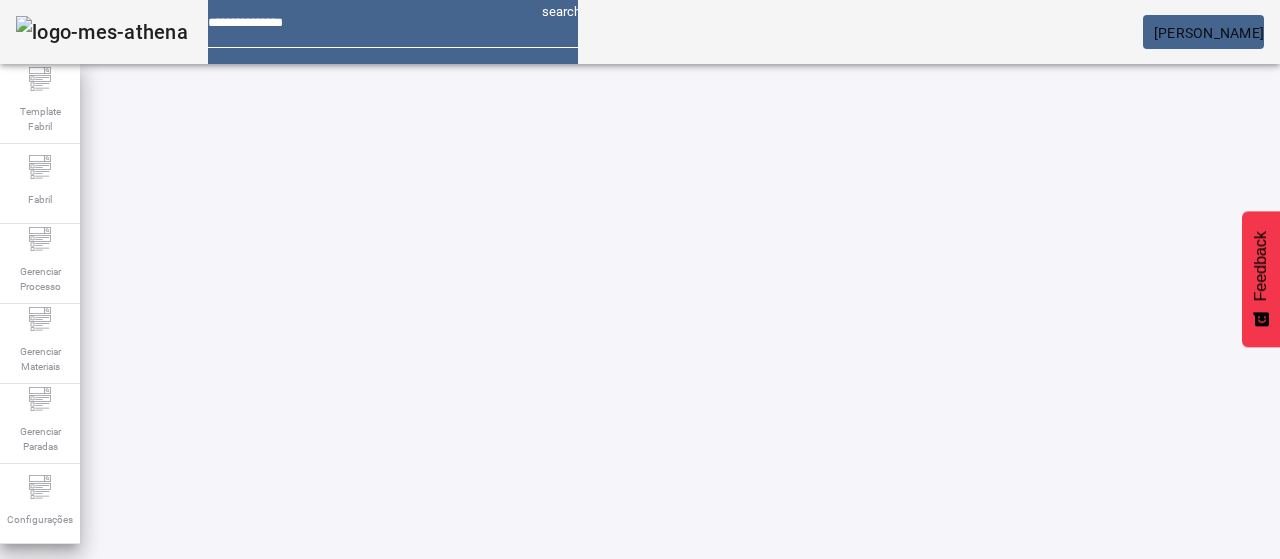 click at bounding box center (950, 769) 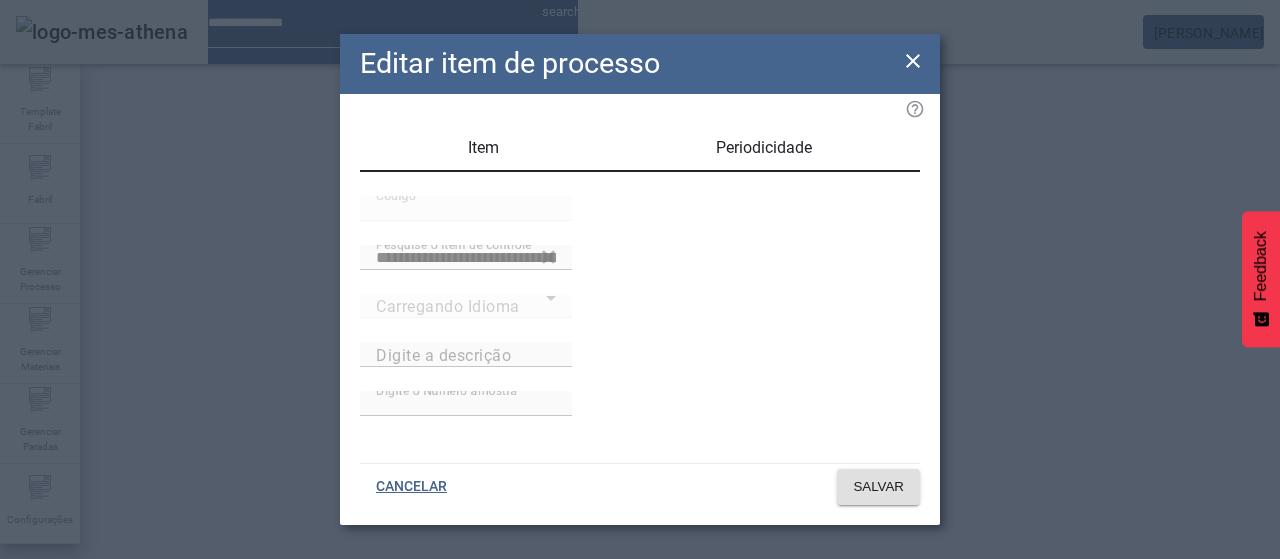 type on "**********" 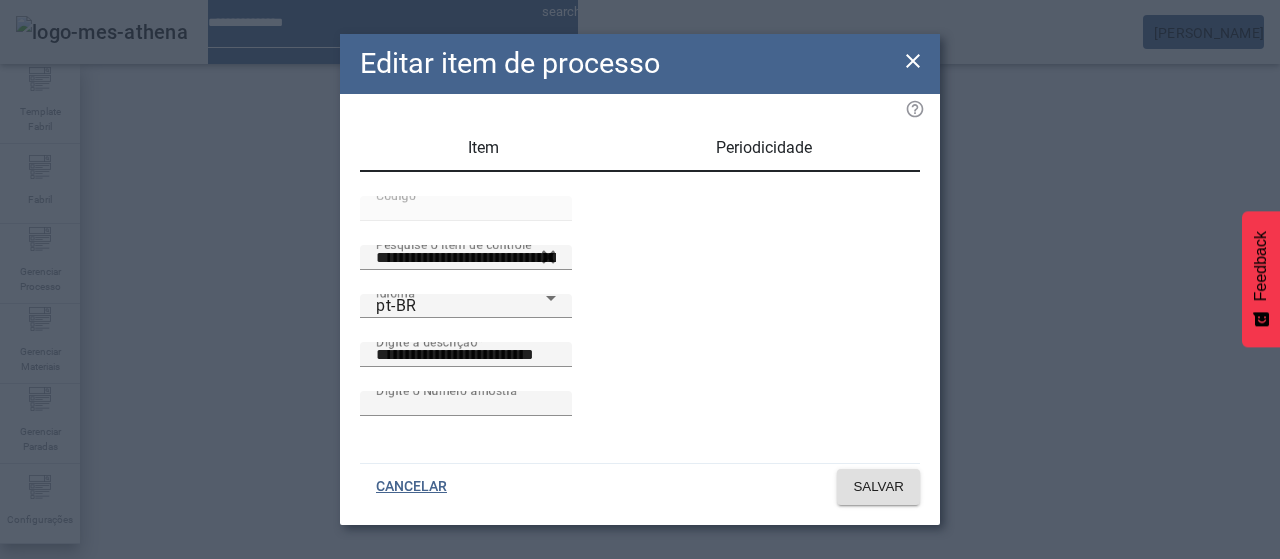 click on "Editar item de processo" 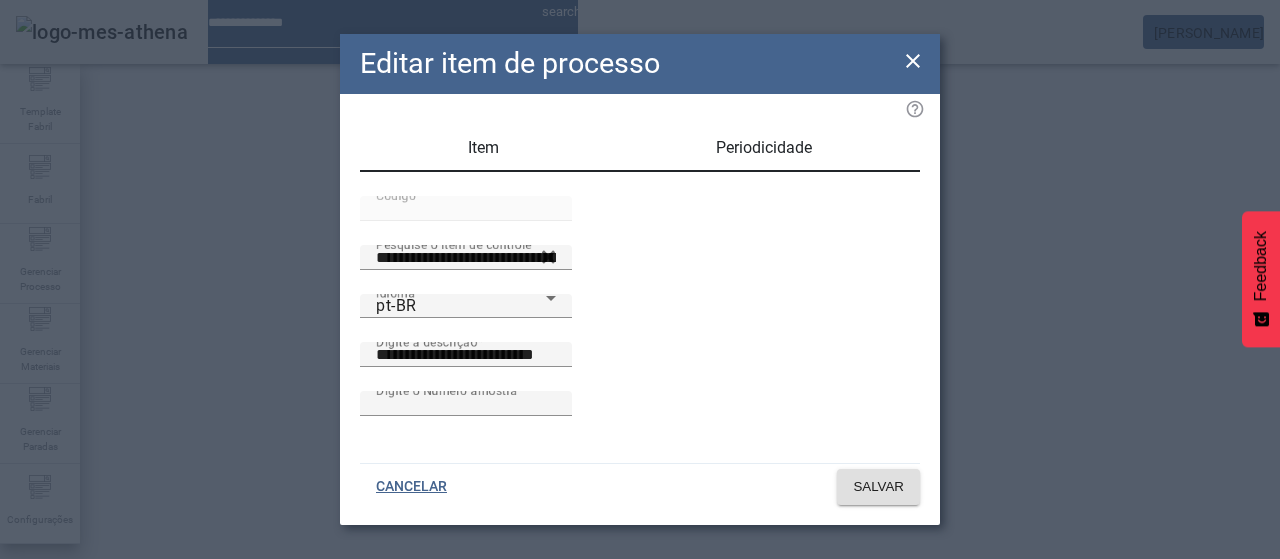 click 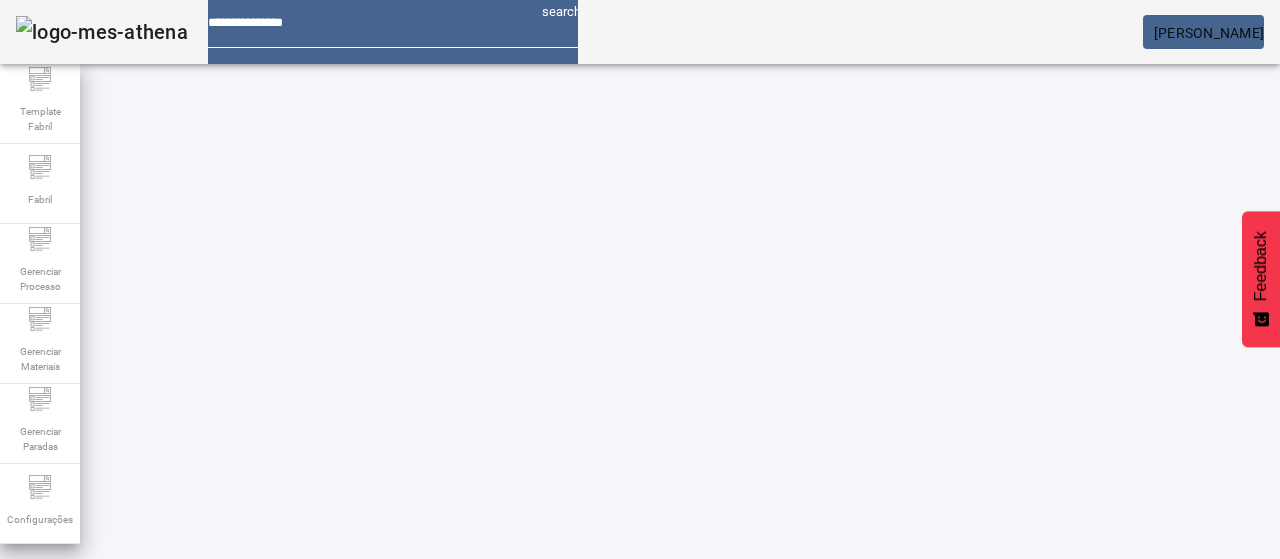 click at bounding box center (1169, 769) 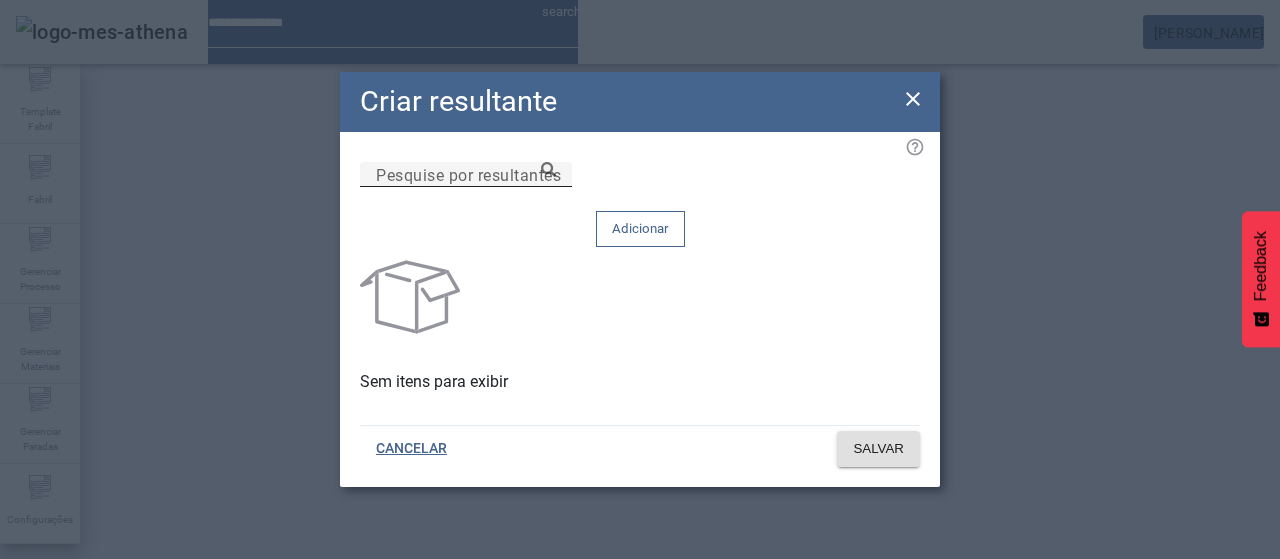 click on "Pesquise por resultantes" 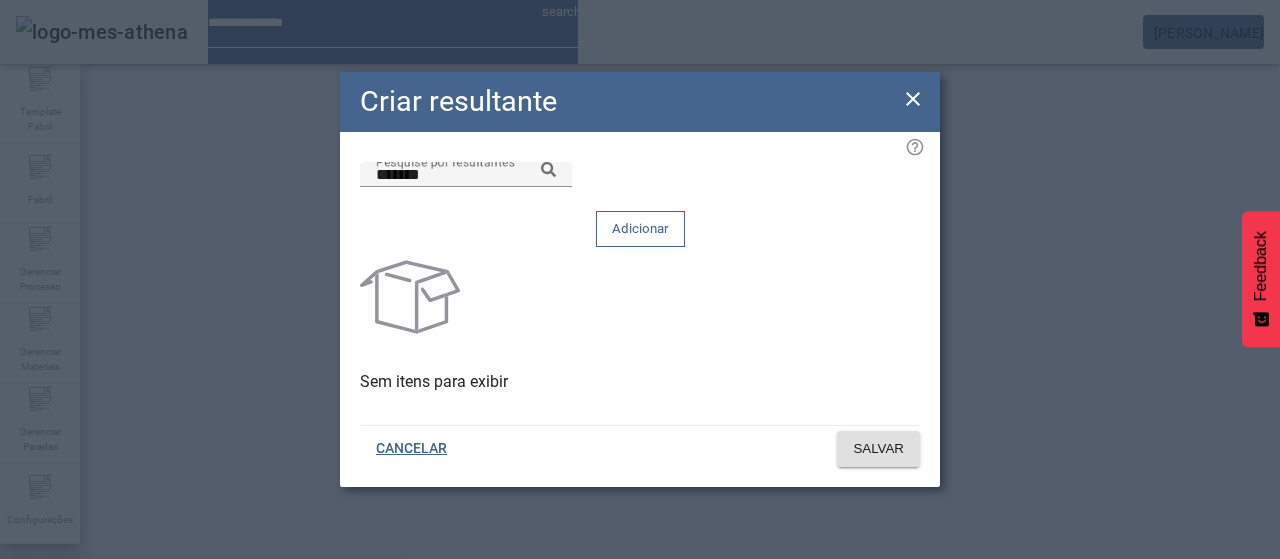 click on "Lata 269cc" at bounding box center (206, 591) 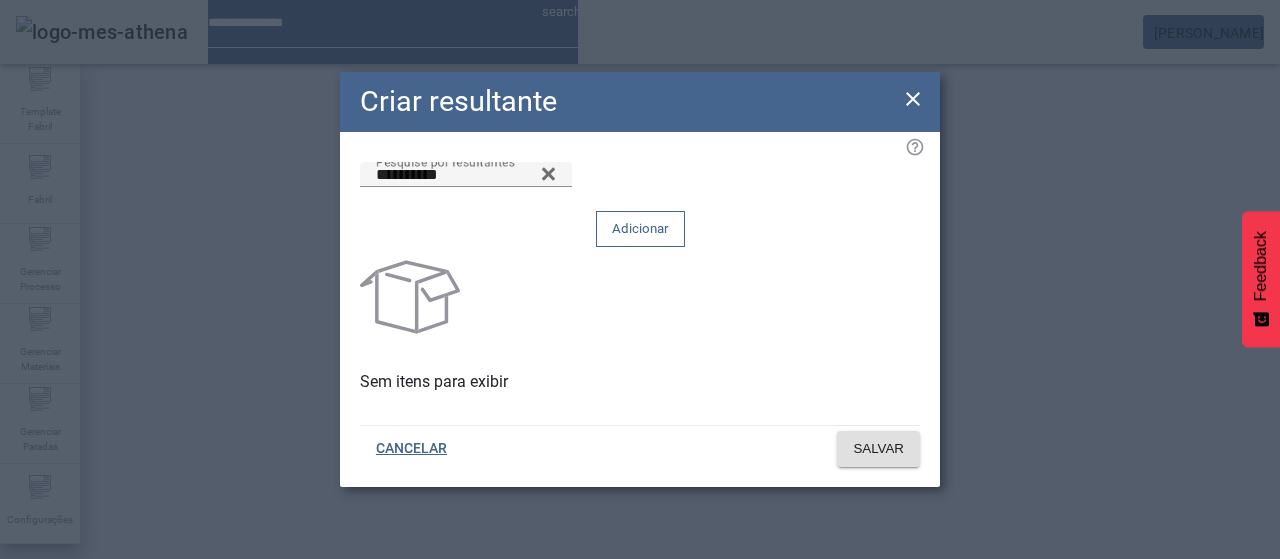click on "Adicionar" 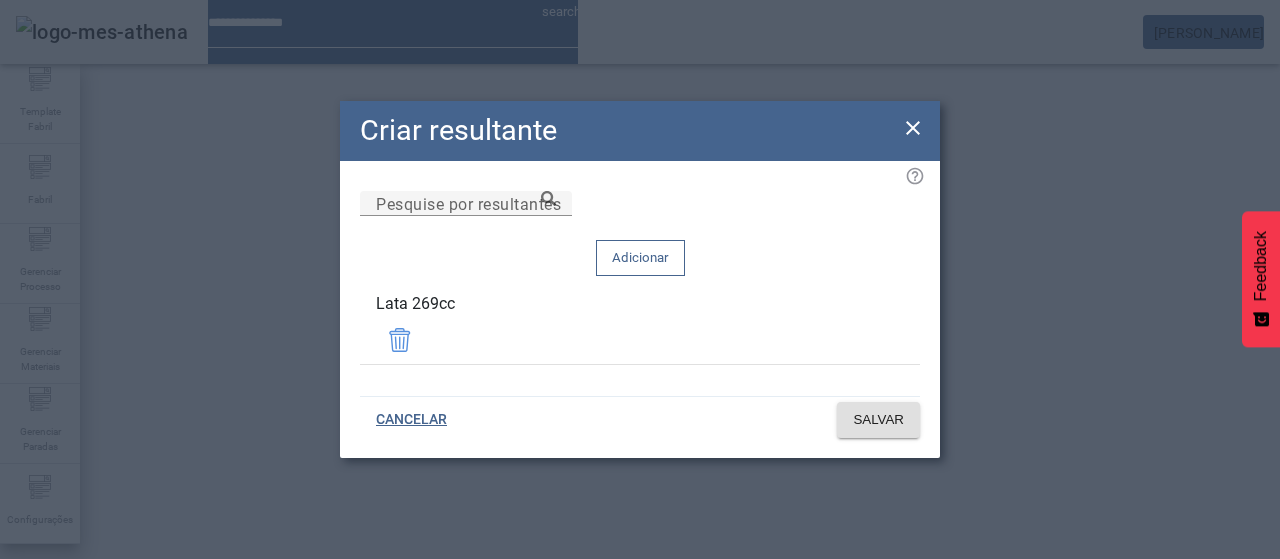 type 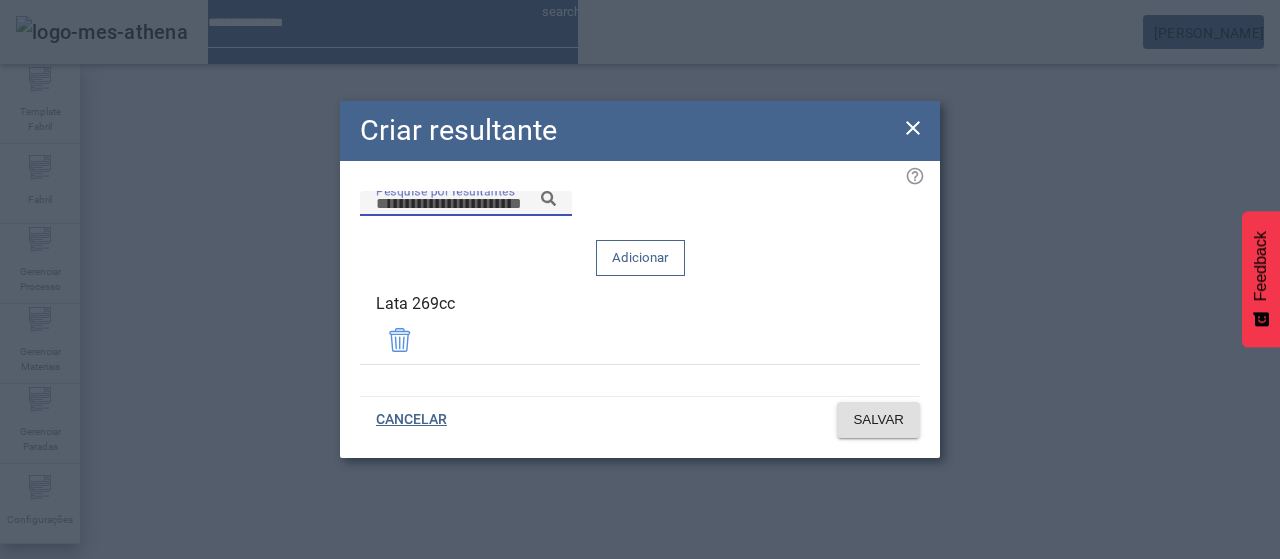 paste on "******" 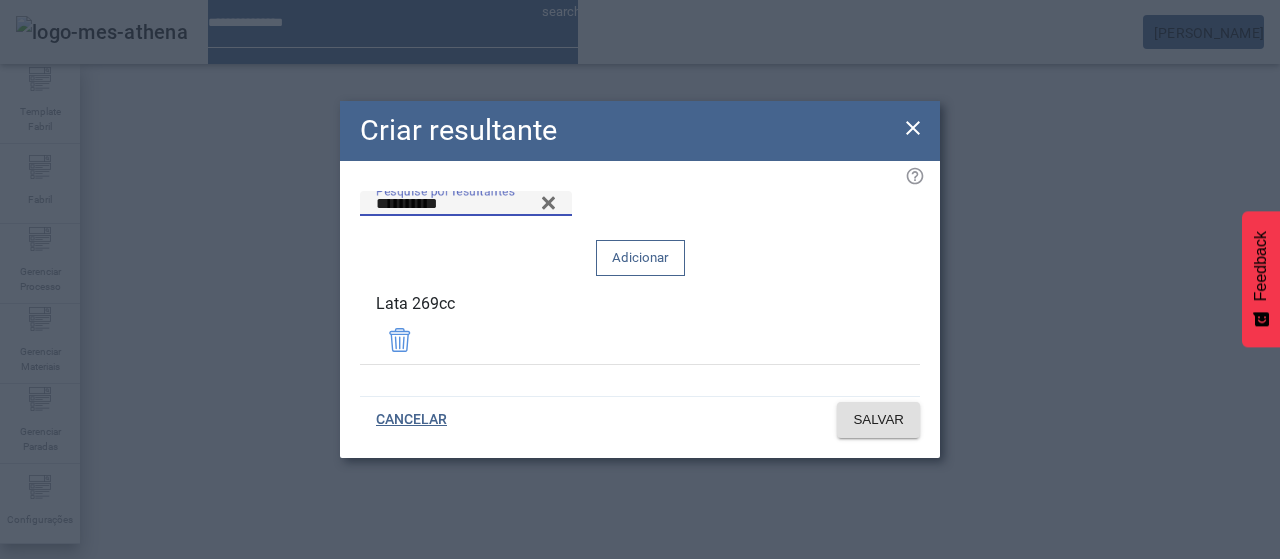 type on "**********" 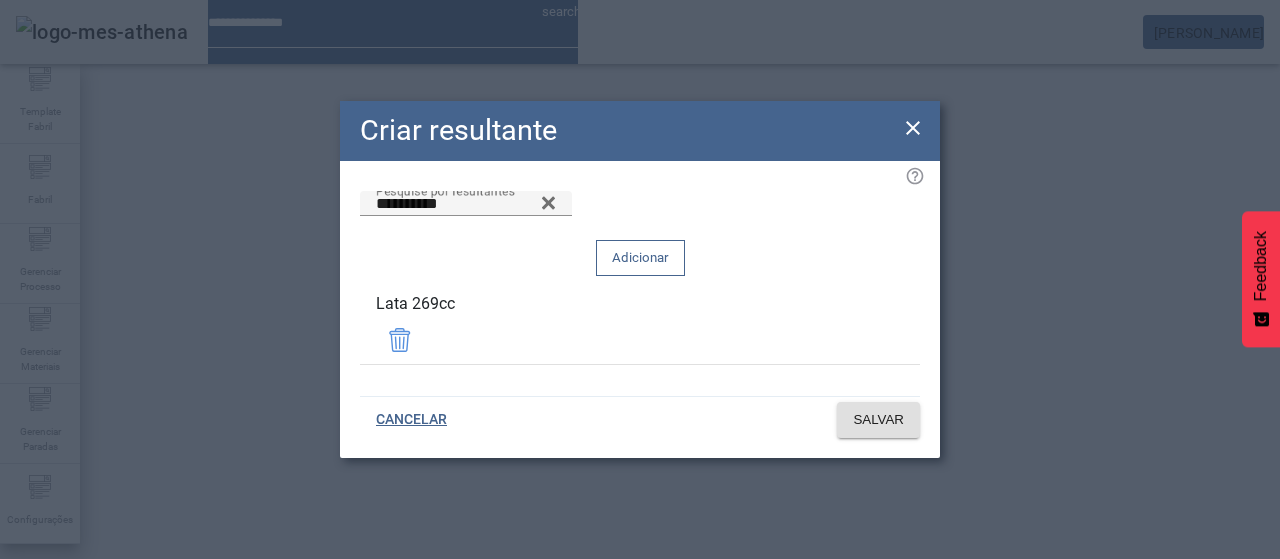 click on "Adicionar" 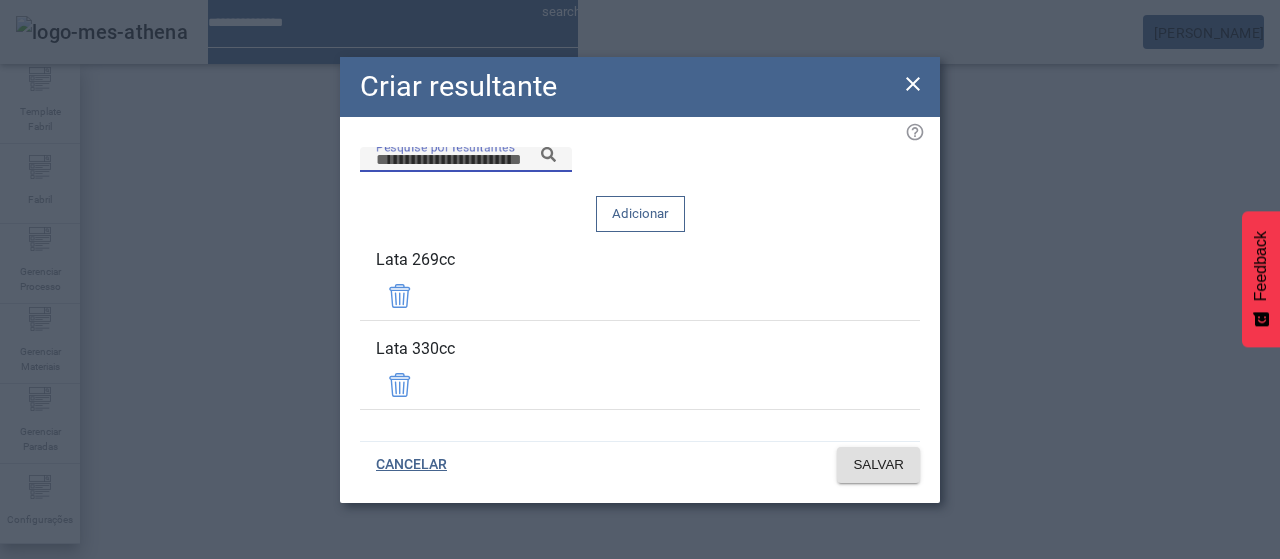 paste on "******" 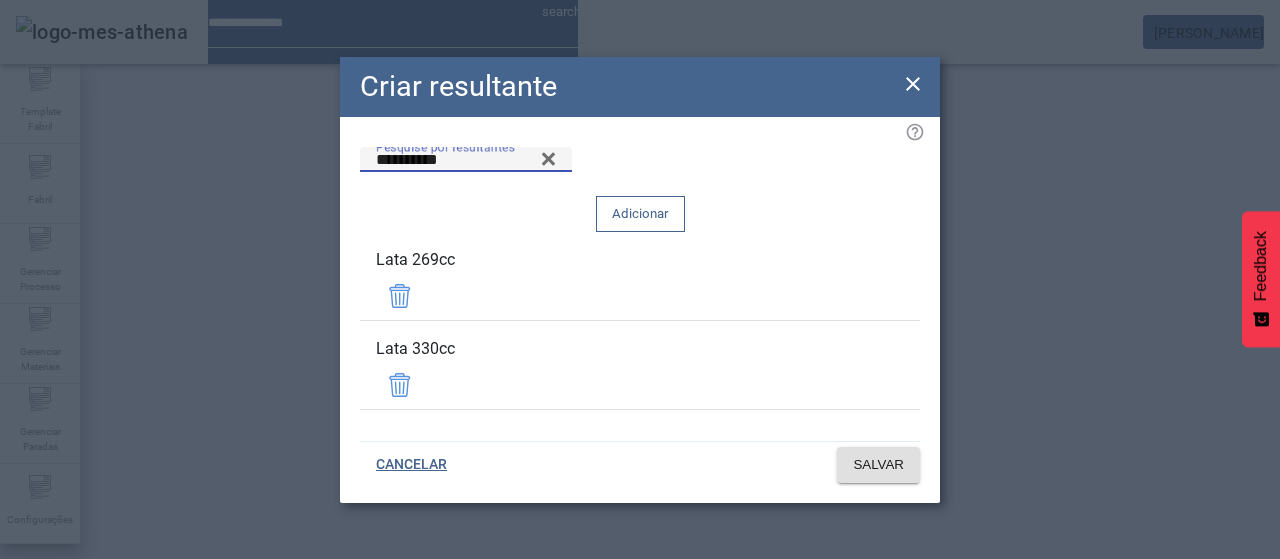 type on "**********" 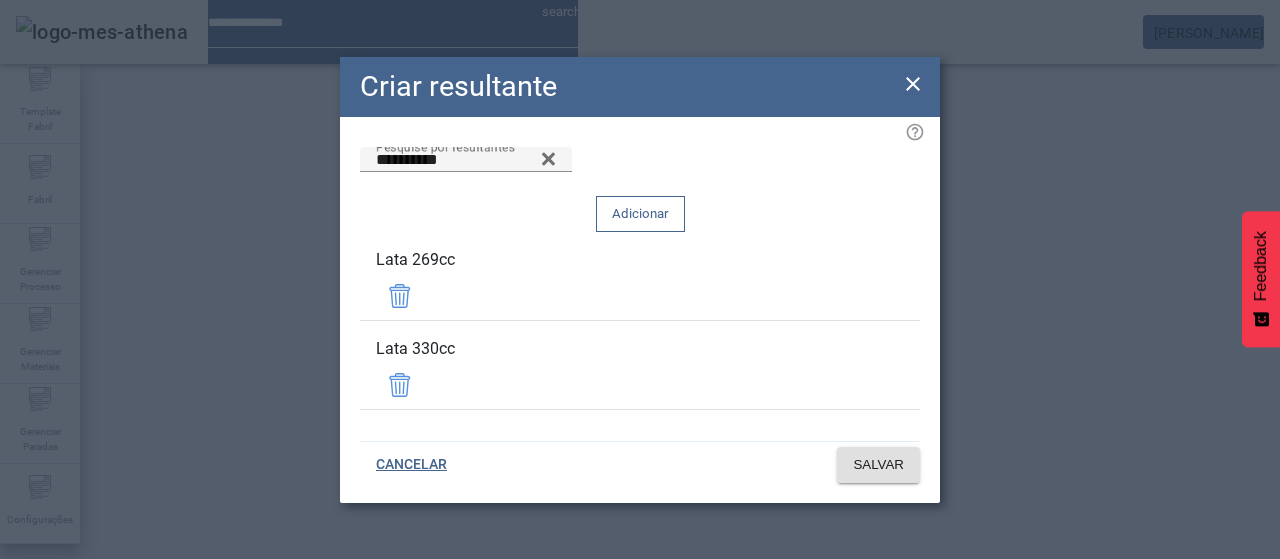 click on "Adicionar" 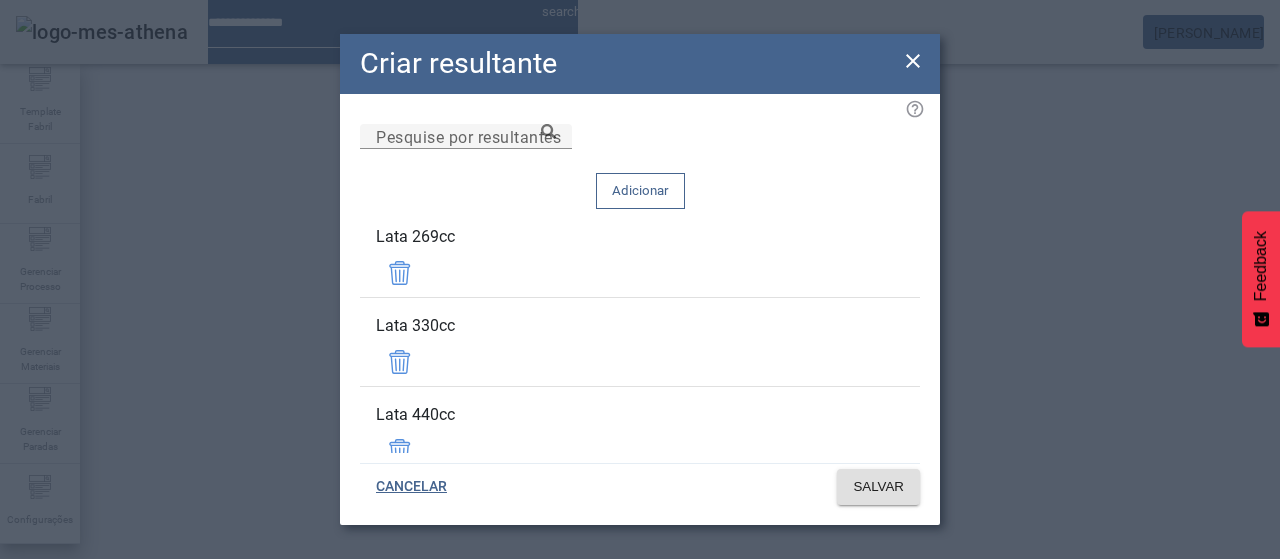 type 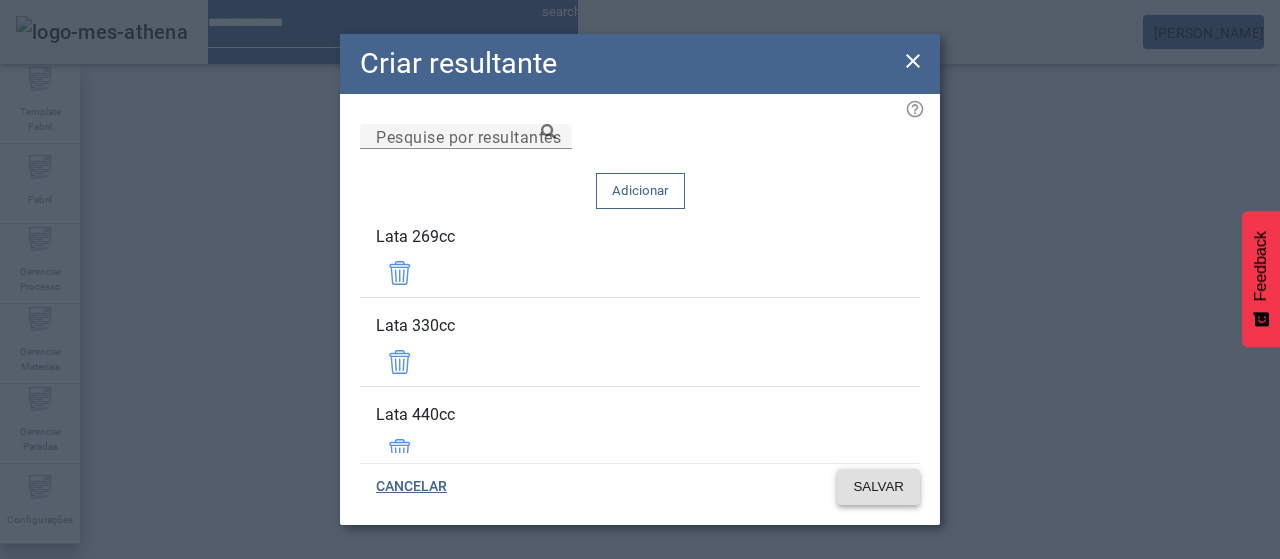 type 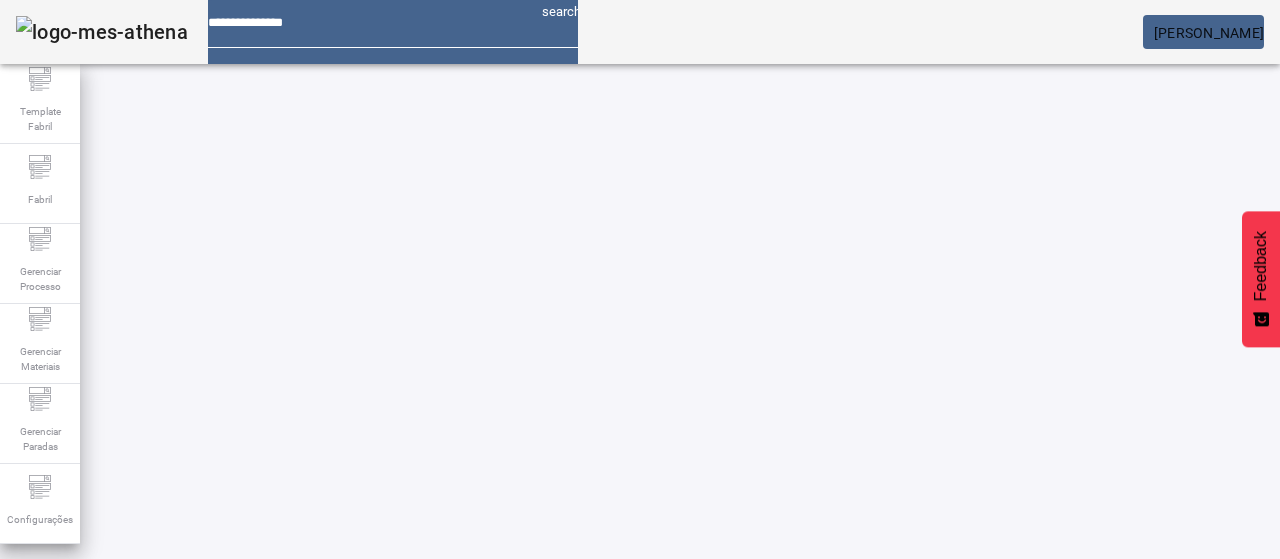 click at bounding box center (572, 769) 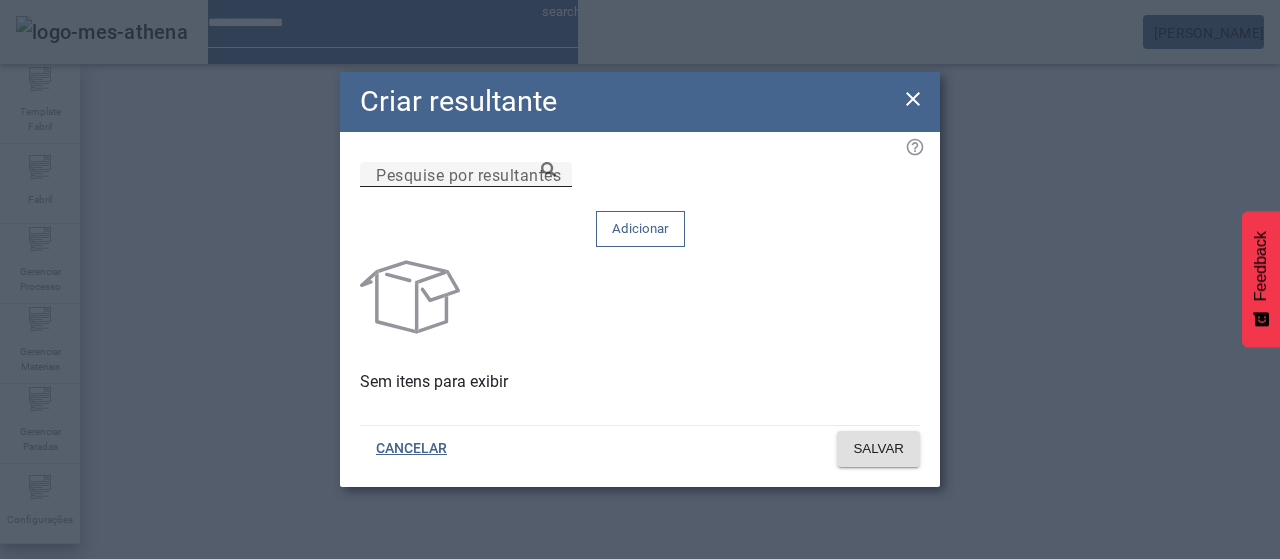 click on "Pesquise por resultantes" at bounding box center [468, 174] 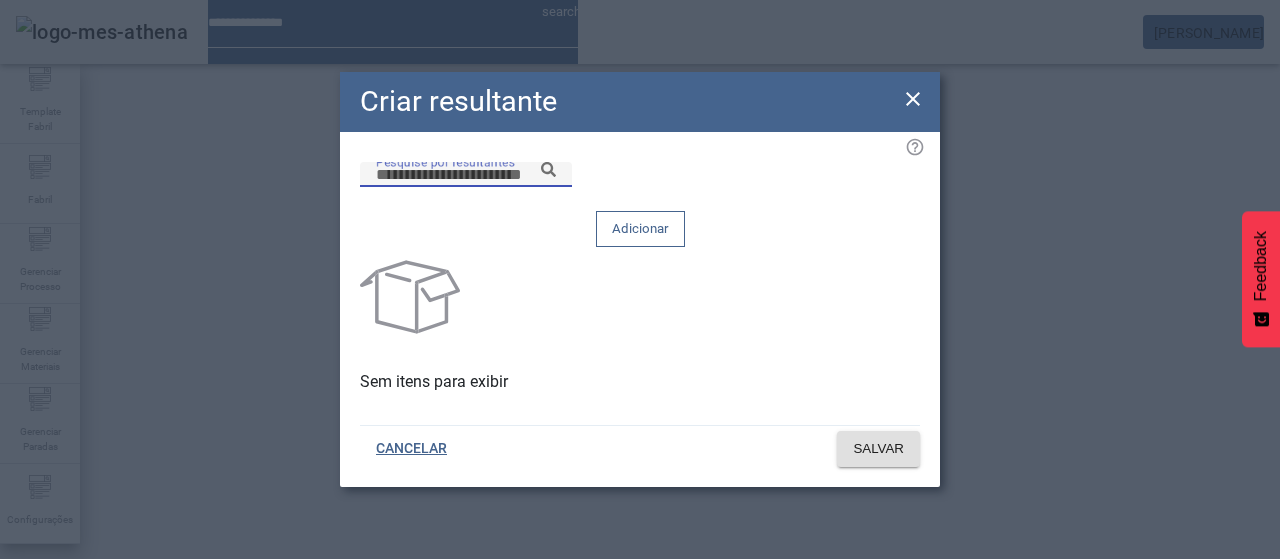 paste on "******" 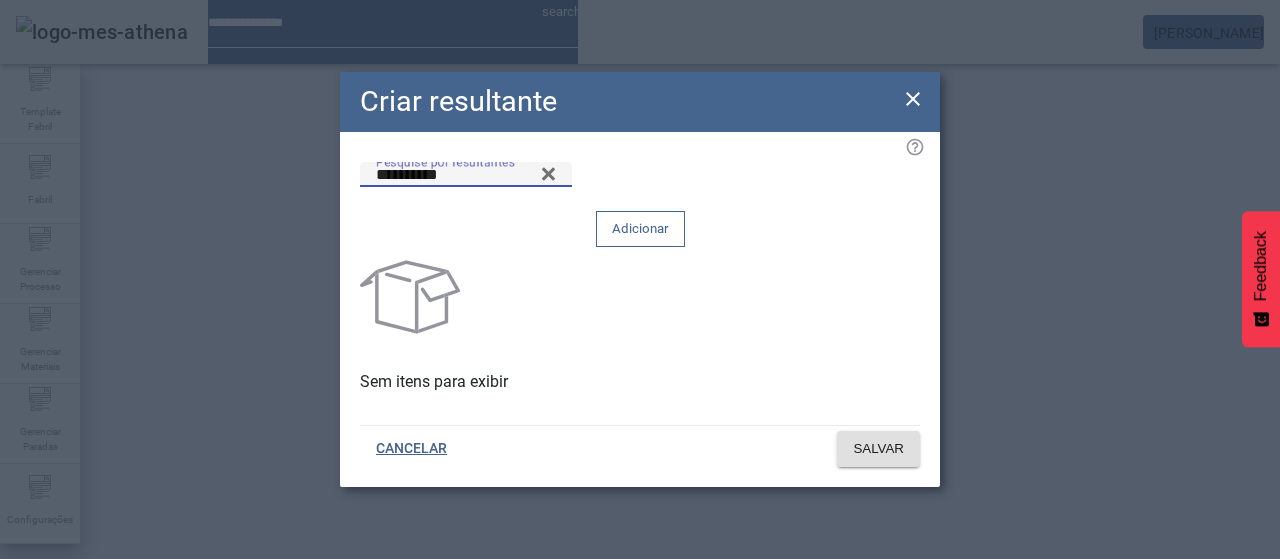 type on "**********" 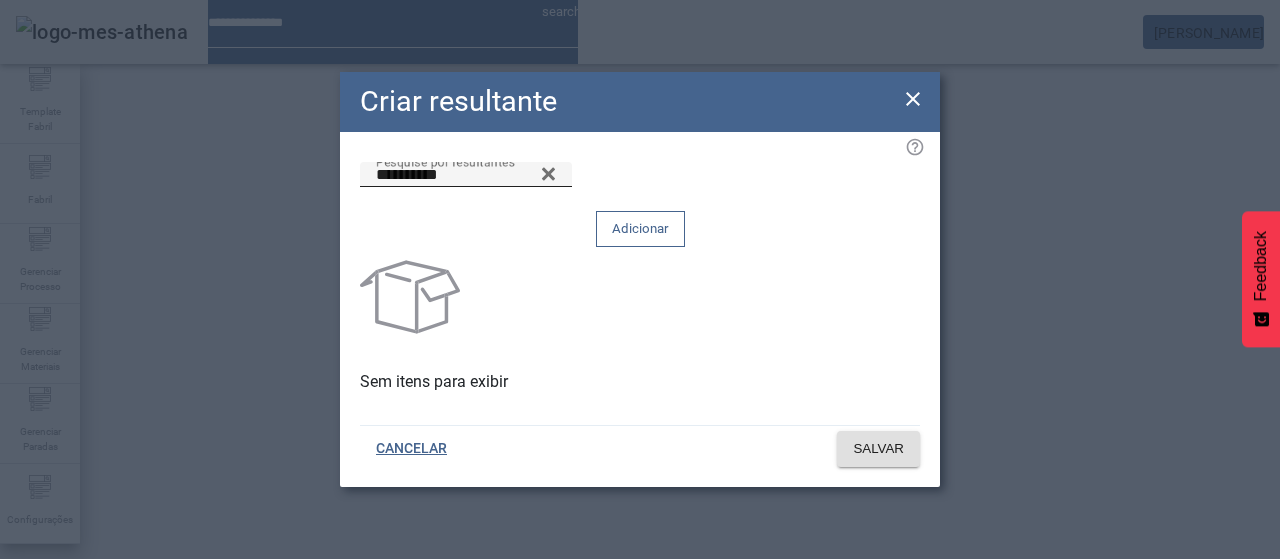 click on "Adicionar" 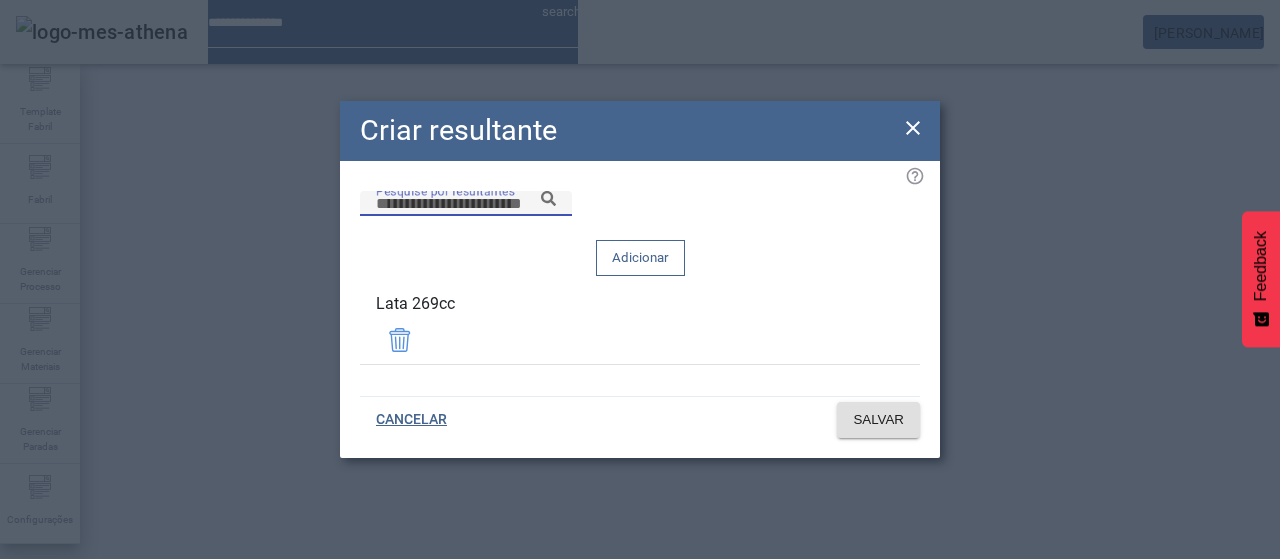 paste on "******" 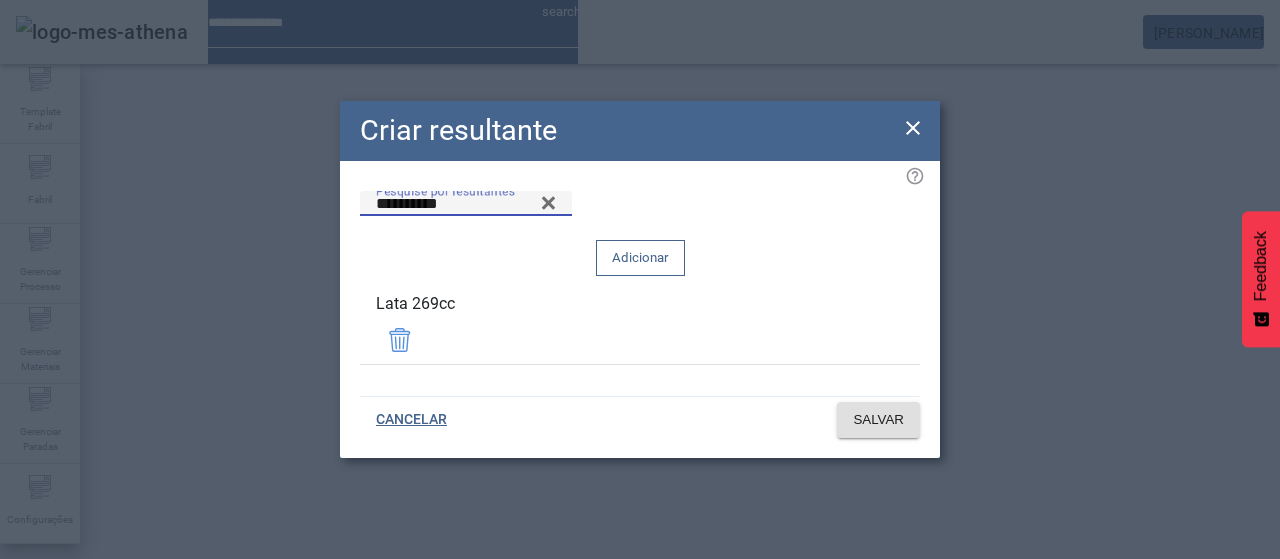 type on "**********" 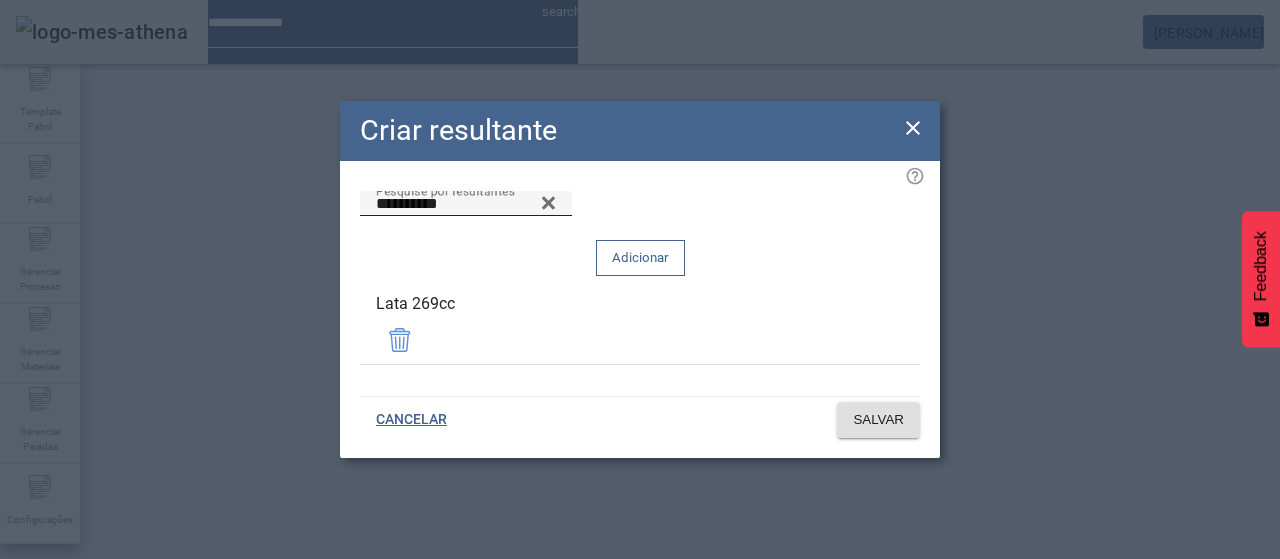 click on "Adicionar" 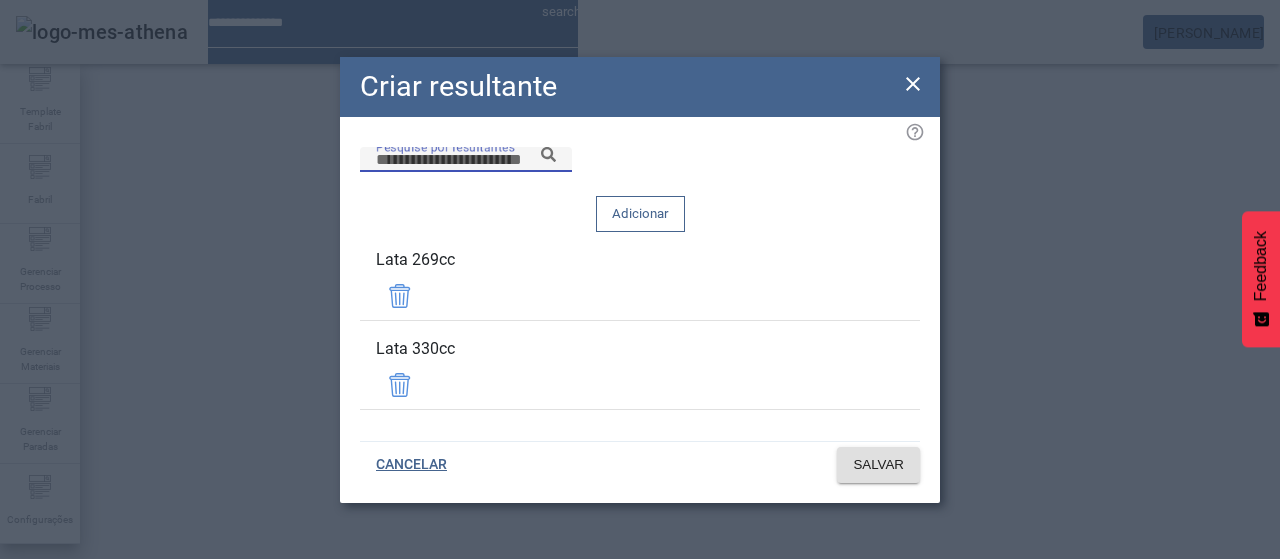 paste on "******" 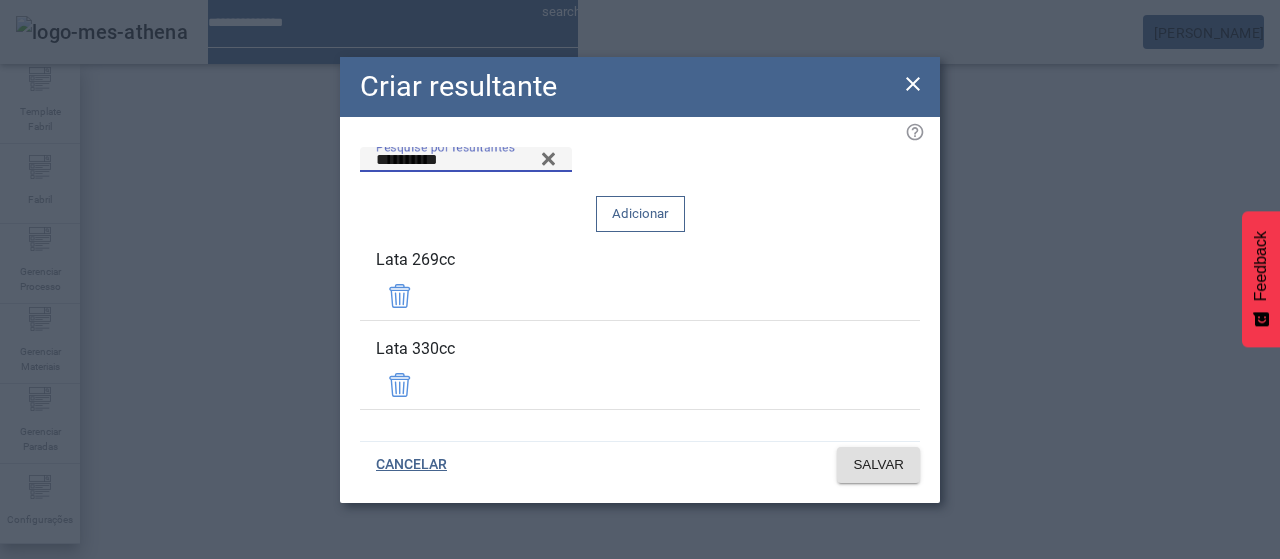 type on "**********" 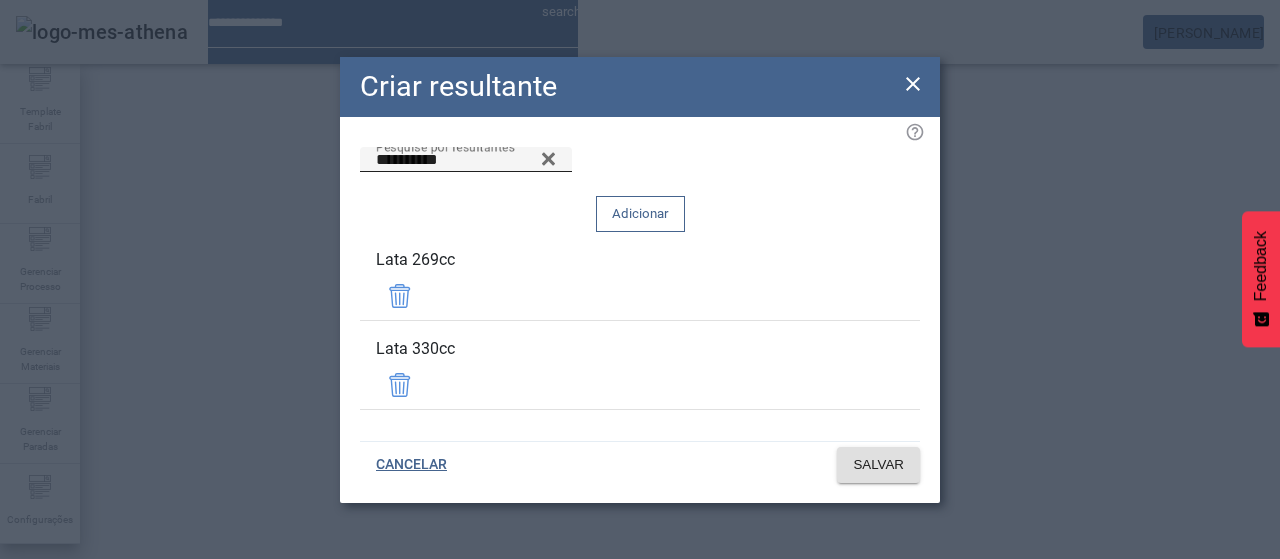 click on "Adicionar" 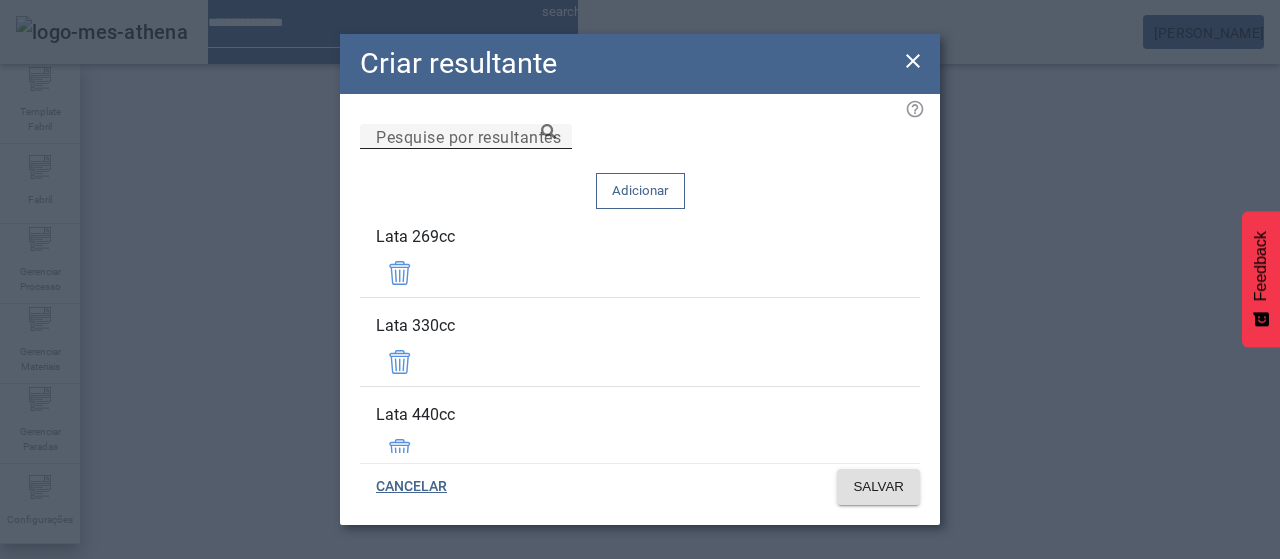 type 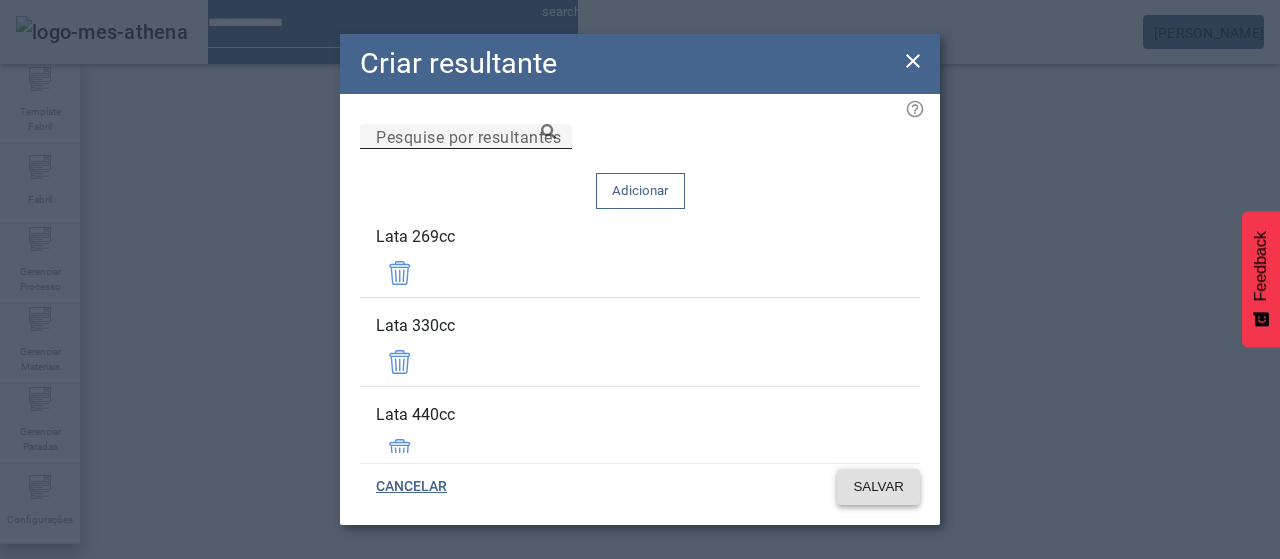 type 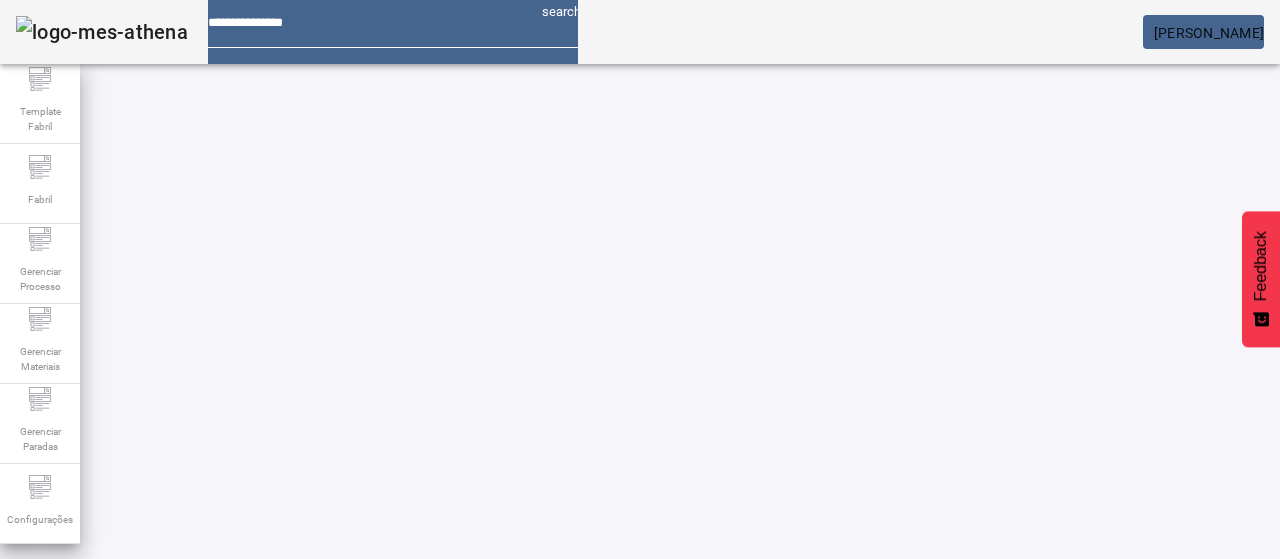 click at bounding box center [572, 919] 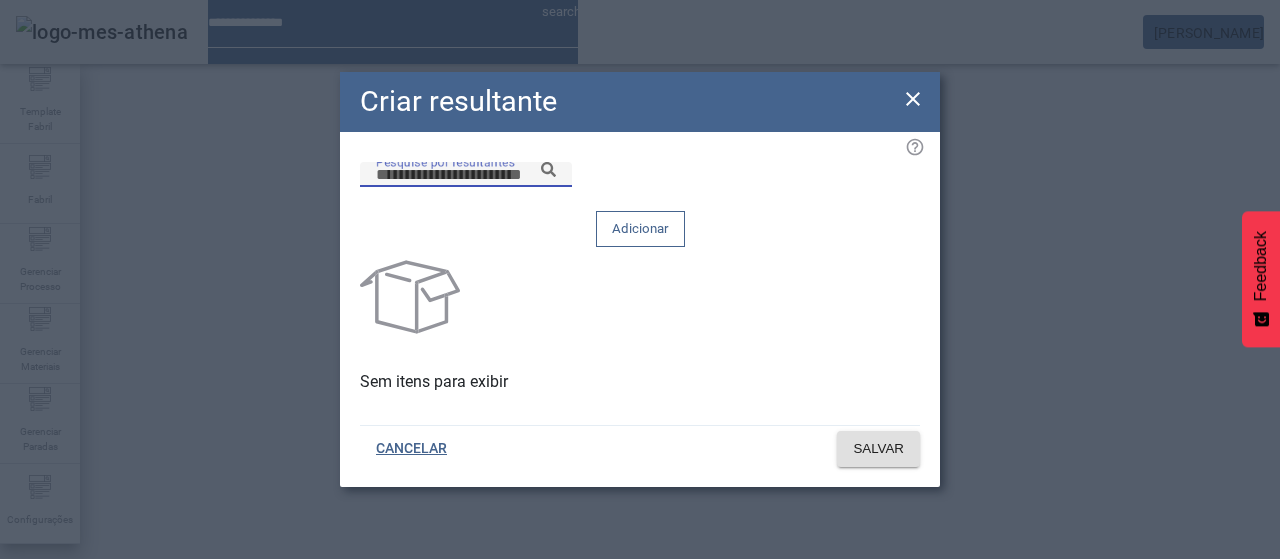 click on "Pesquise por resultantes" at bounding box center (466, 175) 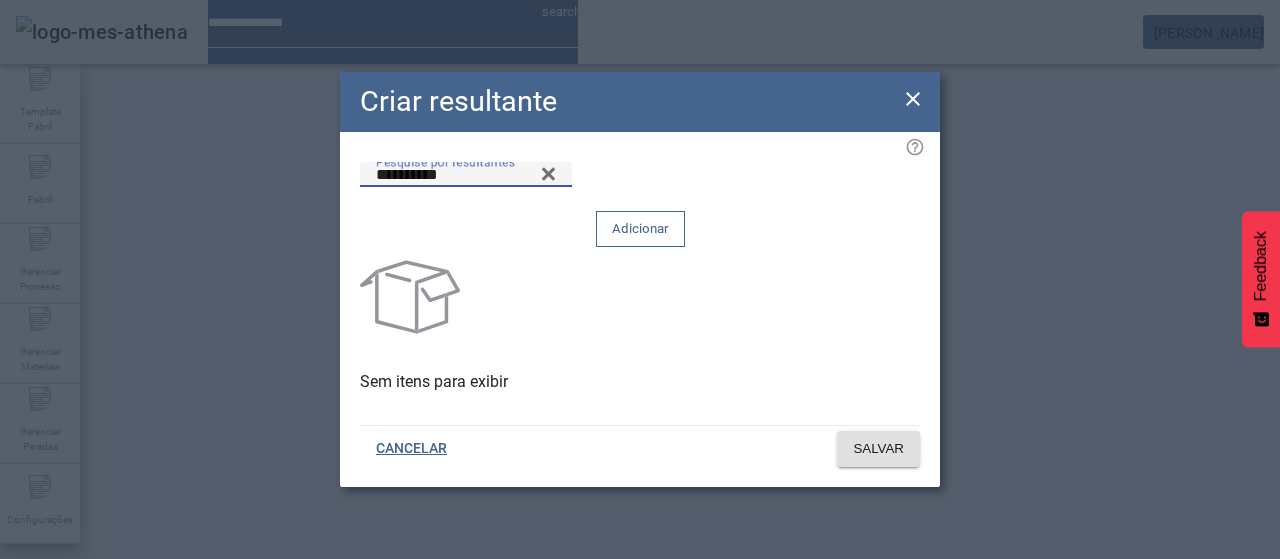 type on "**********" 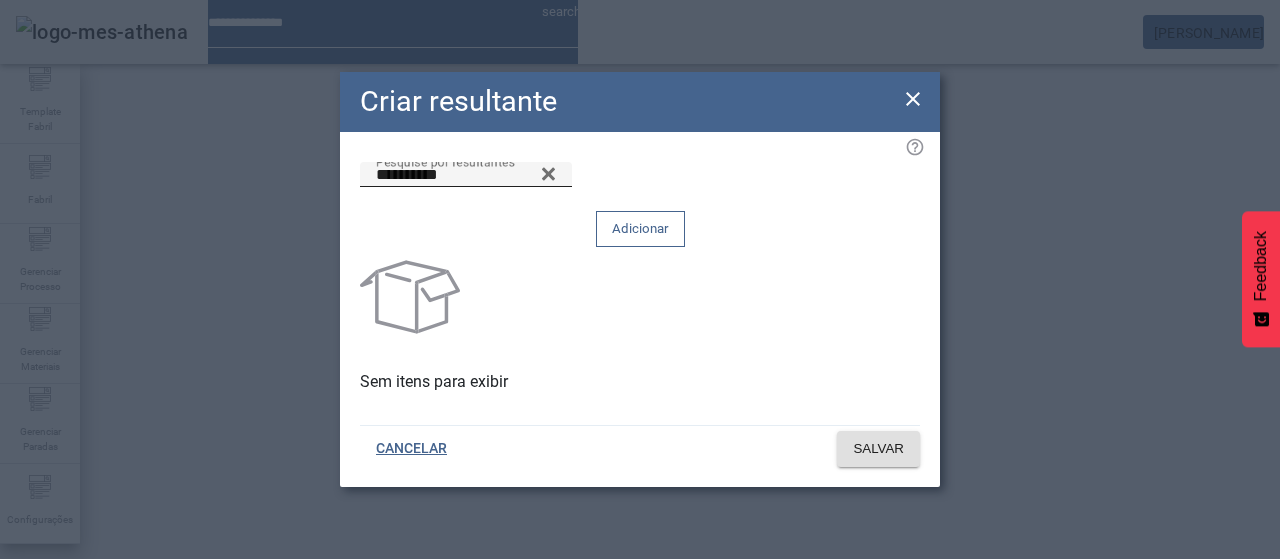 type 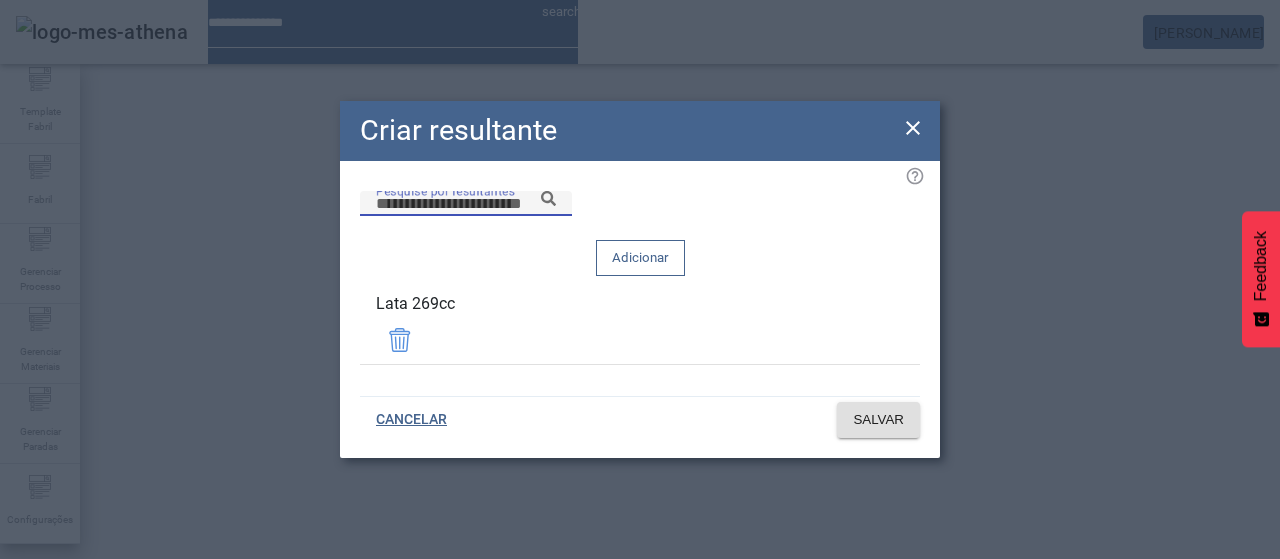 paste on "******" 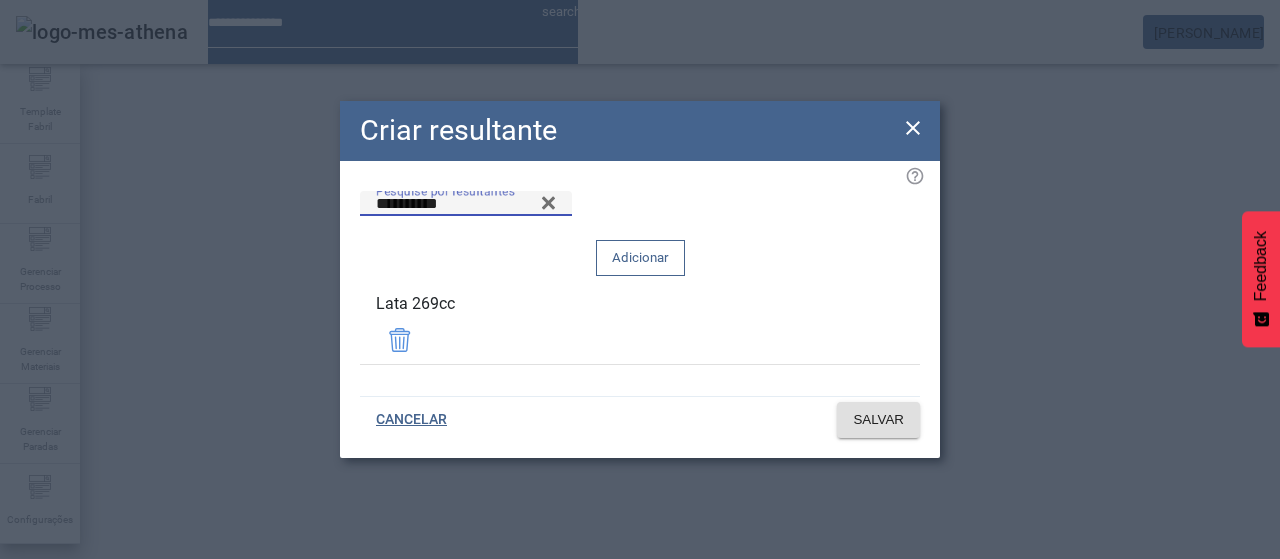 type on "**********" 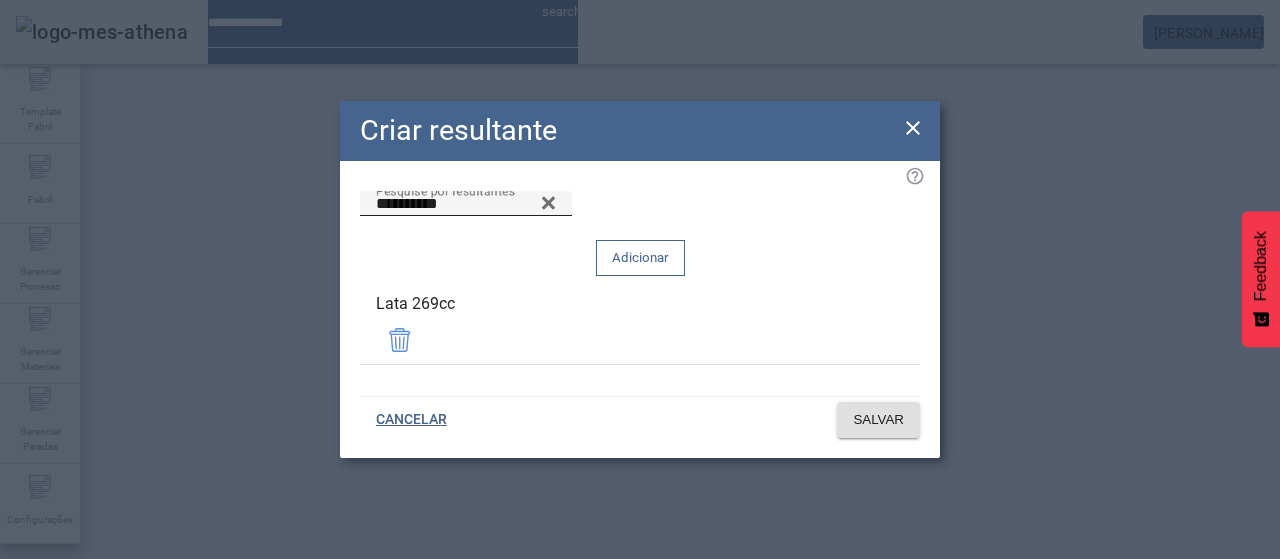 click on "Adicionar" 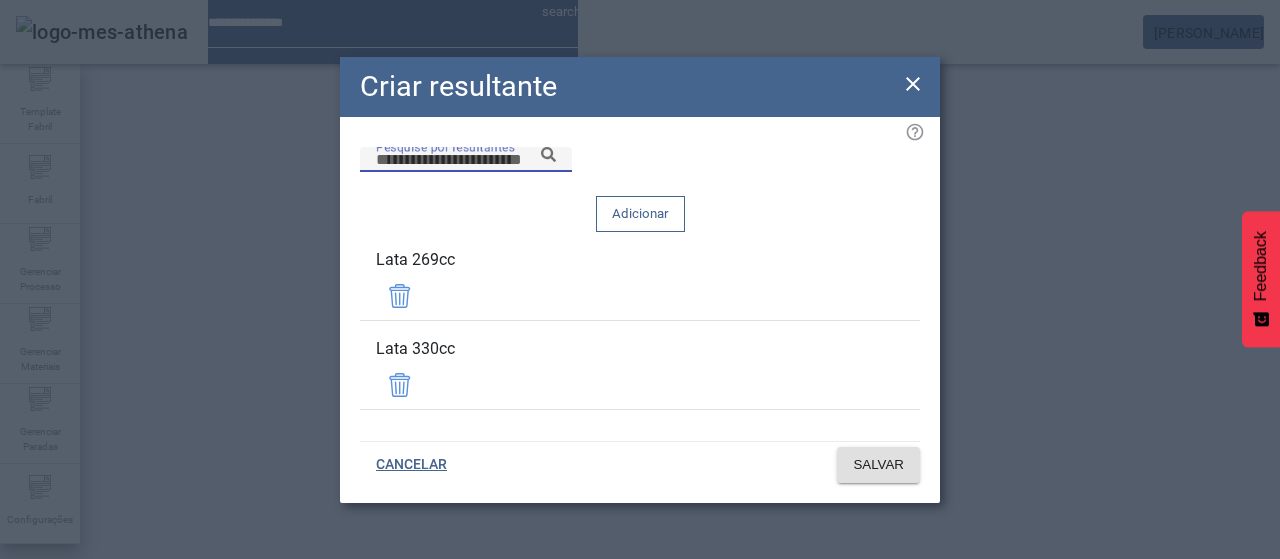 paste on "******" 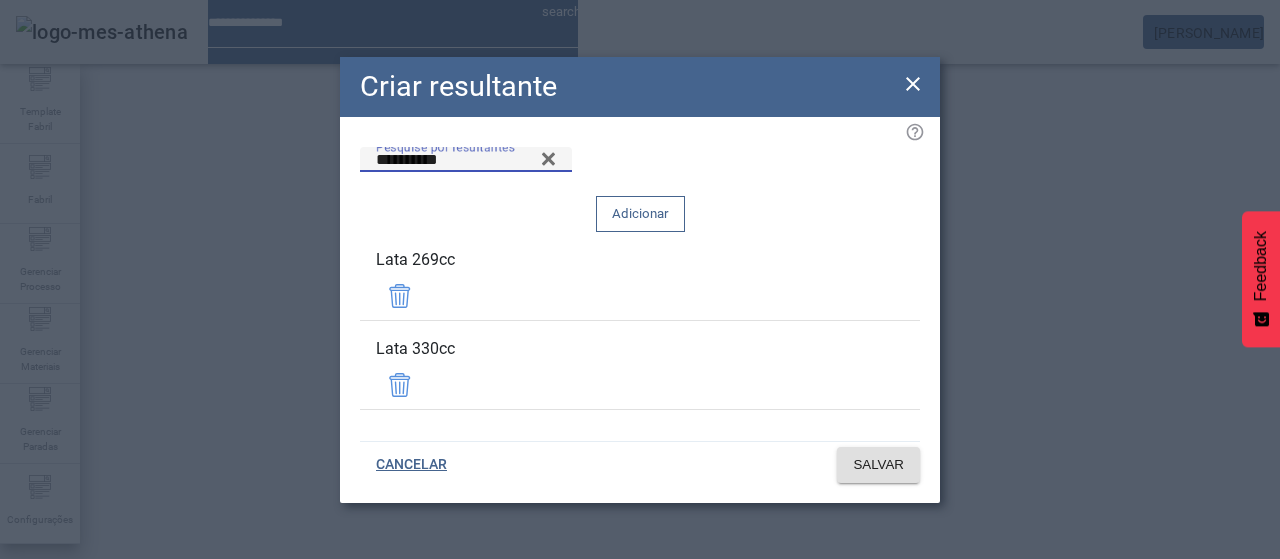 type on "**********" 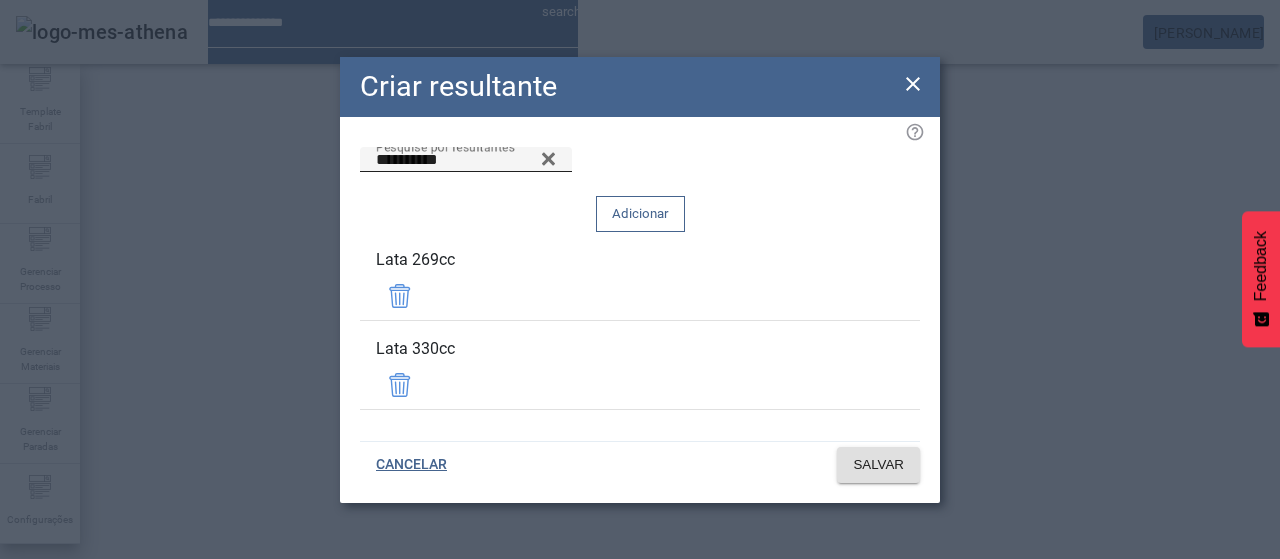 click on "Adicionar" 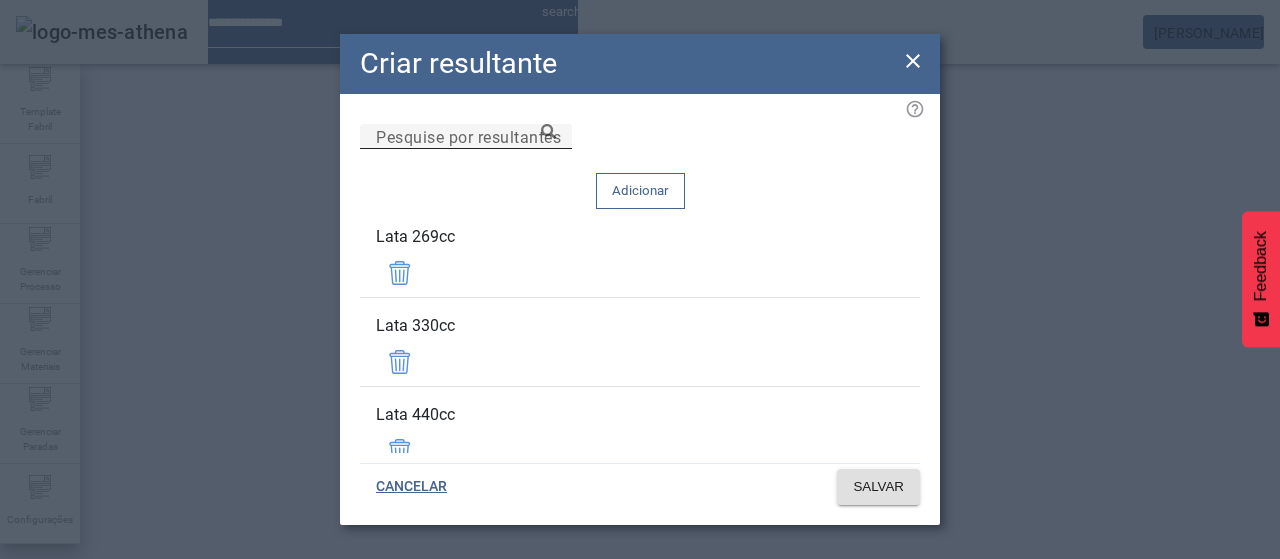 type 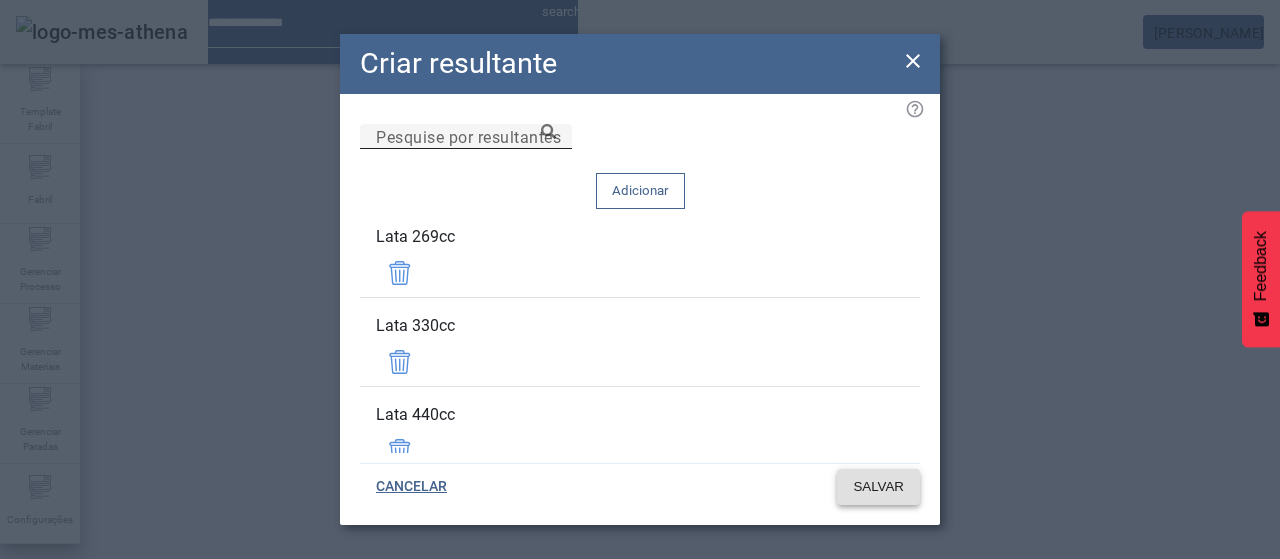 type 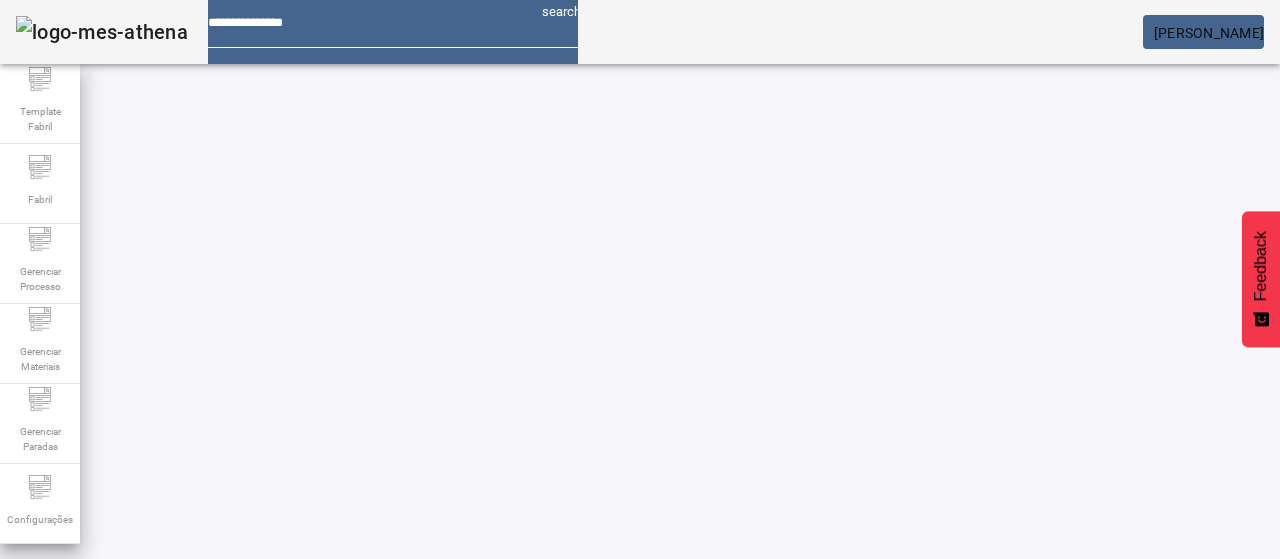 click at bounding box center [572, 919] 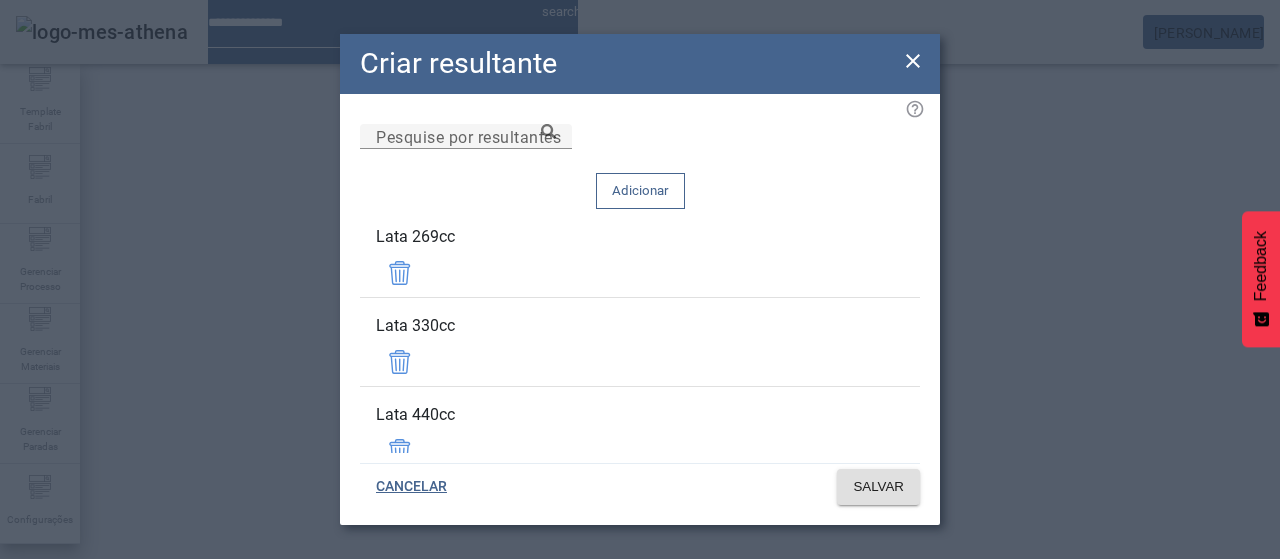 click on "Criar resultante" 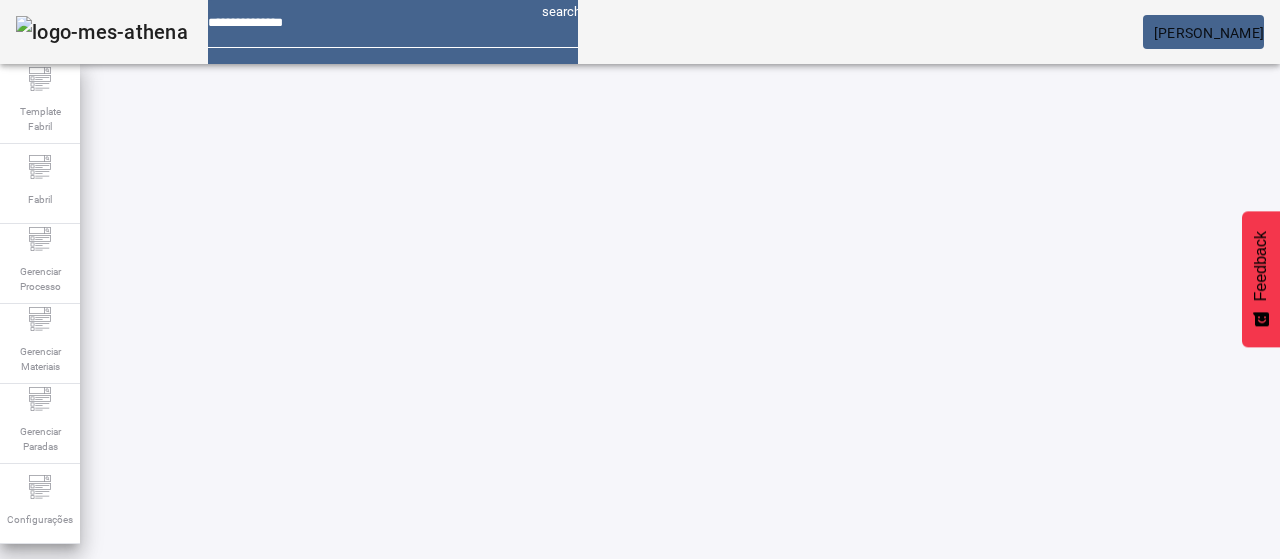 click at bounding box center (870, 919) 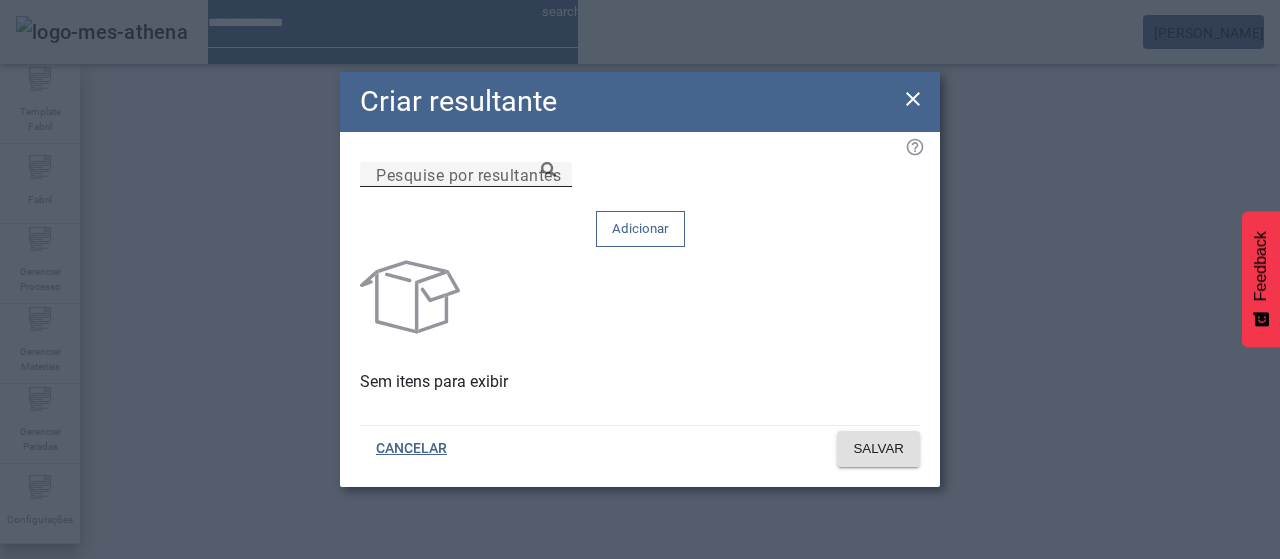 click on "Pesquise por resultantes" 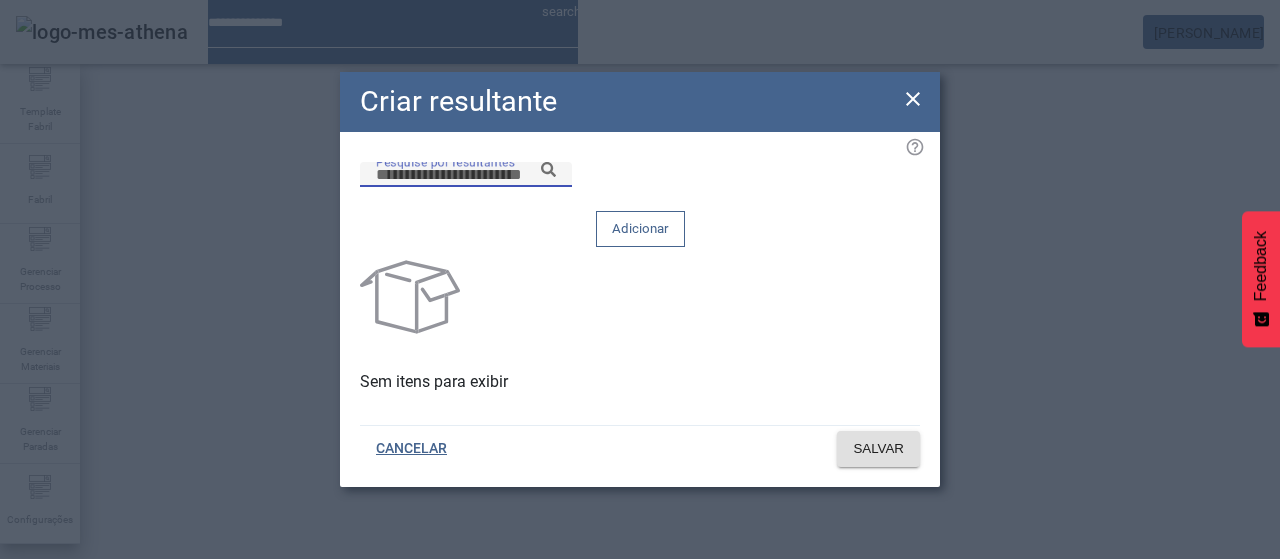 paste on "******" 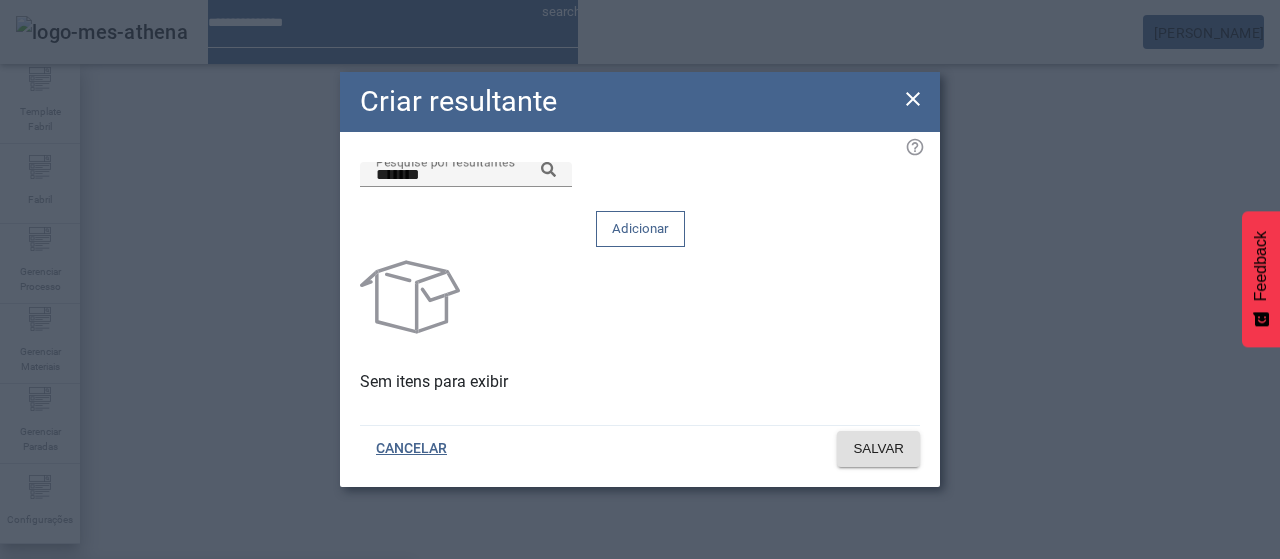 click on "Lata 269cc" at bounding box center [206, 591] 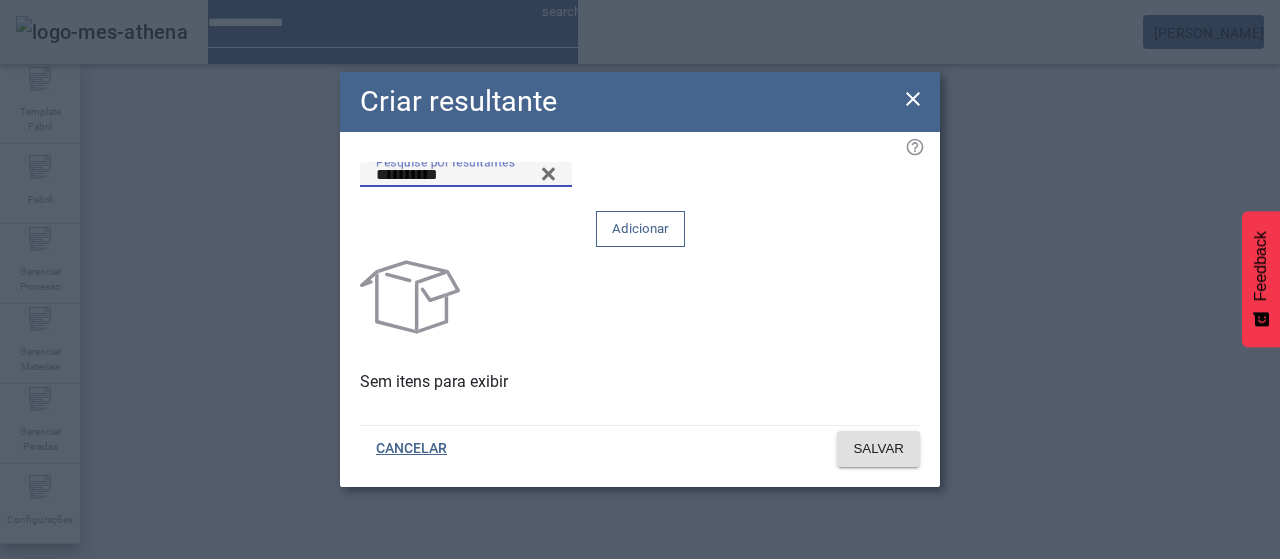 click 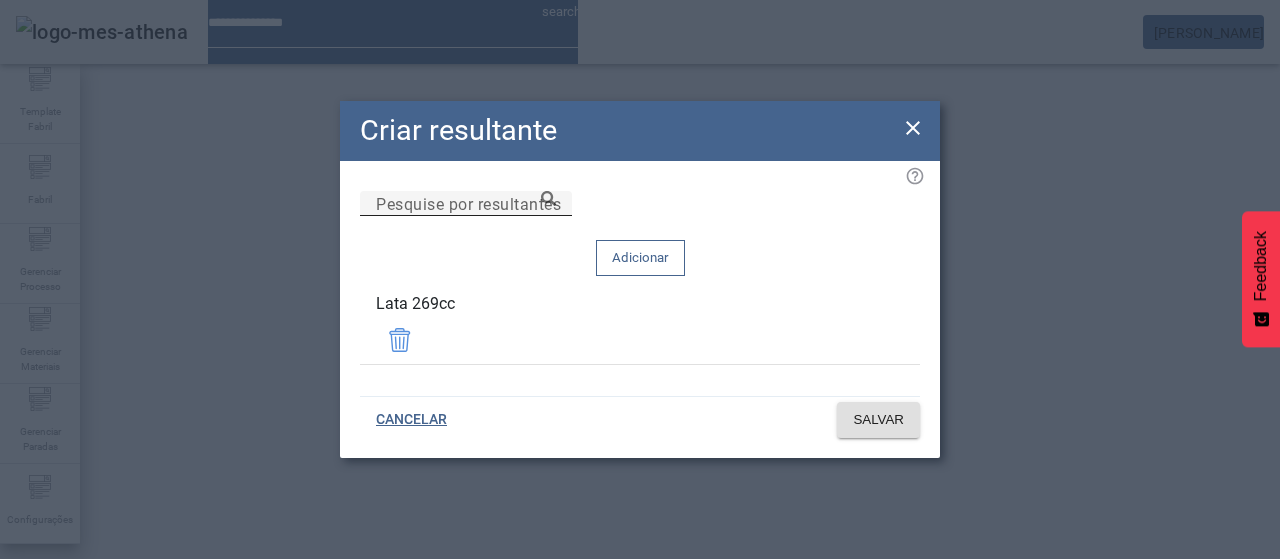 click on "Pesquise por resultantes" at bounding box center [468, 203] 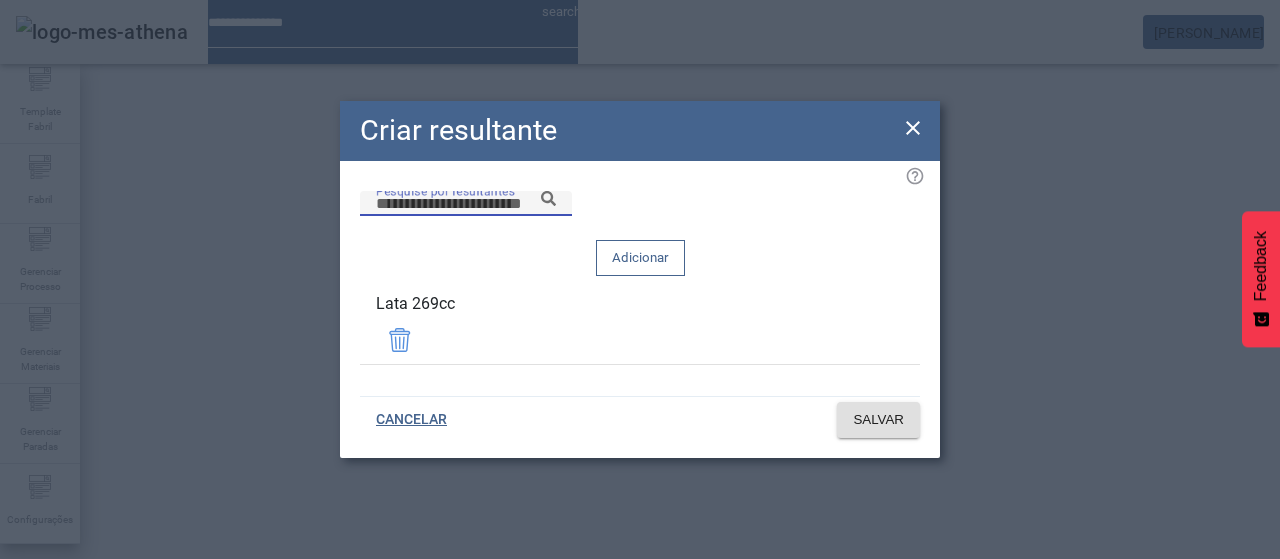 paste on "******" 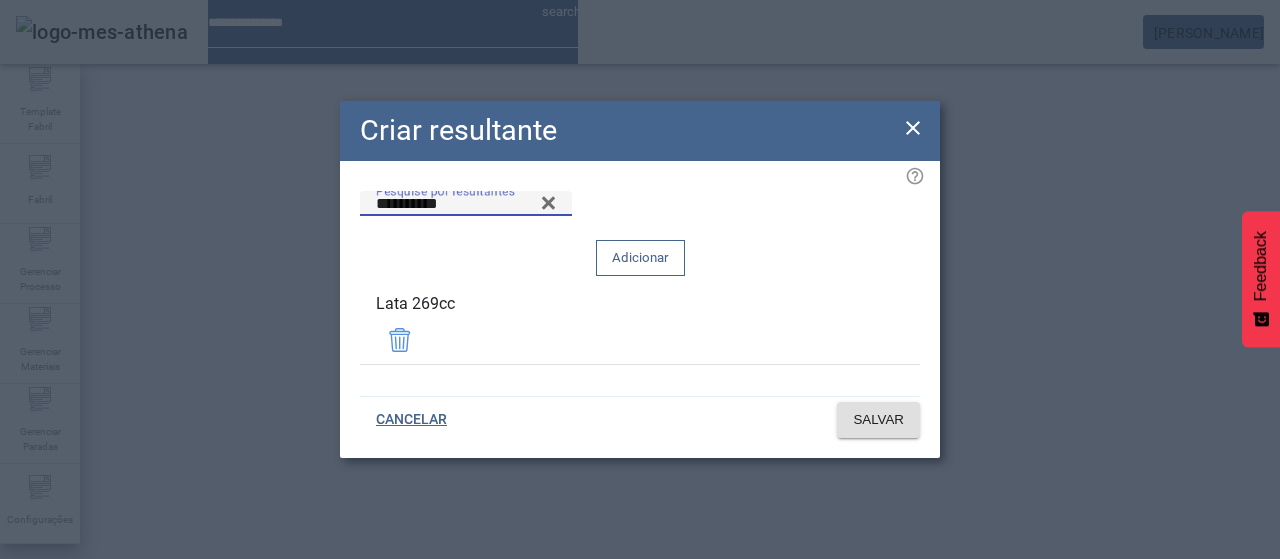 type on "**********" 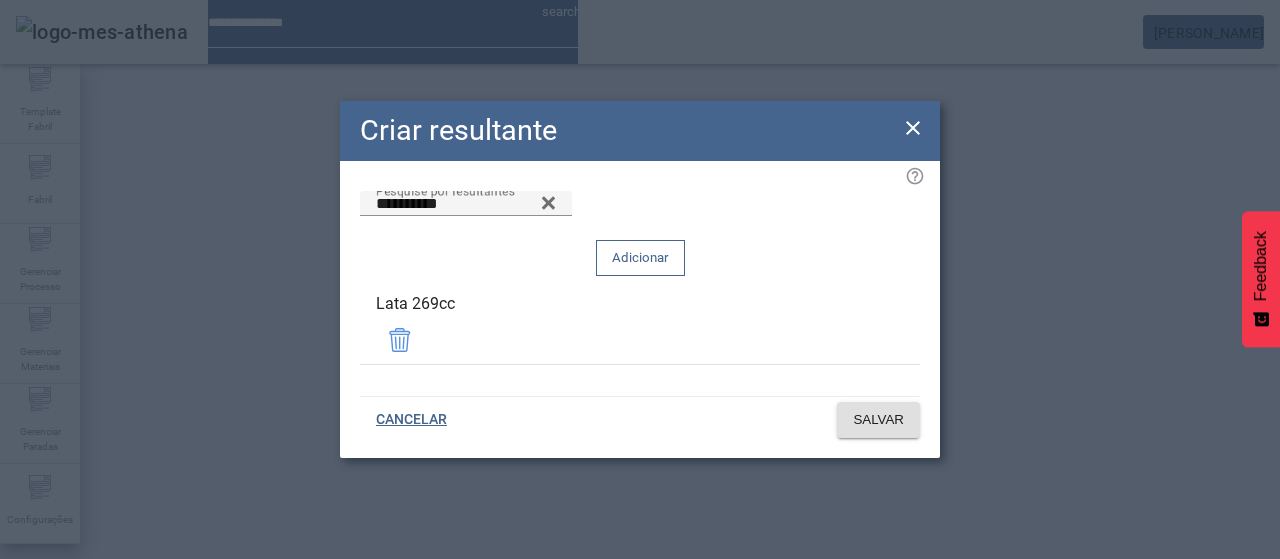 click on "Adicionar" 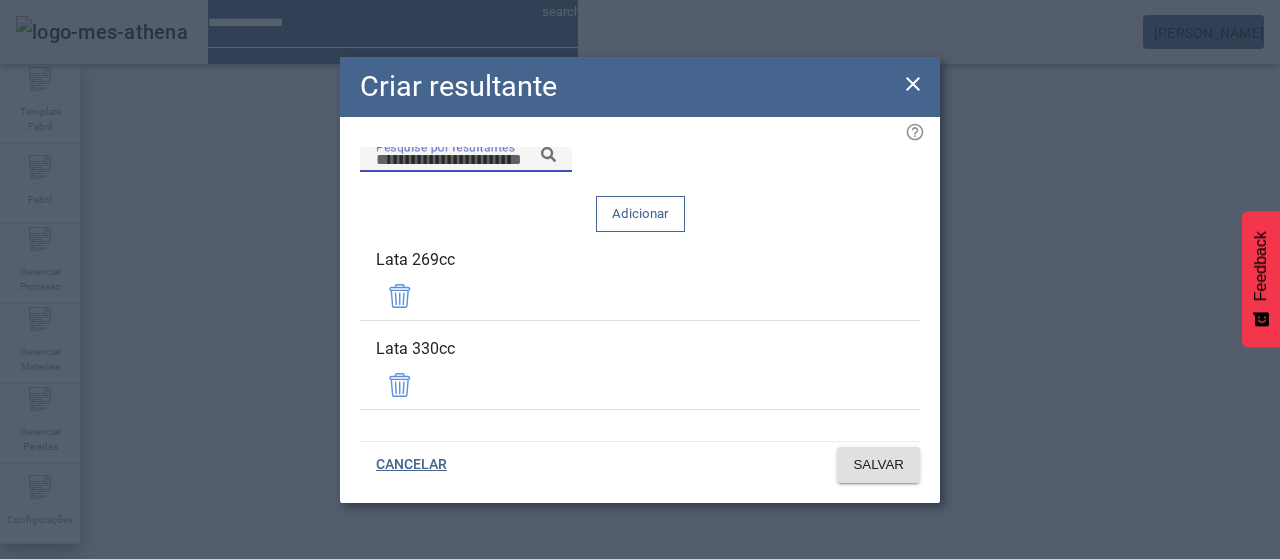 click on "Pesquise por resultantes" at bounding box center [466, 160] 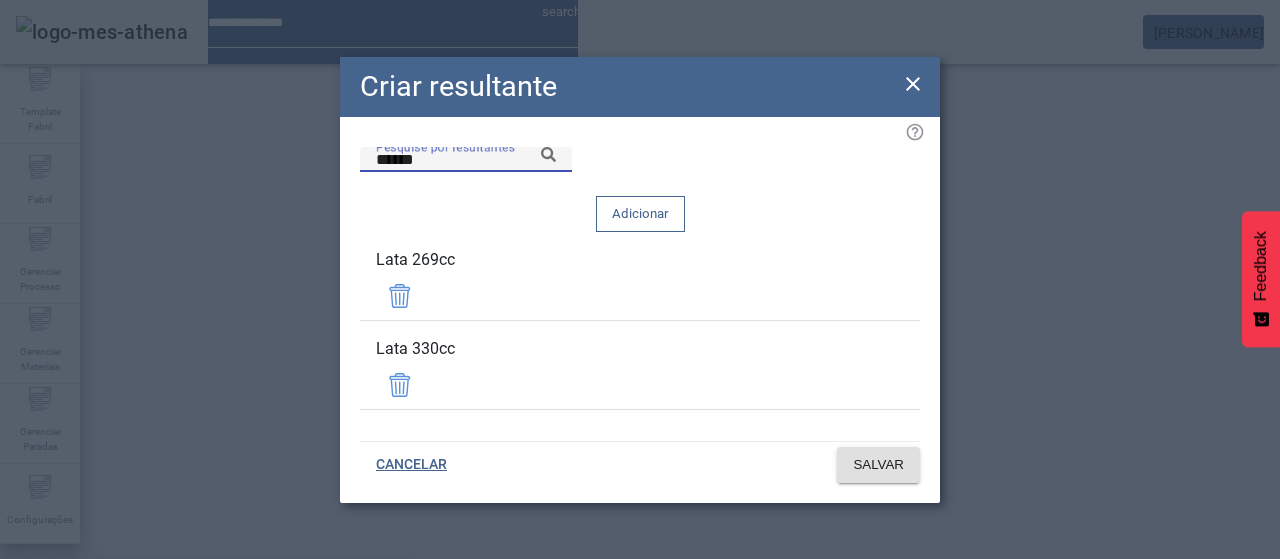 click on "Lata 440cc" at bounding box center [206, 687] 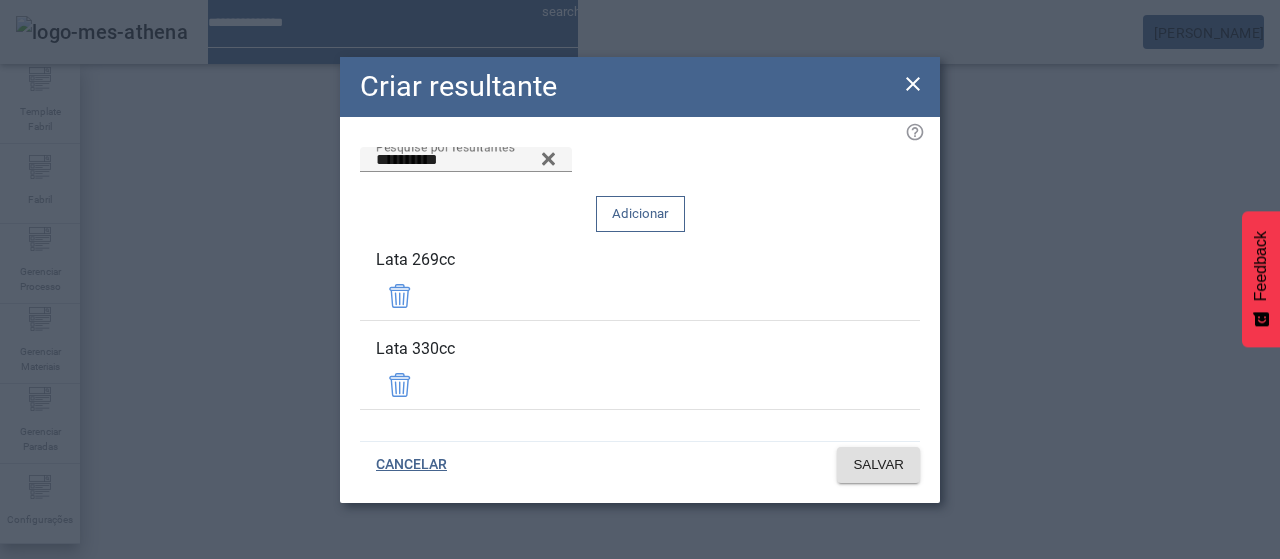 click on "Adicionar" 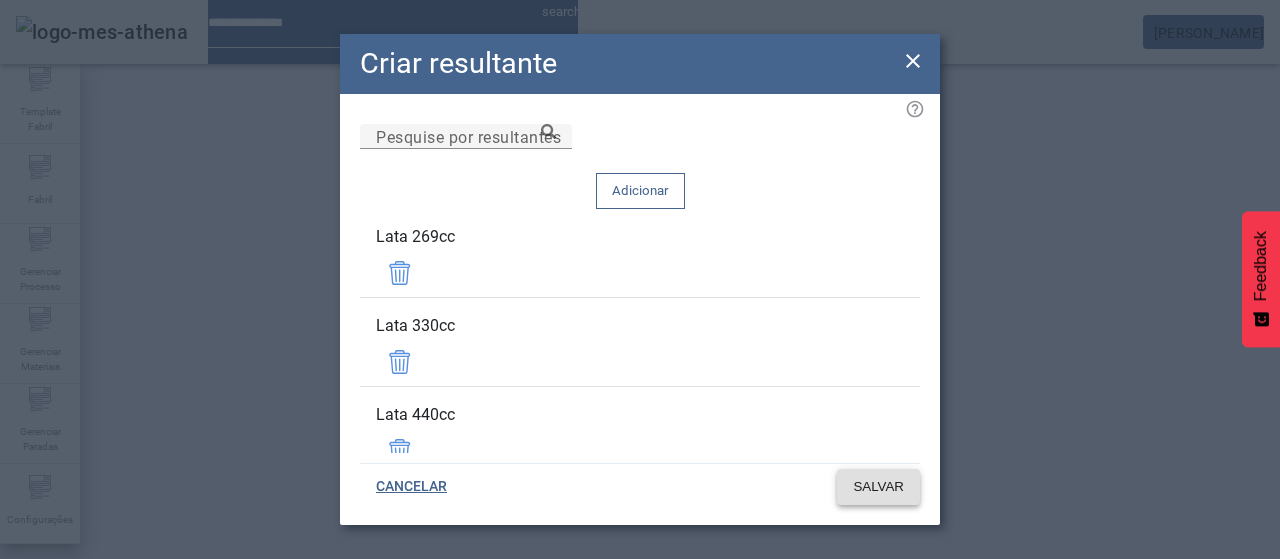 click on "SALVAR" 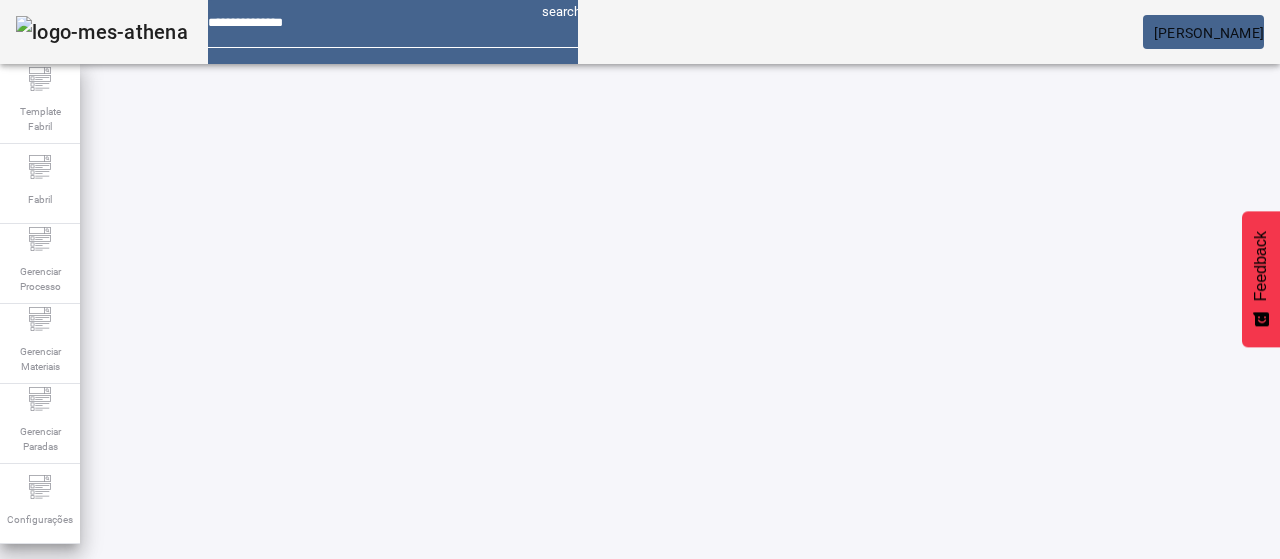 click at bounding box center (572, 769) 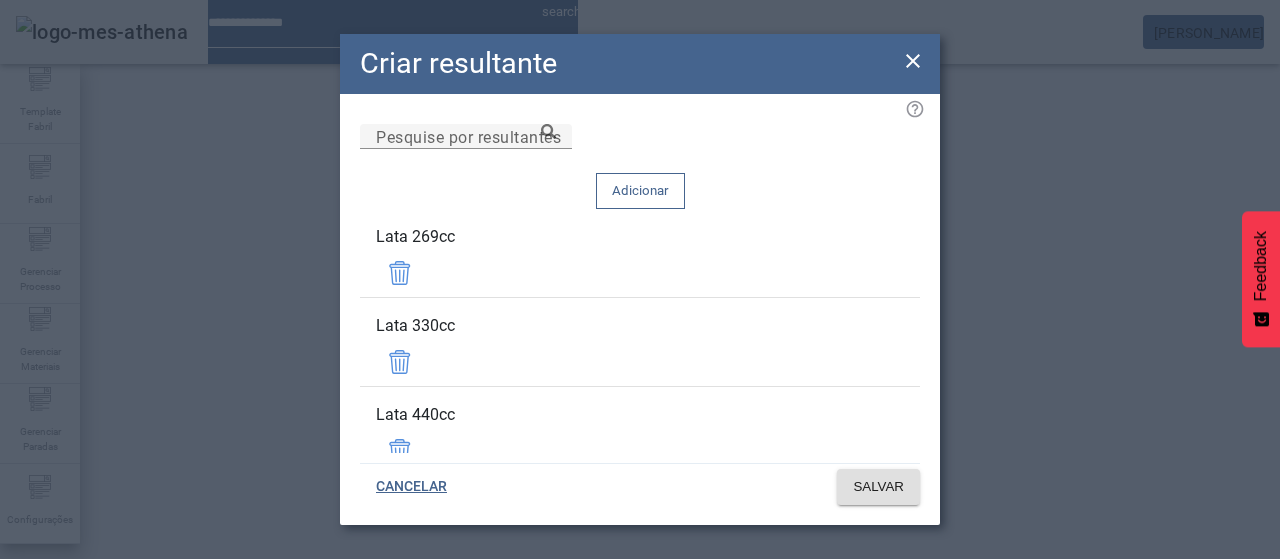 drag, startPoint x: 904, startPoint y: 113, endPoint x: 905, endPoint y: 91, distance: 22.022715 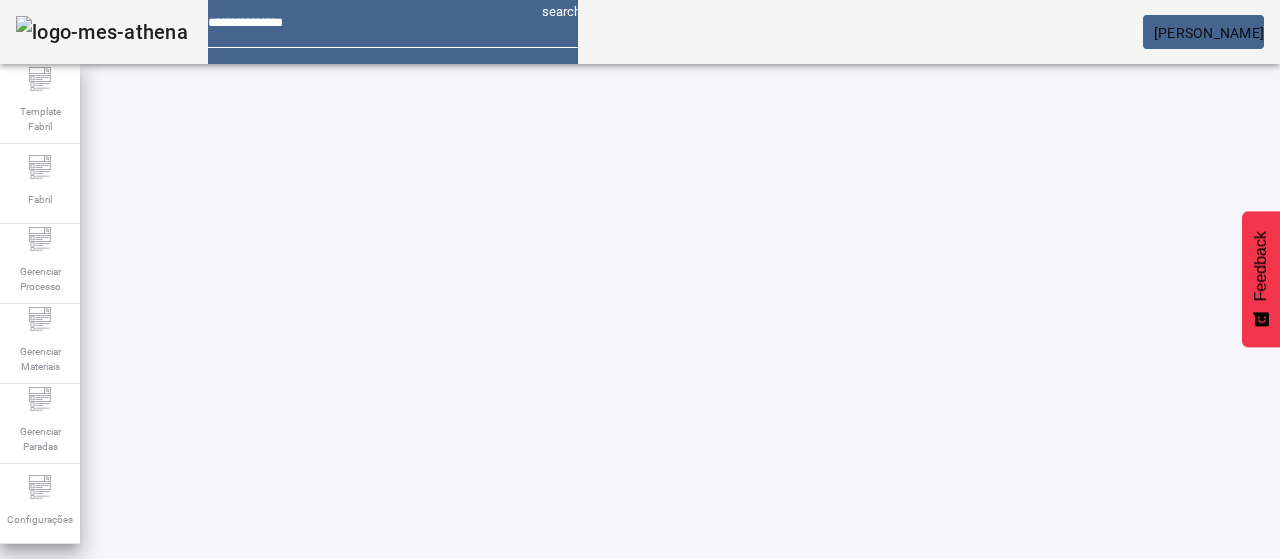 click at bounding box center [1169, 919] 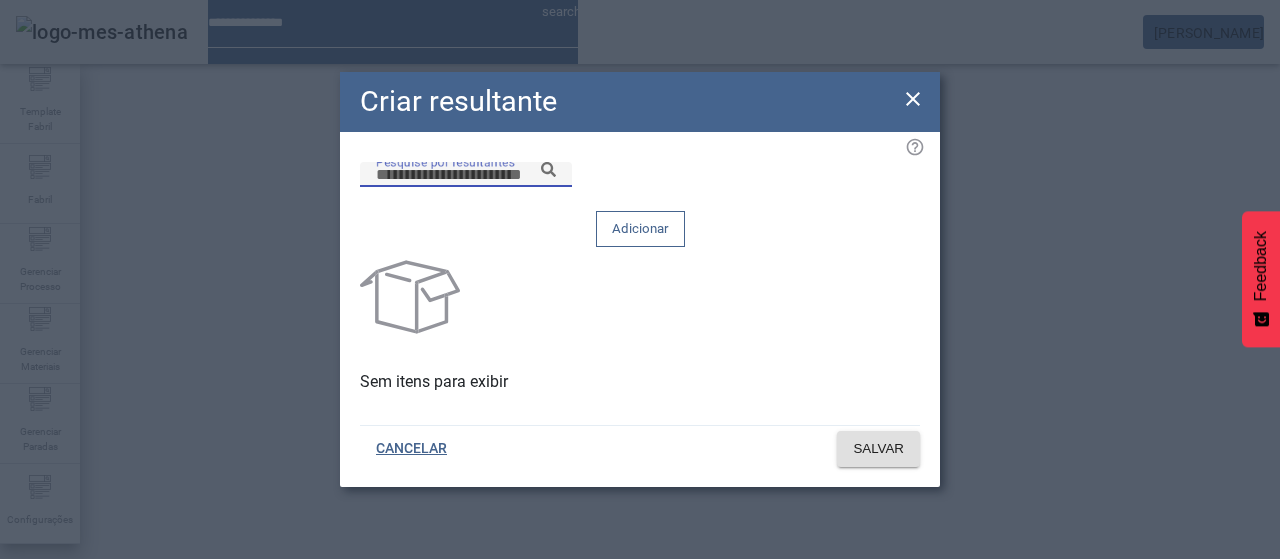click on "Pesquise por resultantes" at bounding box center [466, 175] 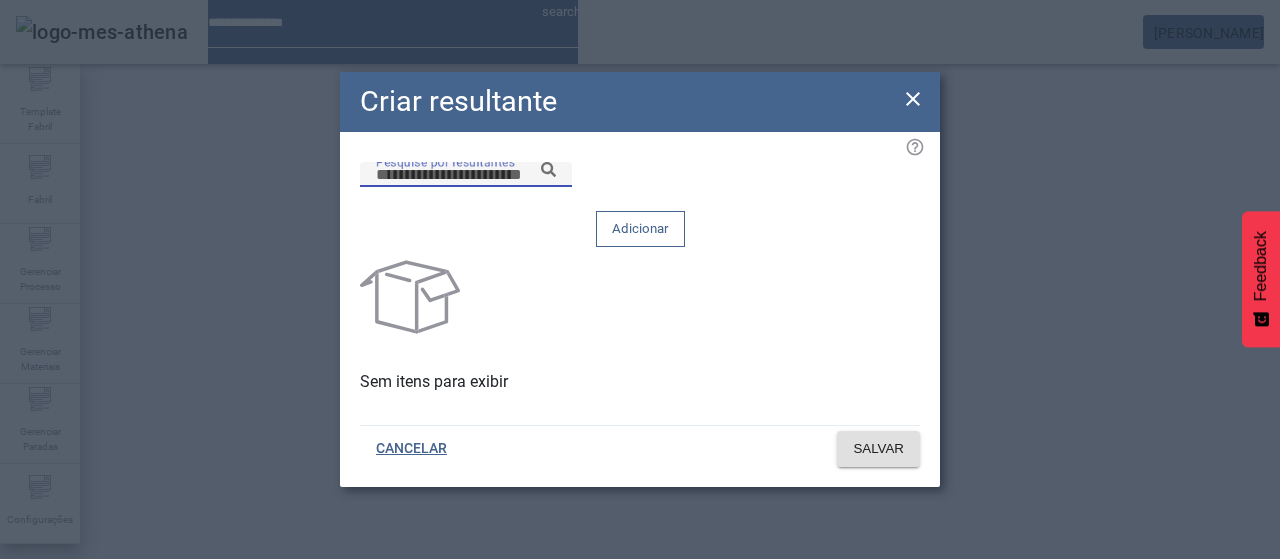 paste on "******" 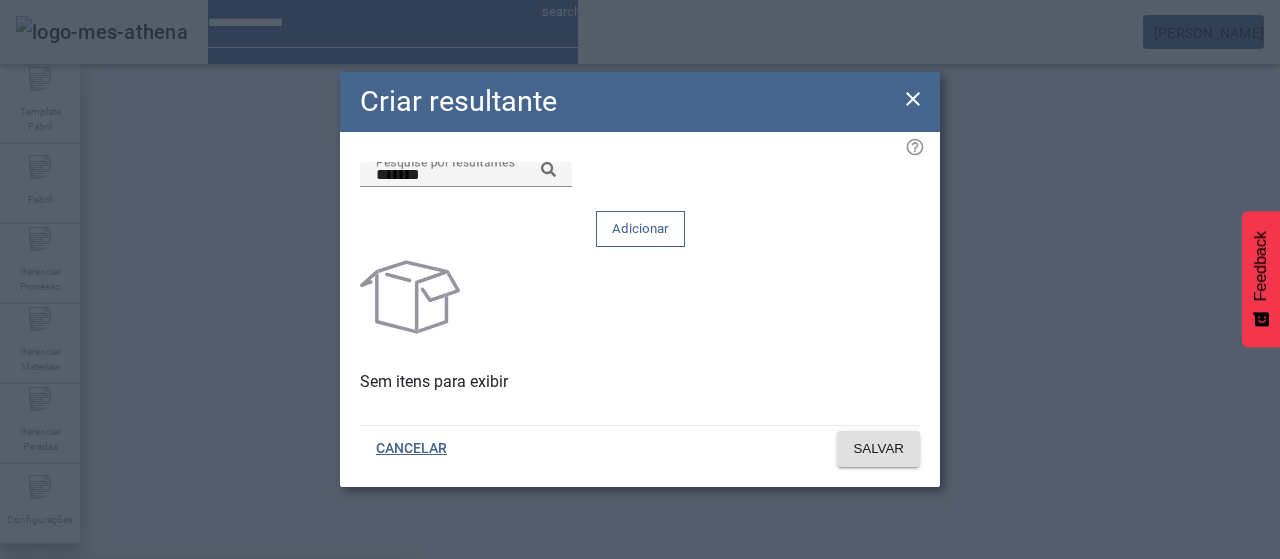 click on "Lata 269cc" at bounding box center [206, 591] 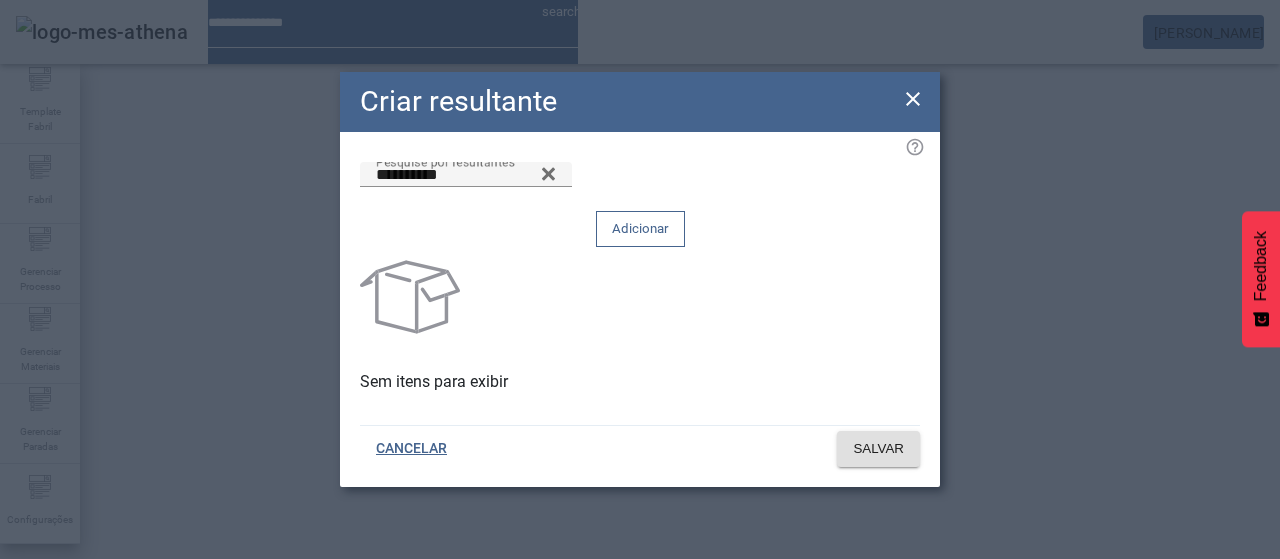 click 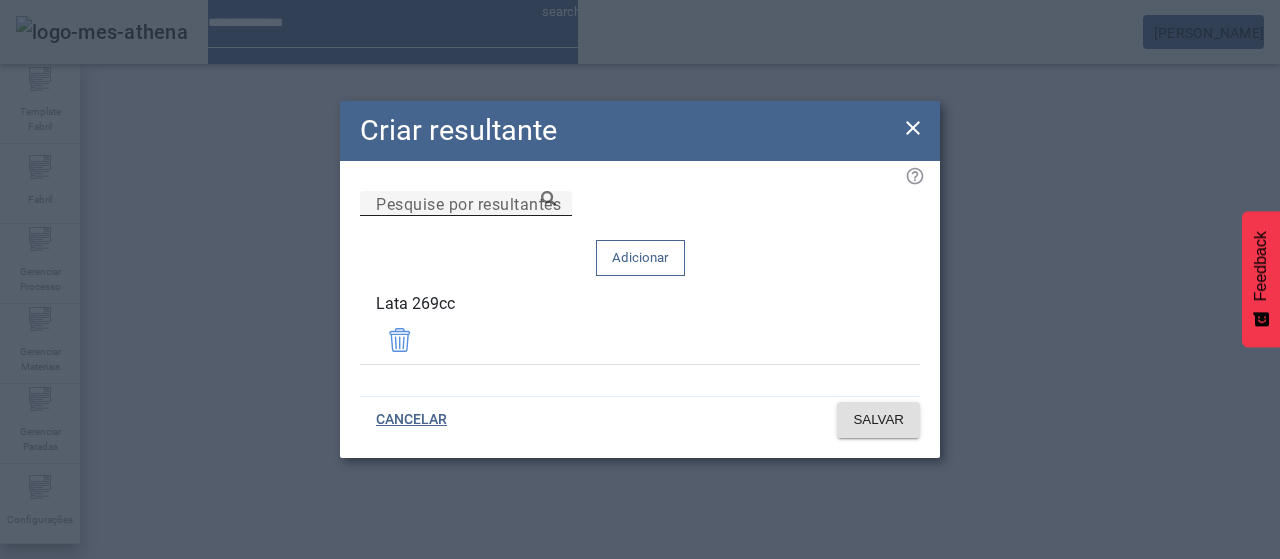 click on "Pesquise por resultantes" at bounding box center [468, 203] 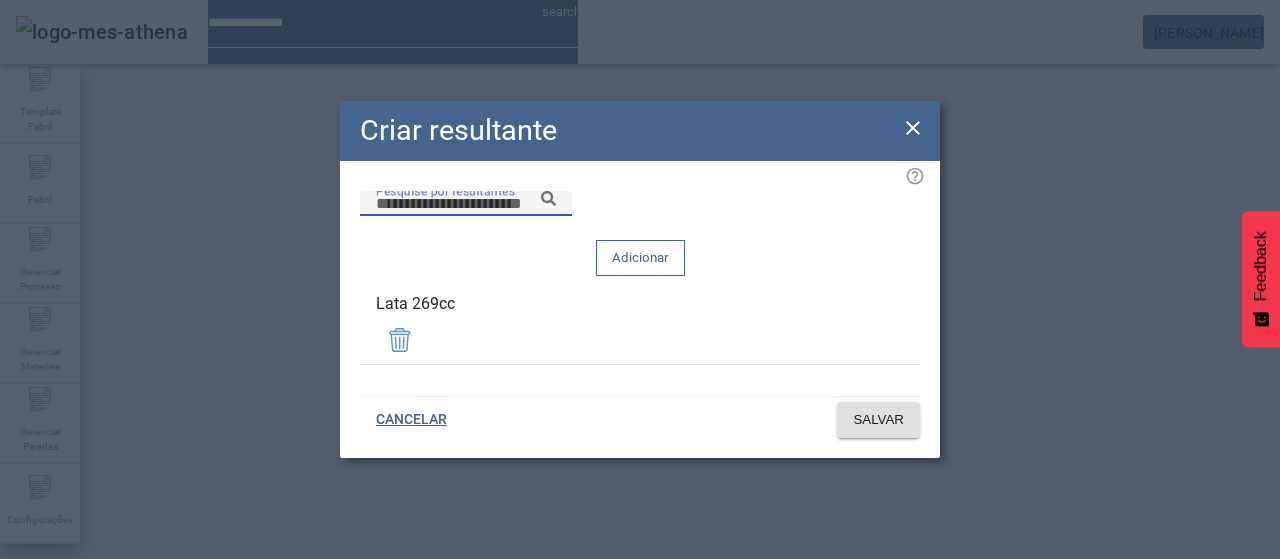 paste on "******" 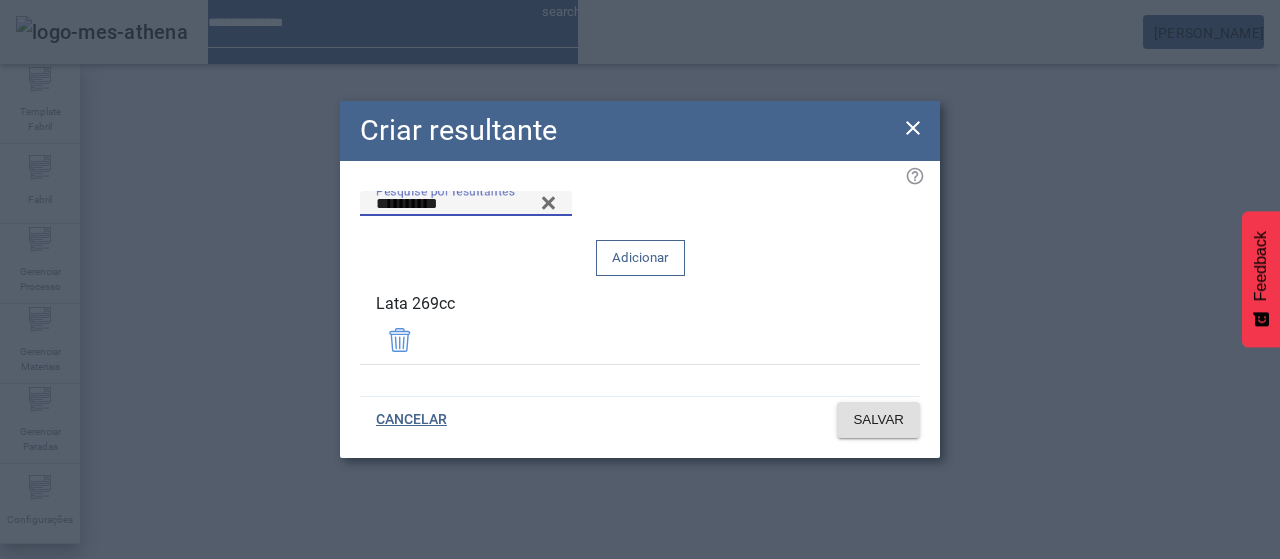 type on "**********" 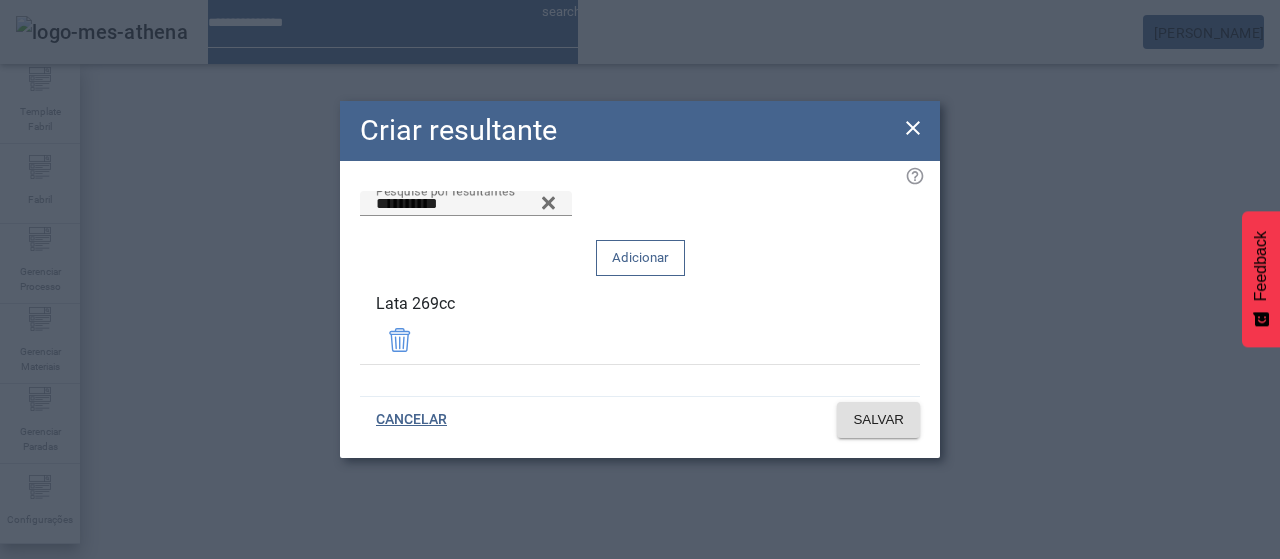 click on "Adicionar" 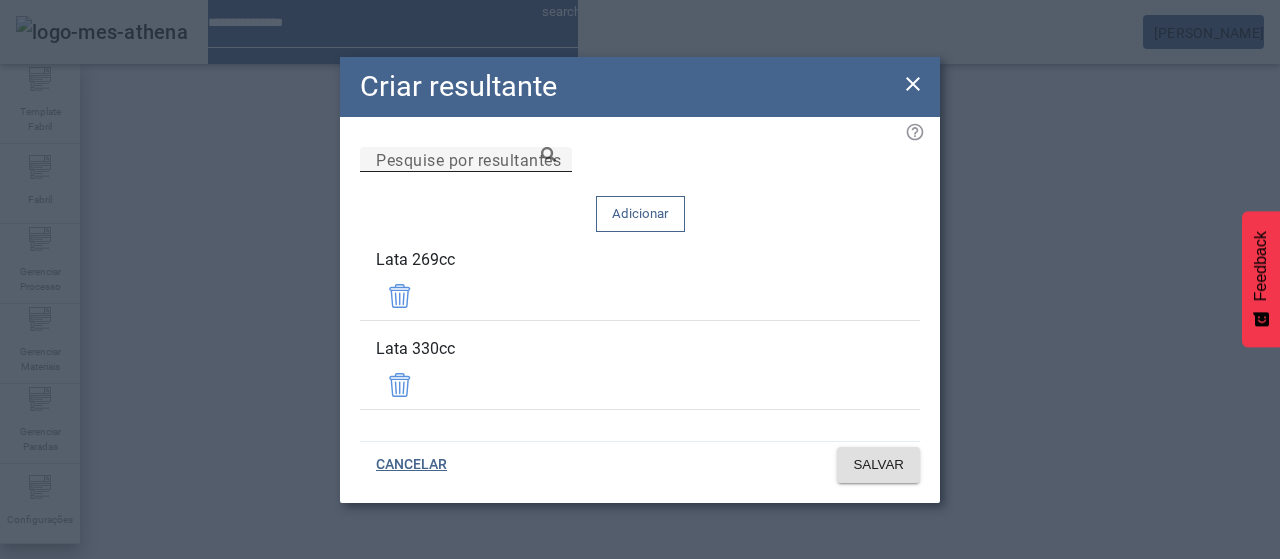 click on "Pesquise por resultantes" at bounding box center (468, 159) 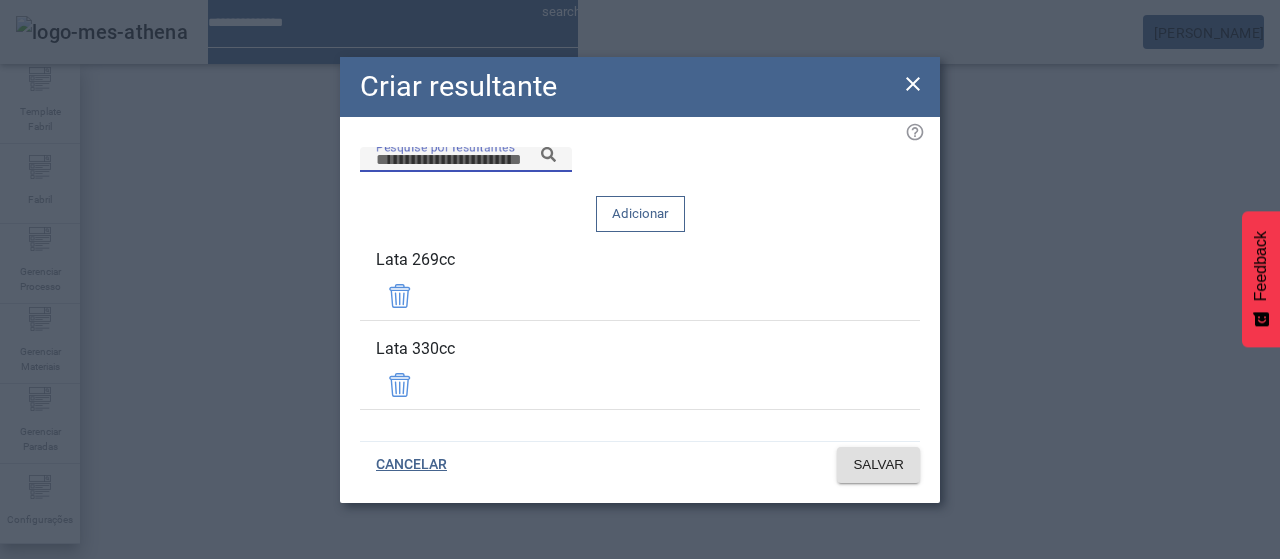 paste on "******" 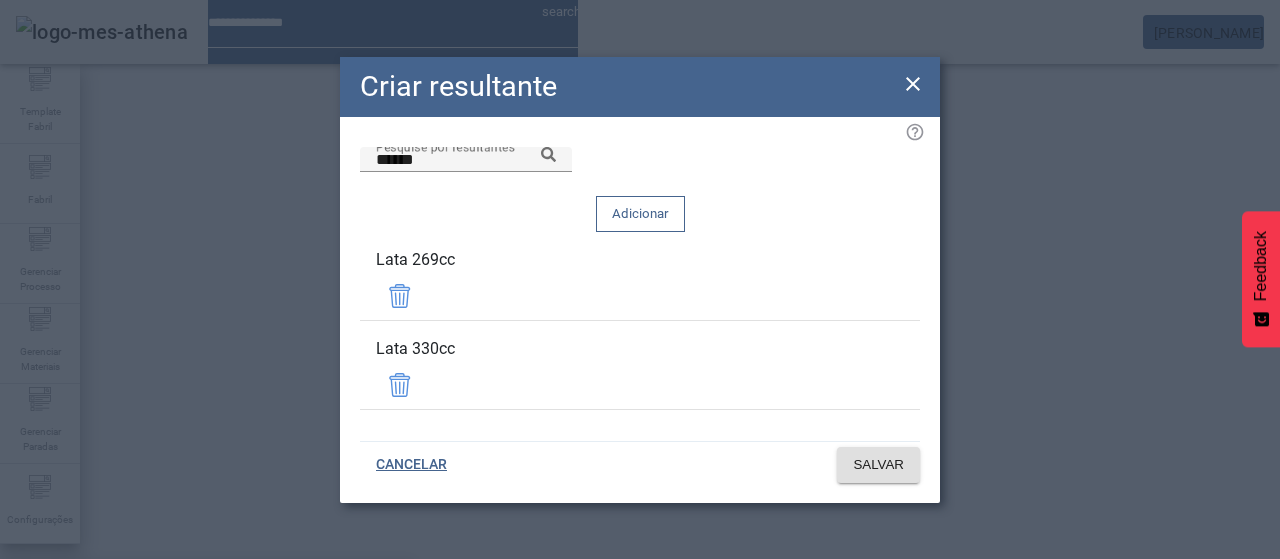 click on "Lata 440cc" at bounding box center (206, 687) 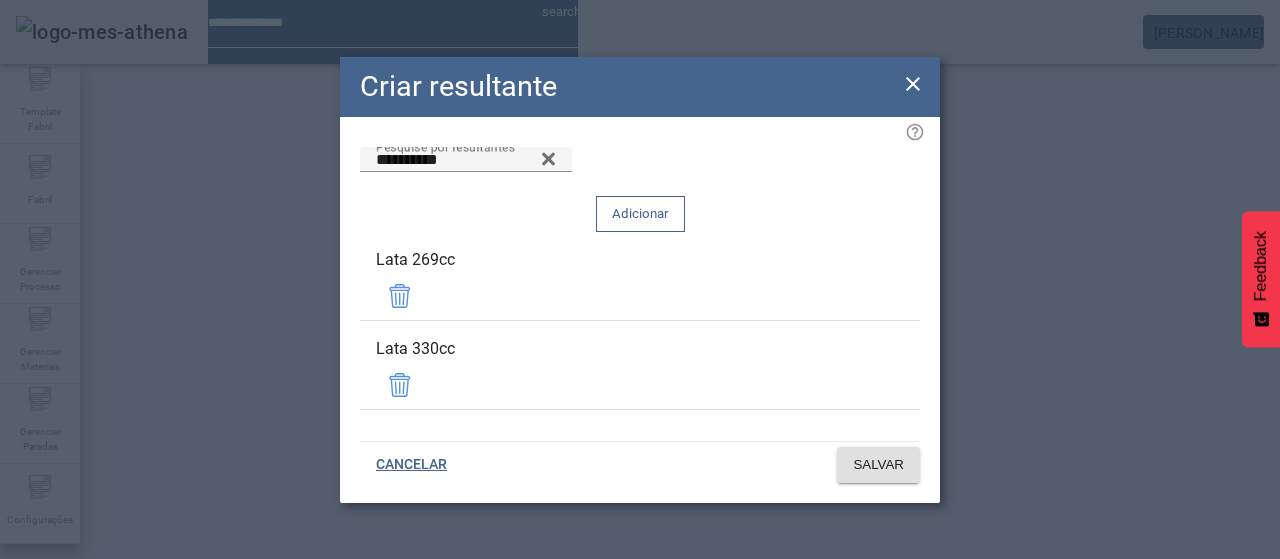 click on "Adicionar" 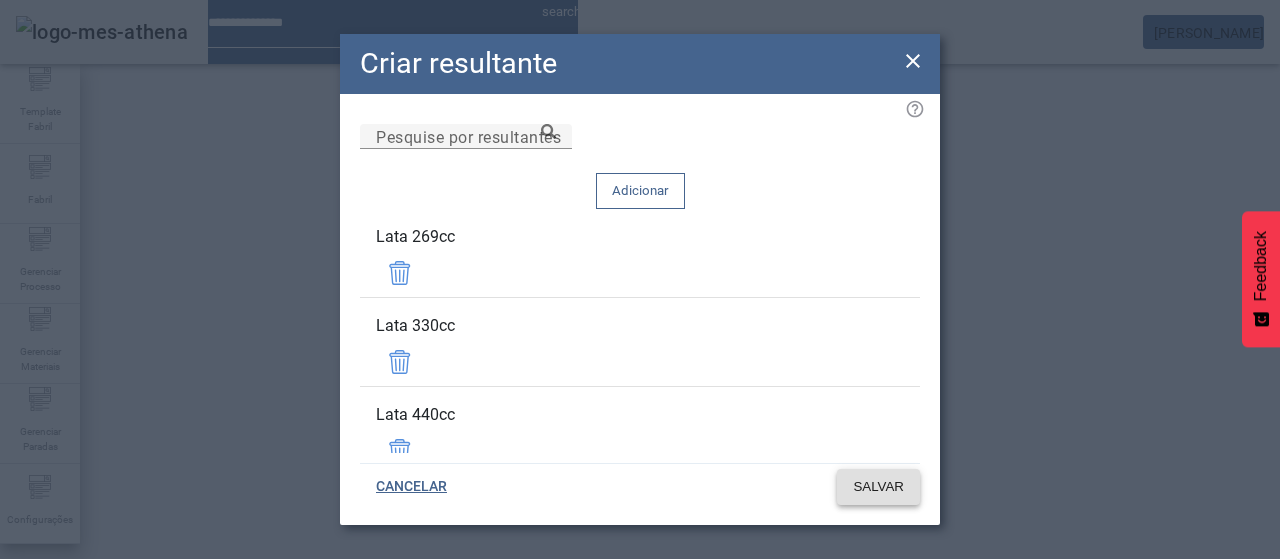 click 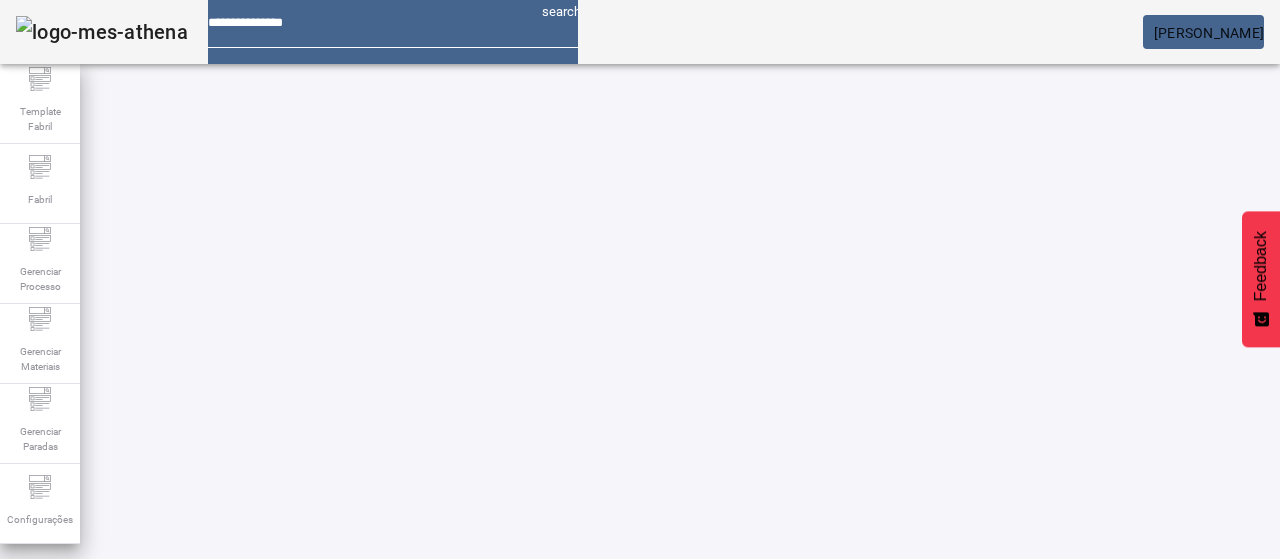 click at bounding box center (273, 1069) 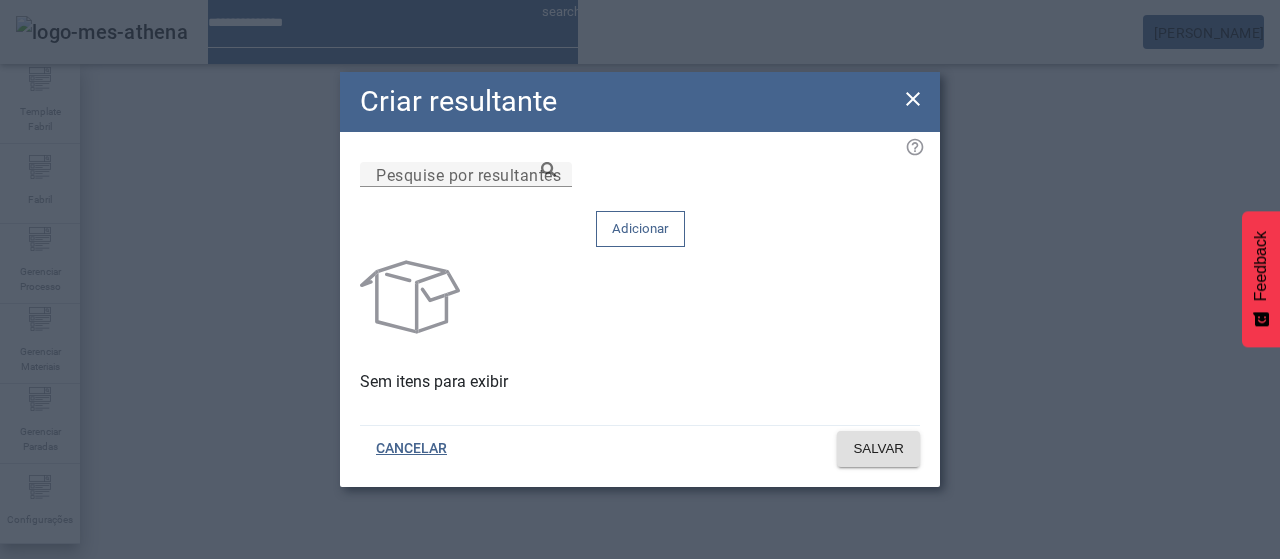 scroll, scrollTop: 22, scrollLeft: 0, axis: vertical 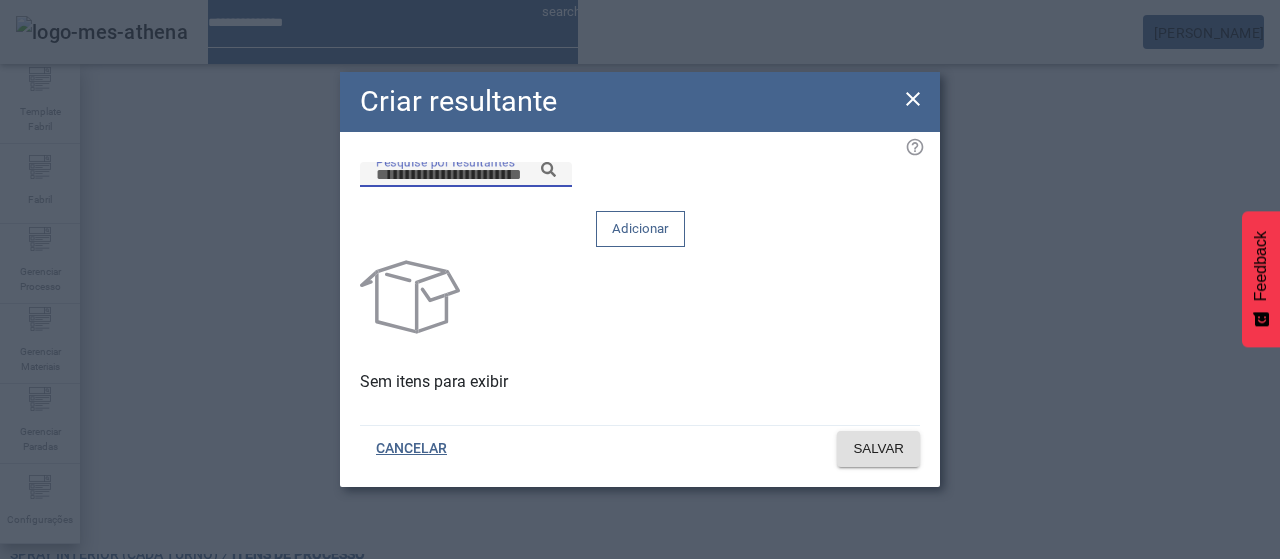 click on "Pesquise por resultantes" at bounding box center [466, 175] 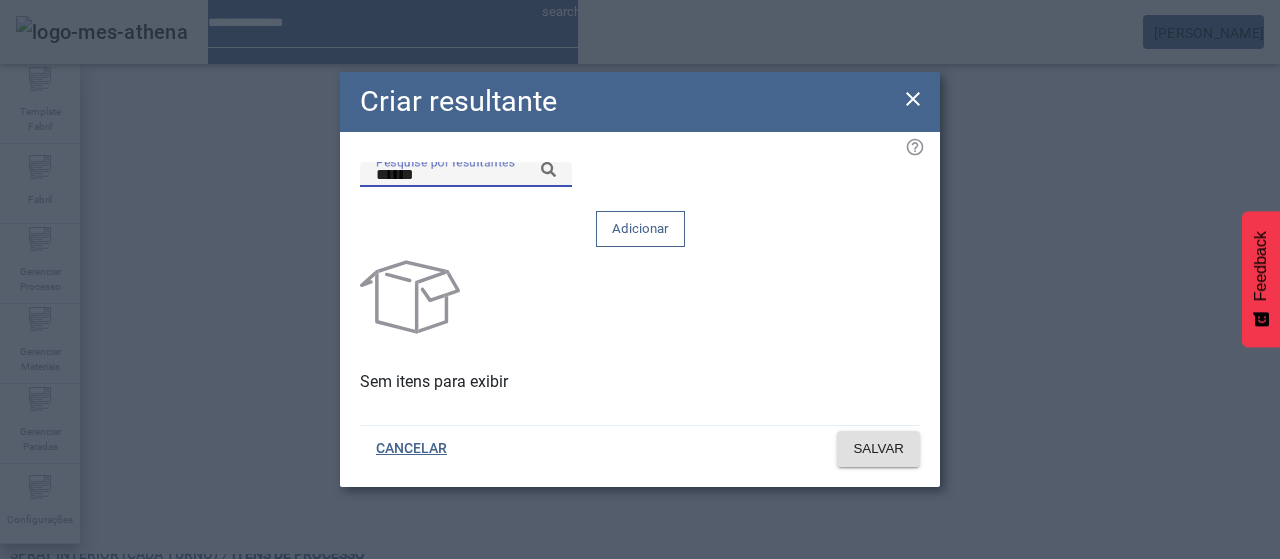 click 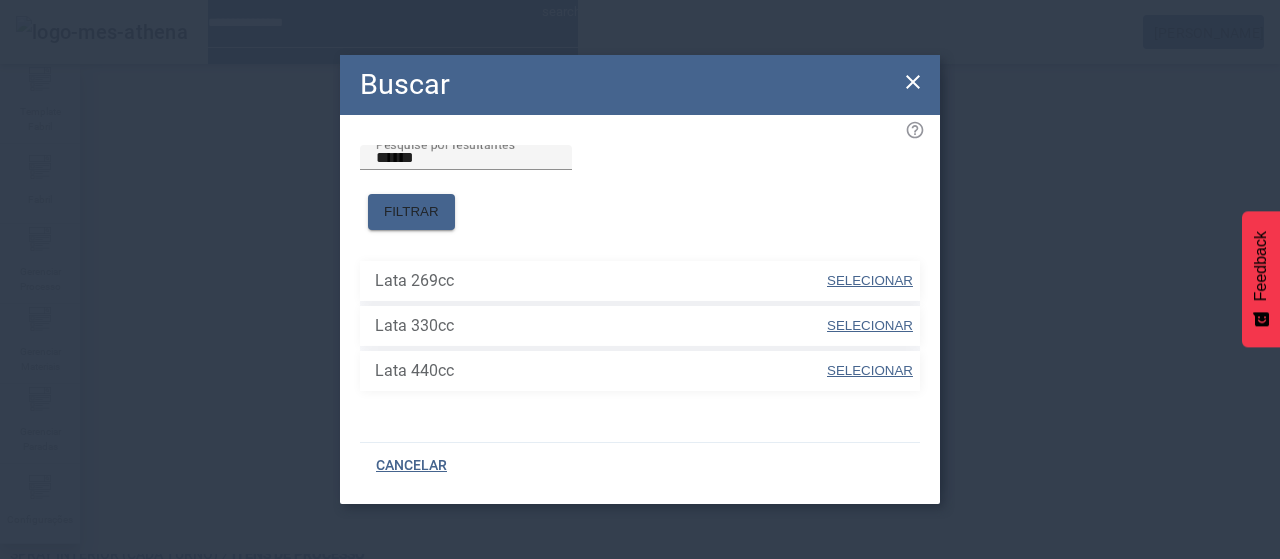 click on "SELECIONAR" at bounding box center [870, 280] 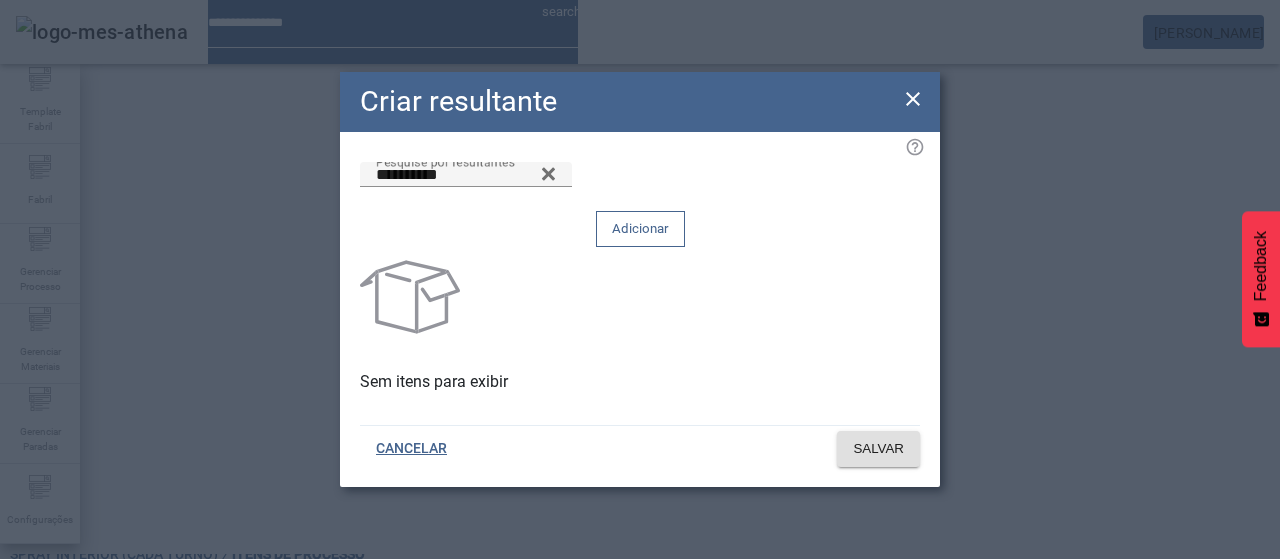 click 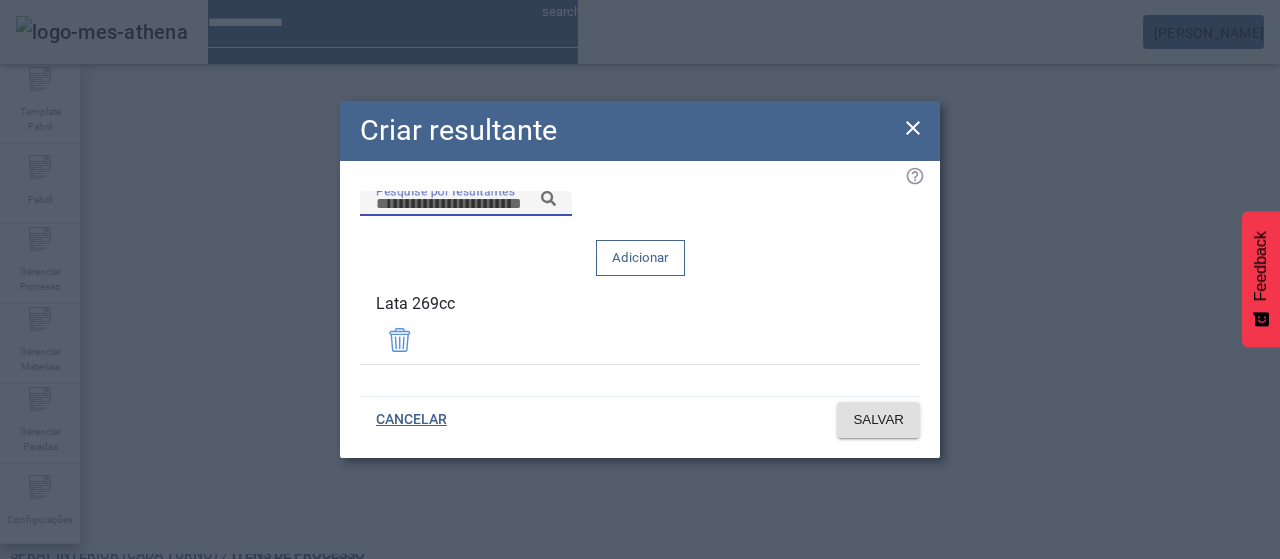 click on "Pesquise por resultantes" at bounding box center (466, 204) 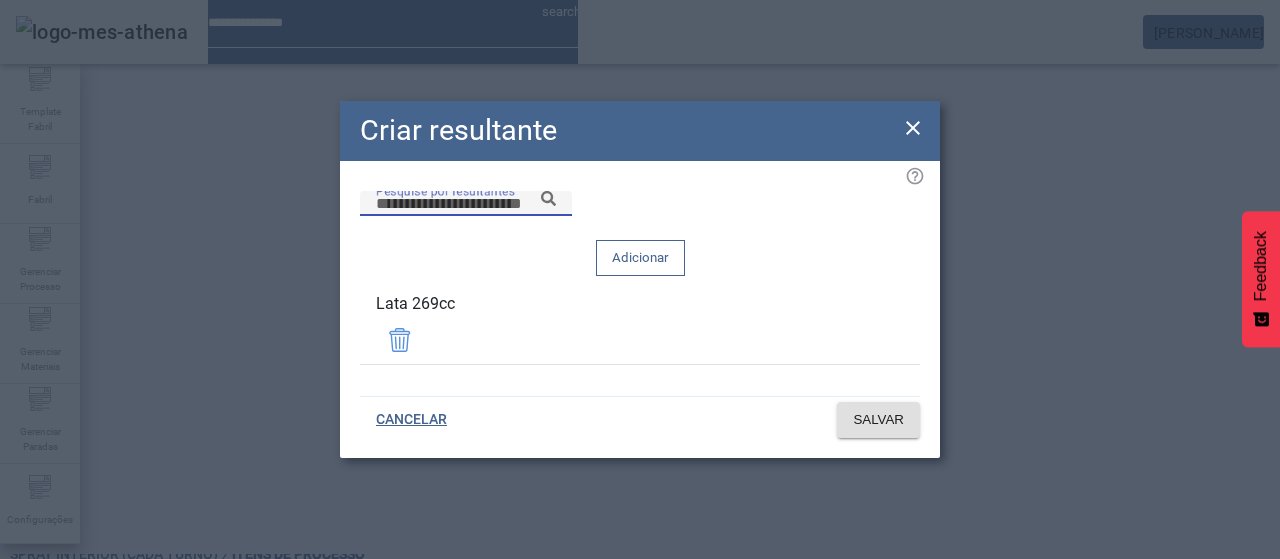 paste on "******" 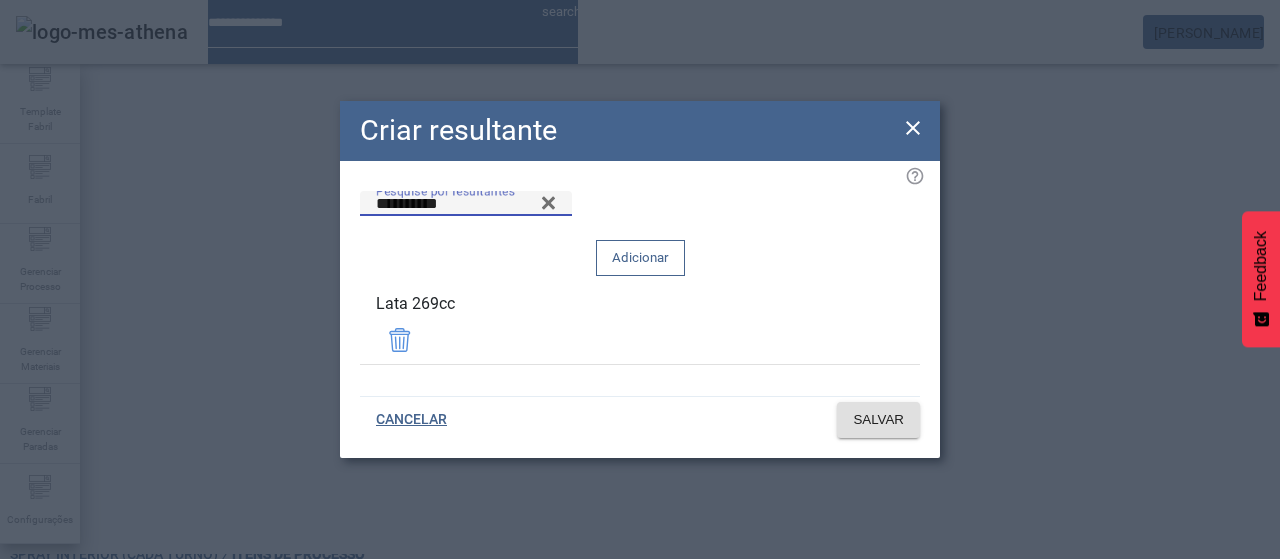 type on "**********" 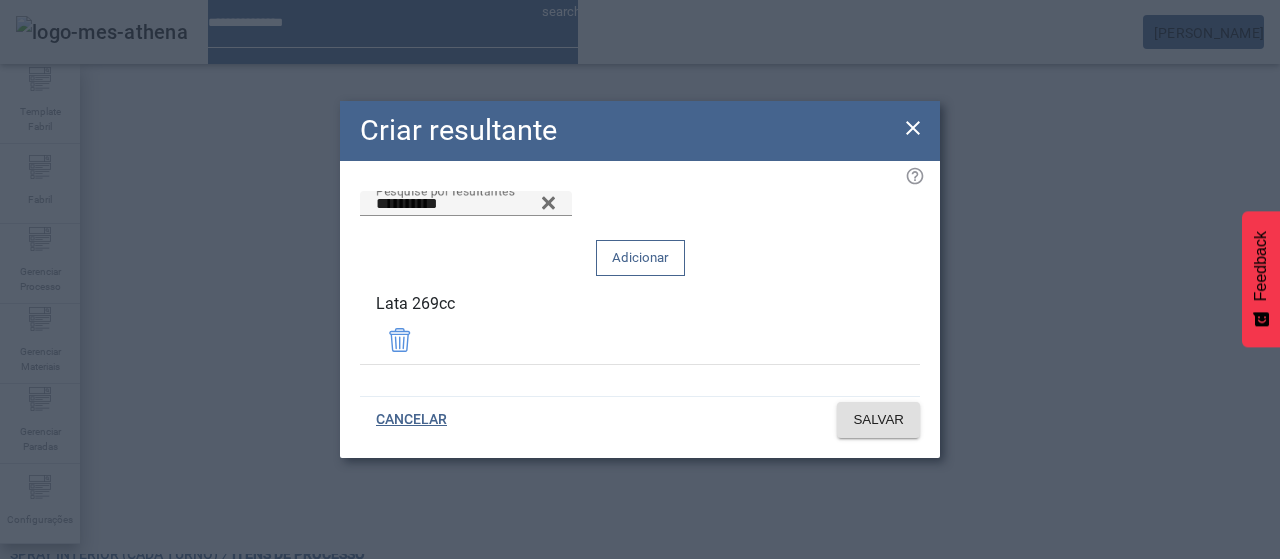 click on "Adicionar" 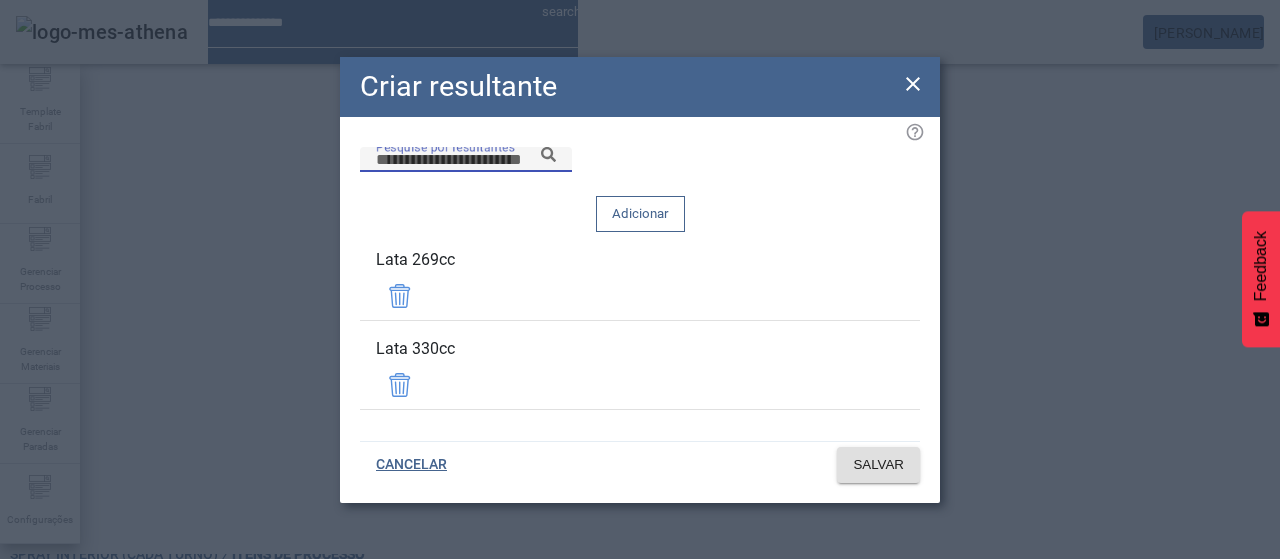 click on "Pesquise por resultantes" at bounding box center (466, 160) 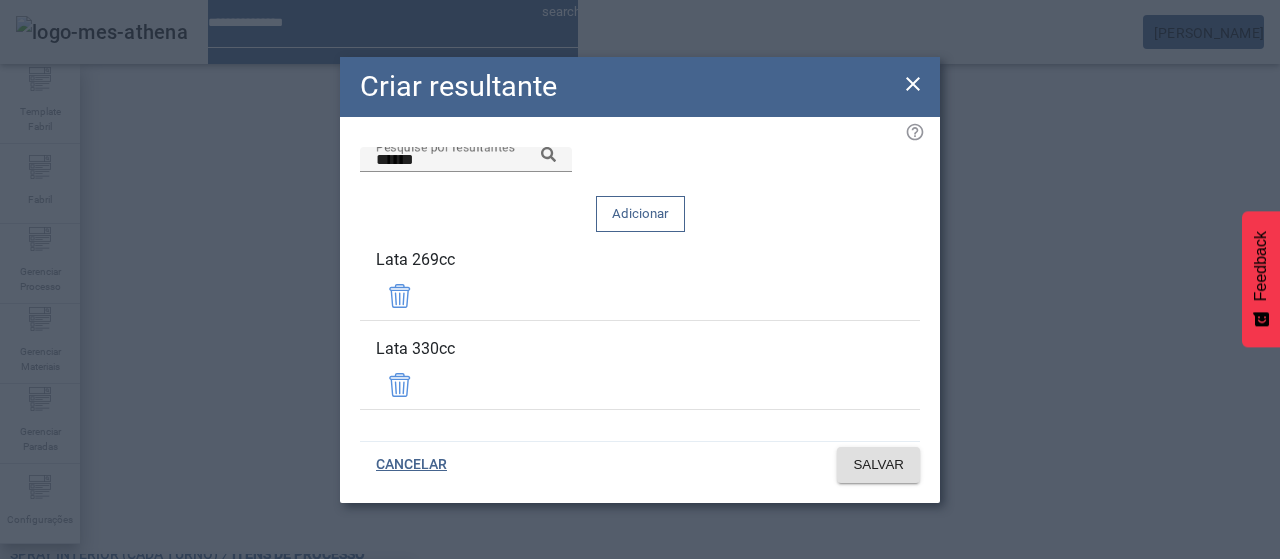 click on "Lata 440cc" at bounding box center [206, 687] 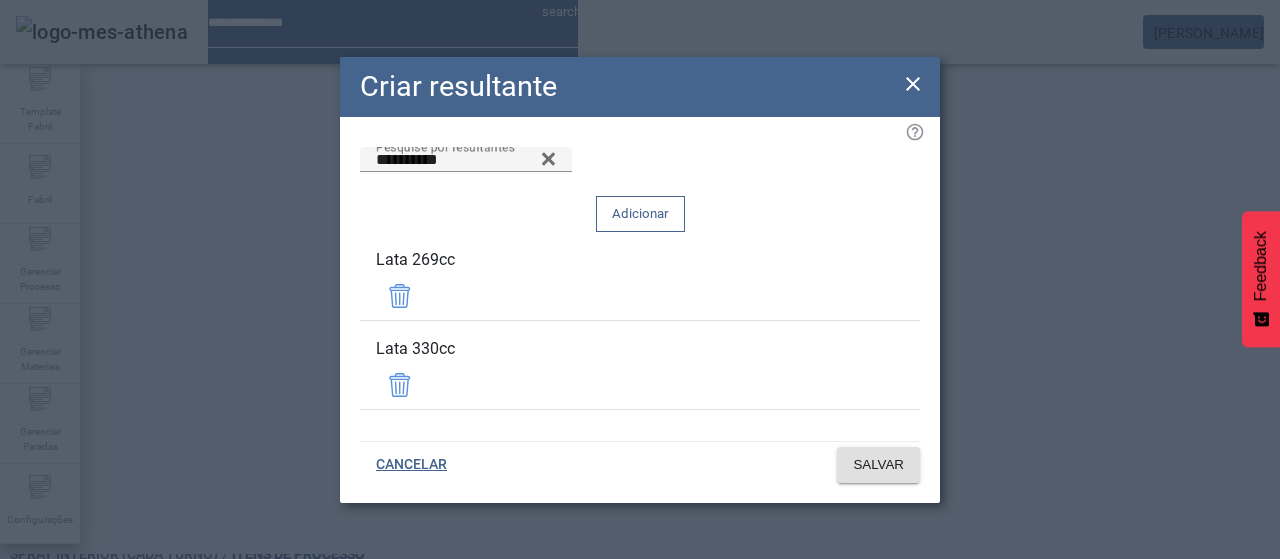 click 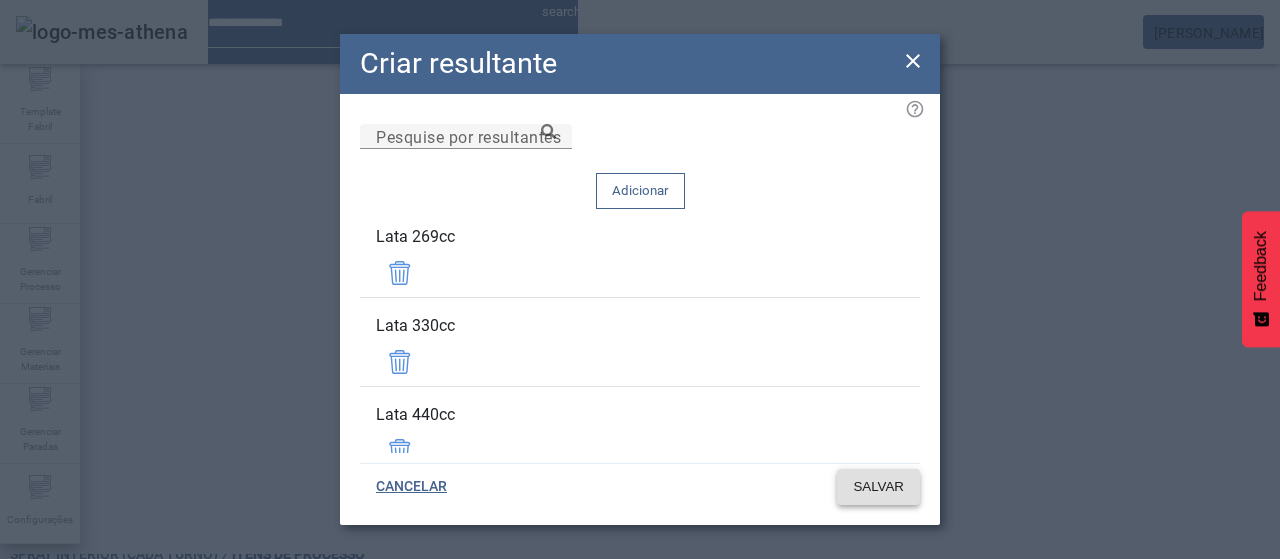 click on "SALVAR" 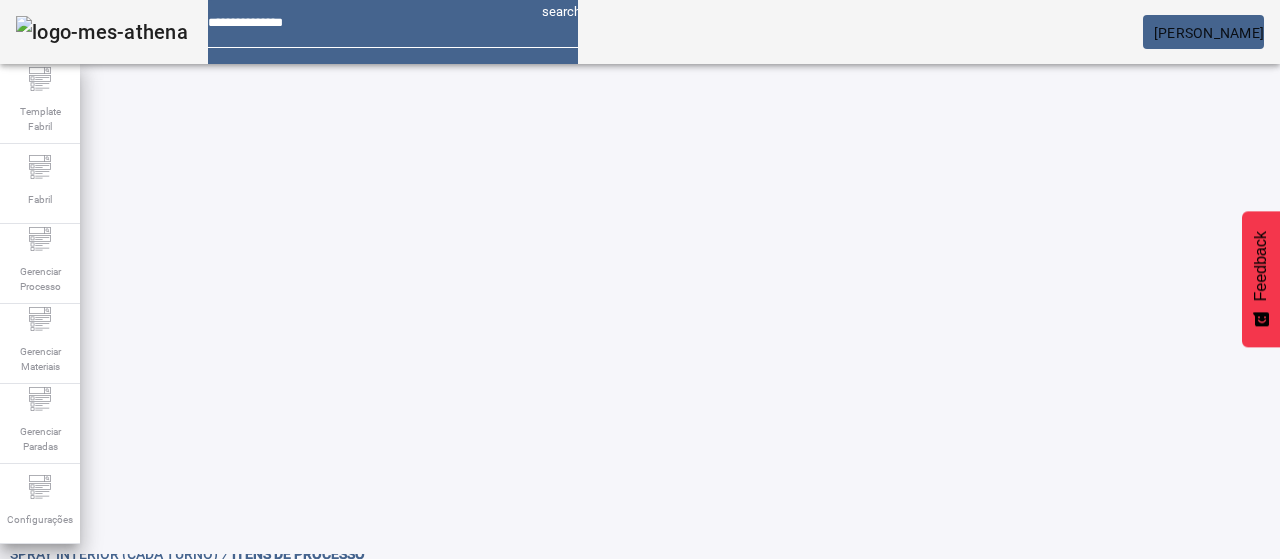 click at bounding box center (572, 1057) 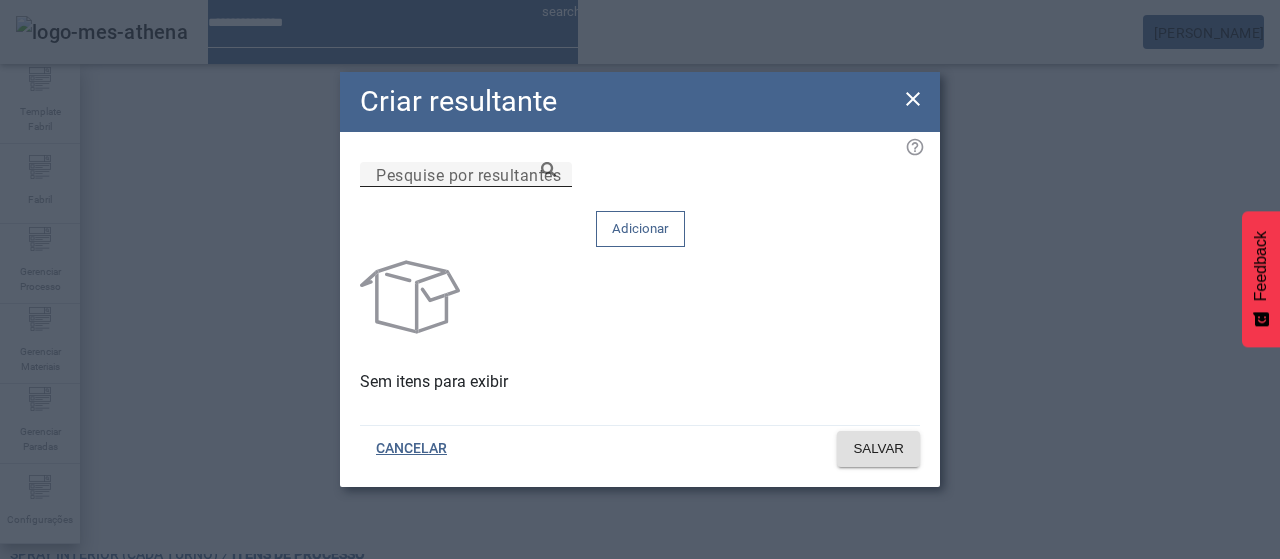 click on "Pesquise por resultantes" 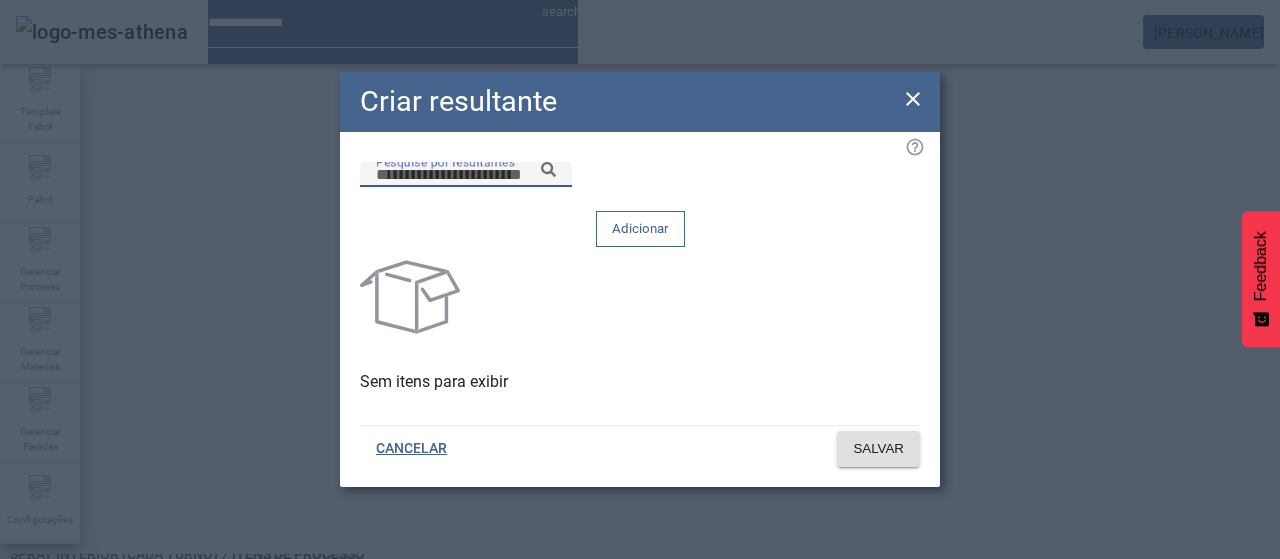 paste on "******" 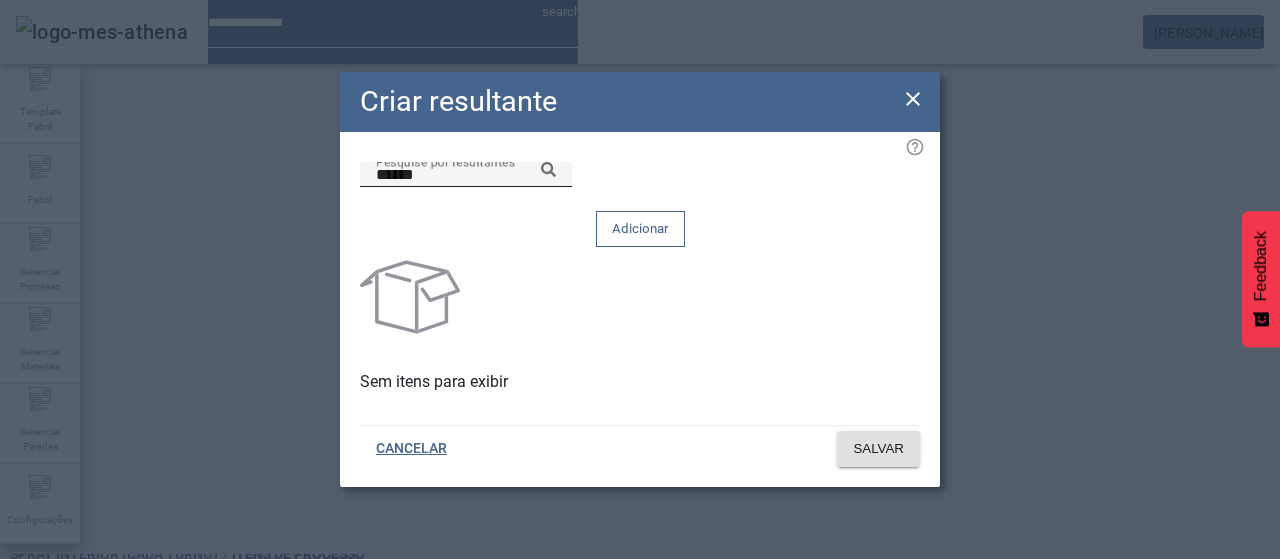 click 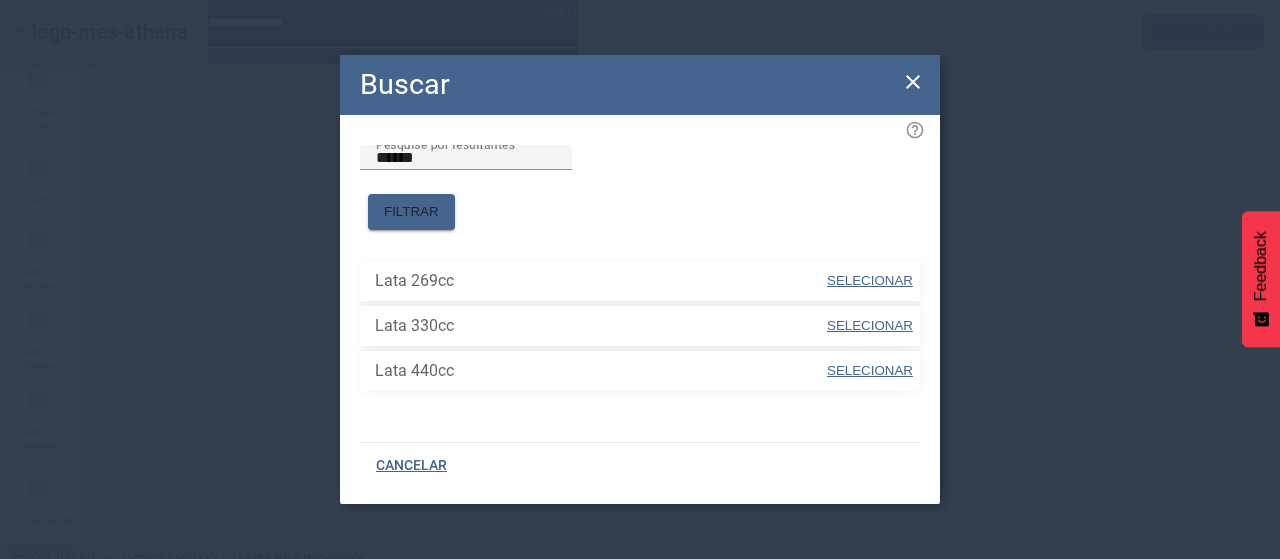 click on "SELECIONAR" at bounding box center [870, 280] 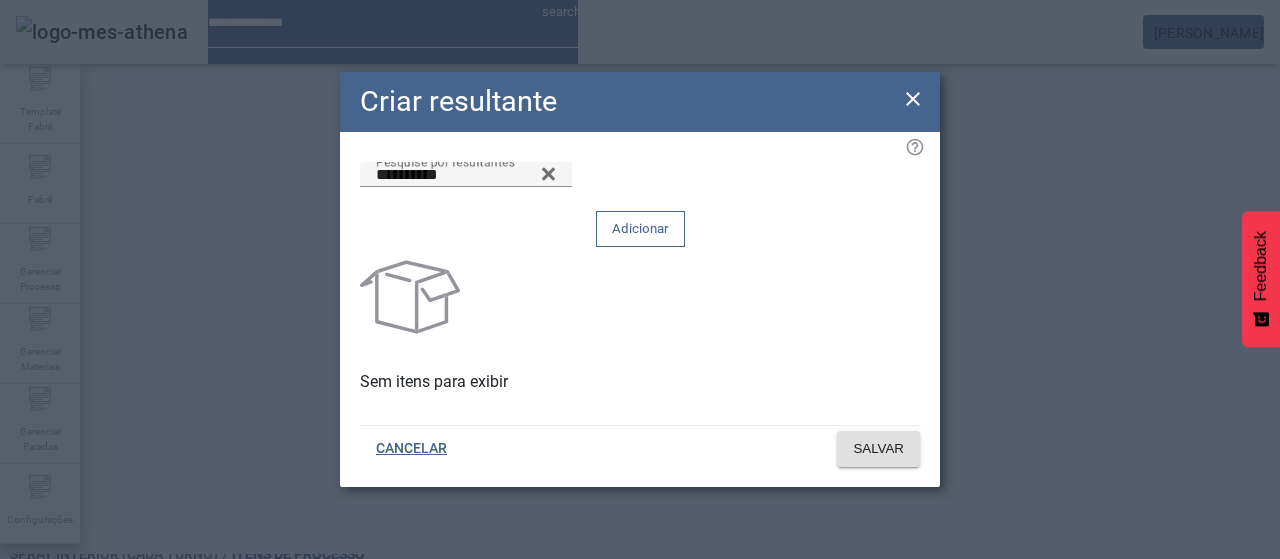 click on "Adicionar" 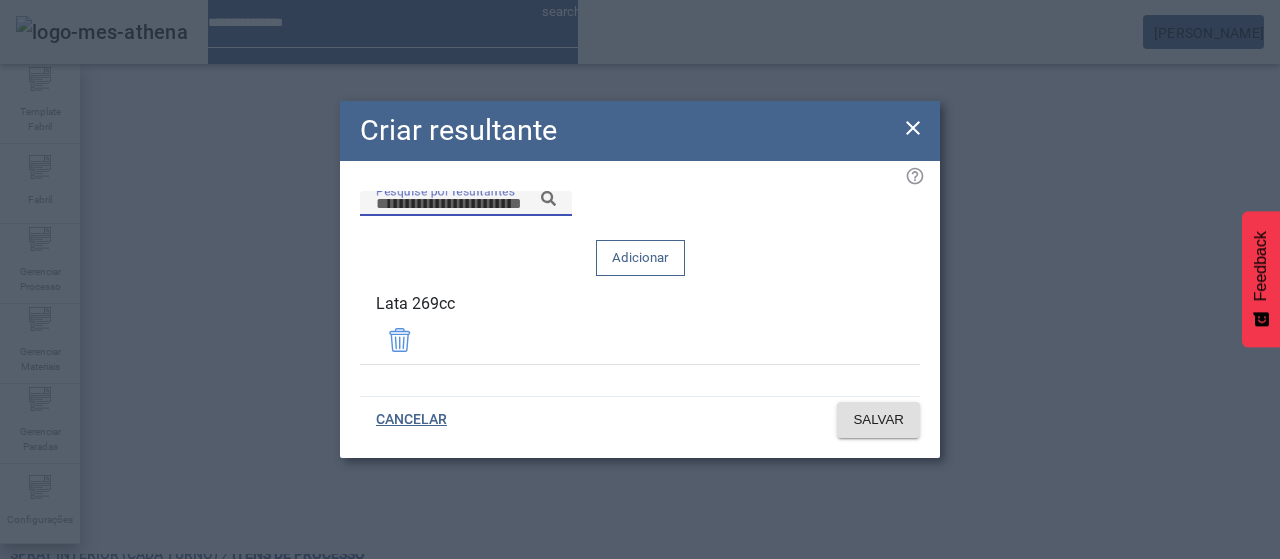click on "Pesquise por resultantes" at bounding box center (466, 204) 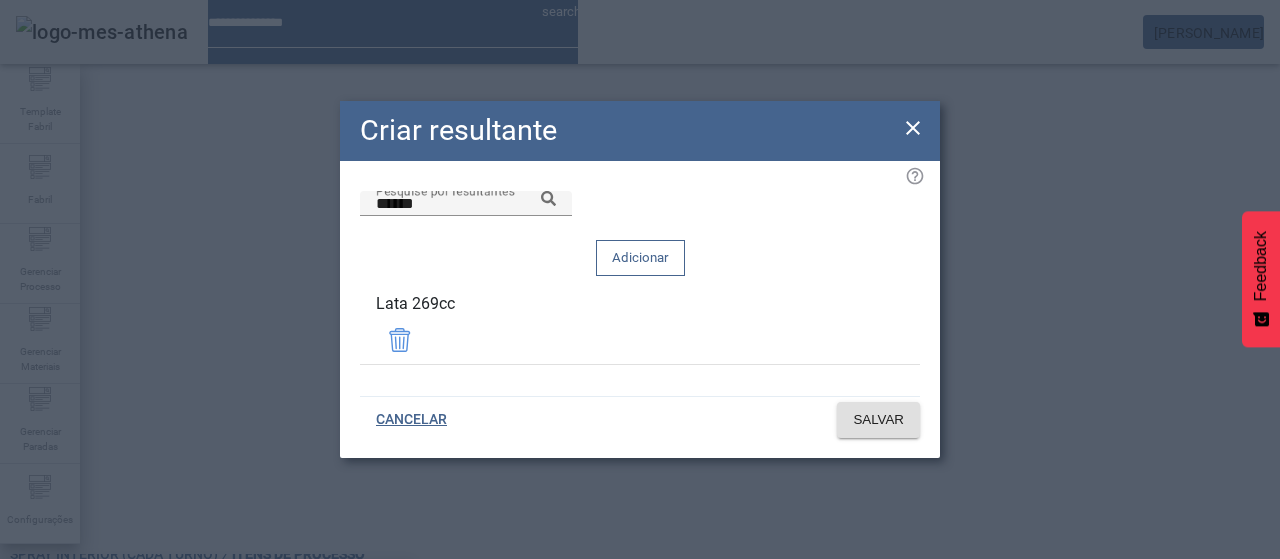 click on "Lata 330cc" at bounding box center (206, 639) 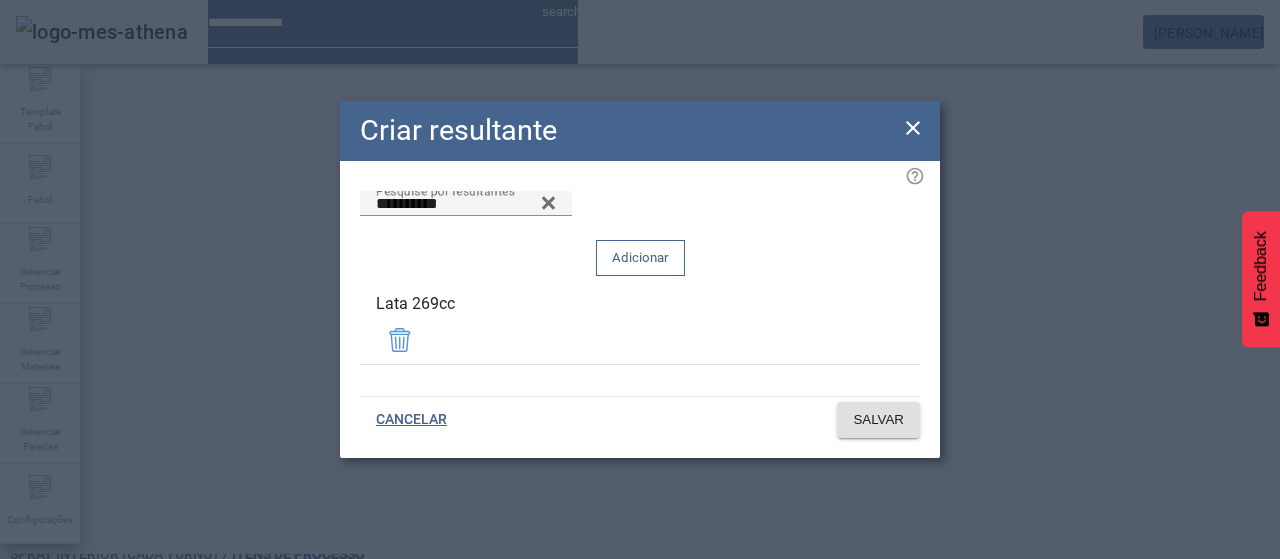 click 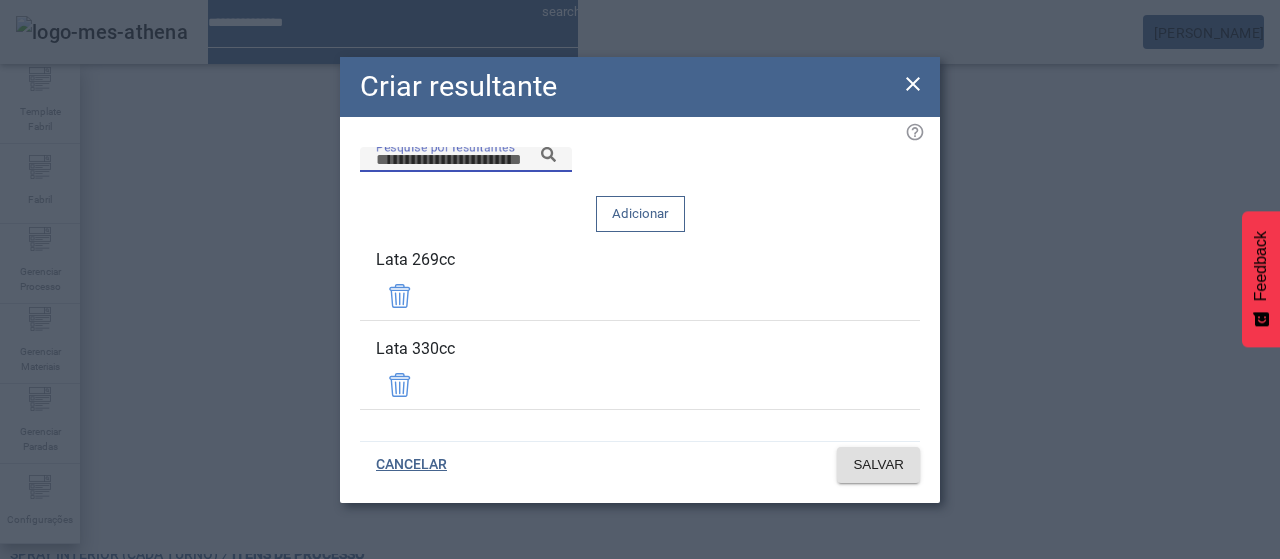 click on "Pesquise por resultantes" at bounding box center [466, 160] 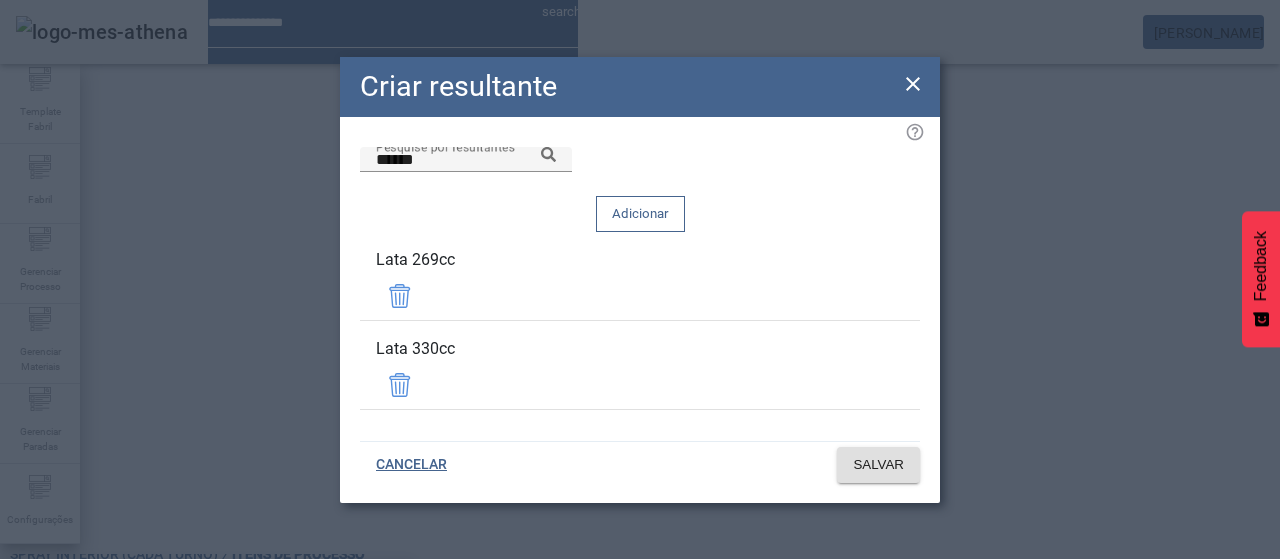 click on "Lata 440cc" at bounding box center [206, 687] 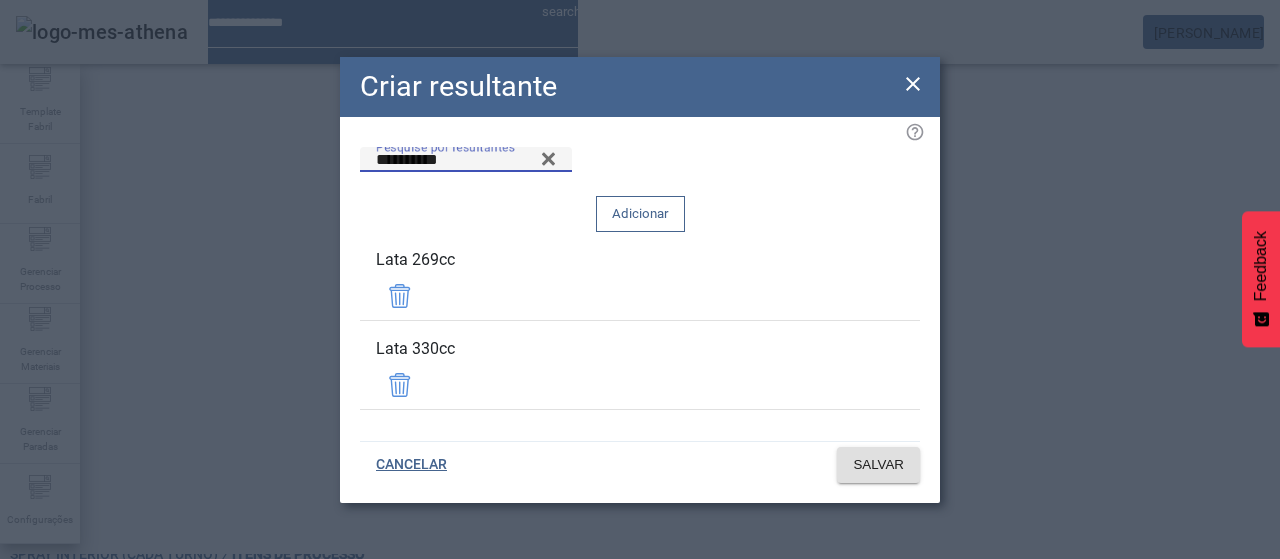 click on "Adicionar" 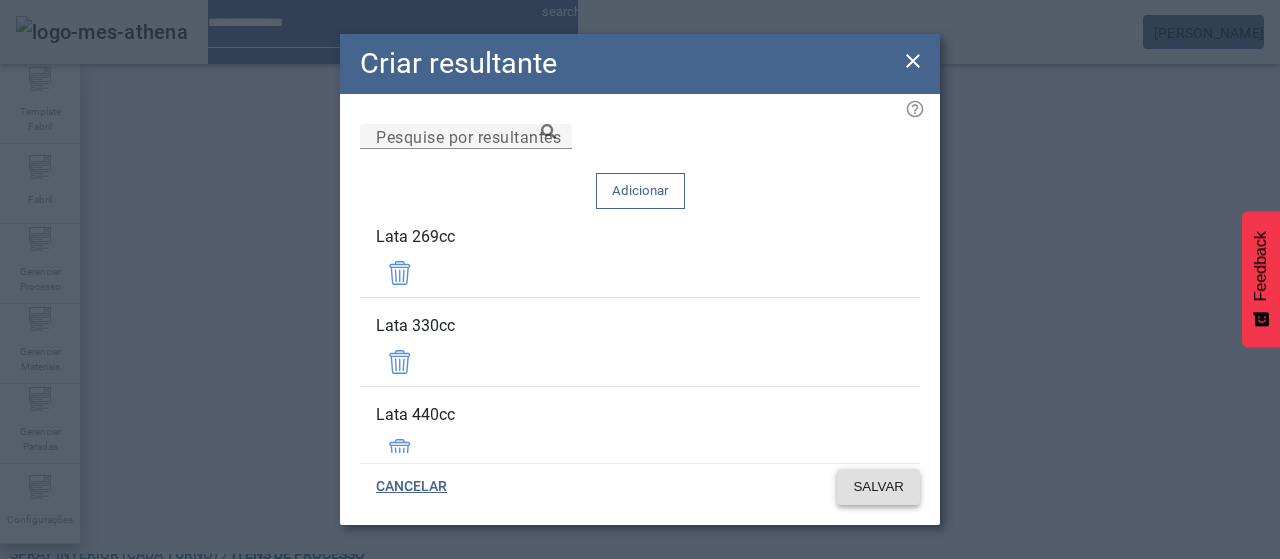 click on "SALVAR" 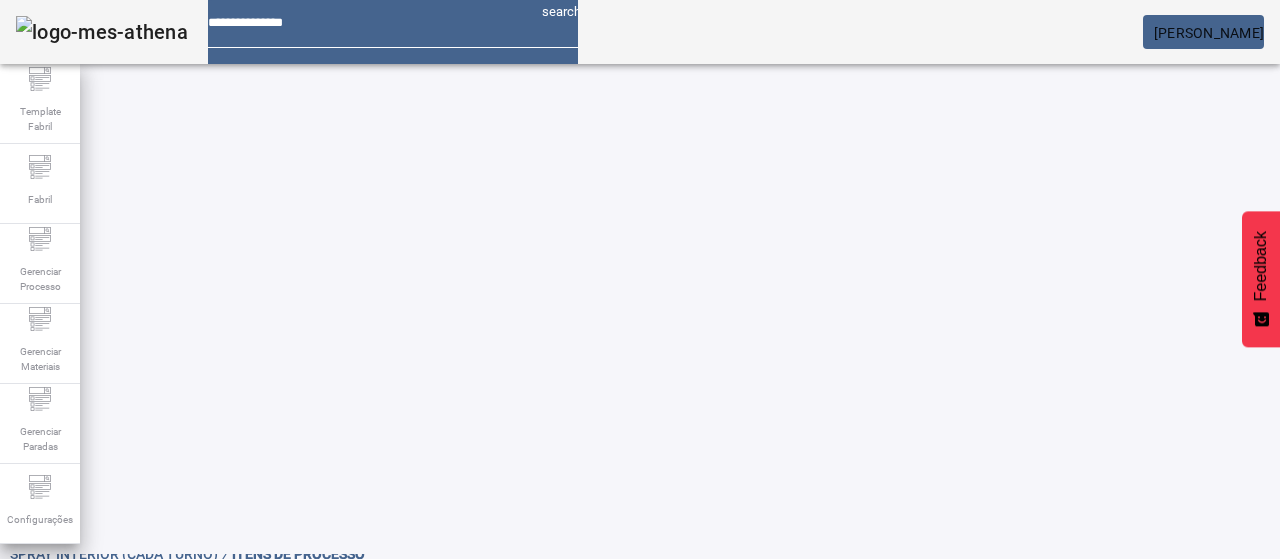 click at bounding box center (870, 1057) 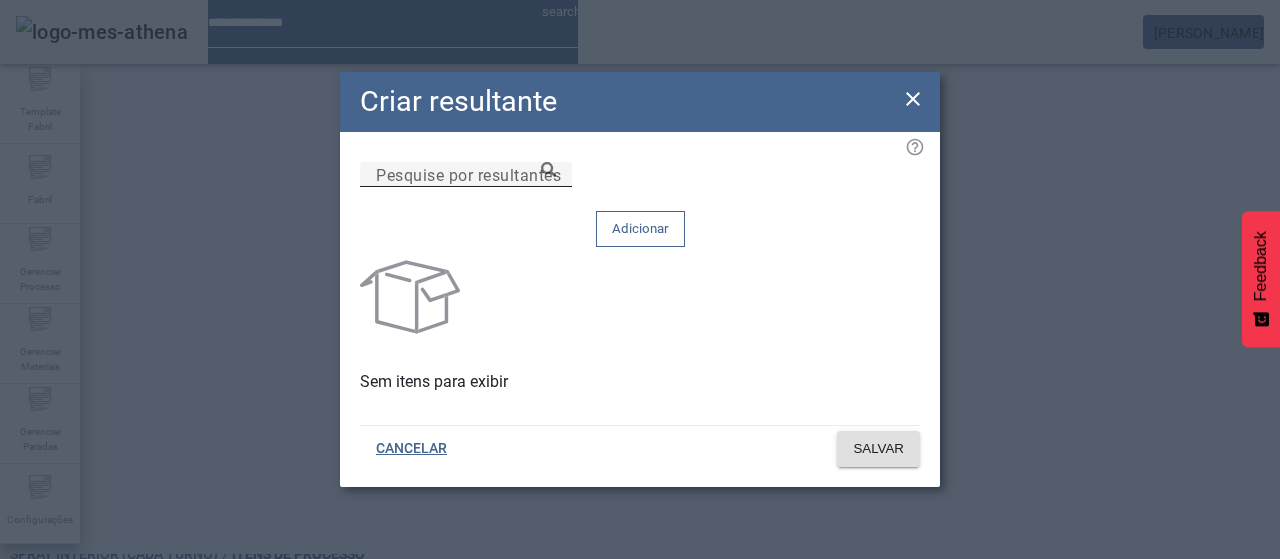 click on "Pesquise por resultantes" at bounding box center (466, 175) 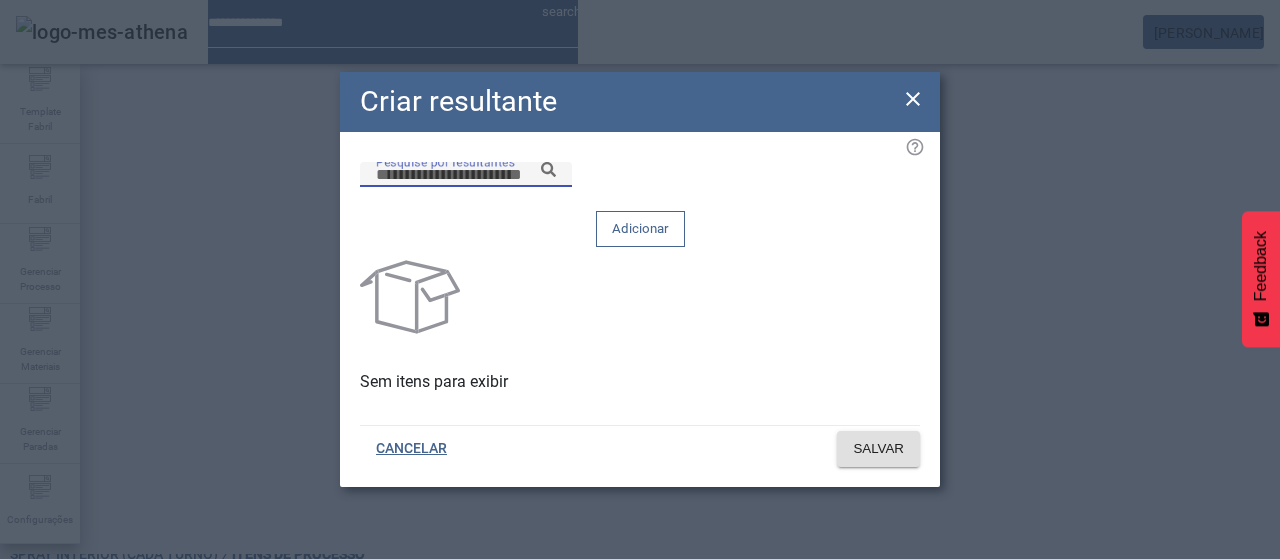 paste on "******" 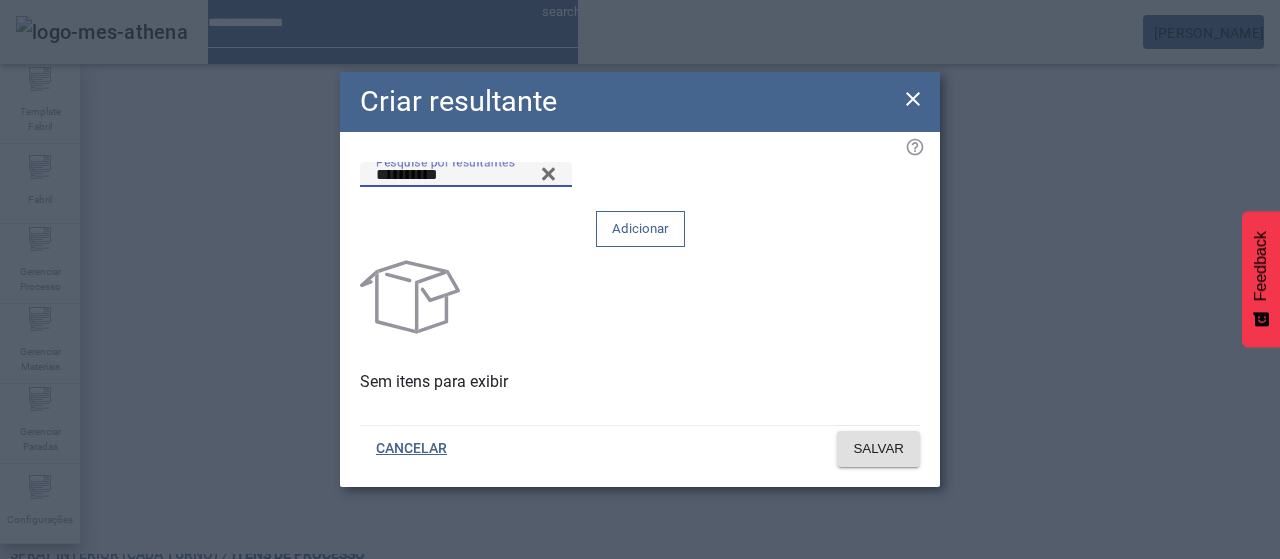 type on "**********" 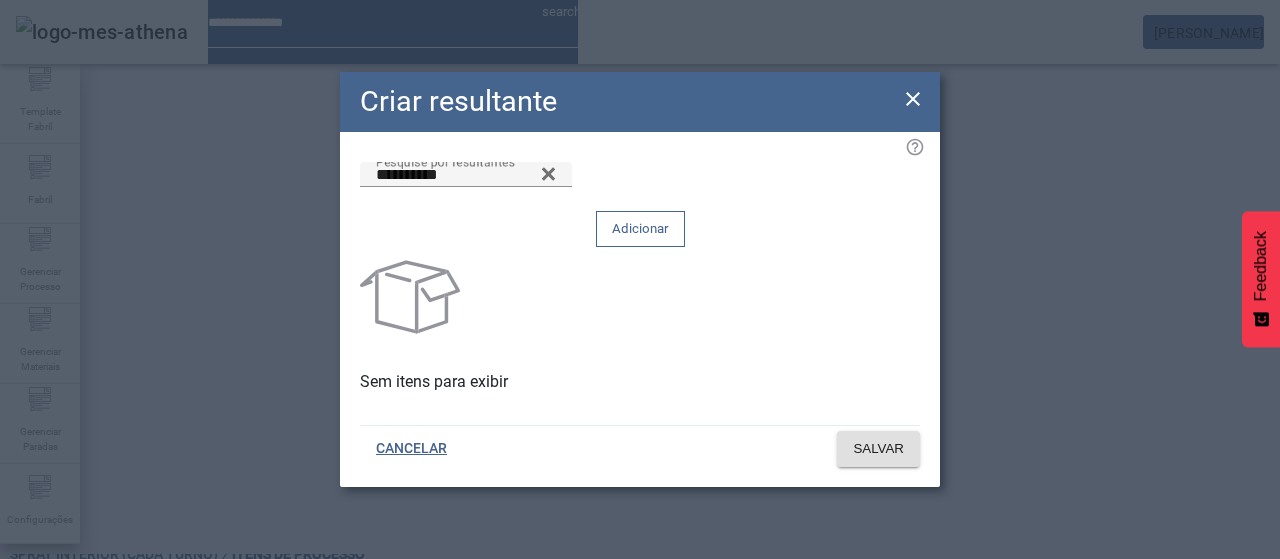 click on "Adicionar" 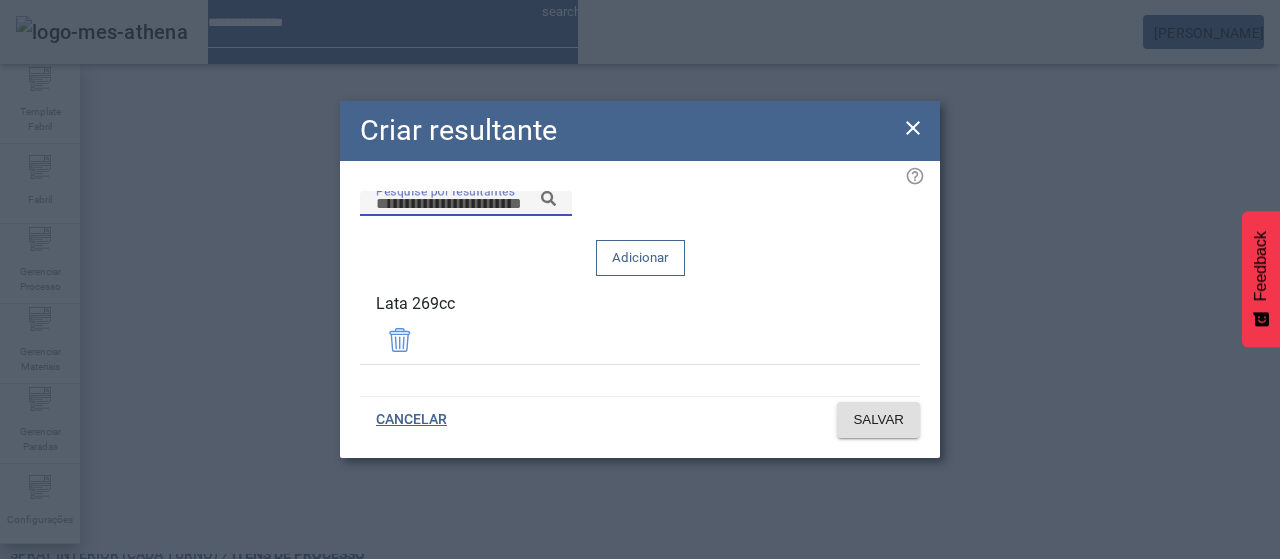click on "Pesquise por resultantes" at bounding box center [466, 204] 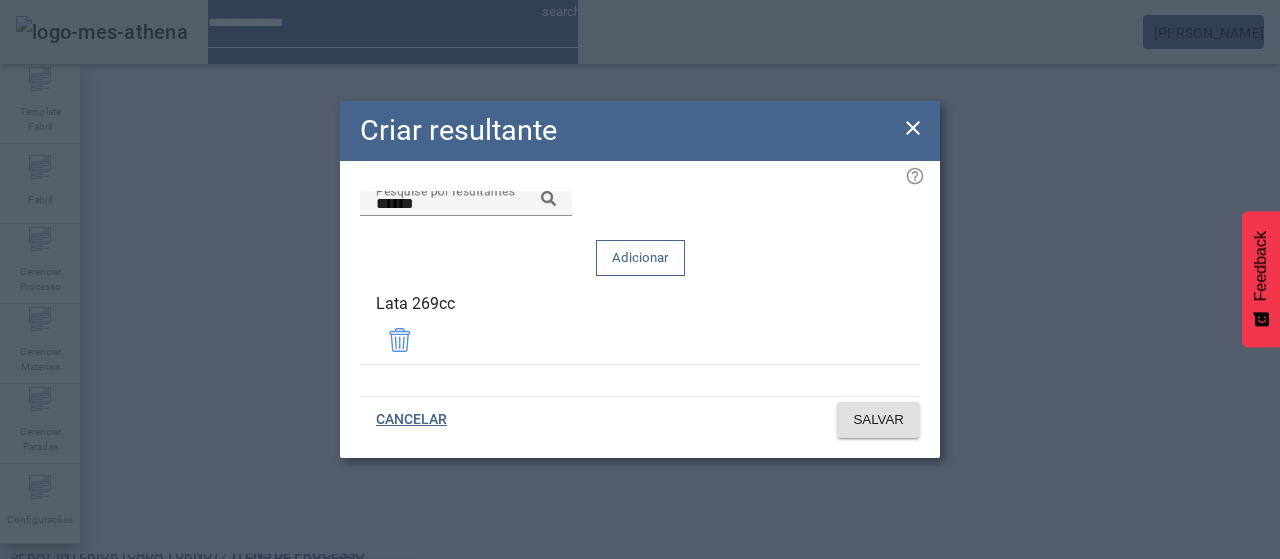 click on "Lata 330cc" at bounding box center [206, 639] 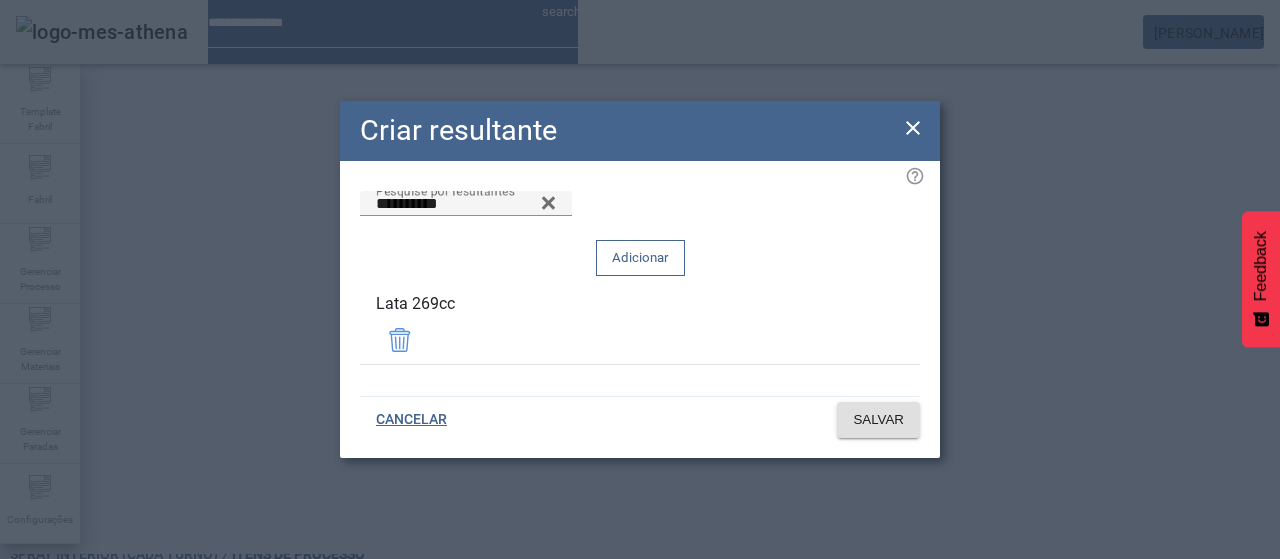 click on "Adicionar" 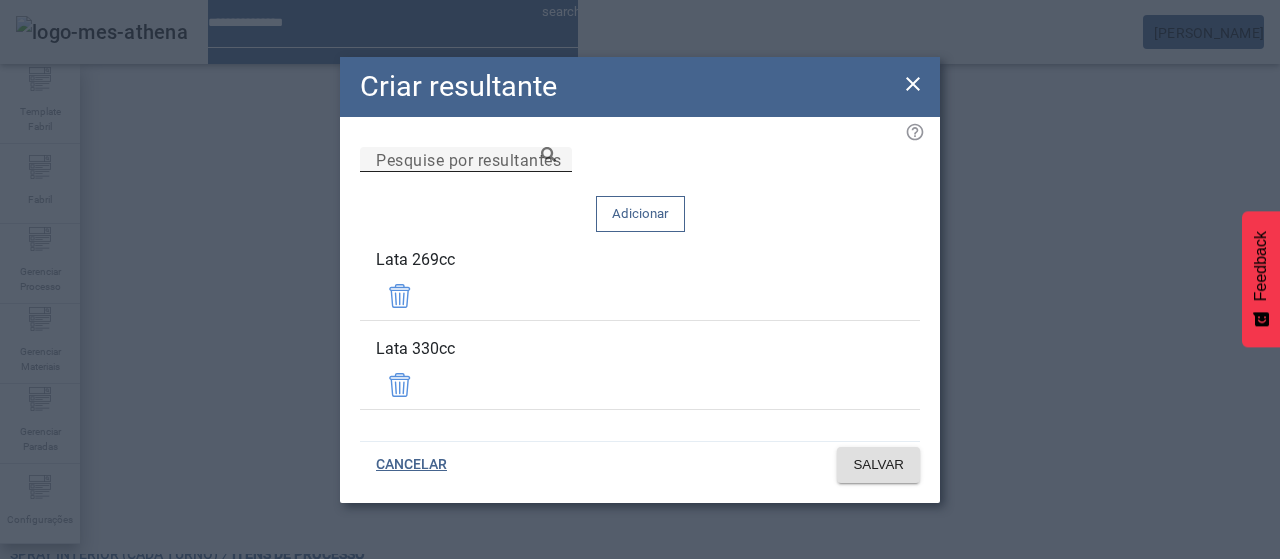 click on "Pesquise por resultantes" 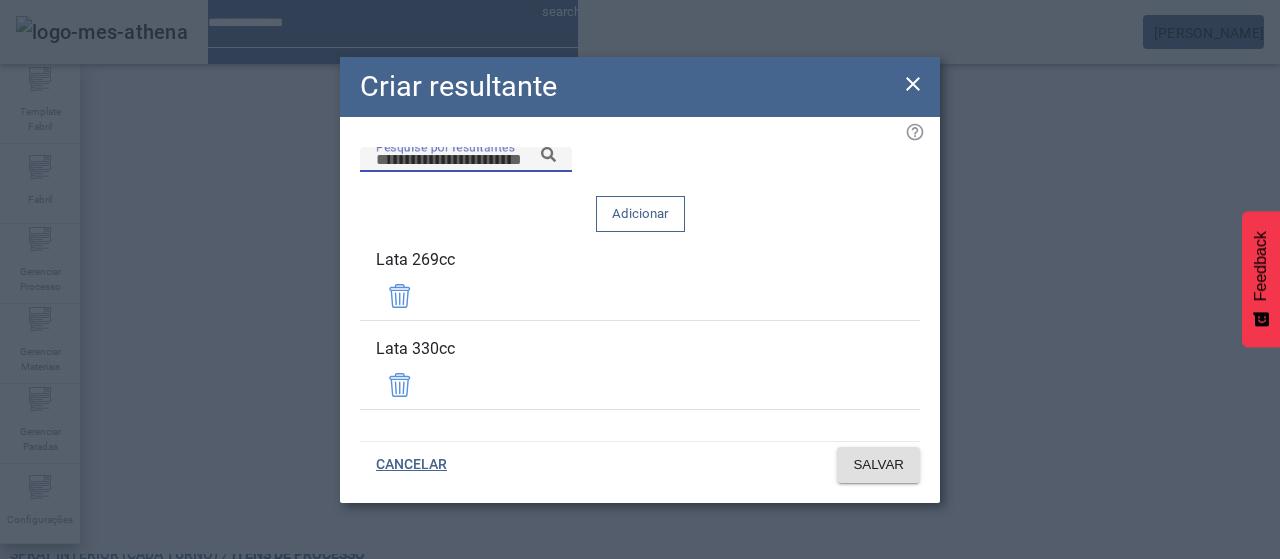 paste on "******" 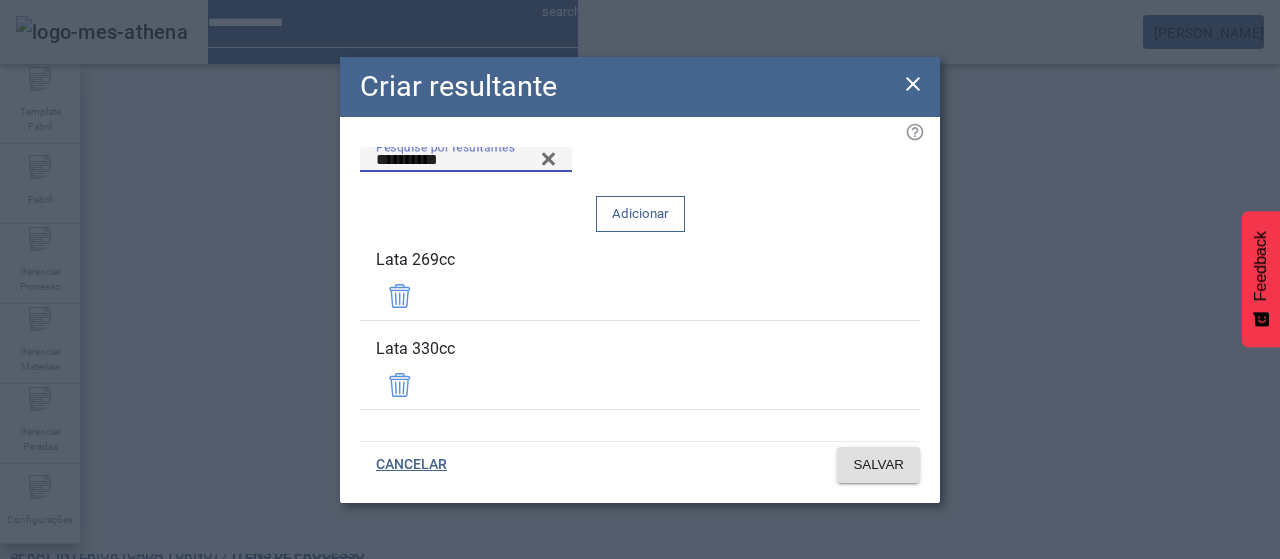 type on "**********" 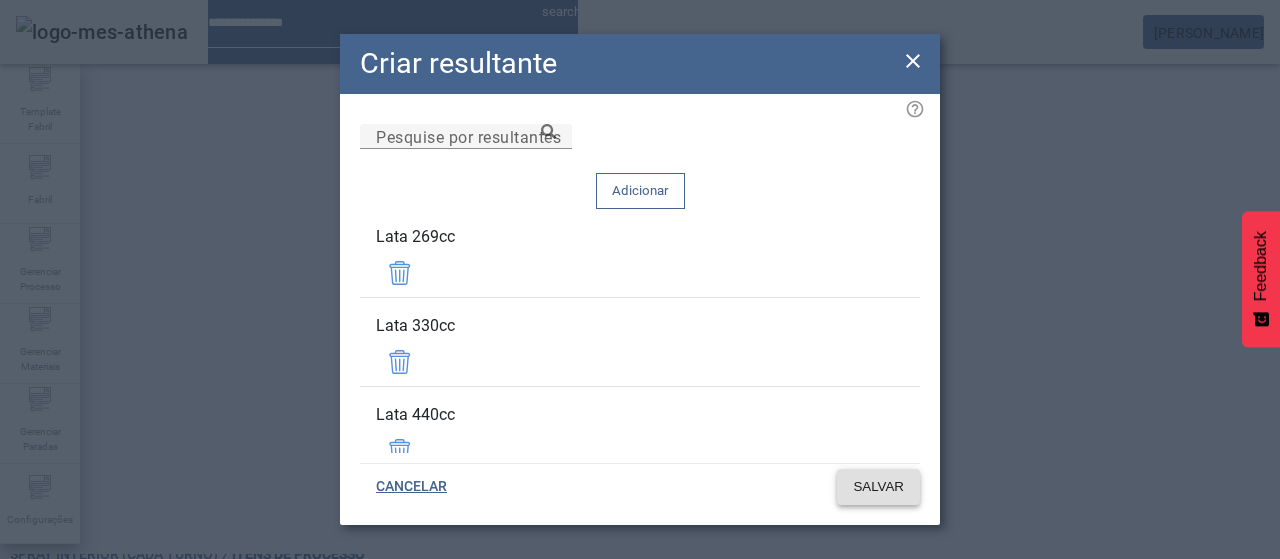 click on "SALVAR" 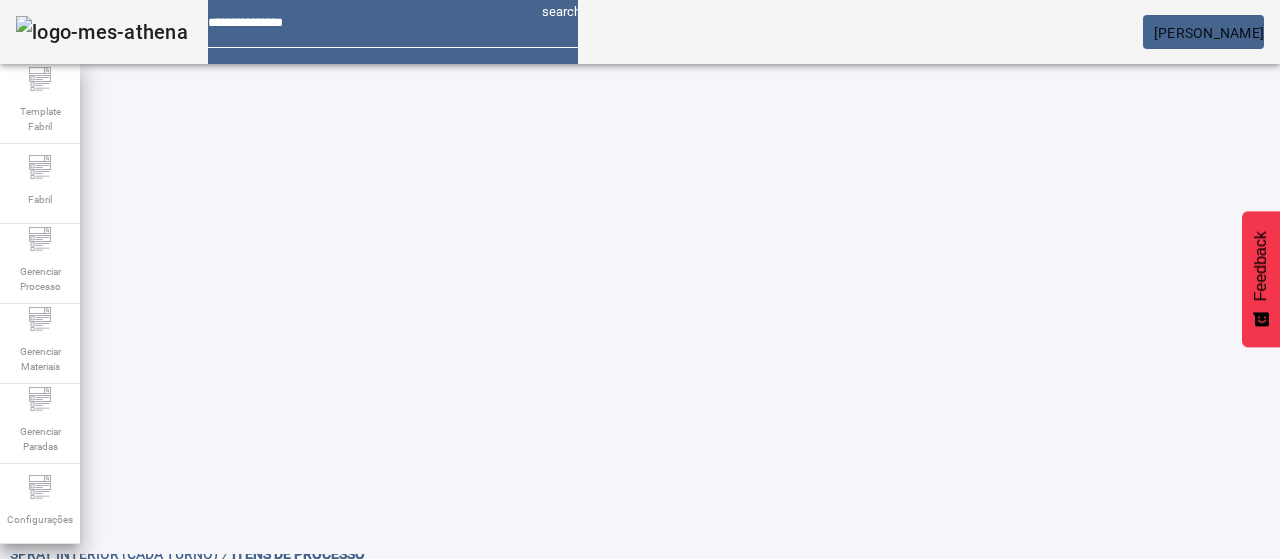 click at bounding box center (1169, 1057) 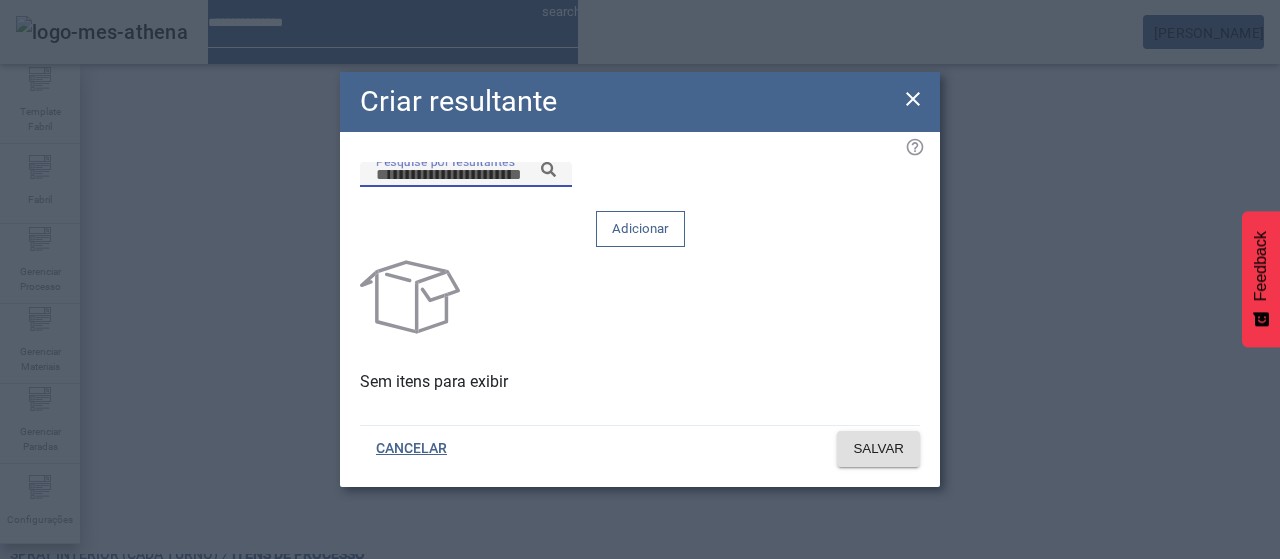click on "Pesquise por resultantes" at bounding box center [466, 175] 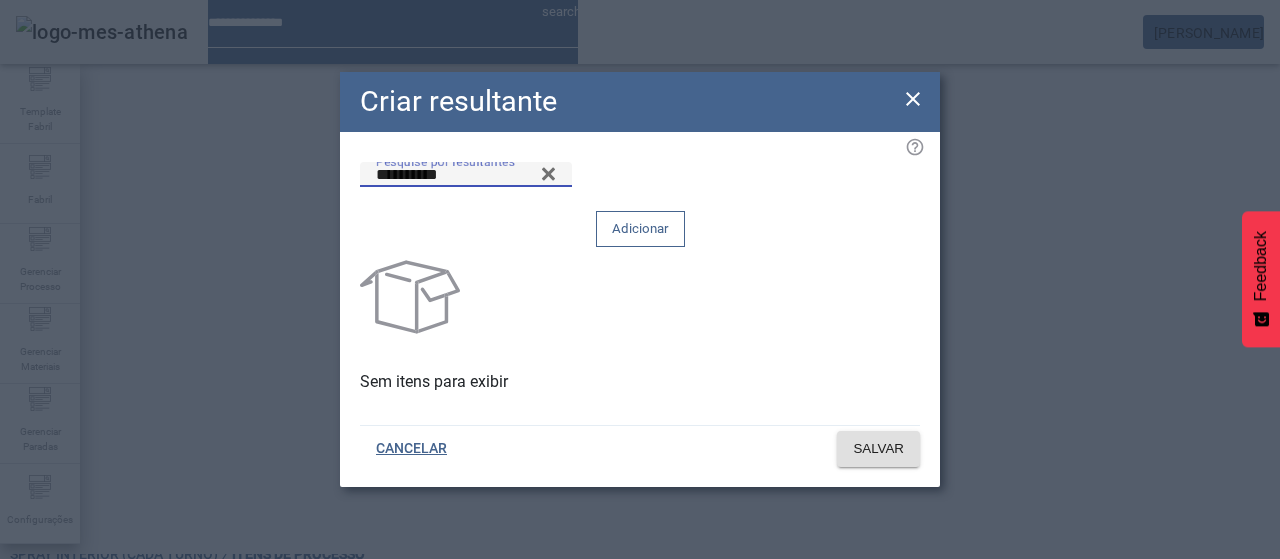 type on "**********" 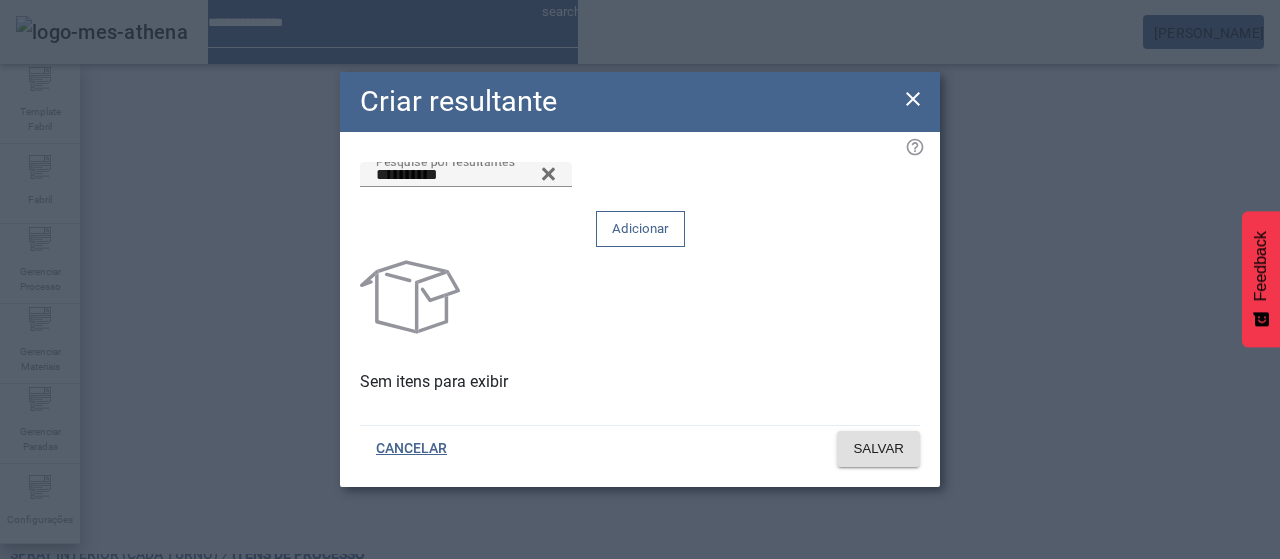click on "Adicionar" 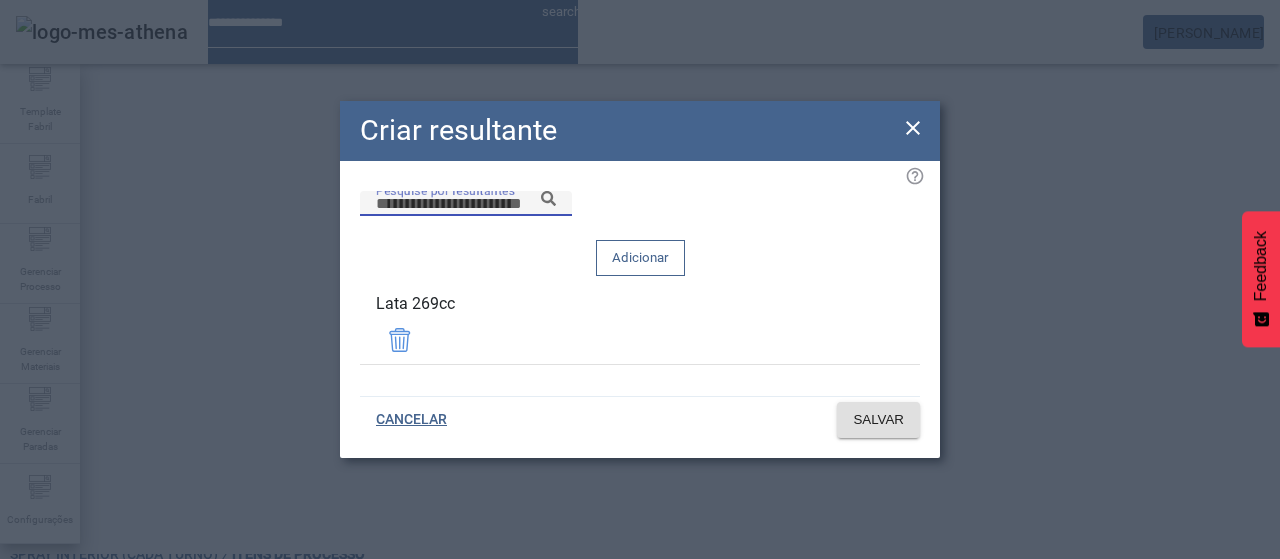 click on "Pesquise por resultantes" at bounding box center (466, 204) 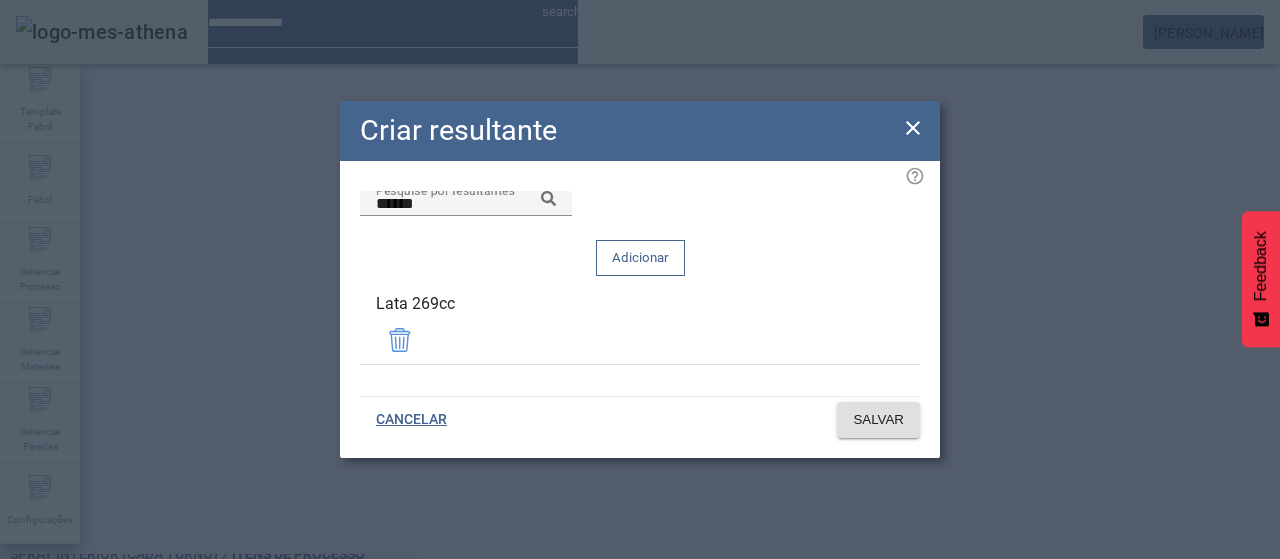 click on "Lata 330cc" at bounding box center [206, 639] 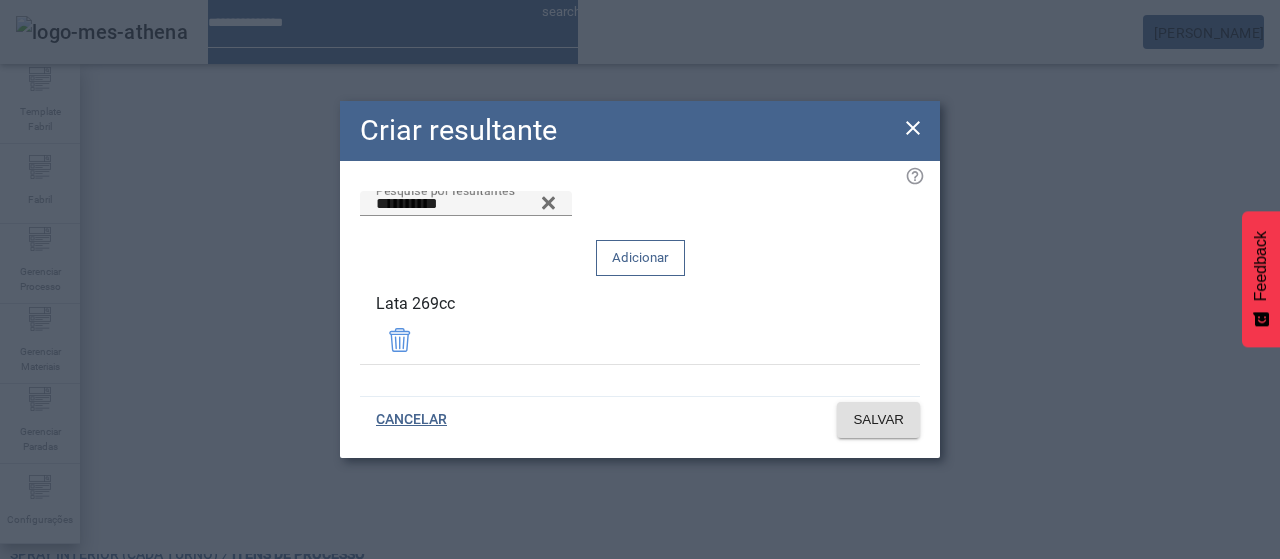 click on "Adicionar" 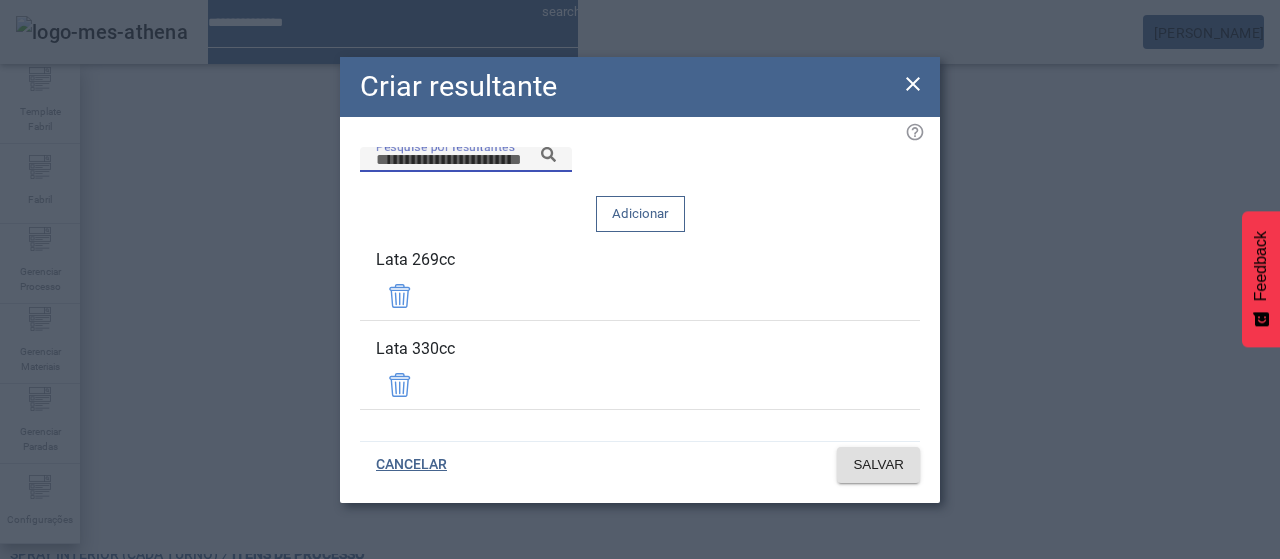 click on "Pesquise por resultantes" at bounding box center (466, 160) 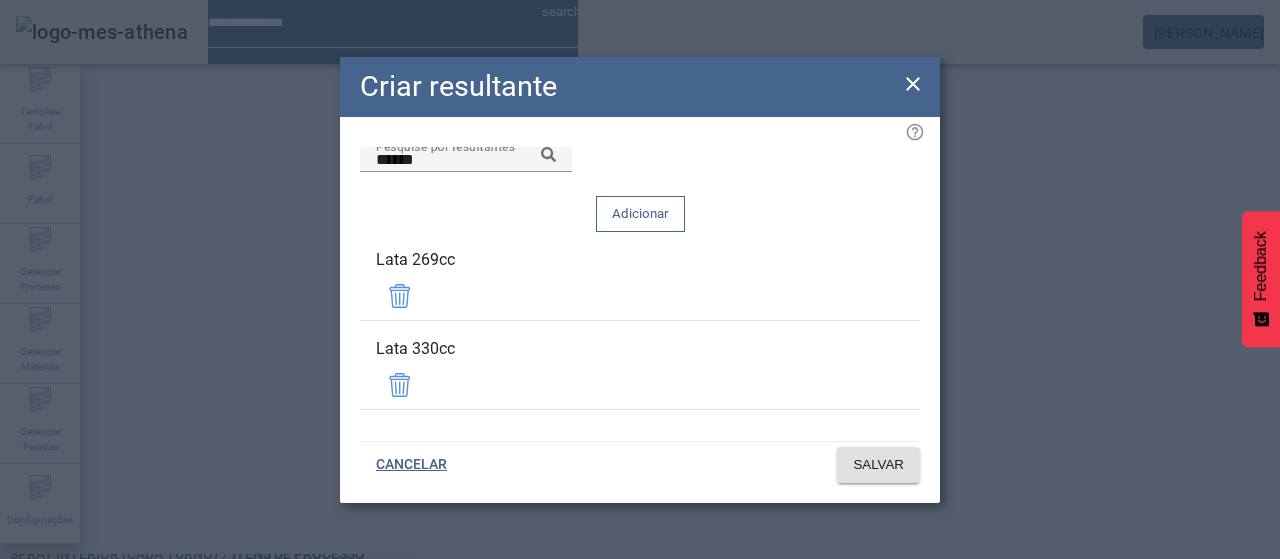 drag, startPoint x: 669, startPoint y: 352, endPoint x: 713, endPoint y: 367, distance: 46.486557 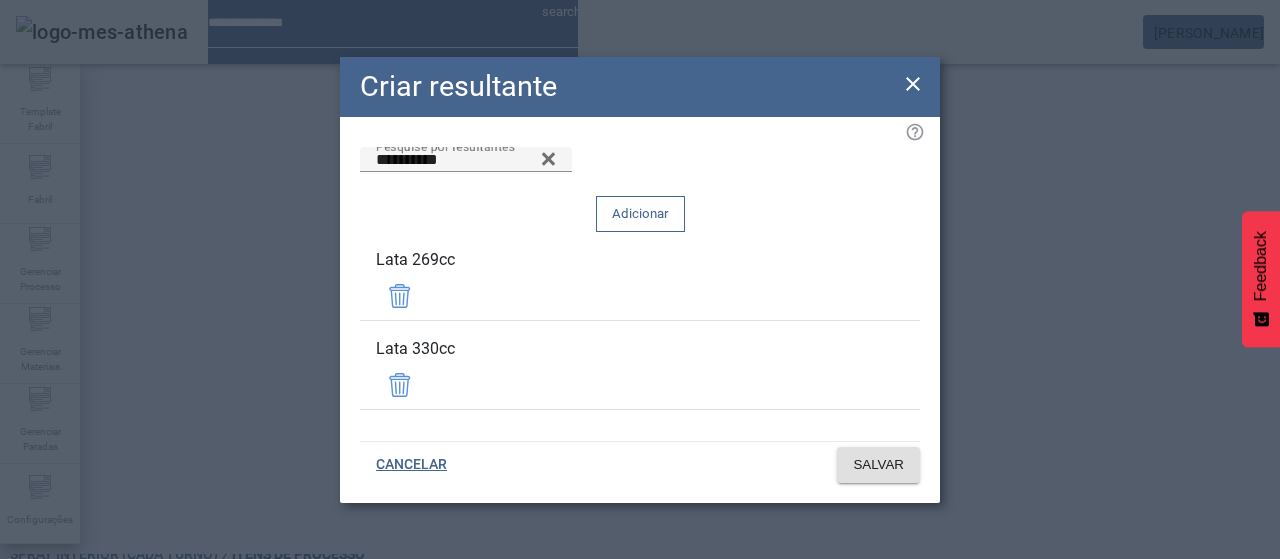 click on "Lata 330cc" 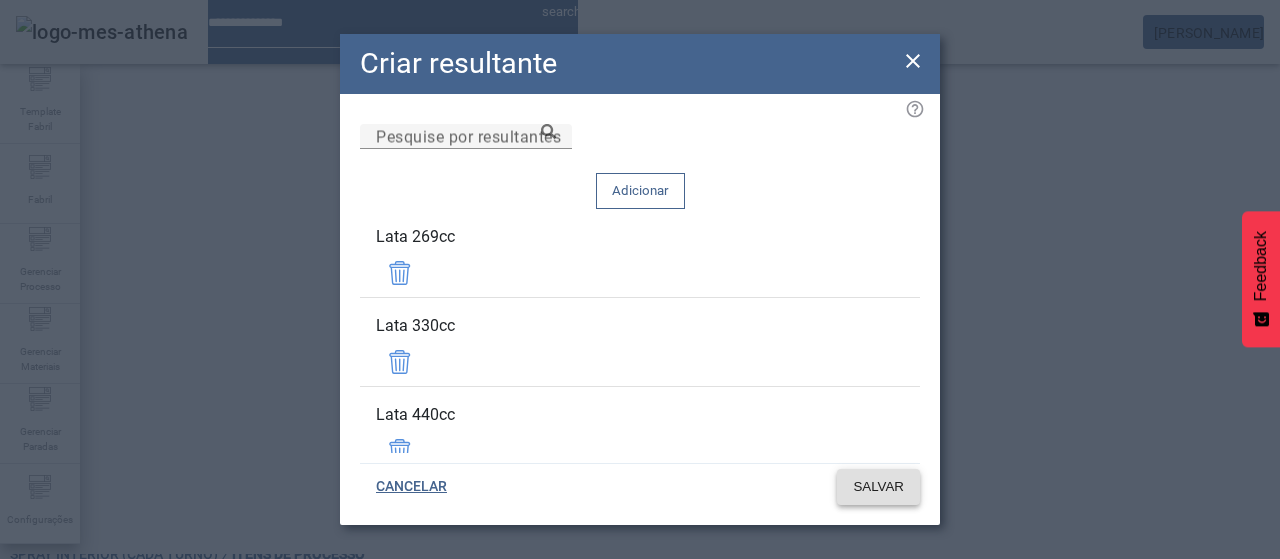 click on "SALVAR" 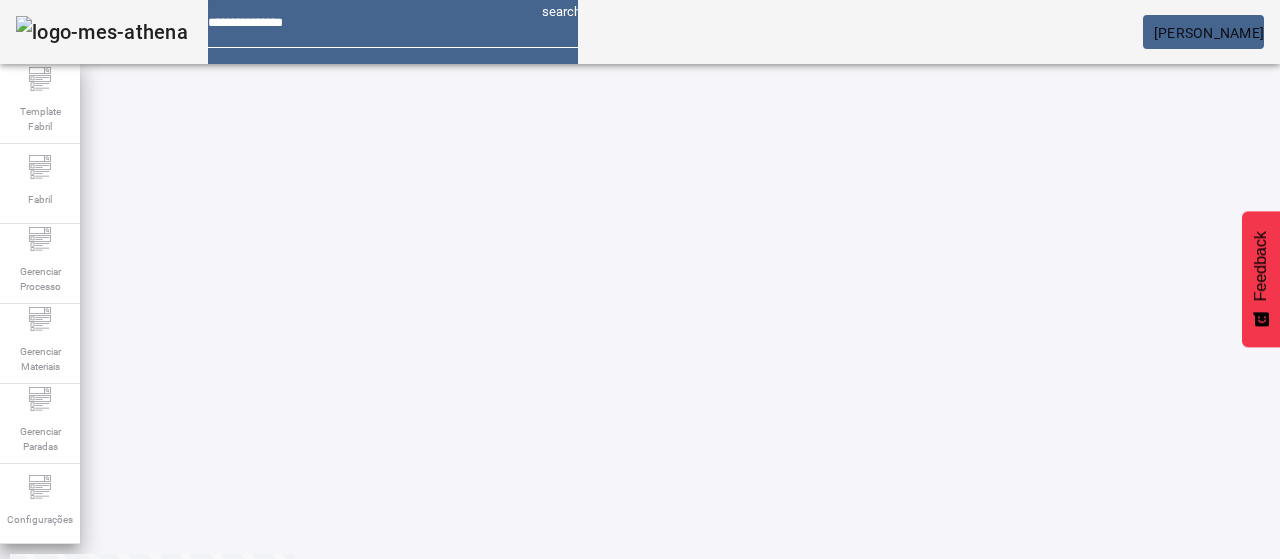 click on "2" 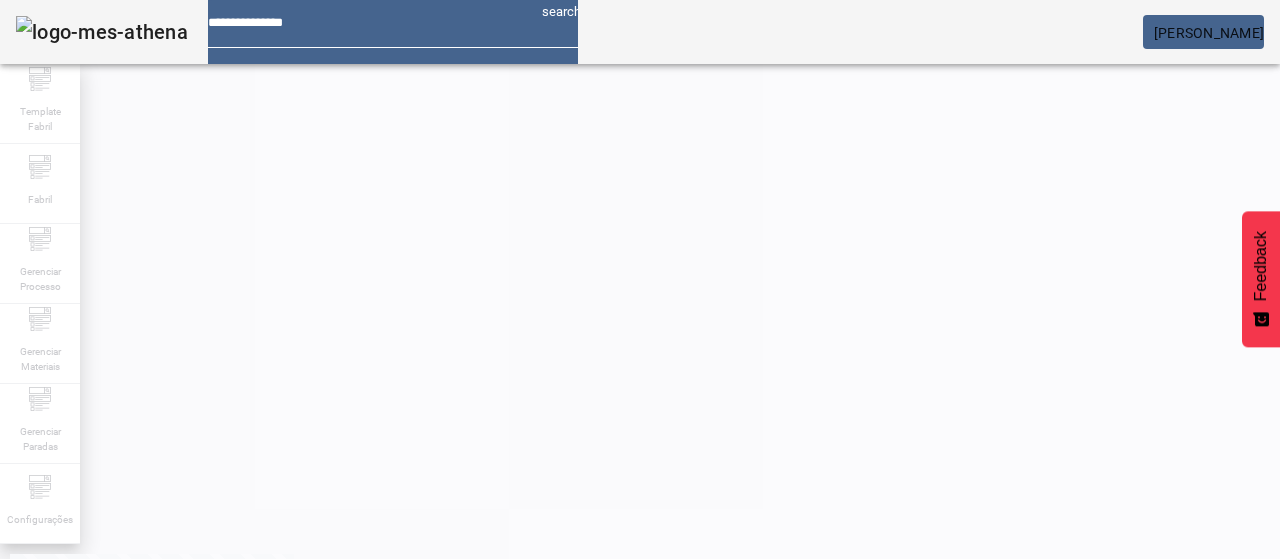 scroll, scrollTop: 10, scrollLeft: 0, axis: vertical 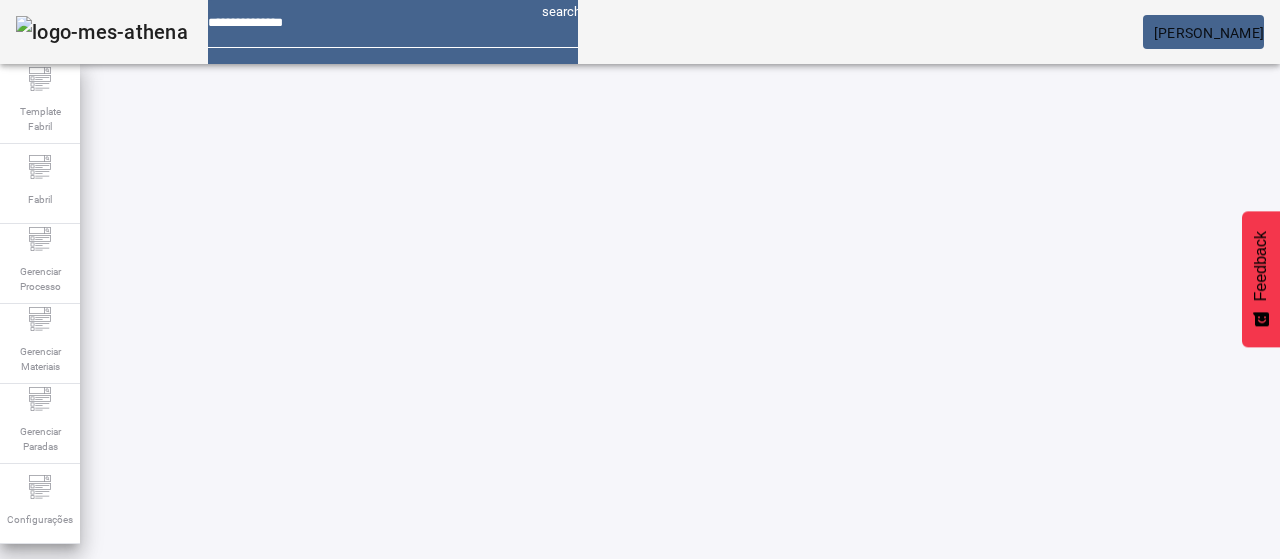 click at bounding box center [572, 769] 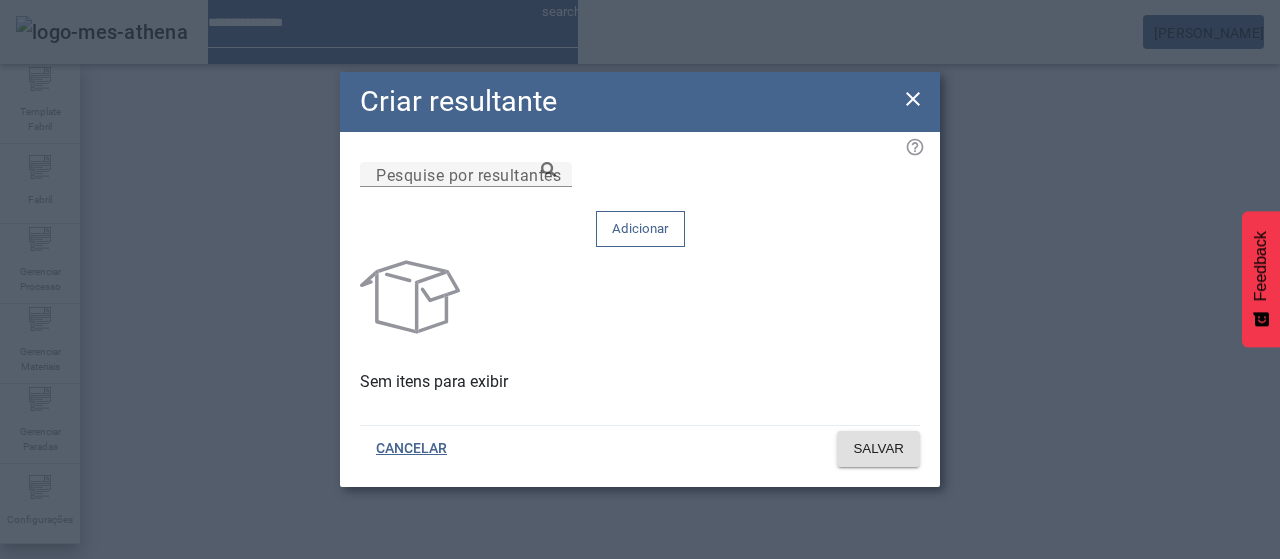 type 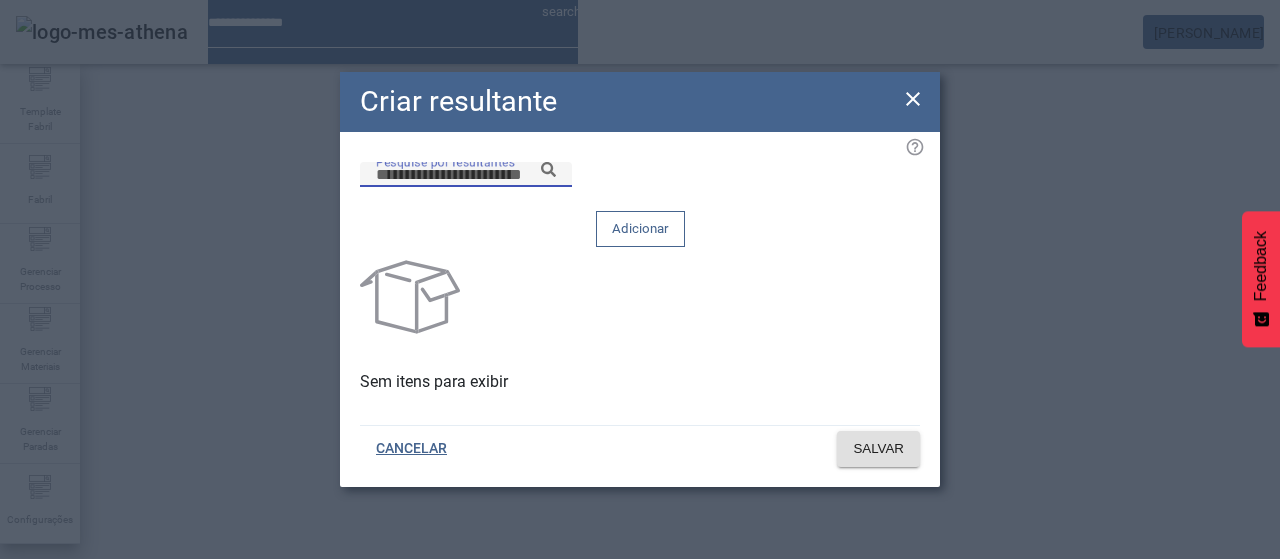 click on "Pesquise por resultantes" at bounding box center (466, 175) 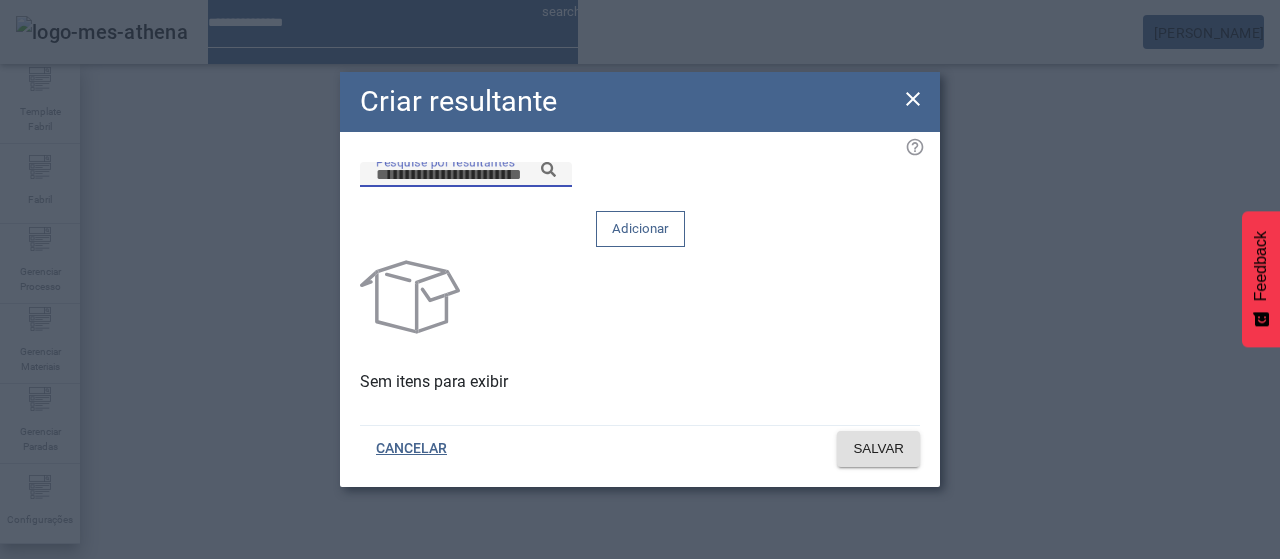 paste on "******" 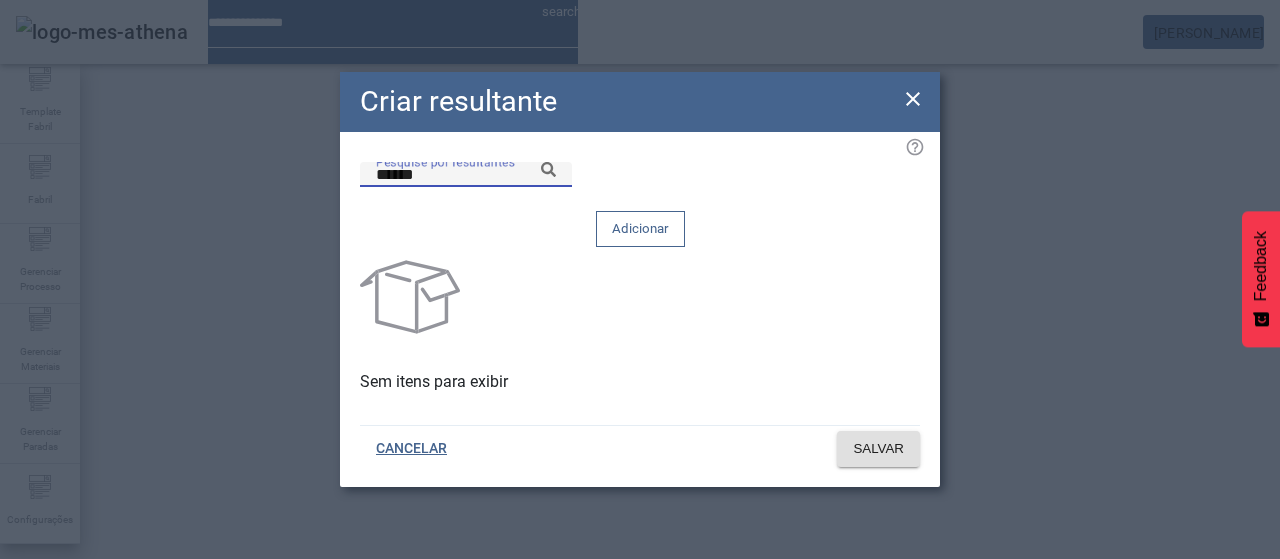 click 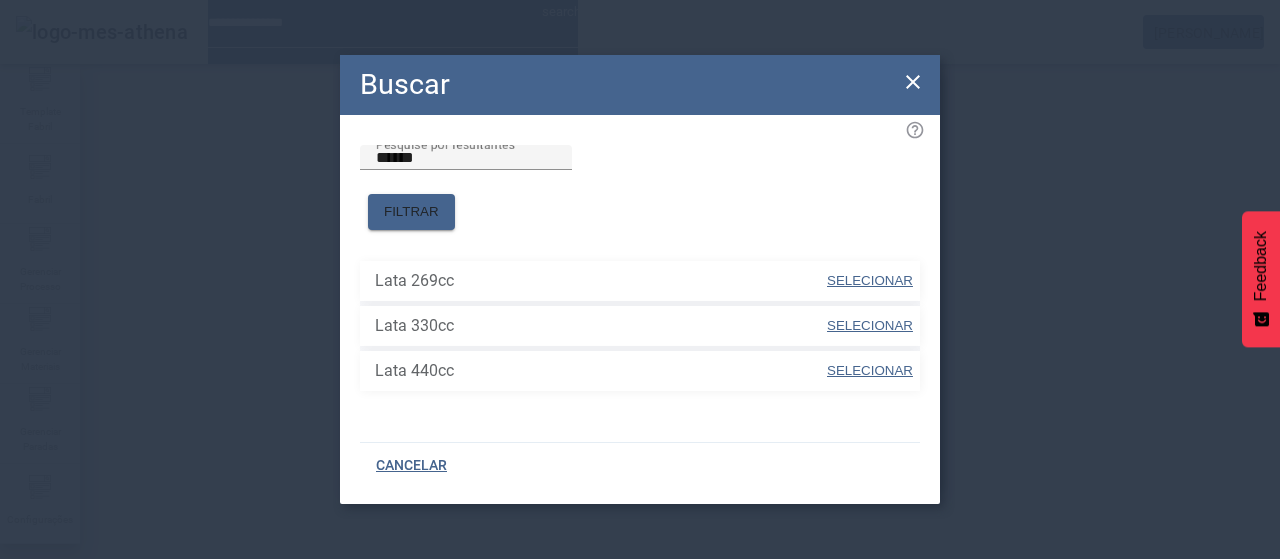 click on "SELECIONAR" at bounding box center (870, 280) 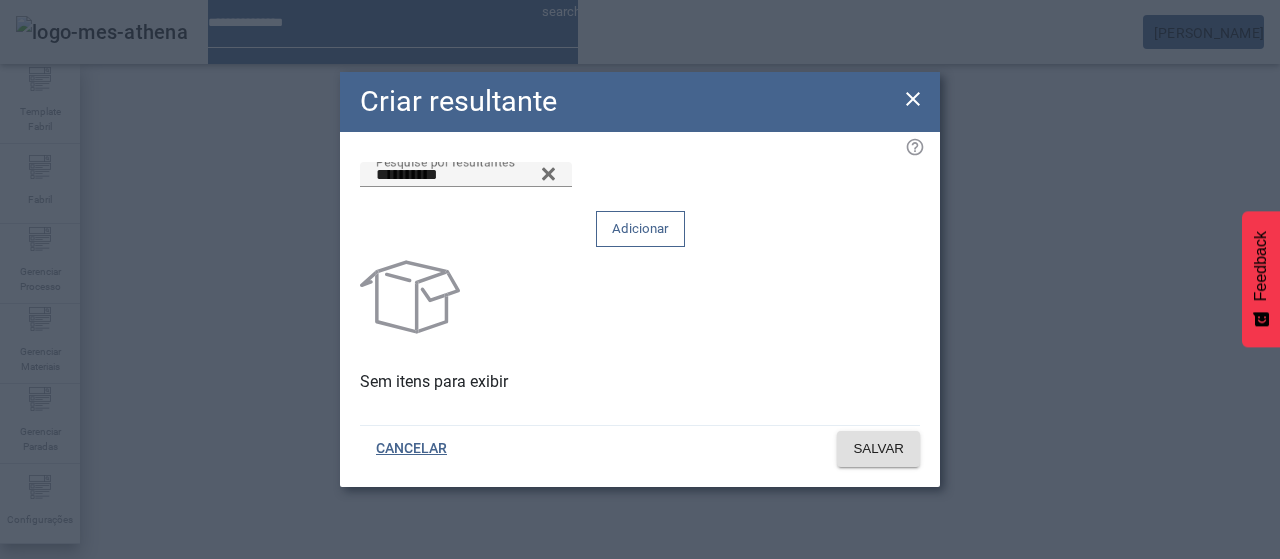 click 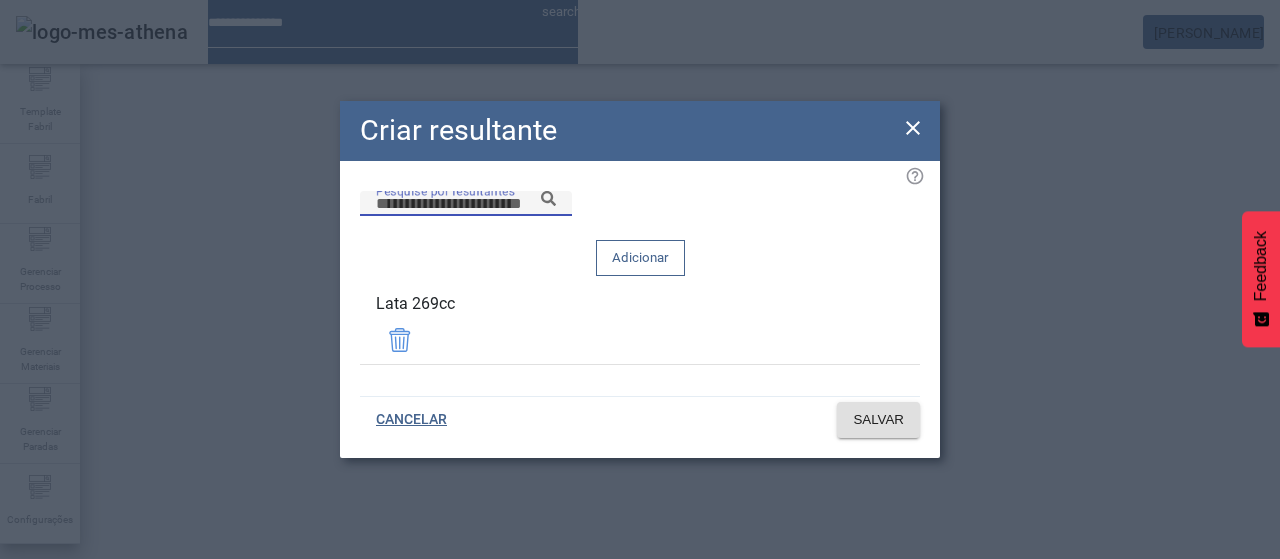 click on "Pesquise por resultantes" at bounding box center (466, 204) 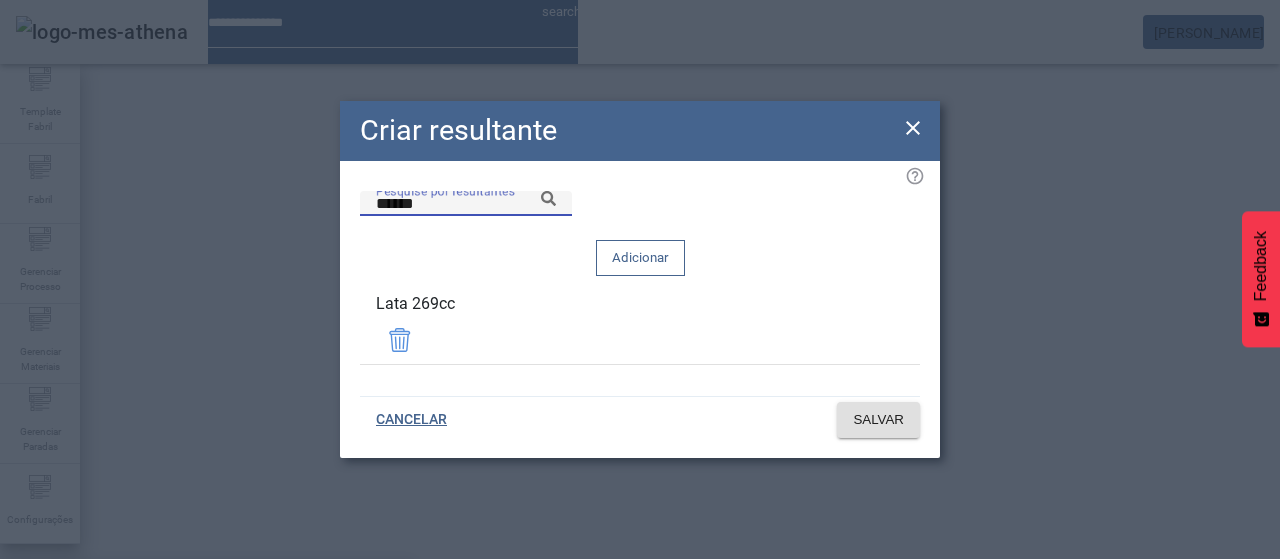 click on "Lata 330cc" at bounding box center (206, 639) 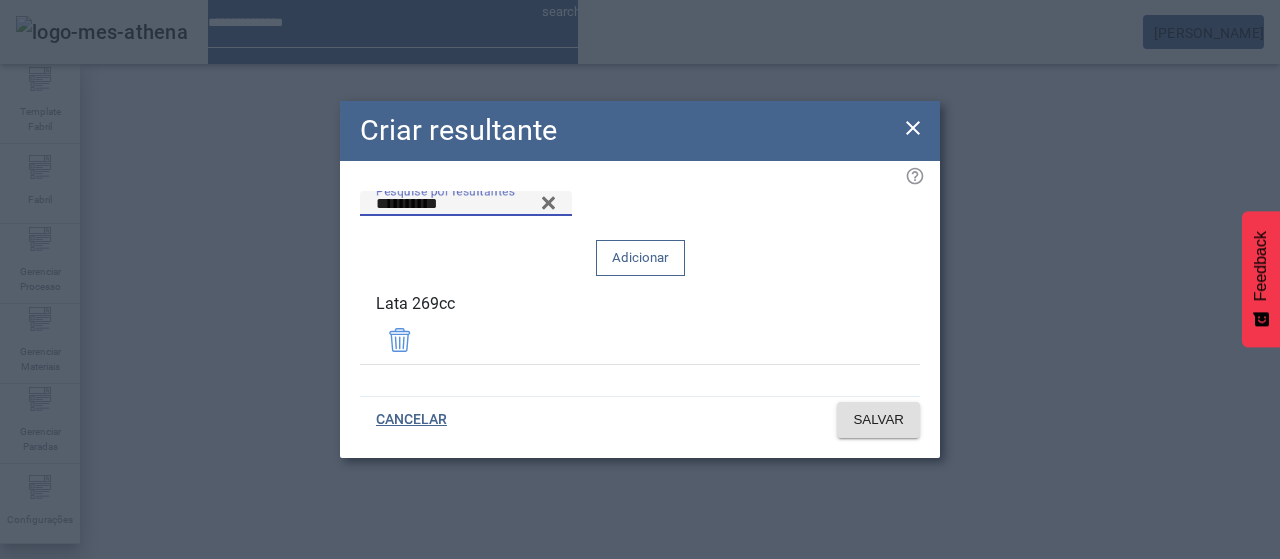 click 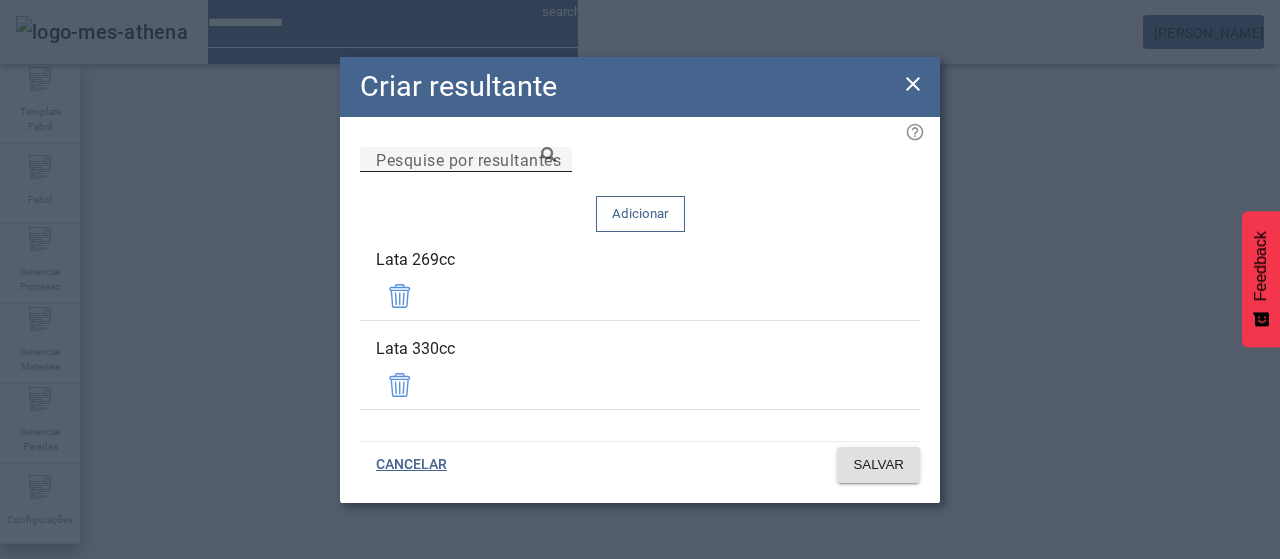 click on "Pesquise por resultantes" at bounding box center (466, 160) 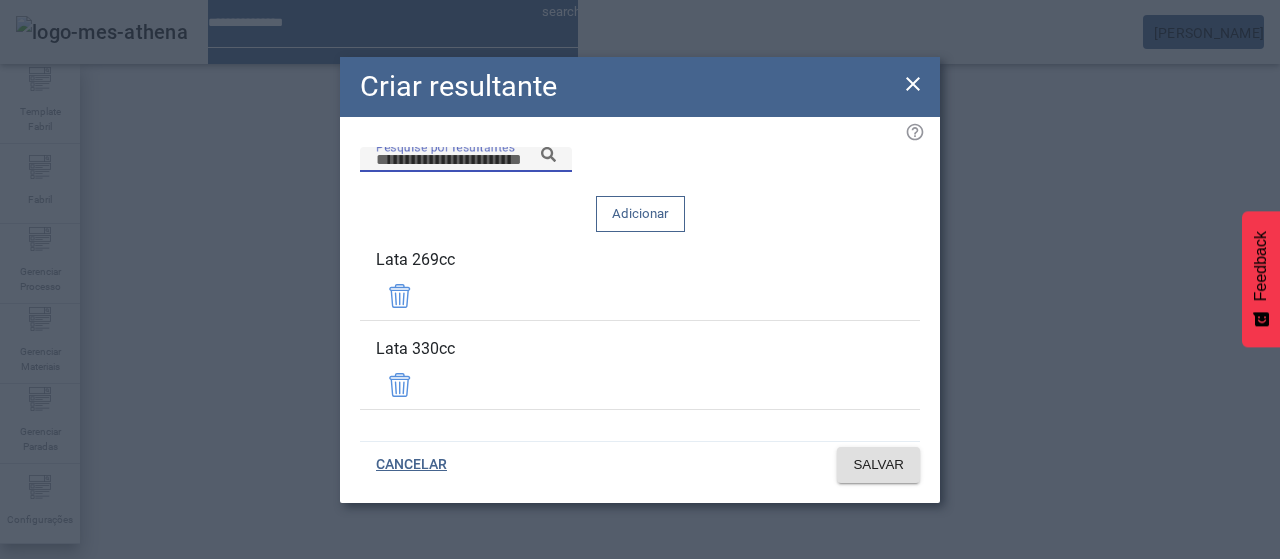 paste on "******" 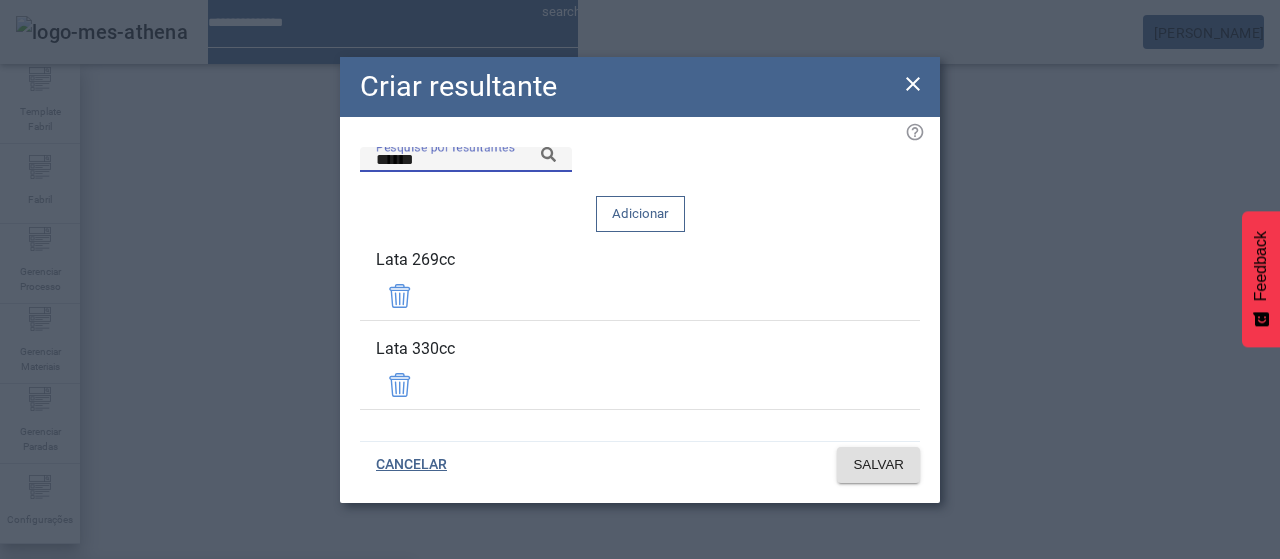 drag, startPoint x: 636, startPoint y: 361, endPoint x: 744, endPoint y: 310, distance: 119.43617 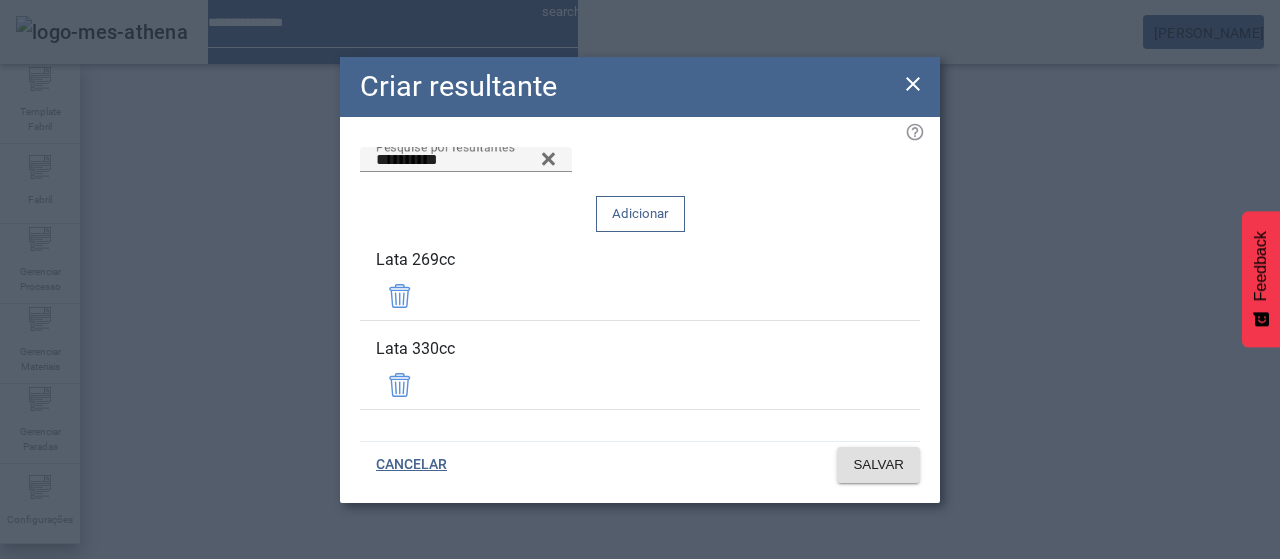 drag, startPoint x: 829, startPoint y: 216, endPoint x: 863, endPoint y: 275, distance: 68.09552 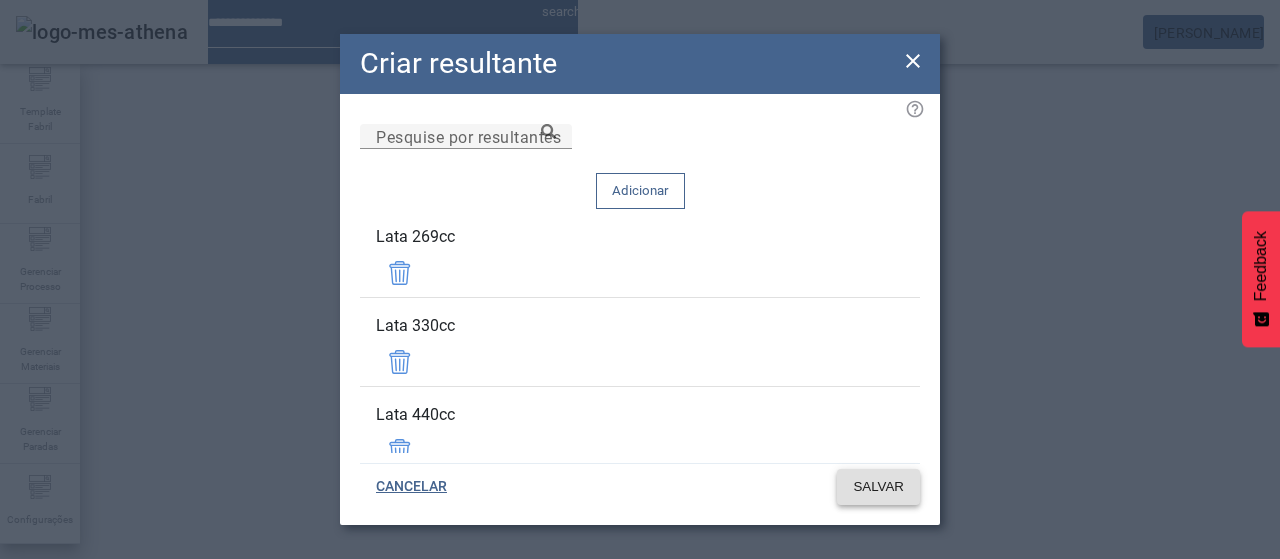 click 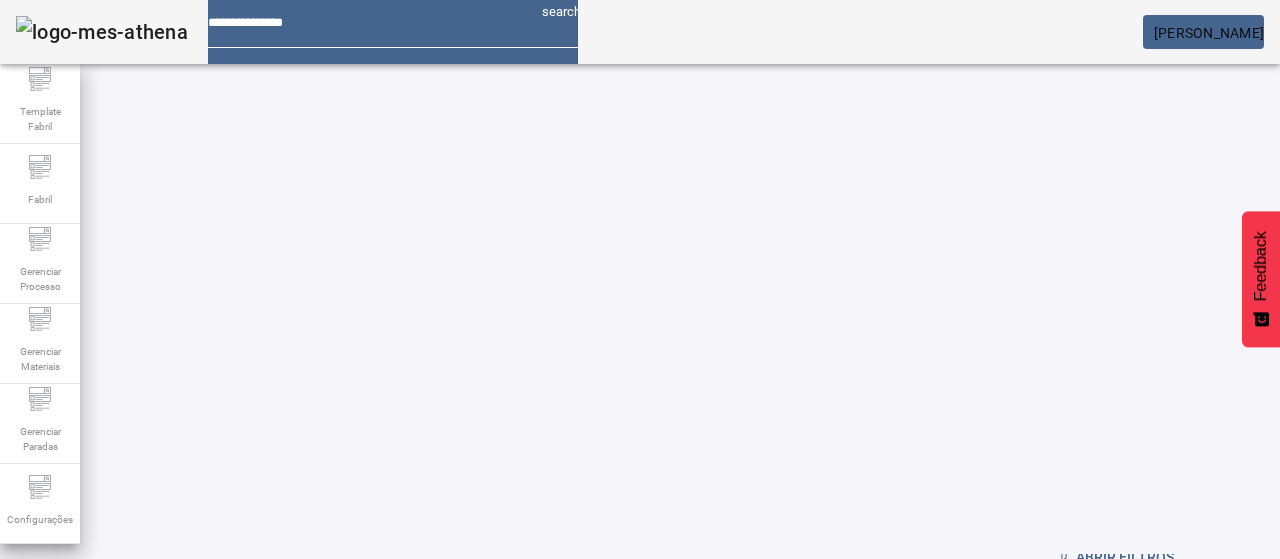 scroll, scrollTop: 160, scrollLeft: 0, axis: vertical 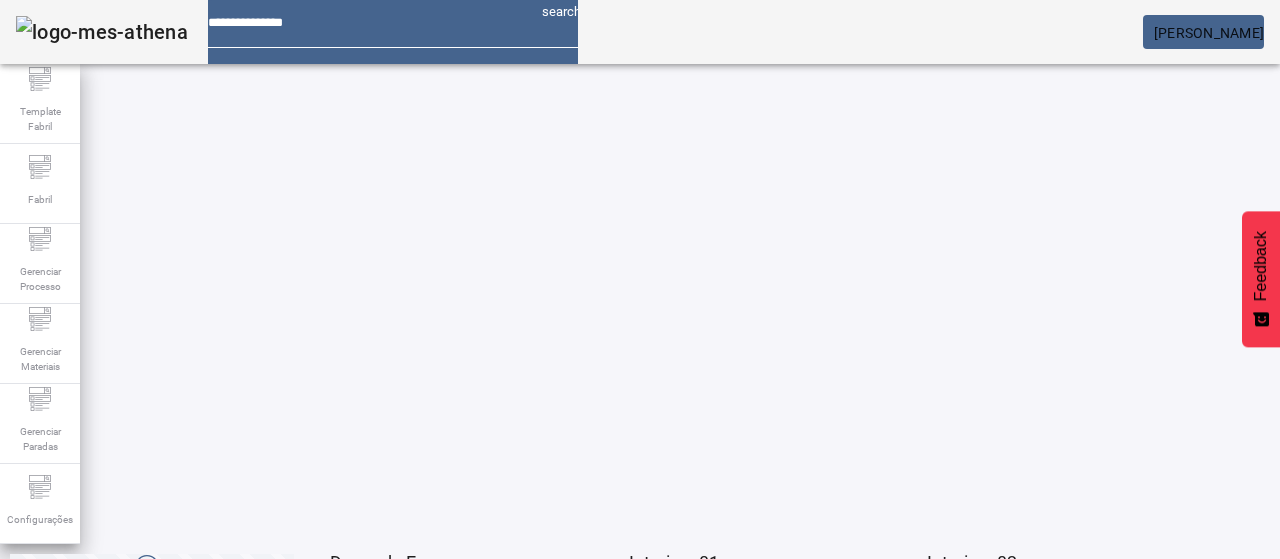 click on "2" 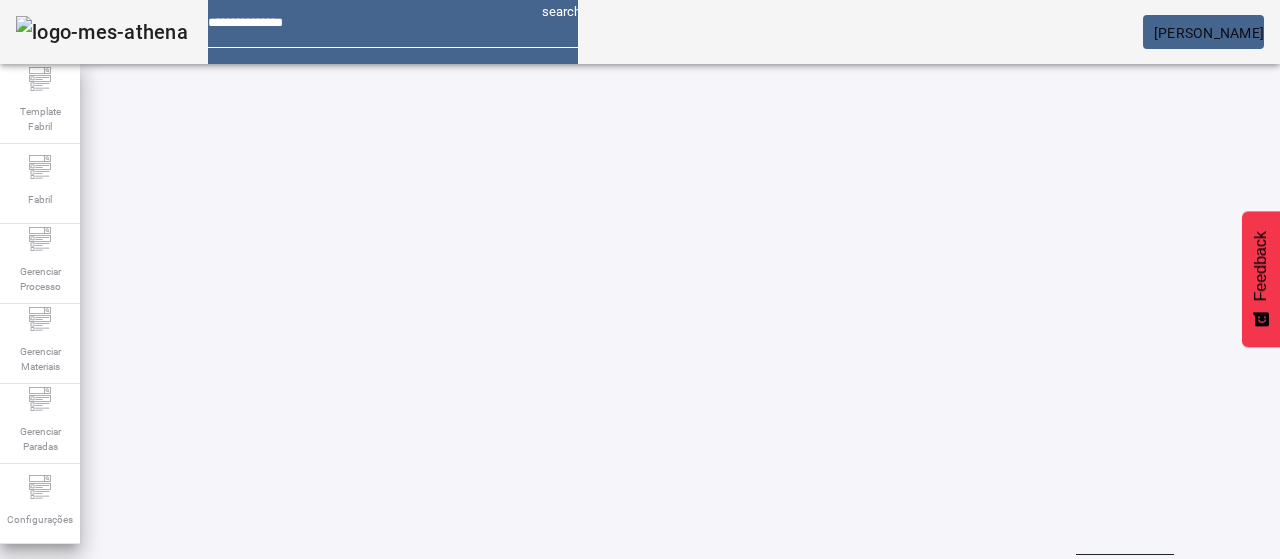 scroll, scrollTop: 10, scrollLeft: 0, axis: vertical 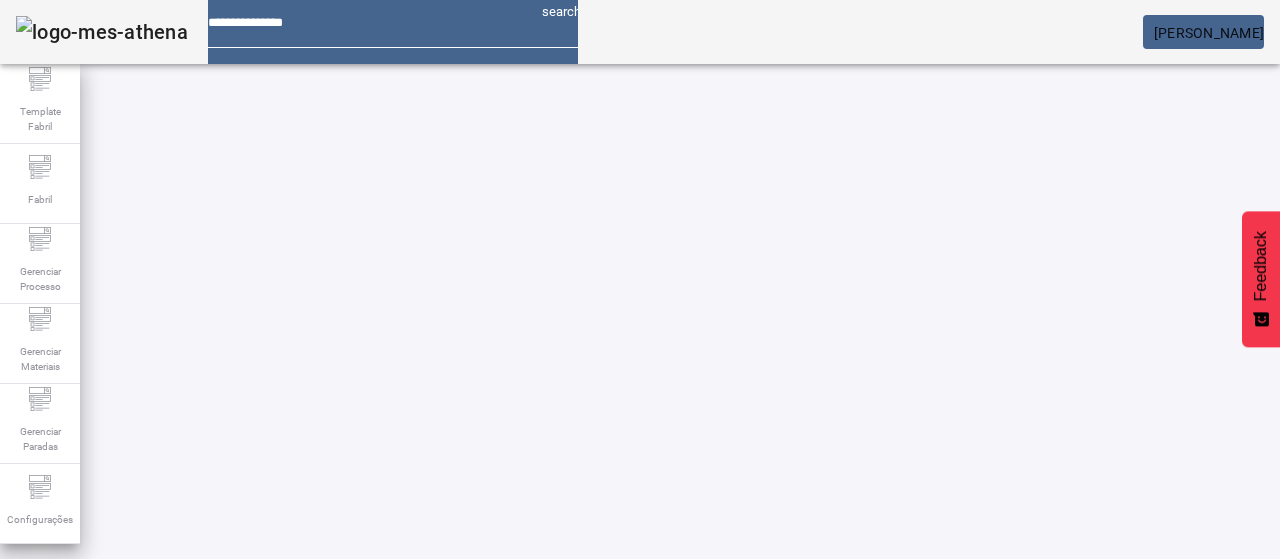 click at bounding box center (572, 769) 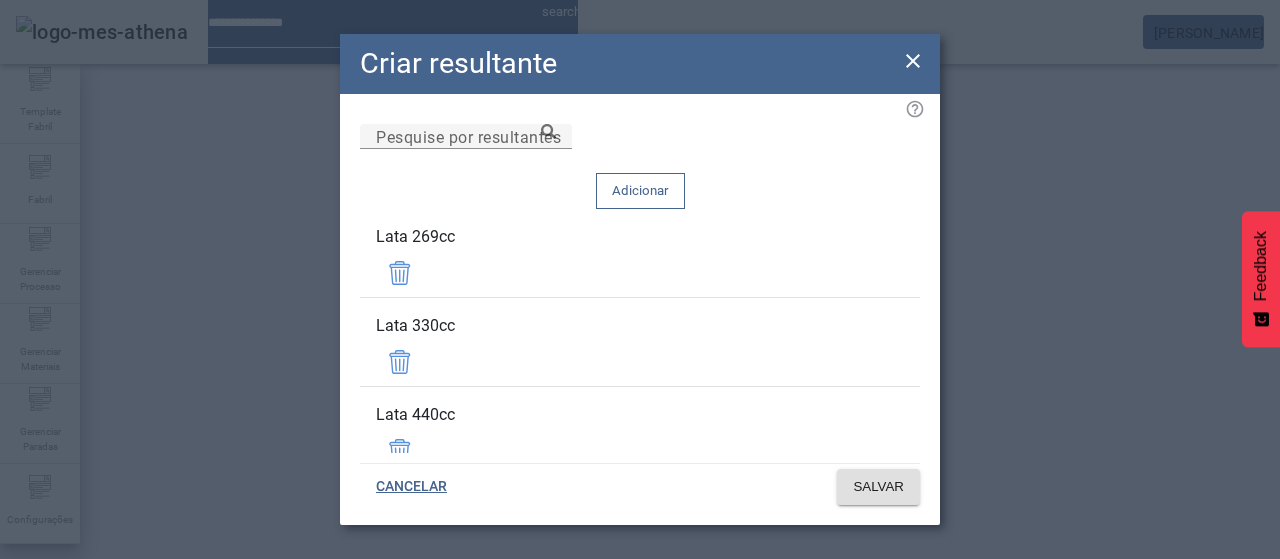 click 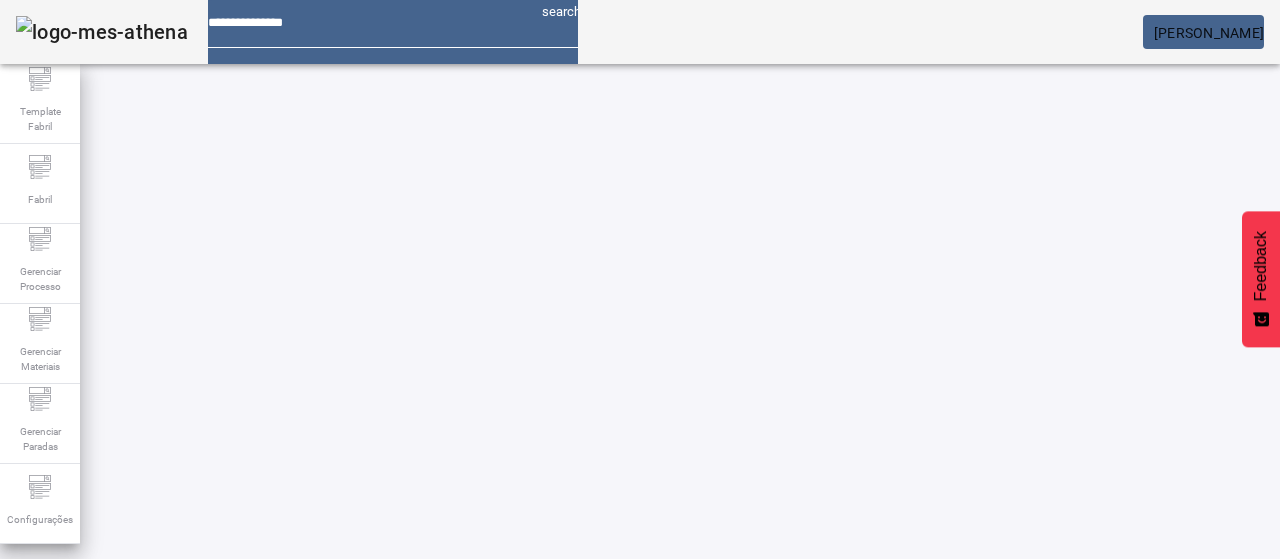 click at bounding box center (572, 769) 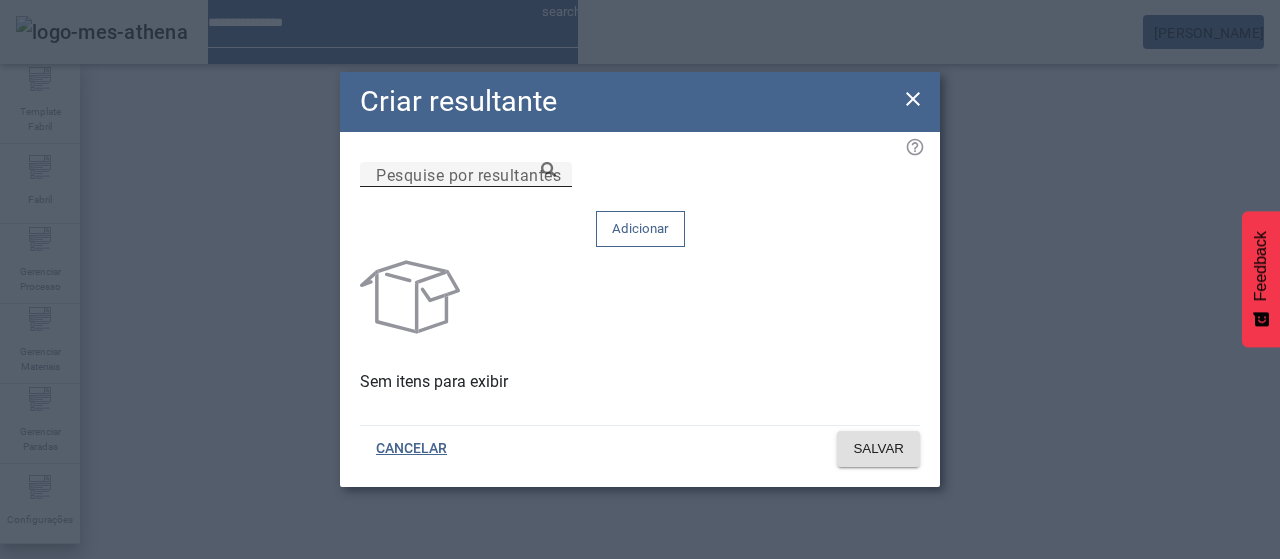 click on "Pesquise por resultantes" at bounding box center (466, 175) 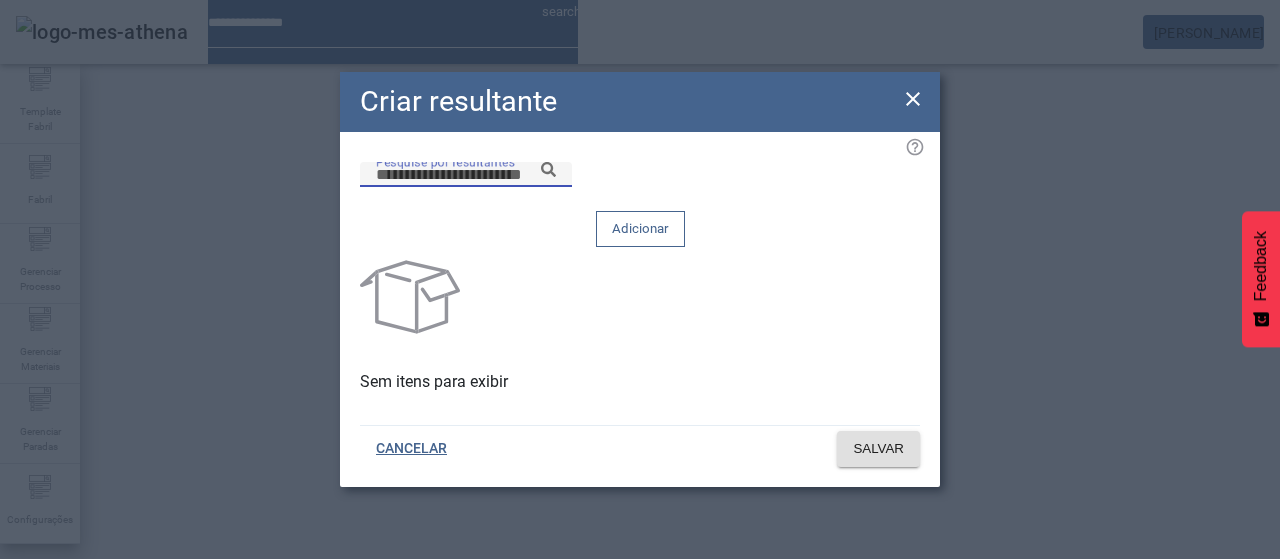 paste on "******" 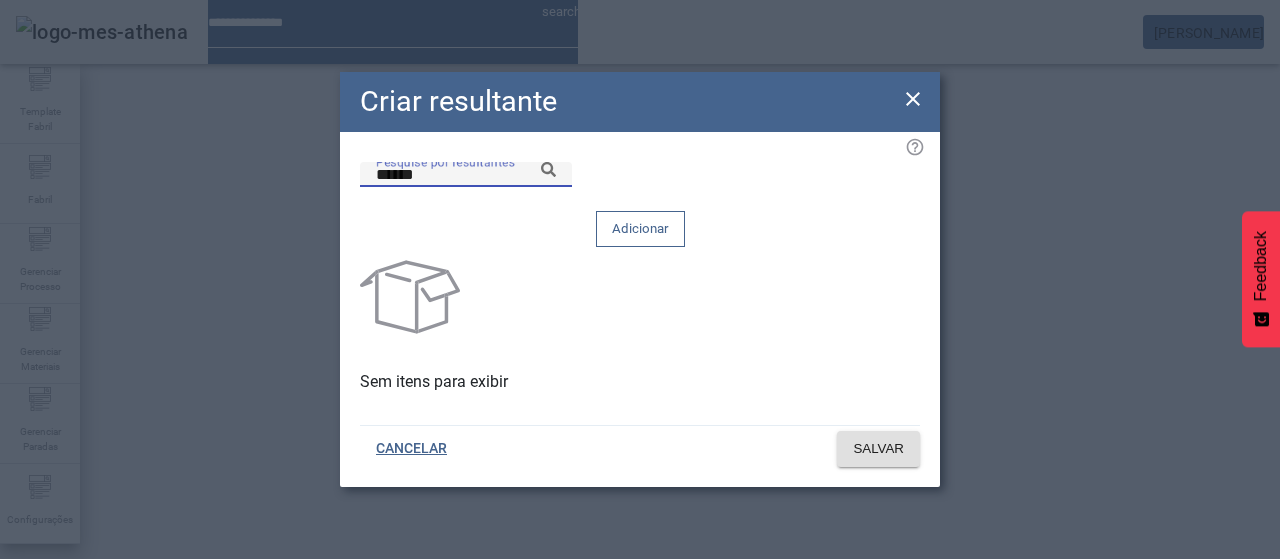 click 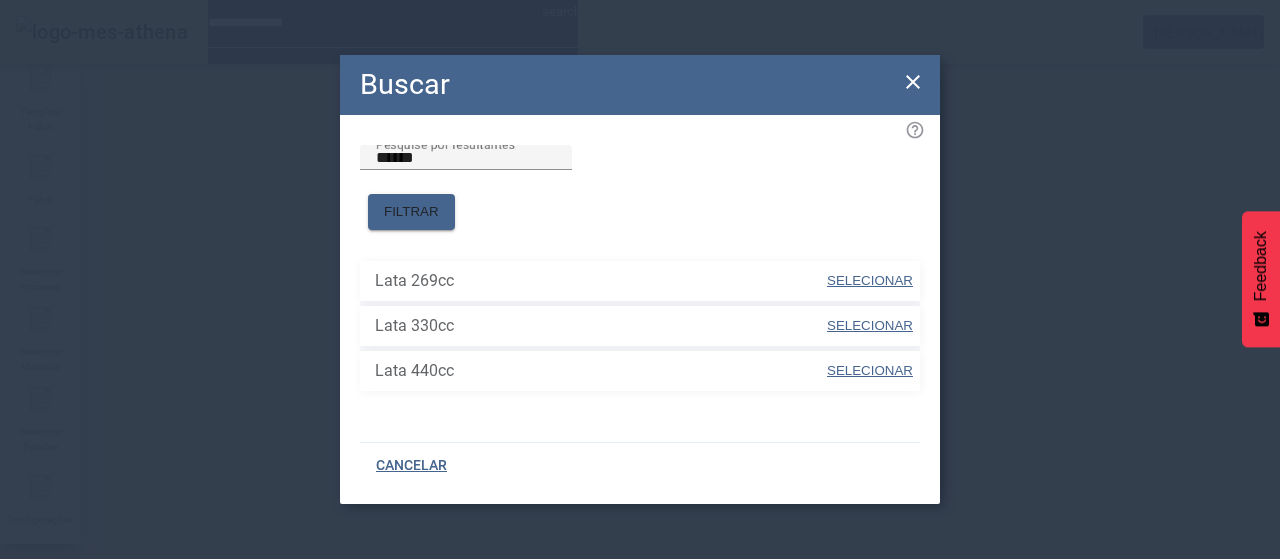 click at bounding box center [870, 281] 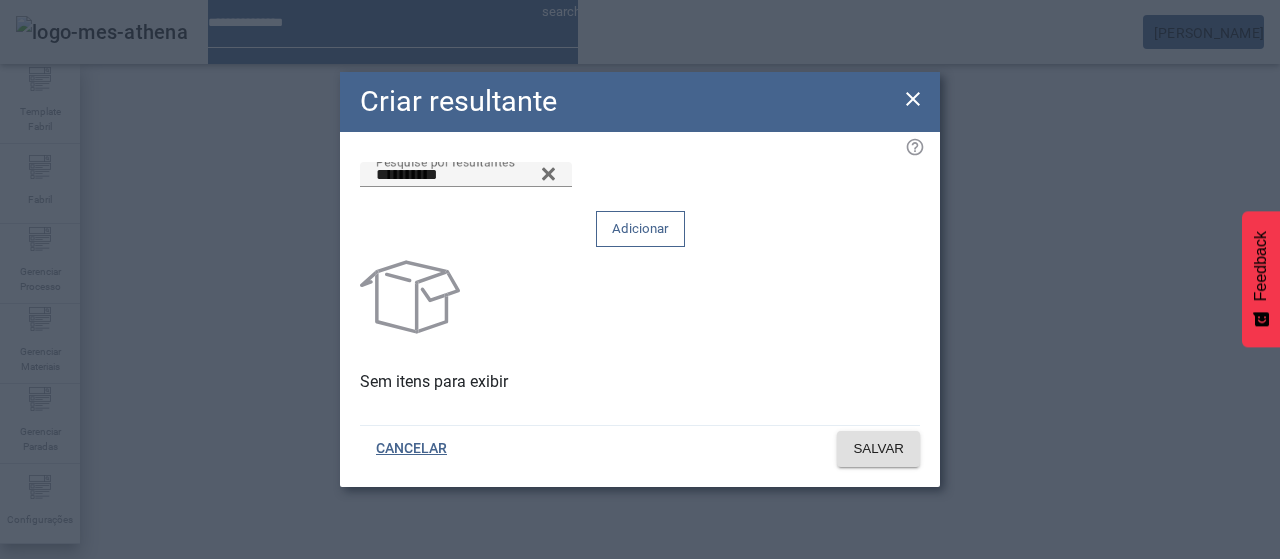 click on "Adicionar" 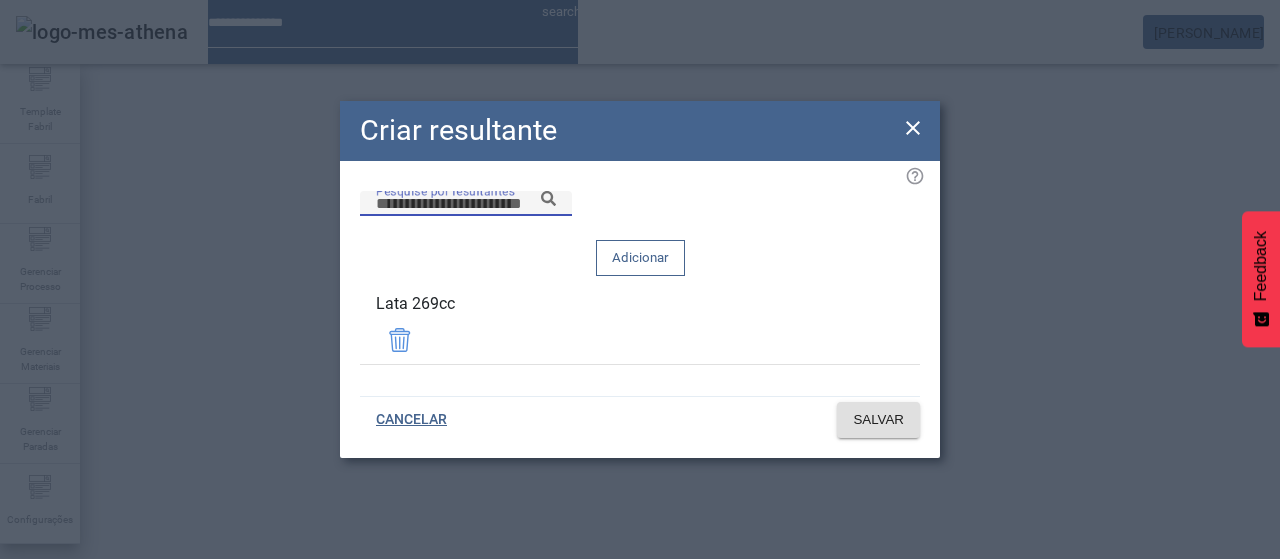 paste on "******" 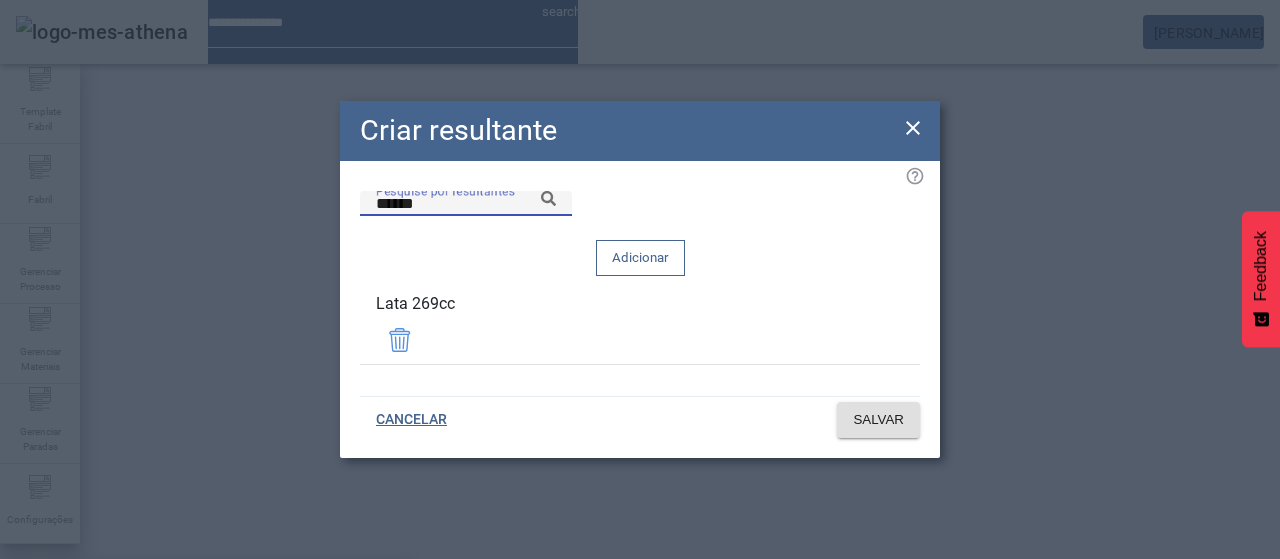 click on "Lata 330cc" at bounding box center [206, 639] 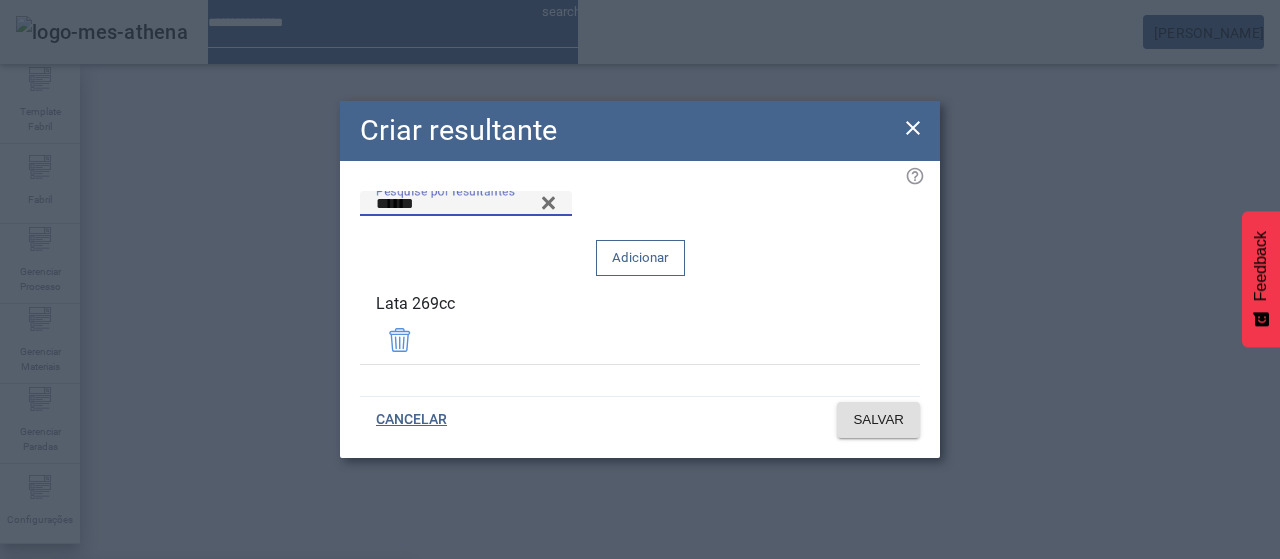 type on "**********" 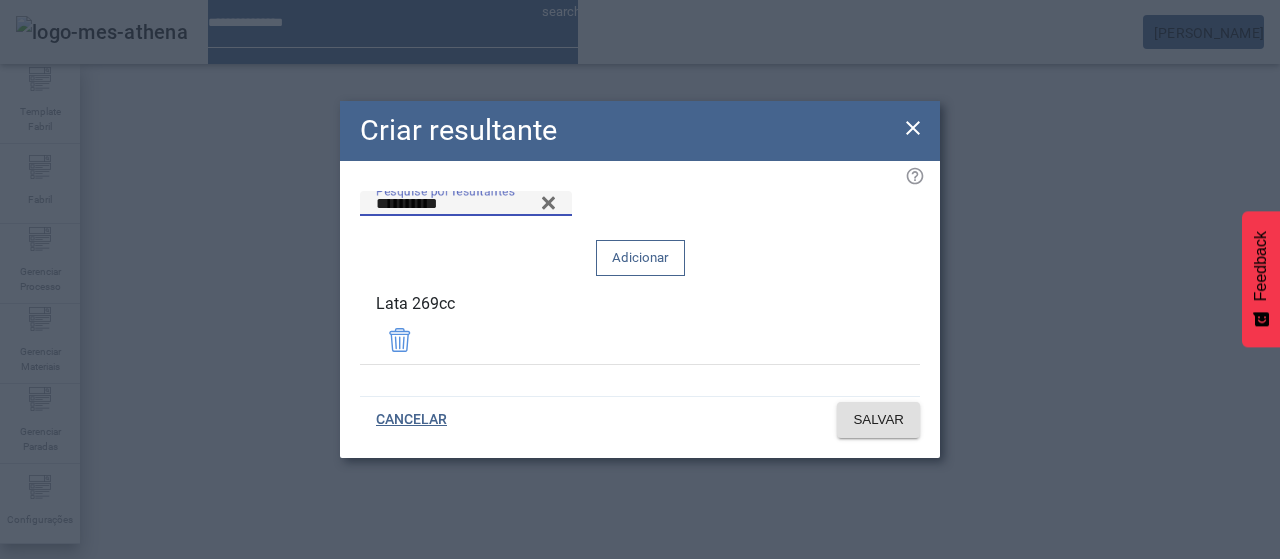 click 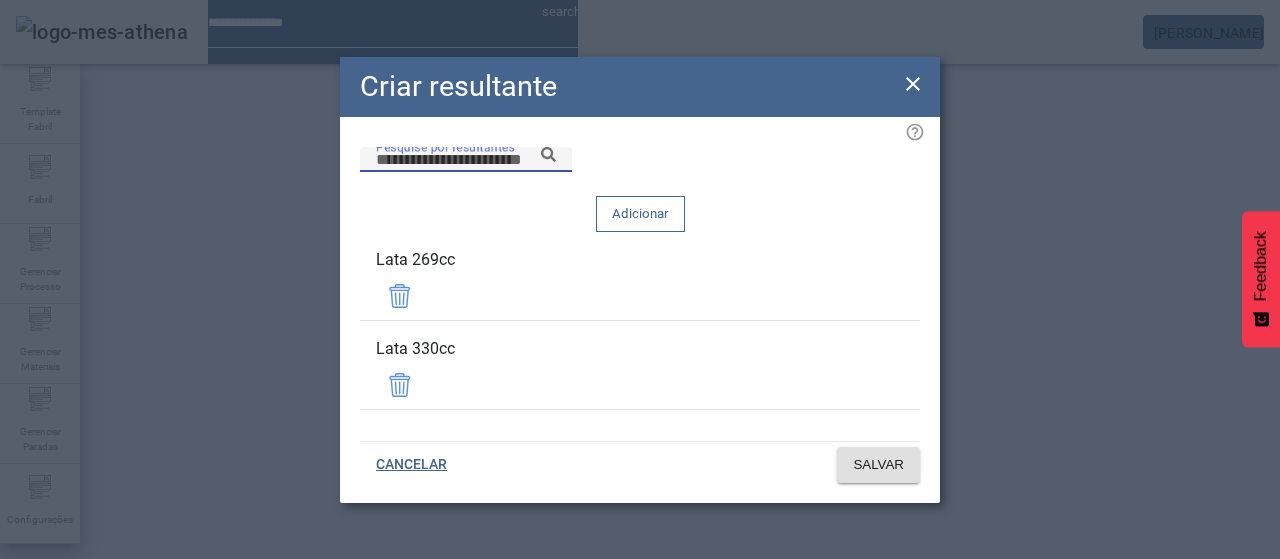 paste on "******" 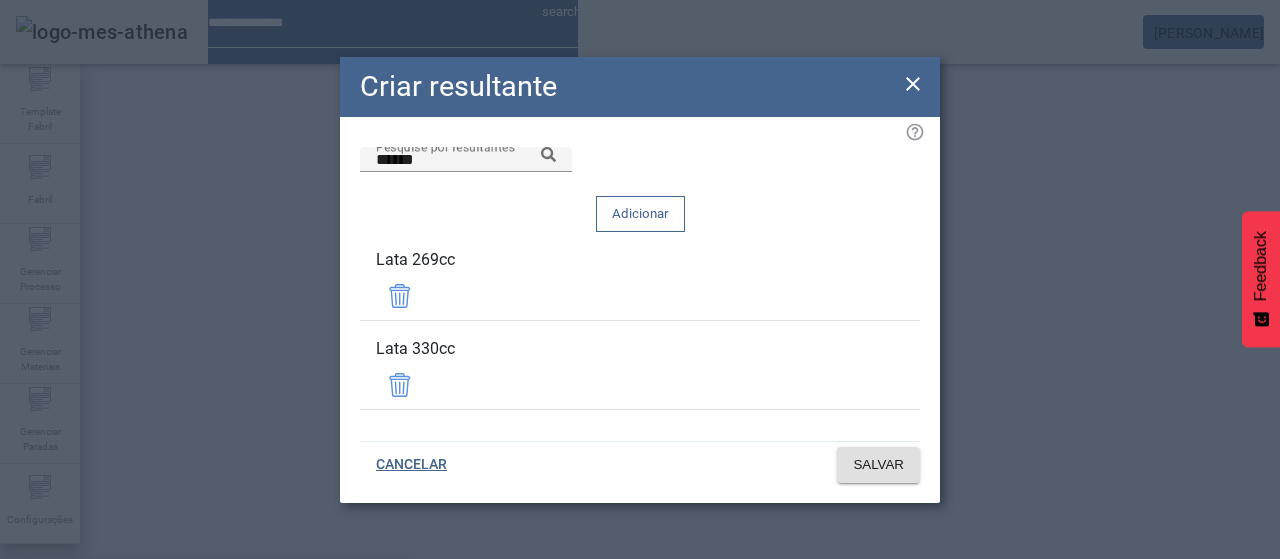 click on "Lata 440cc" at bounding box center [206, 687] 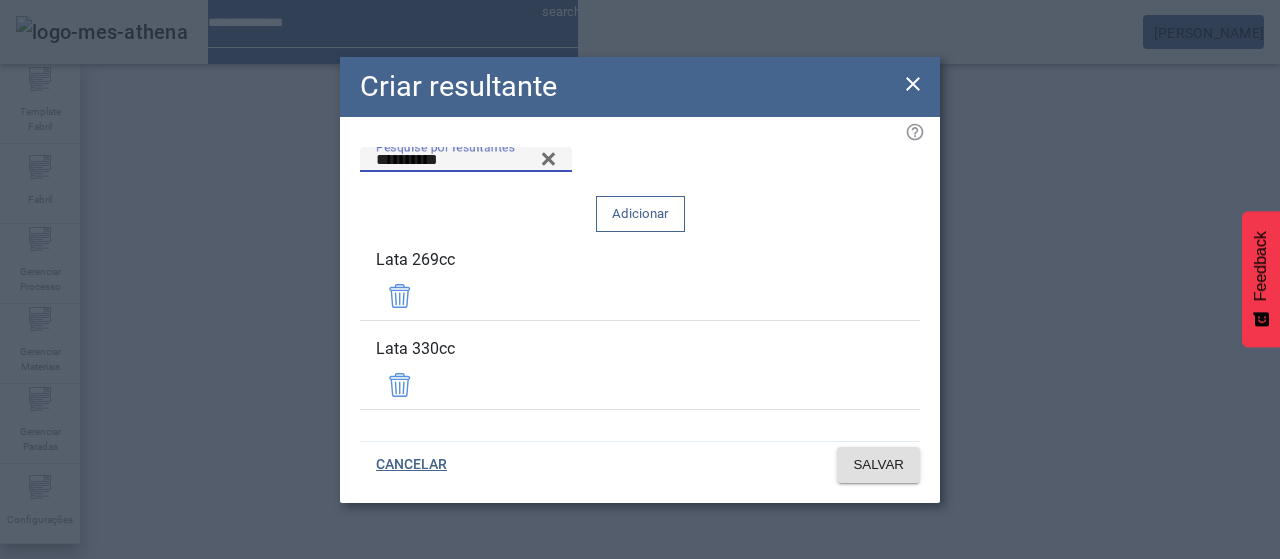 click 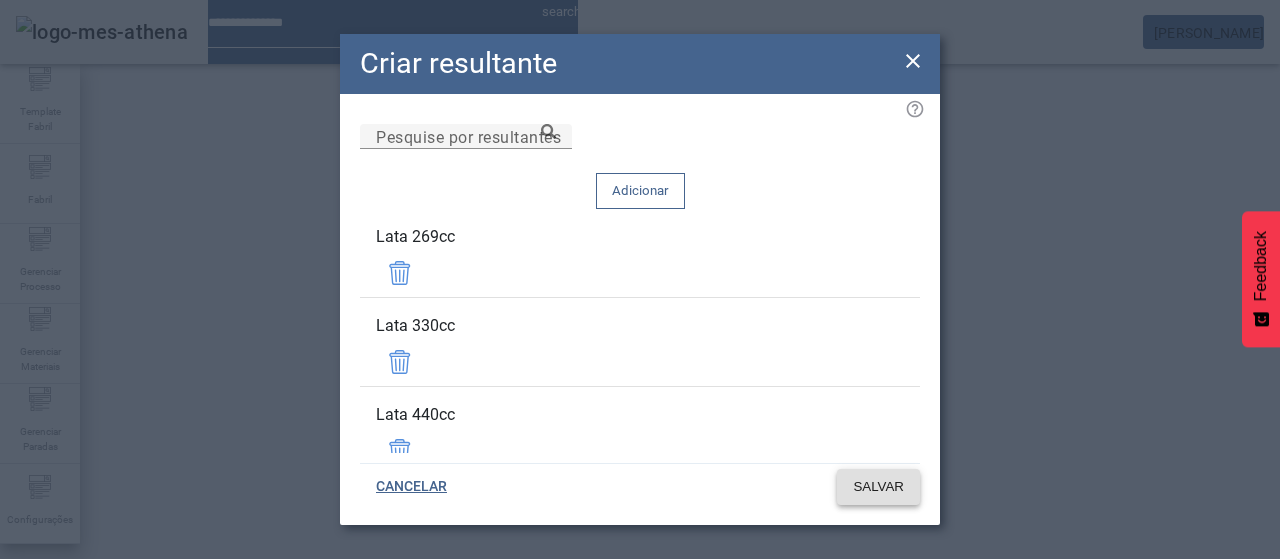 click on "SALVAR" 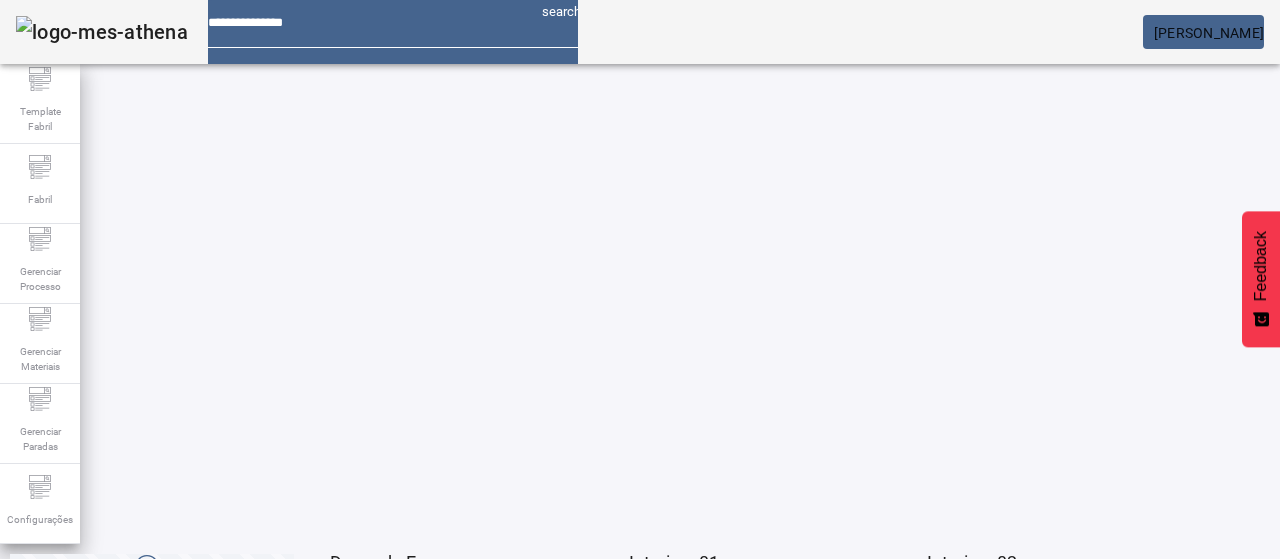 click on "2" 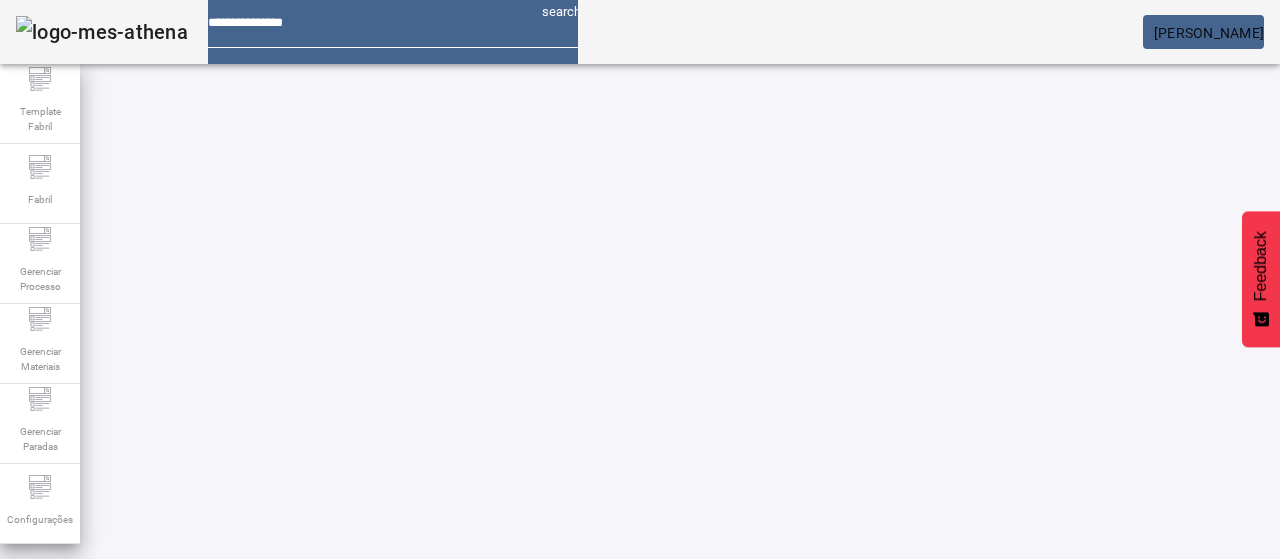 scroll, scrollTop: 0, scrollLeft: 0, axis: both 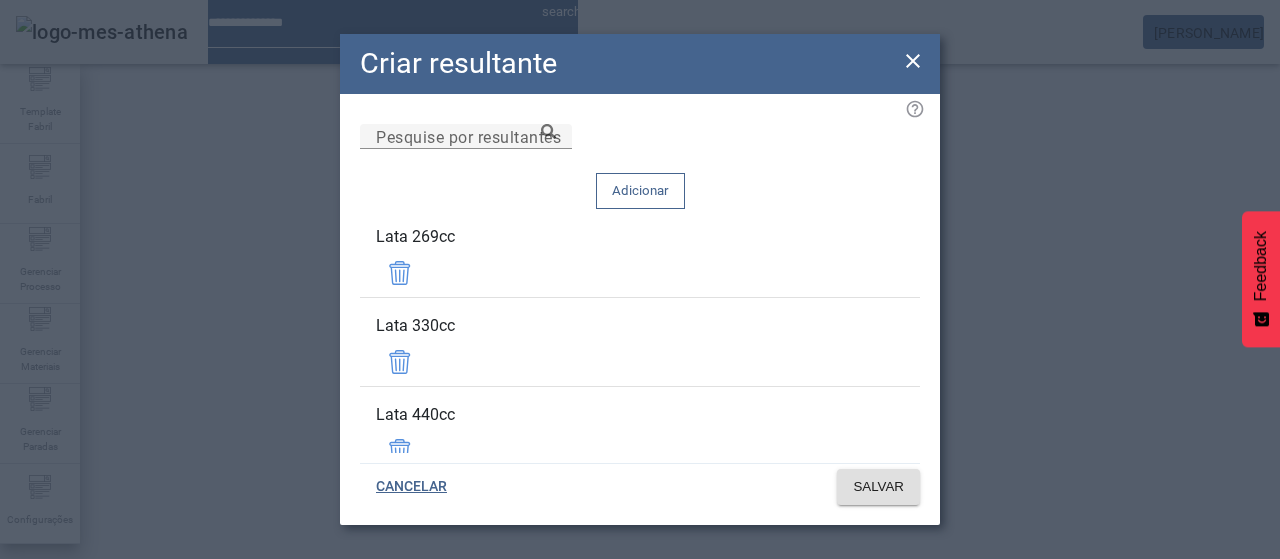 click 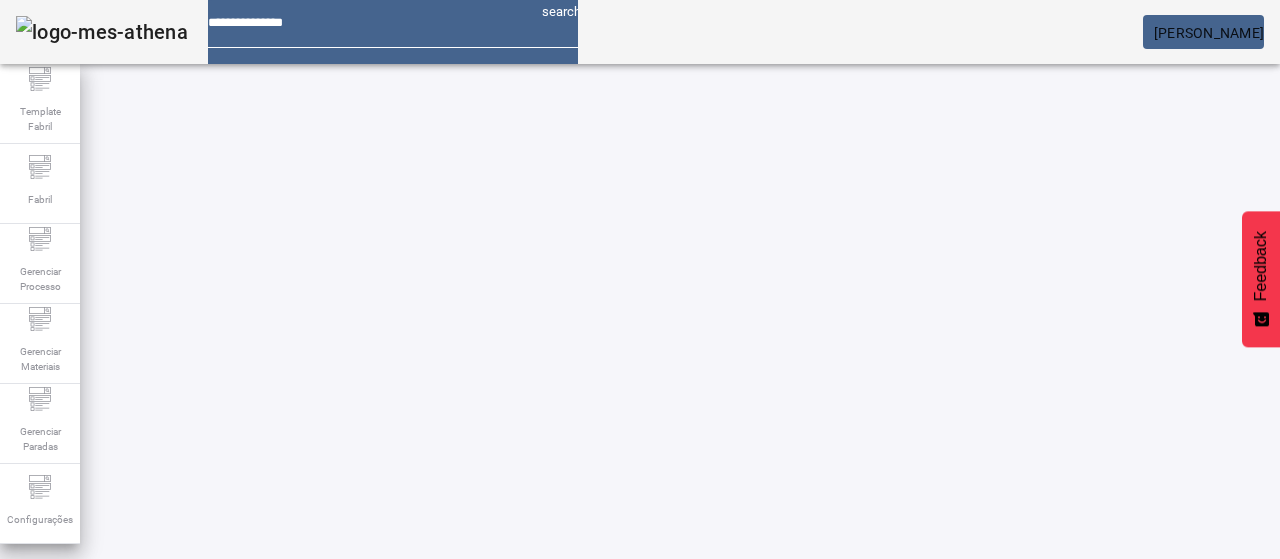 click at bounding box center [572, 779] 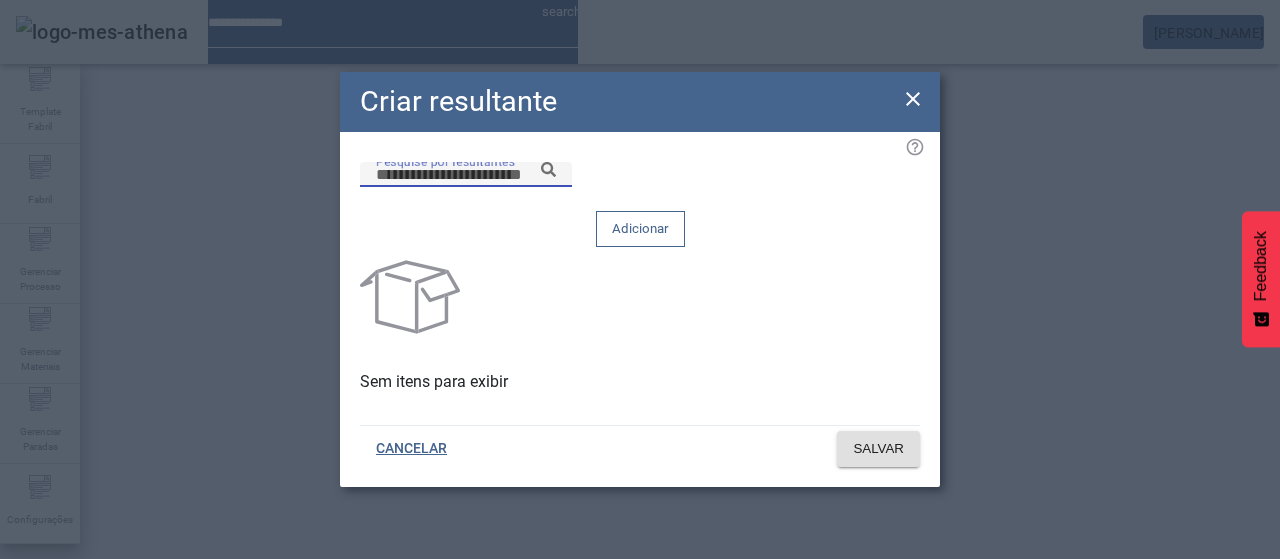 click on "Pesquise por resultantes" at bounding box center (466, 175) 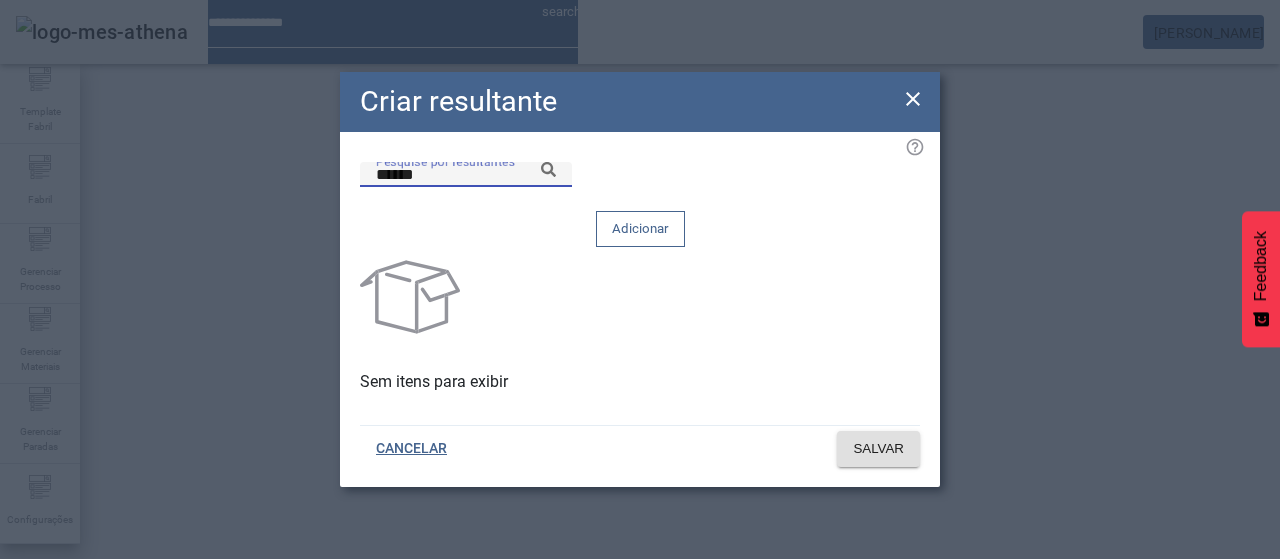 click 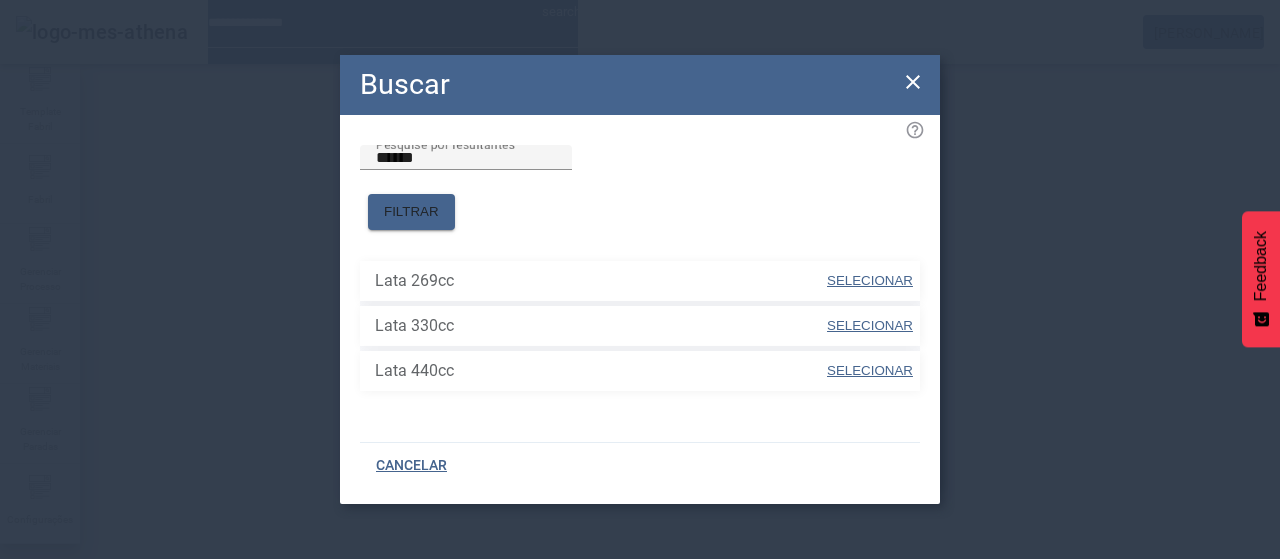click on "SELECIONAR" at bounding box center [870, 280] 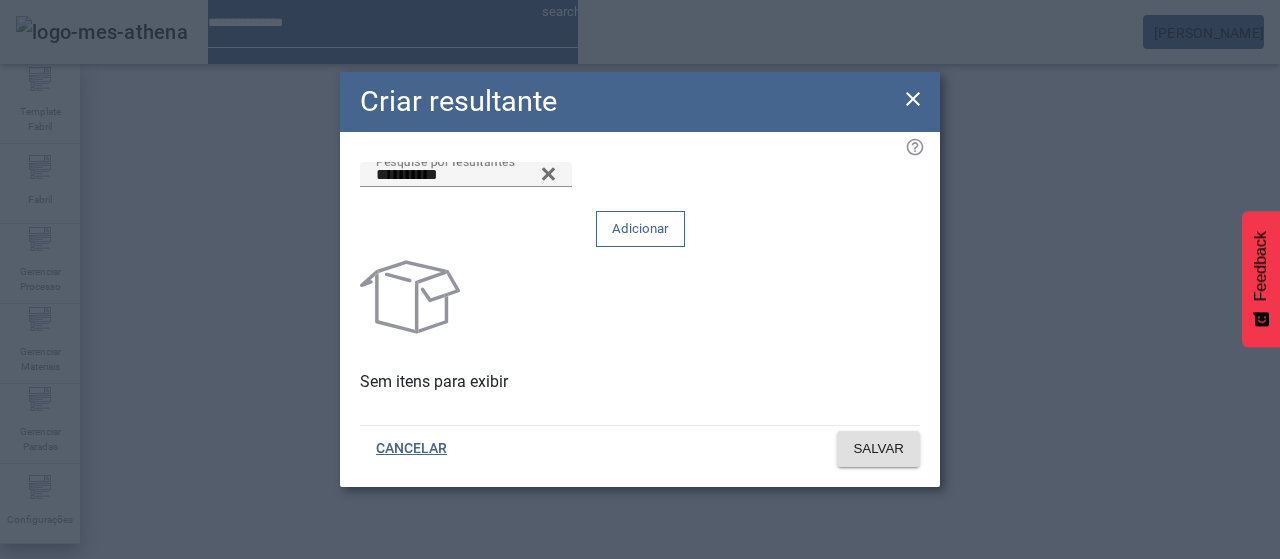 drag, startPoint x: 825, startPoint y: 223, endPoint x: 684, endPoint y: 238, distance: 141.79562 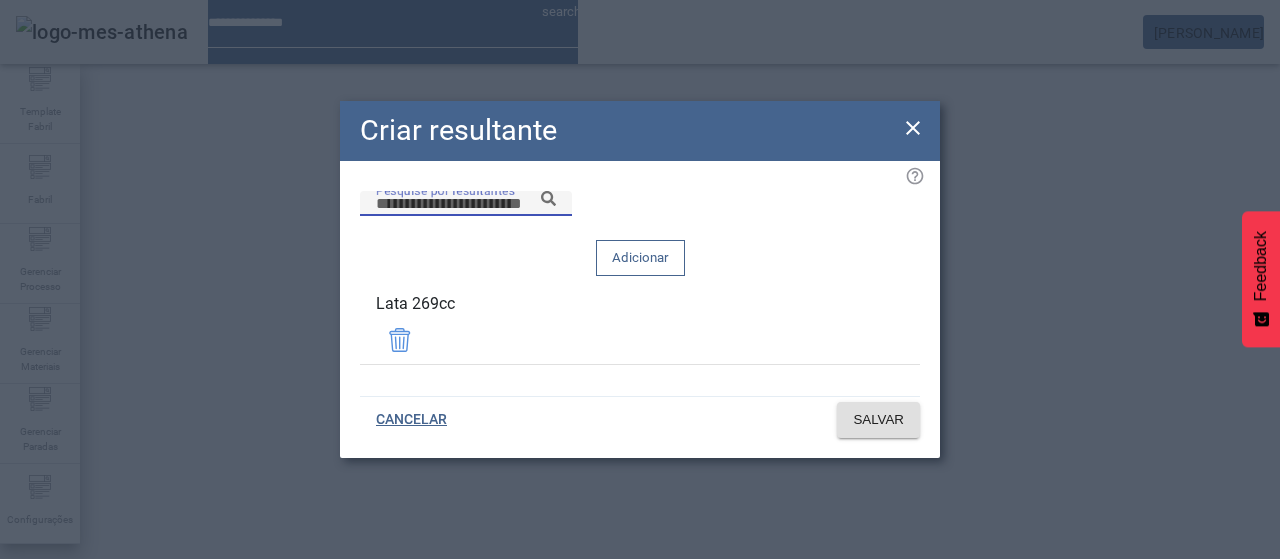 paste on "******" 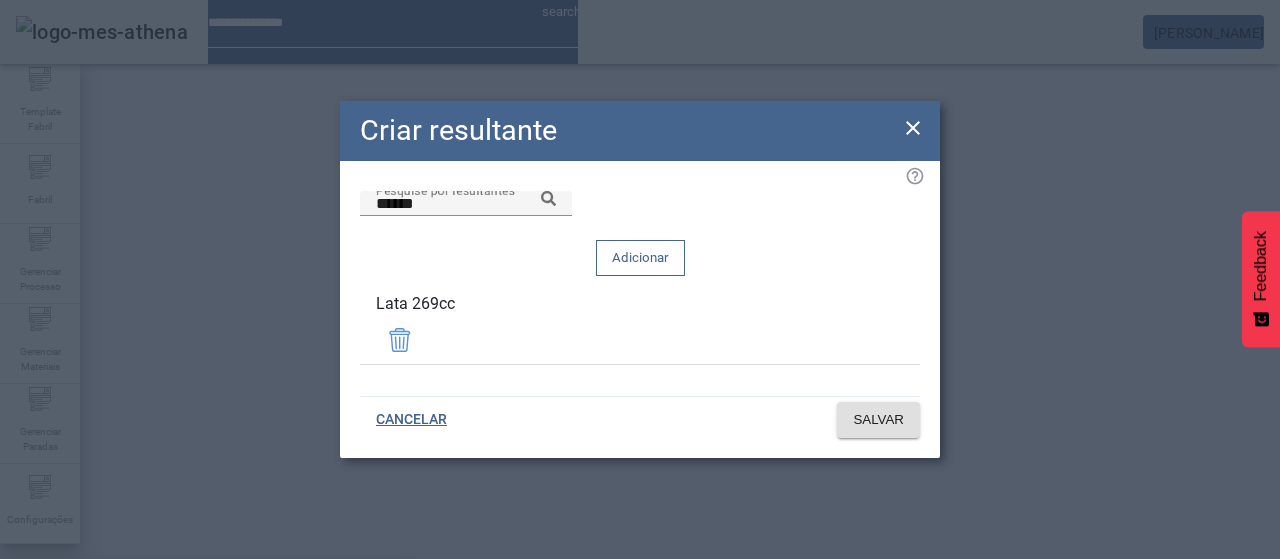 drag, startPoint x: 654, startPoint y: 357, endPoint x: 744, endPoint y: 329, distance: 94.254974 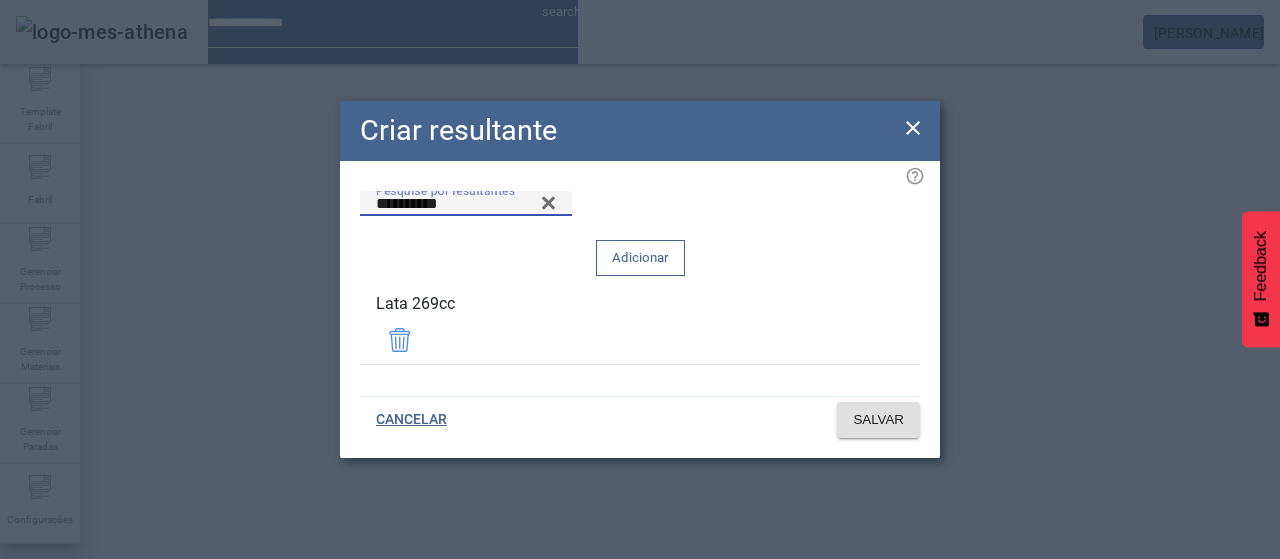 click 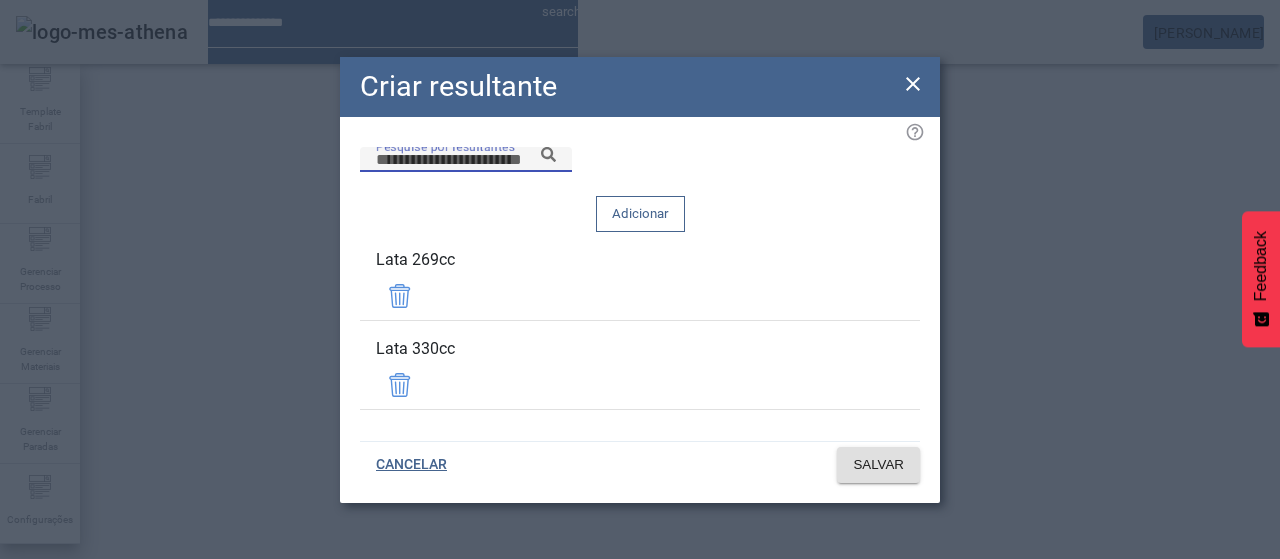 paste on "******" 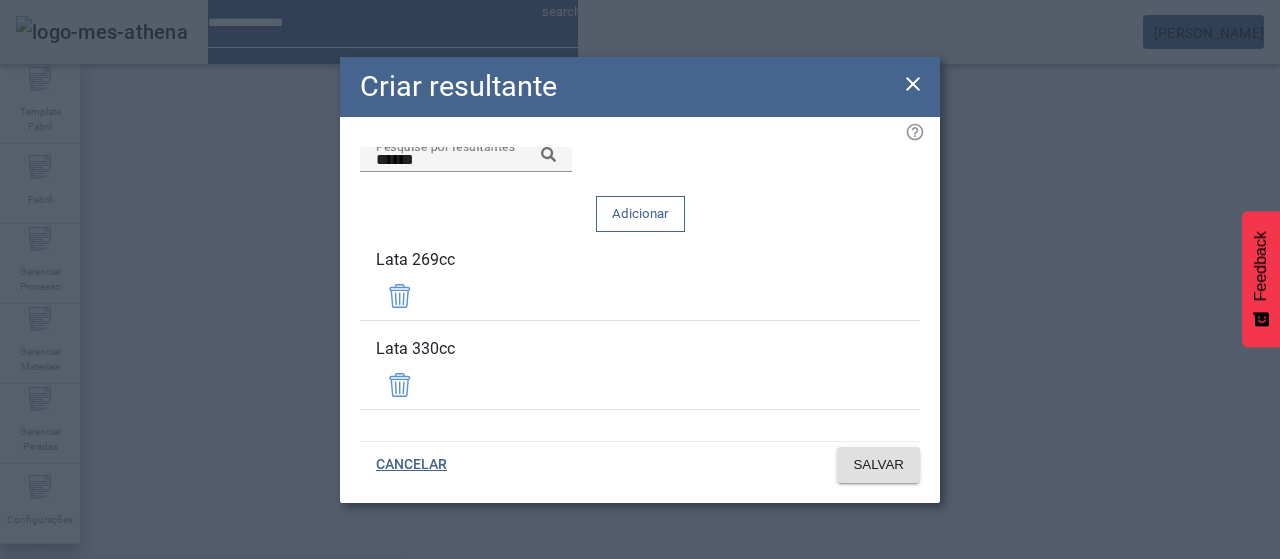 drag, startPoint x: 703, startPoint y: 366, endPoint x: 712, endPoint y: 341, distance: 26.57066 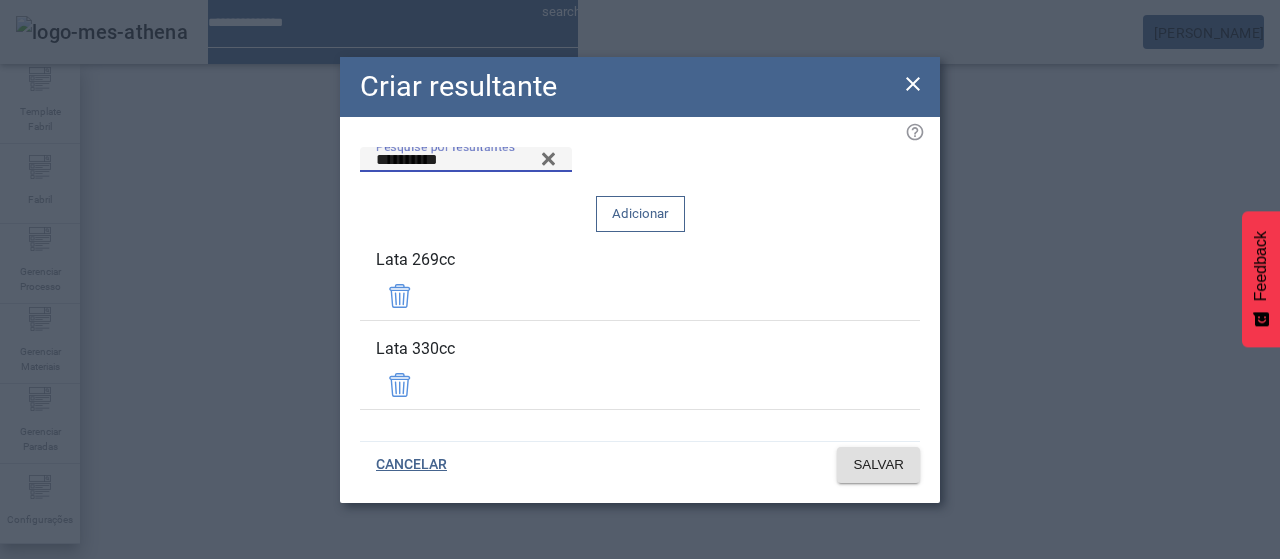 click on "Adicionar" 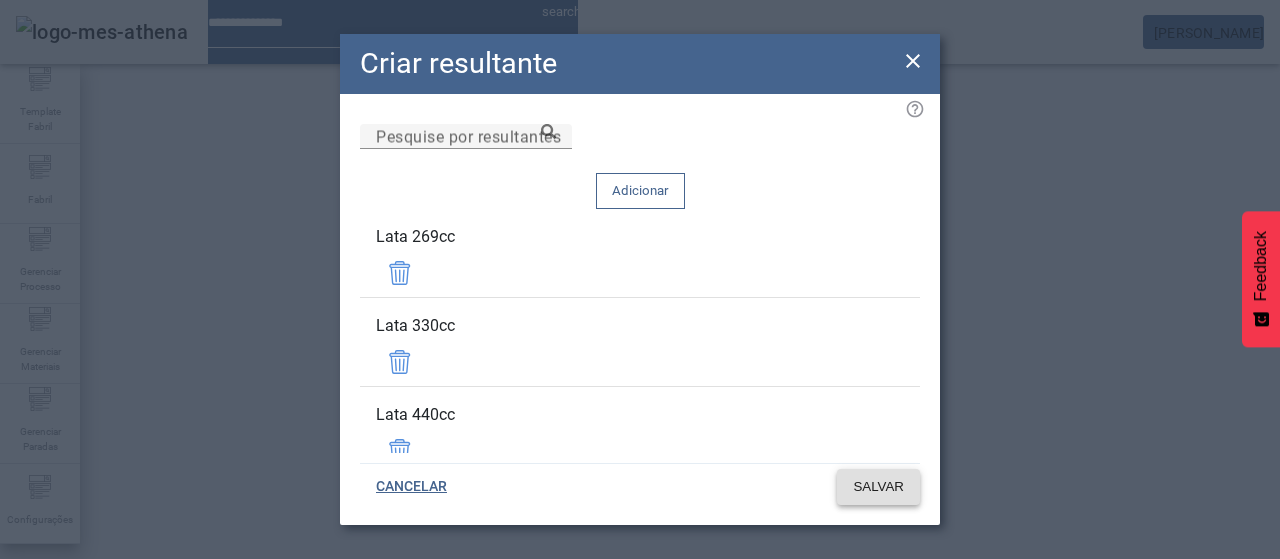 click 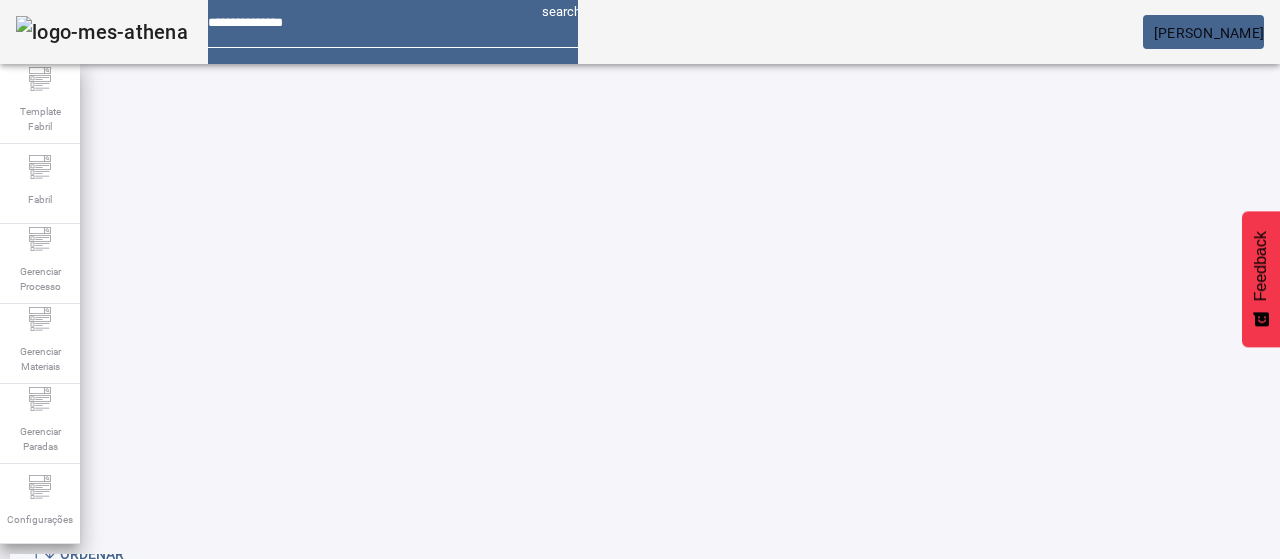 scroll, scrollTop: 160, scrollLeft: 0, axis: vertical 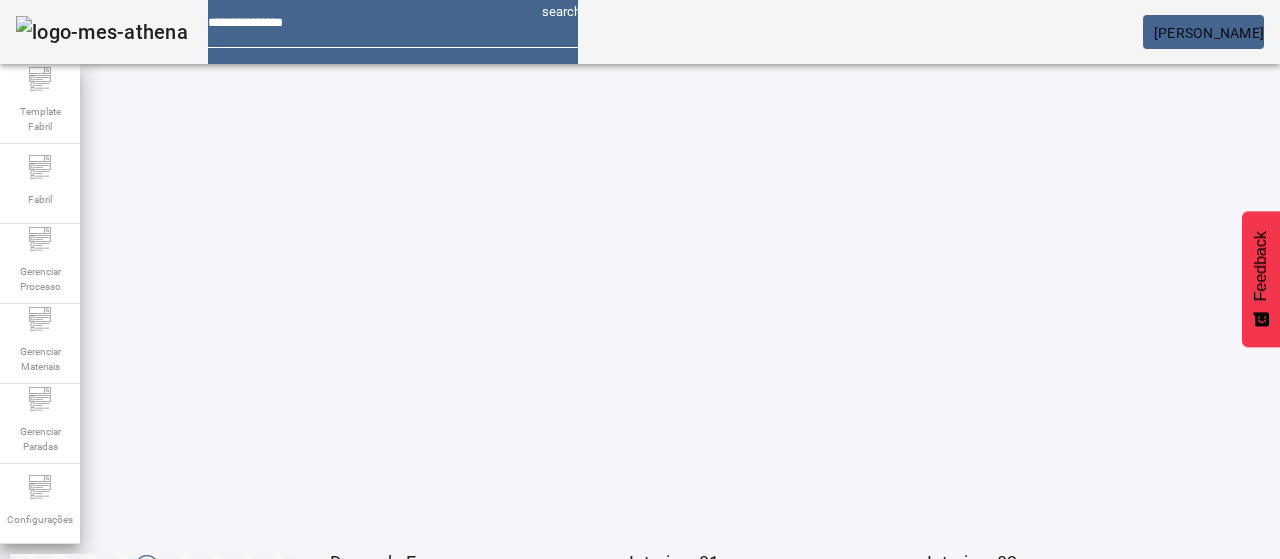 click on "2" 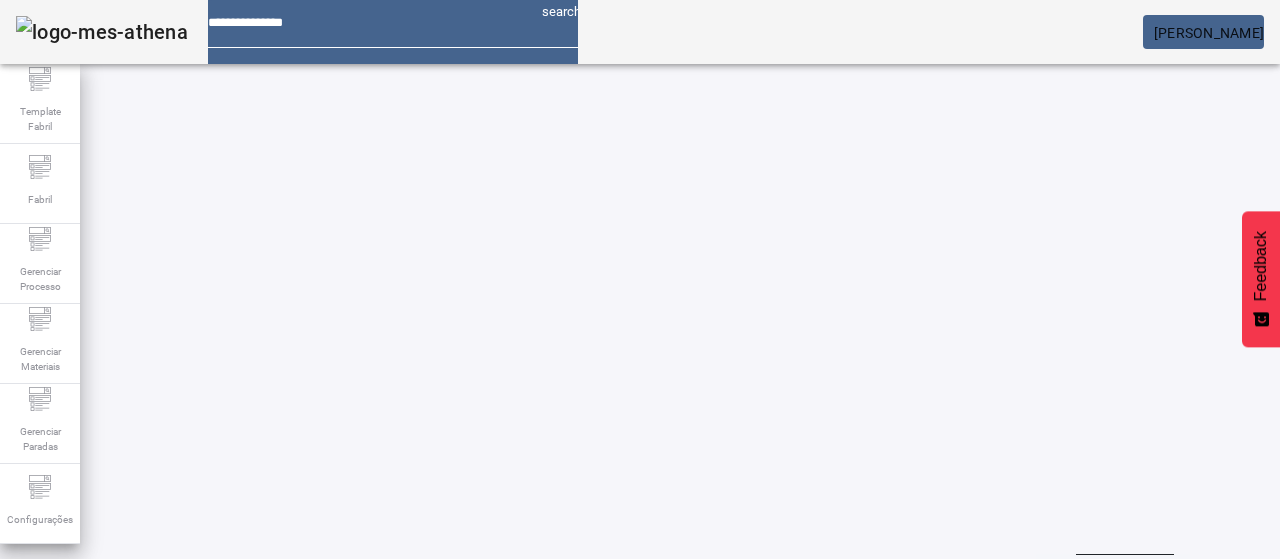 scroll, scrollTop: 10, scrollLeft: 0, axis: vertical 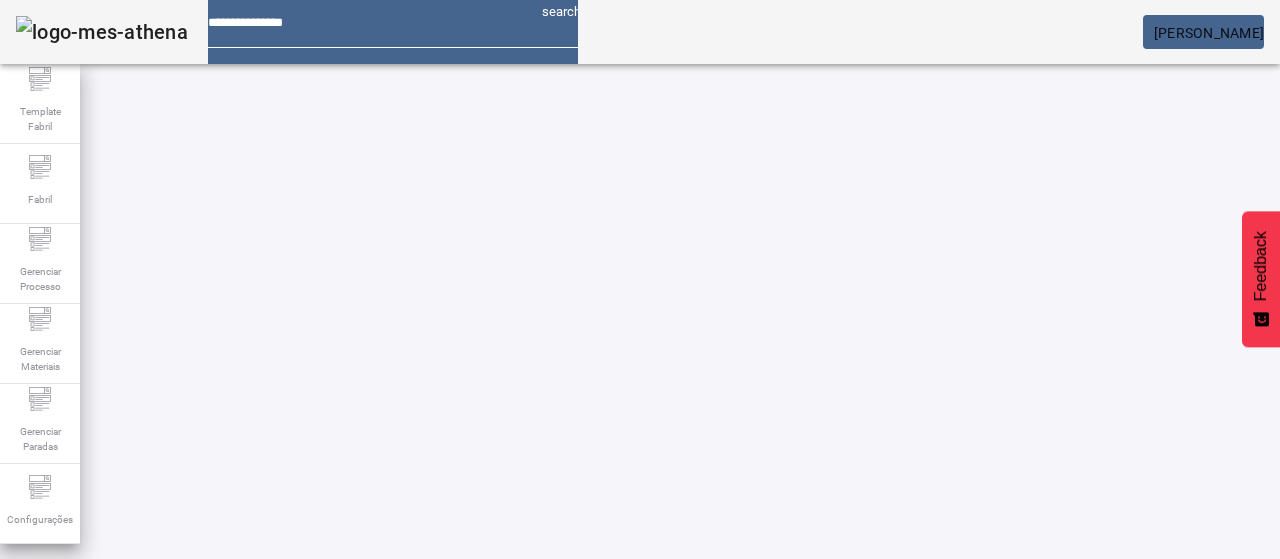 click at bounding box center (572, 769) 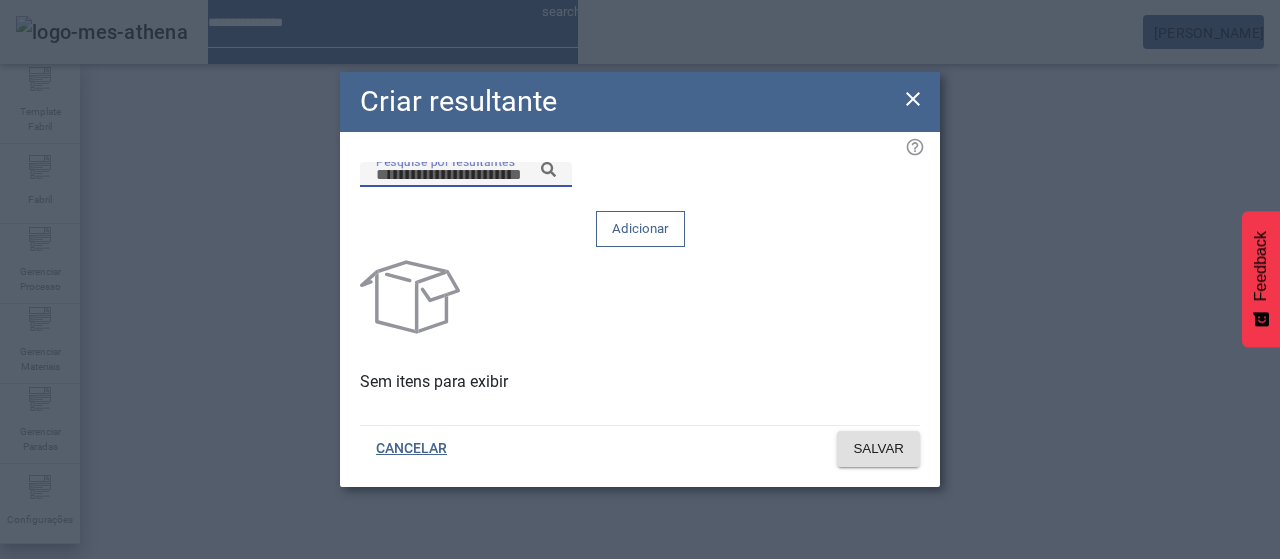 paste on "******" 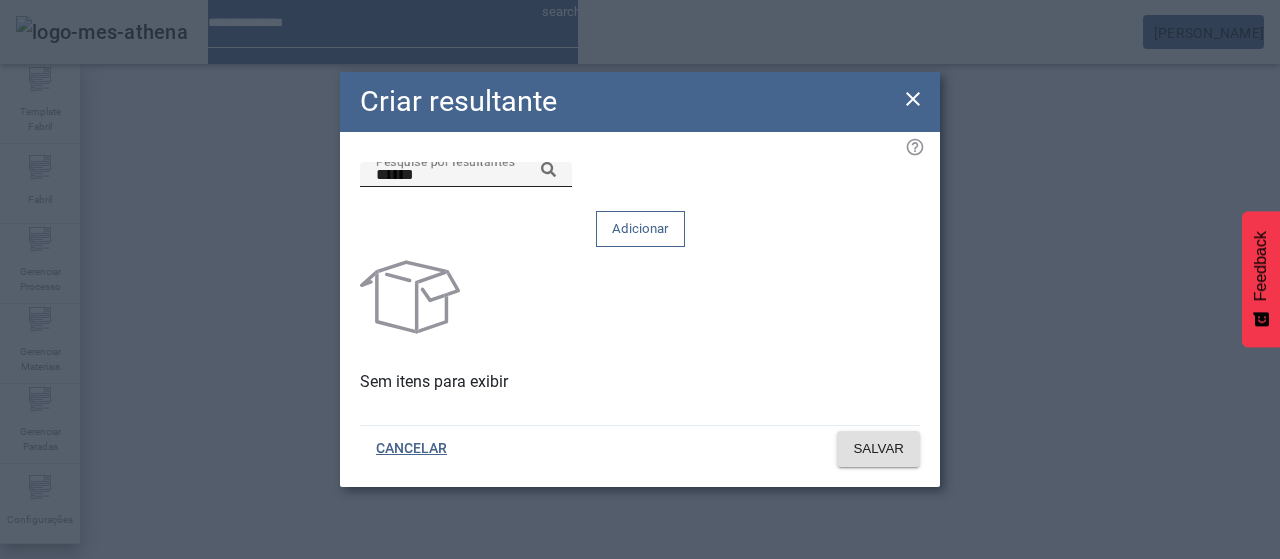 click 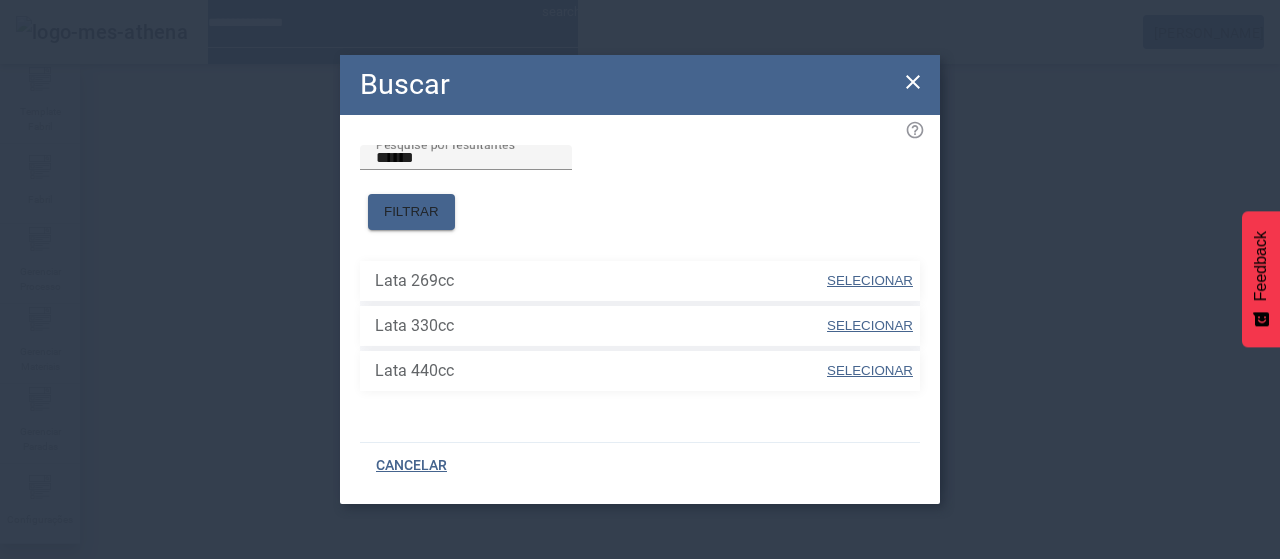 click on "SELECIONAR" at bounding box center (870, 280) 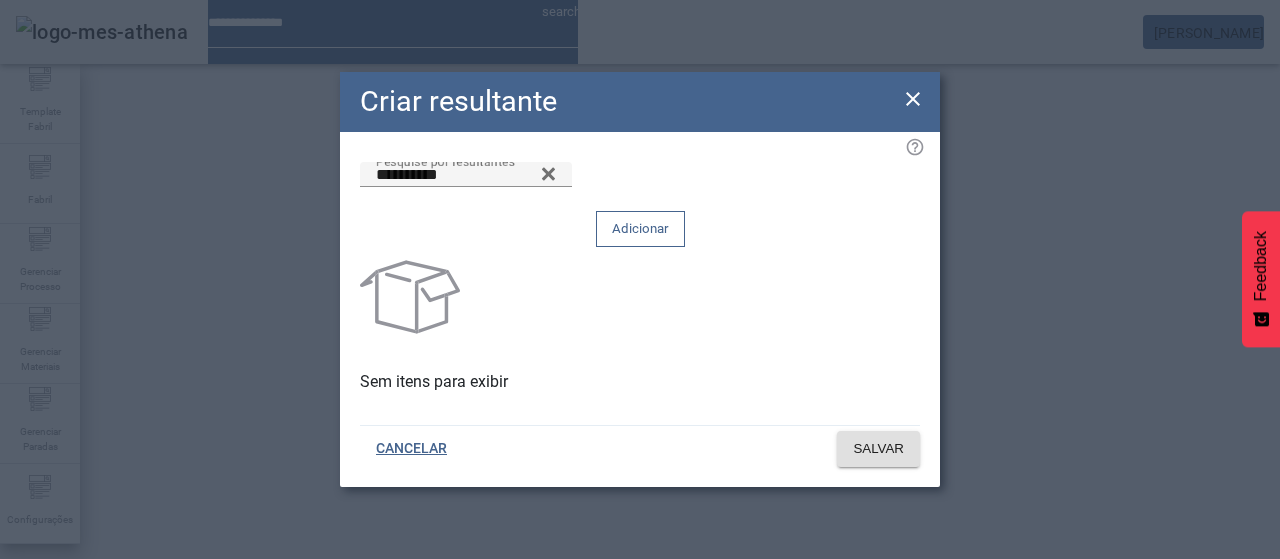 click on "Adicionar" 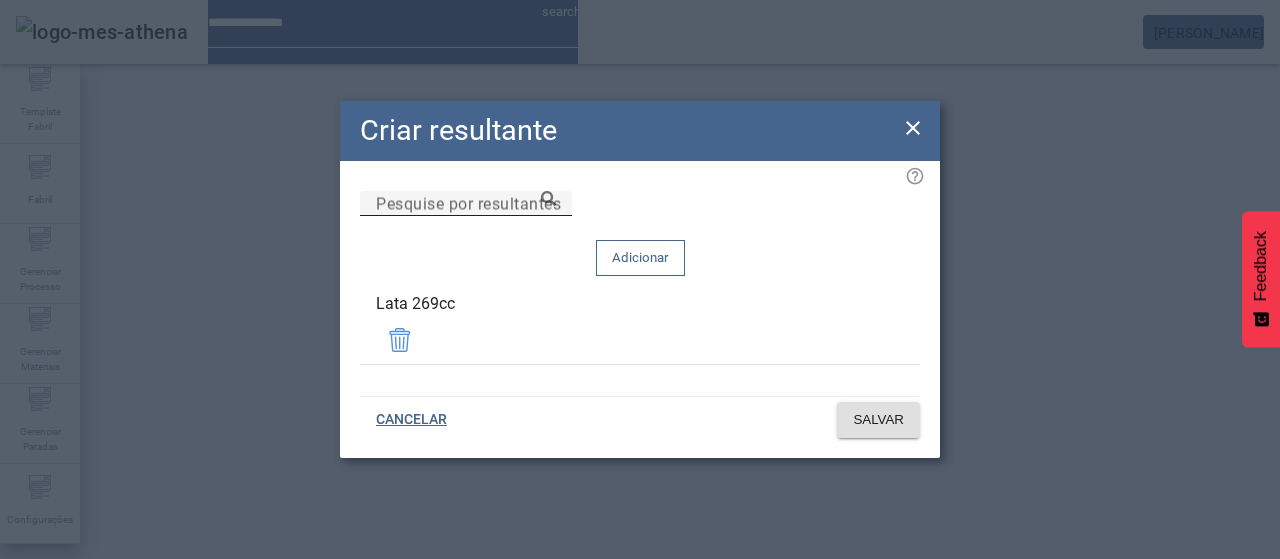 click on "Pesquise por resultantes" at bounding box center (466, 204) 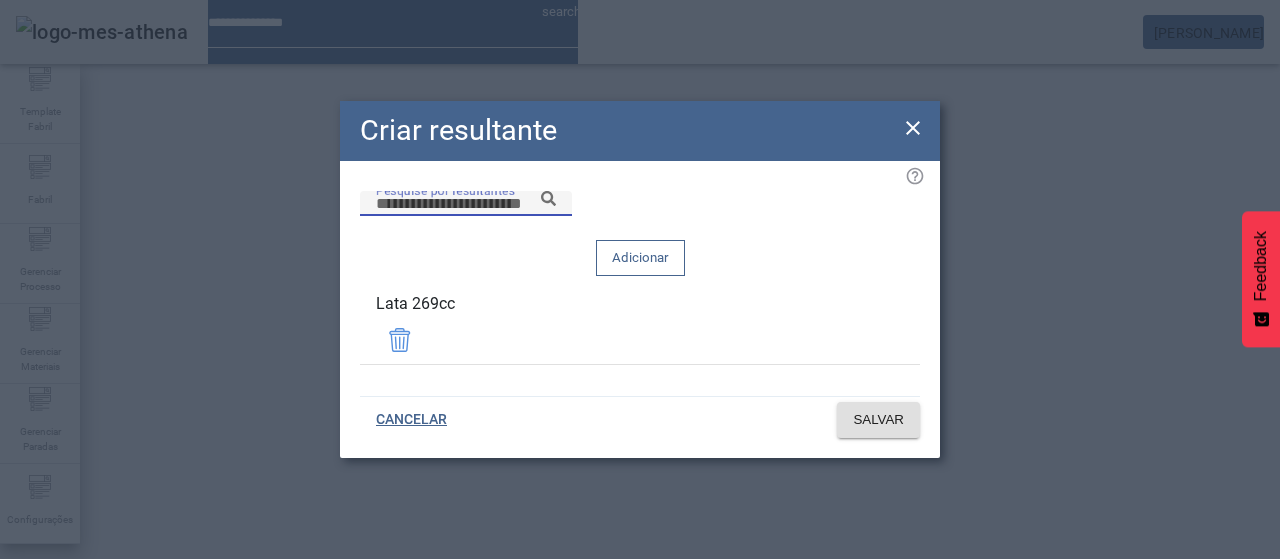 paste on "******" 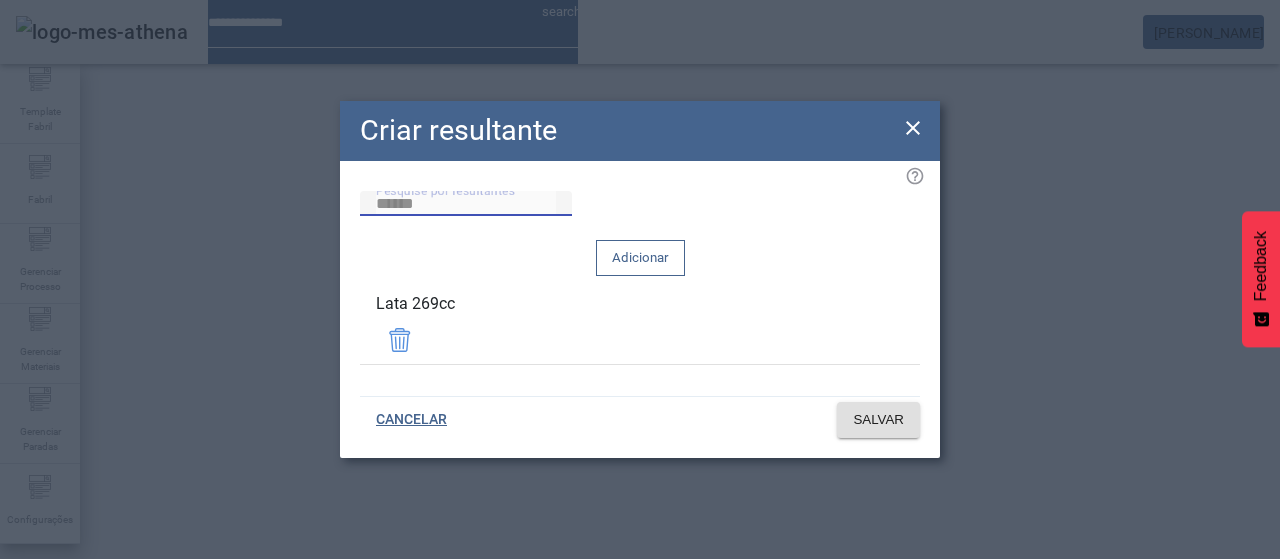 click on "******" at bounding box center [466, 204] 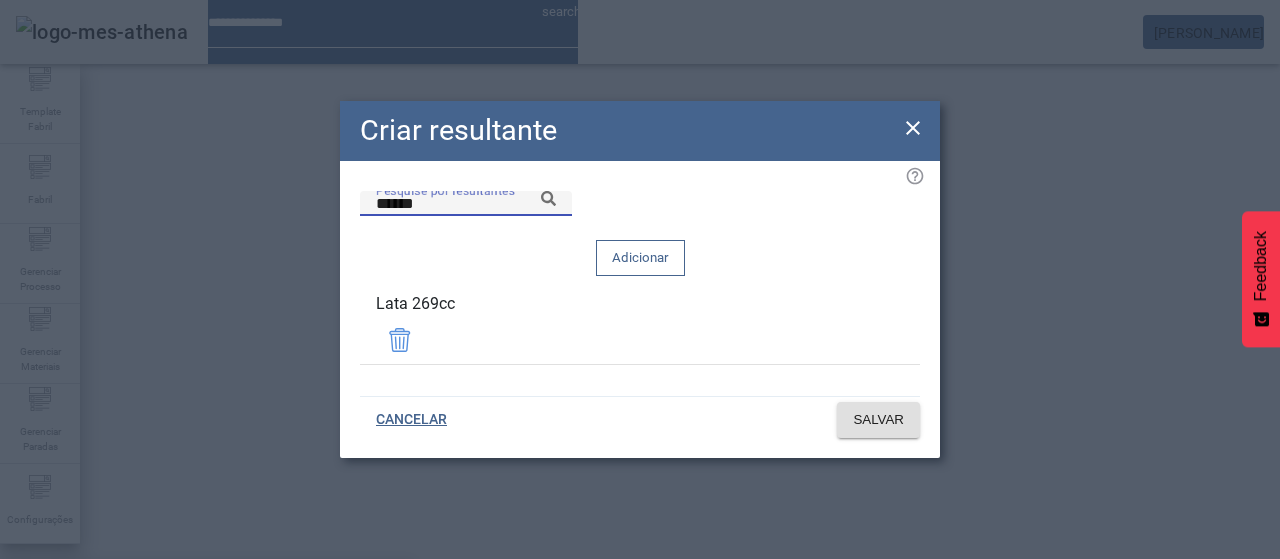 drag, startPoint x: 730, startPoint y: 343, endPoint x: 816, endPoint y: 284, distance: 104.292854 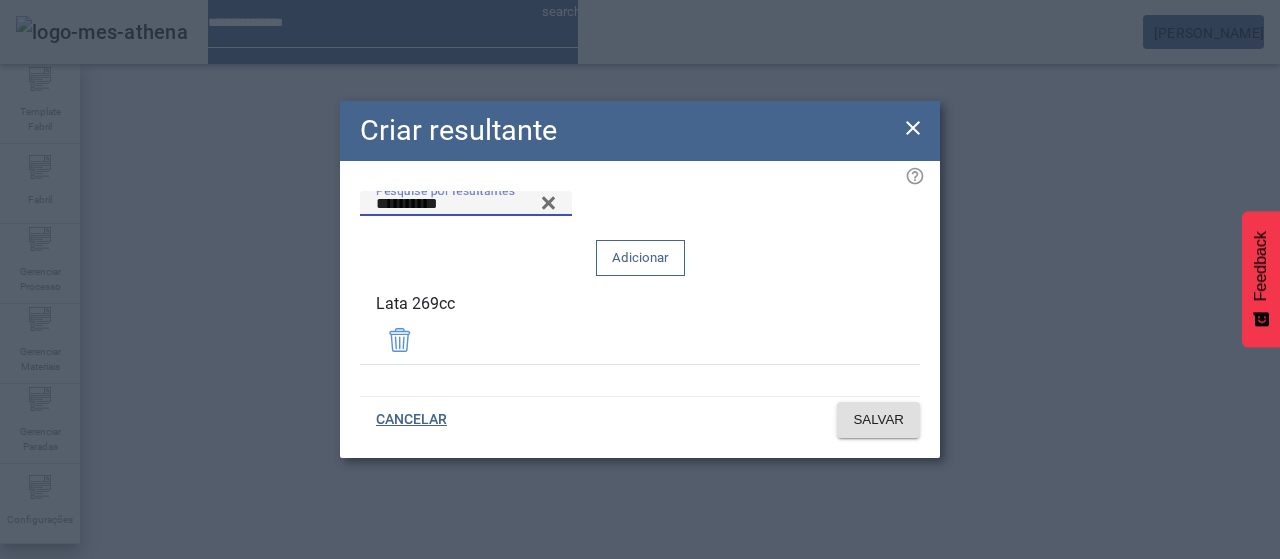 click on "Adicionar" 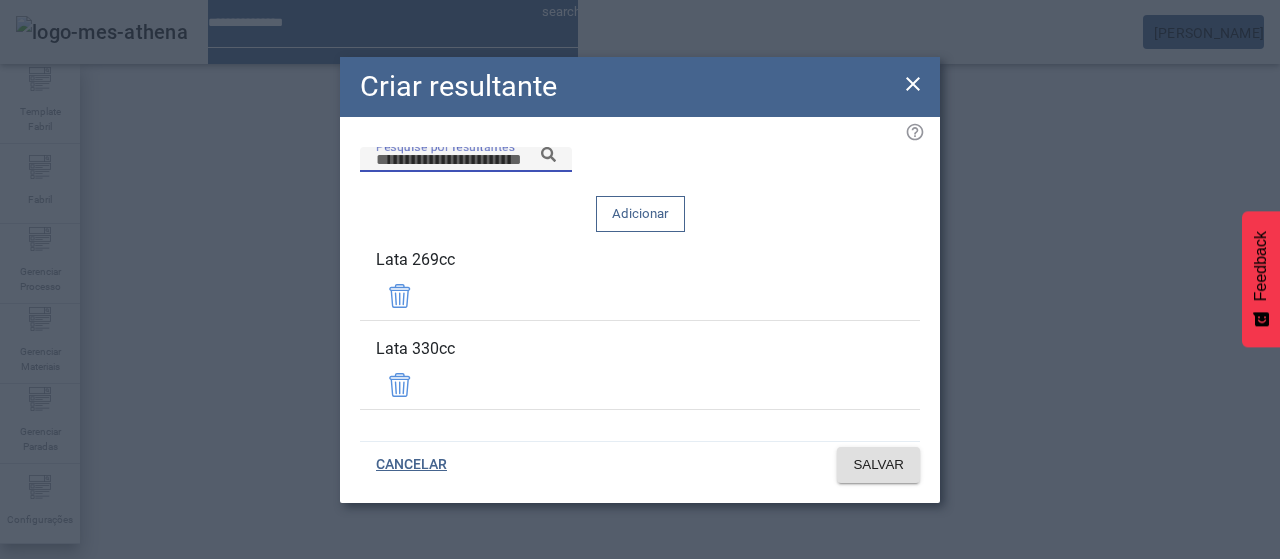 click on "Pesquise por resultantes" at bounding box center (466, 160) 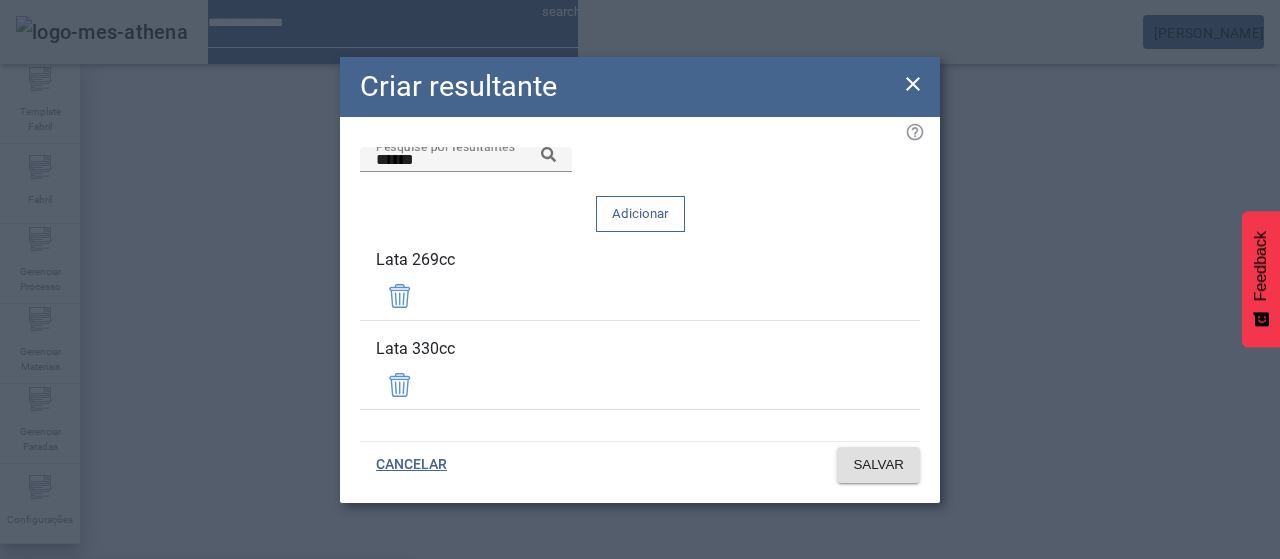click on "Lata 440cc" at bounding box center (206, 687) 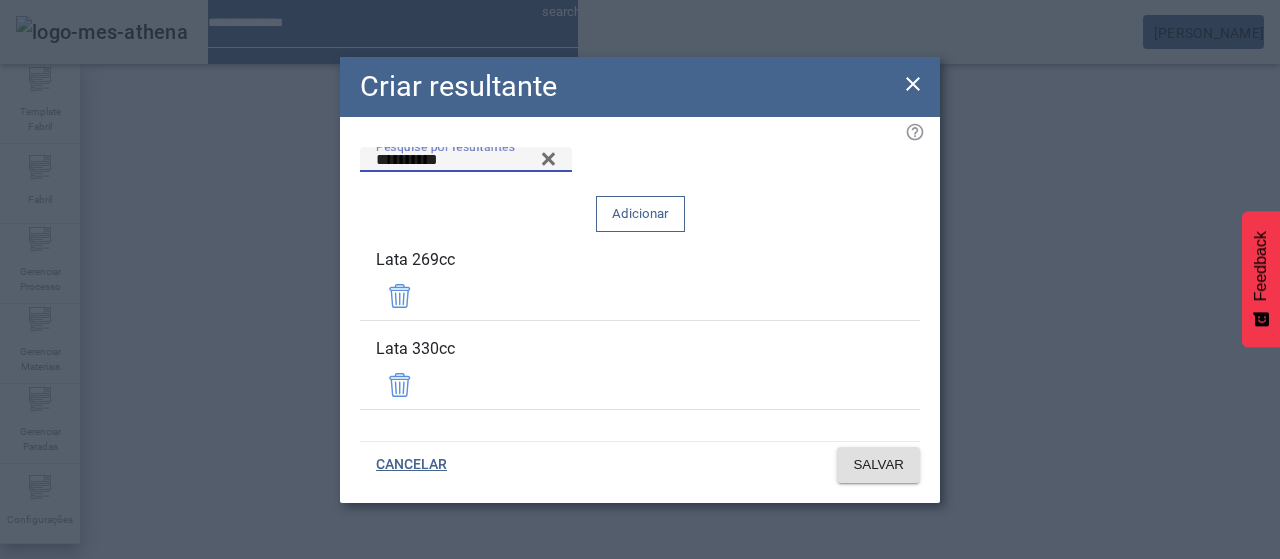 click on "Adicionar" 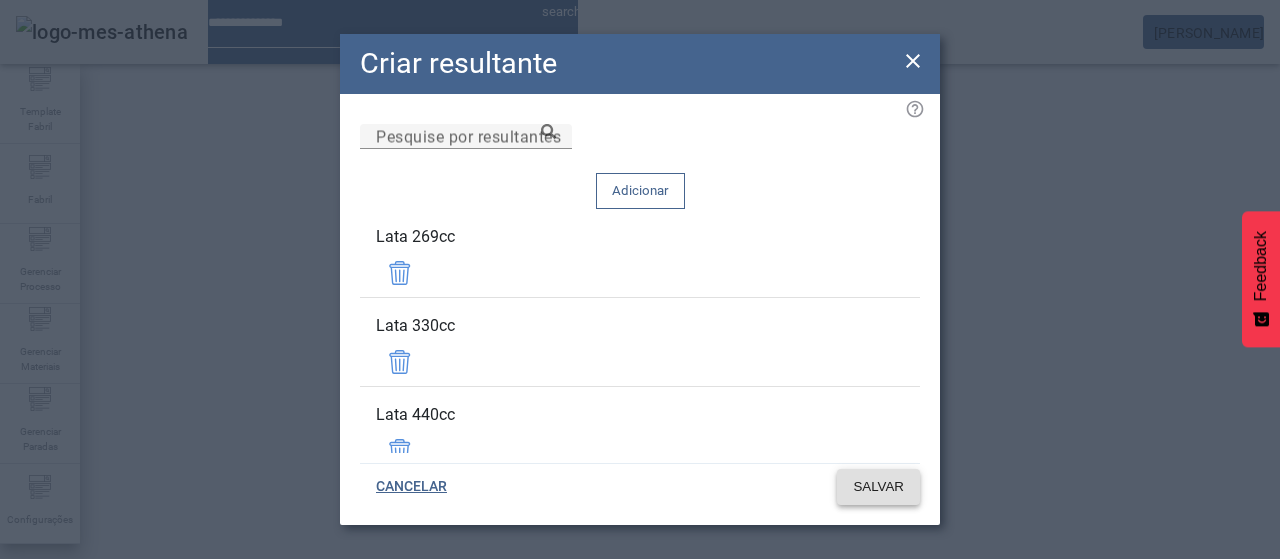 click on "SALVAR" 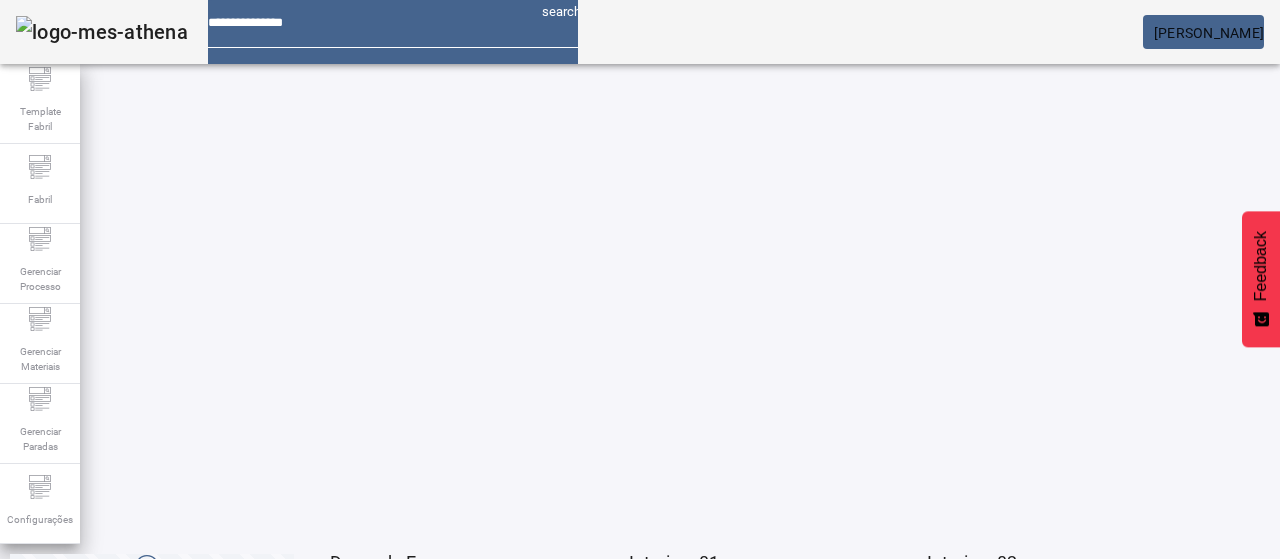 click on "2" 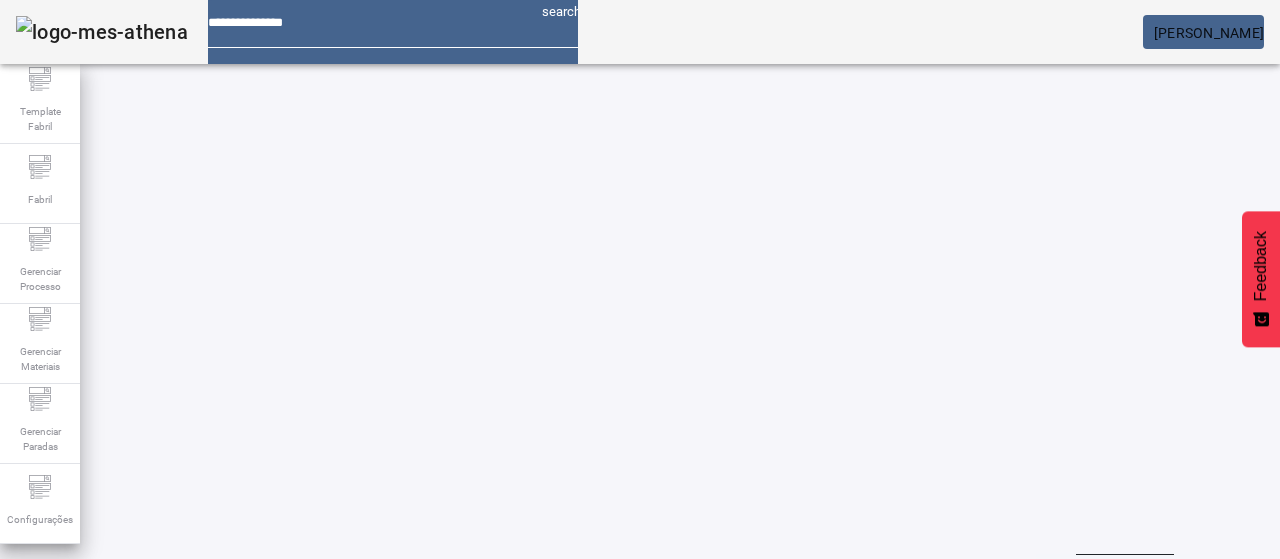 scroll, scrollTop: 10, scrollLeft: 0, axis: vertical 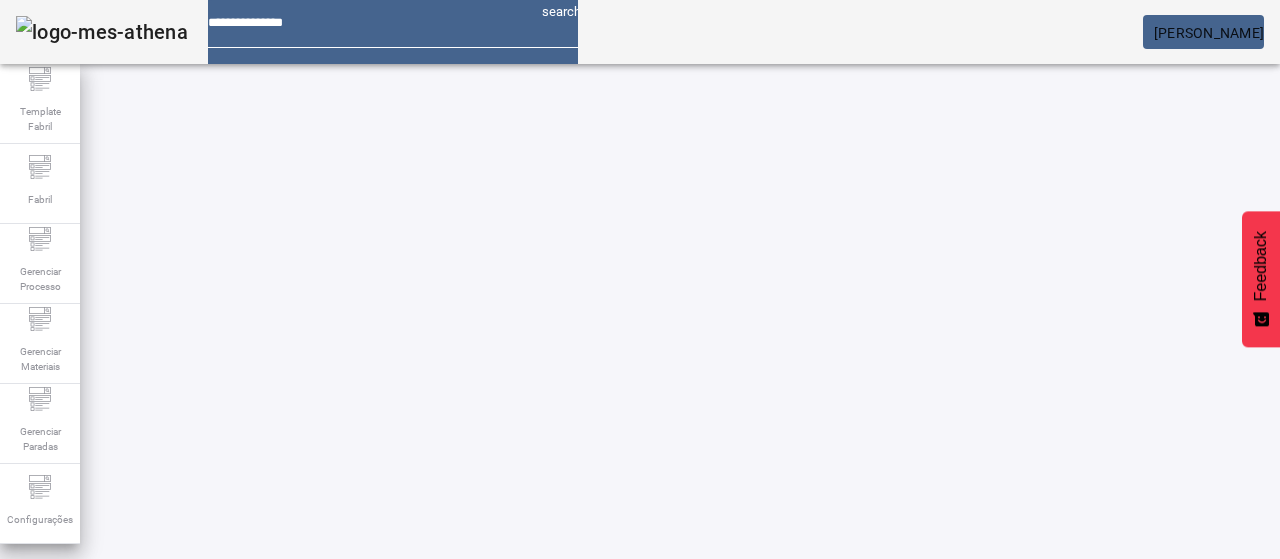click at bounding box center [572, 769] 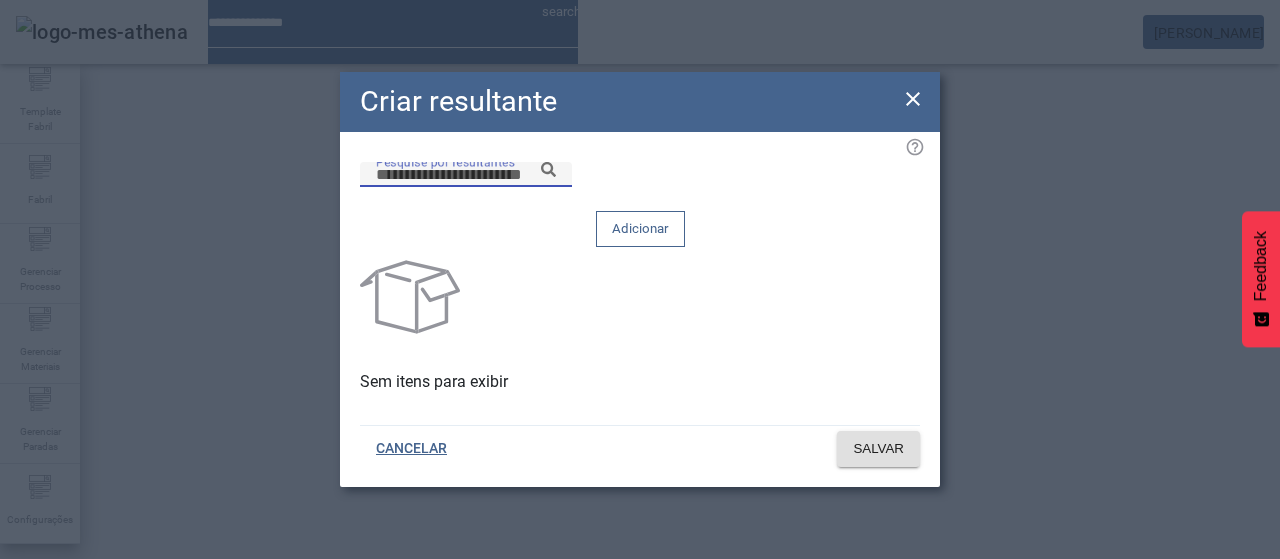 click on "Pesquise por resultantes" at bounding box center [466, 175] 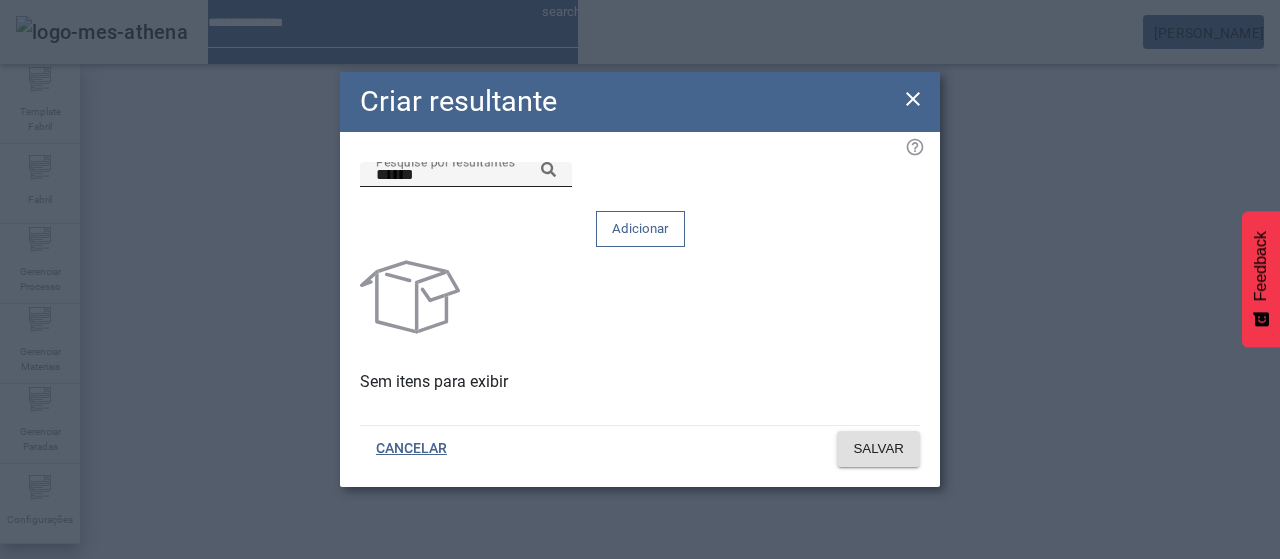 click 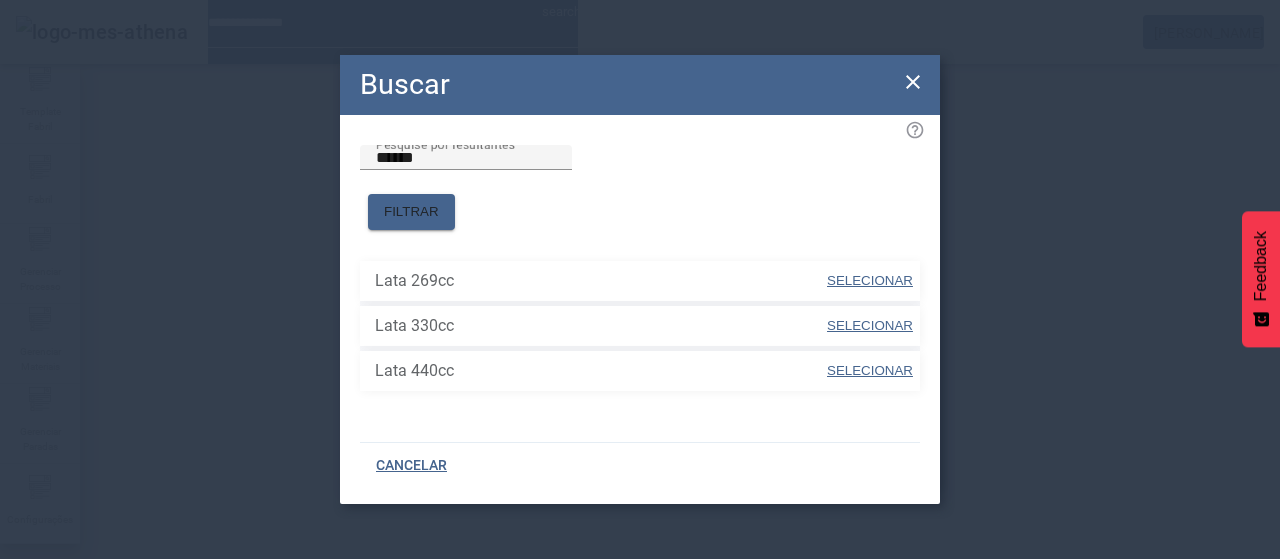 click on "SELECIONAR" at bounding box center [870, 280] 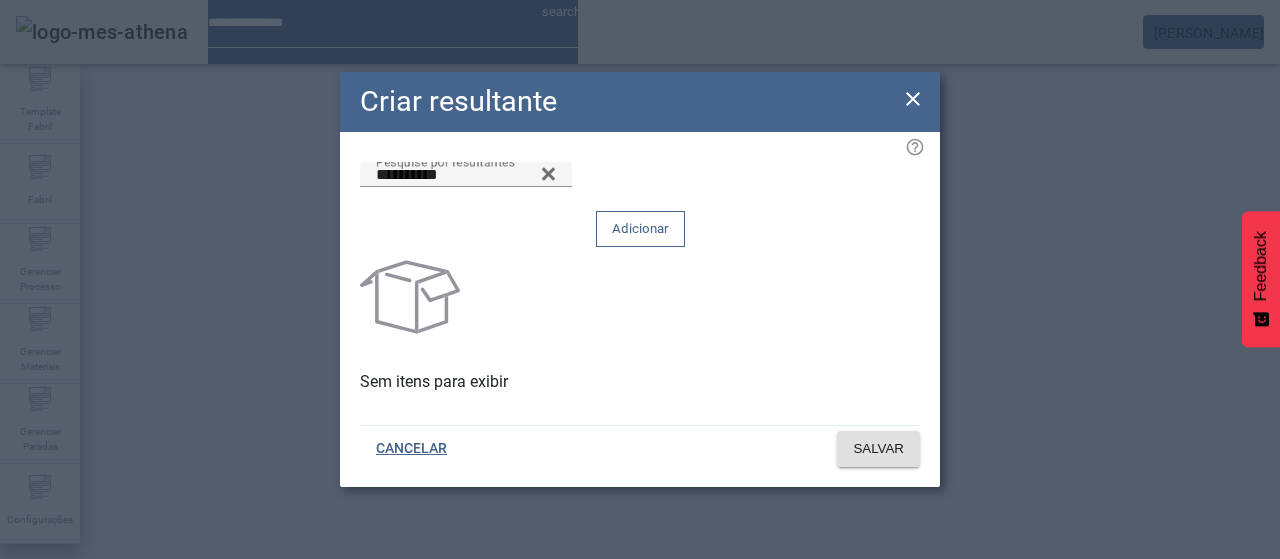 click on "Adicionar" 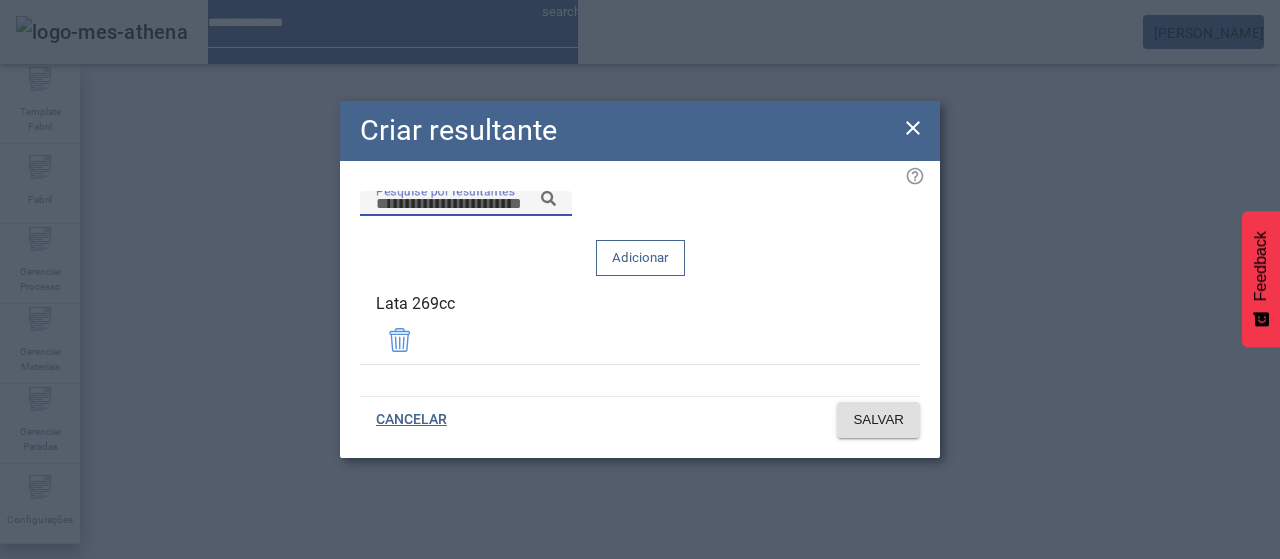 paste on "******" 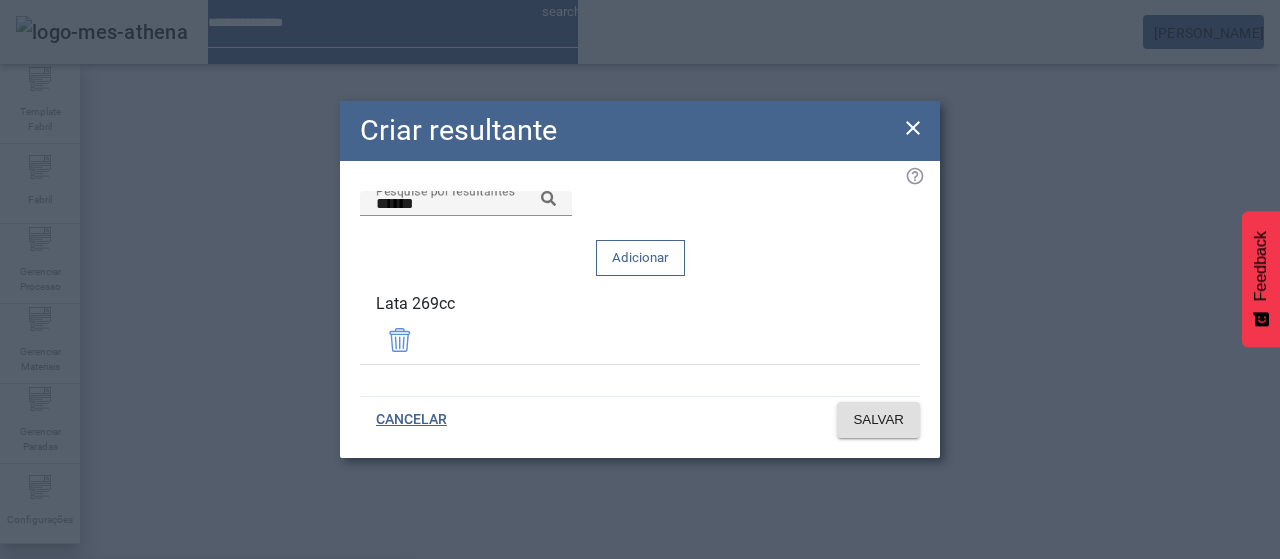 click on "Lata 330cc" at bounding box center (206, 639) 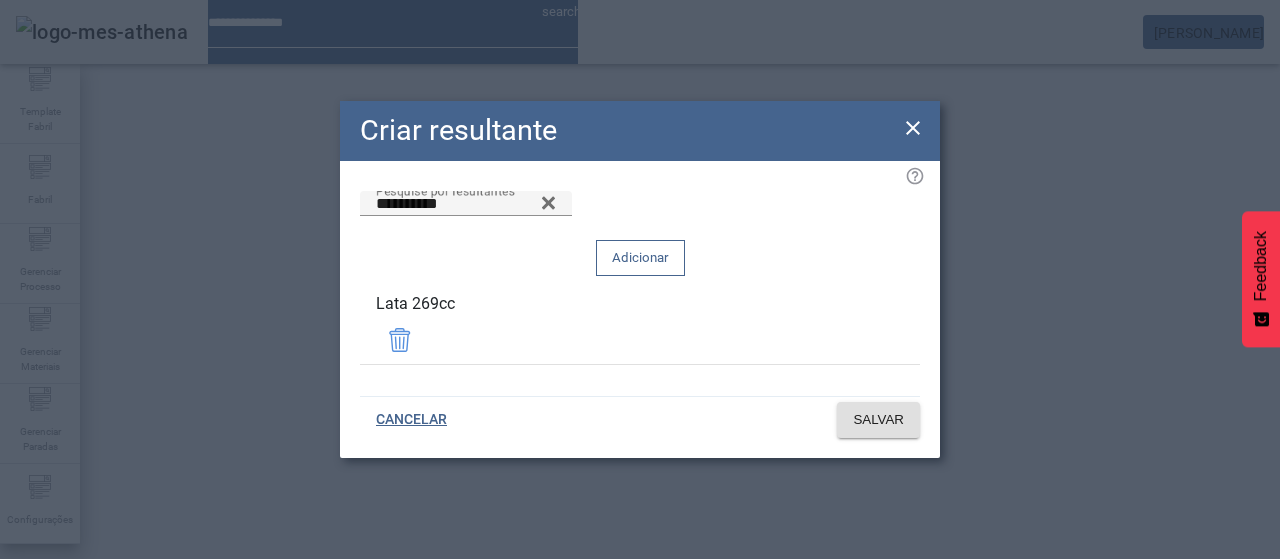 click on "Adicionar" 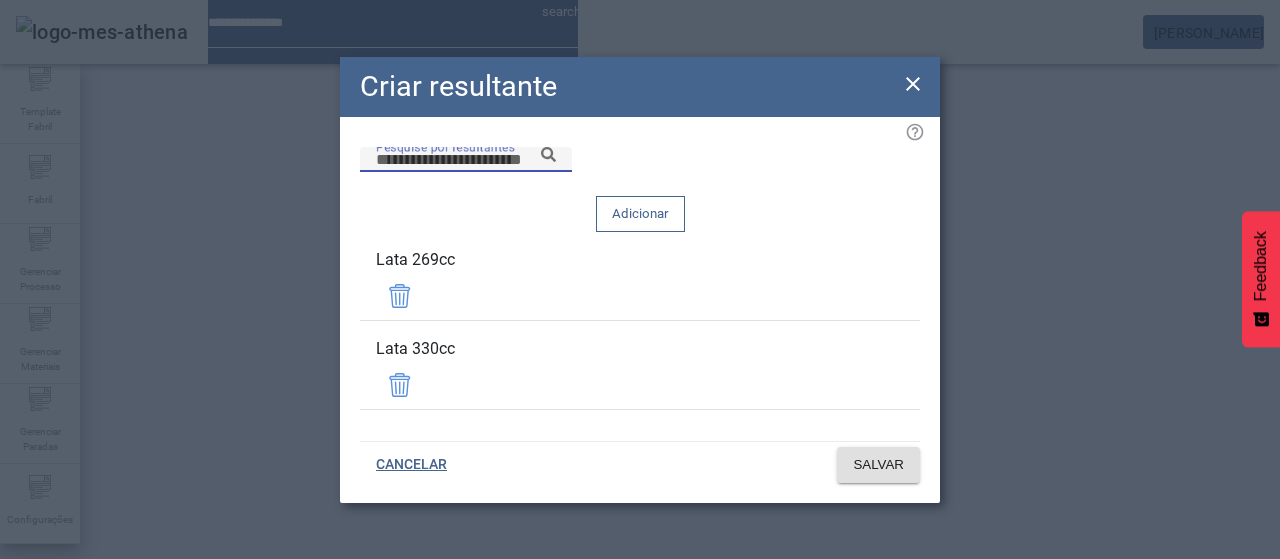 paste on "******" 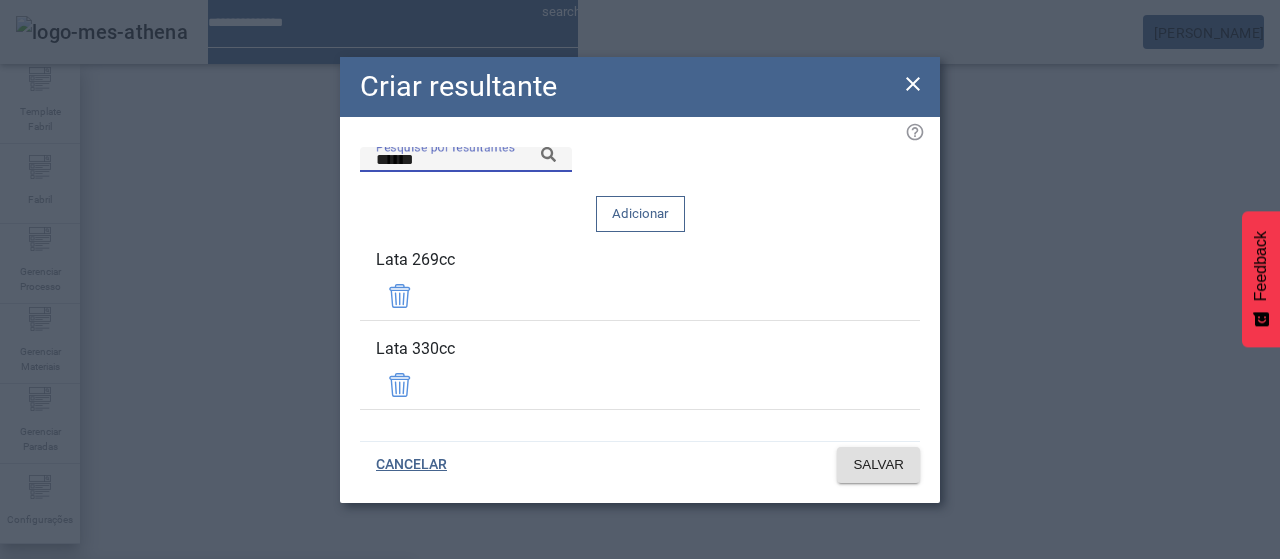 click on "Lata 440cc" at bounding box center (206, 687) 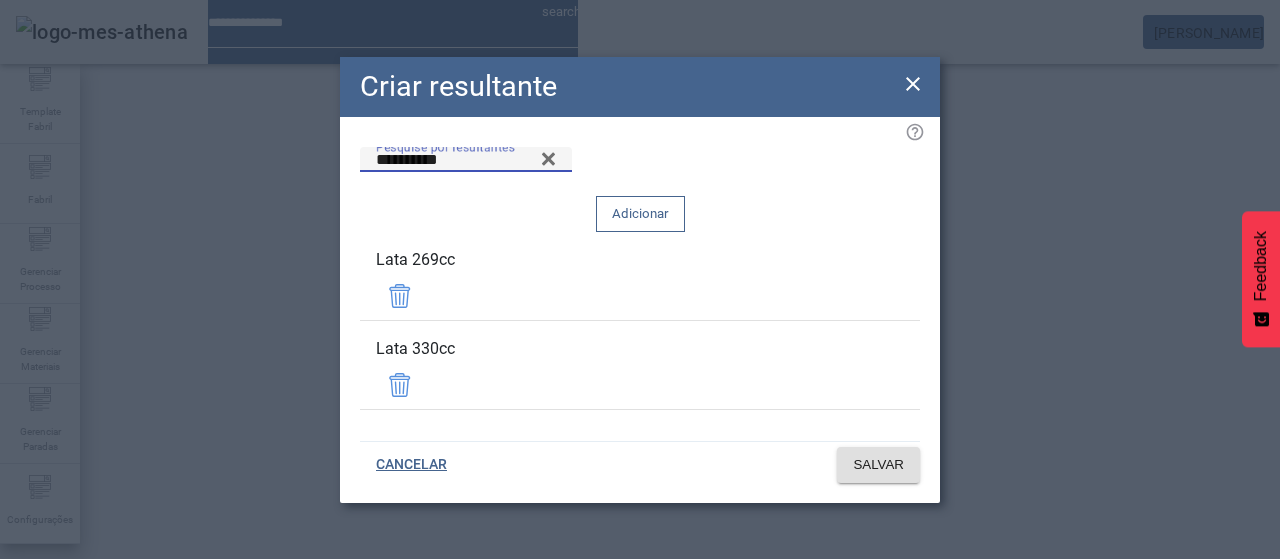 click on "Adicionar" 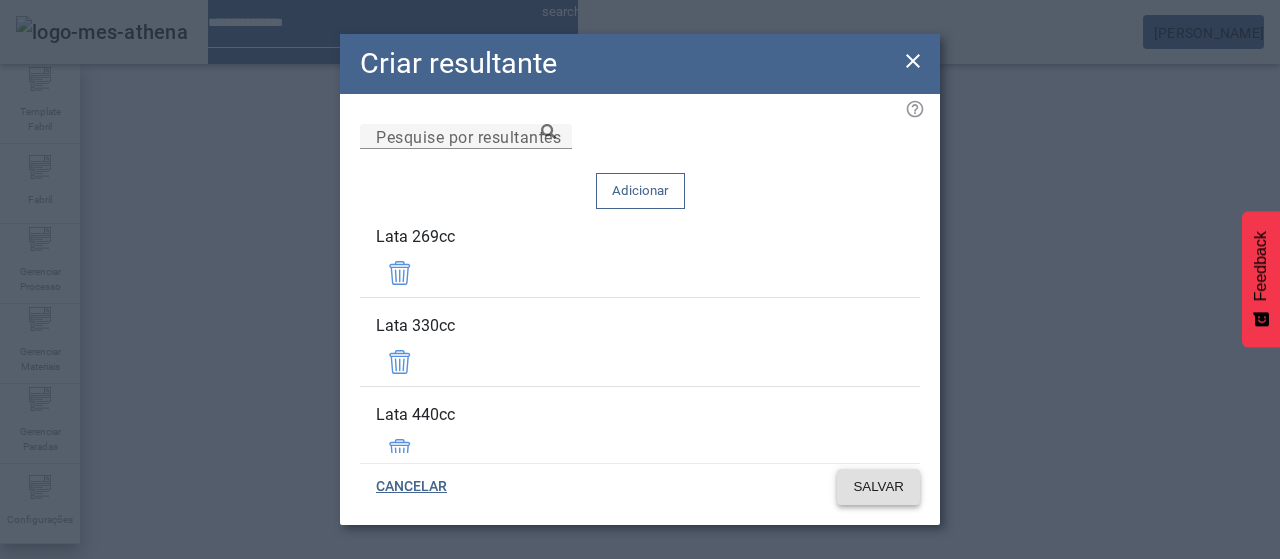 click on "SALVAR" 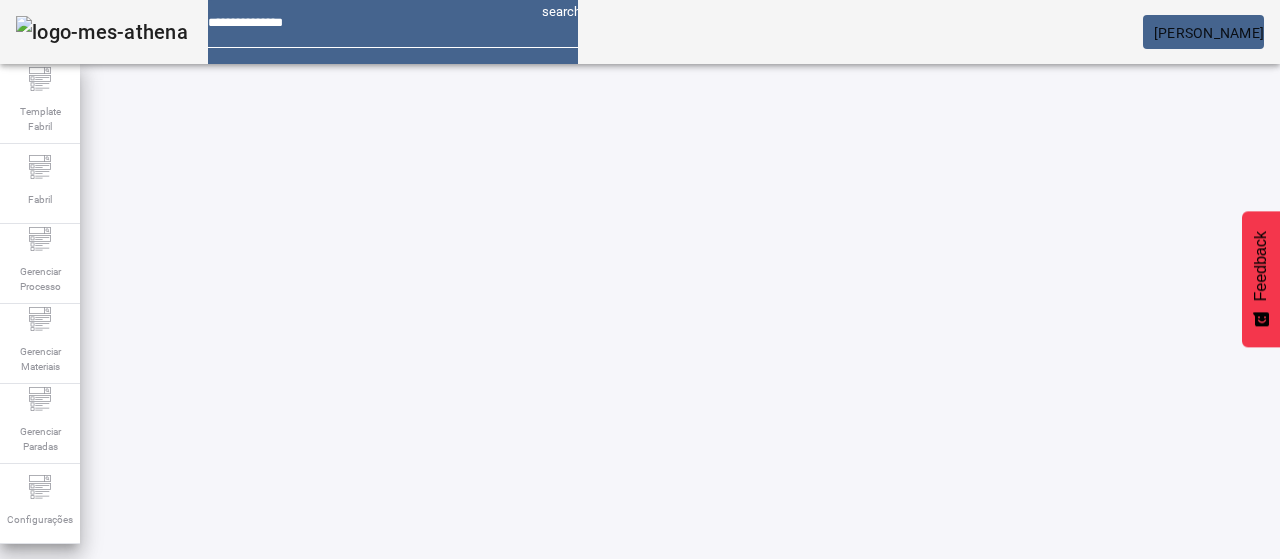 click on "CRIAR ITEM DE PROCESSO  60483 / Deslizamento do Domo de Envase s3m/nathalia.freitas EDITAR REMOVER  more_vert 60484 / Peso de Pulverización Interior - 01 s3m/nathalia.freitas EDITAR REMOVER  more_vert 61839 / Peso de Pulverización Interior - 02 s3m/nathalia.freitas EDITAR REMOVER  more_vert 61840 / Peso do Veniz Interno - 03 s3m/nathalia.freitas EDITAR REMOVER  more_vert 61841 / Peso do Veniz Interno - 04 s3m/nathalia.freitas EDITAR REMOVER  more_vert 61842 / Peso do Veniz Interno - 05 s3m/nathalia.freitas EDITAR REMOVER  more_vert 61843 / Peso do Veniz Interno - 06 s3m/nathalia.freitas EDITAR REMOVER  more_vert 61844 / Peso de Pulverización Interior - 07 s3m/nathalia.freitas EDITAR REMOVER  more_vert 61845 / Peso de Pulverización Interior - 08 s3m/nathalia.freitas EDITAR REMOVER  more_vert 61846 / Peso do Veniz Interno - 09 s3m/nathalia.freitas EDITAR REMOVER  more_vert 61847 / Peso de Pulverización Interior - 10 s3m/nathalia.freitas EDITAR REMOVER  more_vert" at bounding box center (600, 882) 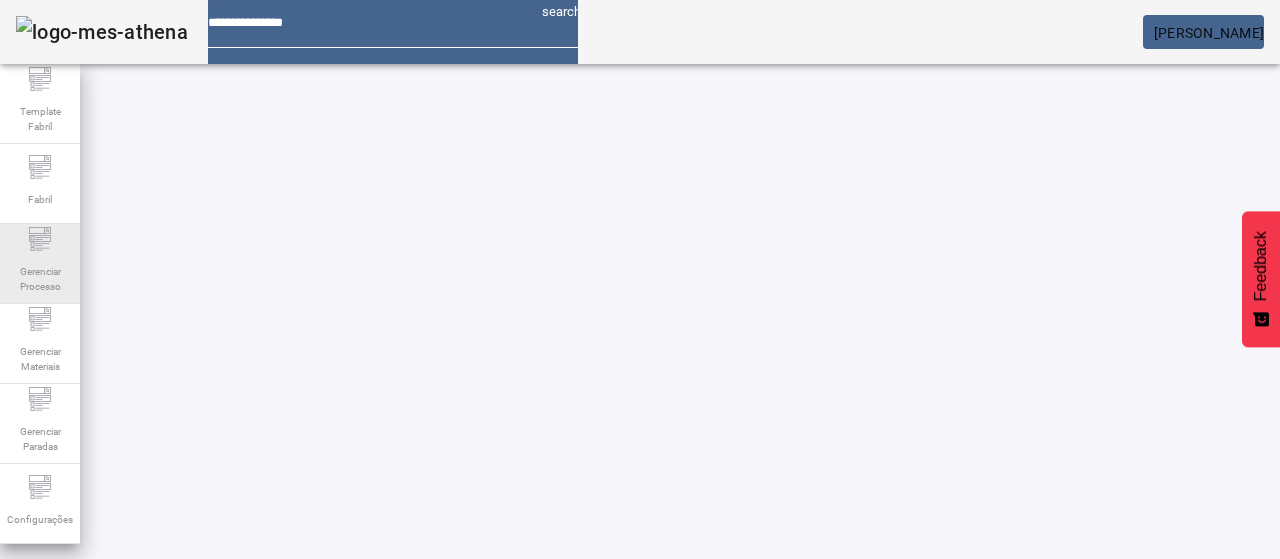 click on "Gerenciar Processo" 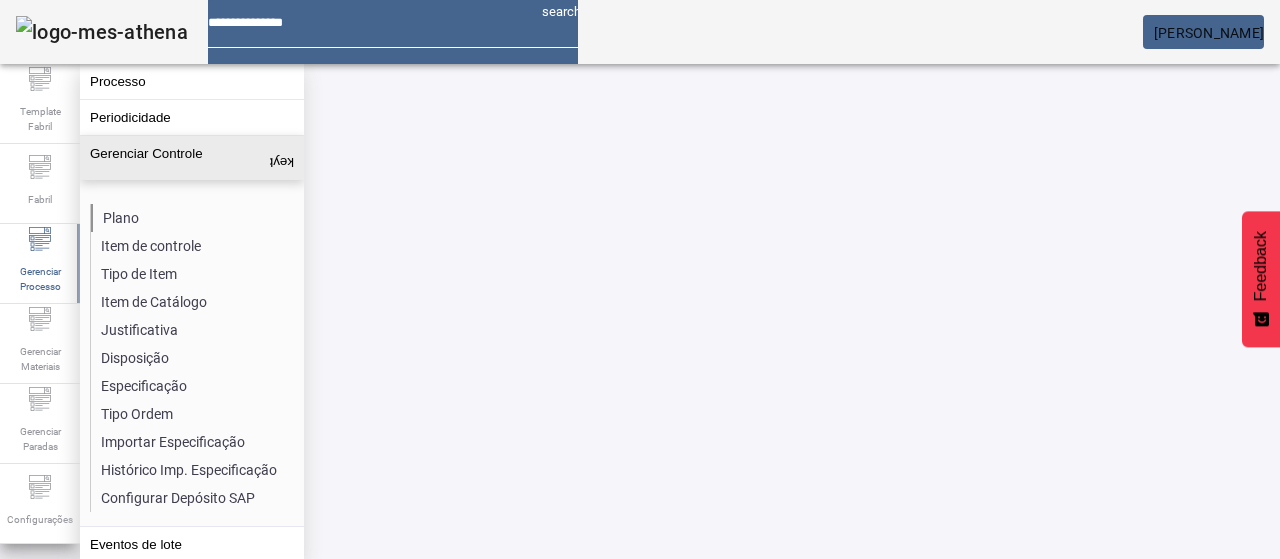click on "Plano" 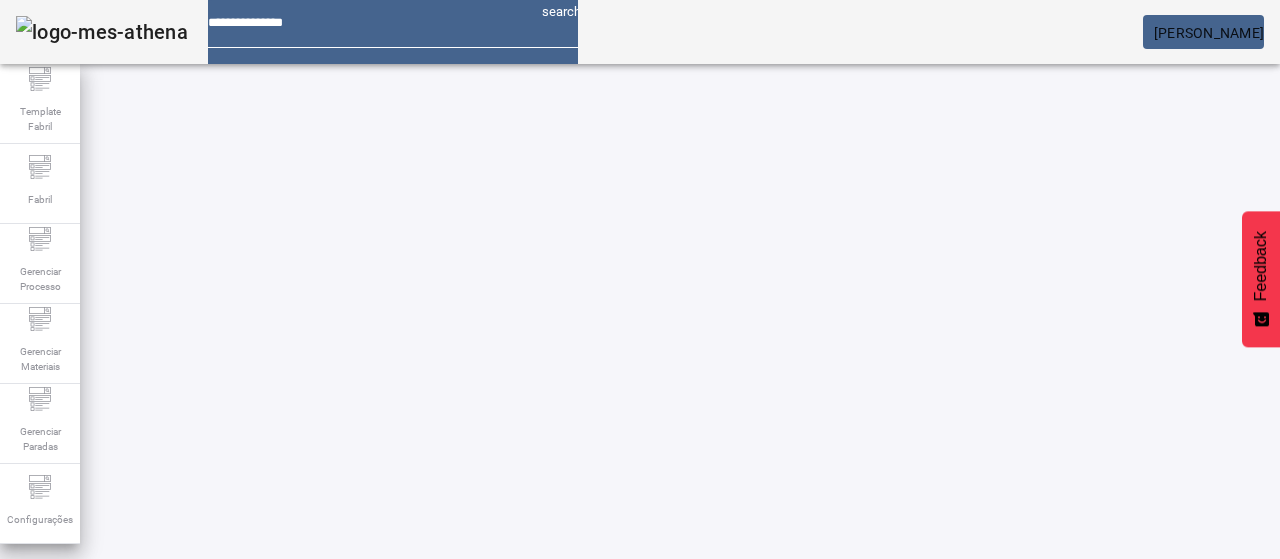 click on "ABRIR FILTROS" 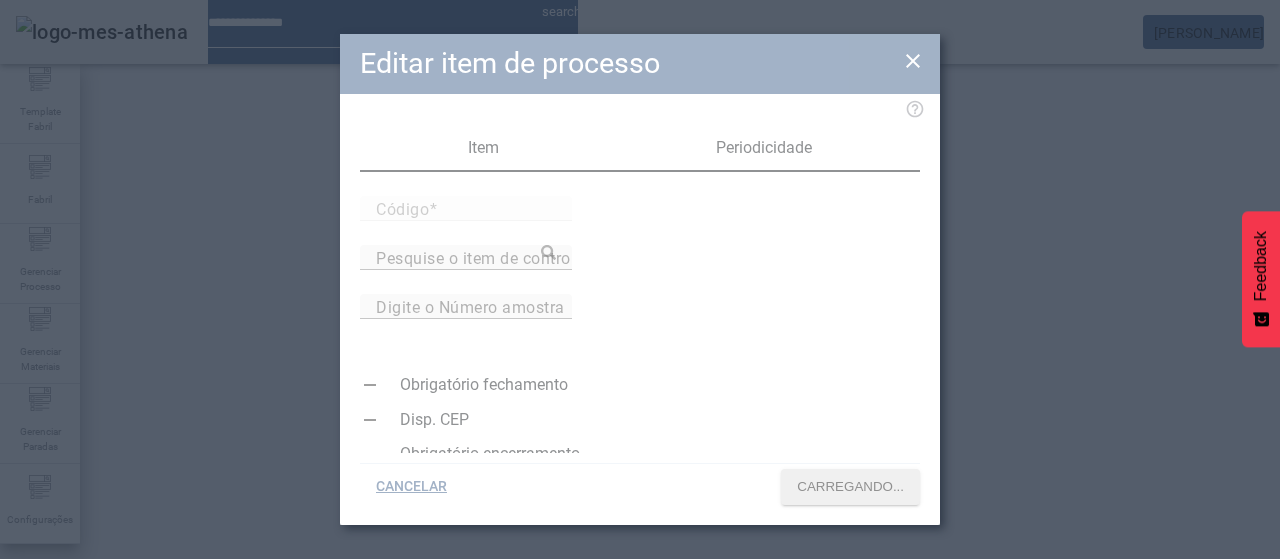 type on "*****" 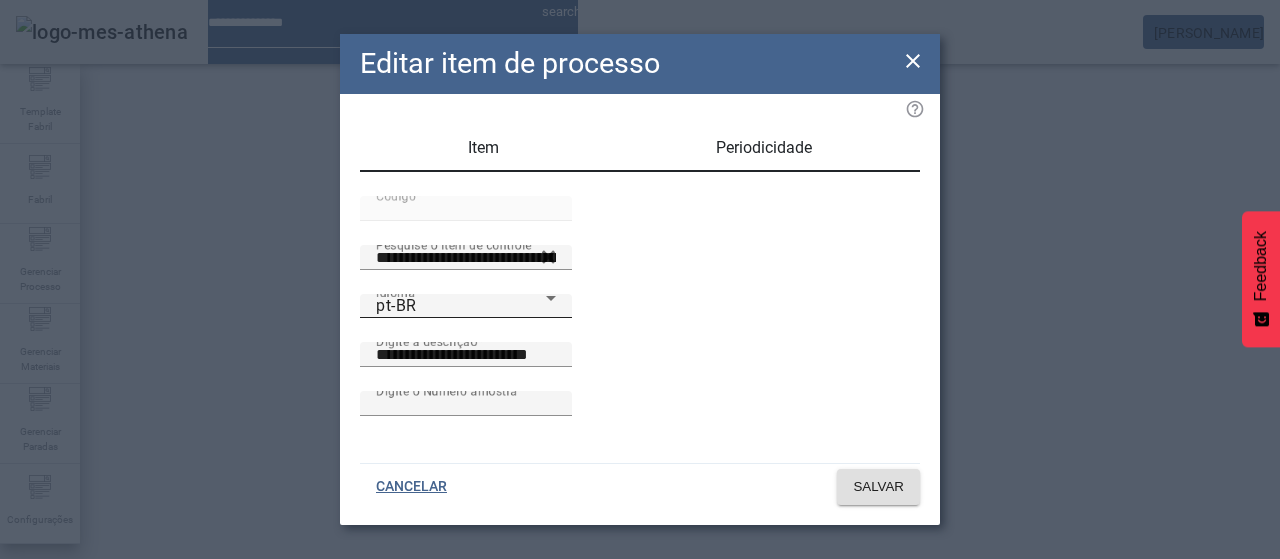 click on "pt-BR" at bounding box center (461, 306) 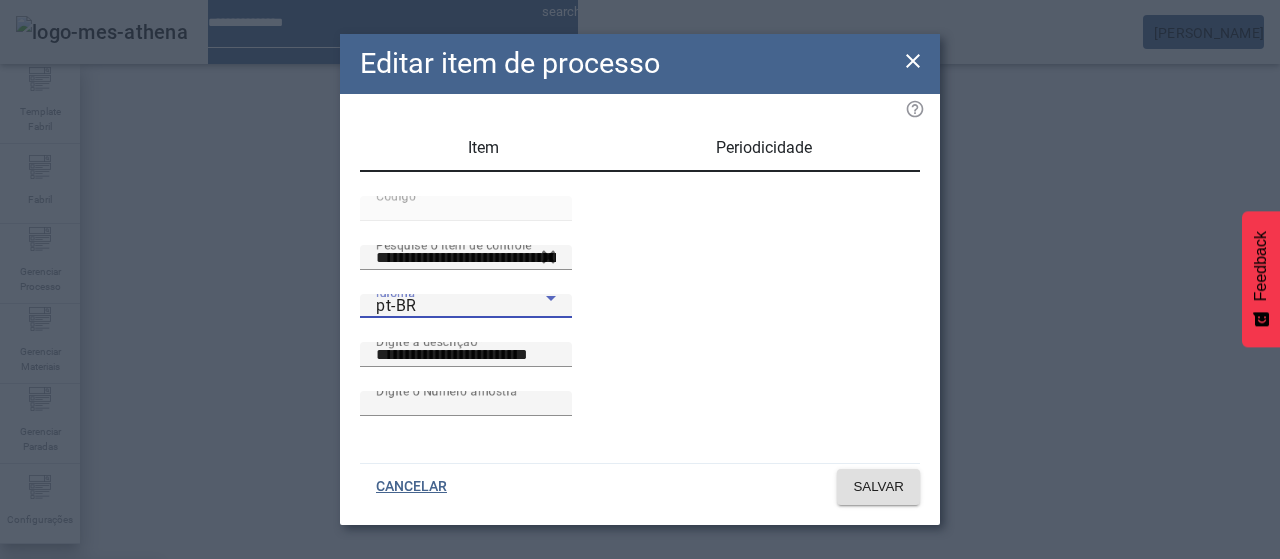 click on "es-ES" at bounding box center (81, 687) 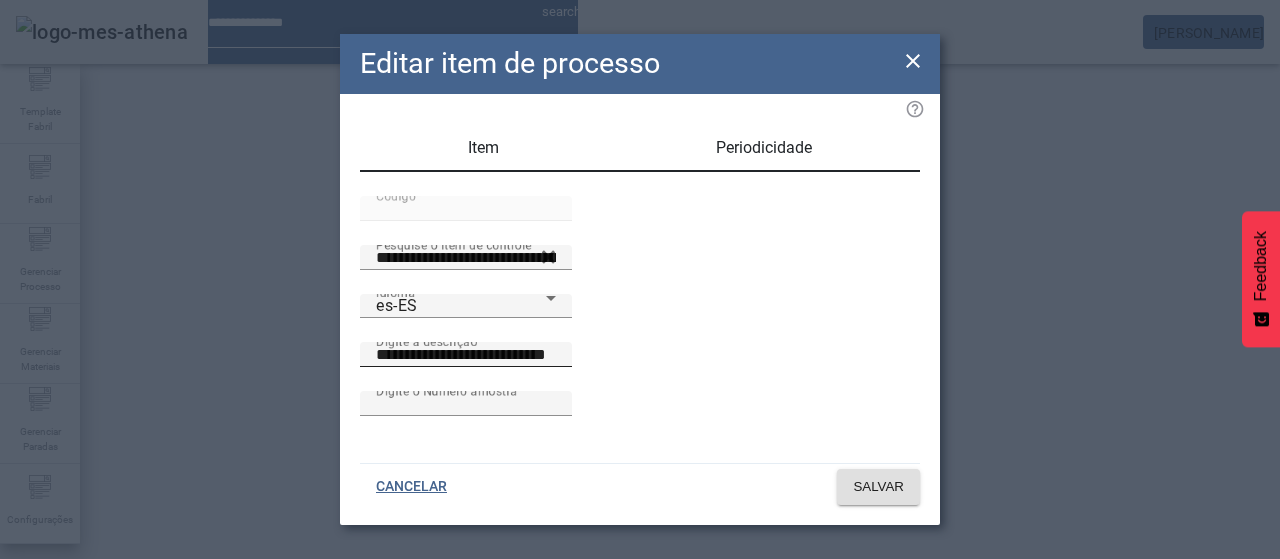 click on "**********" at bounding box center (466, 354) 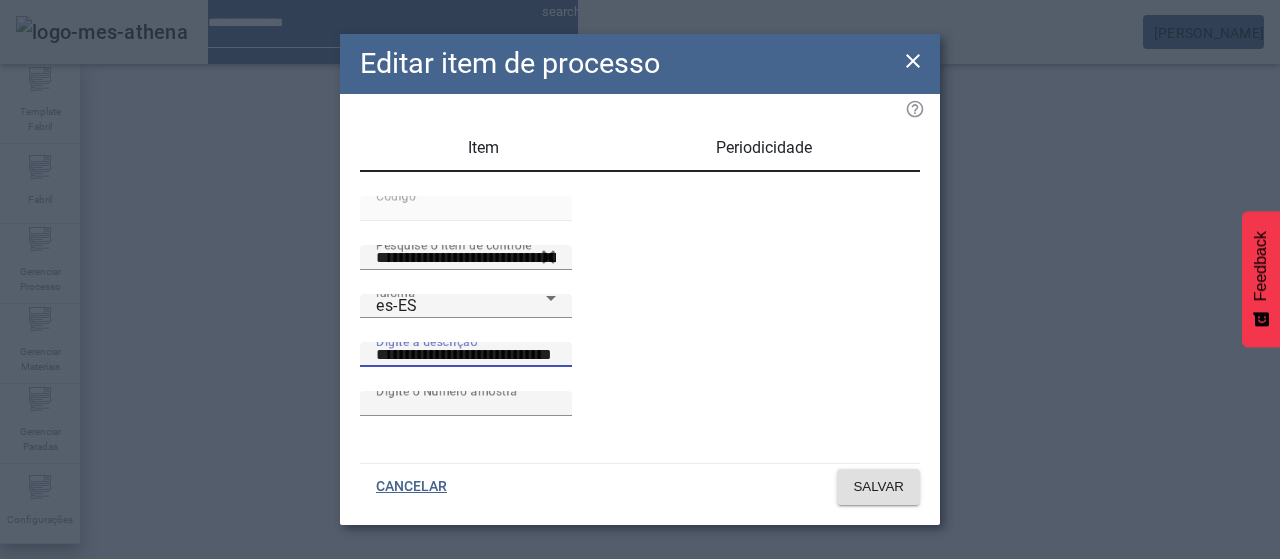 paste on "**********" 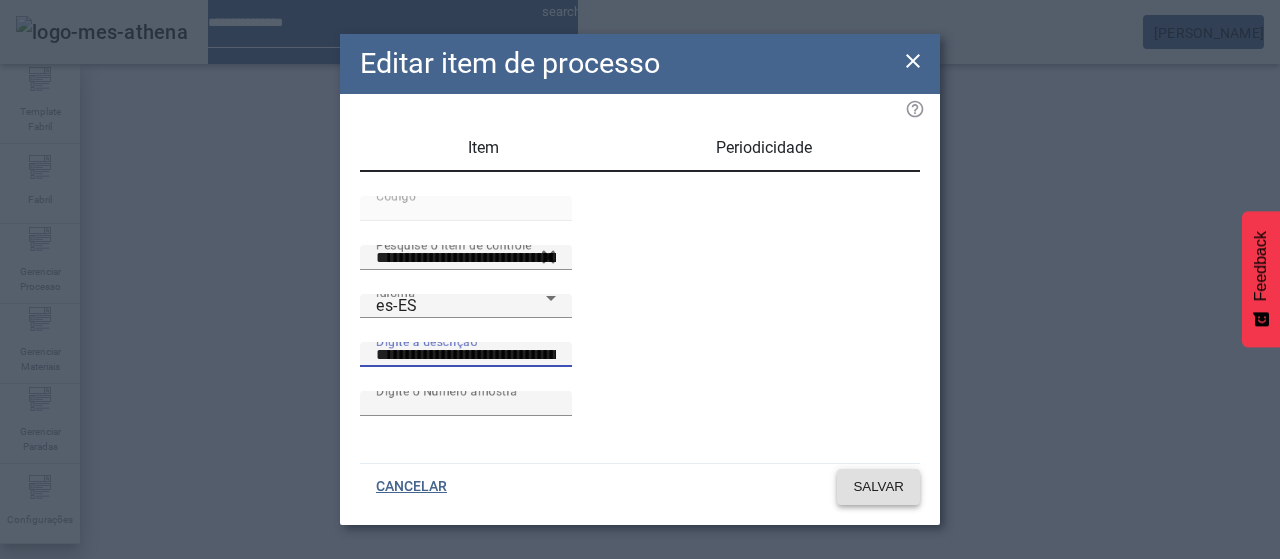 type on "**********" 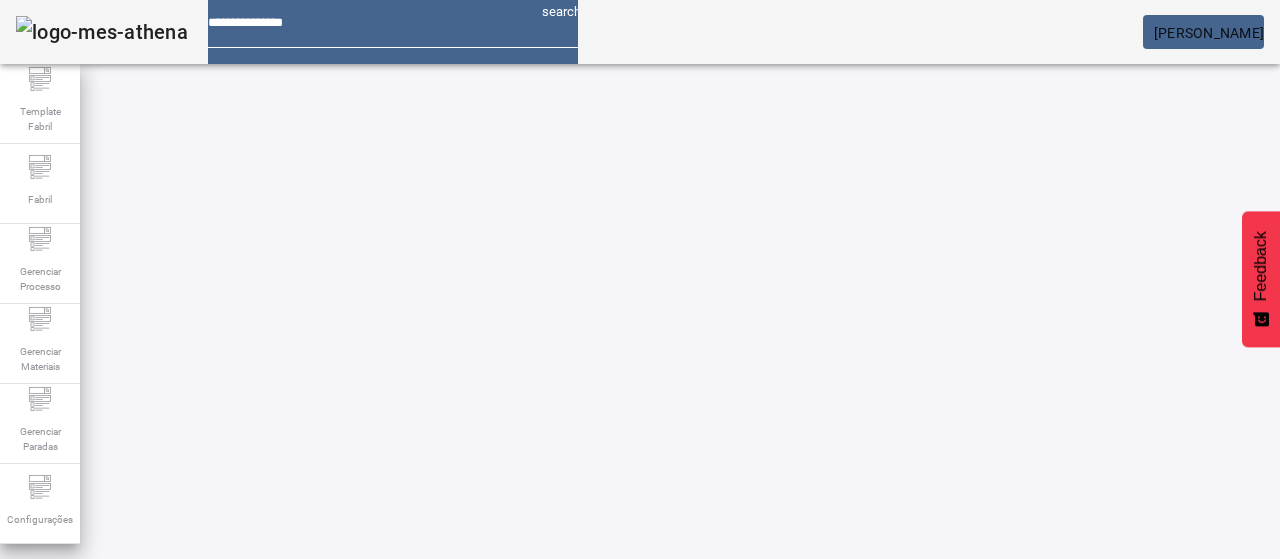 click at bounding box center (652, 779) 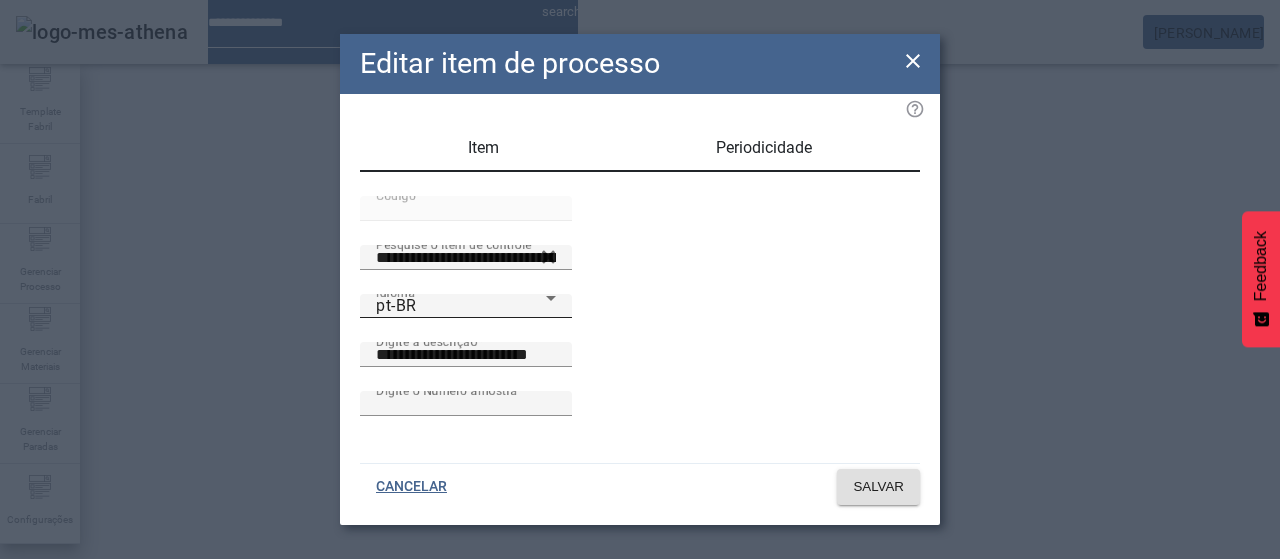 click on "pt-BR" at bounding box center [461, 306] 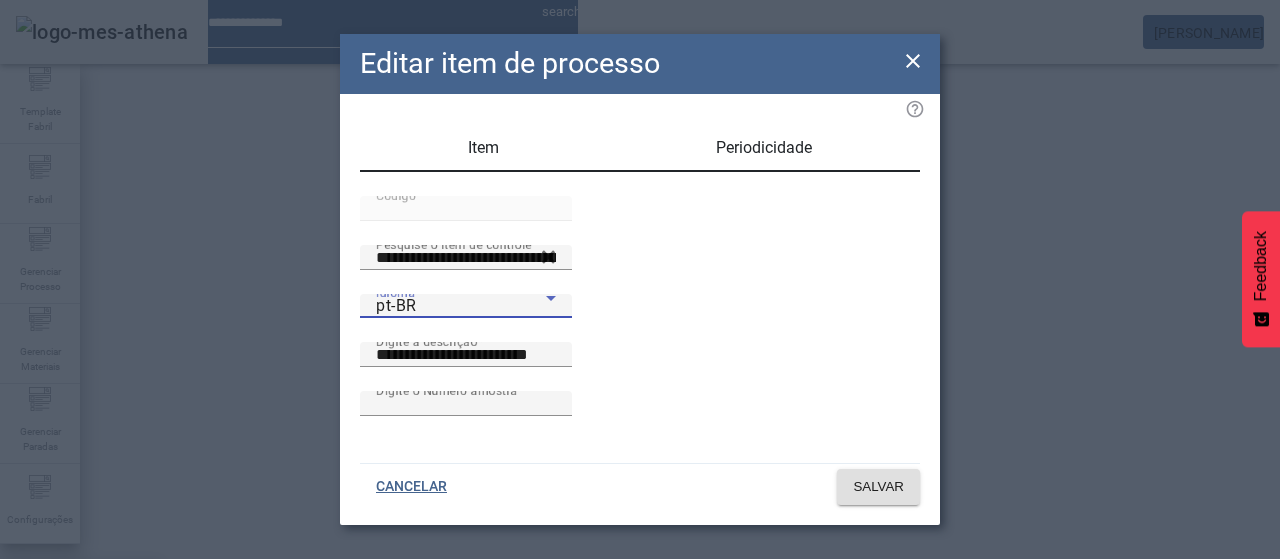 drag, startPoint x: 416, startPoint y: 323, endPoint x: 777, endPoint y: 437, distance: 378.57233 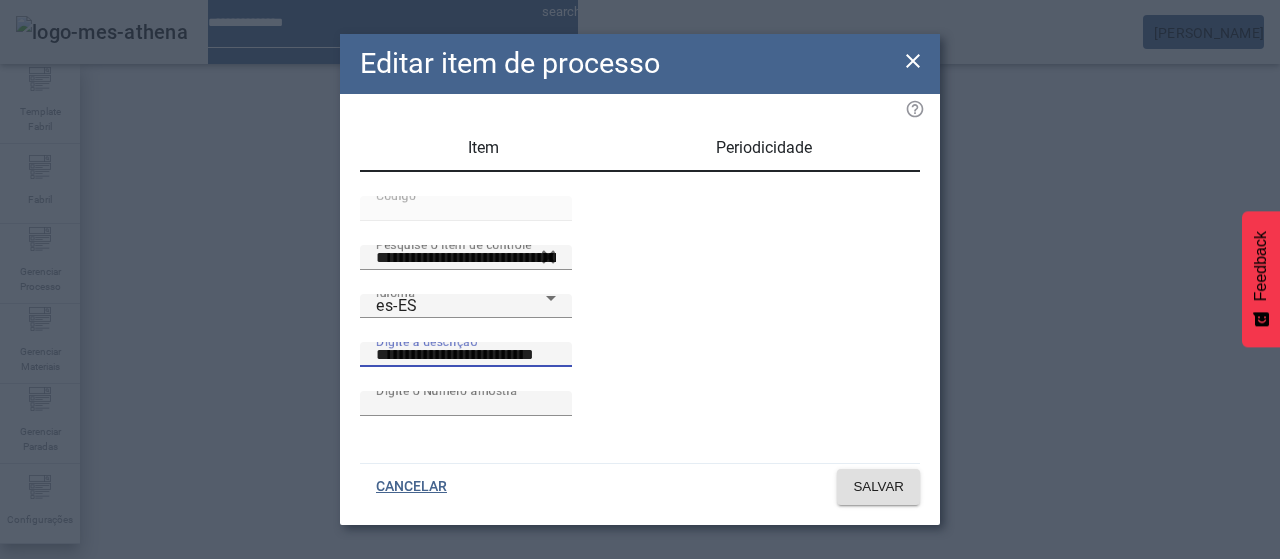 click on "**********" at bounding box center (466, 355) 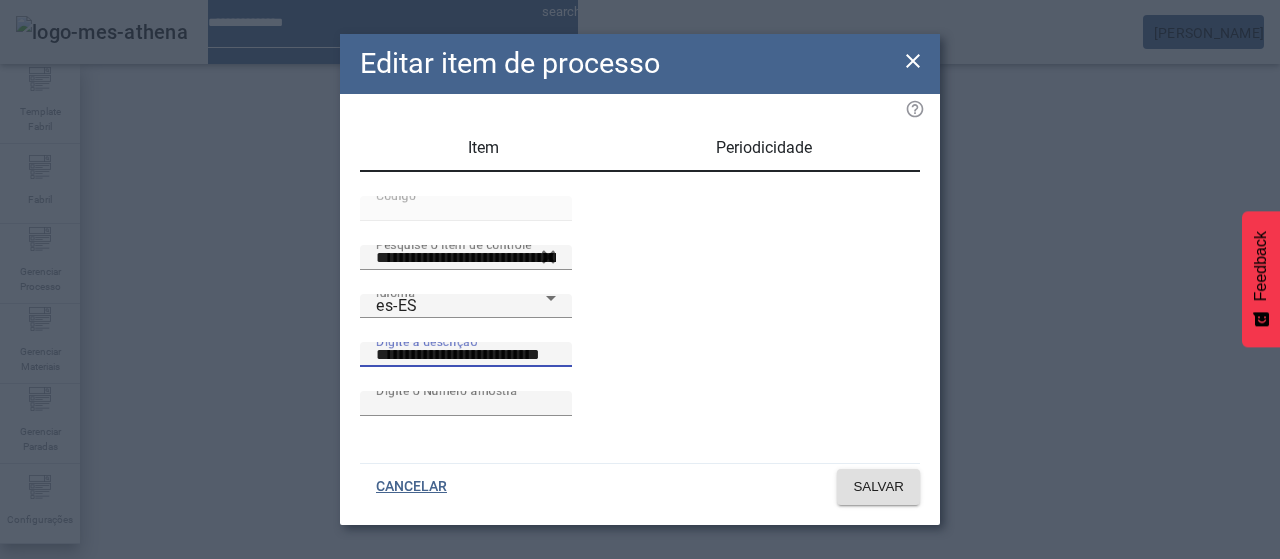 paste on "**********" 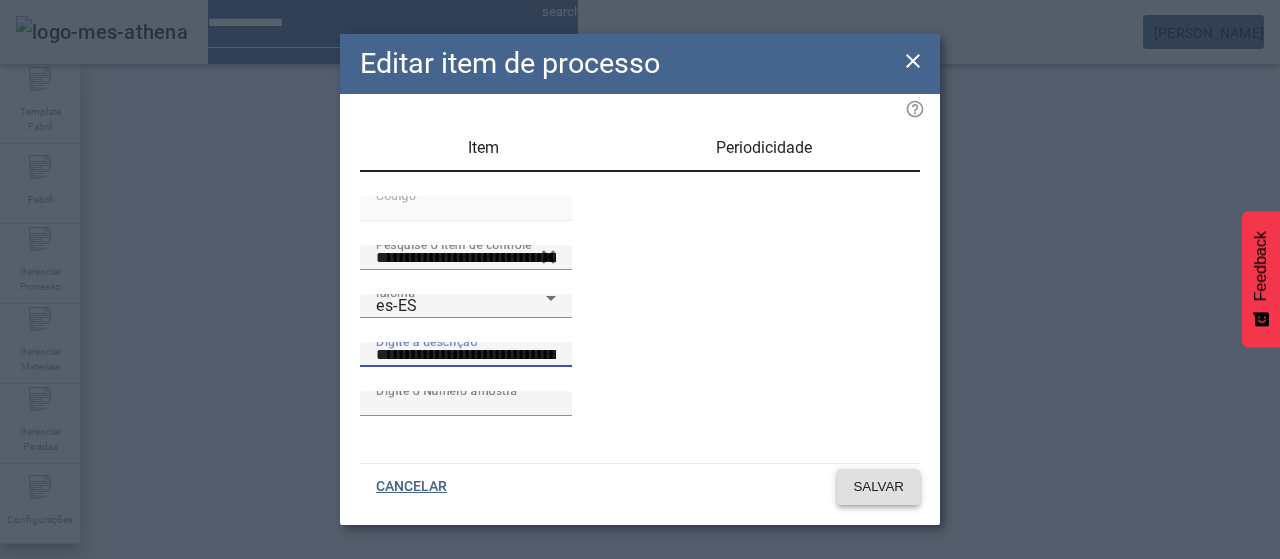 type 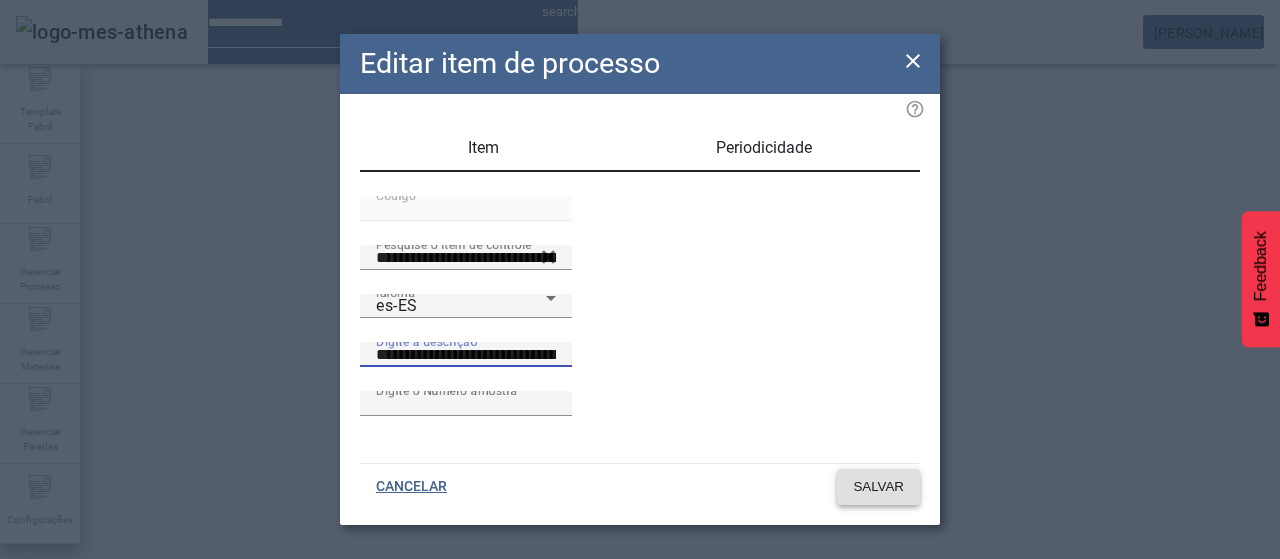 click on "SALVAR" 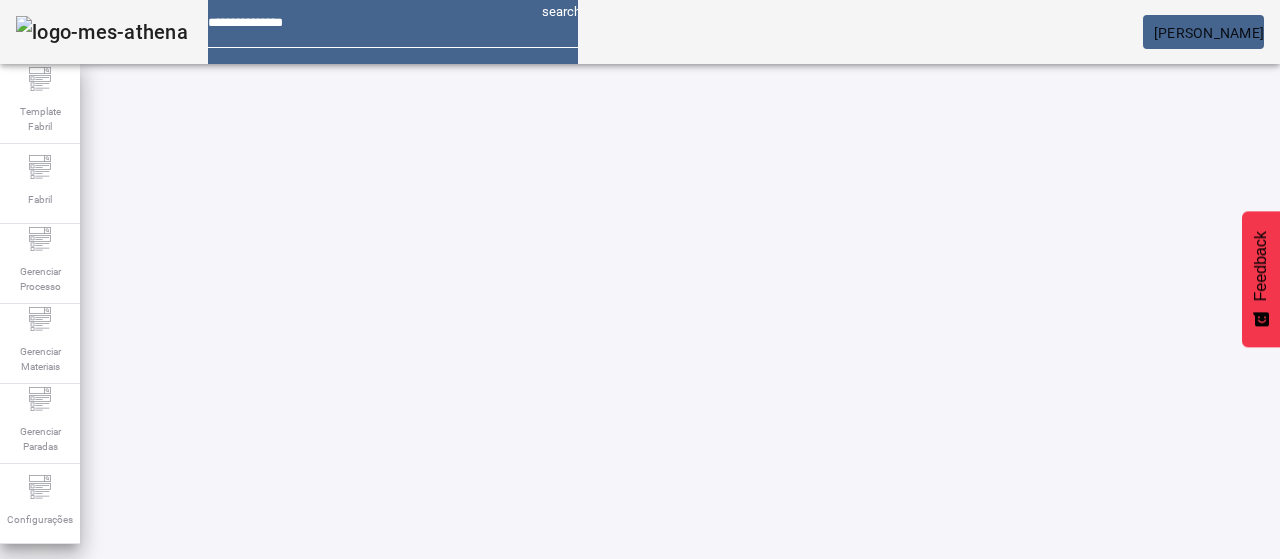 click on "EDITAR" at bounding box center (353, 779) 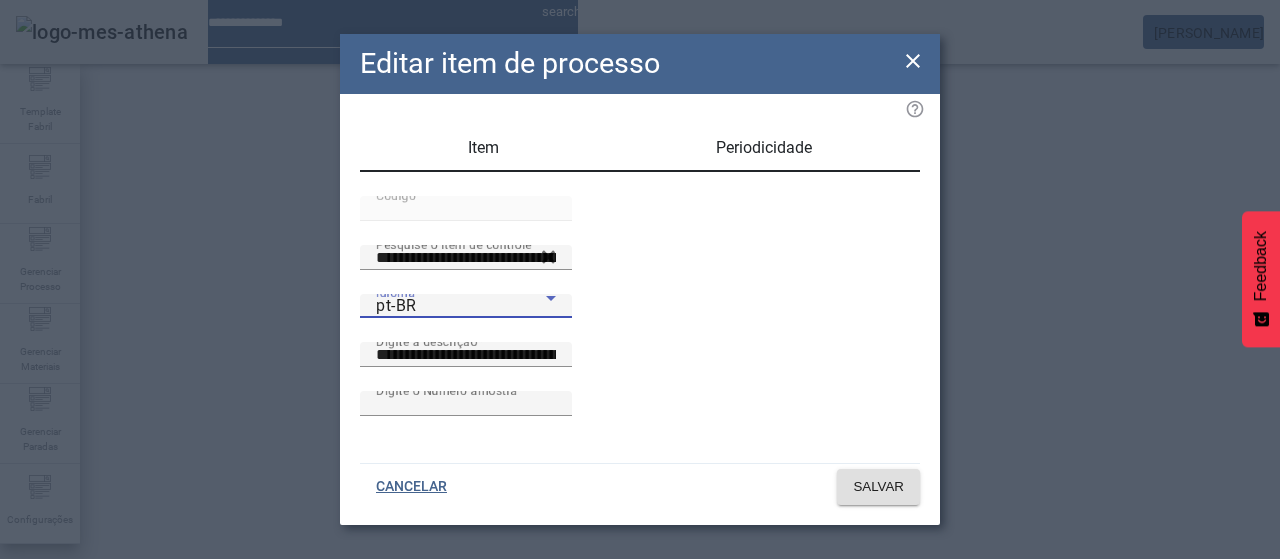 click on "pt-BR" at bounding box center [461, 306] 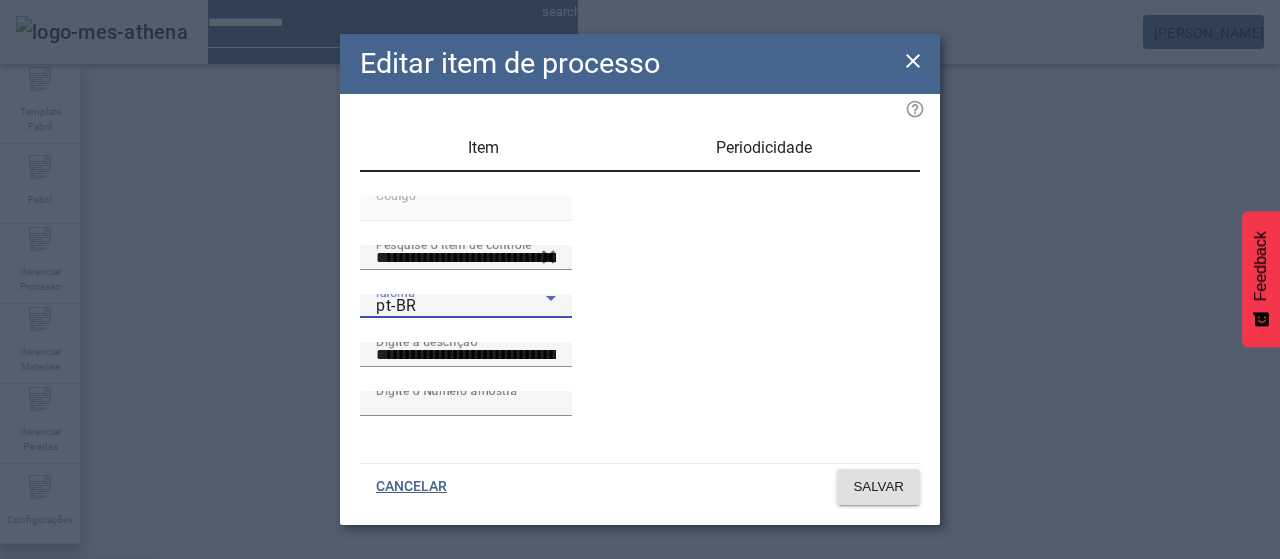click on "es-ES" at bounding box center [81, 687] 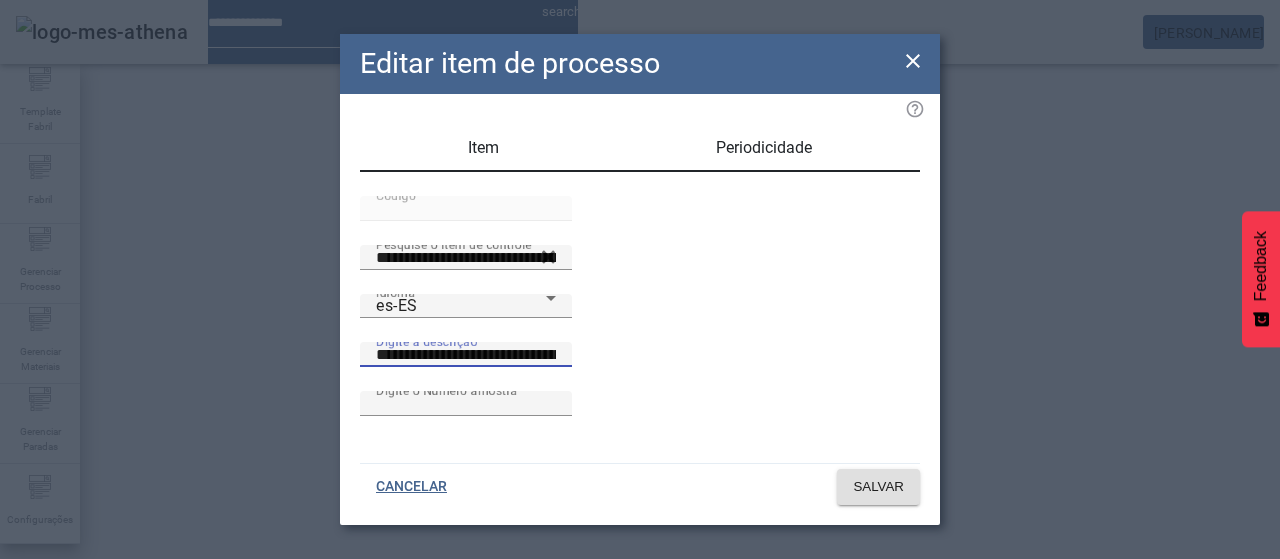 click on "**********" at bounding box center (466, 355) 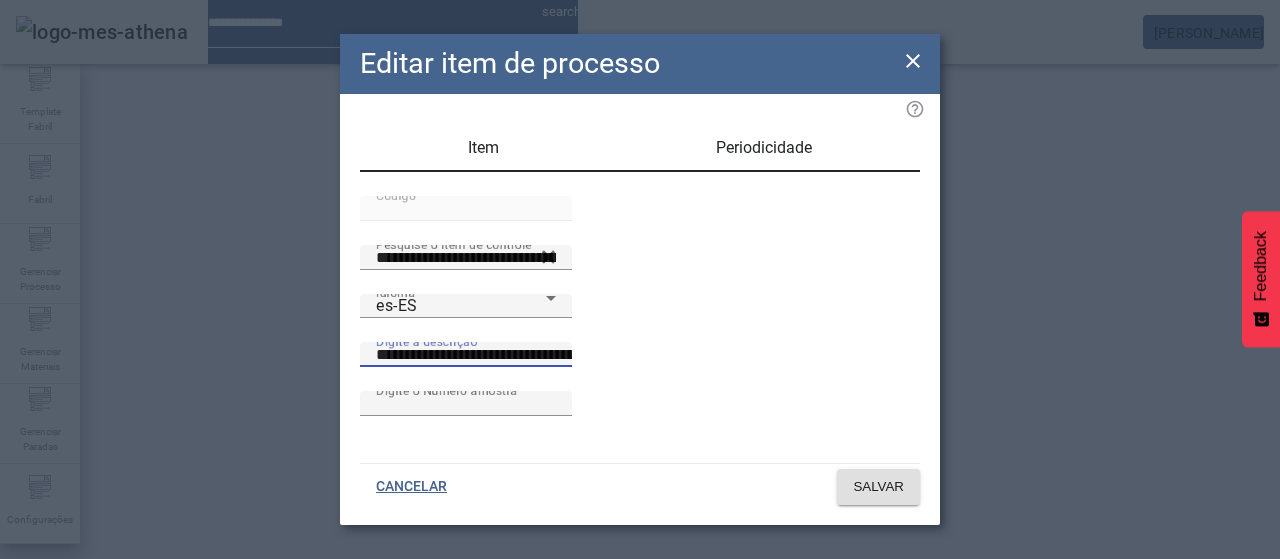 scroll, scrollTop: 0, scrollLeft: 30, axis: horizontal 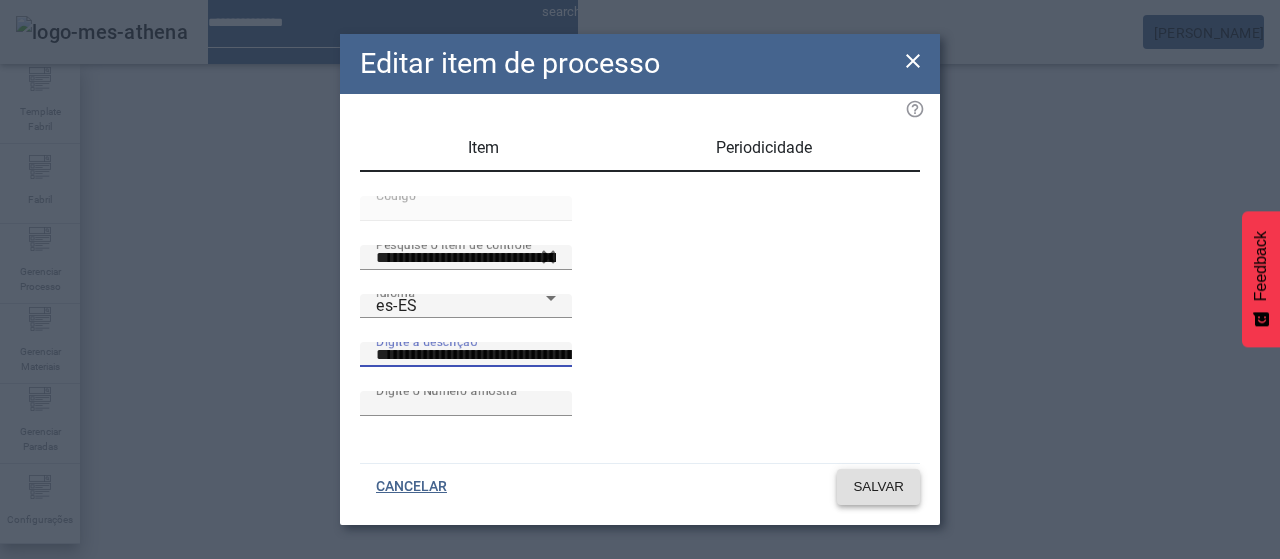 click on "SALVAR" 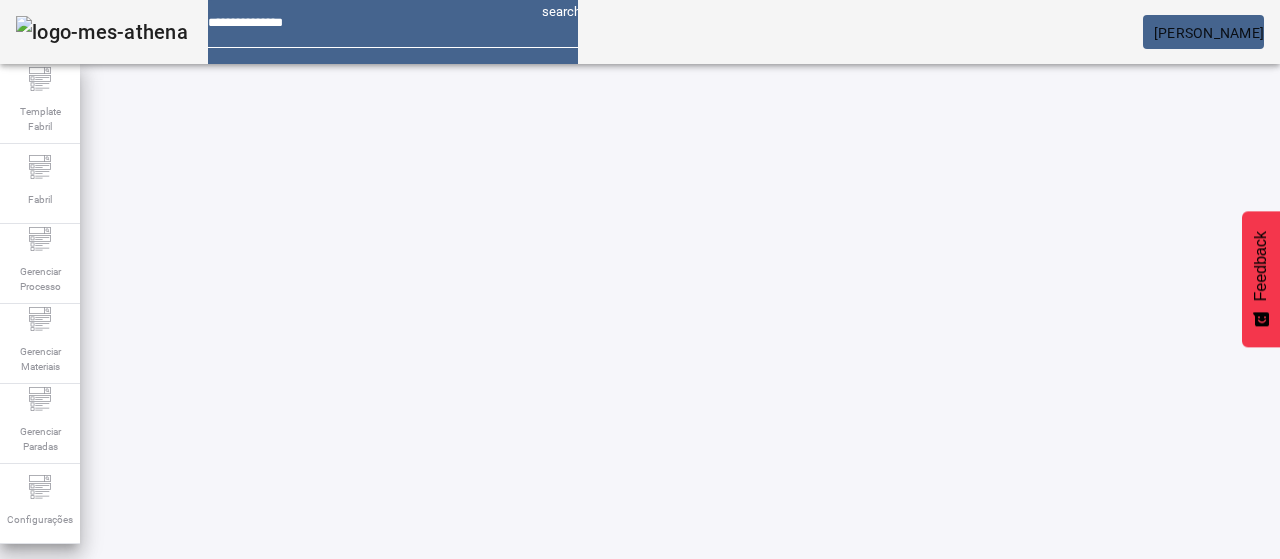 click on "EDITAR" at bounding box center (353, 779) 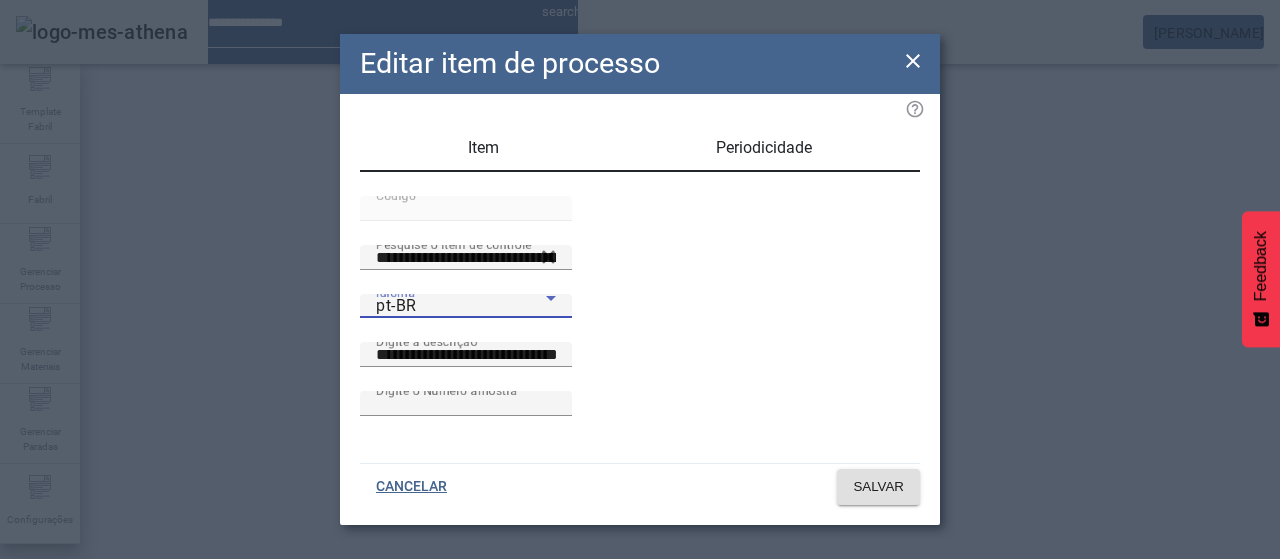 click on "pt-BR" at bounding box center [461, 306] 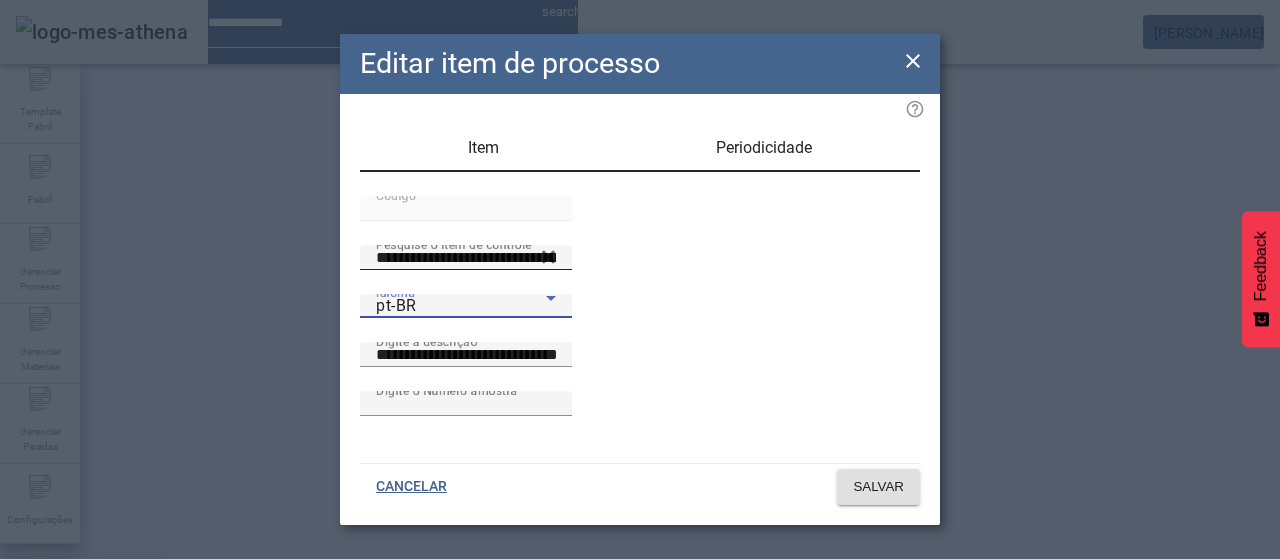 click on "es-ES" at bounding box center (81, 687) 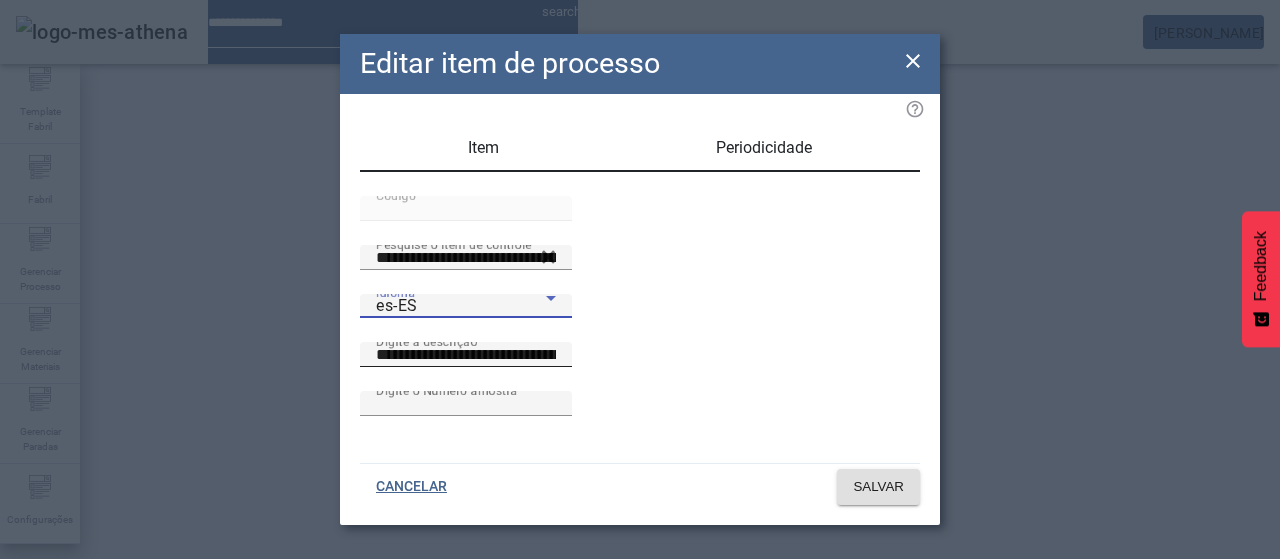 click on "**********" at bounding box center (466, 355) 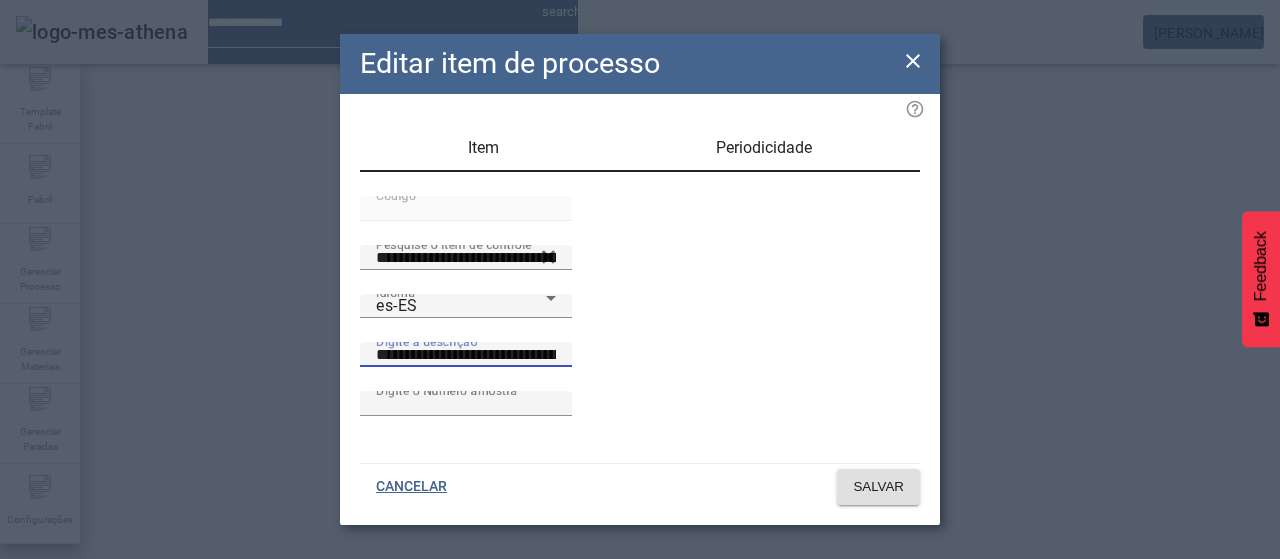 paste on "**********" 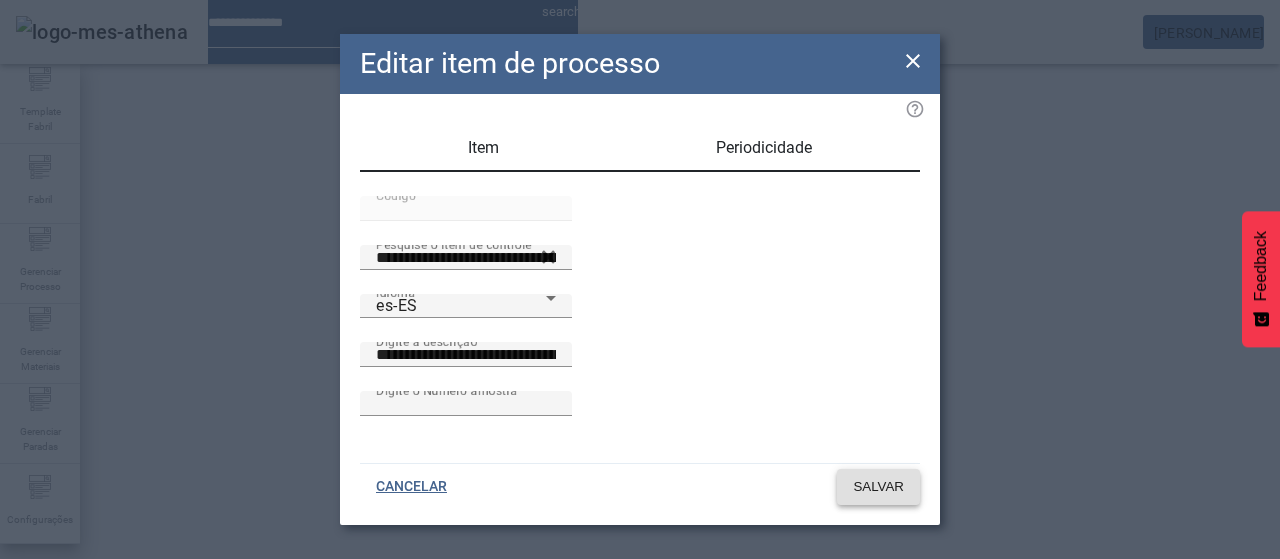 click on "SALVAR" 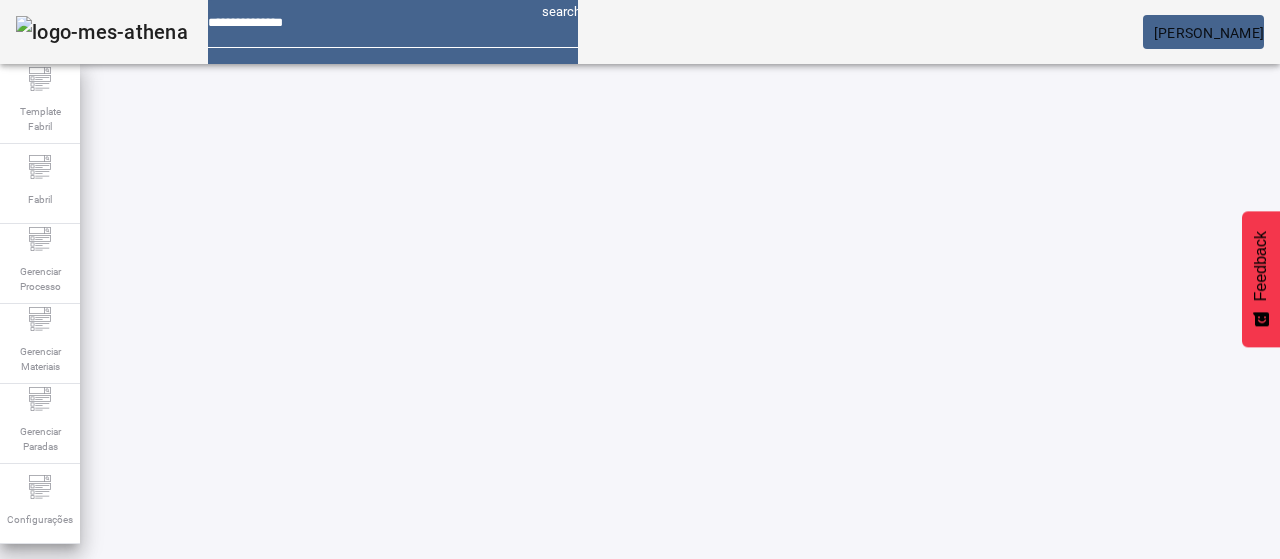click on "EDITAR" at bounding box center [353, 779] 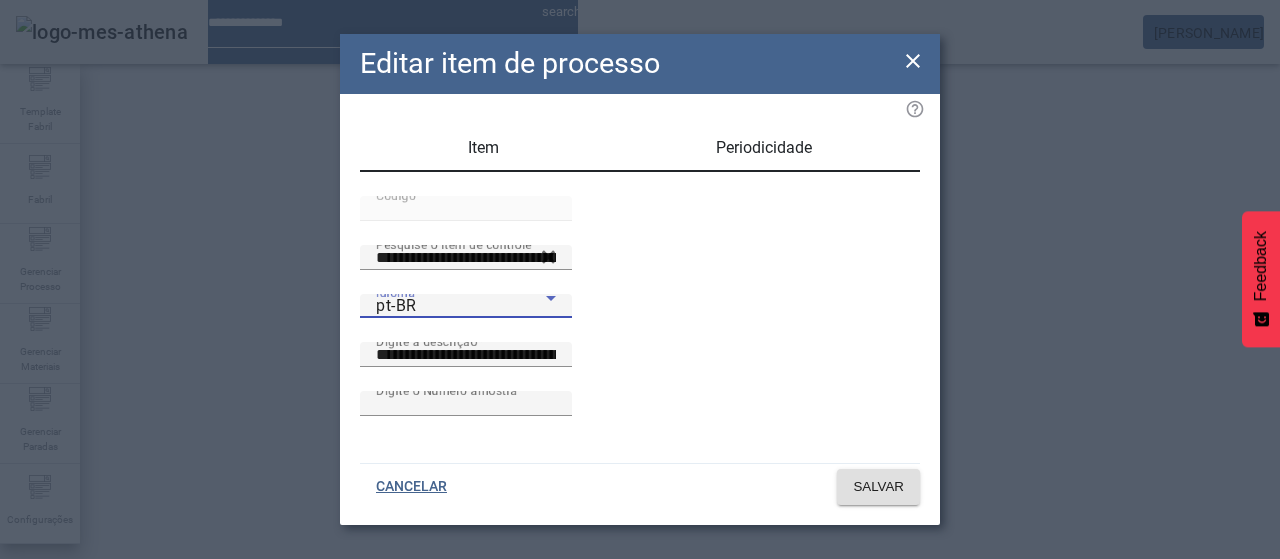 click on "pt-BR" at bounding box center (461, 306) 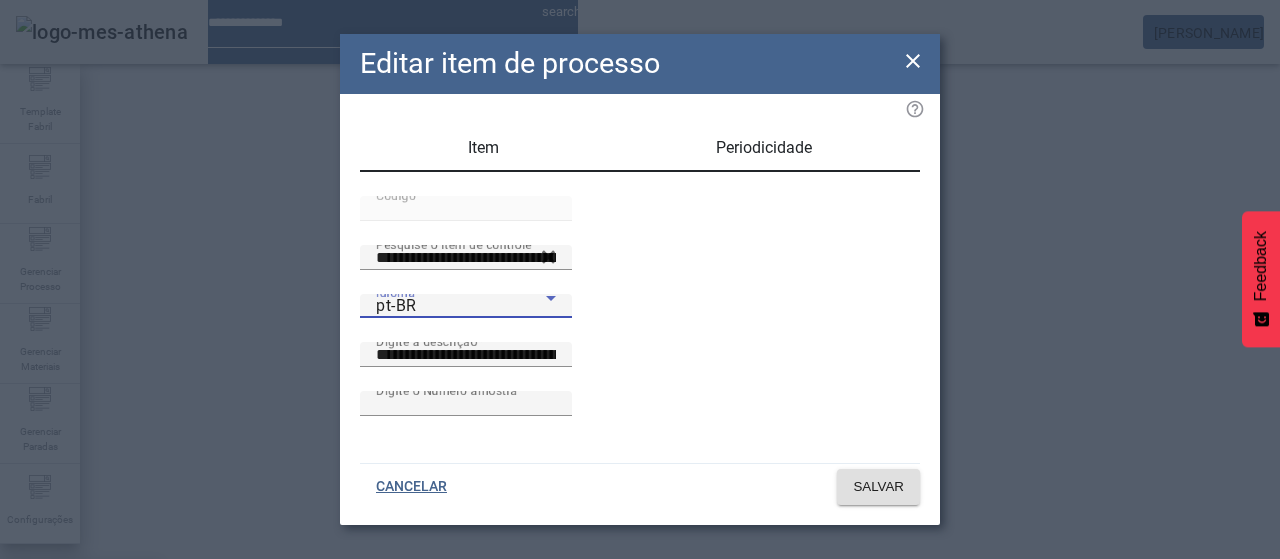 click on "es-ES" at bounding box center (81, 687) 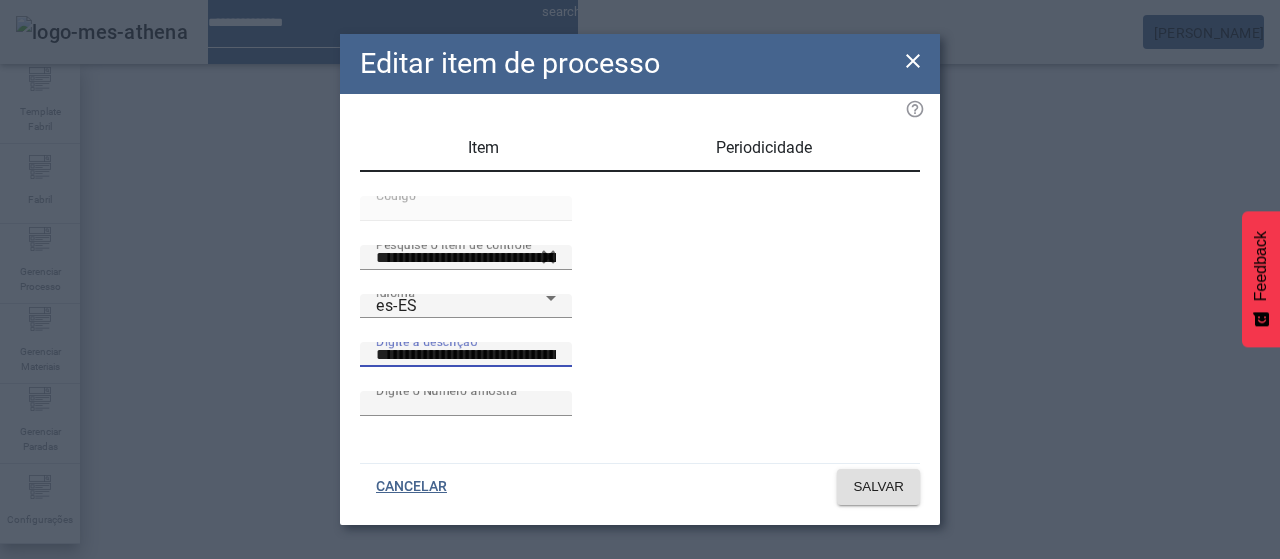 click on "**********" at bounding box center (466, 355) 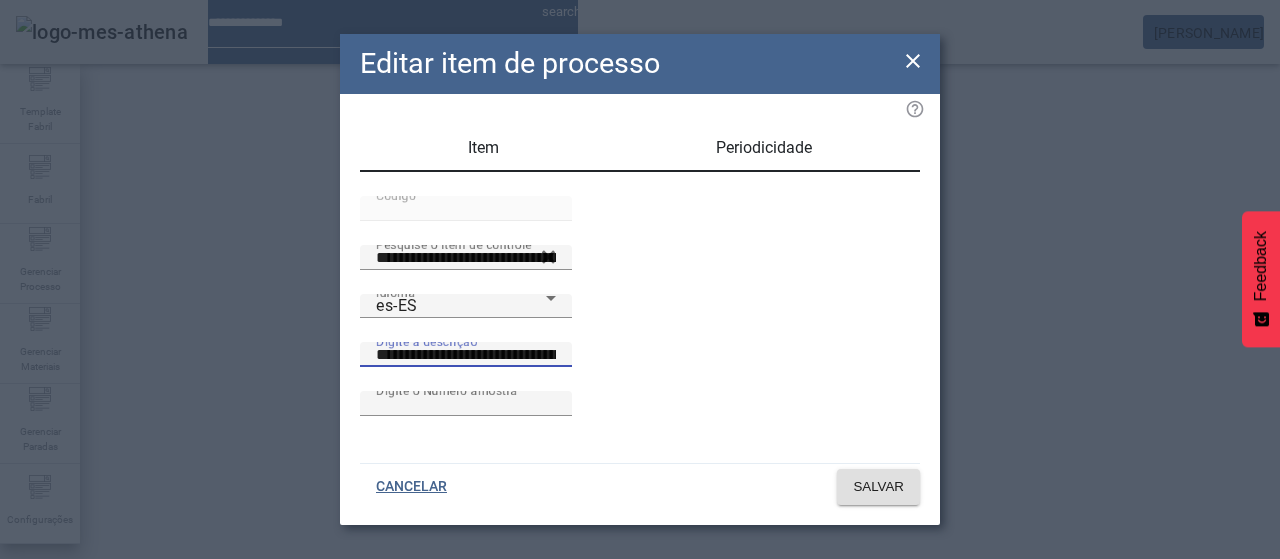 paste on "**********" 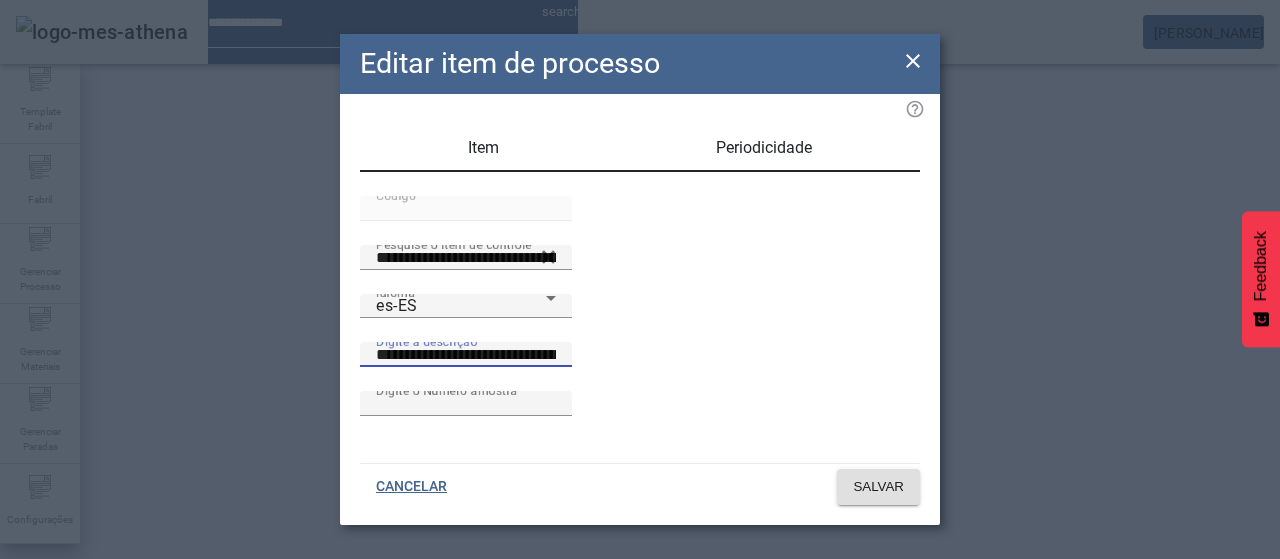 scroll, scrollTop: 0, scrollLeft: 66, axis: horizontal 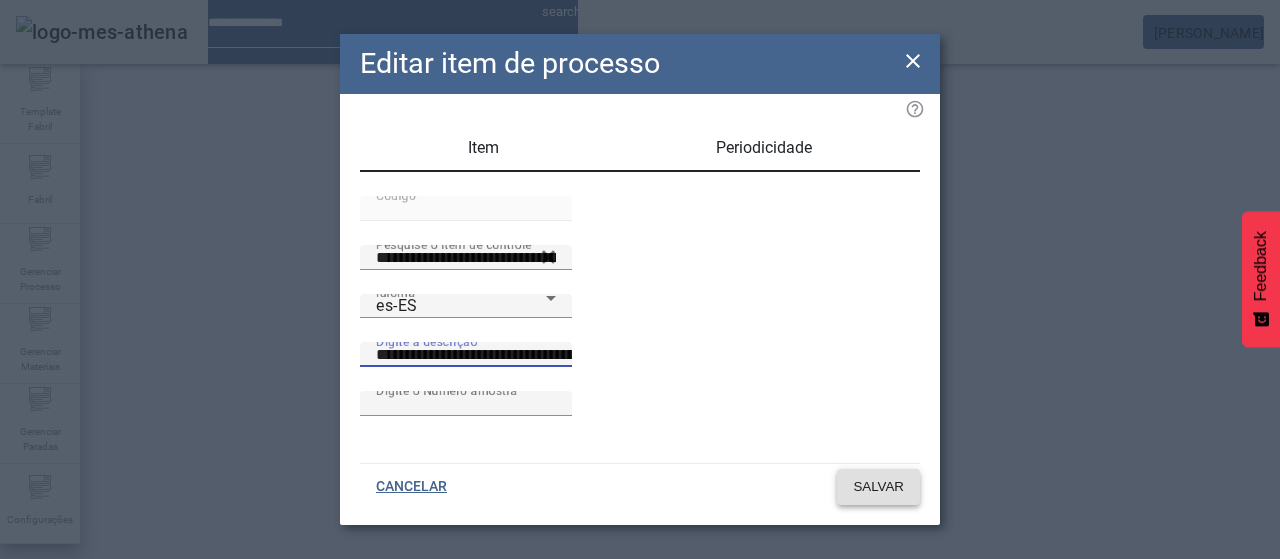 click on "SALVAR" 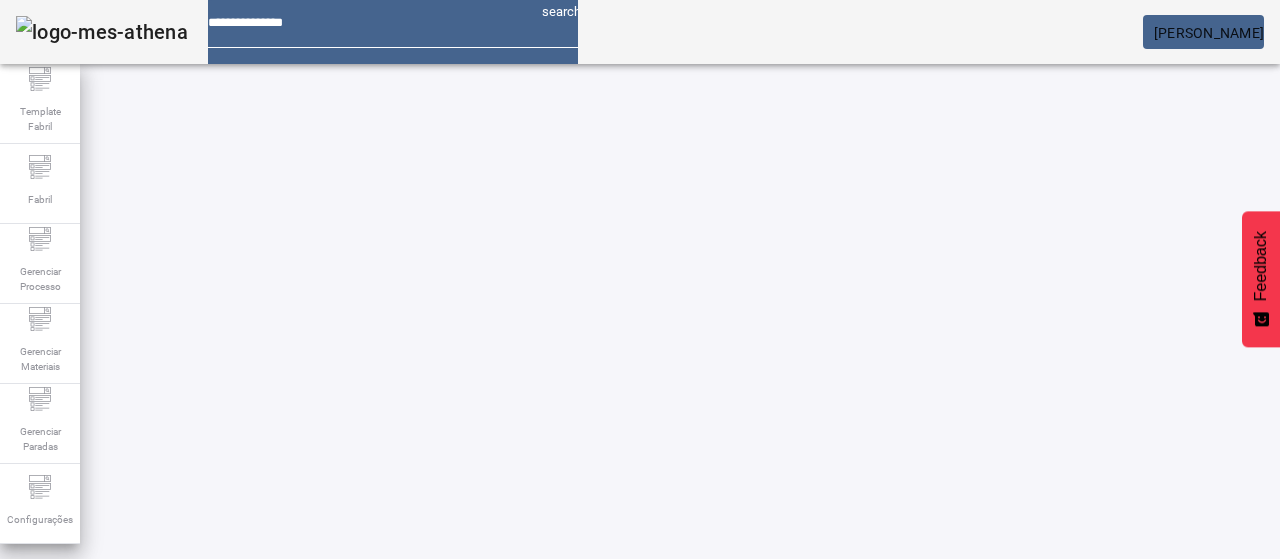 click on "Spray Interior / ITENS DE PROCESSO ABRIR FILTROS  Pesquise por item de controle Pesquise por item de processo LIMPAR FILTRAR  ORDENAR   CRIAR ITEM DE PROCESSO  60478 / Adhesion del Barniz Interior (cada 2hrs) s3m/nathalia.freitas EDITAR REMOVER  more_vert 60479 / Cura Pulverização Interna s3m/nathalia.freitas EDITAR REMOVER  more_vert 60480 / Exposición Interior al Metal en Aerosol (cada hora) s3m/nathalia.freitas EDITAR REMOVER  more_vert 60481 / Distribuición de Barniz Interior (cada hora) s3m/nathalia.freitas EDITAR REMOVER  more_vert 60482 / Exprayado hasta el Final del Borde Superior (cada hora) s3m/nathalia.freitas EDITAR REMOVER  more_vert" 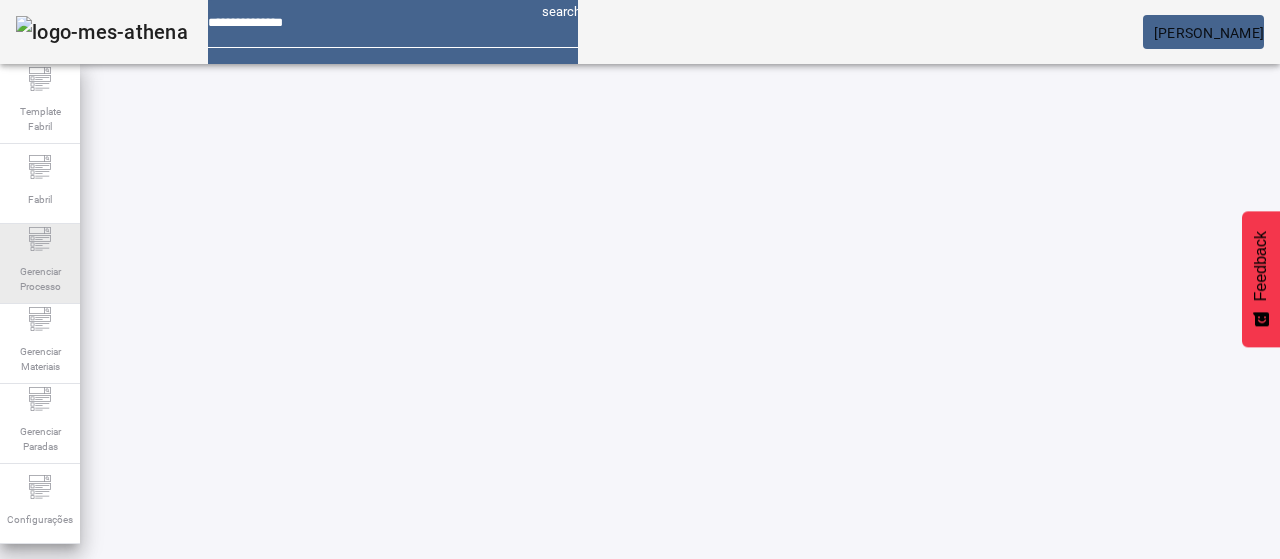 click on "Gerenciar Processo" 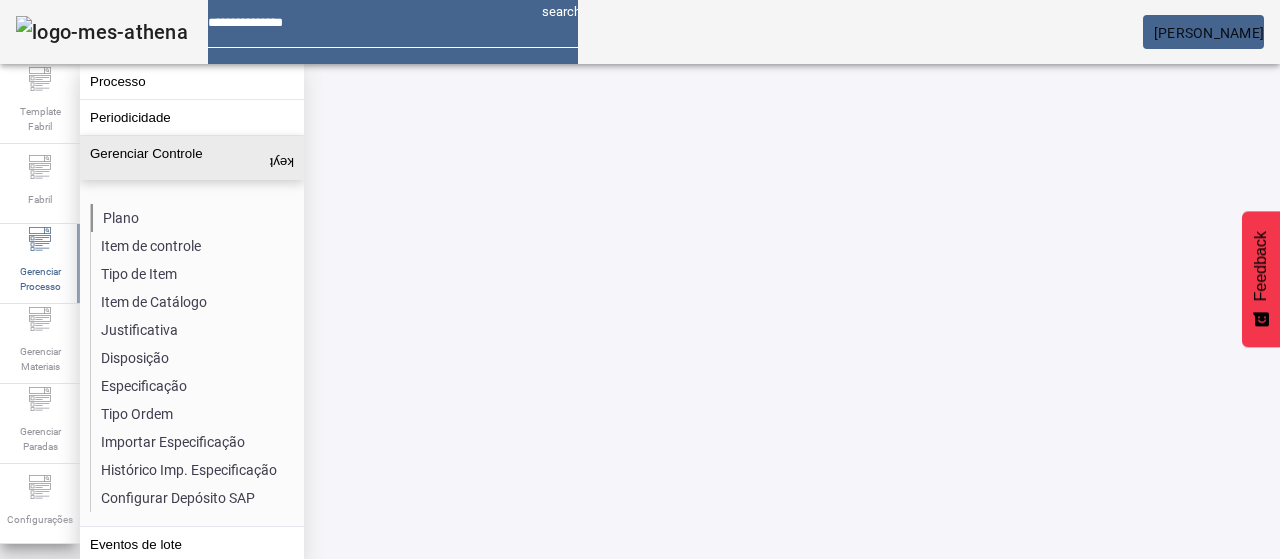 click on "Plano" 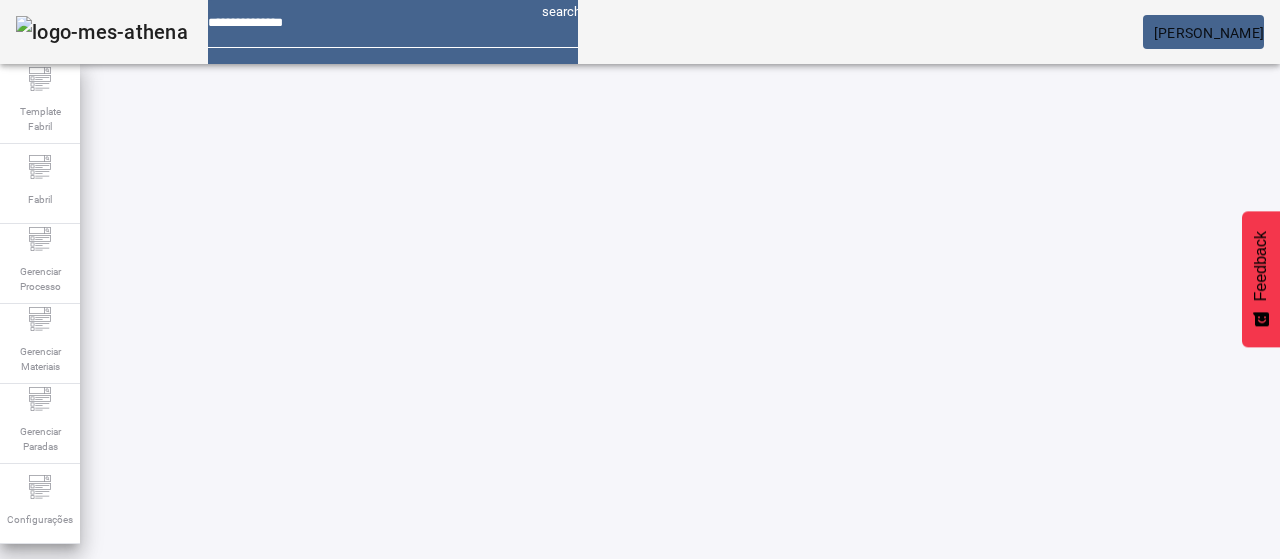 click on "ABRIR FILTROS" 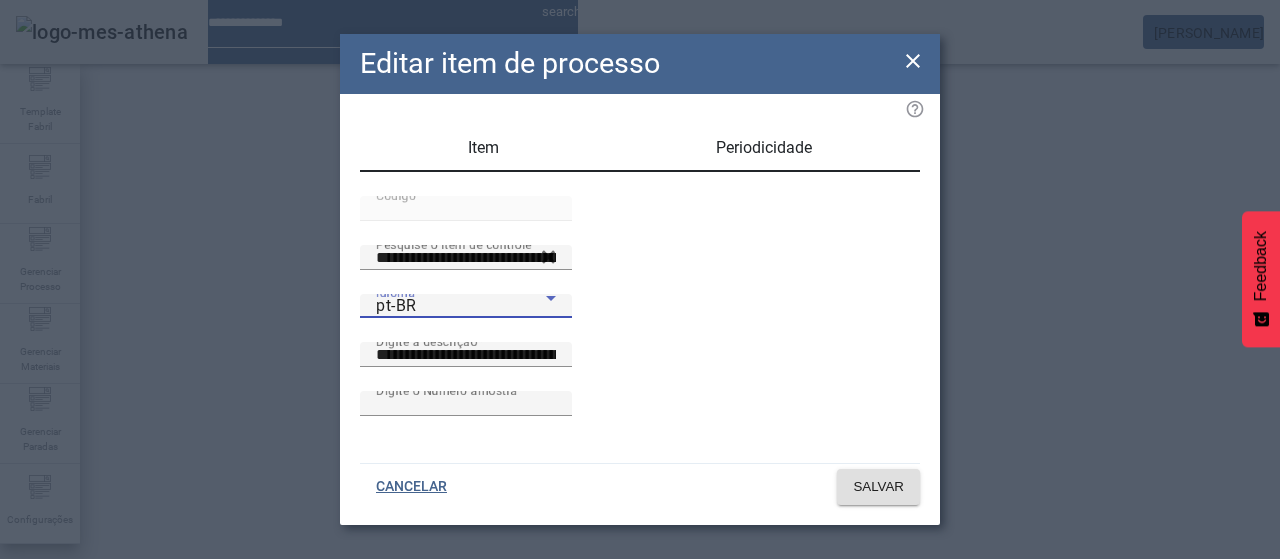 click on "pt-BR" at bounding box center (461, 306) 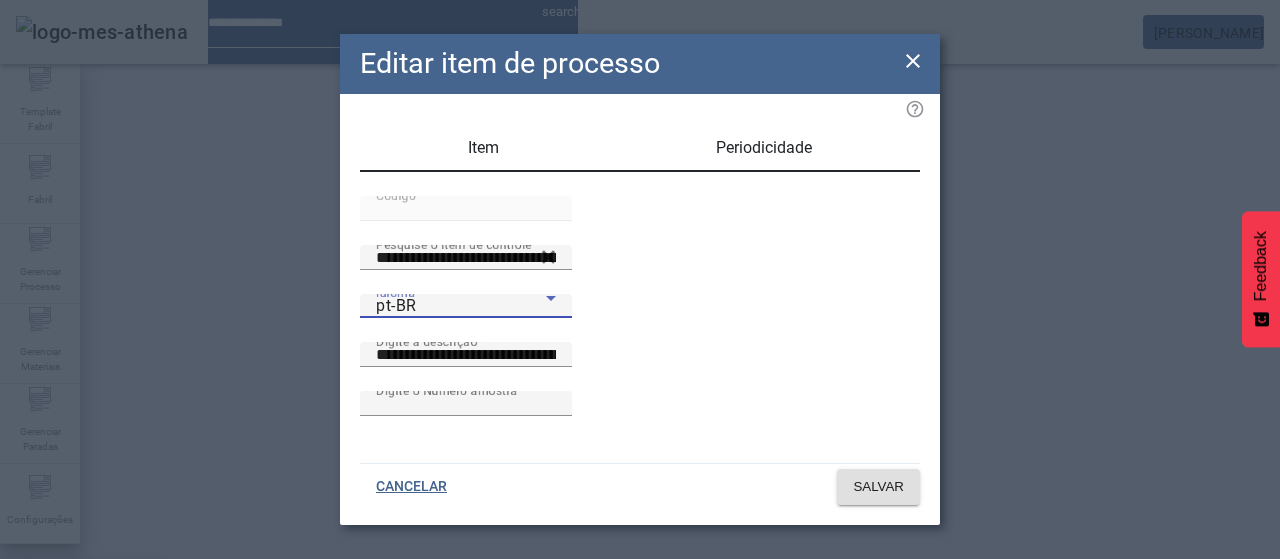 click on "es-ES" at bounding box center (81, 687) 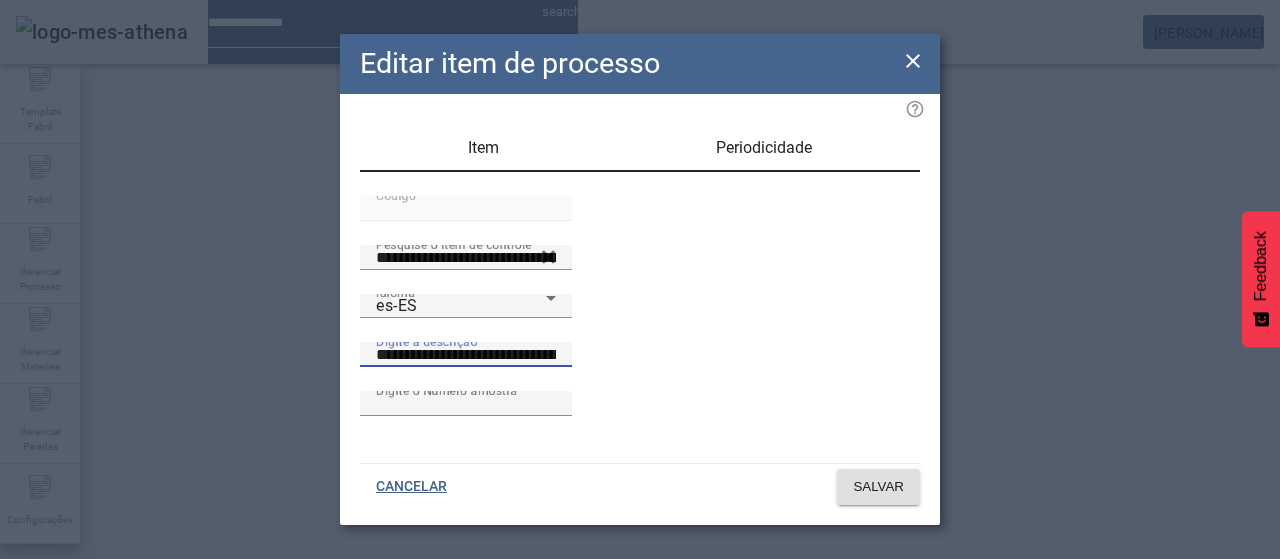 click on "**********" at bounding box center [466, 355] 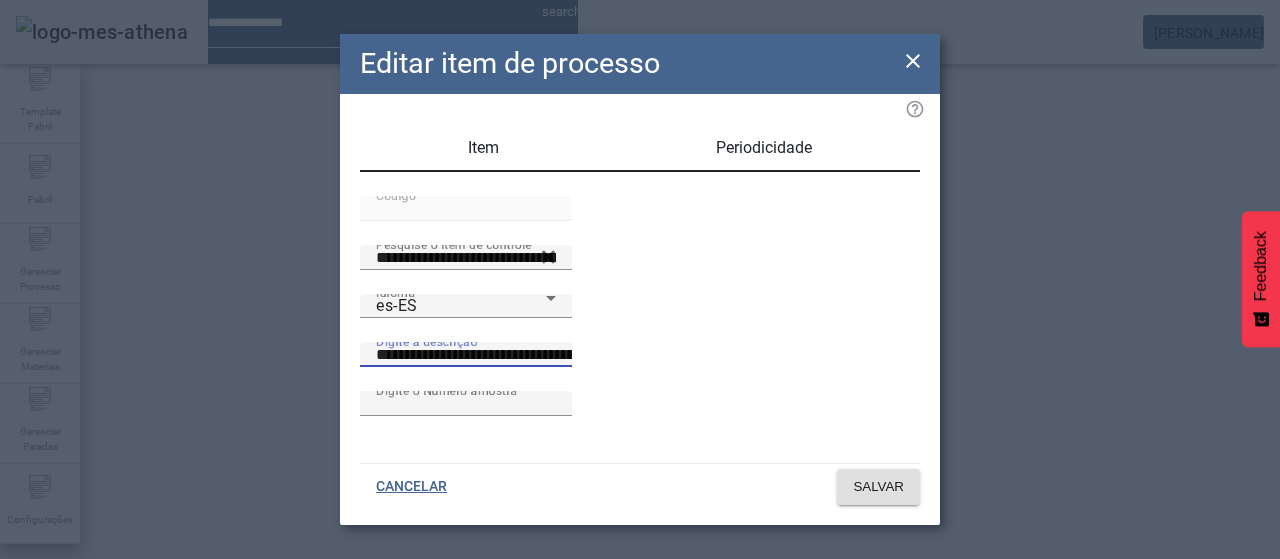 scroll, scrollTop: 0, scrollLeft: 66, axis: horizontal 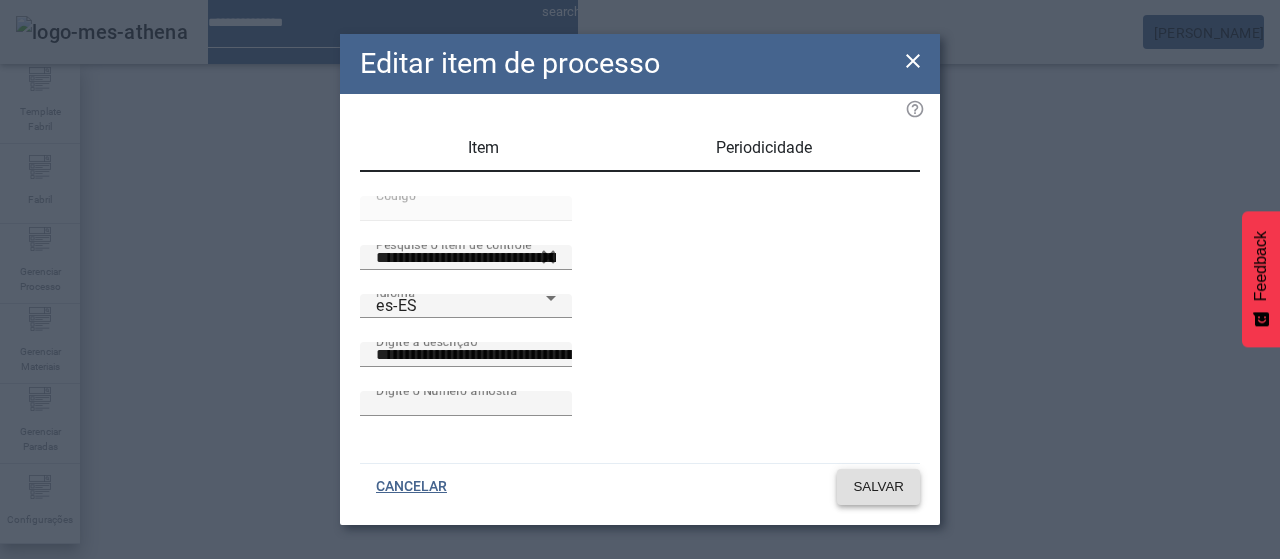 drag, startPoint x: 872, startPoint y: 483, endPoint x: 840, endPoint y: 455, distance: 42.520584 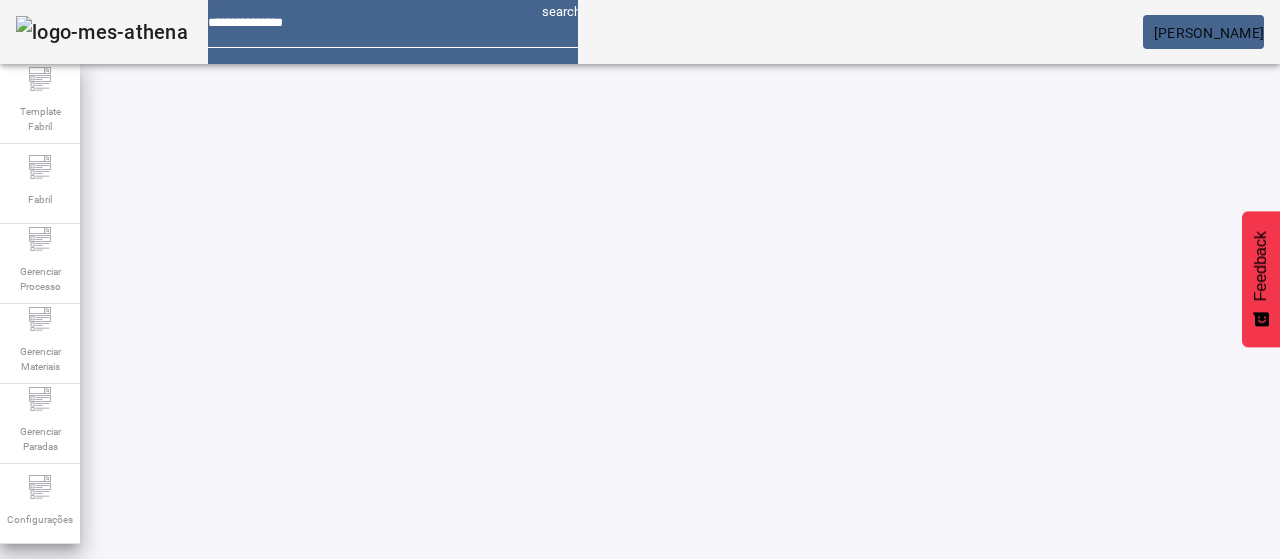 click on "EDITAR" at bounding box center [353, 779] 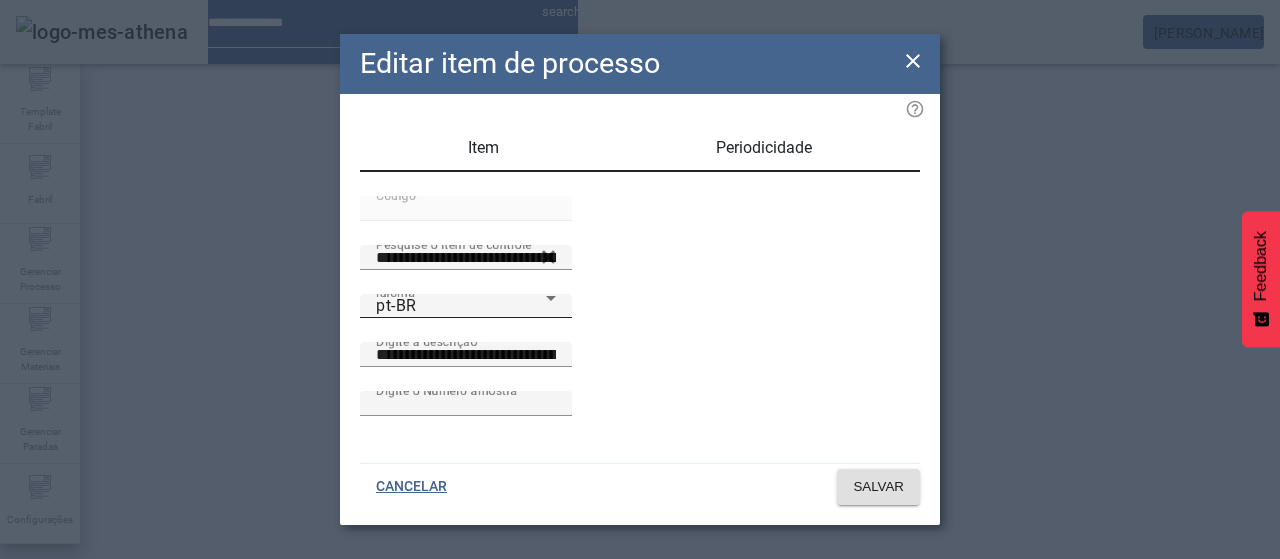 click on "pt-BR" at bounding box center [461, 306] 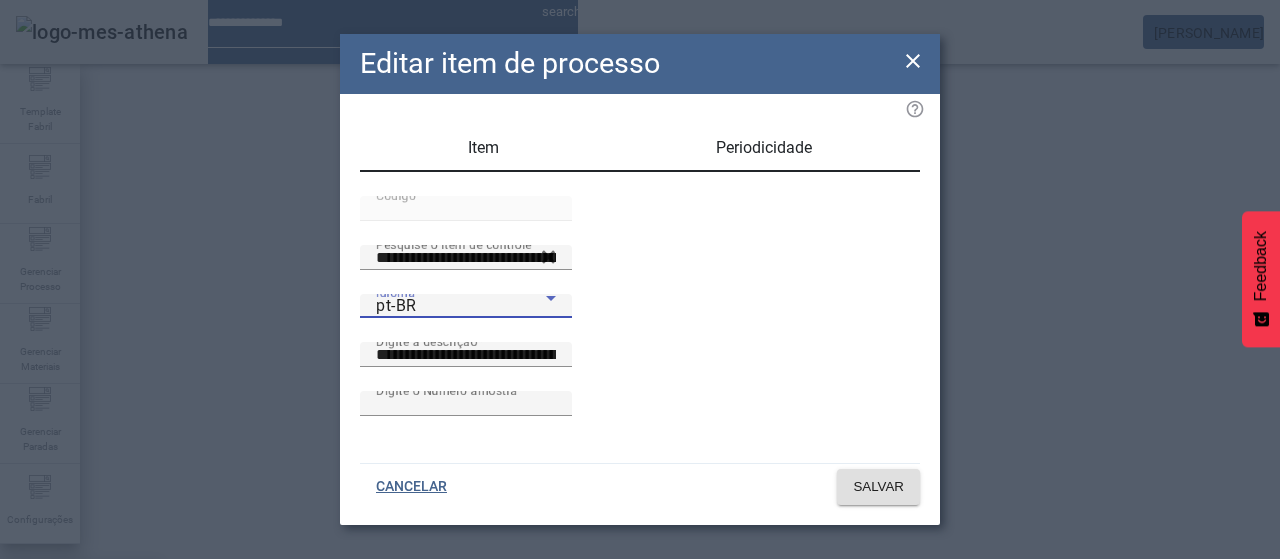 click on "es-ES" at bounding box center [81, 687] 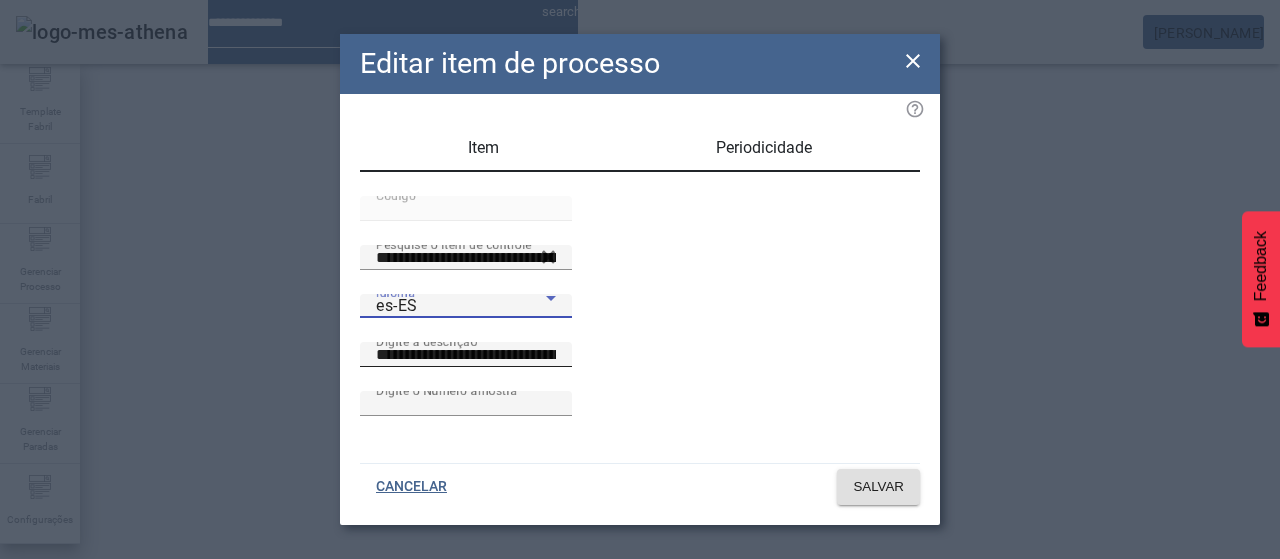 click on "**********" at bounding box center (466, 355) 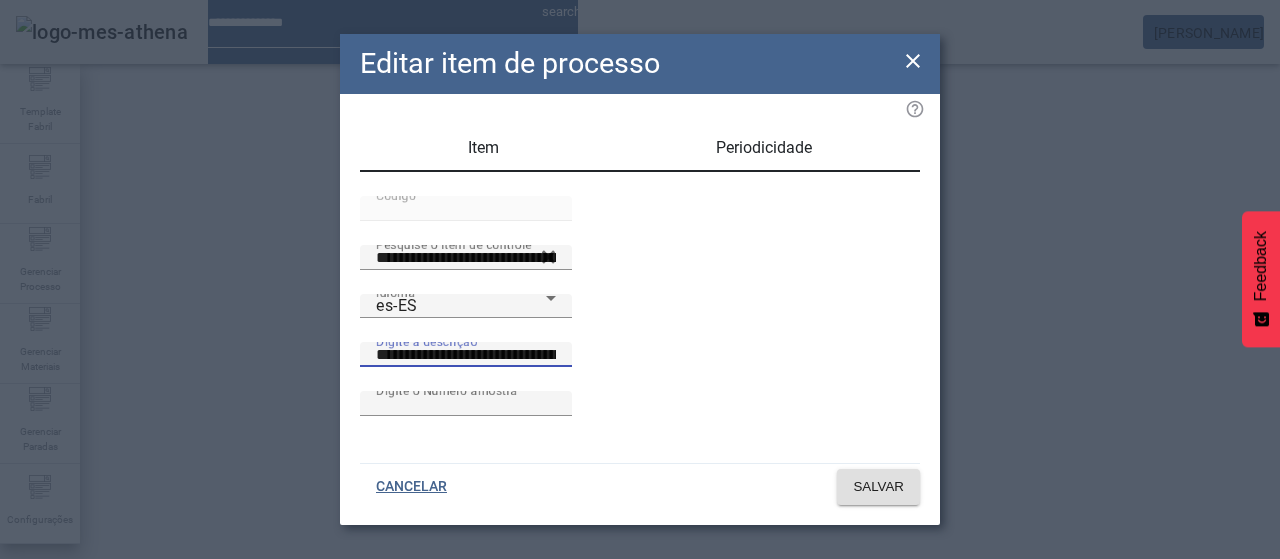 paste on "**********" 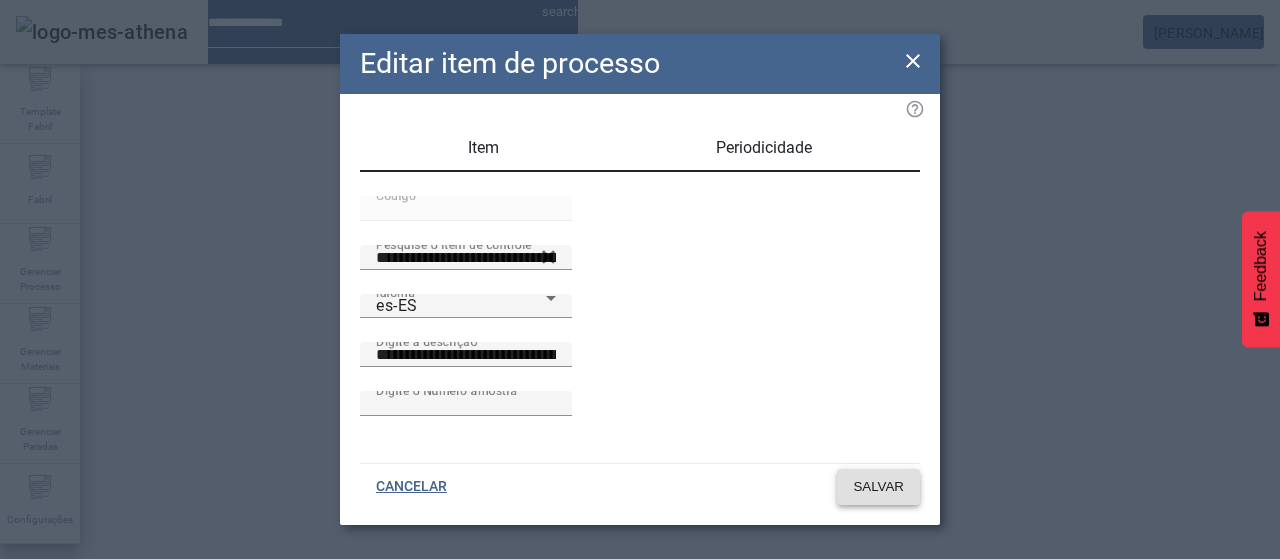 click on "SALVAR" 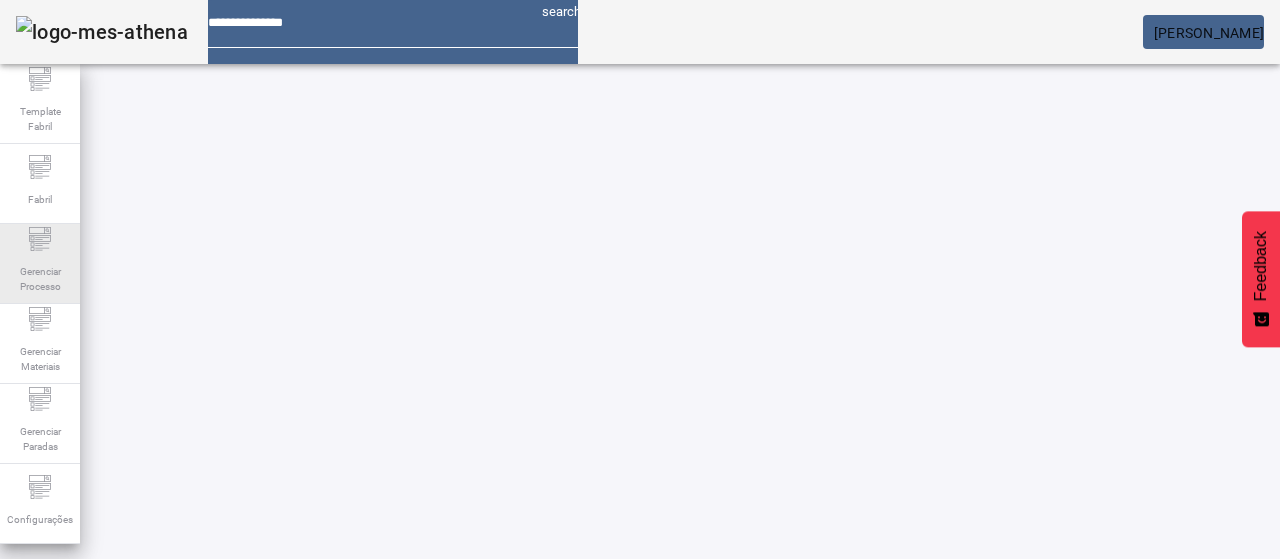 click on "Gerenciar Processo" 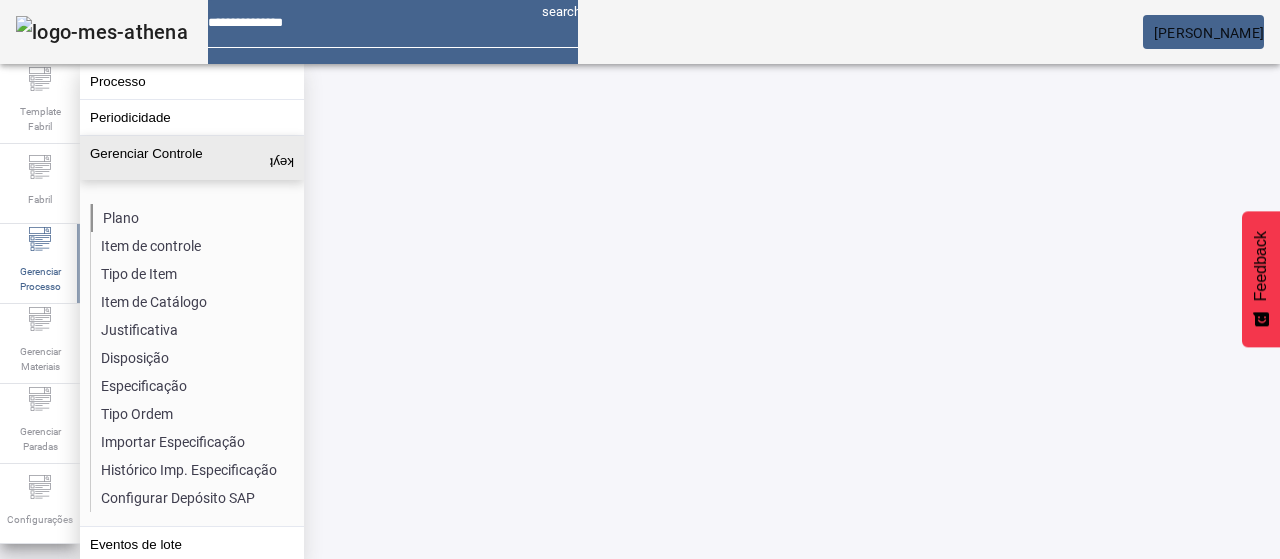 click on "Plano" 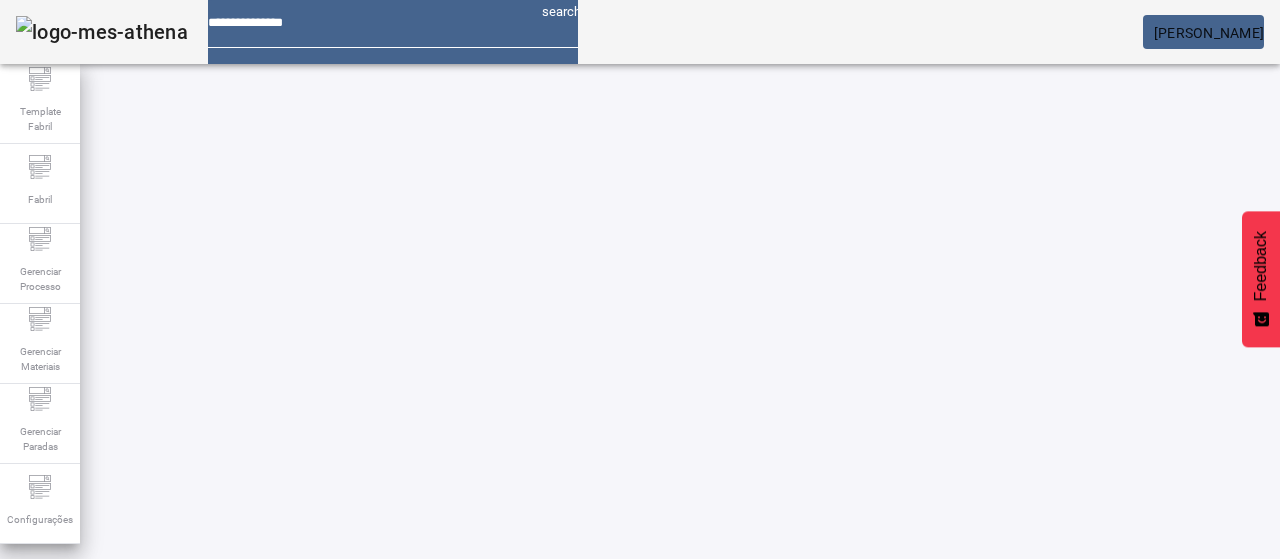 click 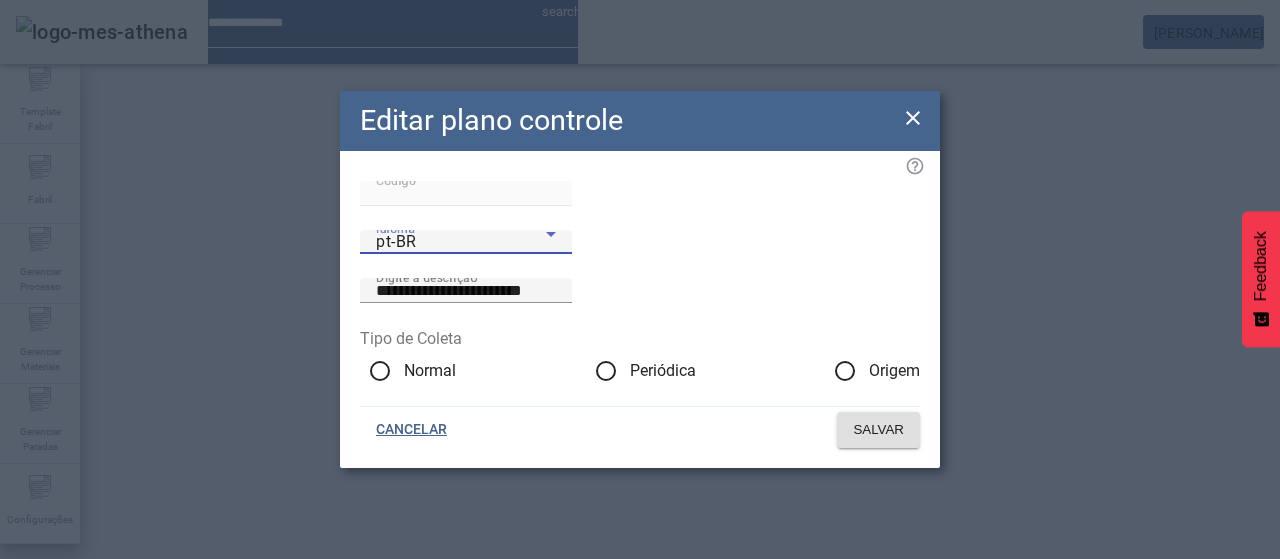 click on "pt-BR" at bounding box center (461, 242) 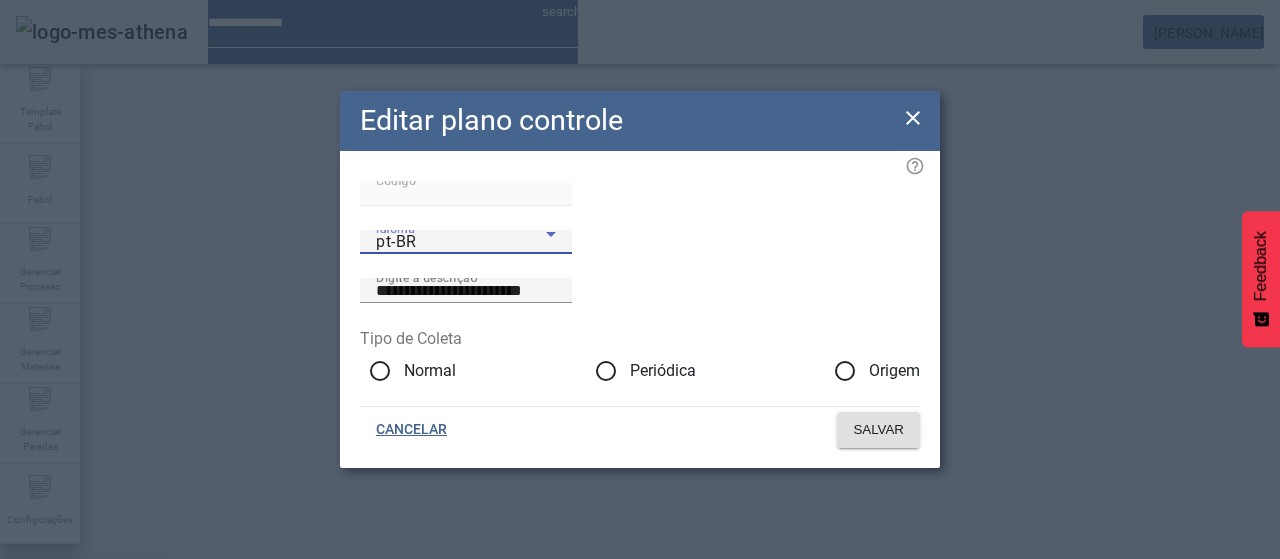 click on "es-ES" at bounding box center (83, 687) 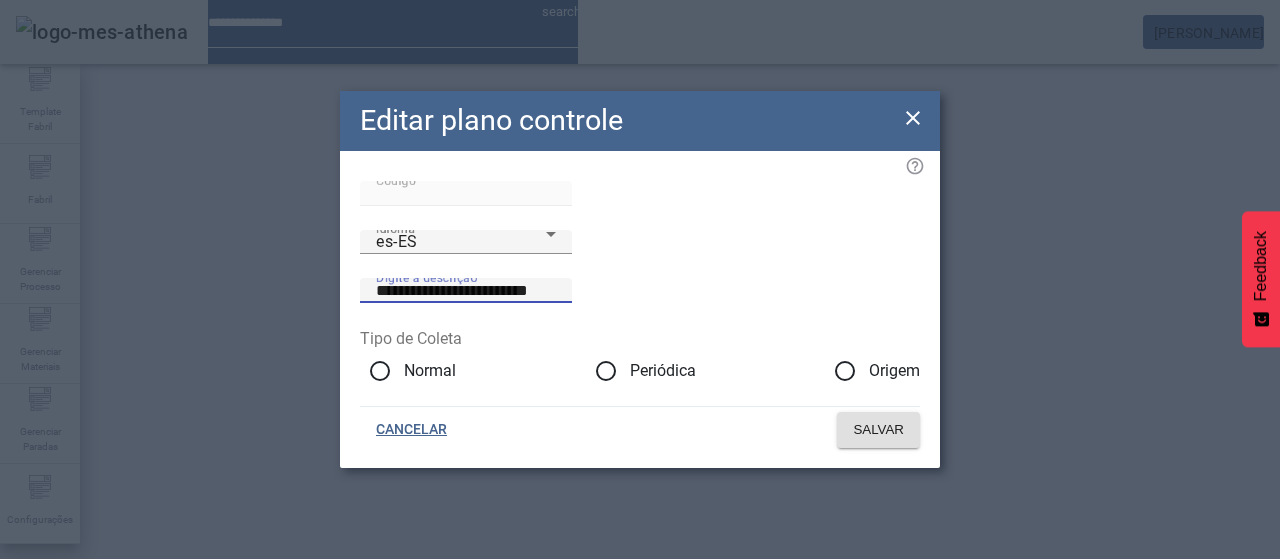 click on "**********" at bounding box center (466, 291) 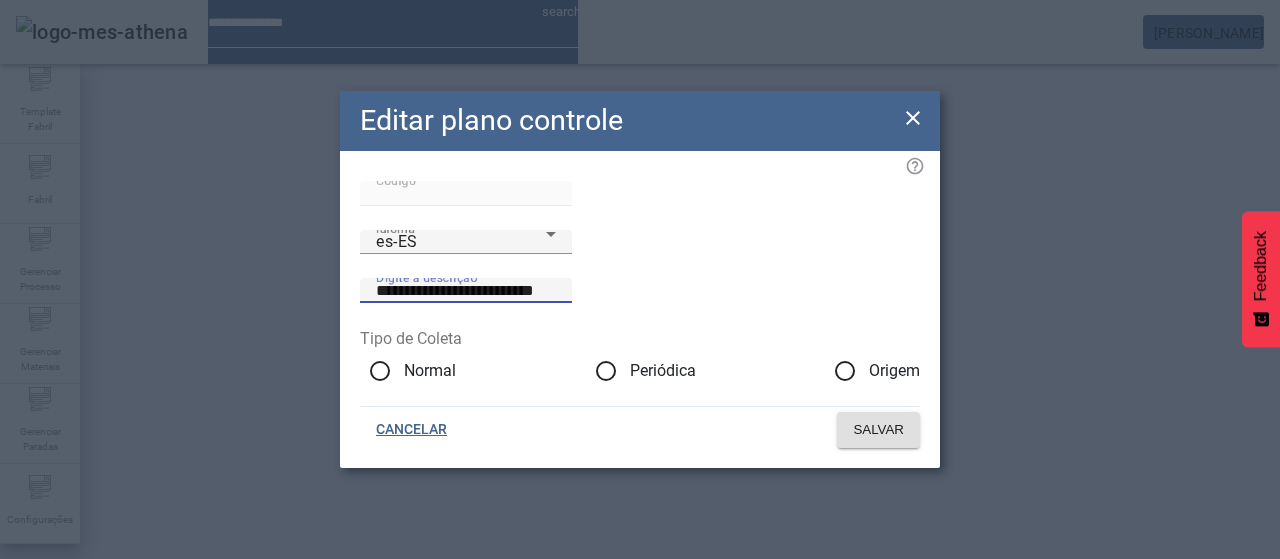 paste on "**********" 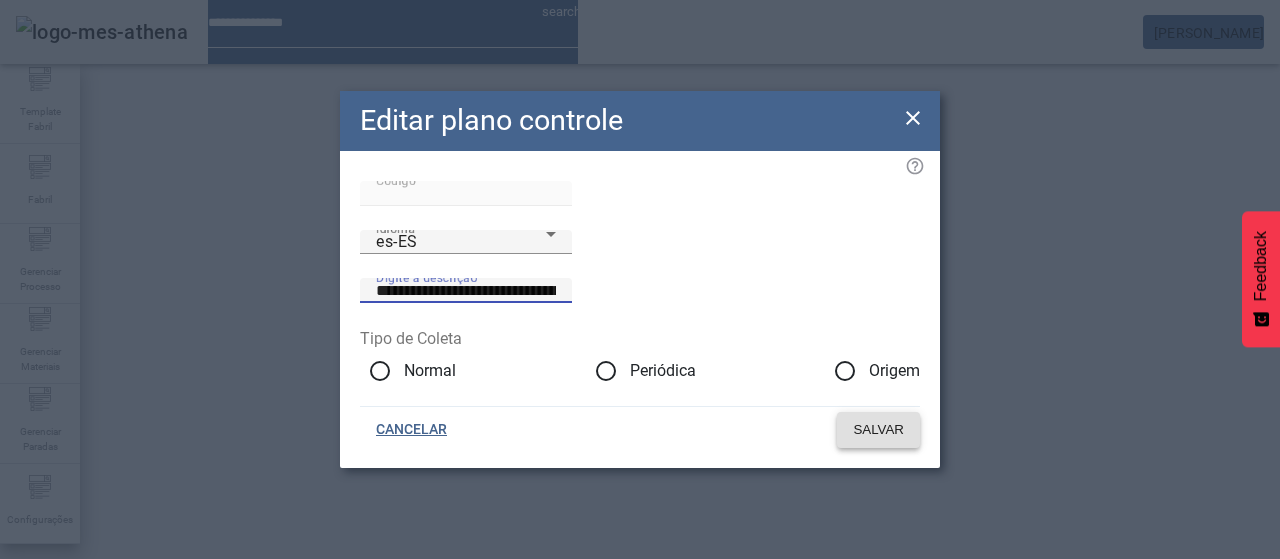 click on "SALVAR" 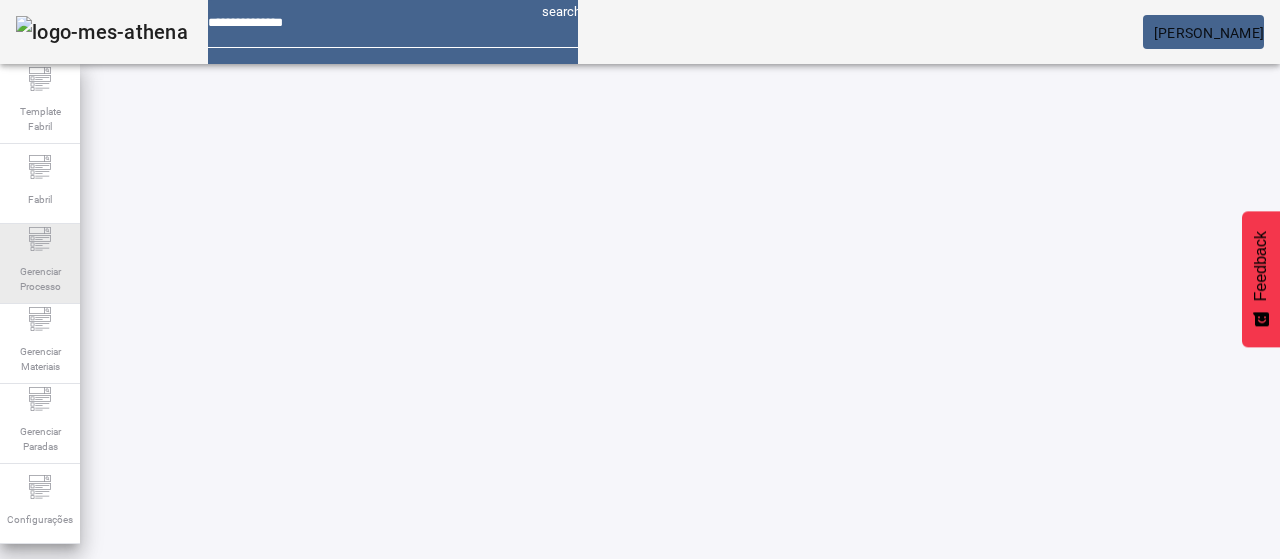 drag, startPoint x: 48, startPoint y: 245, endPoint x: 40, endPoint y: 227, distance: 19.697716 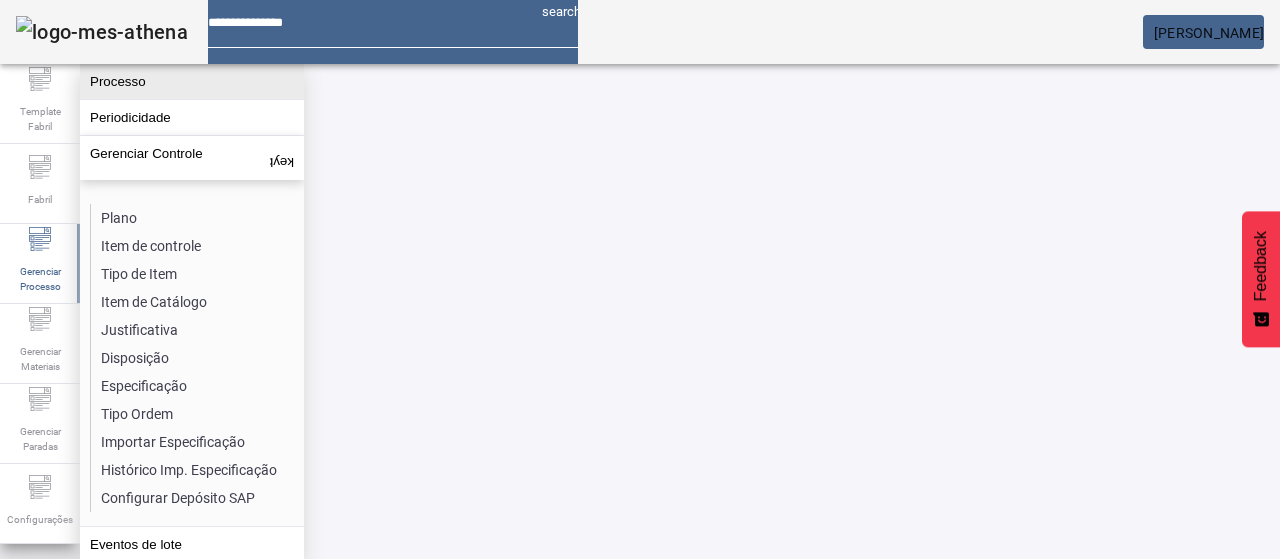 click on "Processo" 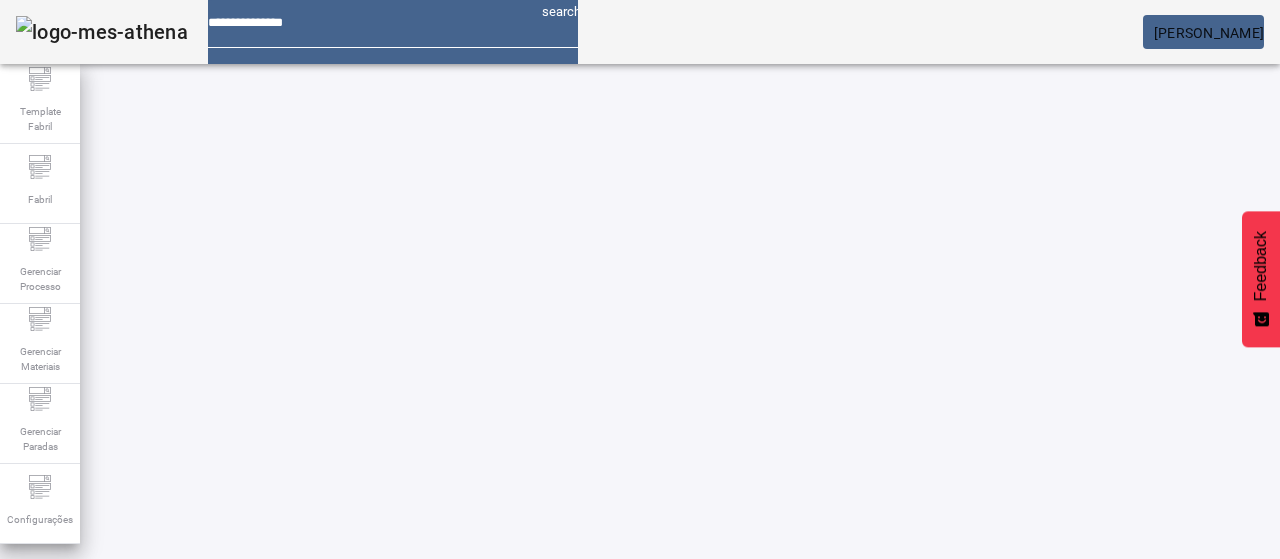 click on "Processos ABRIR FILTROS  Pesquise por código ou descrição LIMPAR FILTRAR  CRIAR PROCESSO  101 - [Excluir] Ambiental-Laboratório S3M/acgobbo EDITAR REMOVER  more_vert 491 - [Excluir] Ambiental-Logistica s3m/cgrov EDITAR REMOVER  more_vert 104 - [Excluir] Ambiental-Xaroparia S3M/acgobbo EDITAR REMOVER  more_vert 470 - [Excluir] INMETRO - Método NANCs(Obsoleto usar415) s3m/cgpgpf EDITAR REMOVER  more_vert 514 - [Excluir] Levedura - Matérias Primas CYP s3m/cgcecca EDITAR REMOVER  more_vert 543 - 01-Brassagem BAM s3m/99074765 EDITAR REMOVER  more_vert 544 - 02-Fermentação BAM s3m/99074765 EDITAR REMOVER  more_vert 545 - 03-Maturação BAM s3m/99074765 EDITAR REMOVER  more_vert 546 - 04.01-Armazenamento de Alcool BAM s3m/agncsjr EDITAR REMOVER  more_vert 538 - 04-Retificação BAM s3m/ac3mes EDITAR REMOVER  more_vert 542 - 05-Blender BAM s3m/99074765 EDITAR REMOVER  more_vert  1   2   3  ...  24" 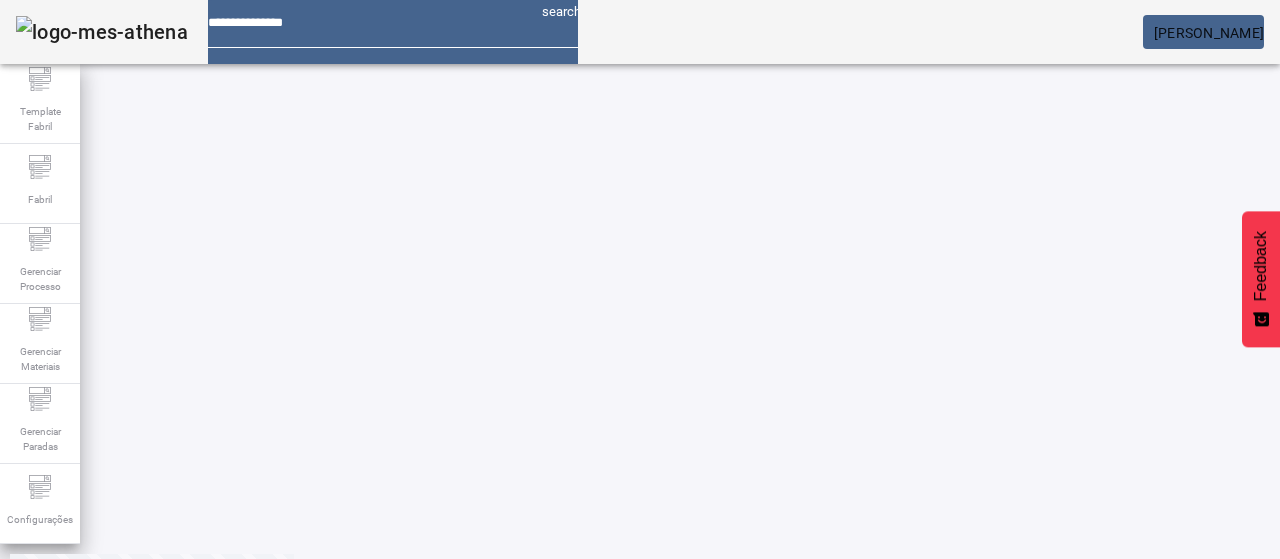 scroll, scrollTop: 164, scrollLeft: 0, axis: vertical 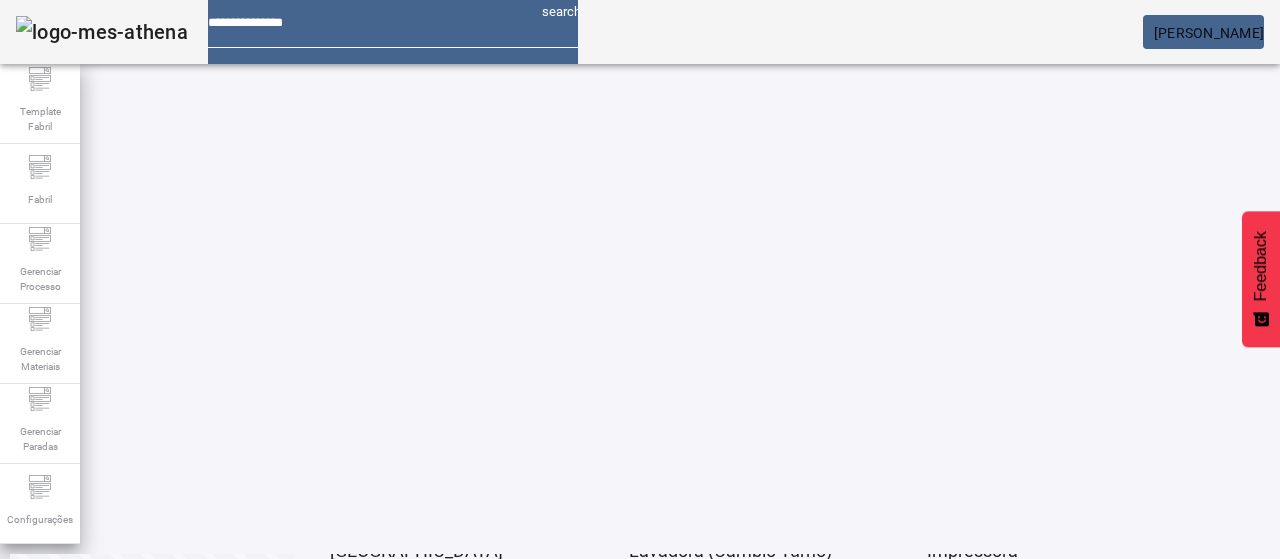 click on "EDITAR" at bounding box center (652, 925) 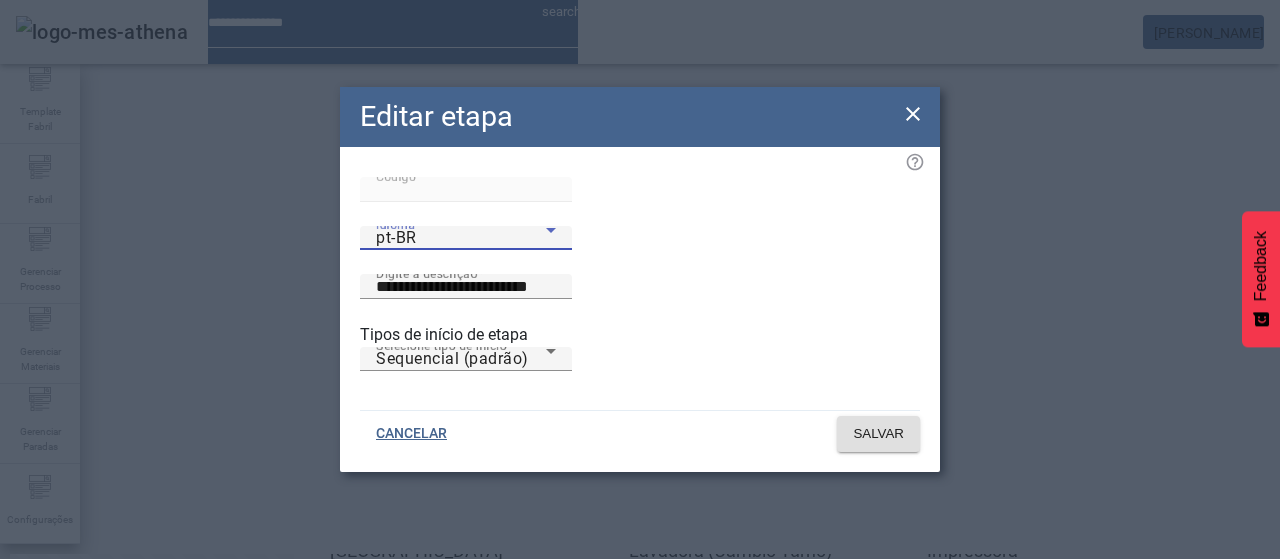 click on "pt-BR" at bounding box center [461, 238] 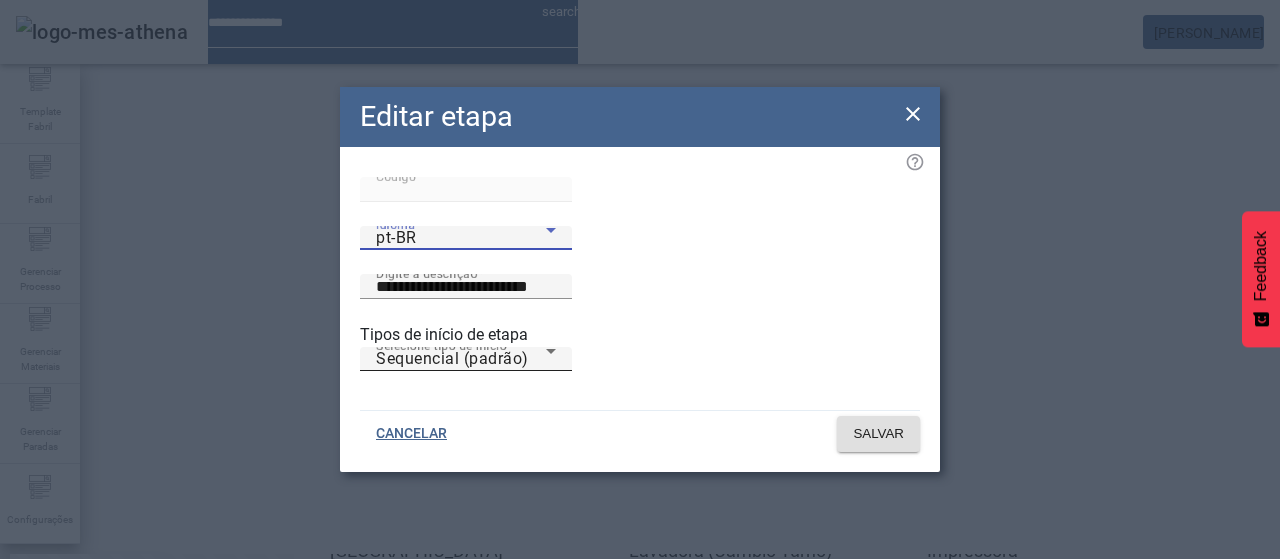 drag, startPoint x: 496, startPoint y: 412, endPoint x: 494, endPoint y: 396, distance: 16.124516 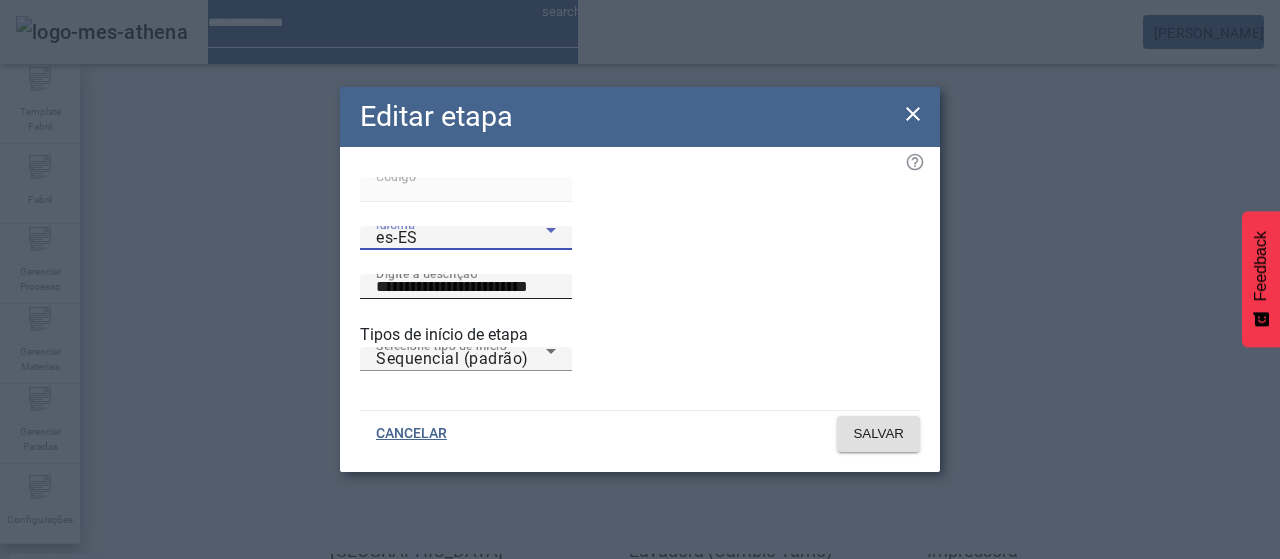 click on "**********" at bounding box center (466, 287) 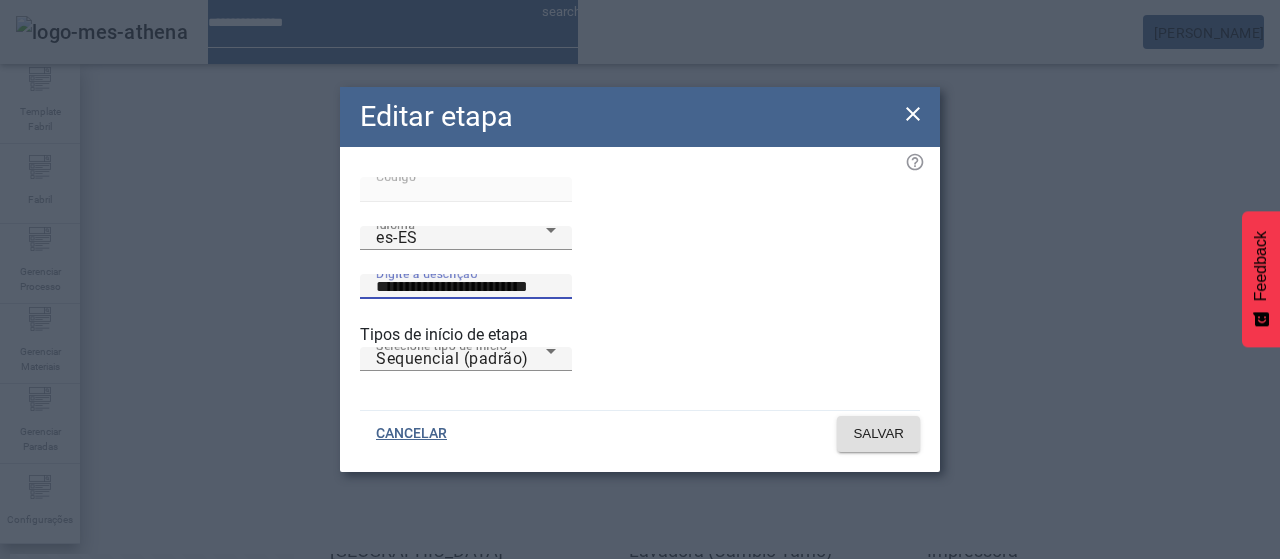 paste on "**********" 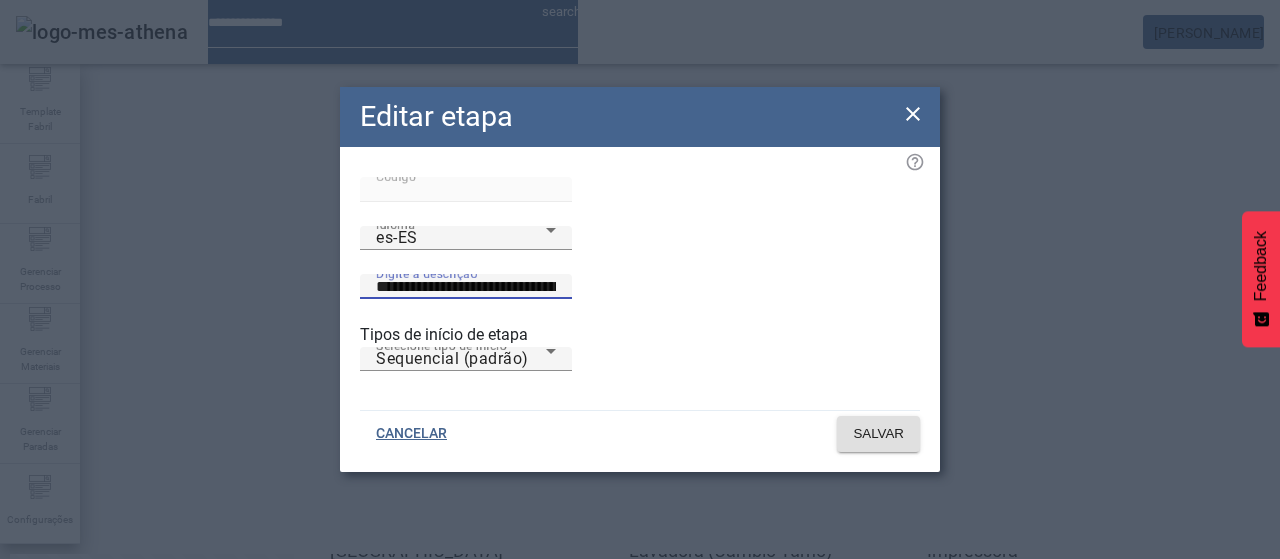 click on "**********" at bounding box center [466, 287] 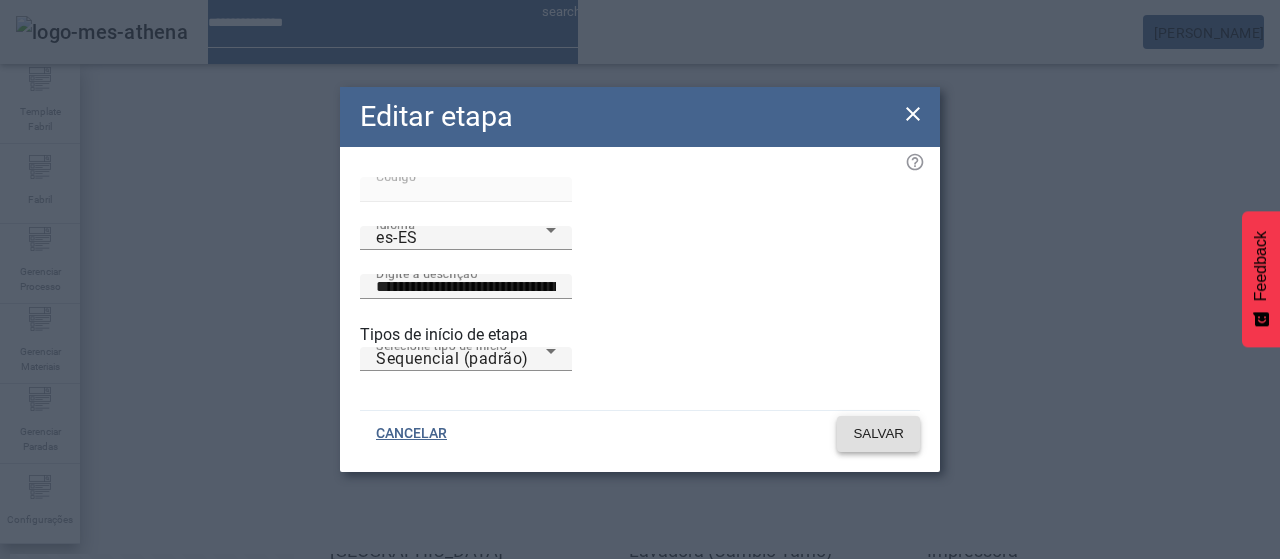 click on "SALVAR" 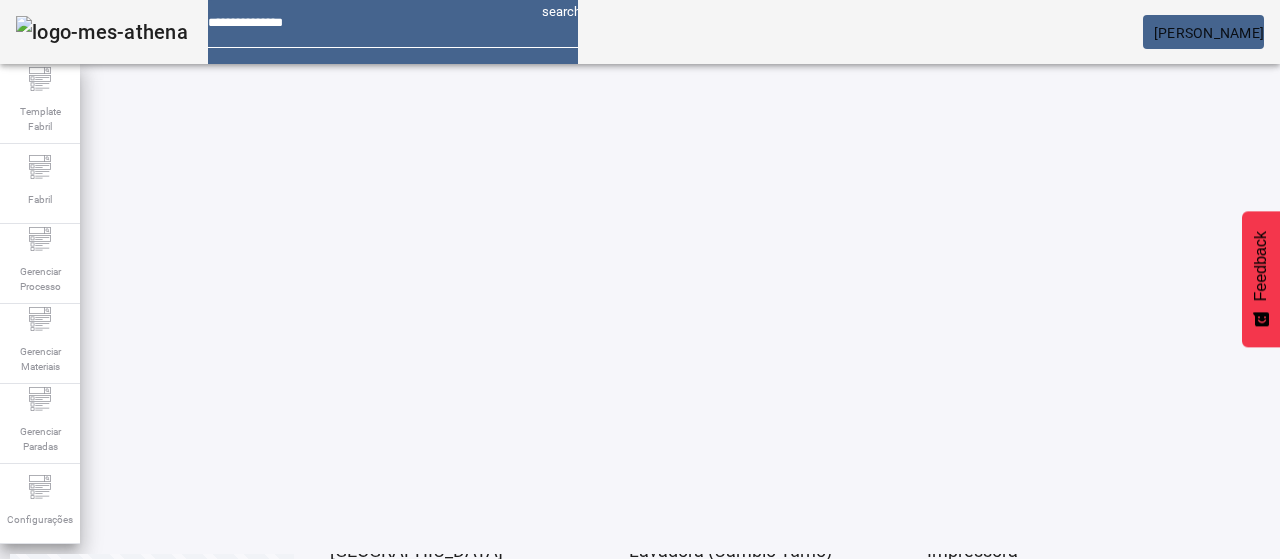 click at bounding box center [353, 625] 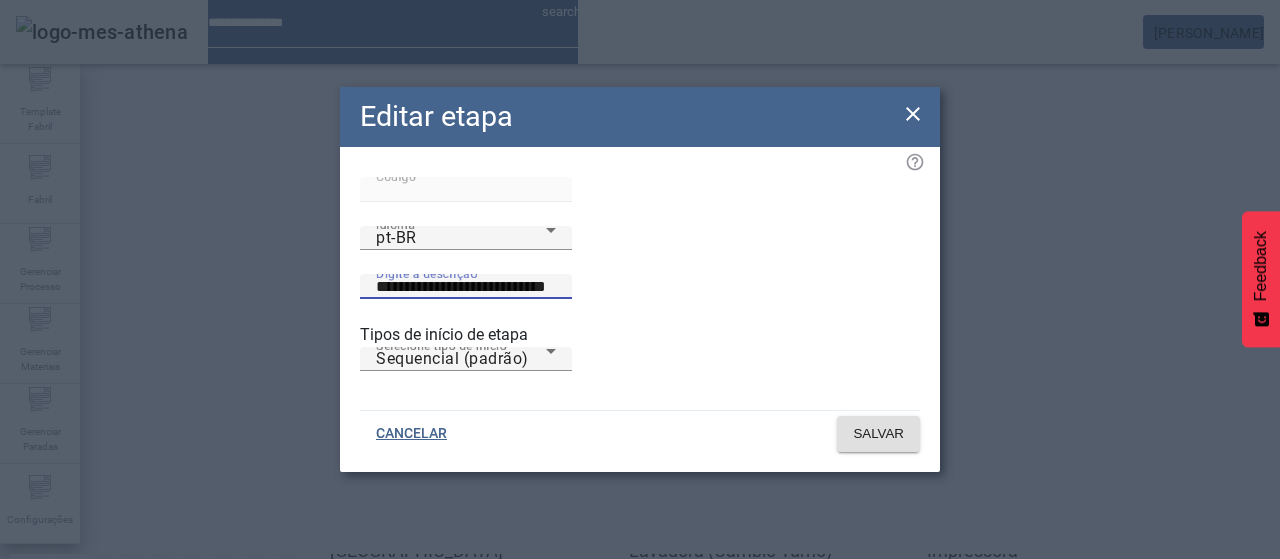 click on "**********" at bounding box center (466, 287) 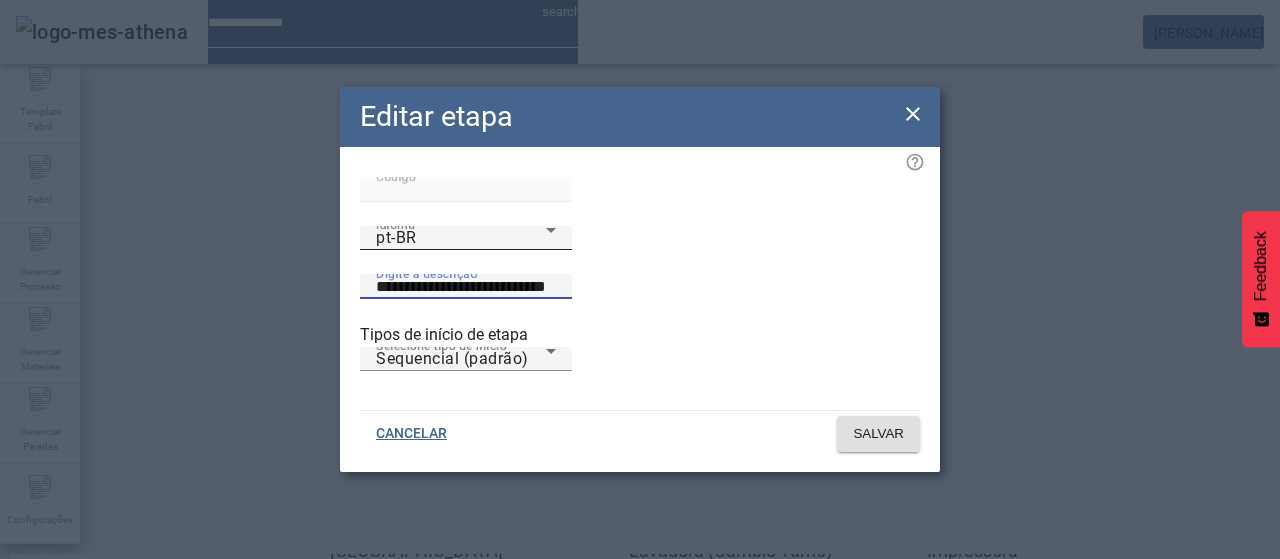 click on "pt-BR" at bounding box center [466, 238] 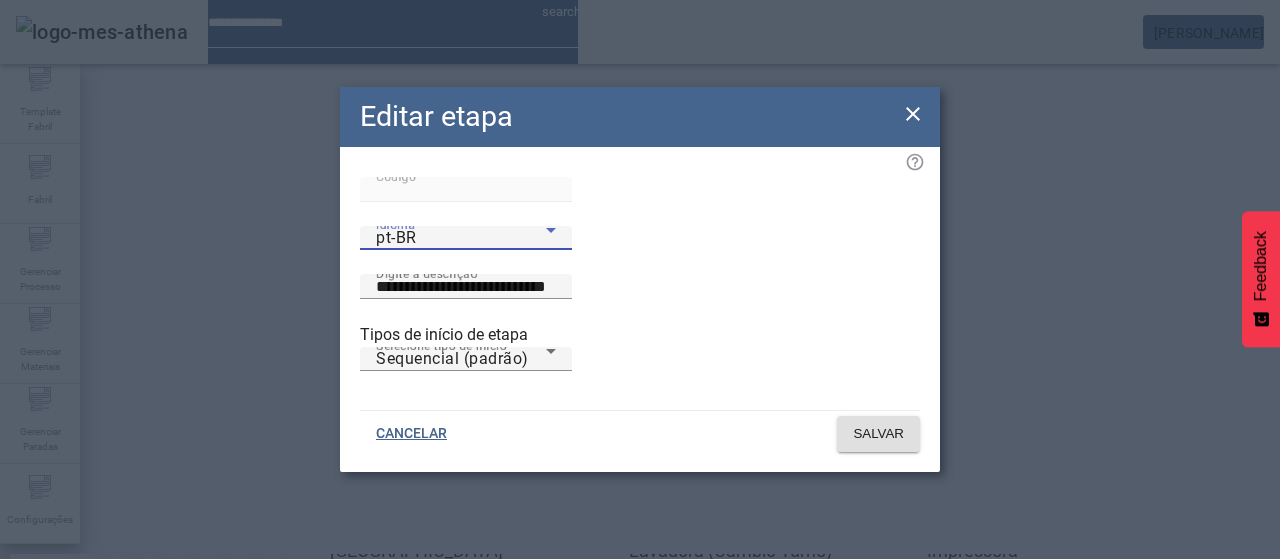 drag, startPoint x: 465, startPoint y: 418, endPoint x: 715, endPoint y: 325, distance: 266.7377 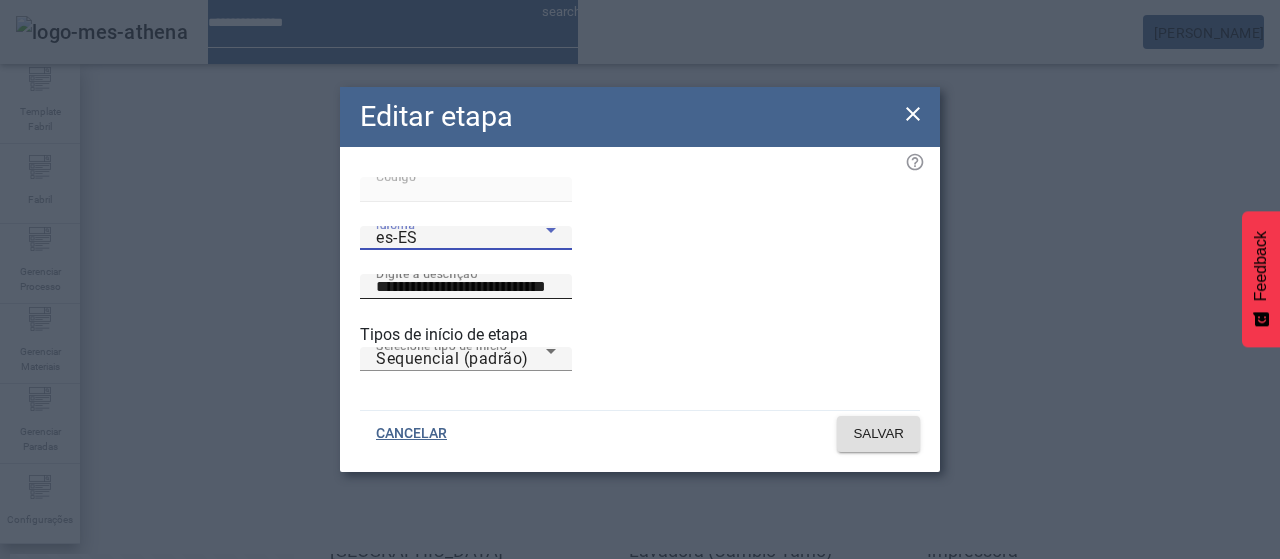 click on "**********" at bounding box center (466, 287) 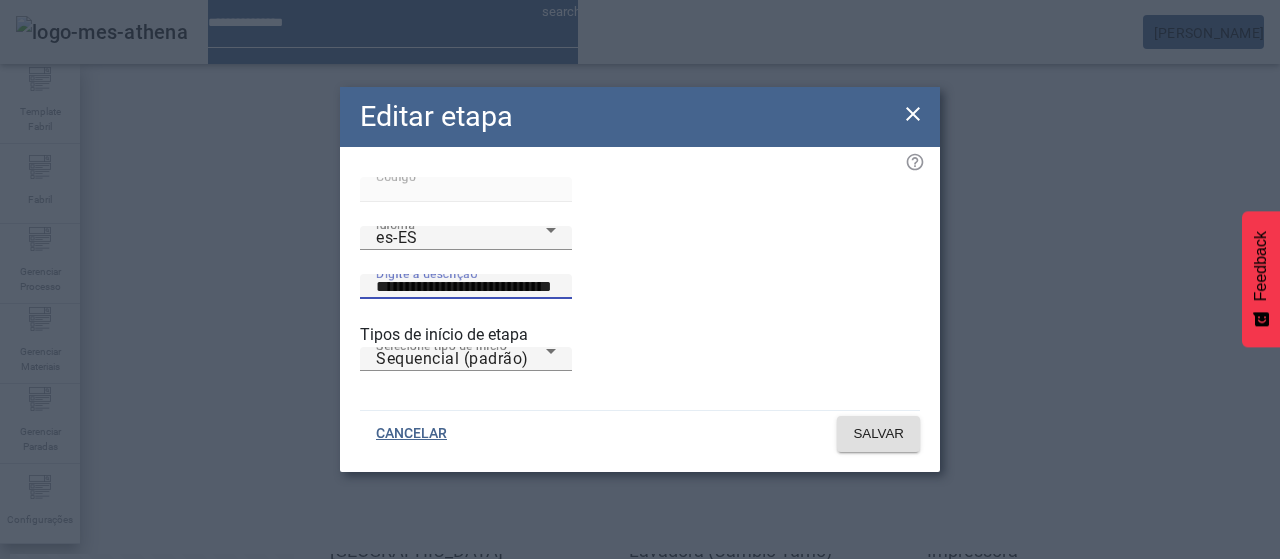 paste on "**********" 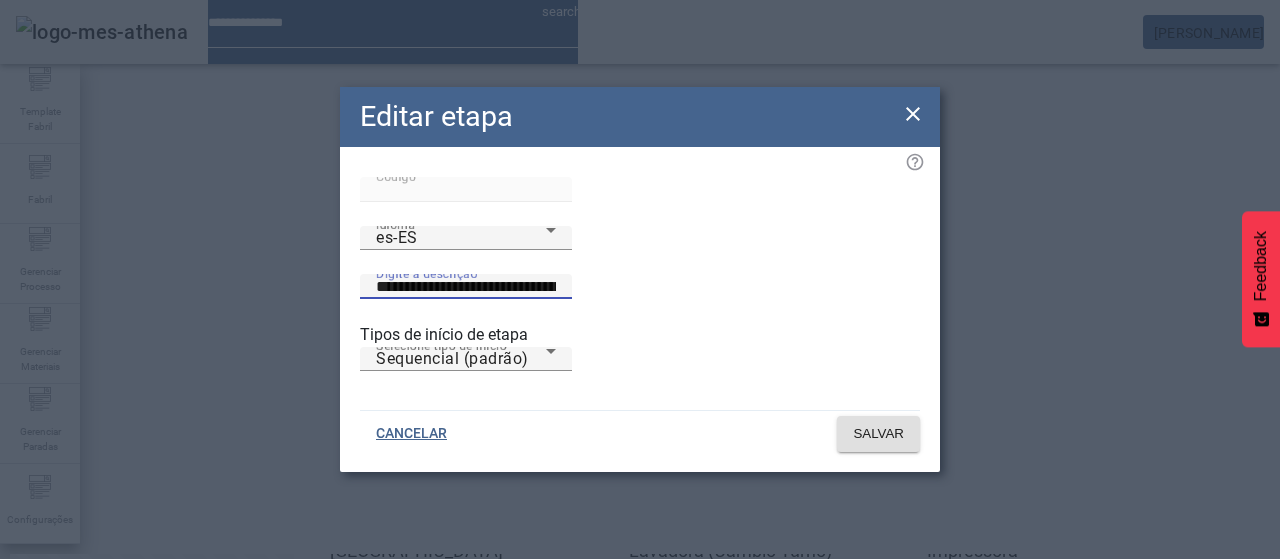 click on "**********" at bounding box center (466, 287) 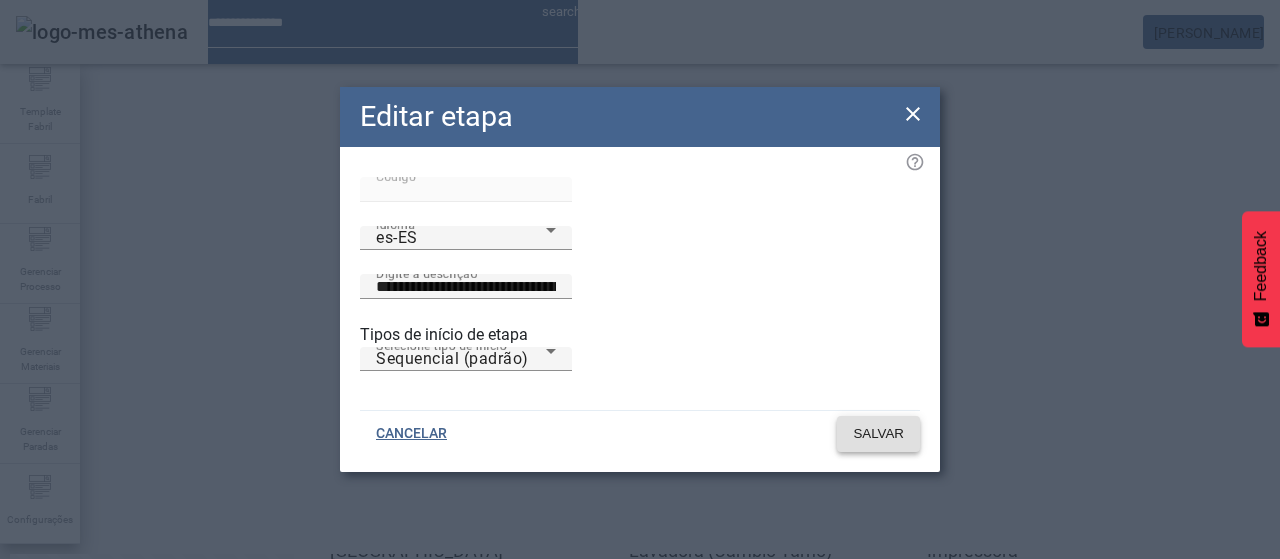 click on "SALVAR" 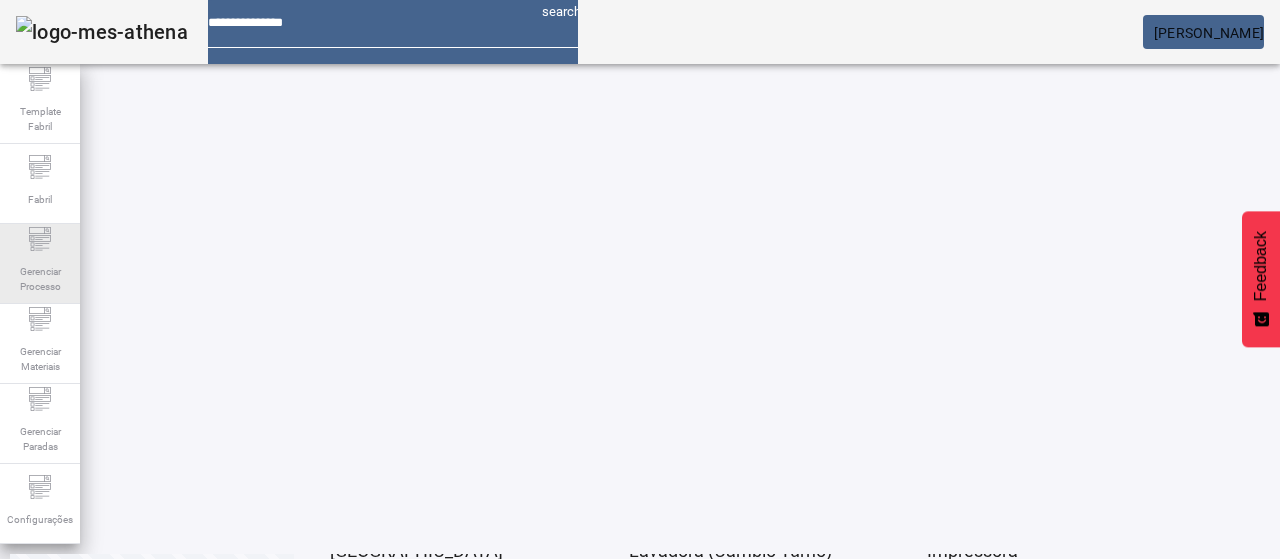 click 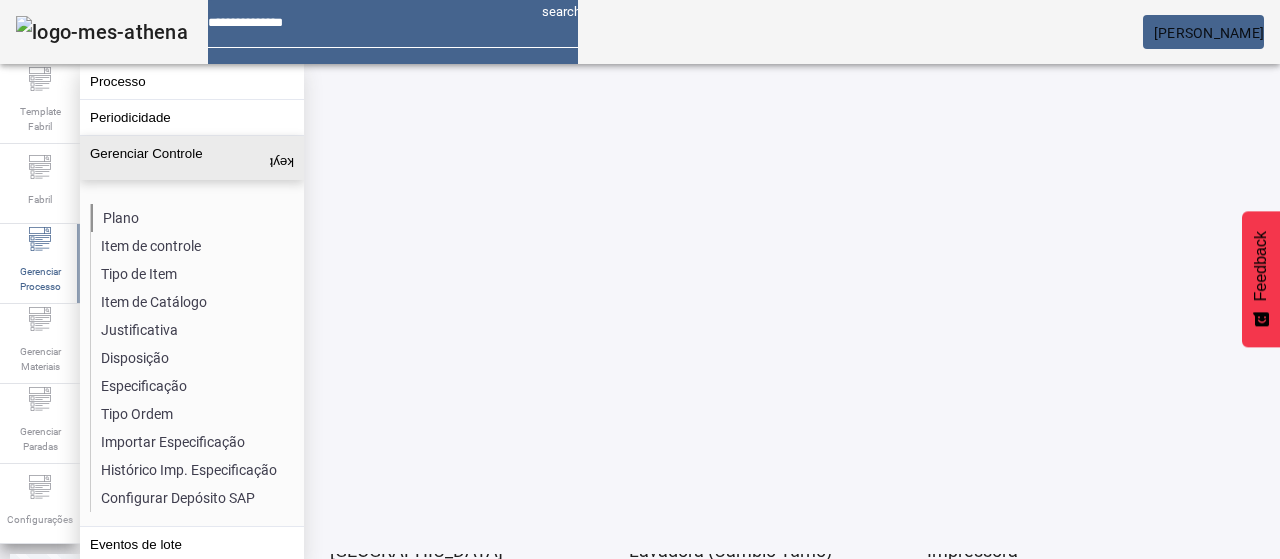 click on "Plano" 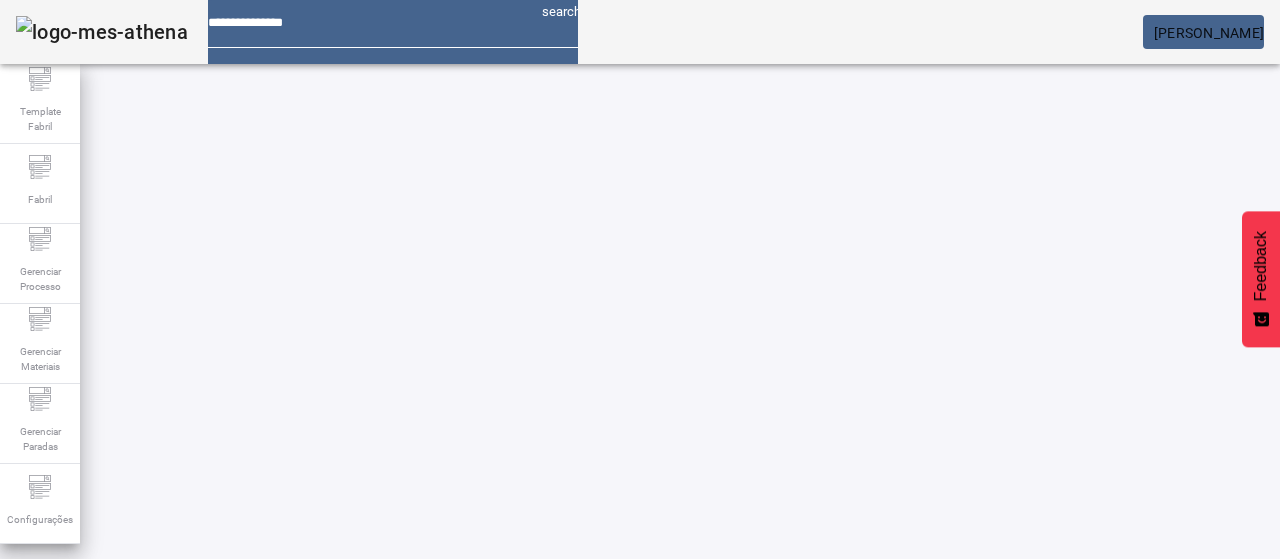 click on "ABRIR FILTROS" 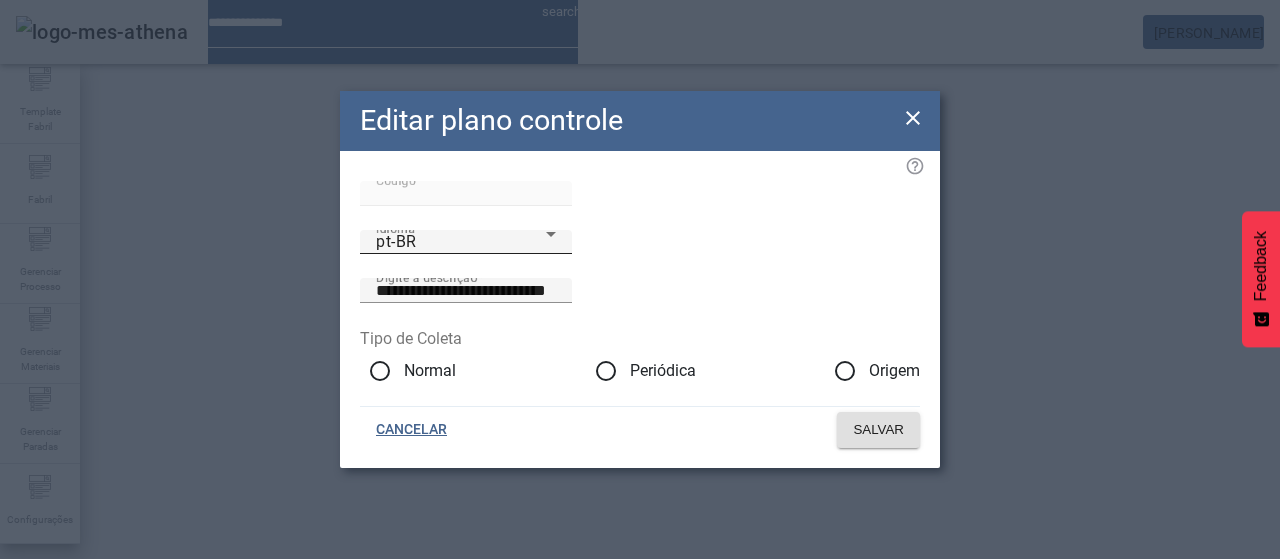 click on "Idioma pt-BR" 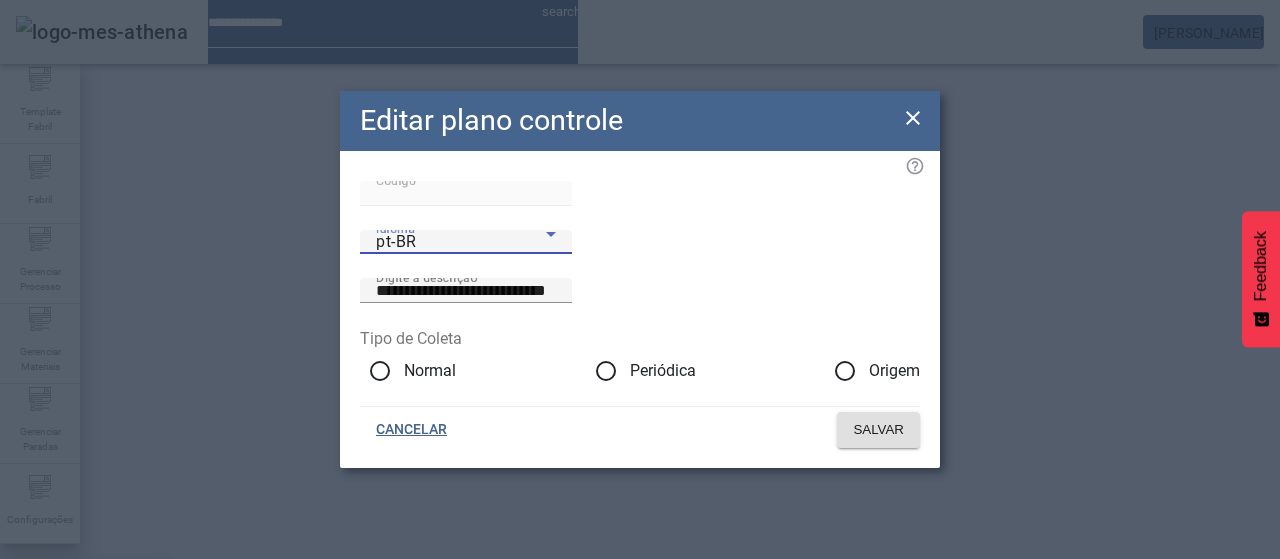 click on "es-ES" at bounding box center (83, 687) 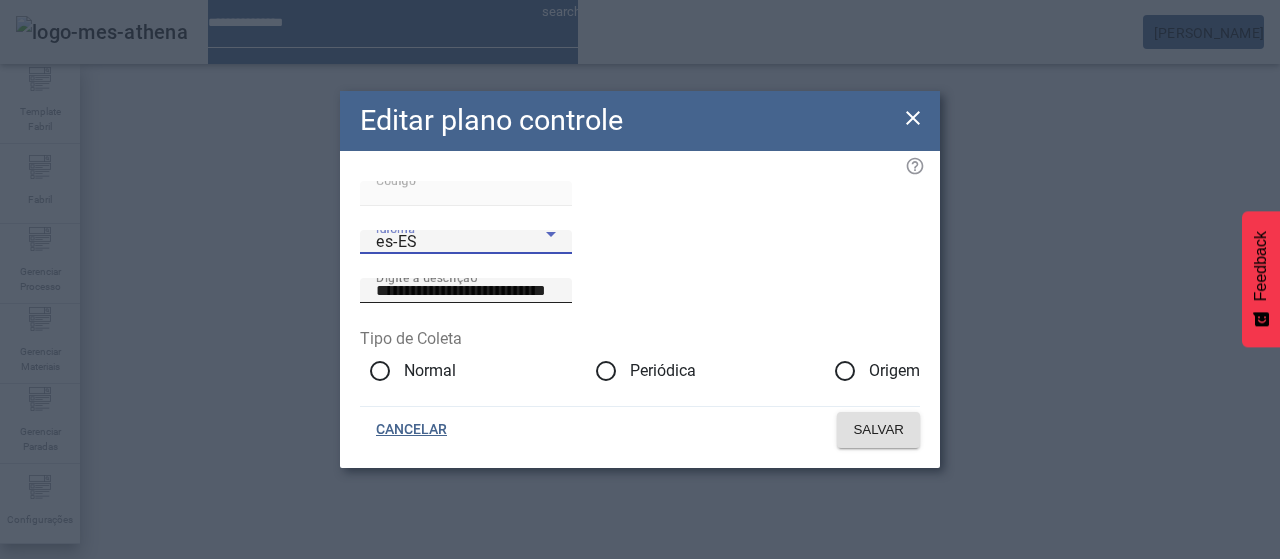 click on "**********" at bounding box center [466, 291] 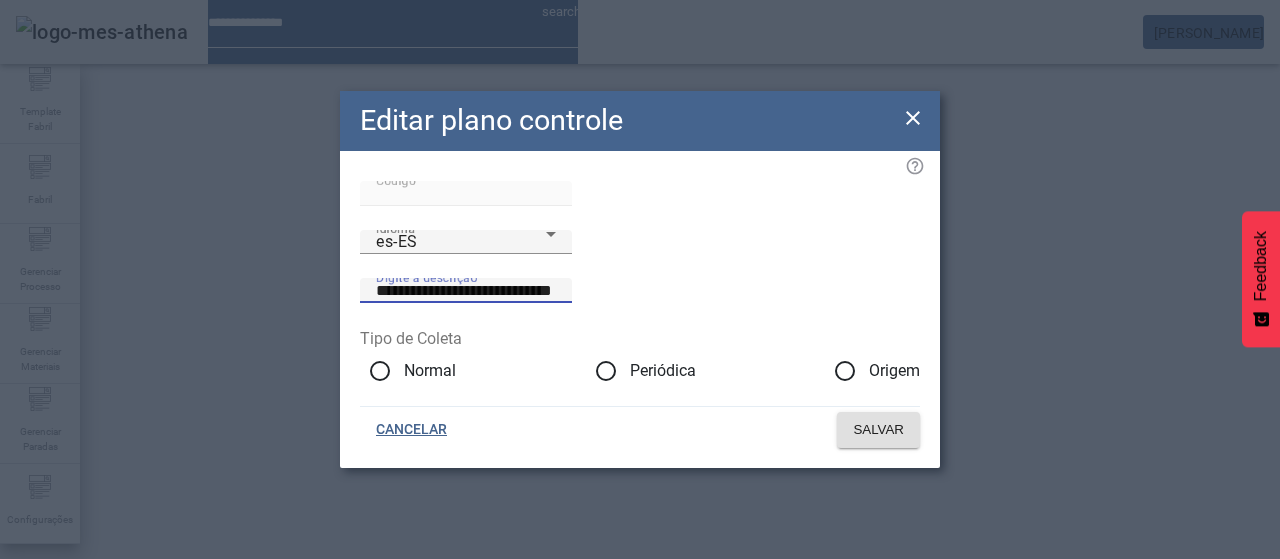 paste on "**********" 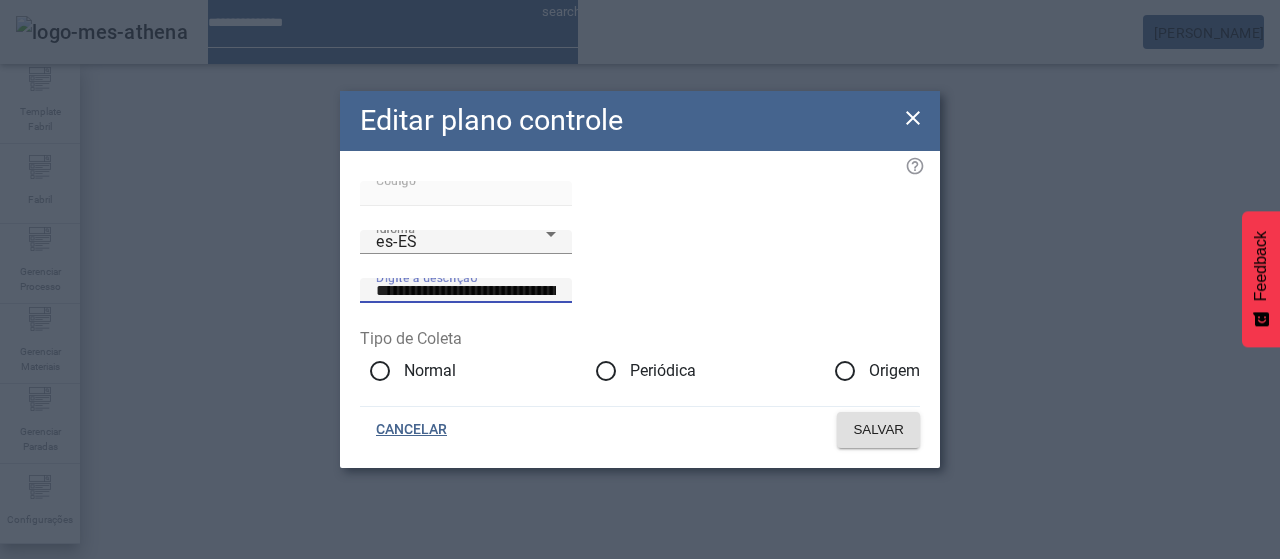 click on "**********" at bounding box center [466, 291] 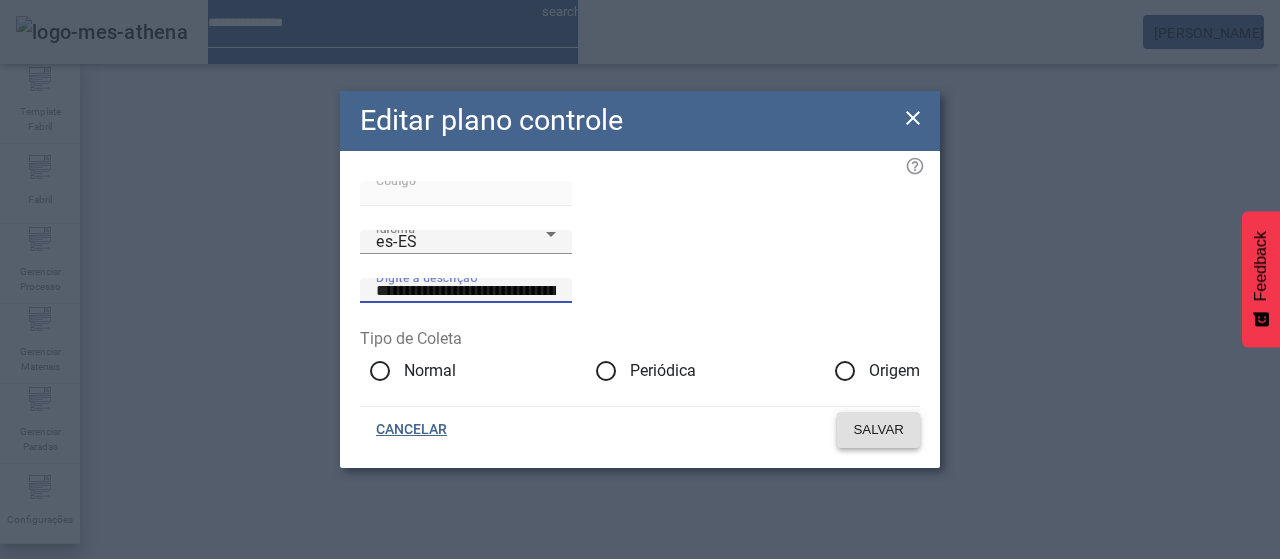 click on "SALVAR" 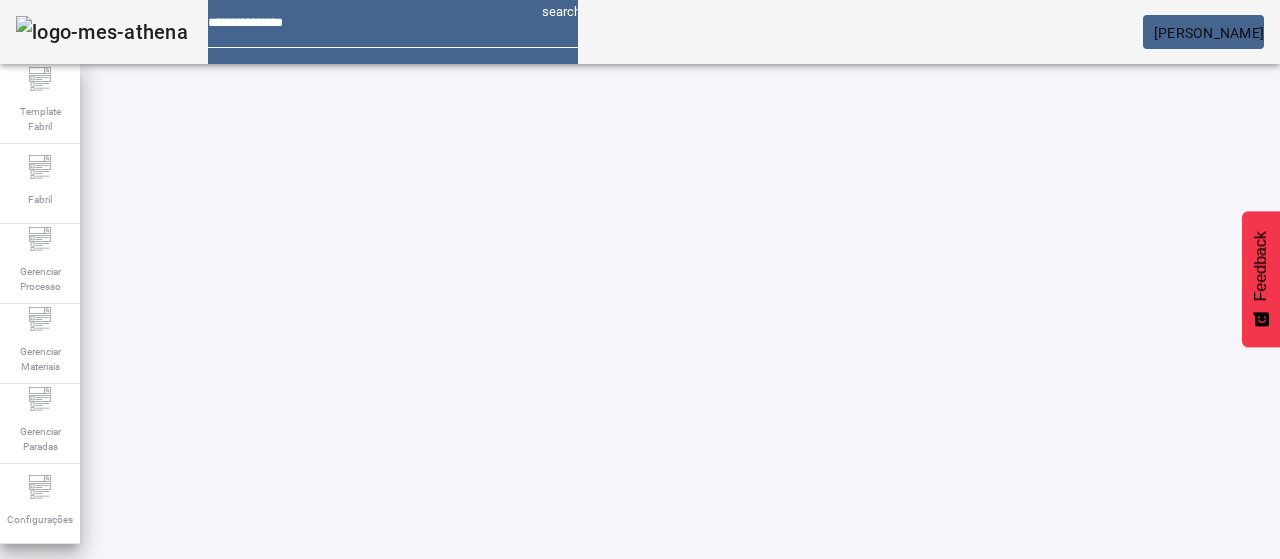 drag, startPoint x: 133, startPoint y: 185, endPoint x: 156, endPoint y: 189, distance: 23.345236 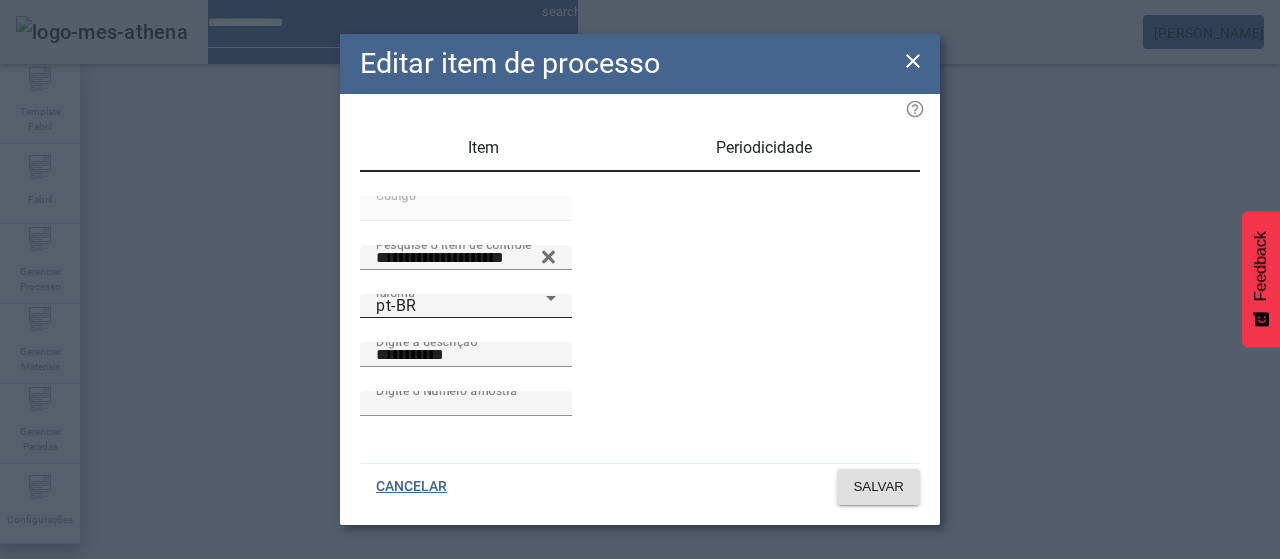 click on "pt-BR" at bounding box center [461, 306] 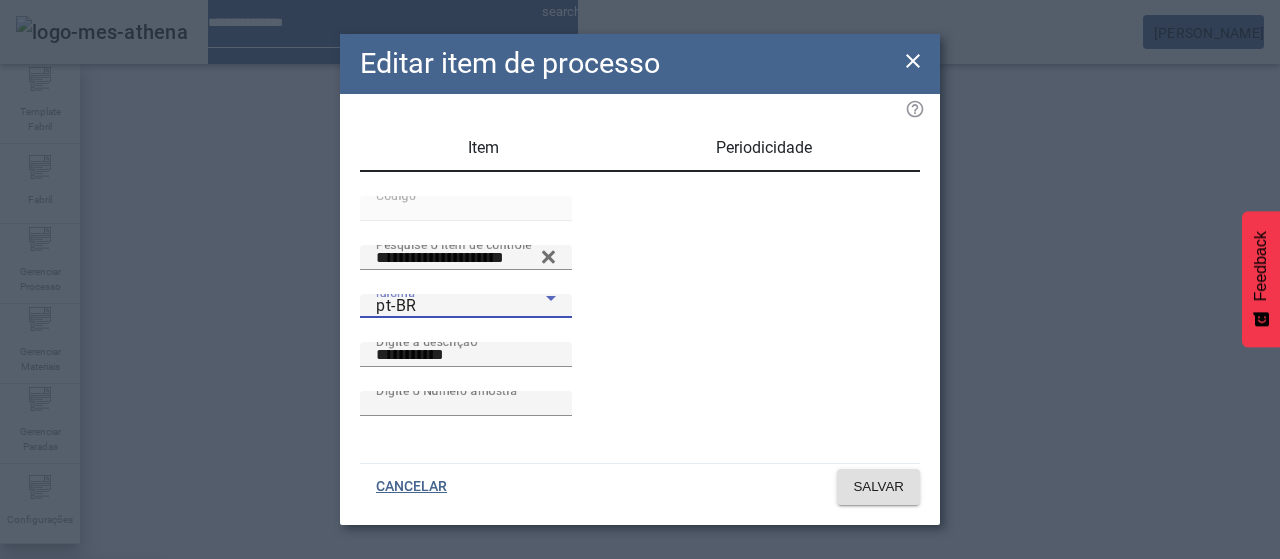 drag, startPoint x: 454, startPoint y: 320, endPoint x: 536, endPoint y: 337, distance: 83.74366 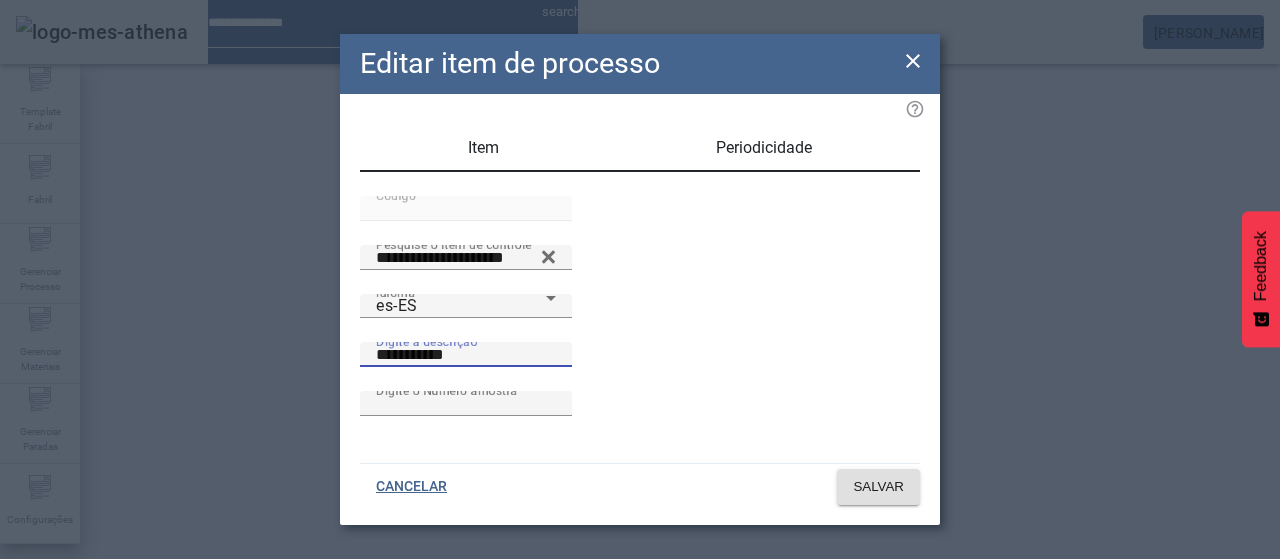 click on "**********" at bounding box center (466, 355) 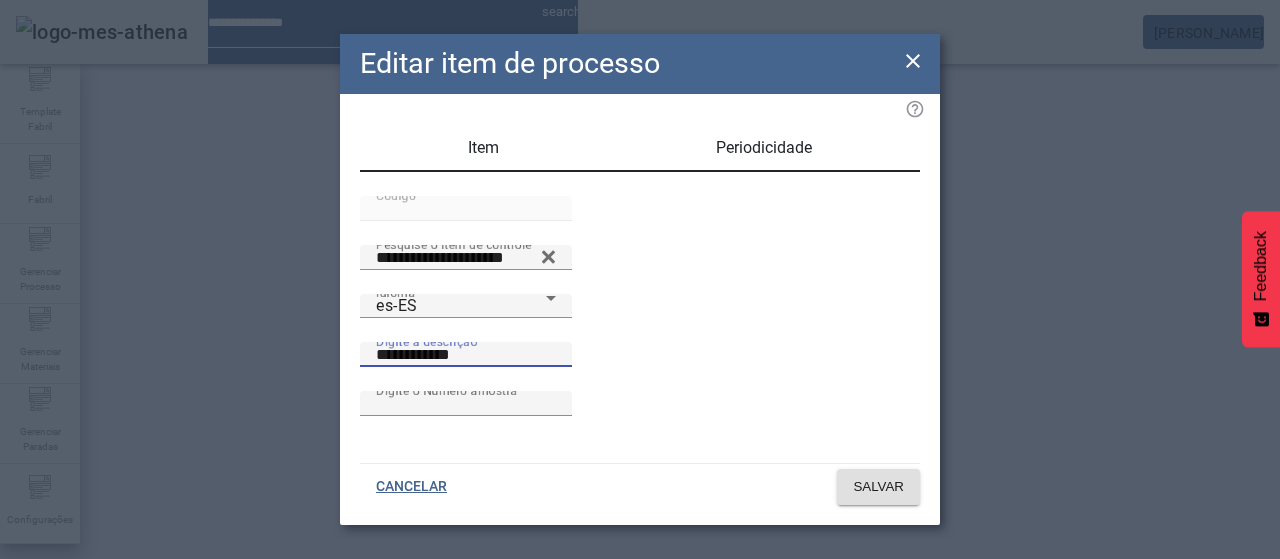 paste on "**********" 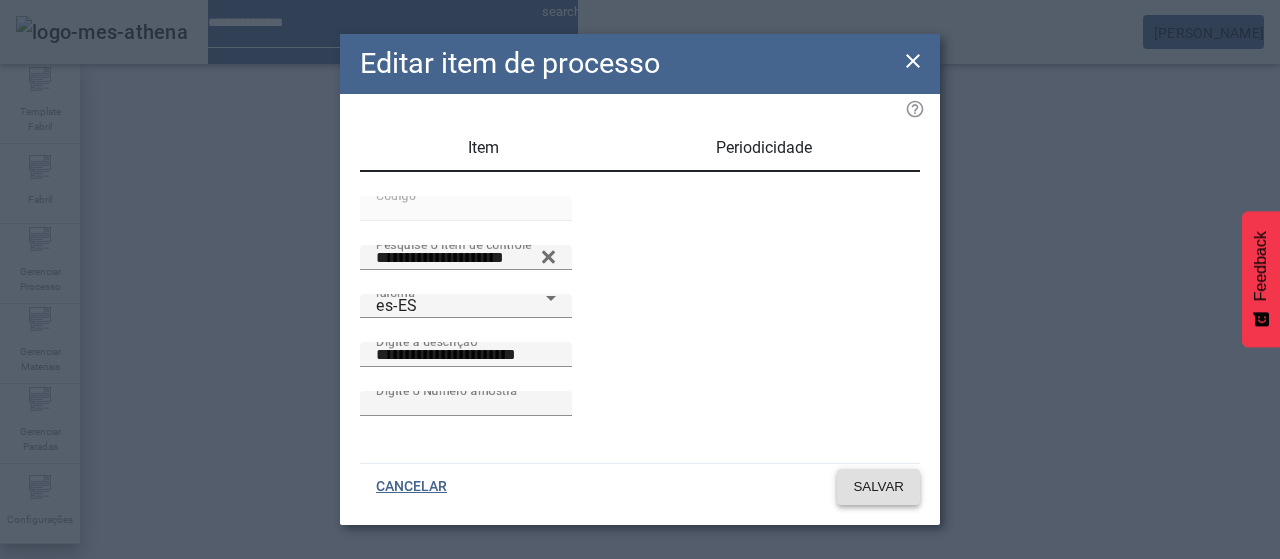 click on "SALVAR" 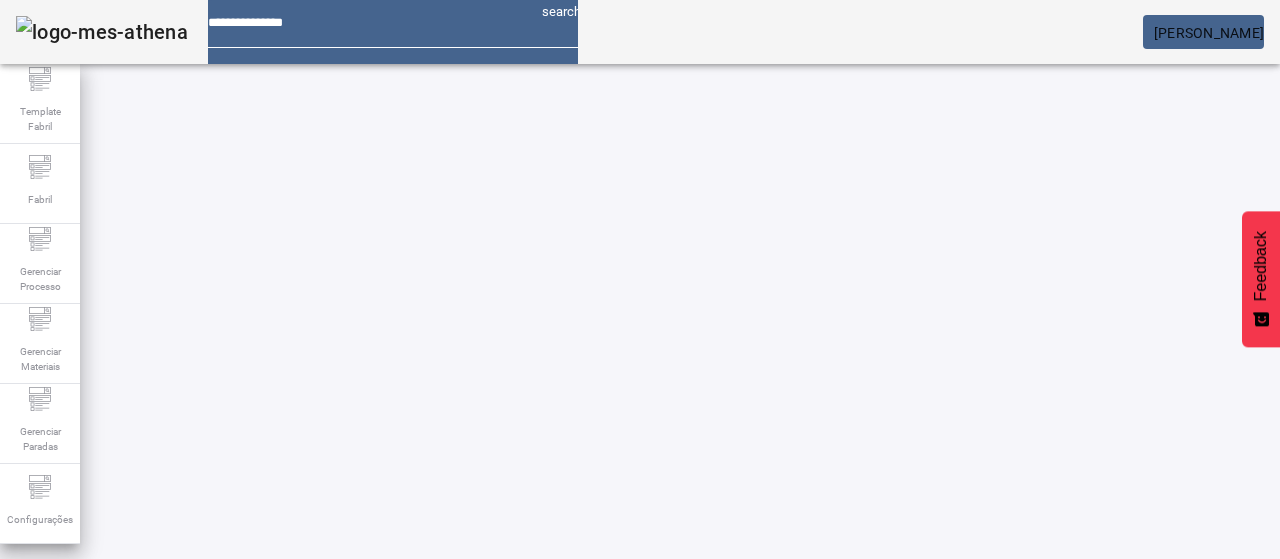click on "EDITAR" at bounding box center (353, 779) 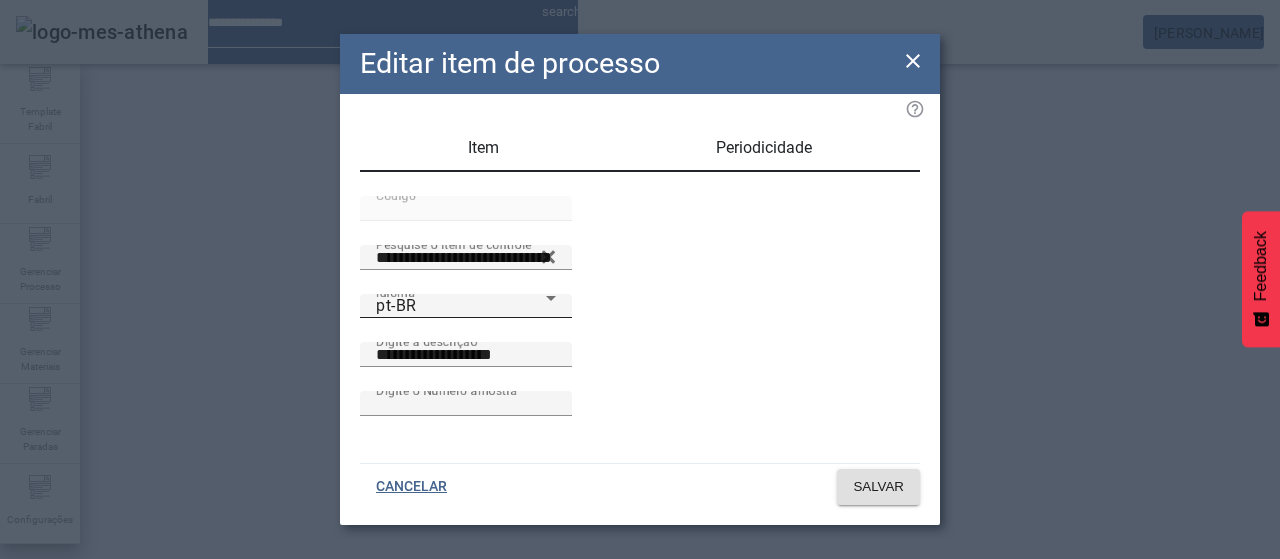 click on "Idioma pt-BR" at bounding box center (466, 306) 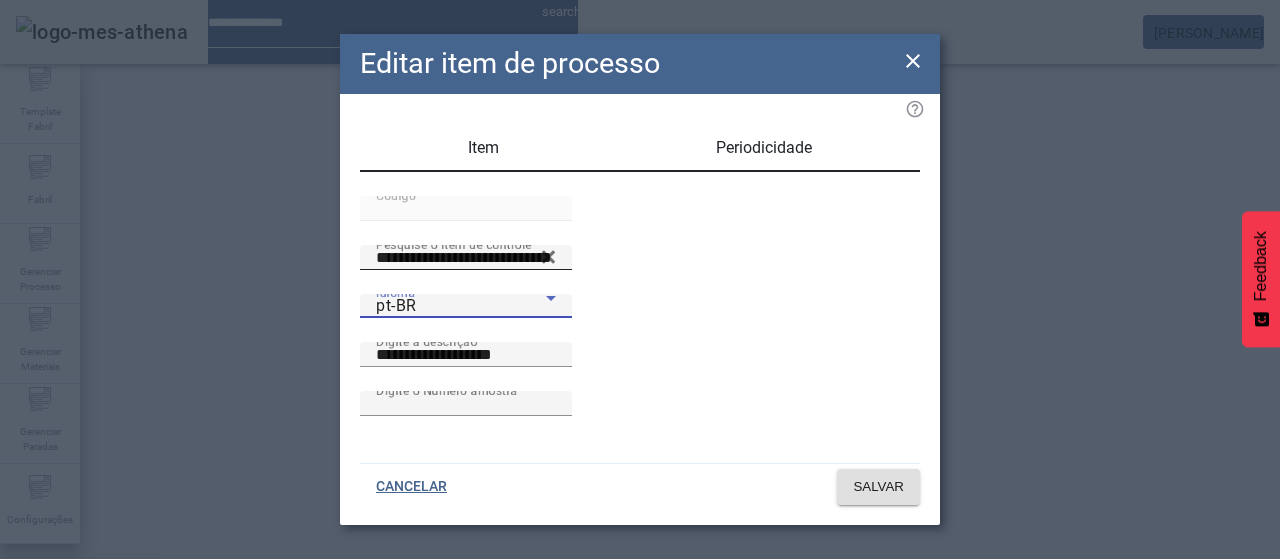 click on "es-ES" at bounding box center [81, 687] 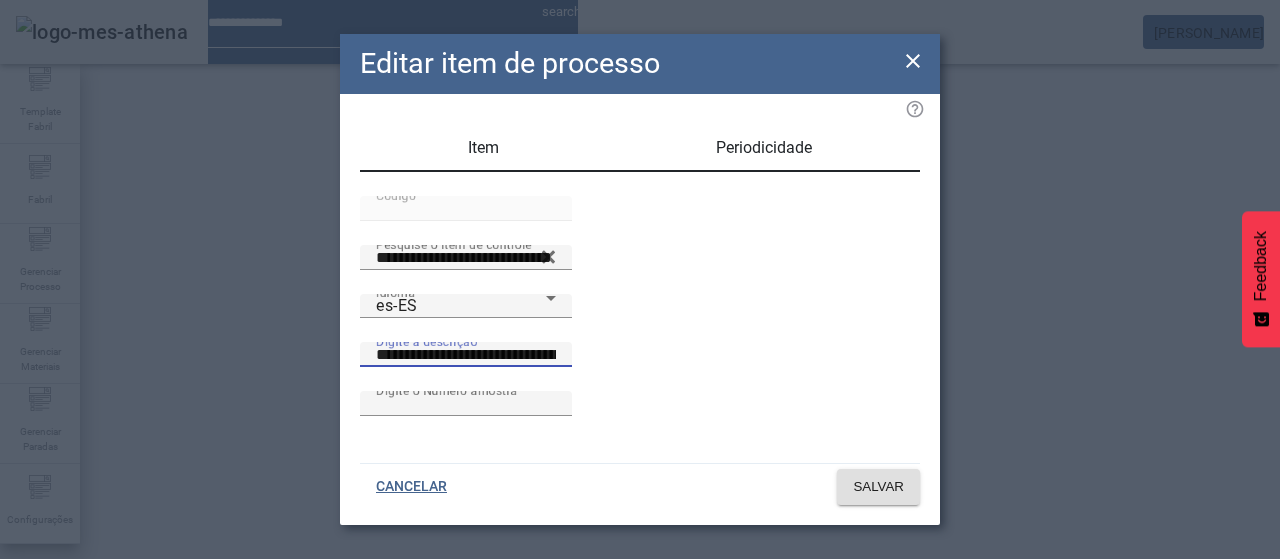click on "**********" at bounding box center [466, 355] 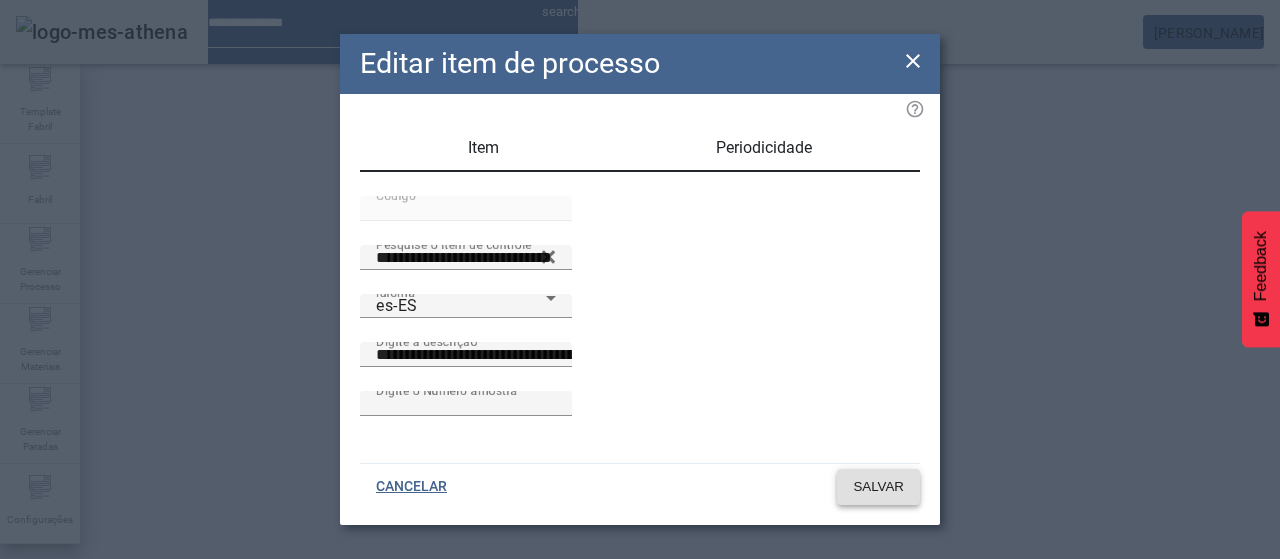 scroll, scrollTop: 0, scrollLeft: 0, axis: both 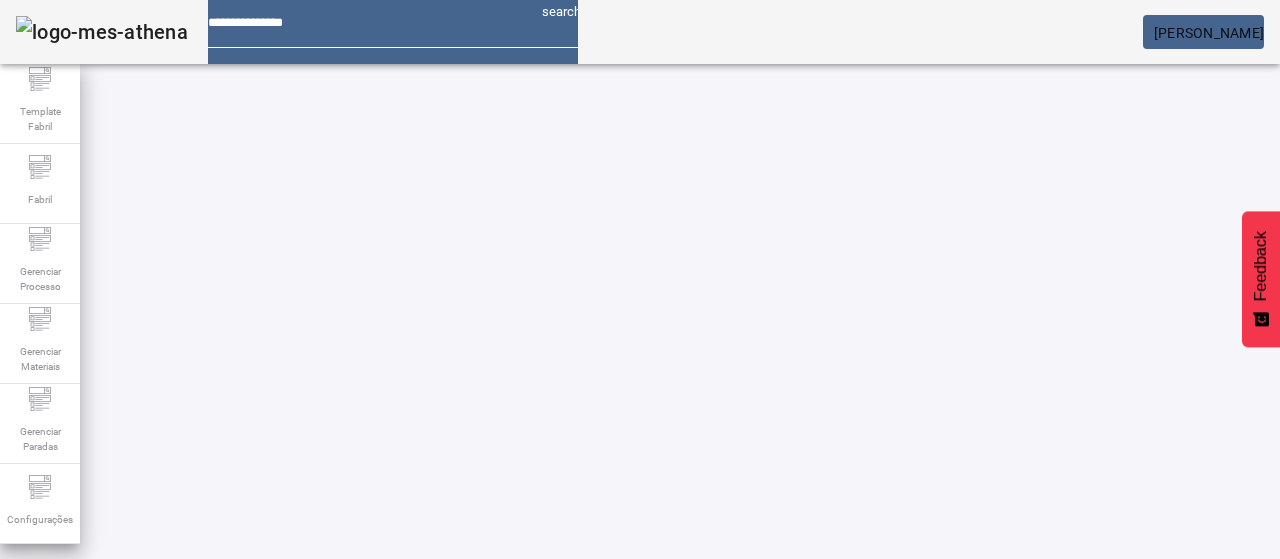 click on "EDITAR" at bounding box center [950, 779] 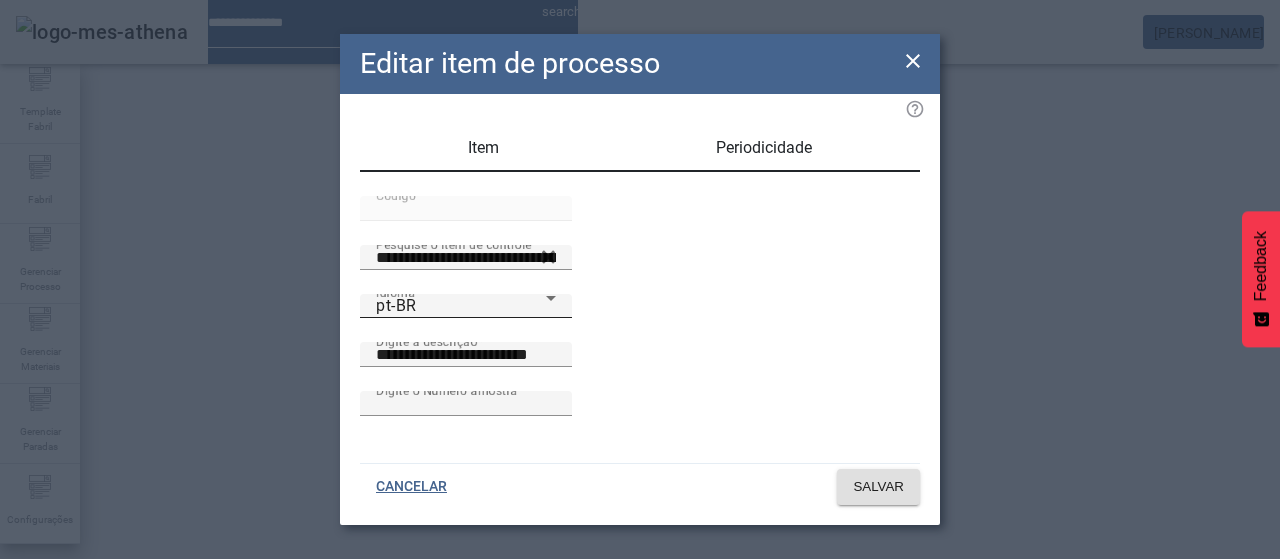 click on "pt-BR" at bounding box center [461, 306] 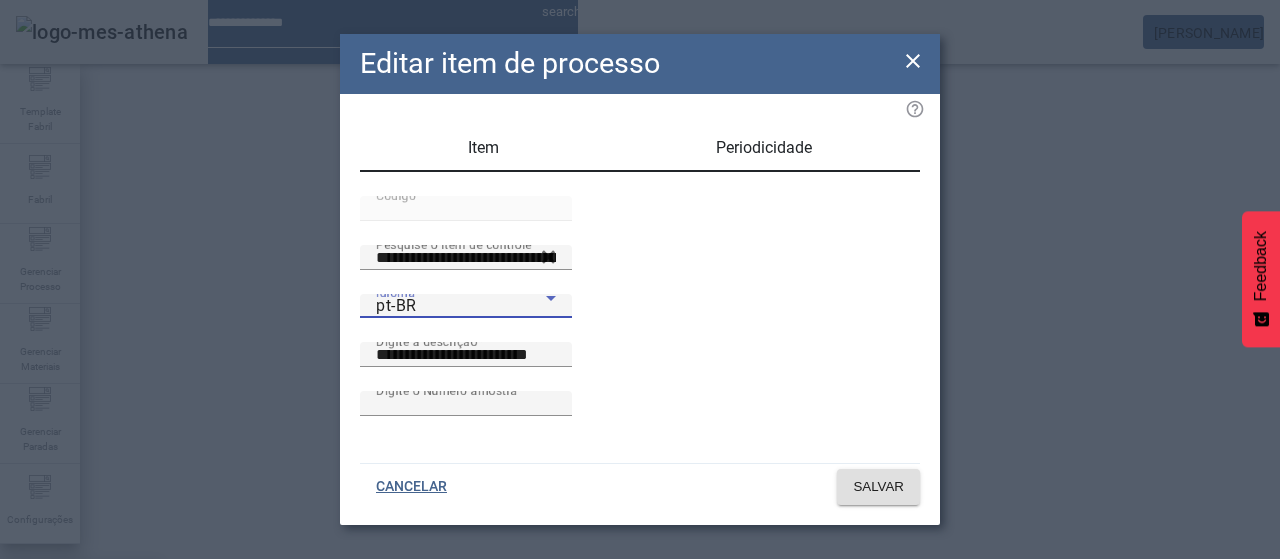 drag, startPoint x: 492, startPoint y: 325, endPoint x: 546, endPoint y: 338, distance: 55.542778 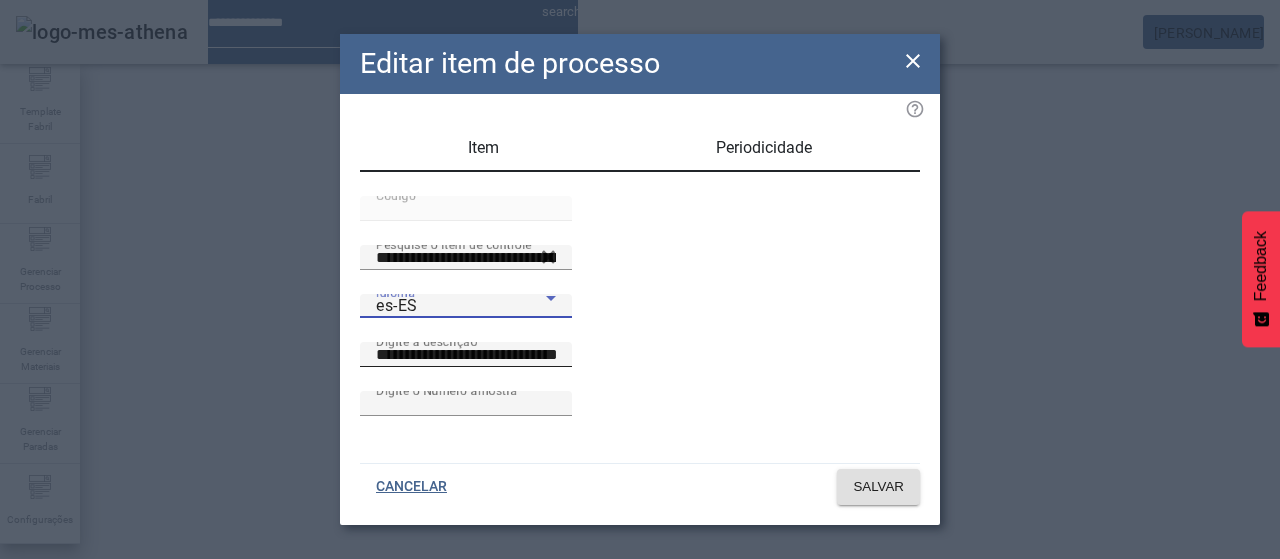 click on "**********" at bounding box center (466, 355) 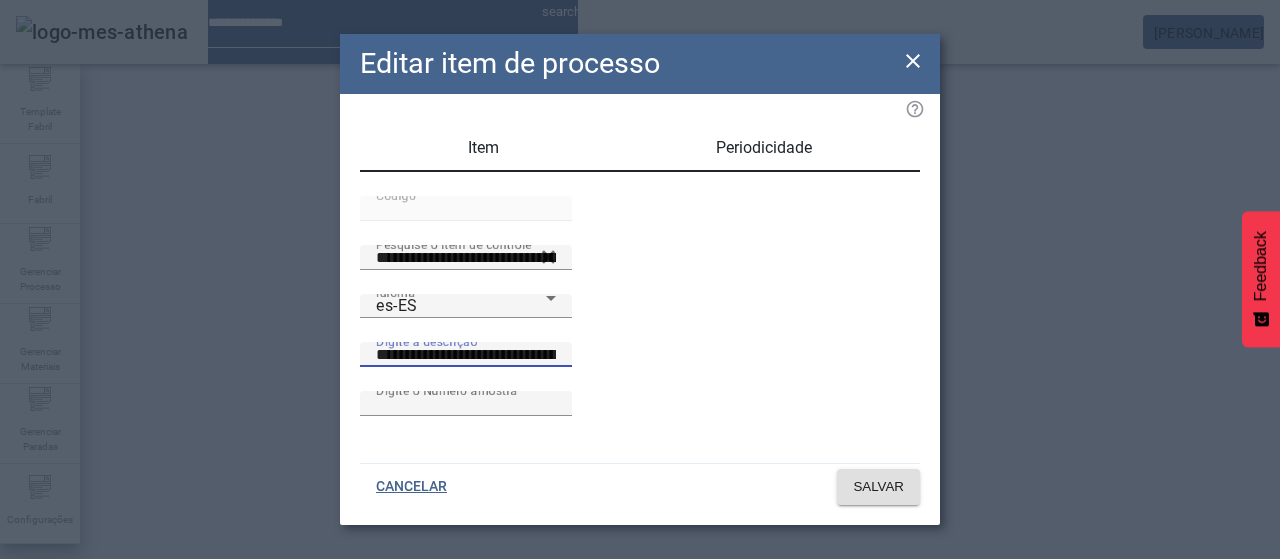 paste on "**********" 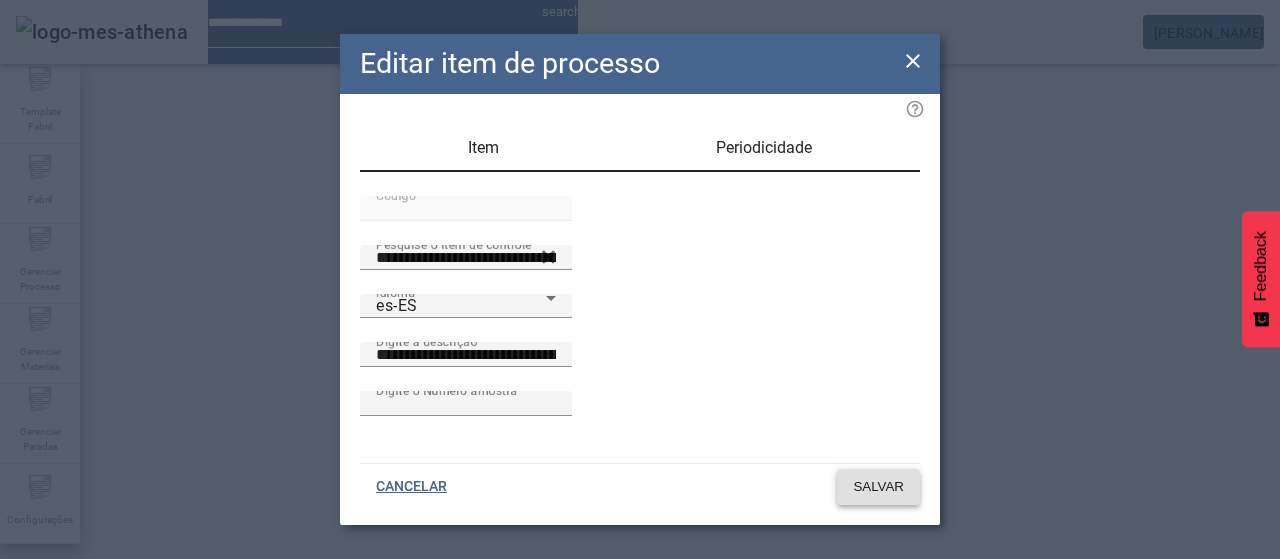 click on "SALVAR" 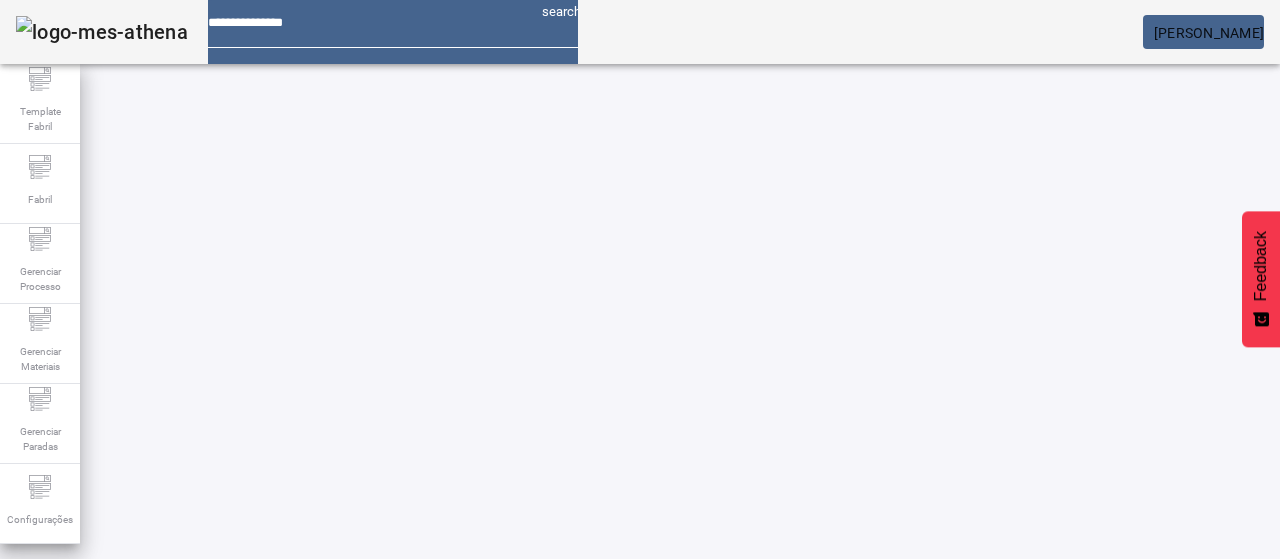 click on "EDITAR" at bounding box center [353, 779] 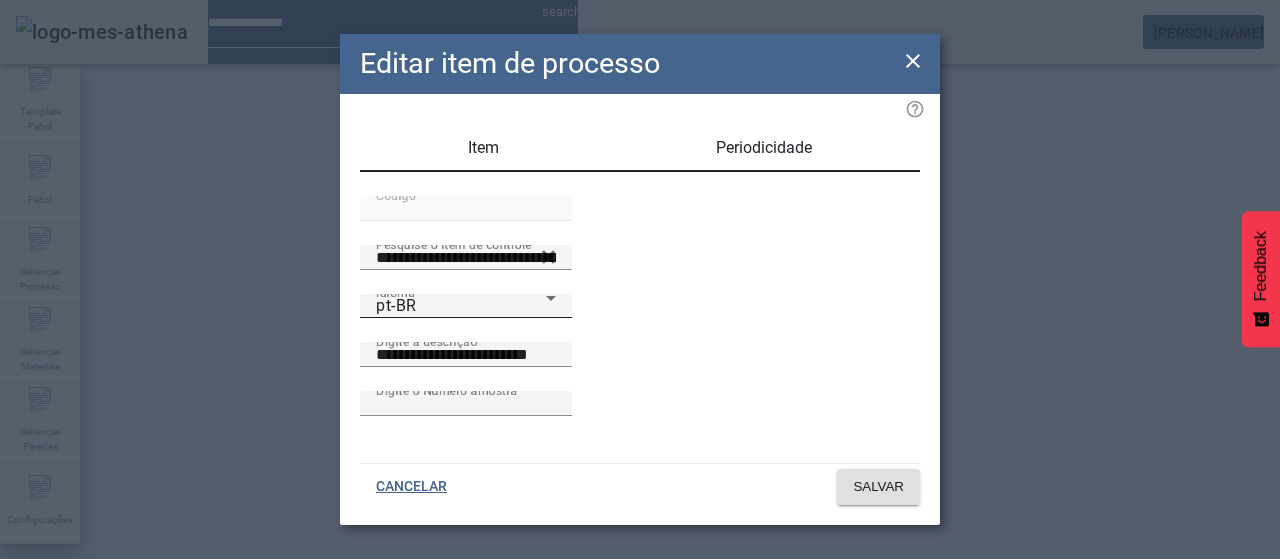 click on "pt-BR" at bounding box center (461, 306) 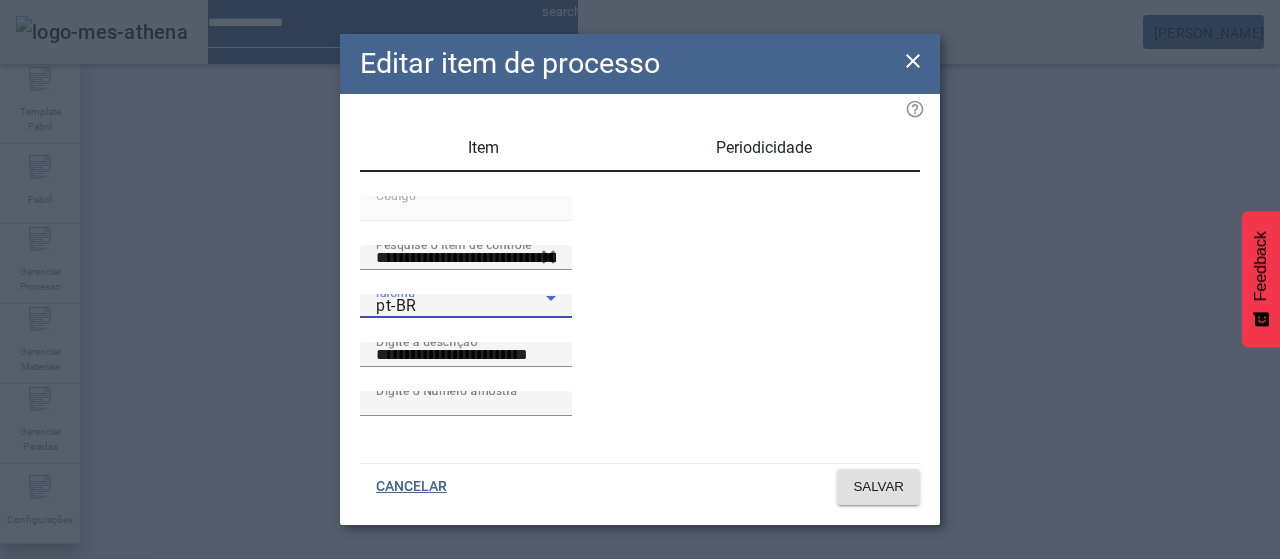 click on "es-ES" at bounding box center (81, 687) 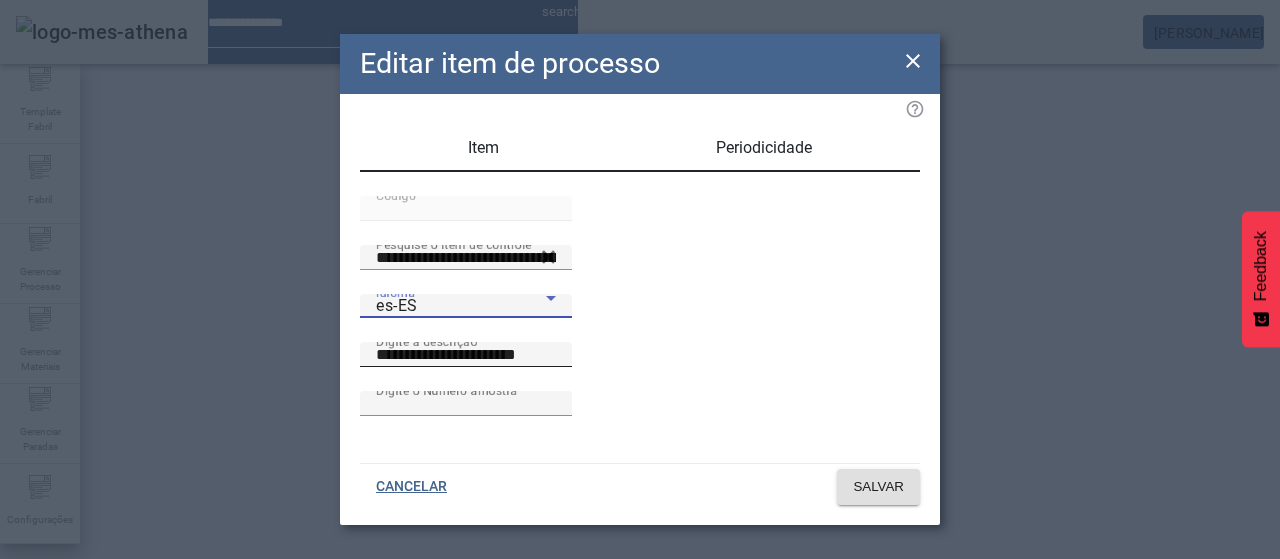 click on "**********" at bounding box center [466, 355] 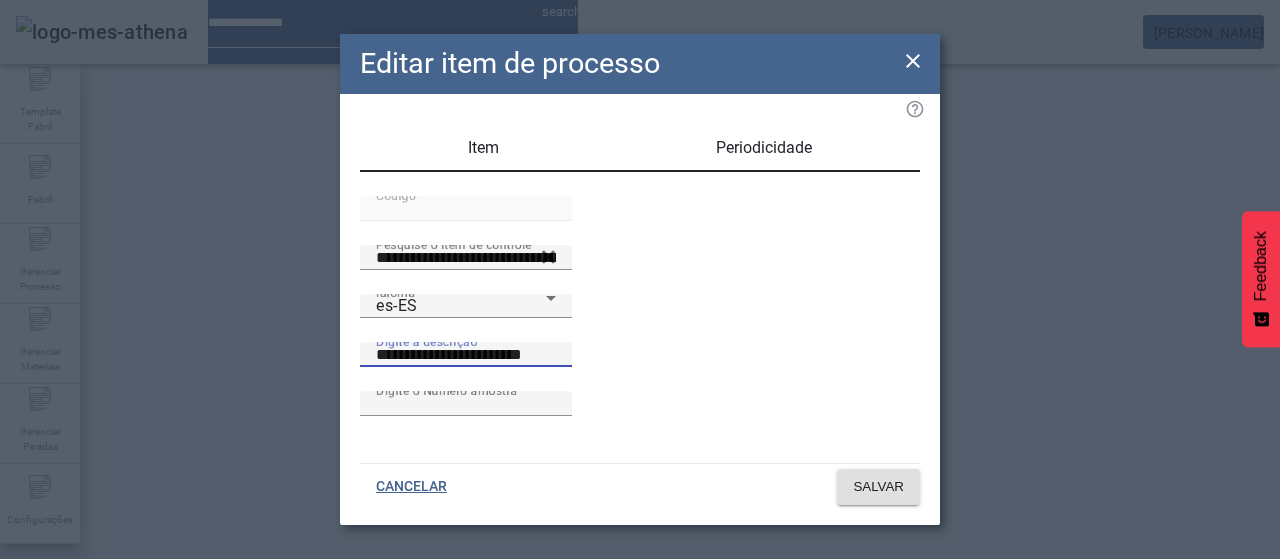 paste on "**********" 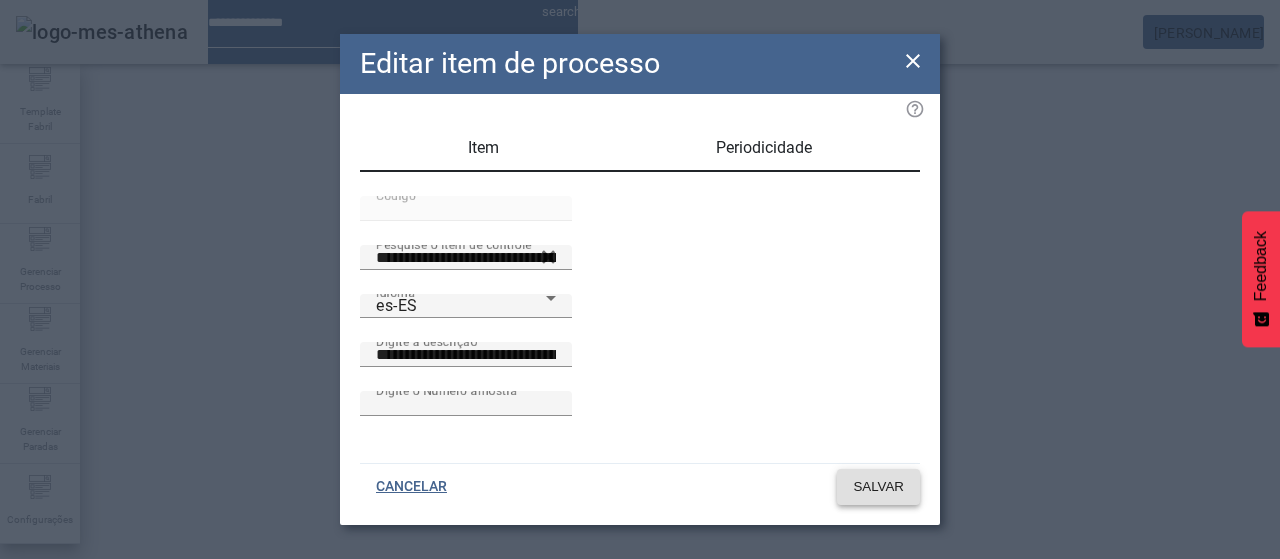 click on "SALVAR" 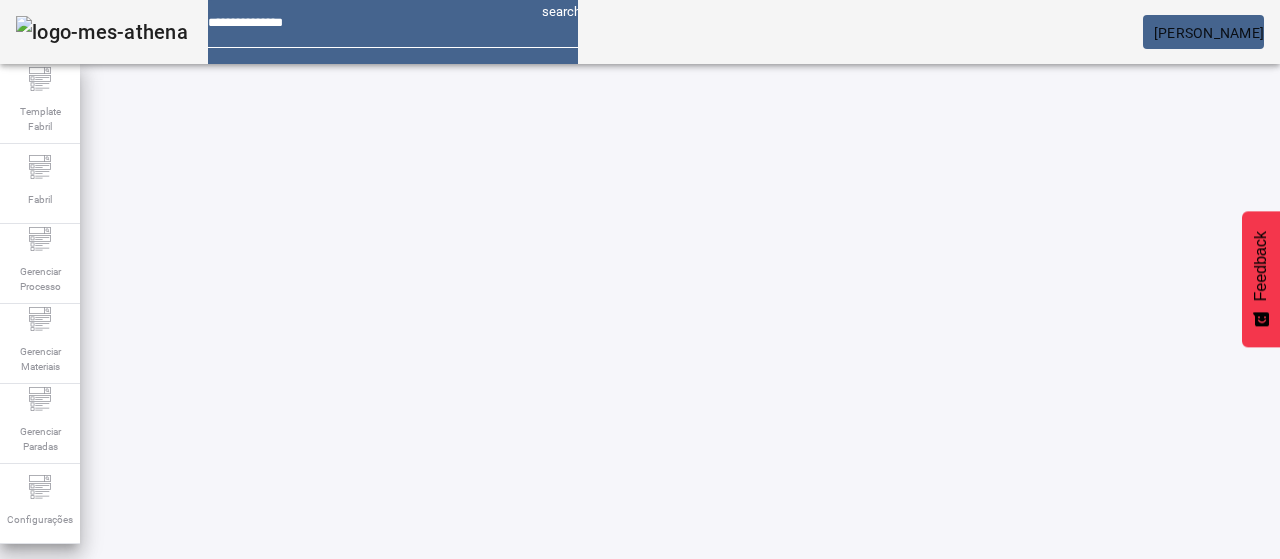 click at bounding box center (353, 779) 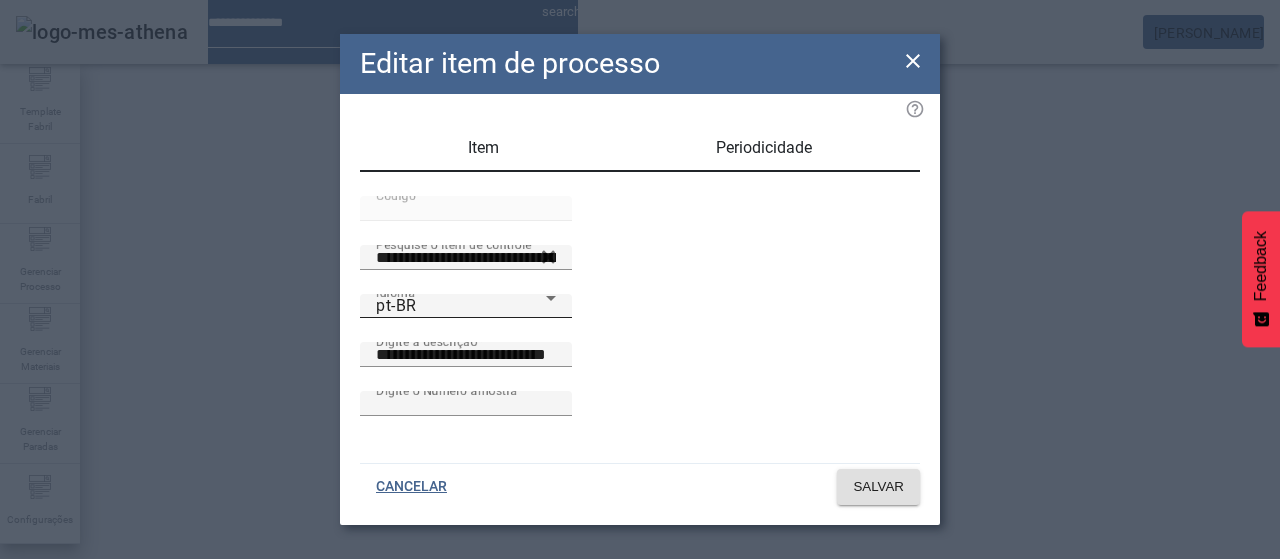 click on "Idioma pt-BR" at bounding box center (466, 306) 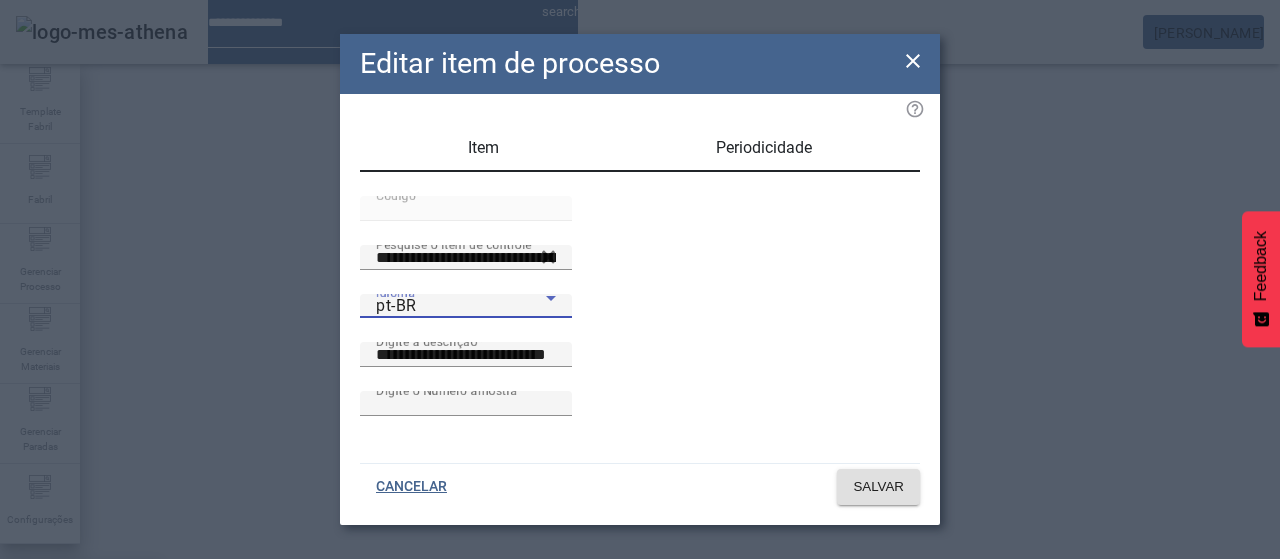 click on "es-ES" at bounding box center [81, 687] 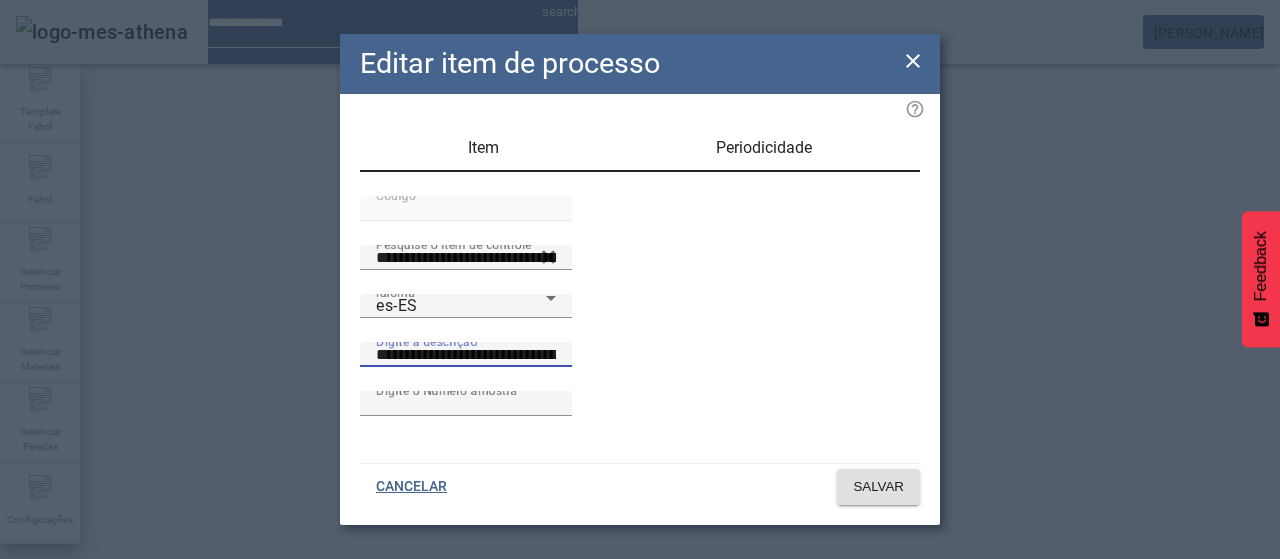 click on "**********" at bounding box center (466, 355) 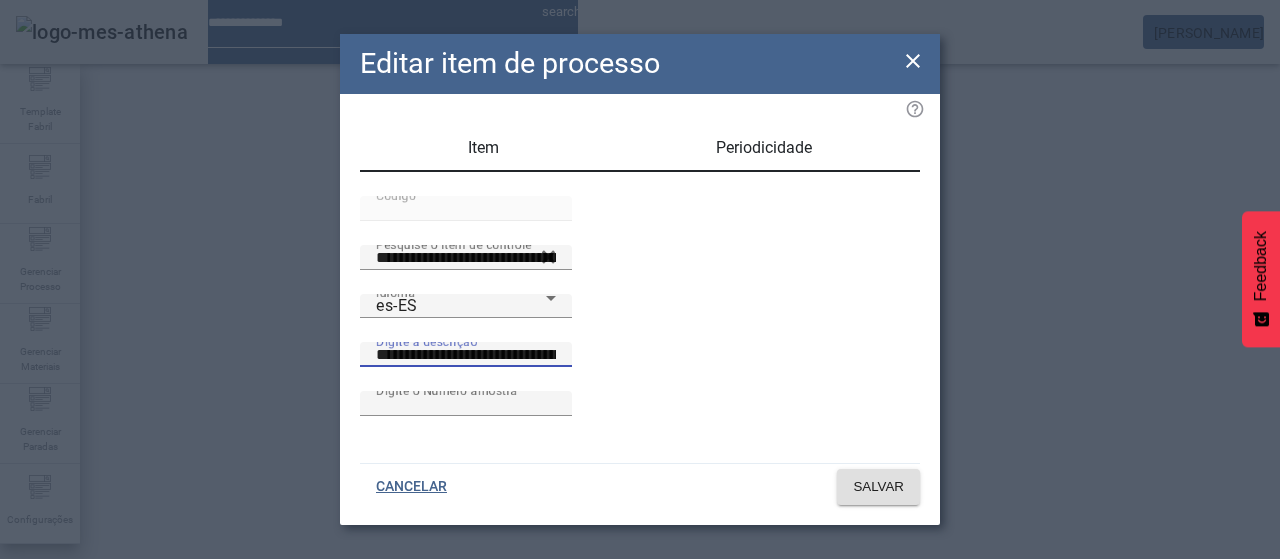 paste on "**********" 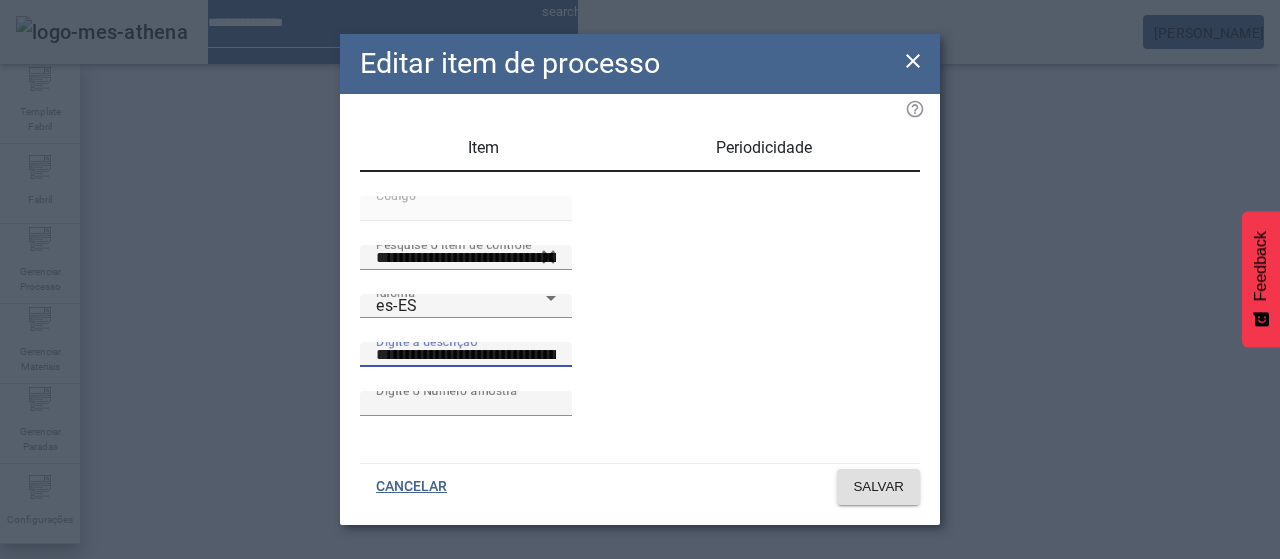 click on "**********" at bounding box center [466, 355] 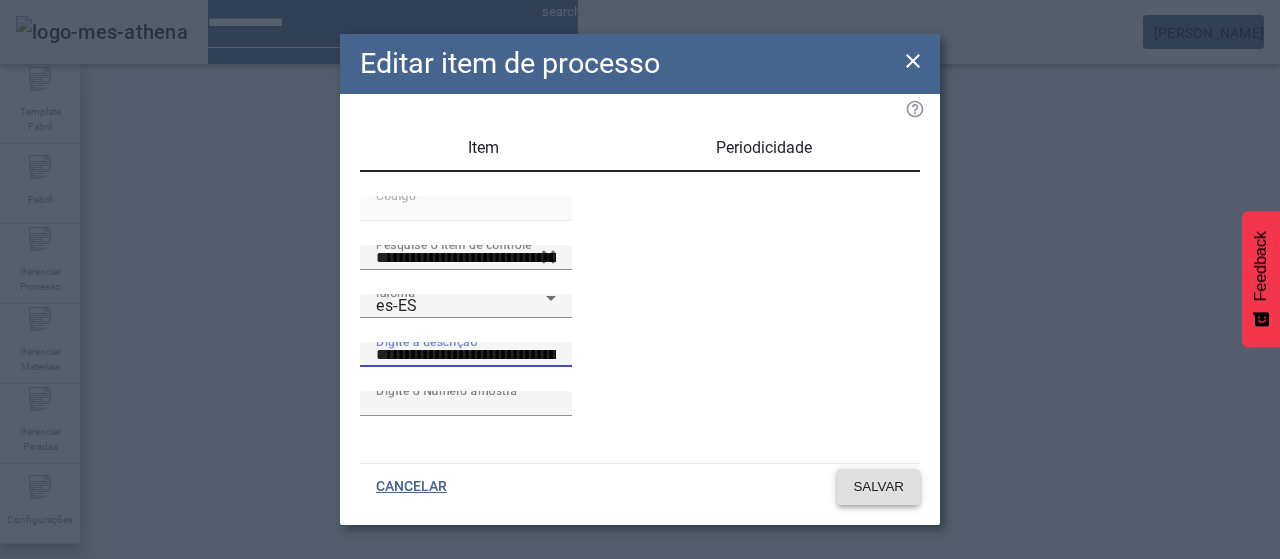 click on "SALVAR" 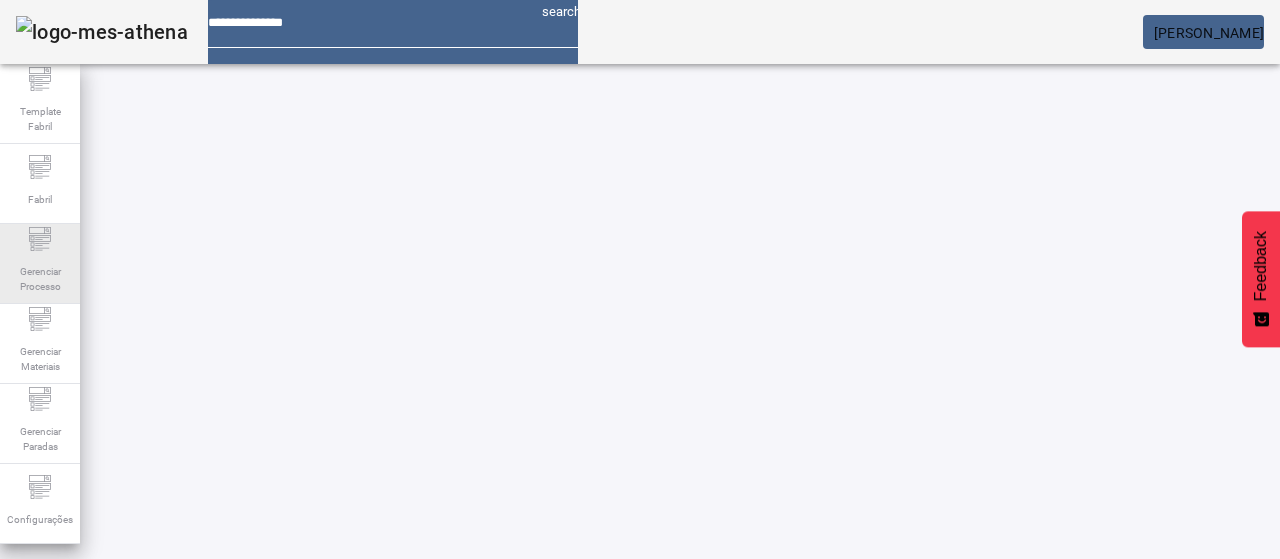 drag, startPoint x: 31, startPoint y: 256, endPoint x: 26, endPoint y: 245, distance: 12.083046 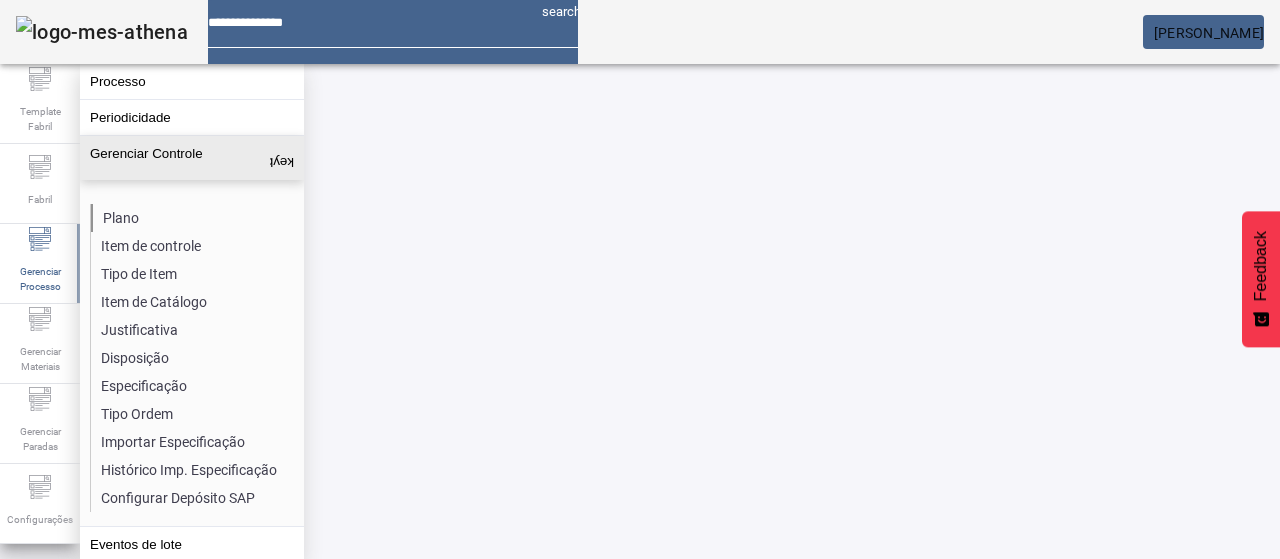 click on "Plano" 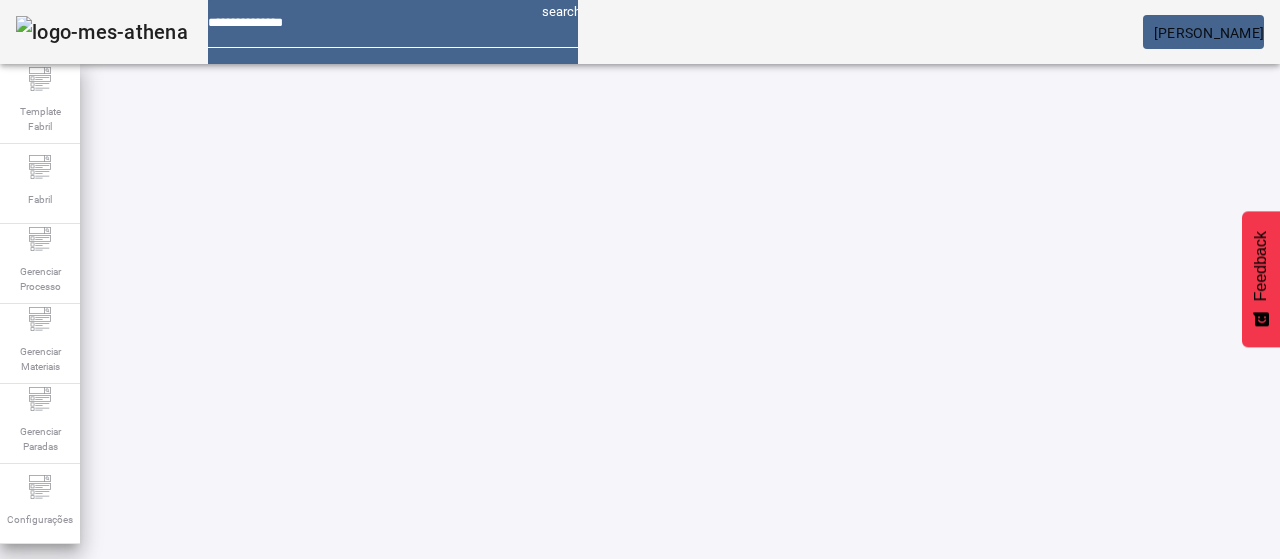drag, startPoint x: 1150, startPoint y: 128, endPoint x: 1067, endPoint y: 151, distance: 86.127815 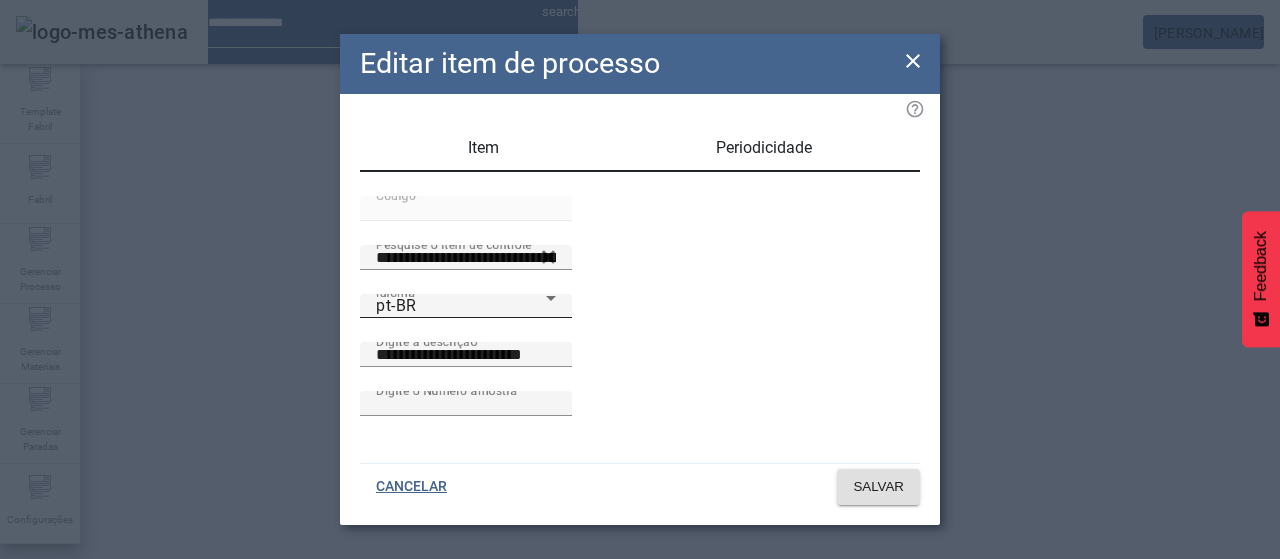 click on "pt-BR" at bounding box center (461, 306) 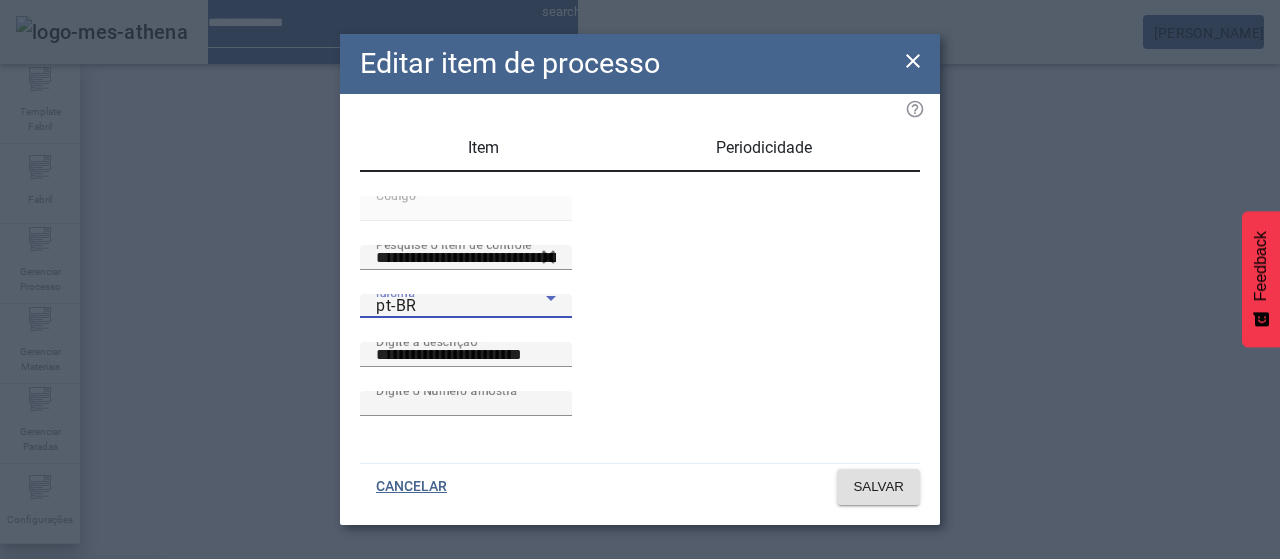 click on "es-ES" at bounding box center (81, 687) 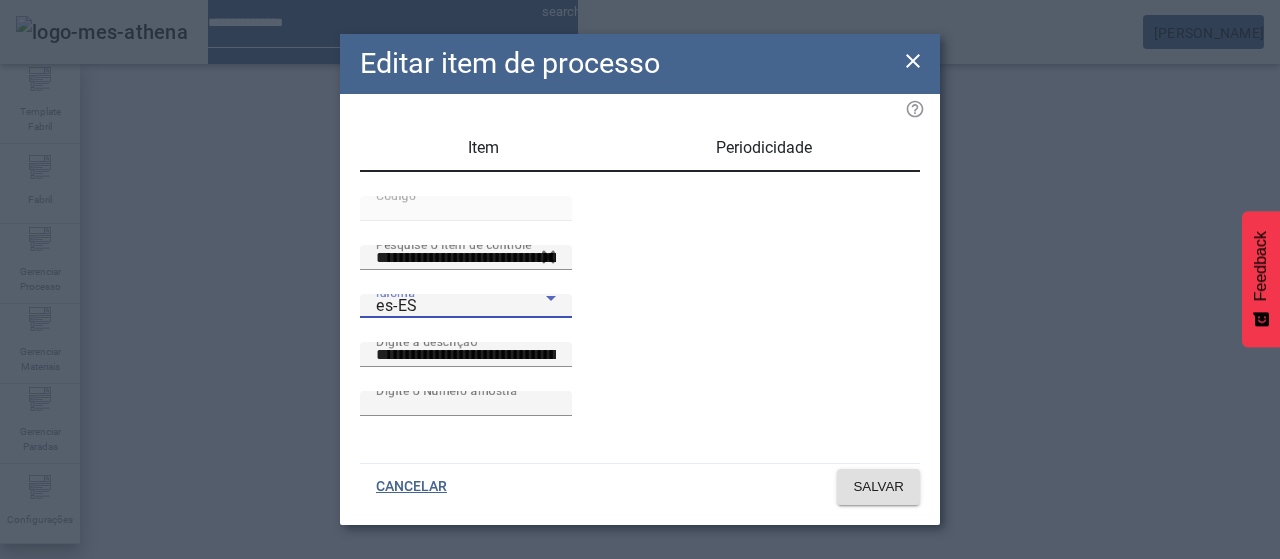 click 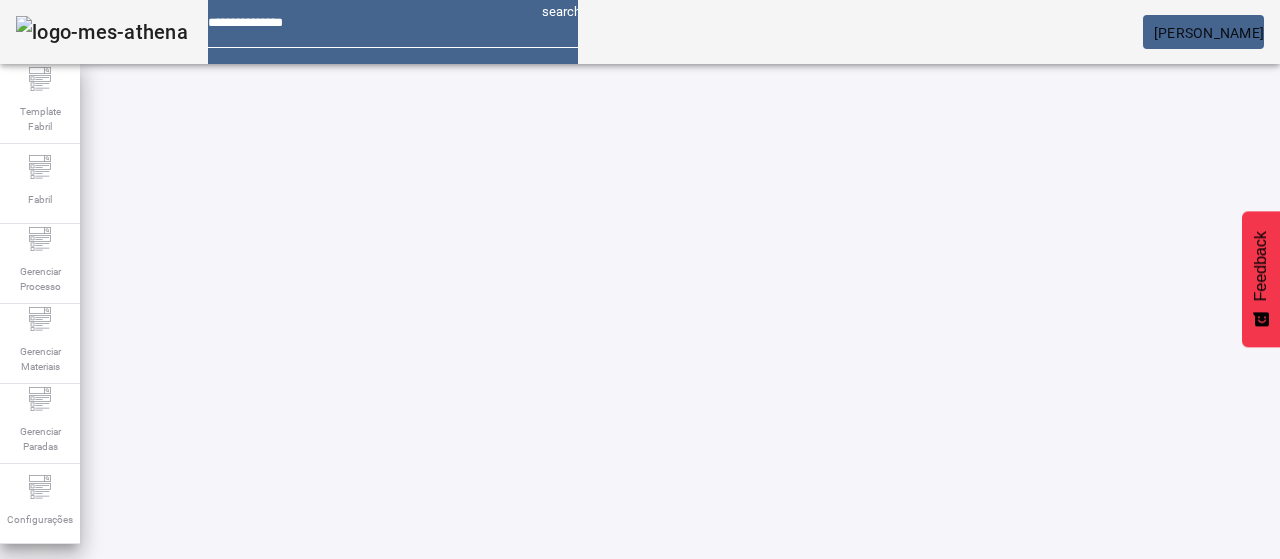 click on "EDITAR" at bounding box center (54, 929) 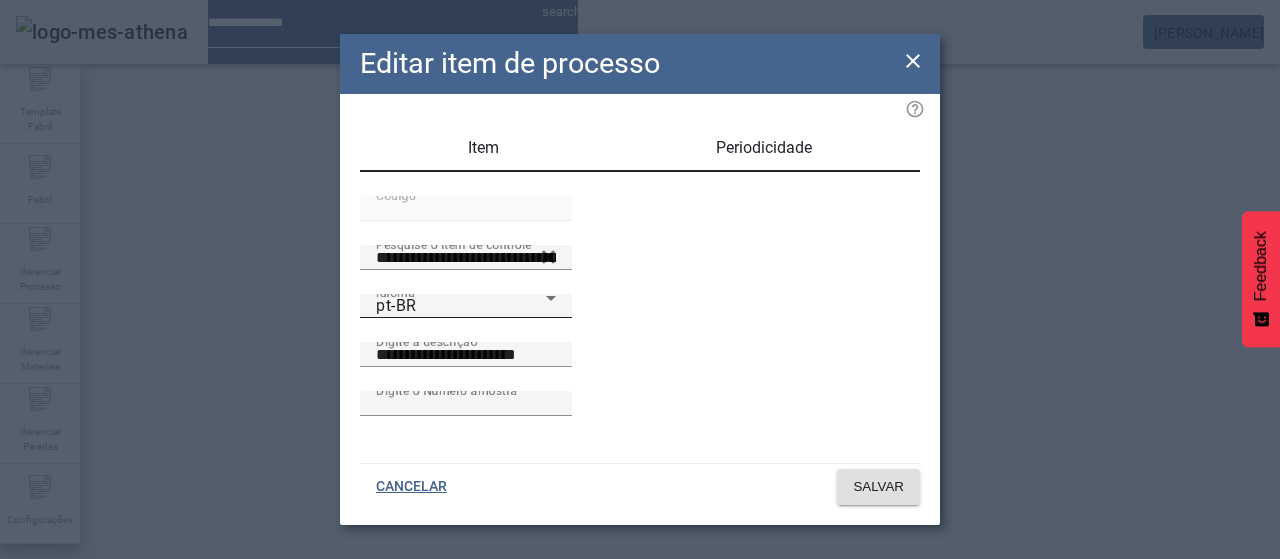 click on "pt-BR" at bounding box center (461, 306) 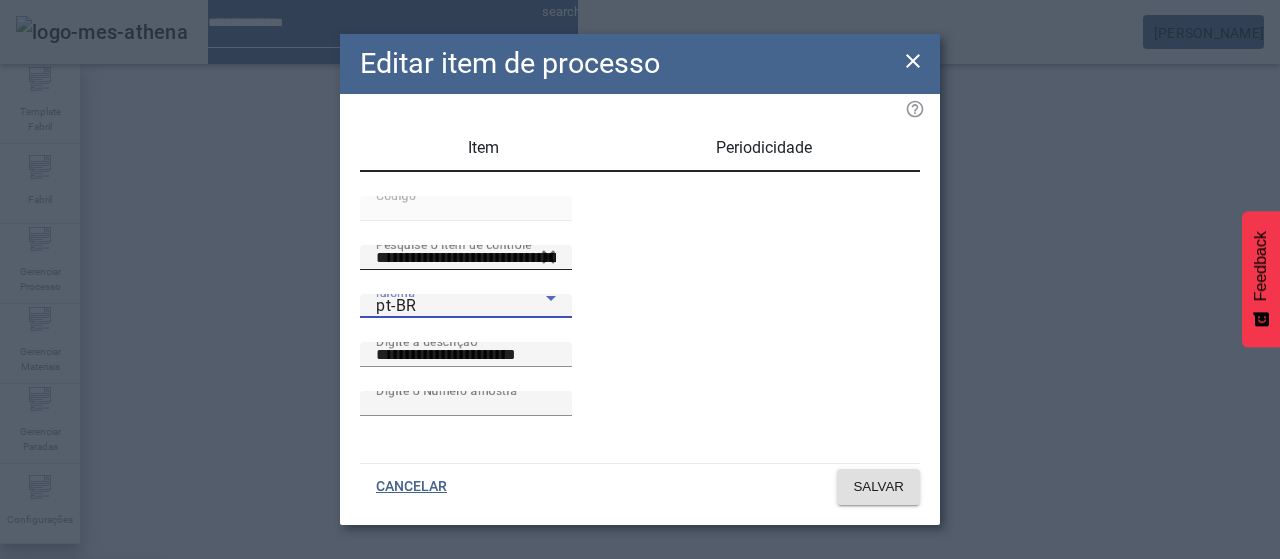 click on "es-ES" at bounding box center (81, 687) 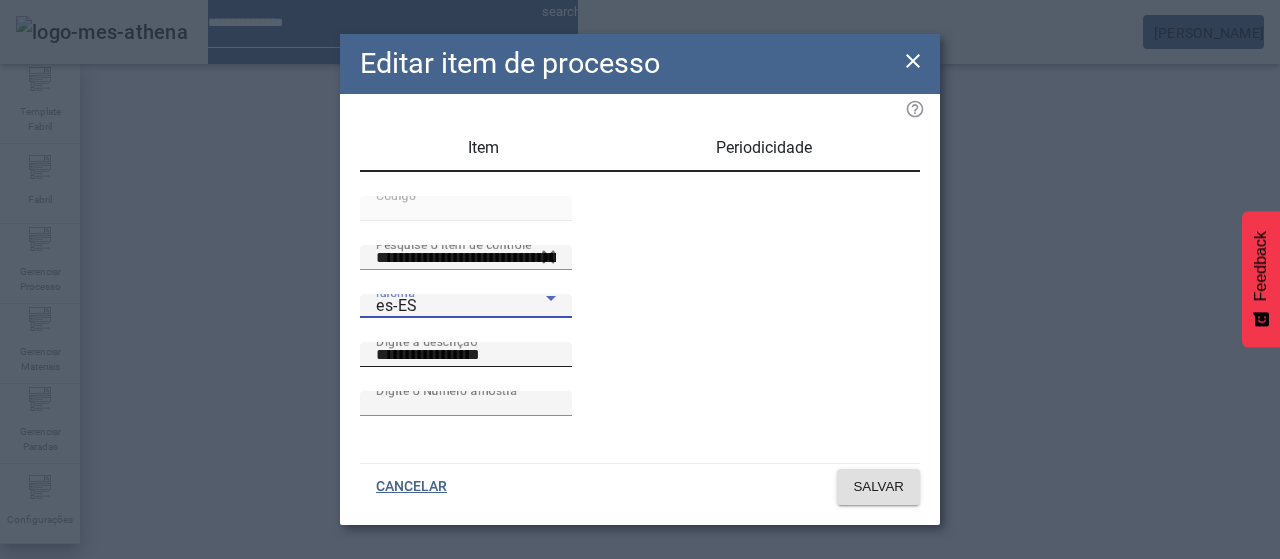 click on "**********" at bounding box center [466, 355] 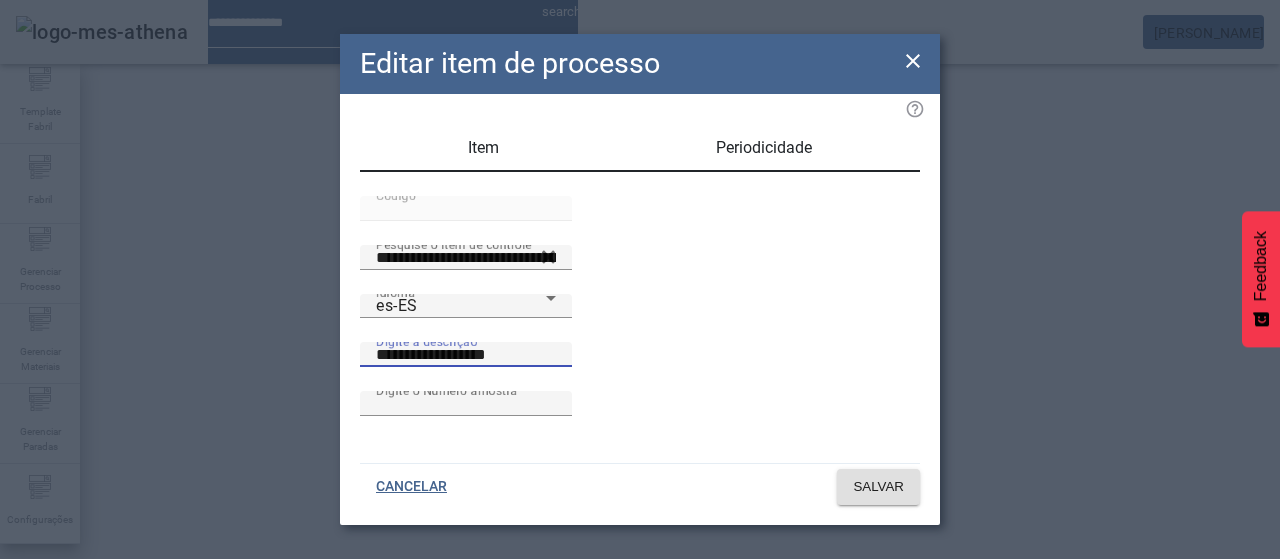 paste on "**********" 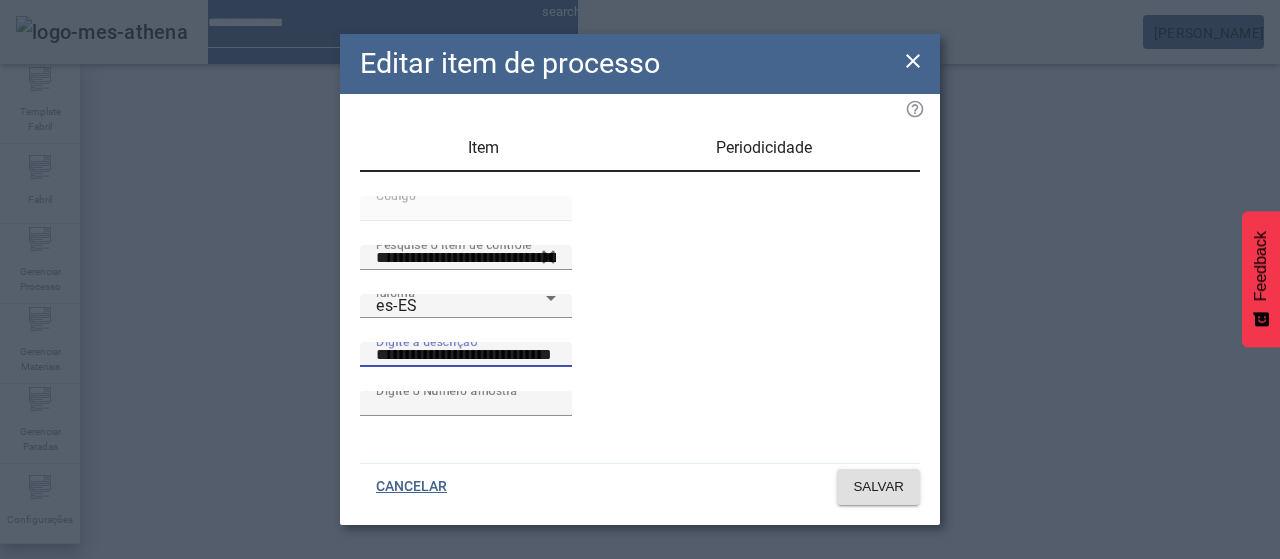 click on "**********" at bounding box center (466, 355) 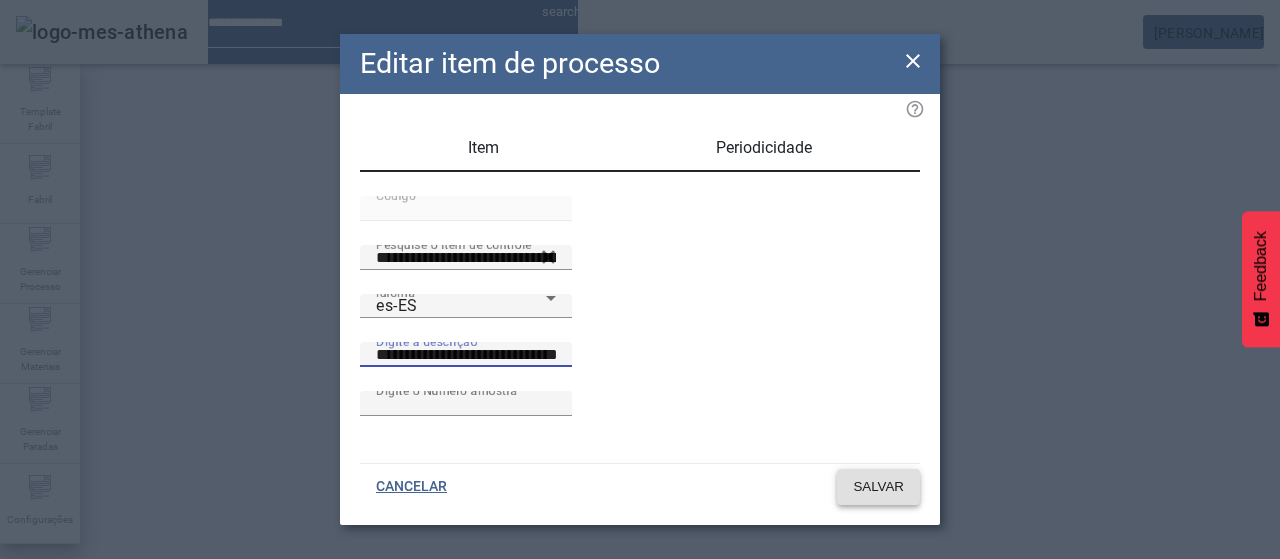 click on "SALVAR" 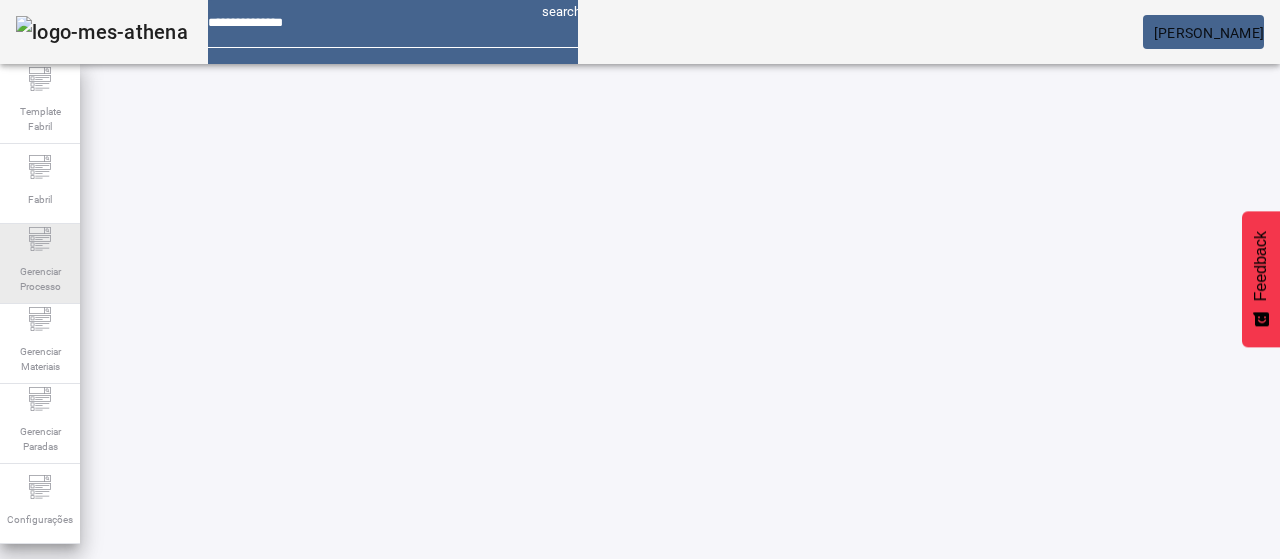 click 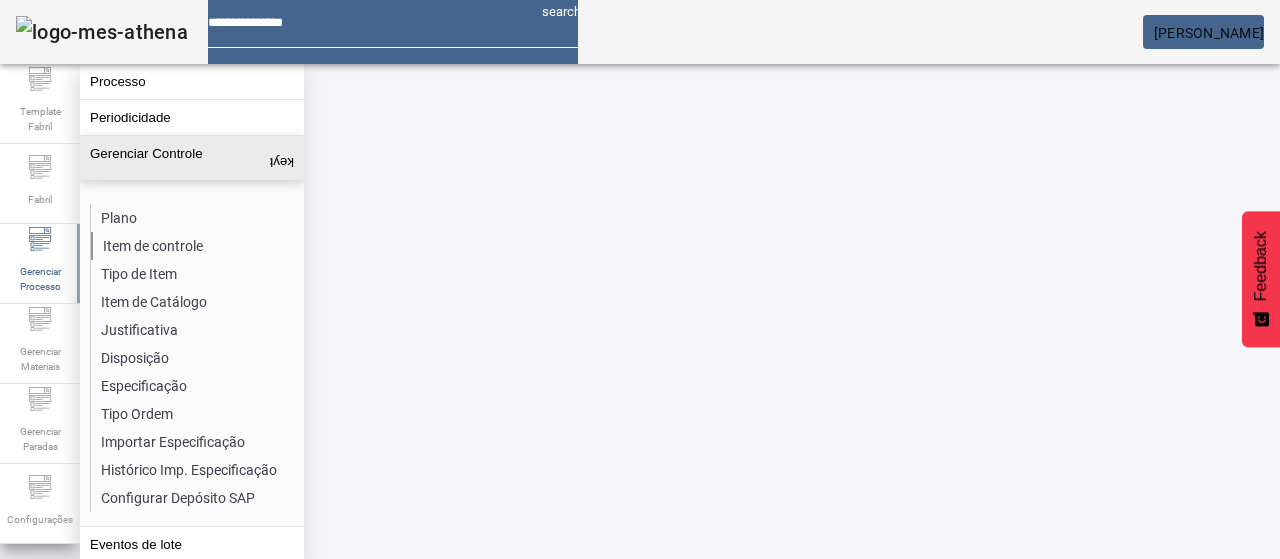 click on "Item de controle" 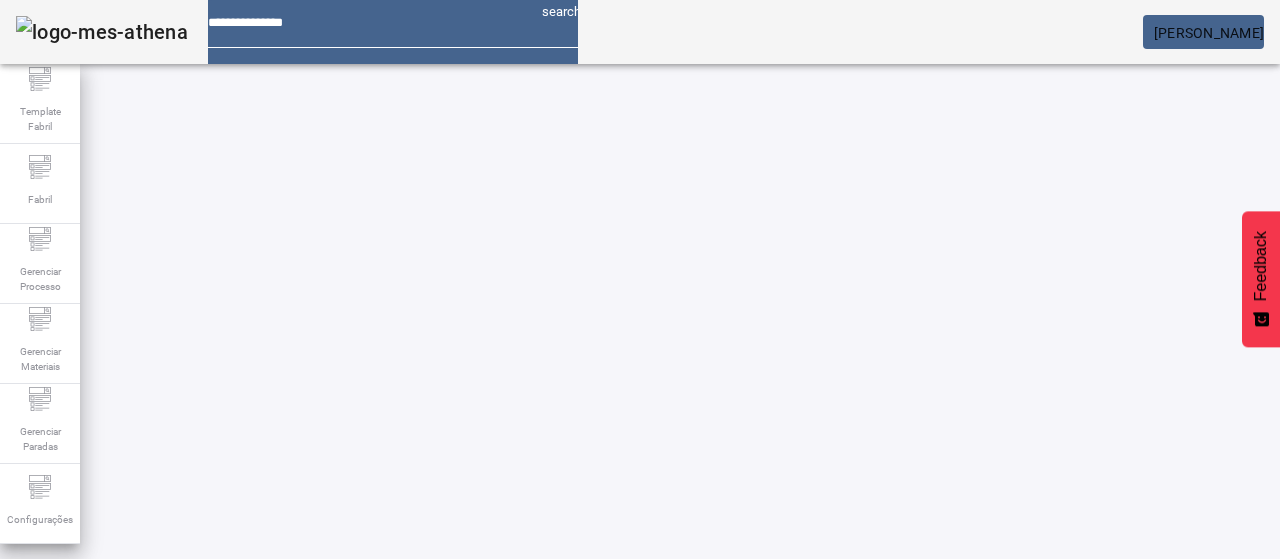 click on "ABRIR FILTROS" 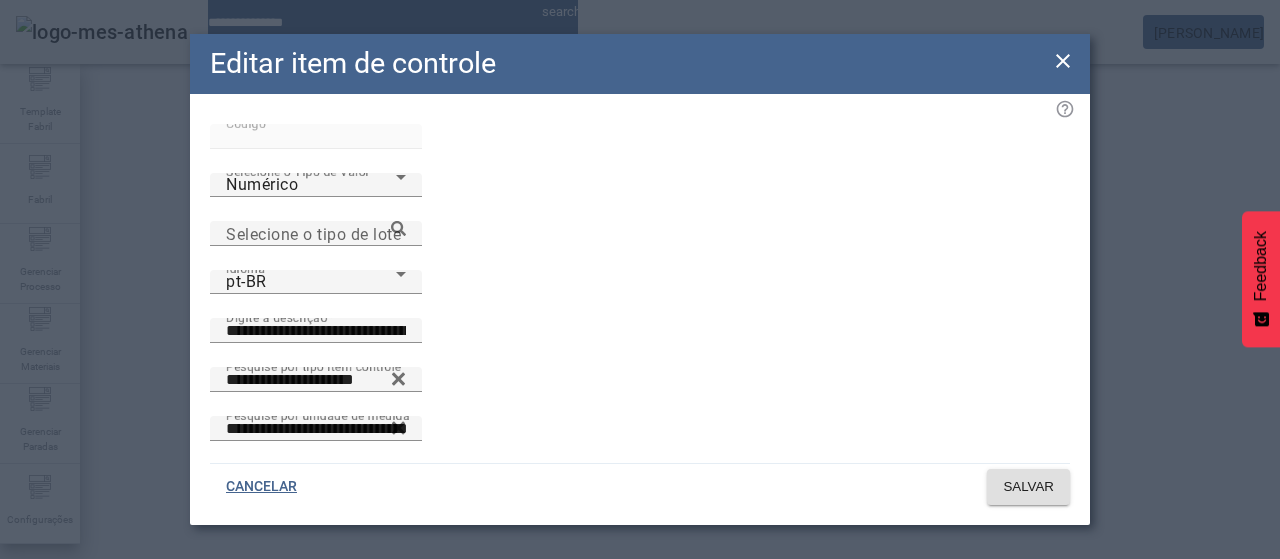 click on "Digite a fórmula" at bounding box center [316, 489] 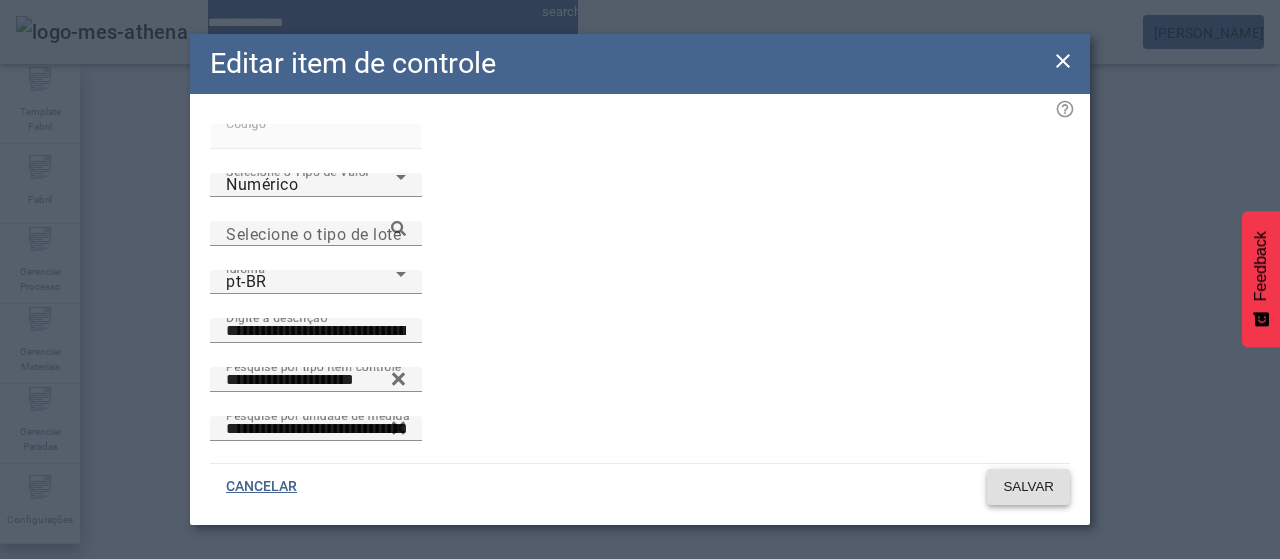 click 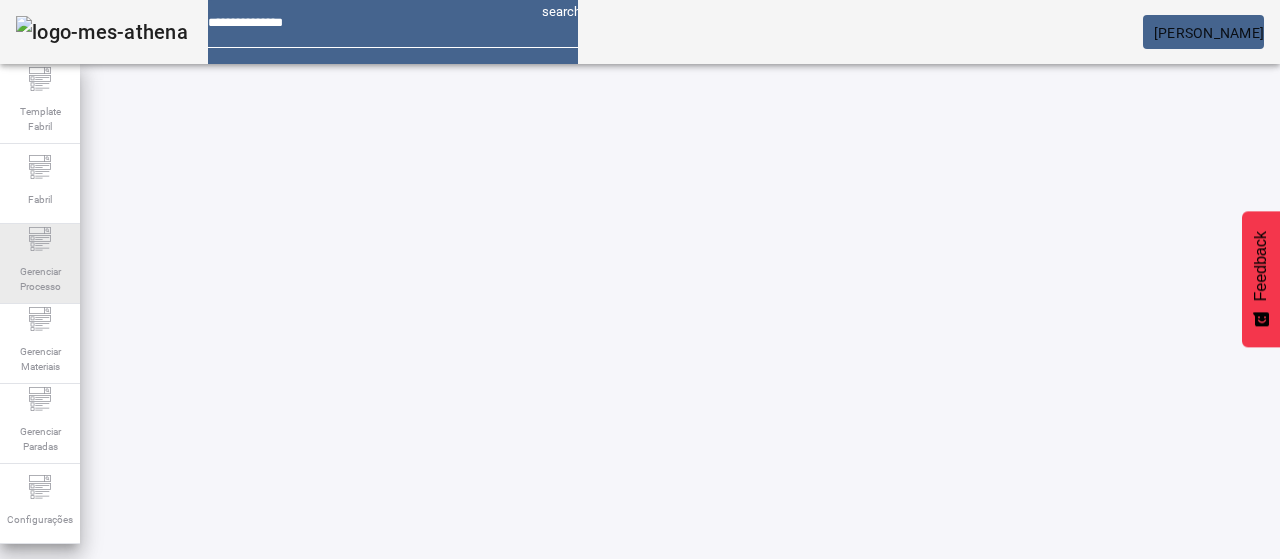 drag, startPoint x: 33, startPoint y: 238, endPoint x: 48, endPoint y: 232, distance: 16.155495 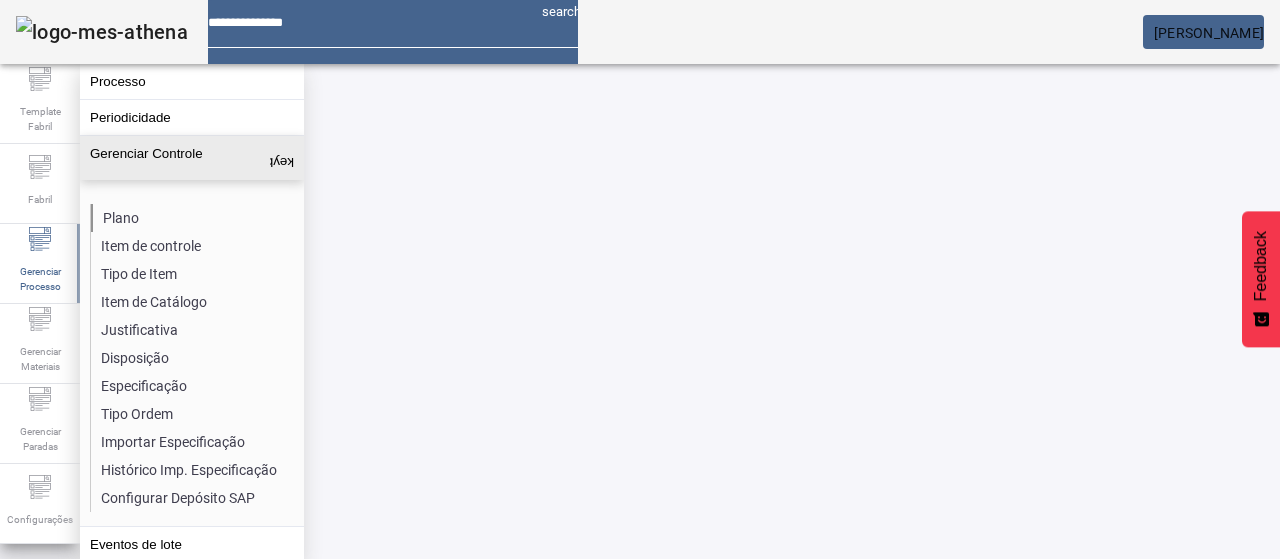 click on "Plano" 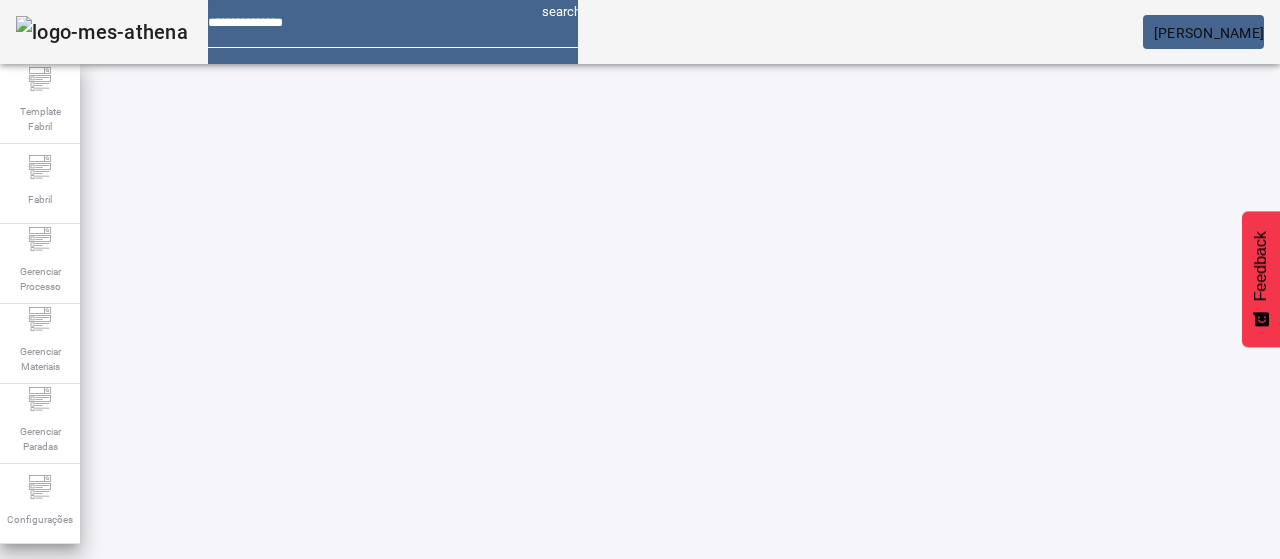 click on "ABRIR FILTROS" 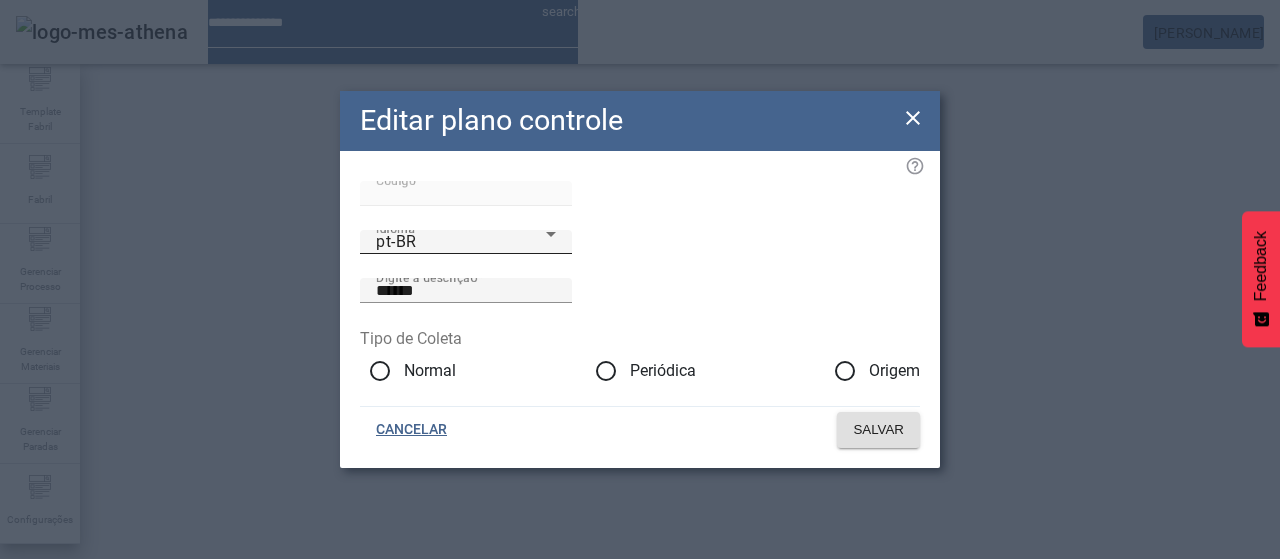 click on "Idioma pt-BR" 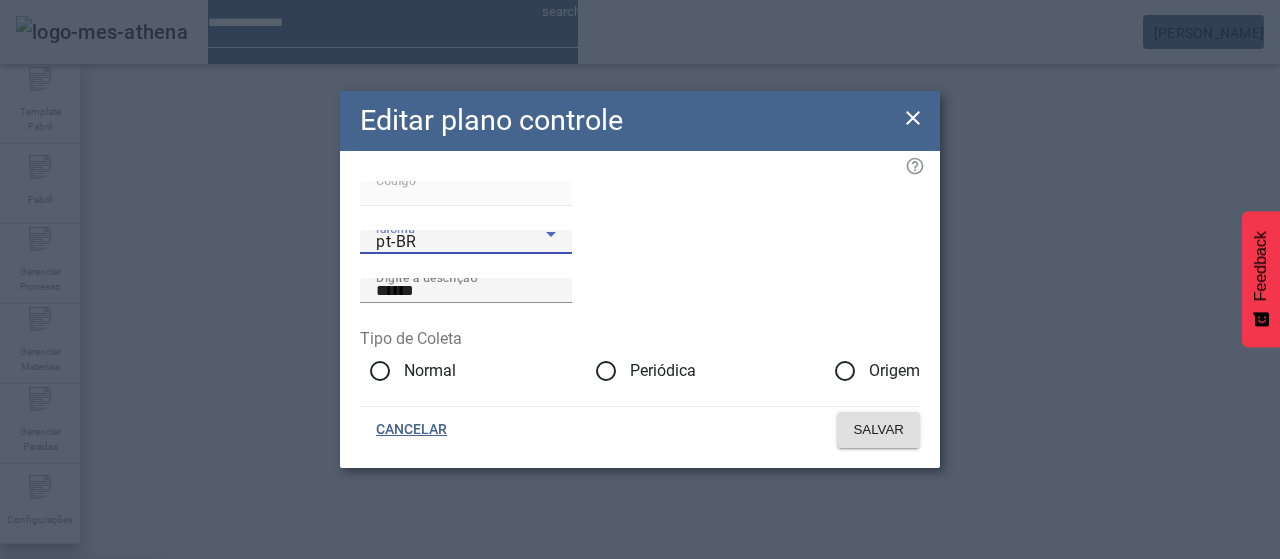 click on "es-ES" at bounding box center (83, 687) 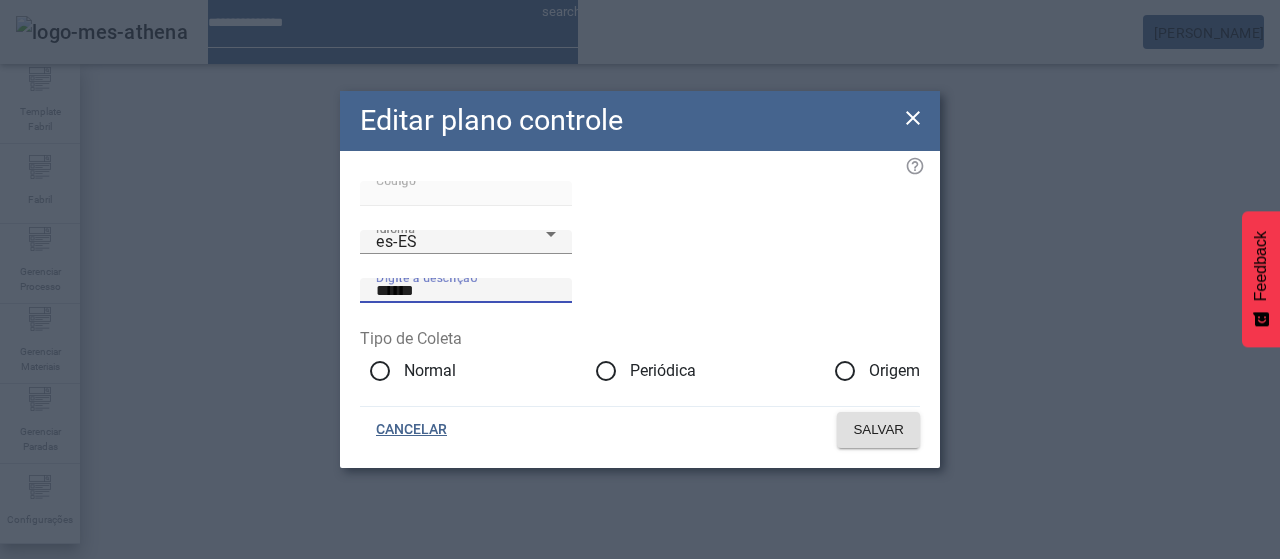 click on "******" at bounding box center (466, 291) 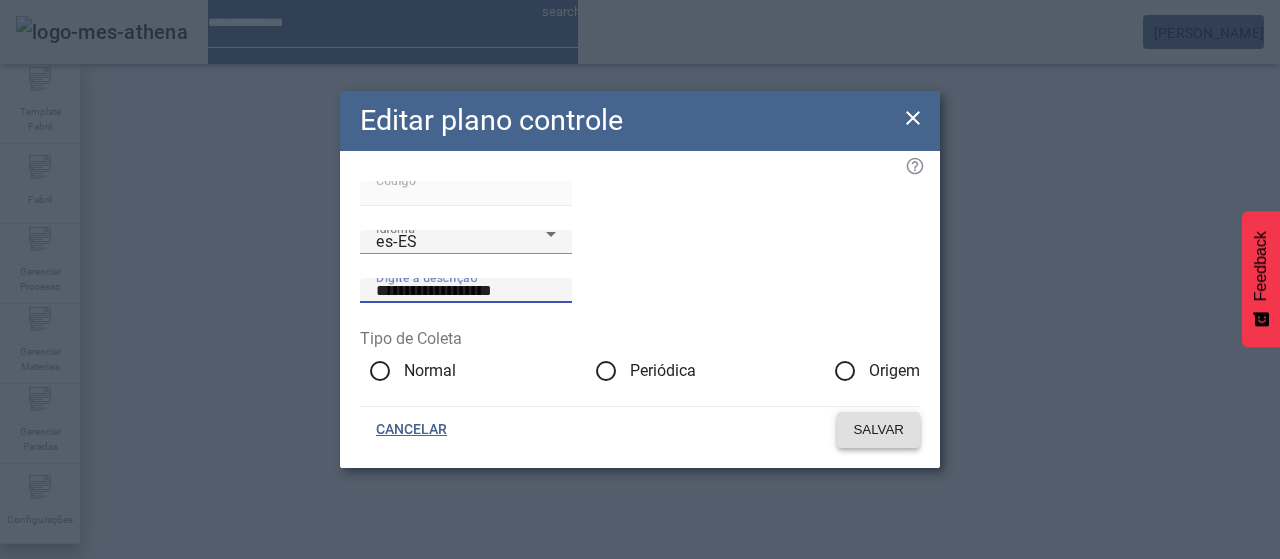 click on "SALVAR" 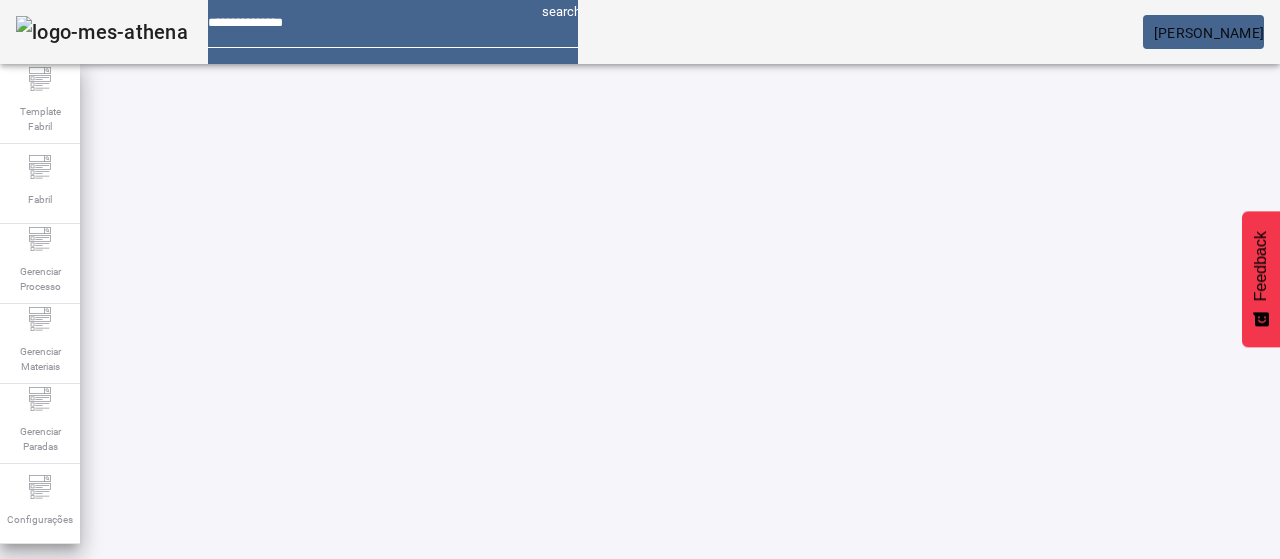 drag, startPoint x: 132, startPoint y: 180, endPoint x: 189, endPoint y: 170, distance: 57.870544 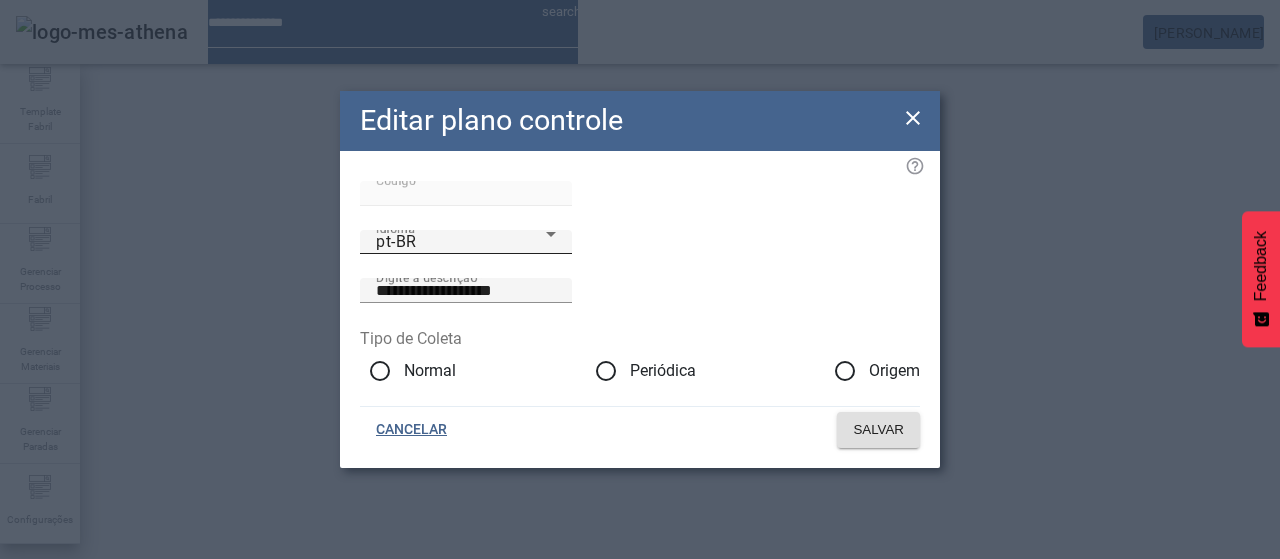 click on "pt-BR" at bounding box center (461, 242) 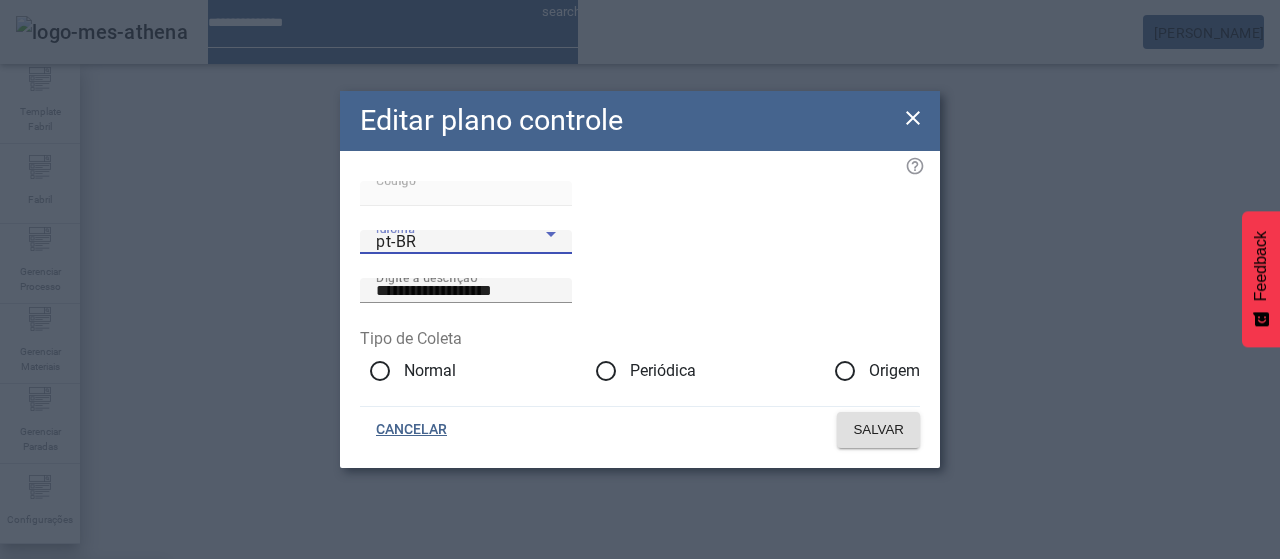 click on "es-ES" at bounding box center [83, 687] 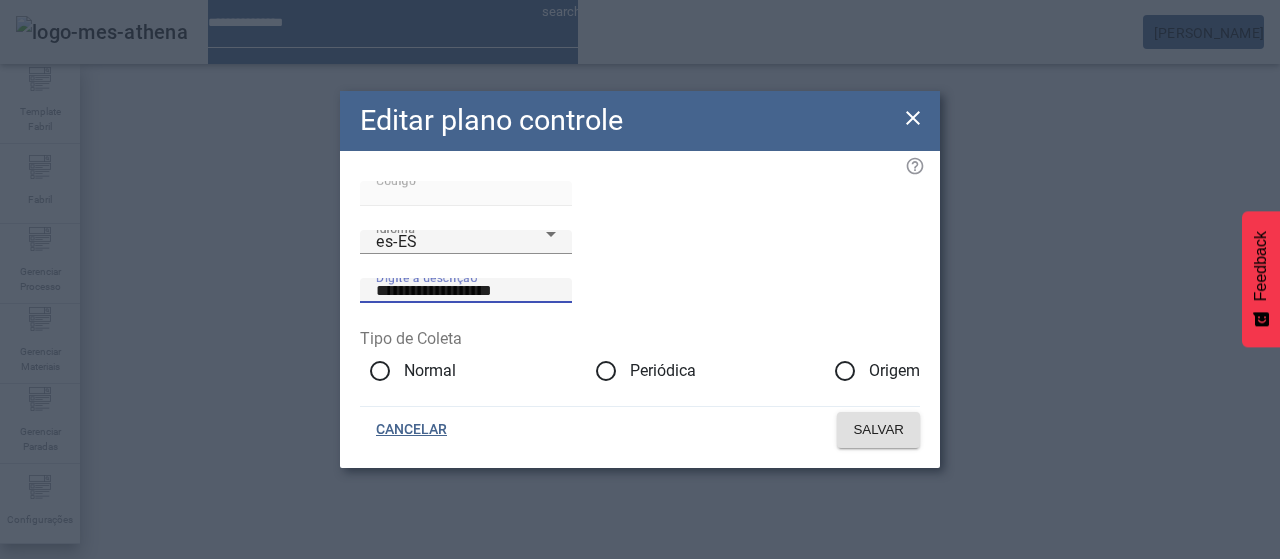 click on "**********" at bounding box center [466, 291] 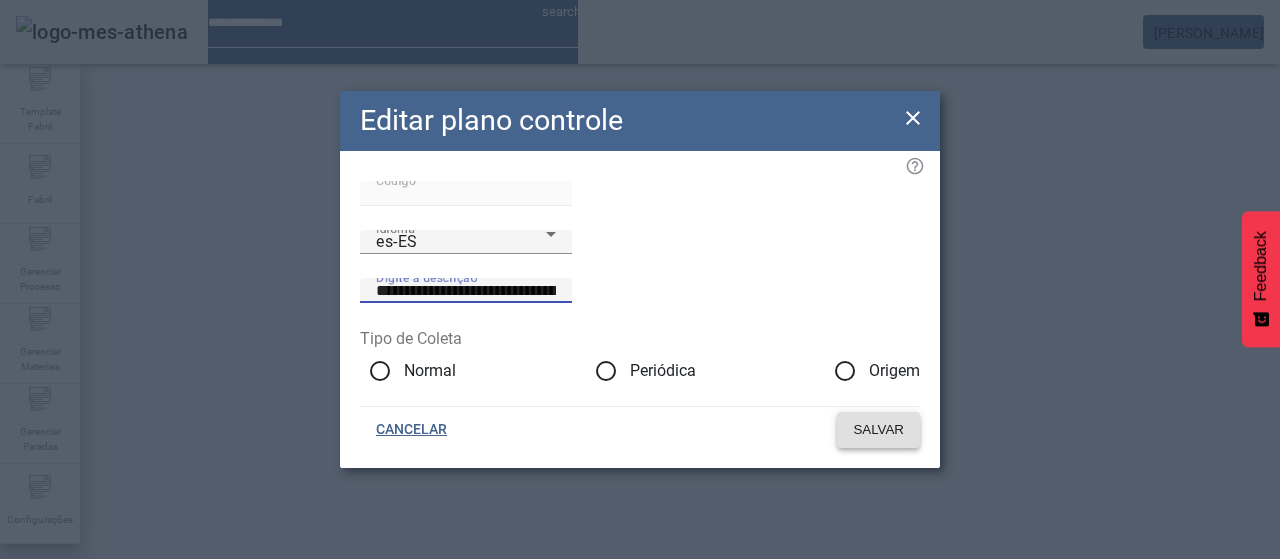 click on "SALVAR" 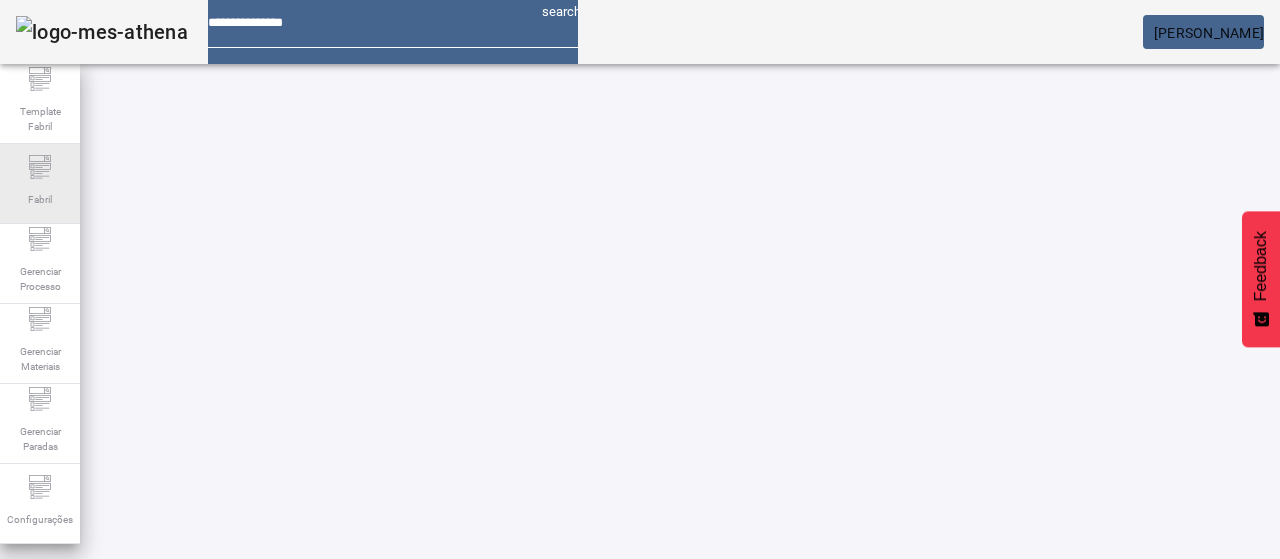 click on "Fabril" 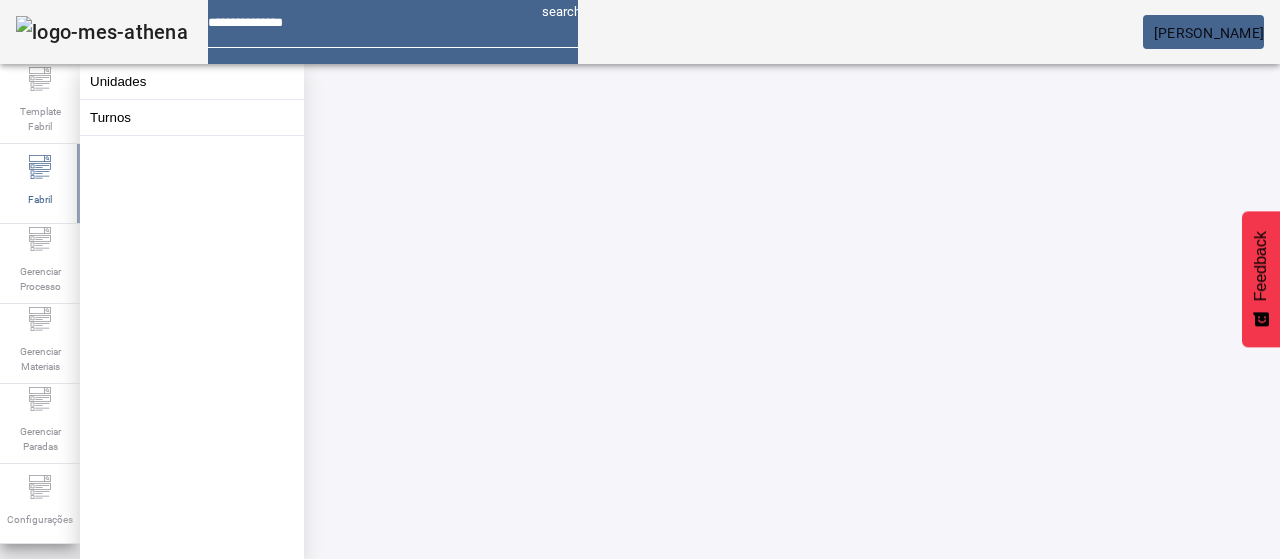 drag, startPoint x: 41, startPoint y: 221, endPoint x: 102, endPoint y: 190, distance: 68.42514 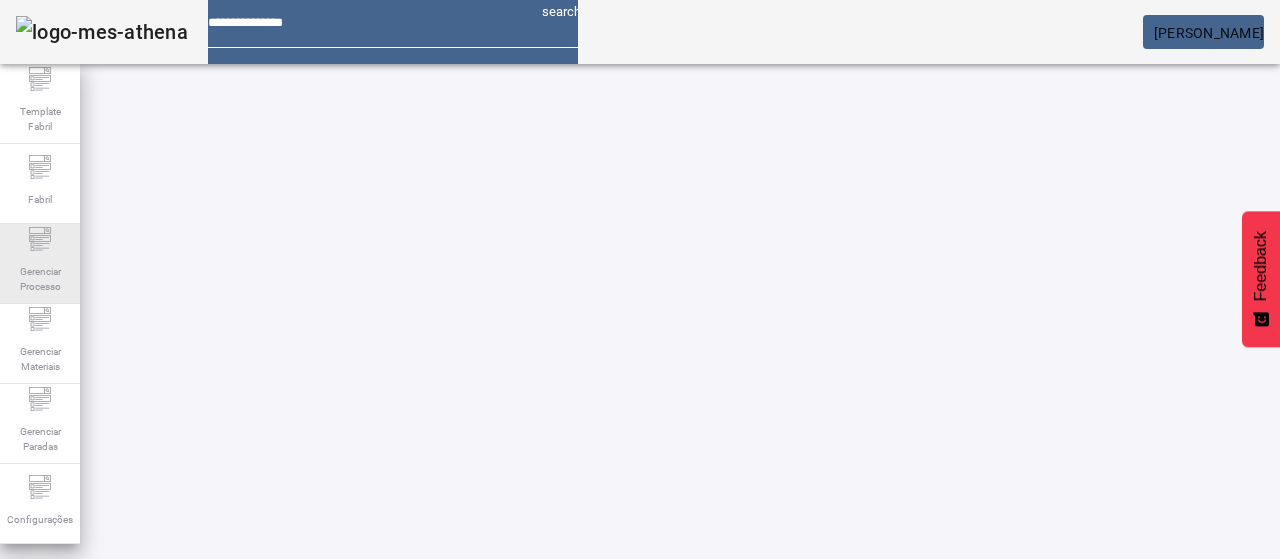 drag, startPoint x: 37, startPoint y: 258, endPoint x: 48, endPoint y: 247, distance: 15.556349 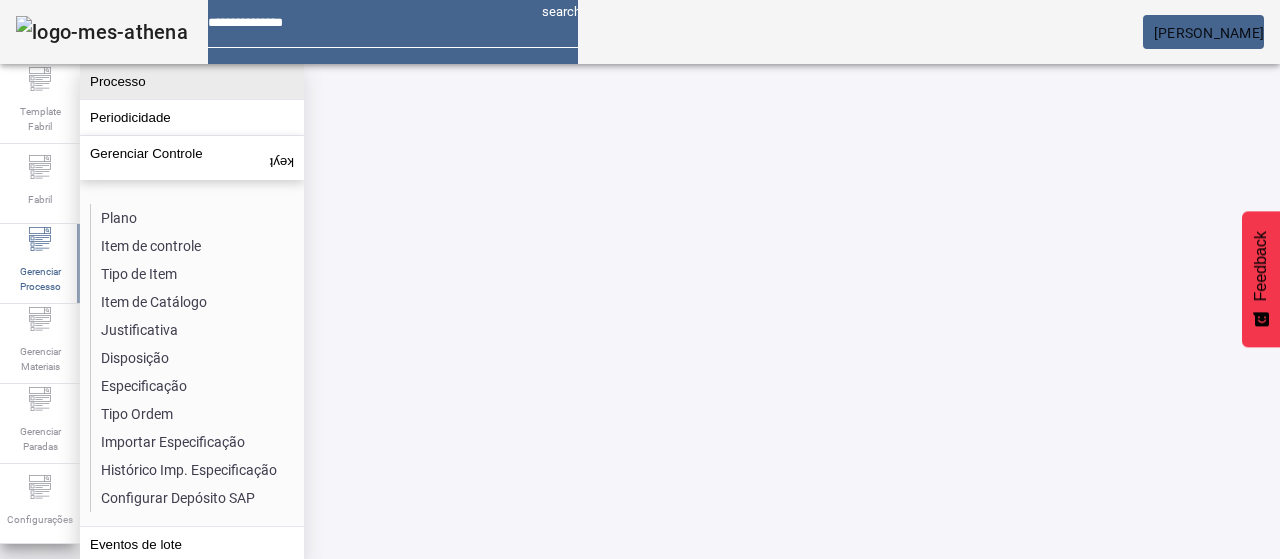 click on "Processo" 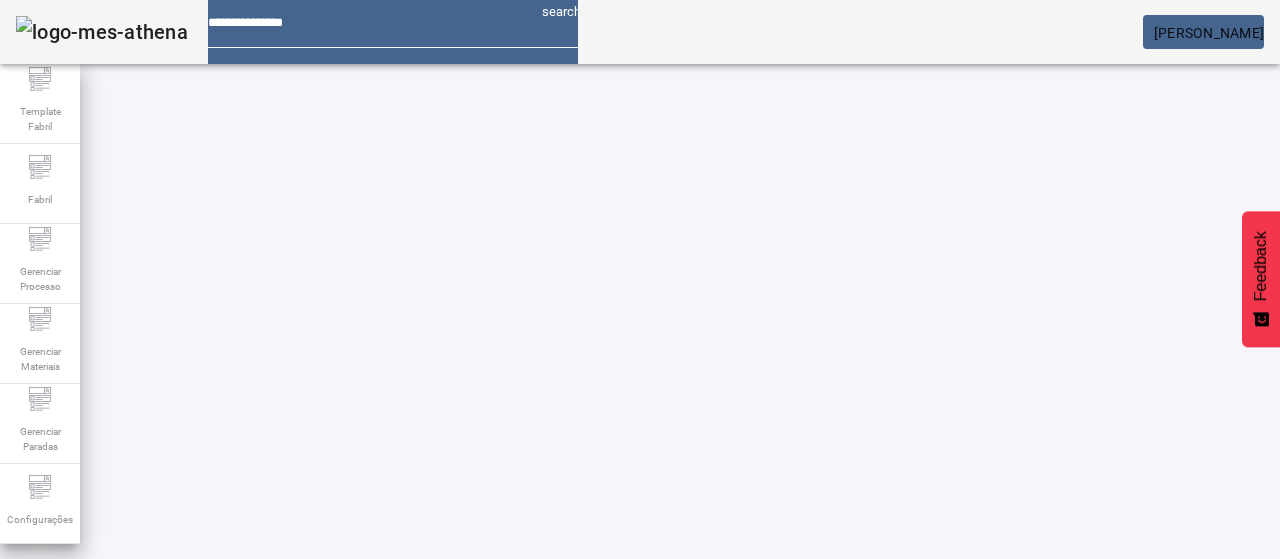 drag, startPoint x: 1102, startPoint y: 139, endPoint x: 1035, endPoint y: 159, distance: 69.92139 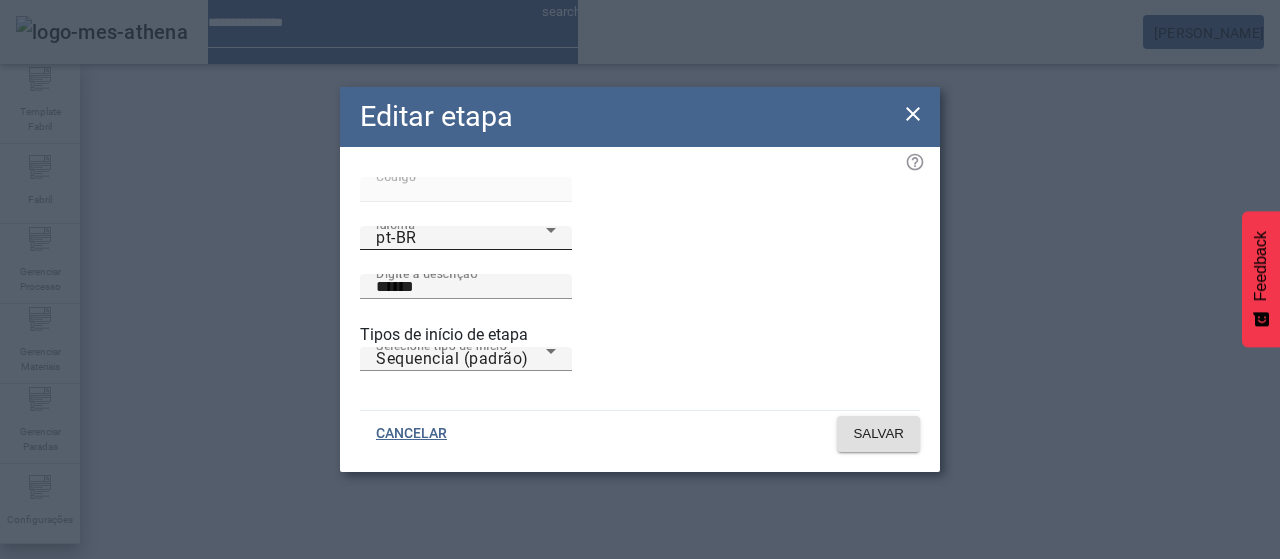 click 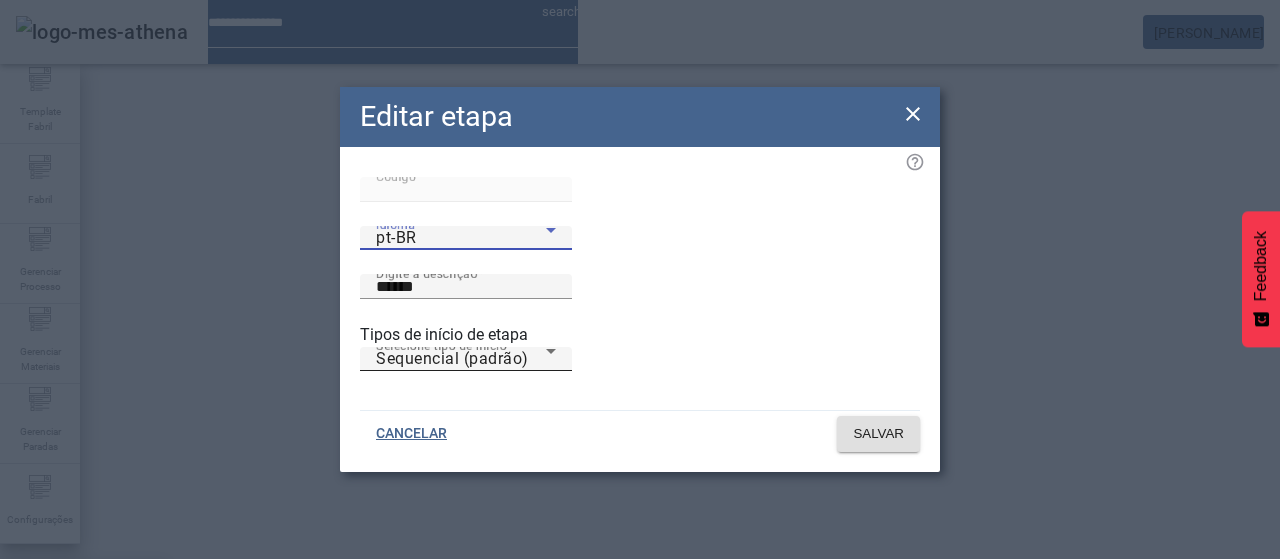 drag, startPoint x: 439, startPoint y: 422, endPoint x: 493, endPoint y: 375, distance: 71.5891 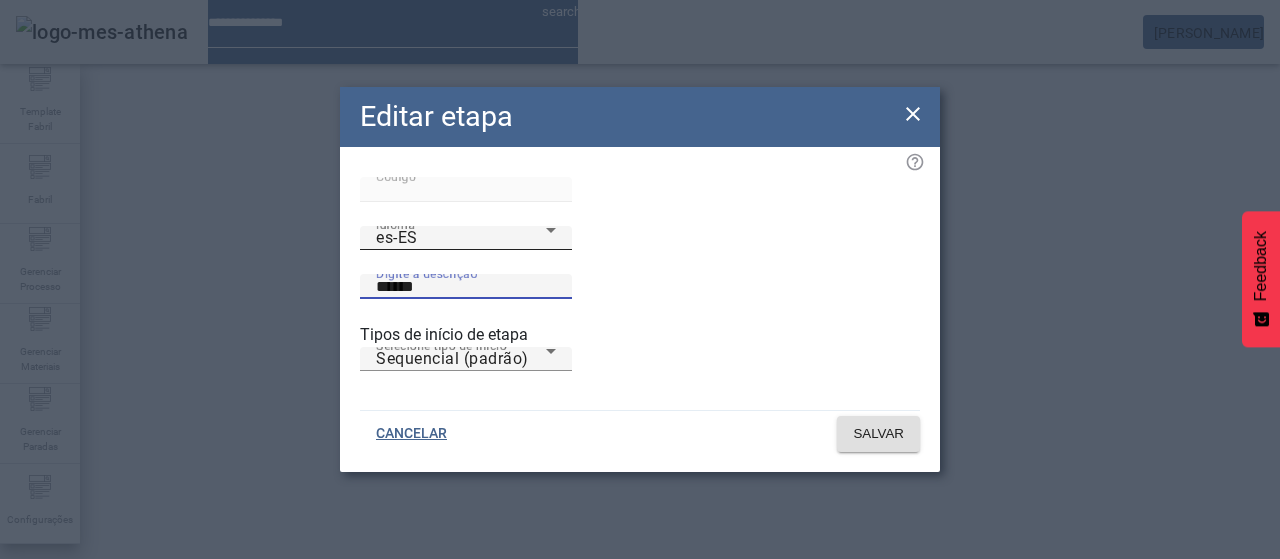 drag, startPoint x: 674, startPoint y: 268, endPoint x: 477, endPoint y: 263, distance: 197.06345 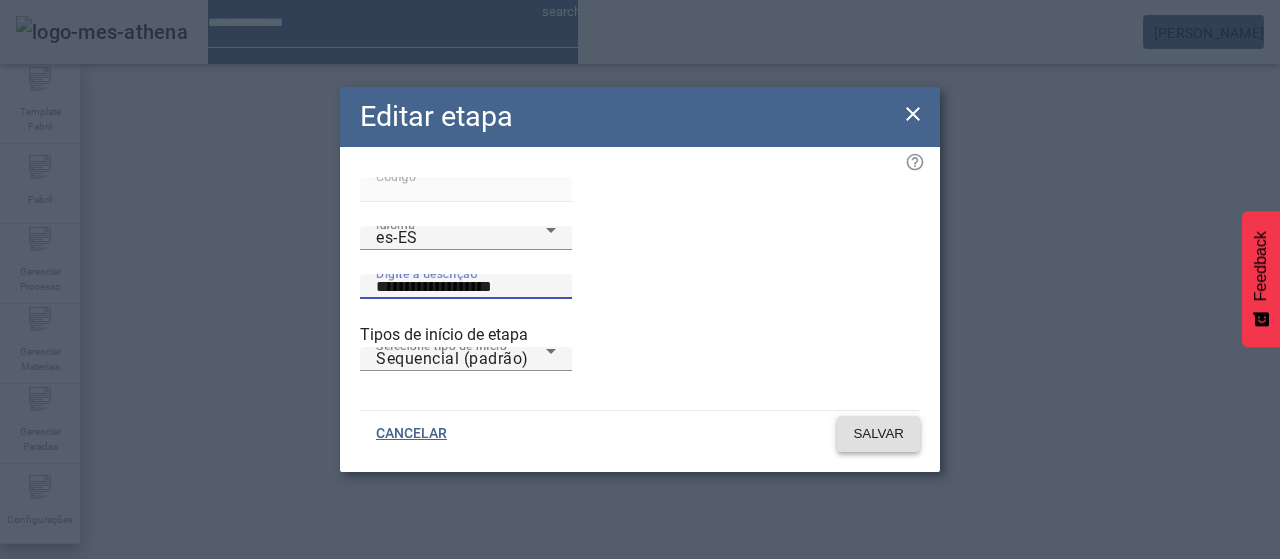 click on "SALVAR" 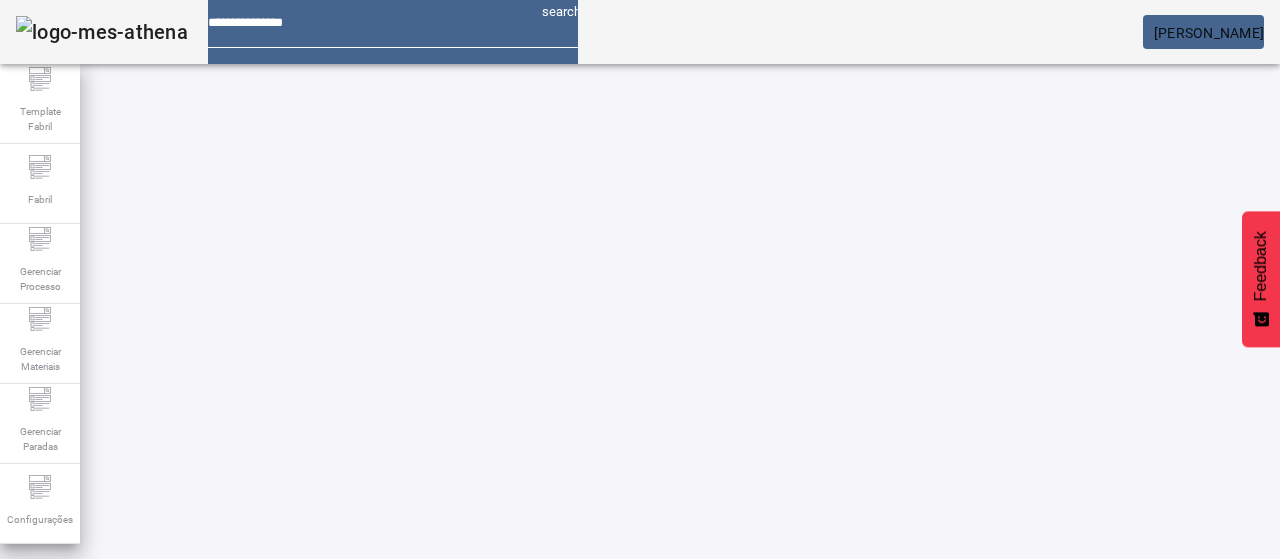 click on "EDITAR" at bounding box center (353, 789) 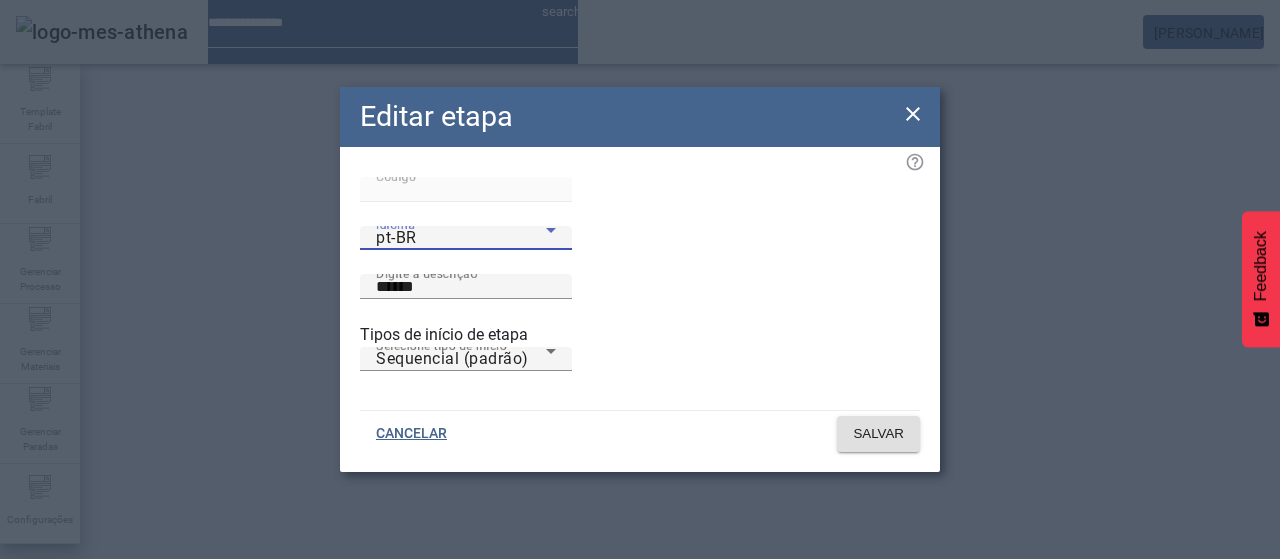 click on "pt-BR" at bounding box center [461, 238] 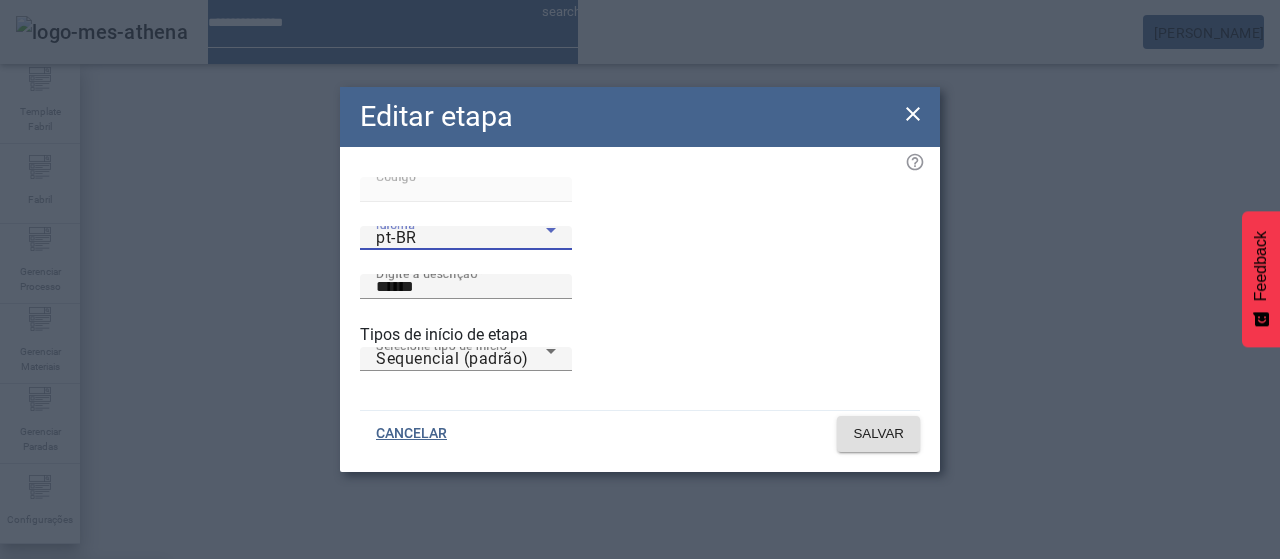 drag, startPoint x: 457, startPoint y: 421, endPoint x: 874, endPoint y: 255, distance: 448.82623 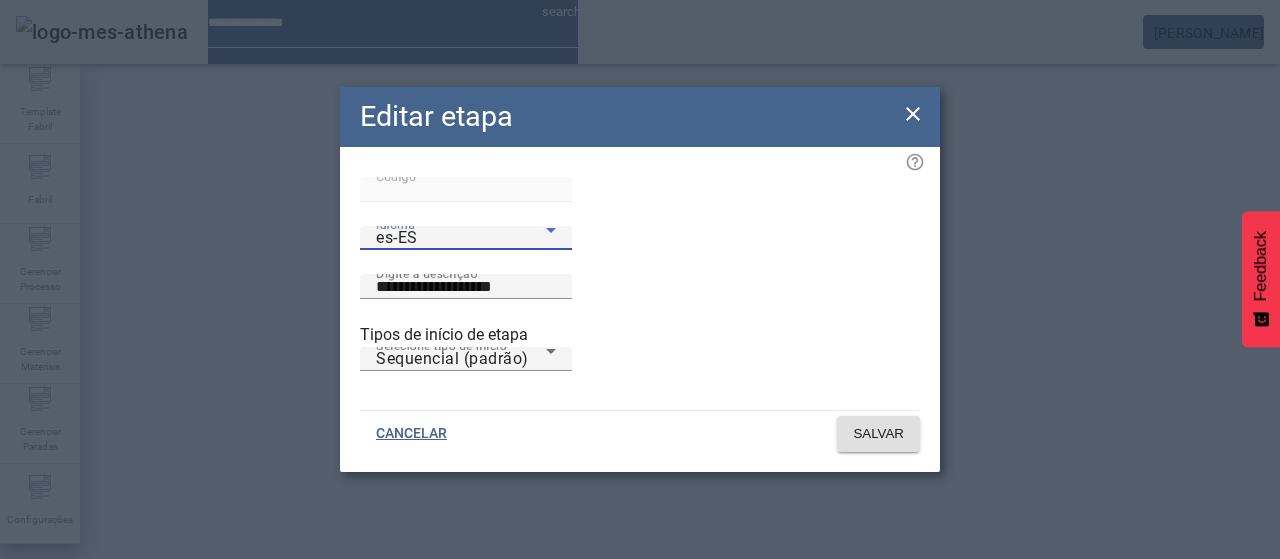 drag, startPoint x: 906, startPoint y: 84, endPoint x: 964, endPoint y: 198, distance: 127.90621 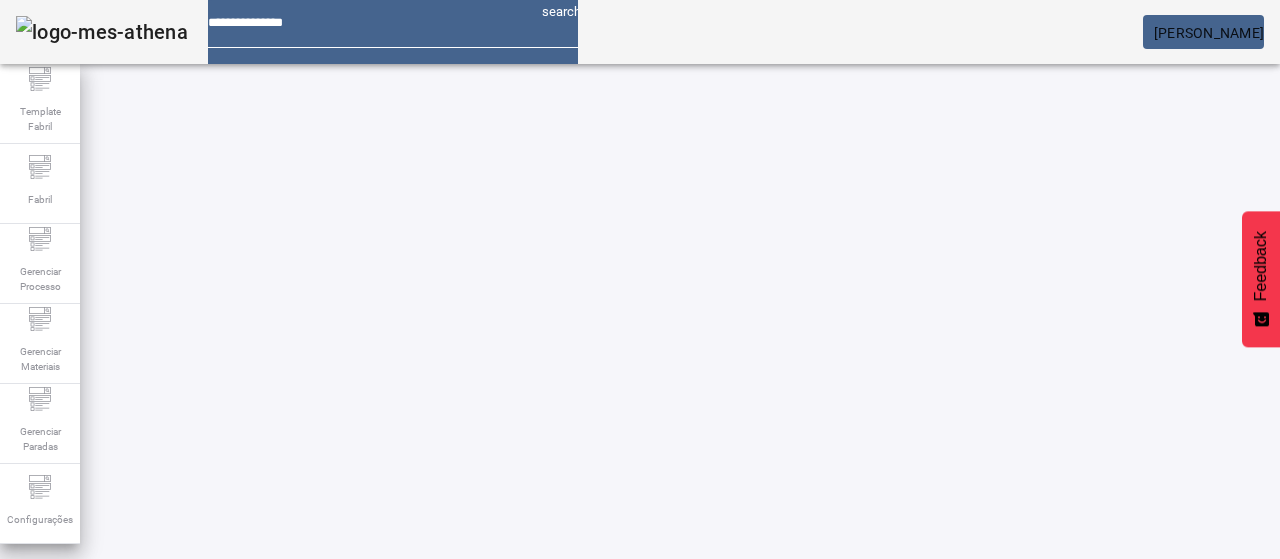 click on "EDITAR" at bounding box center [950, 789] 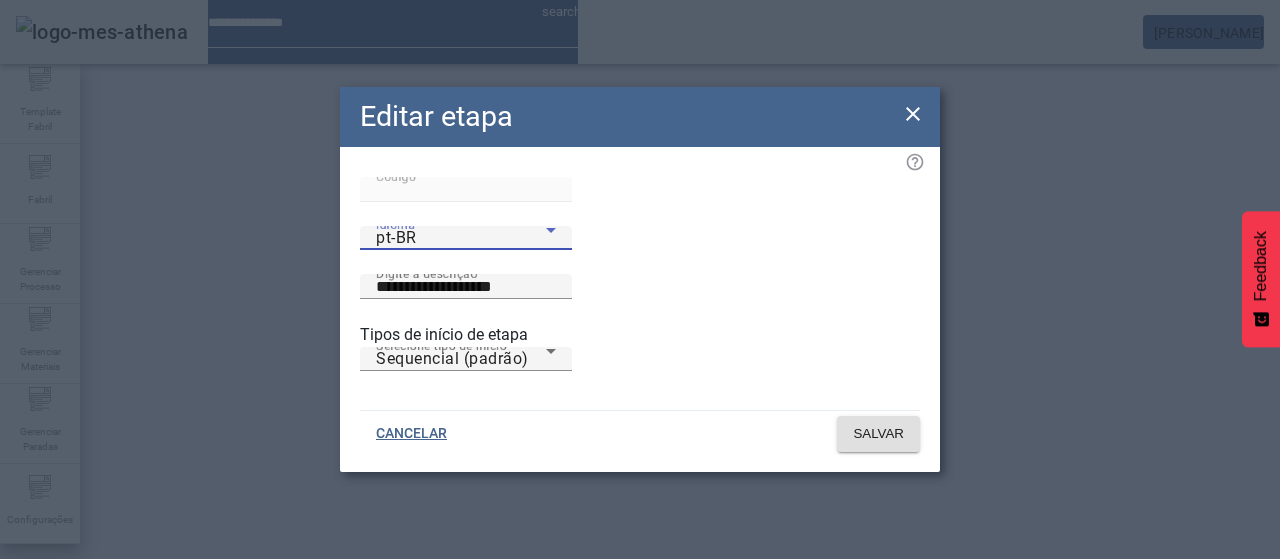click on "pt-BR" at bounding box center [461, 238] 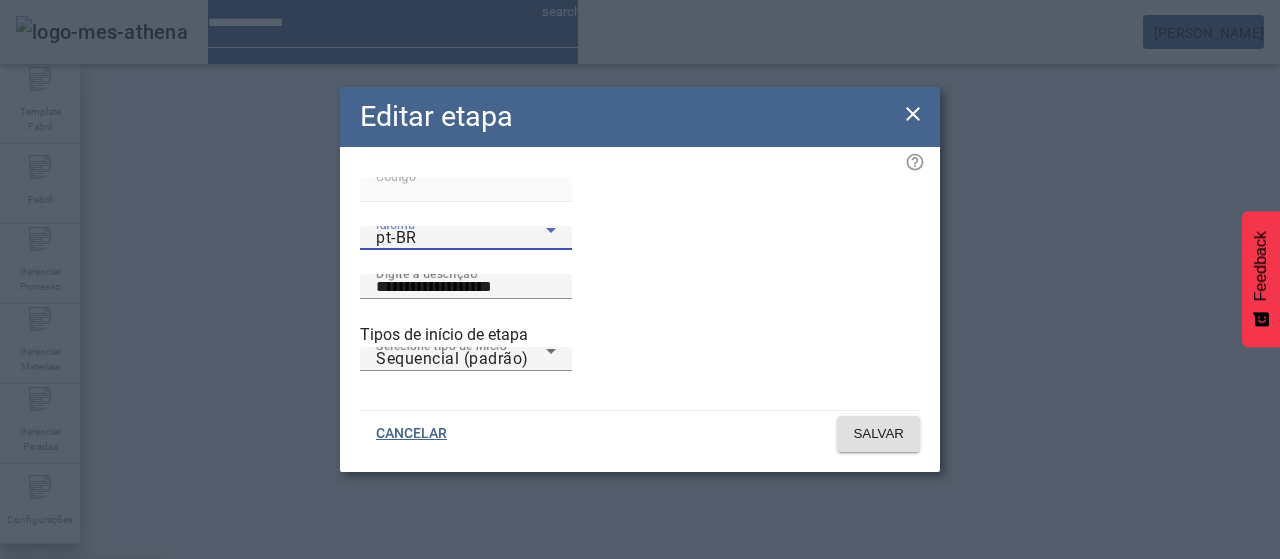 click on "es-ES" at bounding box center (83, 687) 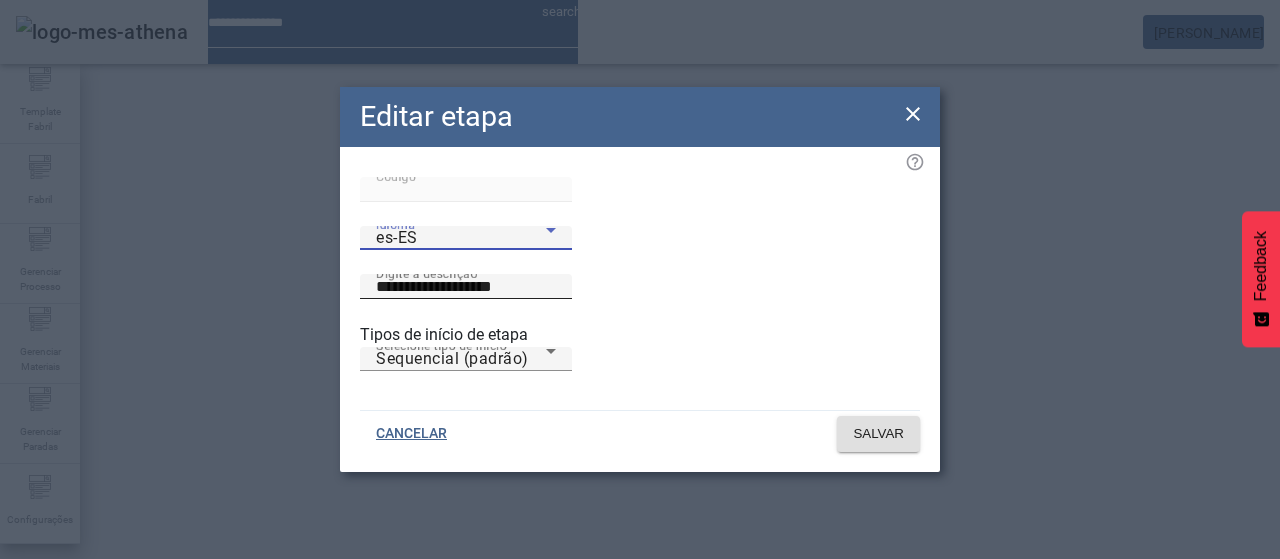 click on "**********" at bounding box center [466, 287] 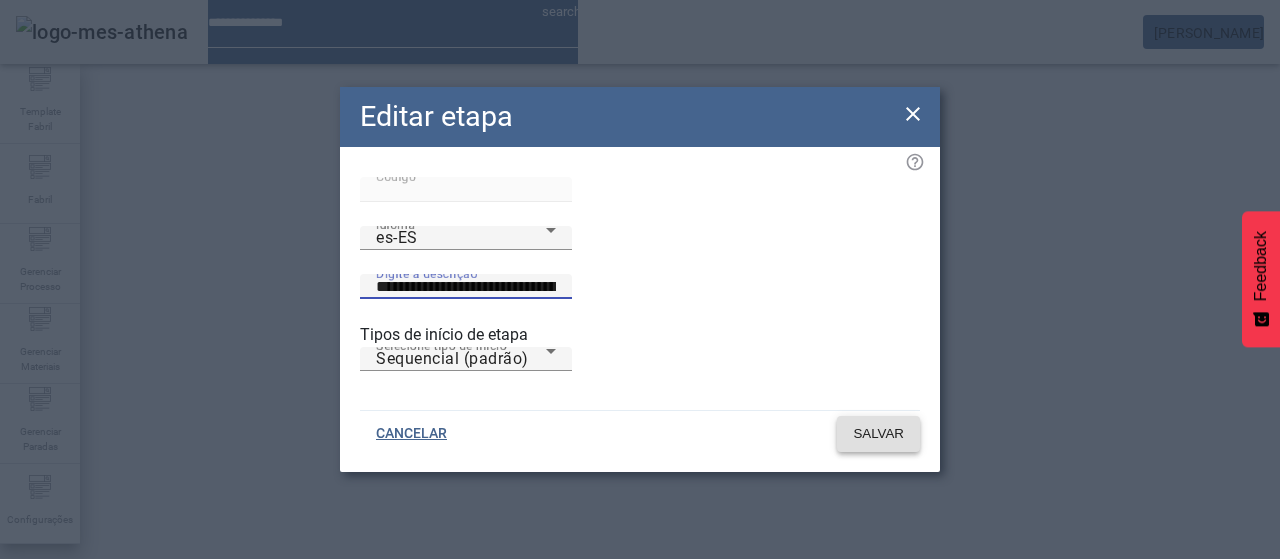click on "SALVAR" 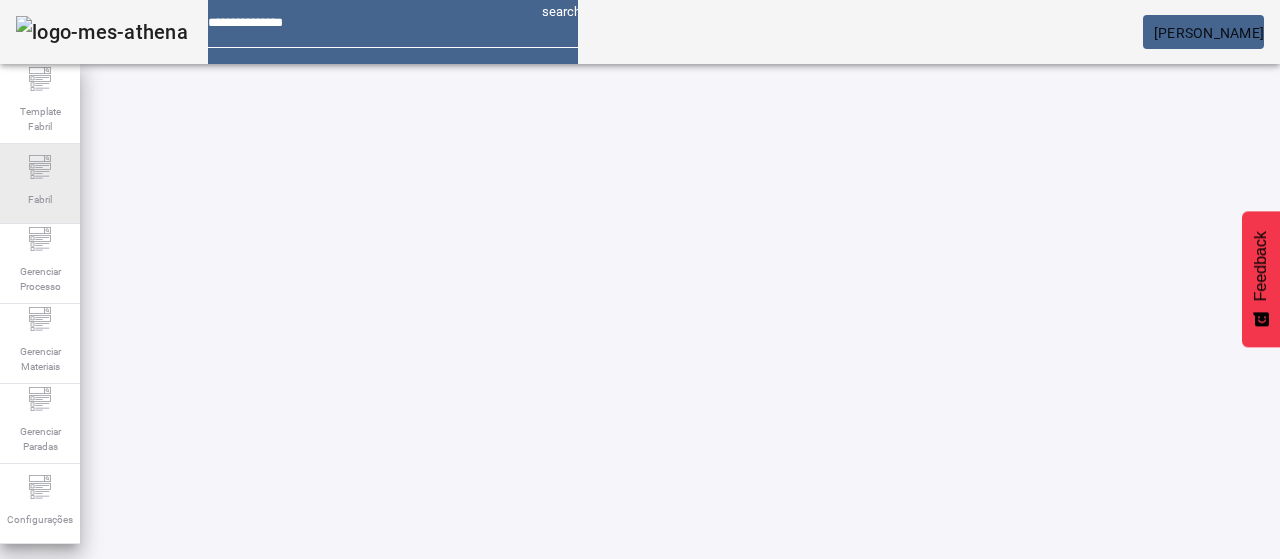 click on "Fabril" 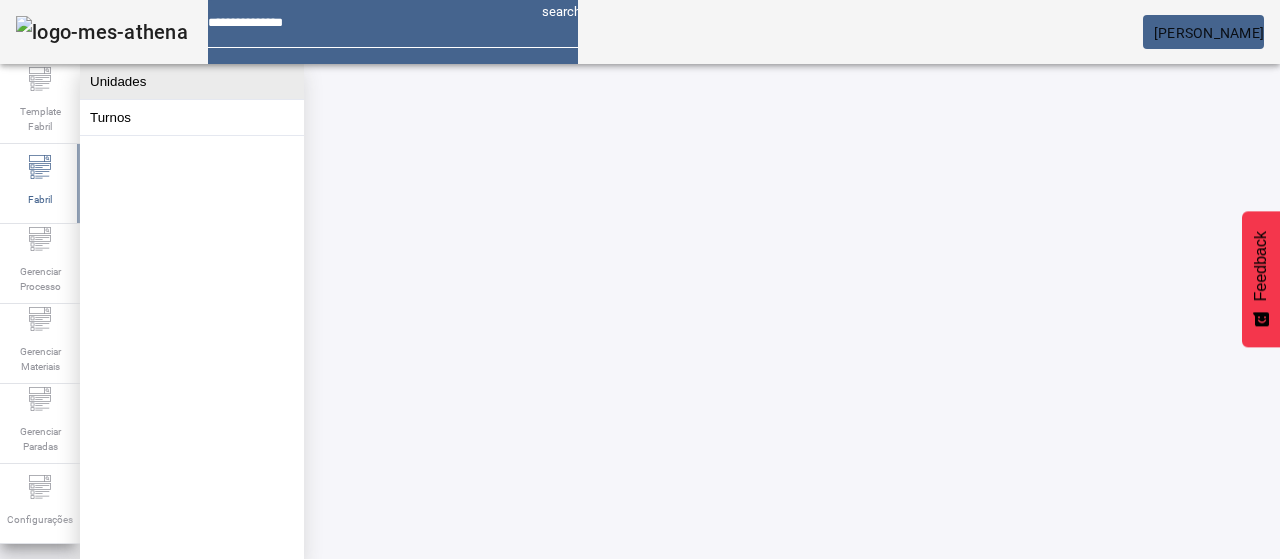 click on "Unidades" 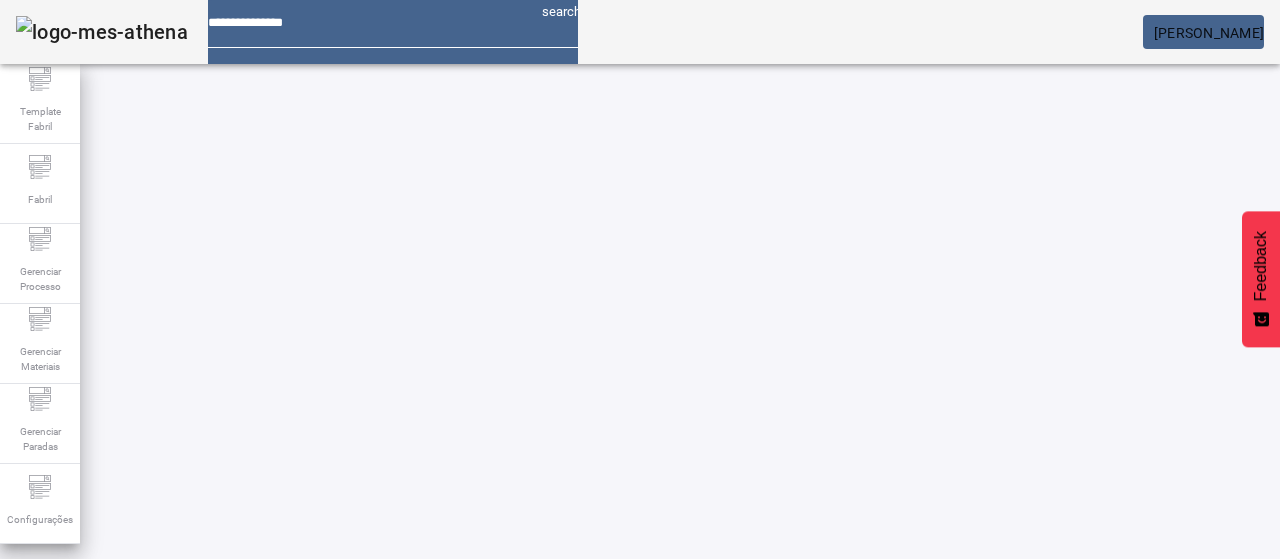 click 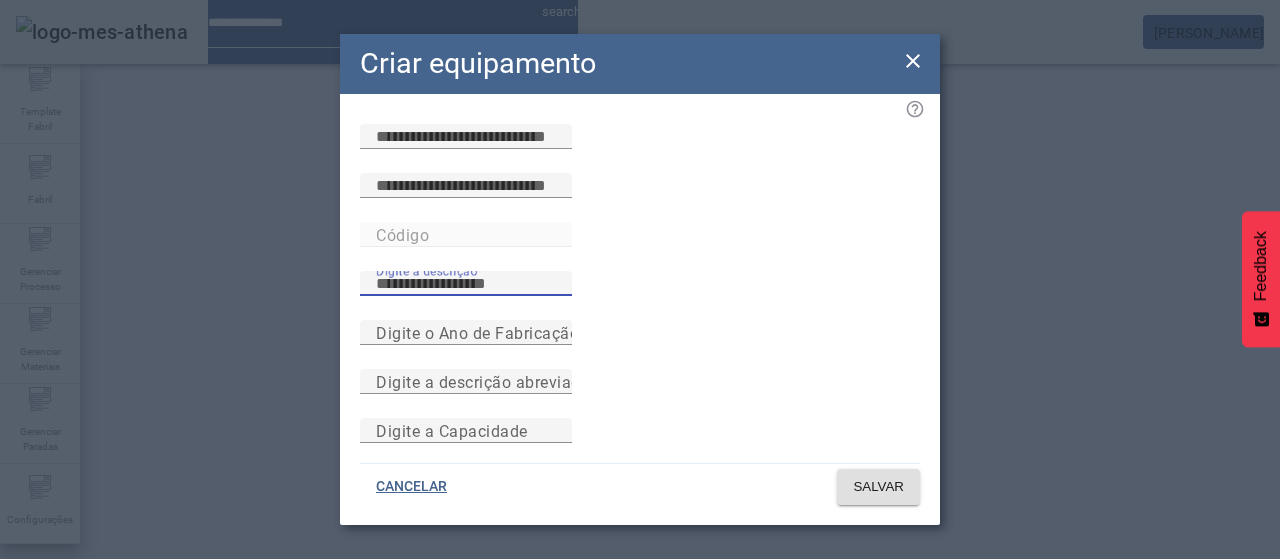 click on "Digite a descrição" at bounding box center (466, 284) 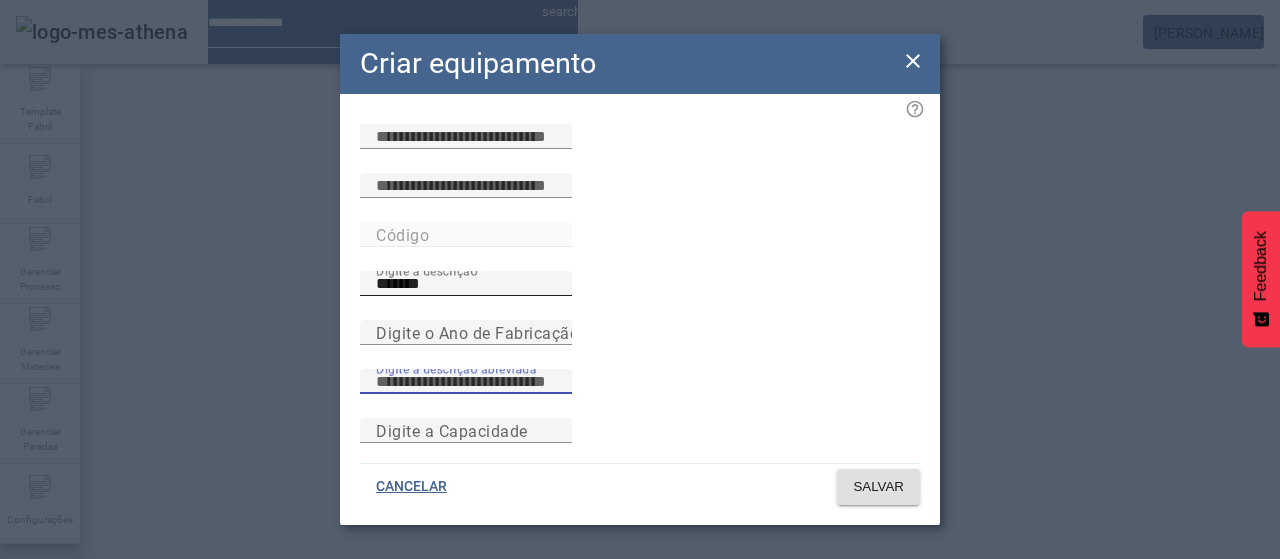 paste on "*******" 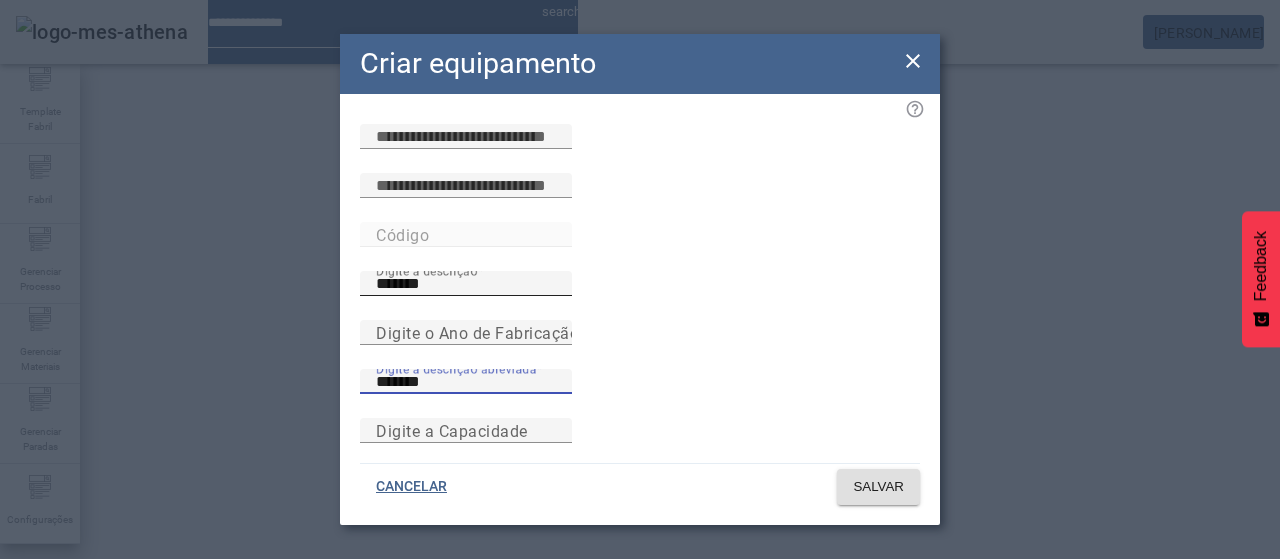 scroll, scrollTop: 173, scrollLeft: 0, axis: vertical 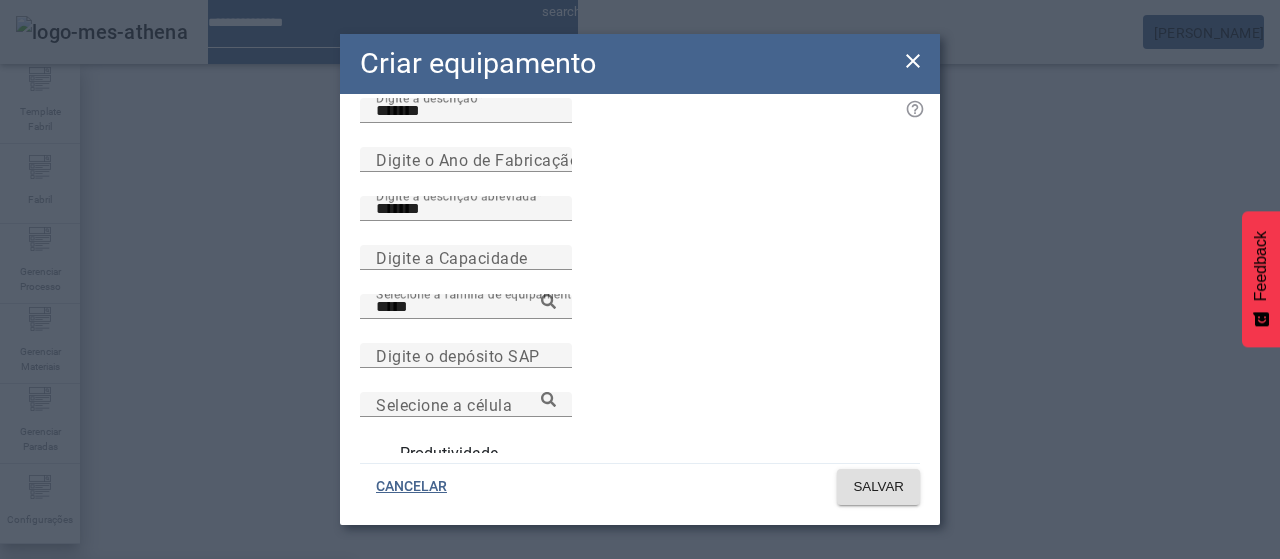 click on "Oximetro" at bounding box center (176, 591) 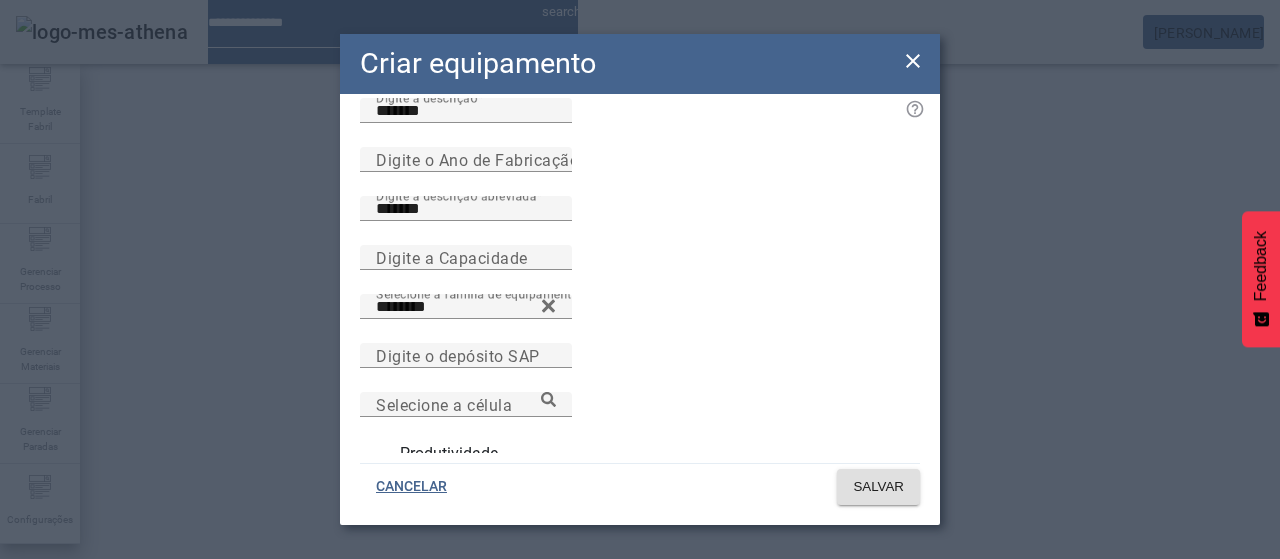 click on "Produtividade" at bounding box center [447, 454] 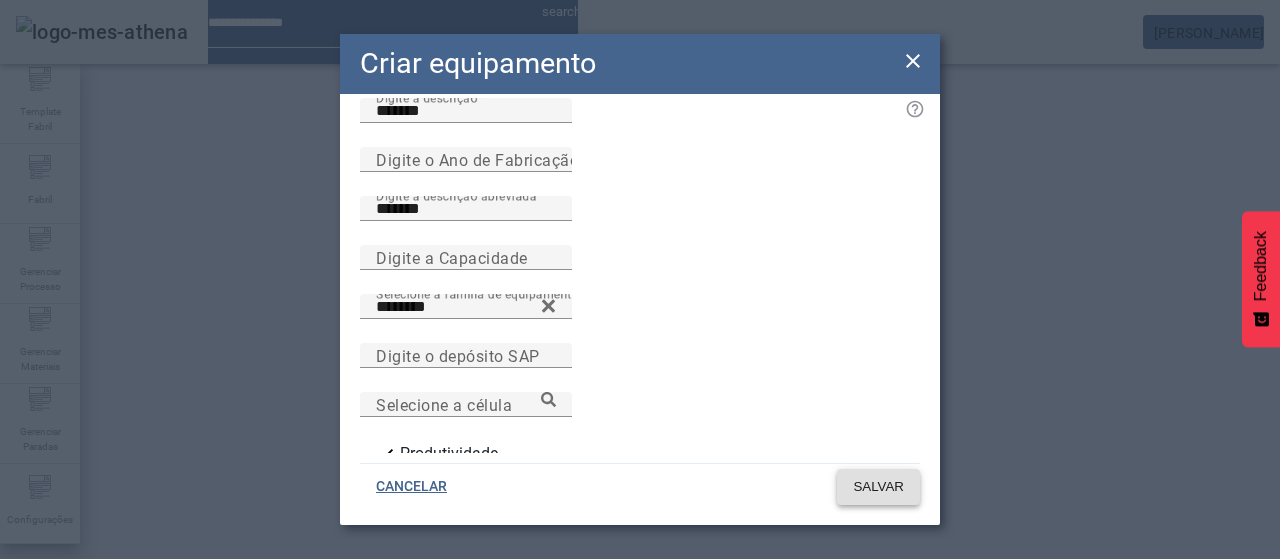 click on "SALVAR" 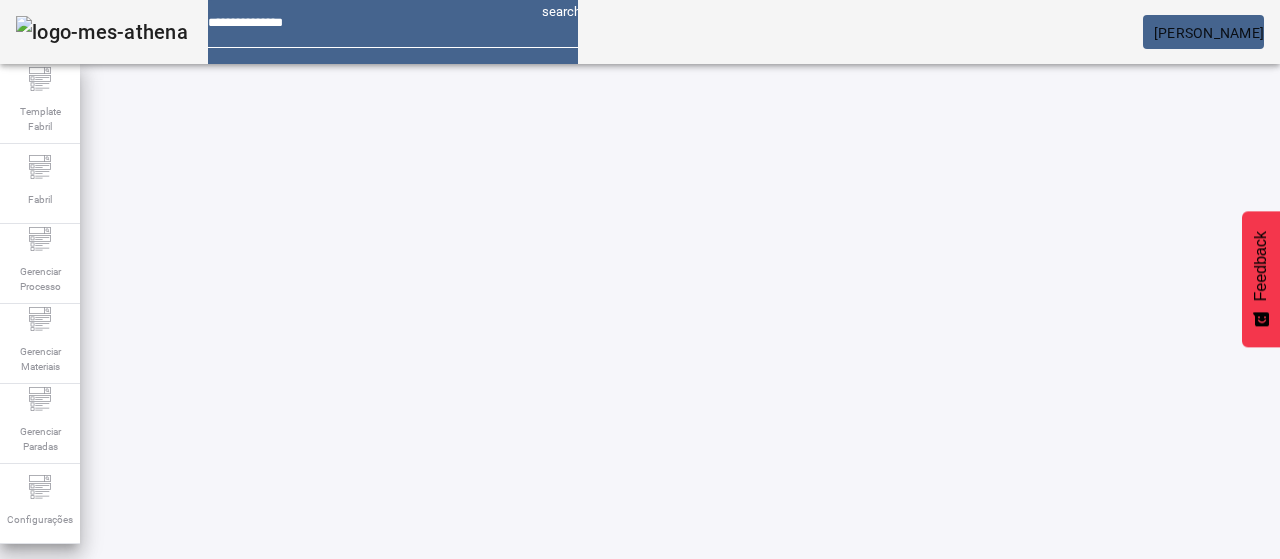 click at bounding box center (152, 707) 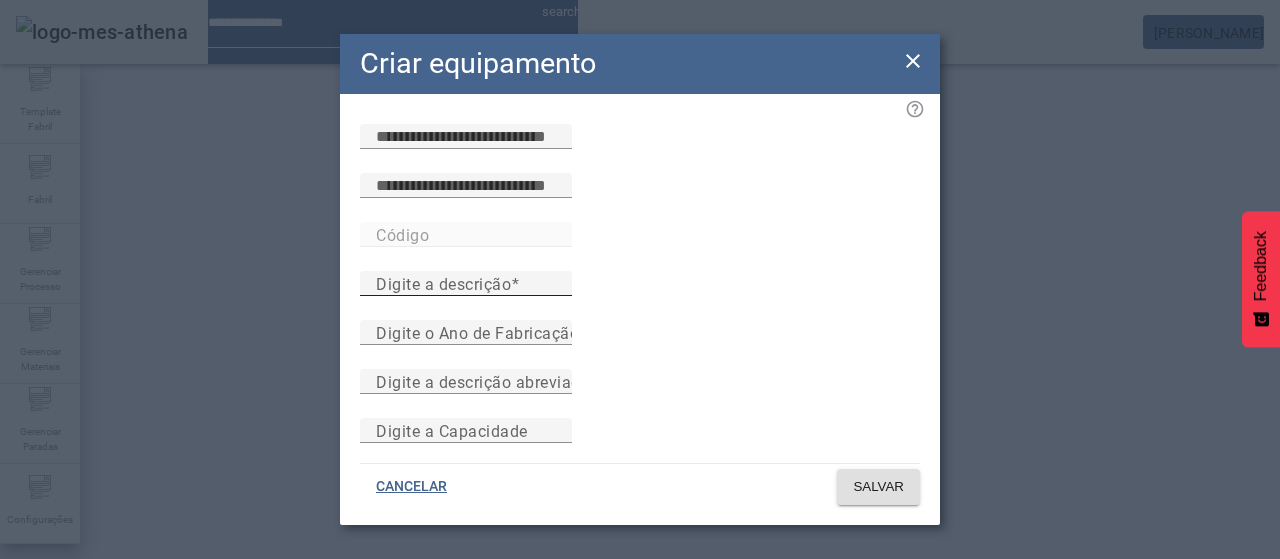 click on "Digite a descrição" at bounding box center (443, 283) 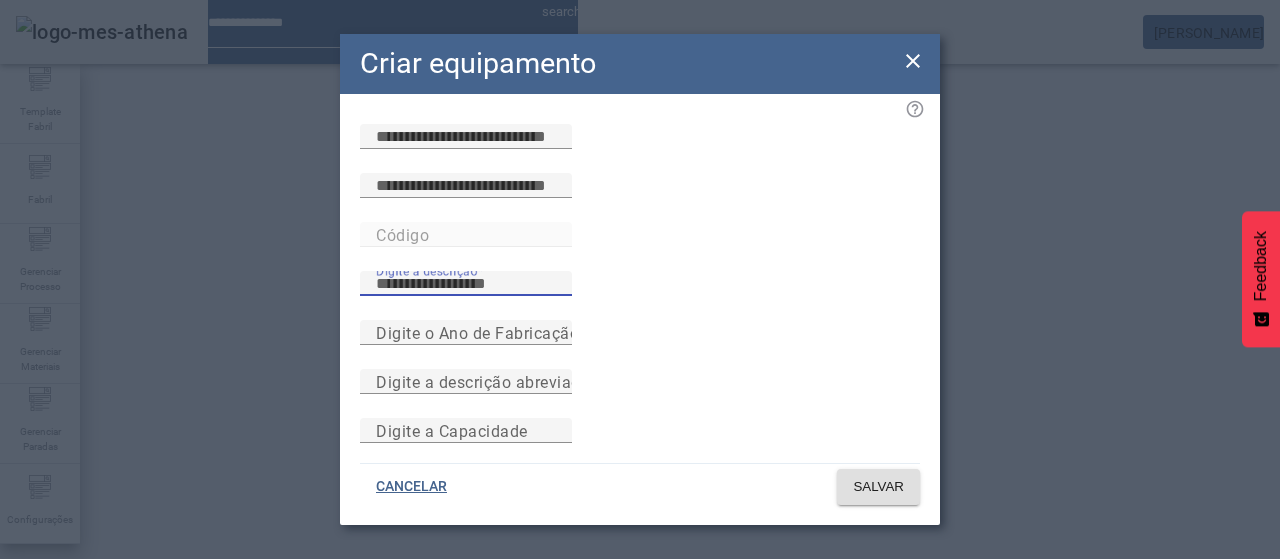 paste on "*******" 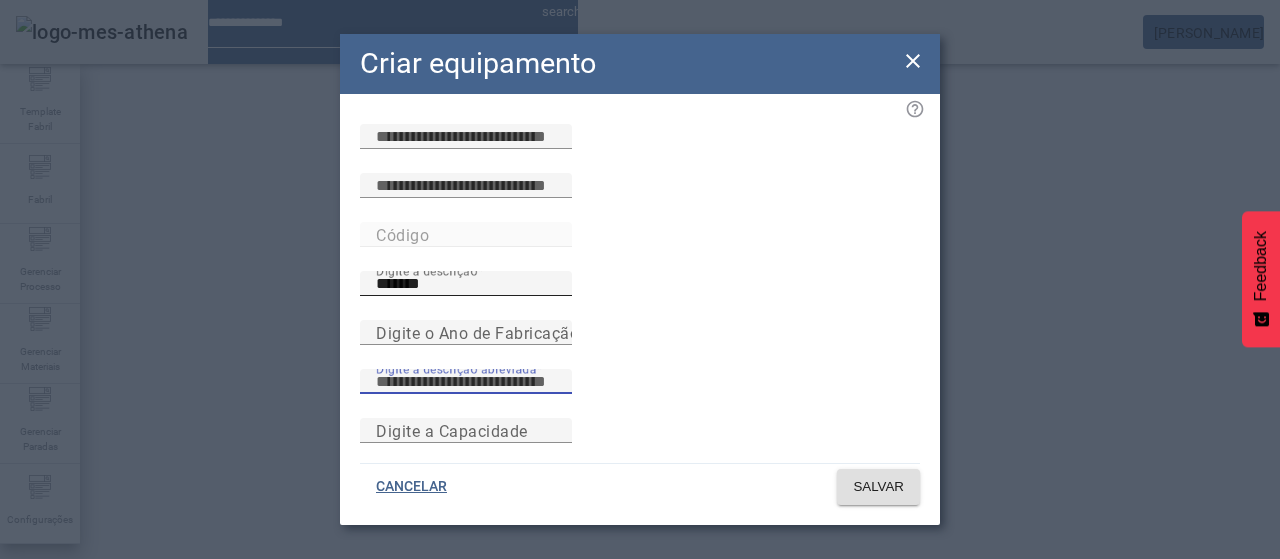 paste on "*******" 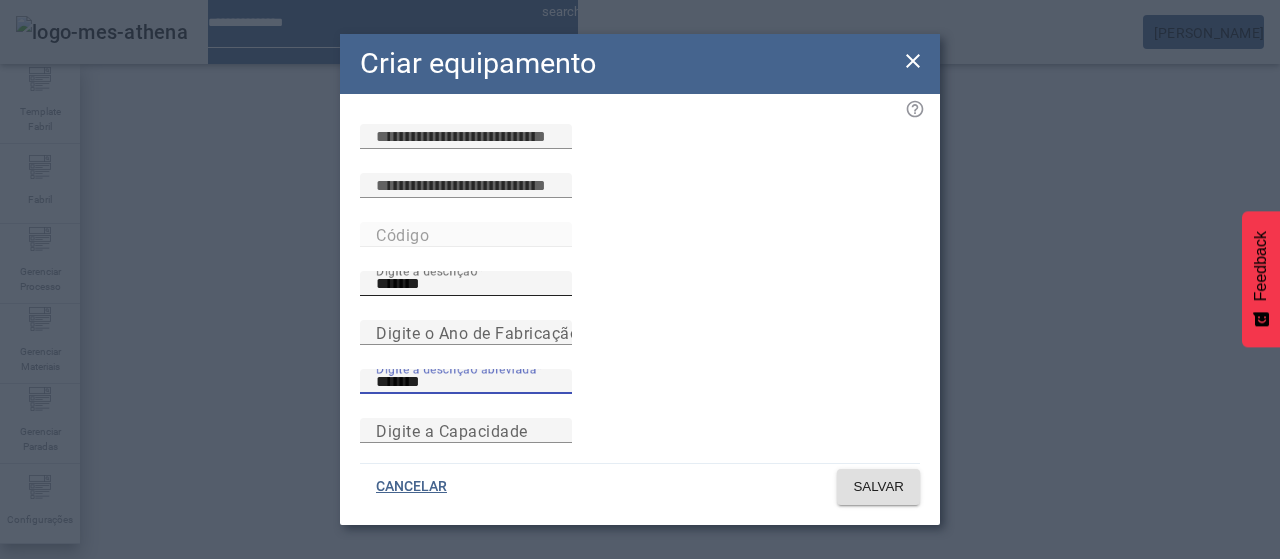 scroll, scrollTop: 173, scrollLeft: 0, axis: vertical 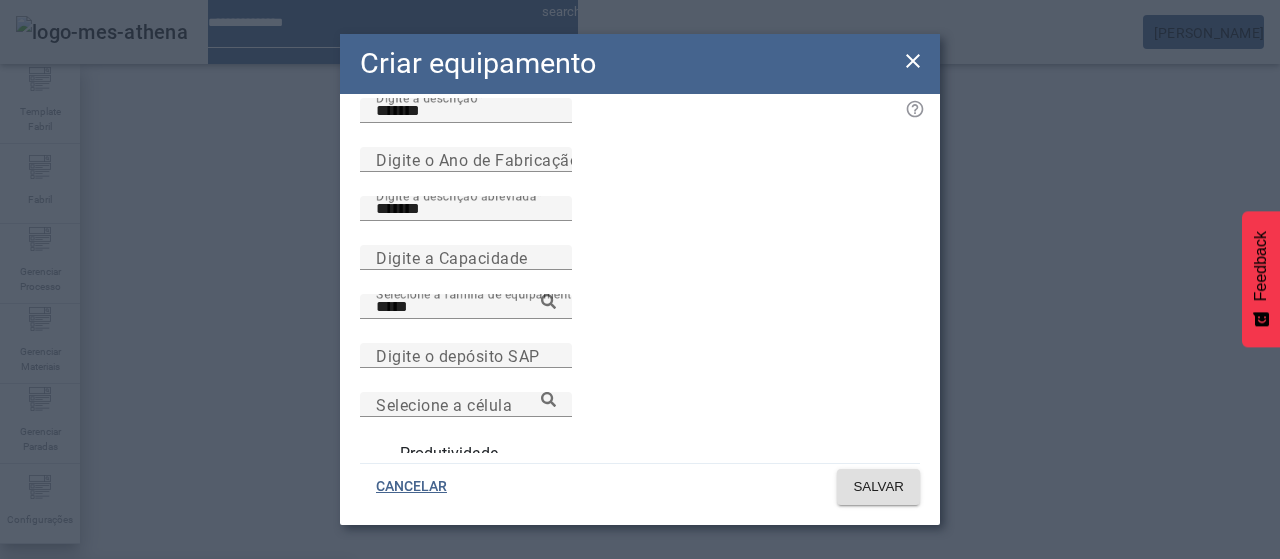 click on "Alcoolyser" at bounding box center (176, 591) 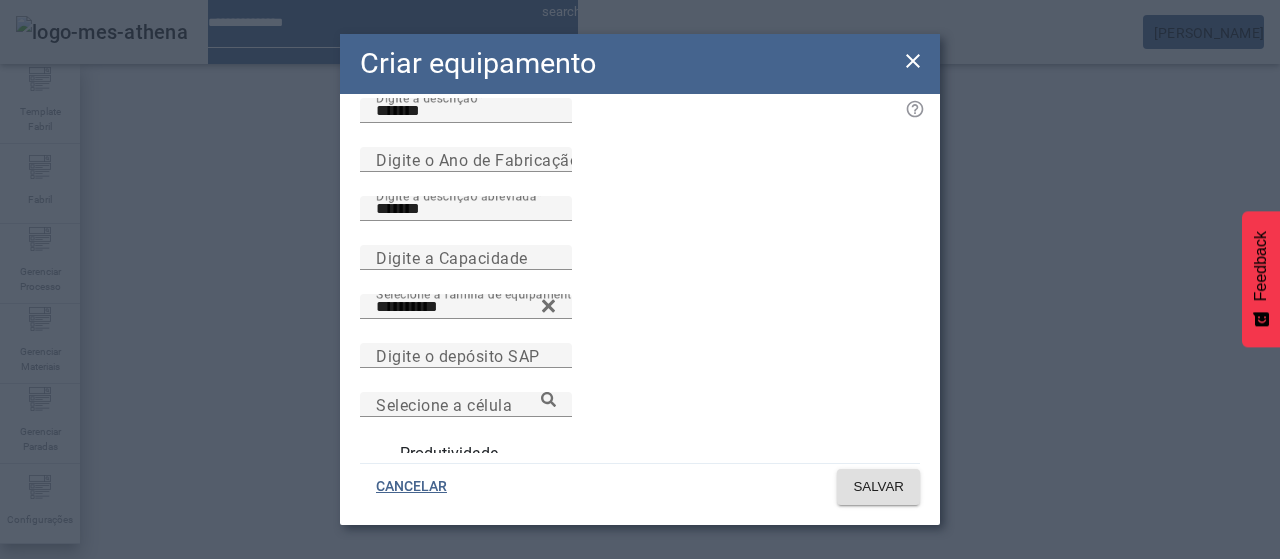 click at bounding box center (370, 454) 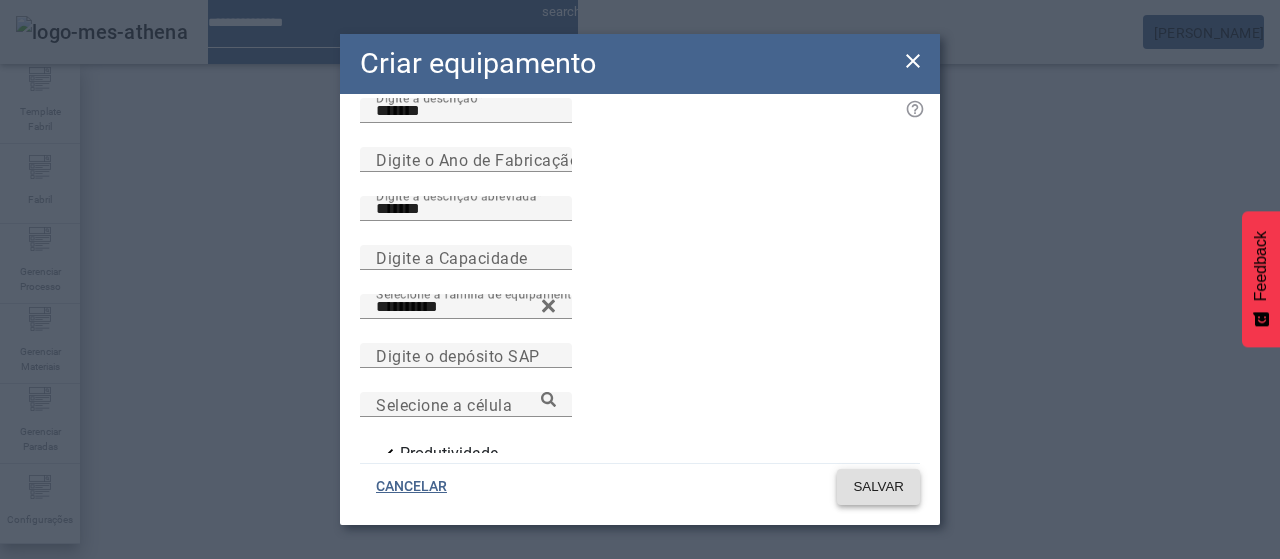 click 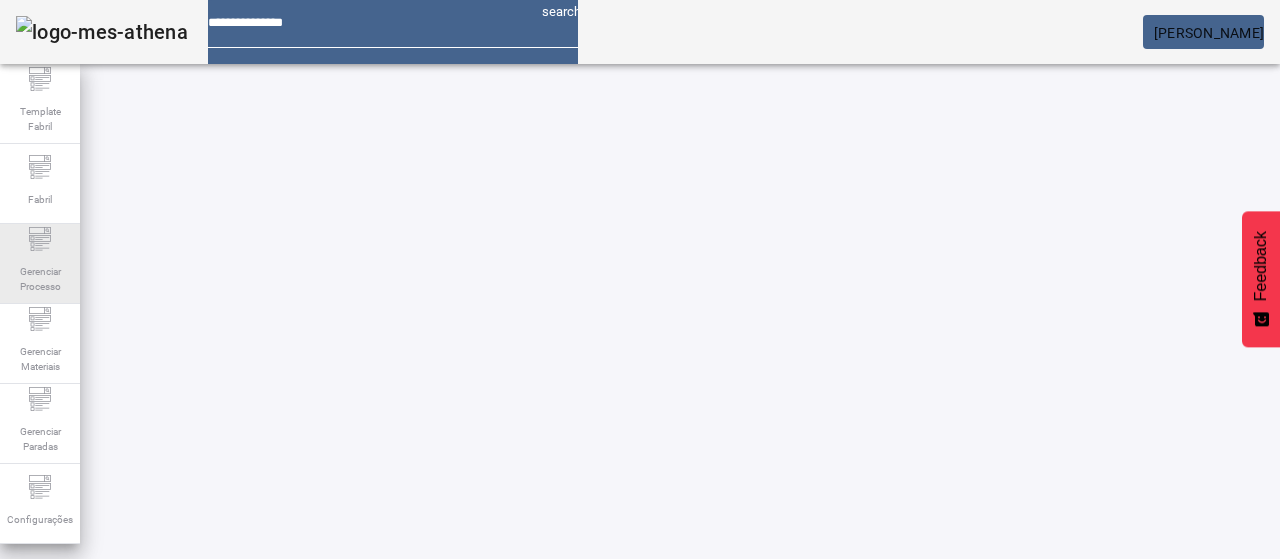 click on "Gerenciar Processo" 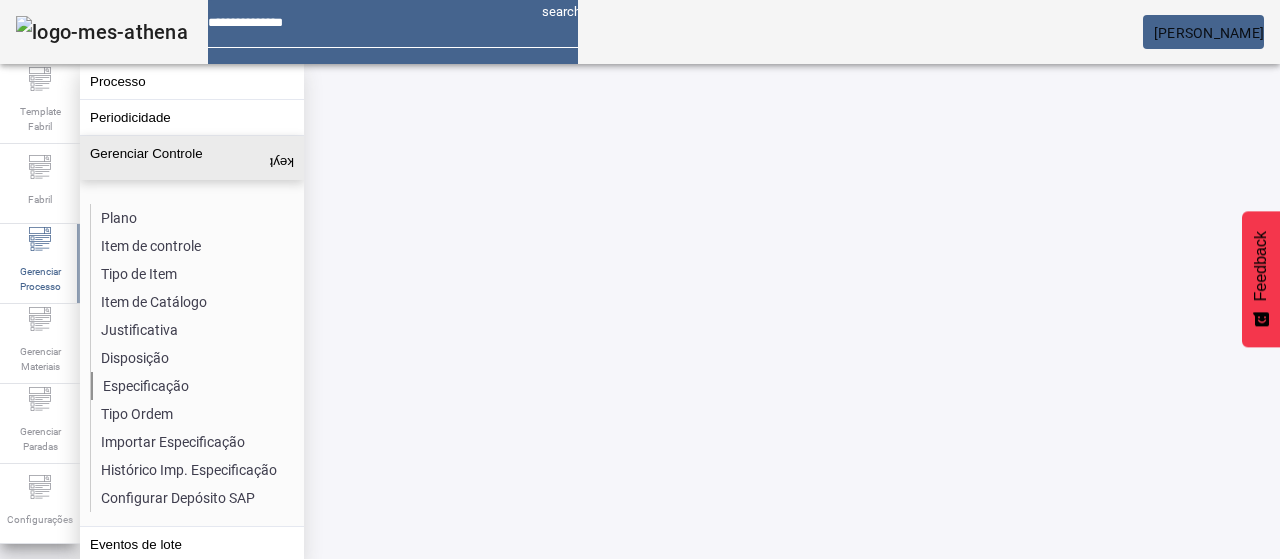 click on "Especificação" 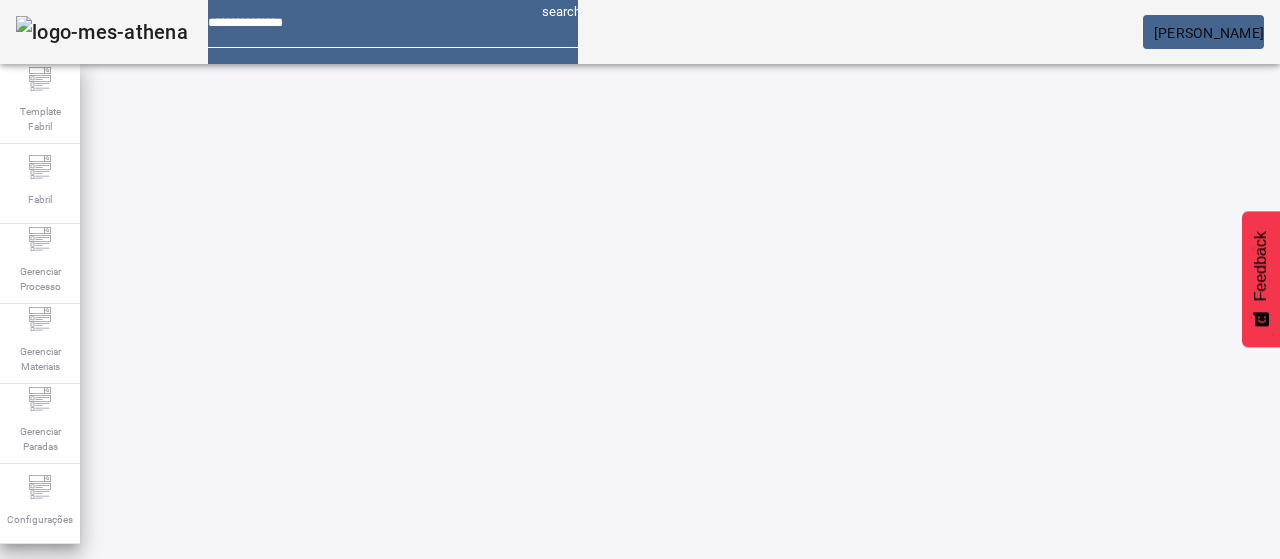 click on "Pesquise por marca" at bounding box center (1372, 600) 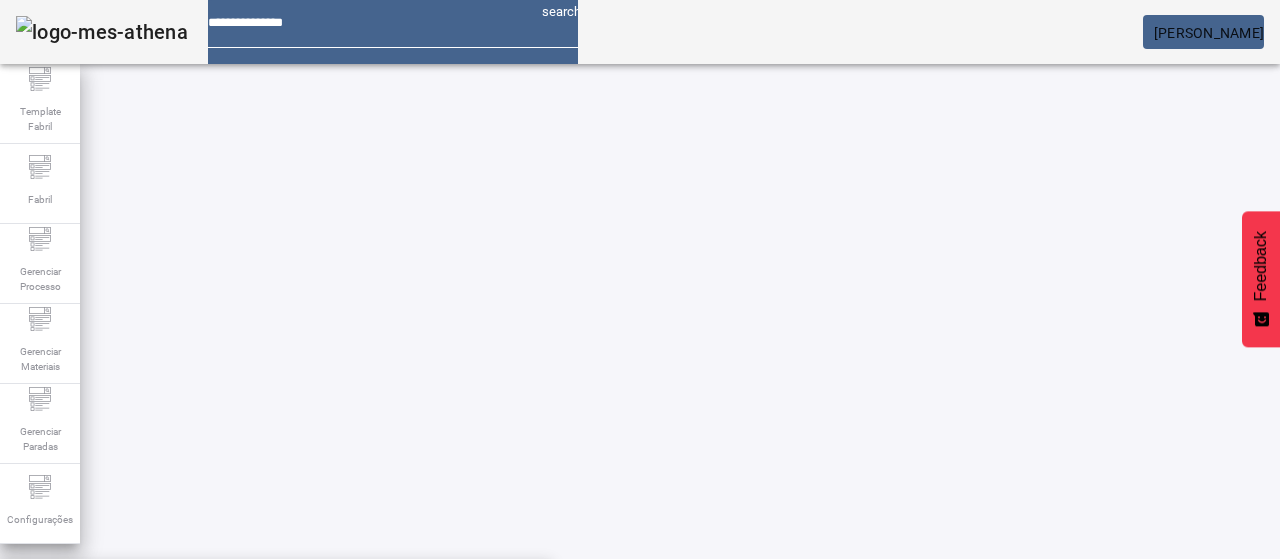 click on "BUDWEISER 66-ABC" at bounding box center [276, 687] 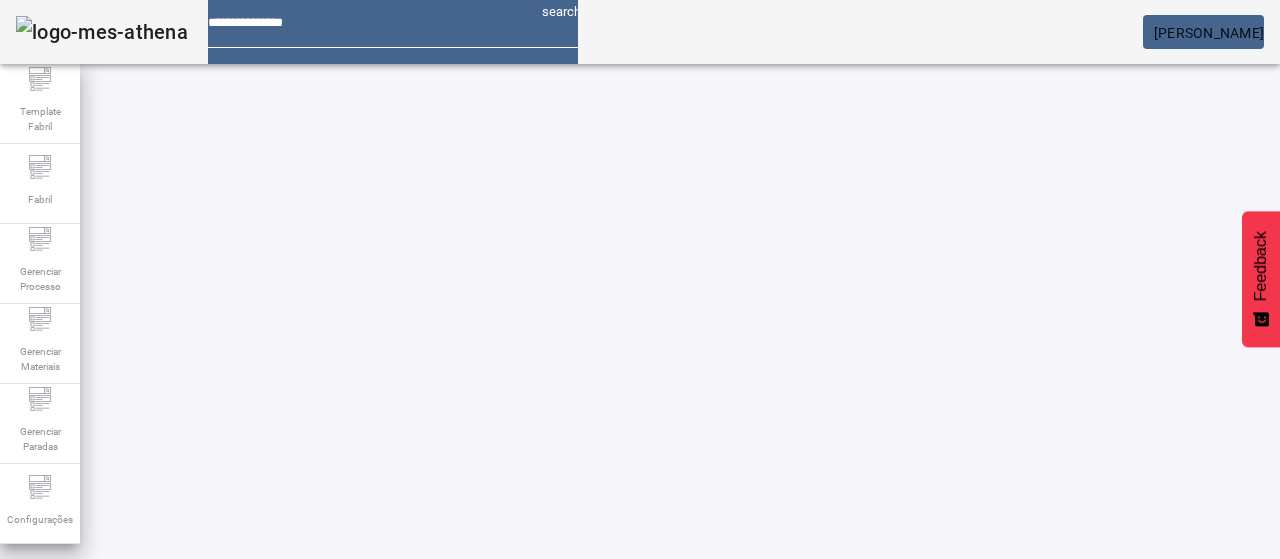 click on "FILTRAR" 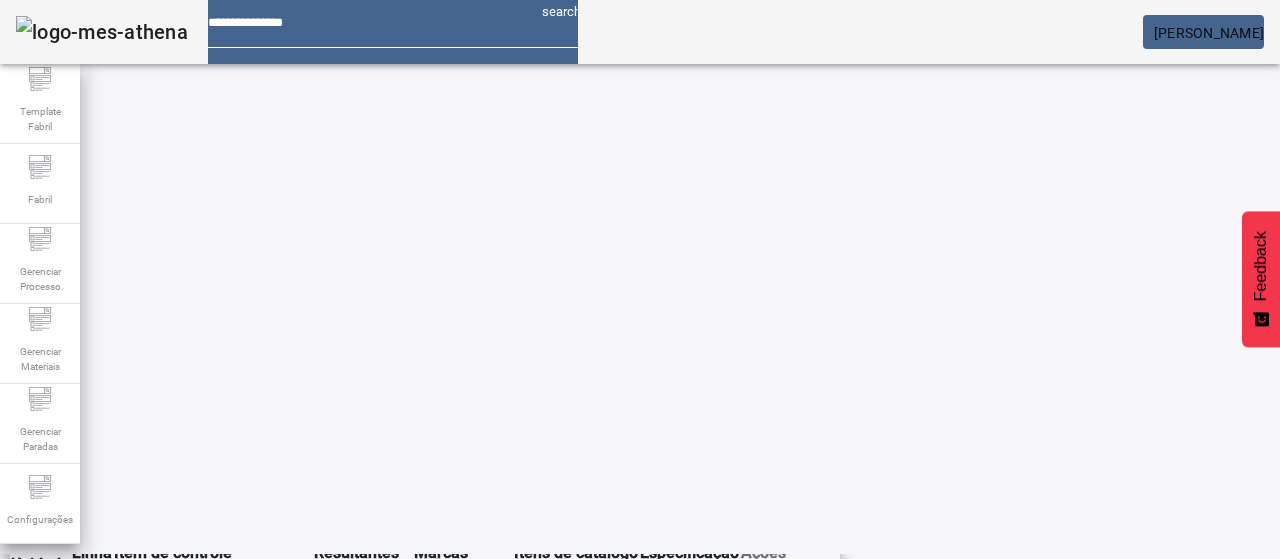 scroll, scrollTop: 0, scrollLeft: 0, axis: both 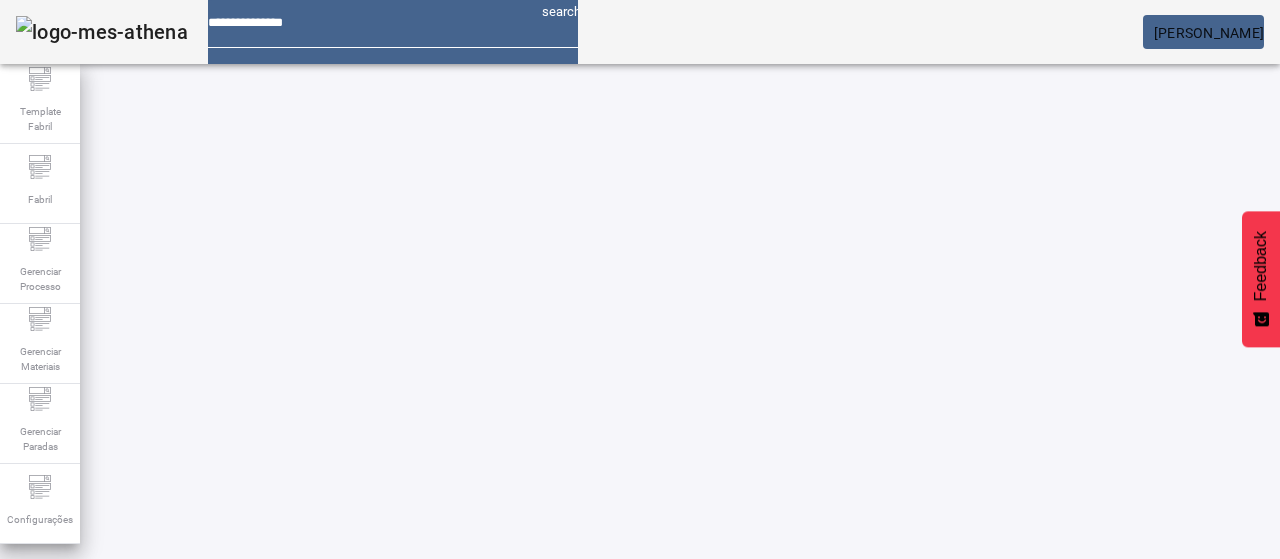 click on "Pesquise por item de controle" at bounding box center [116, 601] 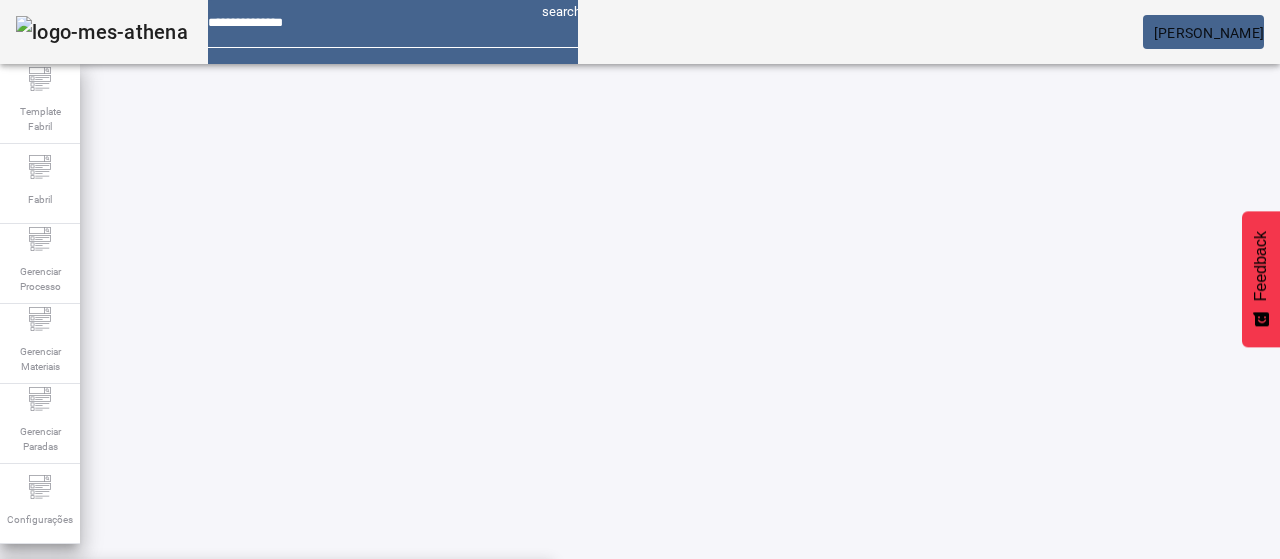 click on "Concentração de Extrato Aparente a 72h (Analisado)" at bounding box center [276, 591] 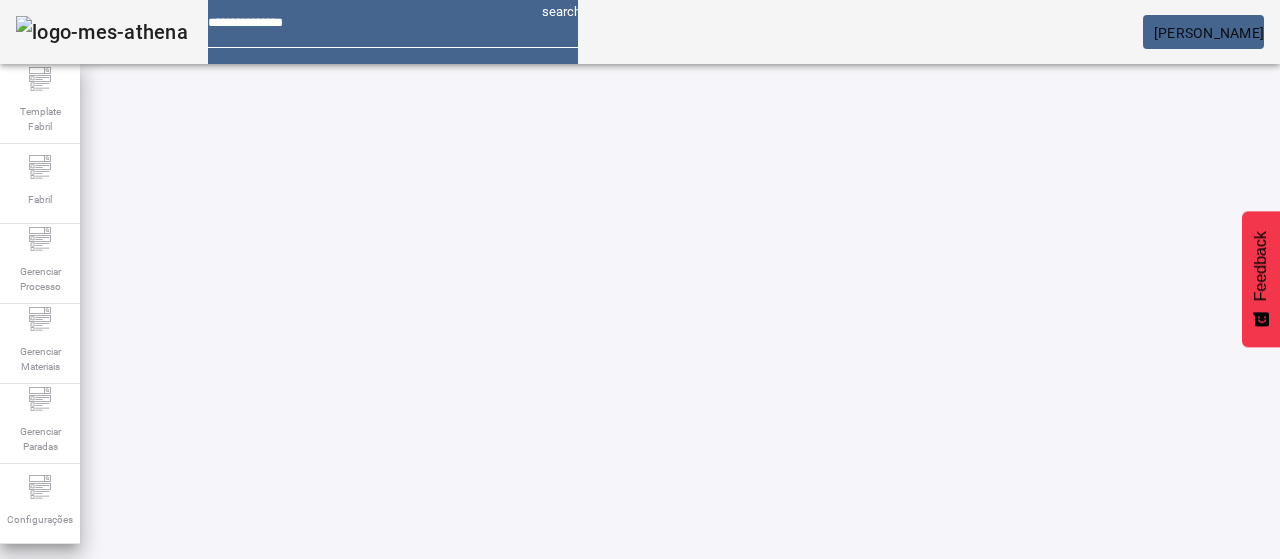 click on "FILTRAR" 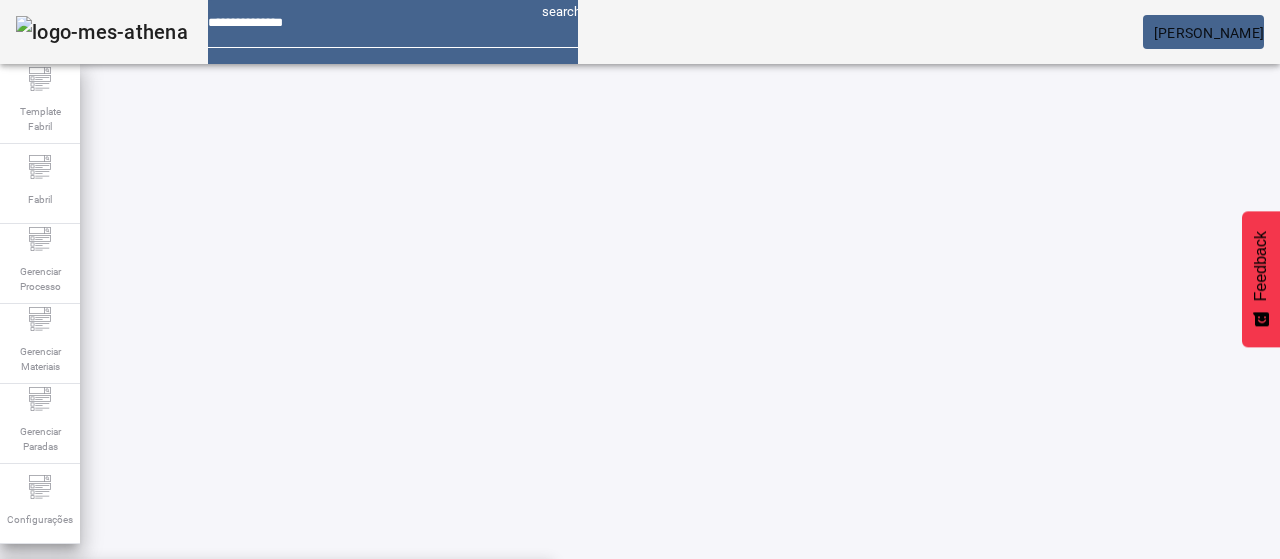 click on "**********" at bounding box center [116, 601] 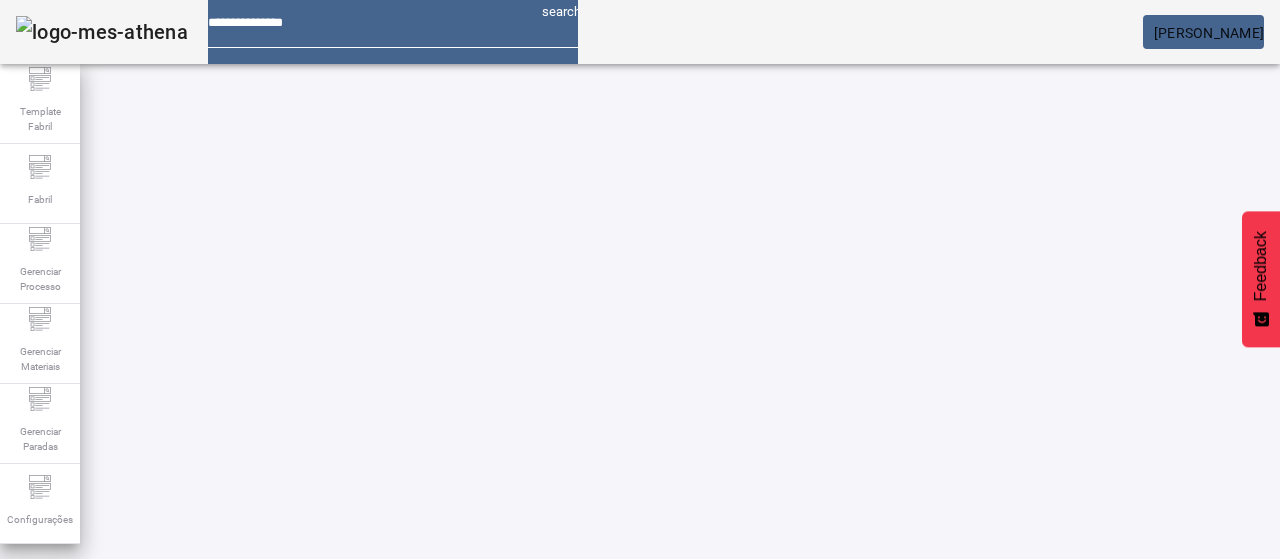 click 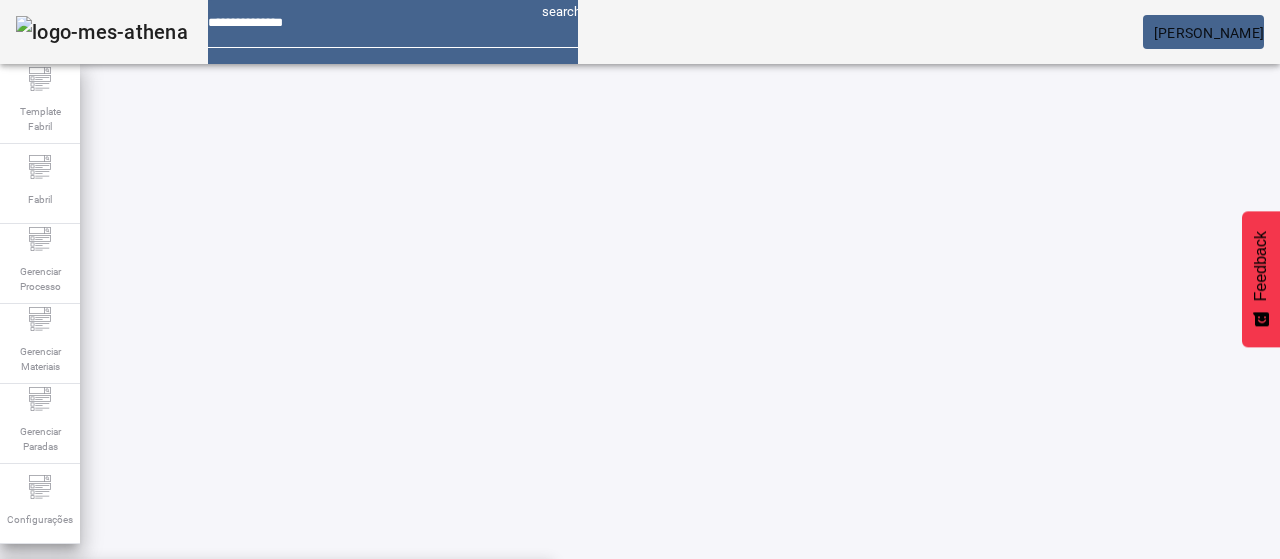 click on "**********" at bounding box center [116, 601] 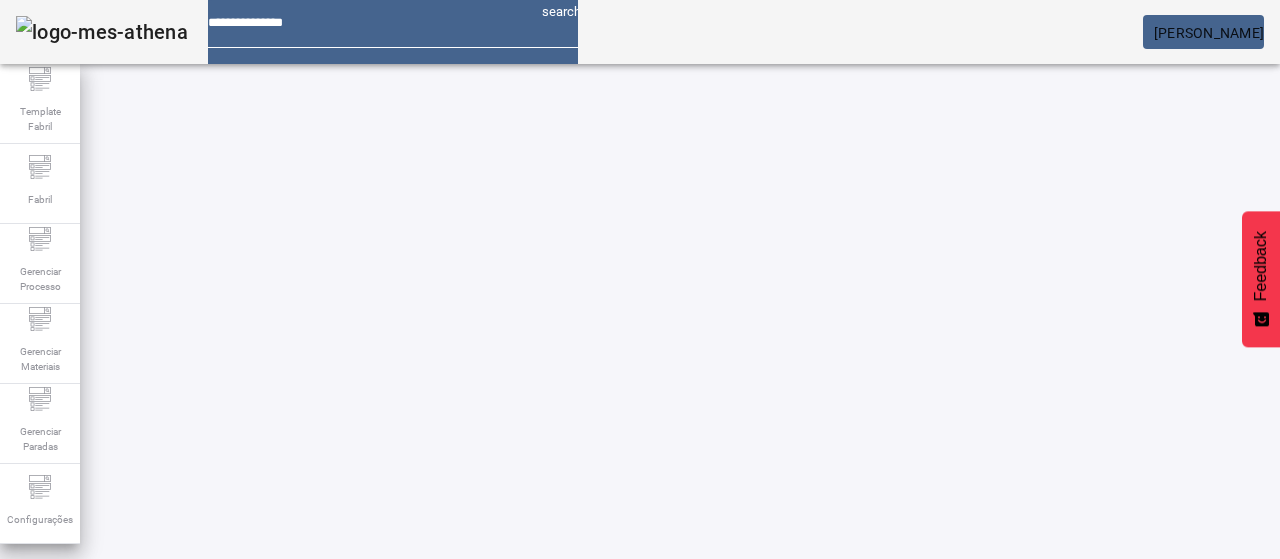 click on "FILTRAR" 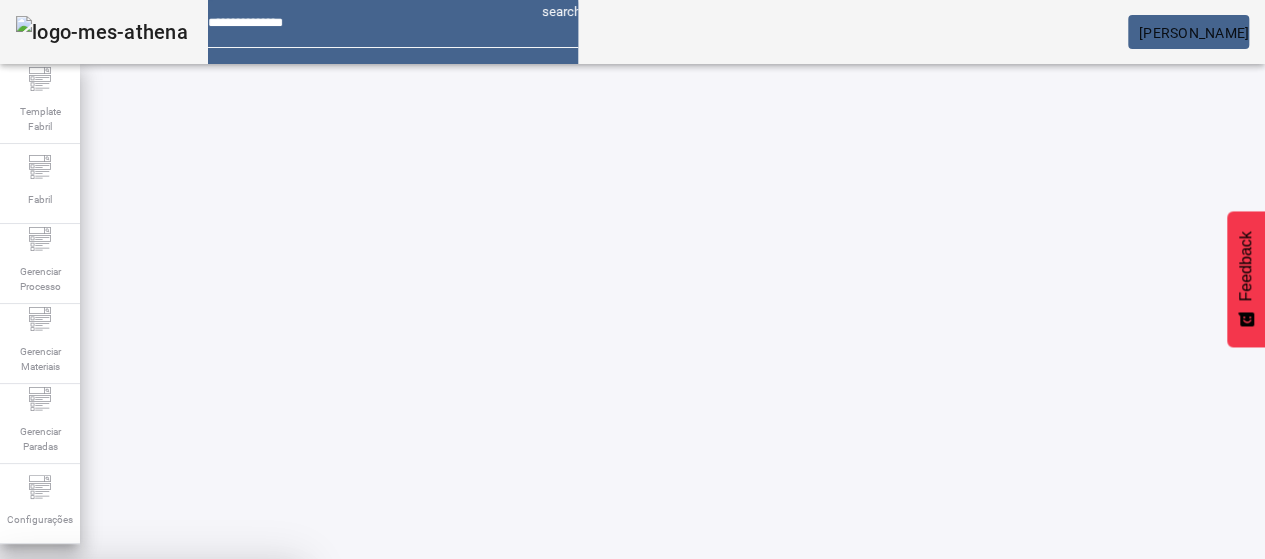click on "SIM" at bounding box center [249, 707] 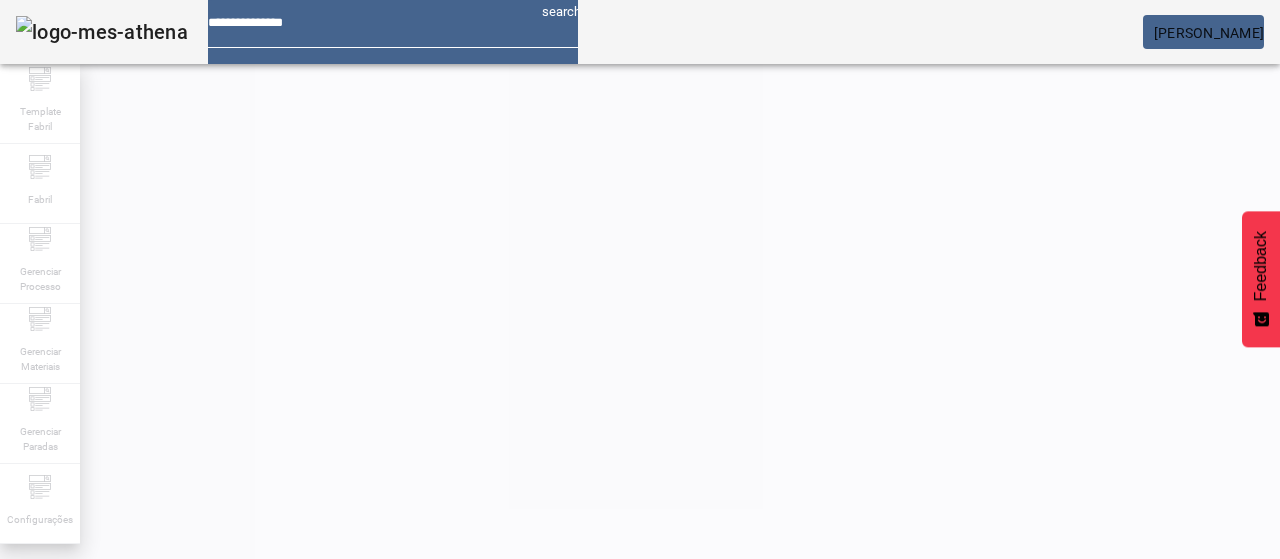 scroll, scrollTop: 140, scrollLeft: 0, axis: vertical 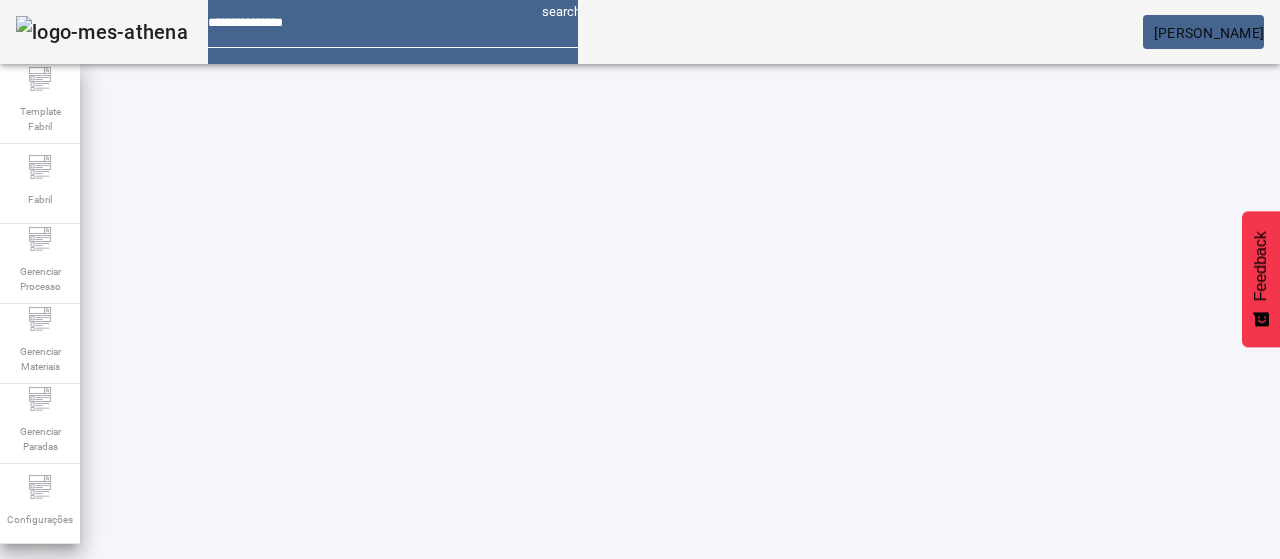 click at bounding box center [764, 799] 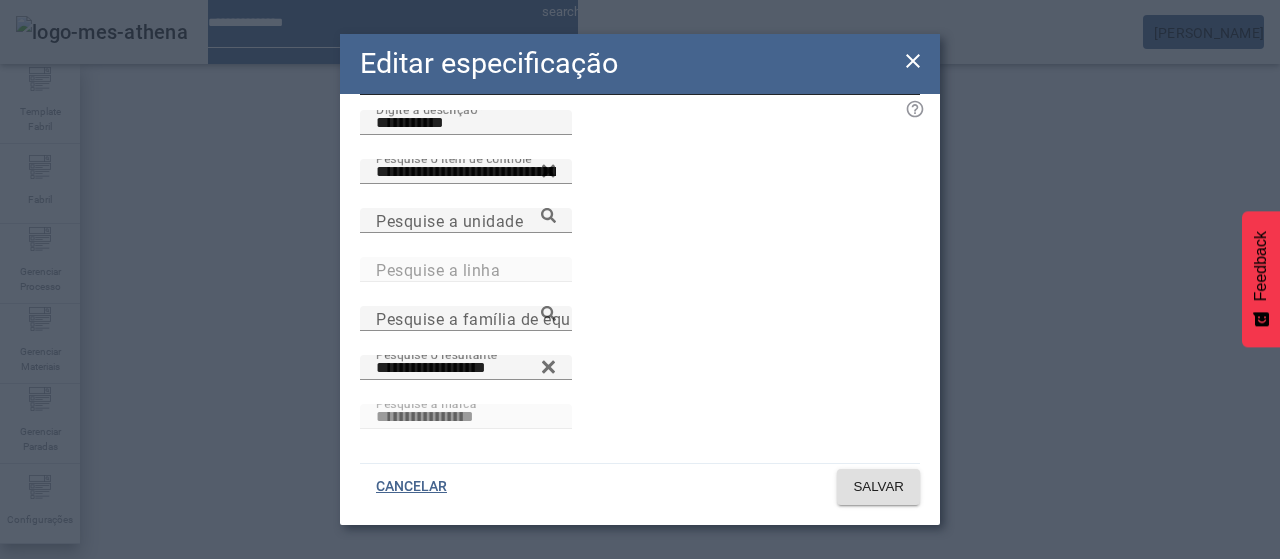 scroll, scrollTop: 78, scrollLeft: 0, axis: vertical 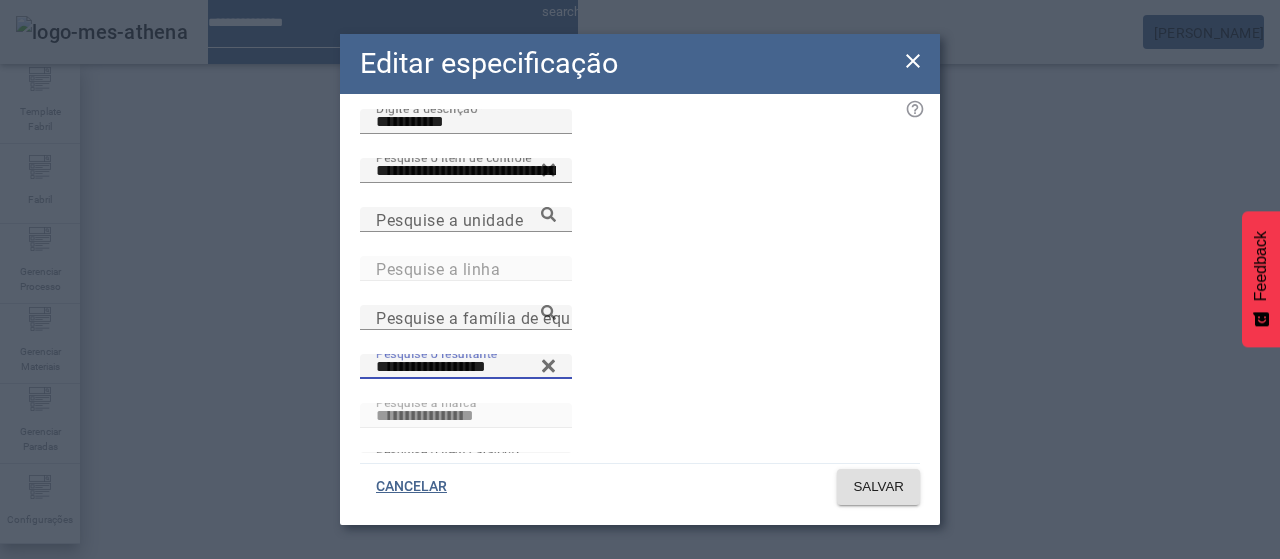 click on "**********" at bounding box center [466, 367] 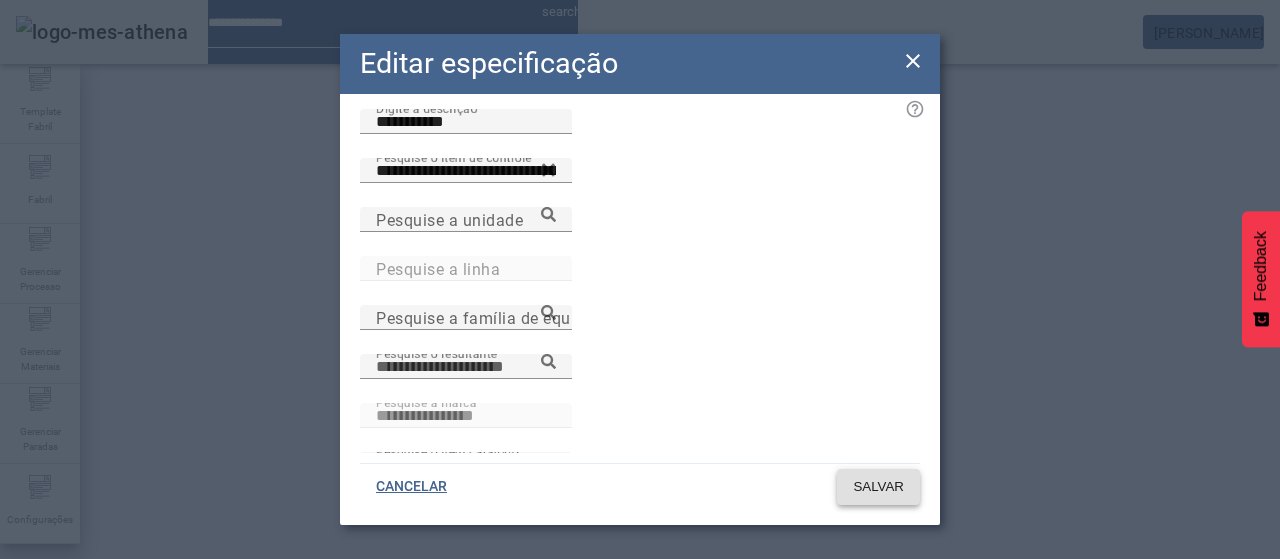 click 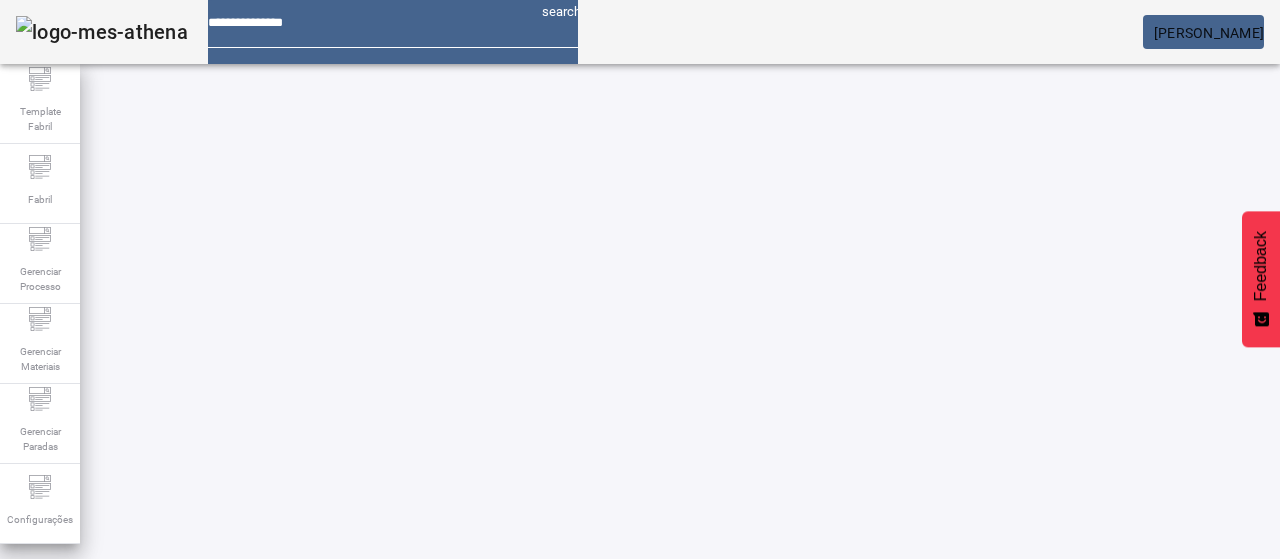 scroll, scrollTop: 140, scrollLeft: 0, axis: vertical 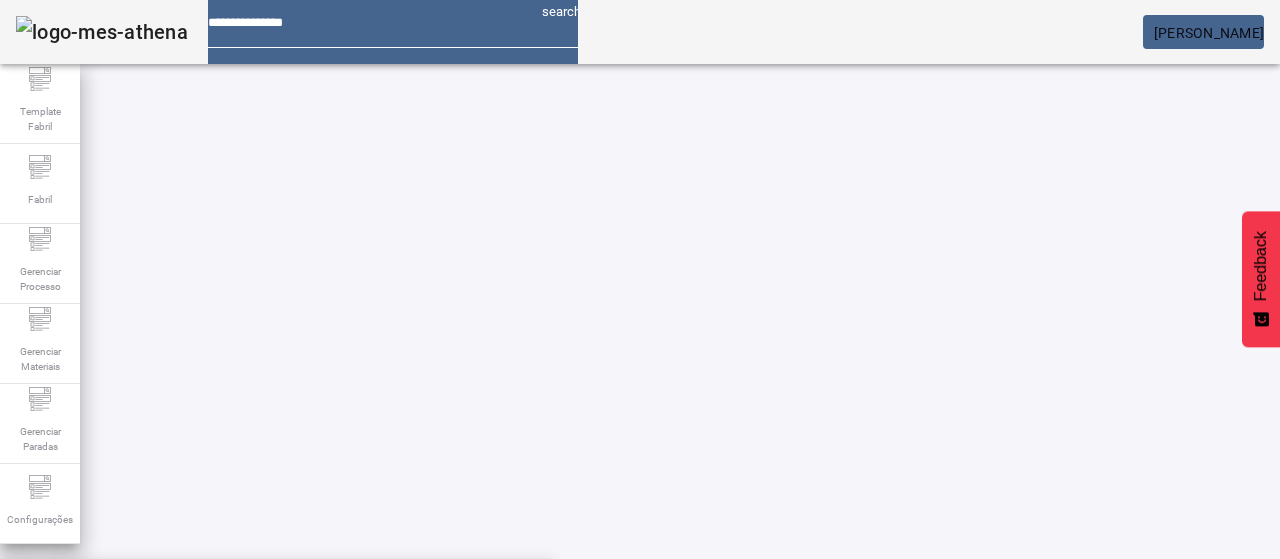 click on "**********" at bounding box center [116, 601] 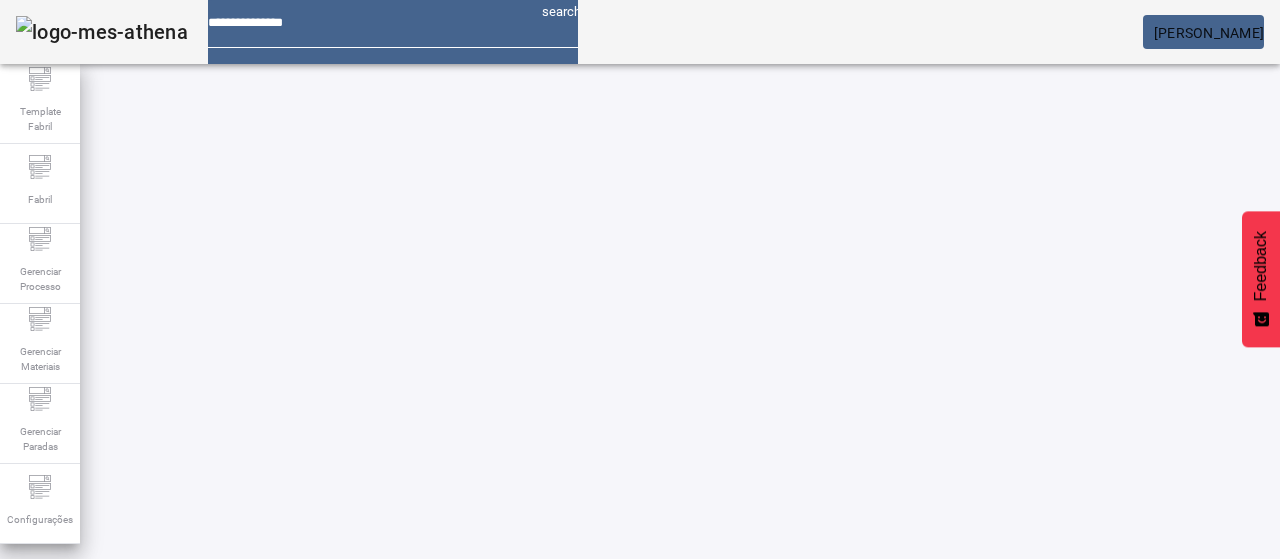 click on "FILTRAR" 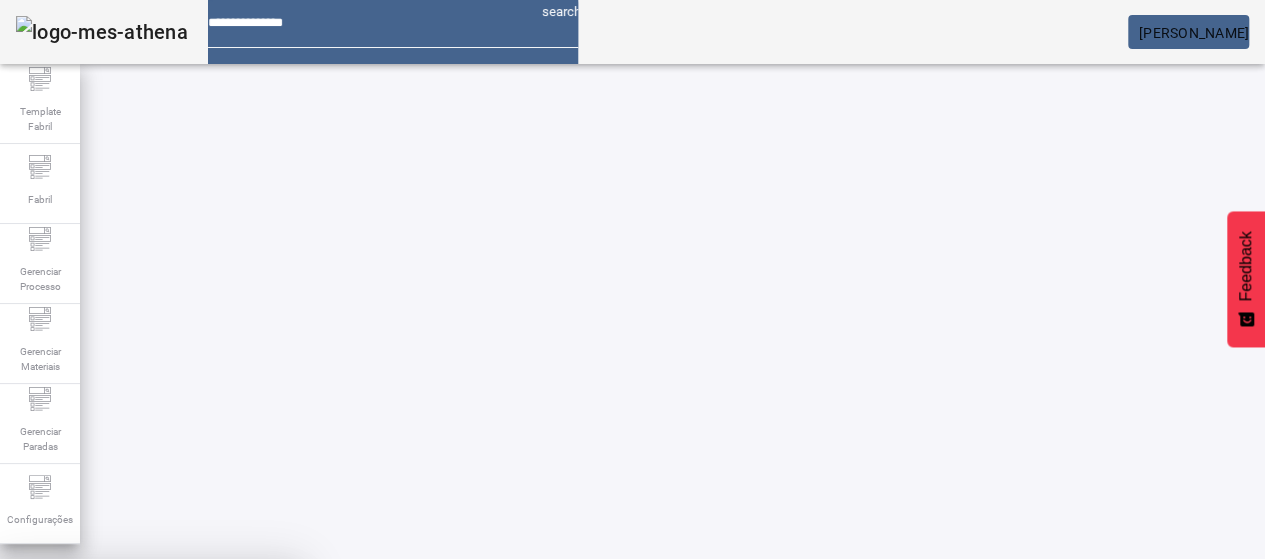 click on "SIM" at bounding box center (249, 707) 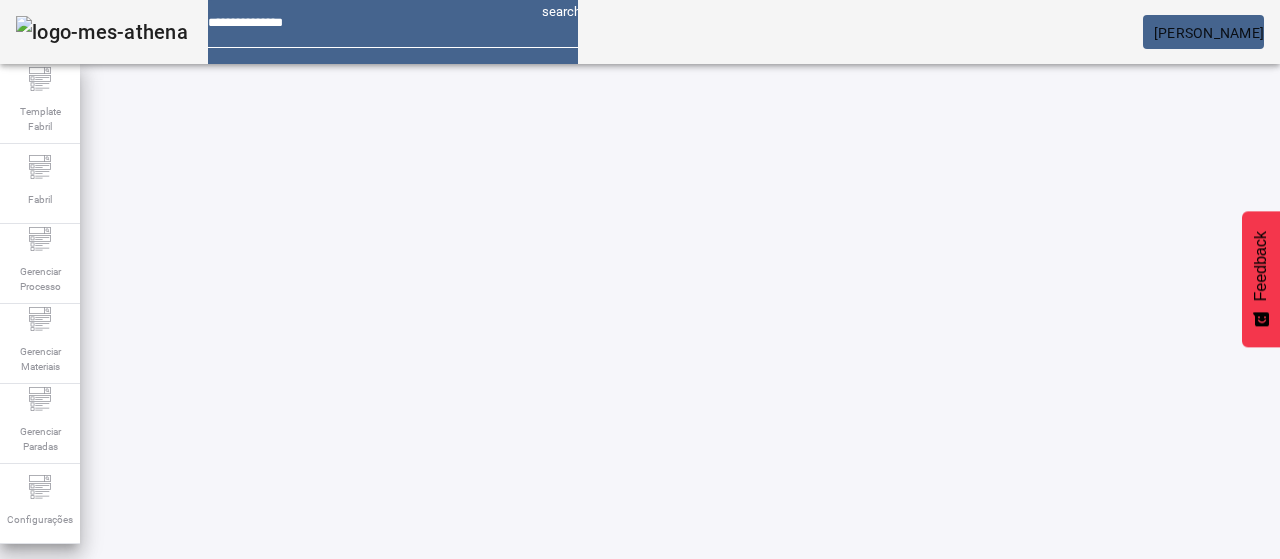 scroll, scrollTop: 190, scrollLeft: 0, axis: vertical 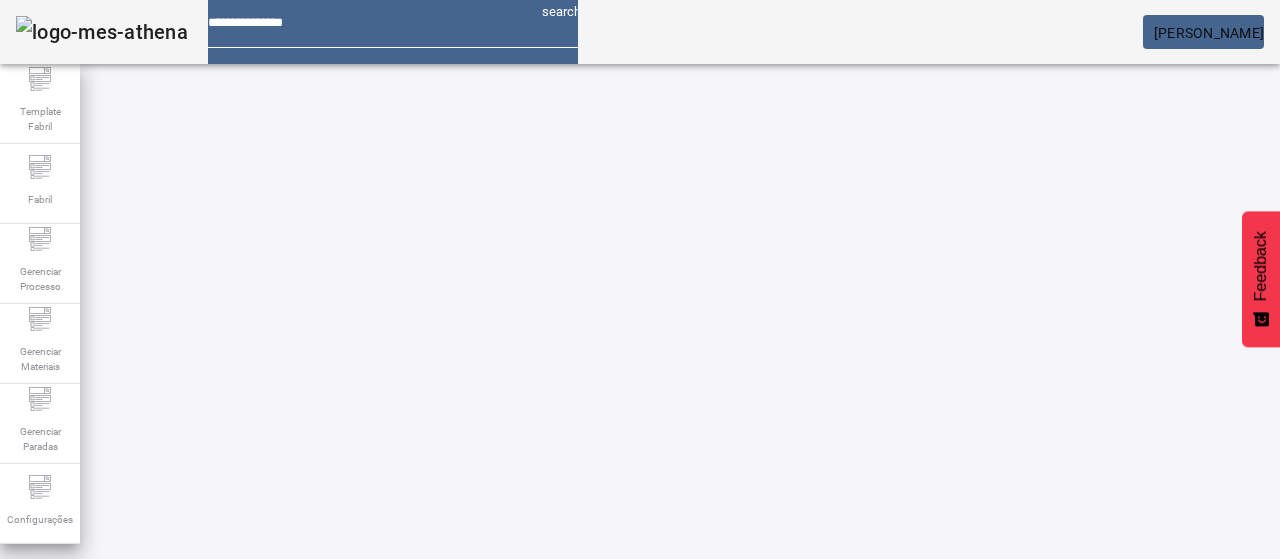 click 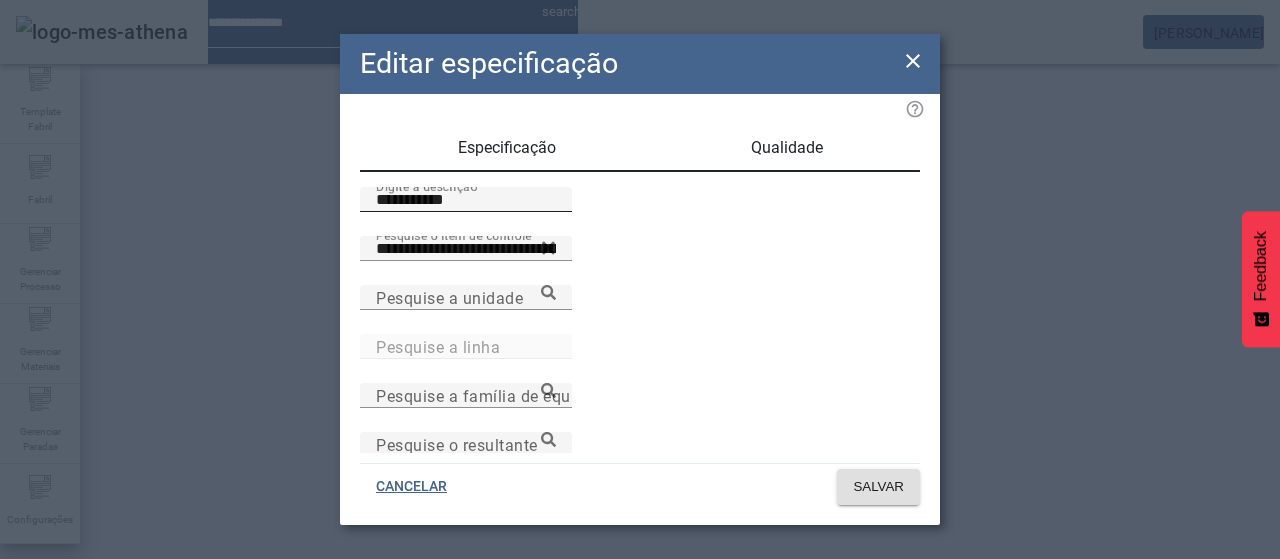 click on "**********" at bounding box center [466, 200] 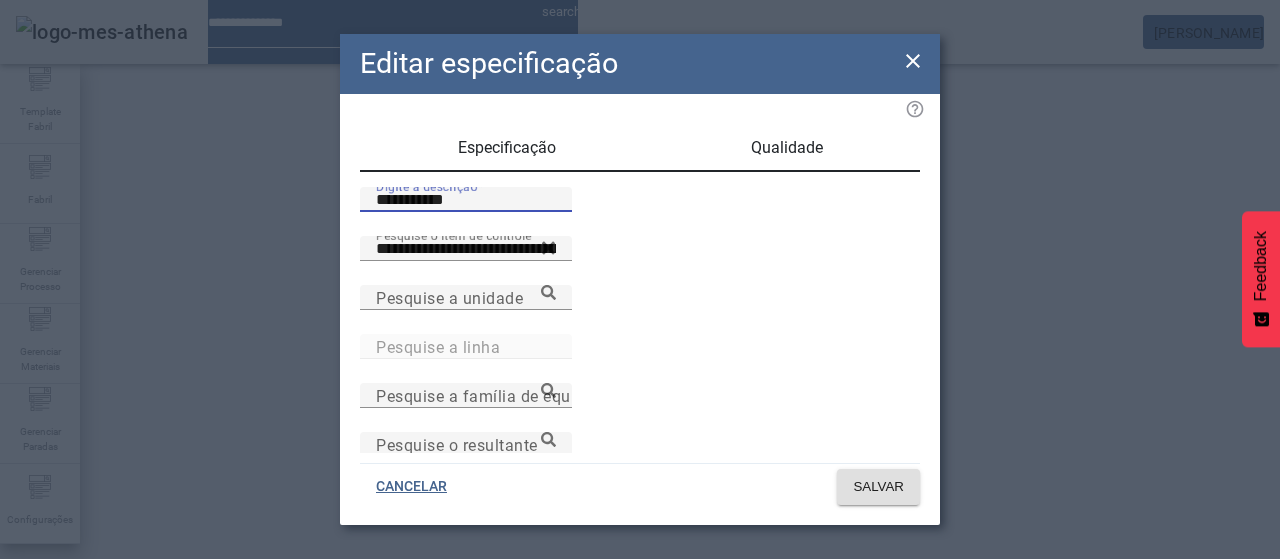 paste 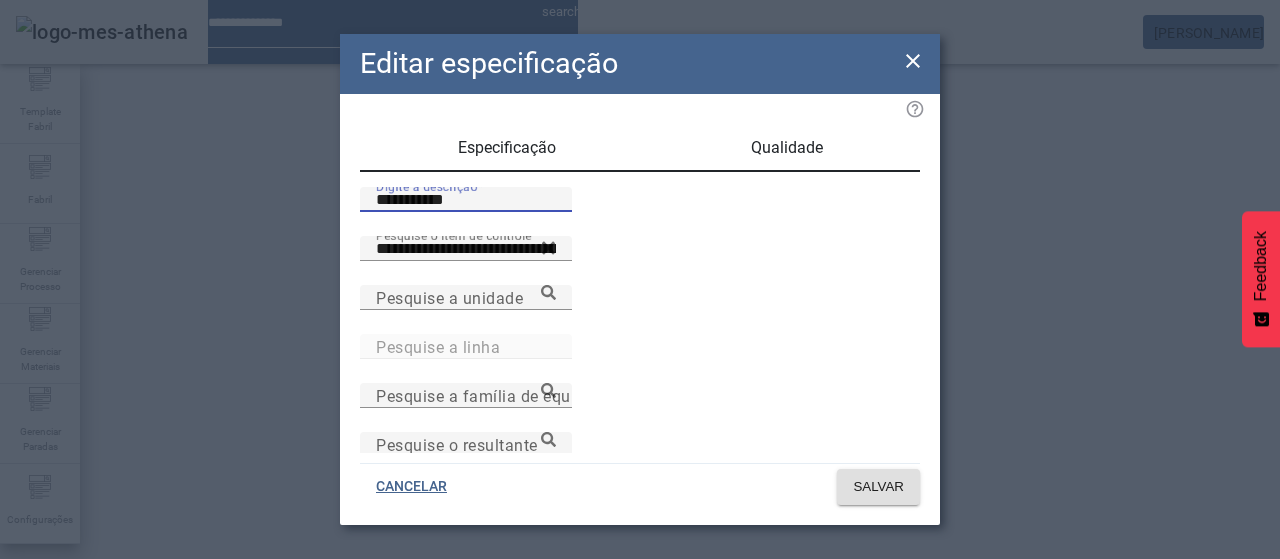 click on "Qualidade" at bounding box center (787, 148) 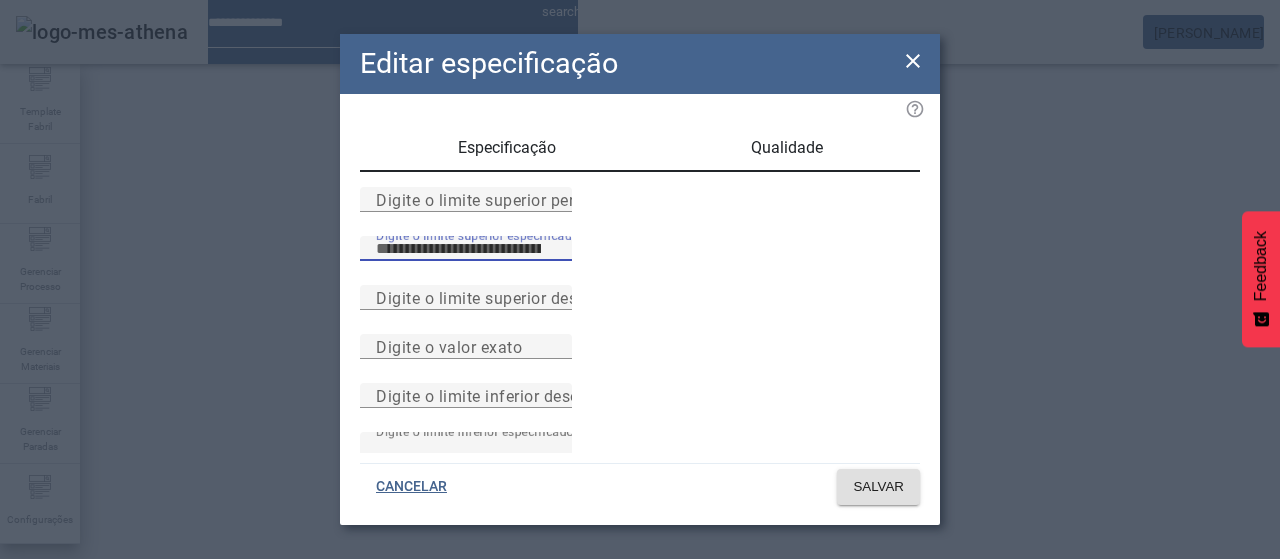 click on "***" at bounding box center [466, 249] 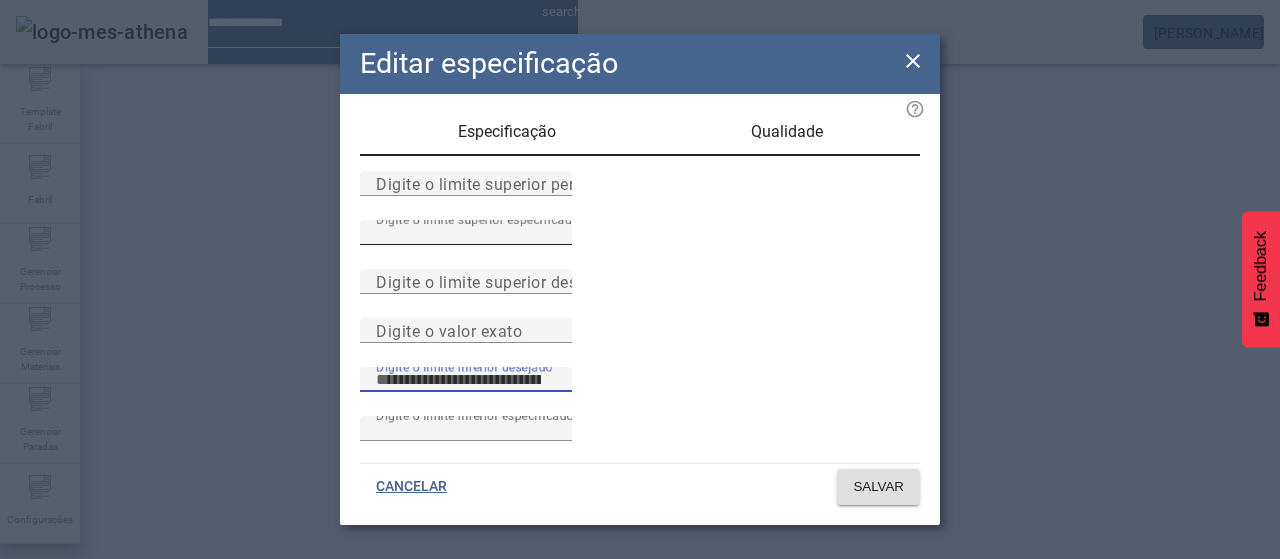 scroll, scrollTop: 261, scrollLeft: 0, axis: vertical 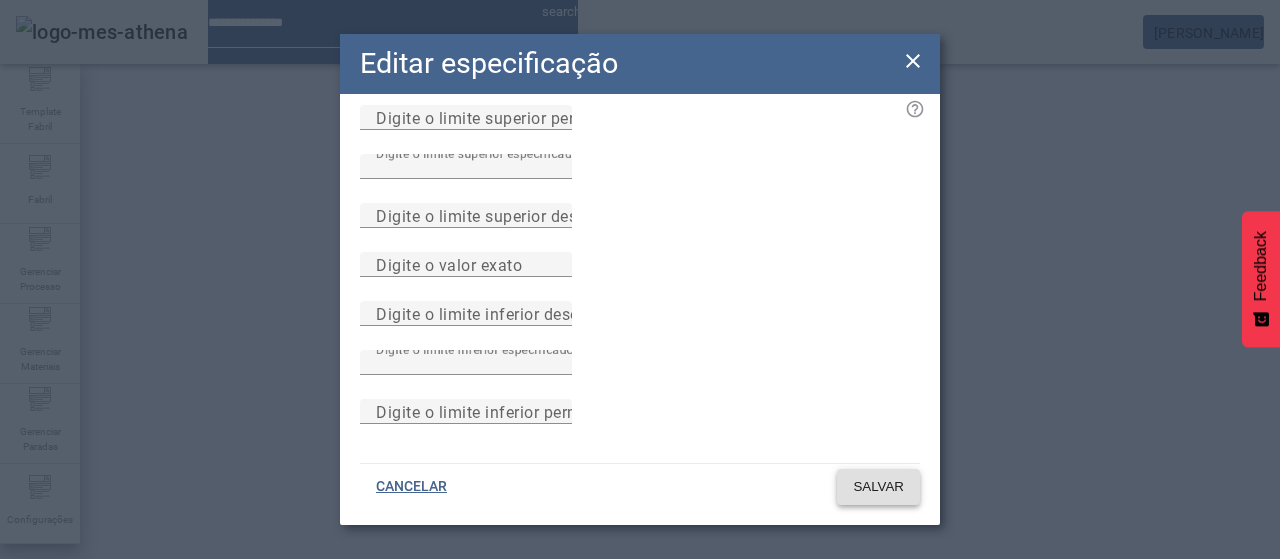 click 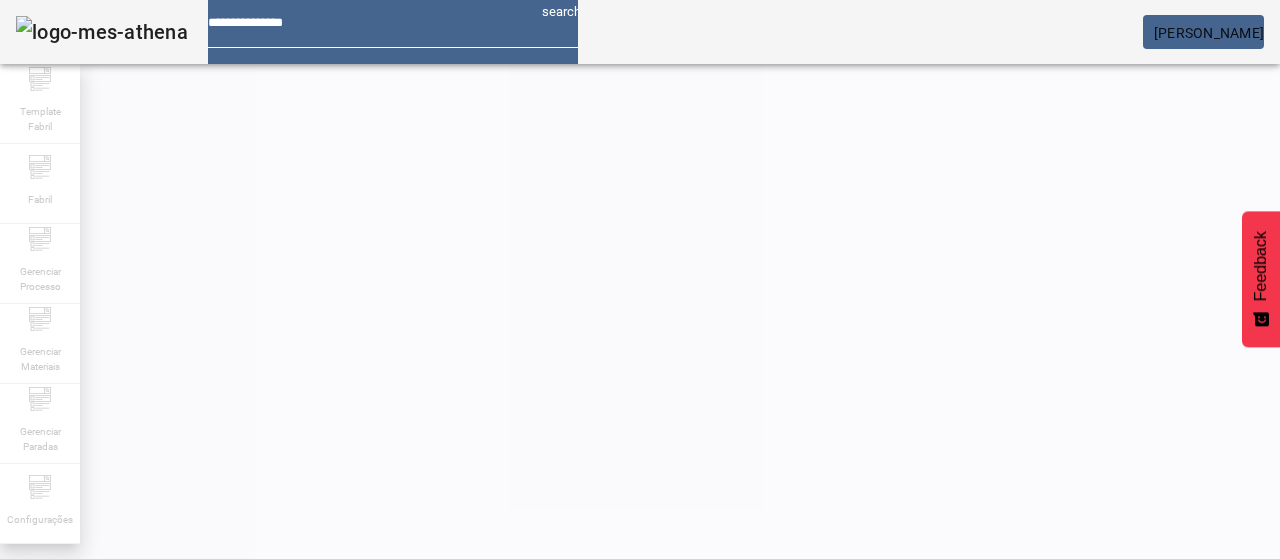 scroll, scrollTop: 190, scrollLeft: 0, axis: vertical 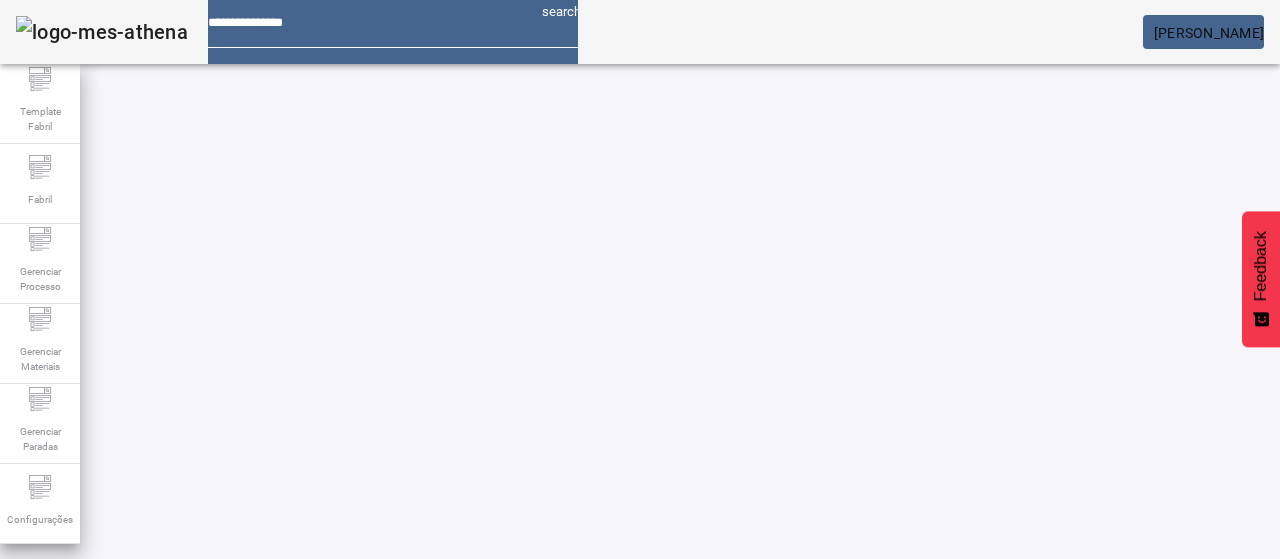 click on "Bud 66 16 FERMAT" at bounding box center [363, 799] 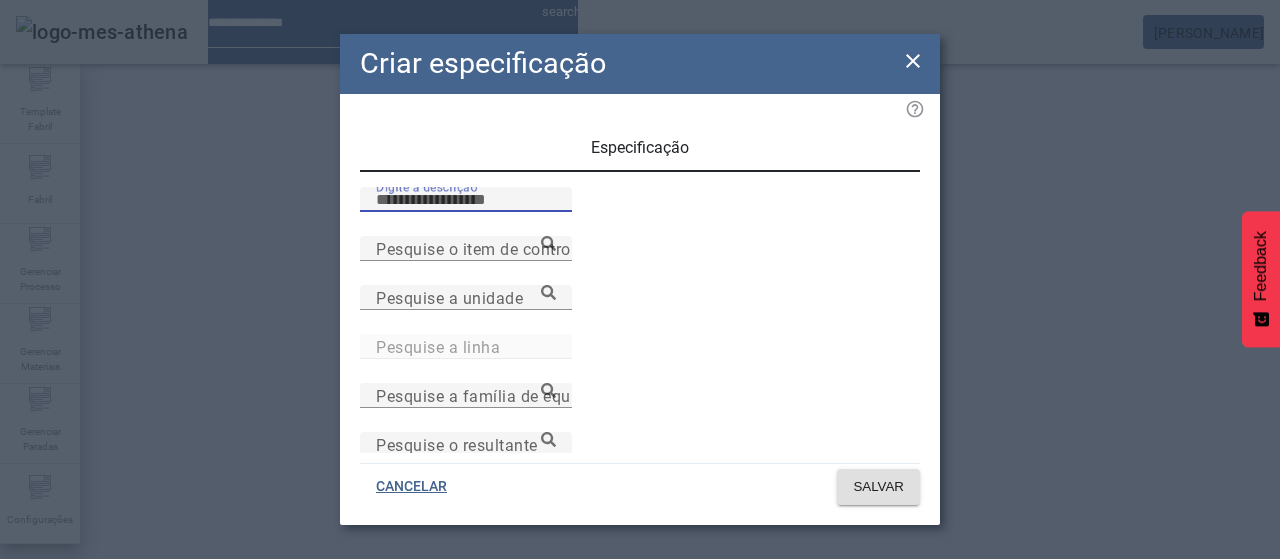click on "Digite a descrição" at bounding box center [466, 200] 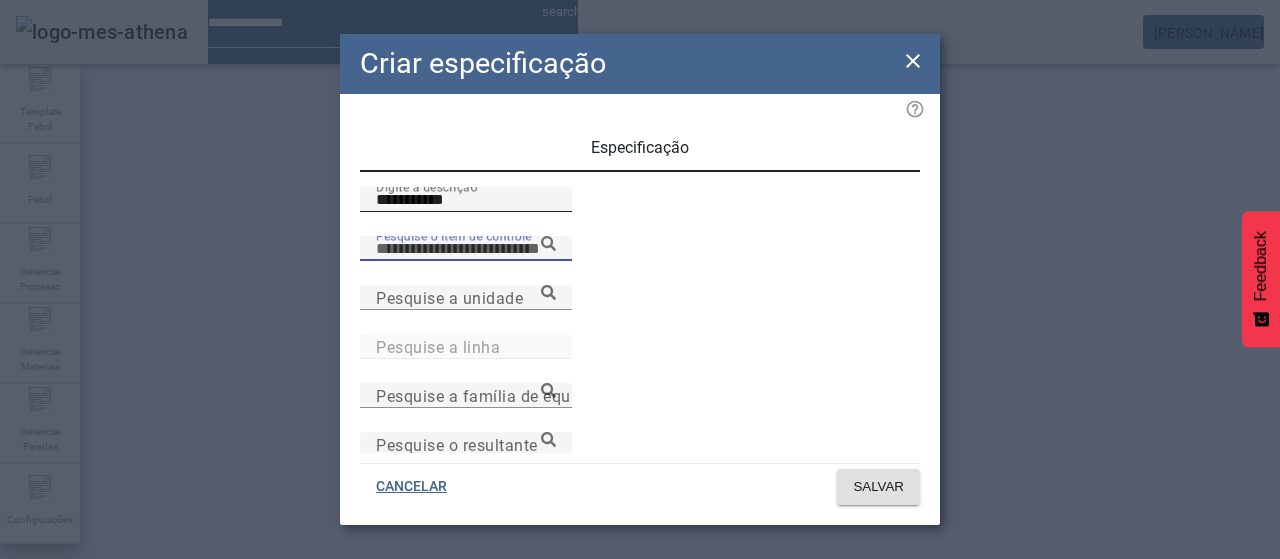 paste on "**********" 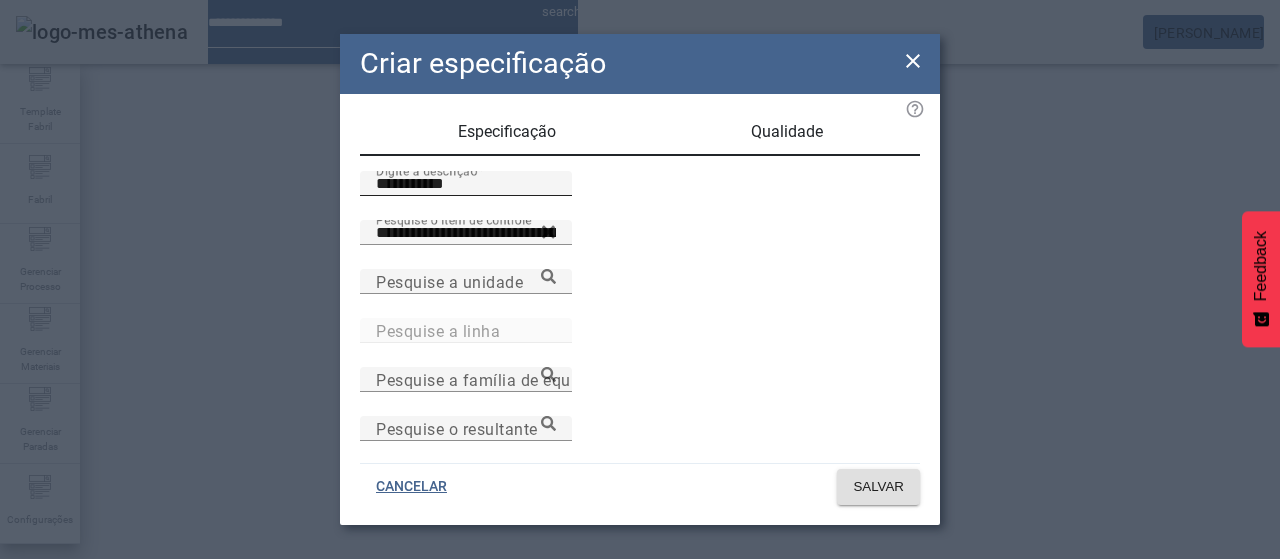 scroll, scrollTop: 206, scrollLeft: 0, axis: vertical 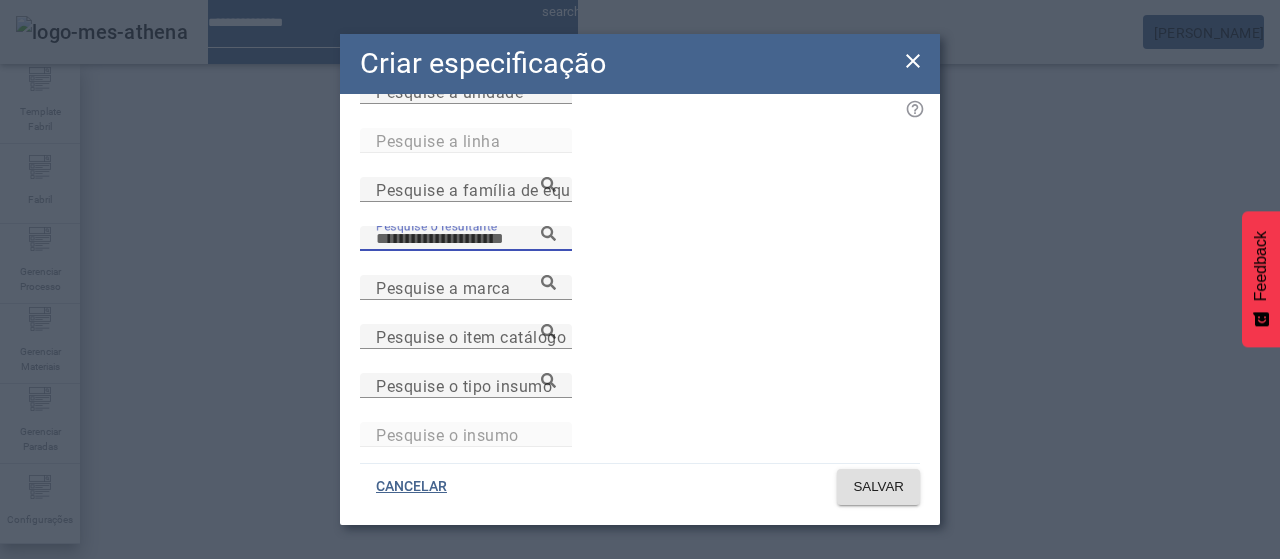 paste on "**********" 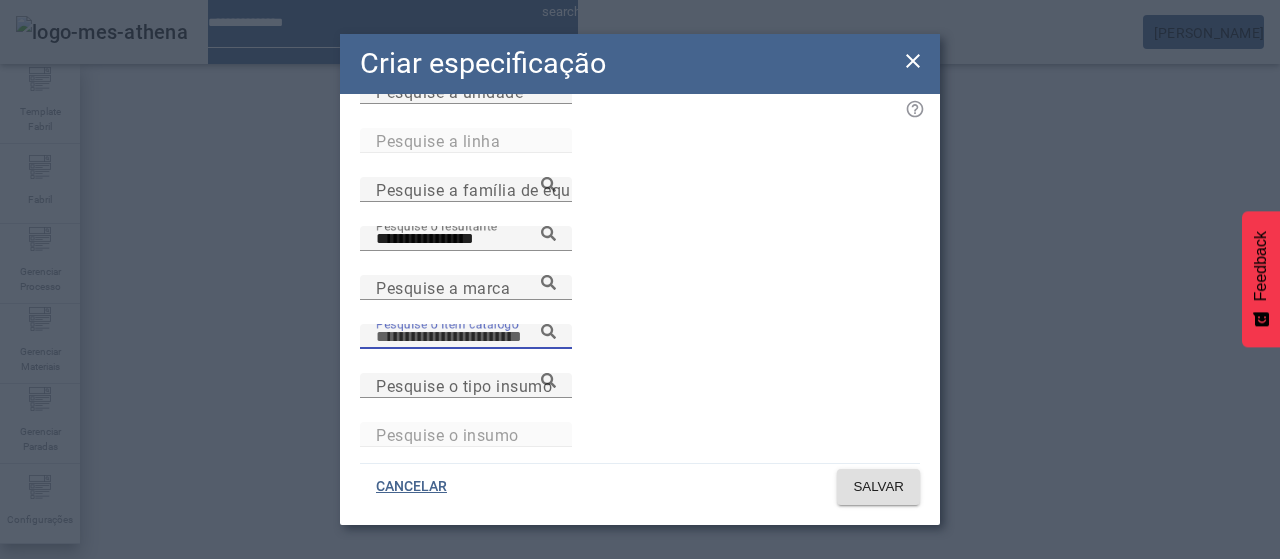 paste 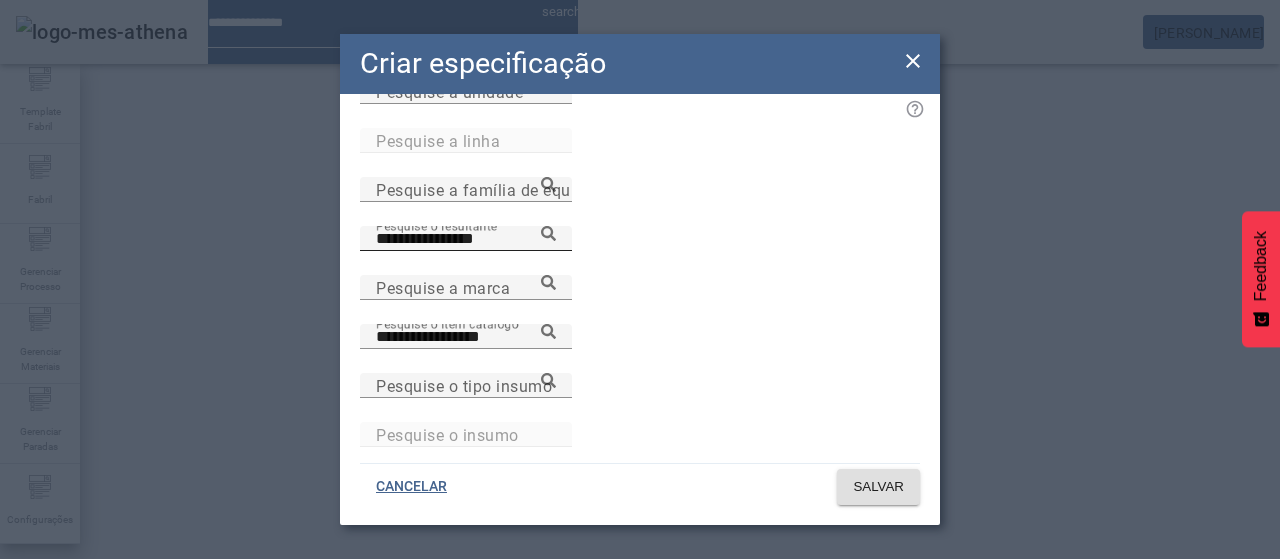 click 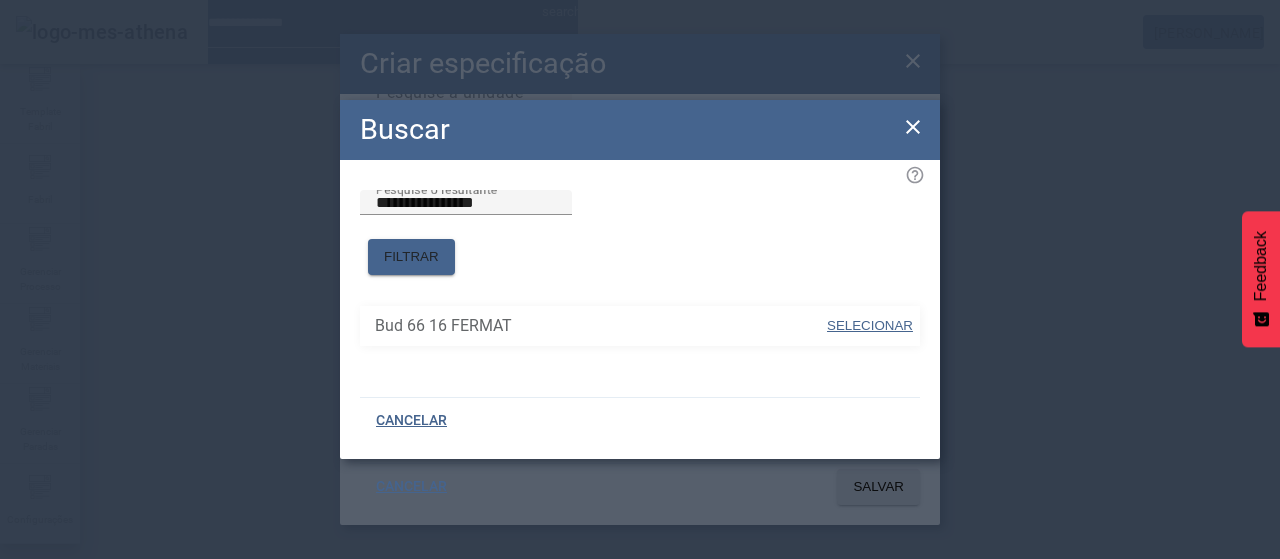 click on "SELECIONAR" at bounding box center (870, 325) 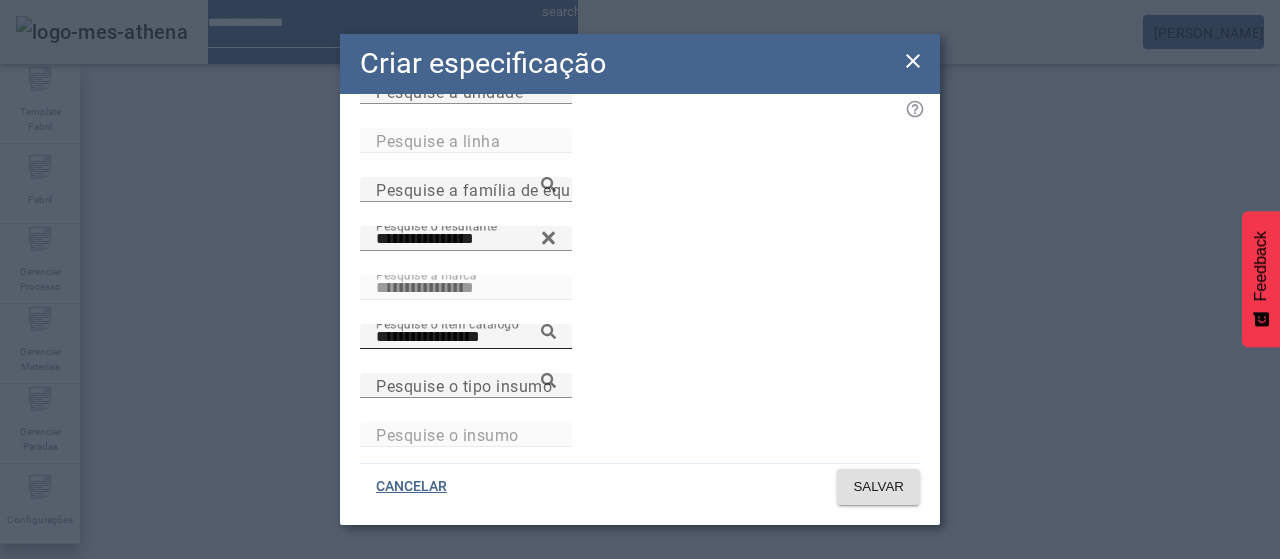 click 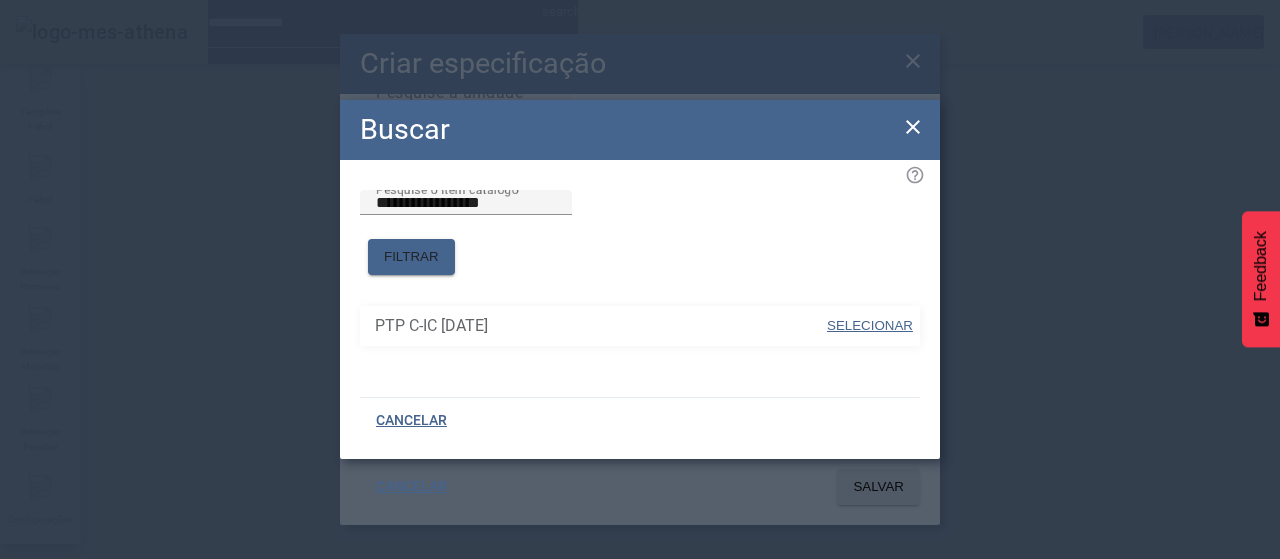 click at bounding box center (870, 326) 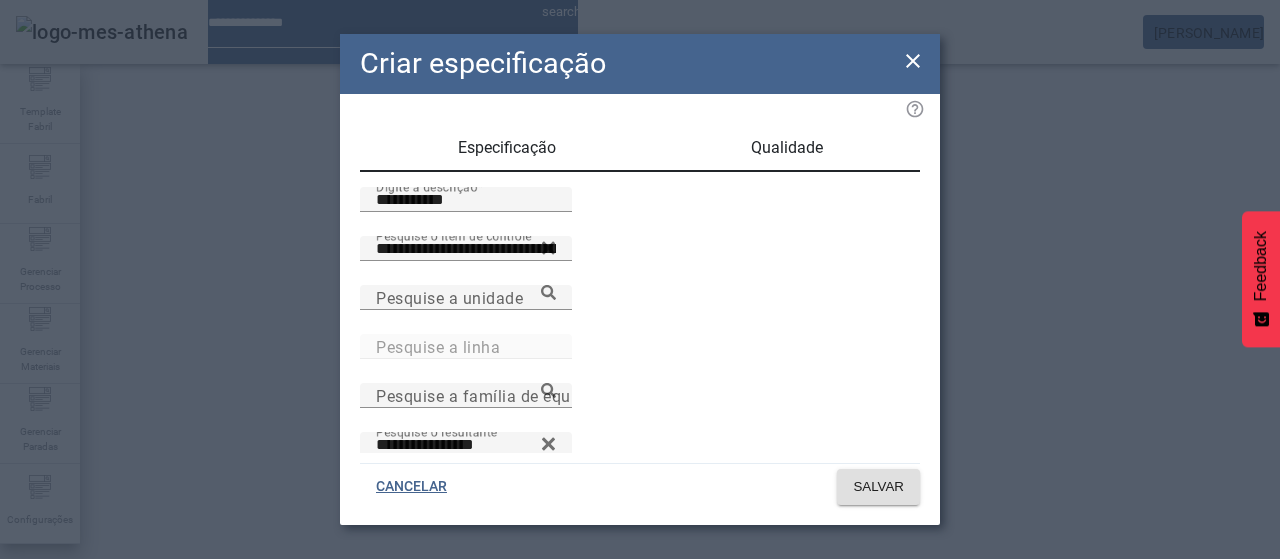 scroll, scrollTop: 0, scrollLeft: 0, axis: both 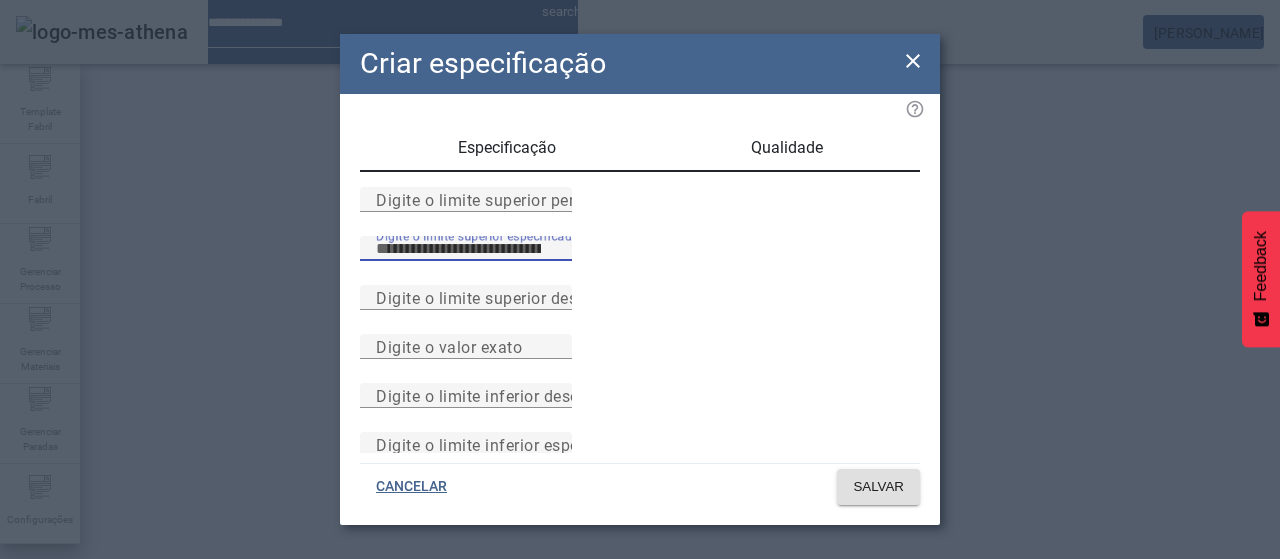 click on "Digite o limite superior especificado" at bounding box center [466, 249] 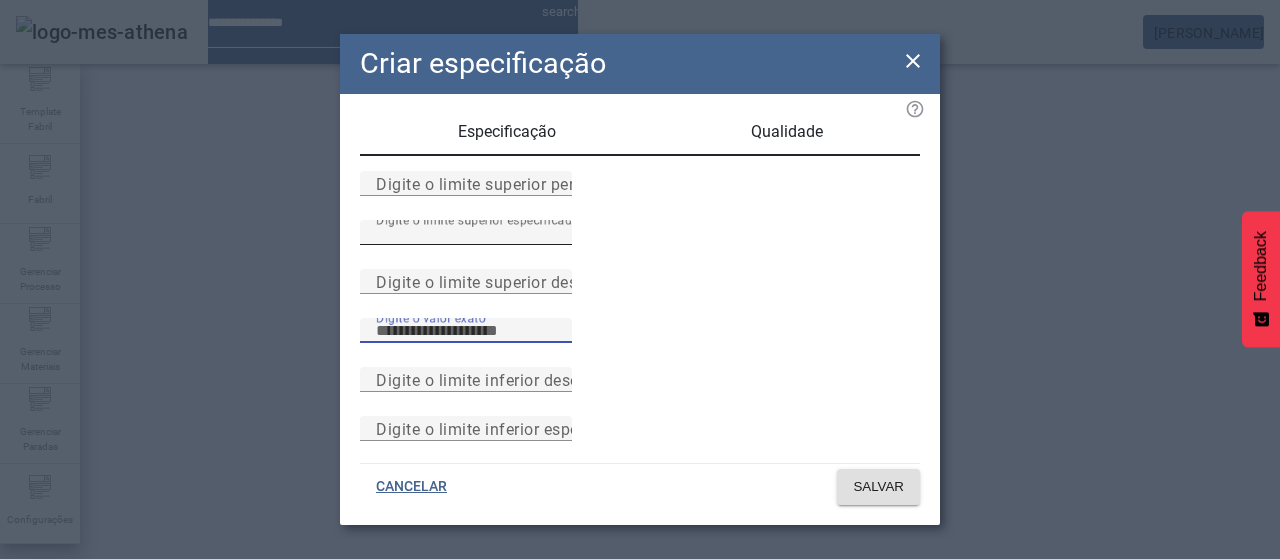 scroll, scrollTop: 261, scrollLeft: 0, axis: vertical 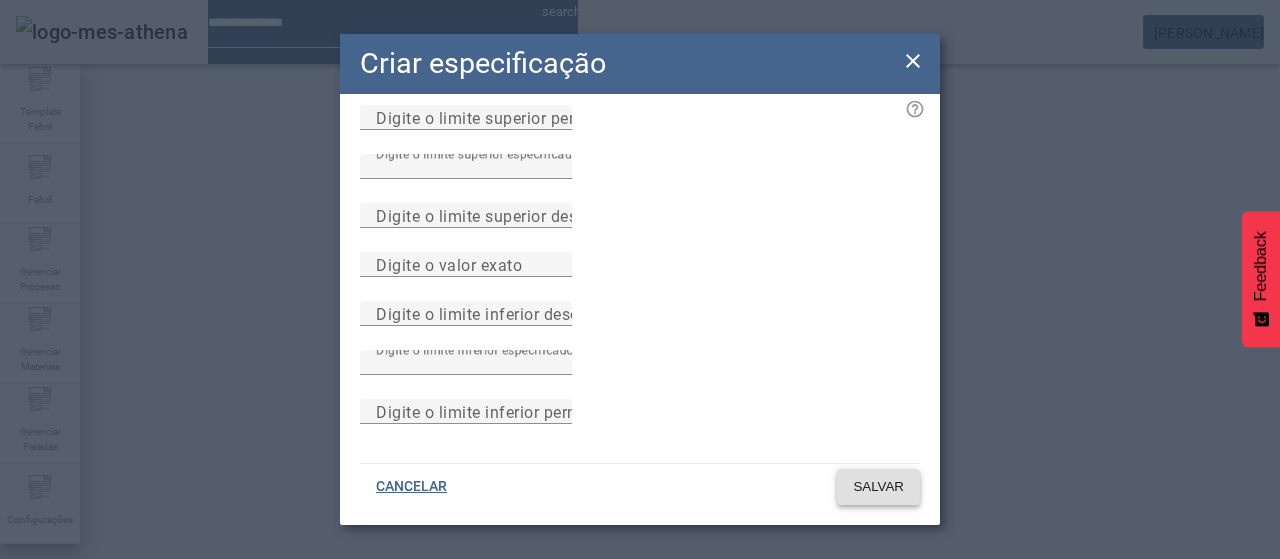 click 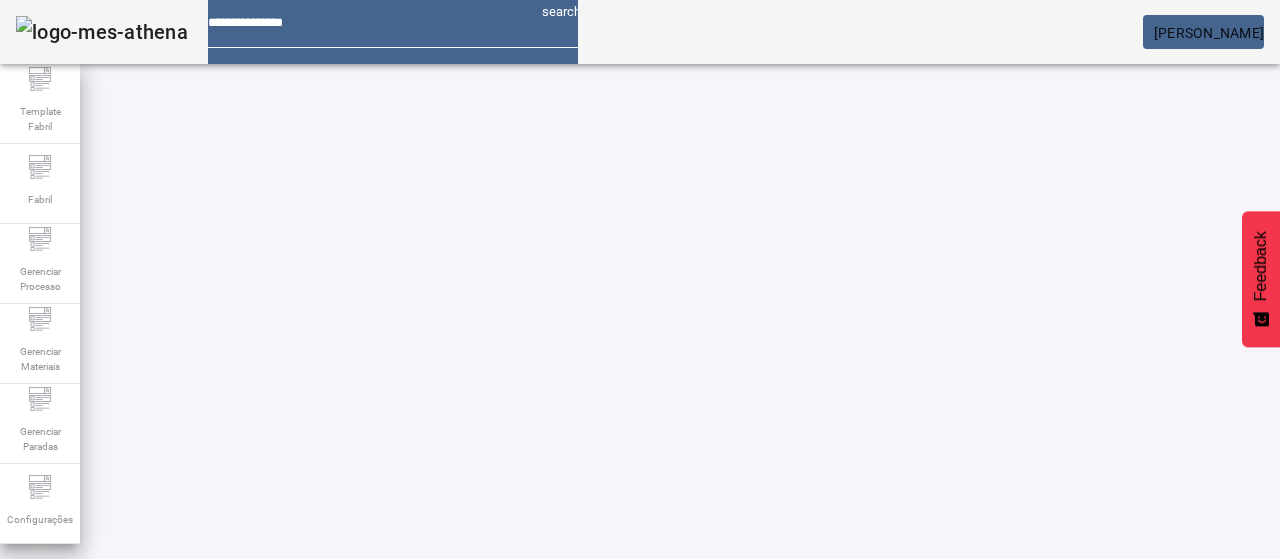 scroll, scrollTop: 0, scrollLeft: 0, axis: both 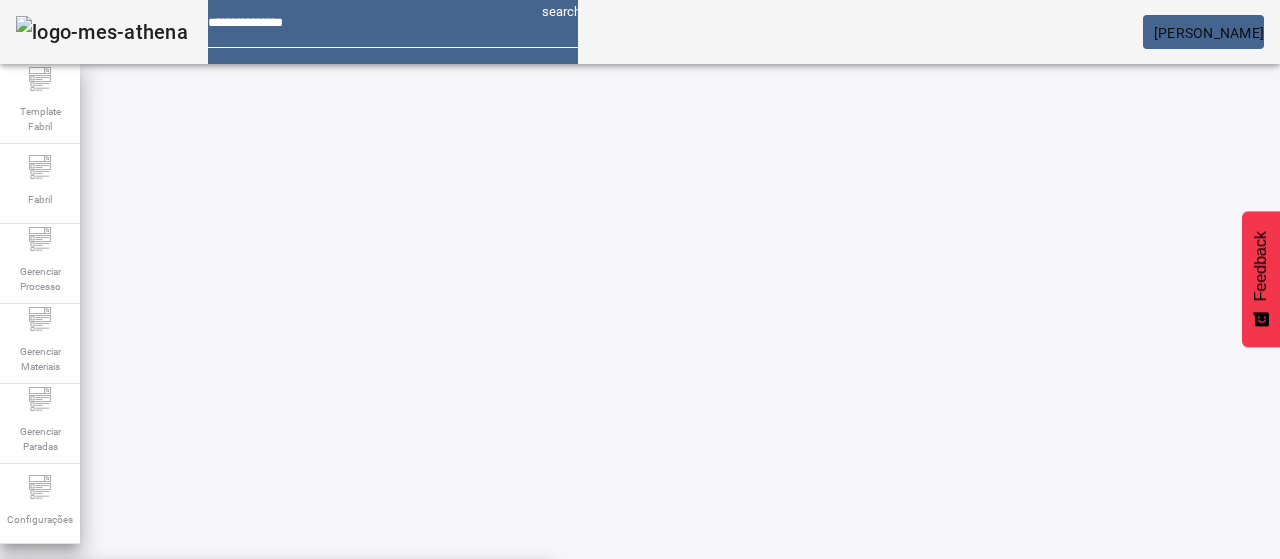 click on "Especificações" 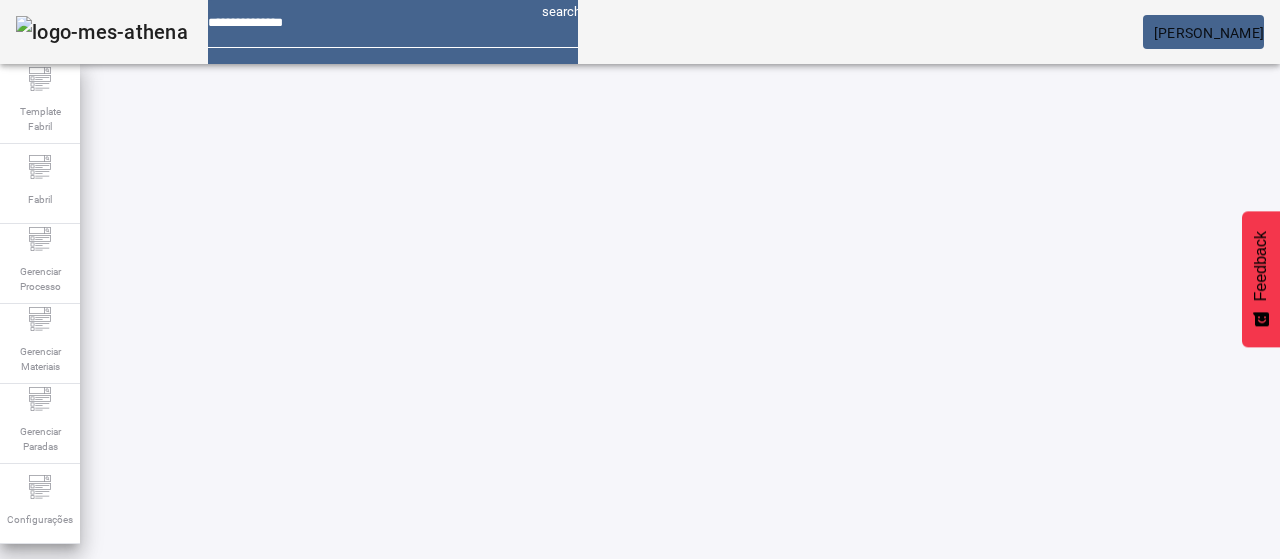 scroll, scrollTop: 24, scrollLeft: 0, axis: vertical 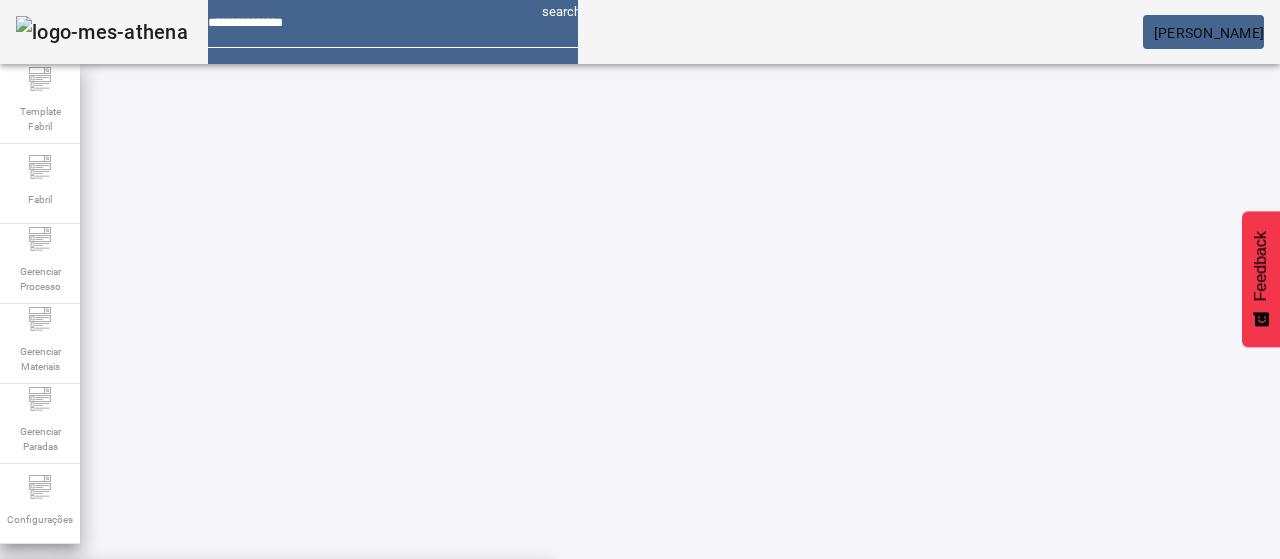 click on "**********" at bounding box center (116, 601) 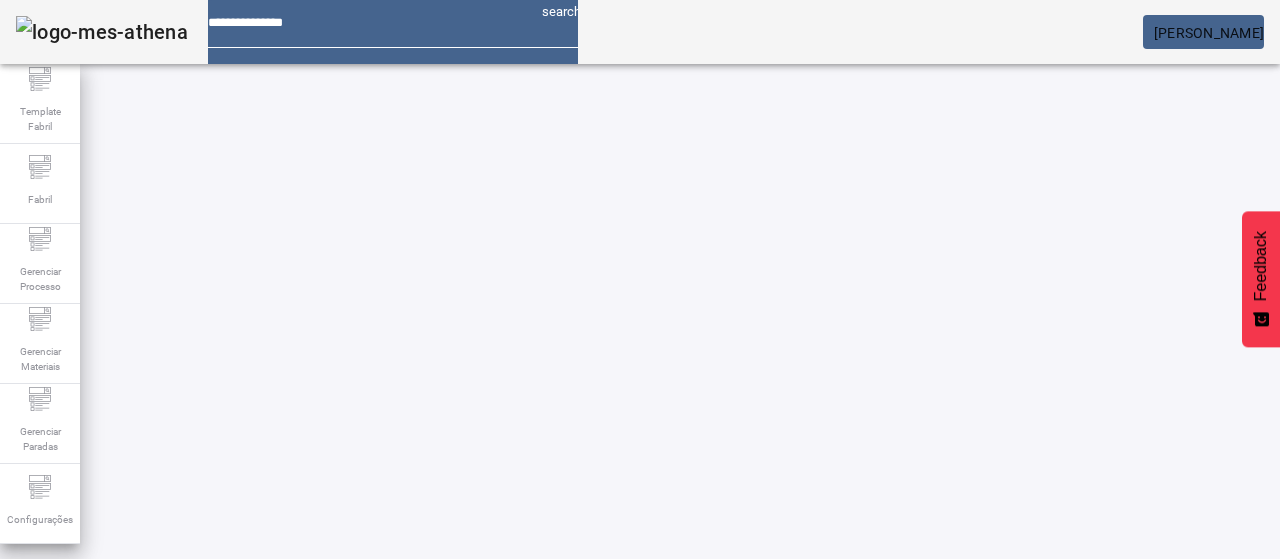 click 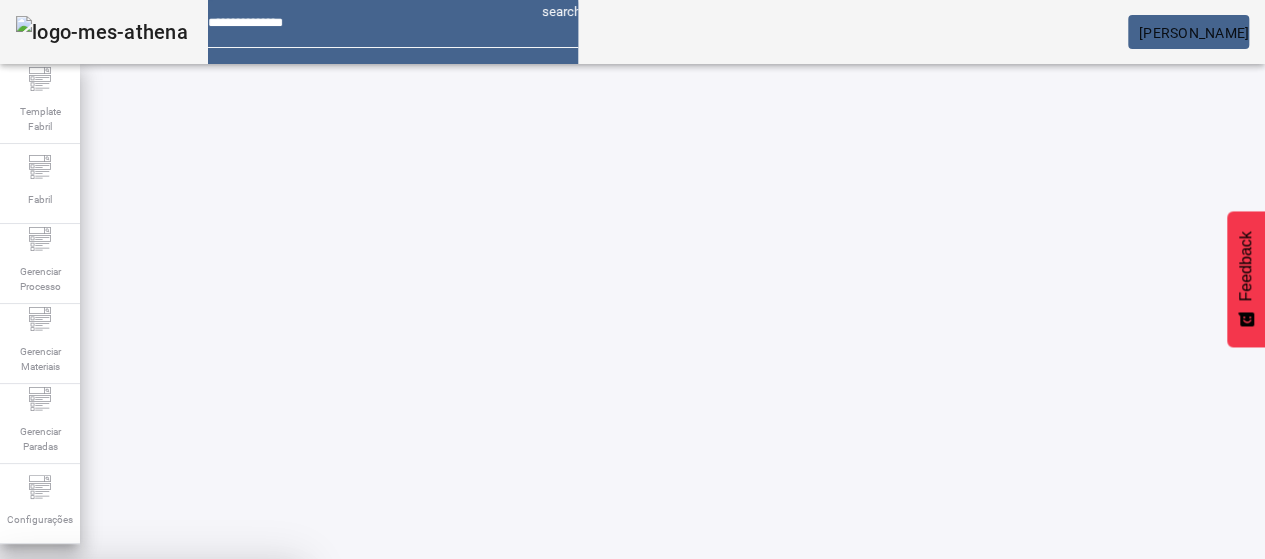 click at bounding box center (248, 707) 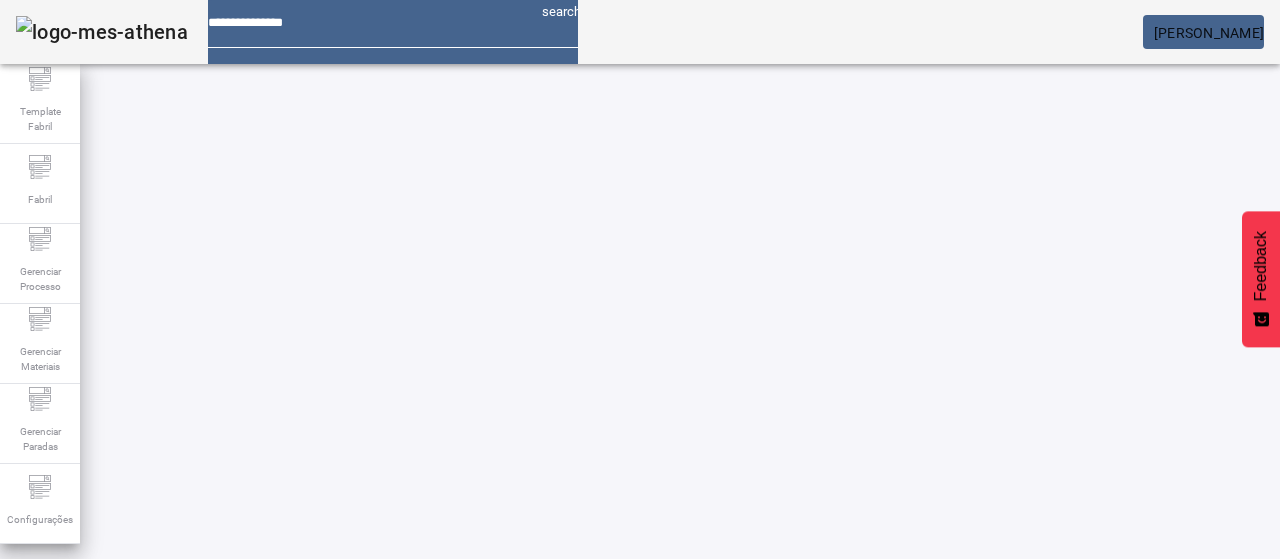 scroll, scrollTop: 190, scrollLeft: 0, axis: vertical 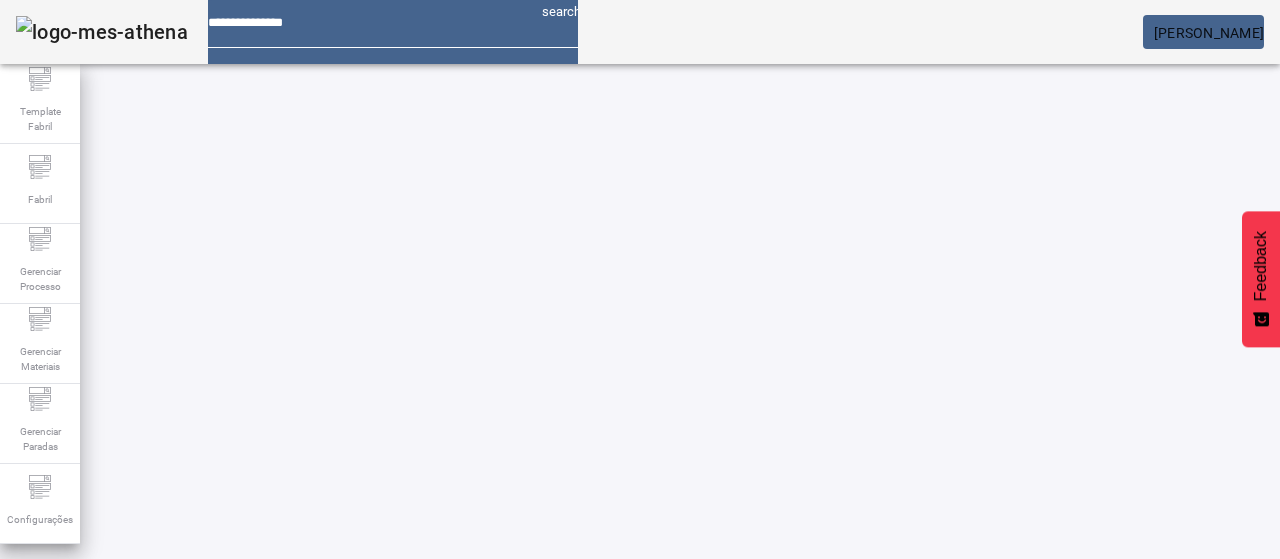 click 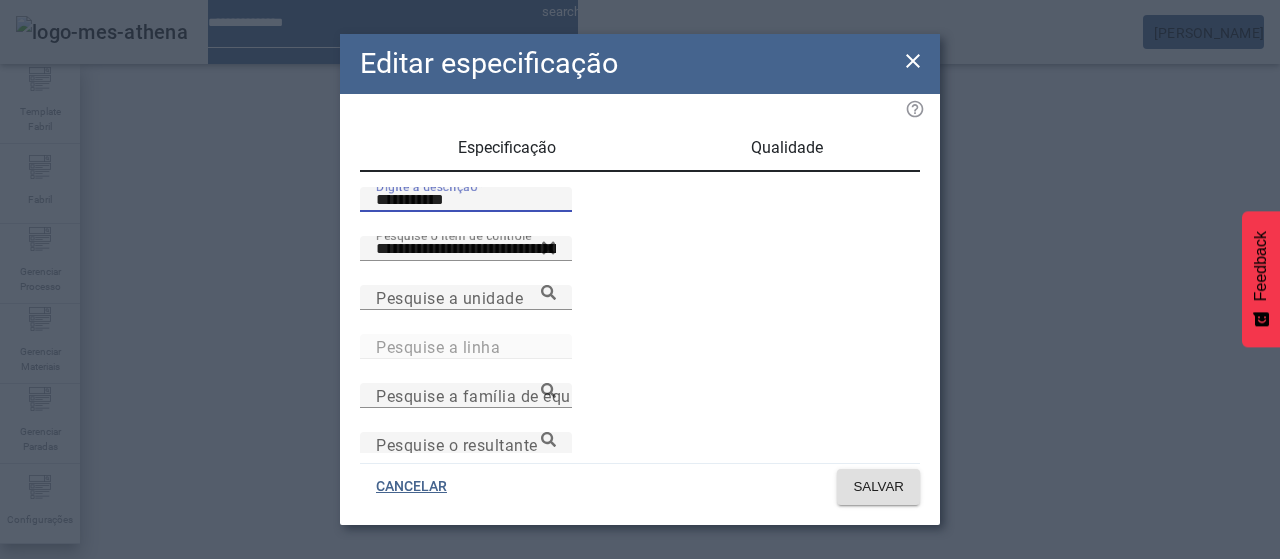 drag, startPoint x: 463, startPoint y: 223, endPoint x: 302, endPoint y: 217, distance: 161.11176 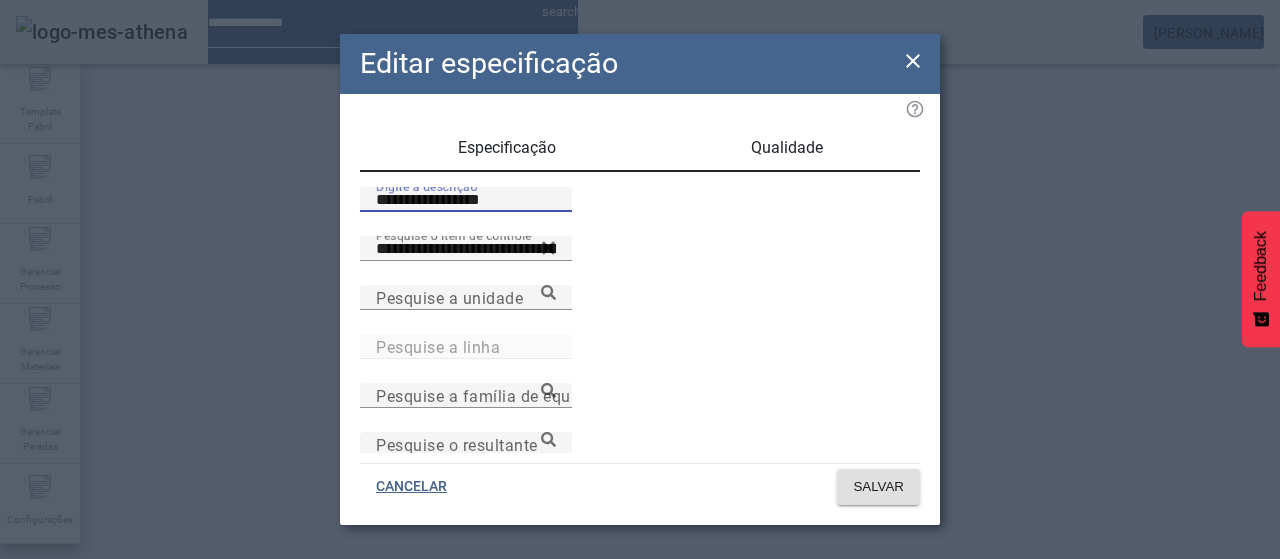 drag, startPoint x: 514, startPoint y: 219, endPoint x: 337, endPoint y: 231, distance: 177.40631 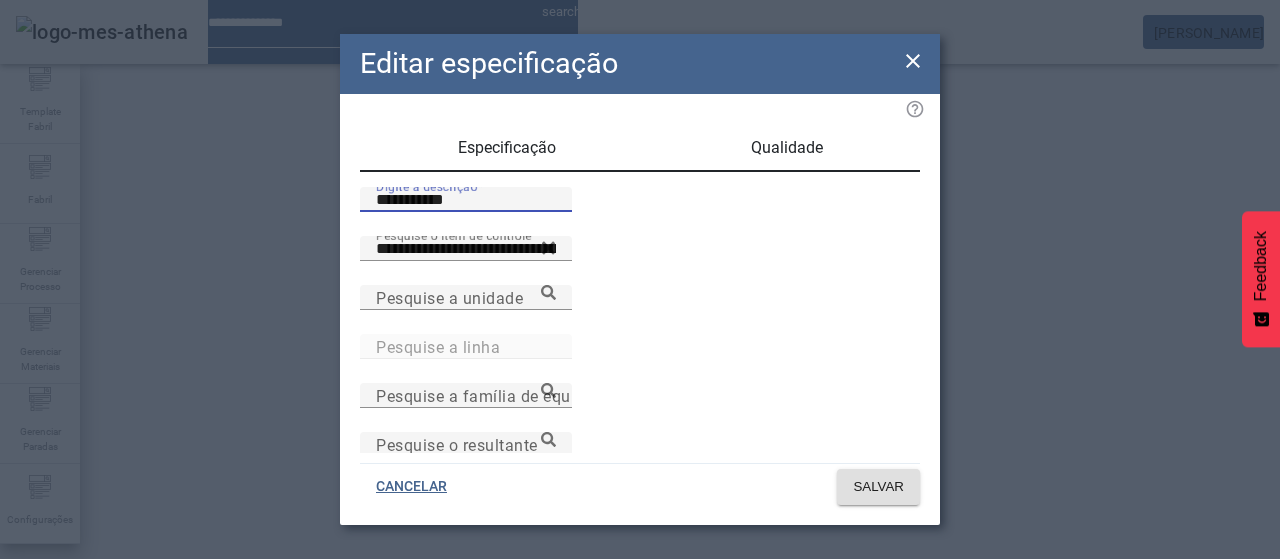 click on "Qualidade" at bounding box center (787, 148) 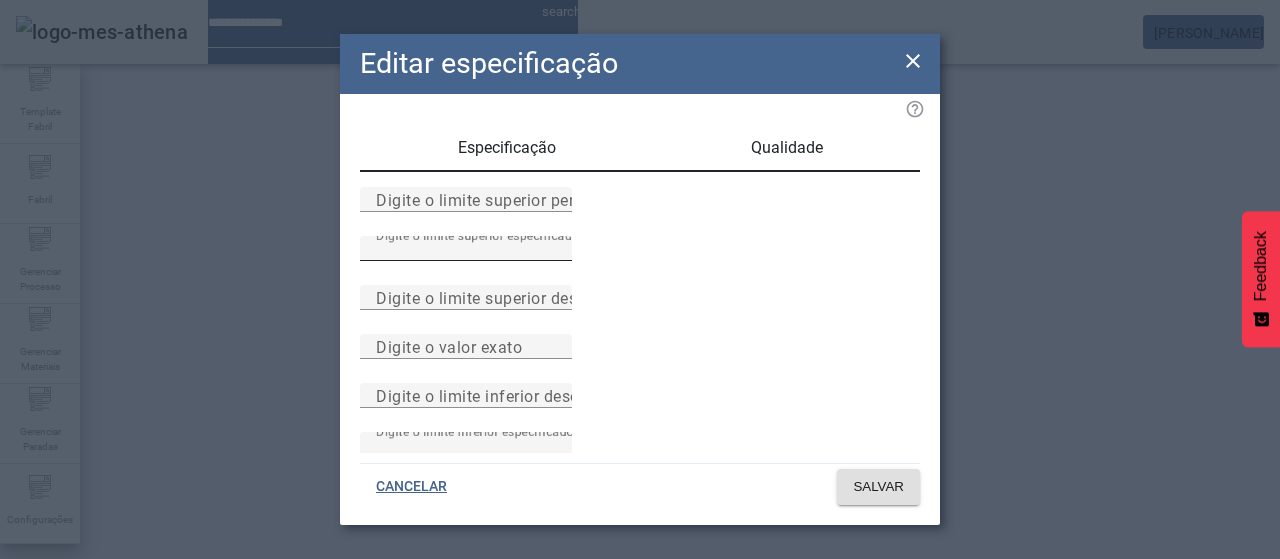 click on "***" at bounding box center (466, 249) 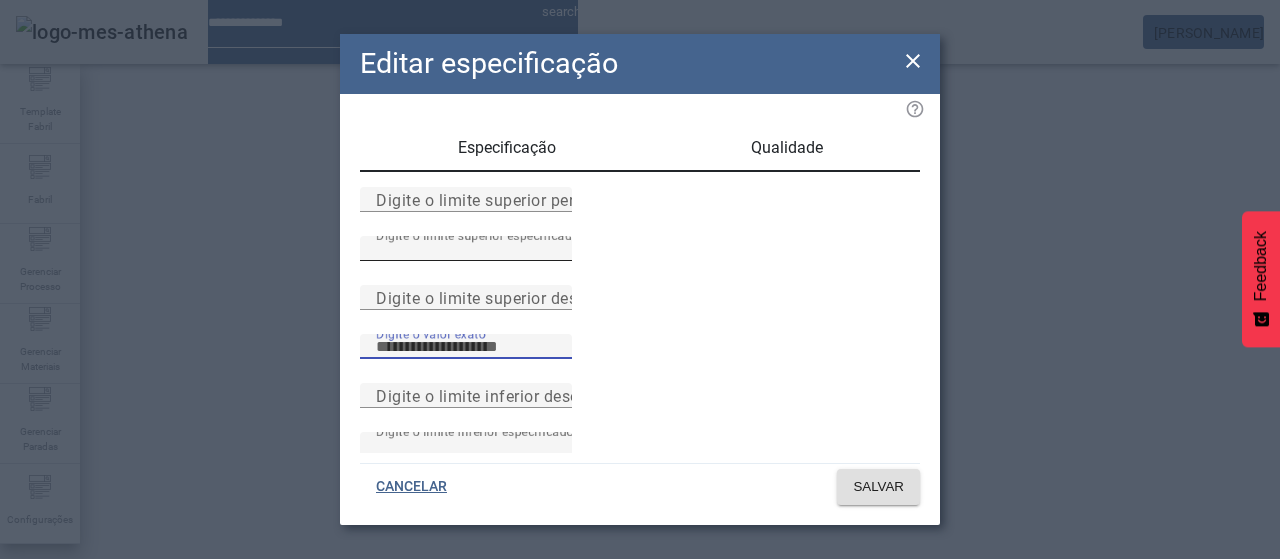 scroll, scrollTop: 261, scrollLeft: 0, axis: vertical 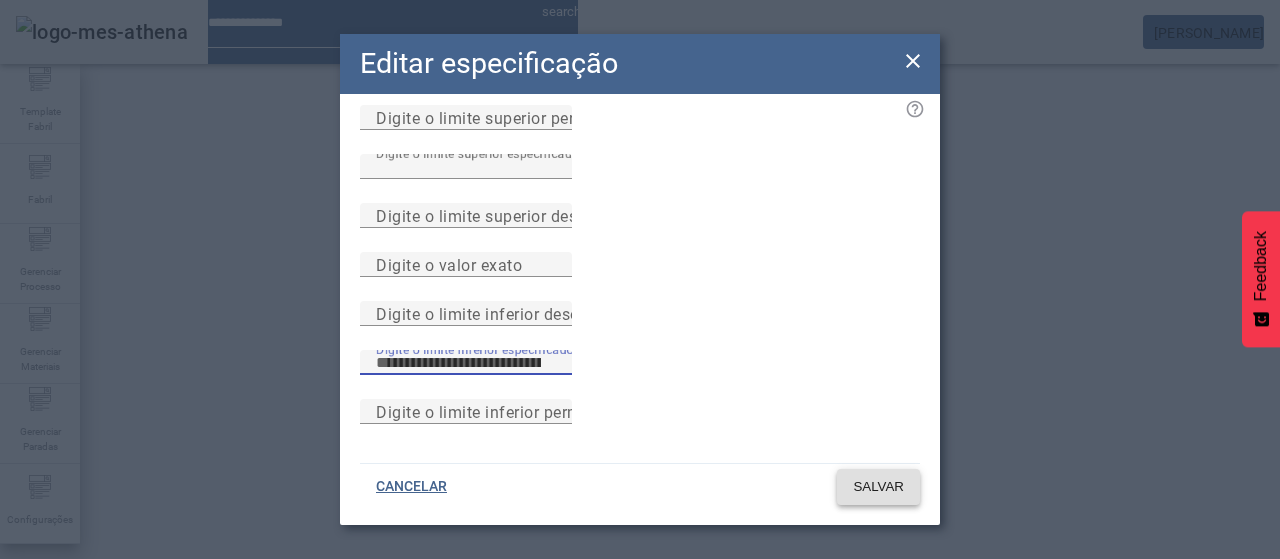 click 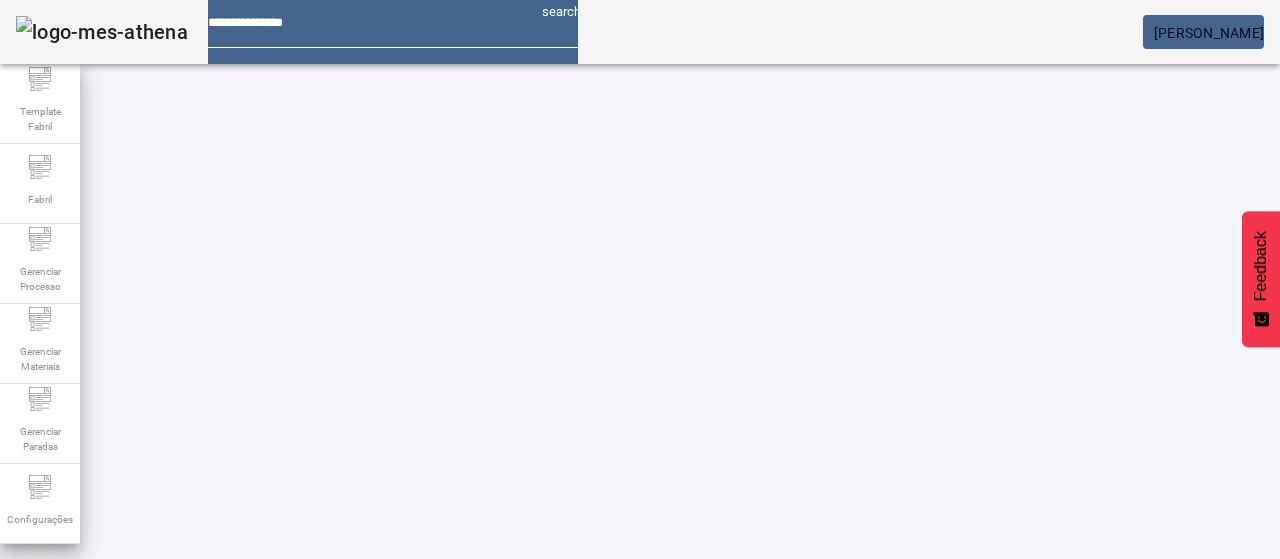 scroll, scrollTop: 0, scrollLeft: 0, axis: both 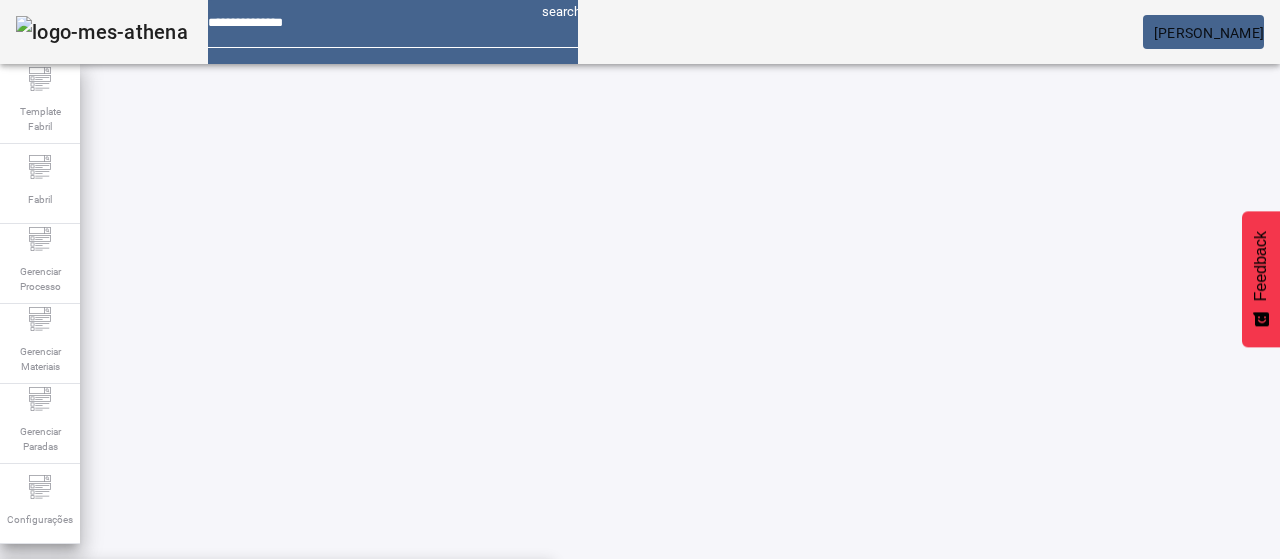 drag, startPoint x: 494, startPoint y: 338, endPoint x: 524, endPoint y: 357, distance: 35.510563 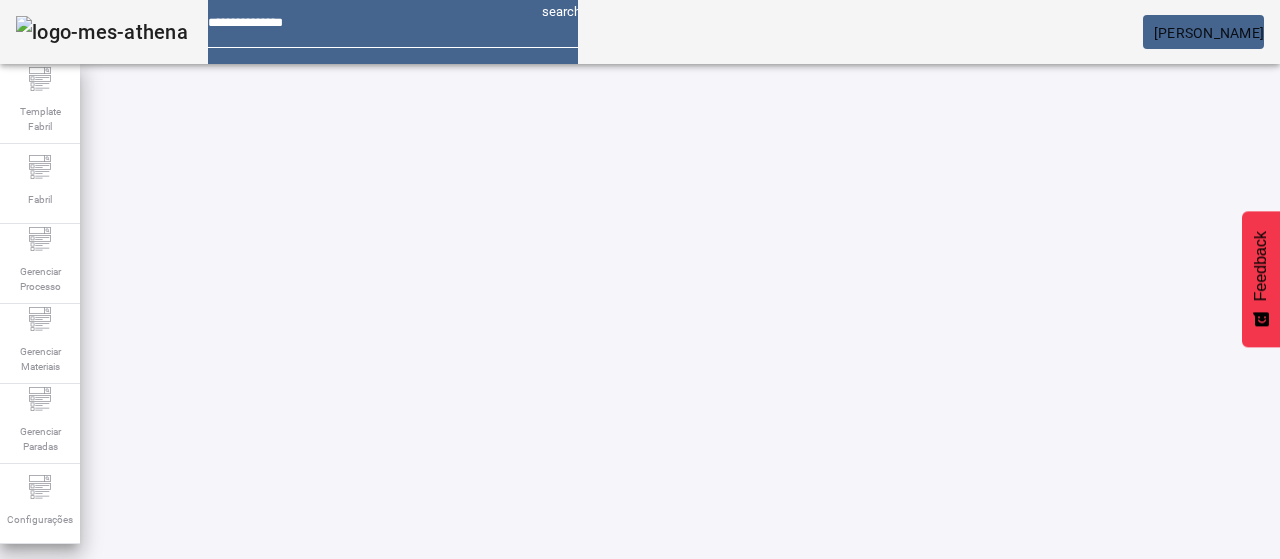 click on "FILTRAR" 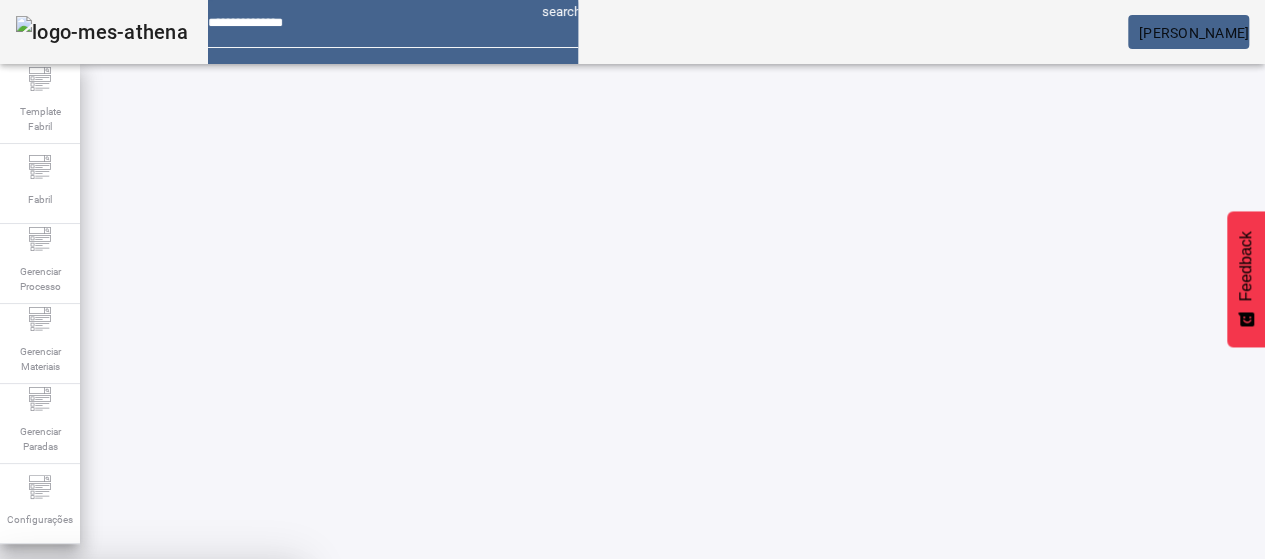 click at bounding box center (248, 707) 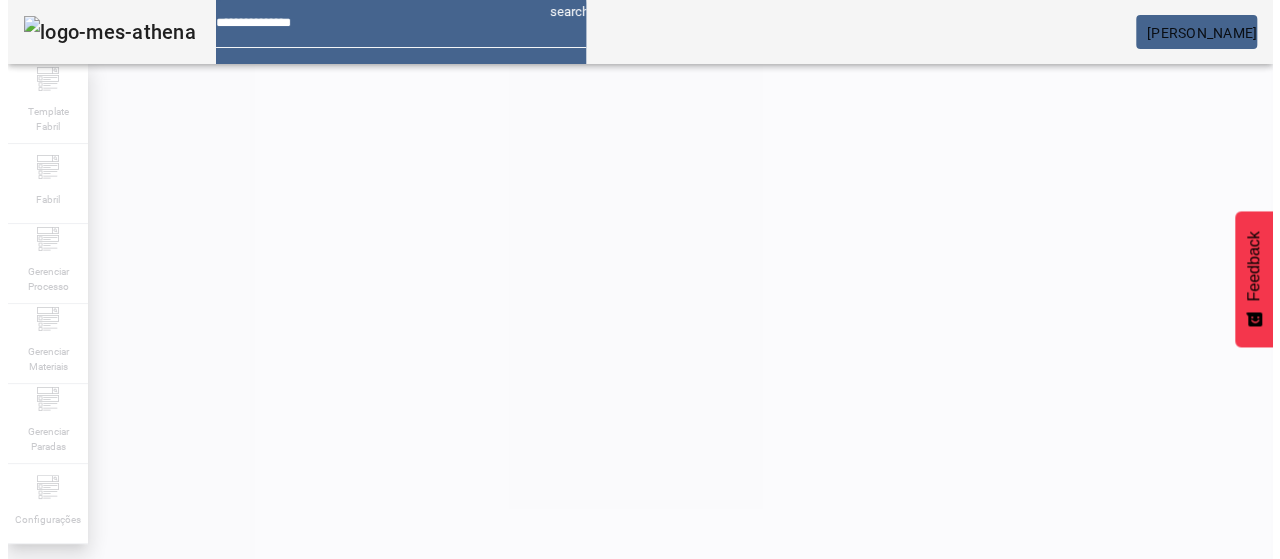 scroll, scrollTop: 190, scrollLeft: 0, axis: vertical 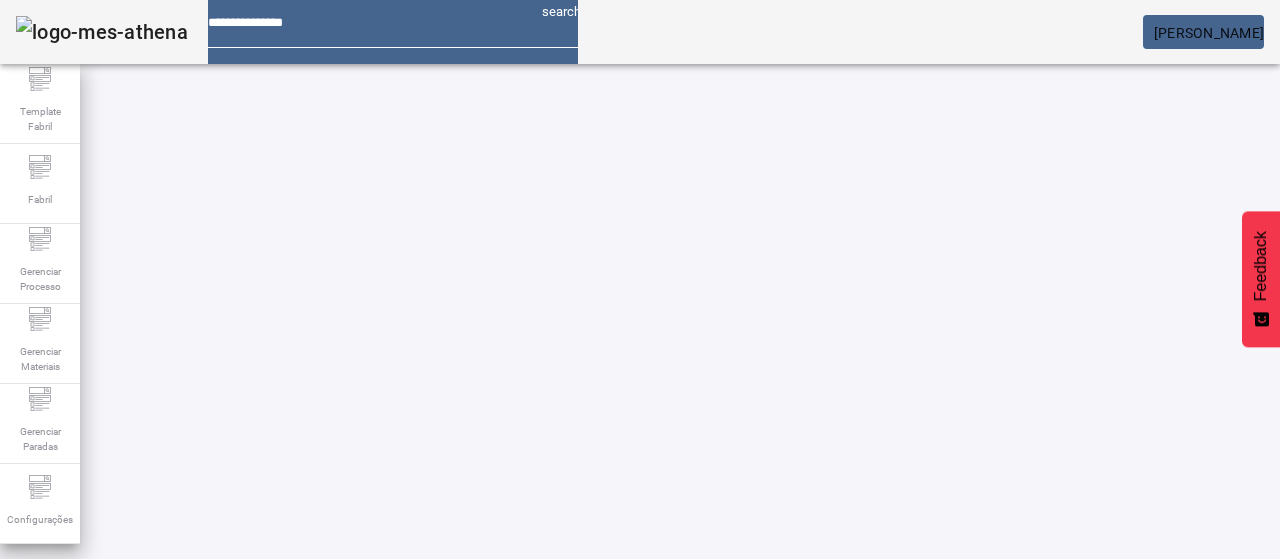 click 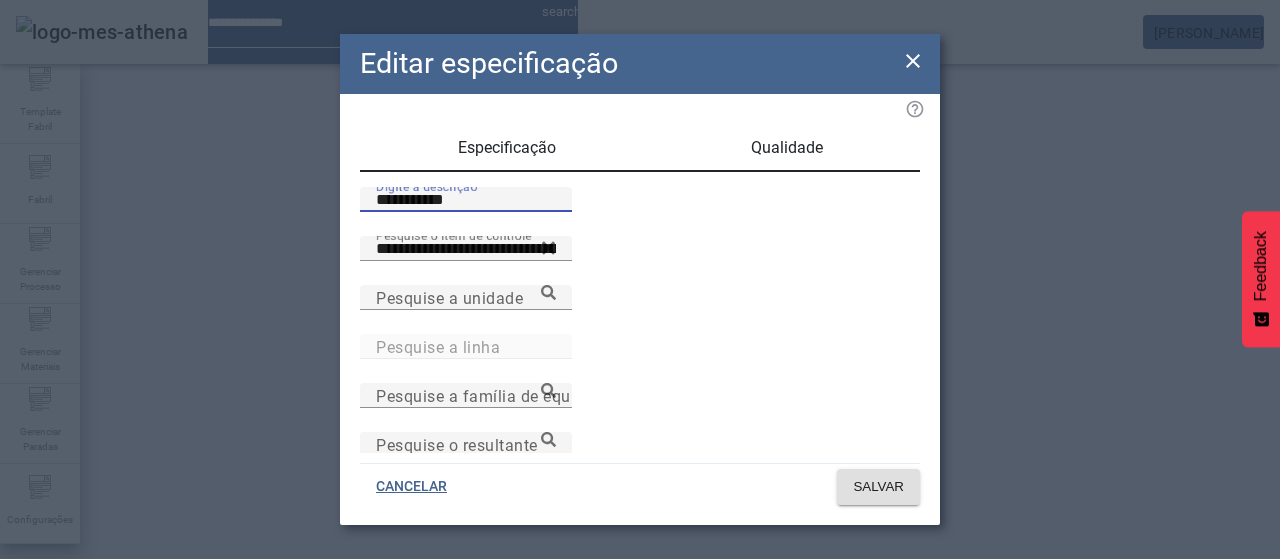 drag, startPoint x: 379, startPoint y: 203, endPoint x: 328, endPoint y: 187, distance: 53.450912 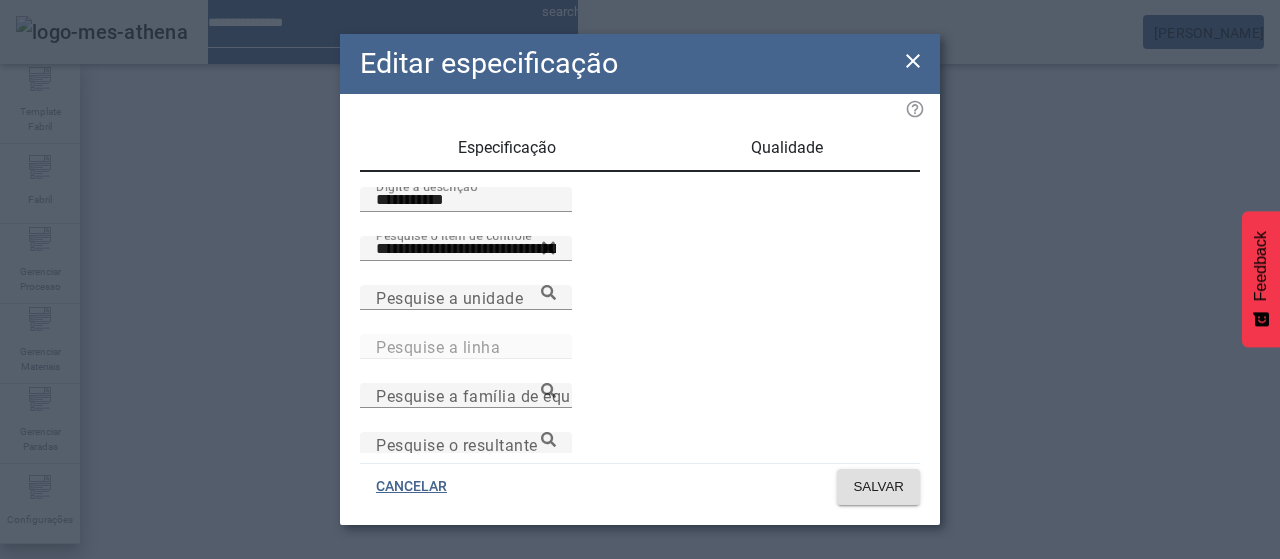 click on "**********" at bounding box center [640, 424] 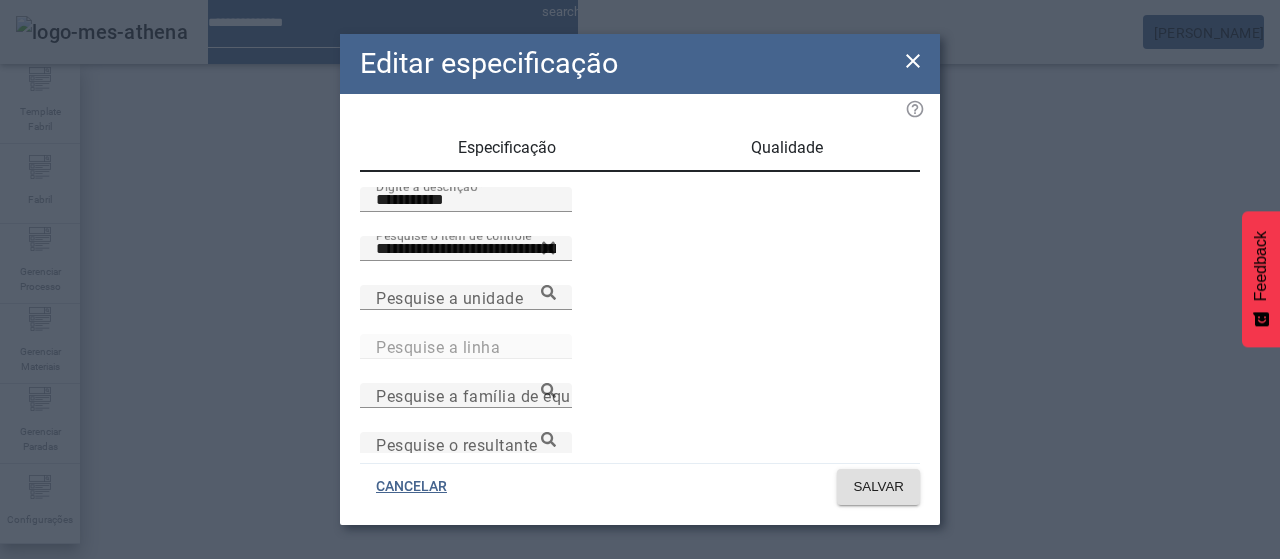 click on "Qualidade" at bounding box center [787, 148] 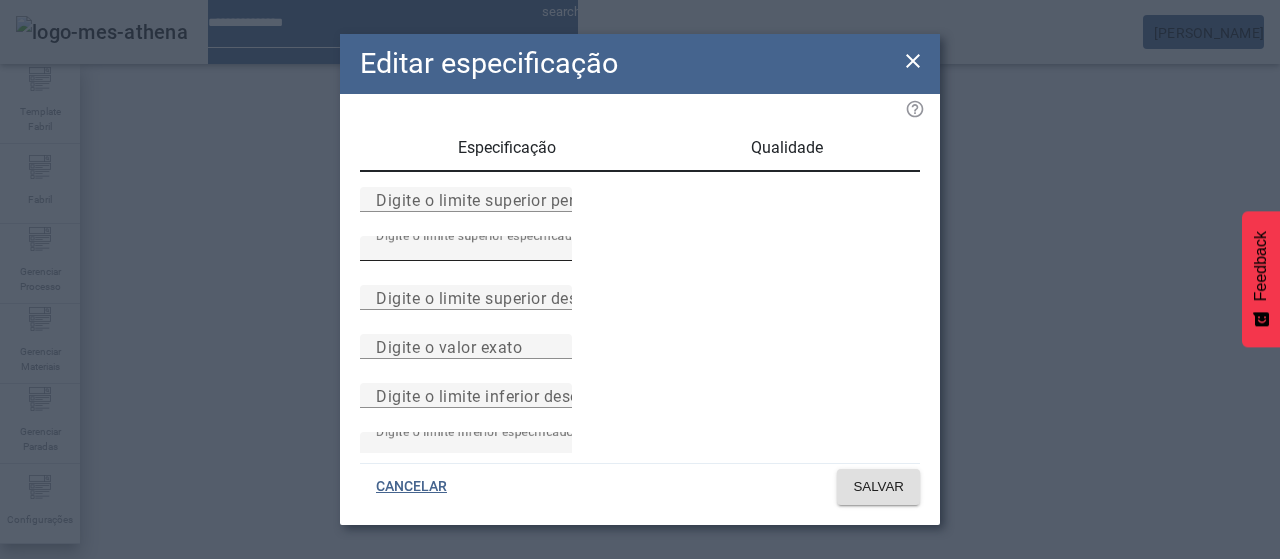 click on "***" at bounding box center (466, 249) 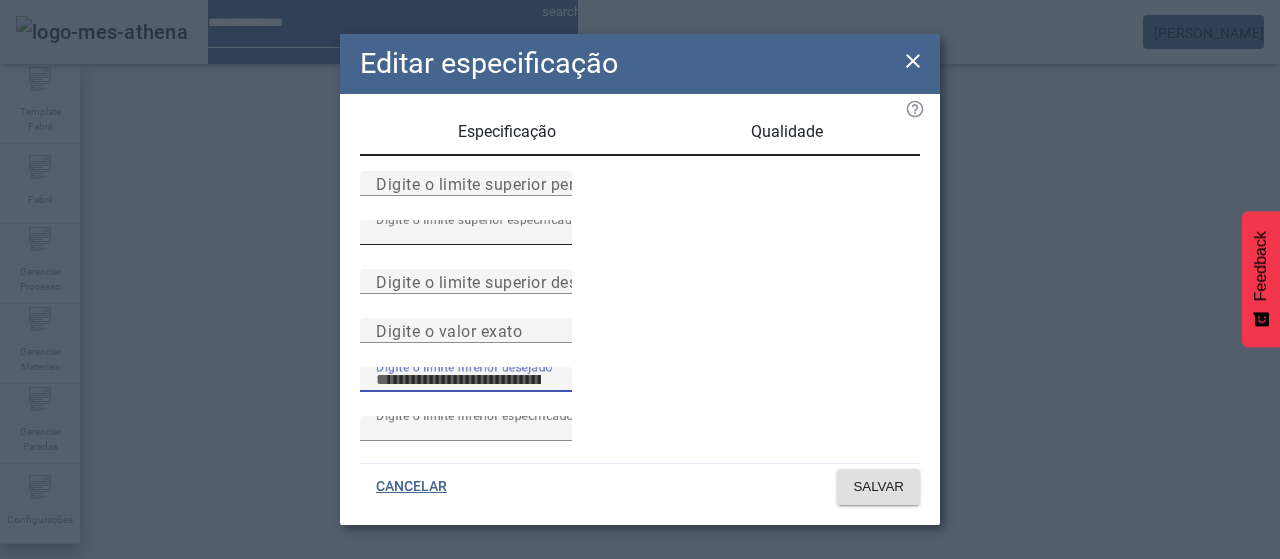 scroll, scrollTop: 261, scrollLeft: 0, axis: vertical 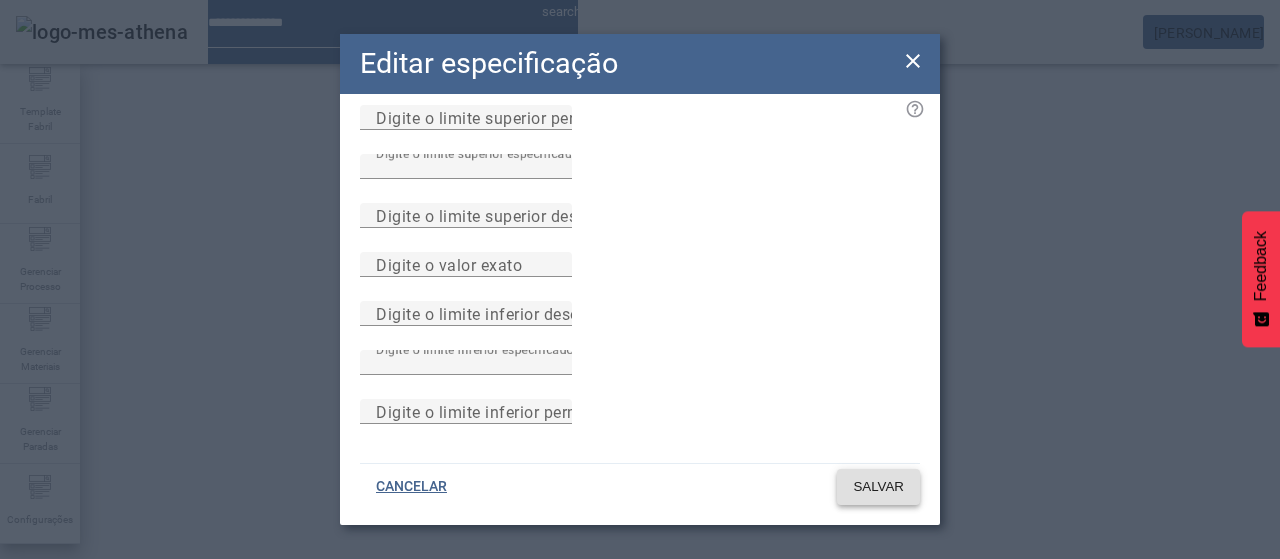 click on "SALVAR" 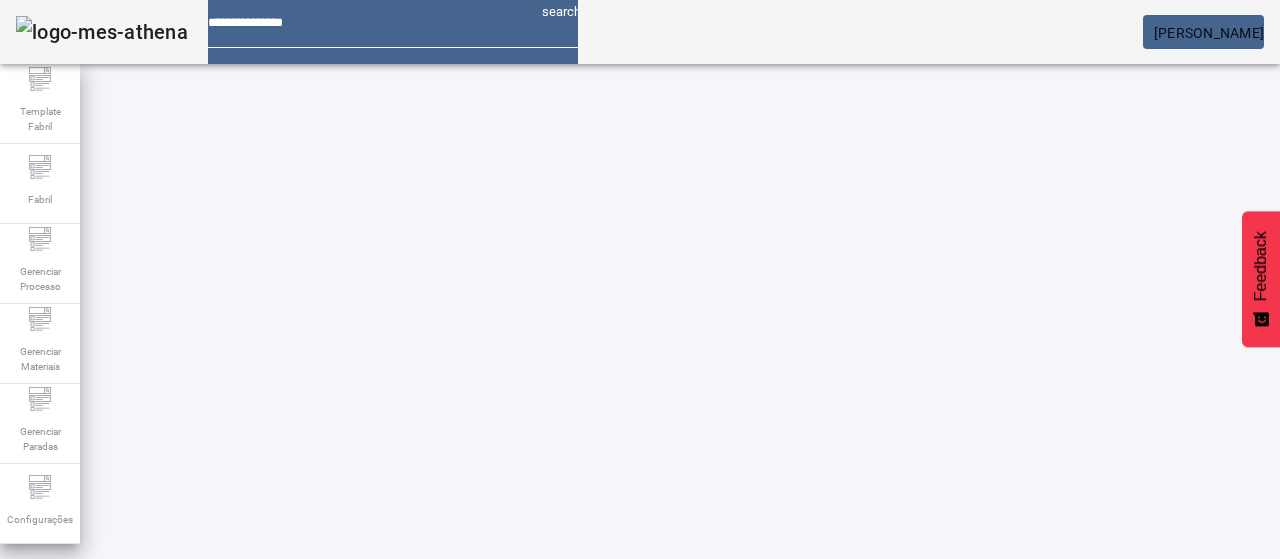 scroll, scrollTop: 0, scrollLeft: 0, axis: both 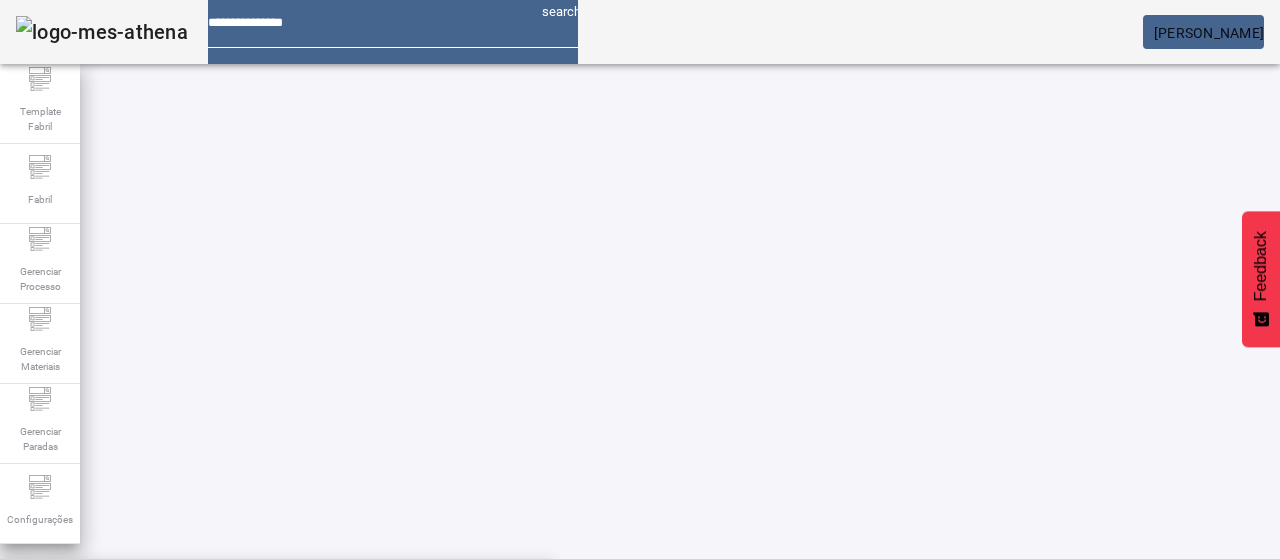 click on "**********" at bounding box center [116, 601] 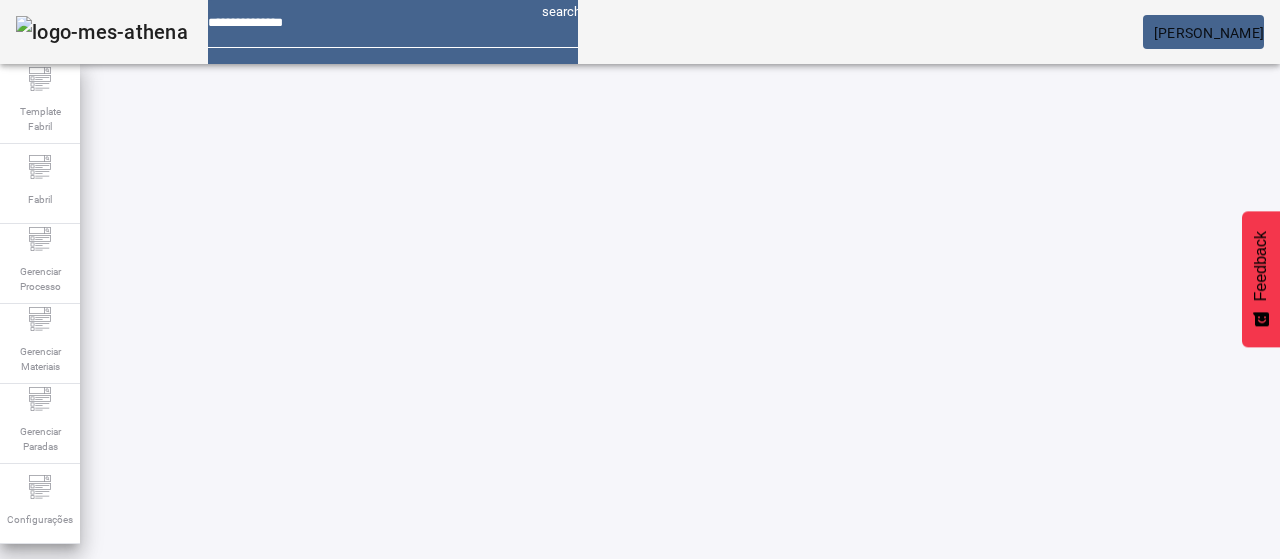 click on "FILTRAR" 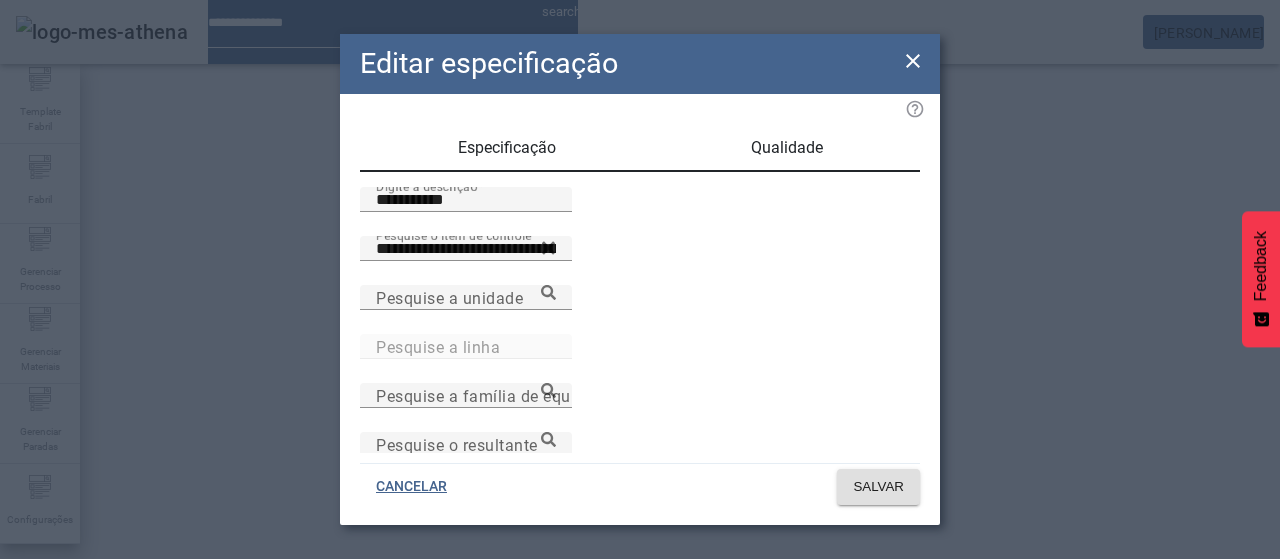click on "Qualidade" at bounding box center (787, 148) 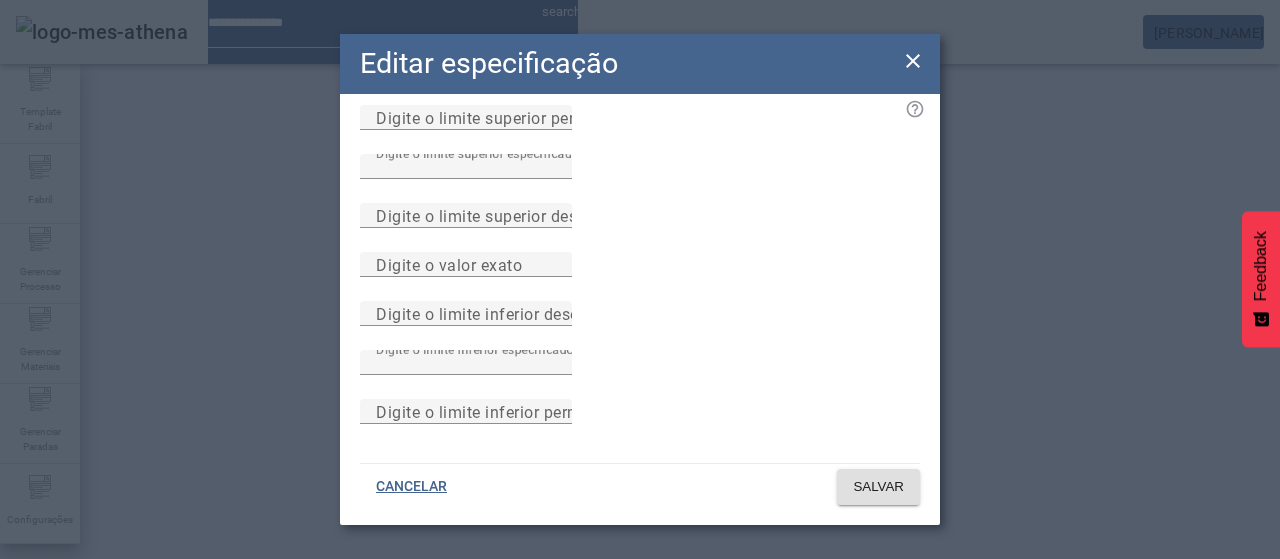 scroll, scrollTop: 0, scrollLeft: 0, axis: both 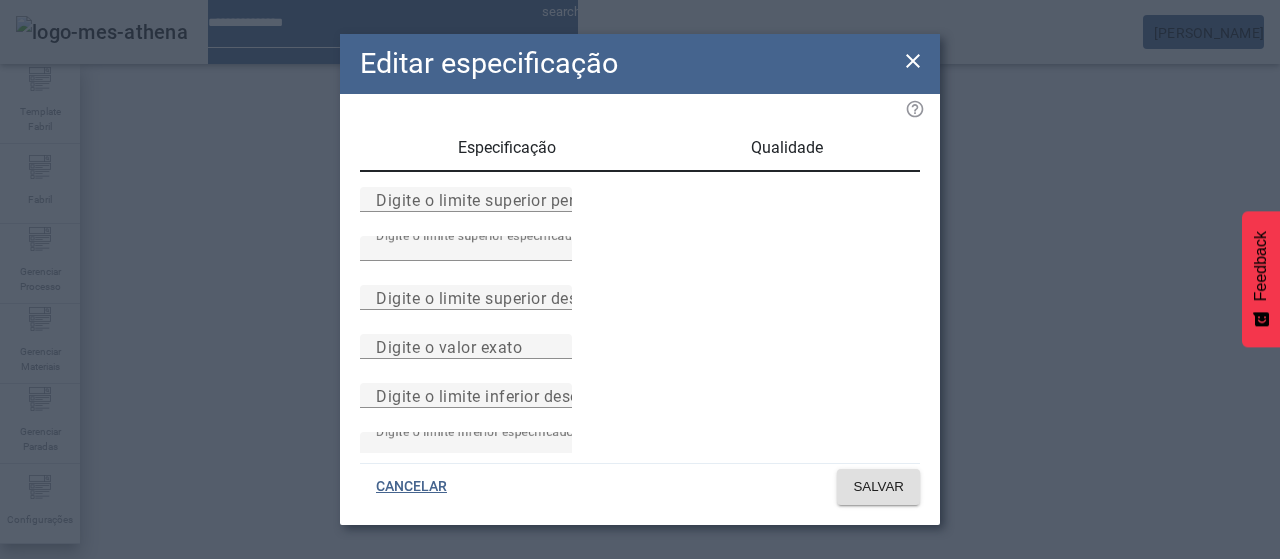 click on "Editar especificação" 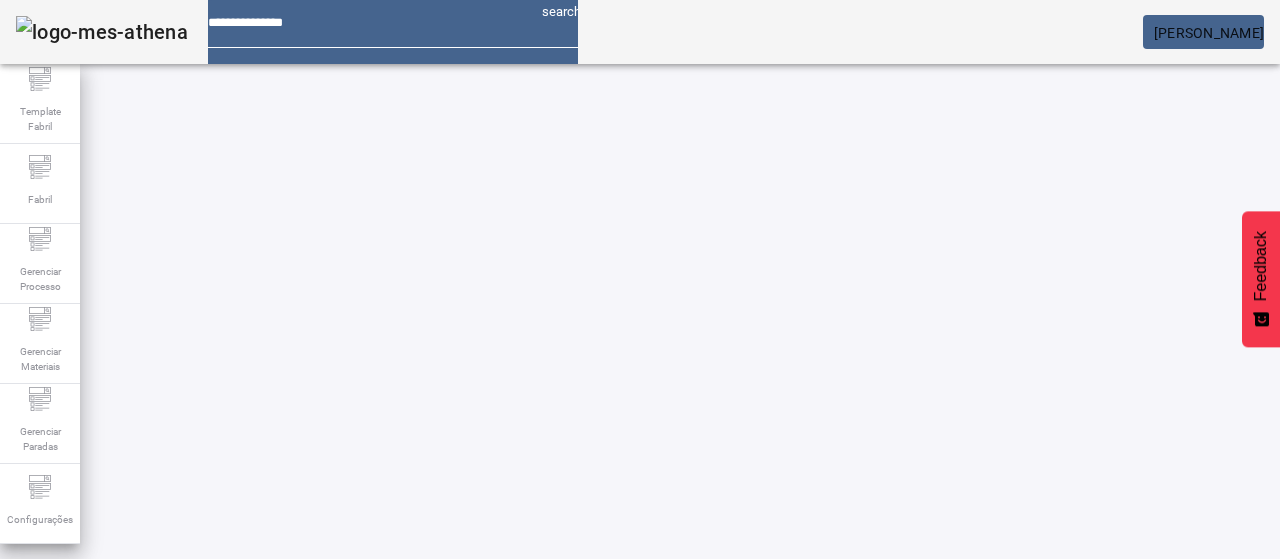 scroll, scrollTop: 0, scrollLeft: 0, axis: both 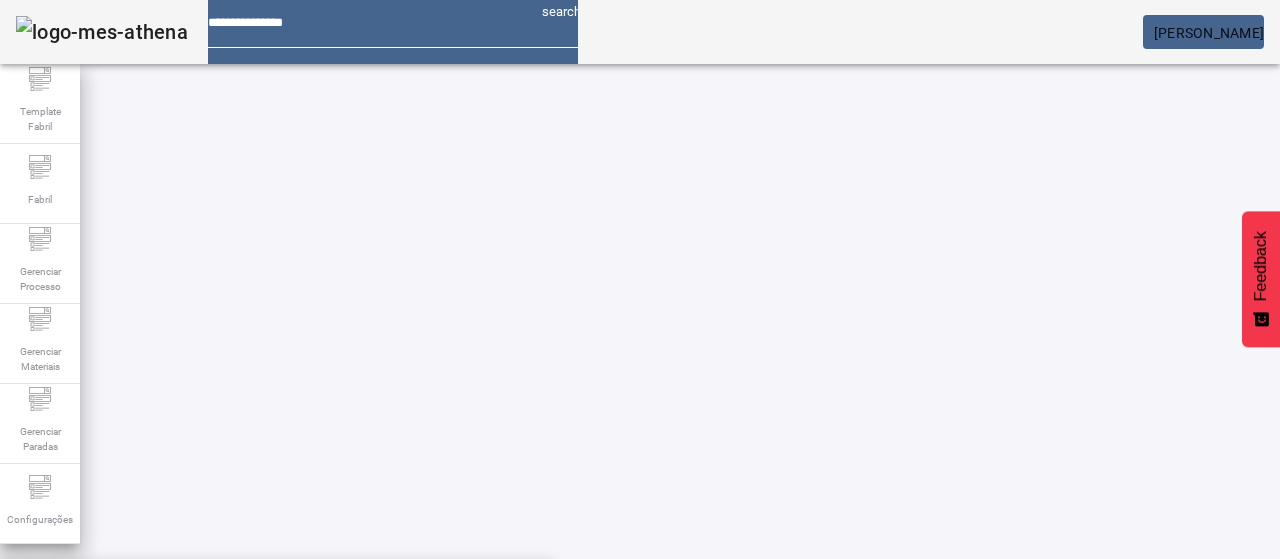 click on "**********" at bounding box center (116, 601) 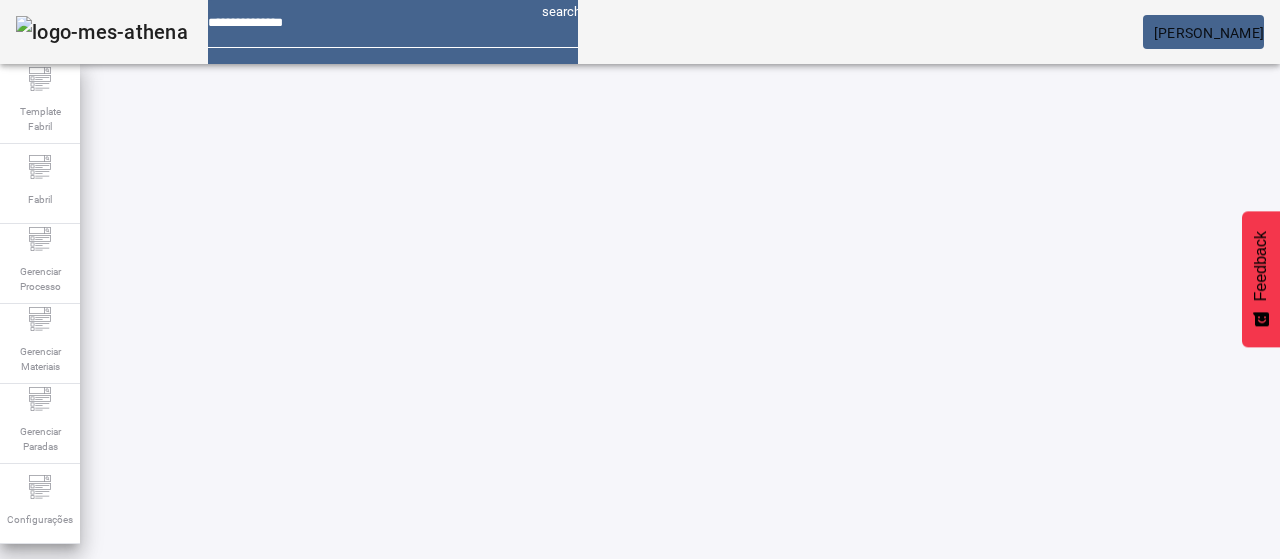 click 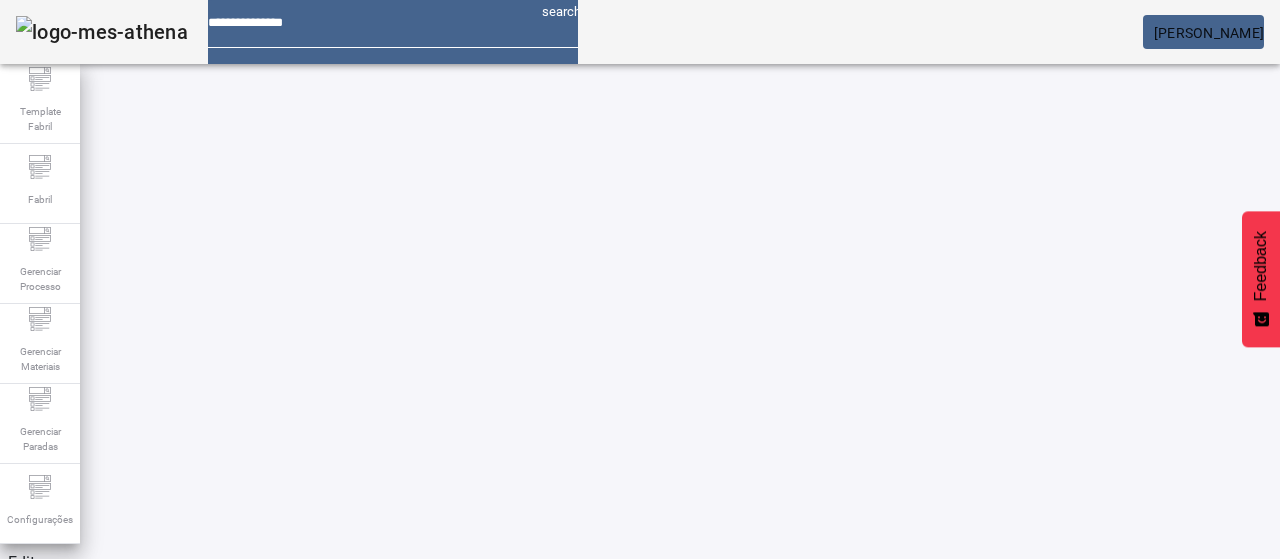 scroll, scrollTop: 190, scrollLeft: 0, axis: vertical 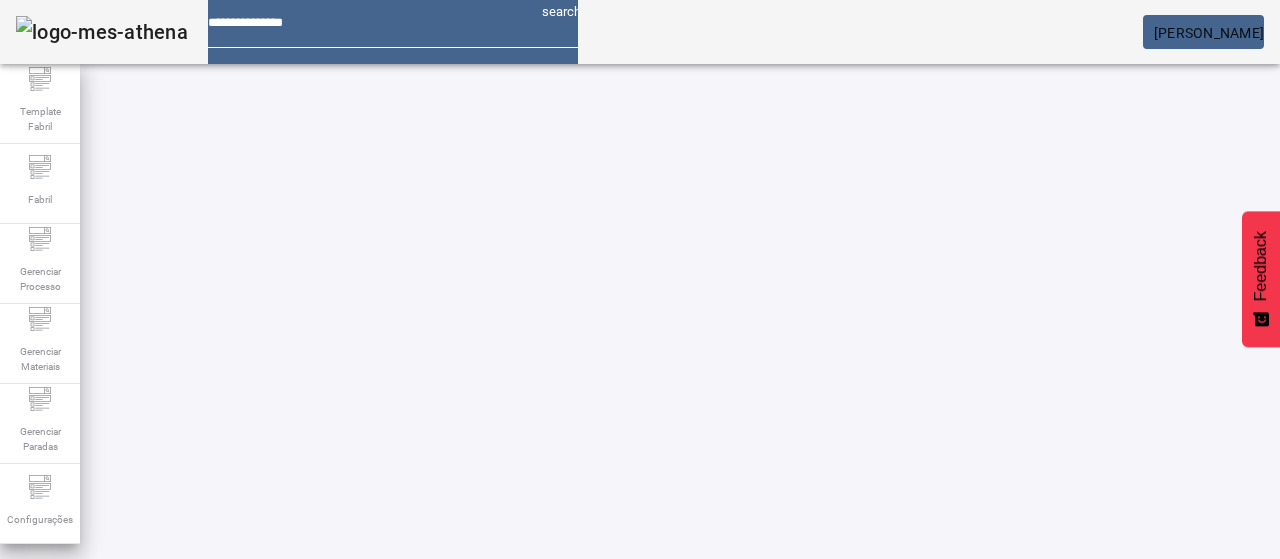 click 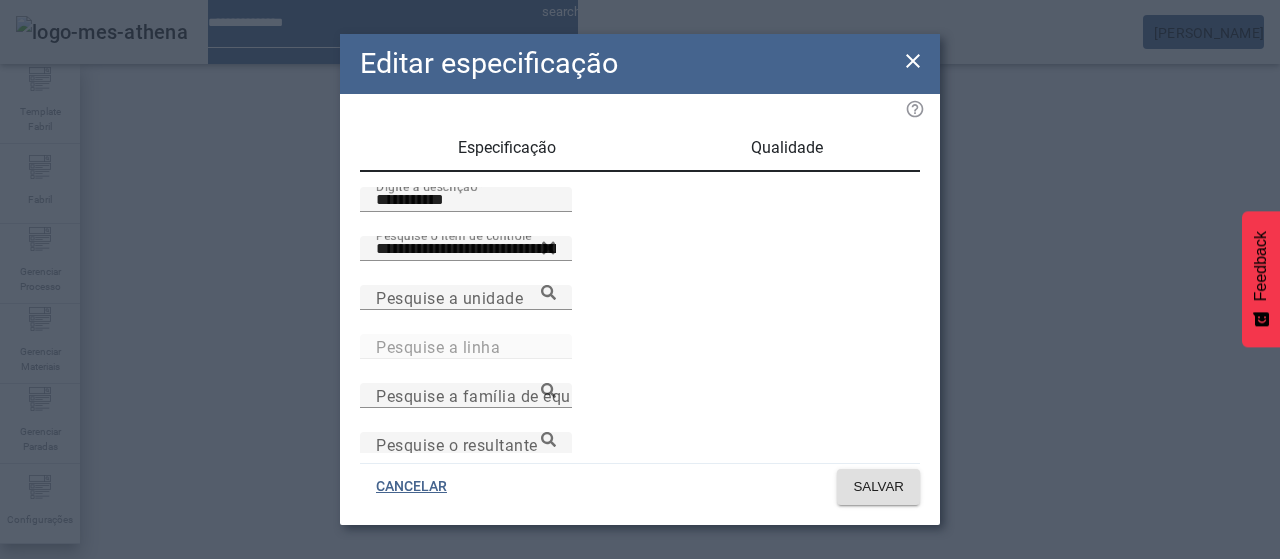 click on "Qualidade" at bounding box center [787, 148] 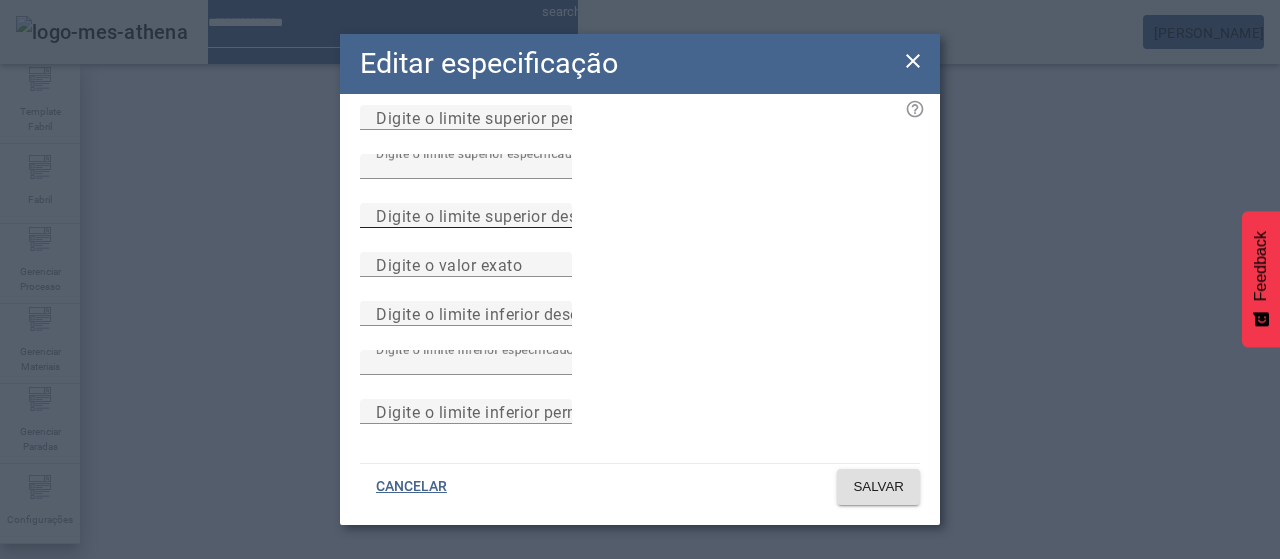 scroll, scrollTop: 200, scrollLeft: 0, axis: vertical 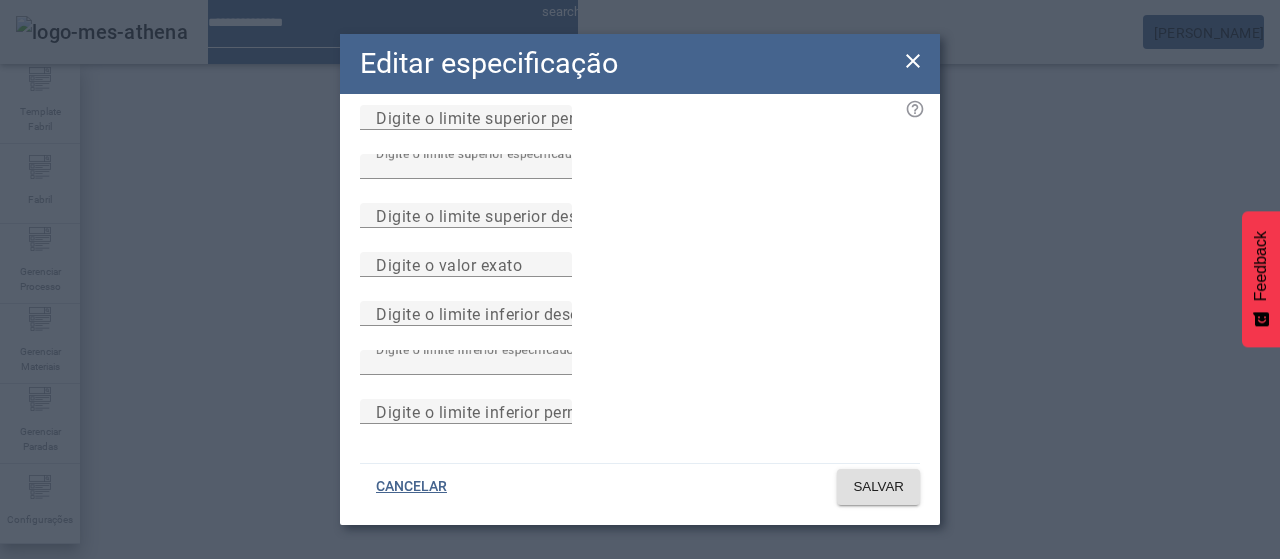 click 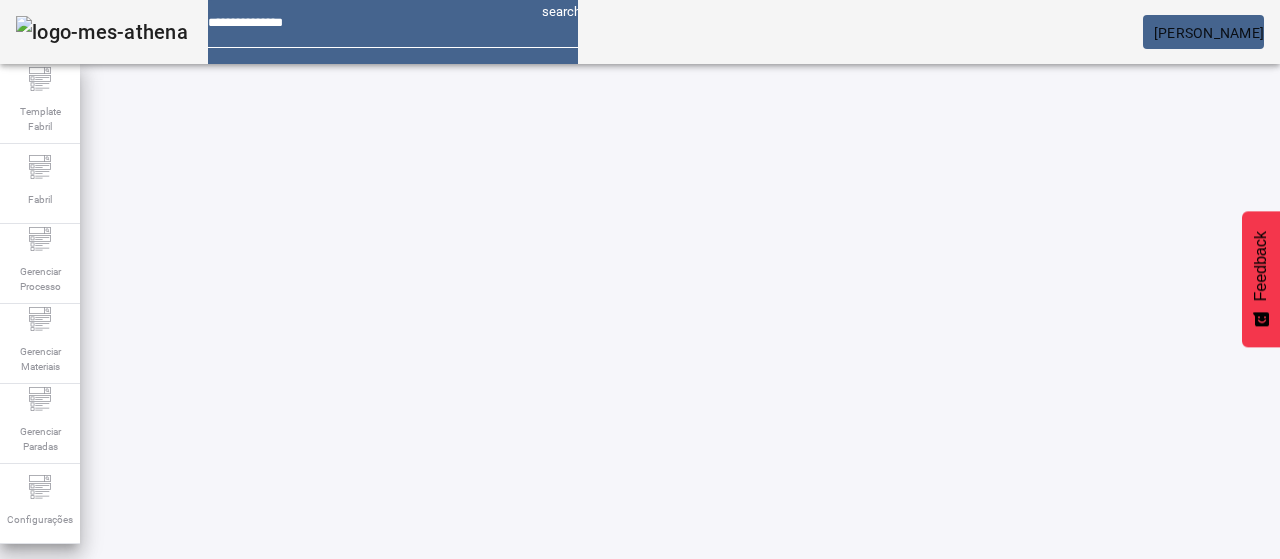 click 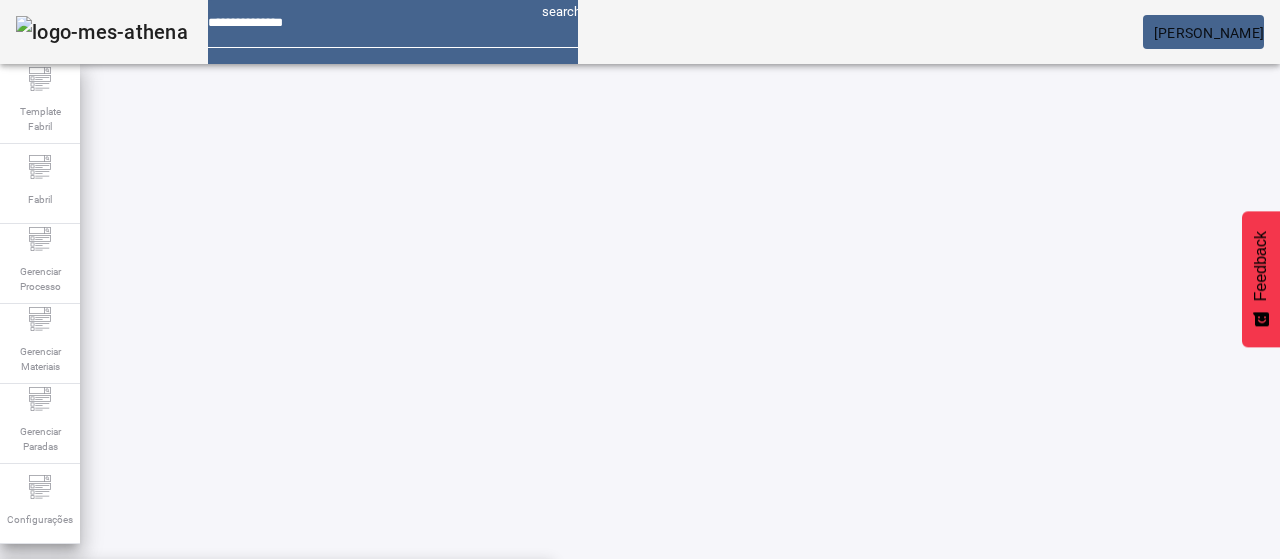 scroll, scrollTop: 0, scrollLeft: 0, axis: both 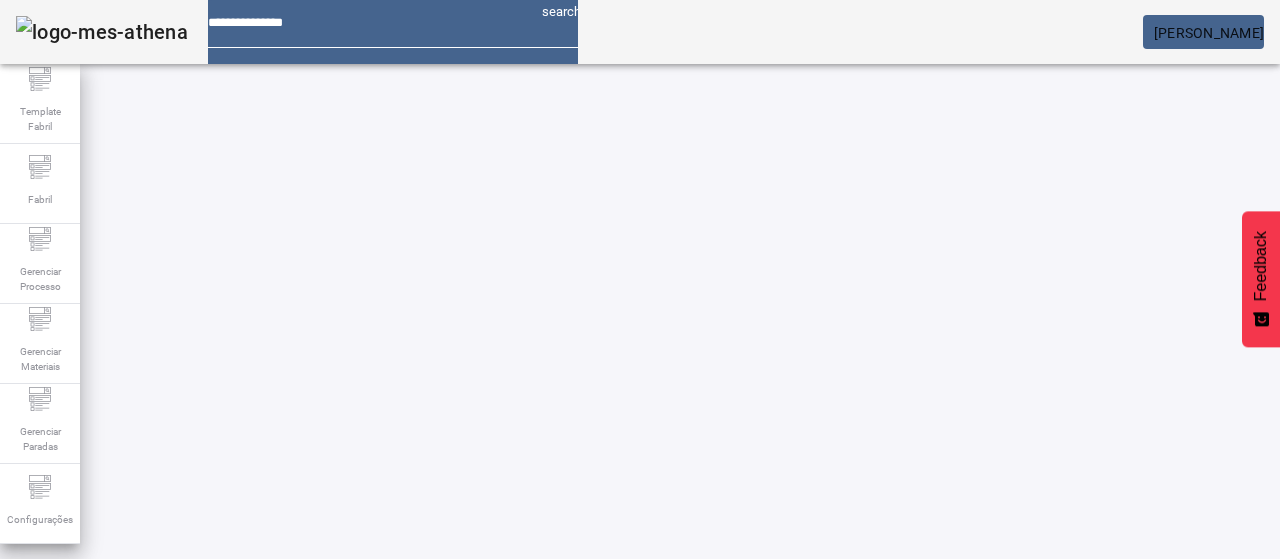 click on "Pesquise por resultante" at bounding box center [540, 601] 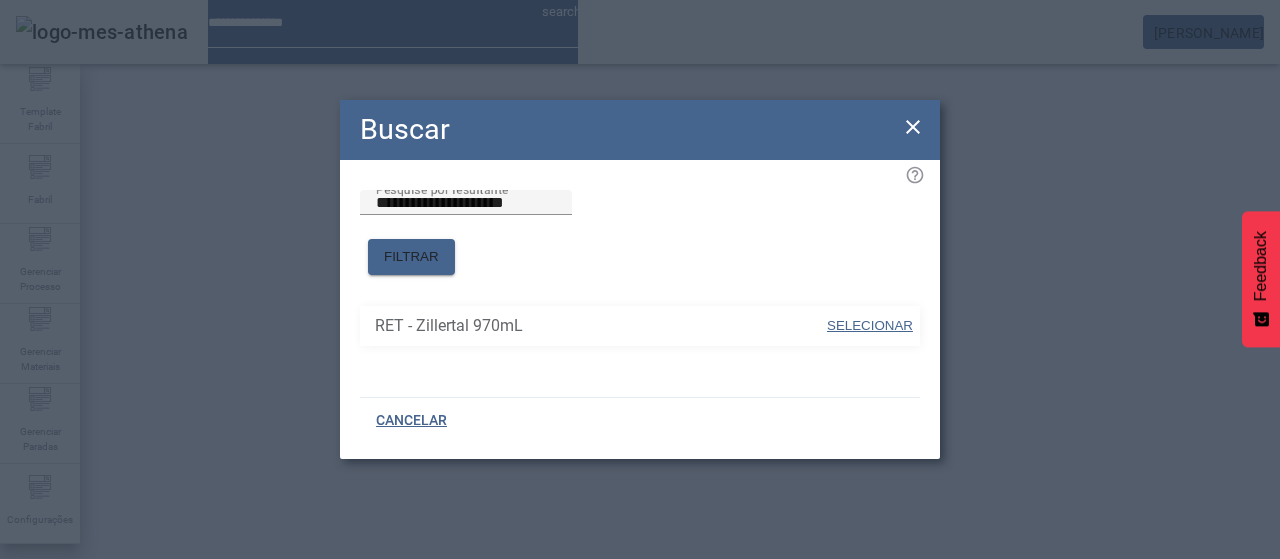click on "SELECIONAR" at bounding box center (870, 326) 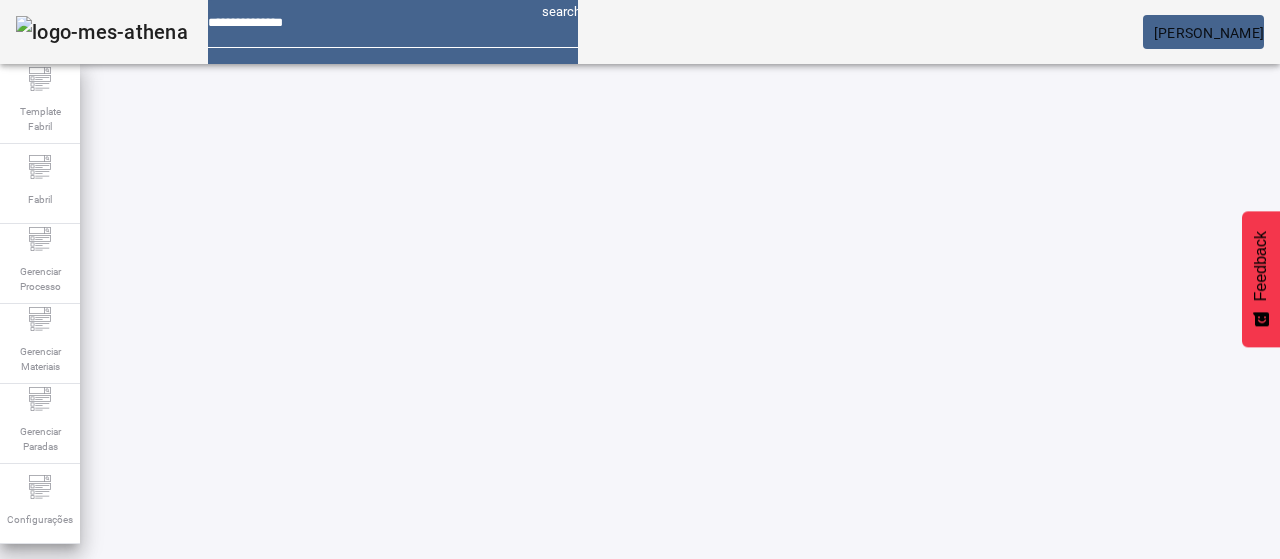 click 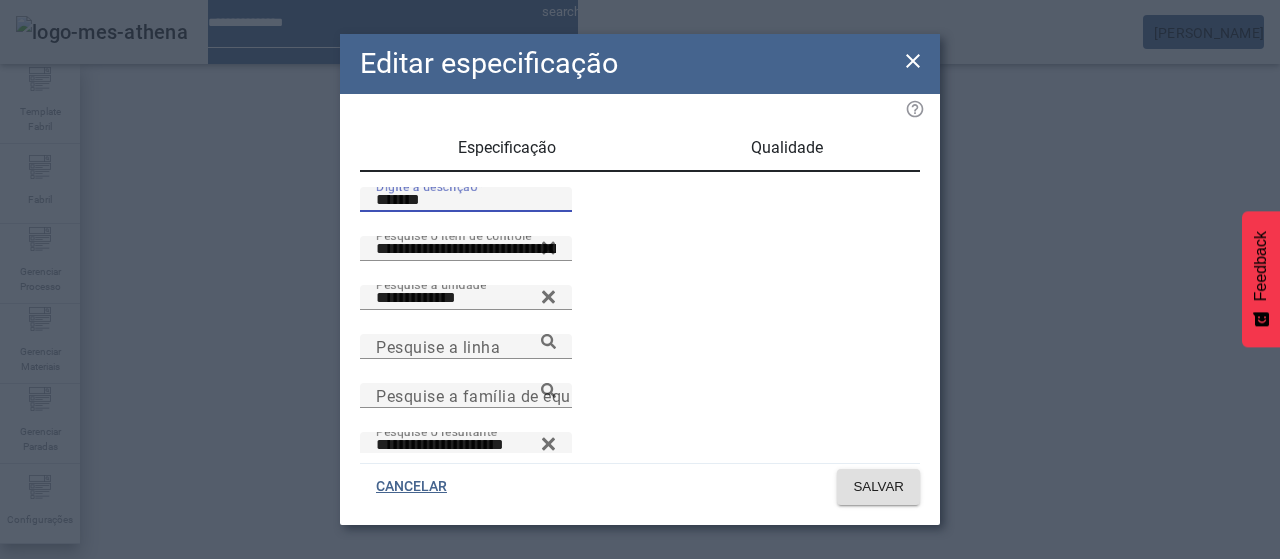 click on "*******" at bounding box center [466, 200] 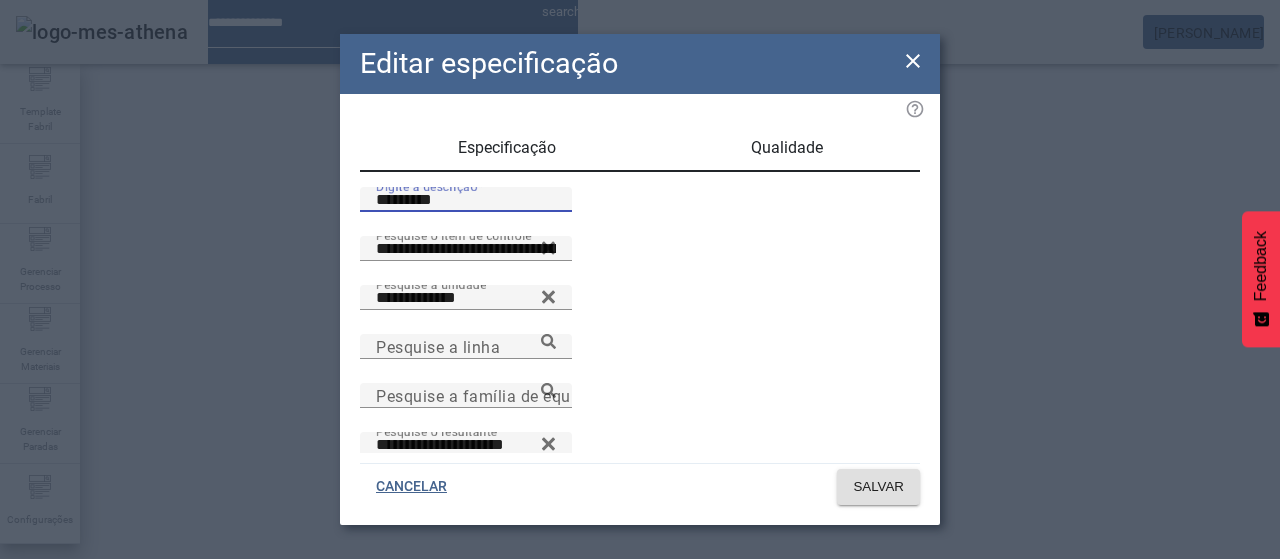 click on "Qualidade" at bounding box center (786, 148) 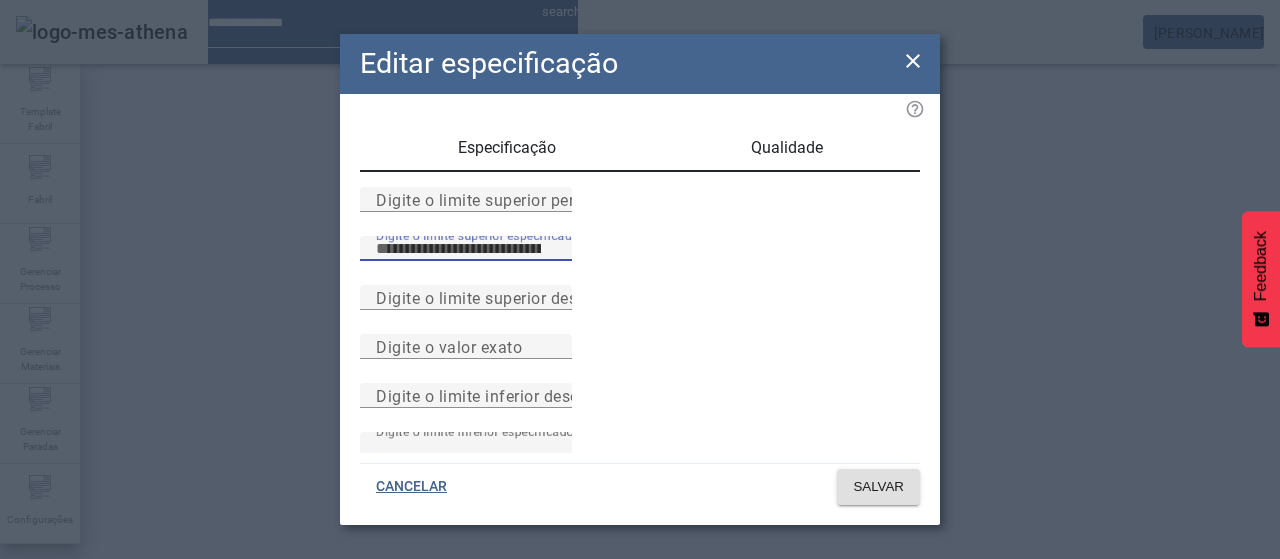 click on "***" at bounding box center [466, 249] 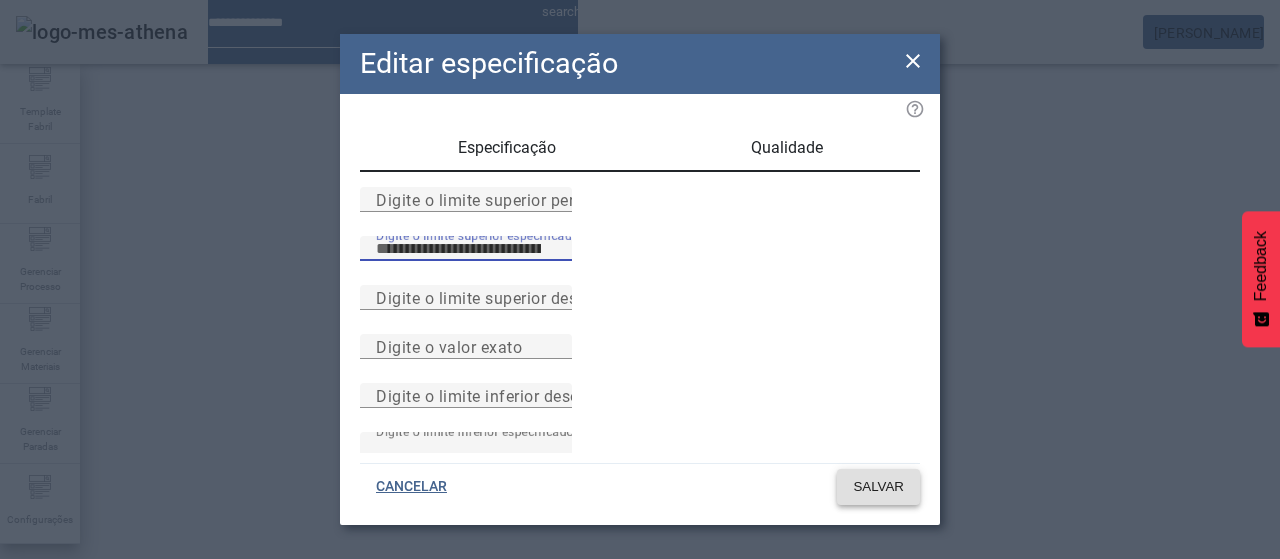 click on "SALVAR" 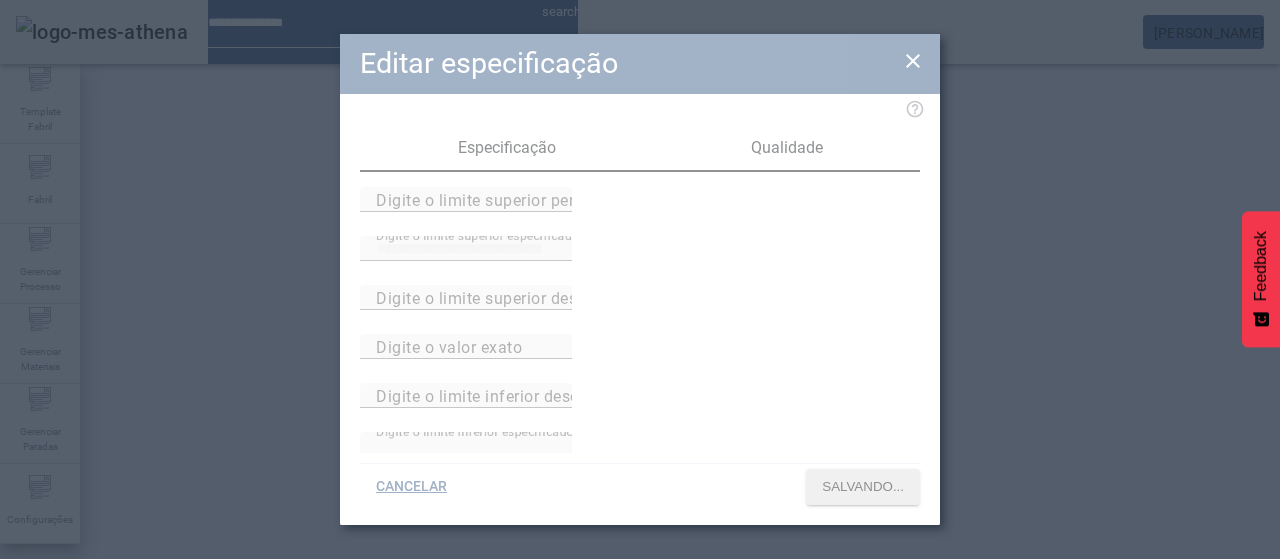 scroll, scrollTop: 290, scrollLeft: 0, axis: vertical 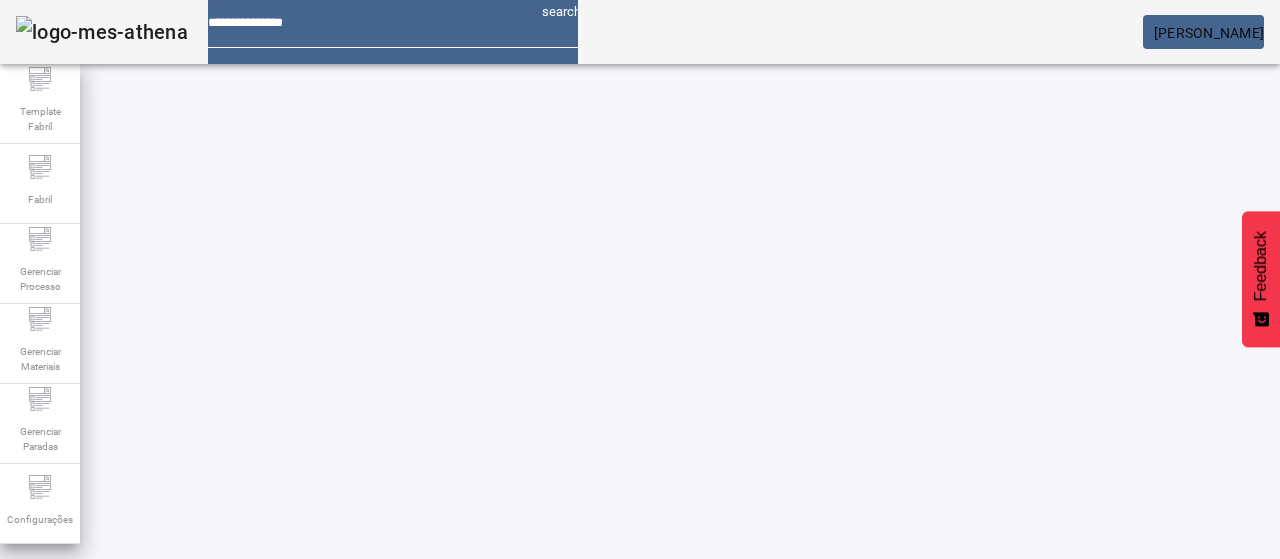 click 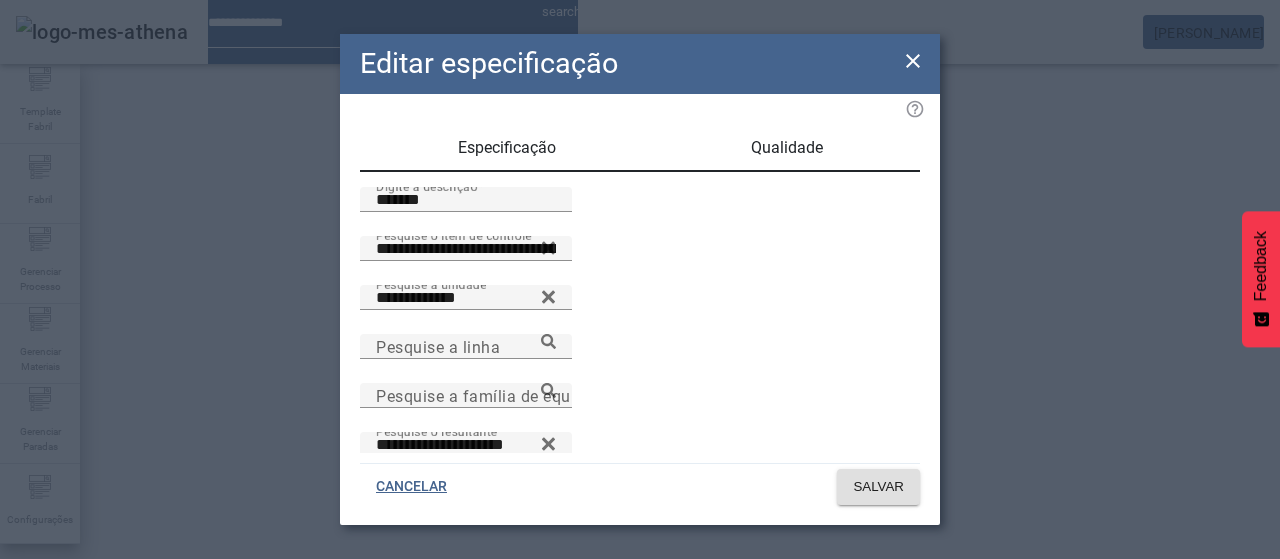 drag, startPoint x: 436, startPoint y: 220, endPoint x: 325, endPoint y: 186, distance: 116.090485 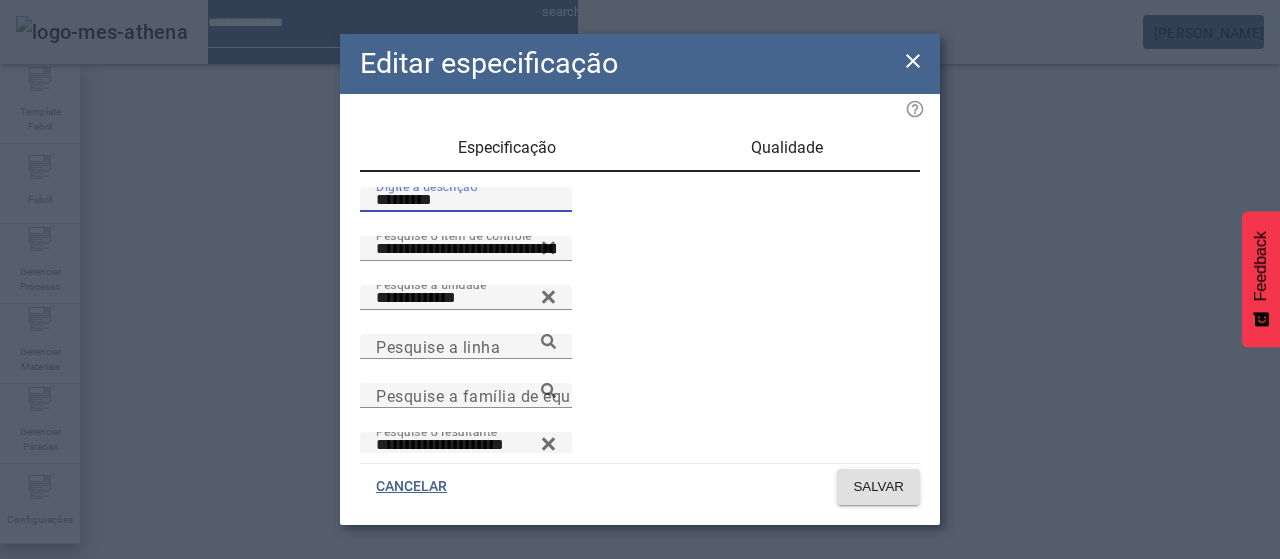 click on "Qualidade" at bounding box center (787, 148) 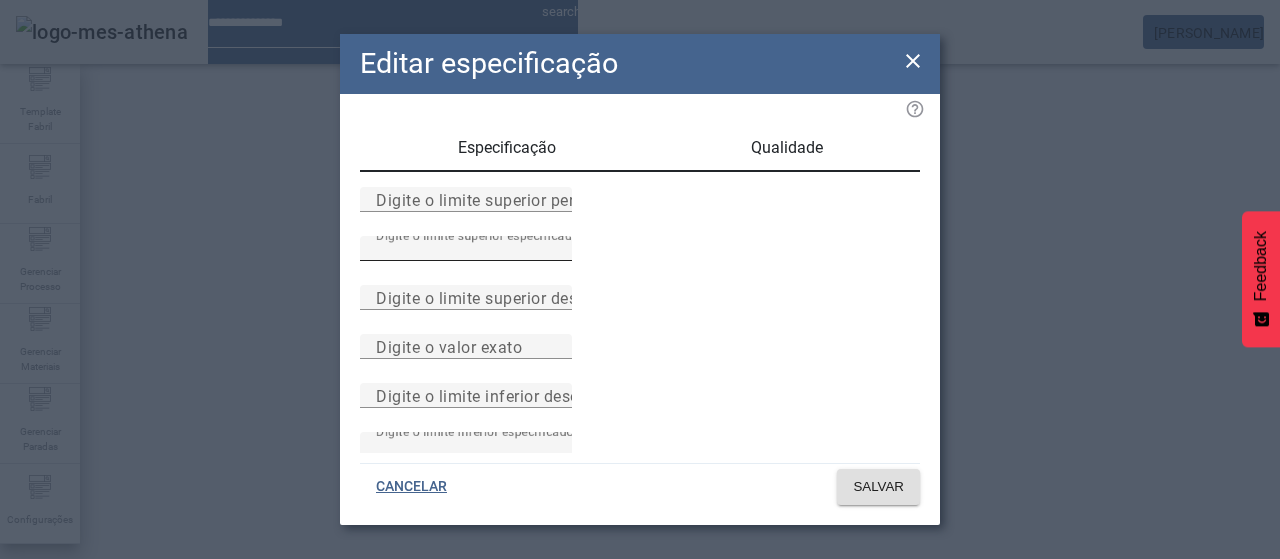 click on "***" at bounding box center [466, 249] 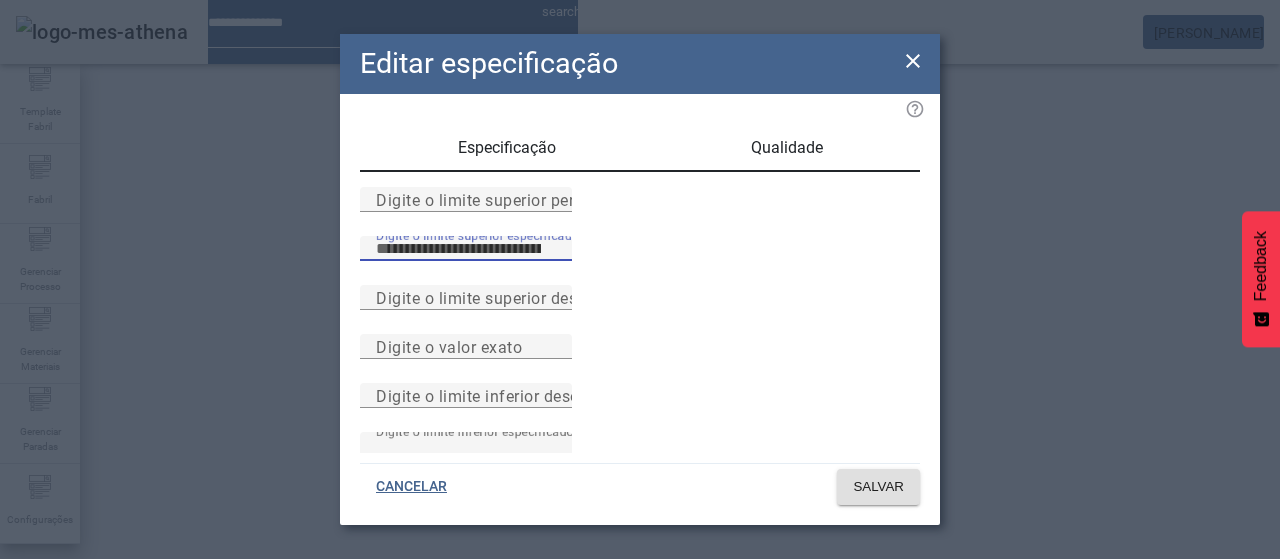 click on "***" at bounding box center [466, 249] 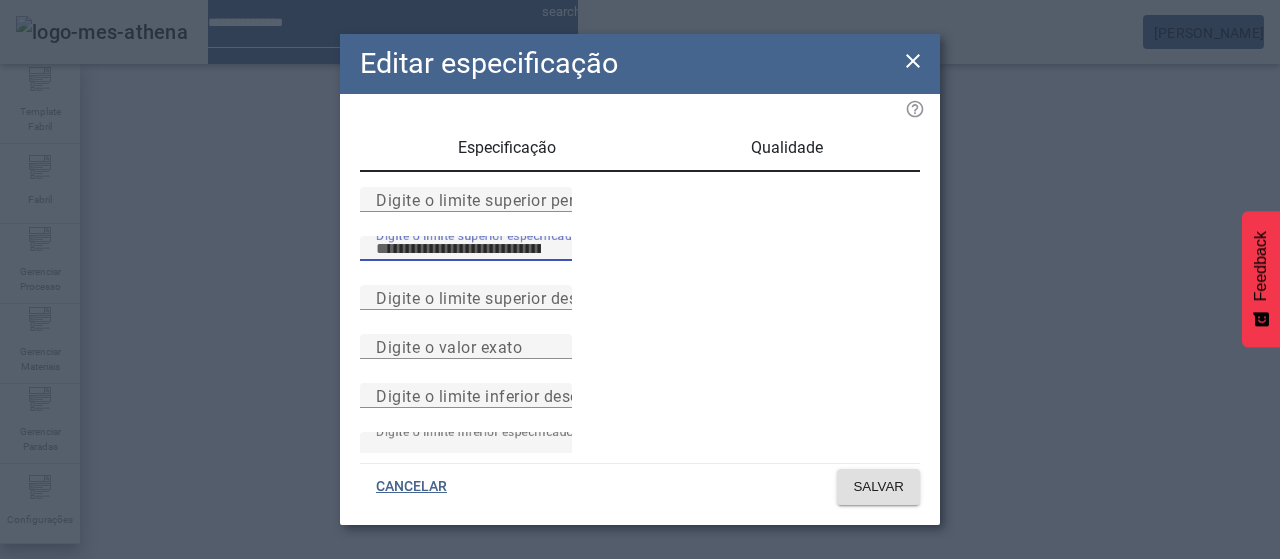 click on "***" at bounding box center [466, 249] 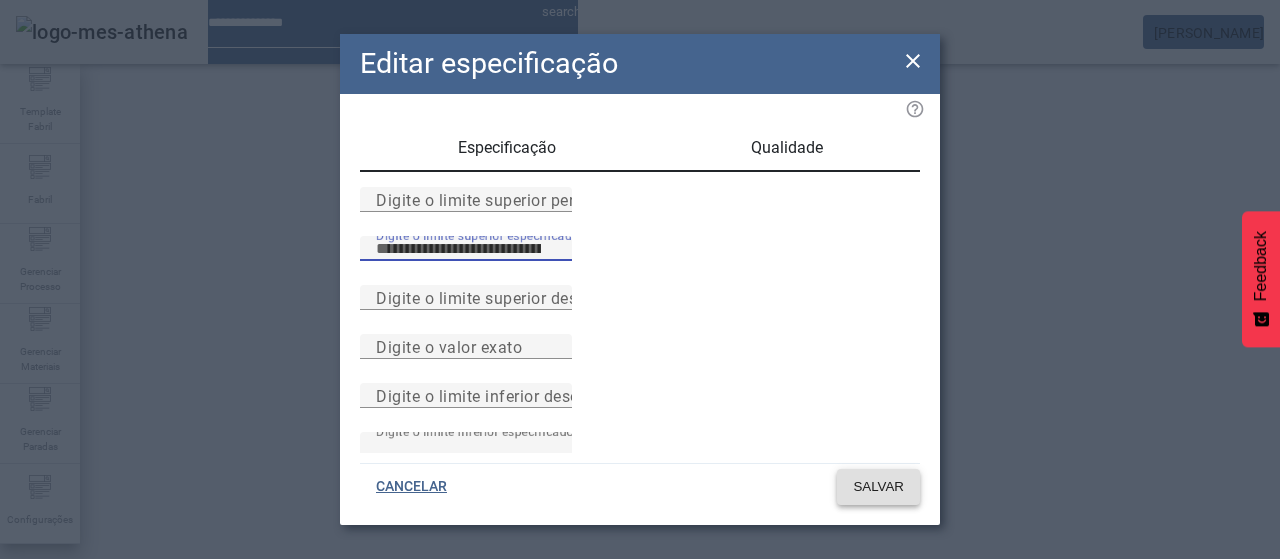click on "SALVAR" 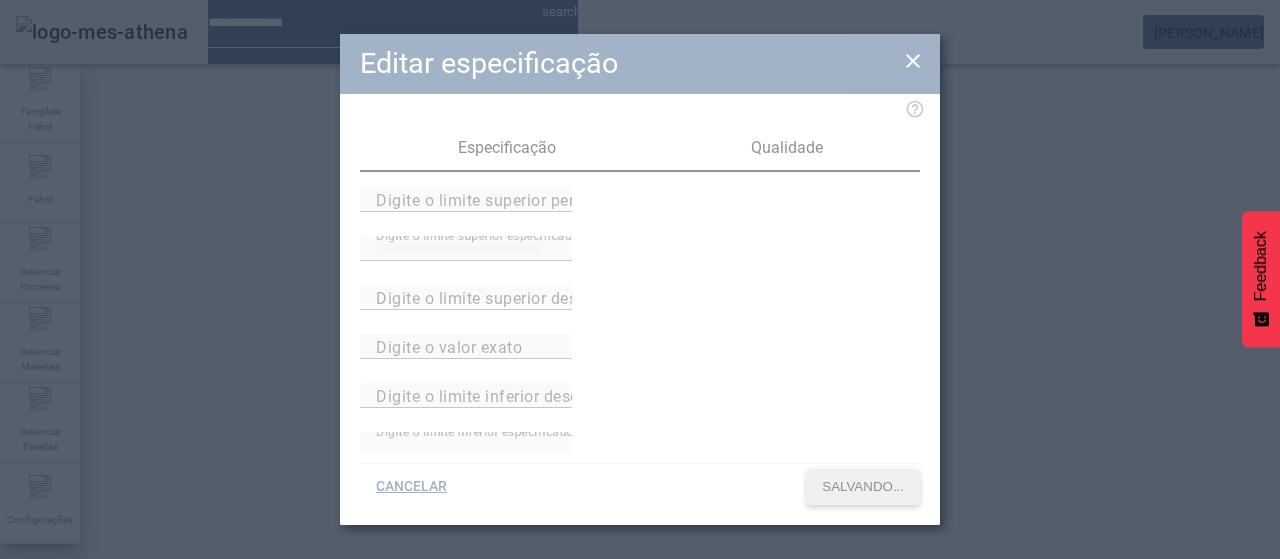 scroll, scrollTop: 290, scrollLeft: 0, axis: vertical 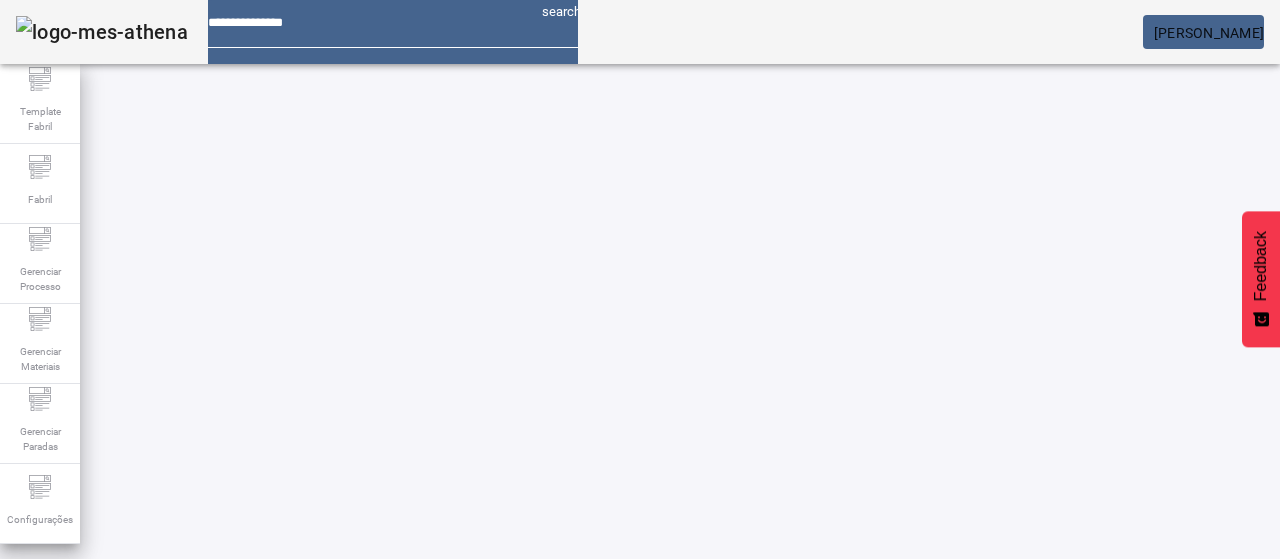 click 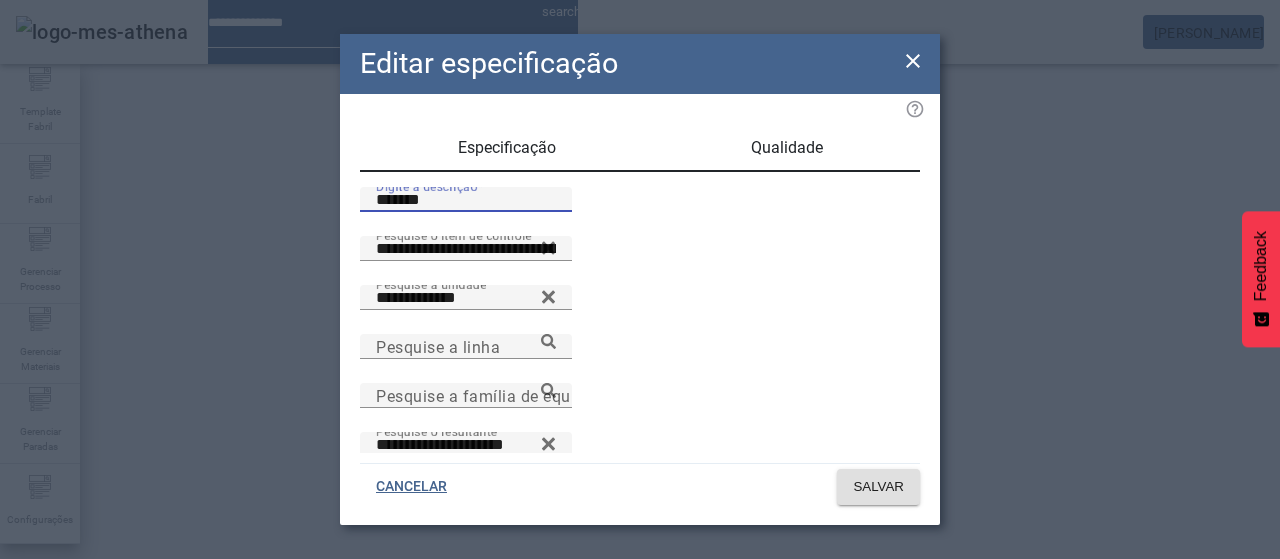 drag, startPoint x: 426, startPoint y: 221, endPoint x: 340, endPoint y: 203, distance: 87.86353 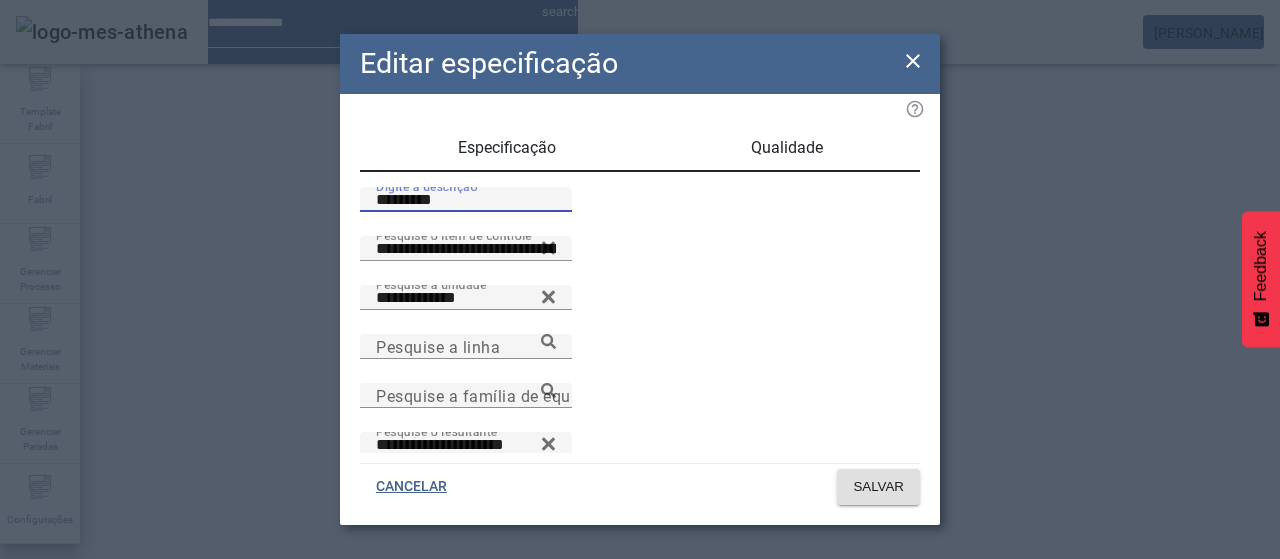 click on "Qualidade" at bounding box center (787, 148) 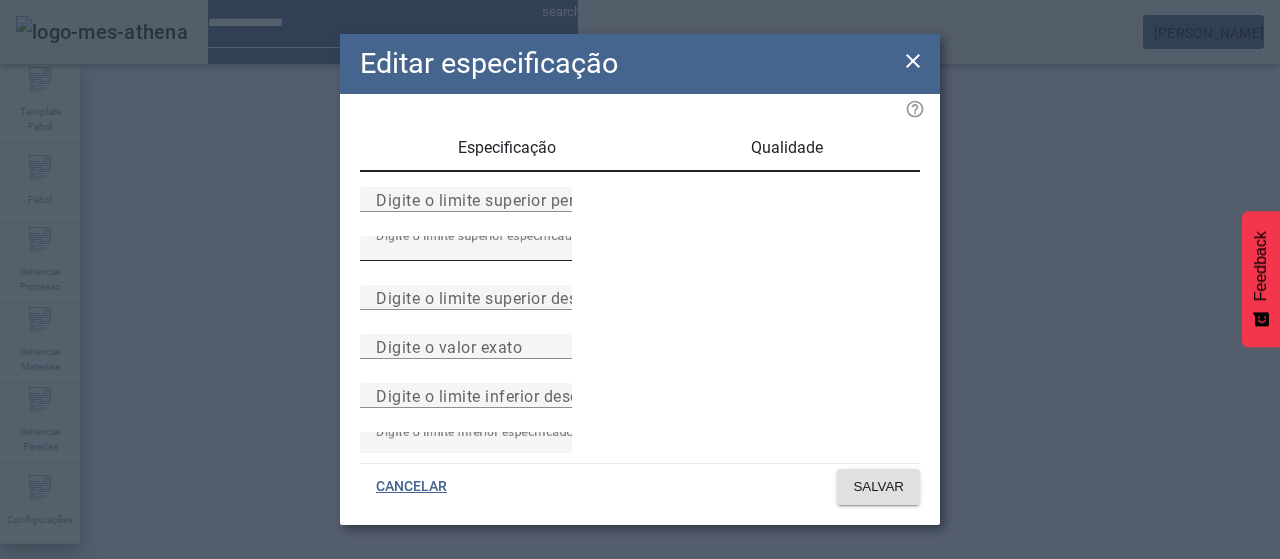 click on "***" at bounding box center [466, 249] 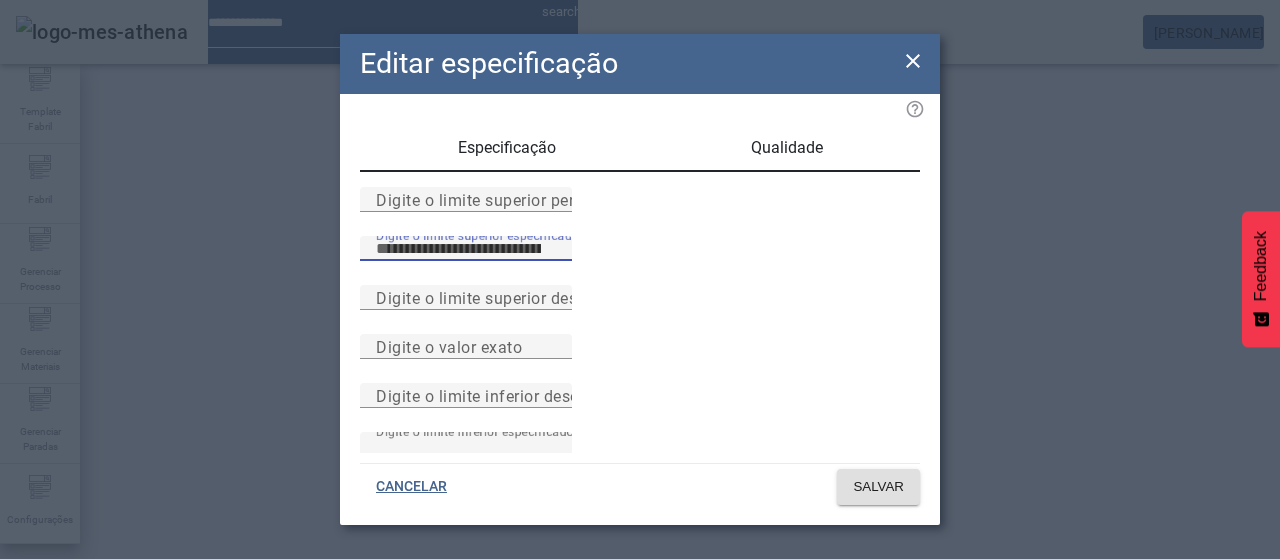 click on "***" at bounding box center (466, 249) 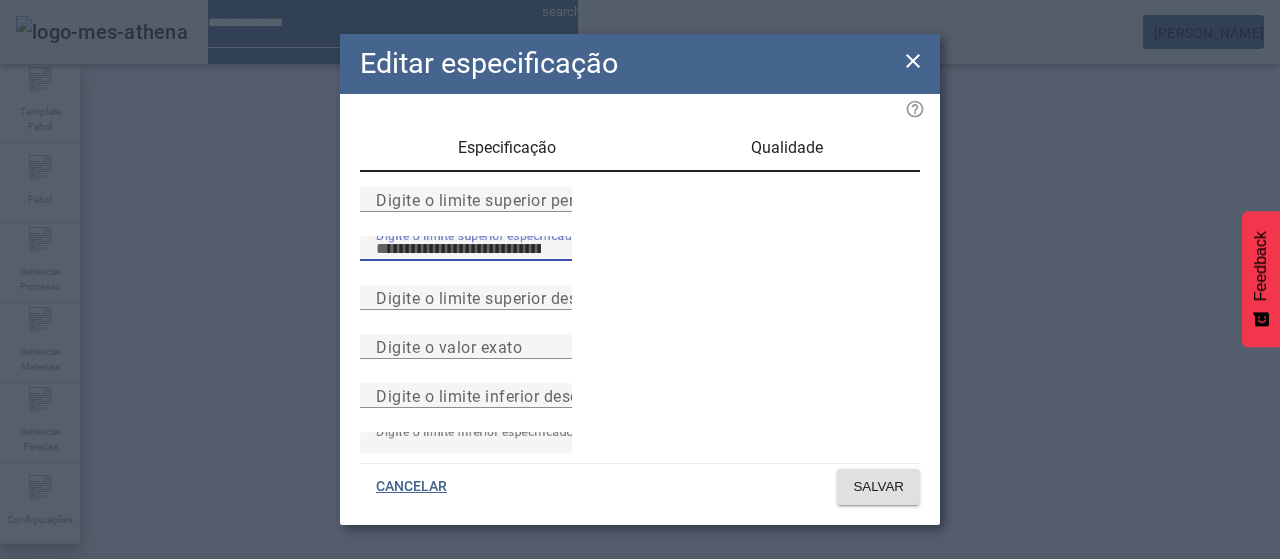 click on "***" at bounding box center [466, 249] 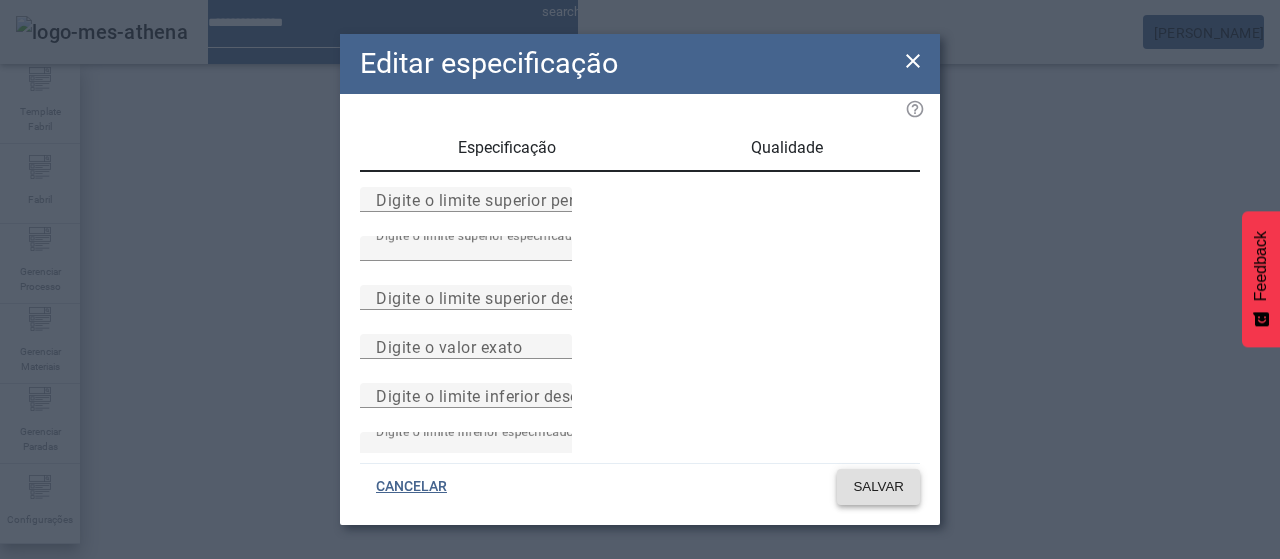 click on "SALVAR" 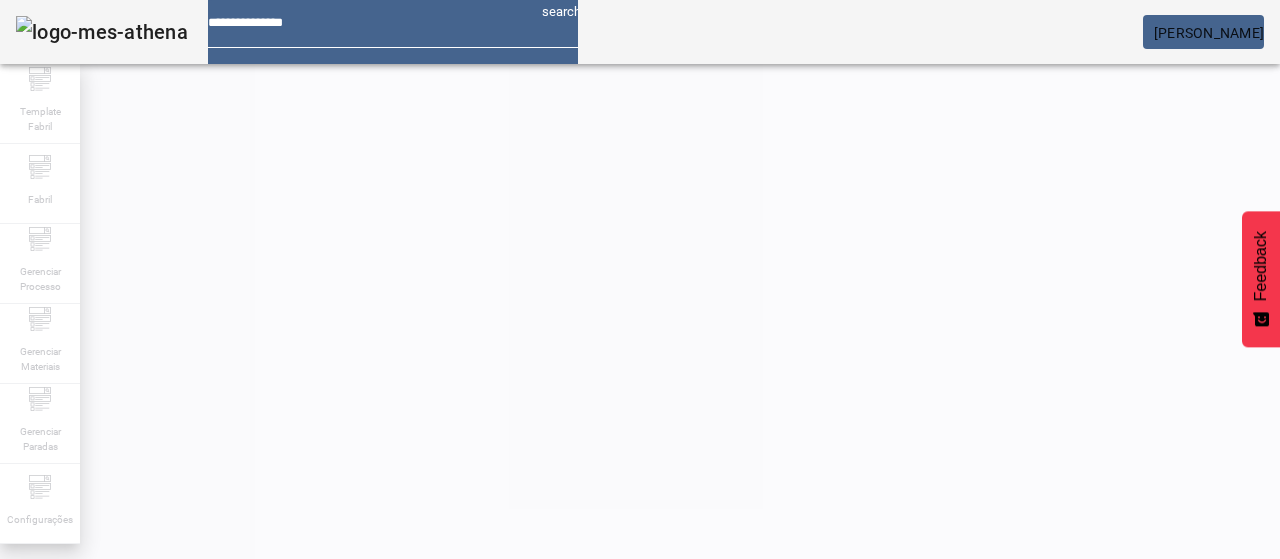 scroll, scrollTop: 290, scrollLeft: 0, axis: vertical 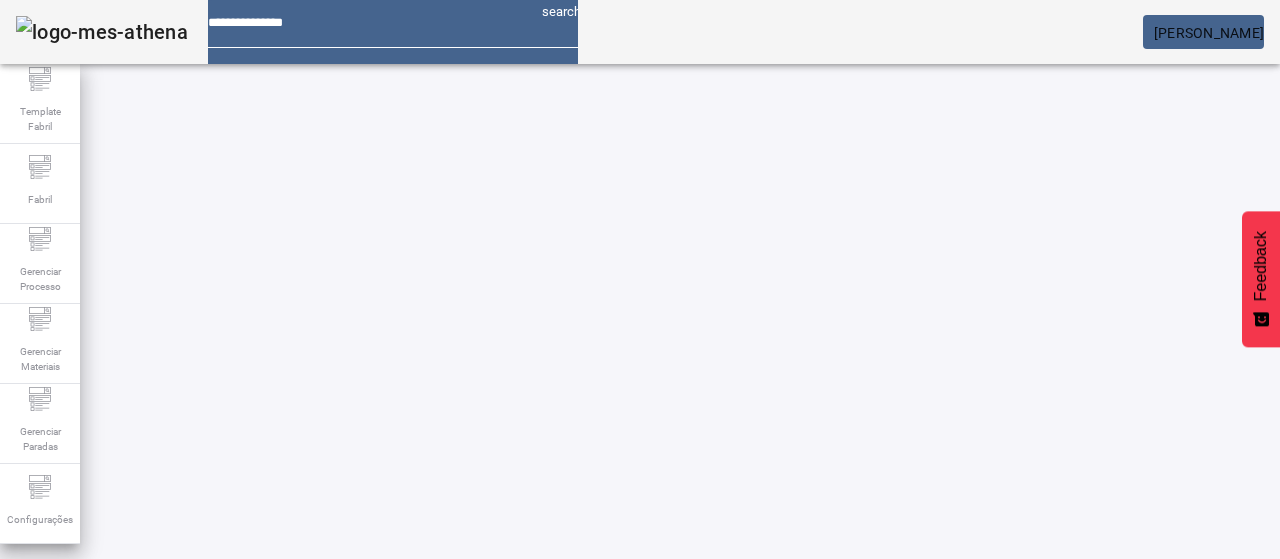click 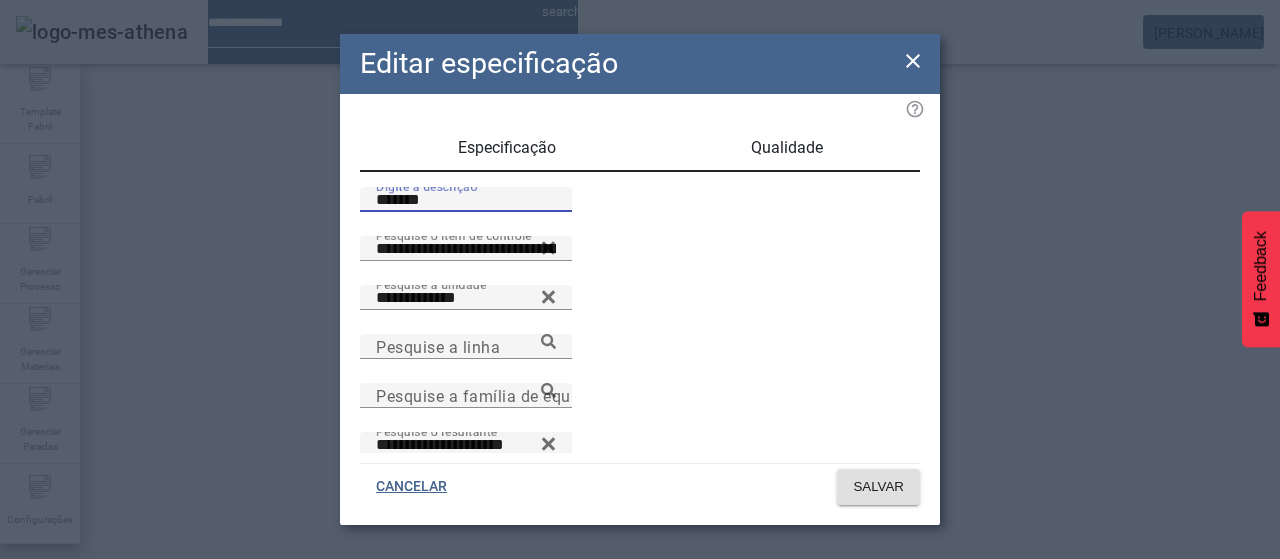 drag, startPoint x: 443, startPoint y: 221, endPoint x: 316, endPoint y: 195, distance: 129.6341 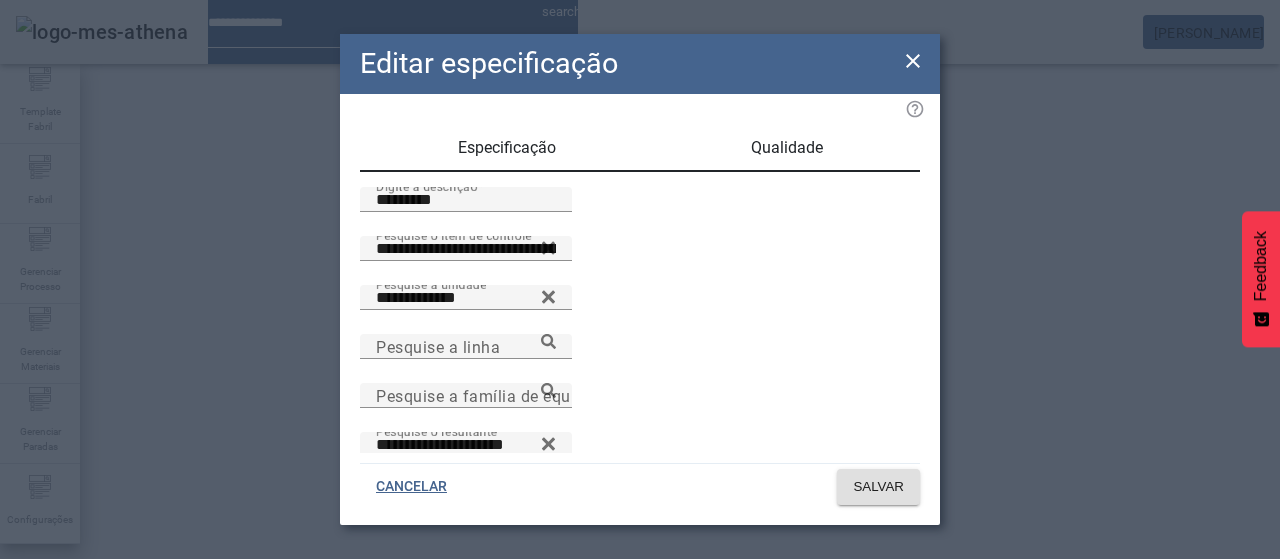 drag, startPoint x: 771, startPoint y: 158, endPoint x: 765, endPoint y: 181, distance: 23.769728 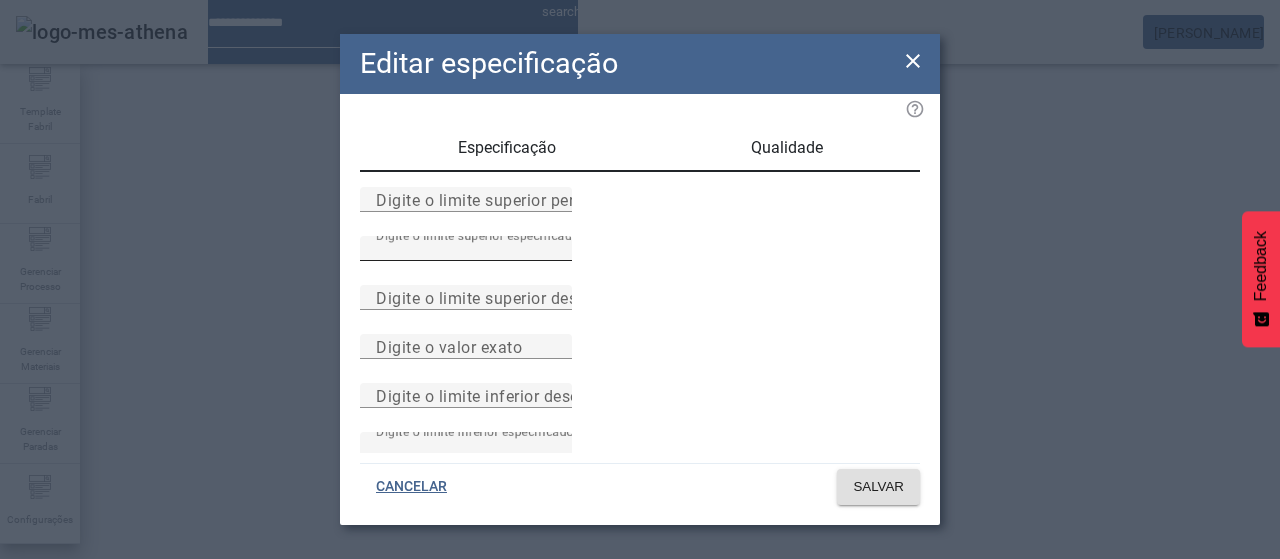 click on "***" at bounding box center [466, 249] 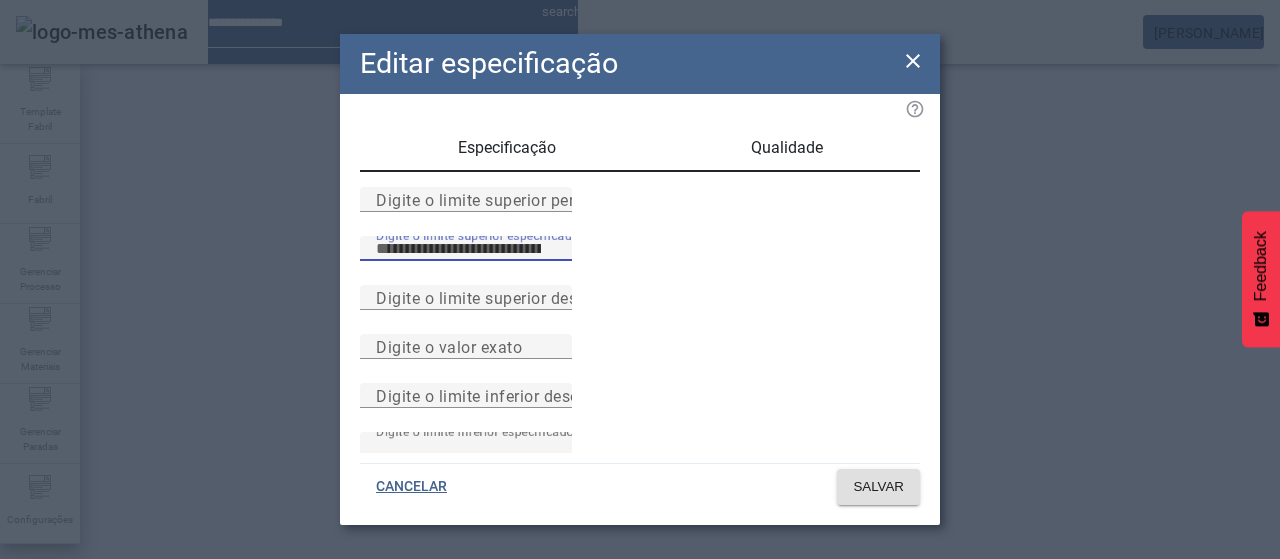 click on "***" at bounding box center (466, 249) 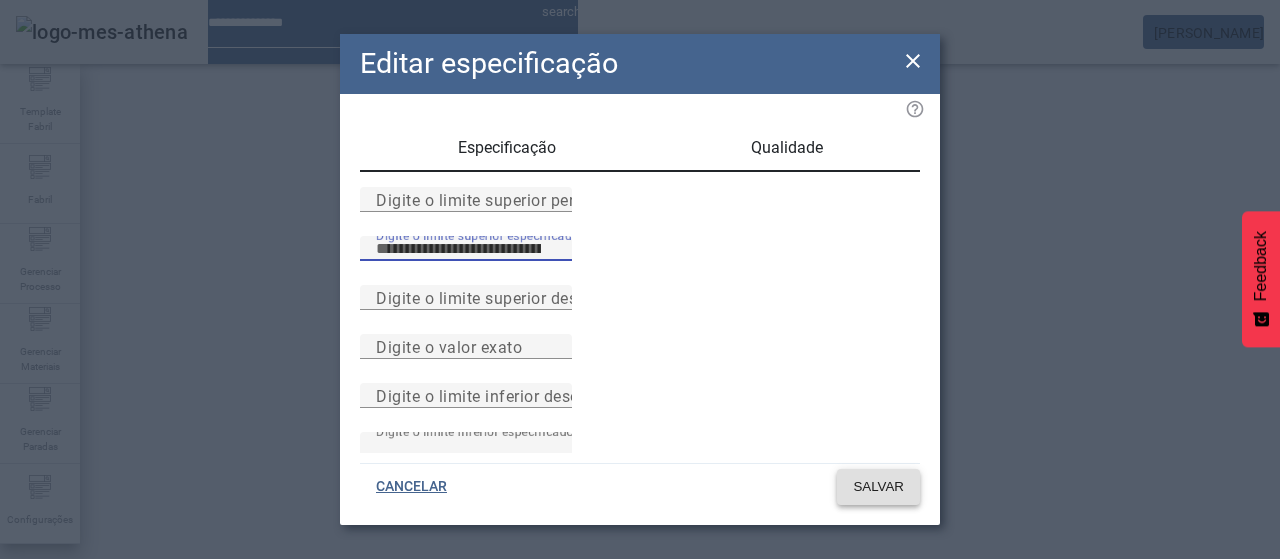 click on "SALVAR" 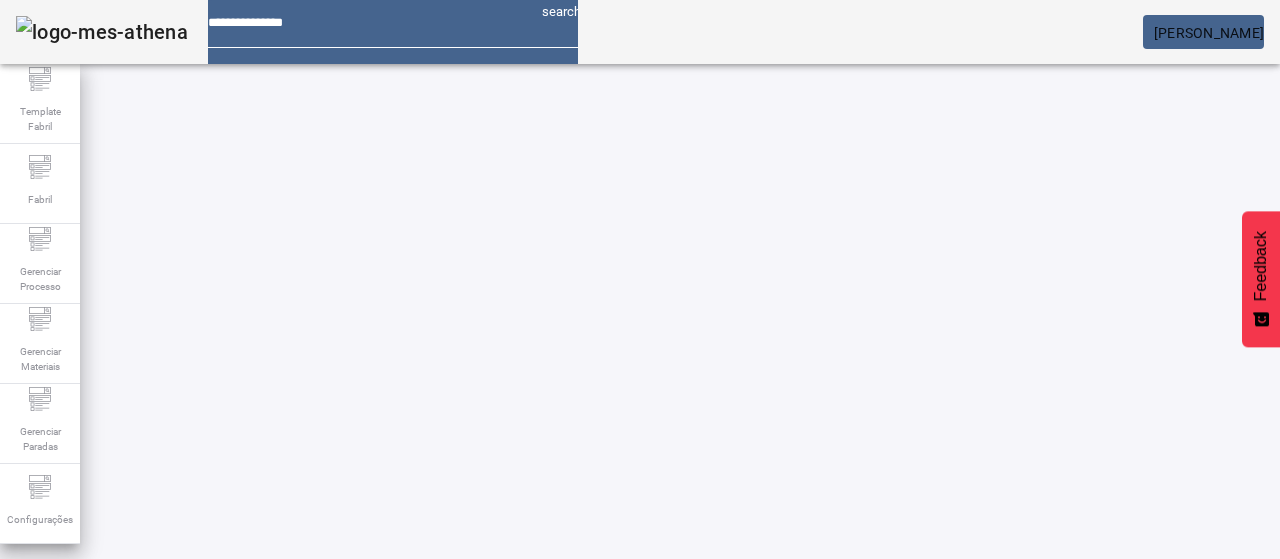 scroll, scrollTop: 0, scrollLeft: 0, axis: both 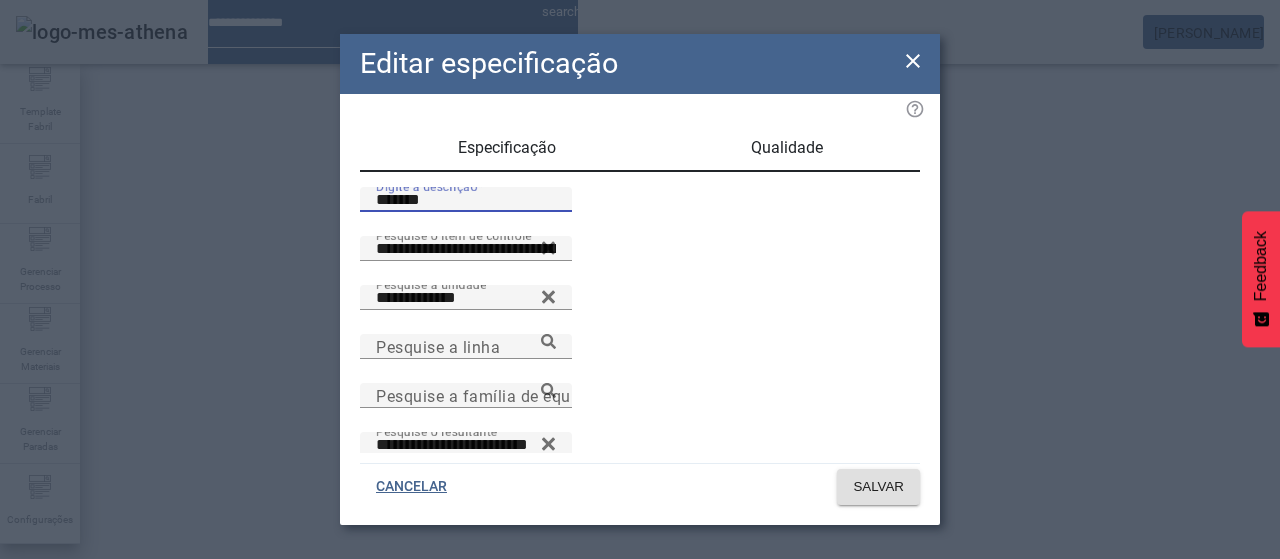 drag, startPoint x: 427, startPoint y: 224, endPoint x: 336, endPoint y: 212, distance: 91.787796 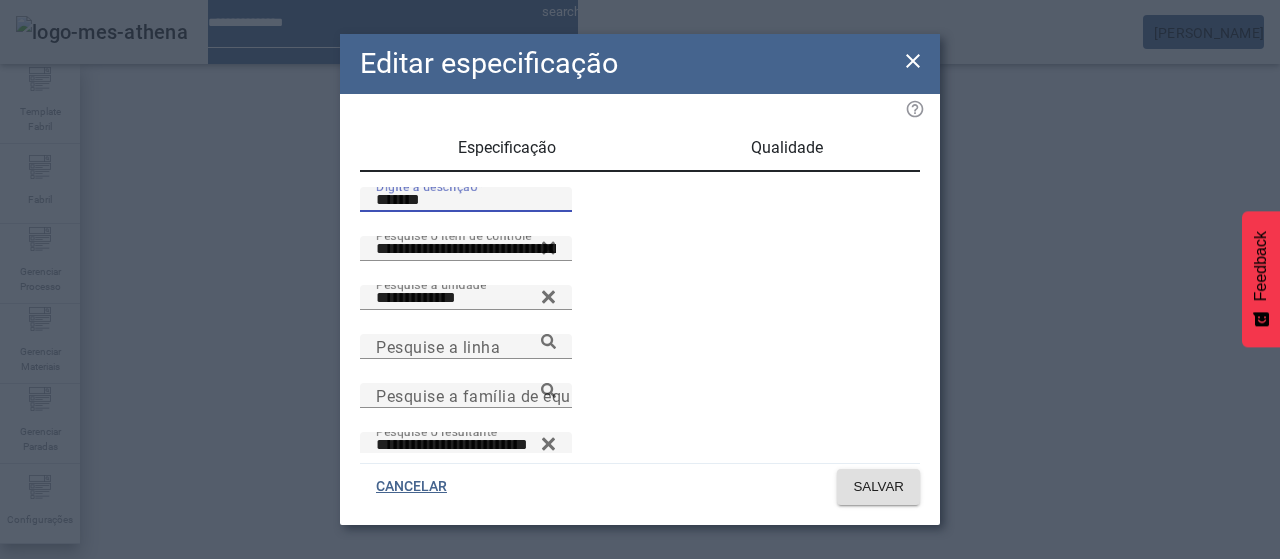 click on "**********" 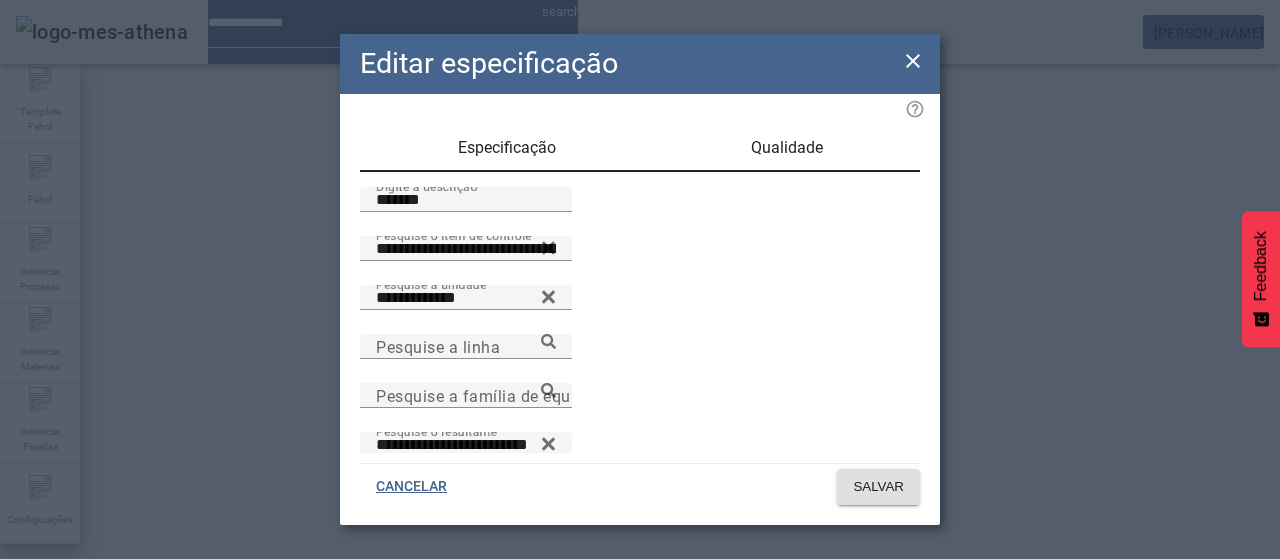 drag, startPoint x: 400, startPoint y: 218, endPoint x: 356, endPoint y: 173, distance: 62.936478 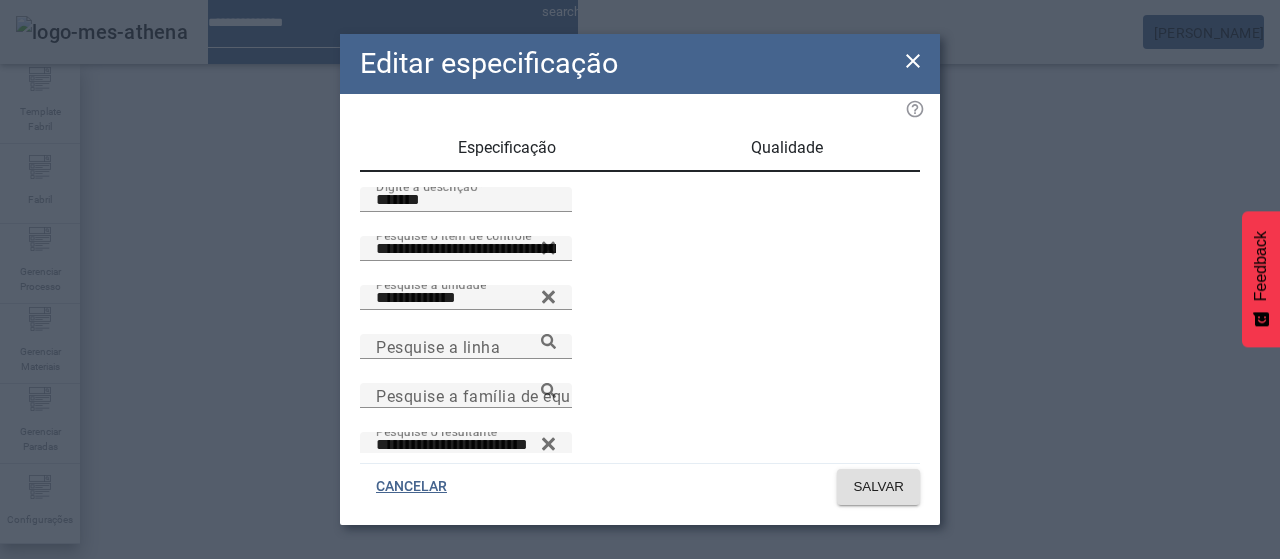 click on "**********" 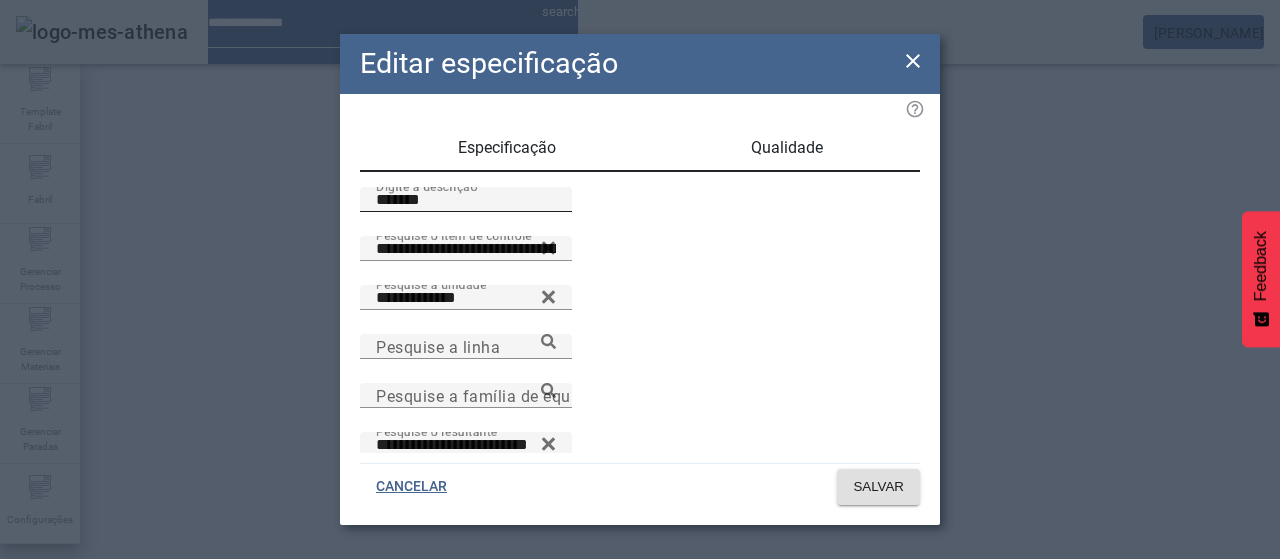 click on "*******" at bounding box center (466, 200) 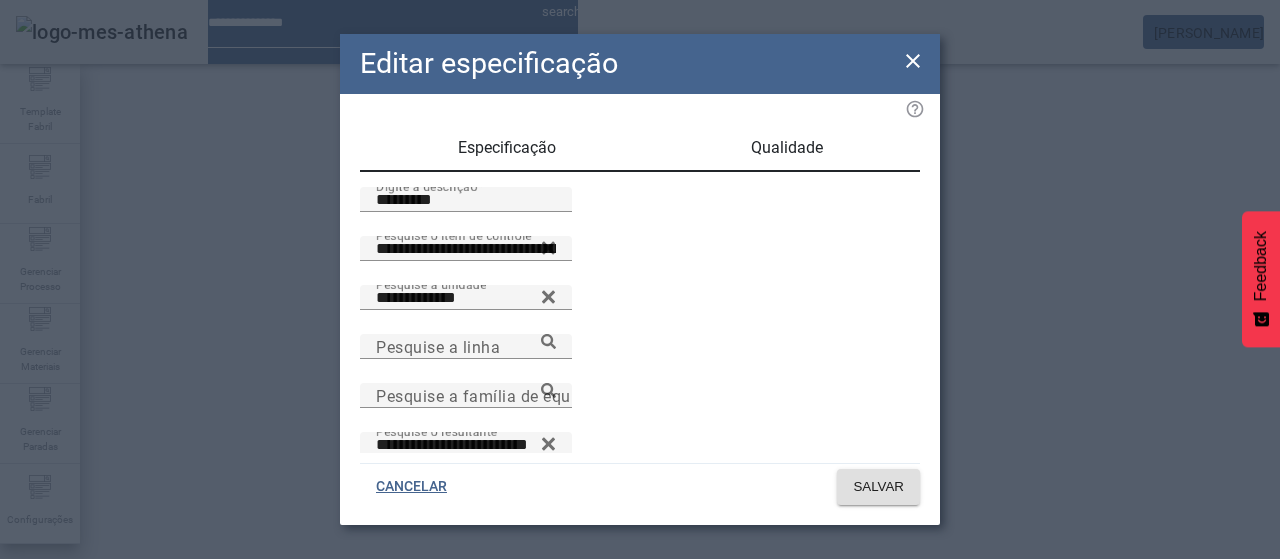 click on "Qualidade" at bounding box center [786, 148] 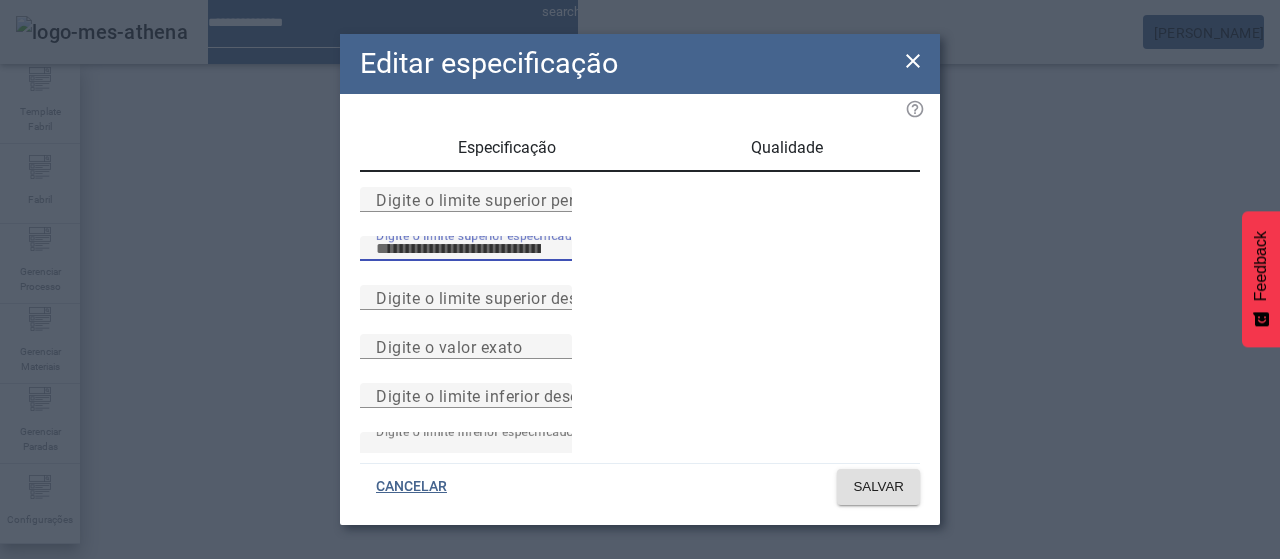 click on "***" at bounding box center [466, 249] 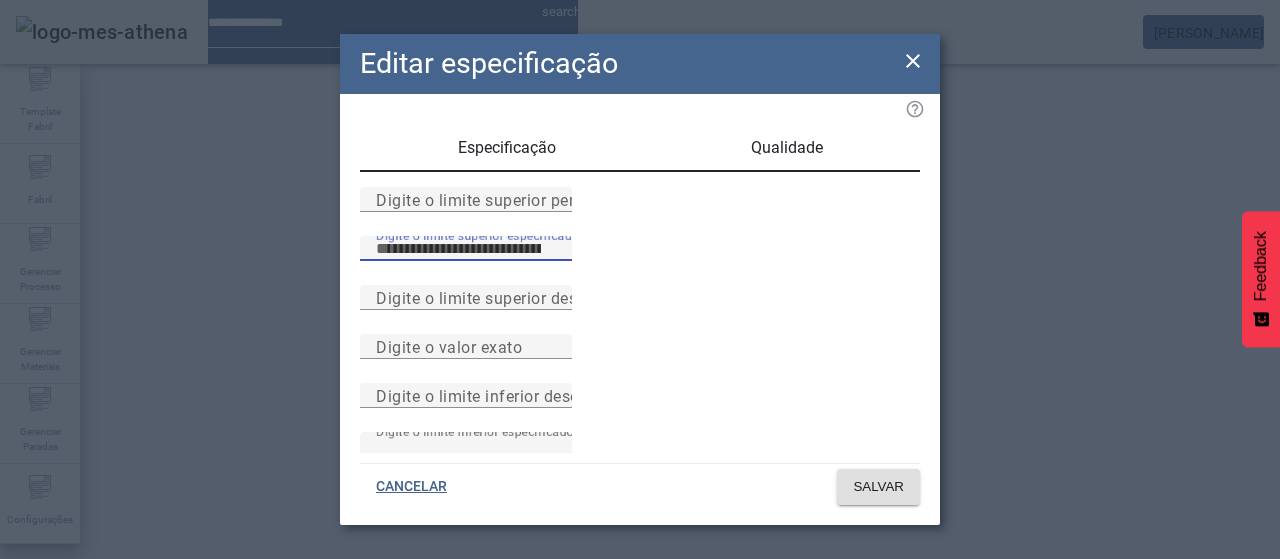click on "***" at bounding box center (466, 249) 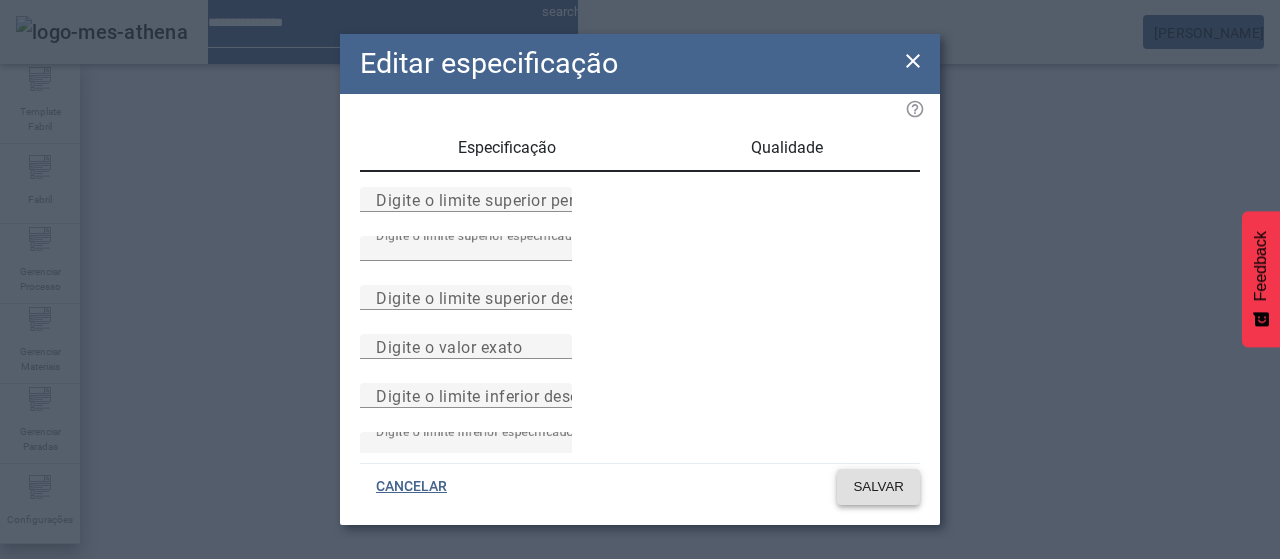 click on "SALVAR" 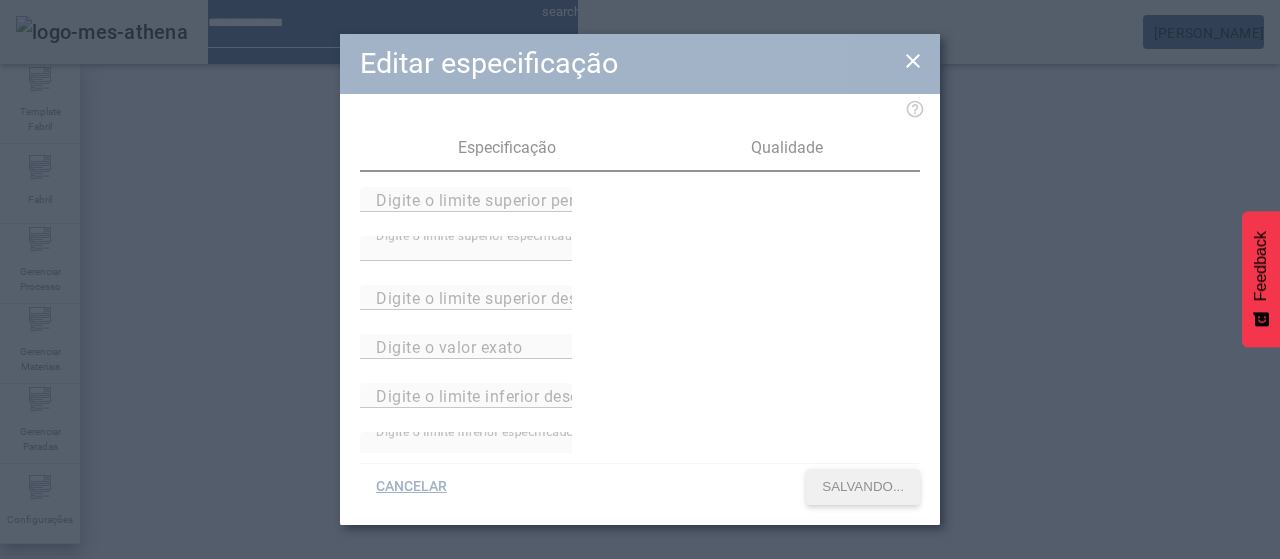 scroll, scrollTop: 290, scrollLeft: 0, axis: vertical 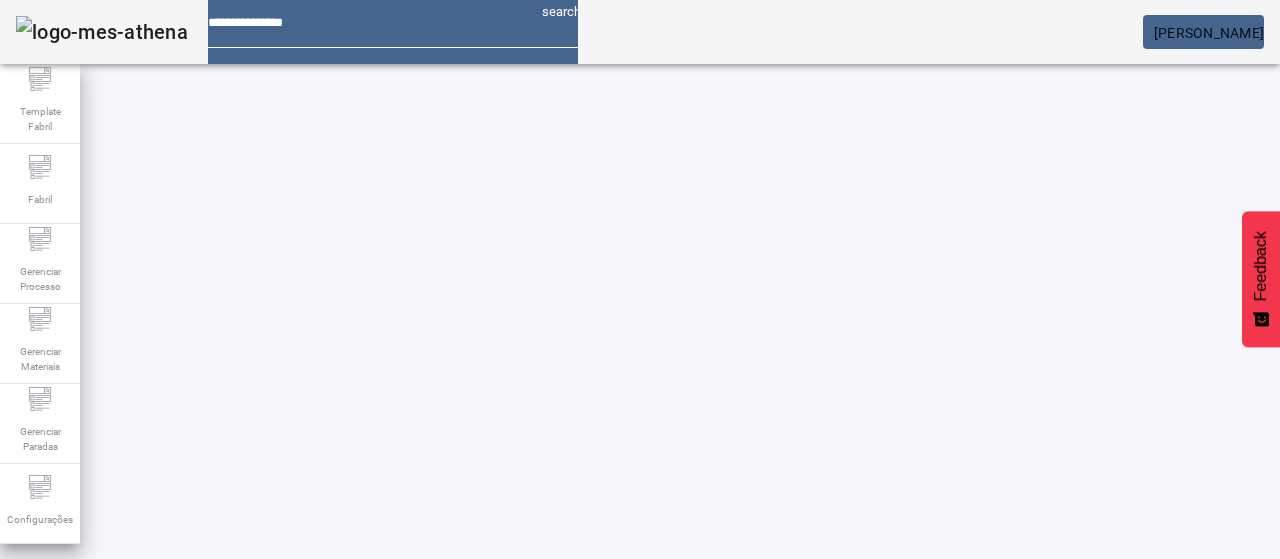 click 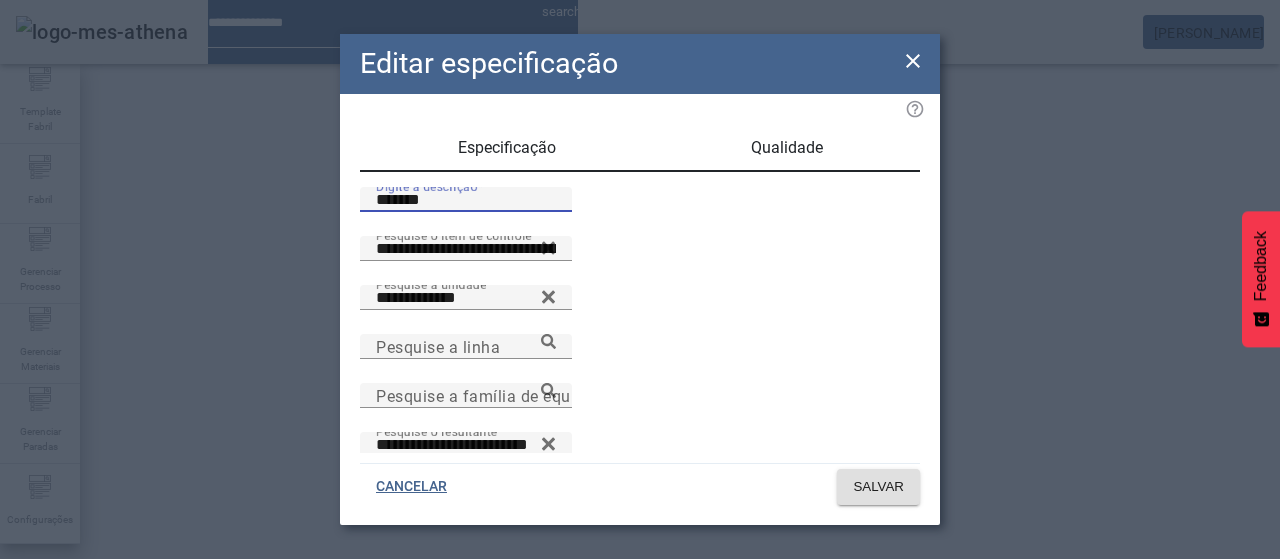 drag, startPoint x: 429, startPoint y: 225, endPoint x: 210, endPoint y: 179, distance: 223.77892 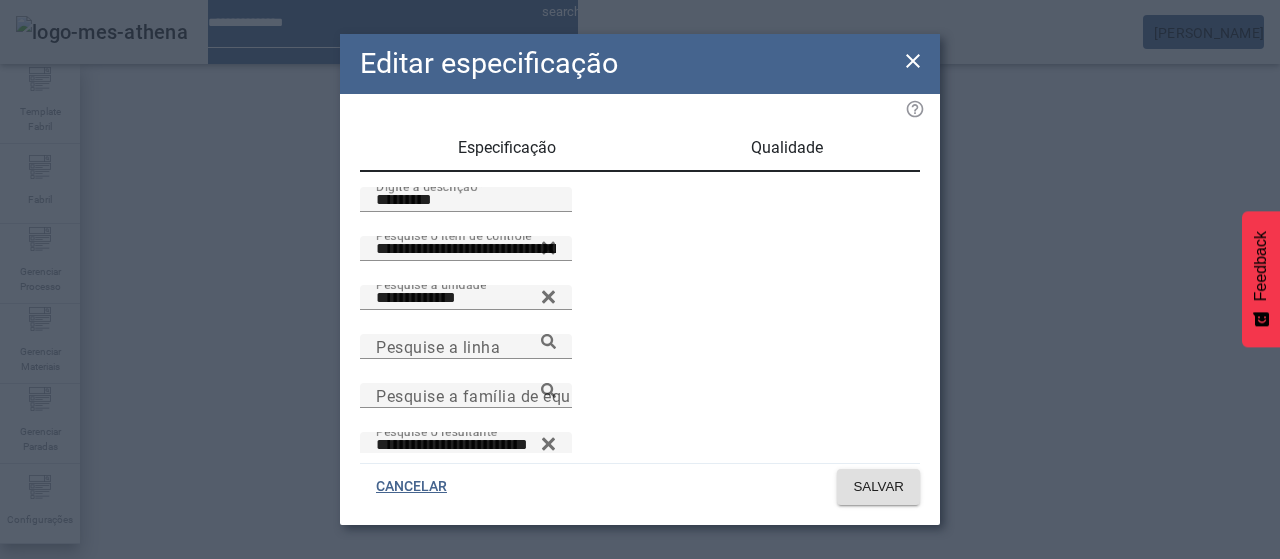 click on "Qualidade" at bounding box center (787, 148) 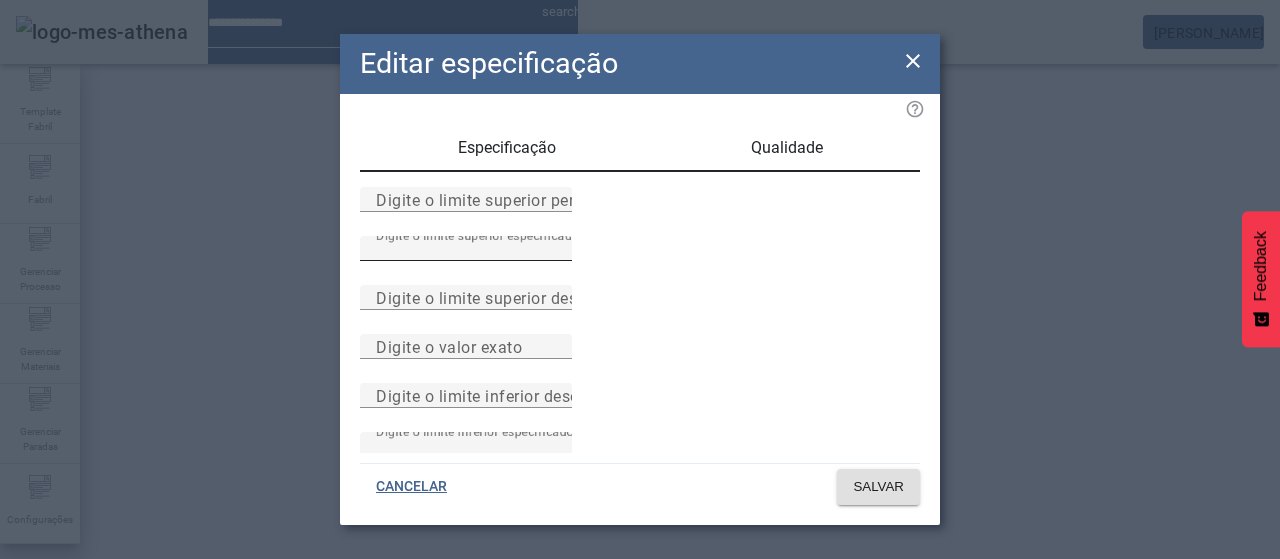 click on "***" at bounding box center (466, 249) 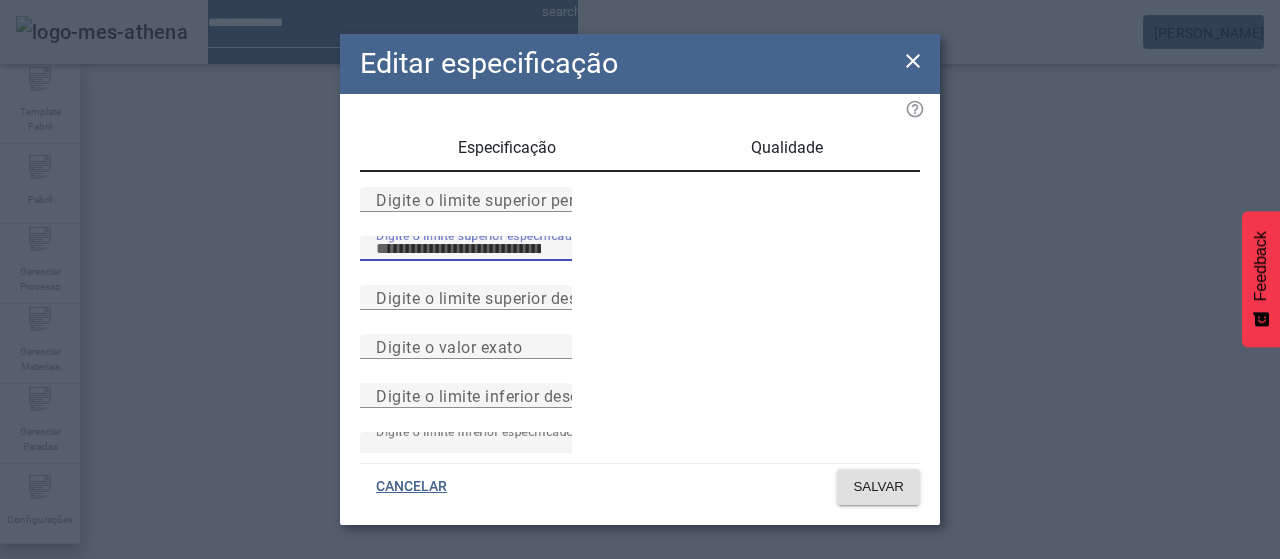 click on "***" at bounding box center [466, 249] 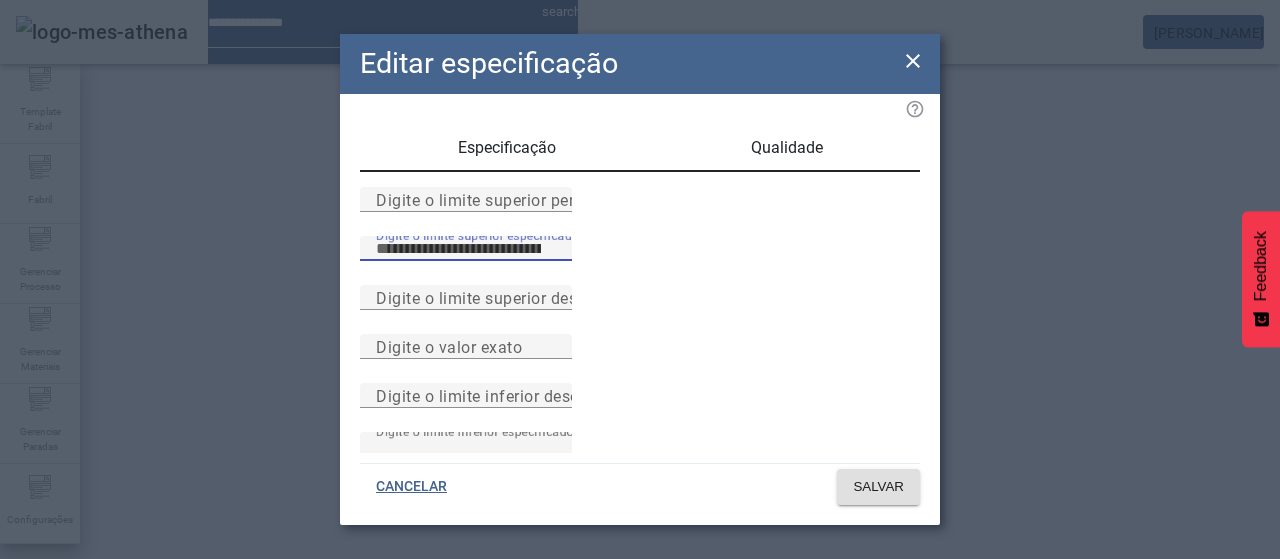 click on "***" at bounding box center (466, 249) 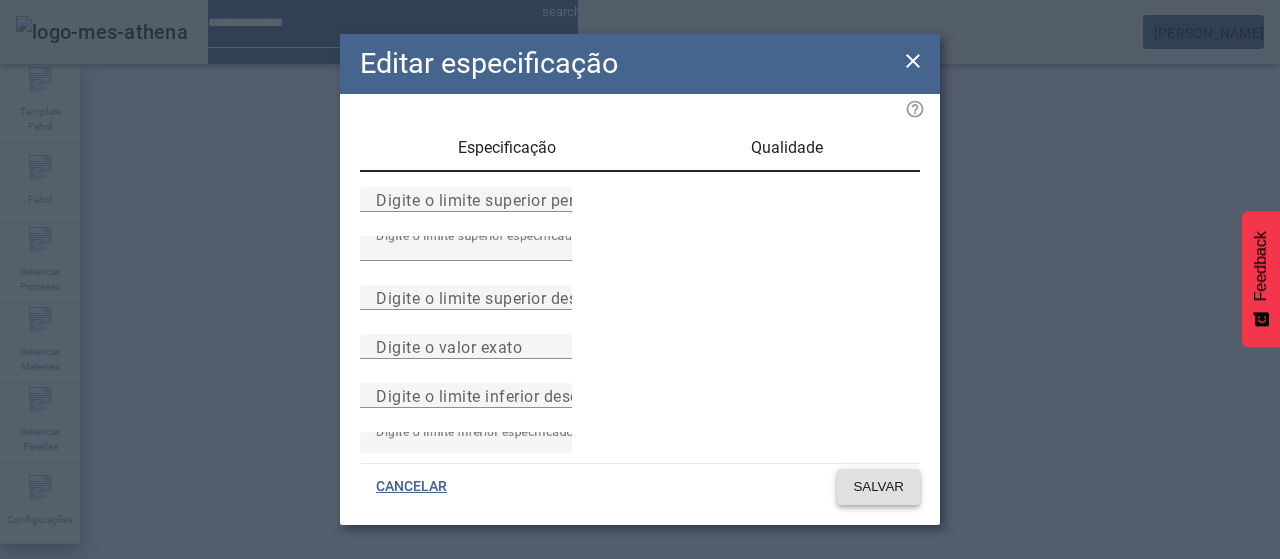 click on "SALVAR" 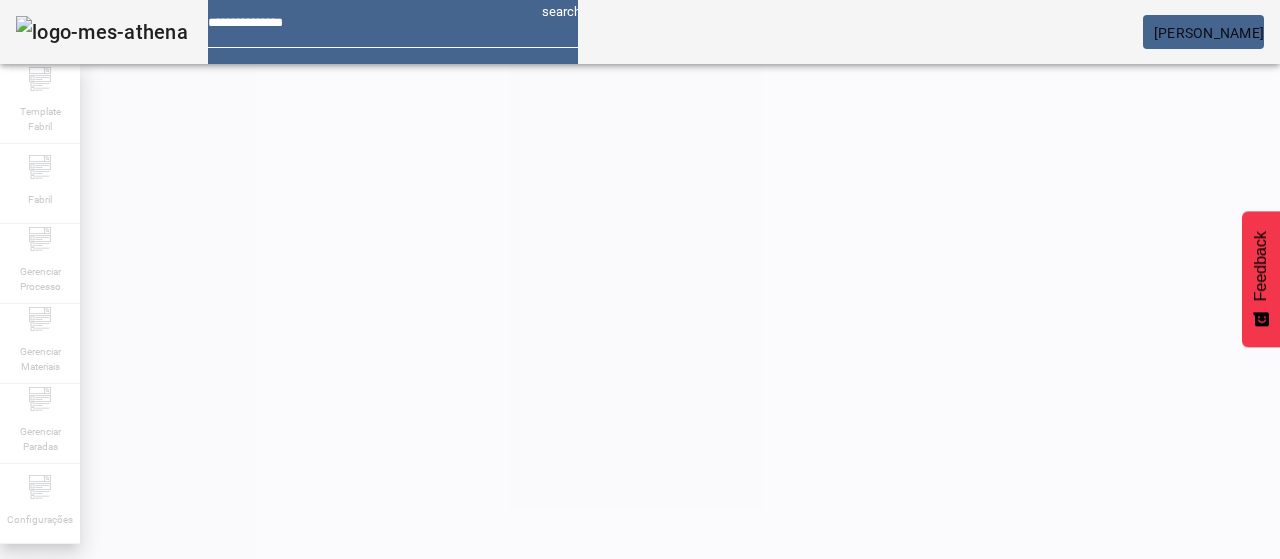 scroll, scrollTop: 290, scrollLeft: 0, axis: vertical 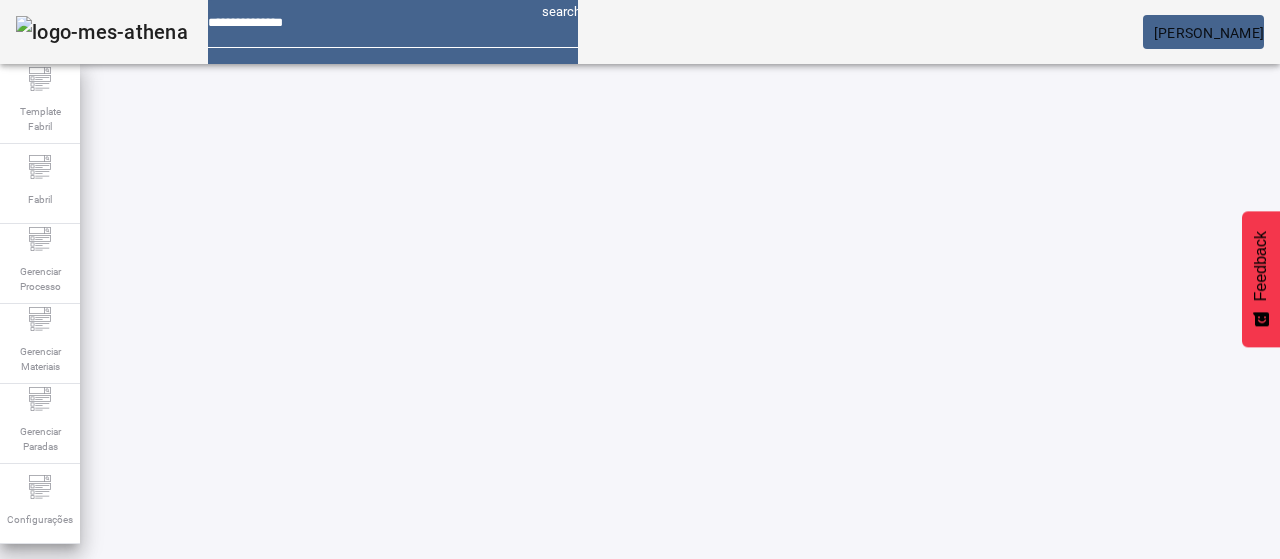 click 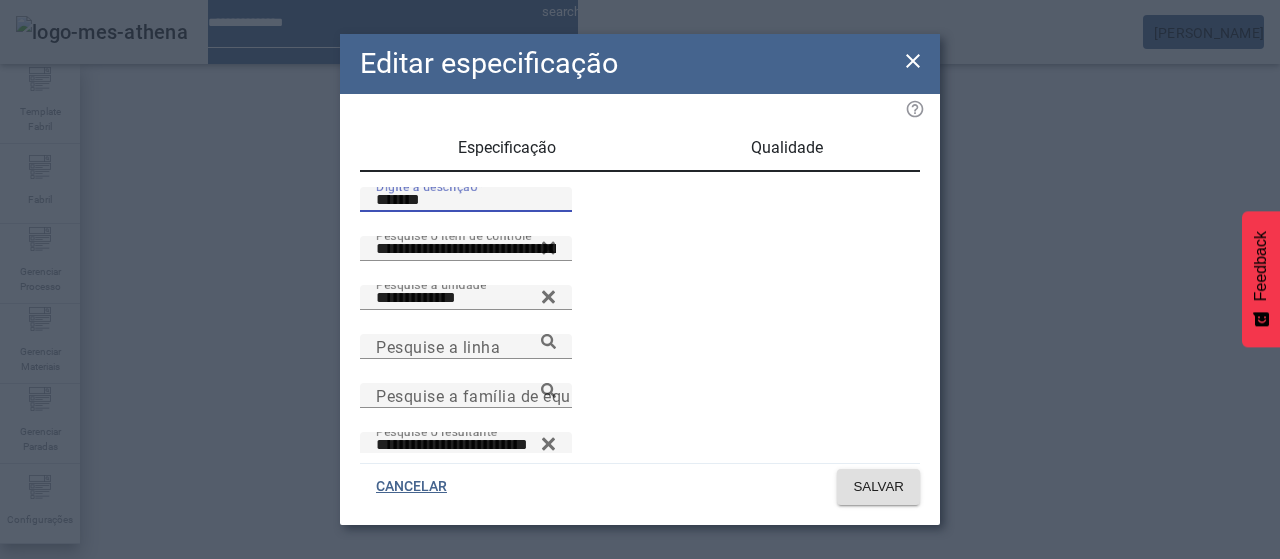 click on "*******" at bounding box center (466, 200) 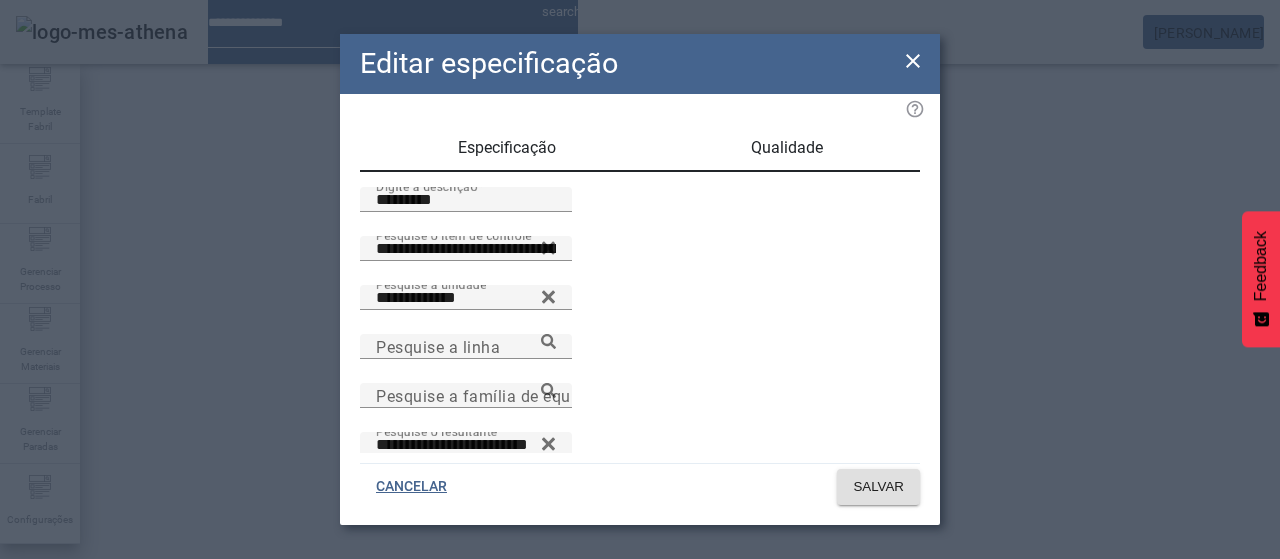 click on "Qualidade" at bounding box center [786, 148] 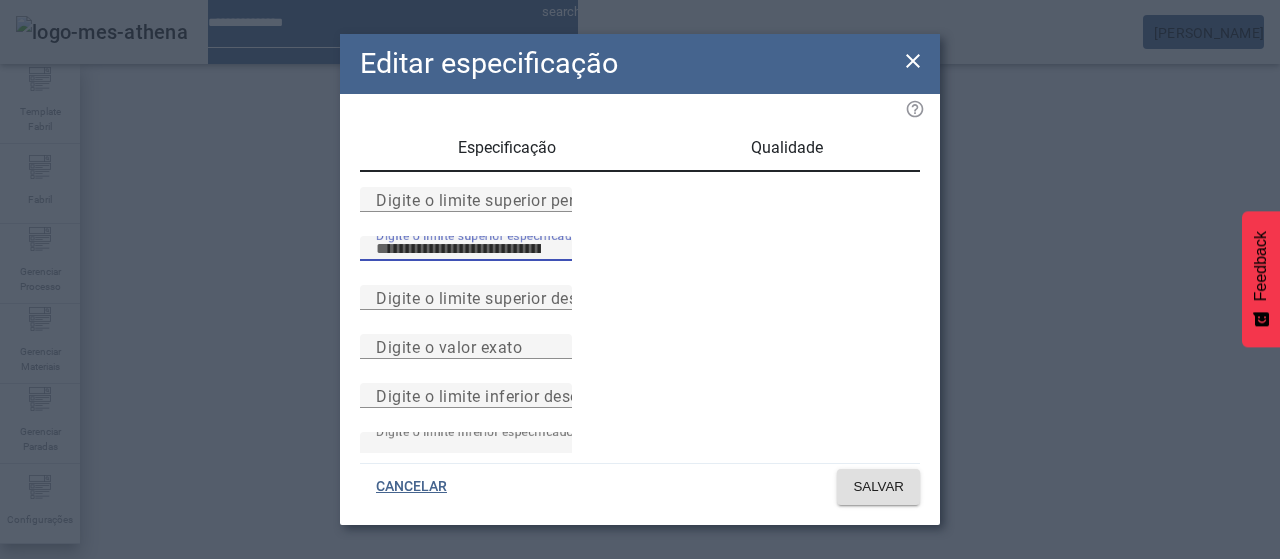 click on "***" at bounding box center (466, 249) 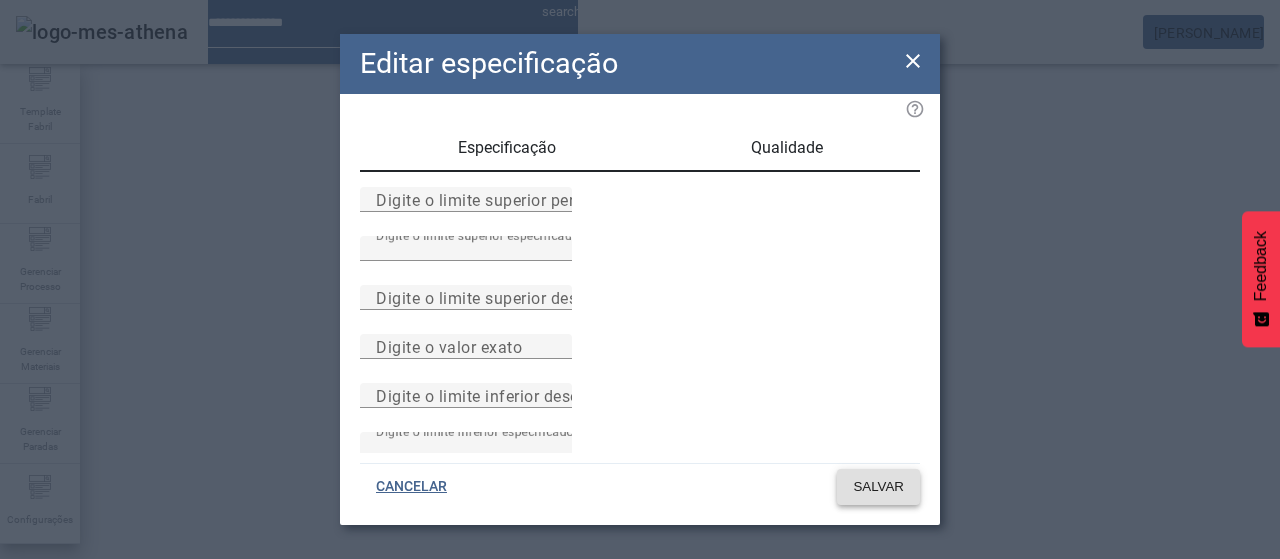 click 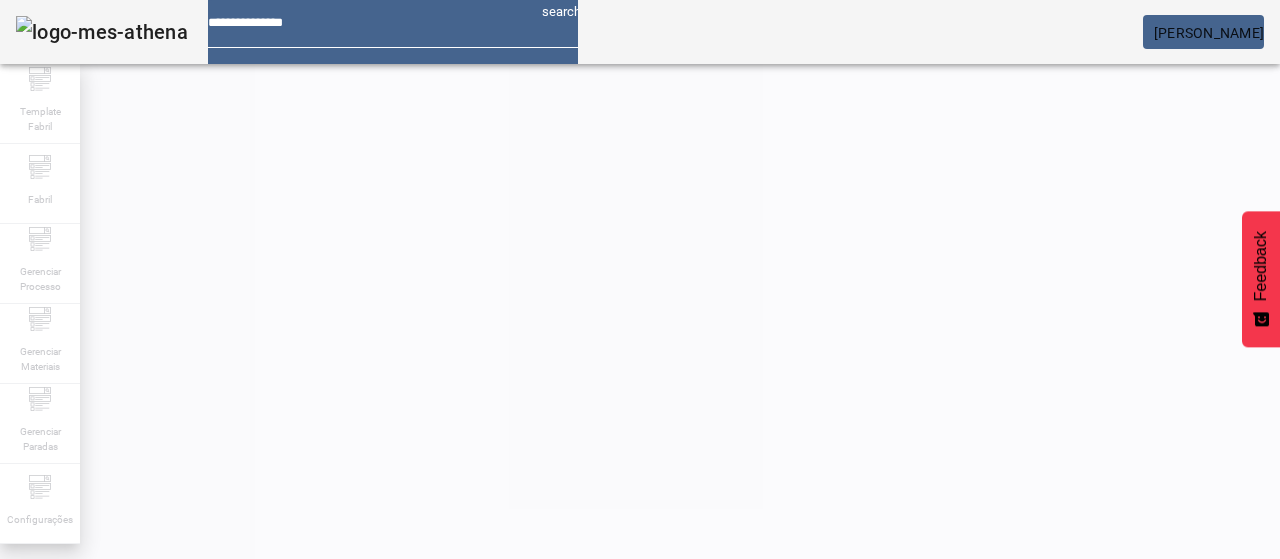 scroll, scrollTop: 290, scrollLeft: 0, axis: vertical 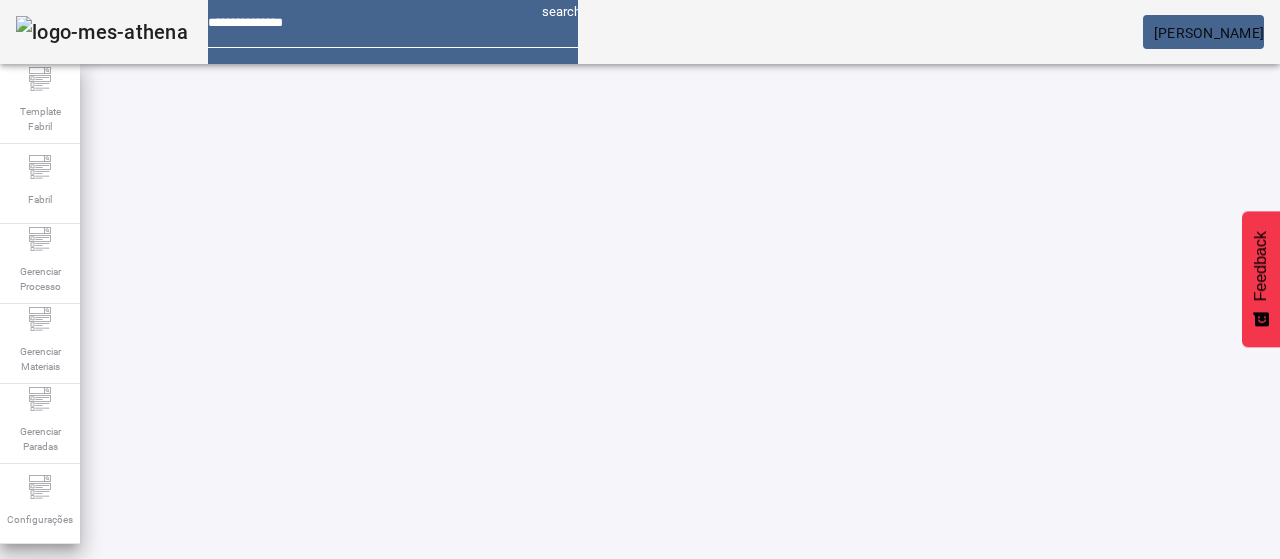 click 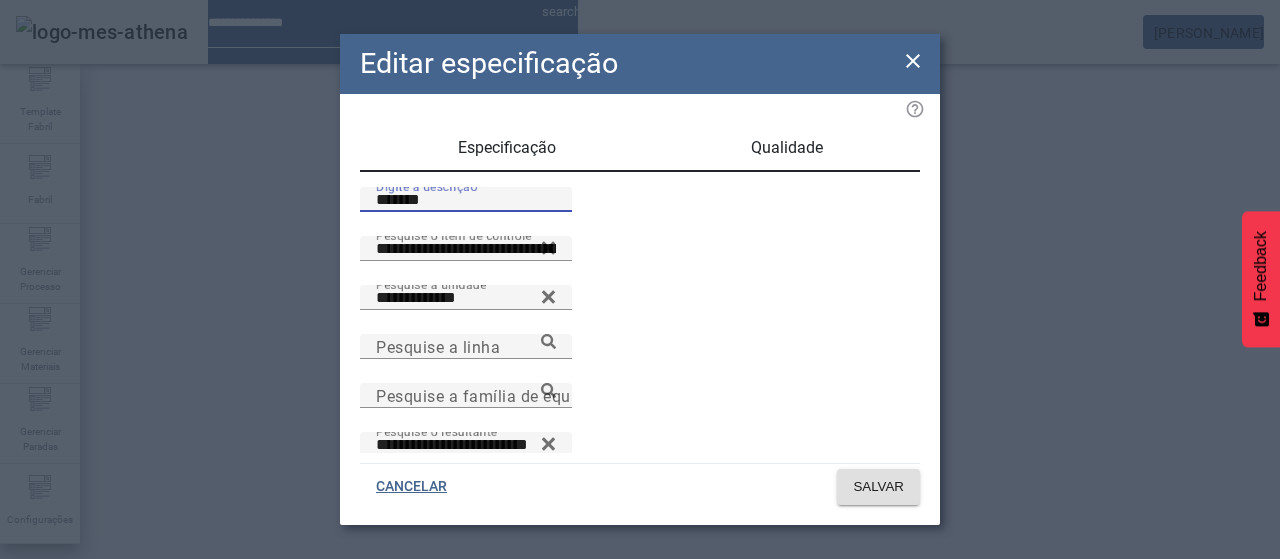 click on "*******" at bounding box center [466, 200] 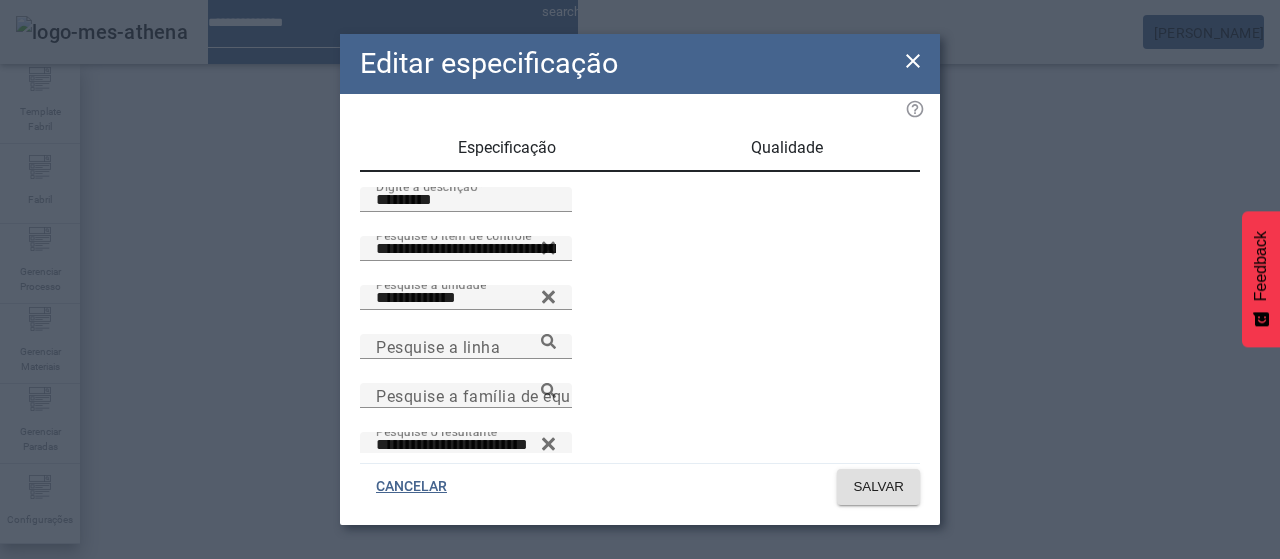 click on "Qualidade" at bounding box center (787, 148) 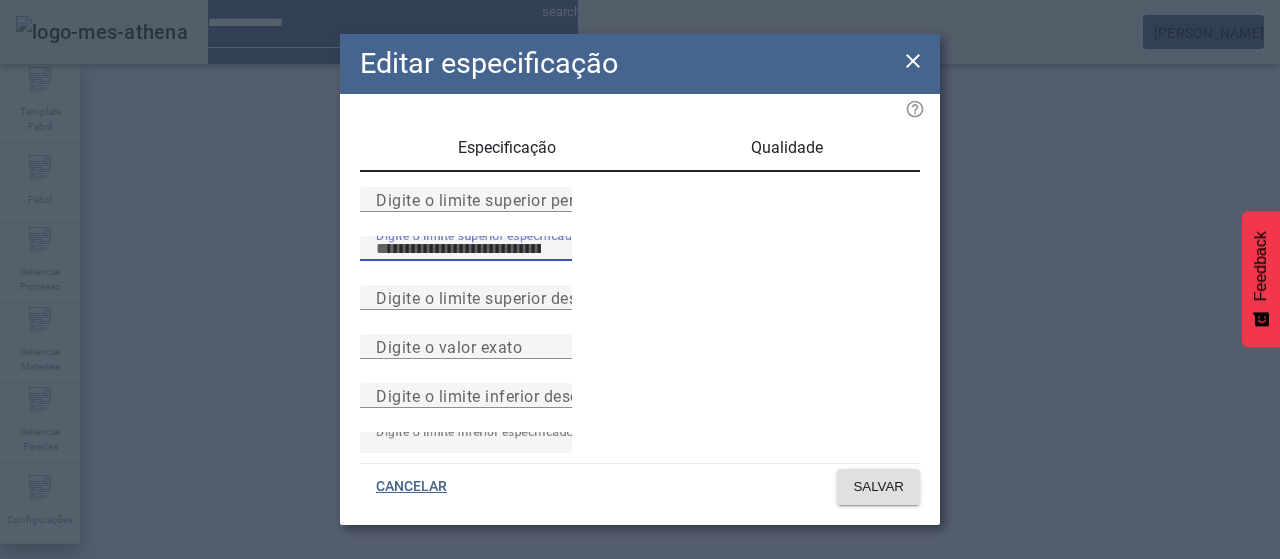 click on "***" at bounding box center (466, 249) 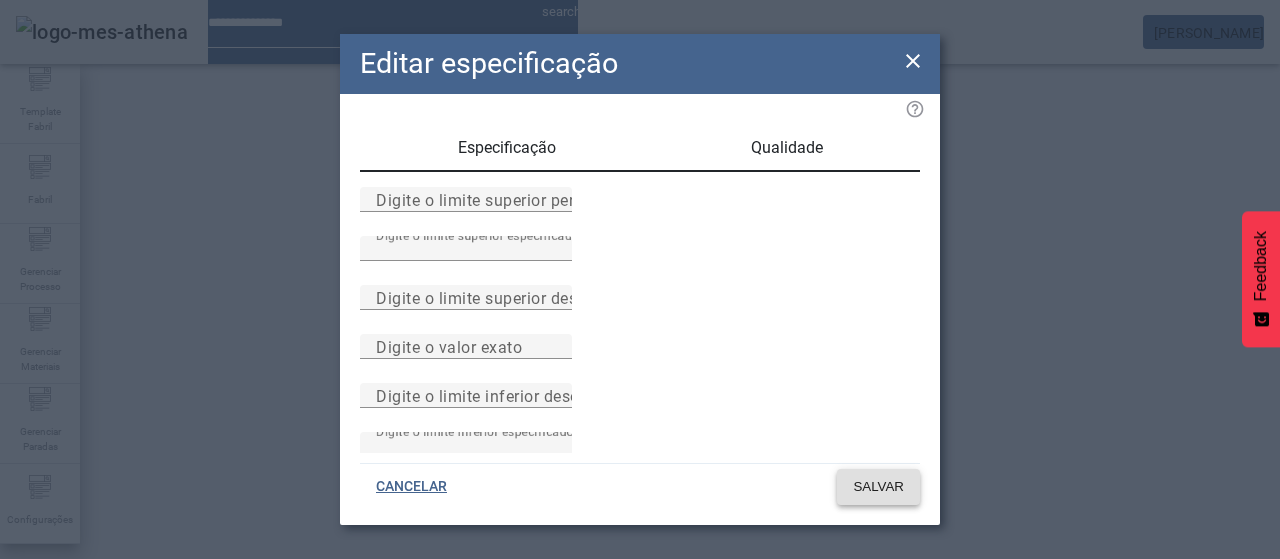 click on "SALVAR" 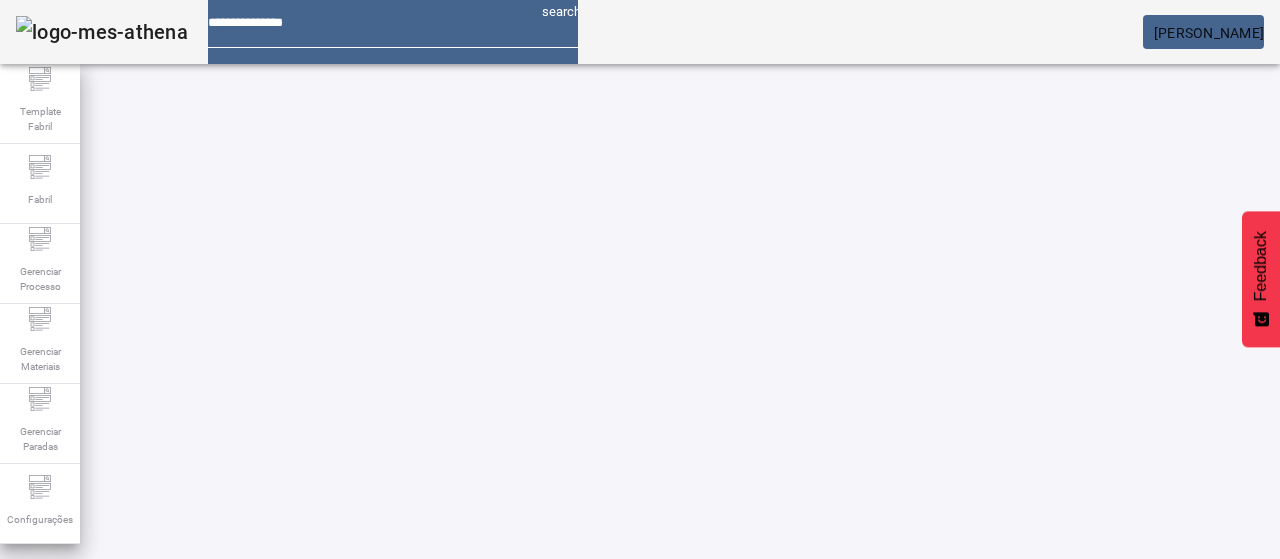 scroll, scrollTop: 70, scrollLeft: 0, axis: vertical 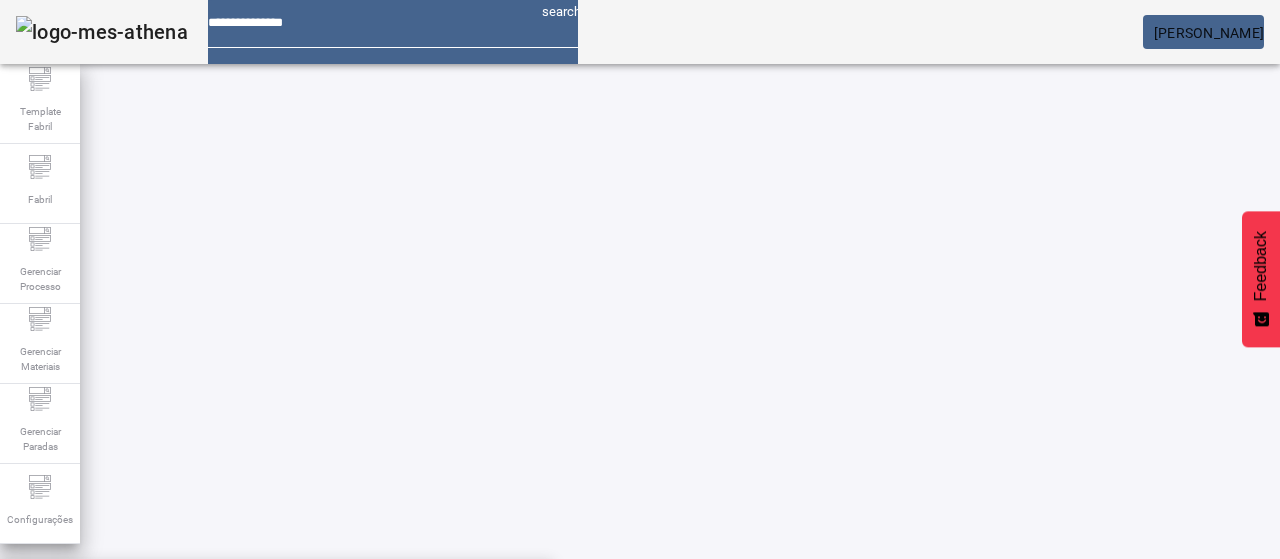click on "**********" at bounding box center [540, 601] 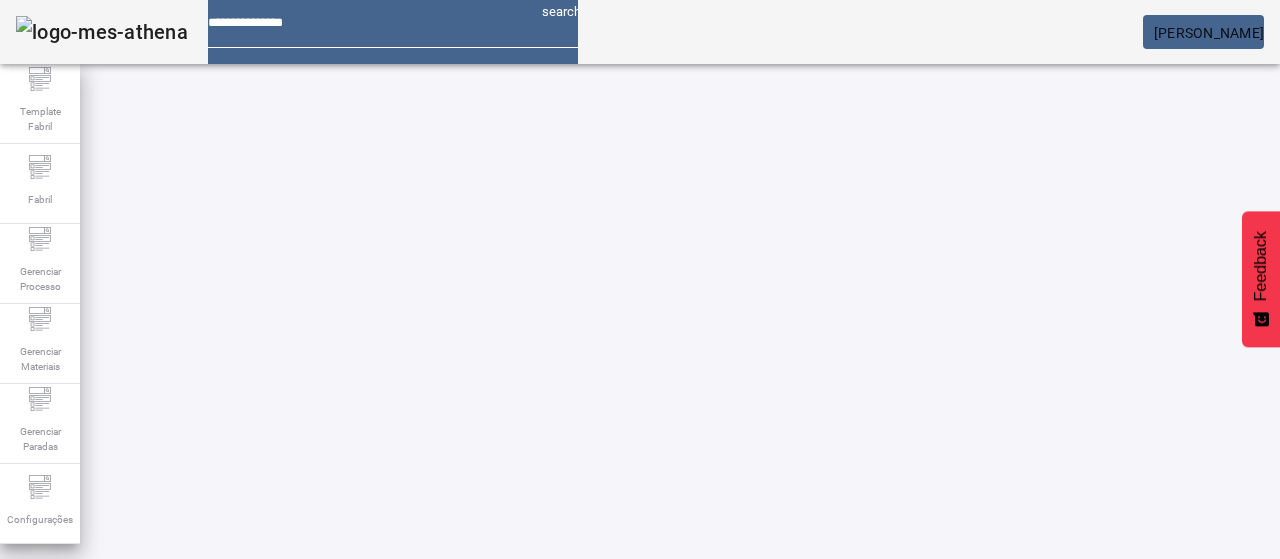 scroll, scrollTop: 290, scrollLeft: 0, axis: vertical 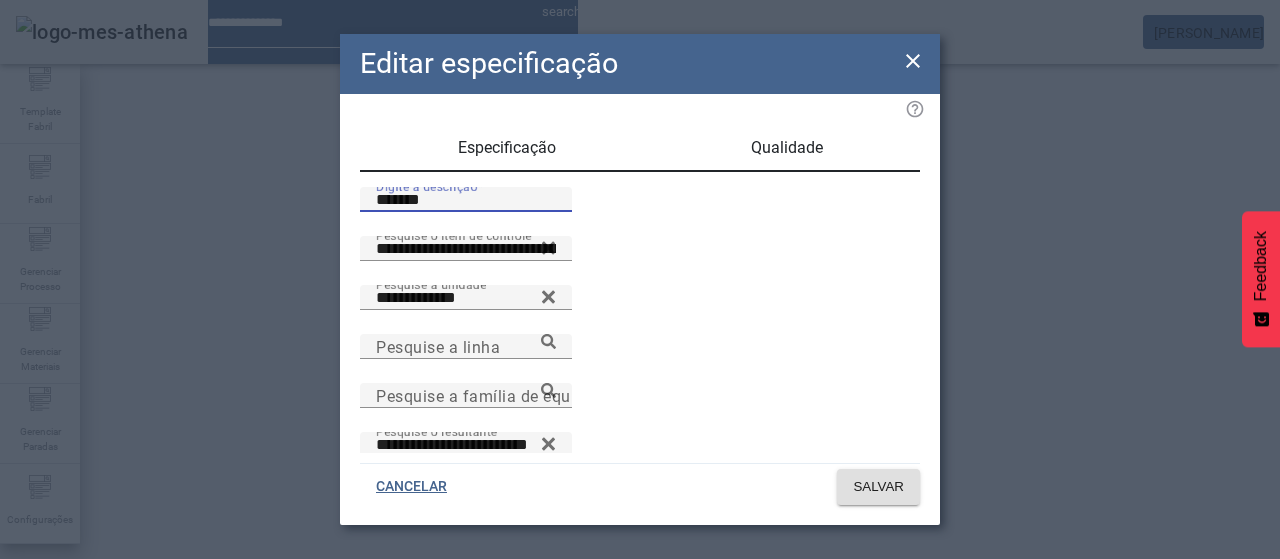 click on "*******" at bounding box center (466, 200) 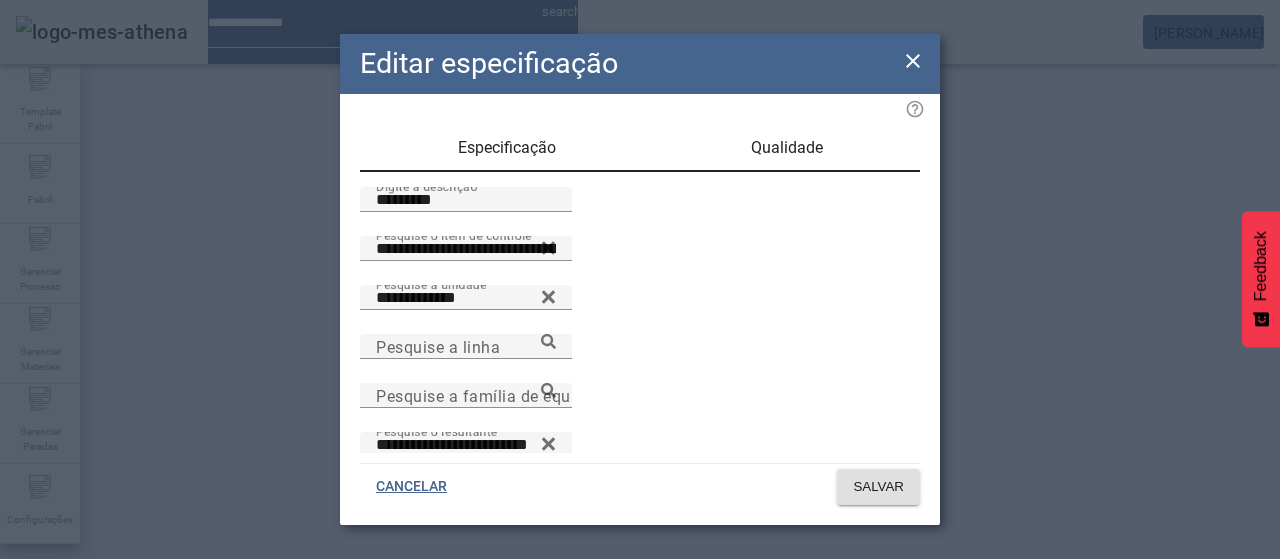 click on "Qualidade" at bounding box center (787, 148) 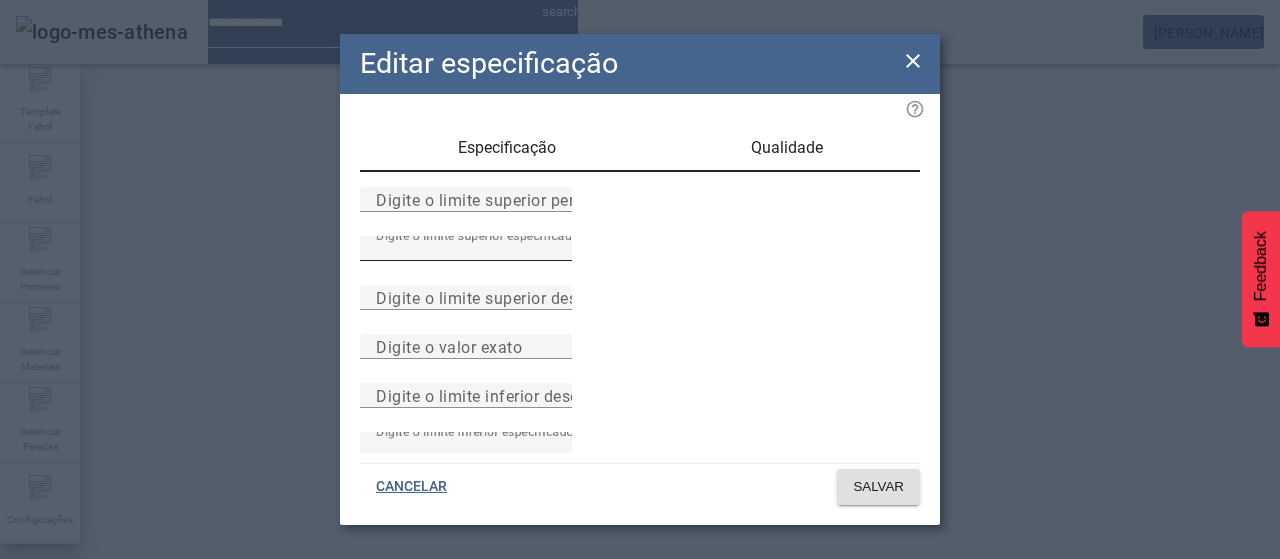 click on "Digite o limite superior especificado ***" at bounding box center (466, 260) 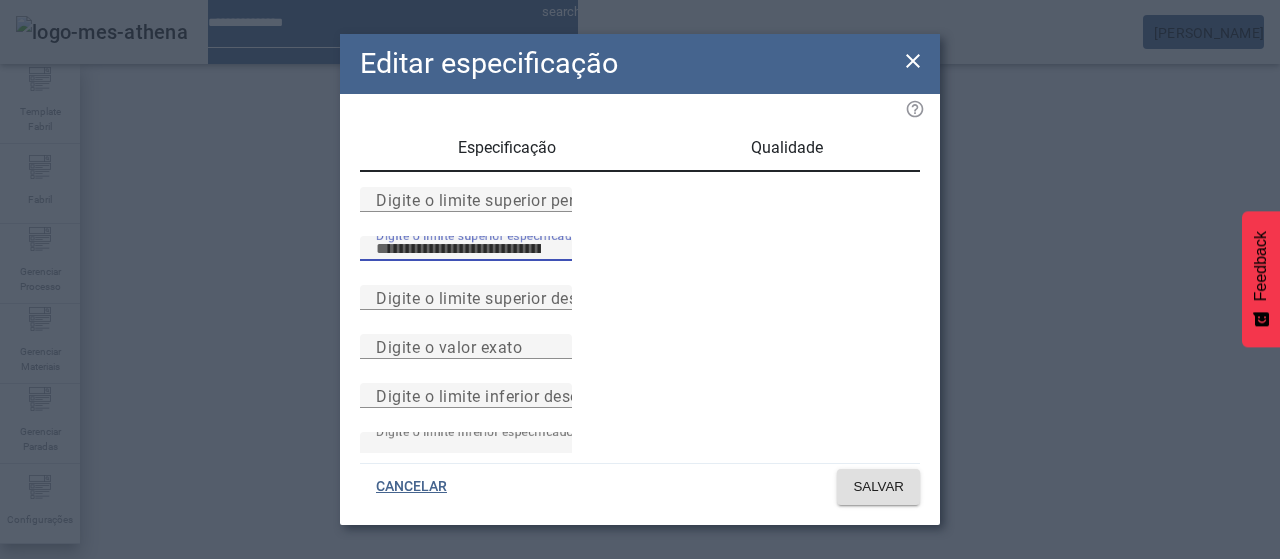 click on "***" at bounding box center (466, 249) 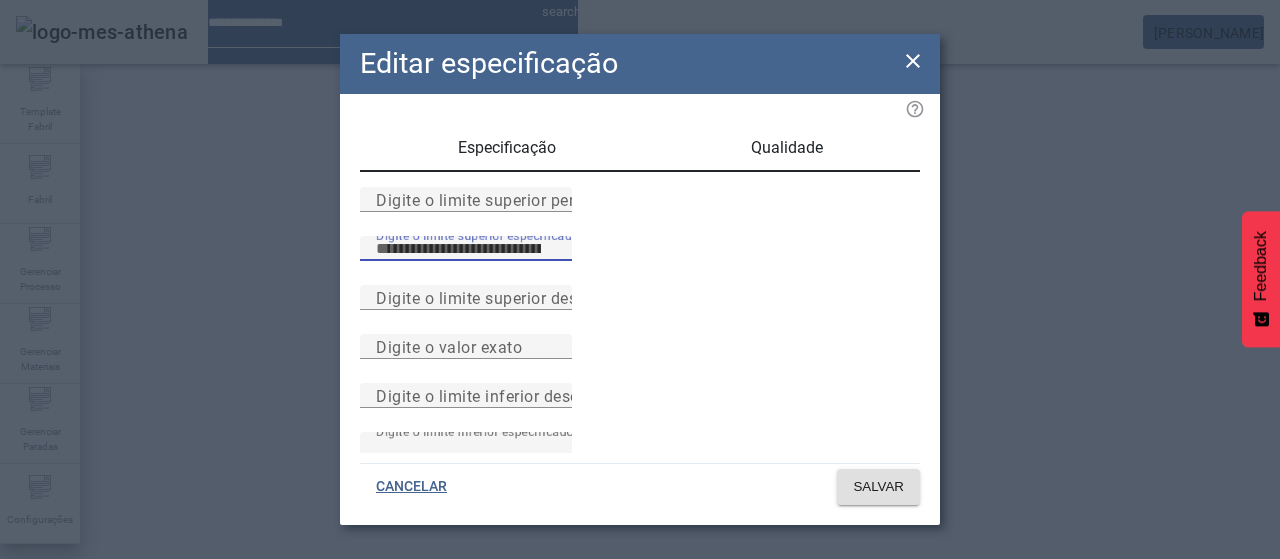 click on "***" at bounding box center (466, 249) 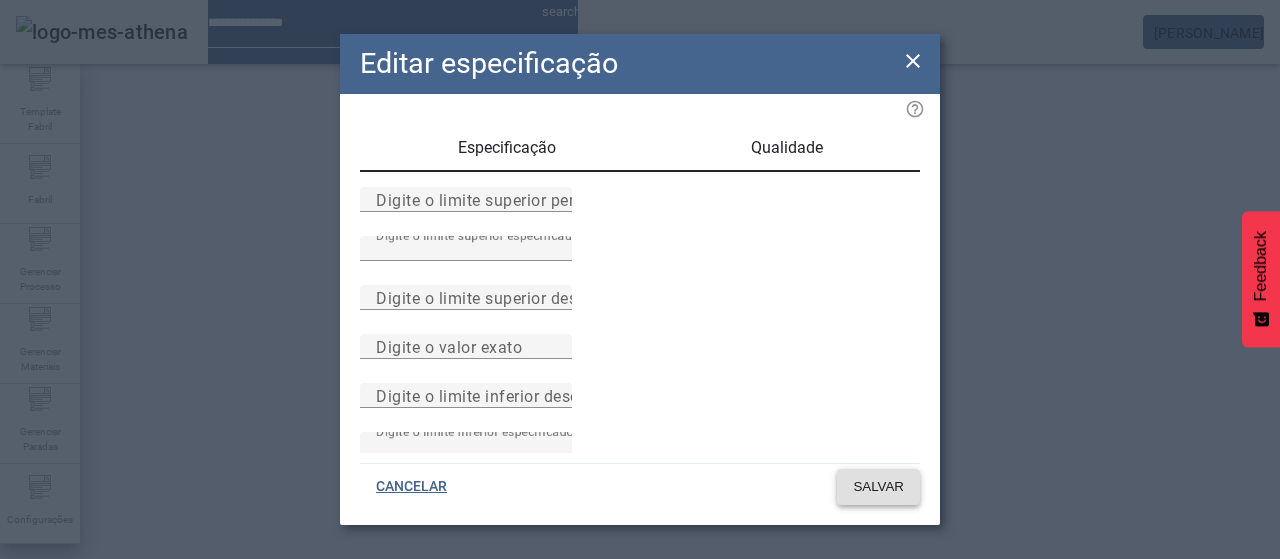 click 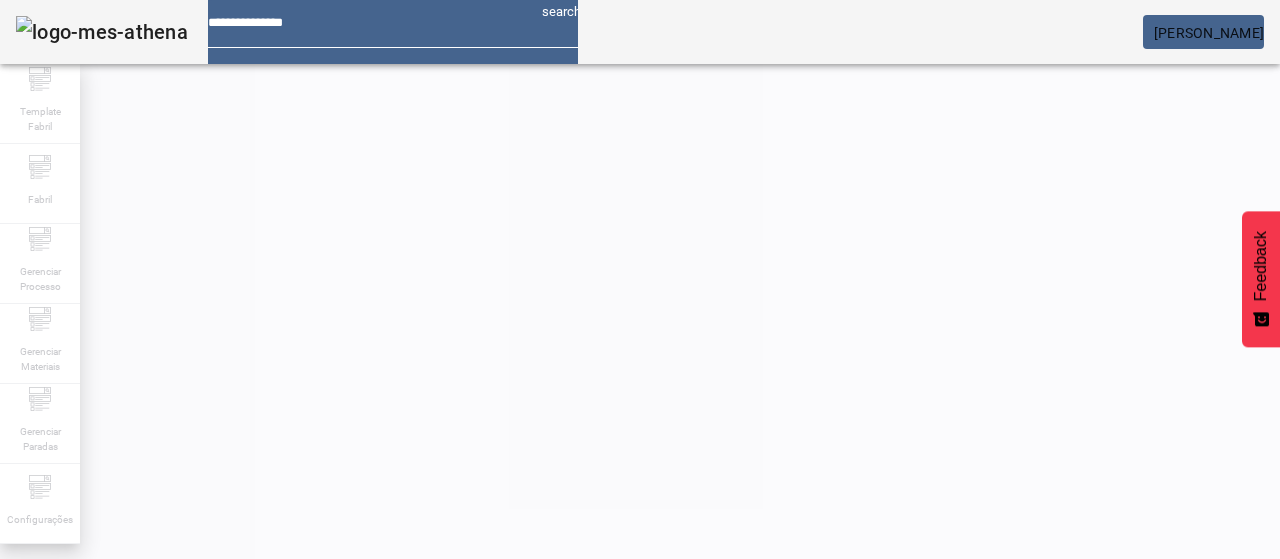 scroll, scrollTop: 290, scrollLeft: 0, axis: vertical 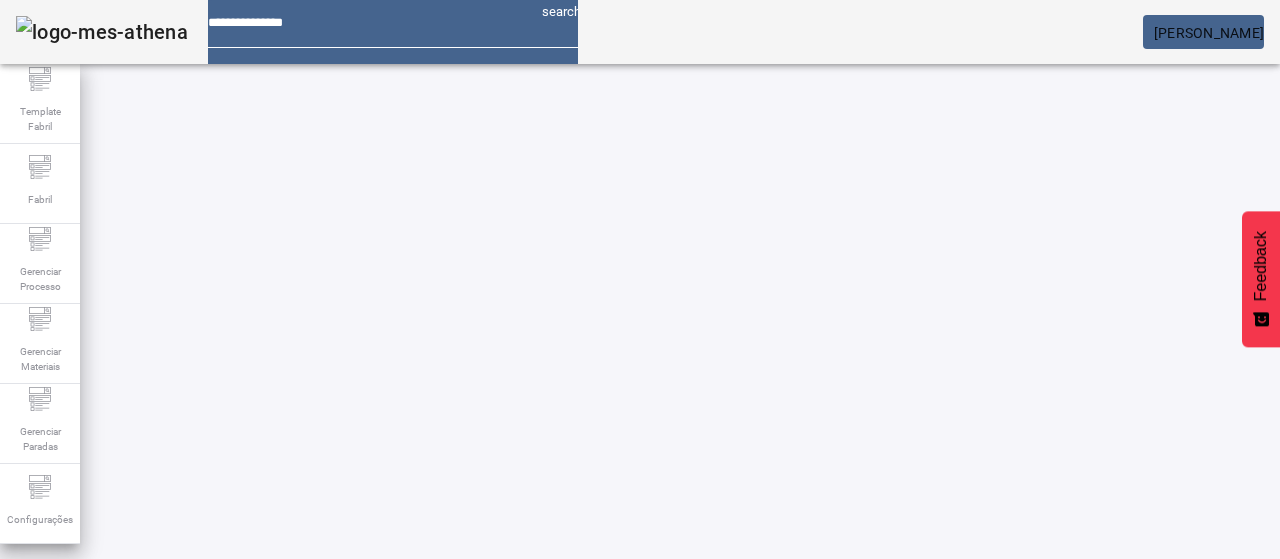 click 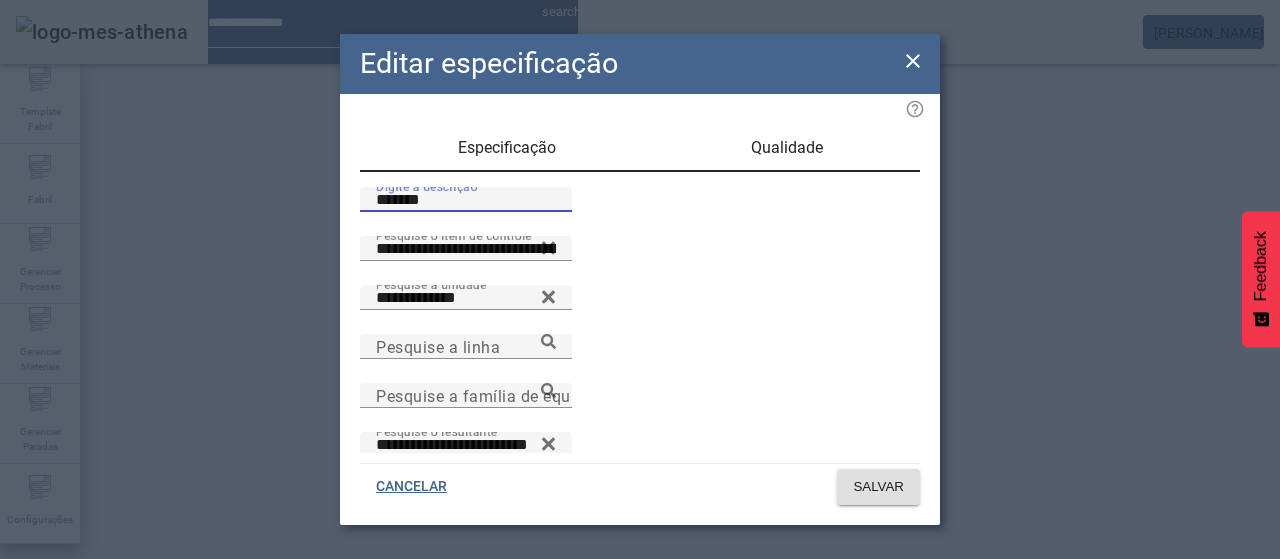 click on "*******" at bounding box center (466, 200) 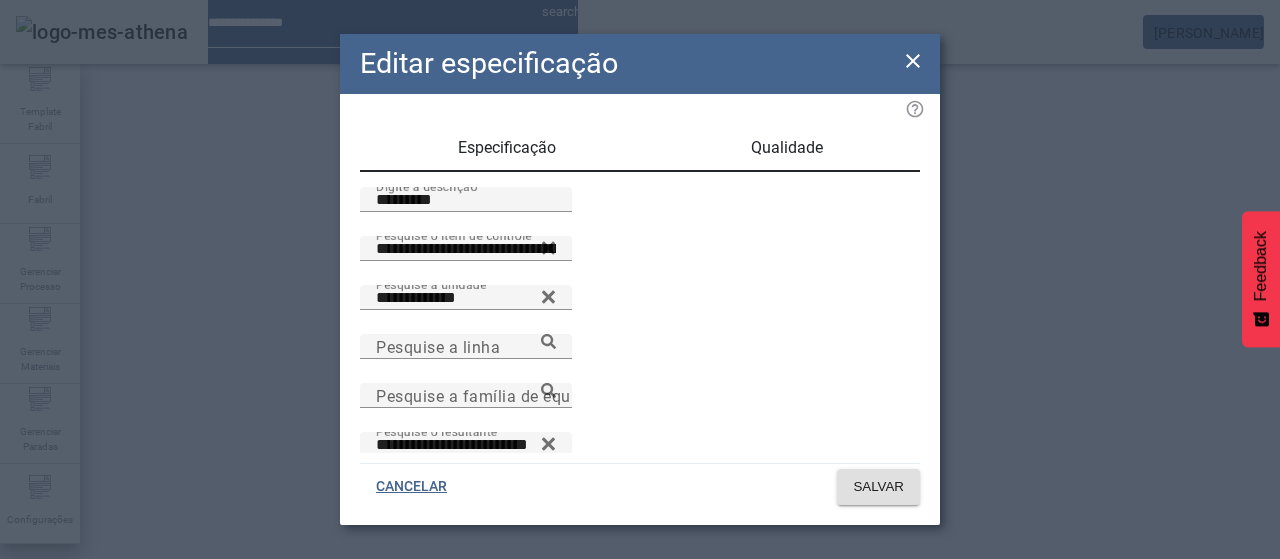 click on "Qualidade" at bounding box center [787, 148] 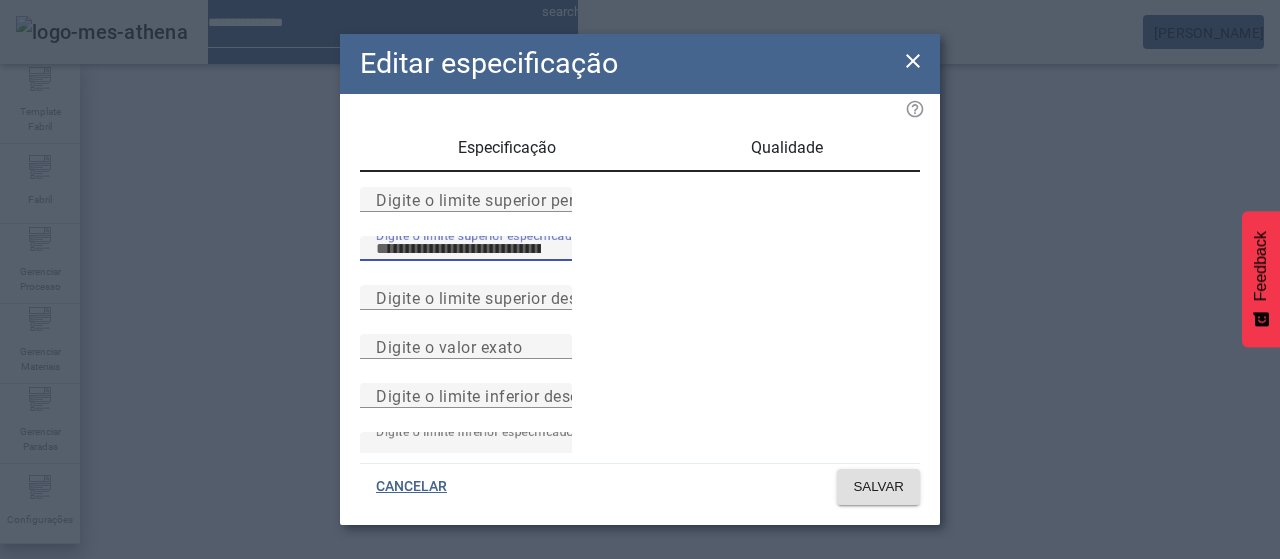 click on "***" at bounding box center [466, 249] 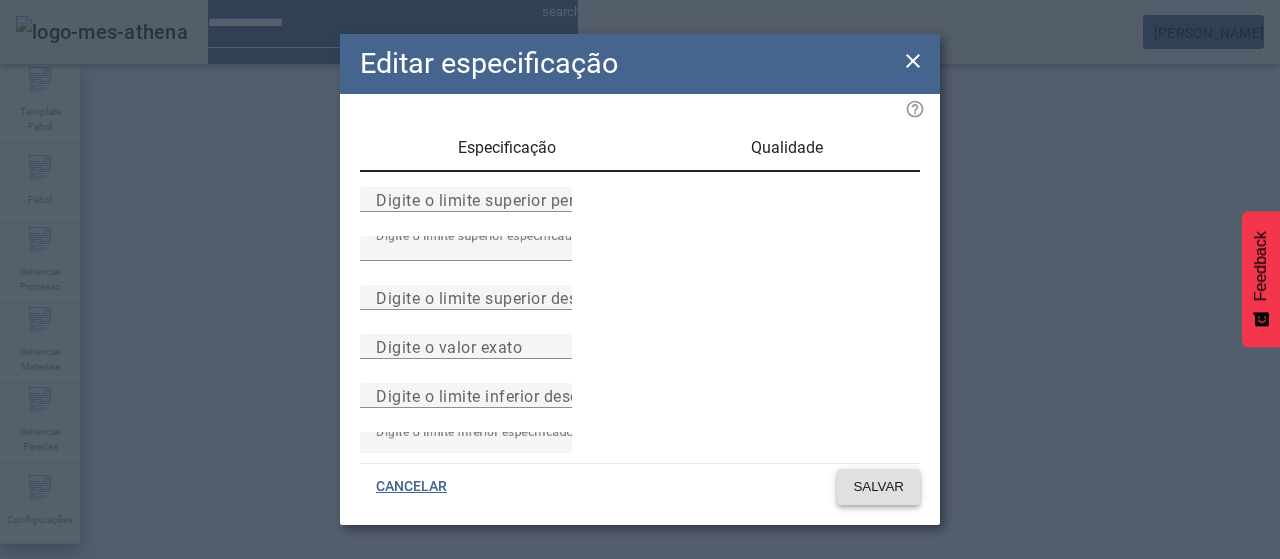 click 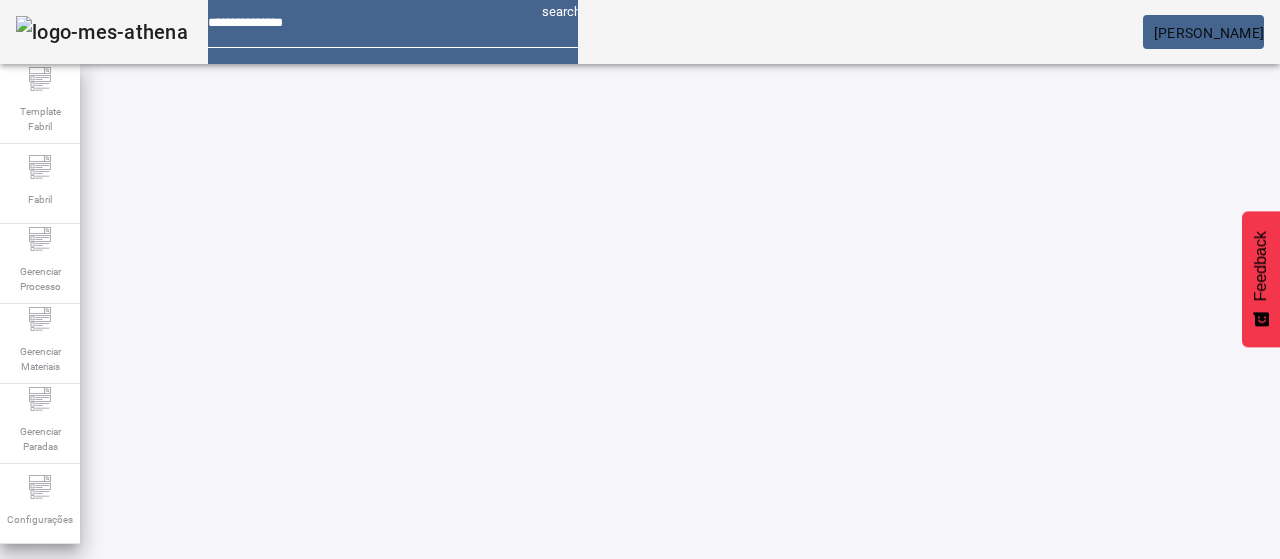 scroll, scrollTop: 290, scrollLeft: 0, axis: vertical 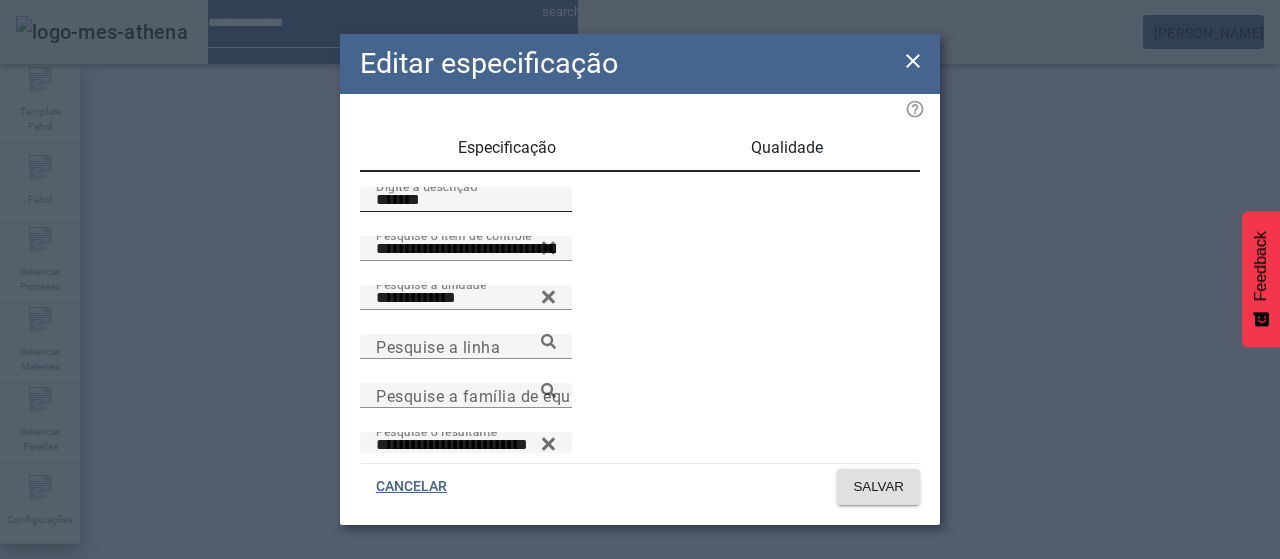 click on "Digite a descrição *******" at bounding box center [466, 199] 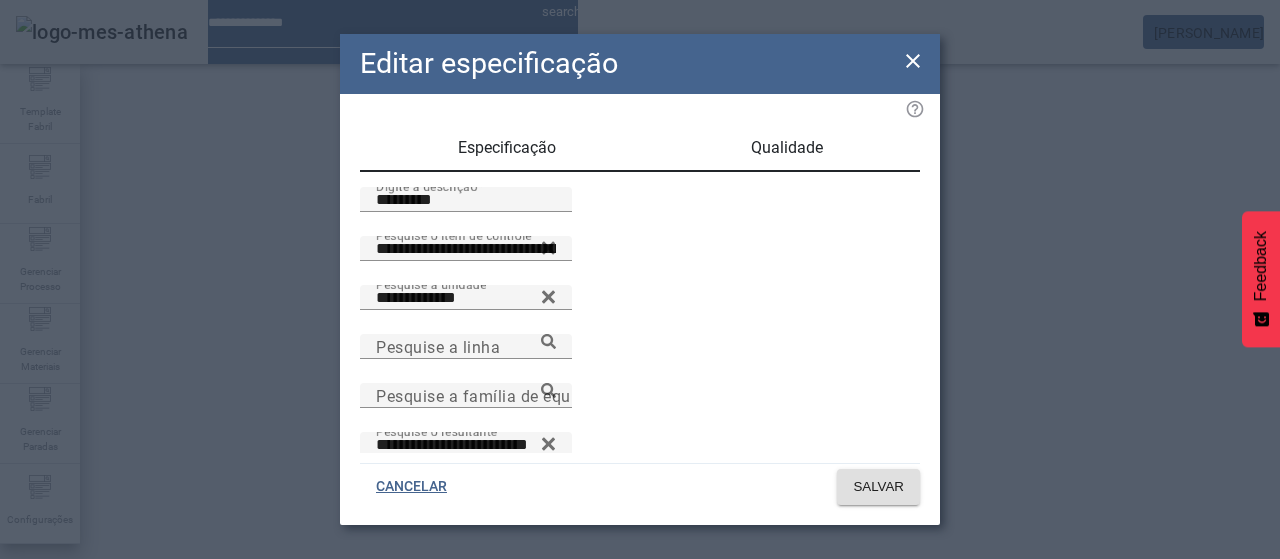 click on "Qualidade" at bounding box center [787, 148] 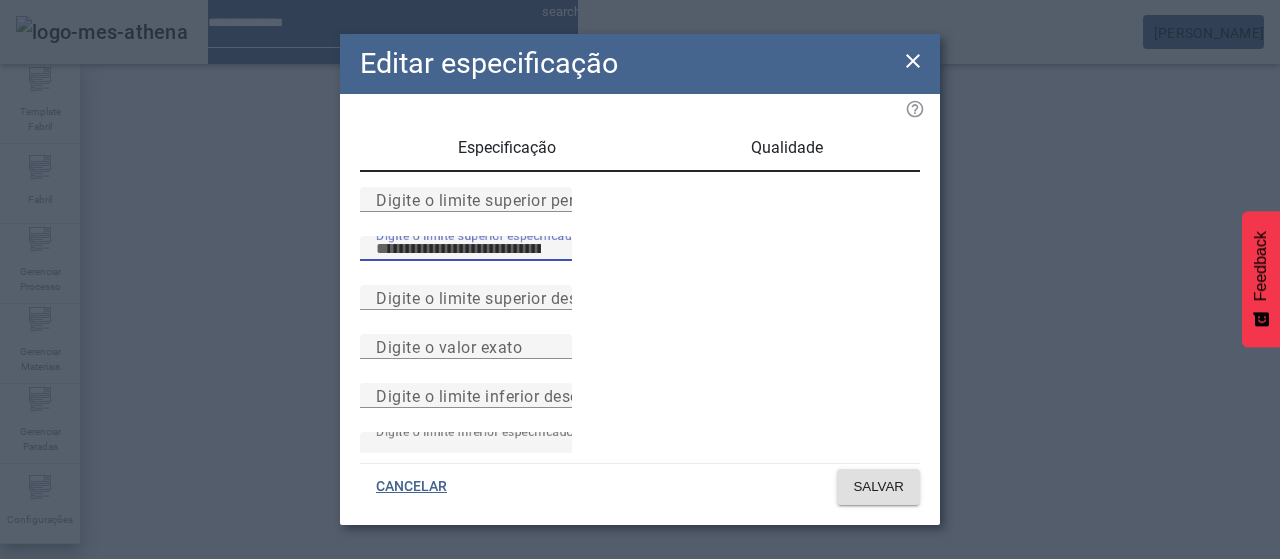 click on "***" at bounding box center (466, 249) 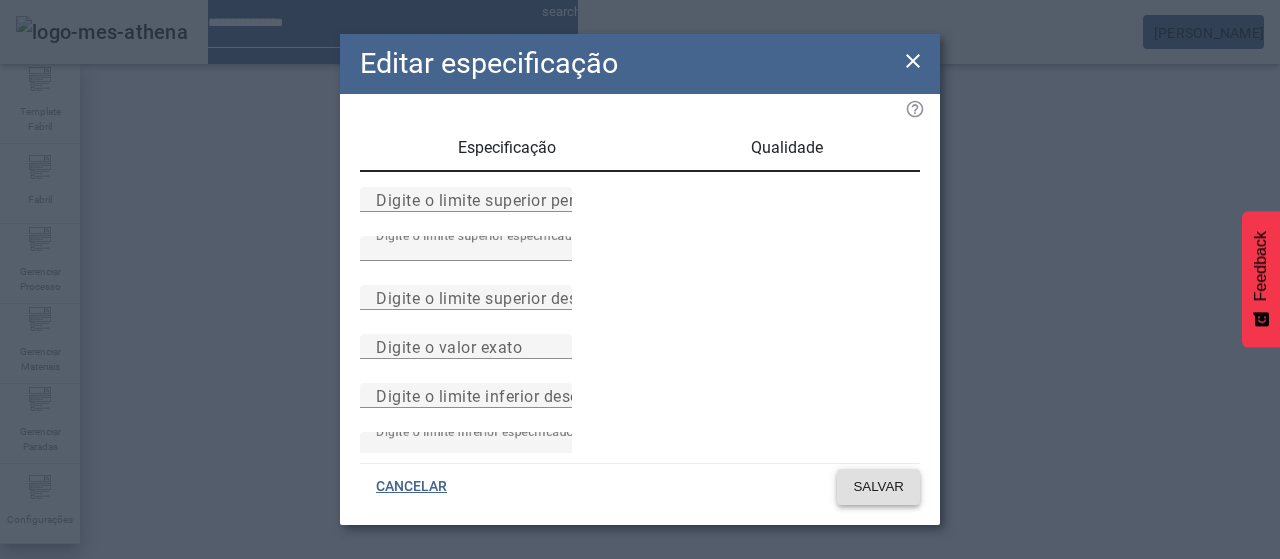 click on "SALVAR" 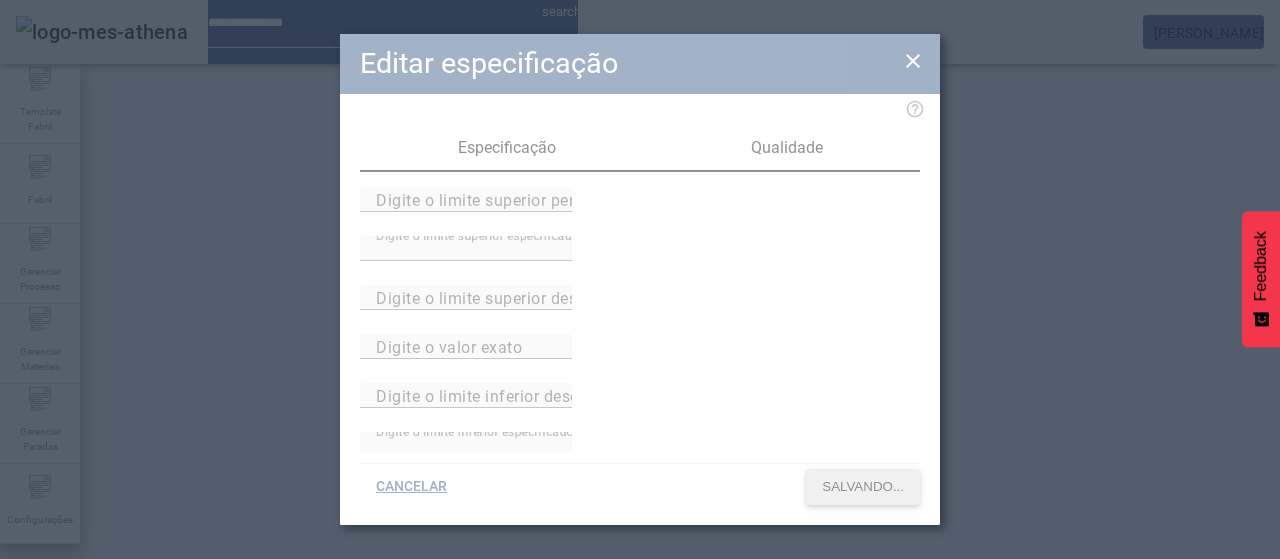 scroll, scrollTop: 290, scrollLeft: 0, axis: vertical 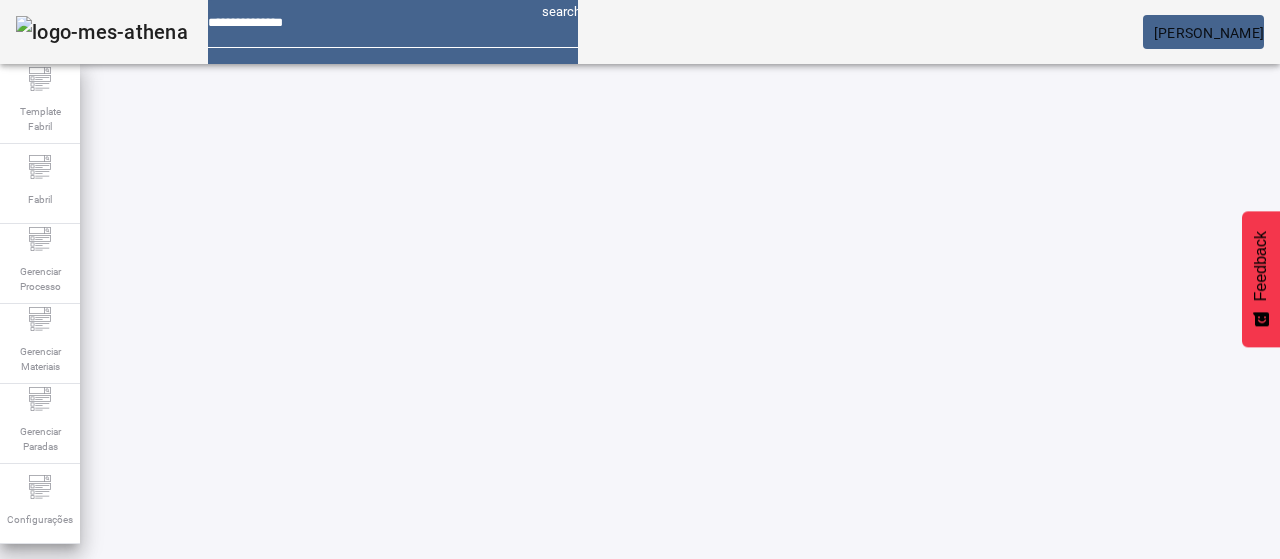 click 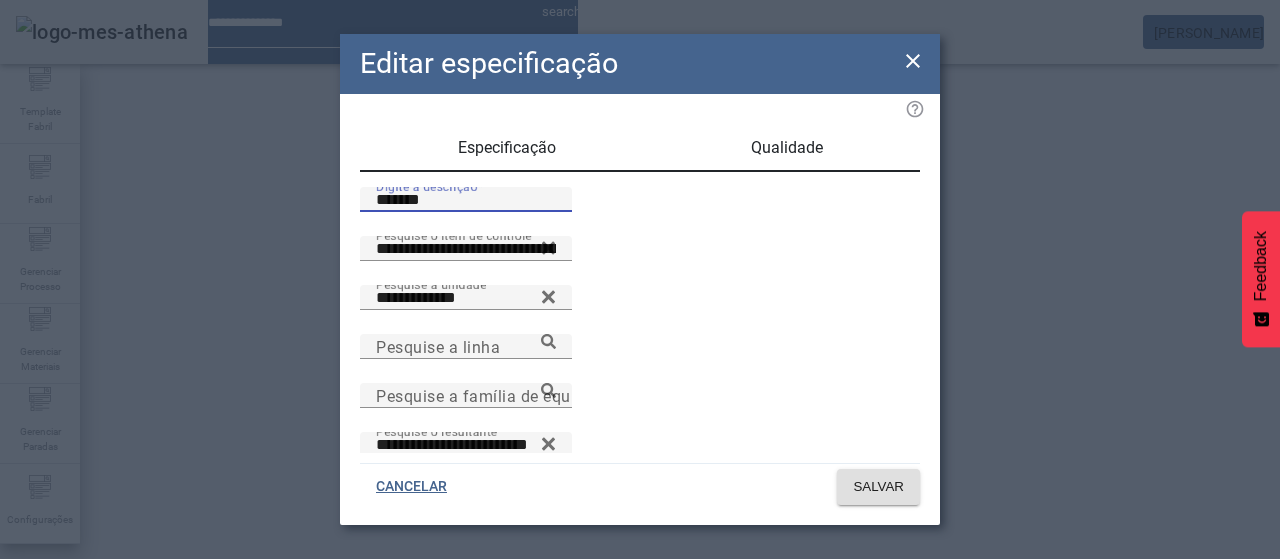 click on "*******" at bounding box center (466, 200) 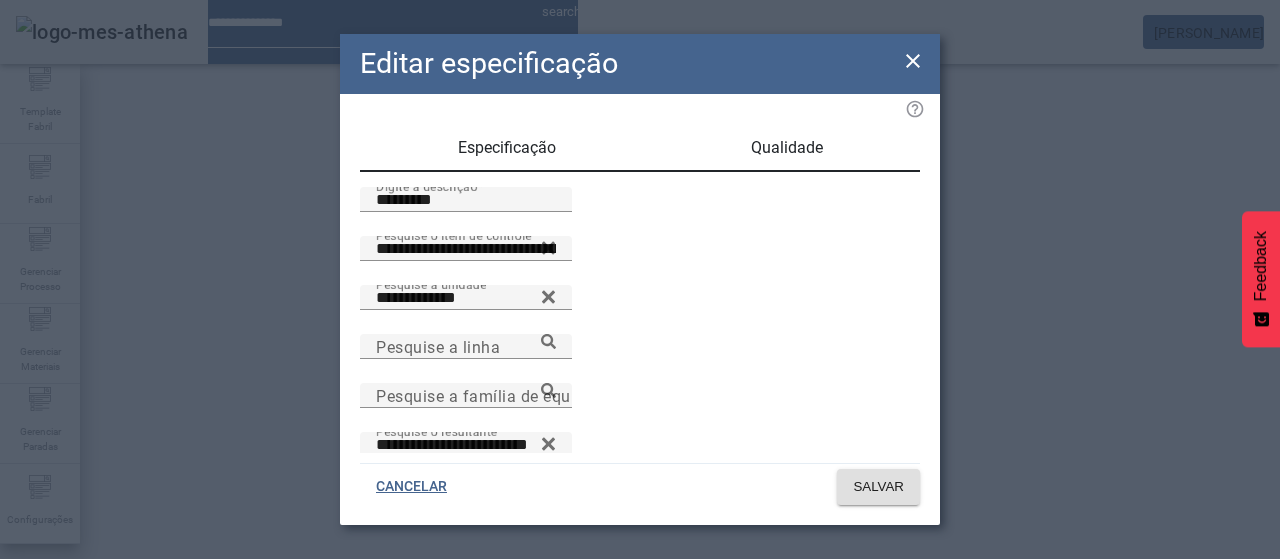 click on "Qualidade" at bounding box center [786, 148] 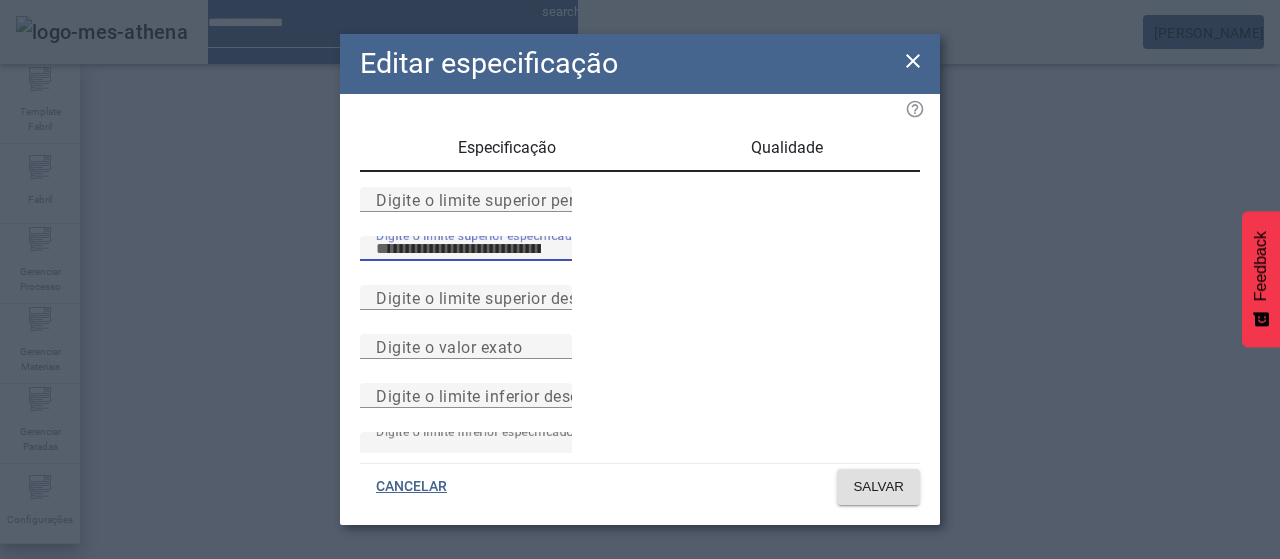 click on "***" at bounding box center [466, 249] 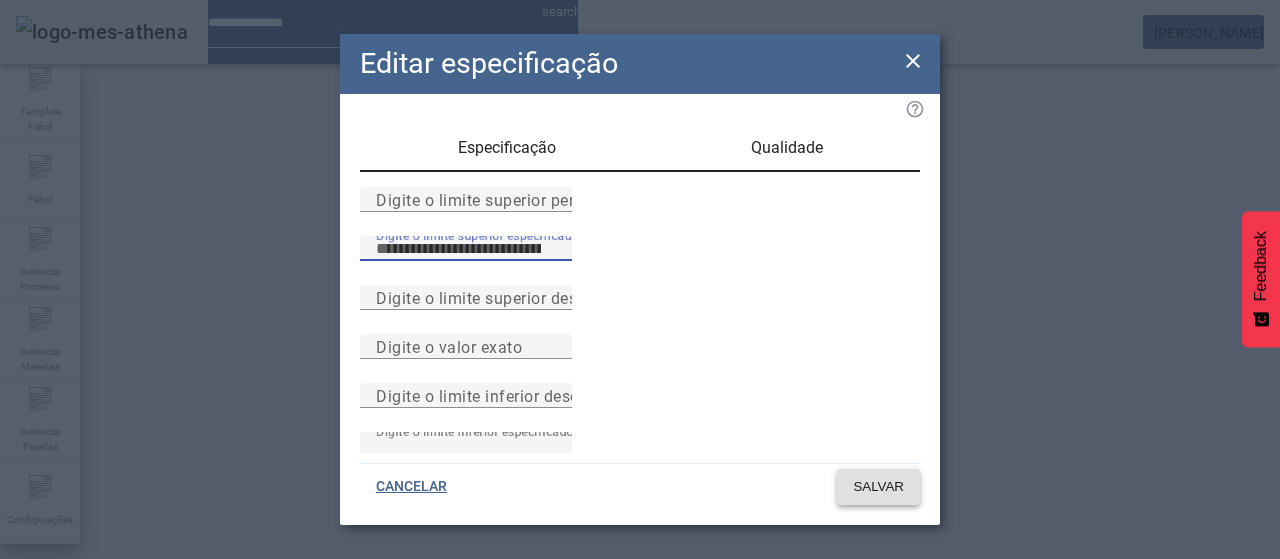 click 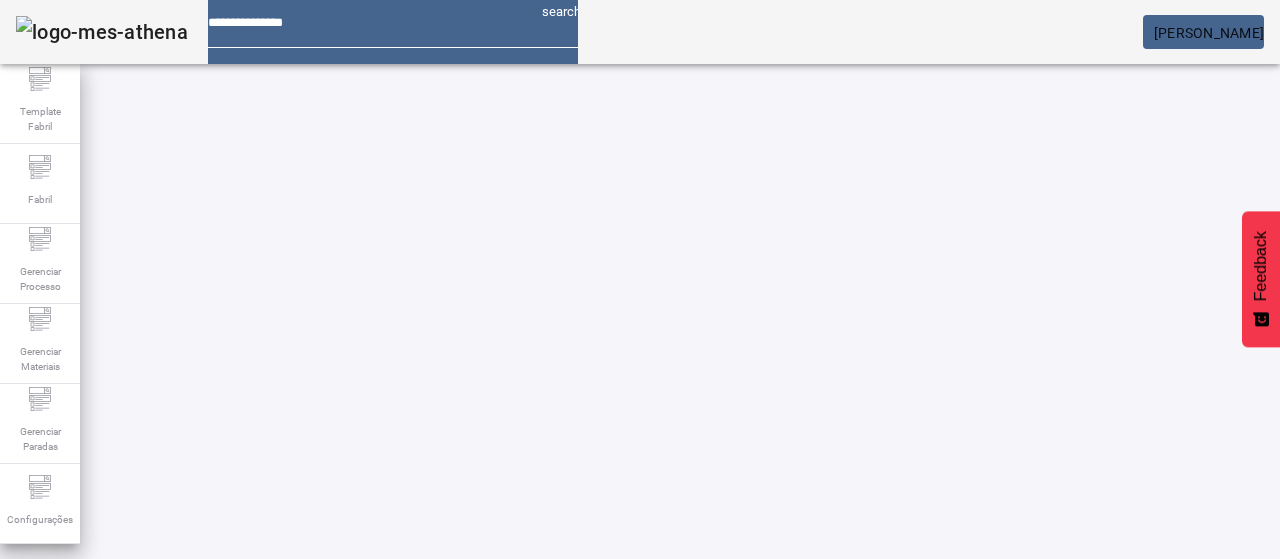 scroll, scrollTop: 68, scrollLeft: 0, axis: vertical 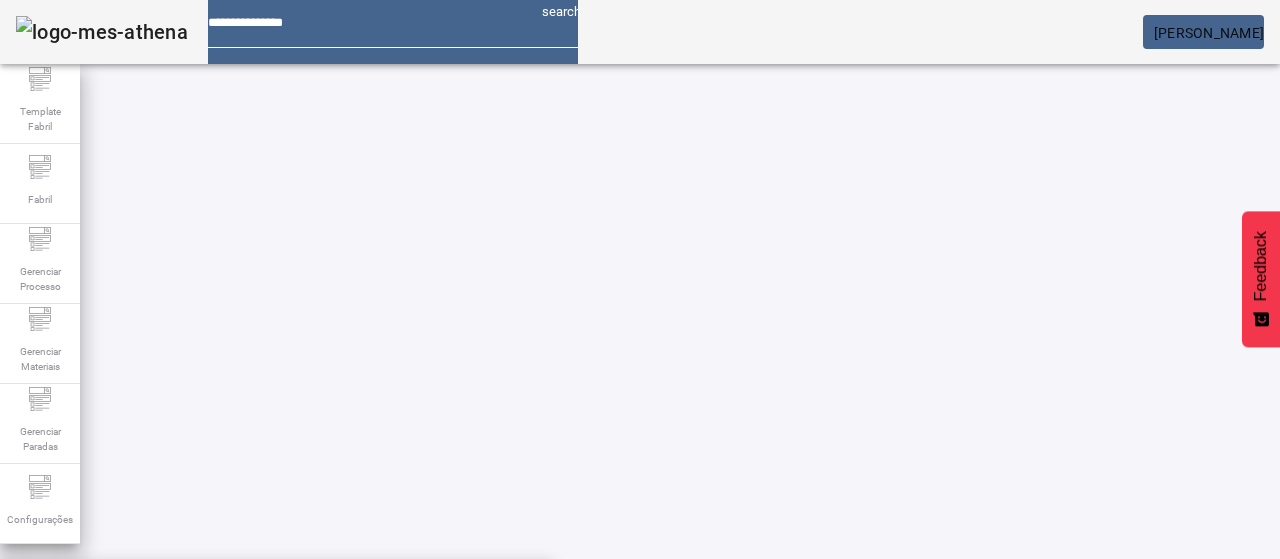 click on "**********" at bounding box center [540, 601] 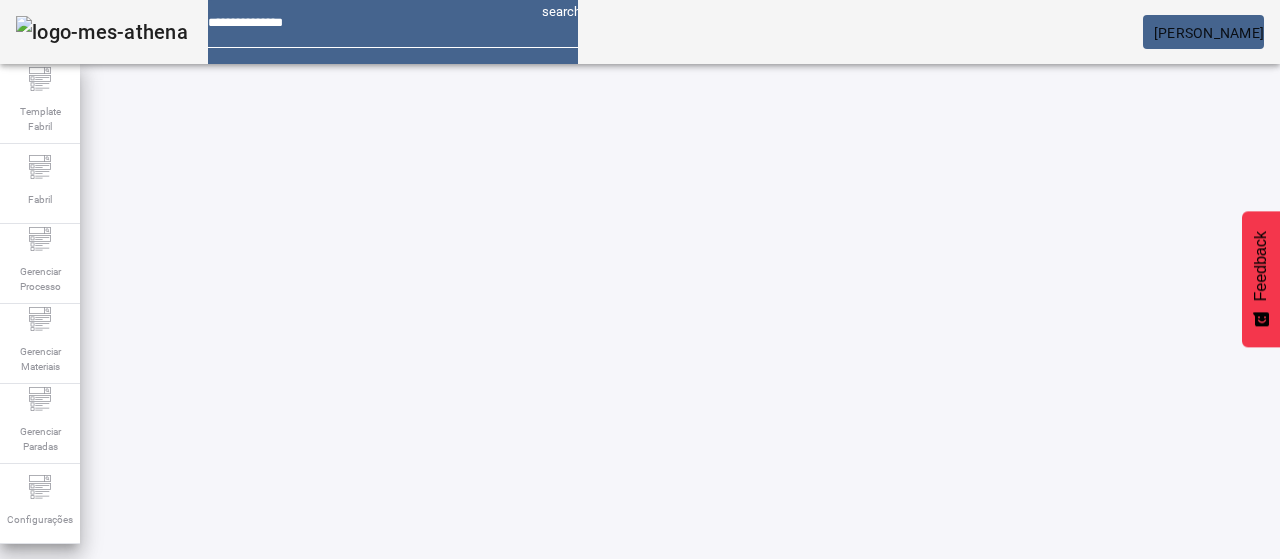 scroll, scrollTop: 290, scrollLeft: 0, axis: vertical 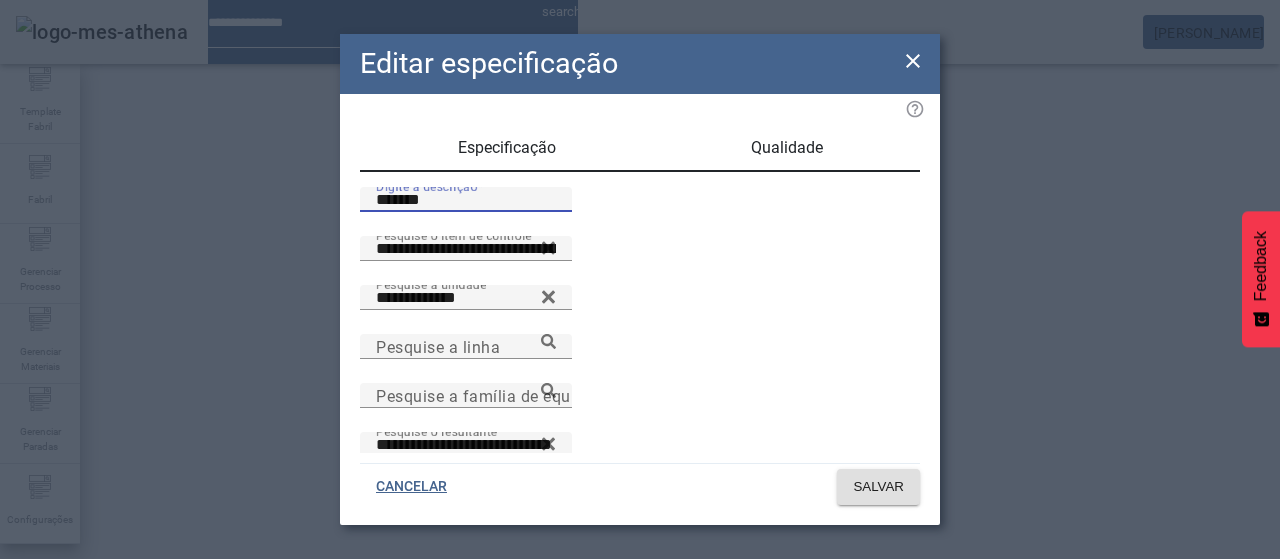 click on "*******" at bounding box center [466, 200] 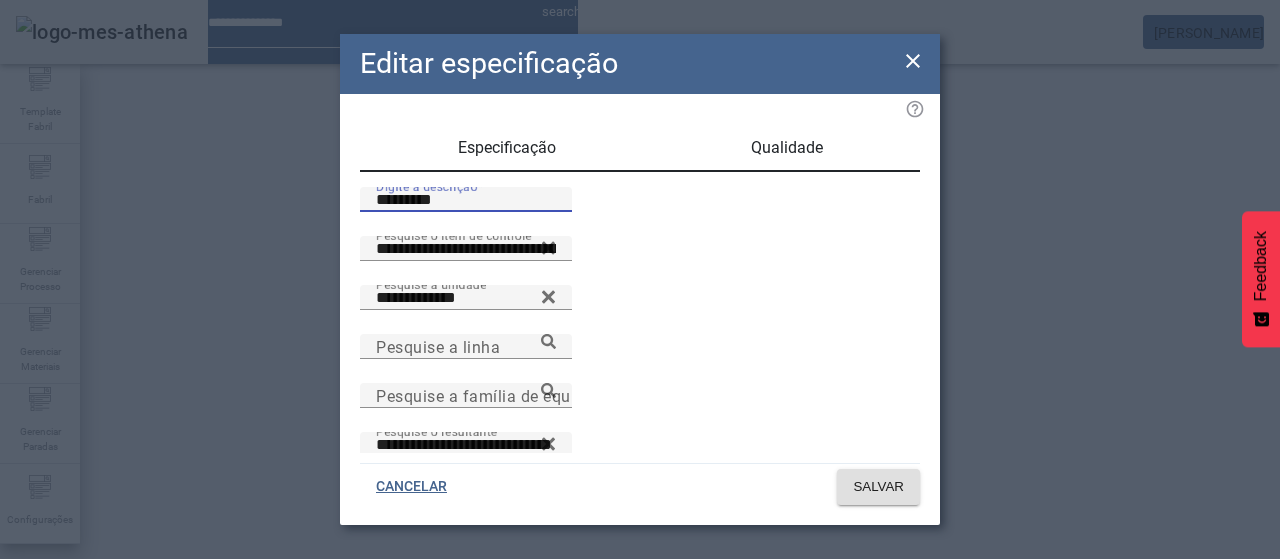 click on "Qualidade" at bounding box center (787, 148) 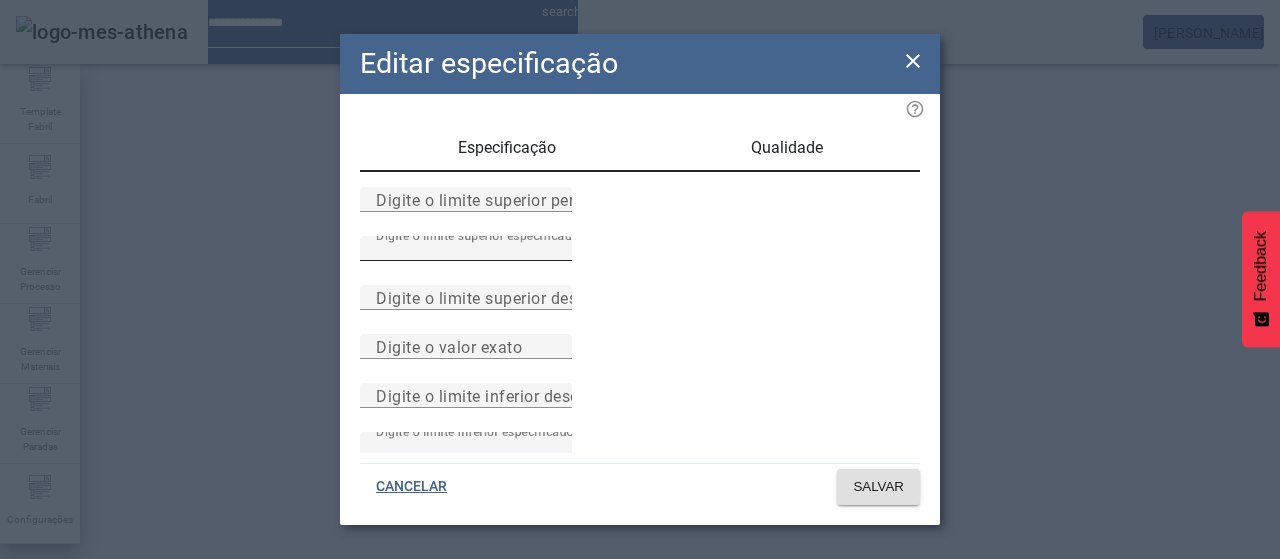 click on "***" at bounding box center [466, 249] 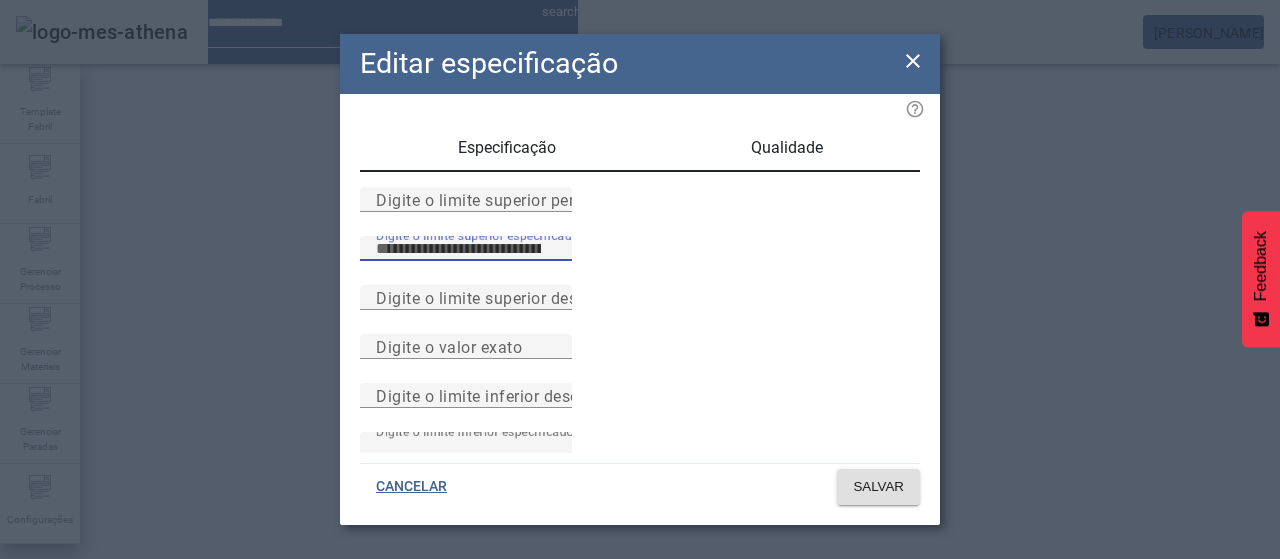 click on "***" at bounding box center [466, 249] 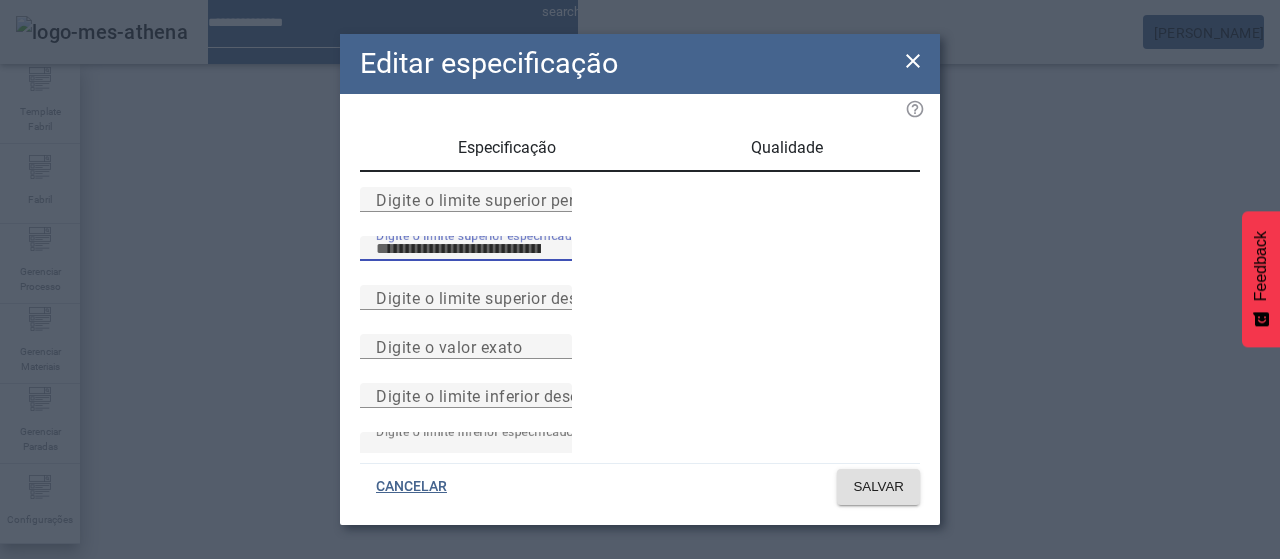 click on "***" at bounding box center (466, 249) 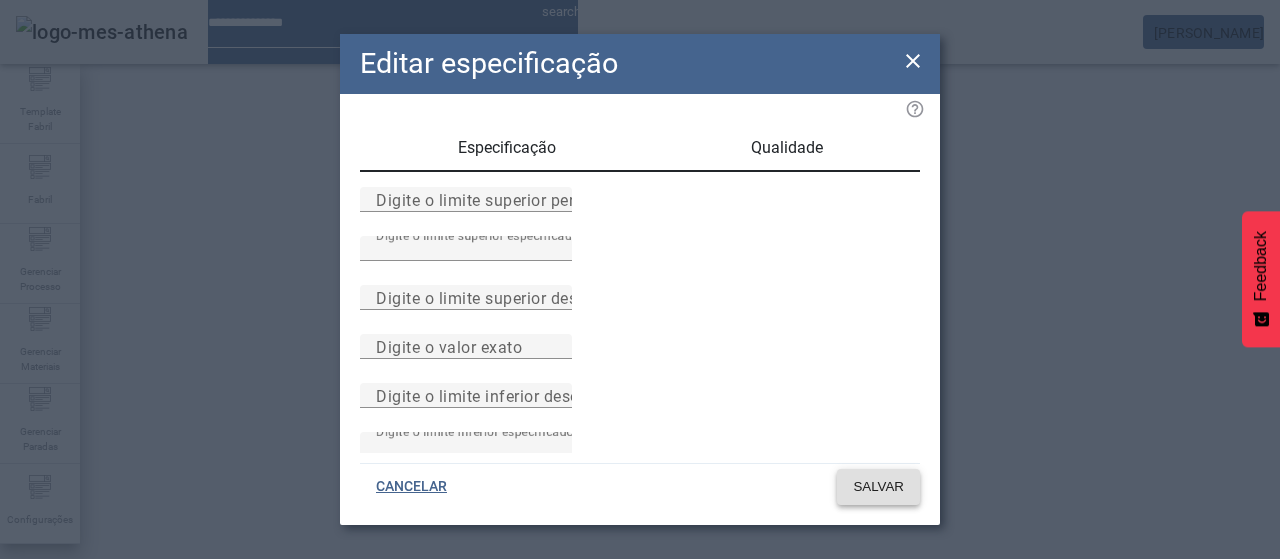 click on "SALVAR" 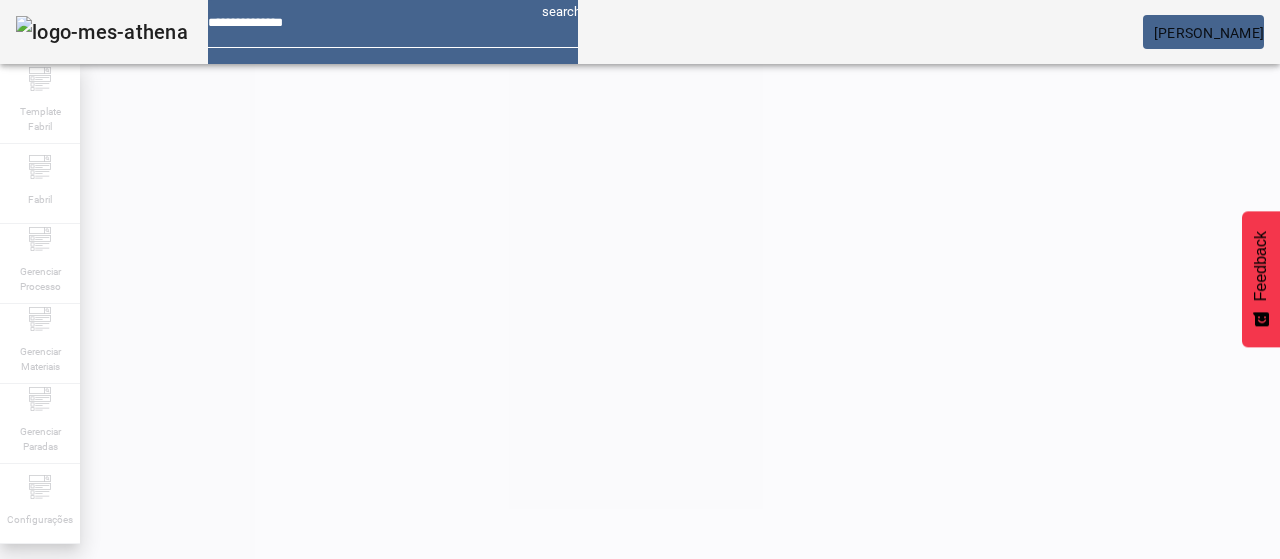 scroll, scrollTop: 290, scrollLeft: 0, axis: vertical 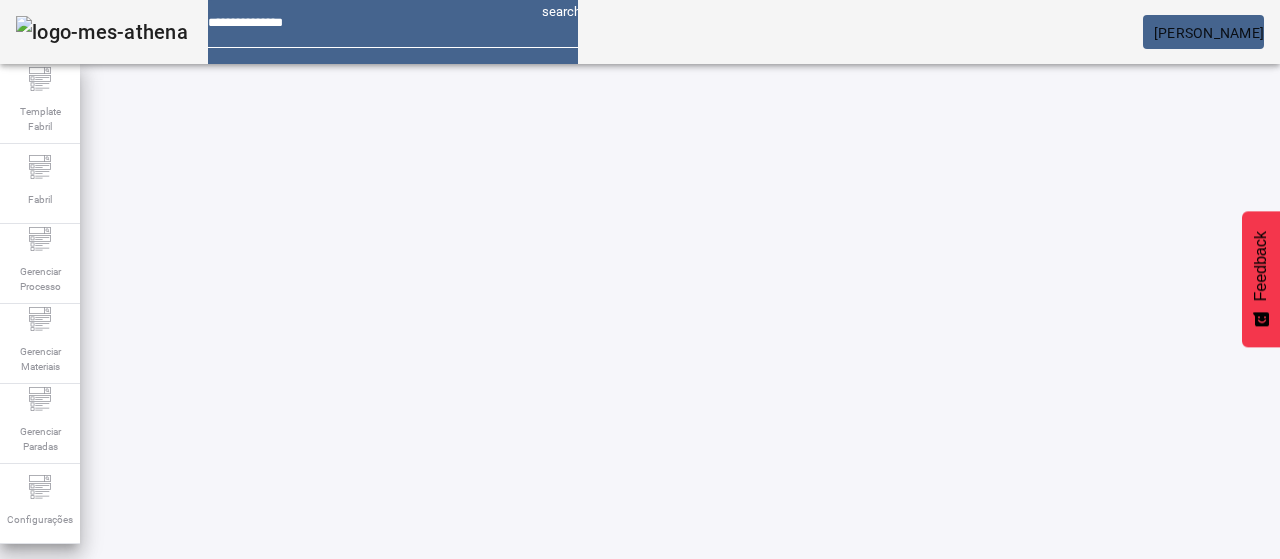 click 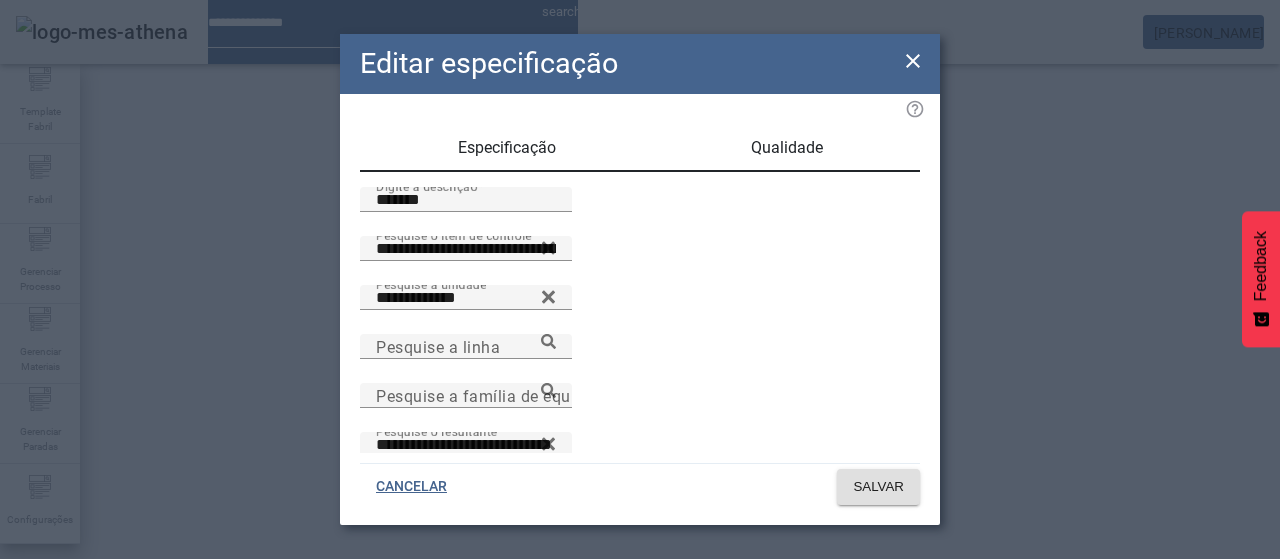 click on "Qualidade" at bounding box center [787, 148] 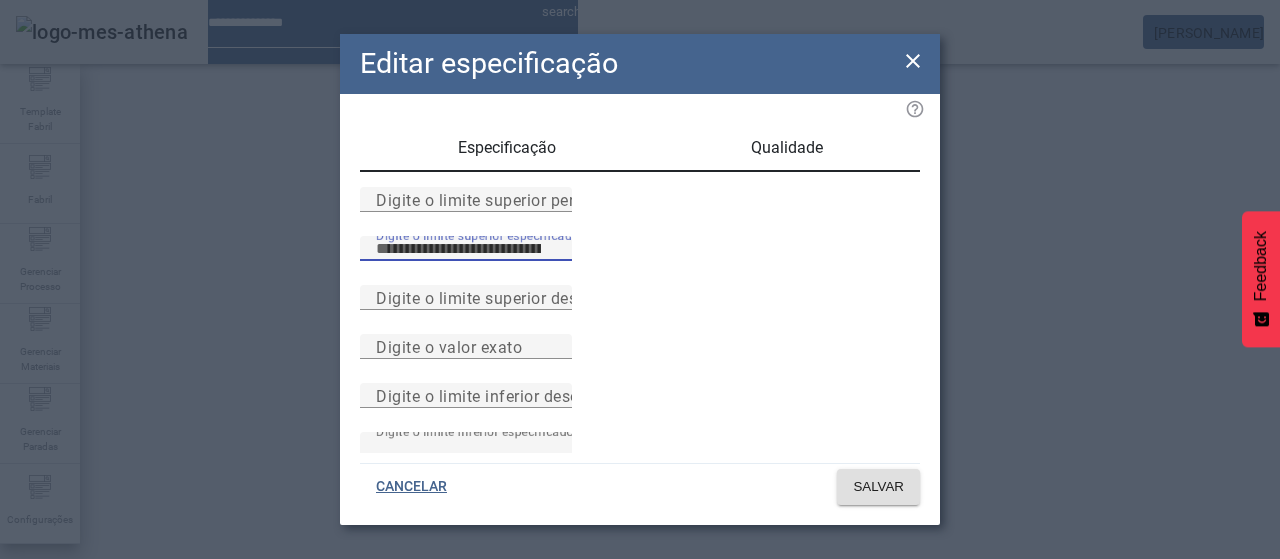 click on "***" at bounding box center [466, 249] 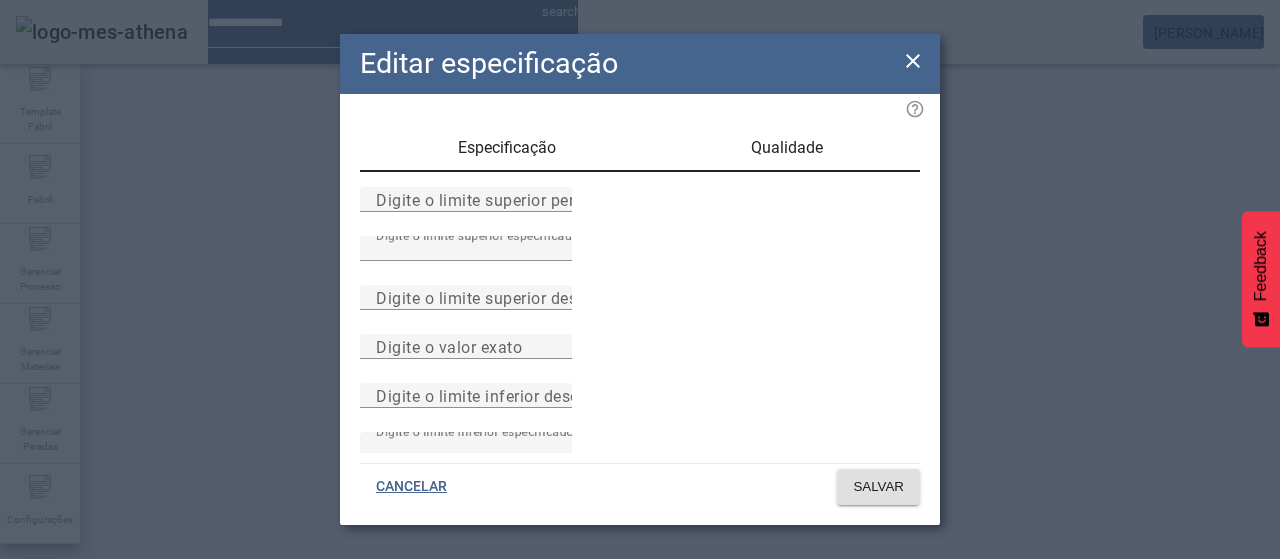 click on "Especificação" at bounding box center [507, 148] 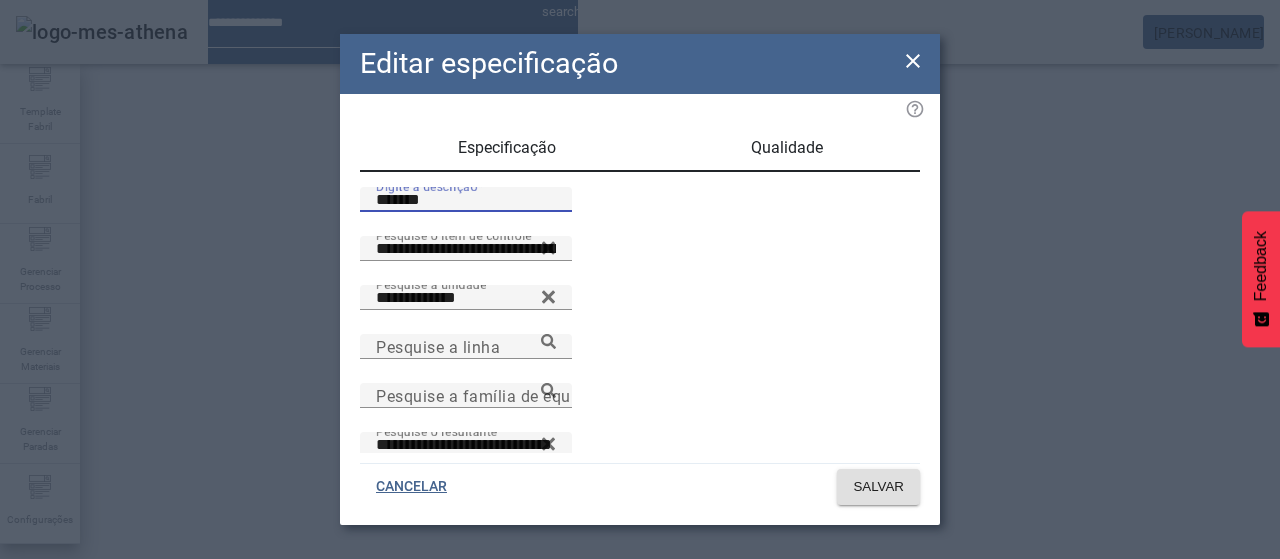click on "*******" at bounding box center [466, 200] 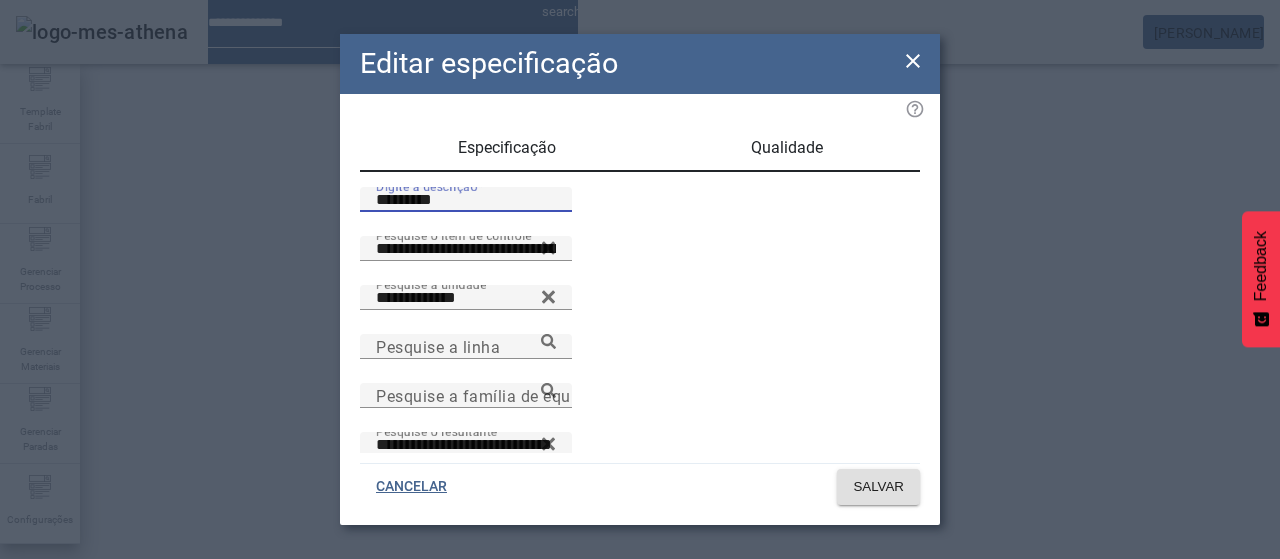 click on "Qualidade" at bounding box center [787, 148] 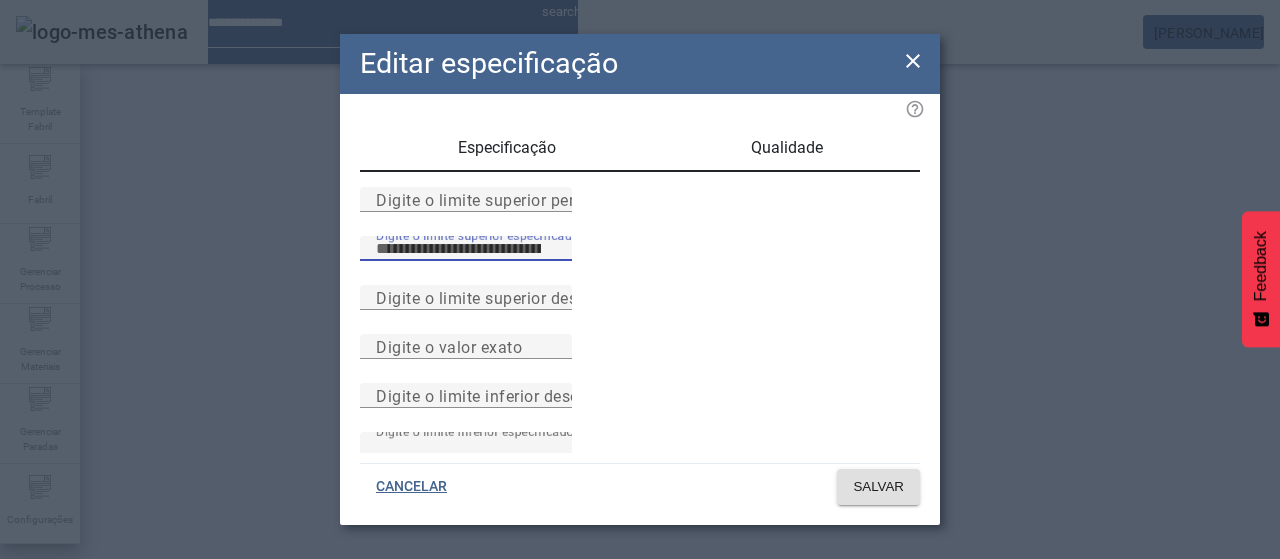 click on "***" at bounding box center (466, 249) 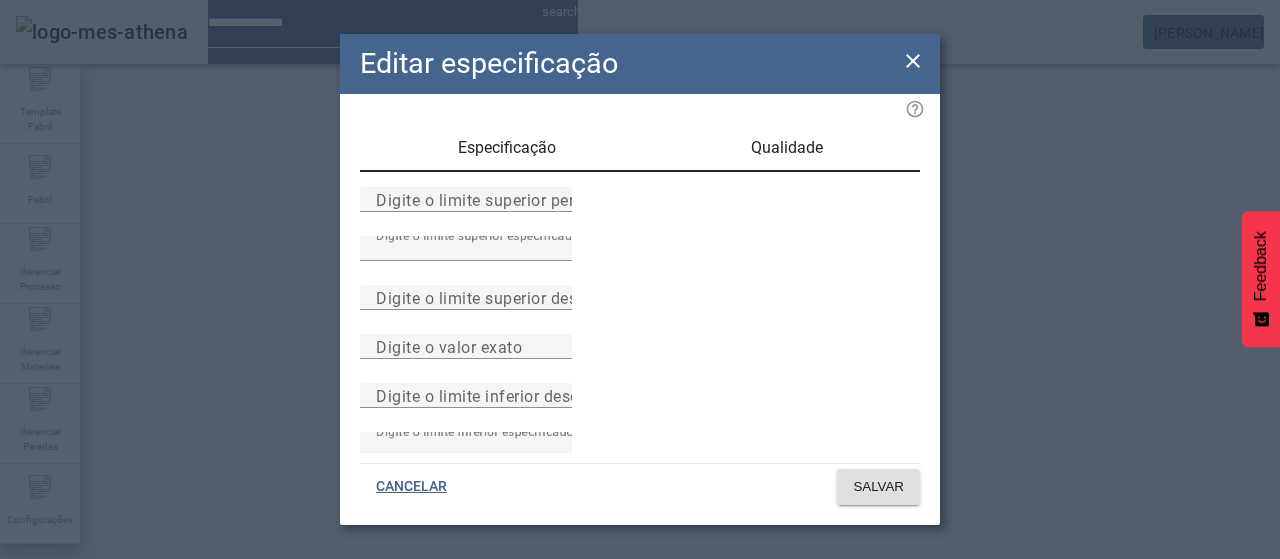 click on "CANCELAR SALVAR" 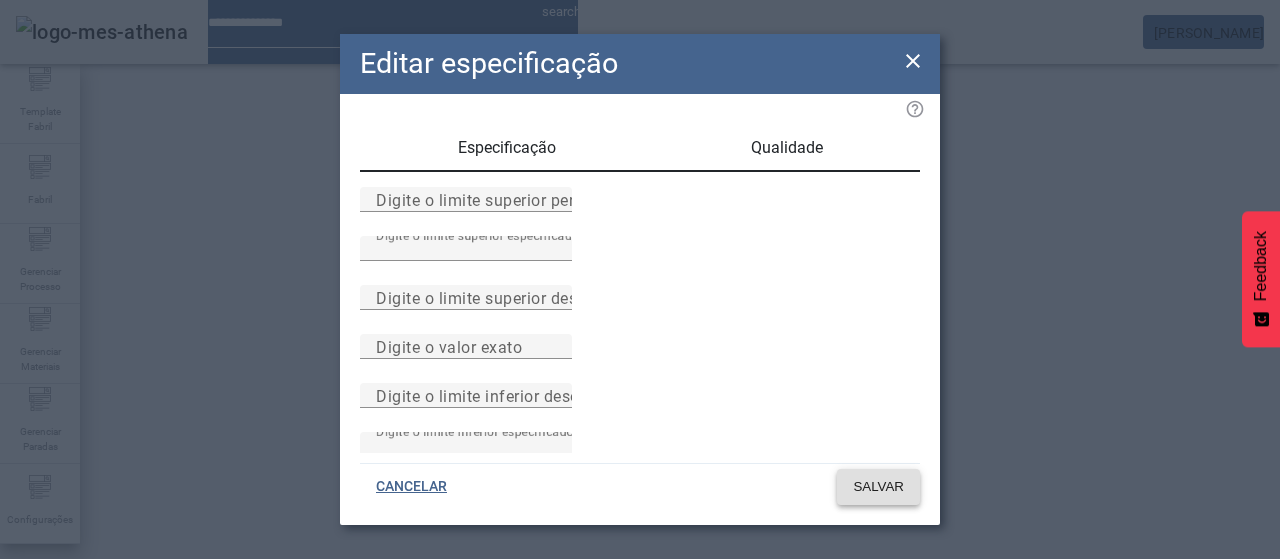 click on "SALVAR" 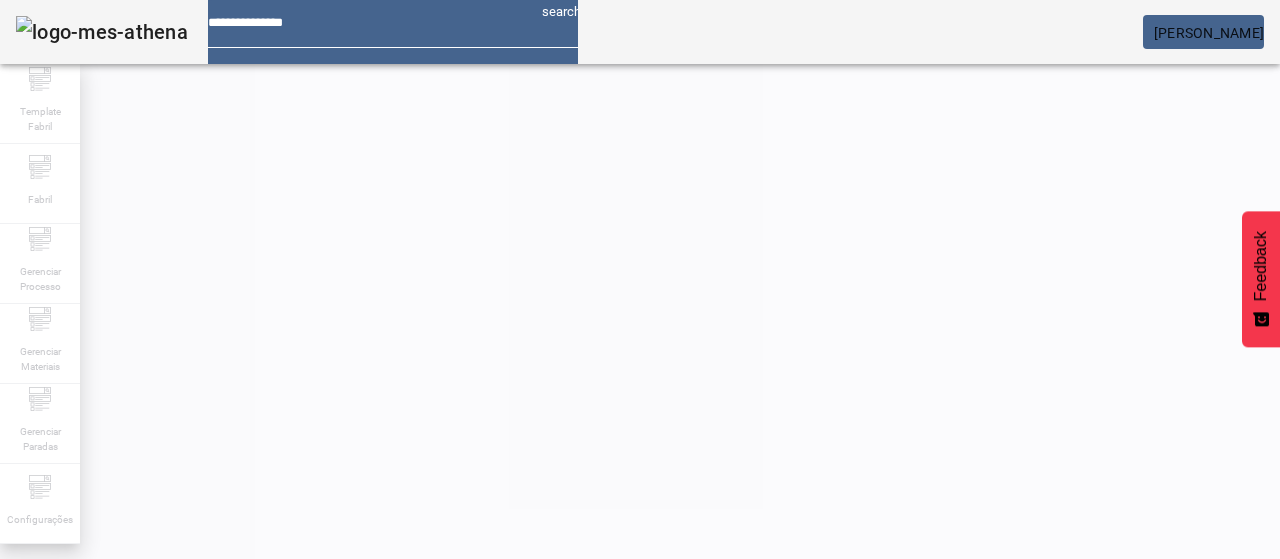 scroll, scrollTop: 290, scrollLeft: 0, axis: vertical 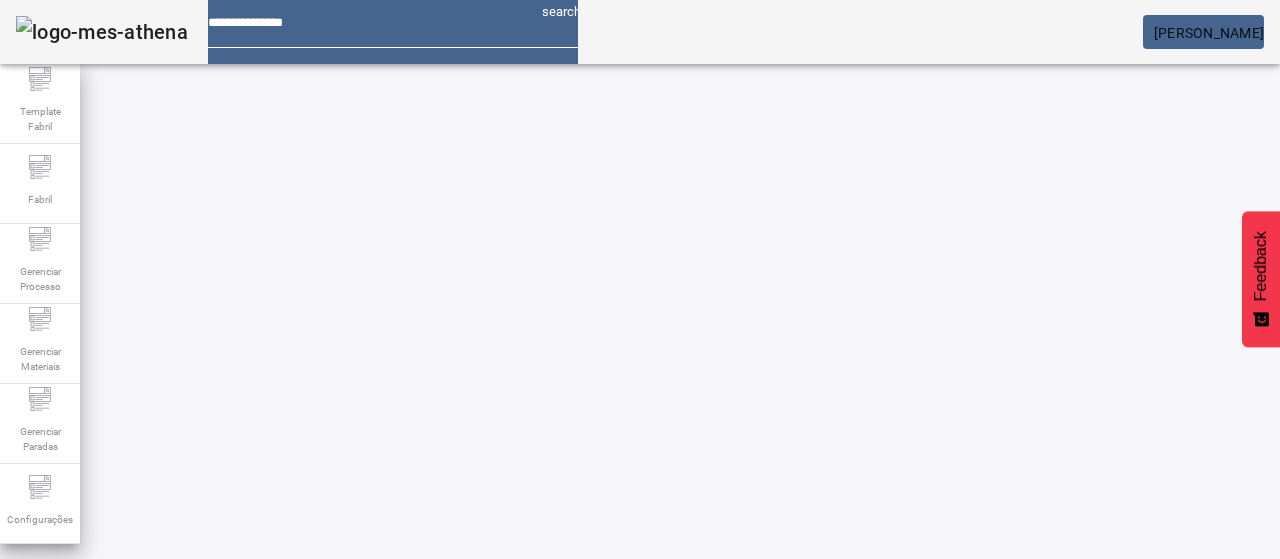 click 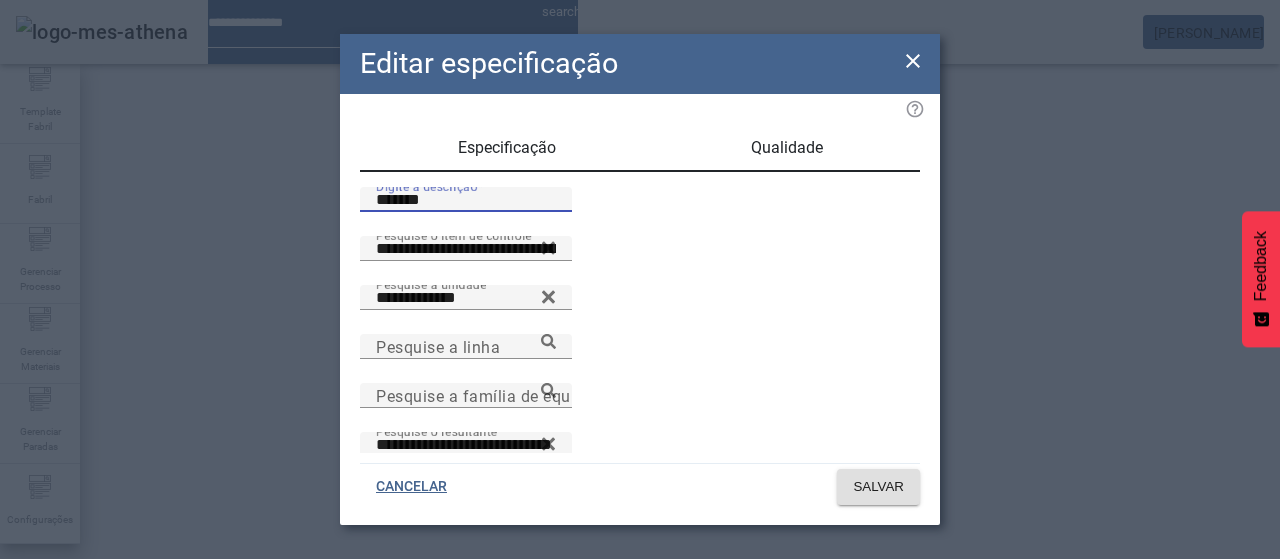 click on "*******" at bounding box center (466, 200) 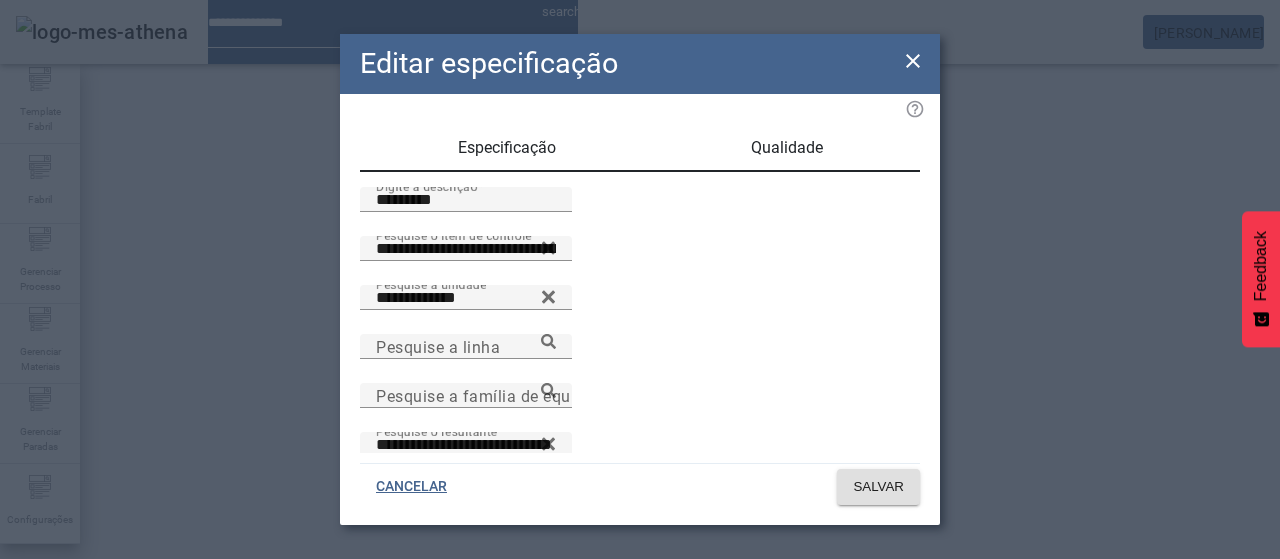 click on "Qualidade" at bounding box center [787, 148] 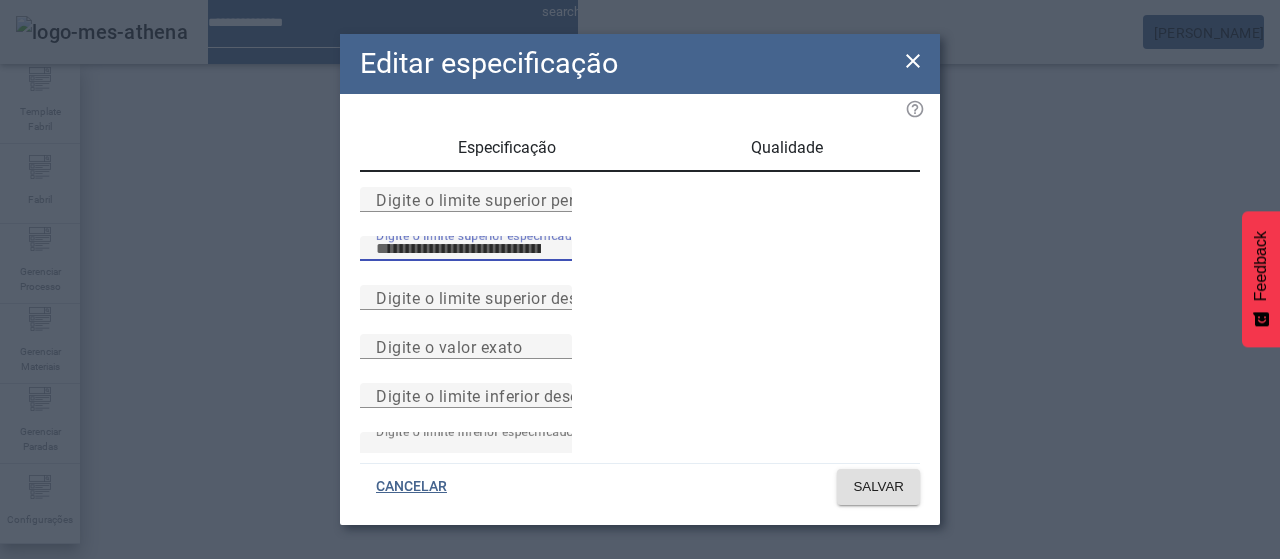 click on "***" at bounding box center [466, 249] 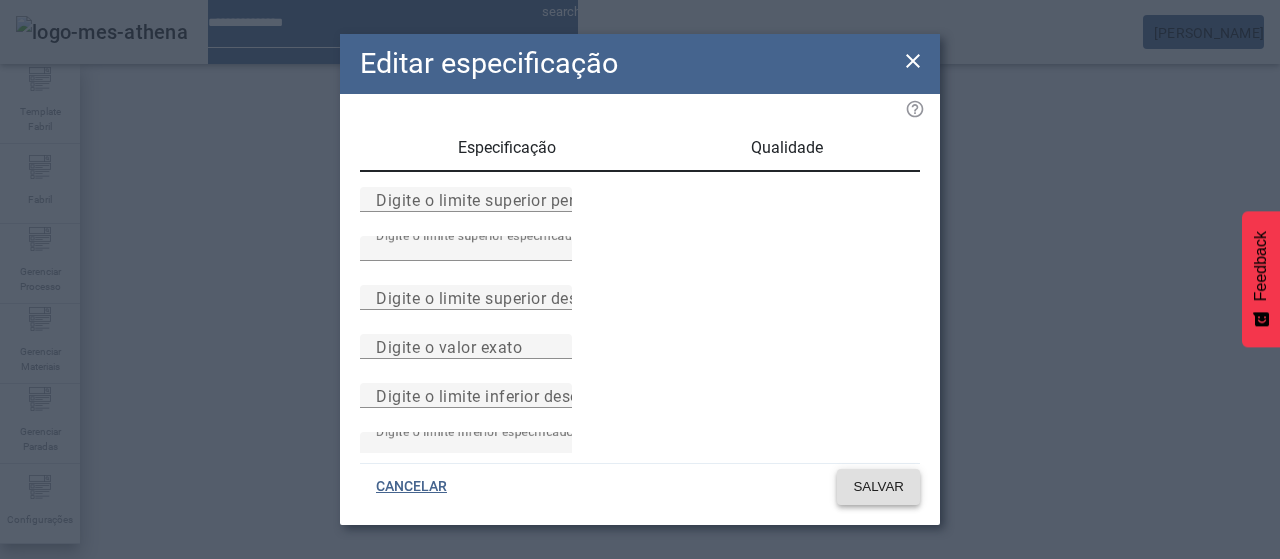 click on "SALVAR" 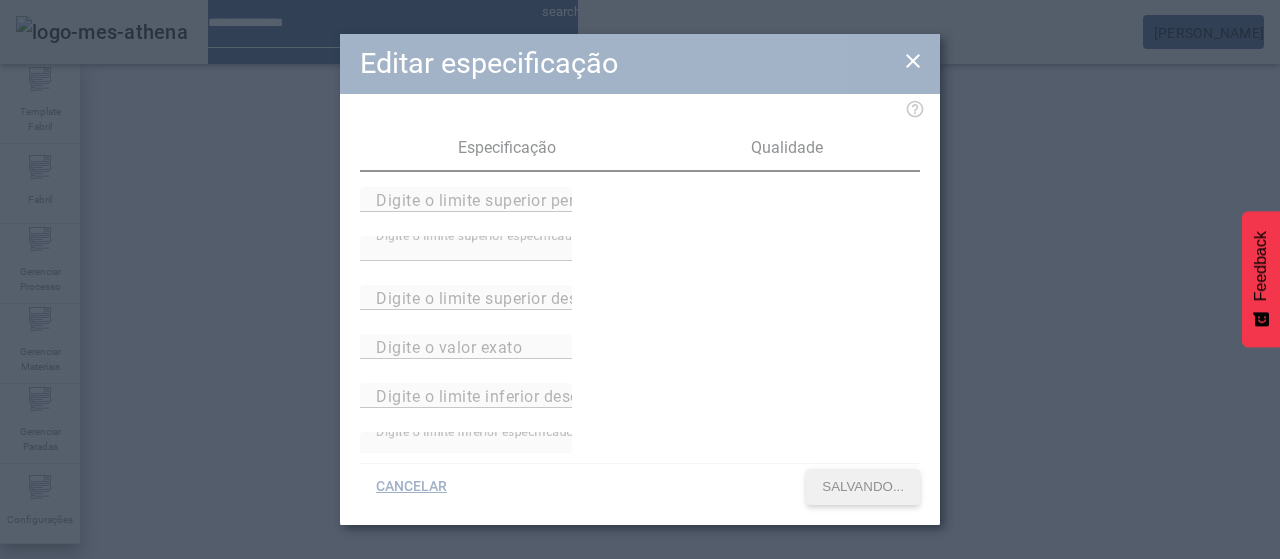 scroll, scrollTop: 290, scrollLeft: 0, axis: vertical 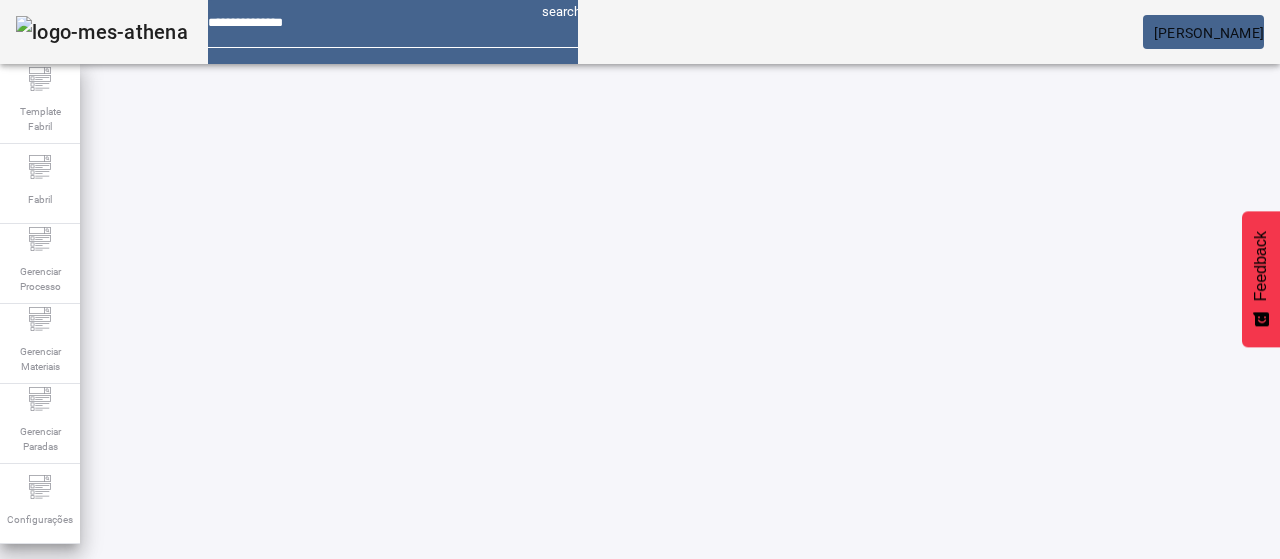 click 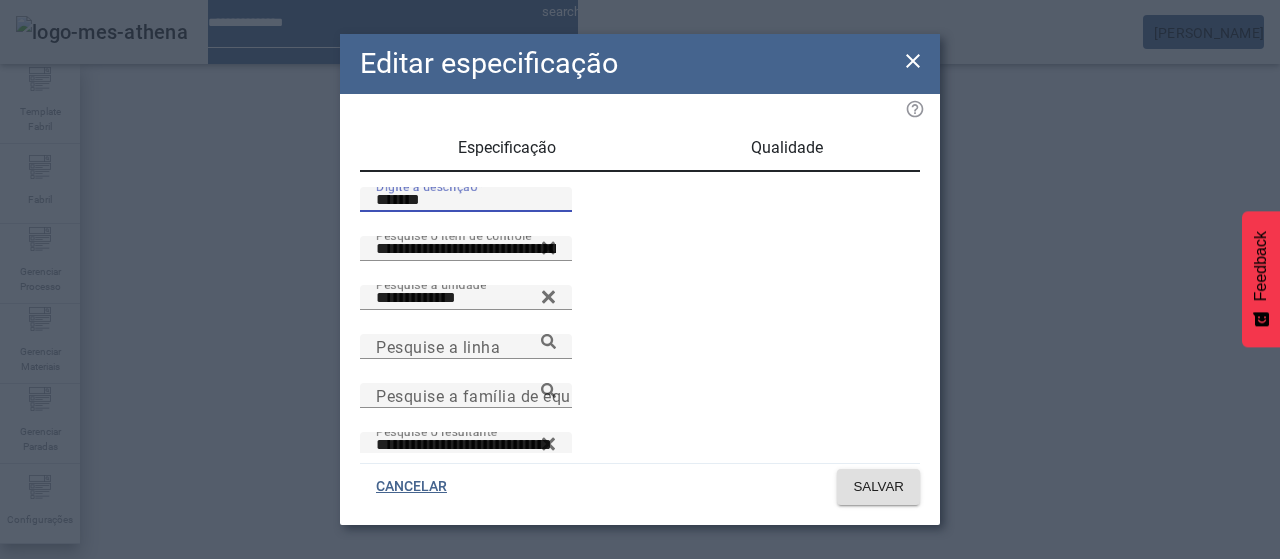 click on "*******" at bounding box center [466, 200] 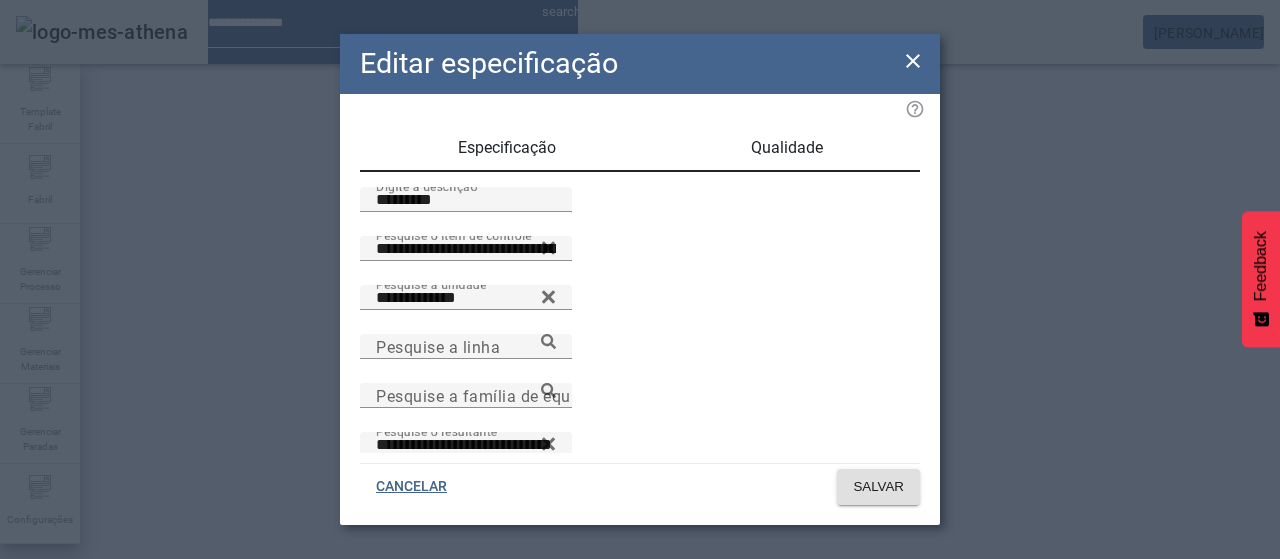 click on "Qualidade" at bounding box center (787, 148) 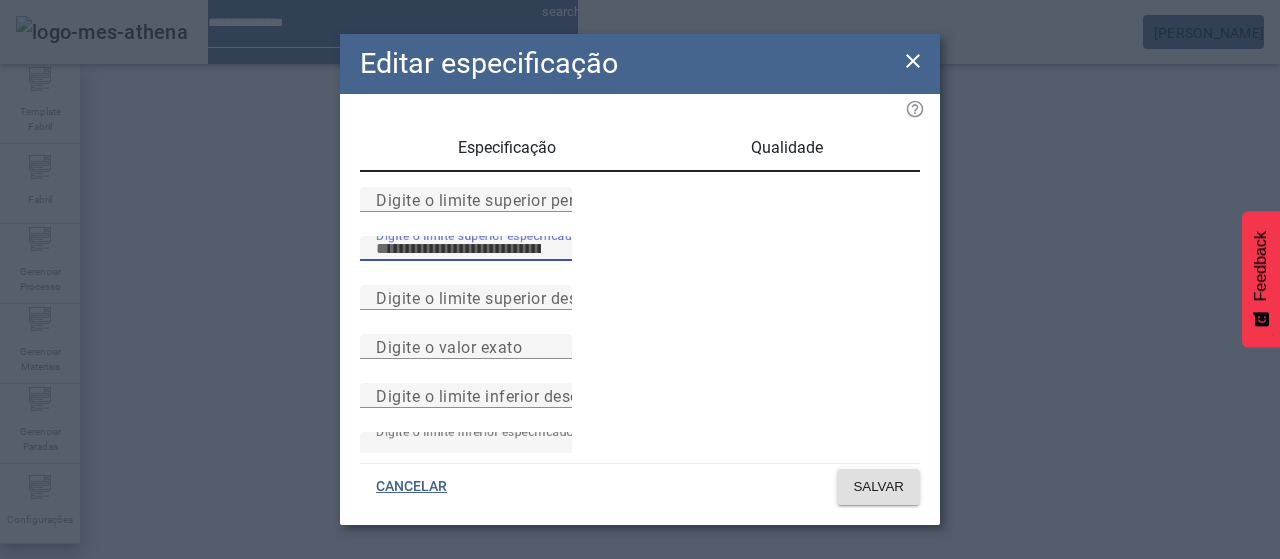 click on "***" at bounding box center [466, 249] 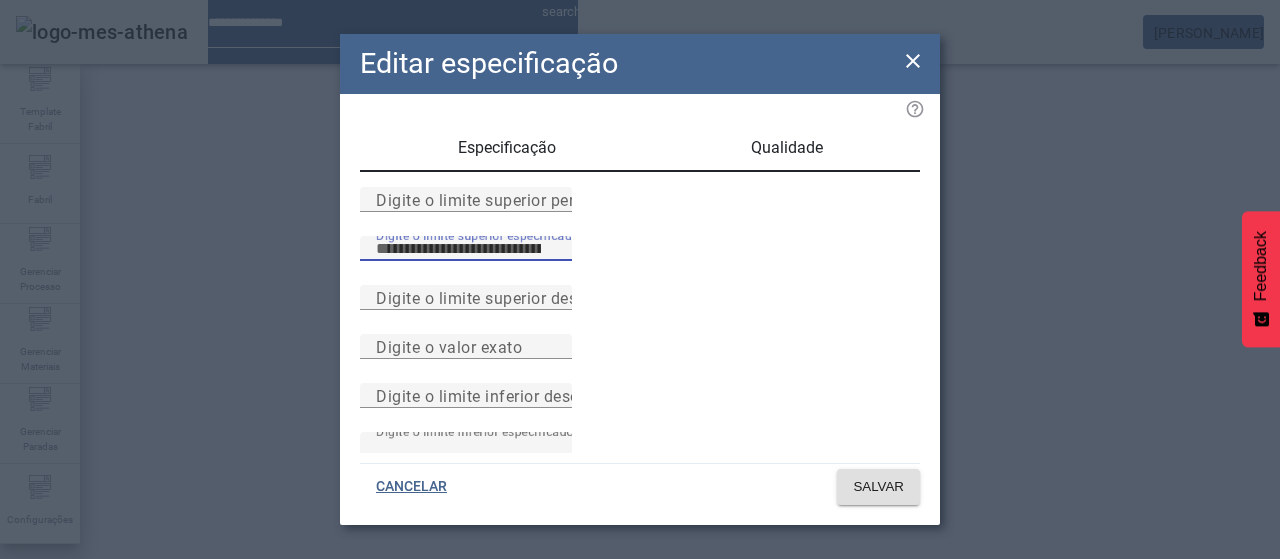 click on "***" at bounding box center (466, 249) 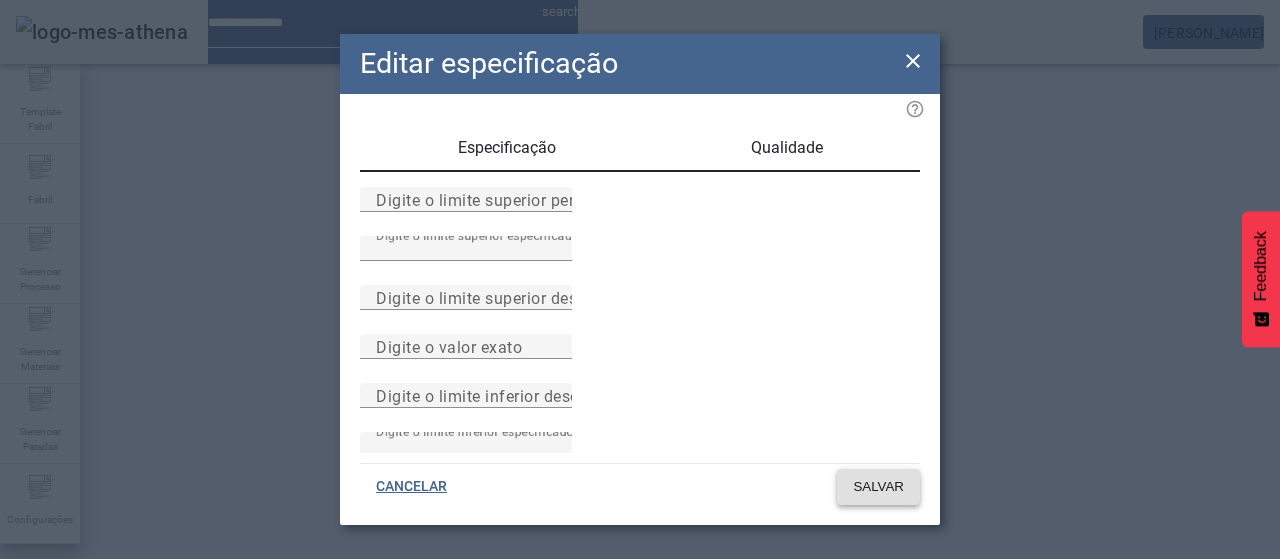click on "SALVAR" 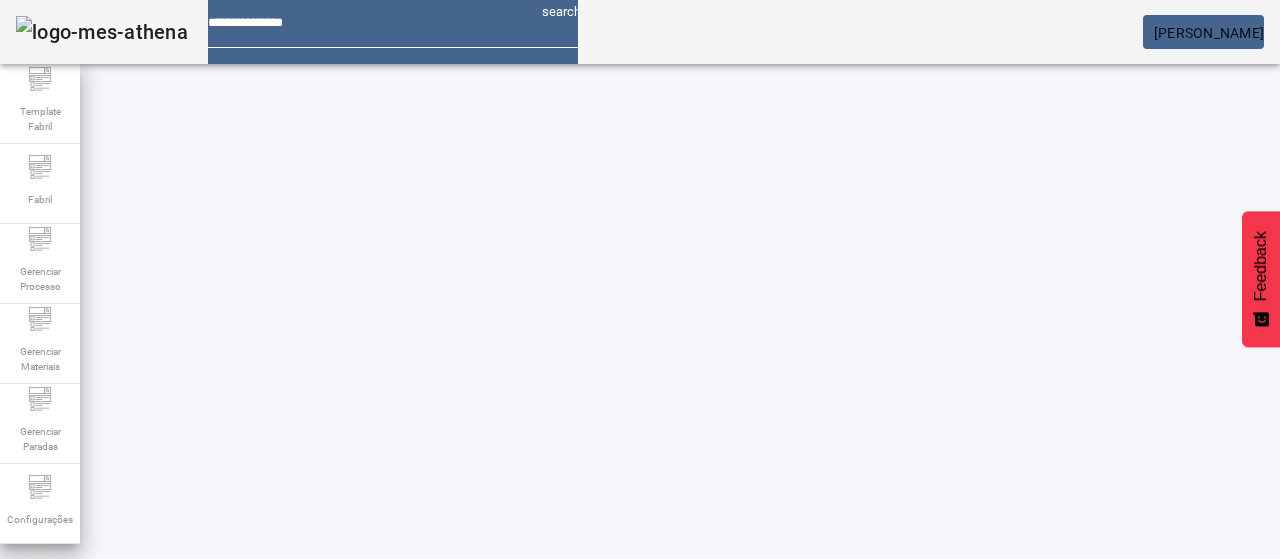 scroll, scrollTop: 132, scrollLeft: 0, axis: vertical 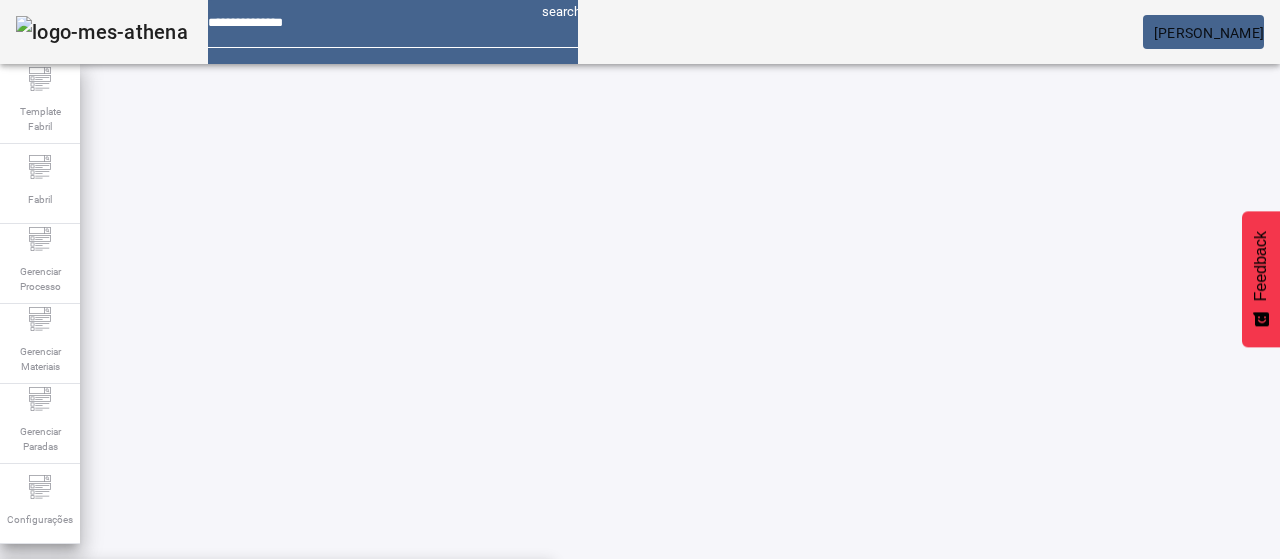 click on "**********" at bounding box center (540, 601) 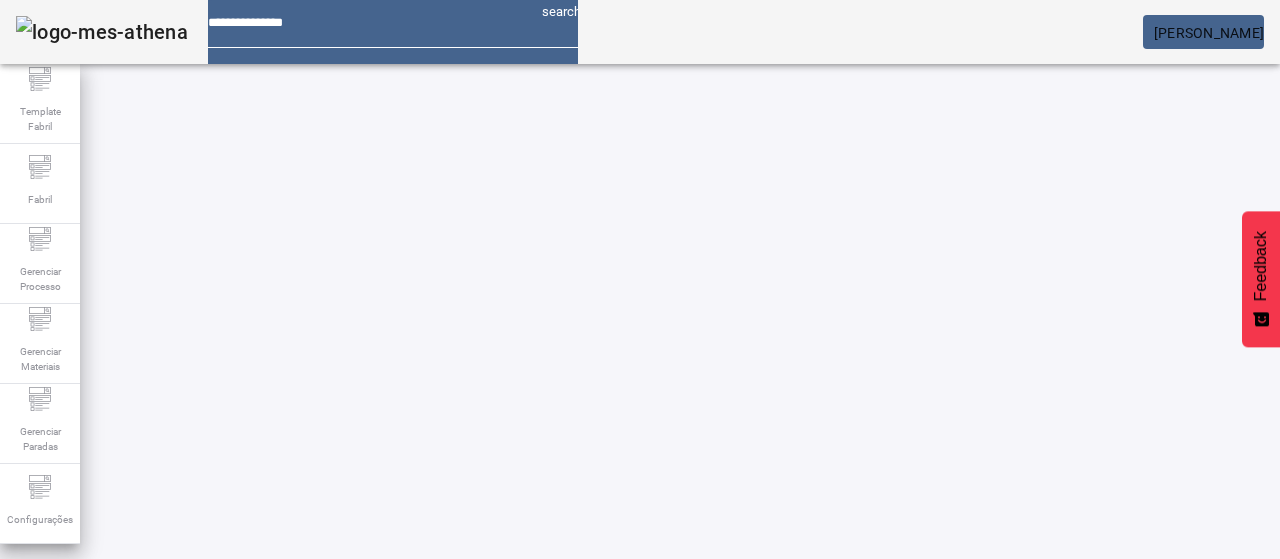 scroll, scrollTop: 290, scrollLeft: 0, axis: vertical 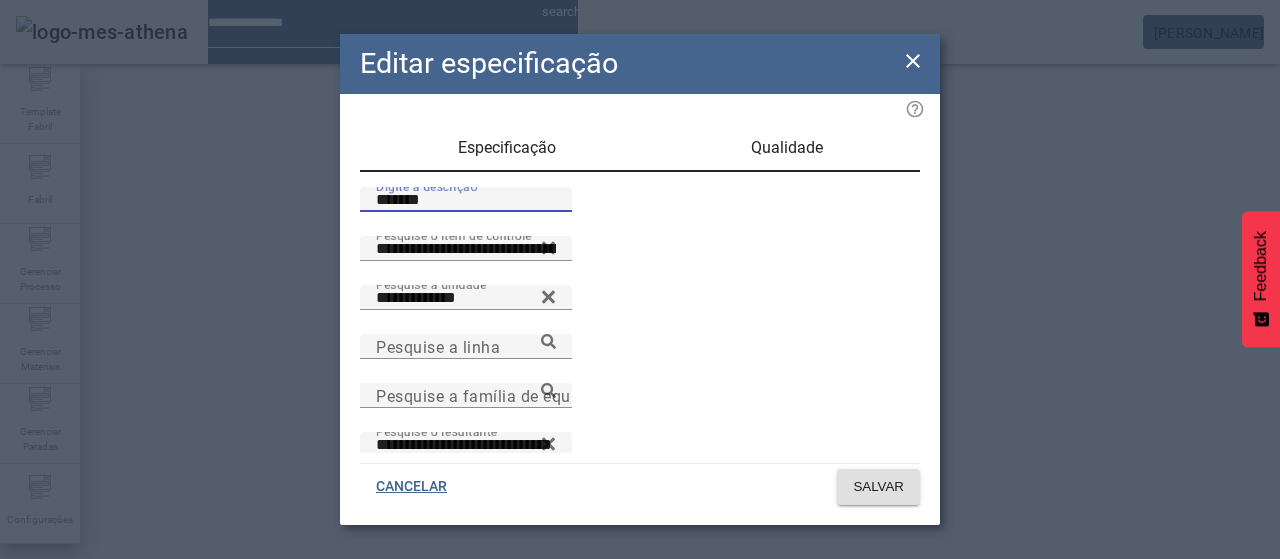 click on "*******" at bounding box center [466, 200] 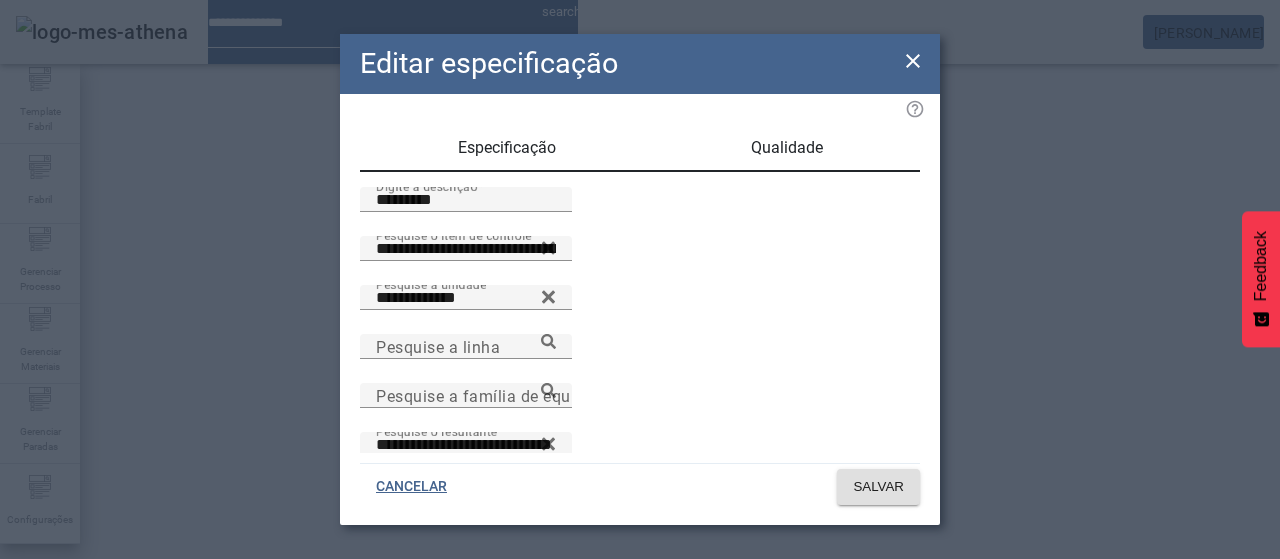 click on "**********" at bounding box center [640, 424] 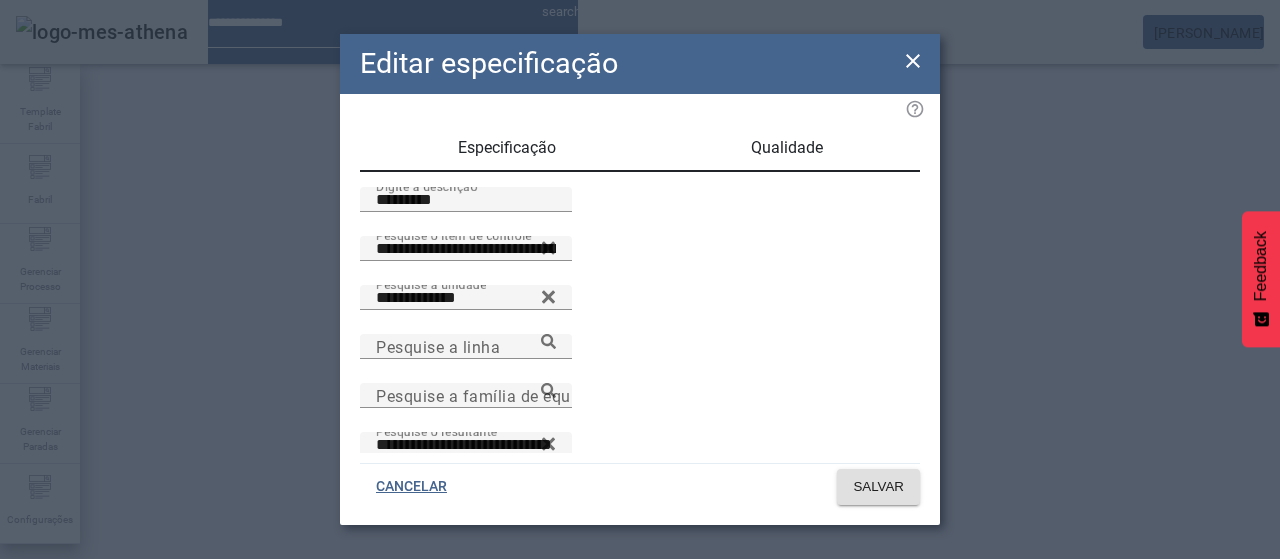 click on "Qualidade" at bounding box center (787, 148) 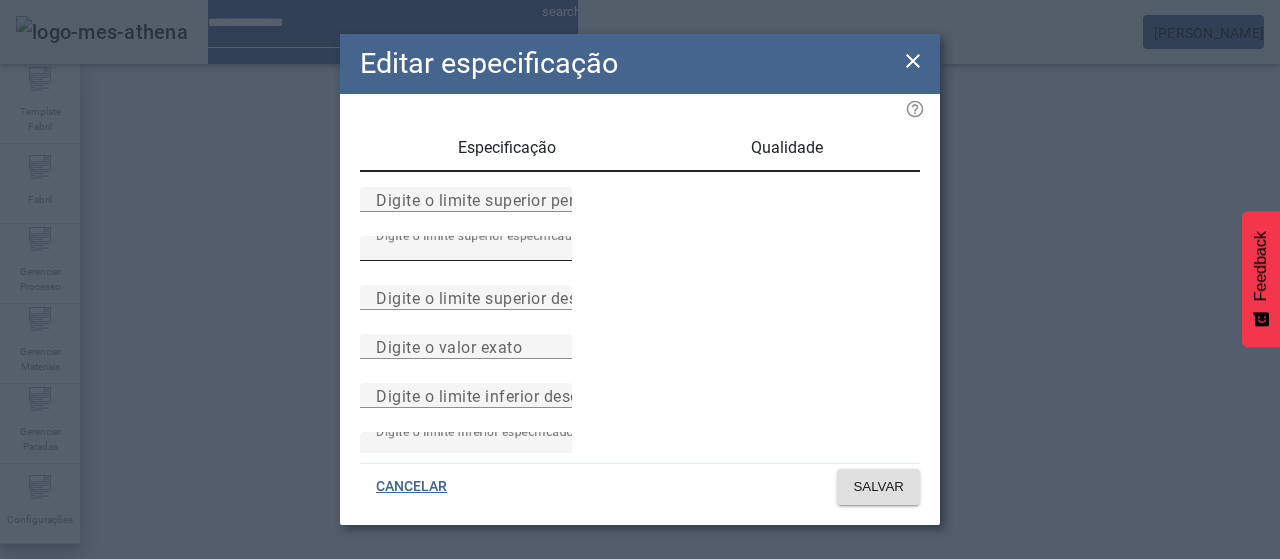 drag, startPoint x: 709, startPoint y: 317, endPoint x: 698, endPoint y: 293, distance: 26.400757 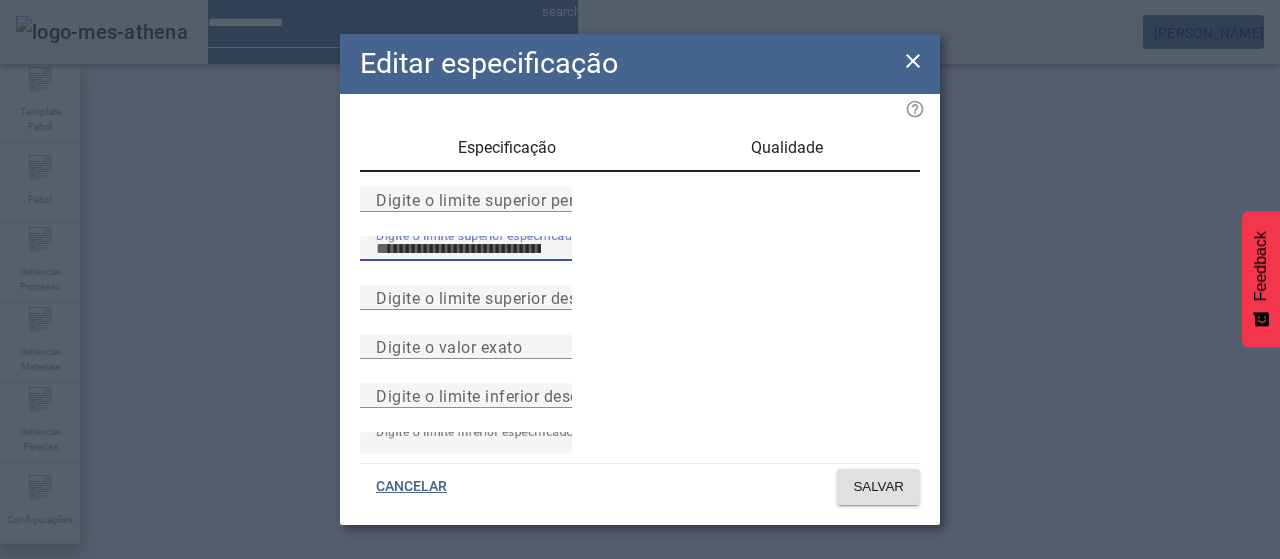 click on "***" at bounding box center (466, 249) 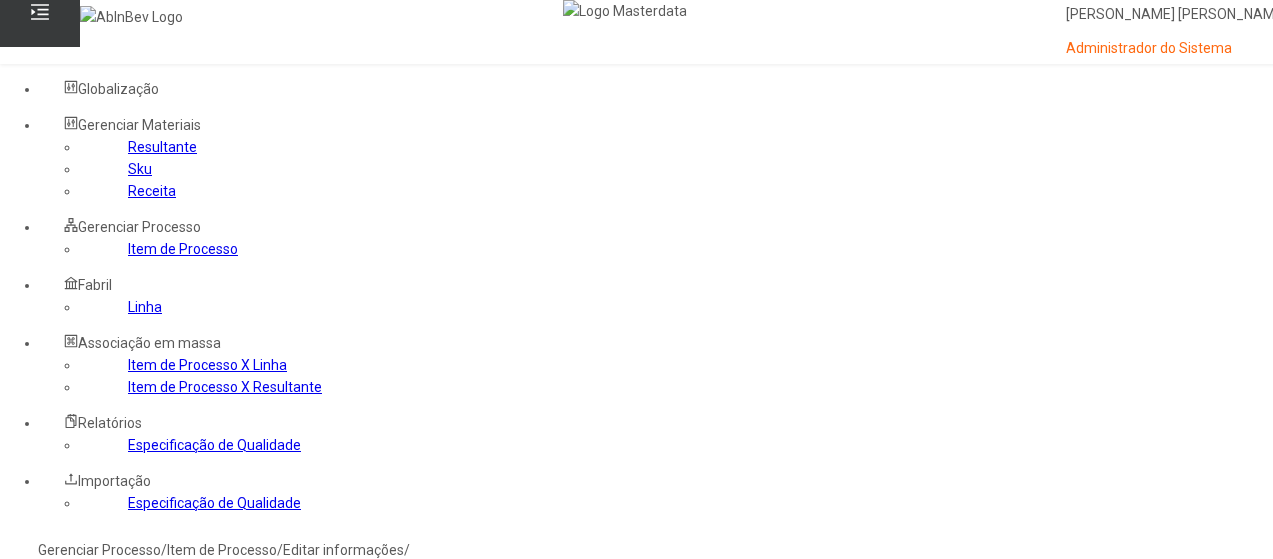 scroll, scrollTop: 36, scrollLeft: 0, axis: vertical 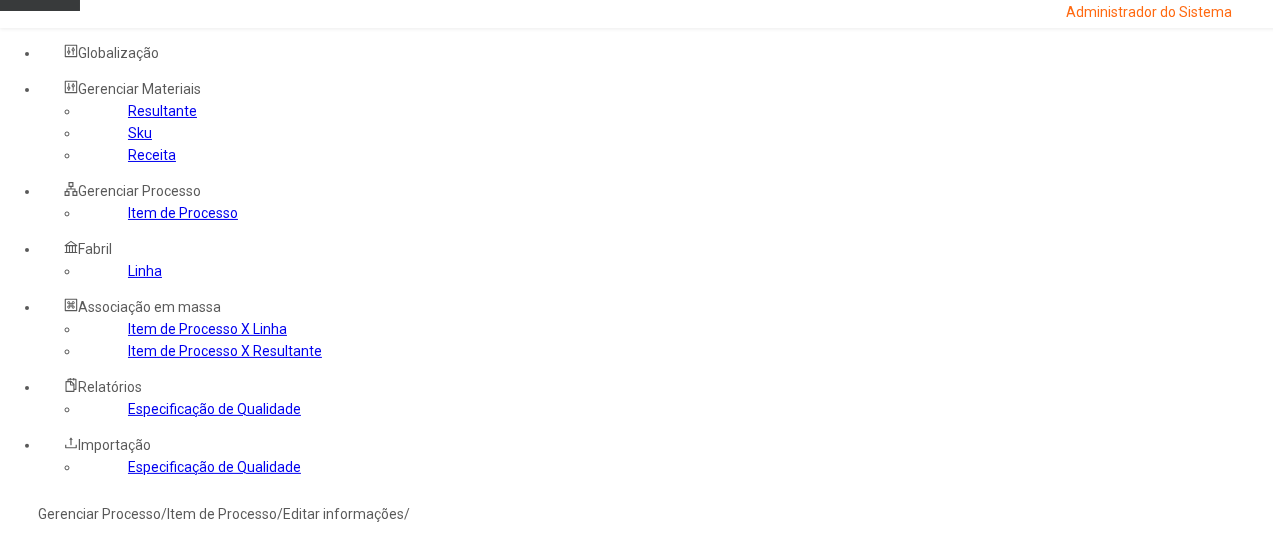 click on "Gerenciar Processo" 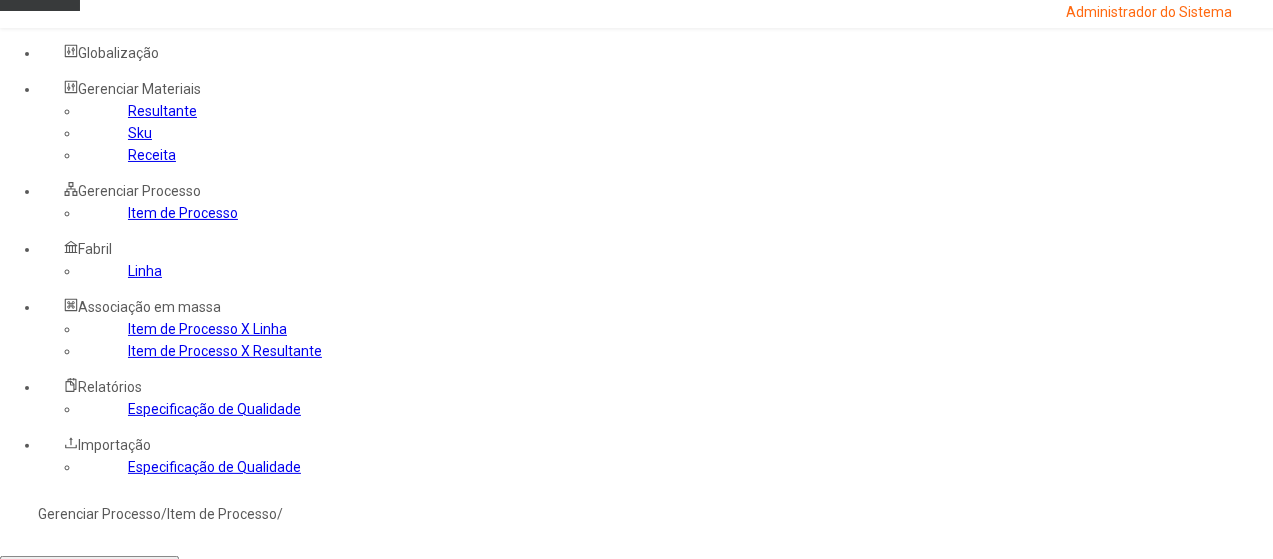 click 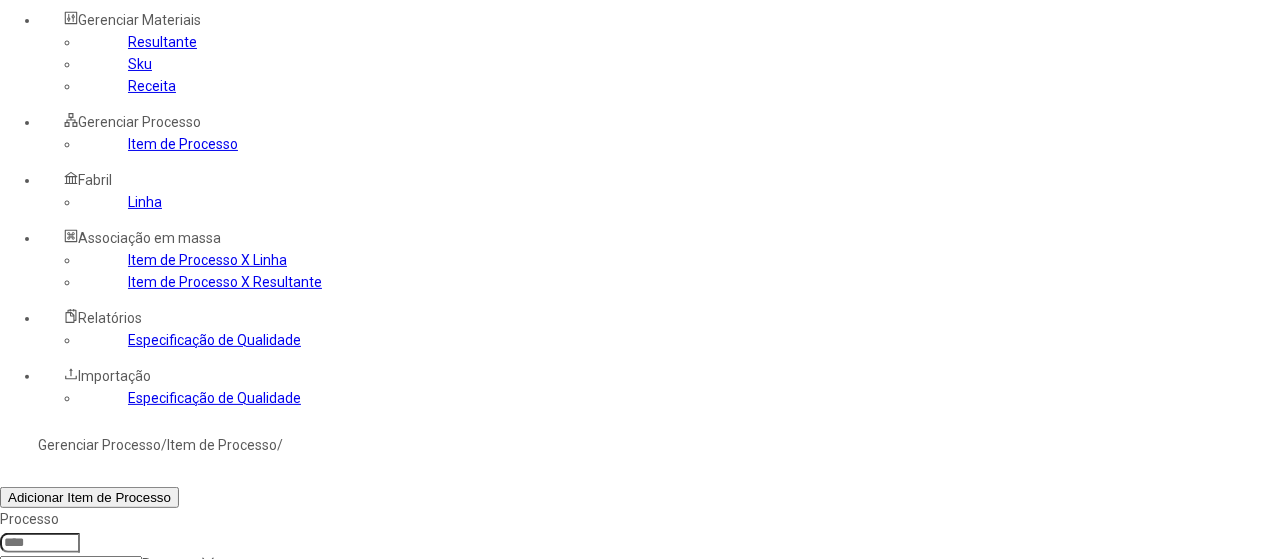 scroll, scrollTop: 114, scrollLeft: 0, axis: vertical 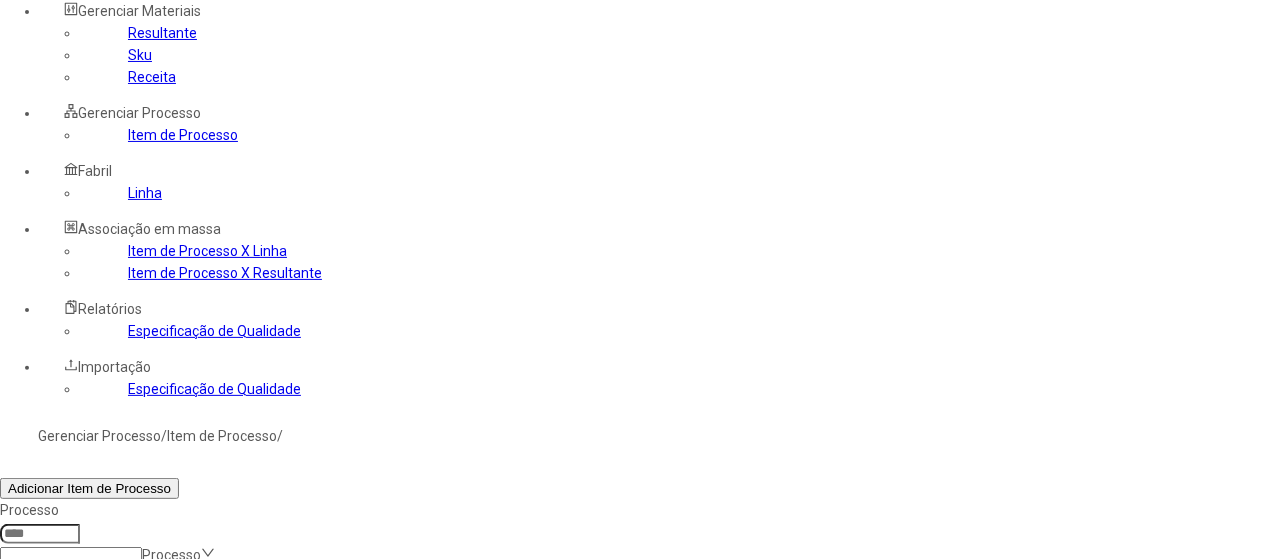 drag, startPoint x: 874, startPoint y: 421, endPoint x: 754, endPoint y: 399, distance: 122 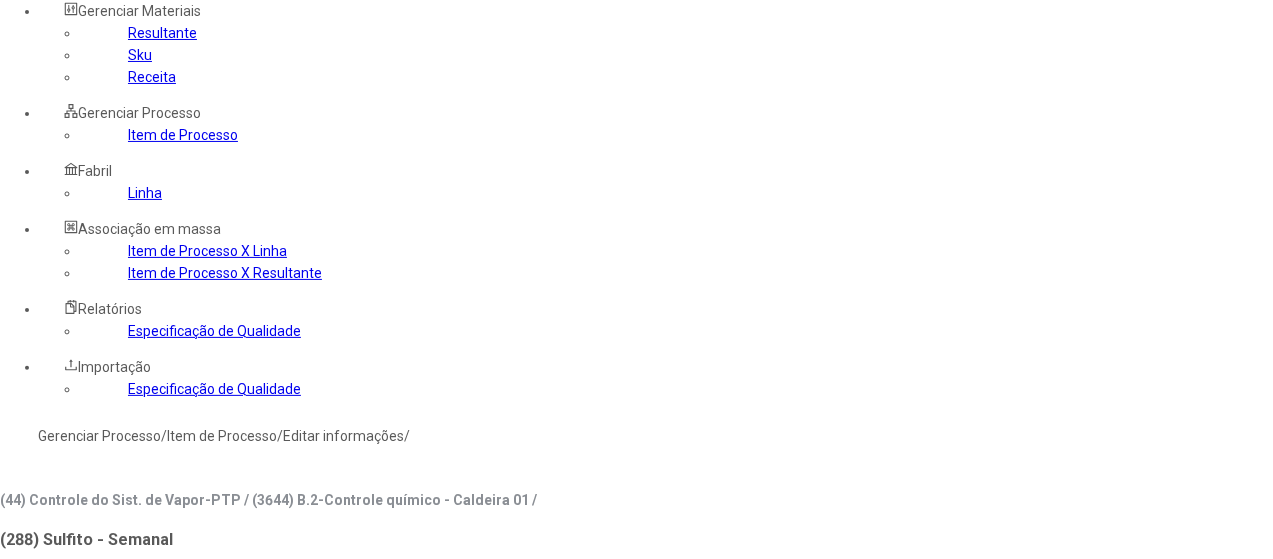 type on "****" 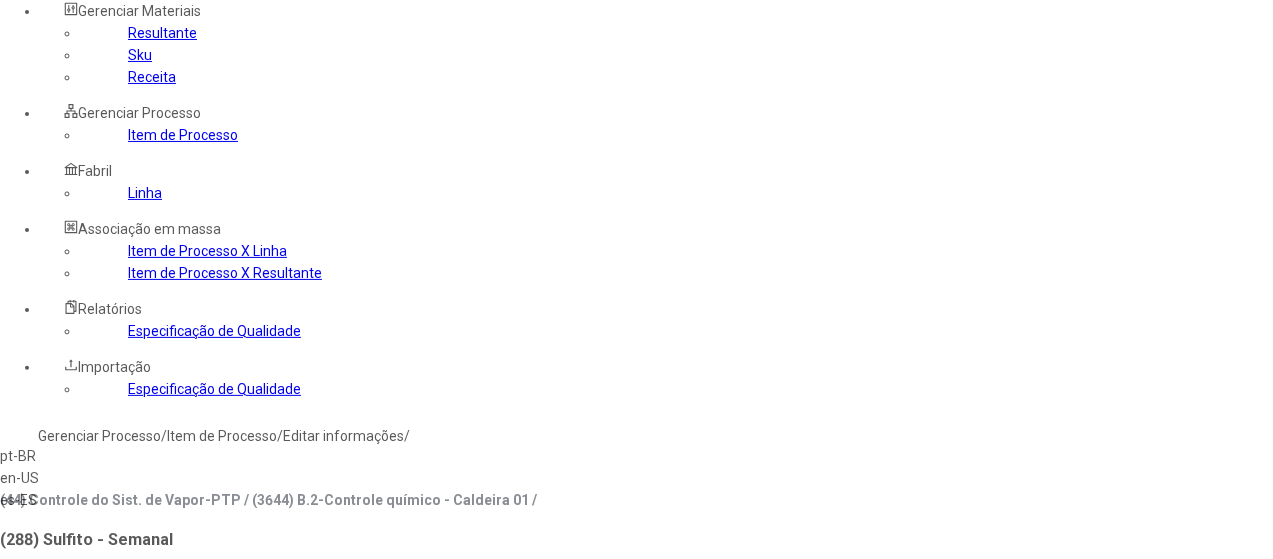 click on "pt-BR" at bounding box center [57, 456] 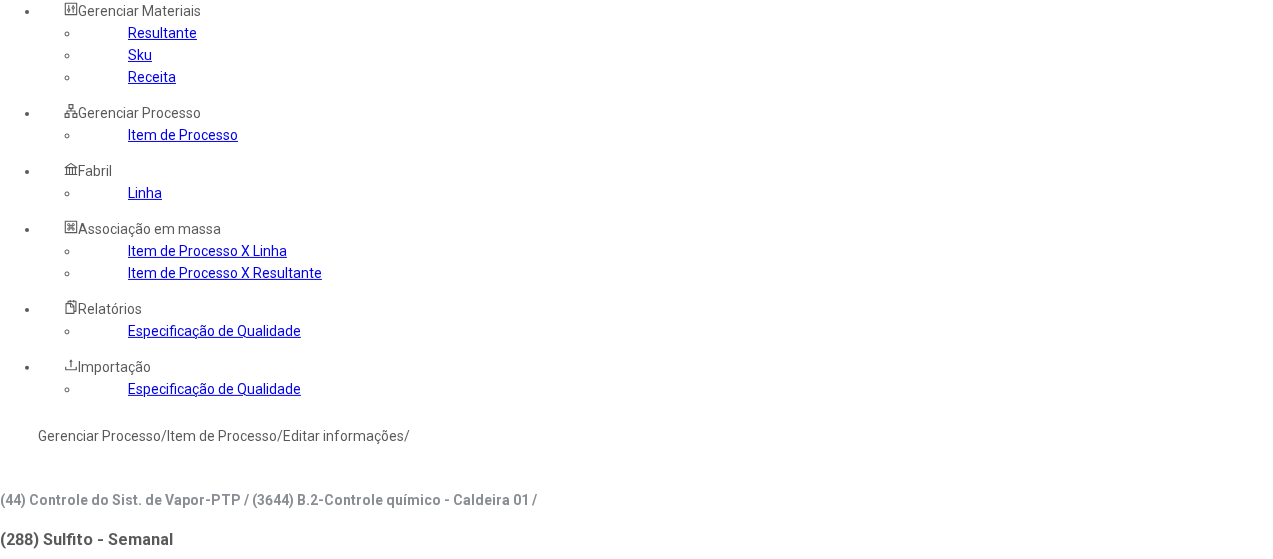 click on "Resultante" 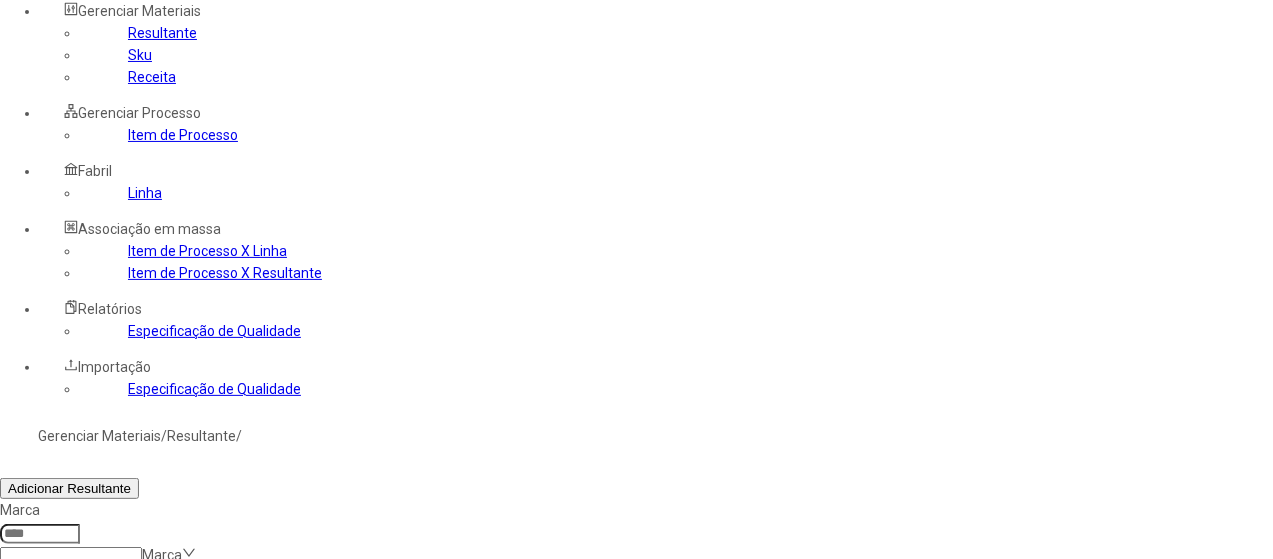 click 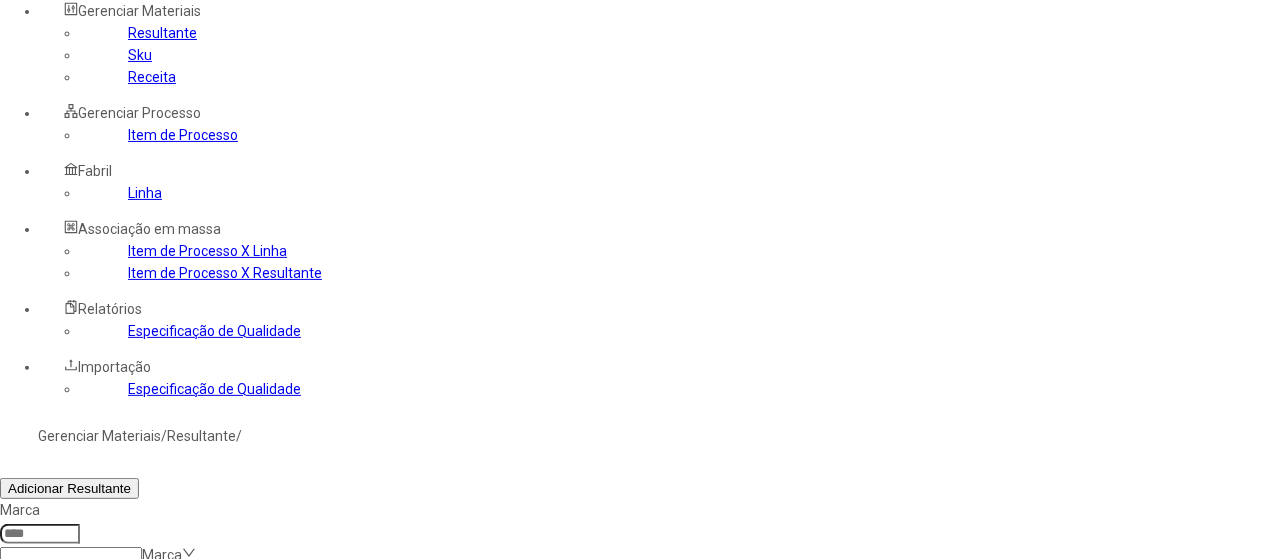 type on "****" 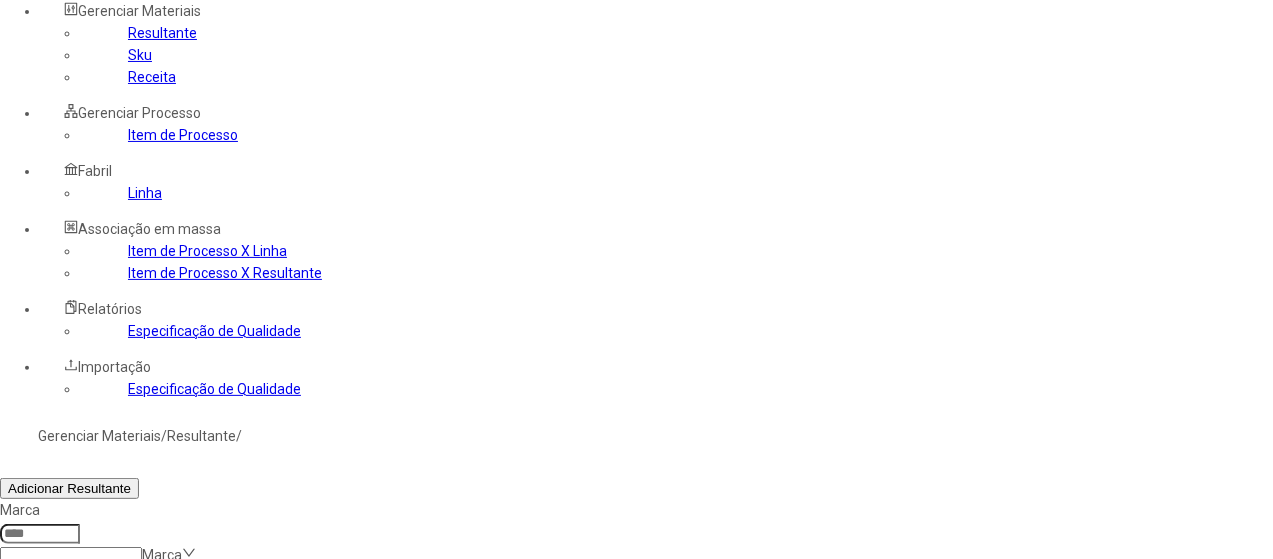 click on "Filtrar" 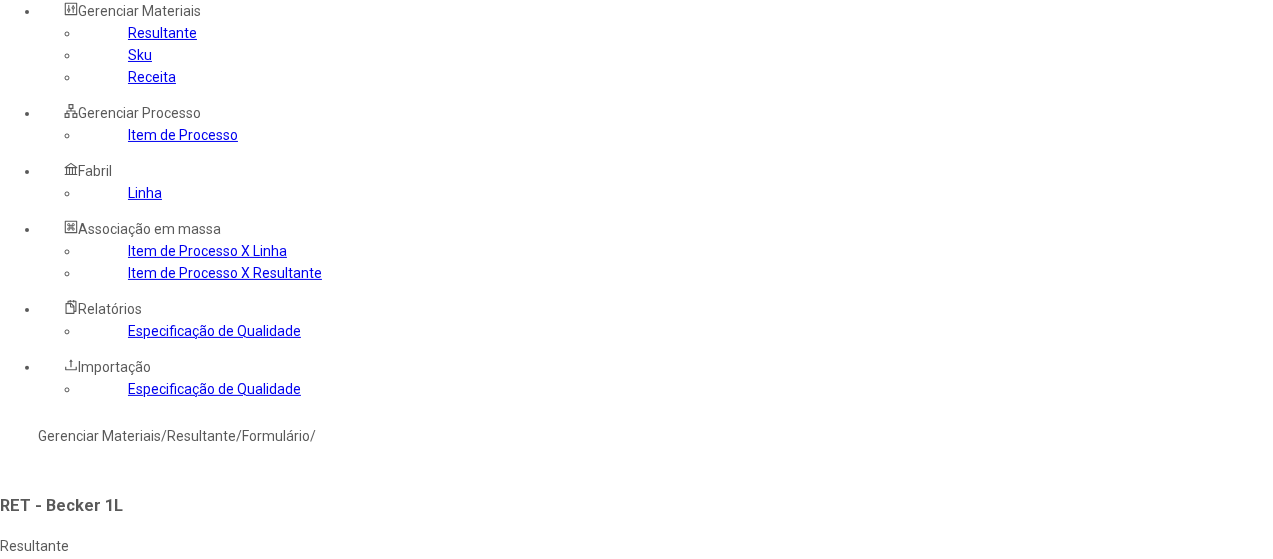 type on "*" 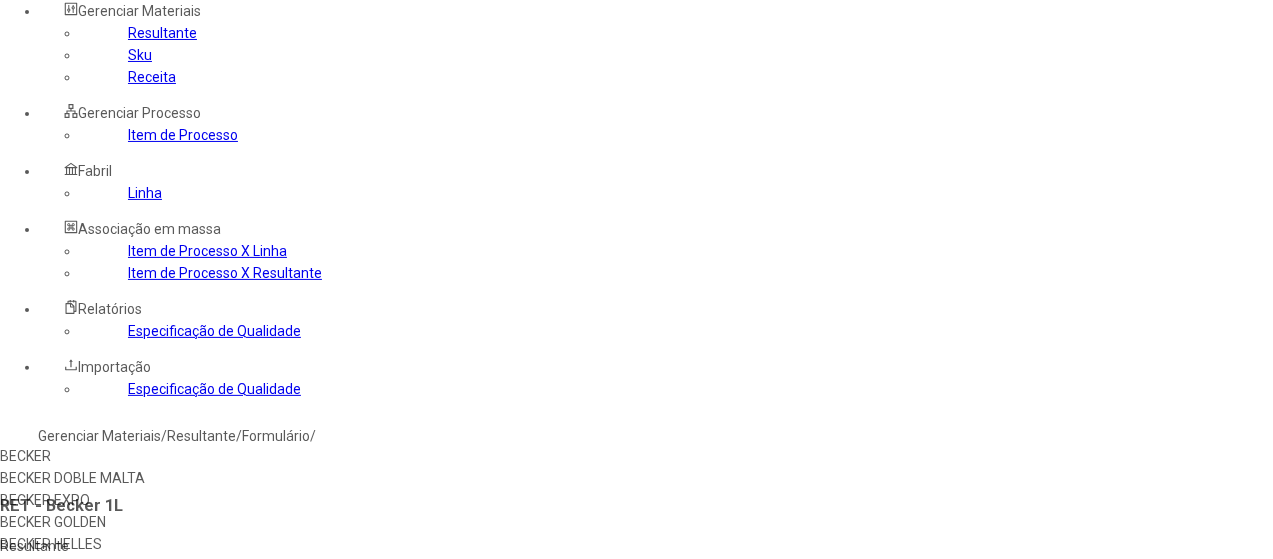 type on "*****" 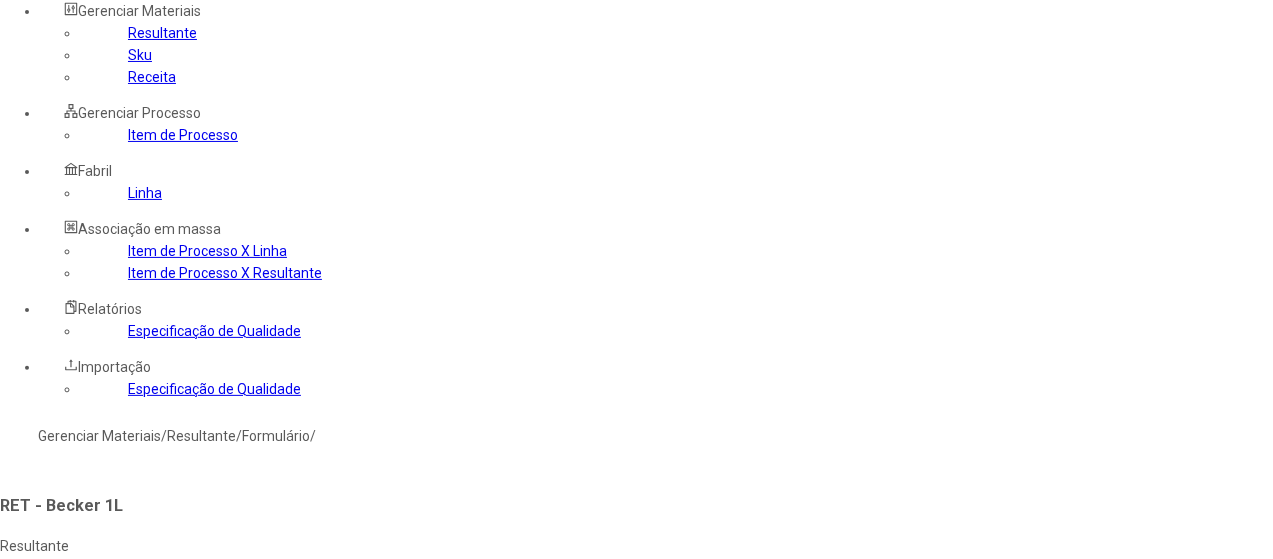 type on "****" 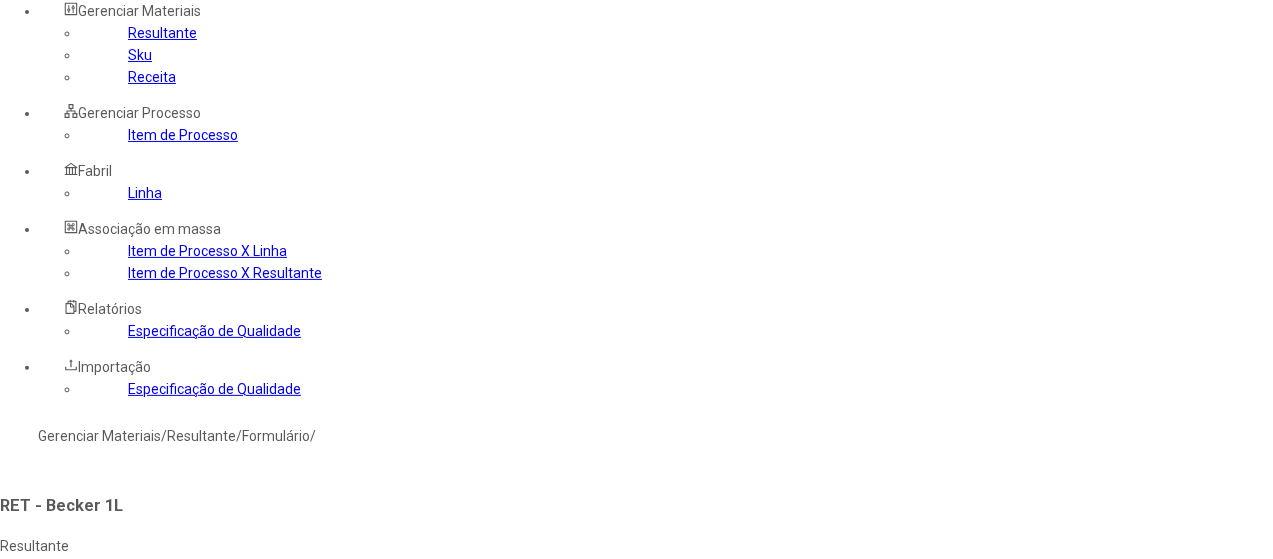 drag, startPoint x: 1193, startPoint y: 509, endPoint x: 1180, endPoint y: 505, distance: 13.601471 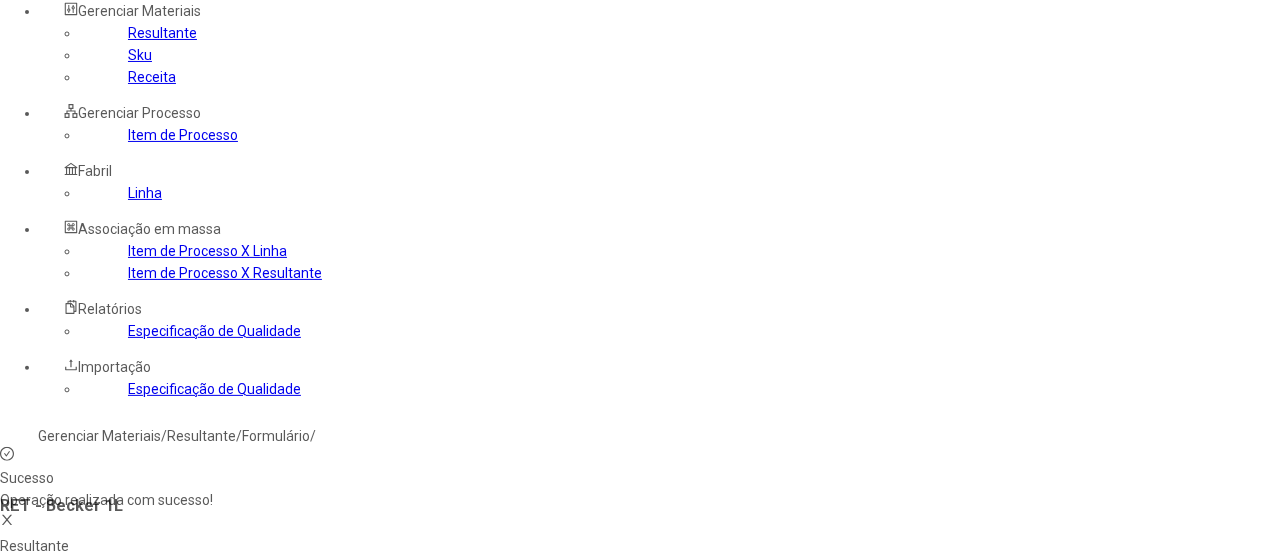 click on "Processo" 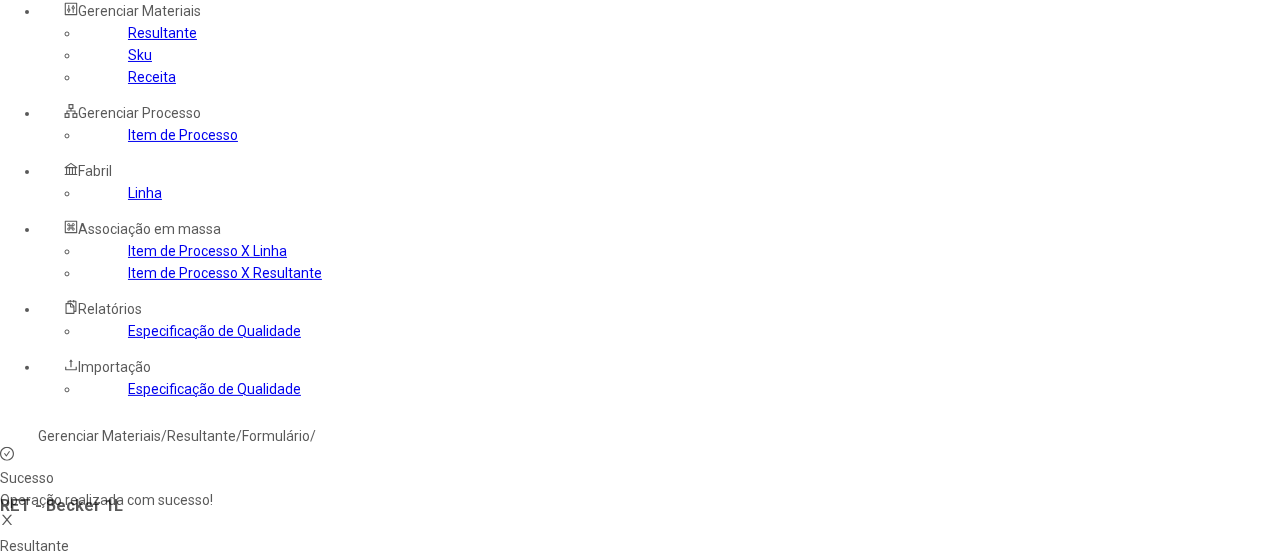 select 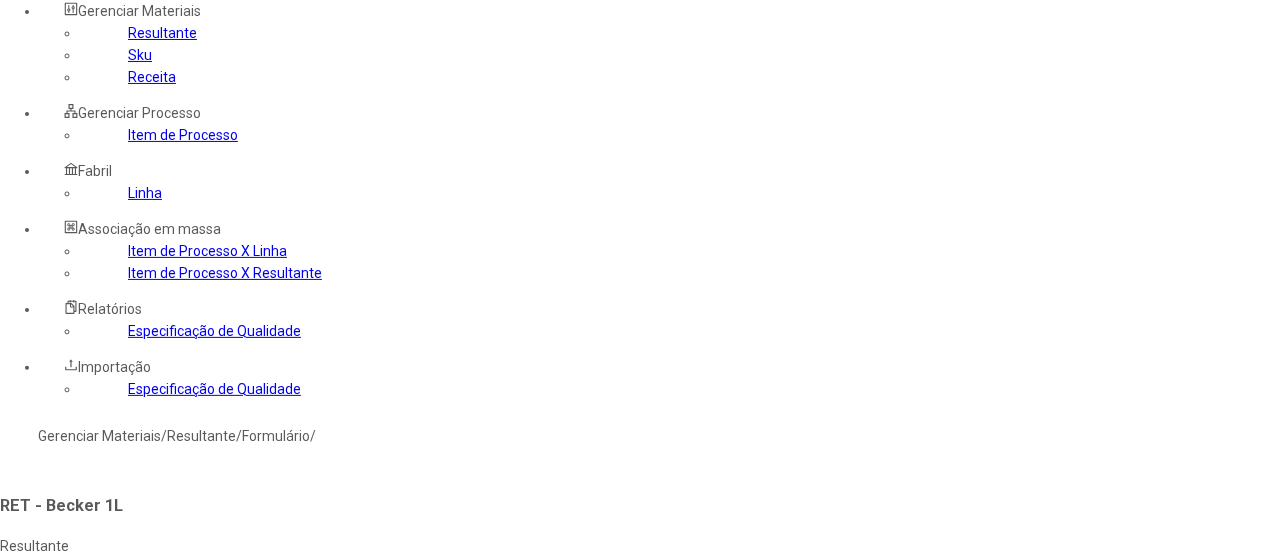 click on "**********" 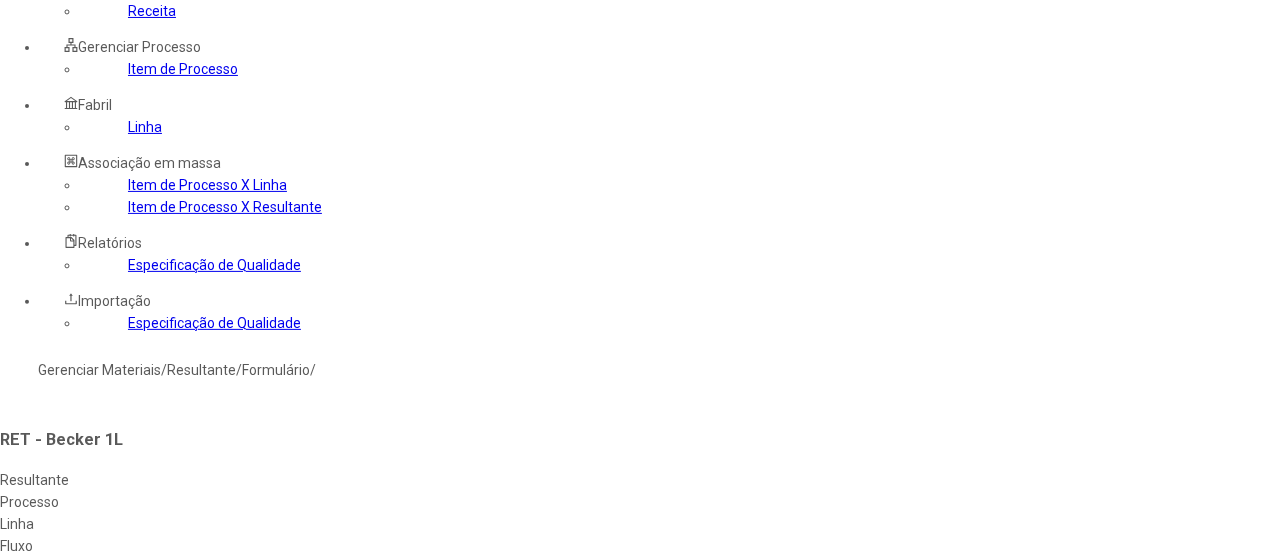 select on "*********" 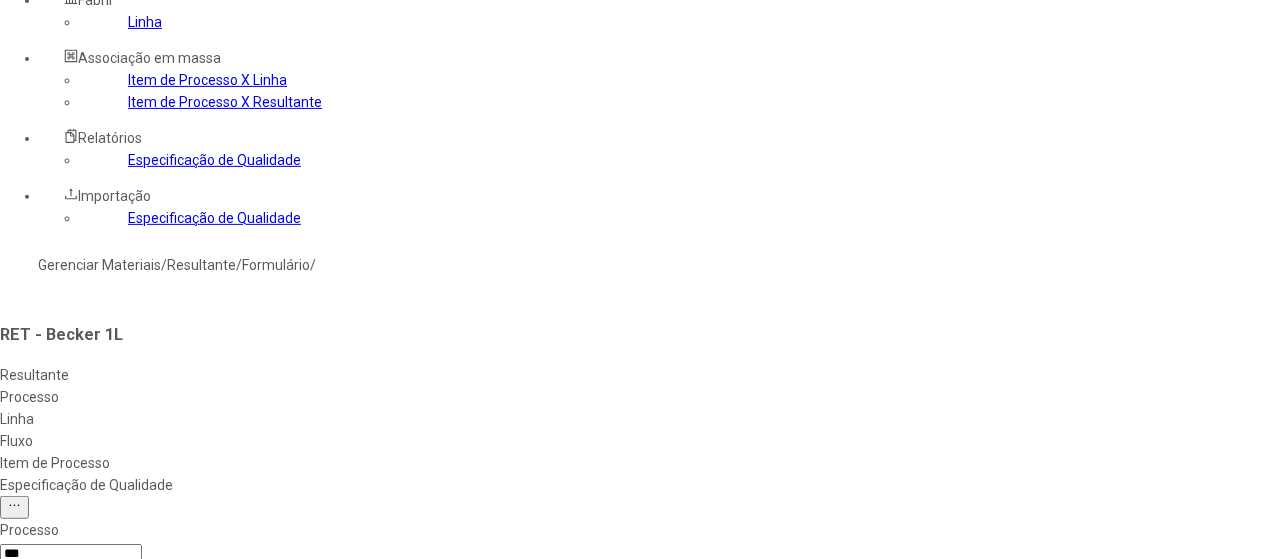 scroll, scrollTop: 380, scrollLeft: 0, axis: vertical 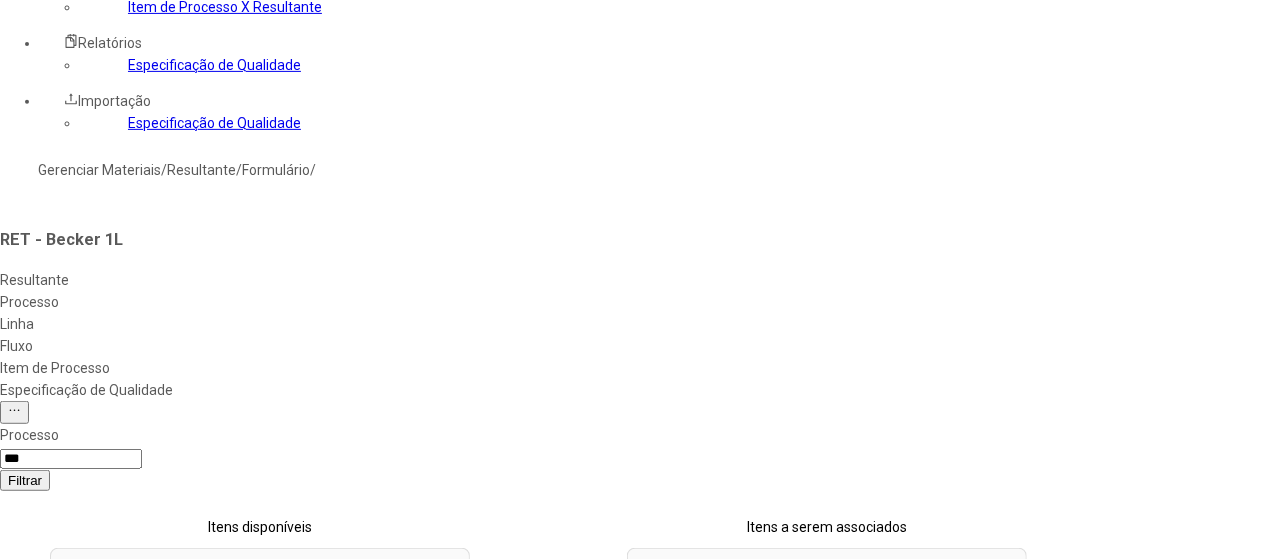 click on "Concluir associação" 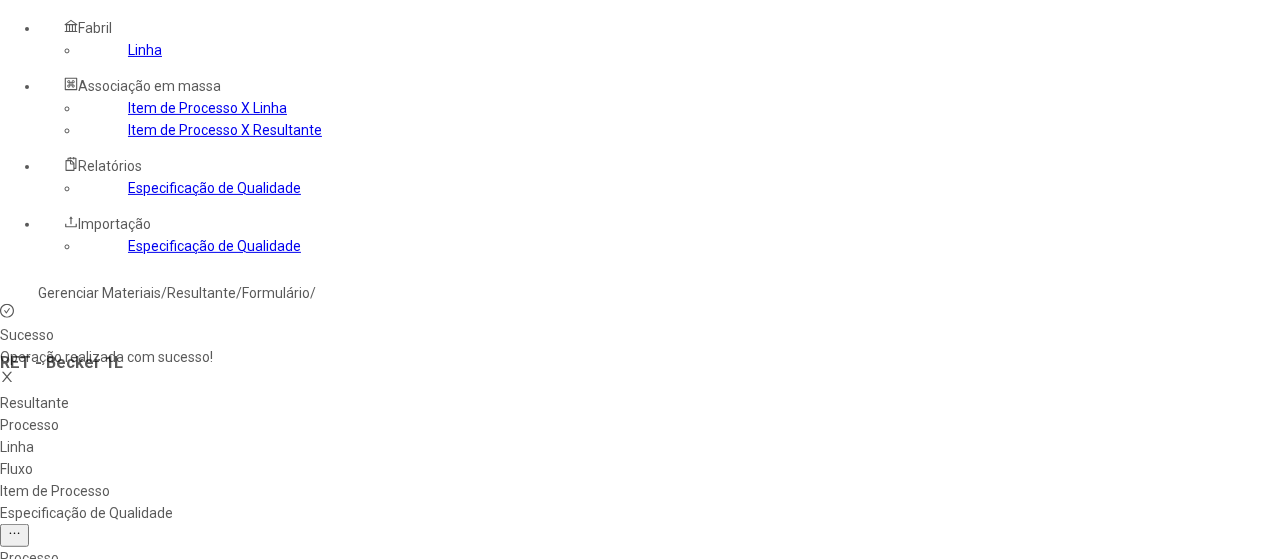 scroll, scrollTop: 80, scrollLeft: 0, axis: vertical 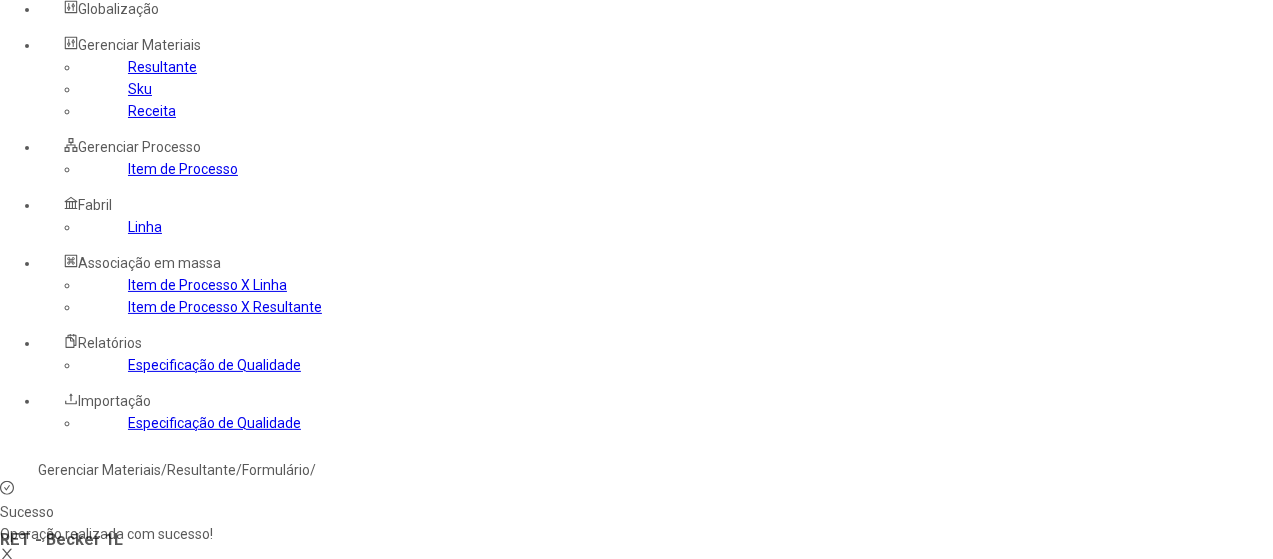 click on "Fluxo" 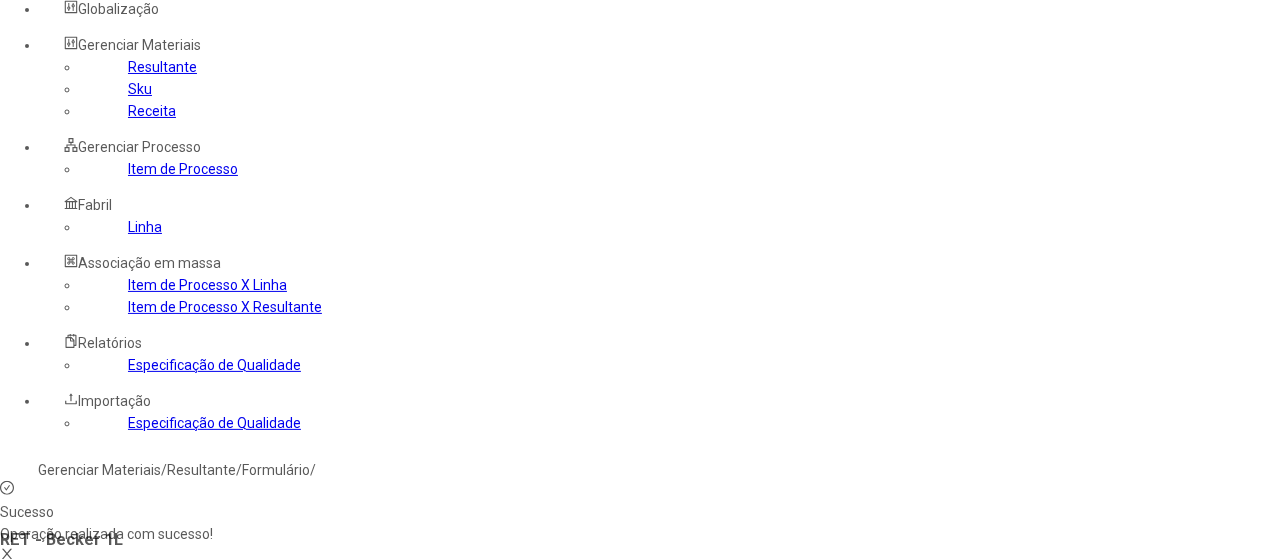 select 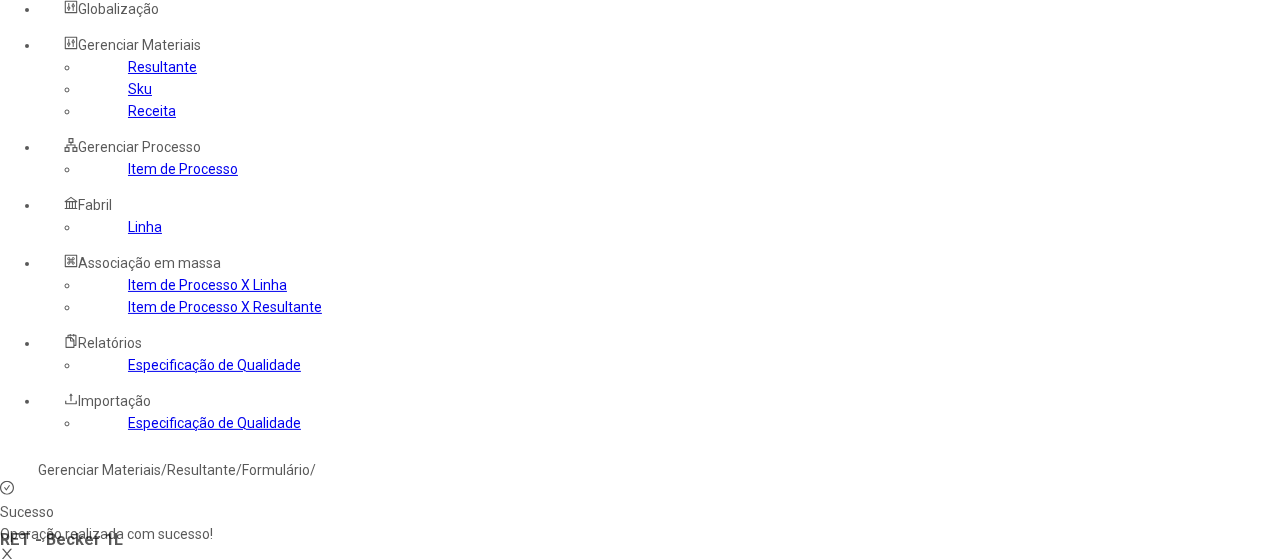 click on "Filtrar" at bounding box center [25, 780] 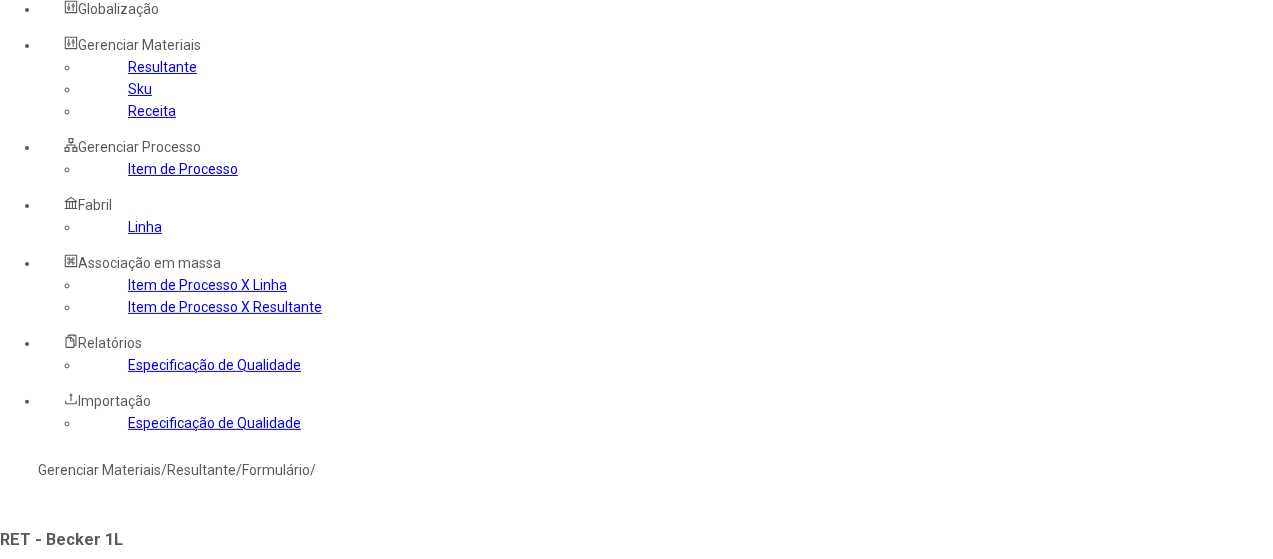 type on "****" 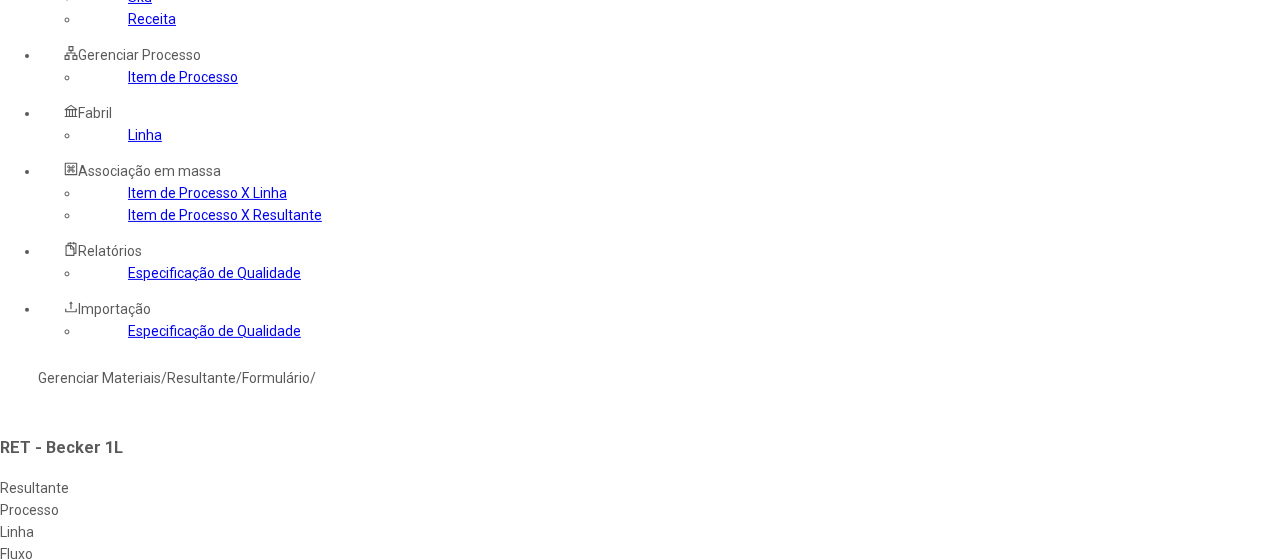 scroll, scrollTop: 280, scrollLeft: 0, axis: vertical 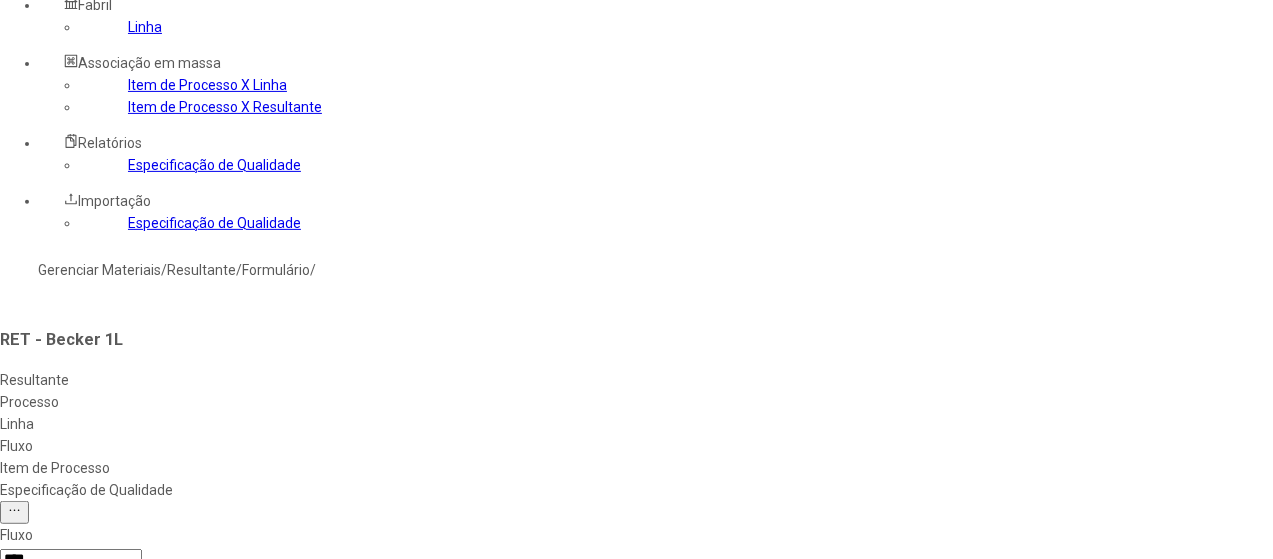 select on "**********" 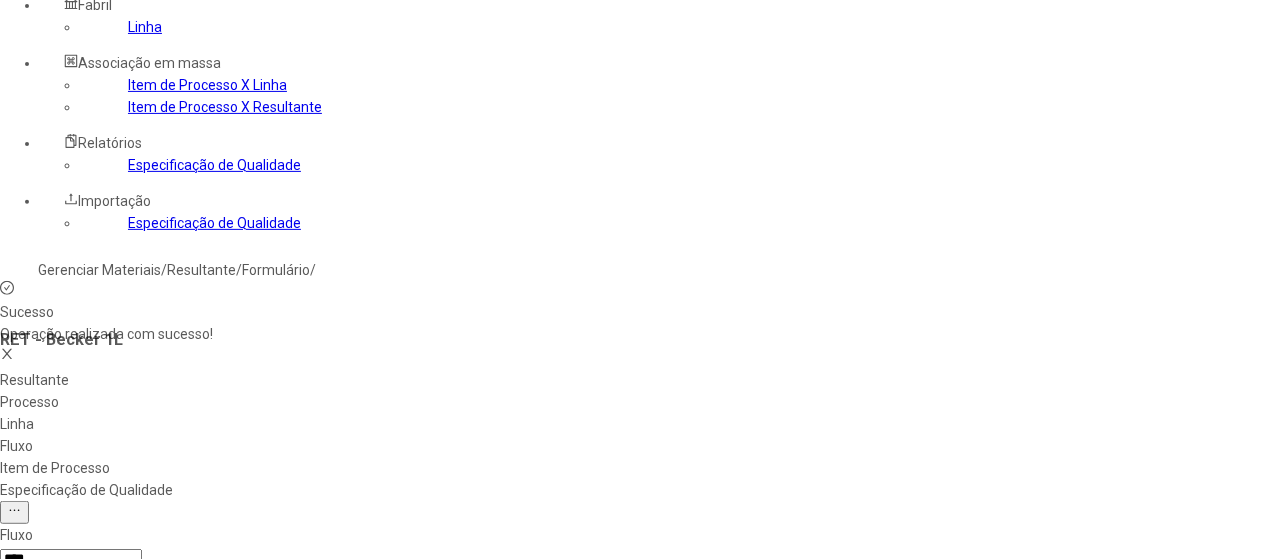scroll, scrollTop: 660, scrollLeft: 0, axis: vertical 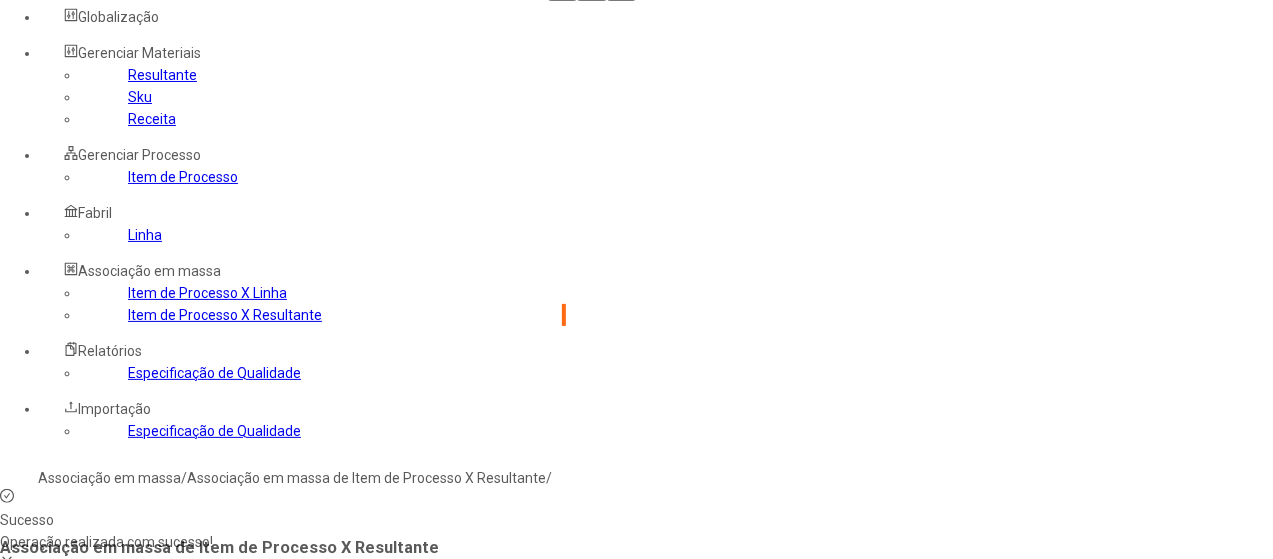 click 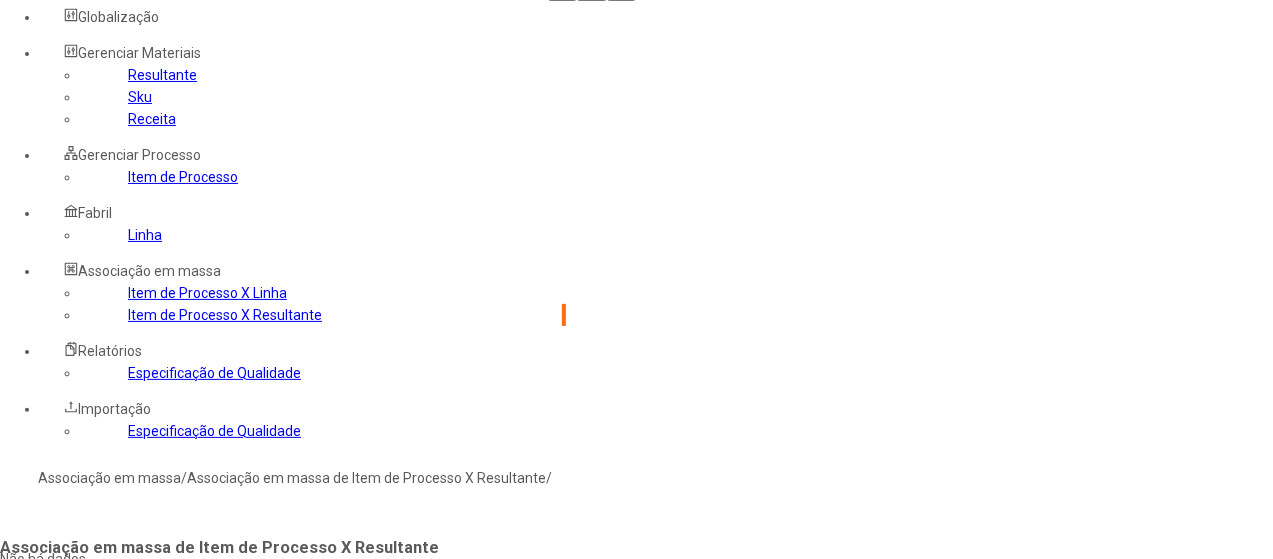 type on "*" 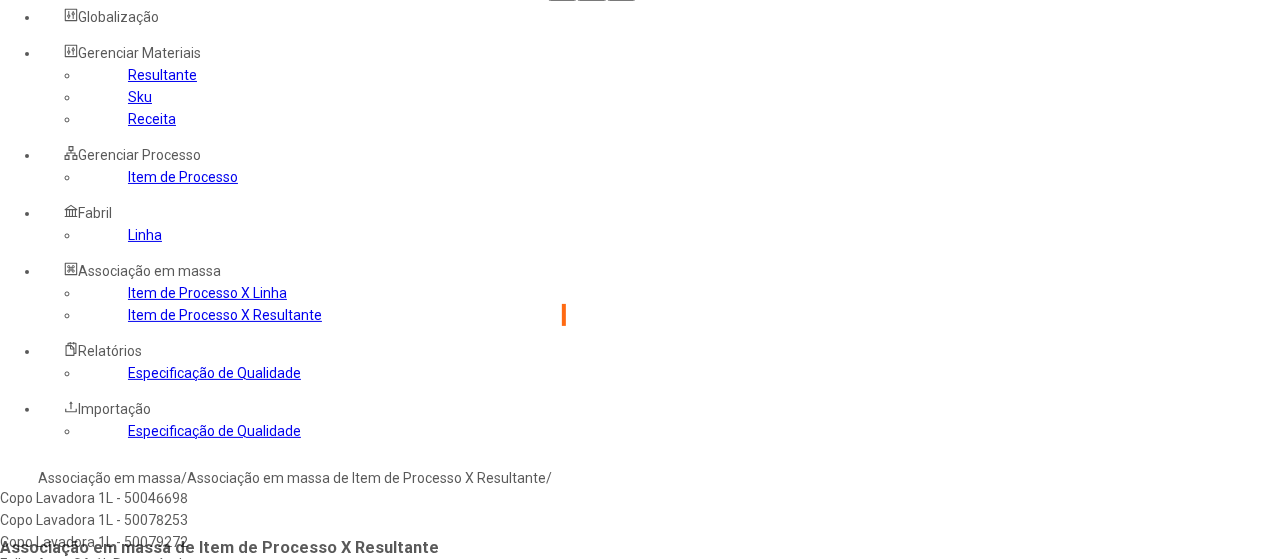 scroll, scrollTop: 96, scrollLeft: 0, axis: vertical 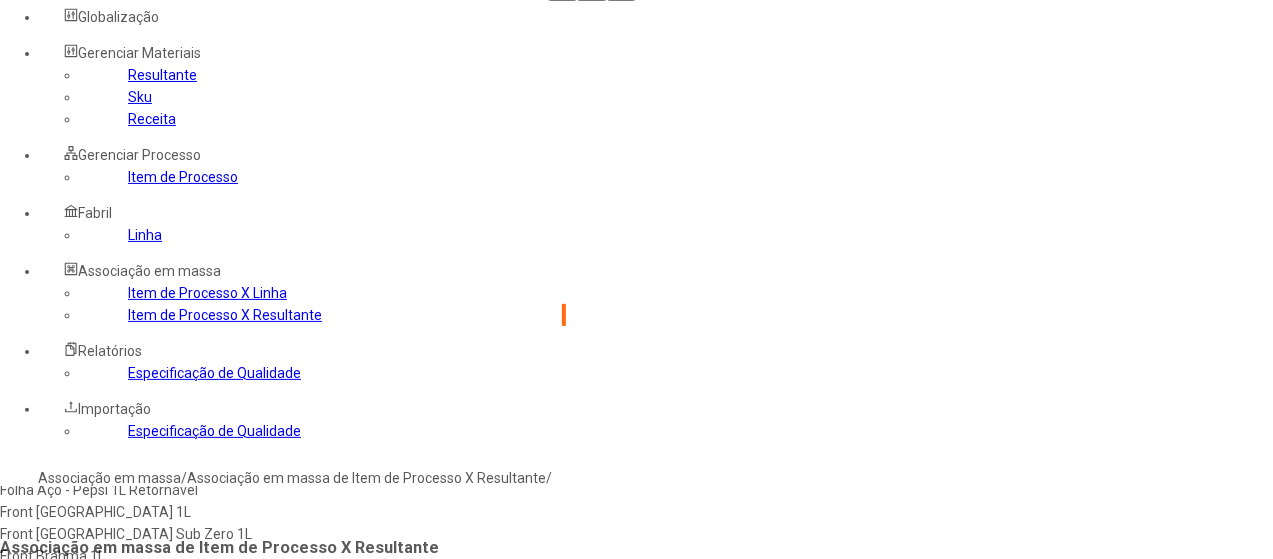 click on "**" 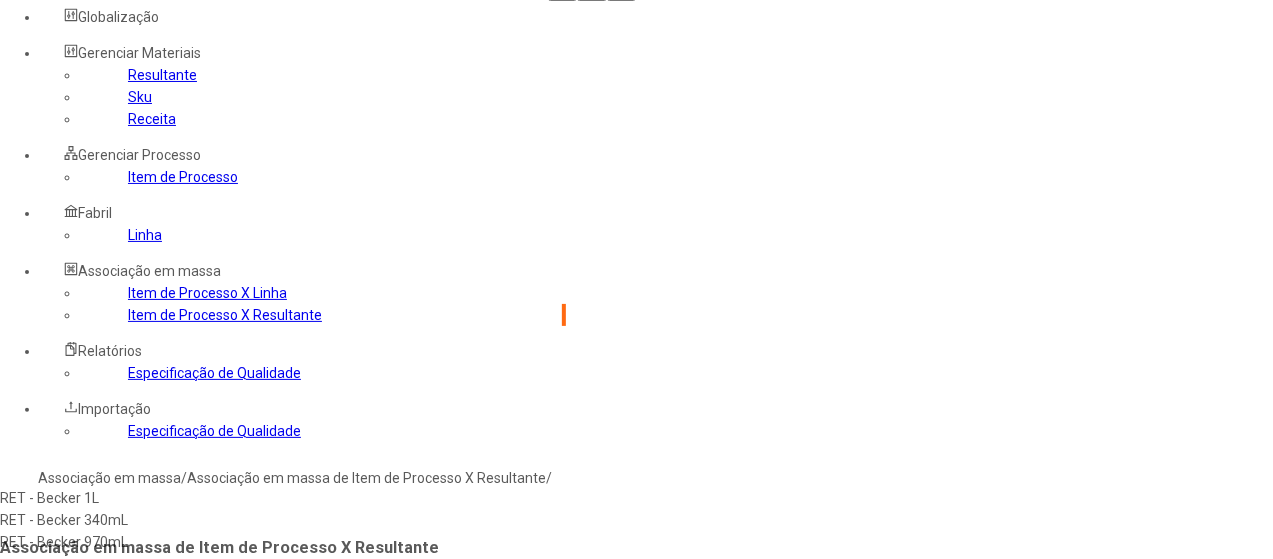 type on "**********" 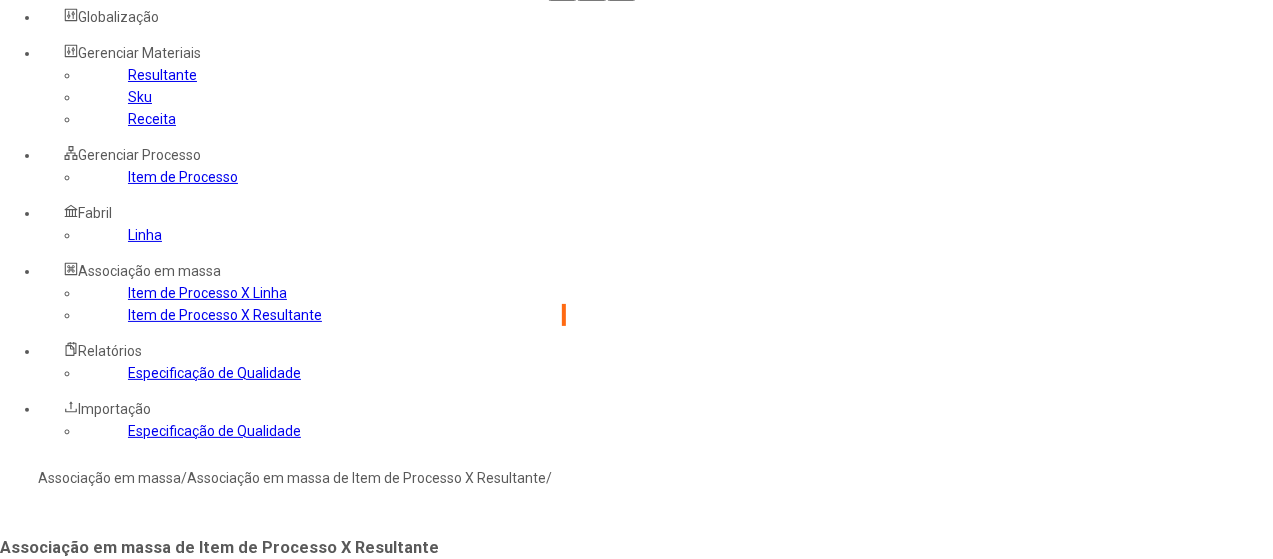 type on "****" 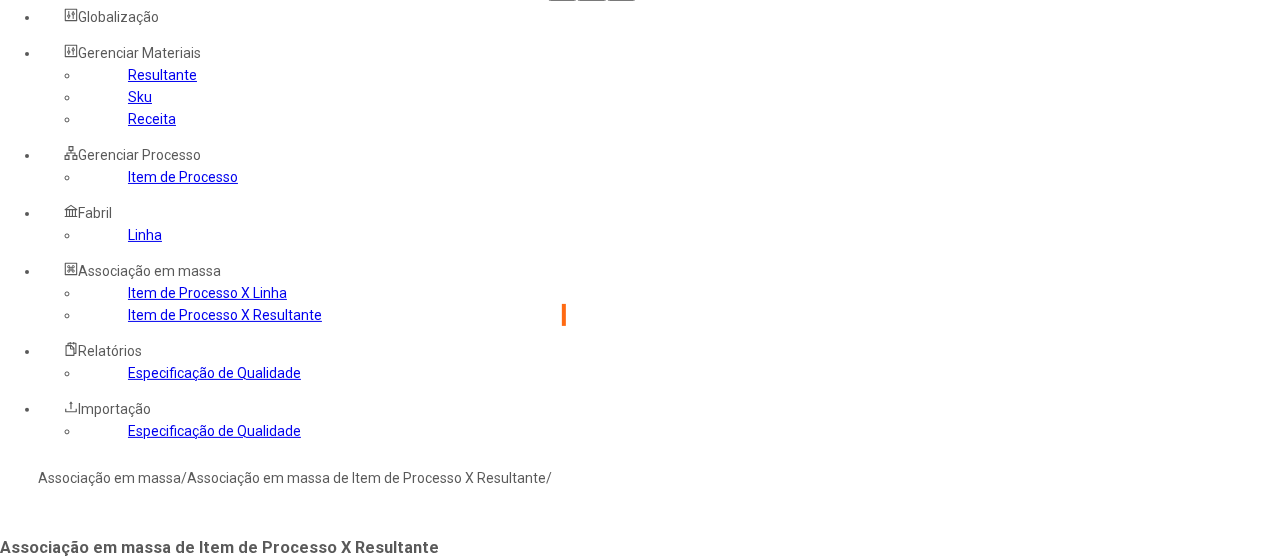 click on "Selecione os processos desejados" 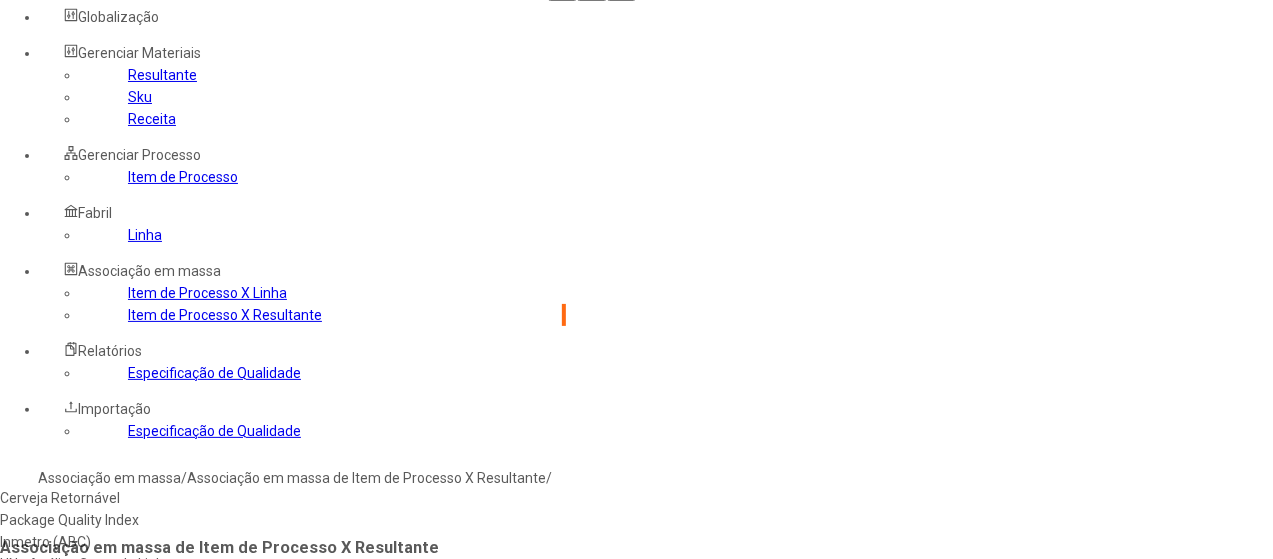 click on "Cerveja Retornável" at bounding box center [229, 498] 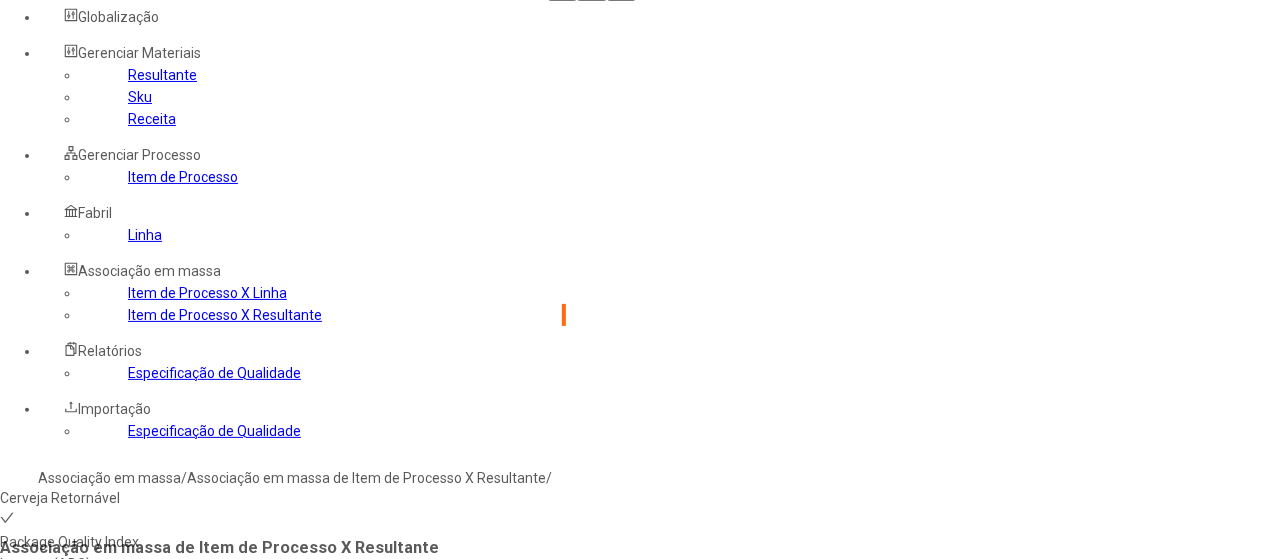click on "Package Quality Index" at bounding box center [229, 542] 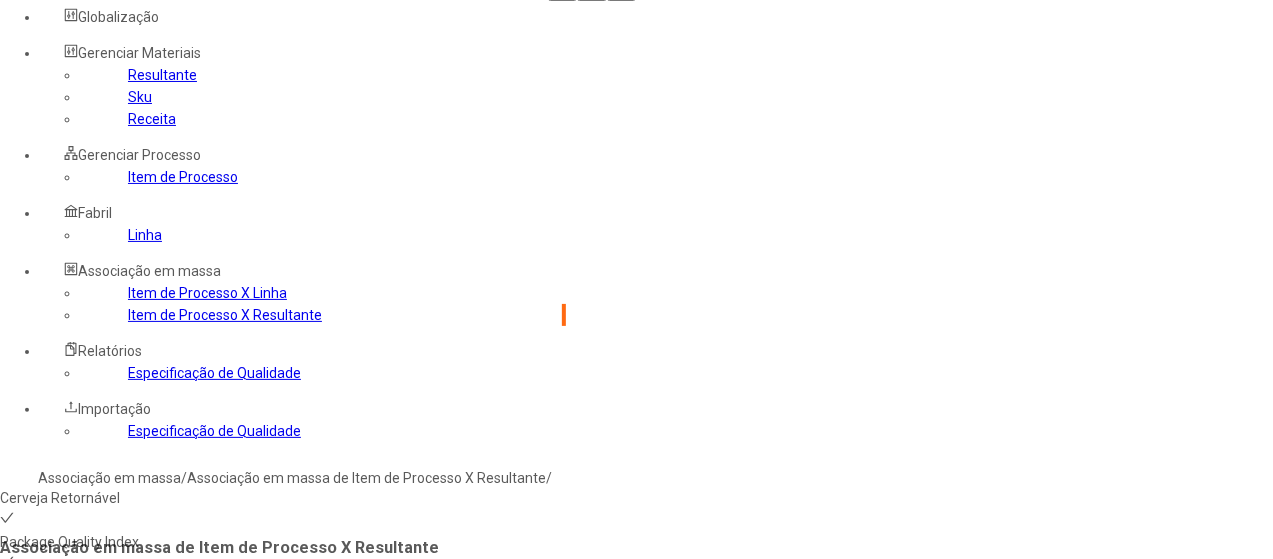 drag, startPoint x: 458, startPoint y: 365, endPoint x: 462, endPoint y: 385, distance: 20.396078 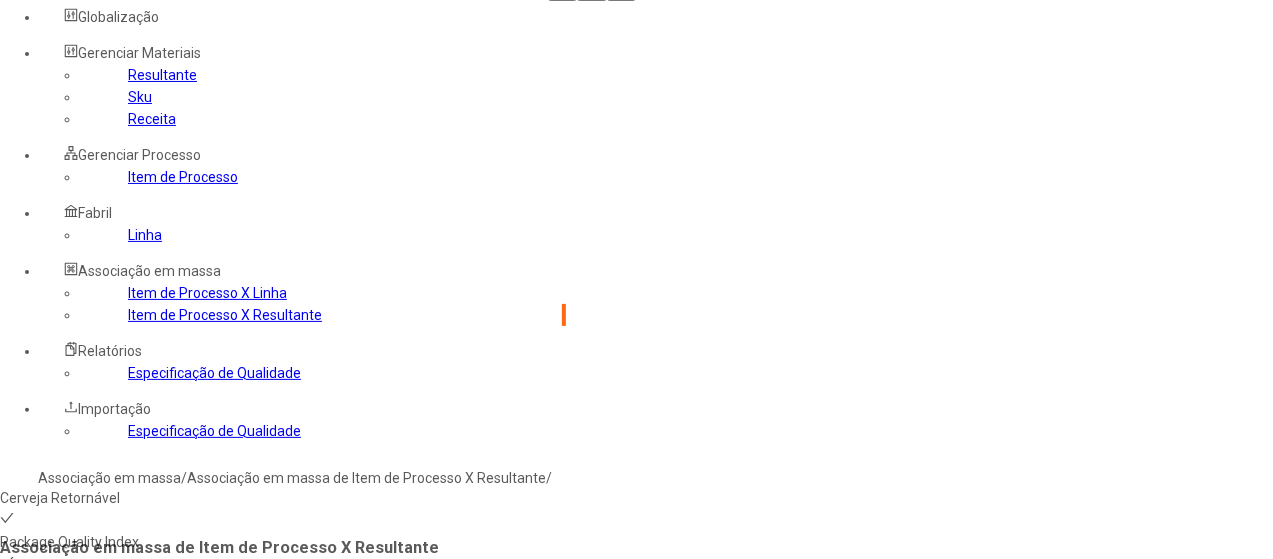 click on "UN - Análise Cerv - da Linha" at bounding box center [229, 630] 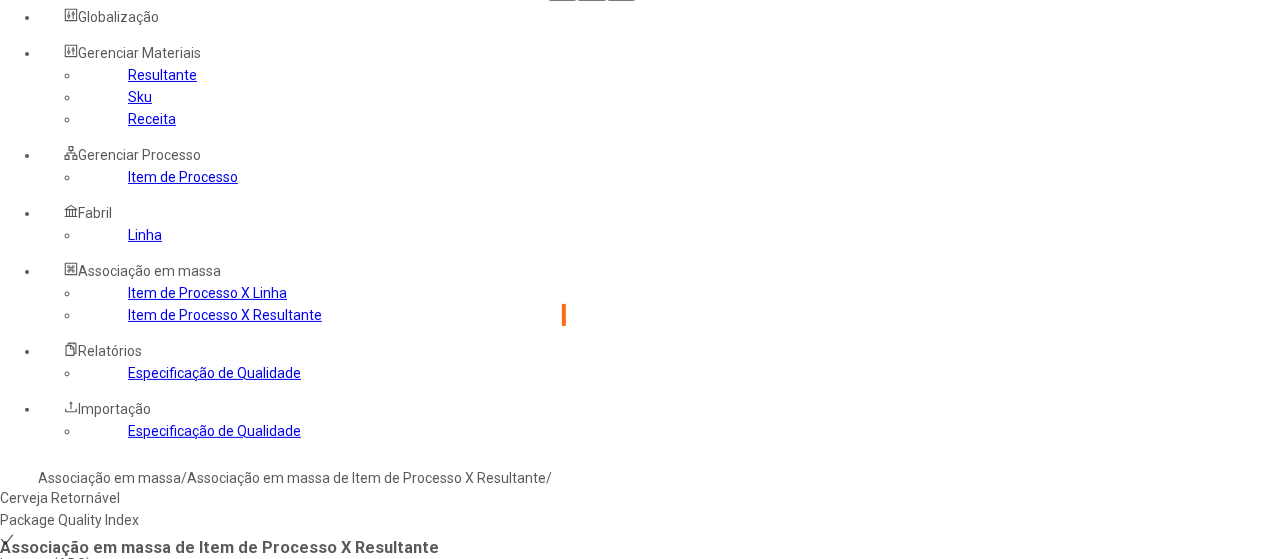 click 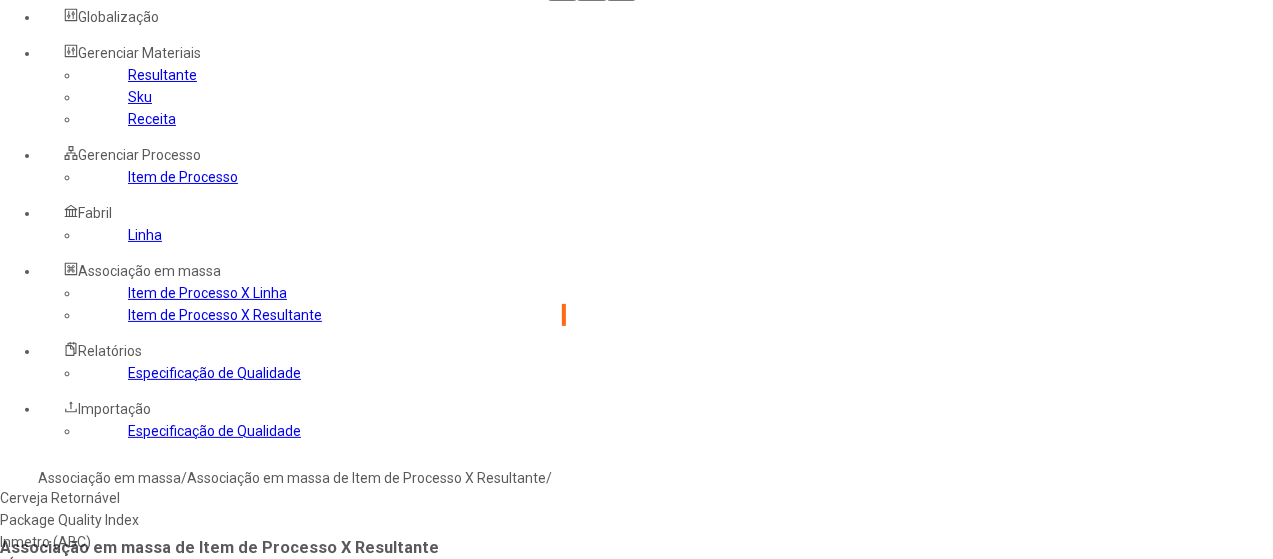 click 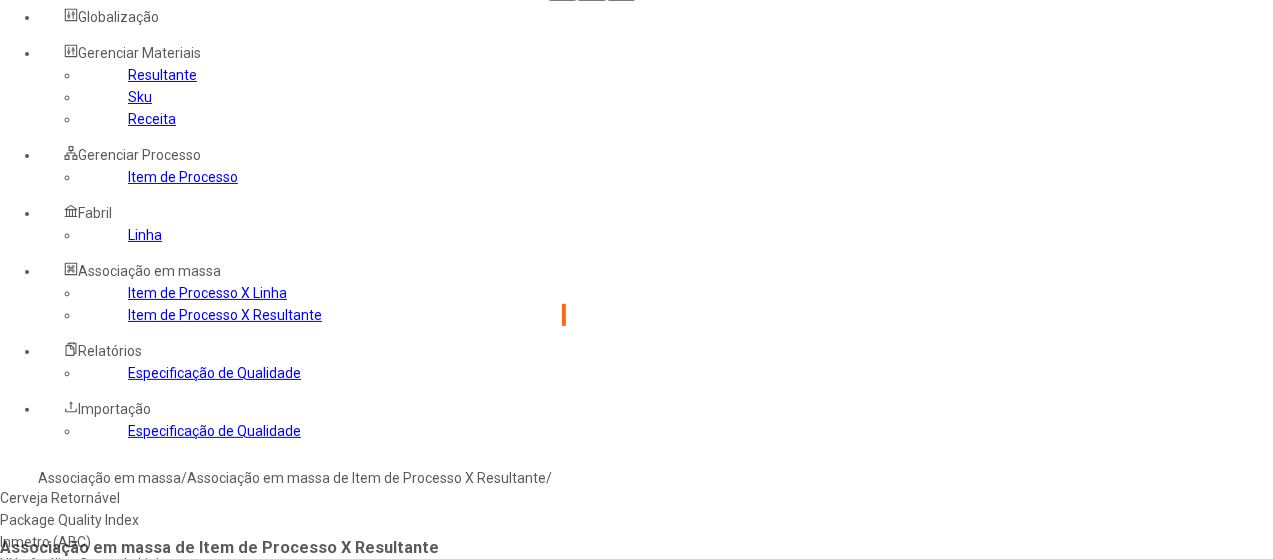 click on "RET - Becker 970mL" 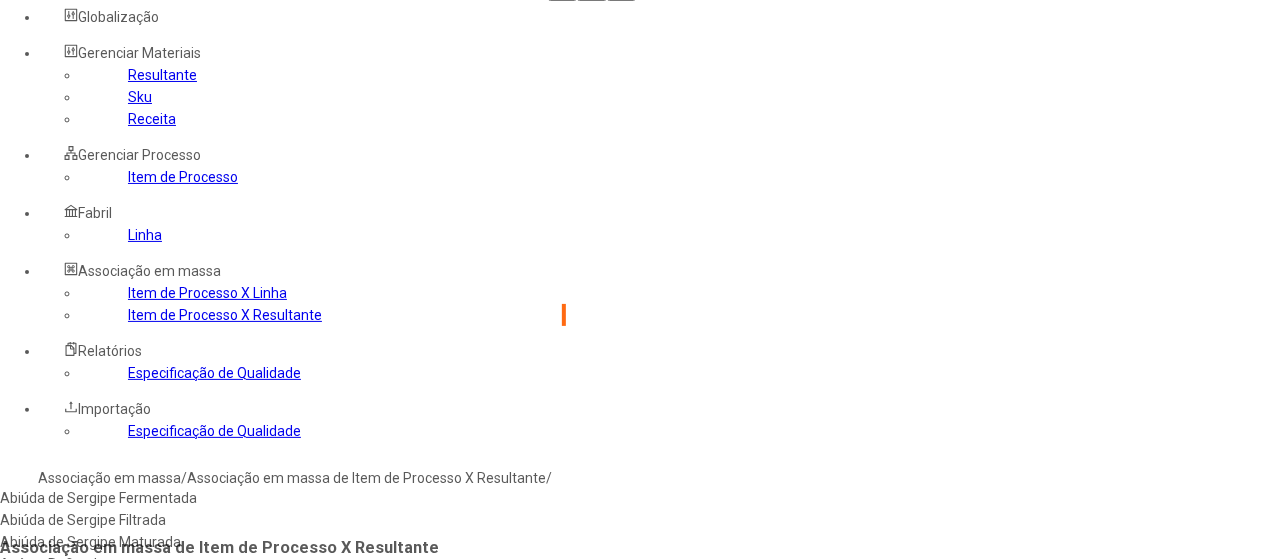 click 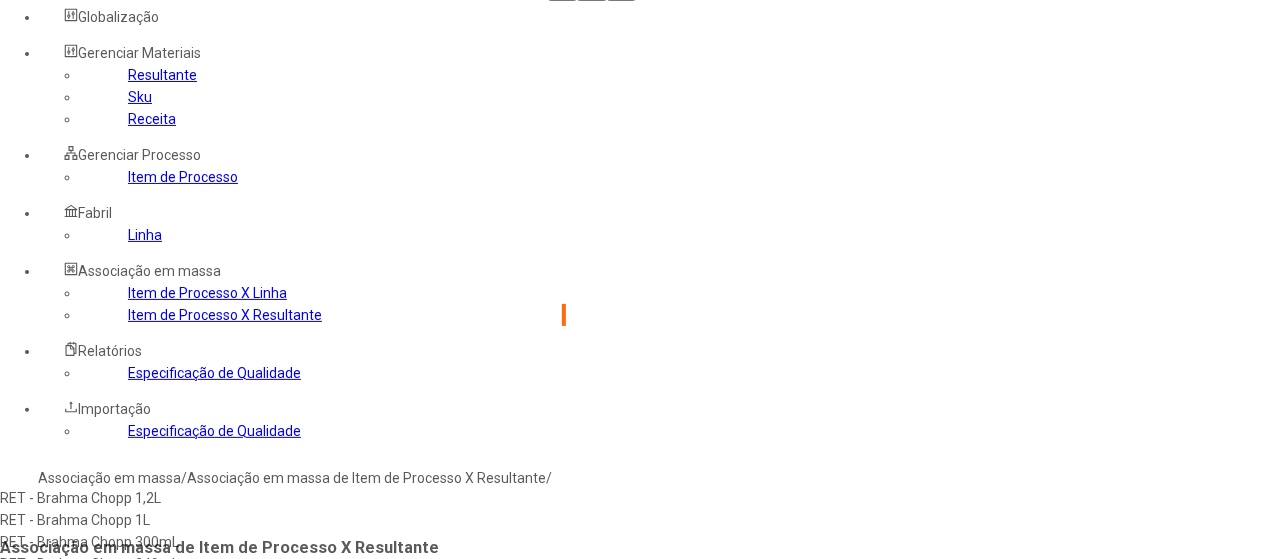 type on "**********" 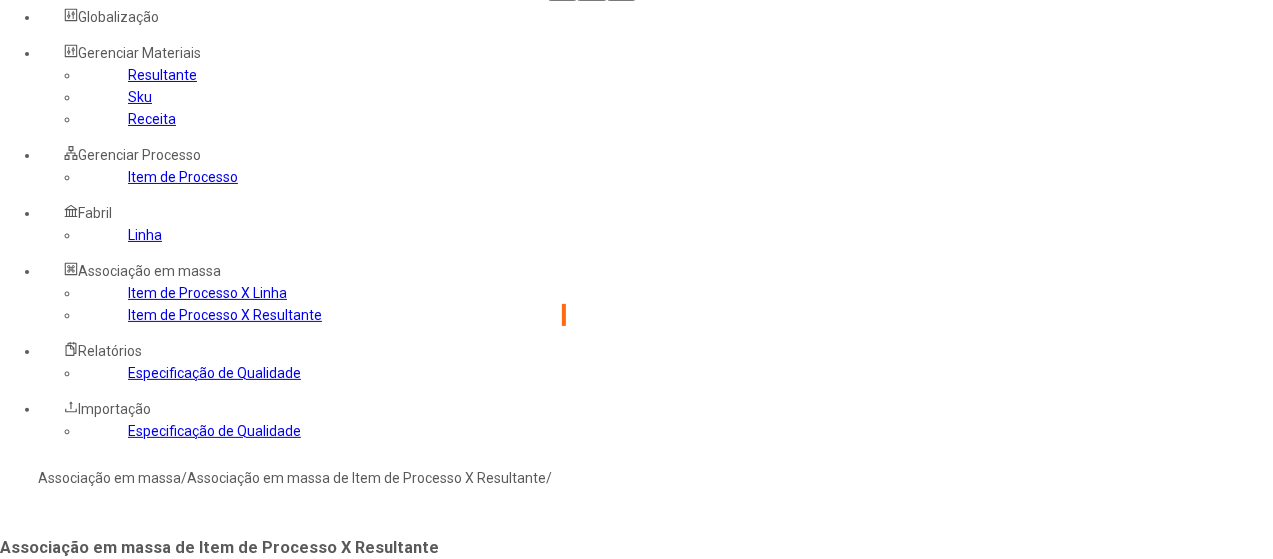 type on "****" 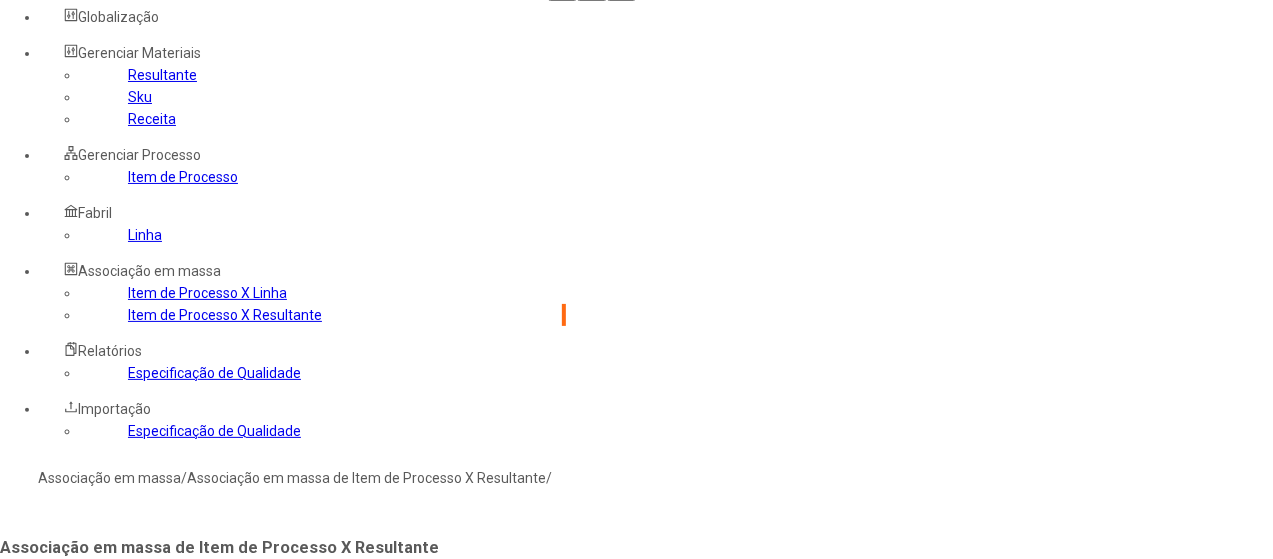 click on "Selecione os processos desejados" 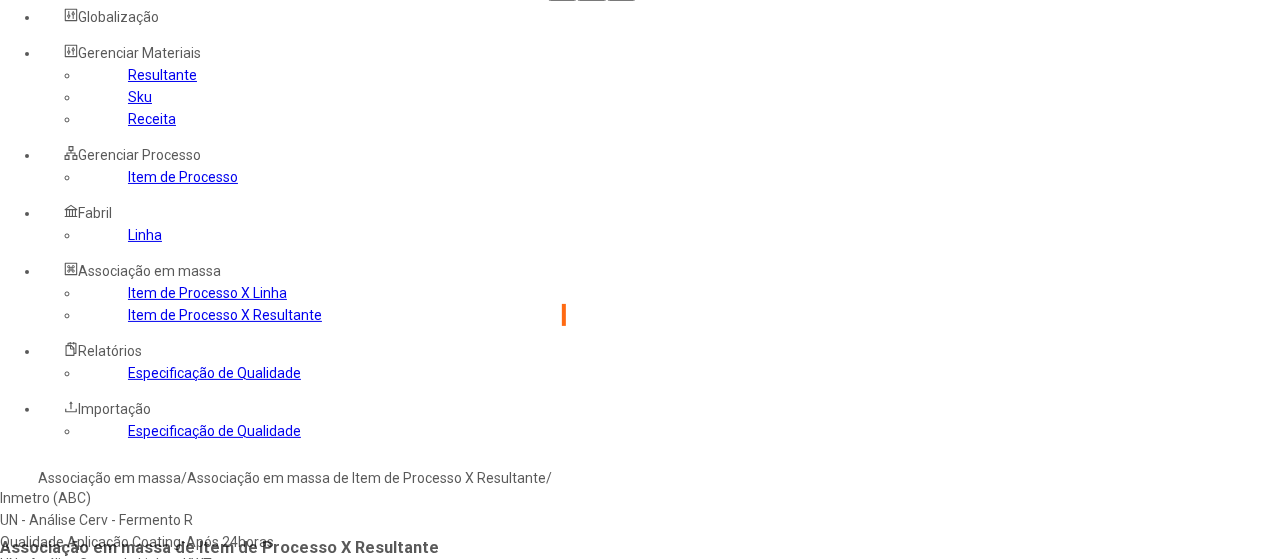 click on "Inmetro (ABC)" at bounding box center (229, 498) 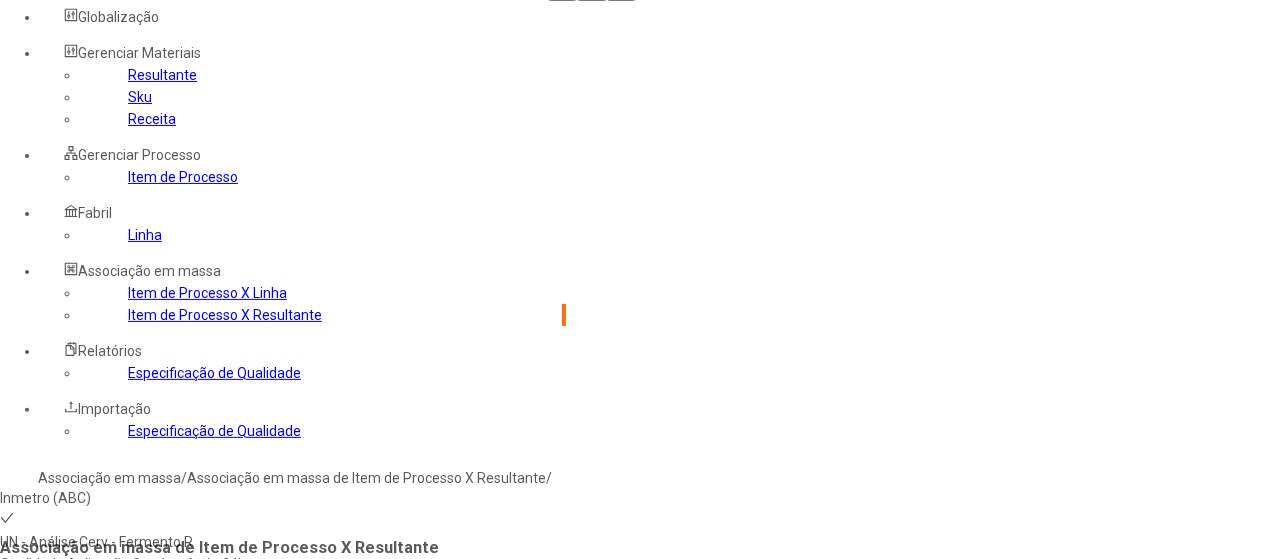 click at bounding box center [40, 680] 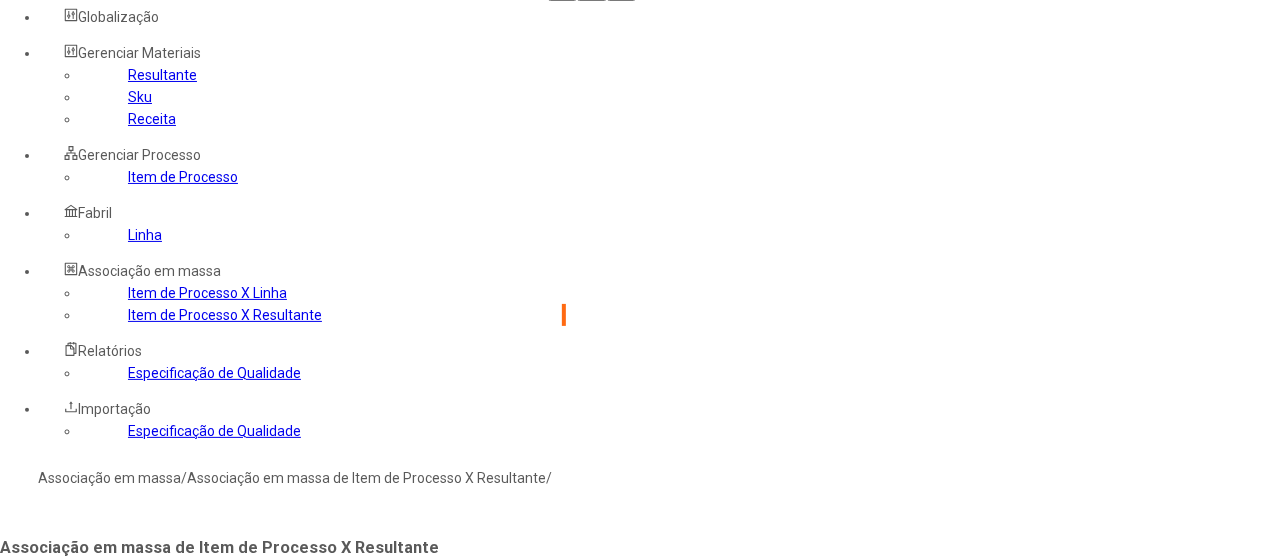 type on "****" 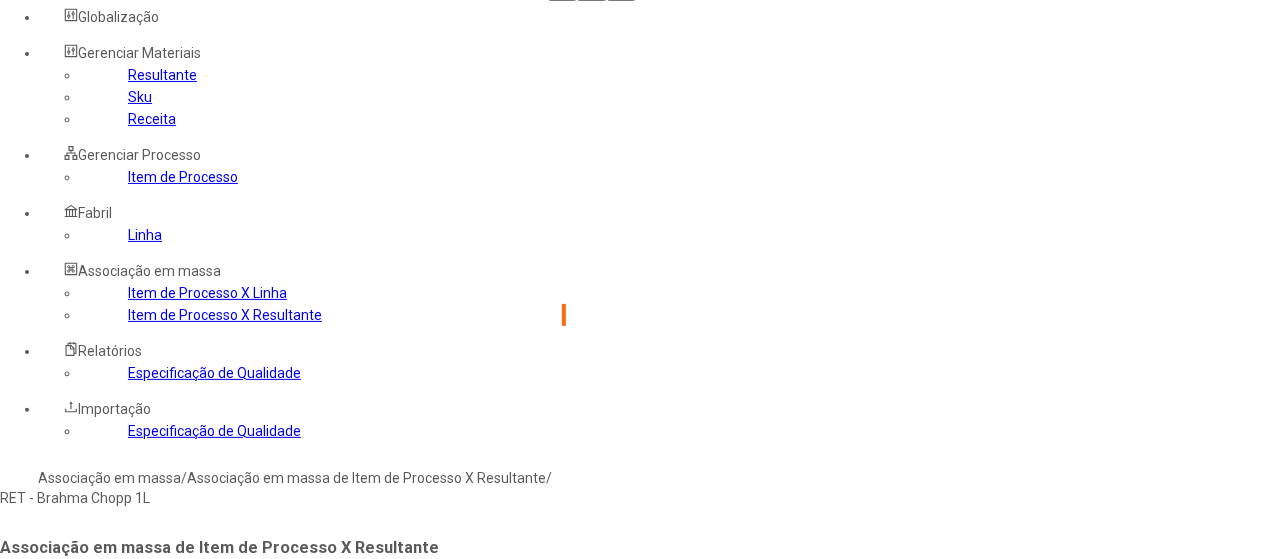 type on "********" 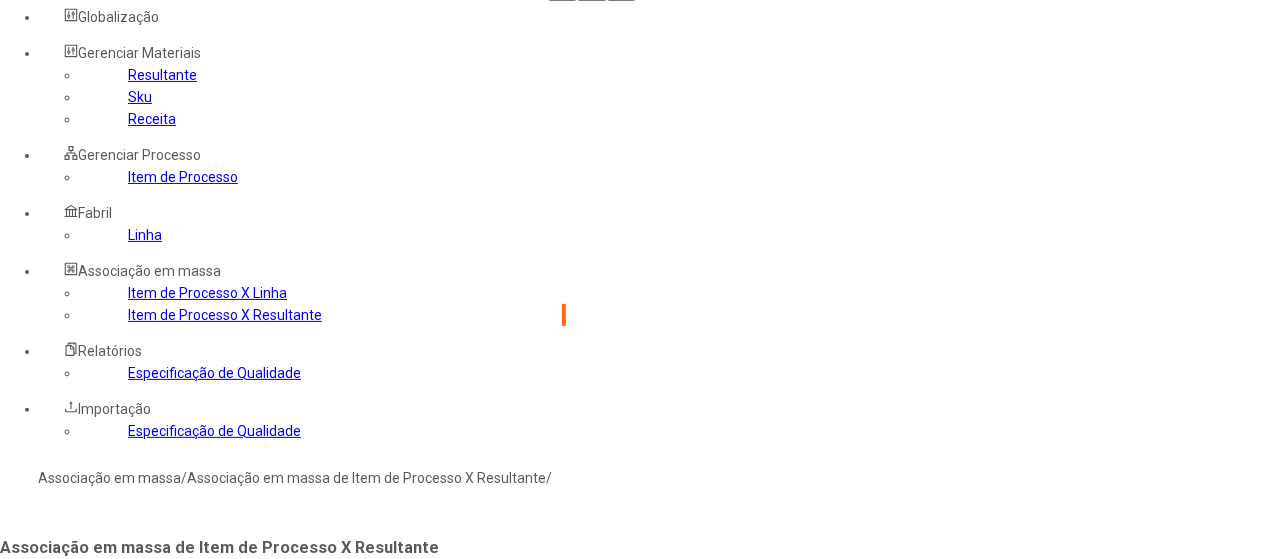 type on "****" 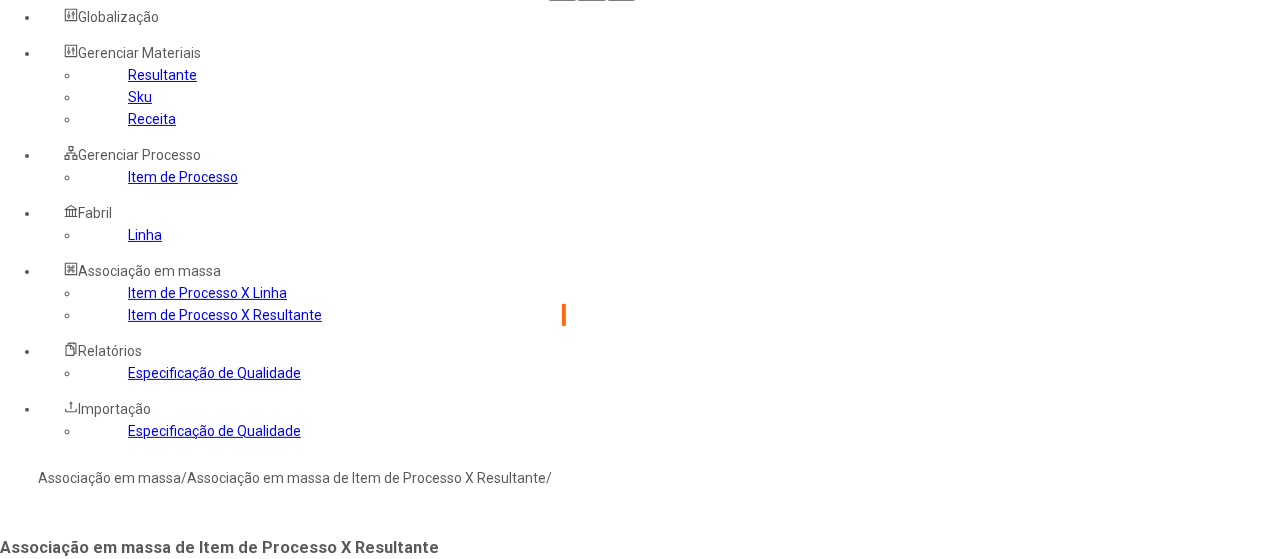 click on "Selecione os processos desejados" 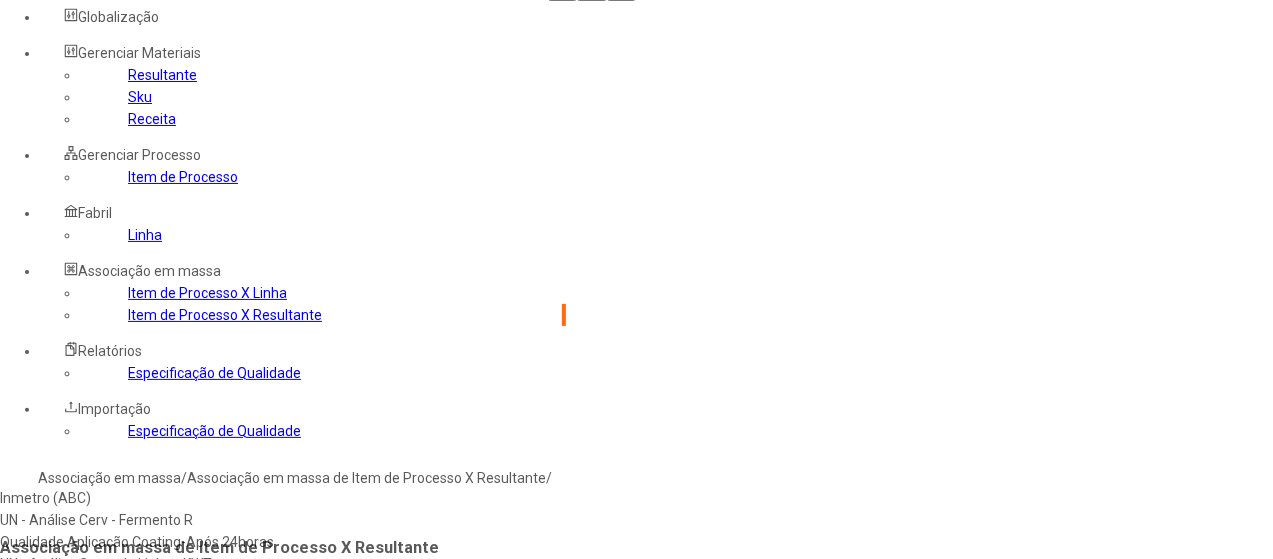 click on "UN - Análise Cerv - Fermento R" at bounding box center [229, 520] 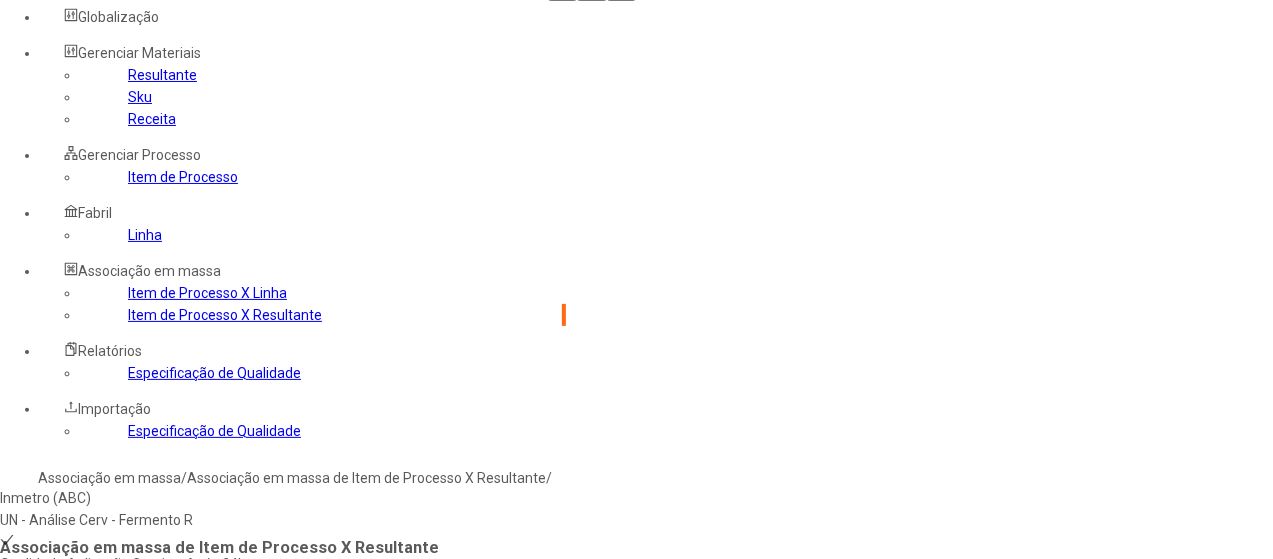 click on "UN - Análise Cerv - da Linha - KWT" at bounding box center [229, 586] 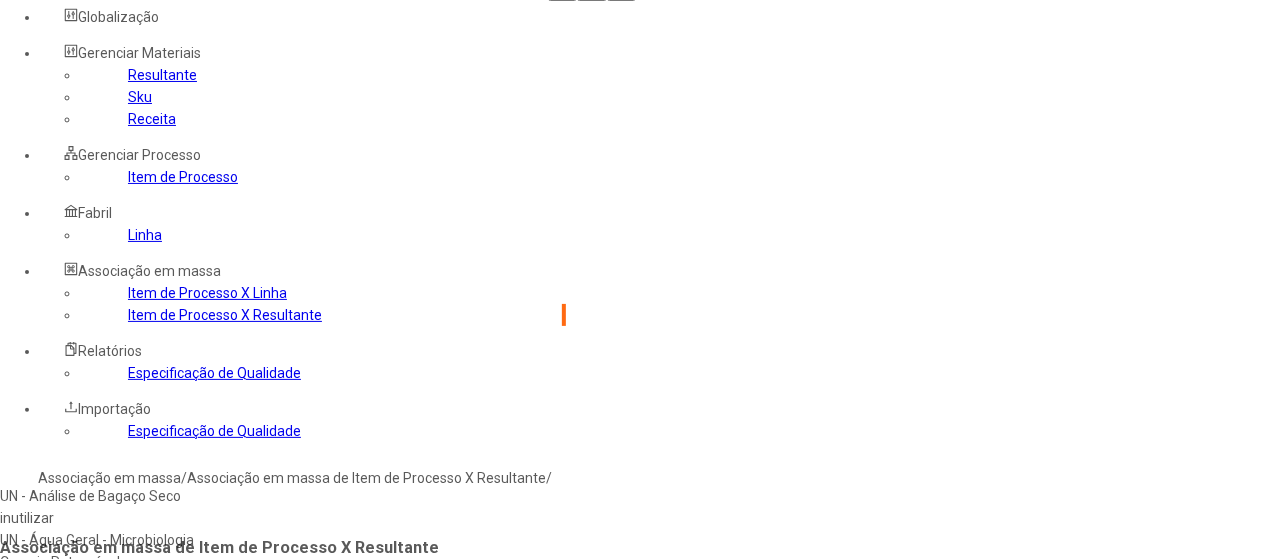 scroll, scrollTop: 300, scrollLeft: 0, axis: vertical 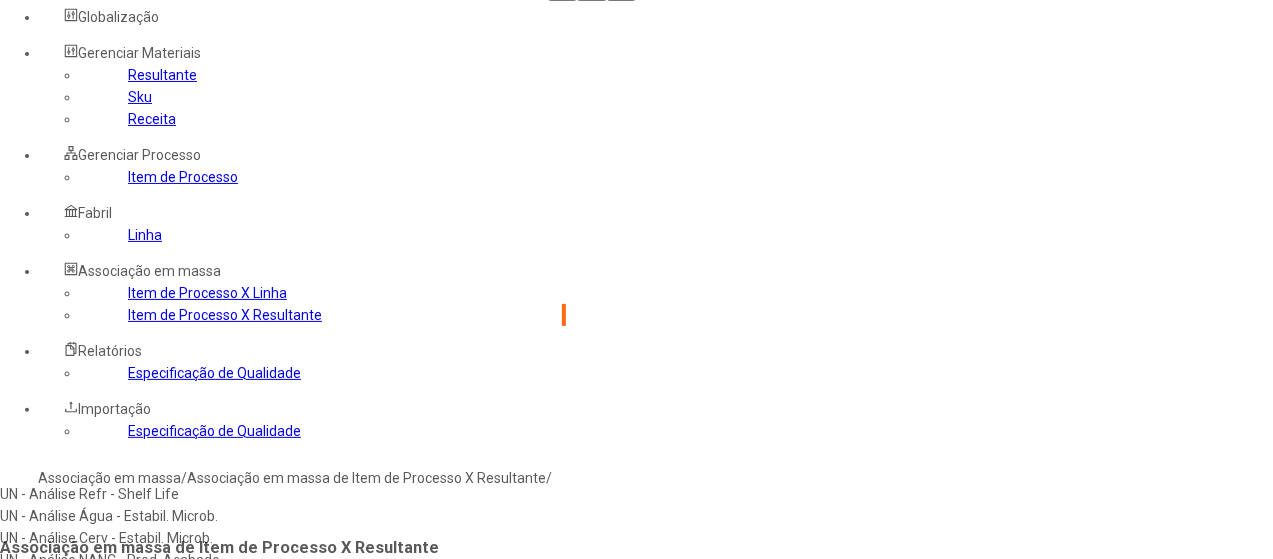 click on "UN - Análise Cerv - Estabil. Microb." at bounding box center [229, 538] 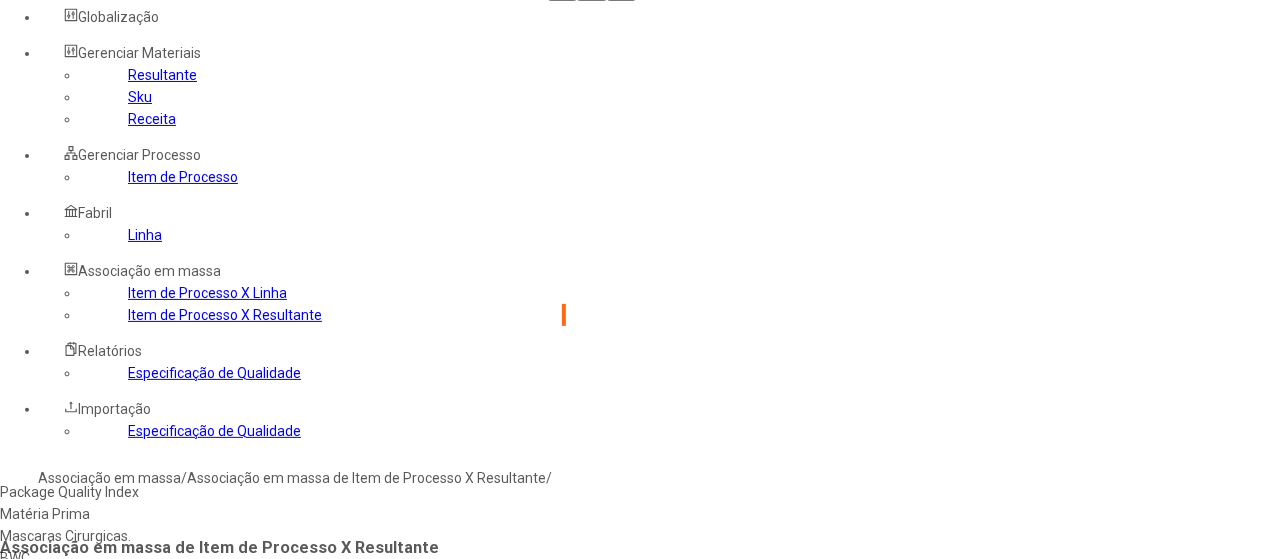 scroll, scrollTop: 500, scrollLeft: 0, axis: vertical 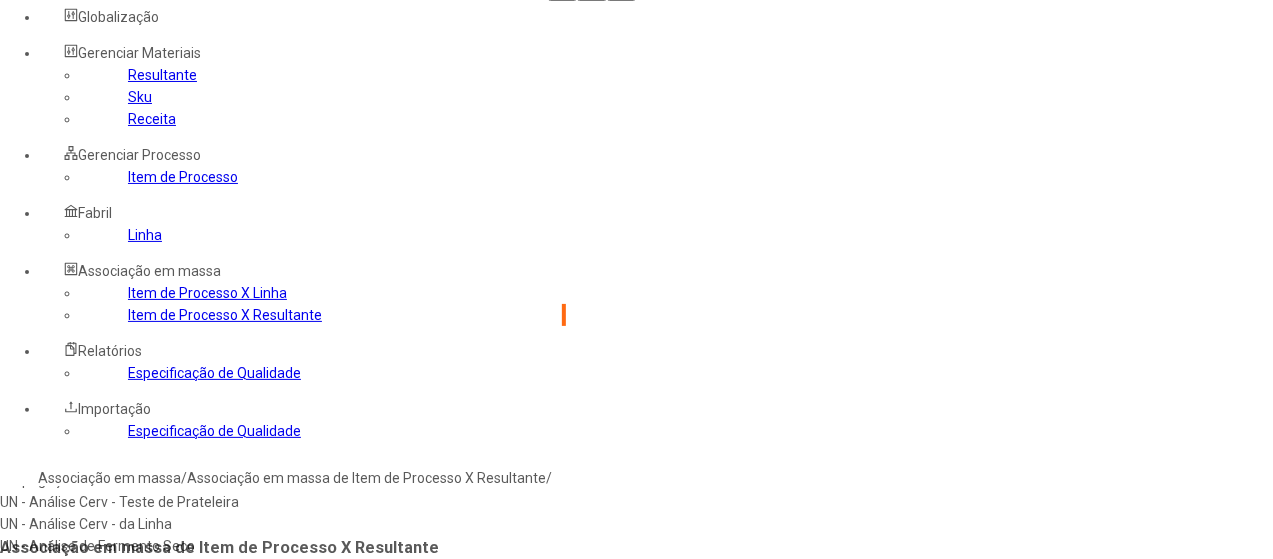 click on "UN - Análise Cerv - Teste de Prateleira" at bounding box center (229, 502) 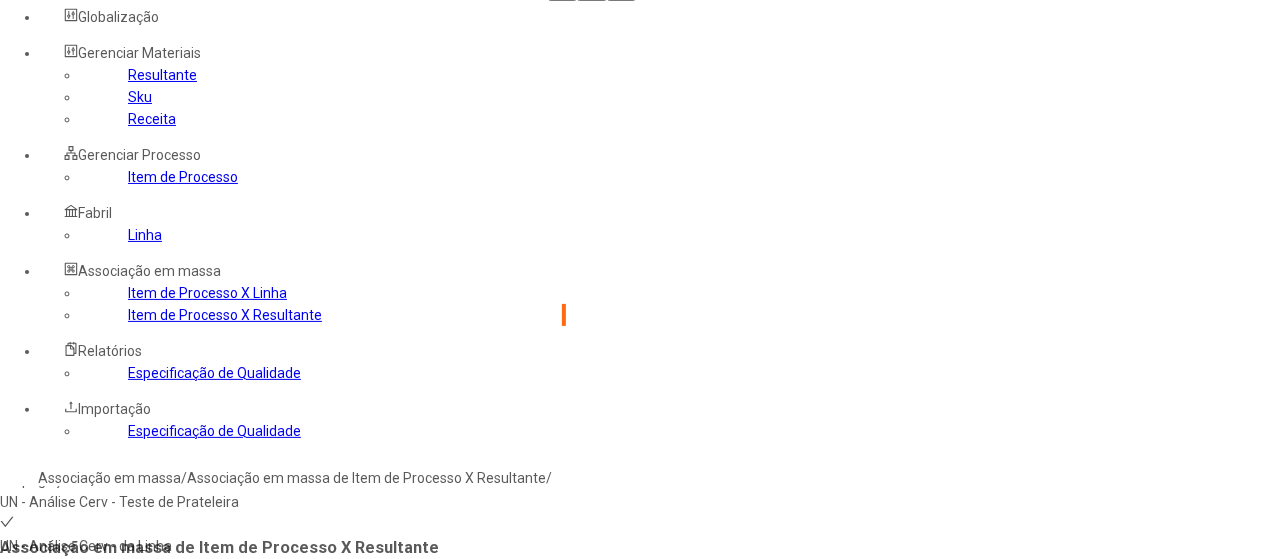 click on "UN - Análise Cerv - da Linha" at bounding box center (229, 546) 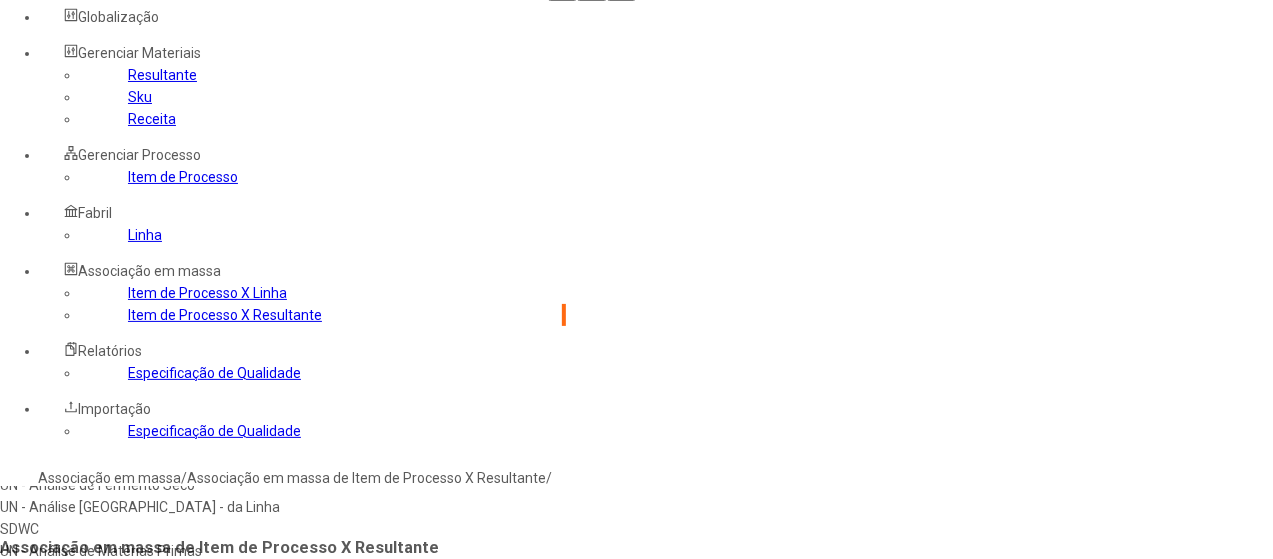 scroll, scrollTop: 608, scrollLeft: 0, axis: vertical 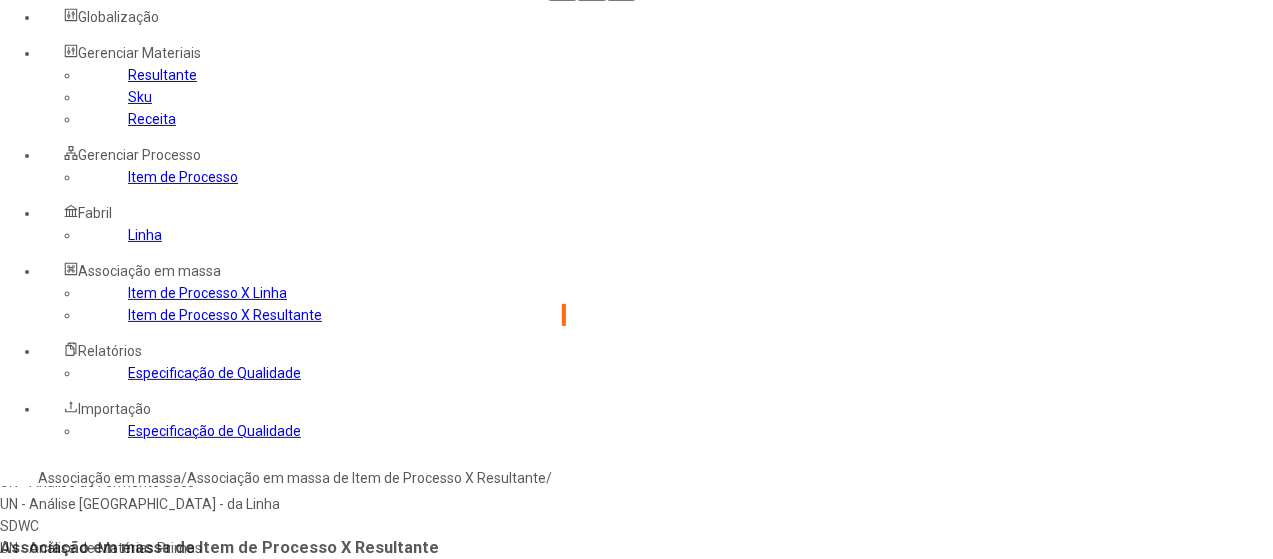 click on "UN - Análise Cerv - Água Cervejeira" at bounding box center (229, 570) 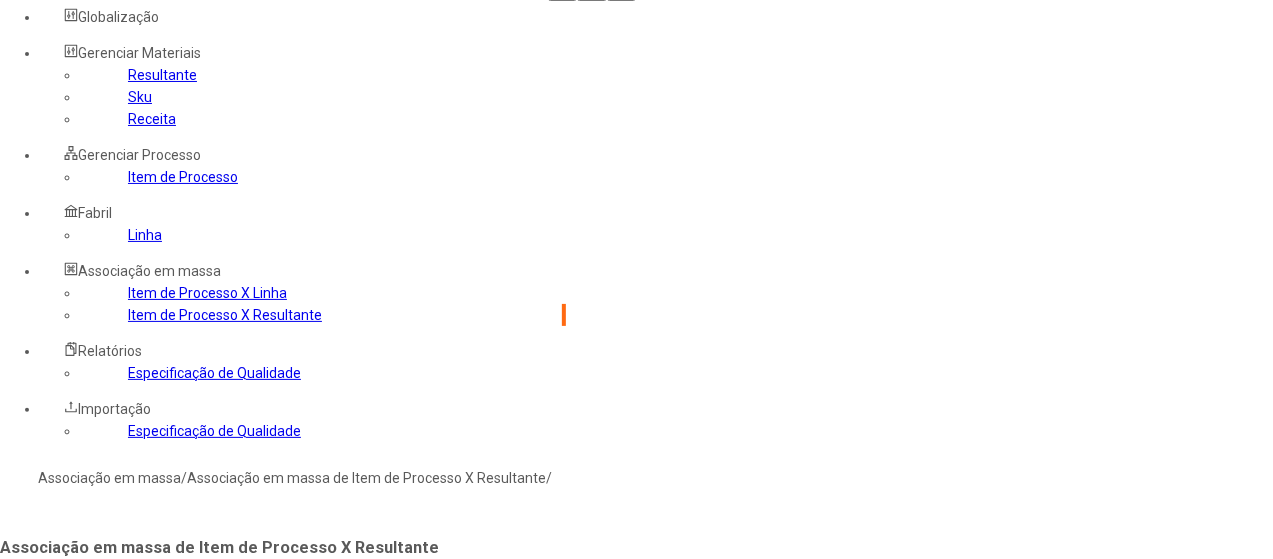 type on "****" 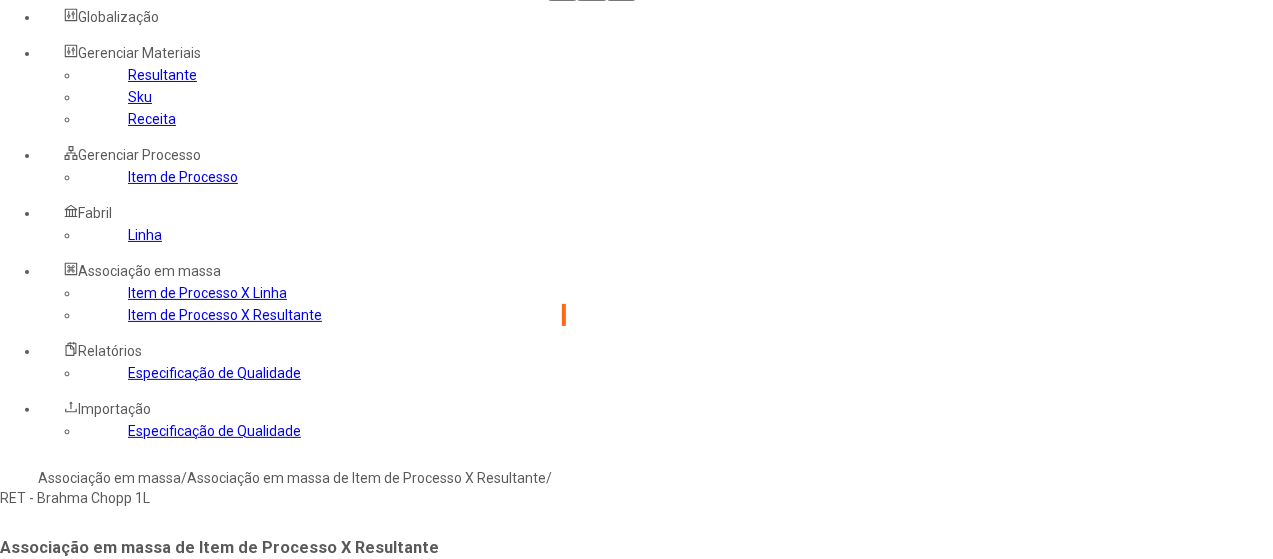 type on "********" 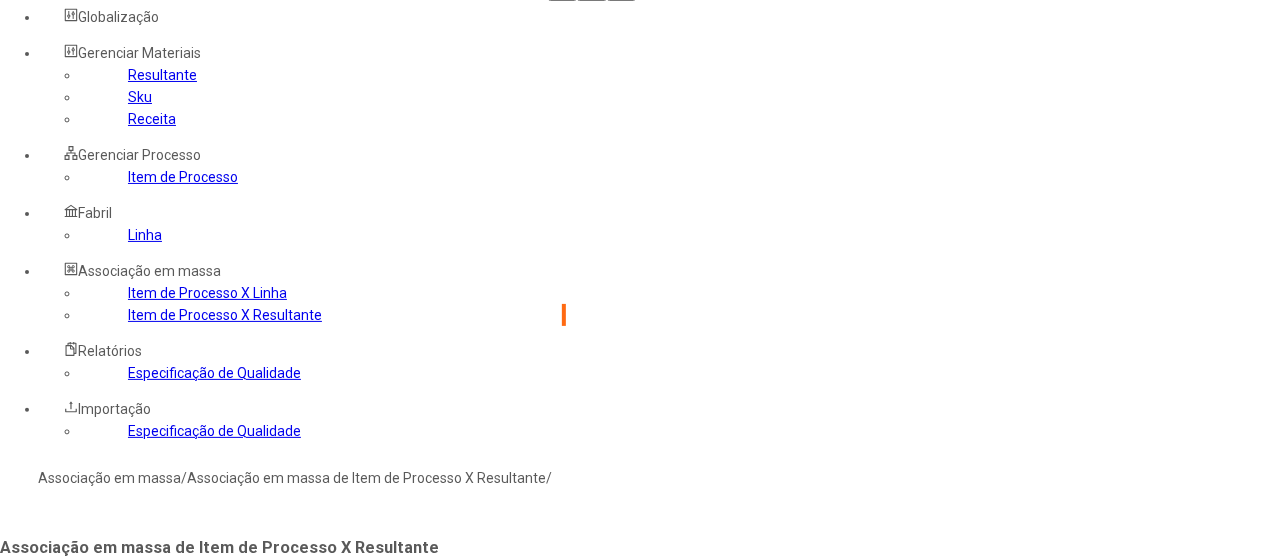 type on "****" 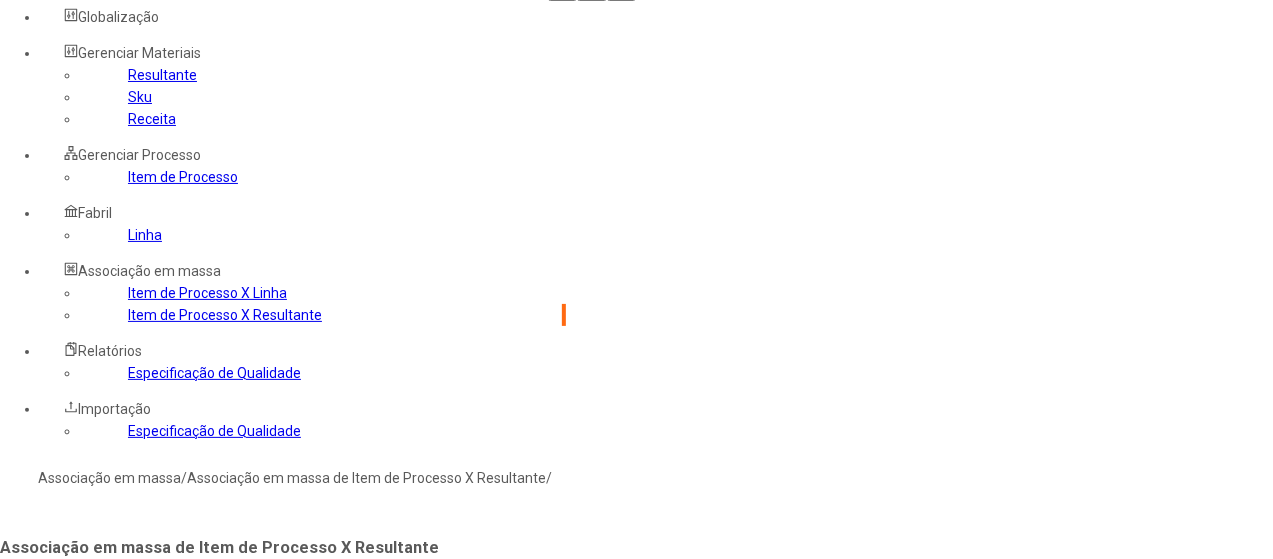 click on "Selecione os processos desejados" 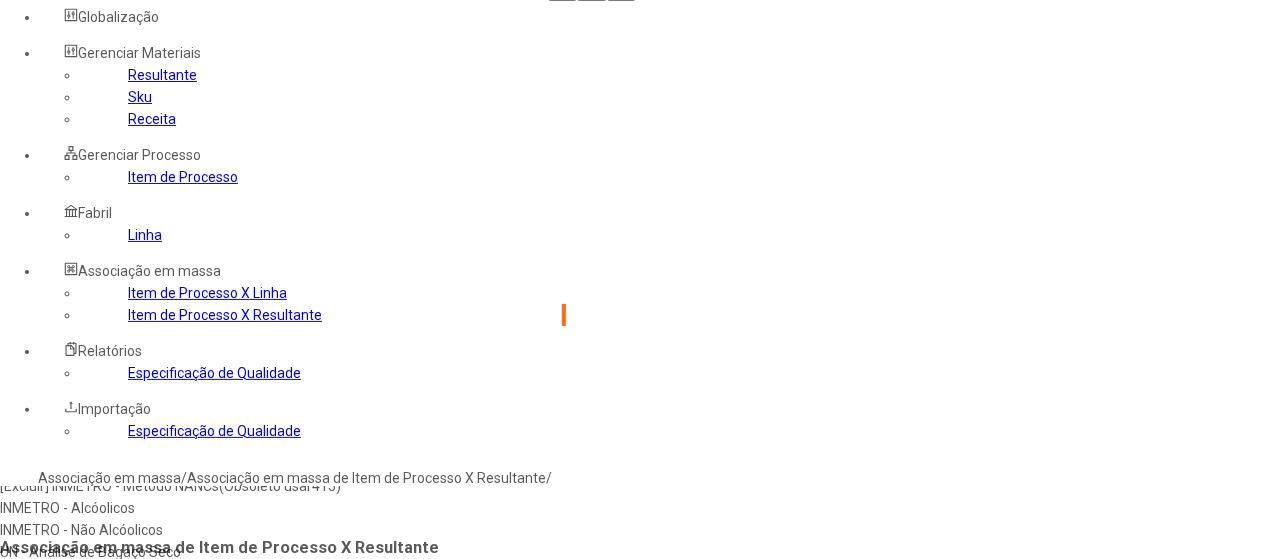 scroll, scrollTop: 200, scrollLeft: 0, axis: vertical 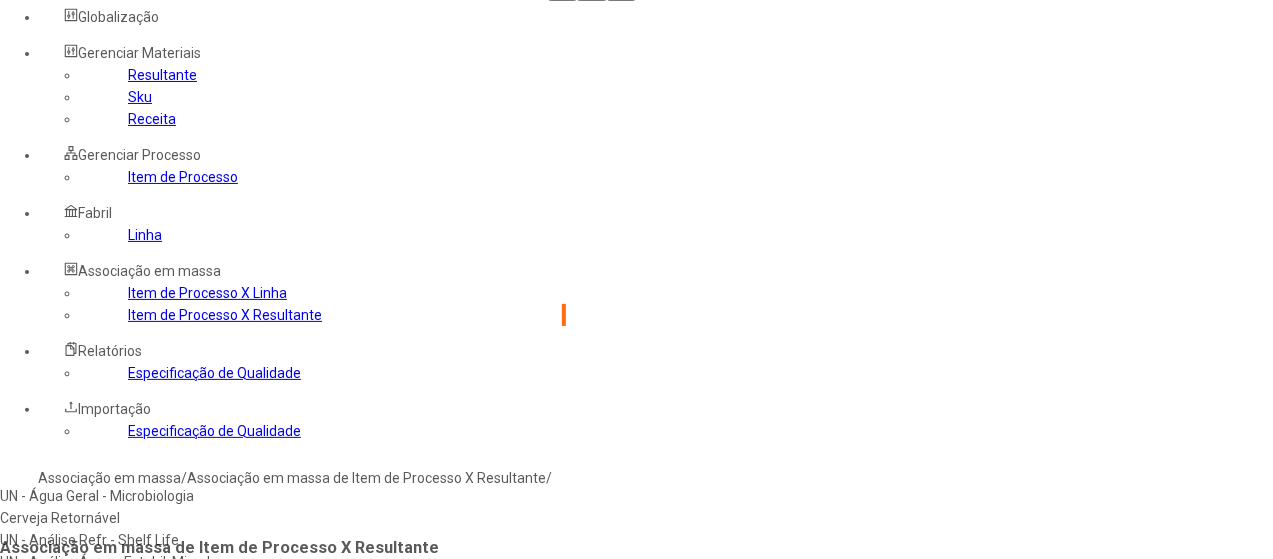 click on "Cerveja Retornável" at bounding box center (229, 518) 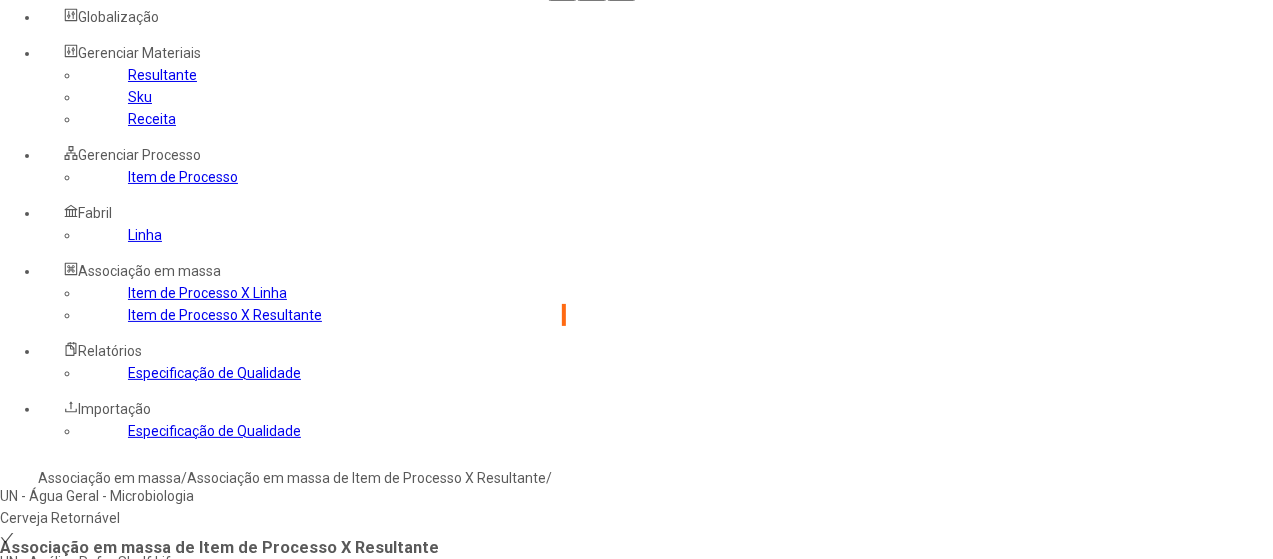 click at bounding box center [40, 680] 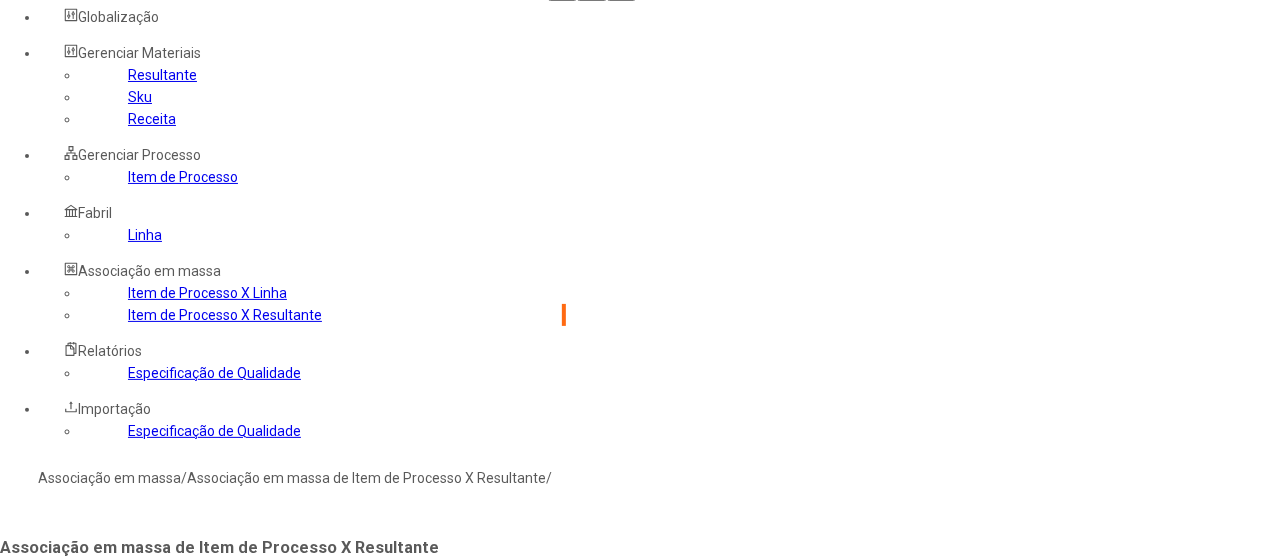 type on "****" 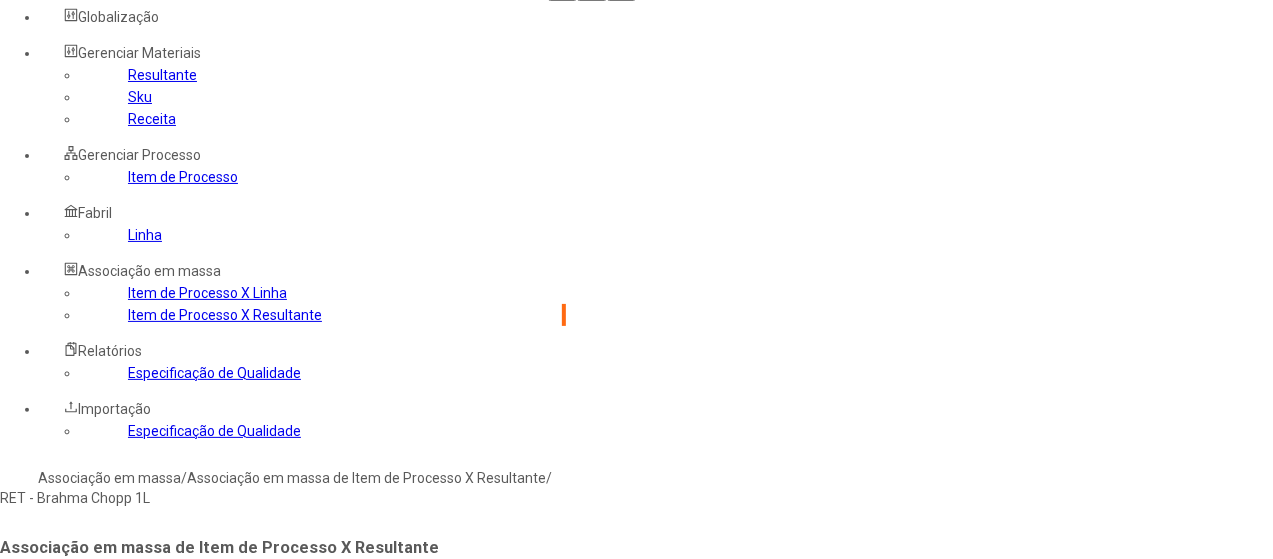 type on "********" 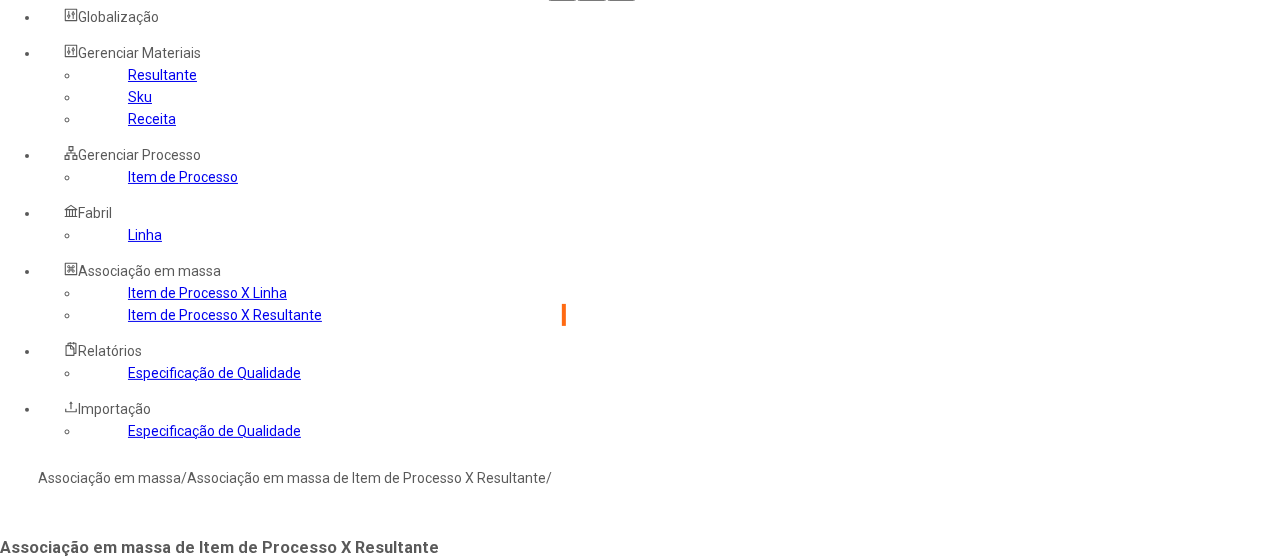 type on "****" 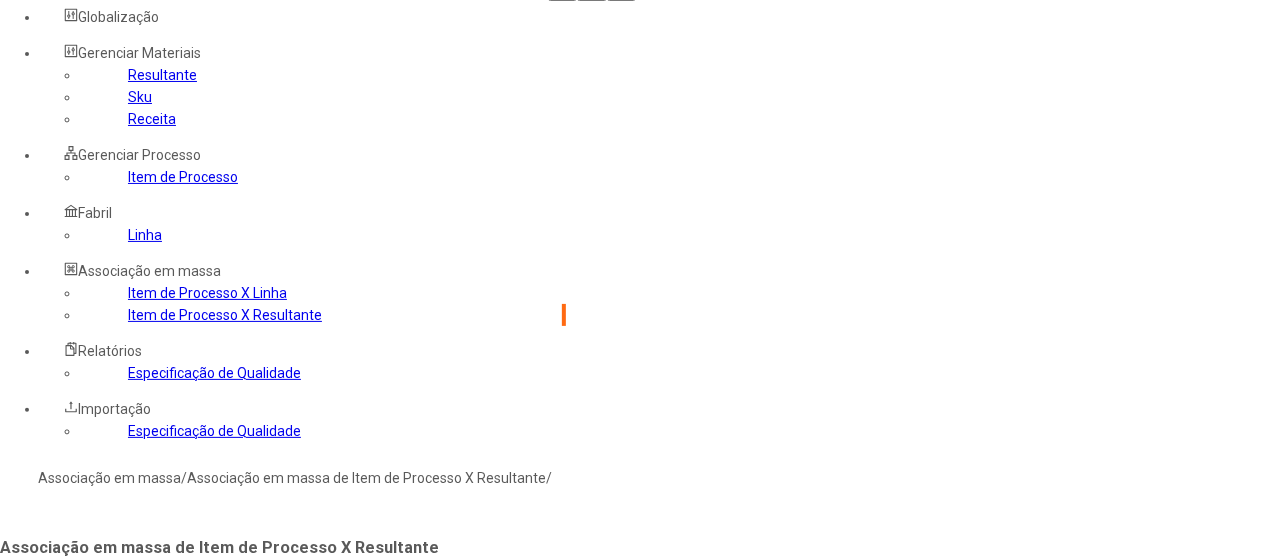 click on "Selecione os processos desejados" 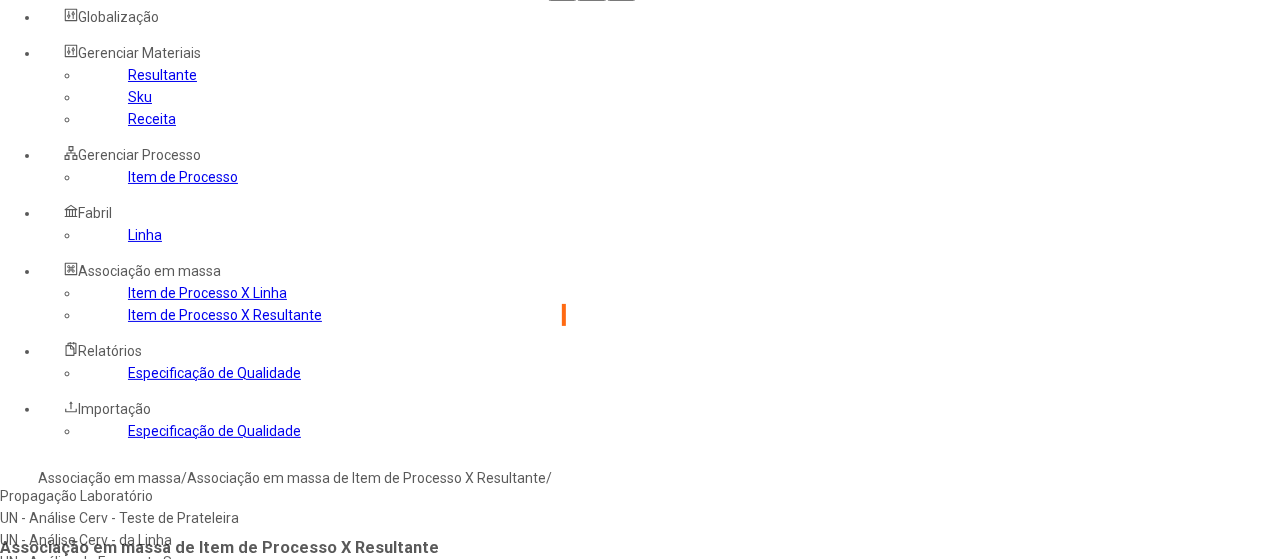scroll, scrollTop: 400, scrollLeft: 0, axis: vertical 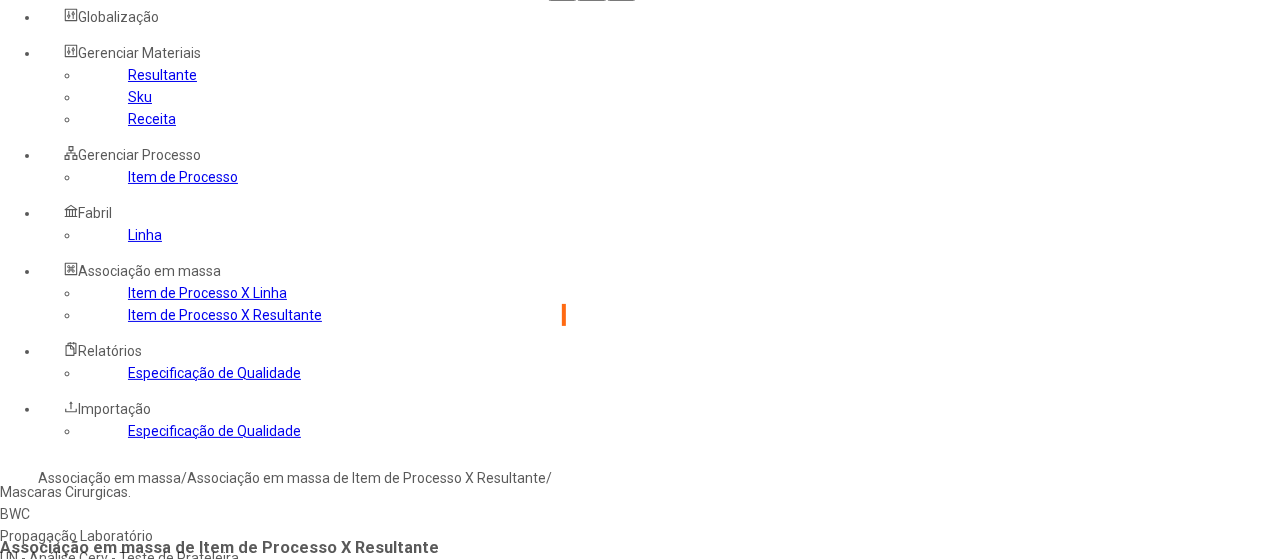 click on "Package Quality Index" at bounding box center (229, 448) 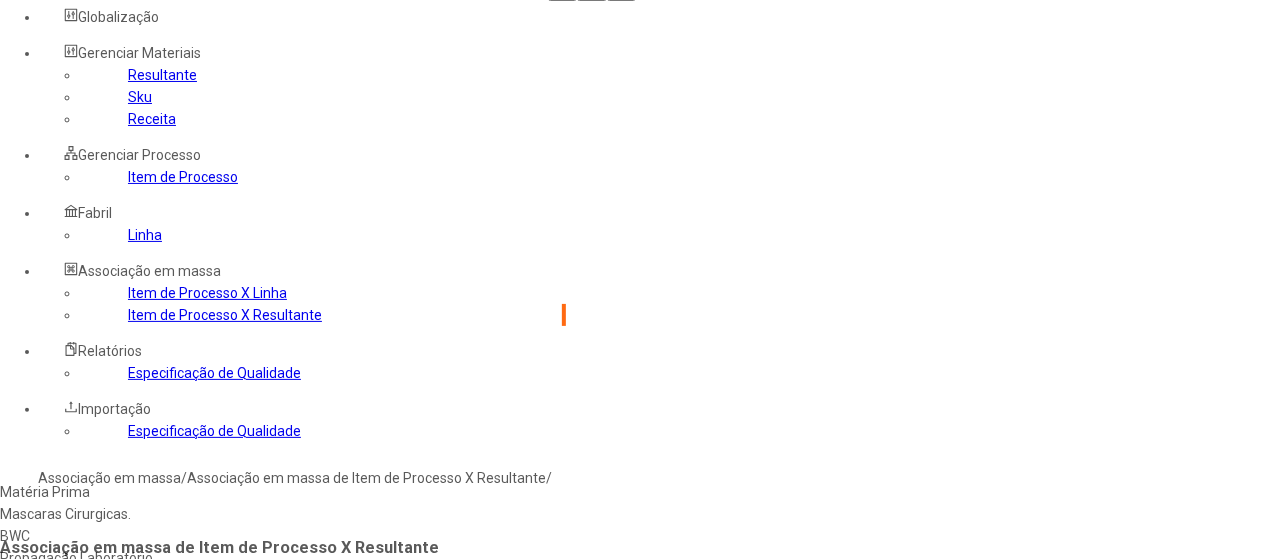 click at bounding box center [40, 680] 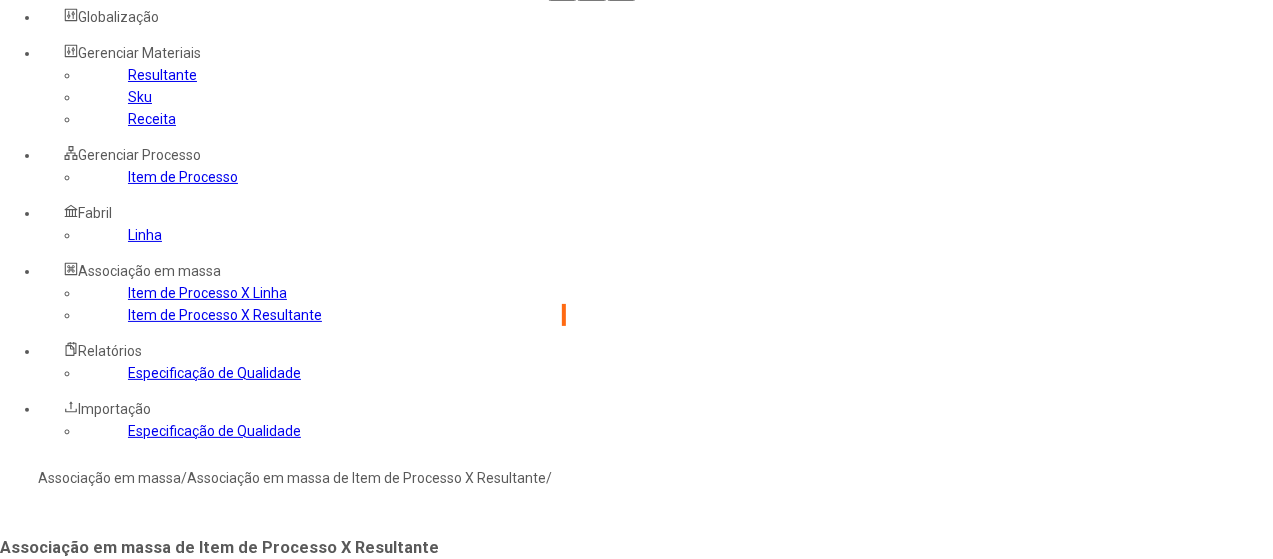 type on "****" 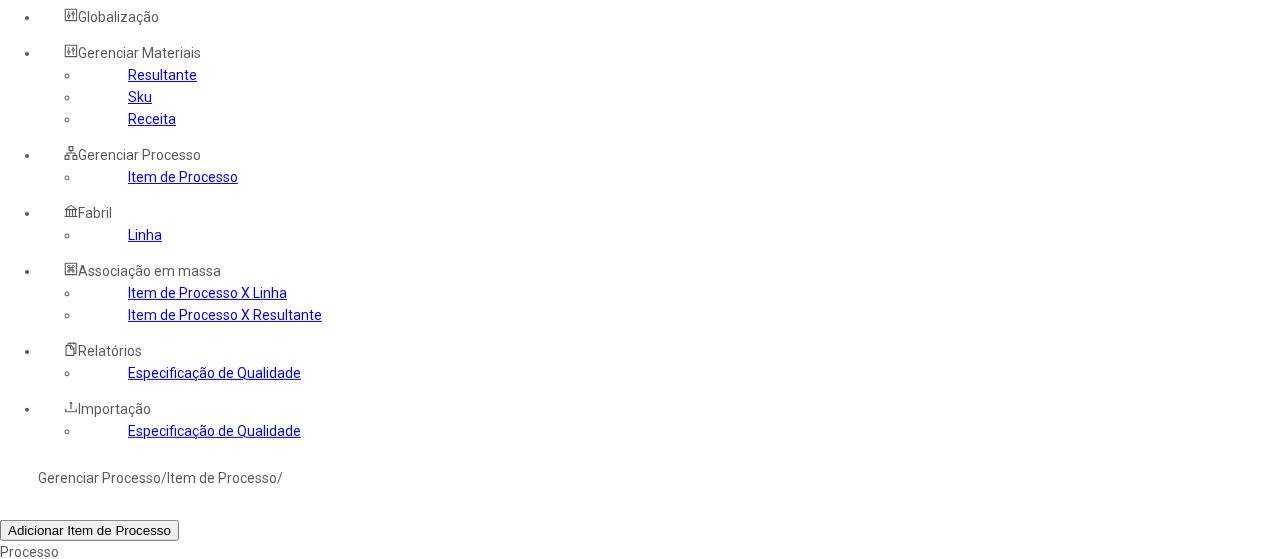 click on "Linha" 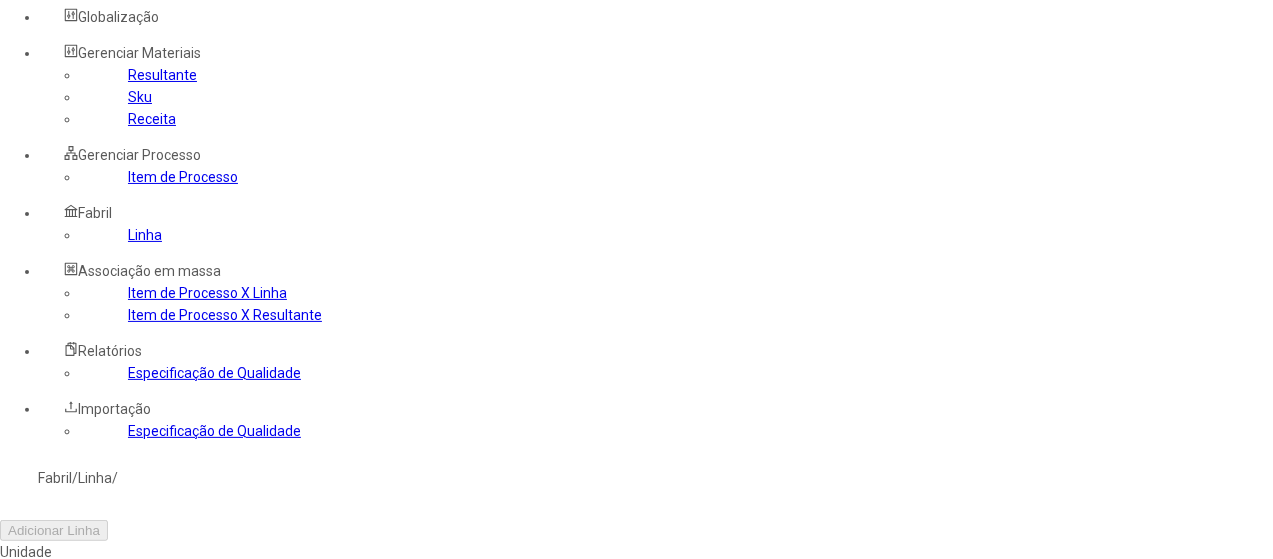 click at bounding box center (40, 576) 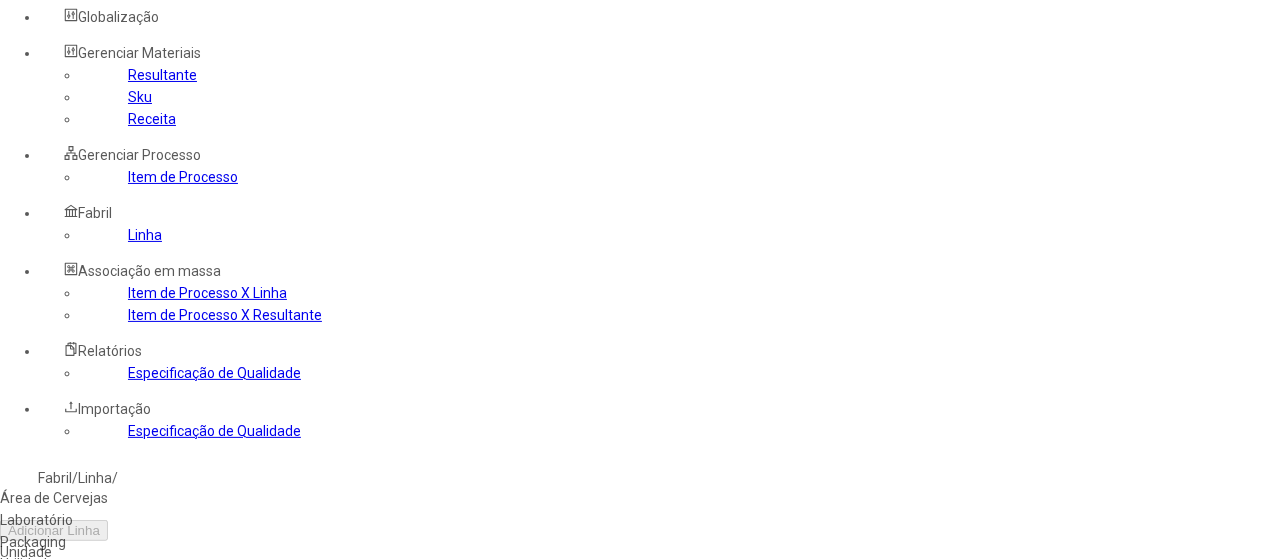 click on "Packaging" at bounding box center (113, 542) 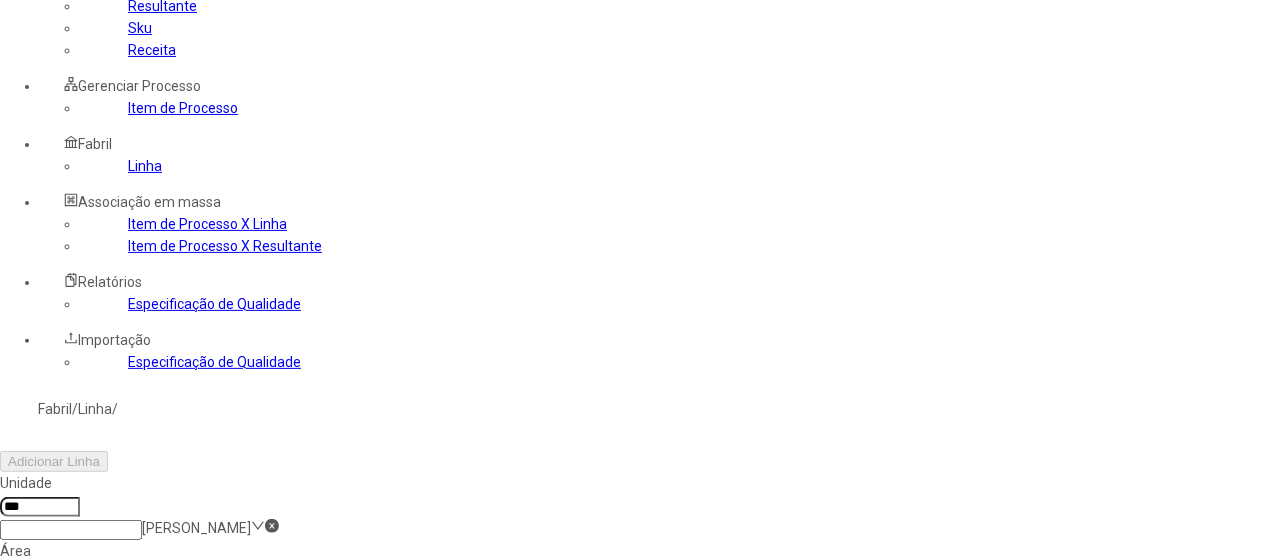 scroll, scrollTop: 172, scrollLeft: 0, axis: vertical 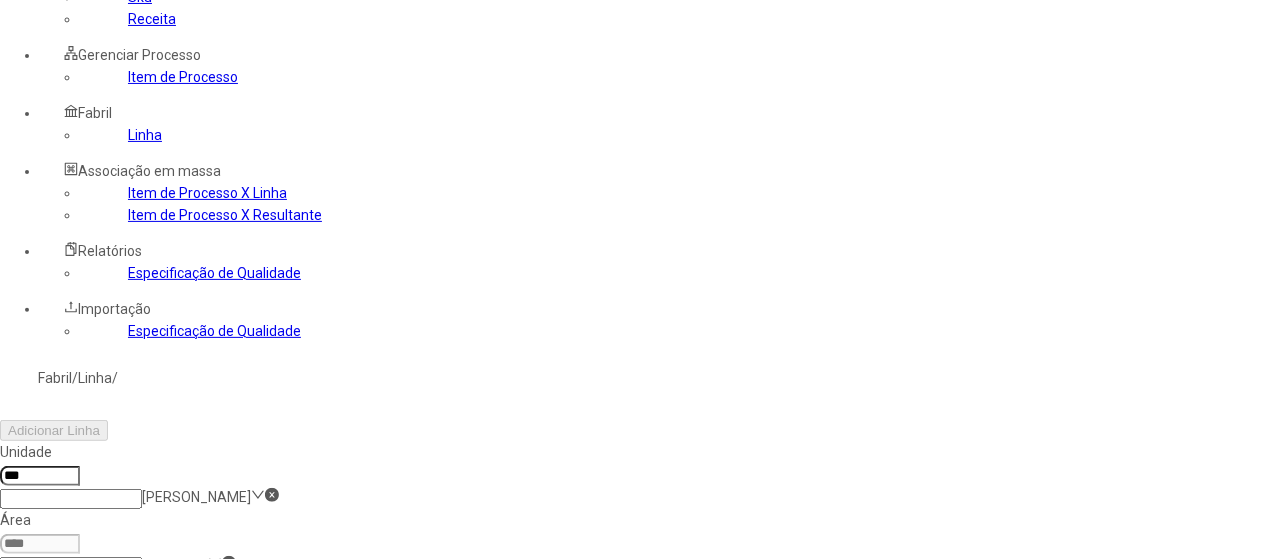 click 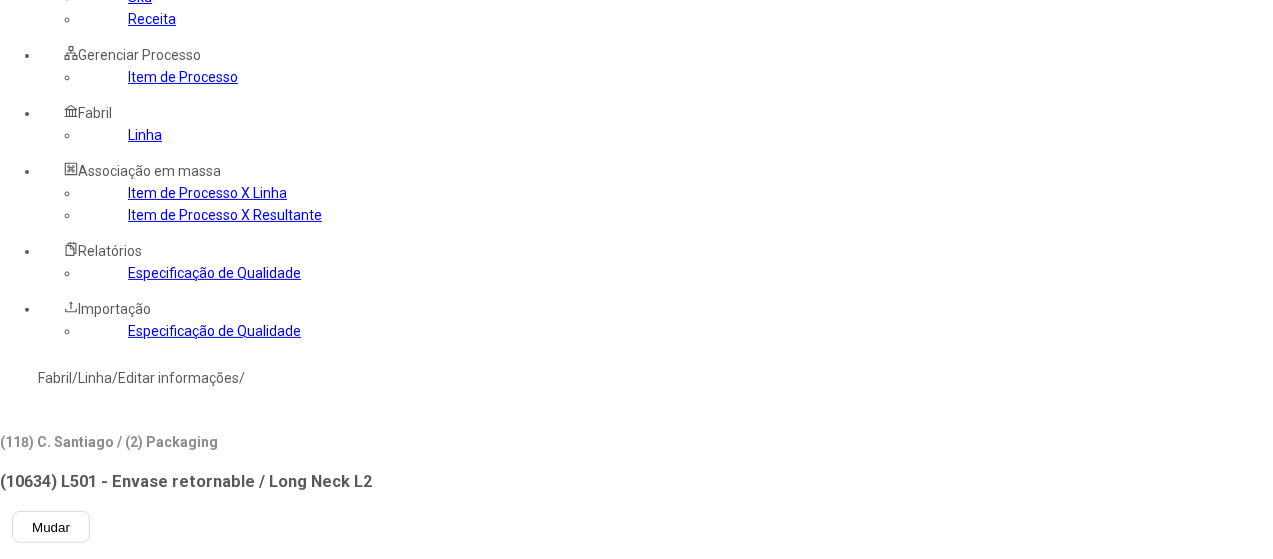 click 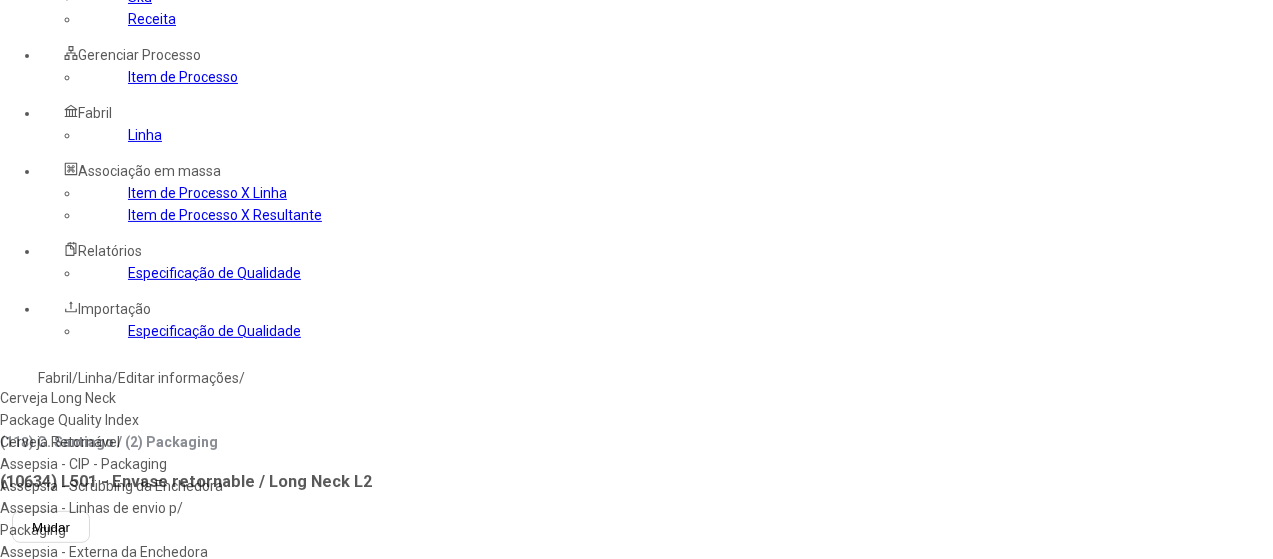 click on "Package Quality Index" at bounding box center [113, 420] 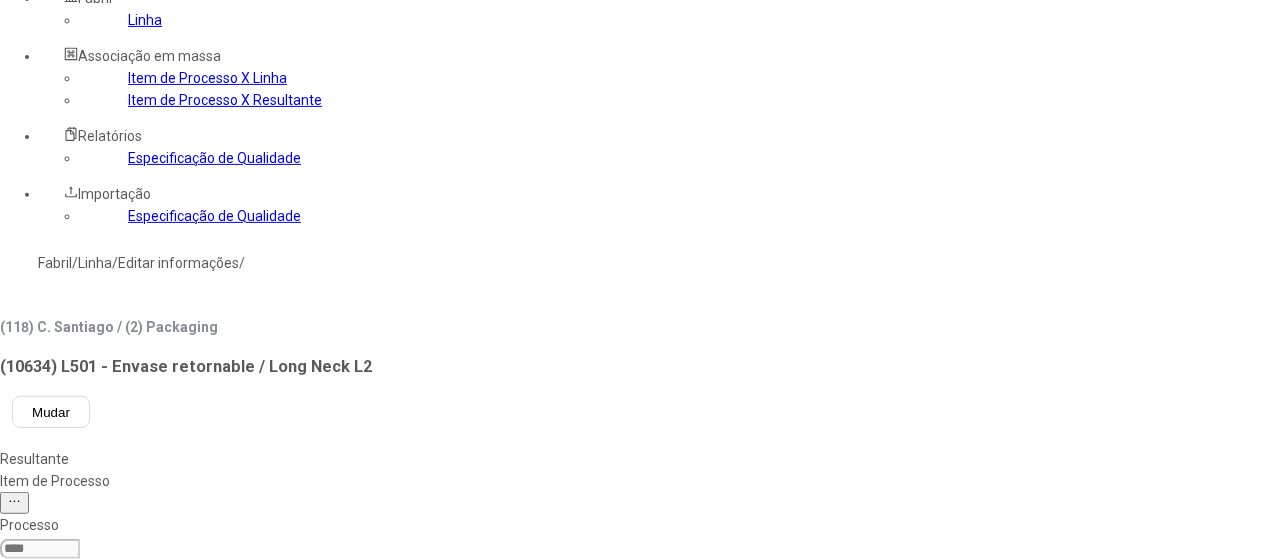 scroll, scrollTop: 472, scrollLeft: 0, axis: vertical 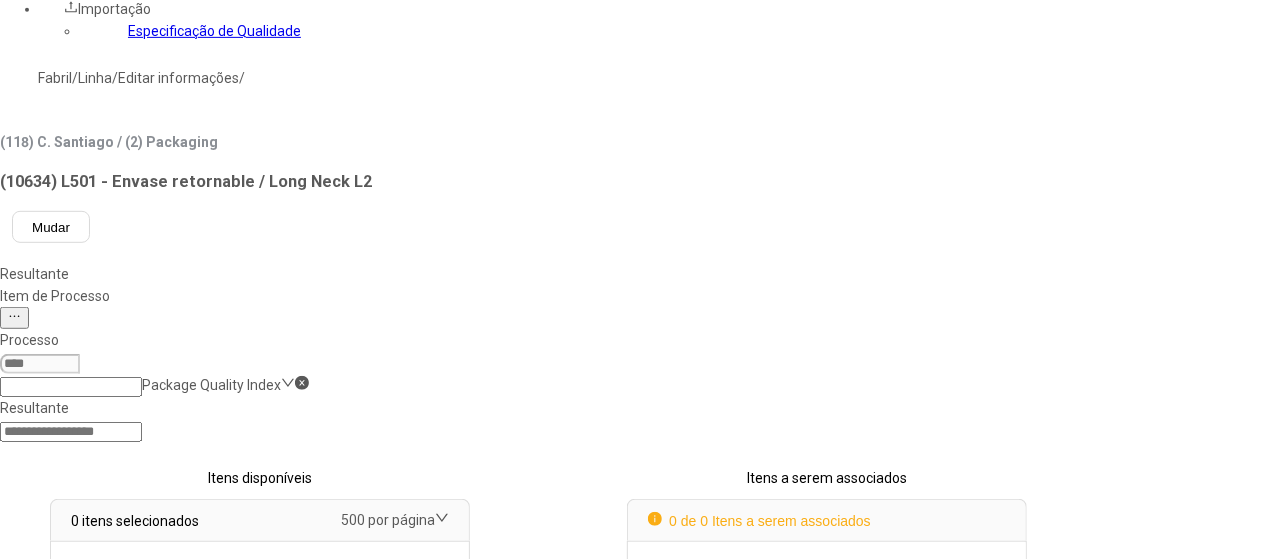 select 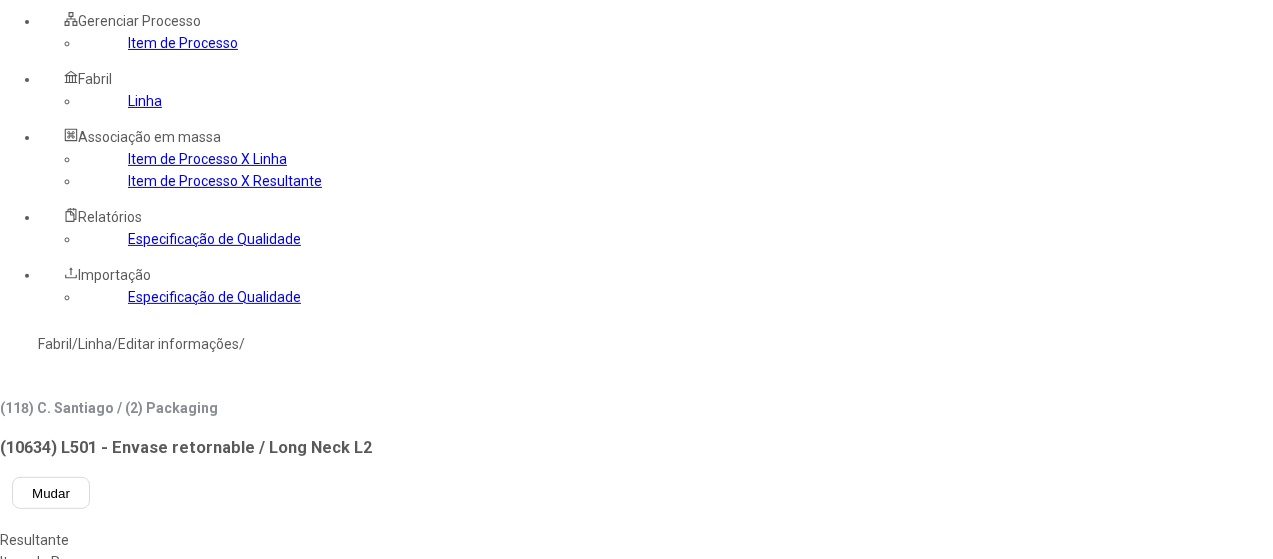 scroll, scrollTop: 172, scrollLeft: 0, axis: vertical 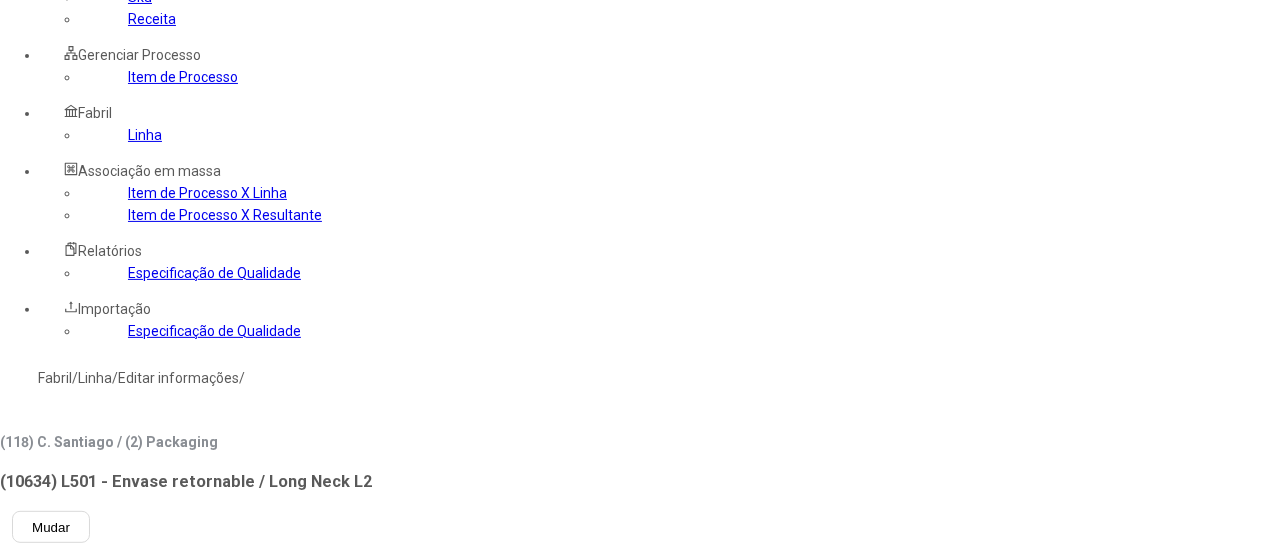click 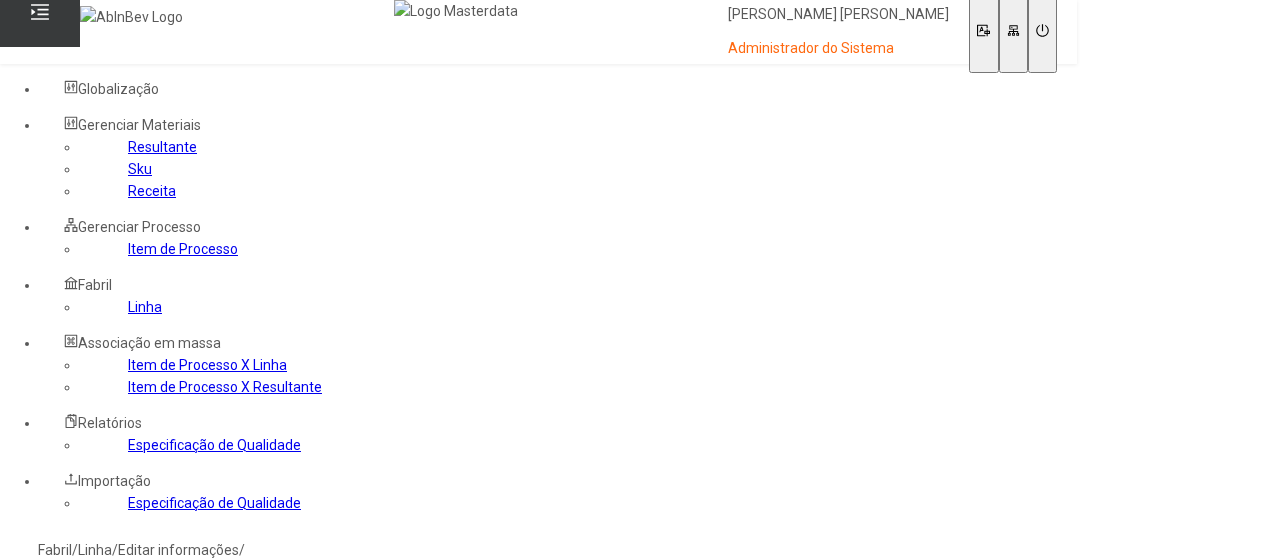 scroll, scrollTop: 0, scrollLeft: 0, axis: both 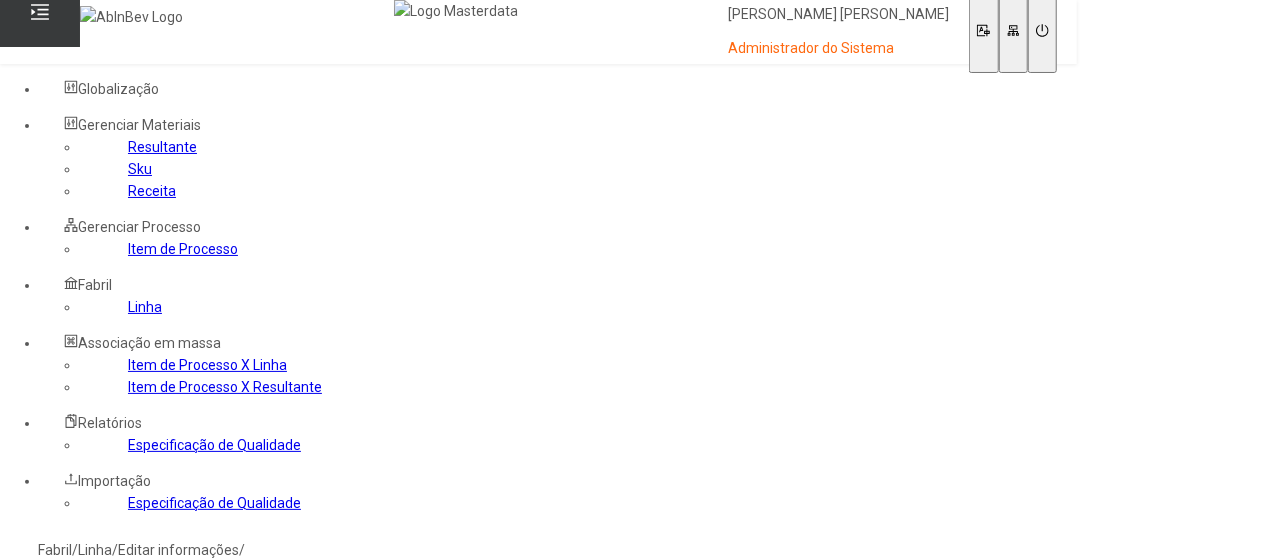 click 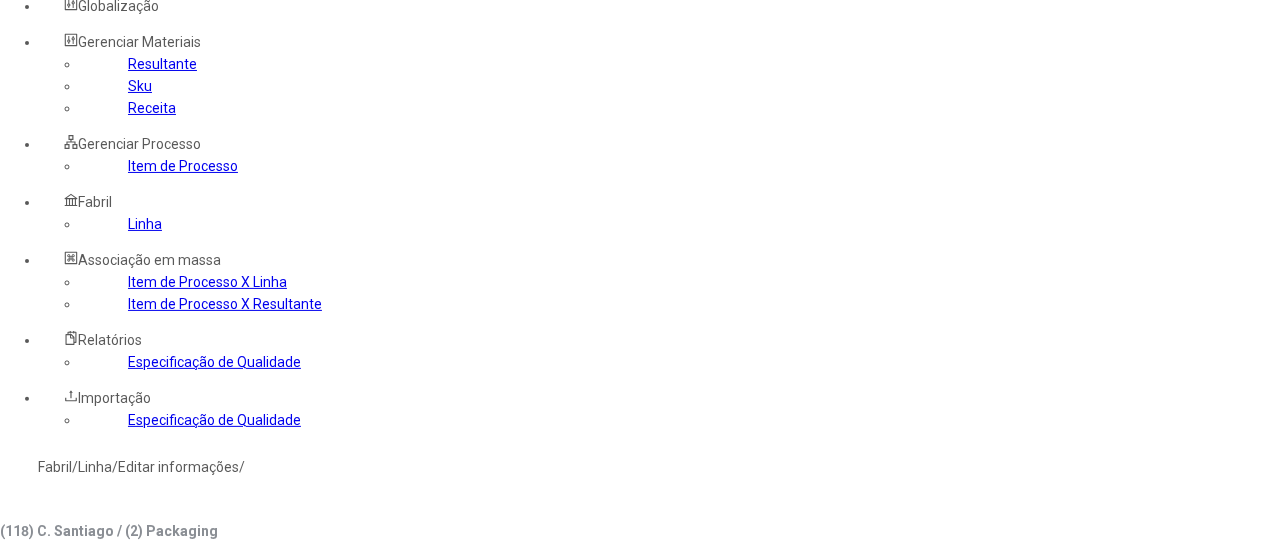 scroll, scrollTop: 200, scrollLeft: 0, axis: vertical 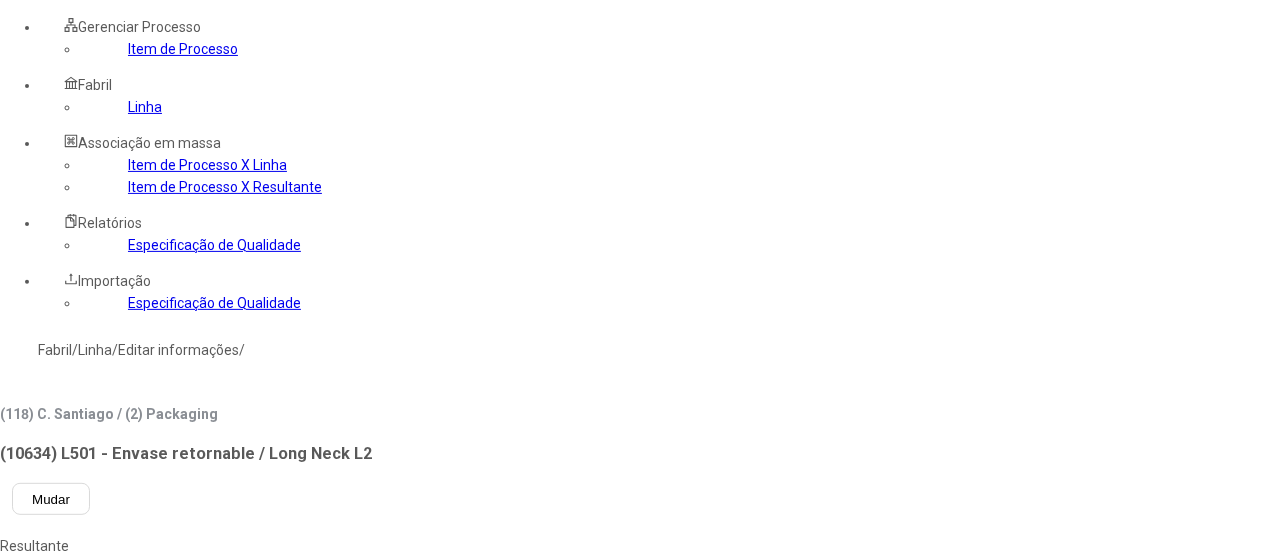 click 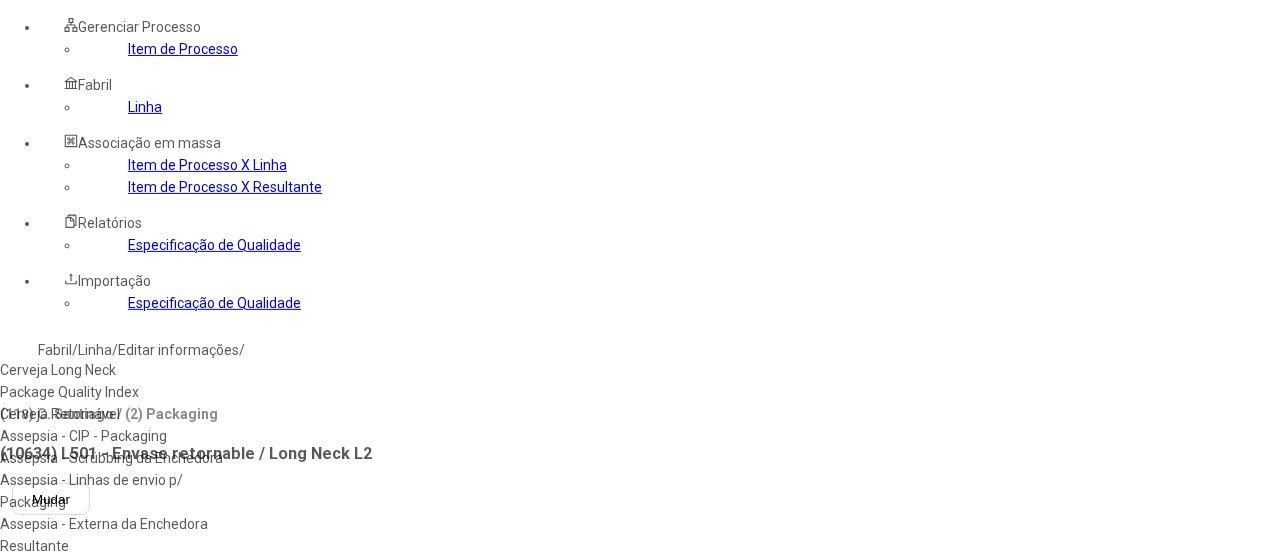 click on "Cerveja Retornável" at bounding box center [113, 414] 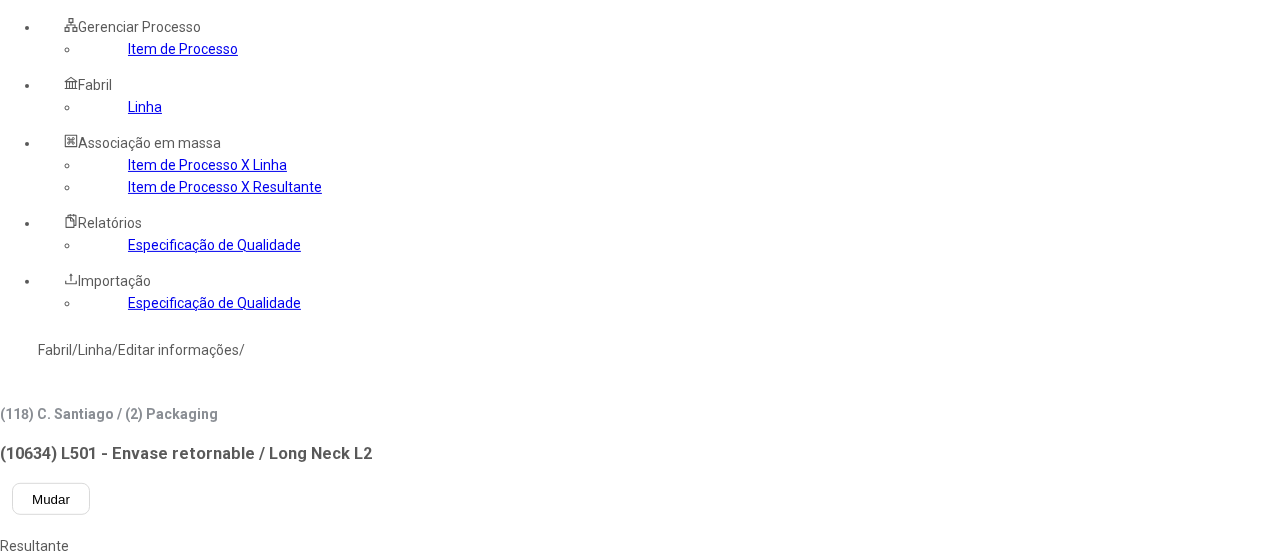 type 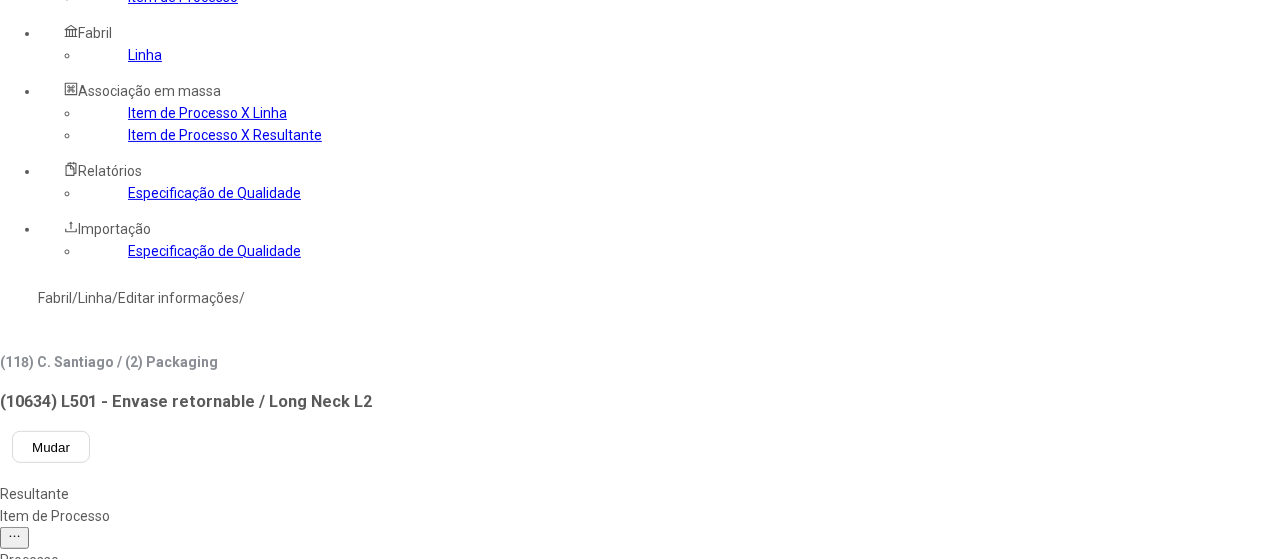 scroll, scrollTop: 500, scrollLeft: 0, axis: vertical 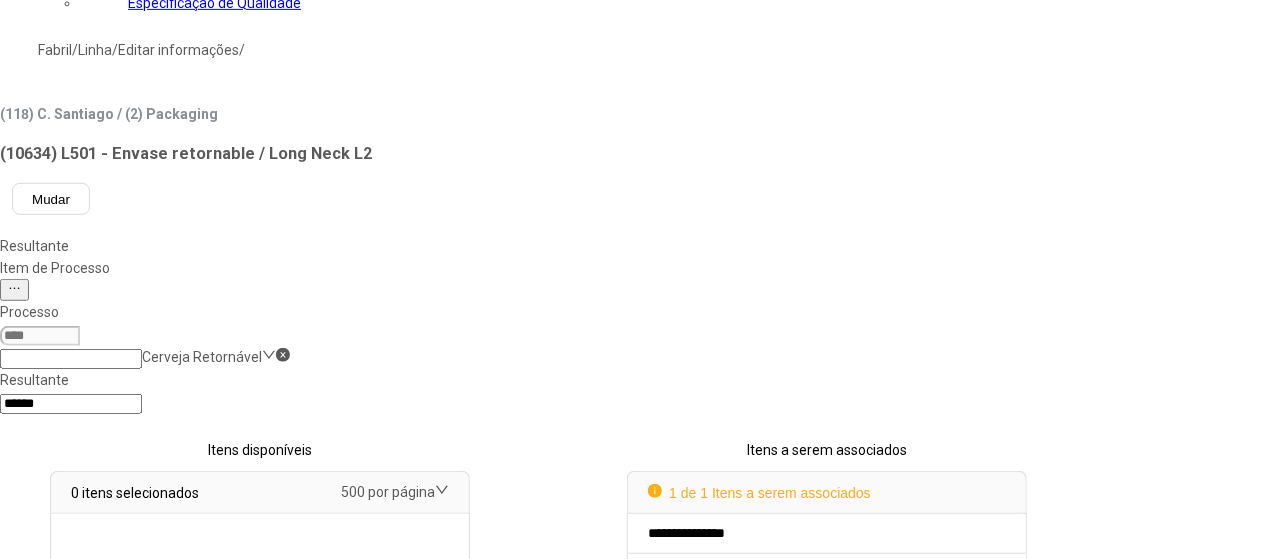 click on "Concluir associação" 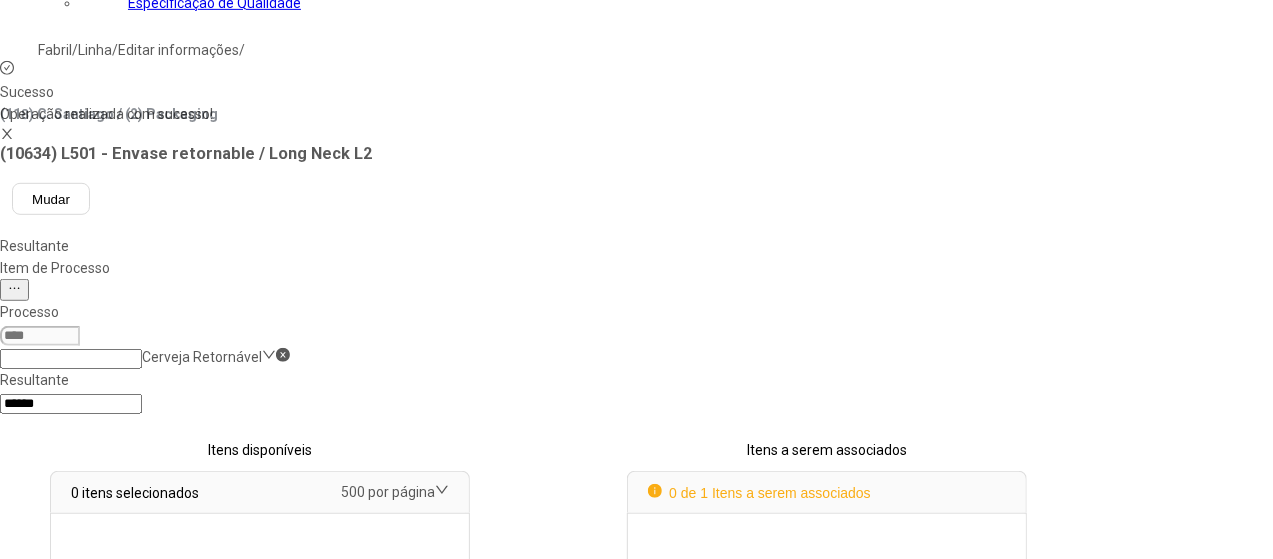 select 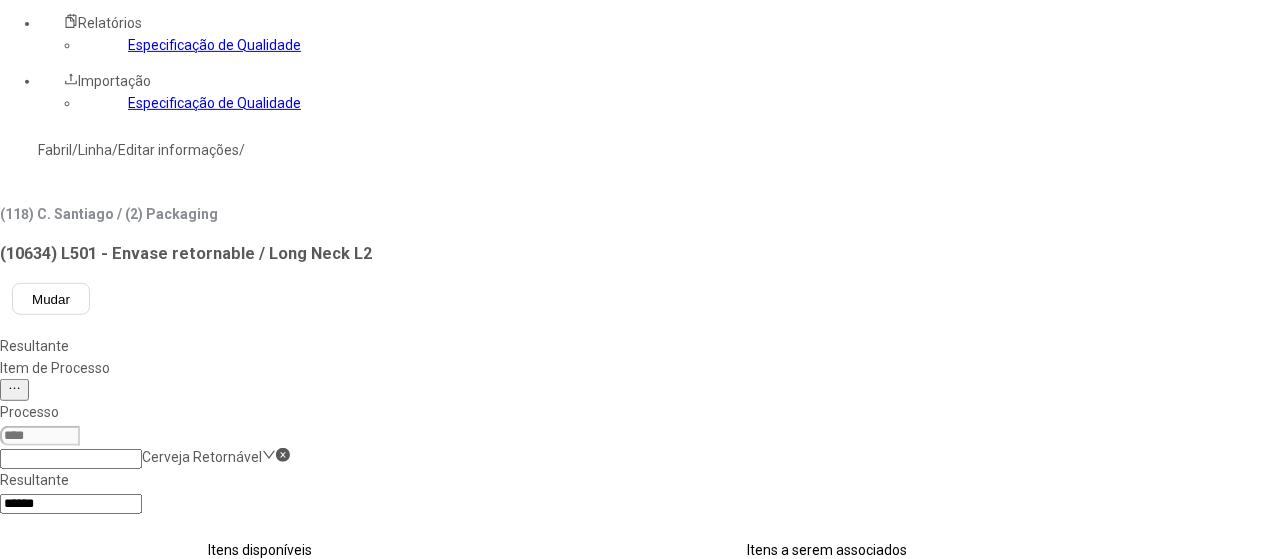 click on "Linha" 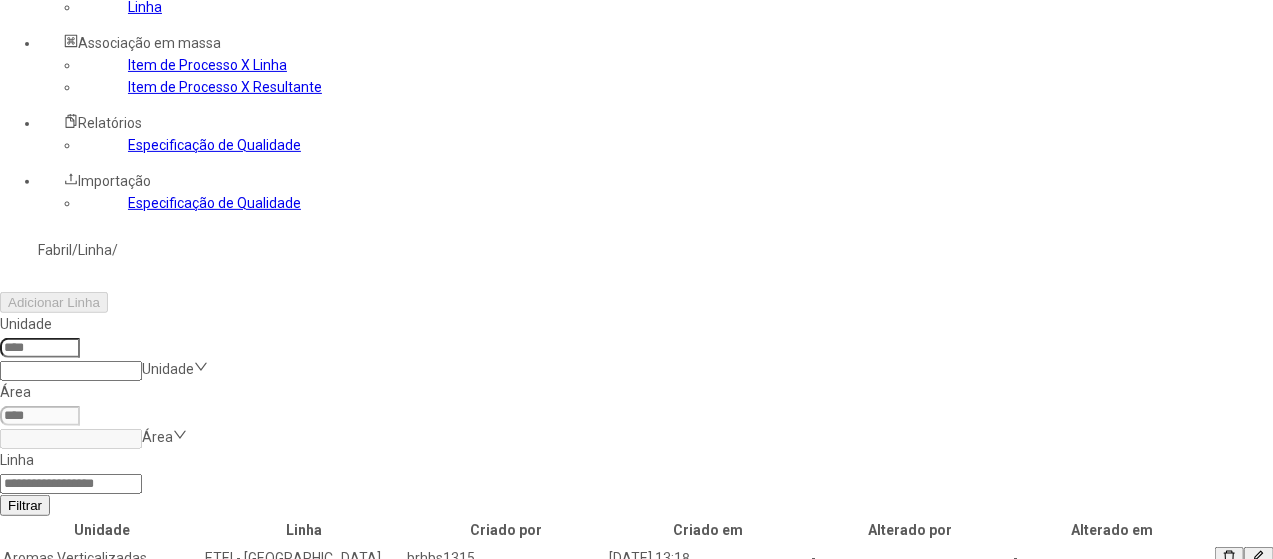 scroll, scrollTop: 100, scrollLeft: 0, axis: vertical 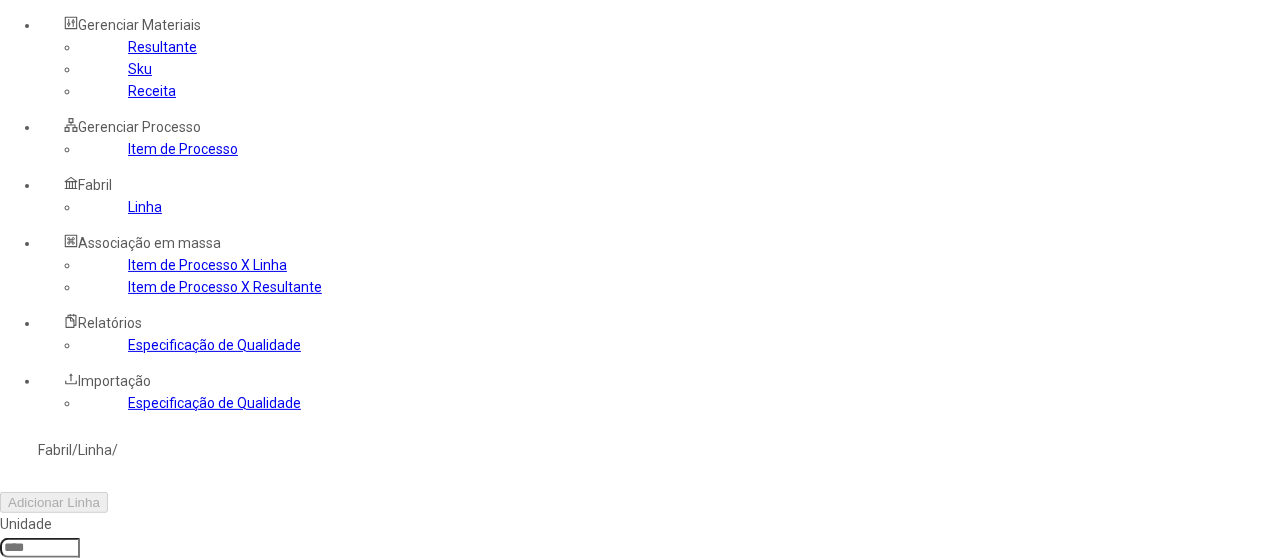 click 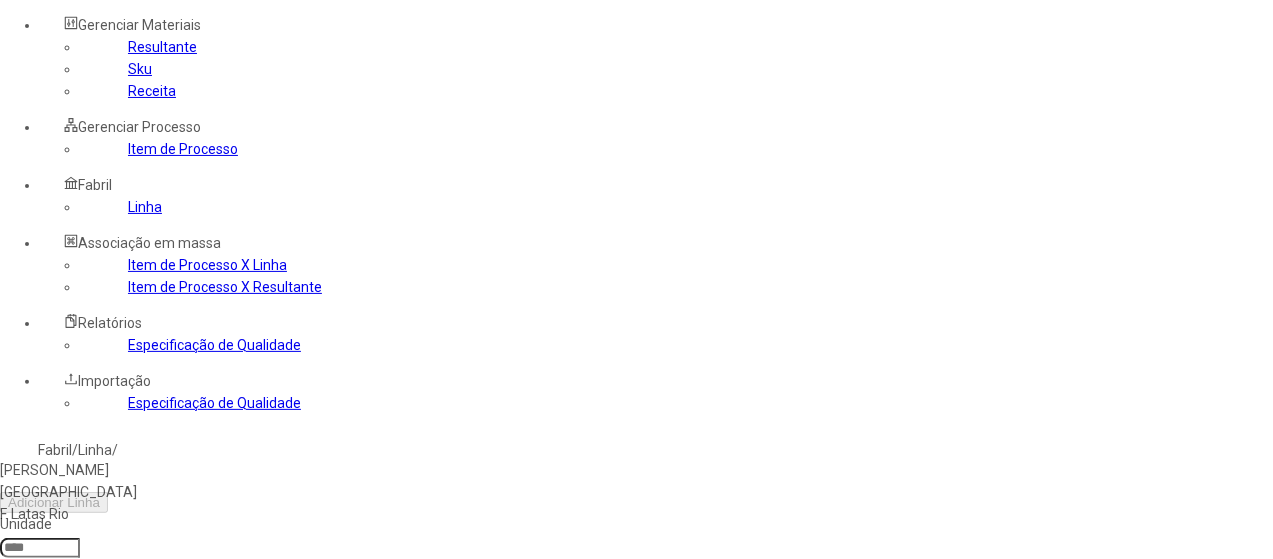type on "***" 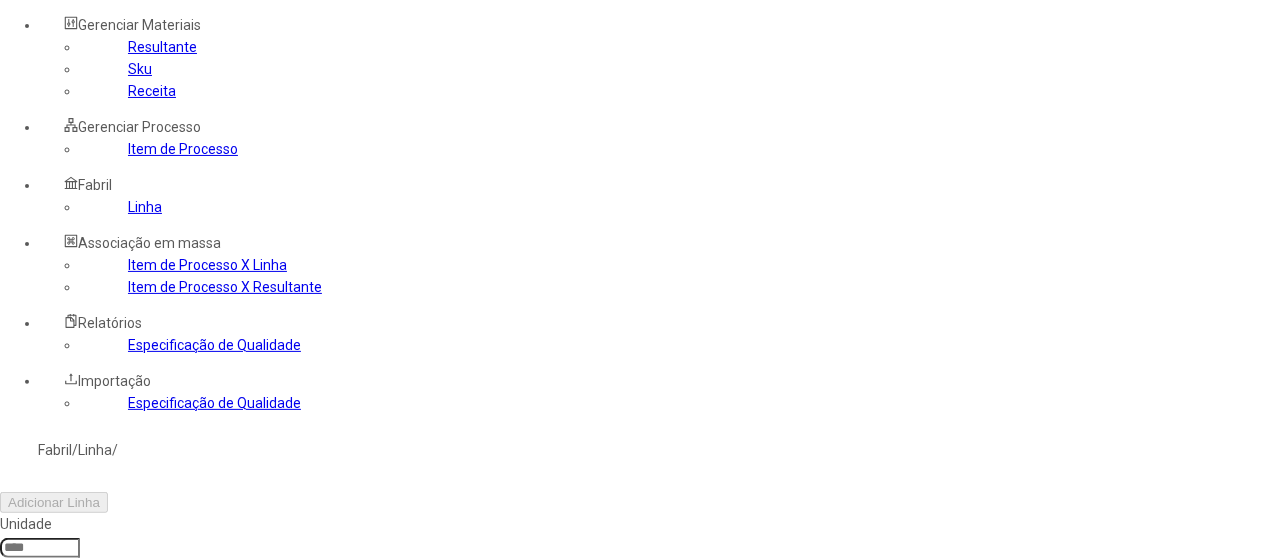 type on "***" 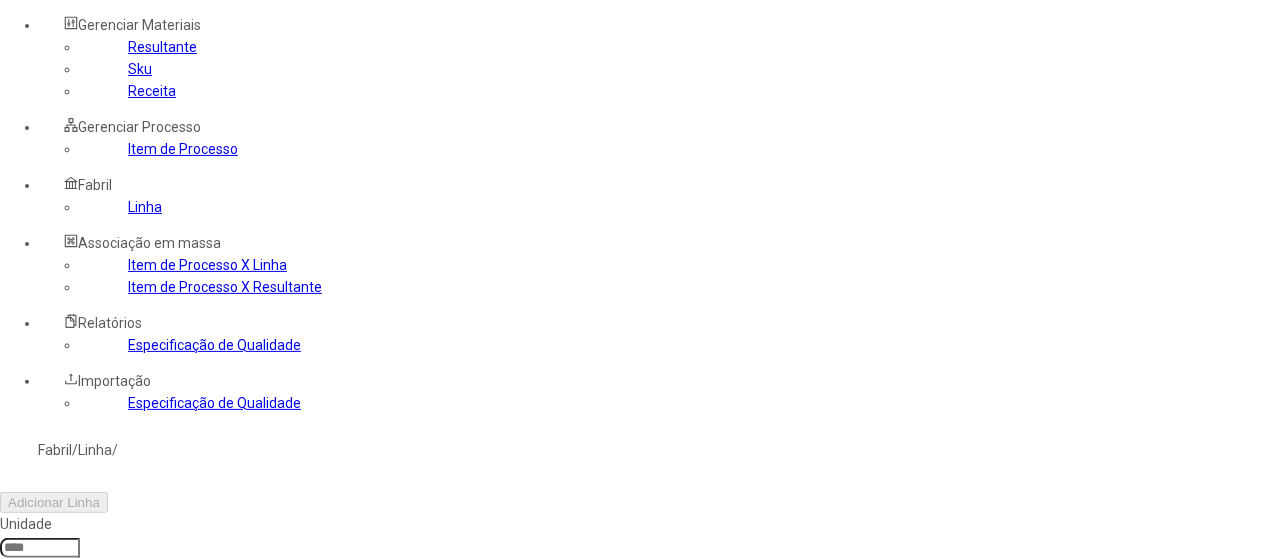 type 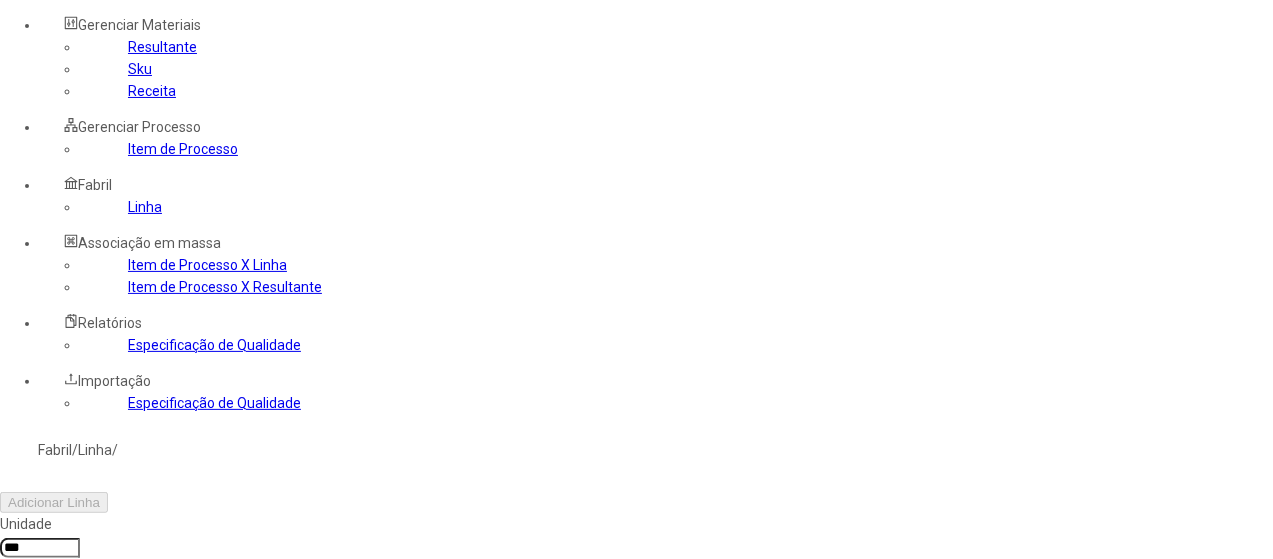 click at bounding box center [71, 639] 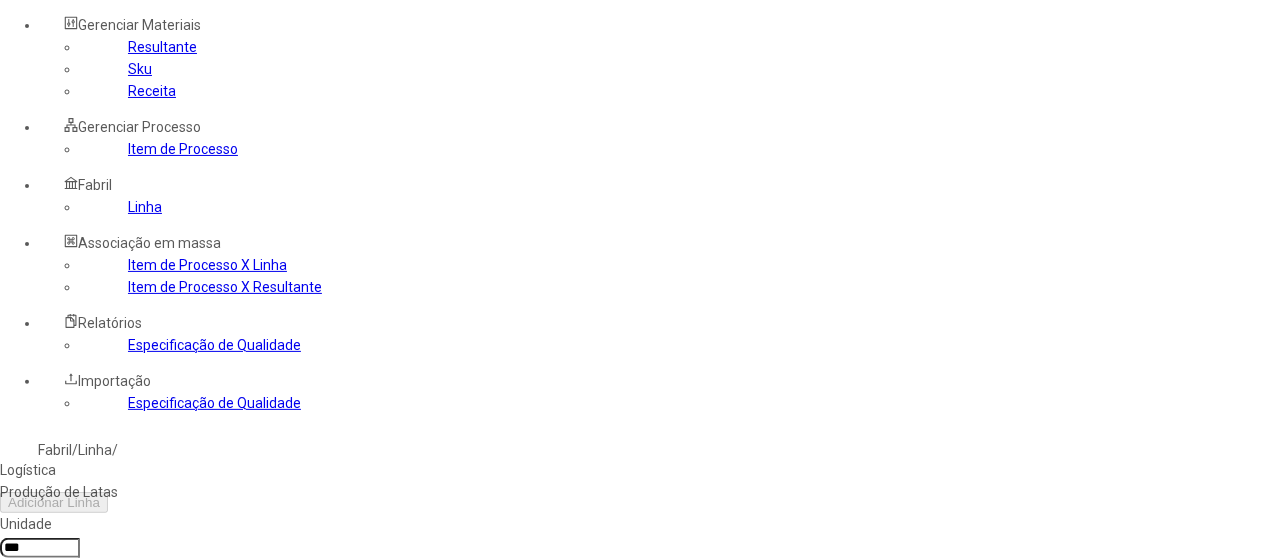 click on "Produção de Latas" at bounding box center [113, 492] 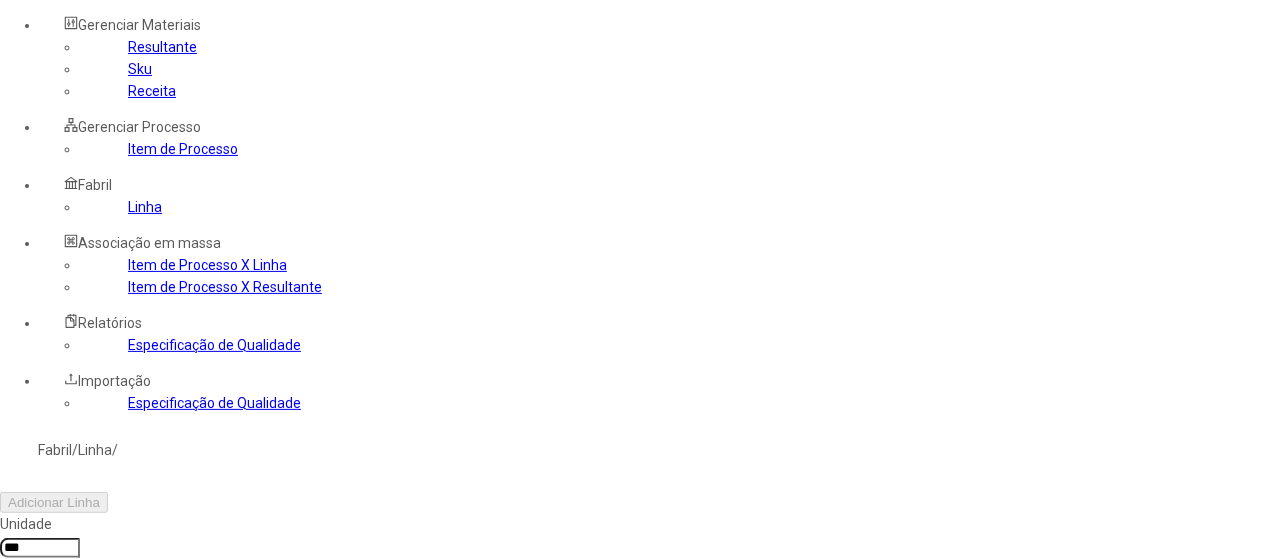 click at bounding box center [1258, 769] 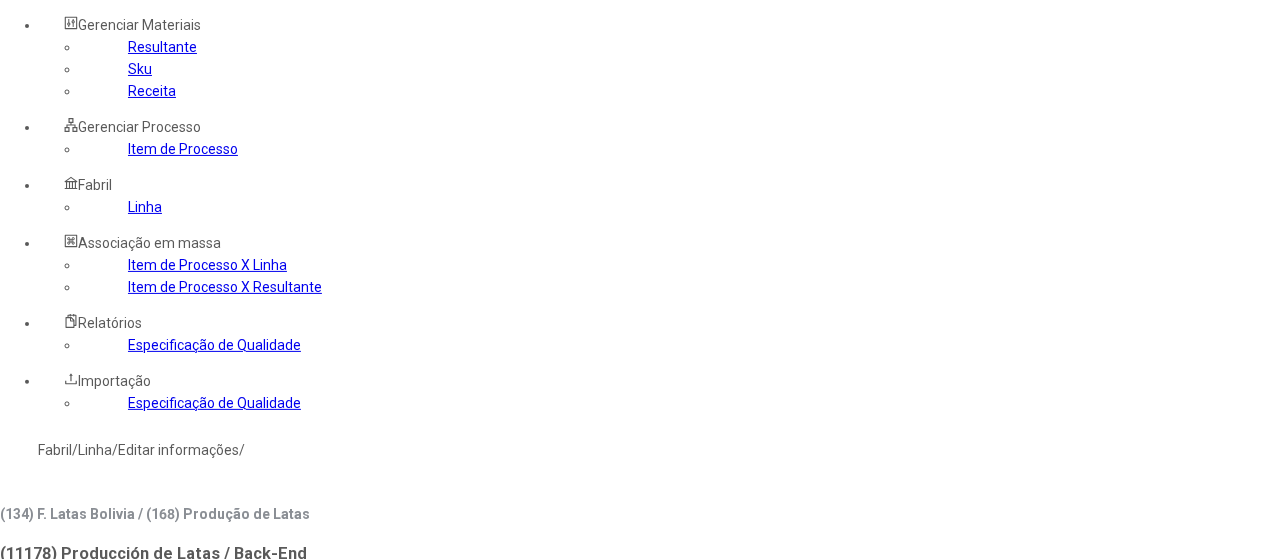 click on "Item de Processo" 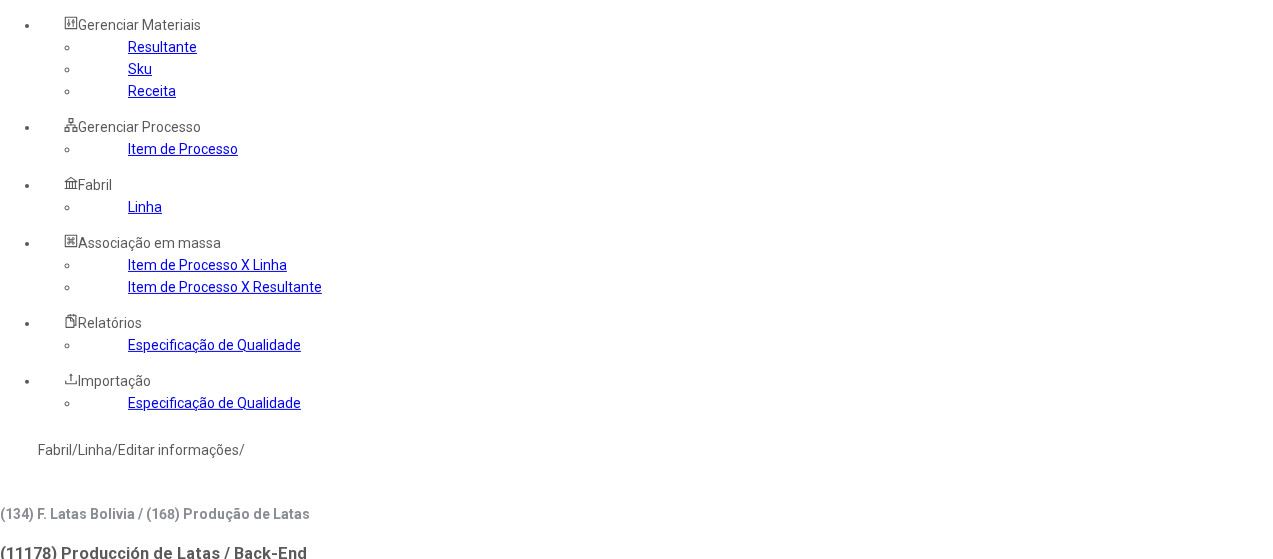 click at bounding box center [40, 795] 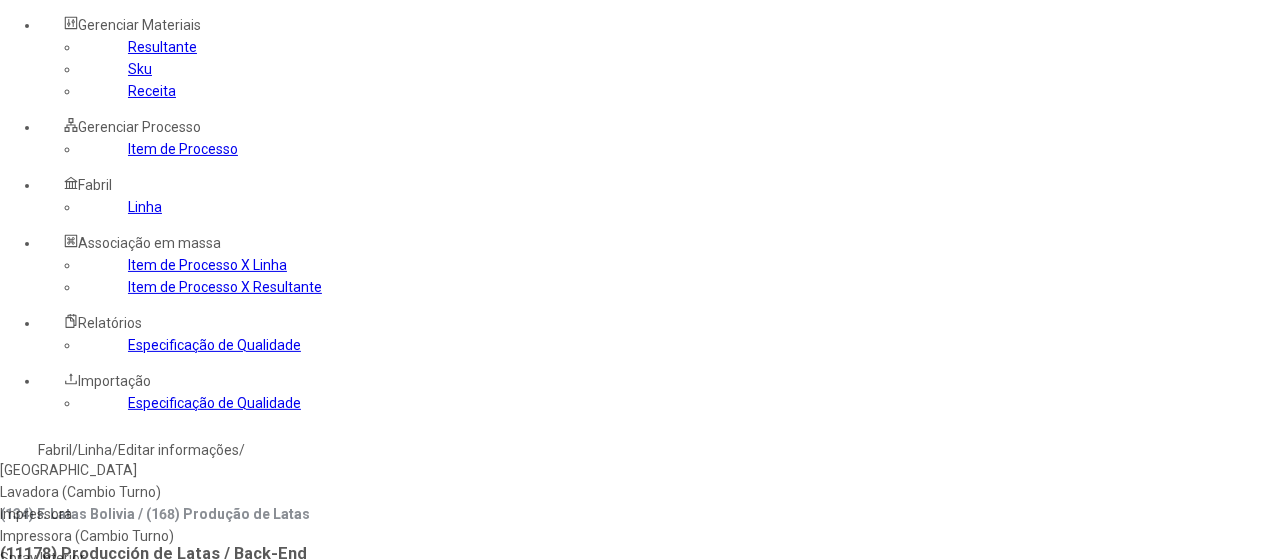 click on "Spray Interior (Cada Turno)" at bounding box center (115, 580) 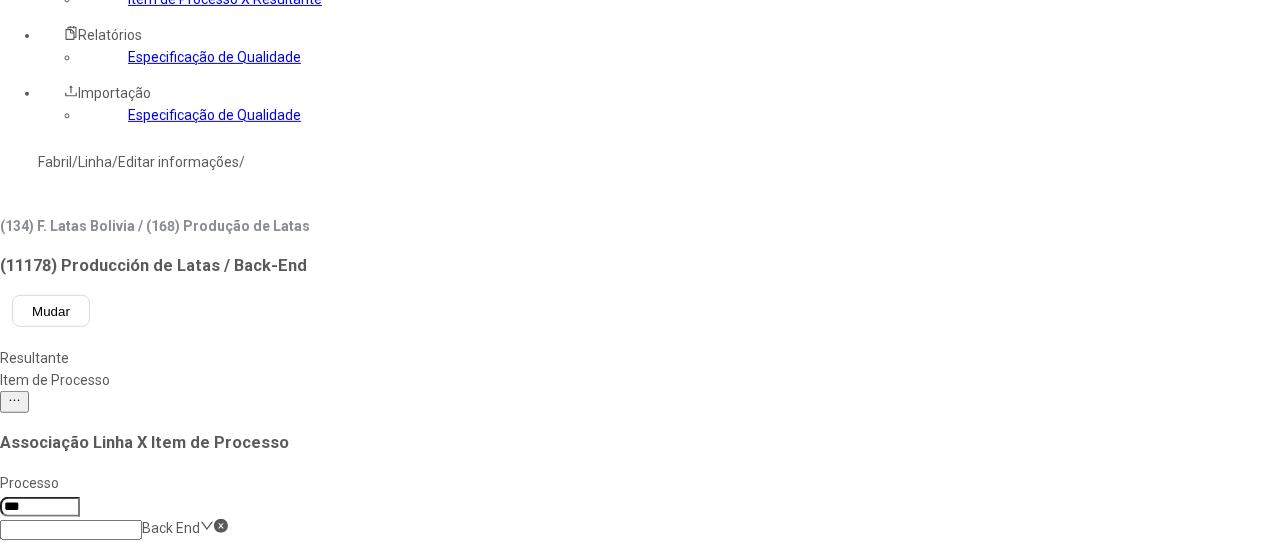 scroll, scrollTop: 400, scrollLeft: 0, axis: vertical 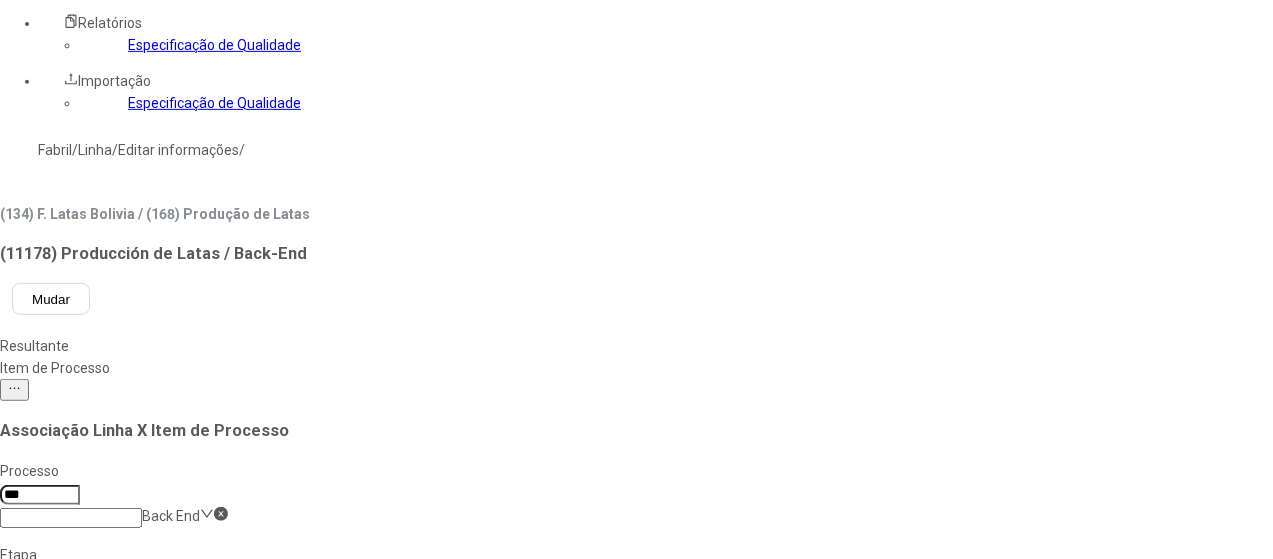 click 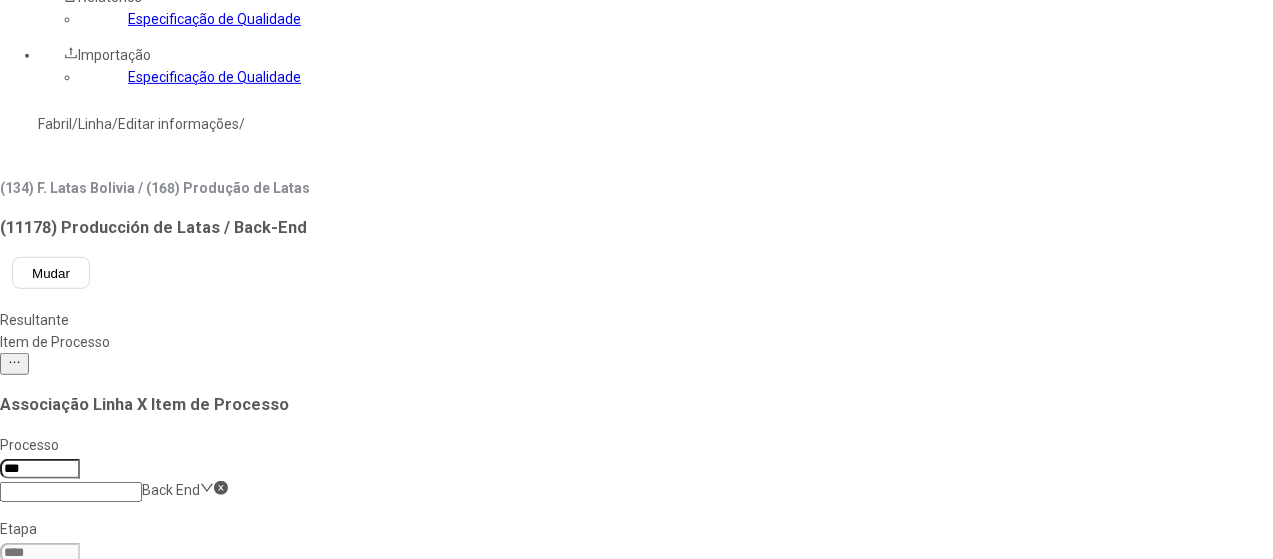 scroll, scrollTop: 500, scrollLeft: 0, axis: vertical 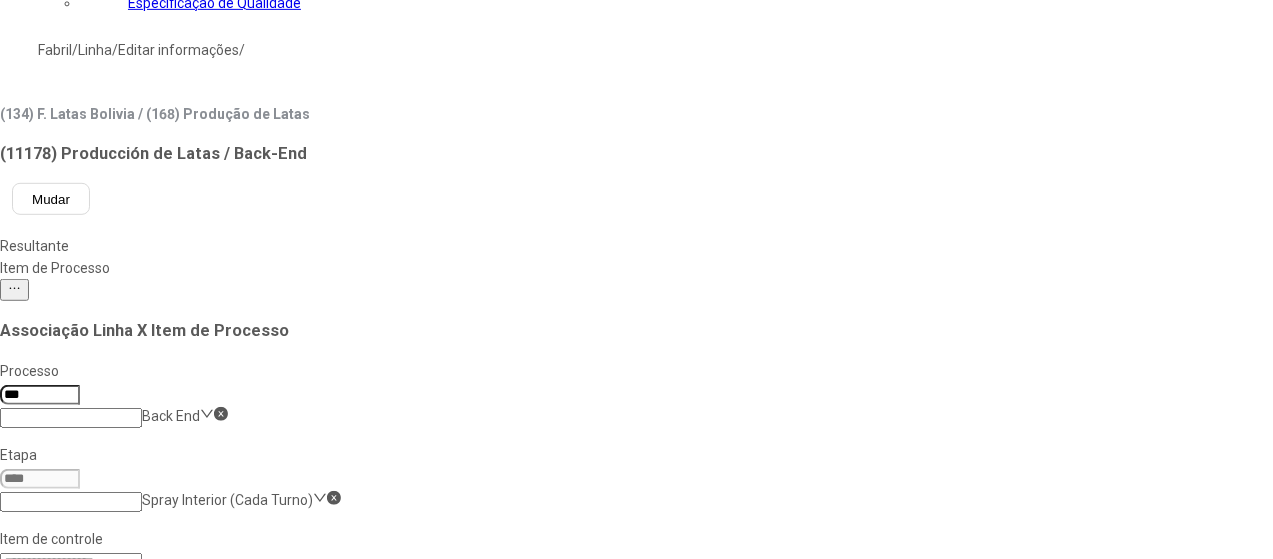 click on "Salvar Alterações" 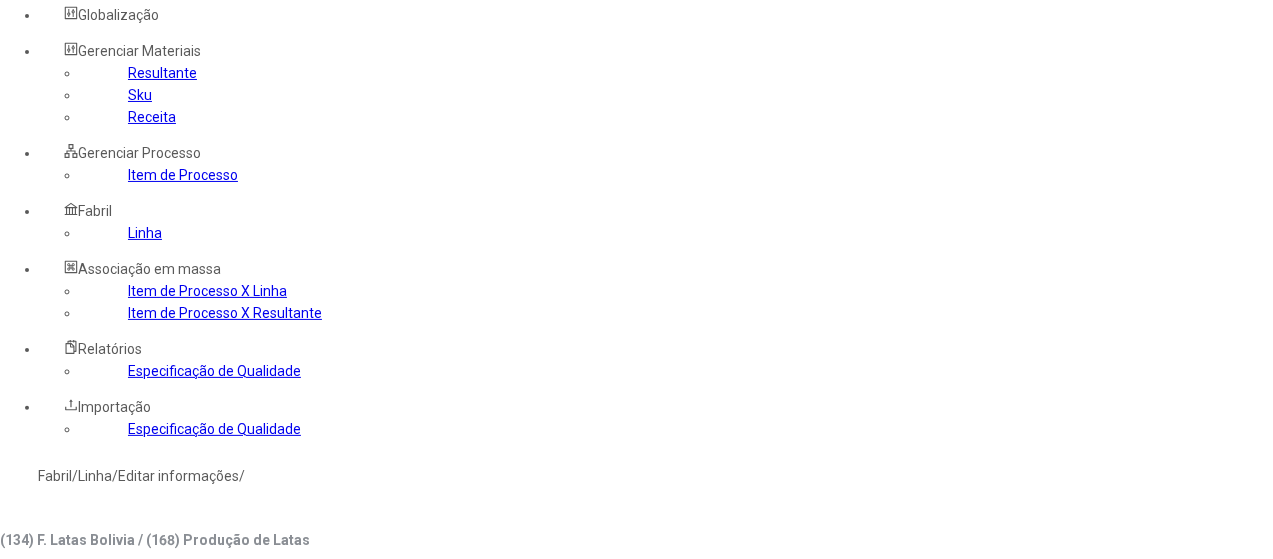 scroll, scrollTop: 100, scrollLeft: 0, axis: vertical 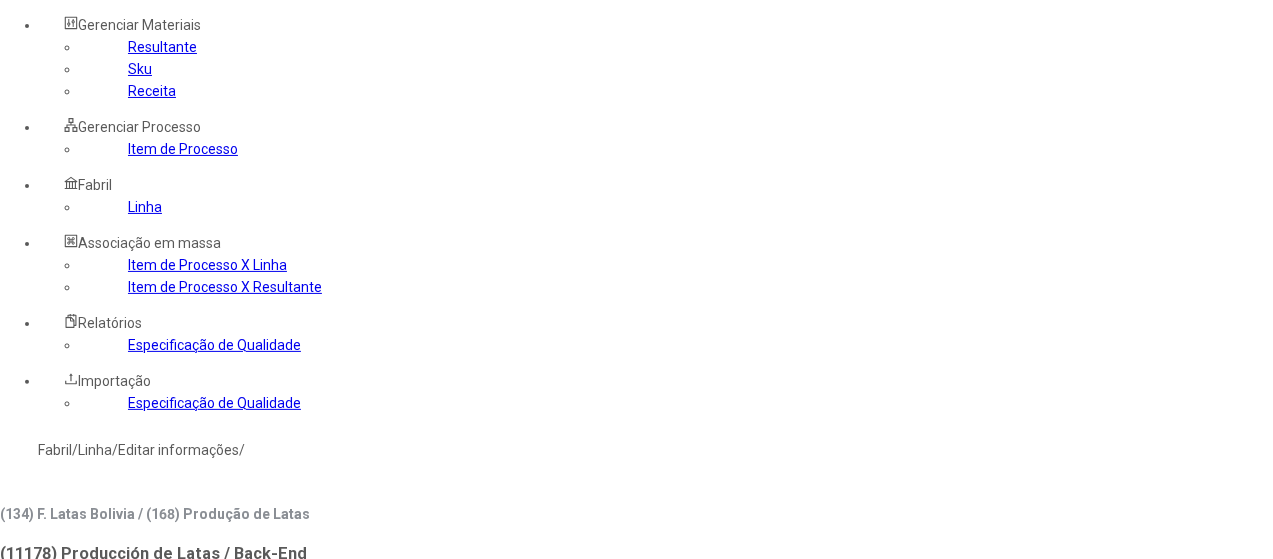 click on "Spray Interior (Cada Turno)" 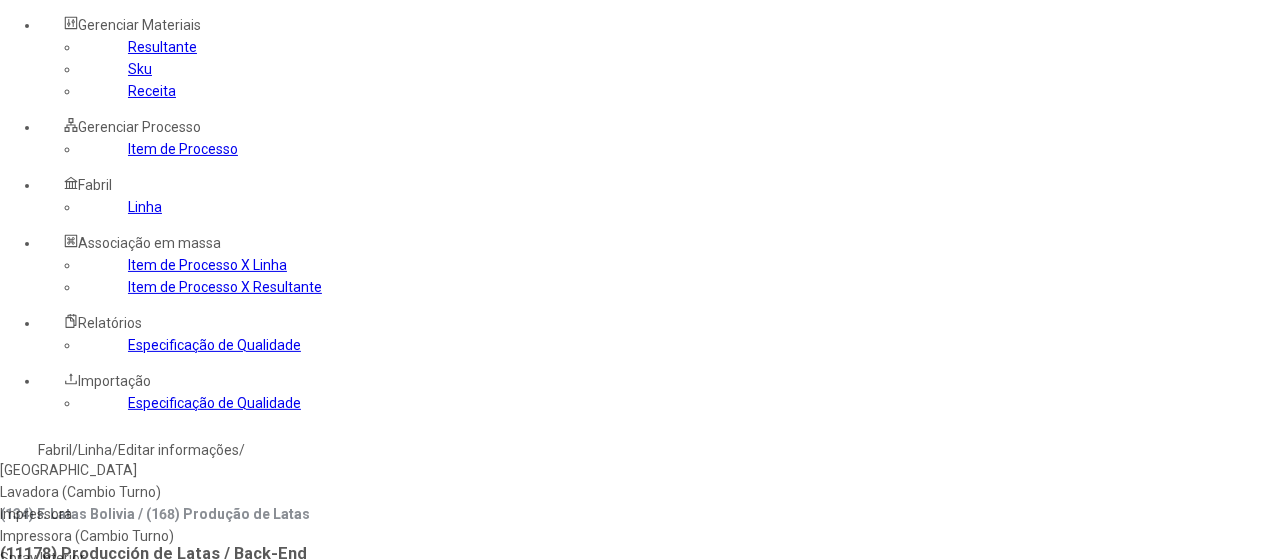 click on "Lavadora" at bounding box center (115, 470) 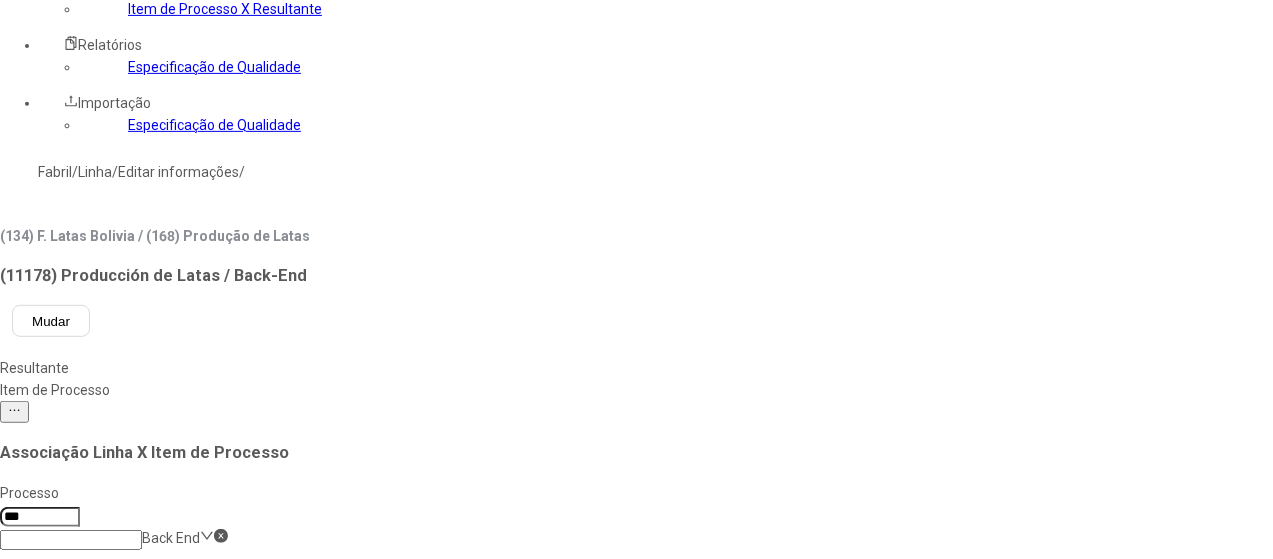 scroll, scrollTop: 400, scrollLeft: 0, axis: vertical 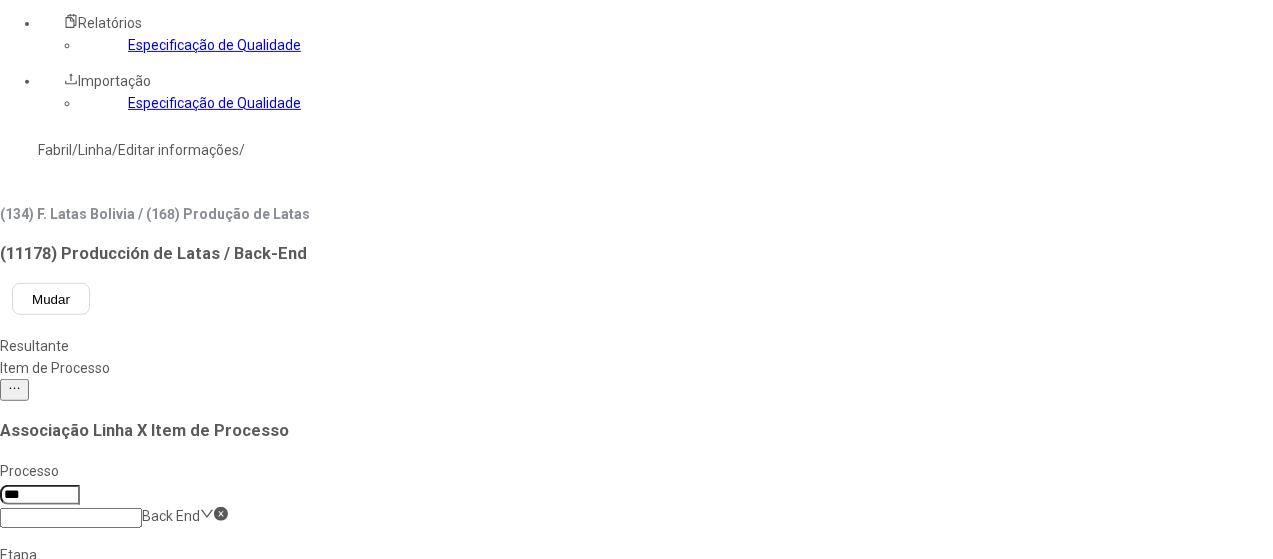click on "60436" 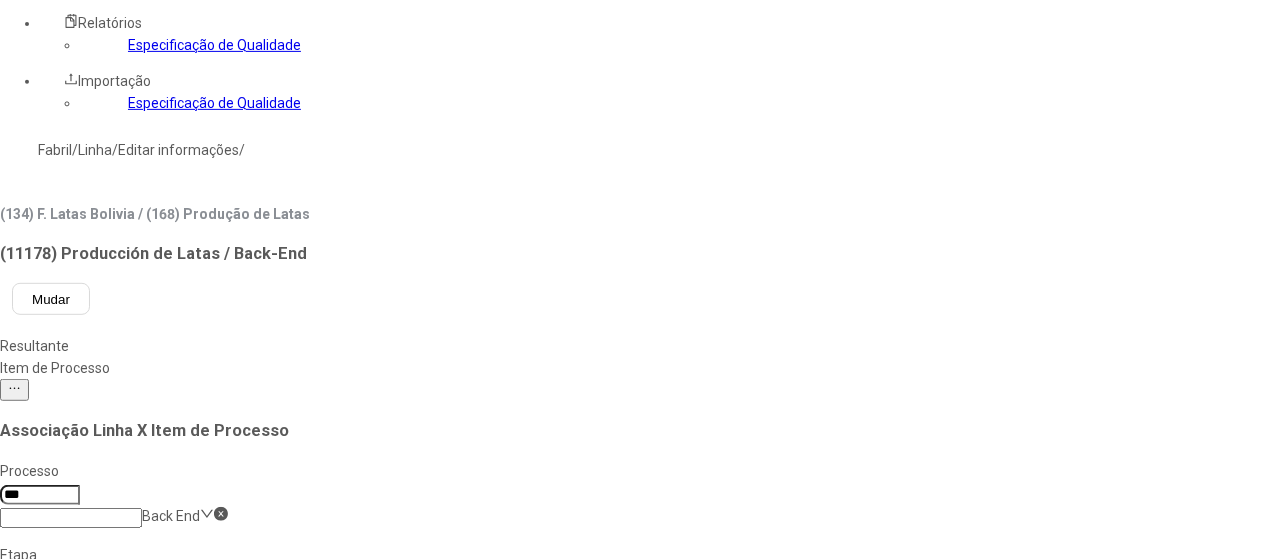 click on "60436" 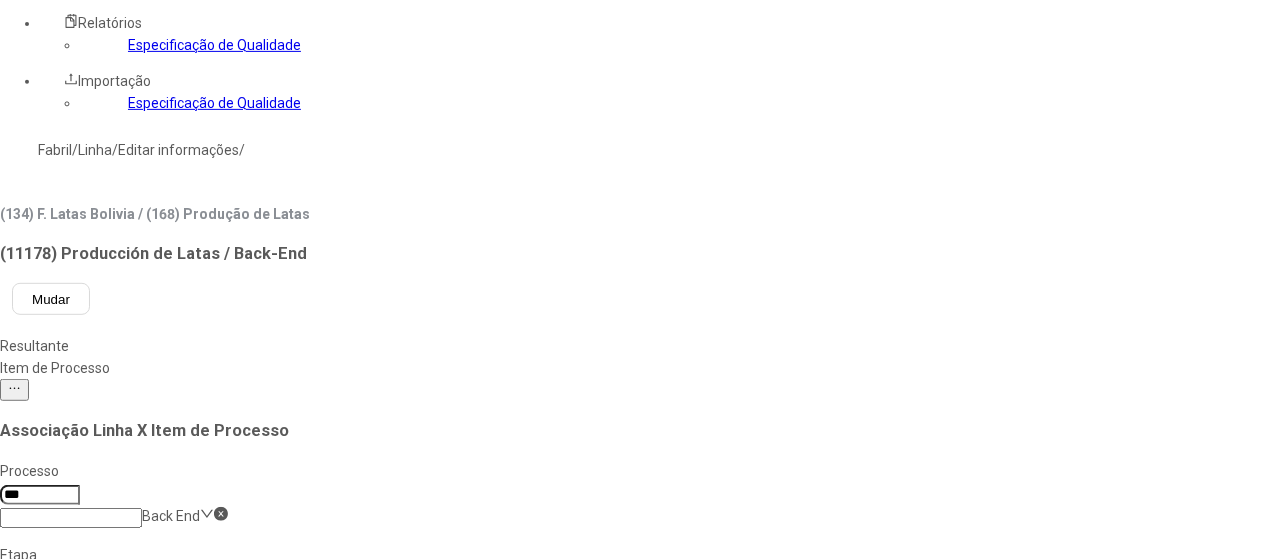 scroll, scrollTop: 542, scrollLeft: 0, axis: vertical 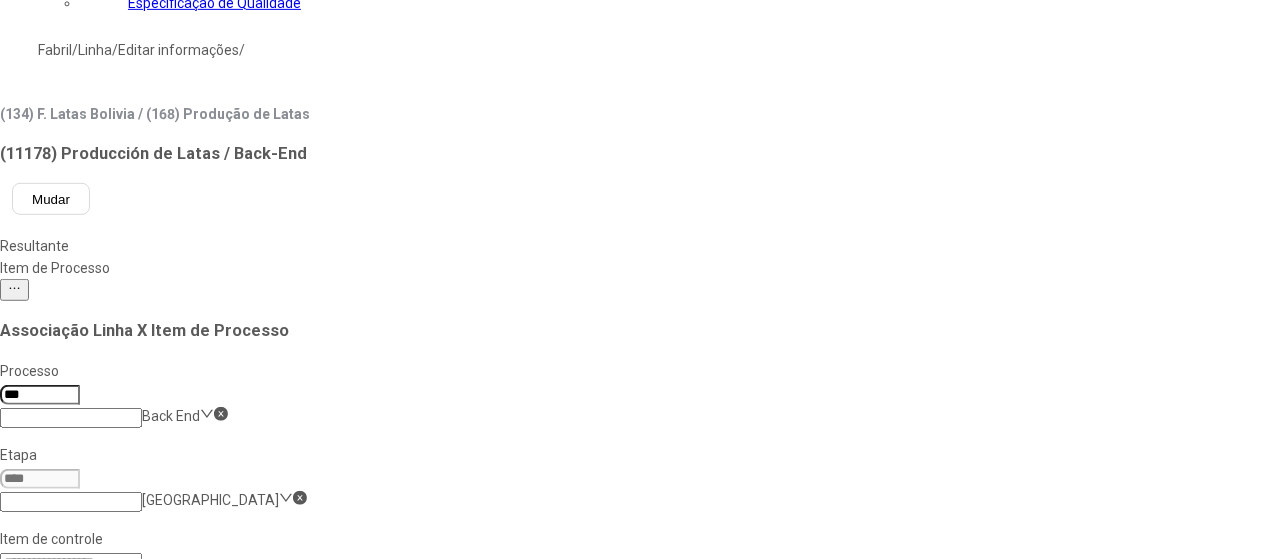click on "60422" 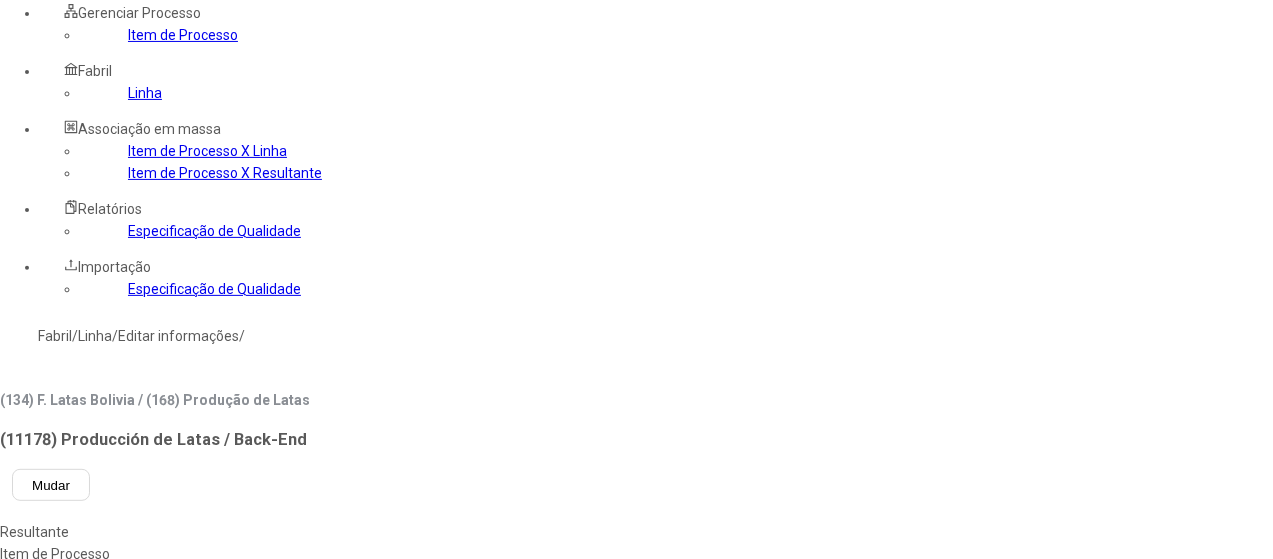 scroll, scrollTop: 100, scrollLeft: 0, axis: vertical 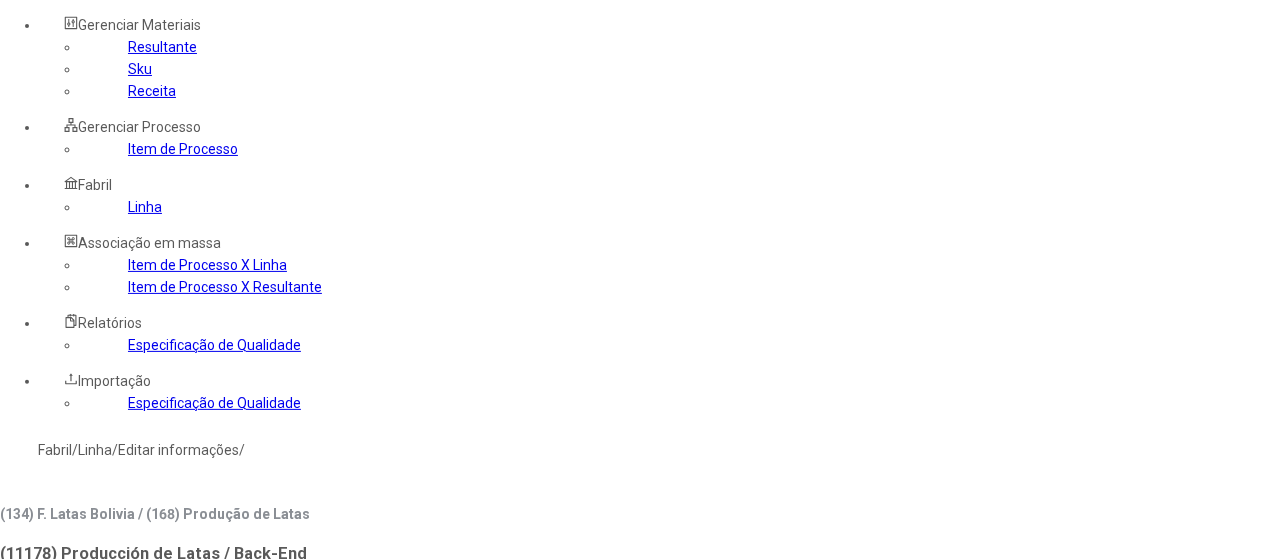 drag, startPoint x: 146, startPoint y: 272, endPoint x: 226, endPoint y: 287, distance: 81.394104 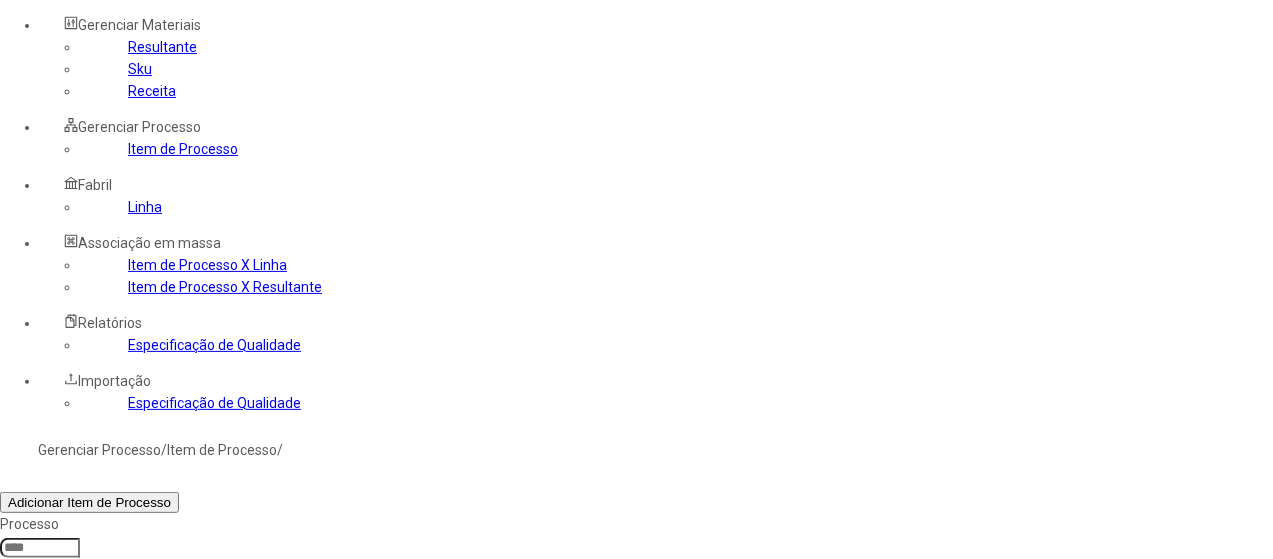 click 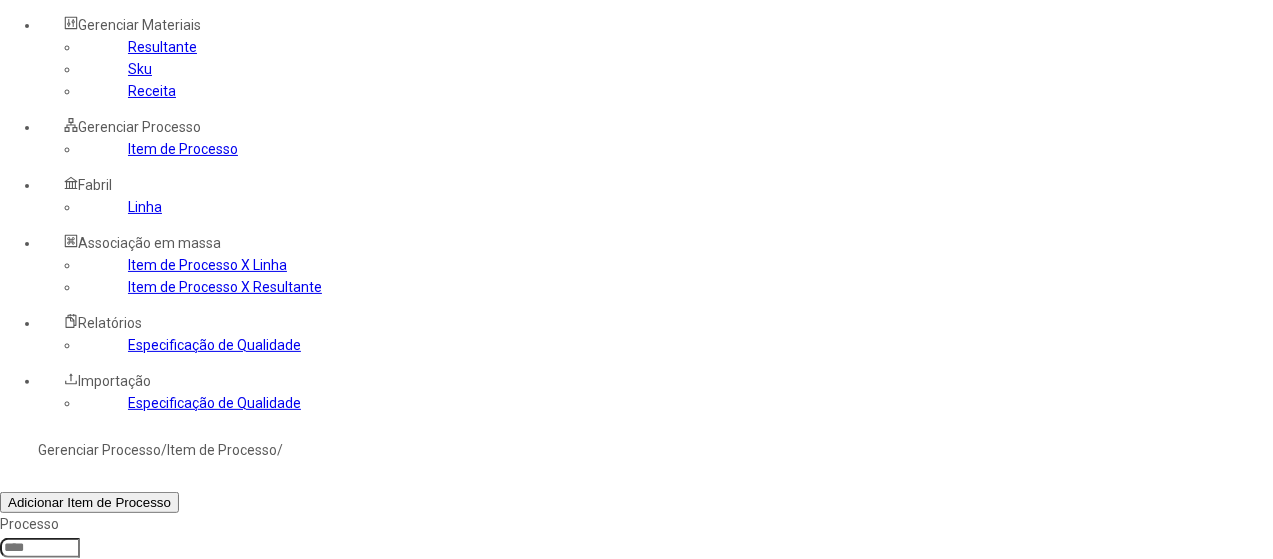 type on "*****" 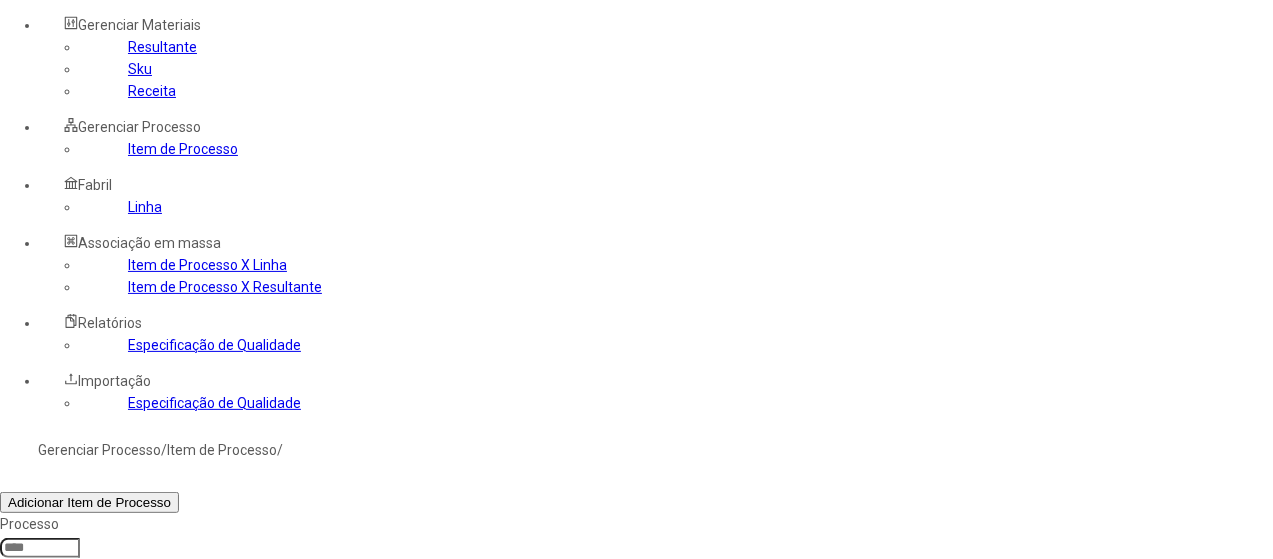 click on "Filtrar" 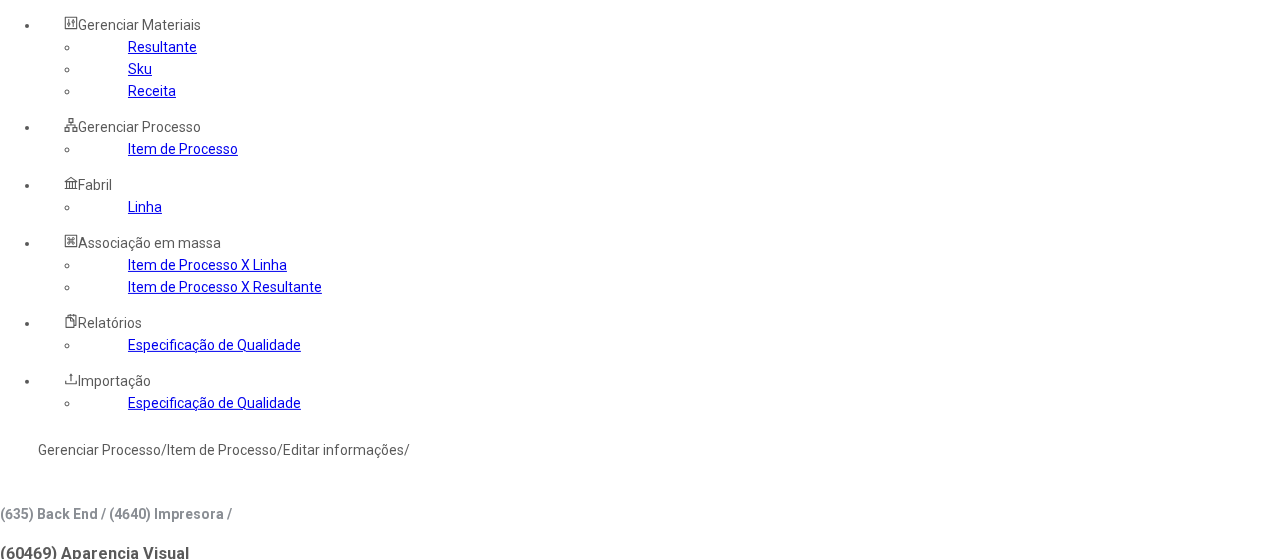 click on "pt-BR" 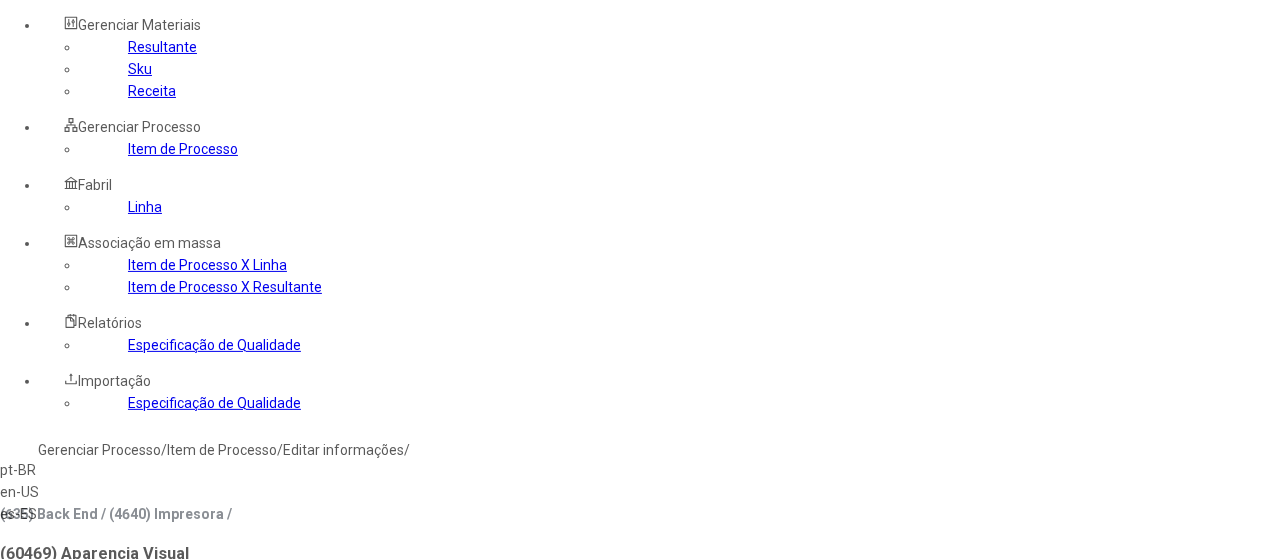 click on "es-ES" at bounding box center (57, 514) 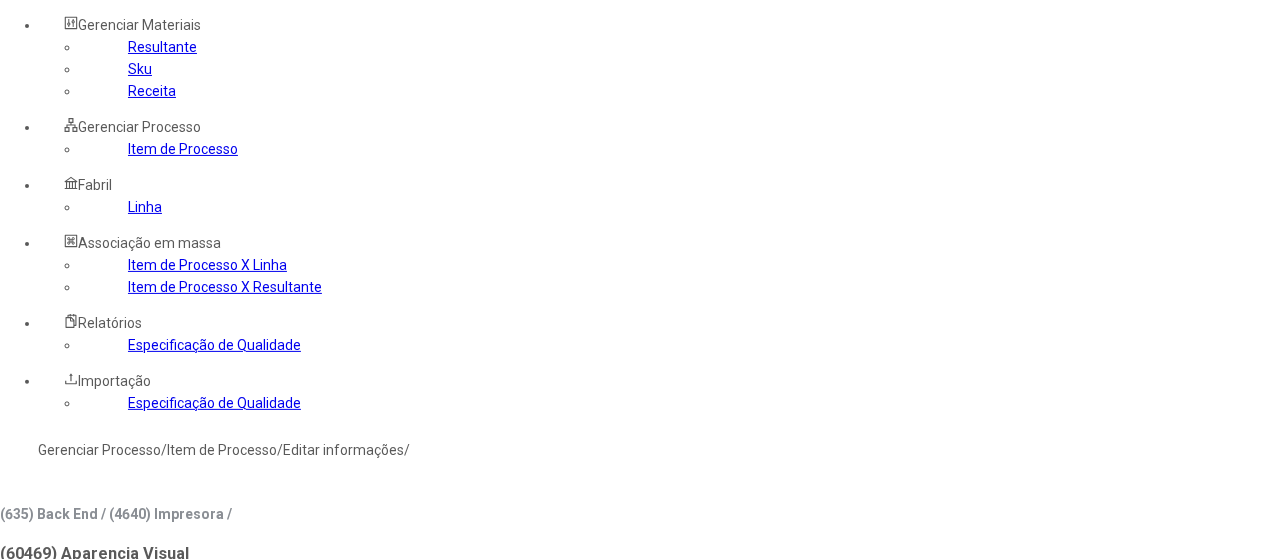 click on "**********" 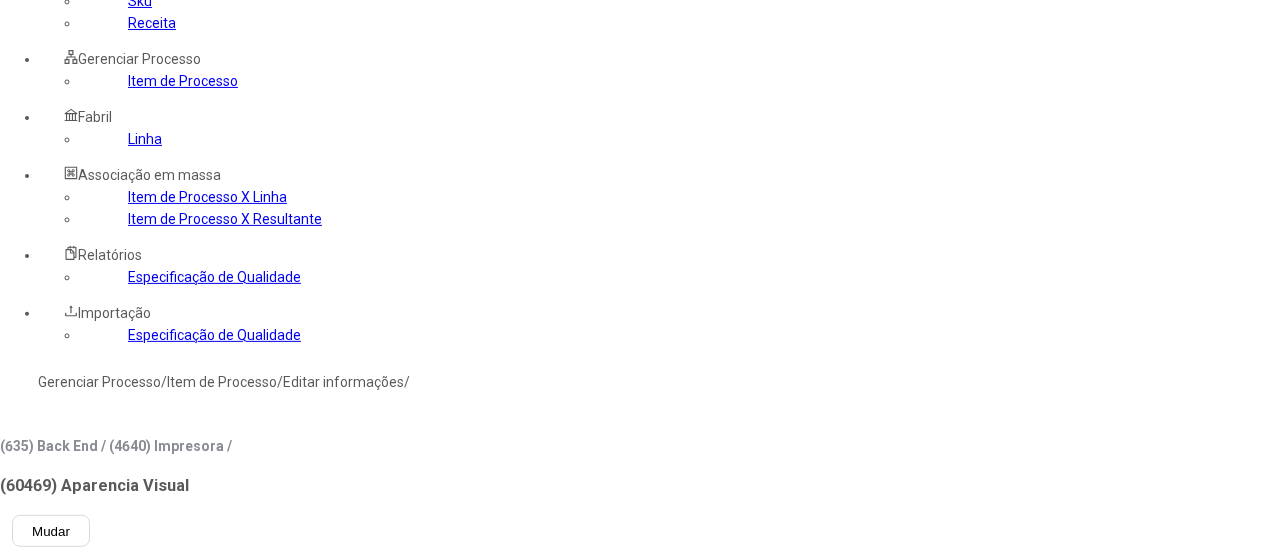 scroll, scrollTop: 200, scrollLeft: 0, axis: vertical 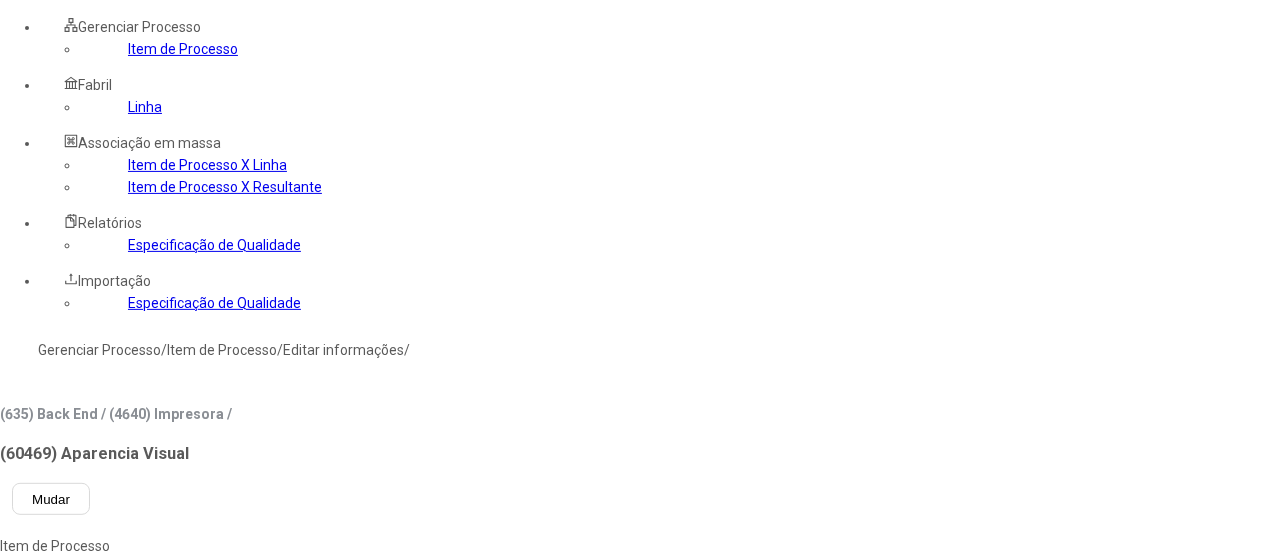 type on "**********" 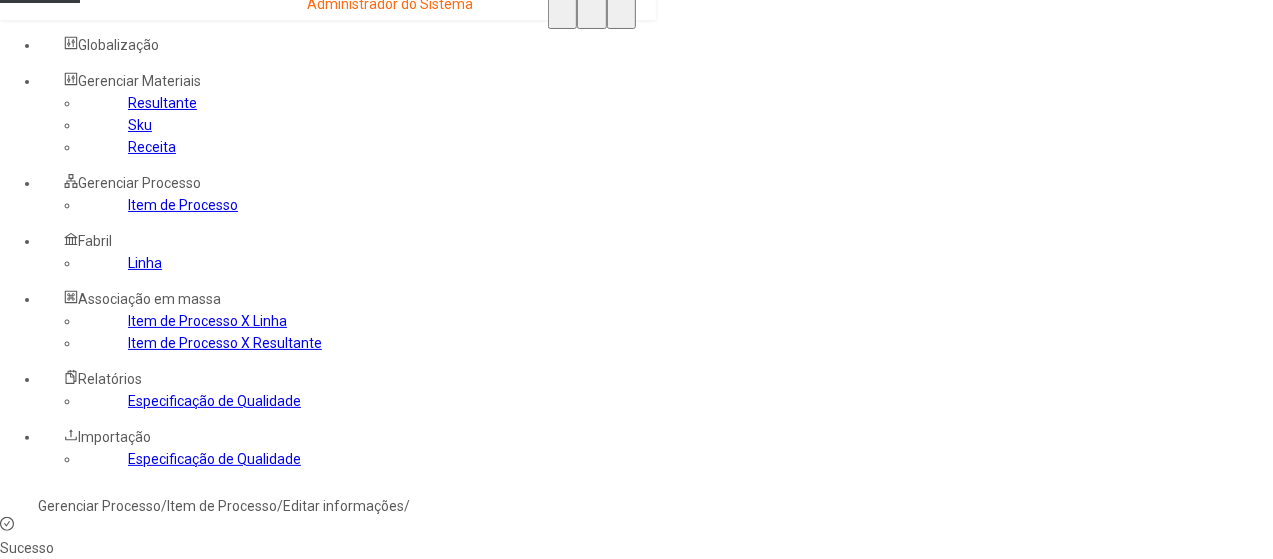 scroll, scrollTop: 0, scrollLeft: 0, axis: both 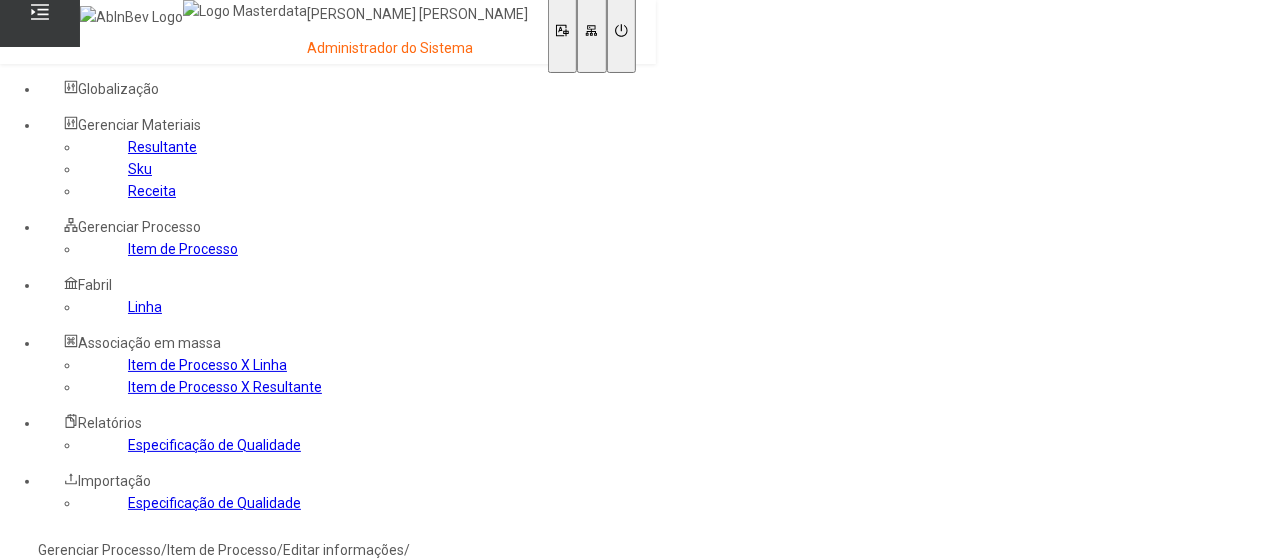 click on "Gerenciar Processo" 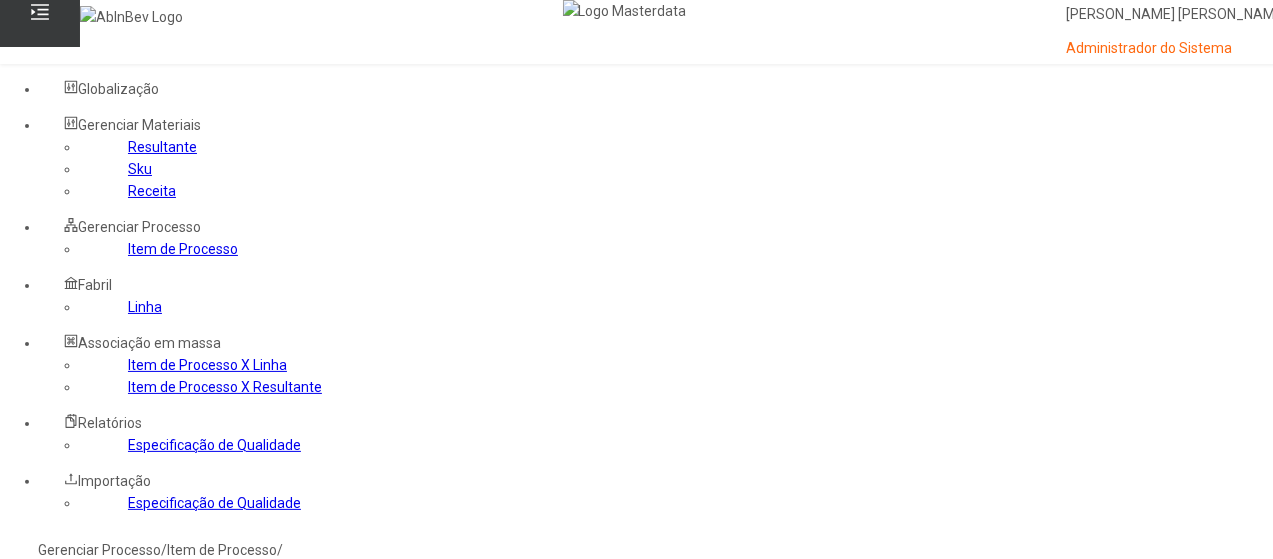 click 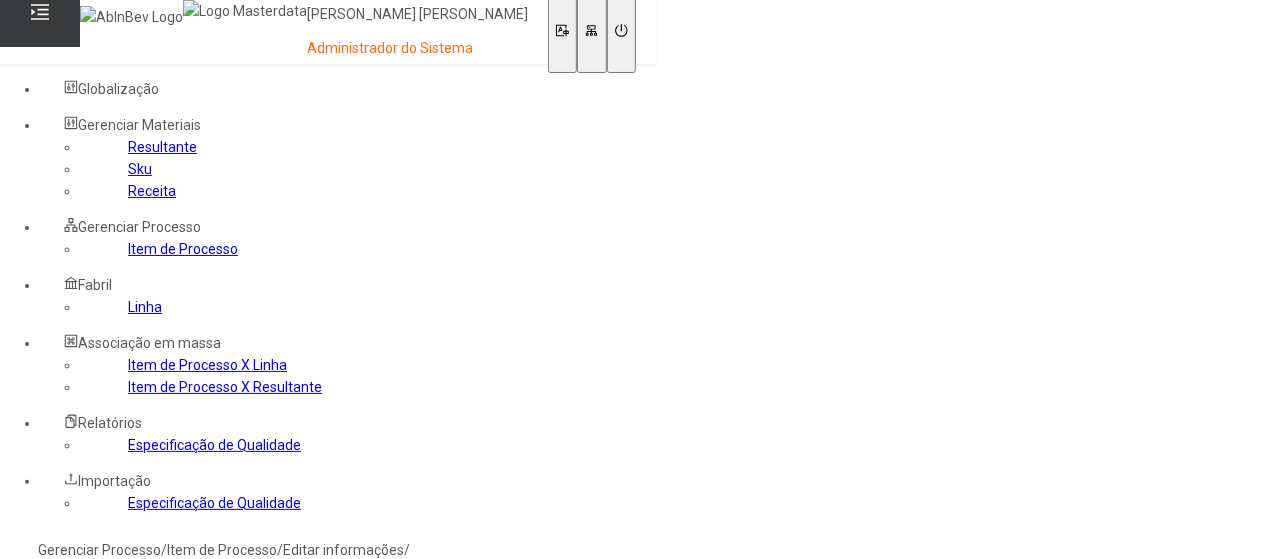click on "es-ES" 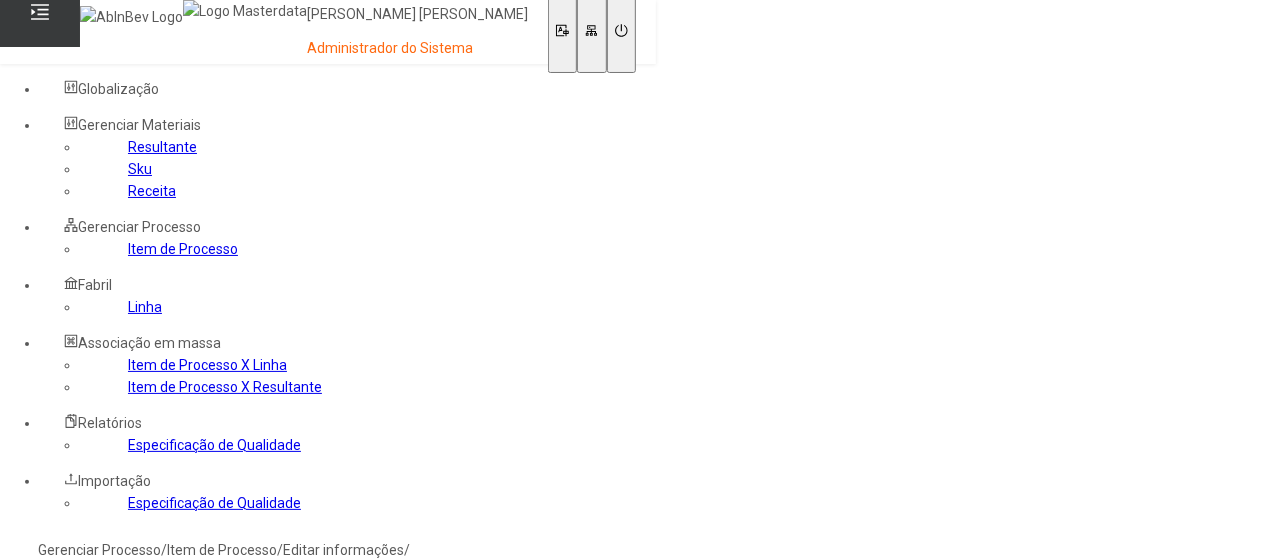 click on "**********" 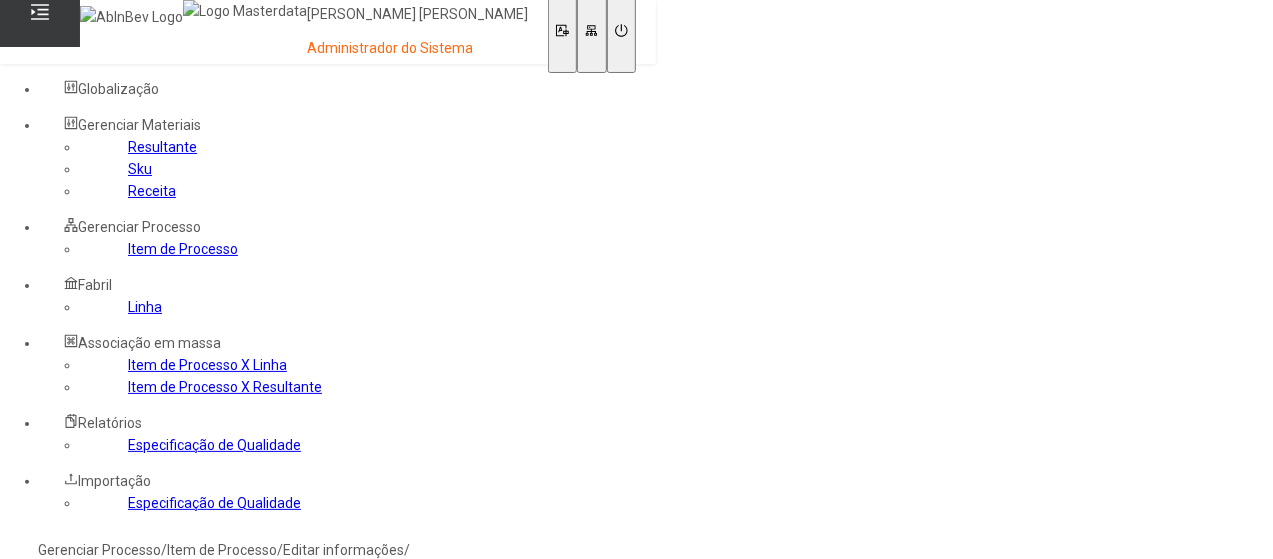 click on "**********" 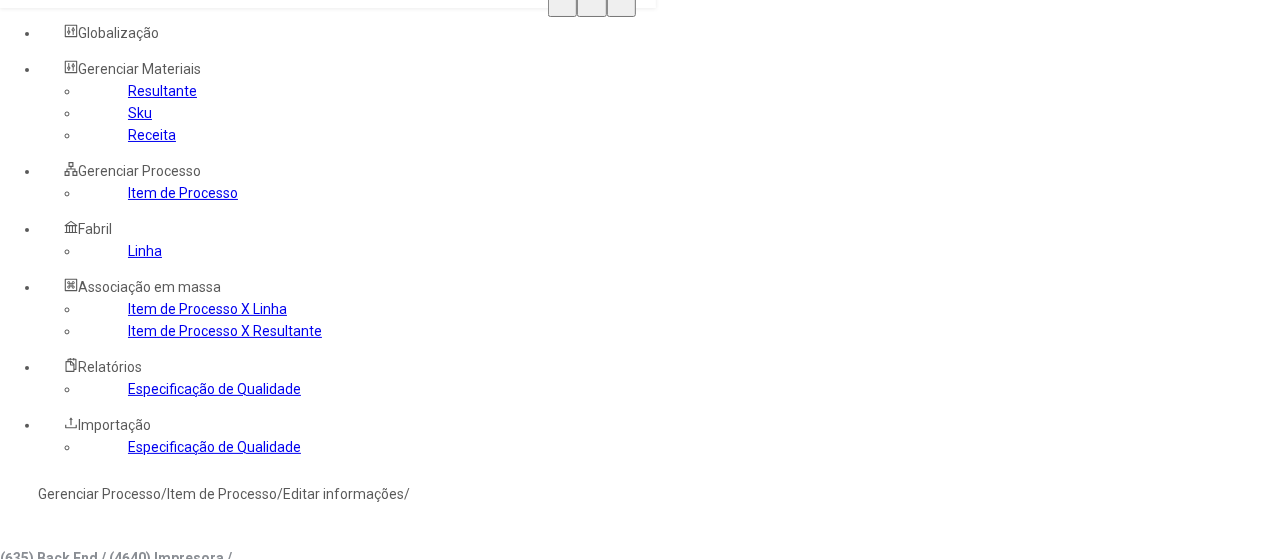 scroll, scrollTop: 100, scrollLeft: 0, axis: vertical 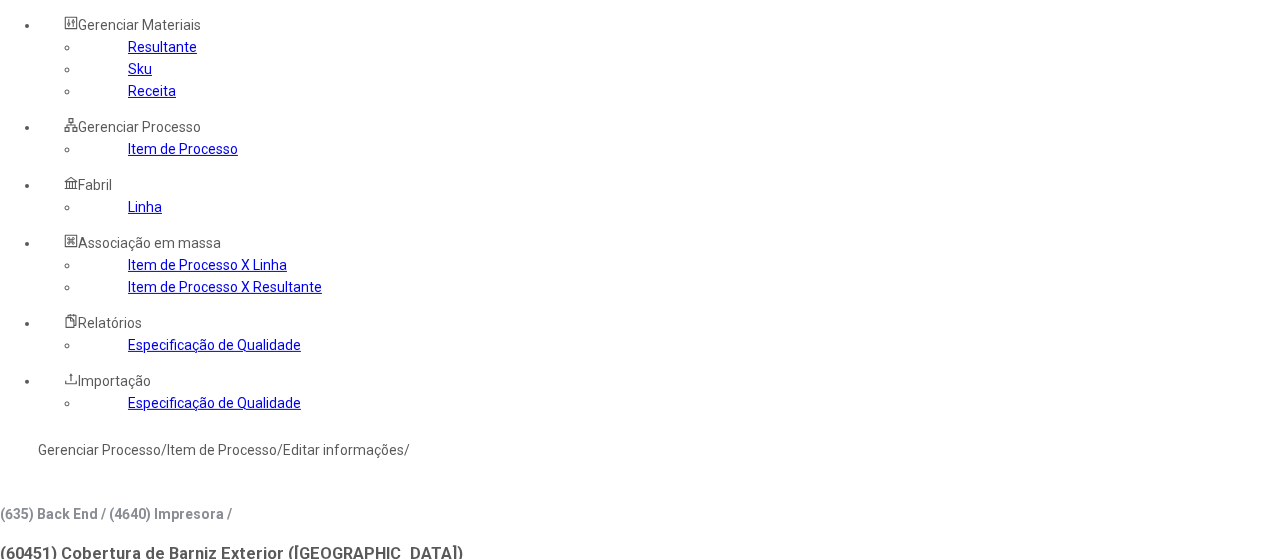 type on "**********" 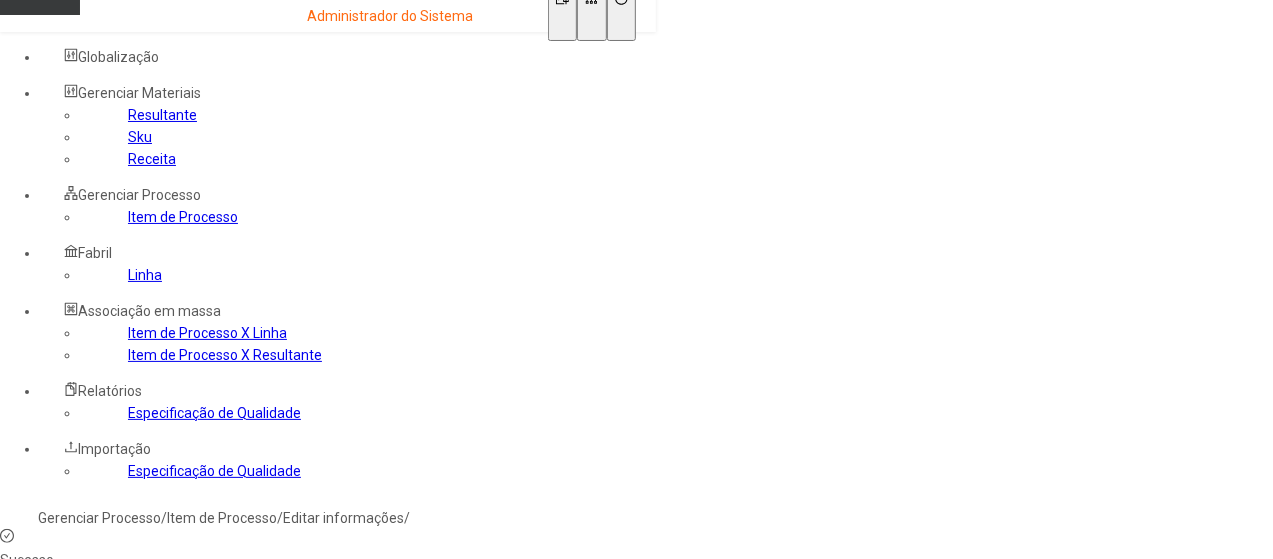 scroll, scrollTop: 0, scrollLeft: 0, axis: both 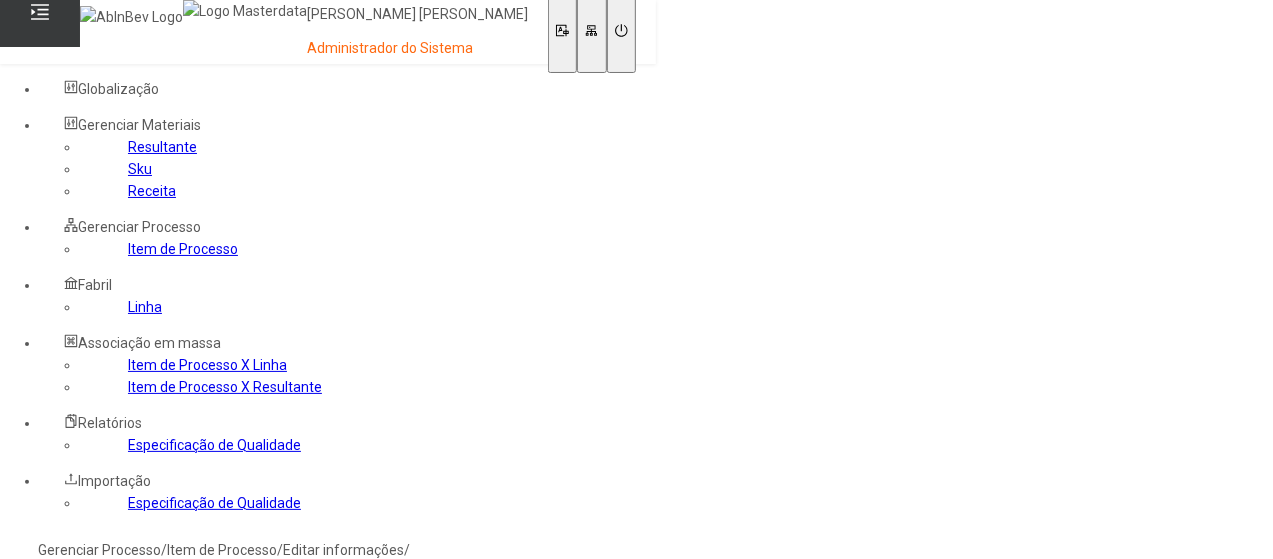 click on "Gerenciar Processo" 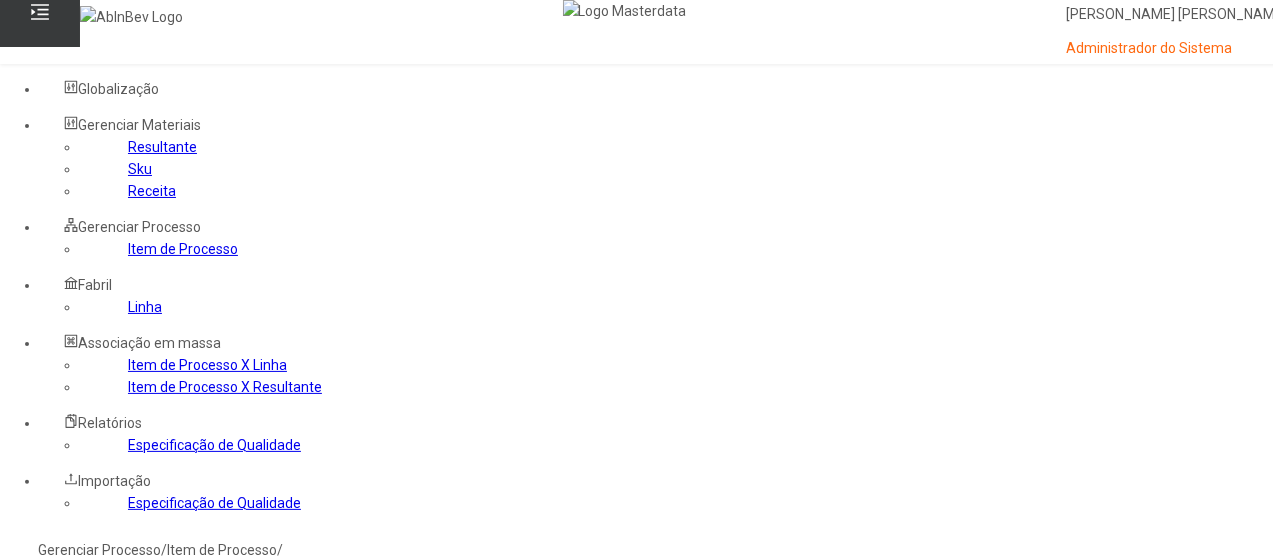click 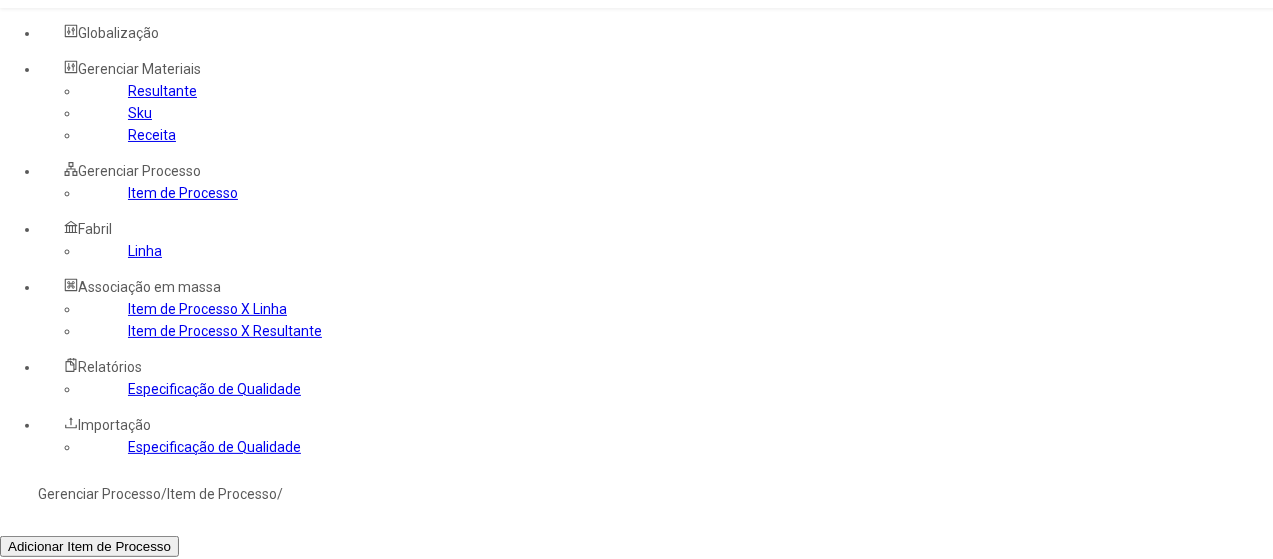scroll, scrollTop: 100, scrollLeft: 0, axis: vertical 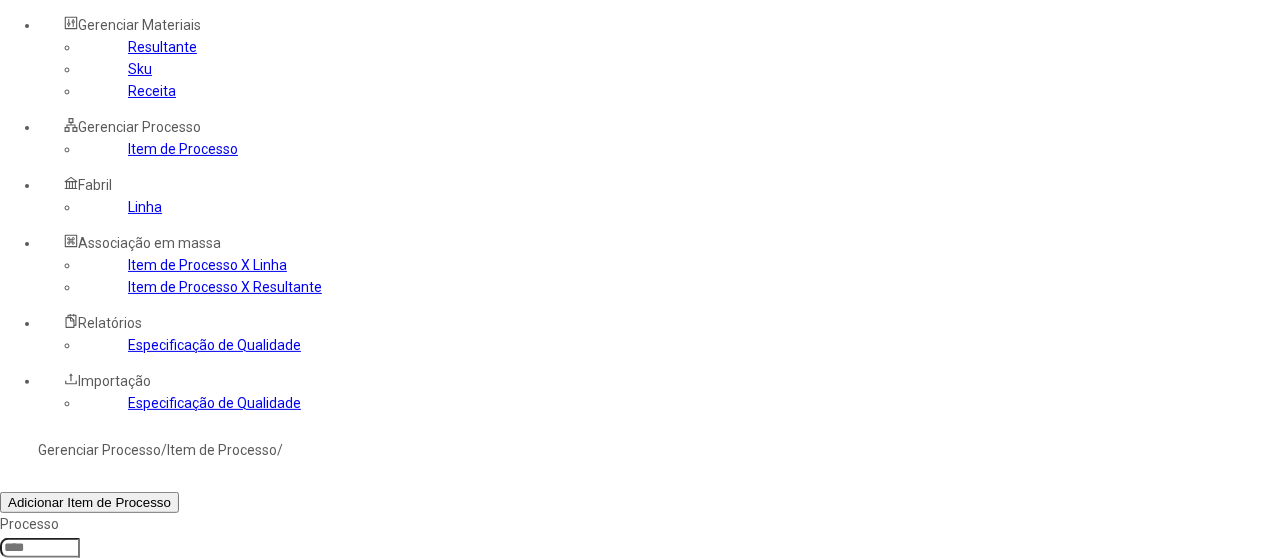 click 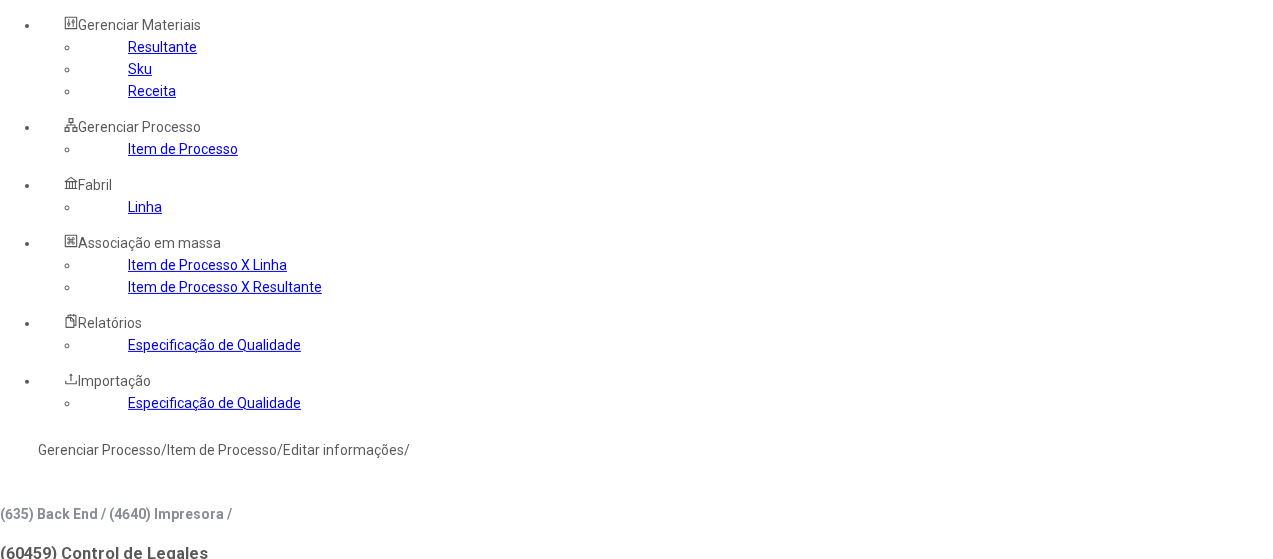 click on "**********" 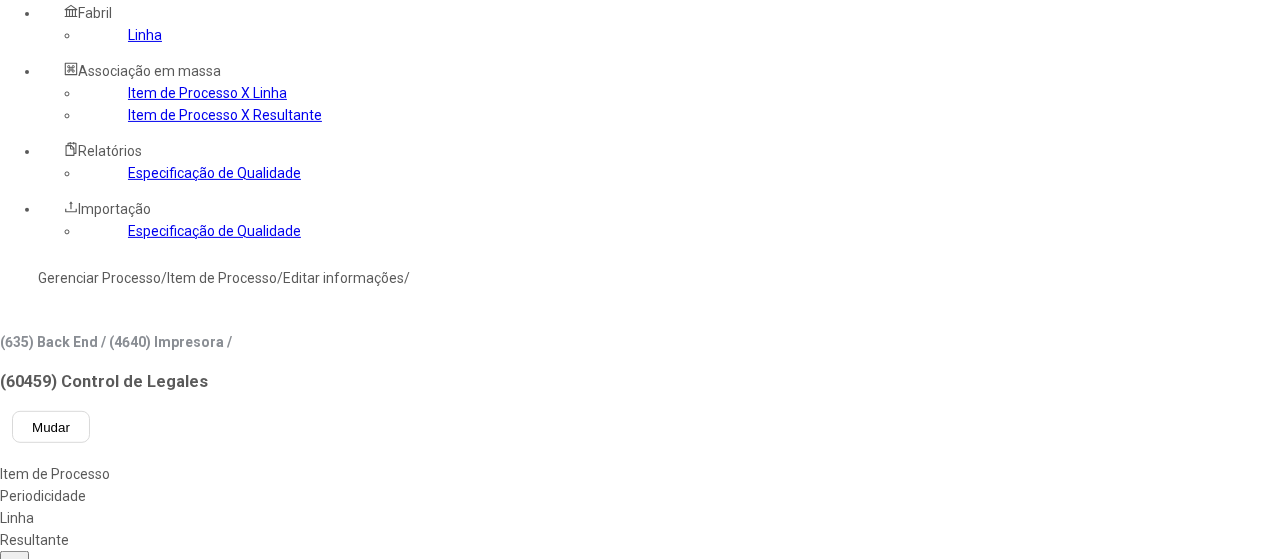 type on "**********" 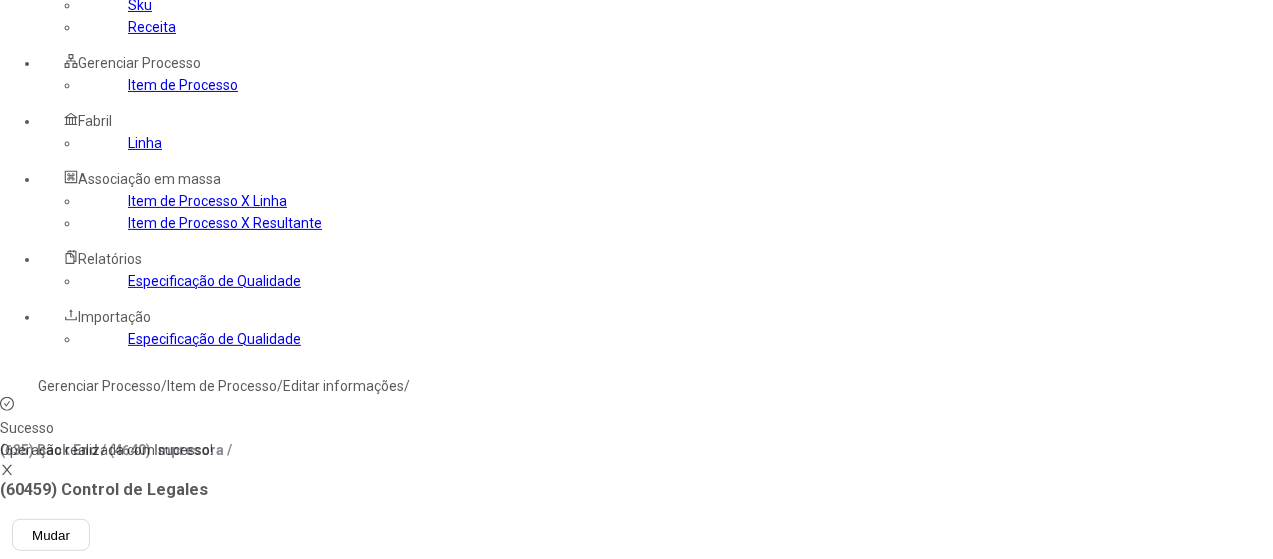 scroll, scrollTop: 0, scrollLeft: 0, axis: both 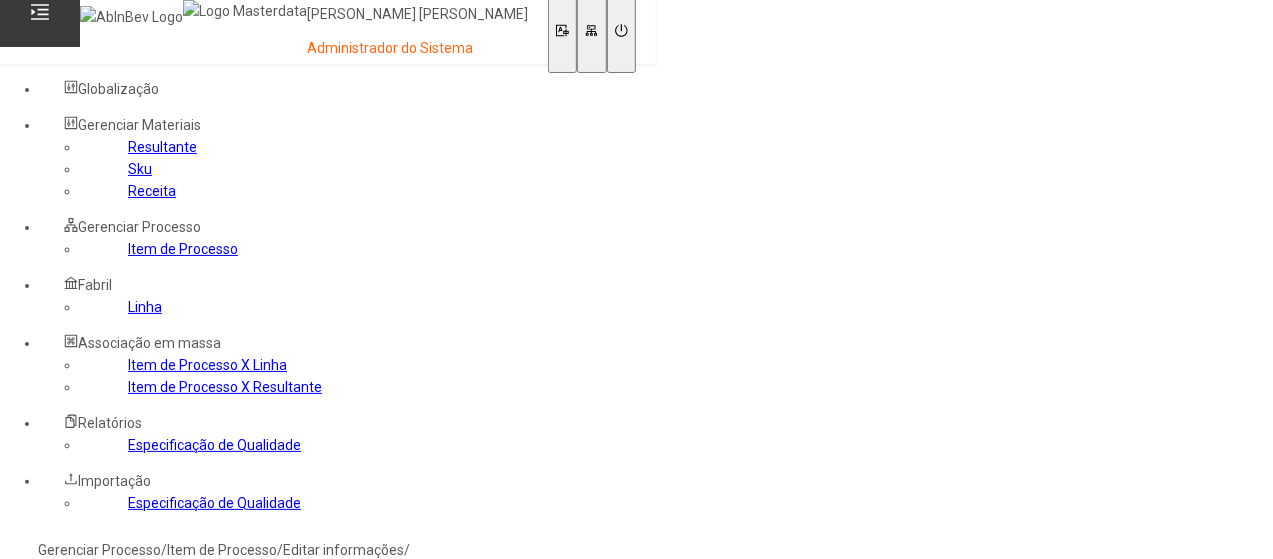 click on "Gerenciar Processo" 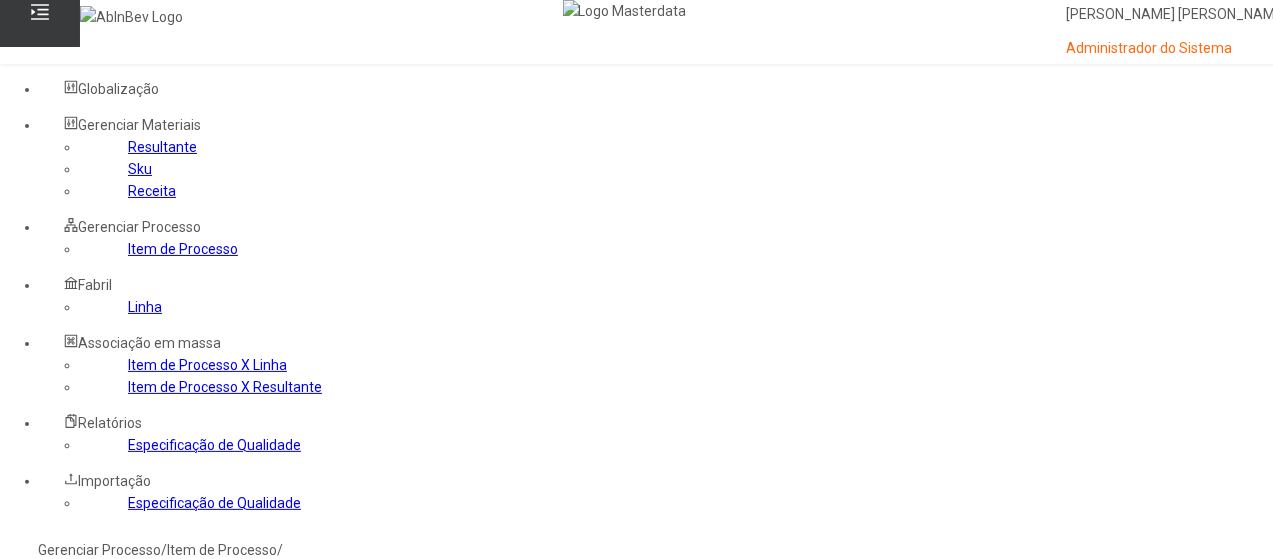 click 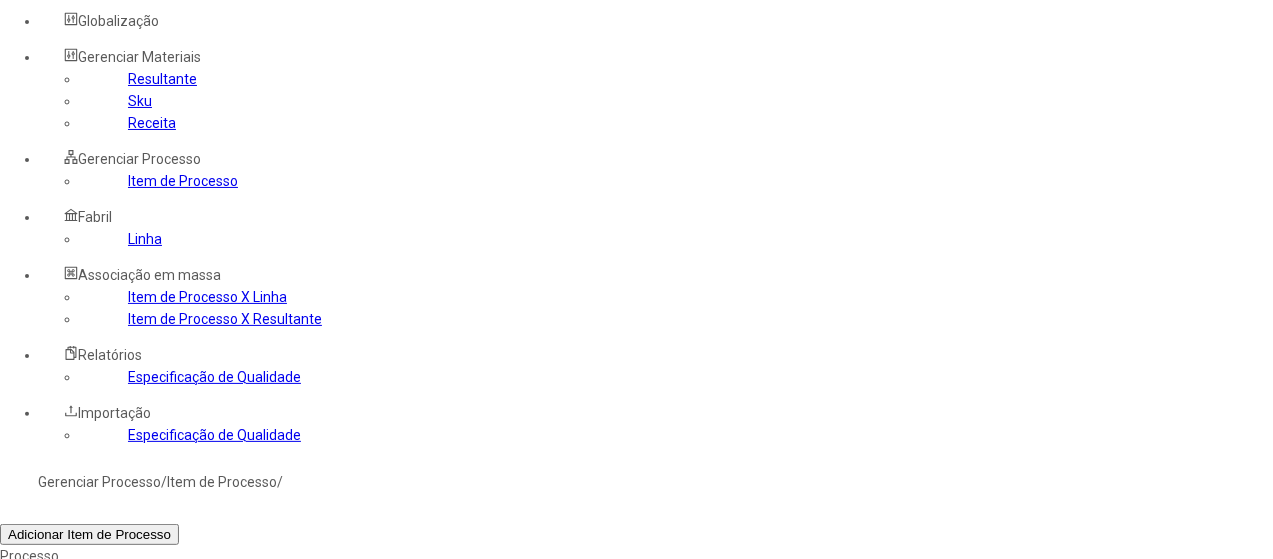 scroll, scrollTop: 100, scrollLeft: 0, axis: vertical 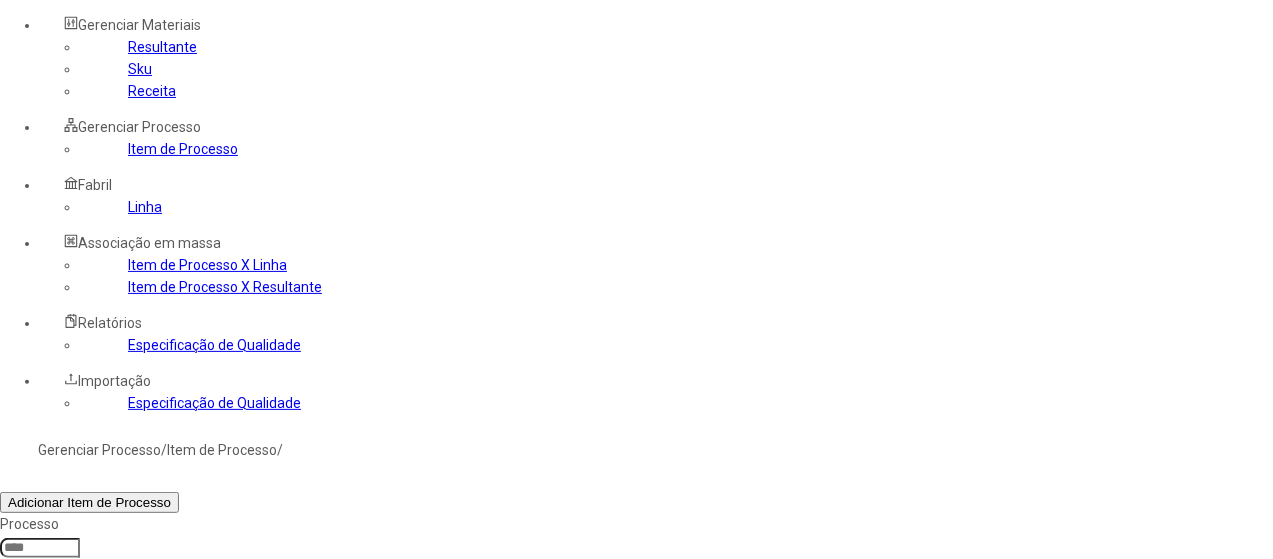click 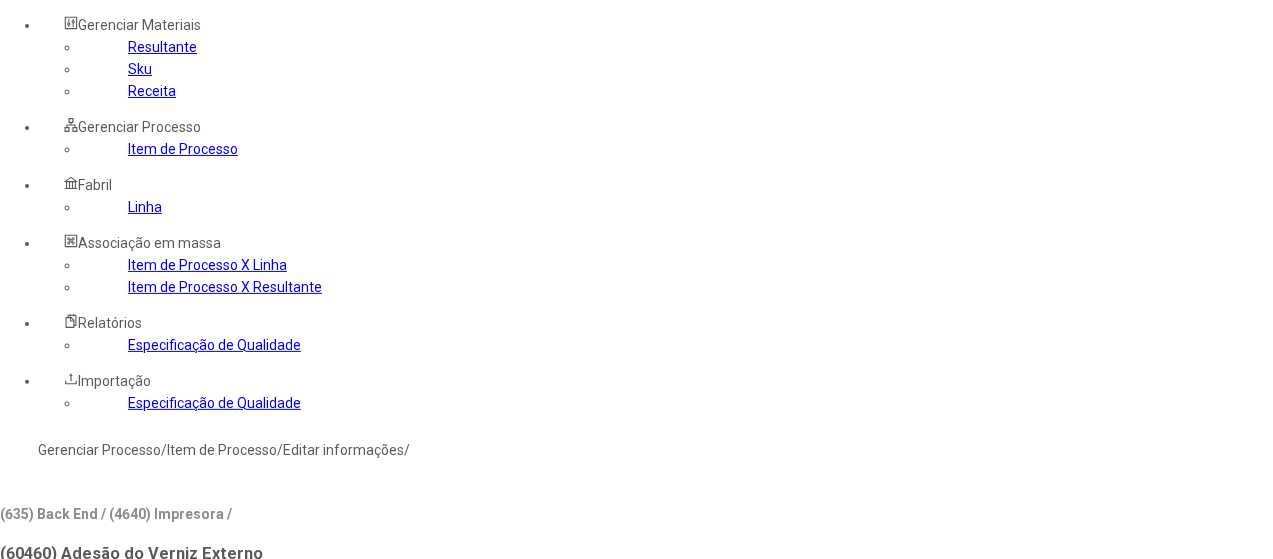 type on "****" 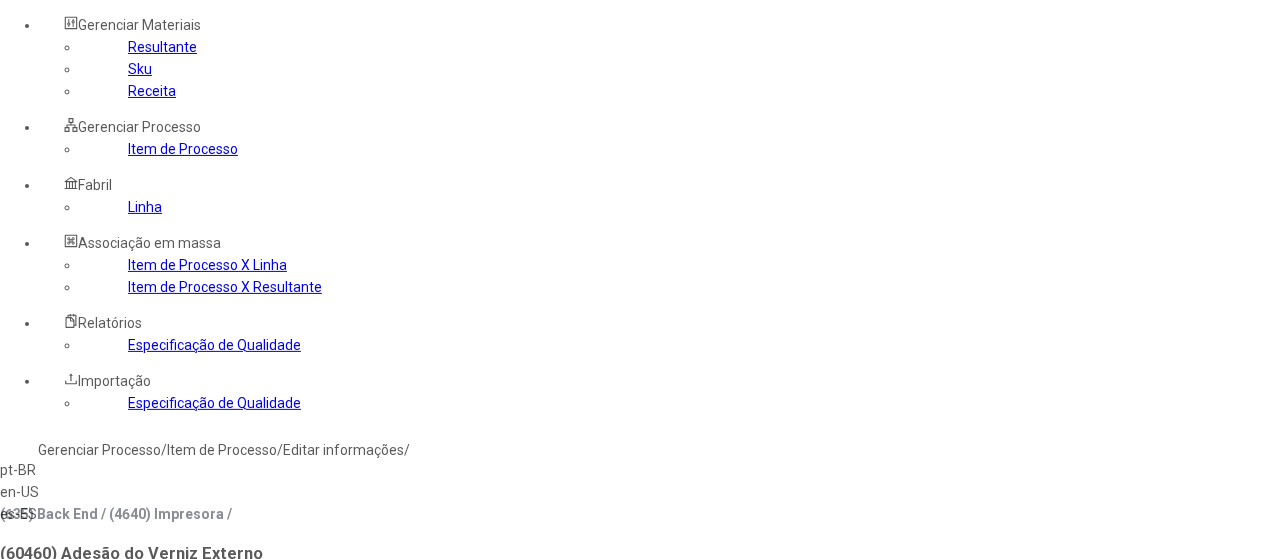 drag, startPoint x: 373, startPoint y: 403, endPoint x: 384, endPoint y: 402, distance: 11.045361 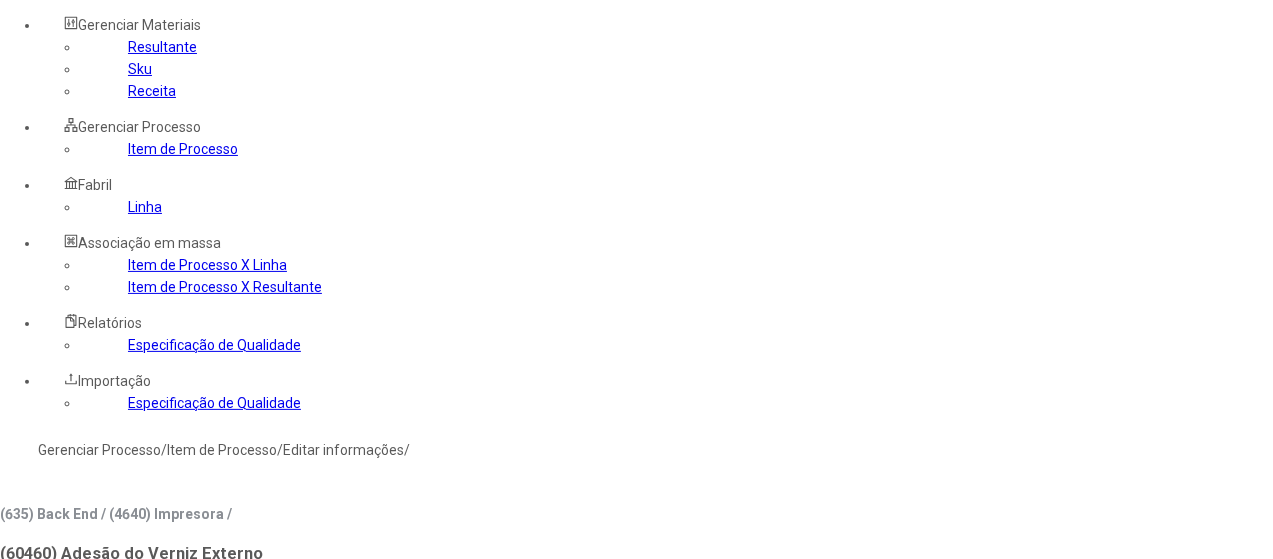 click on "**********" 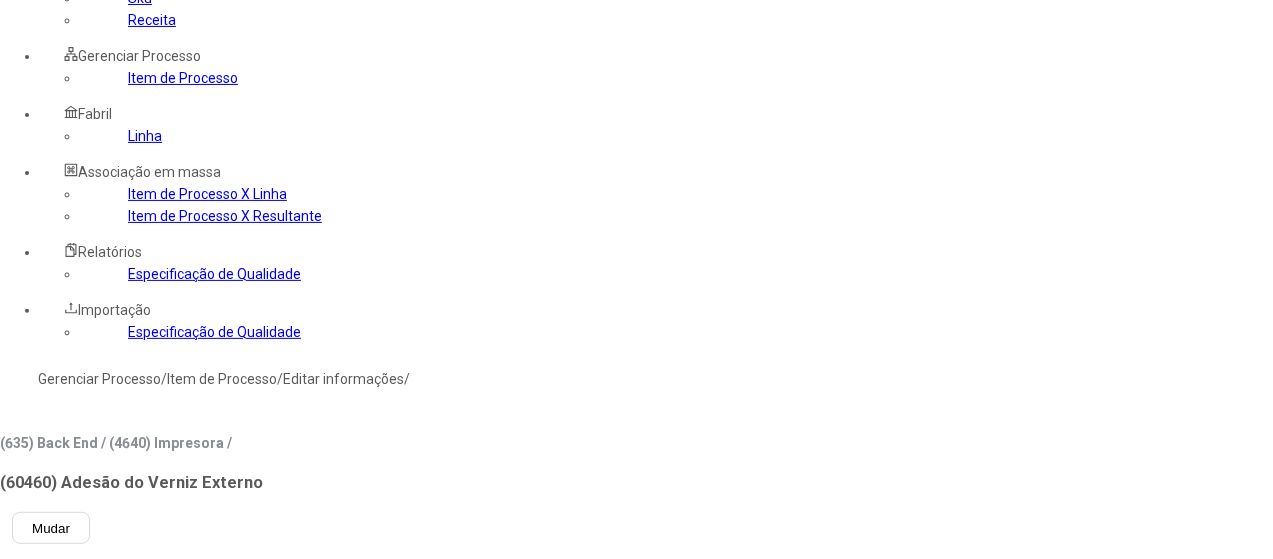 scroll, scrollTop: 200, scrollLeft: 0, axis: vertical 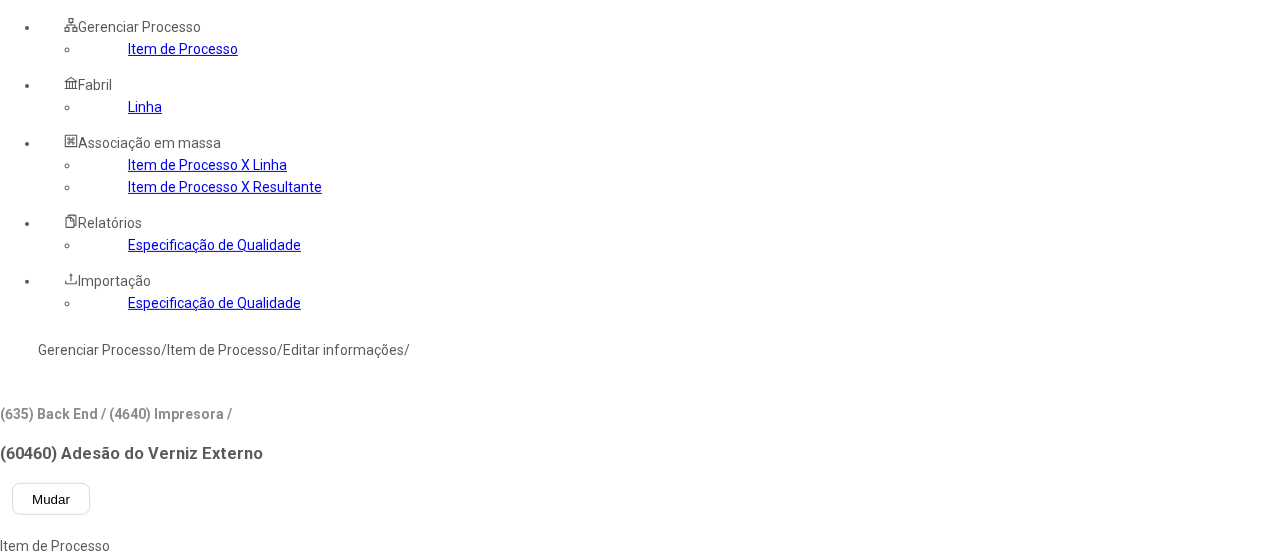 type on "**********" 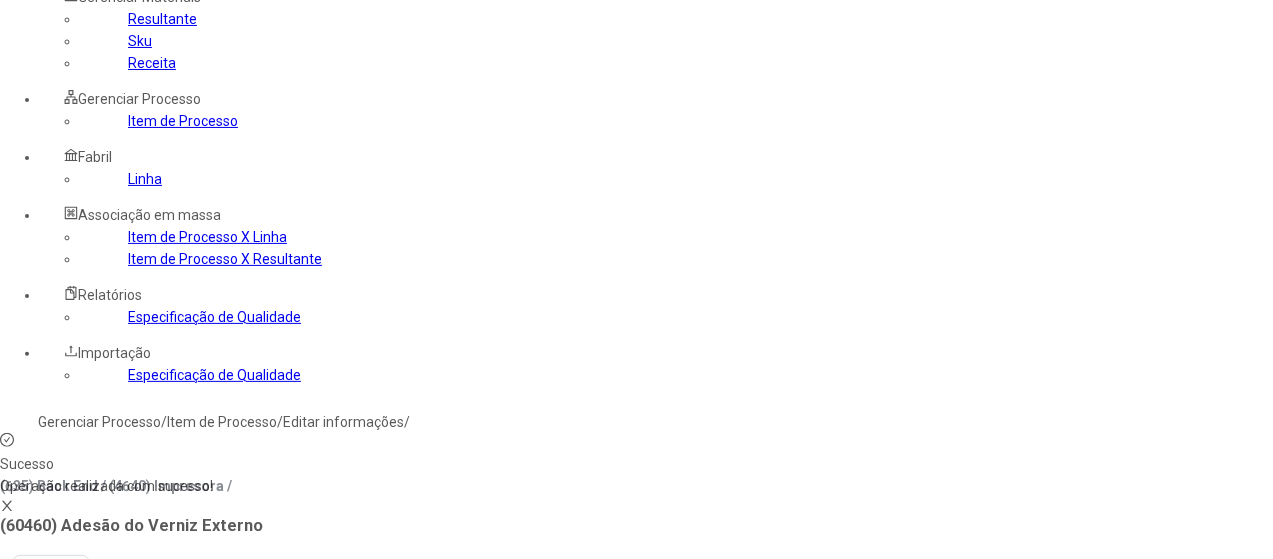 scroll, scrollTop: 0, scrollLeft: 0, axis: both 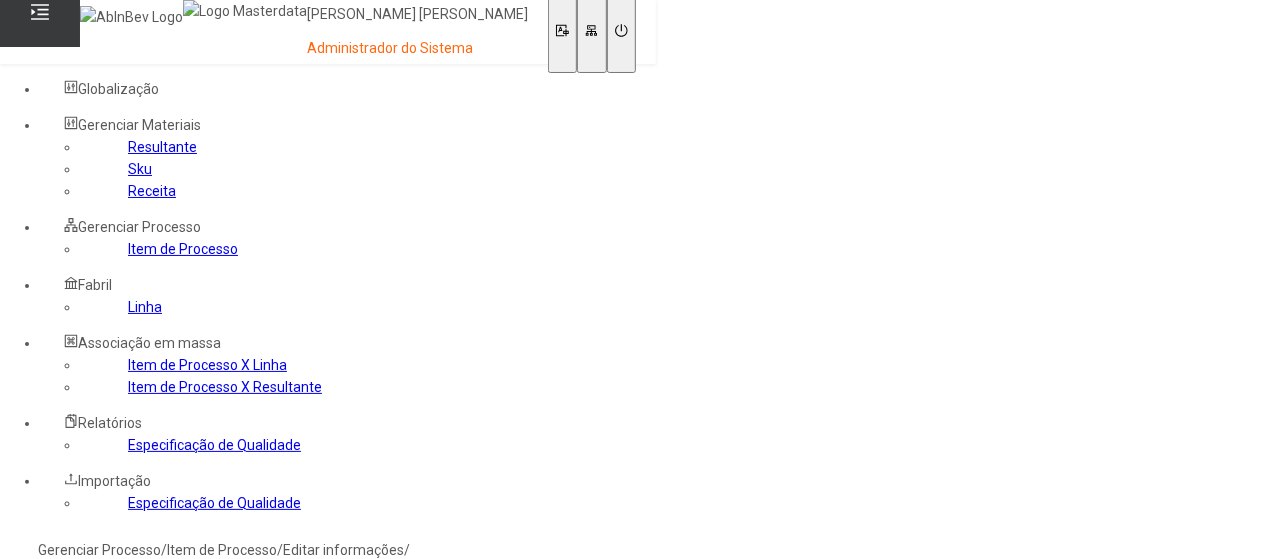 click on "Gerenciar Processo" 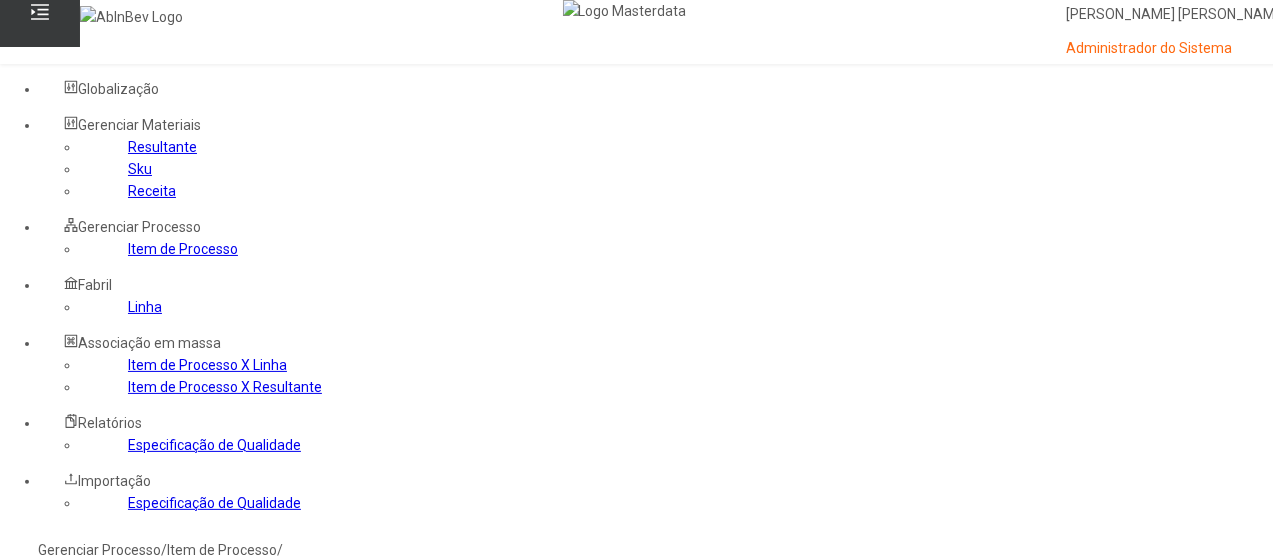 click 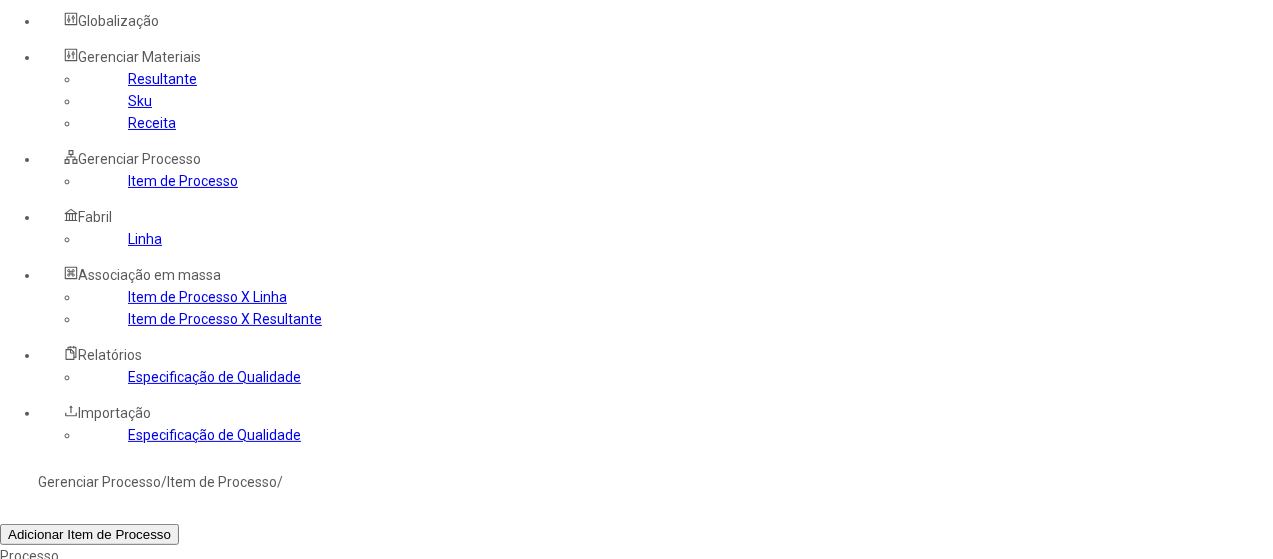 scroll, scrollTop: 100, scrollLeft: 0, axis: vertical 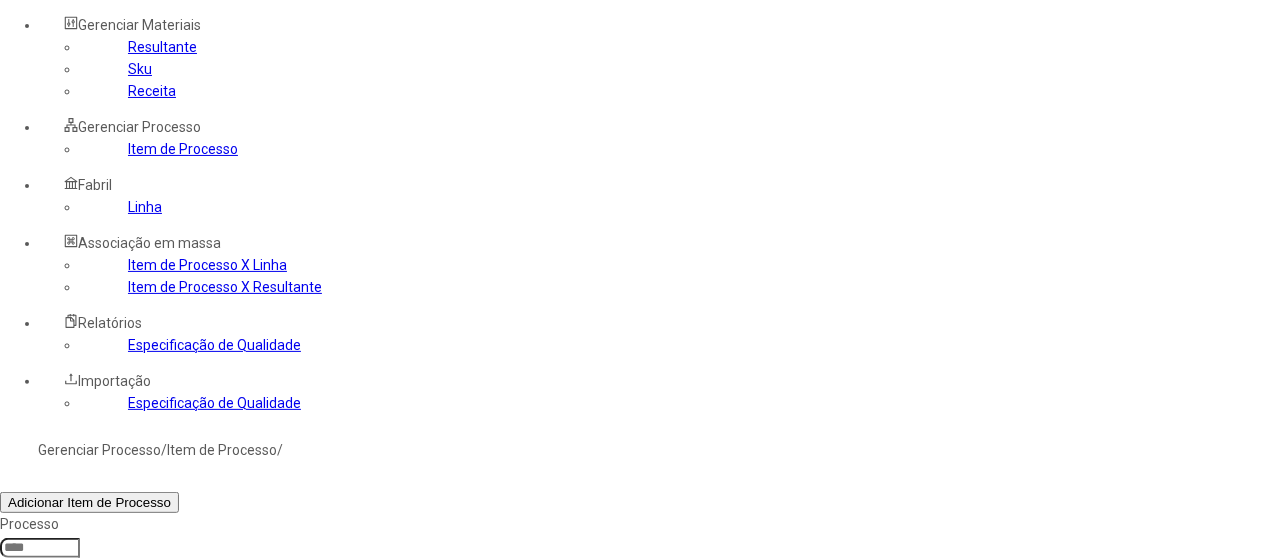click 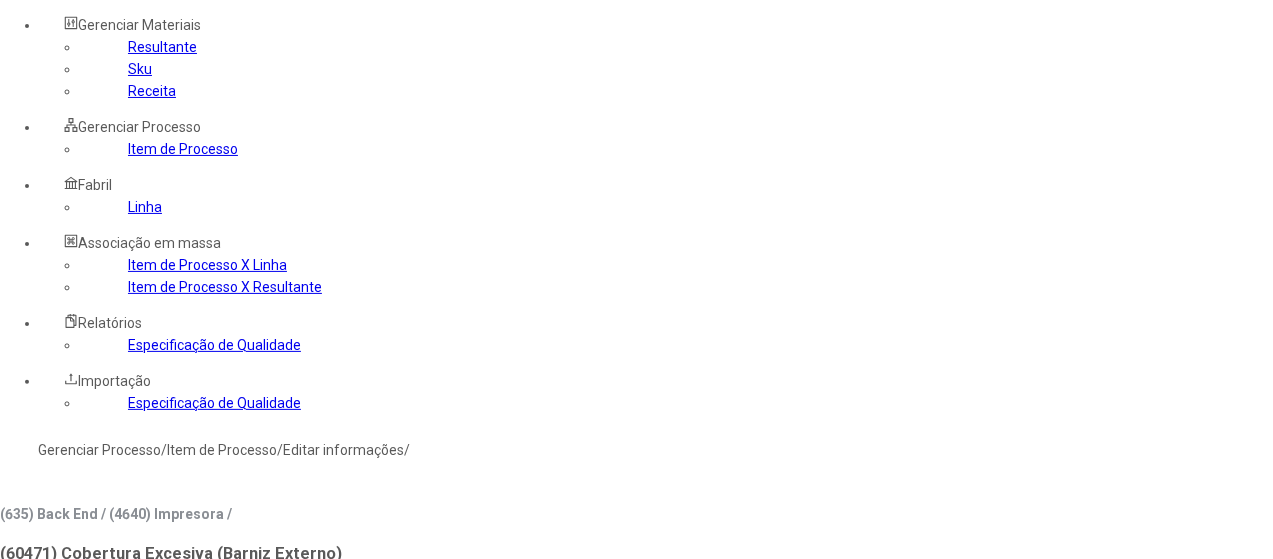 click on "**********" 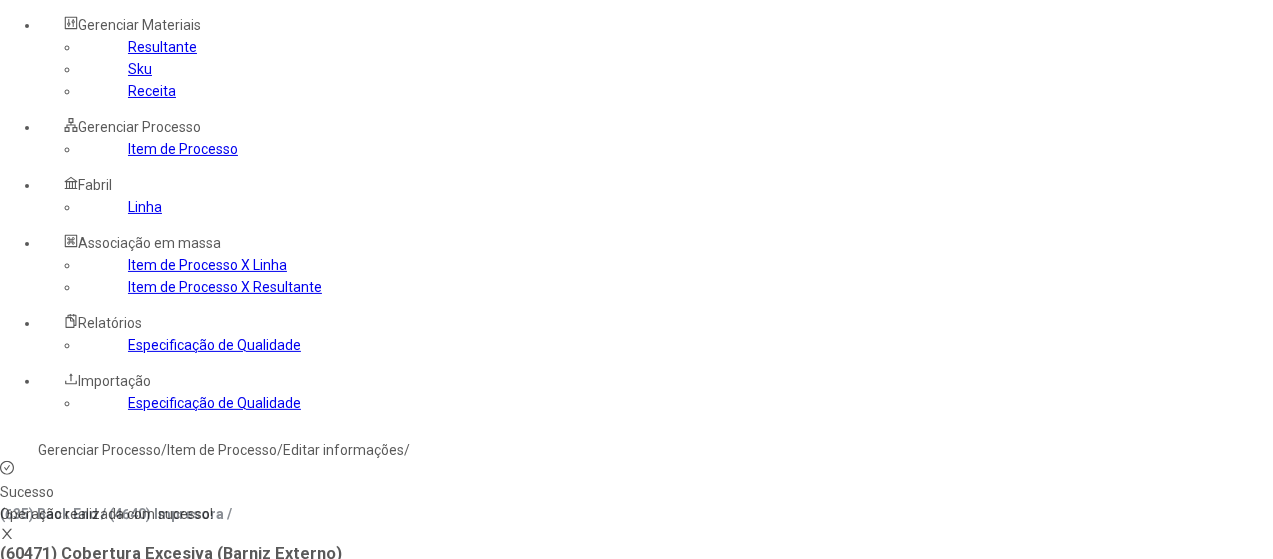 click on "Gerenciar Processo" 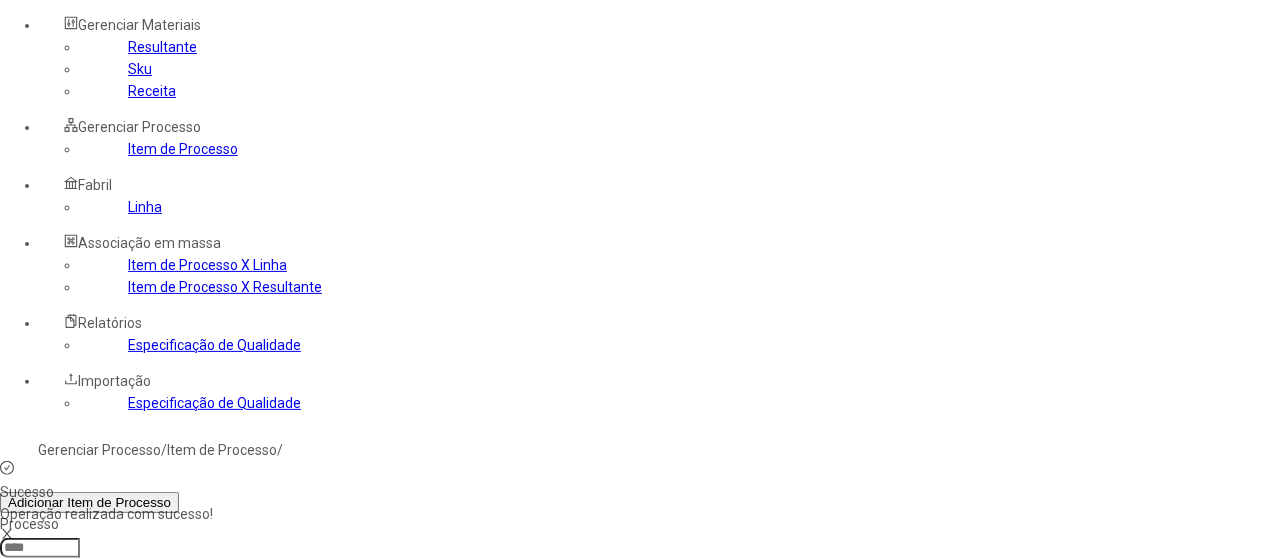 click 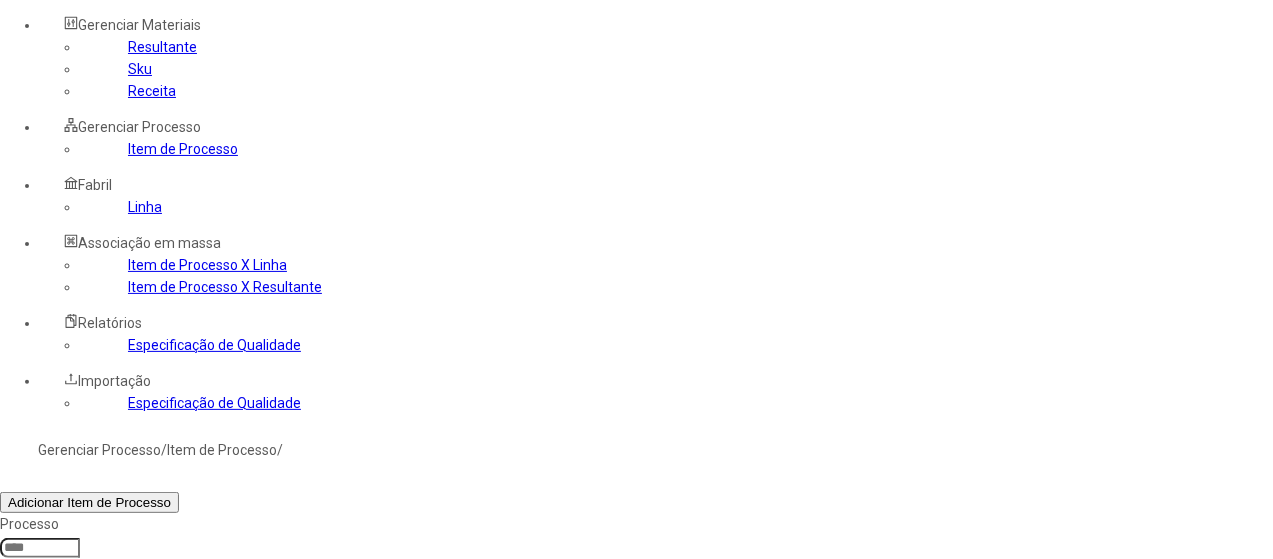 type on "*****" 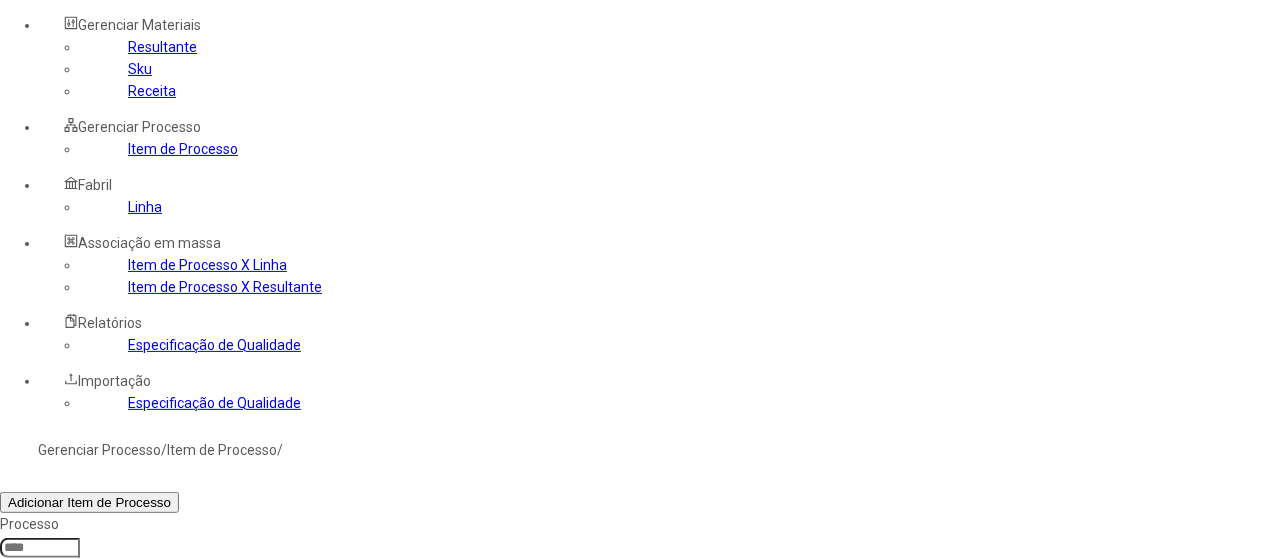 click on "Filtrar" 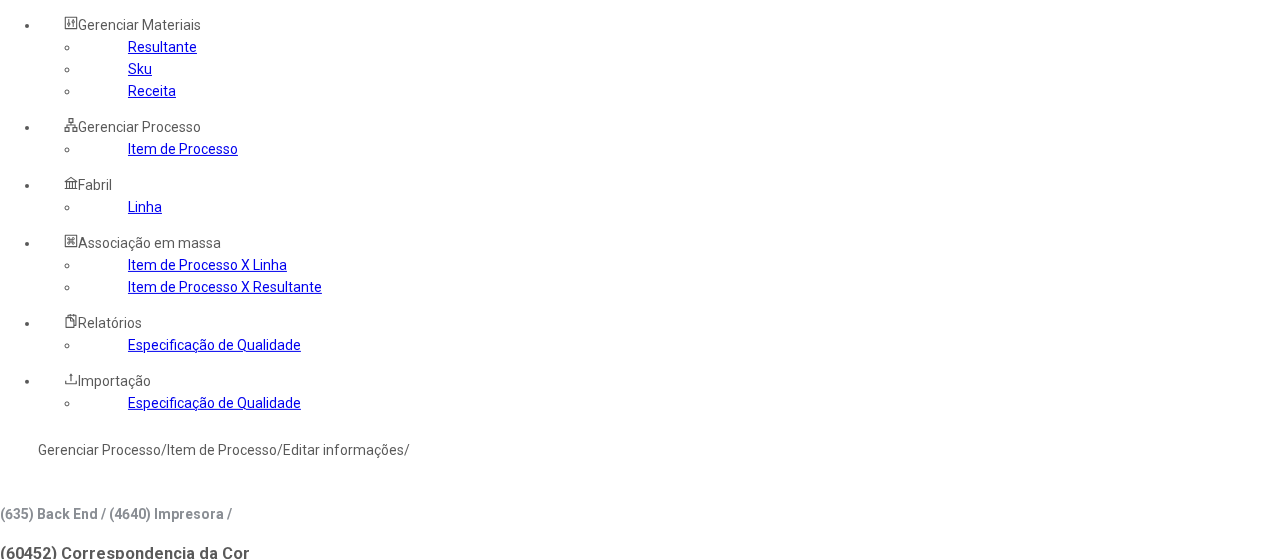 type on "****" 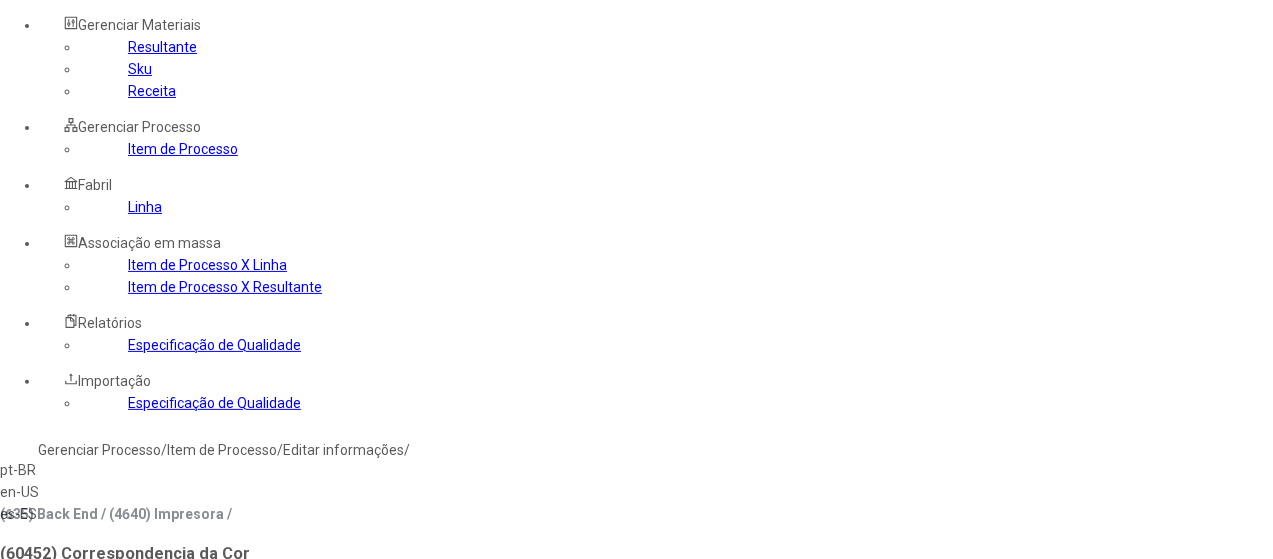 drag, startPoint x: 338, startPoint y: 409, endPoint x: 531, endPoint y: 351, distance: 201.52667 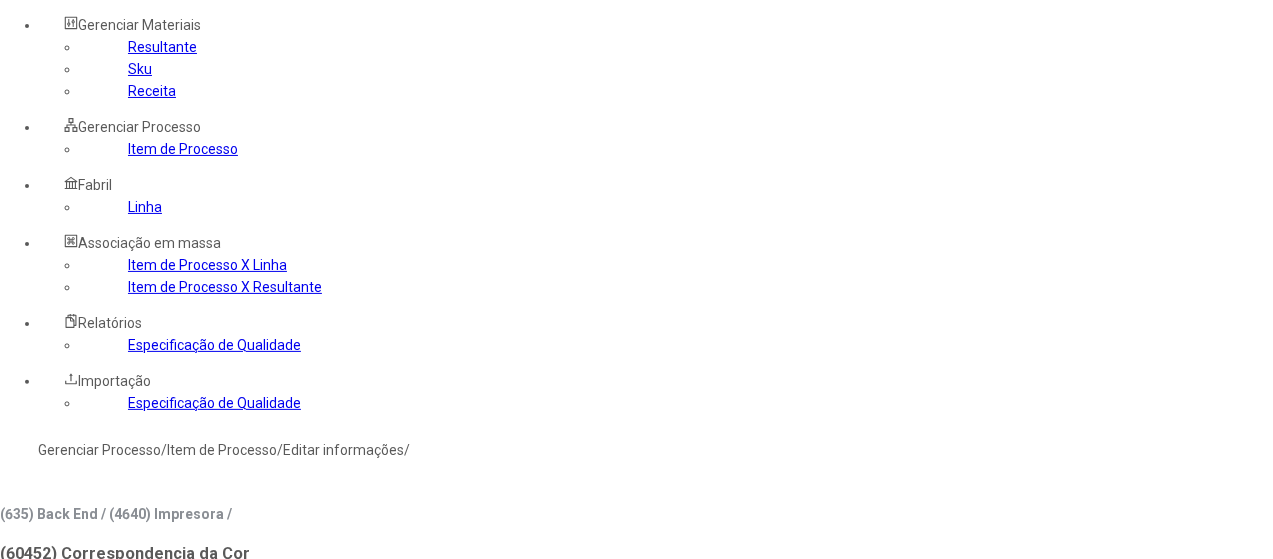 click on "**********" 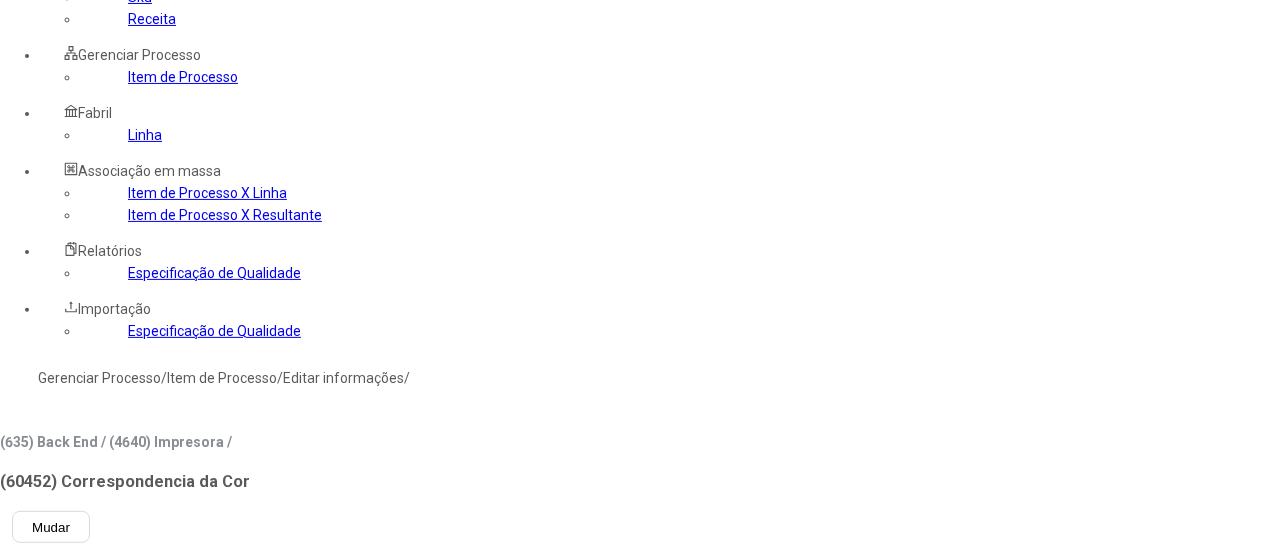 scroll, scrollTop: 200, scrollLeft: 0, axis: vertical 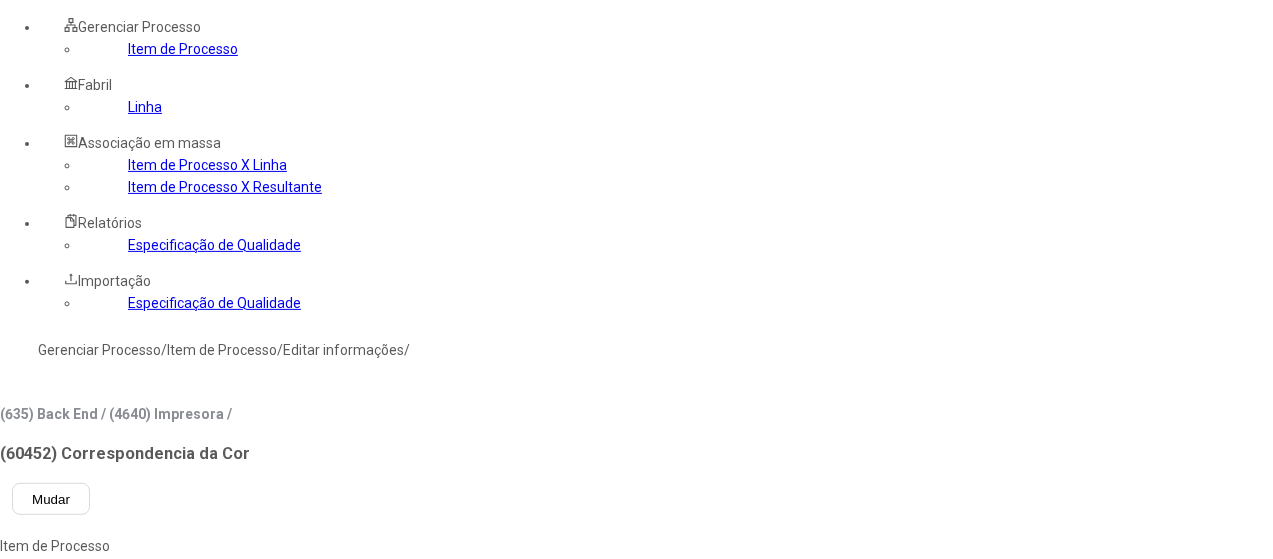 type on "**********" 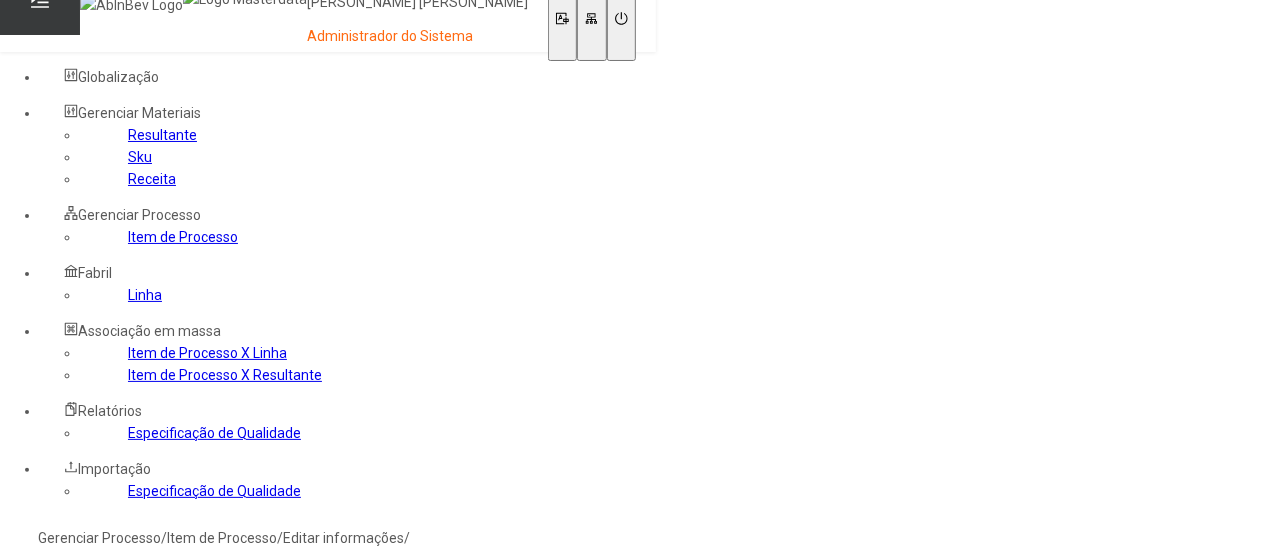 scroll, scrollTop: 0, scrollLeft: 0, axis: both 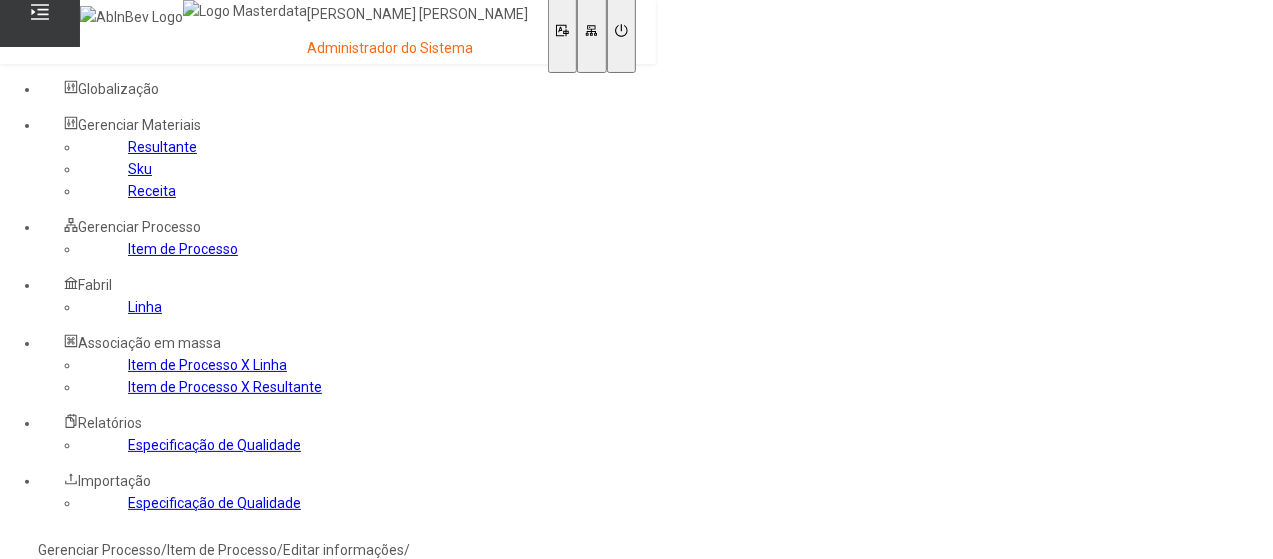 click on "Gerenciar Processo" 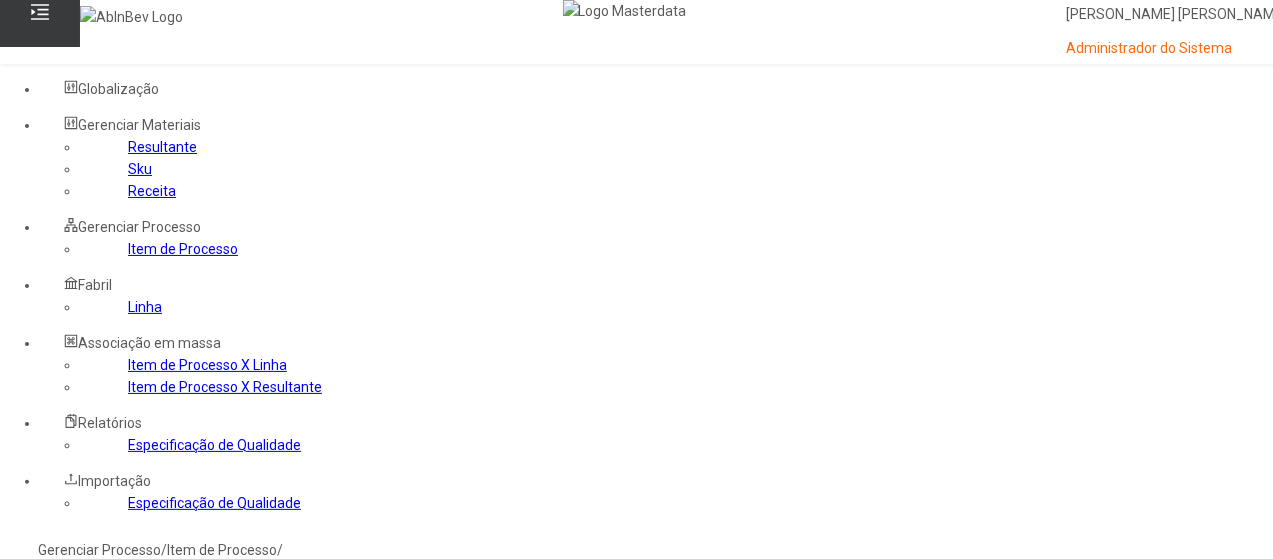 click 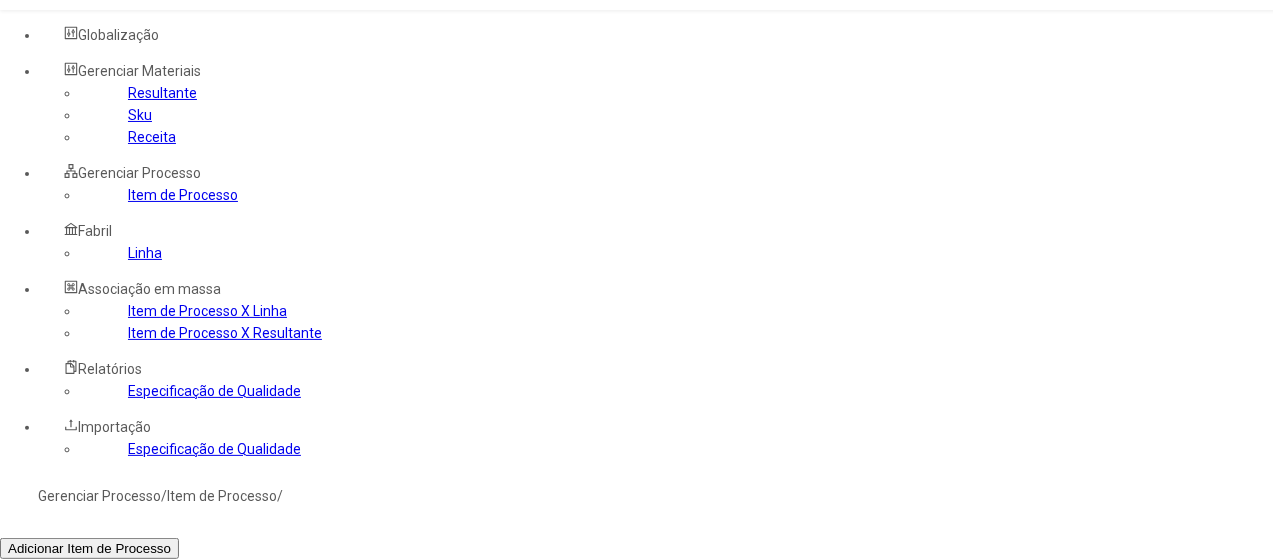 scroll, scrollTop: 100, scrollLeft: 0, axis: vertical 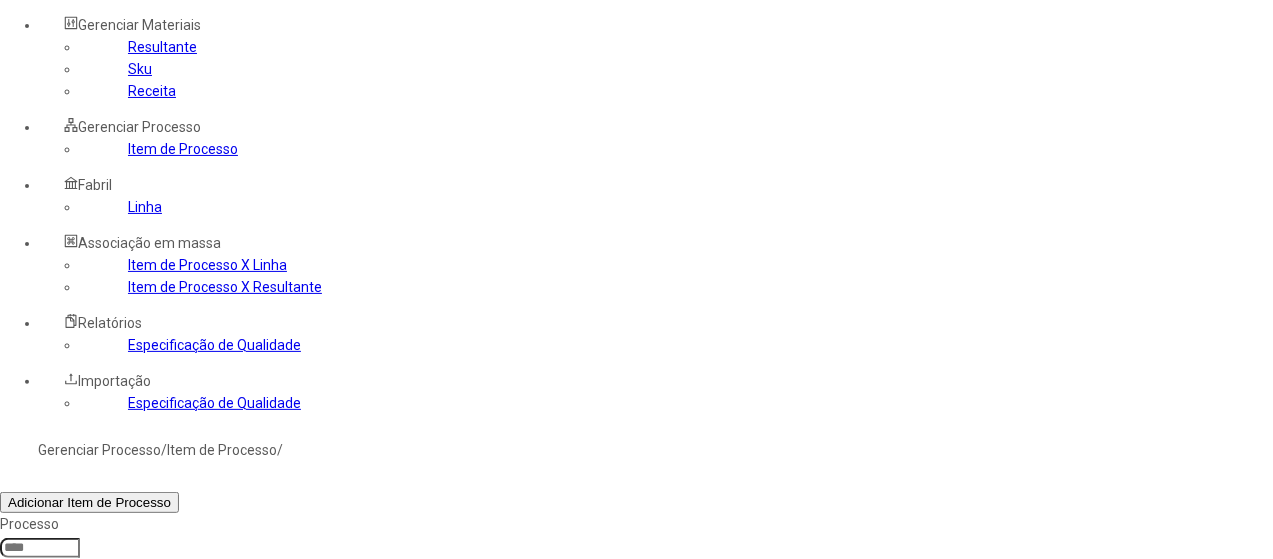 drag, startPoint x: 814, startPoint y: 232, endPoint x: 837, endPoint y: 231, distance: 23.021729 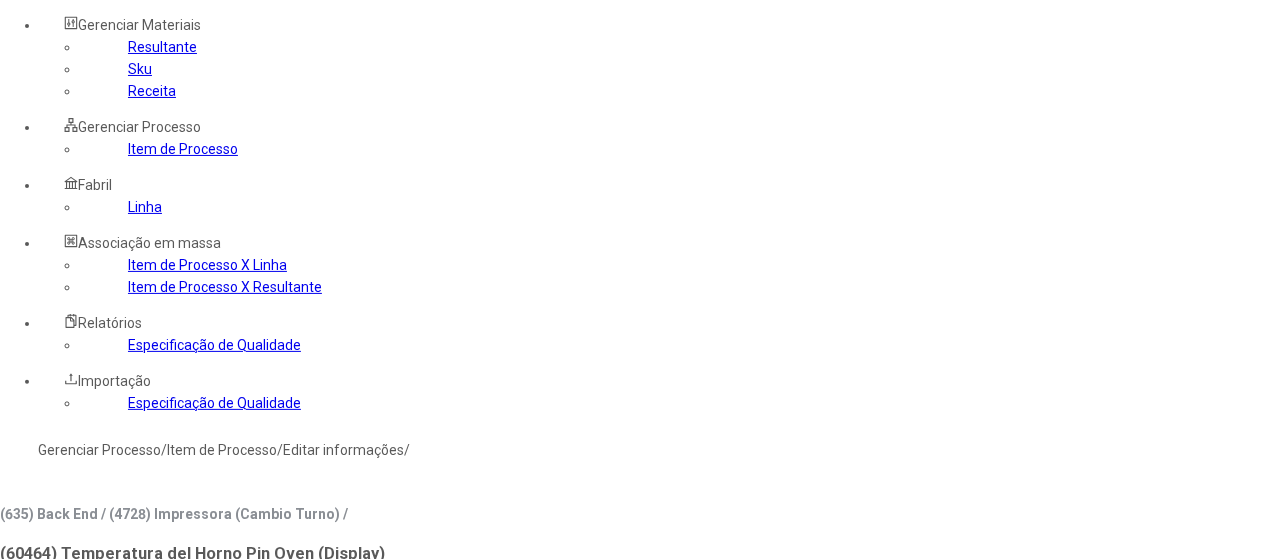type on "****" 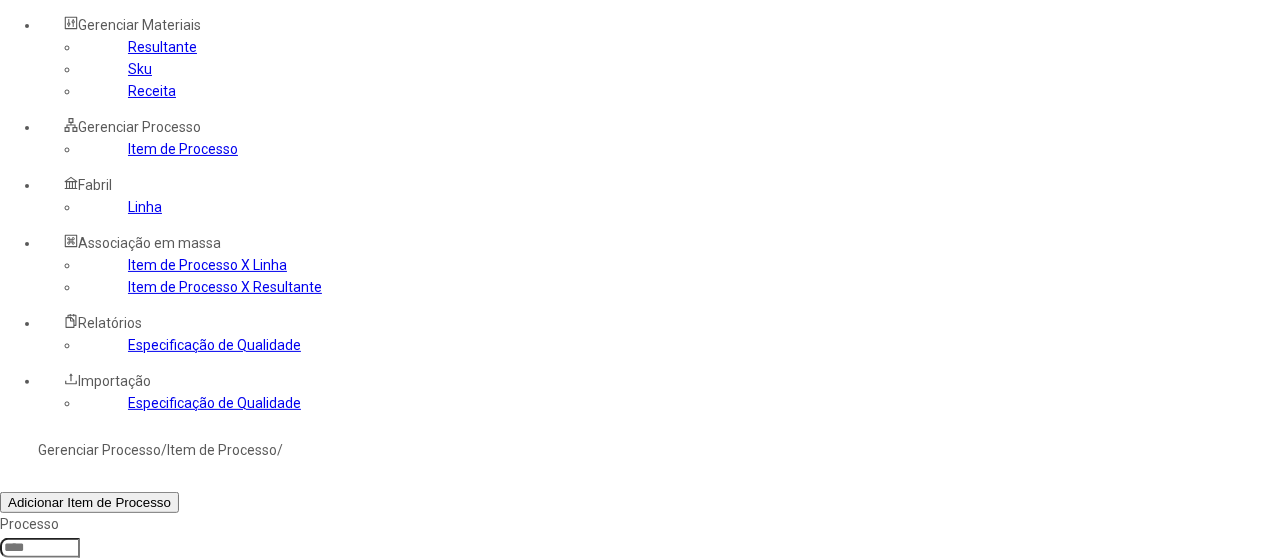 click 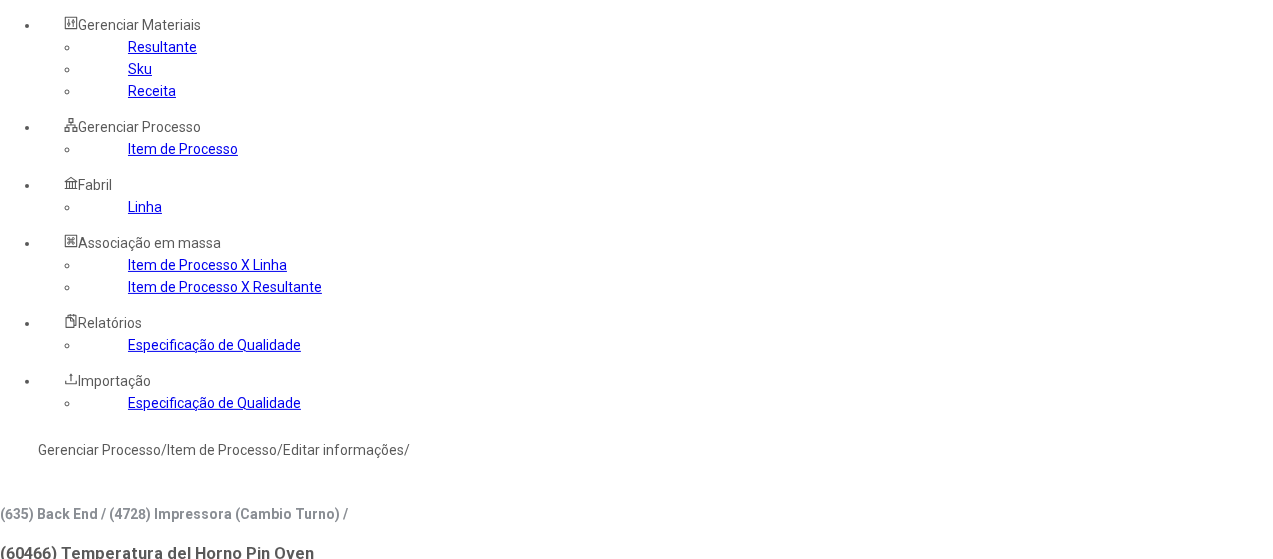 click on "*****" at bounding box center (40, 864) 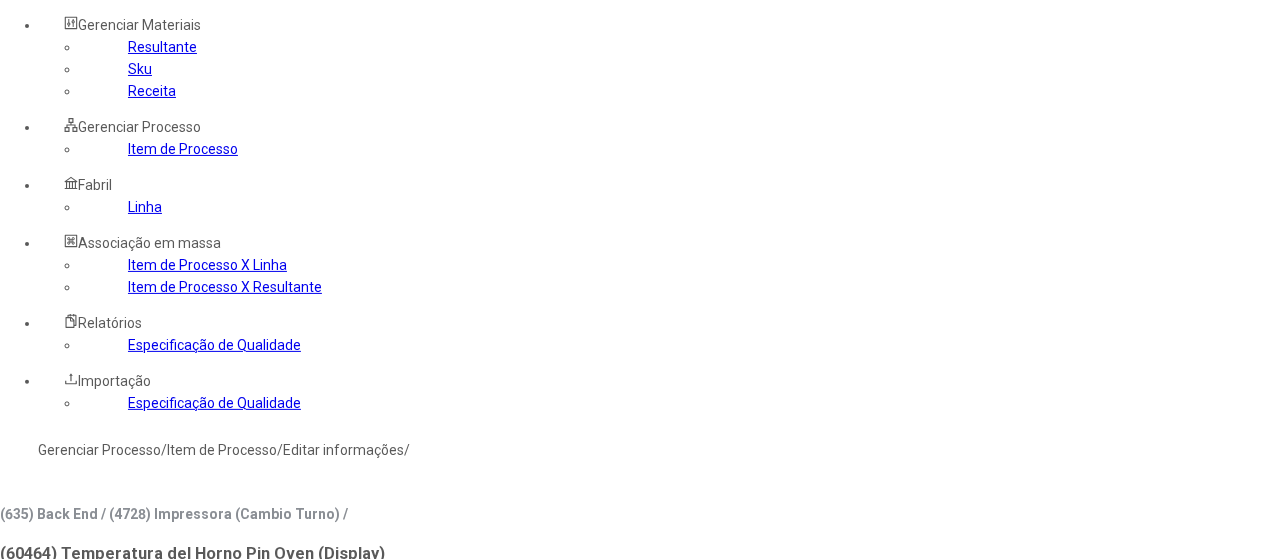 click 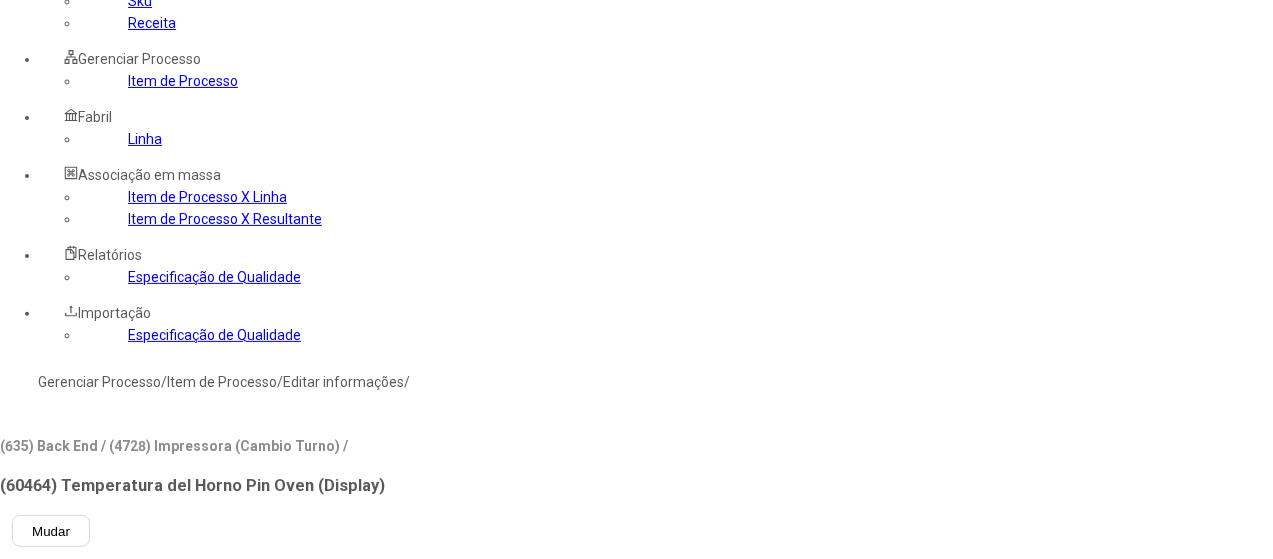 scroll, scrollTop: 200, scrollLeft: 0, axis: vertical 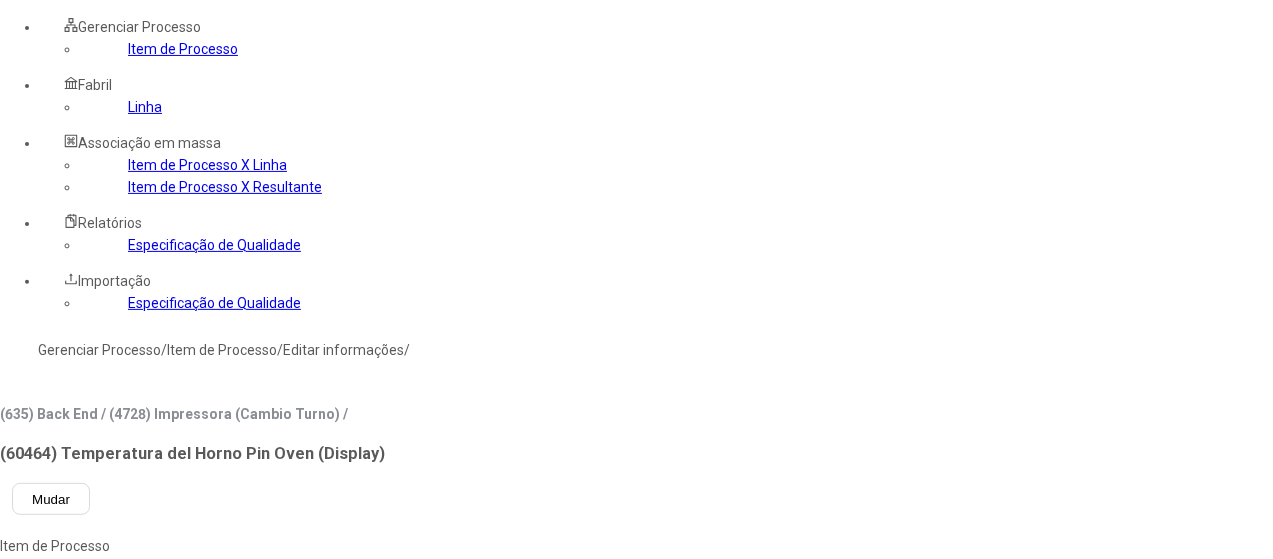 drag, startPoint x: 1206, startPoint y: 464, endPoint x: 1191, endPoint y: 467, distance: 15.297058 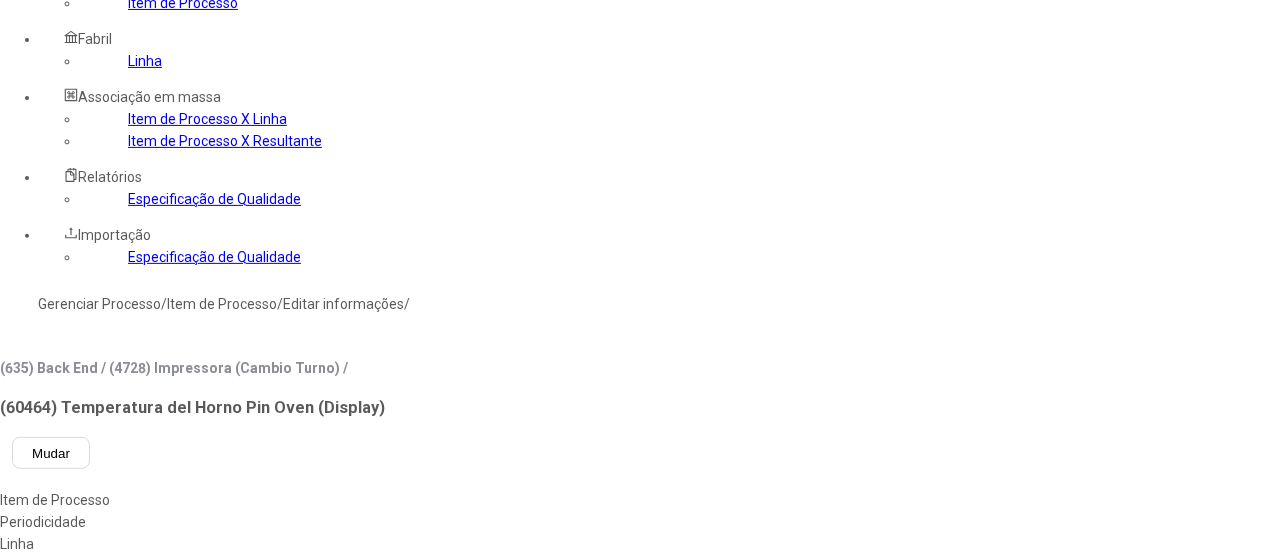 scroll, scrollTop: 272, scrollLeft: 0, axis: vertical 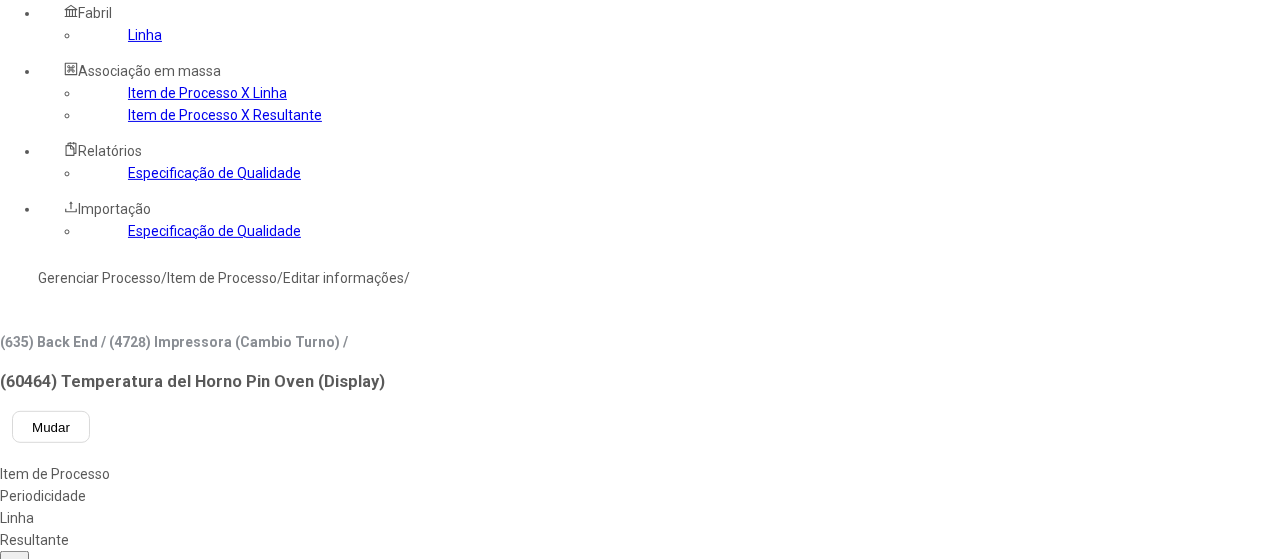 type 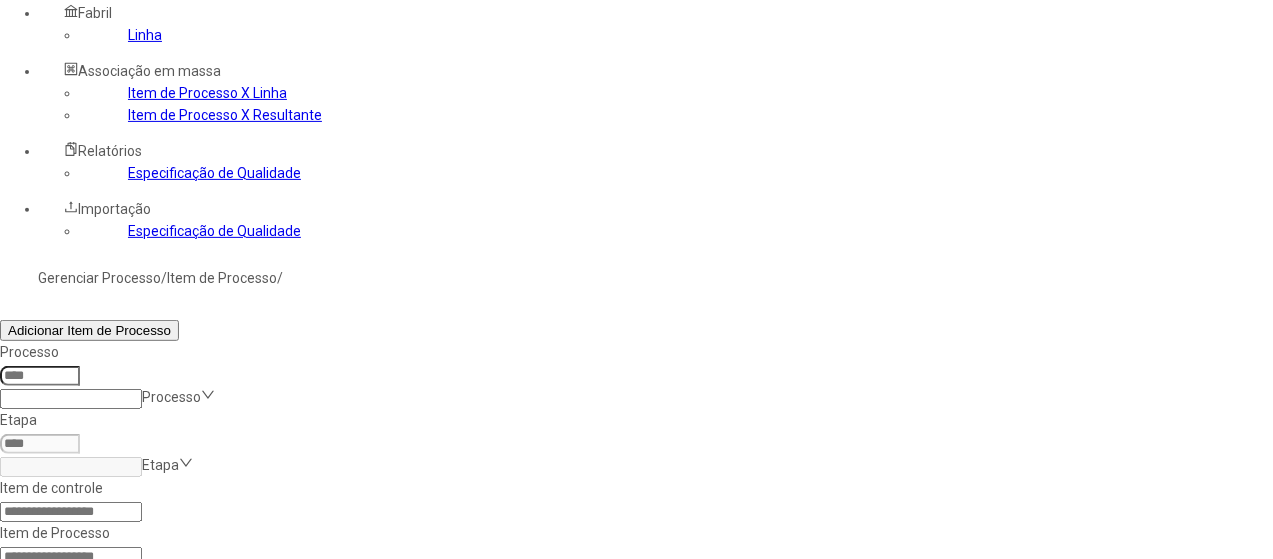 scroll, scrollTop: 72, scrollLeft: 0, axis: vertical 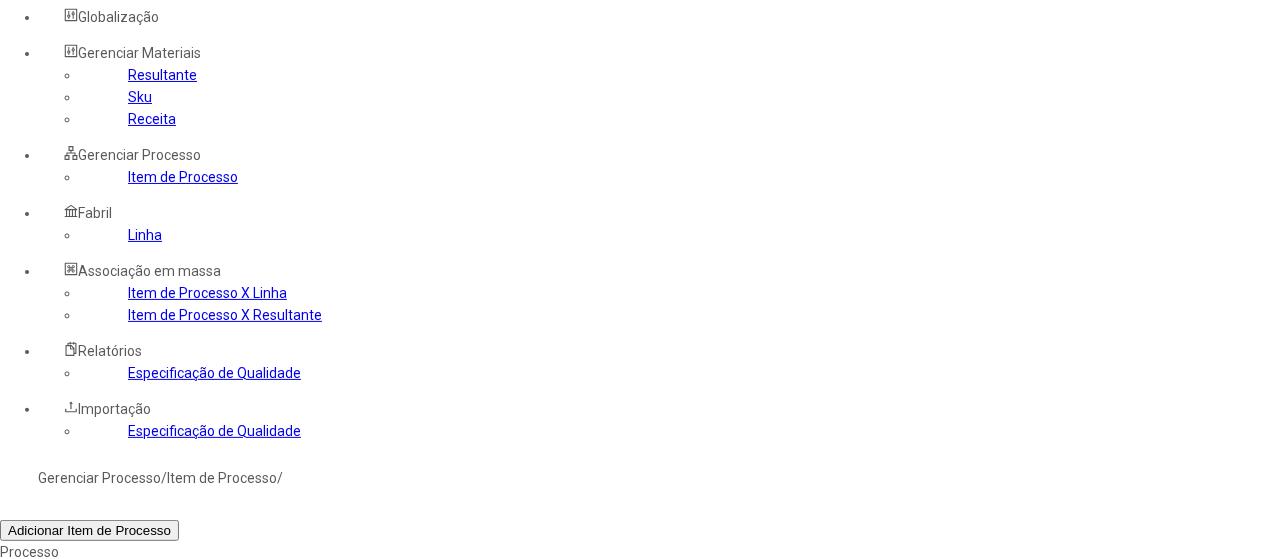 click 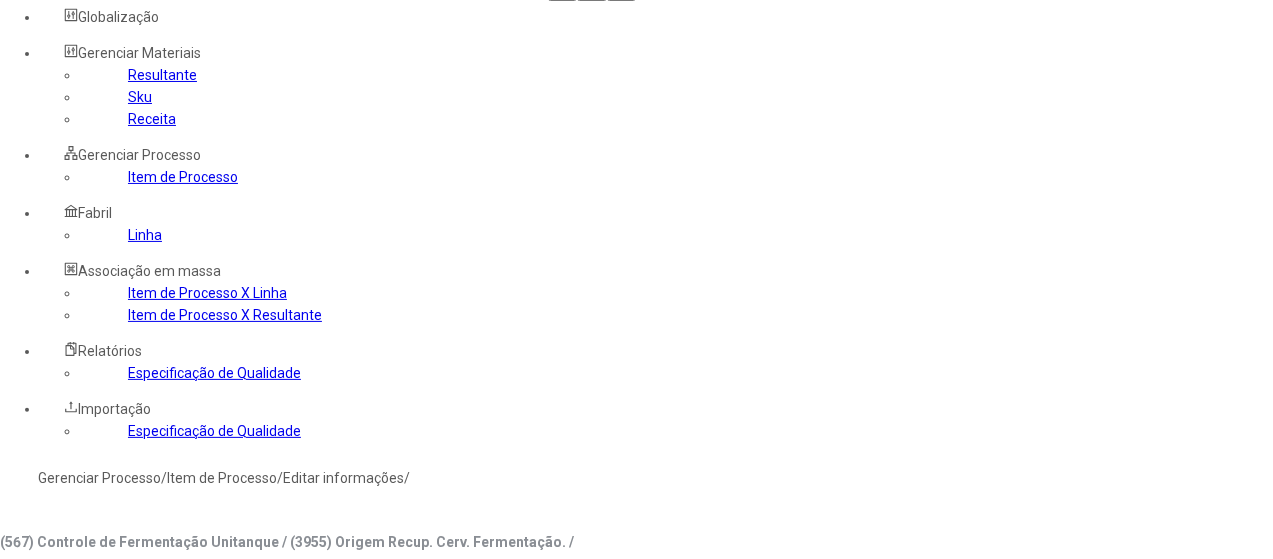 click on "Linha" 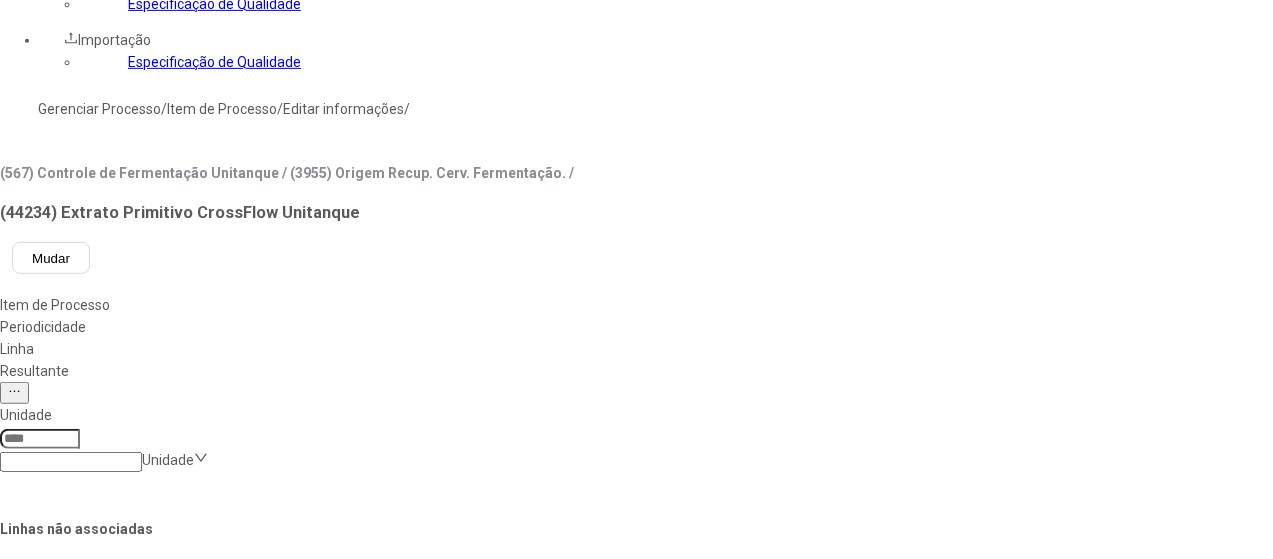 scroll, scrollTop: 472, scrollLeft: 0, axis: vertical 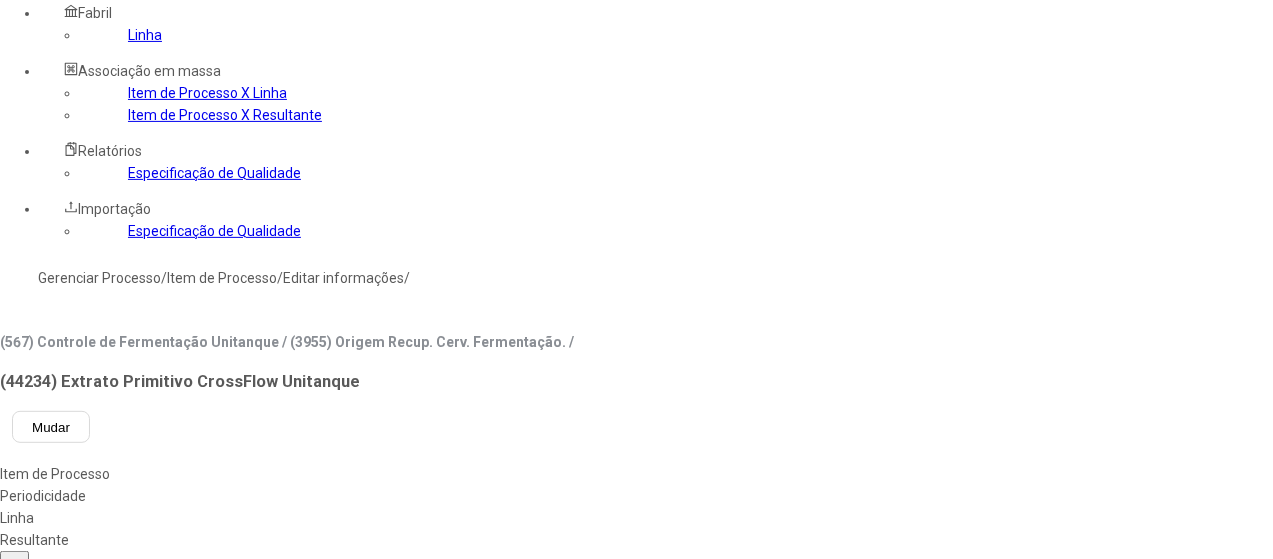 click on "Linha" 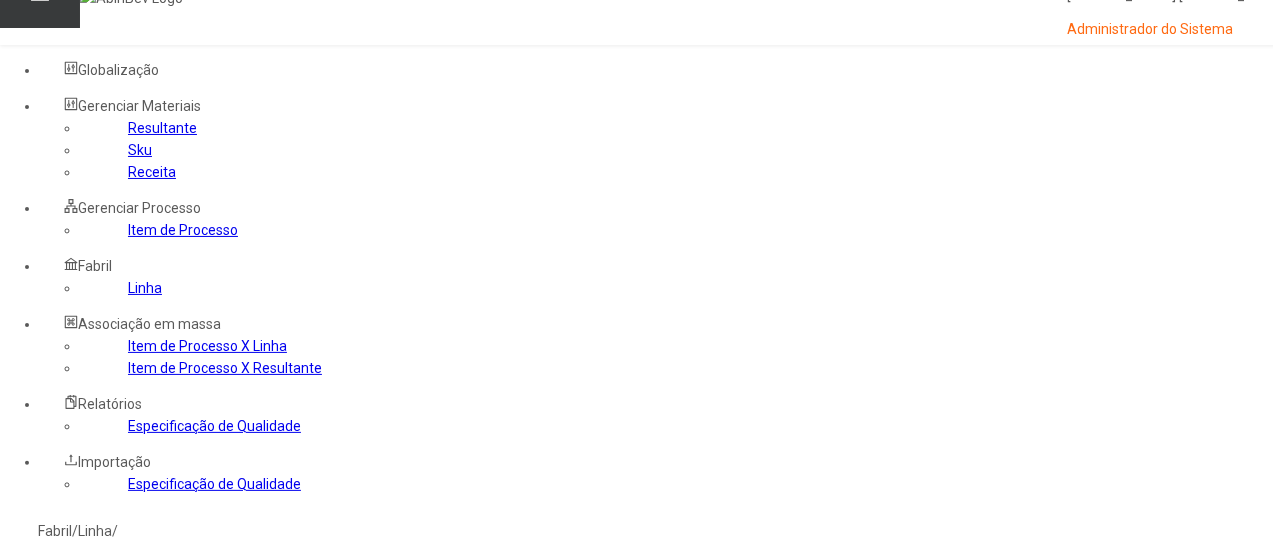 scroll, scrollTop: 0, scrollLeft: 0, axis: both 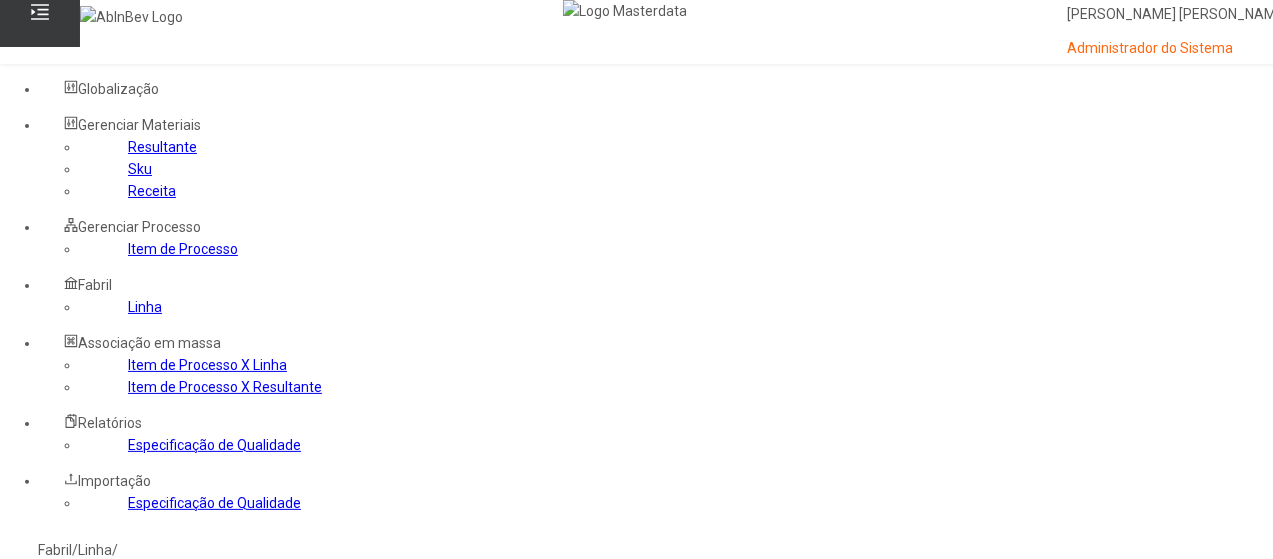 click at bounding box center [40, 648] 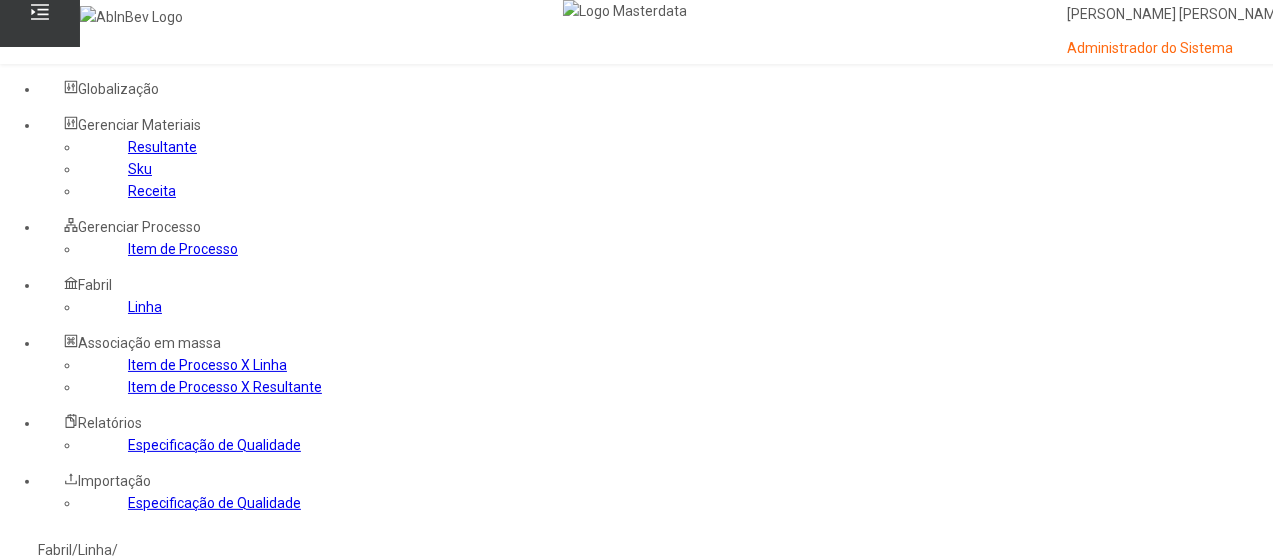 click on "Packaging" at bounding box center [113, 636] 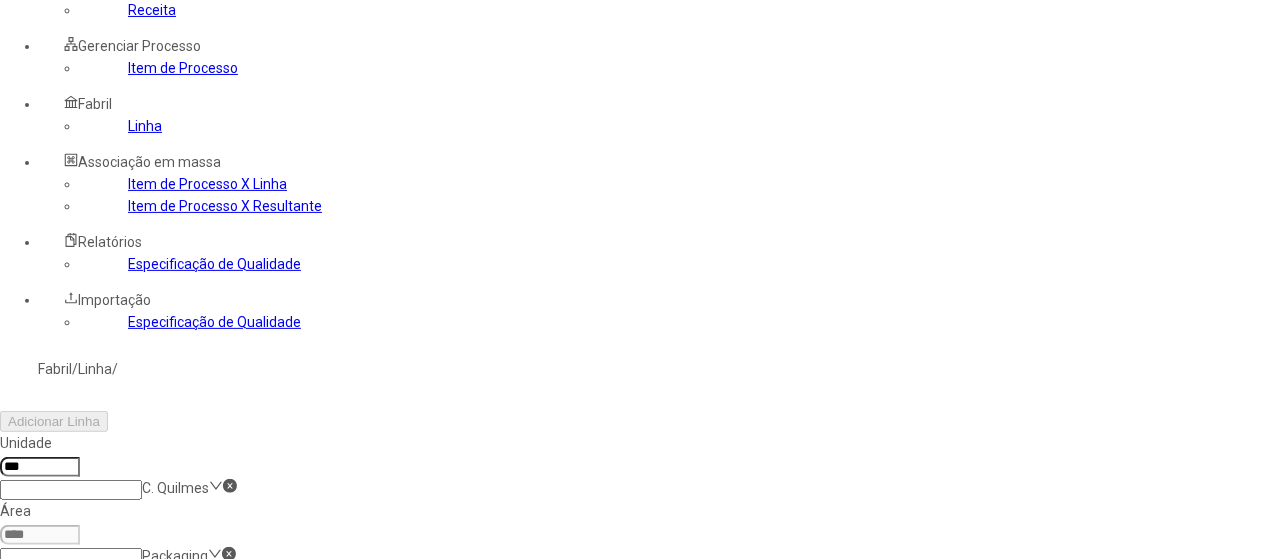 scroll, scrollTop: 200, scrollLeft: 0, axis: vertical 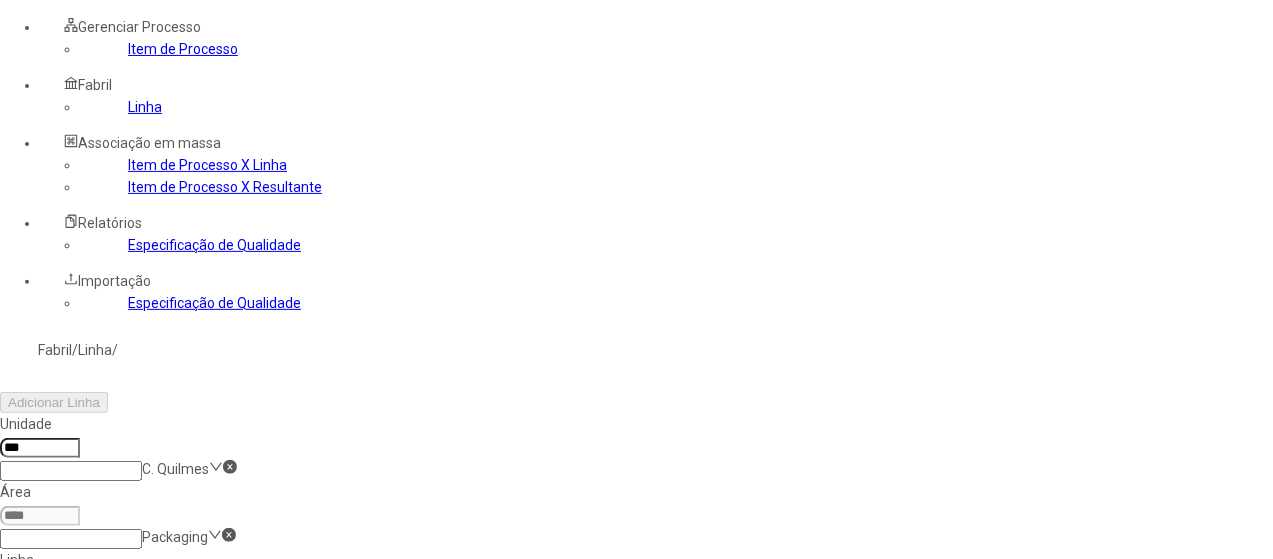 click 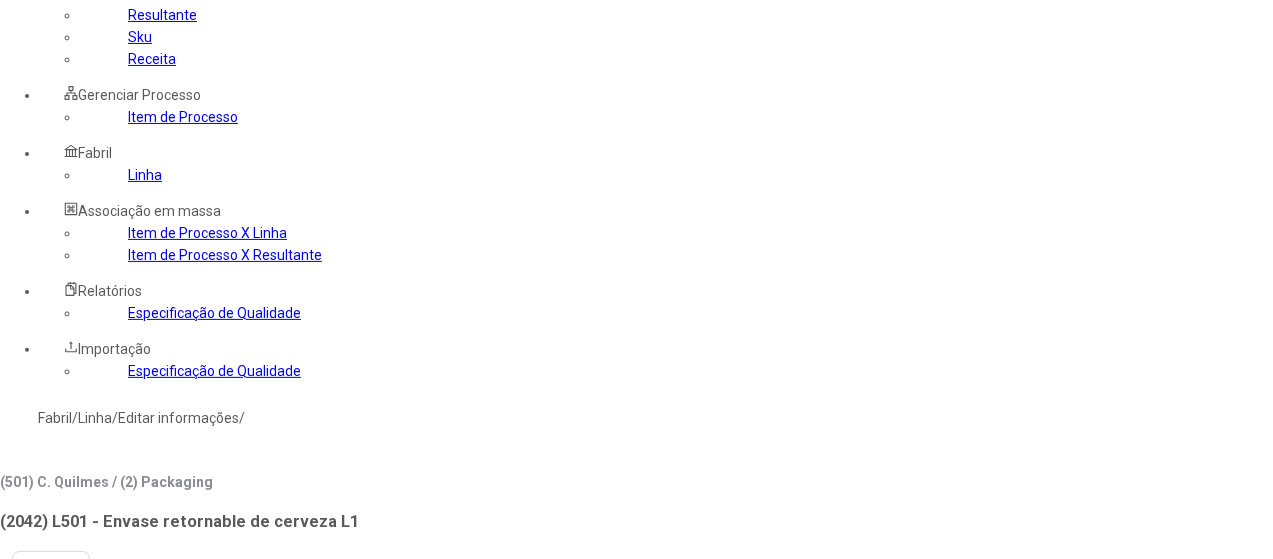 scroll, scrollTop: 100, scrollLeft: 0, axis: vertical 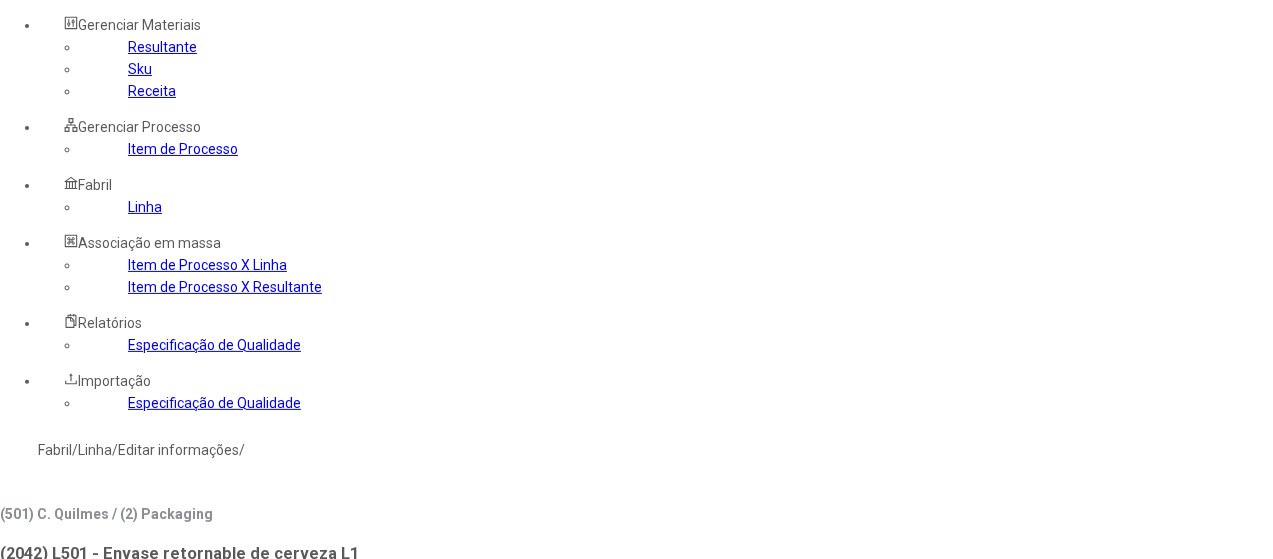 click 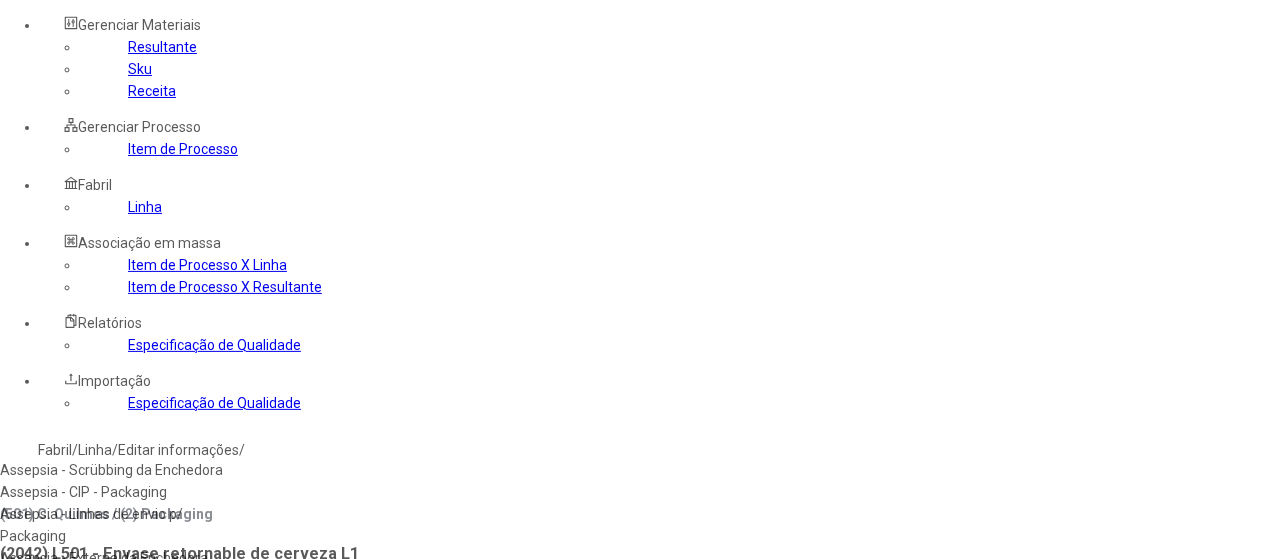 click on "Package Quality Index" at bounding box center (113, 580) 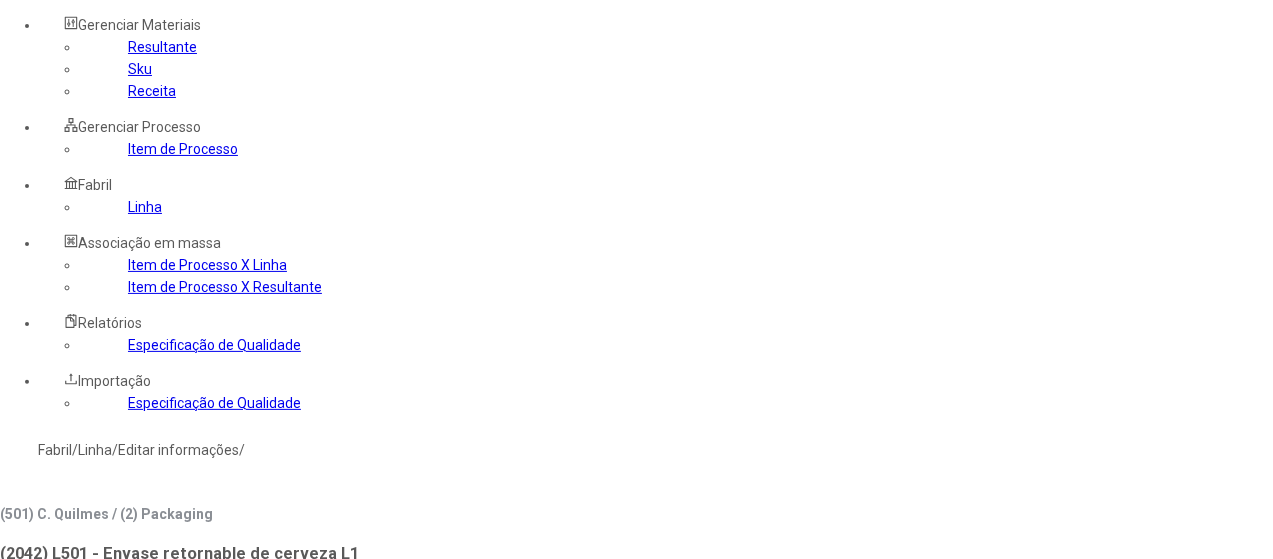 click 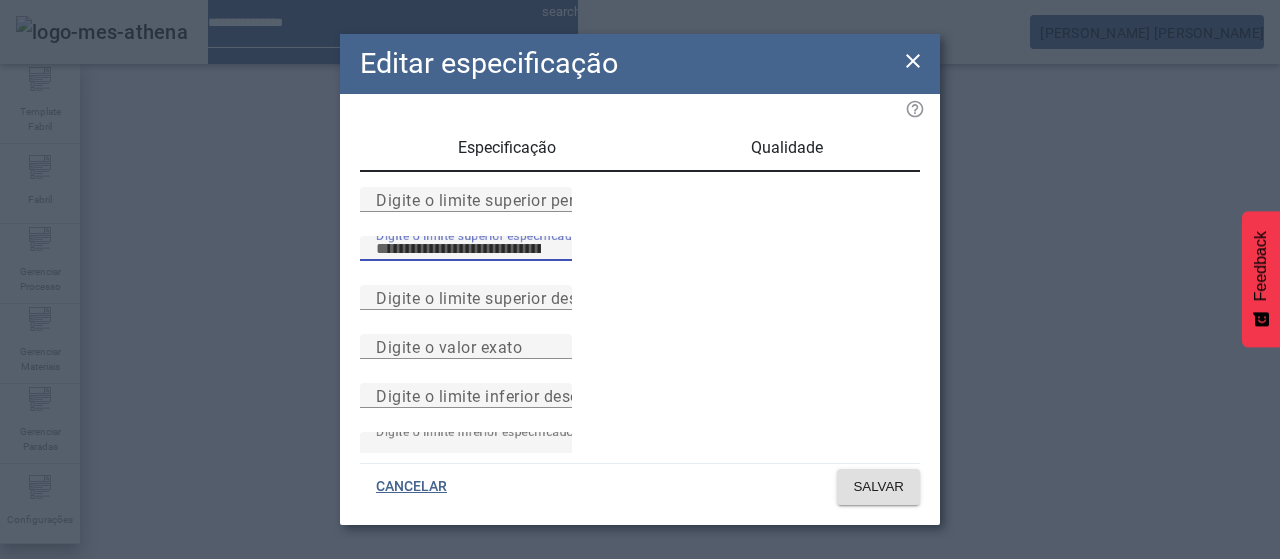 scroll, scrollTop: 0, scrollLeft: 0, axis: both 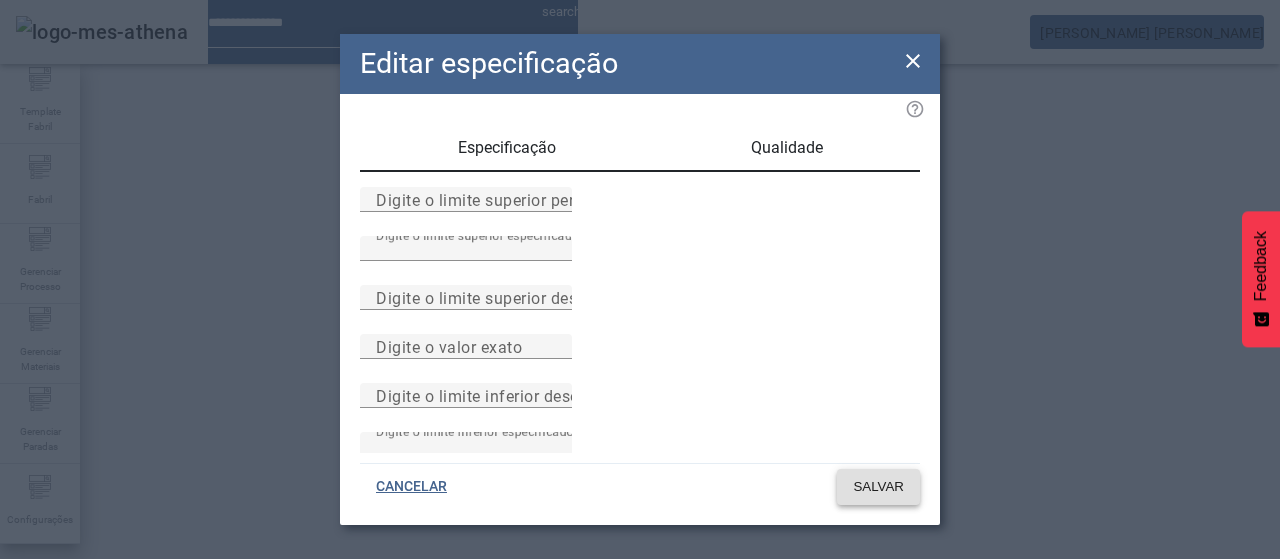 click 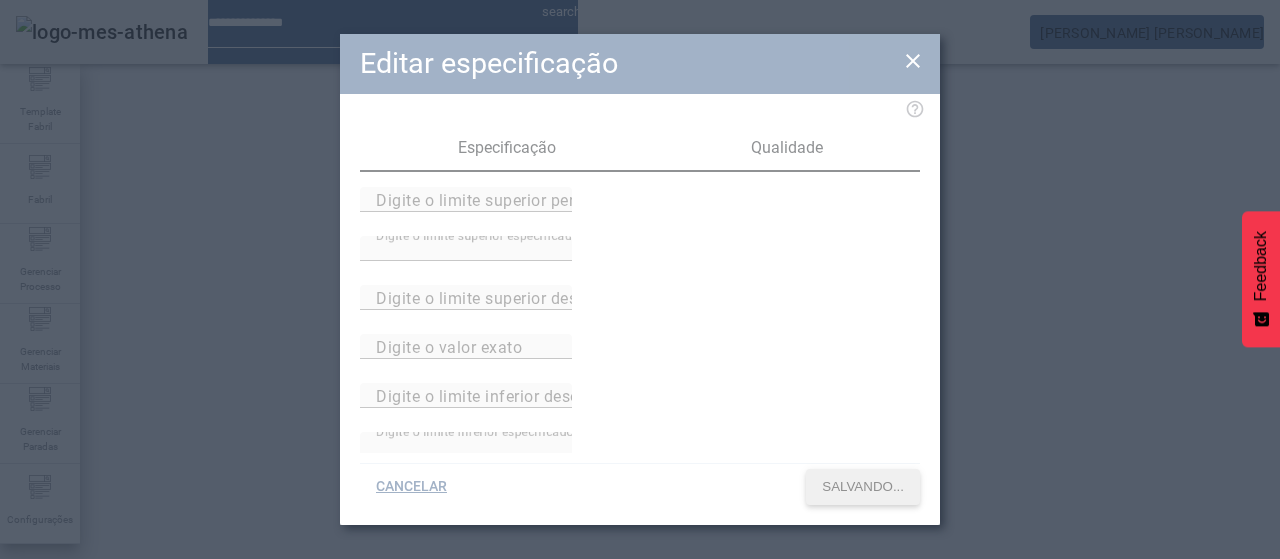 scroll, scrollTop: 290, scrollLeft: 0, axis: vertical 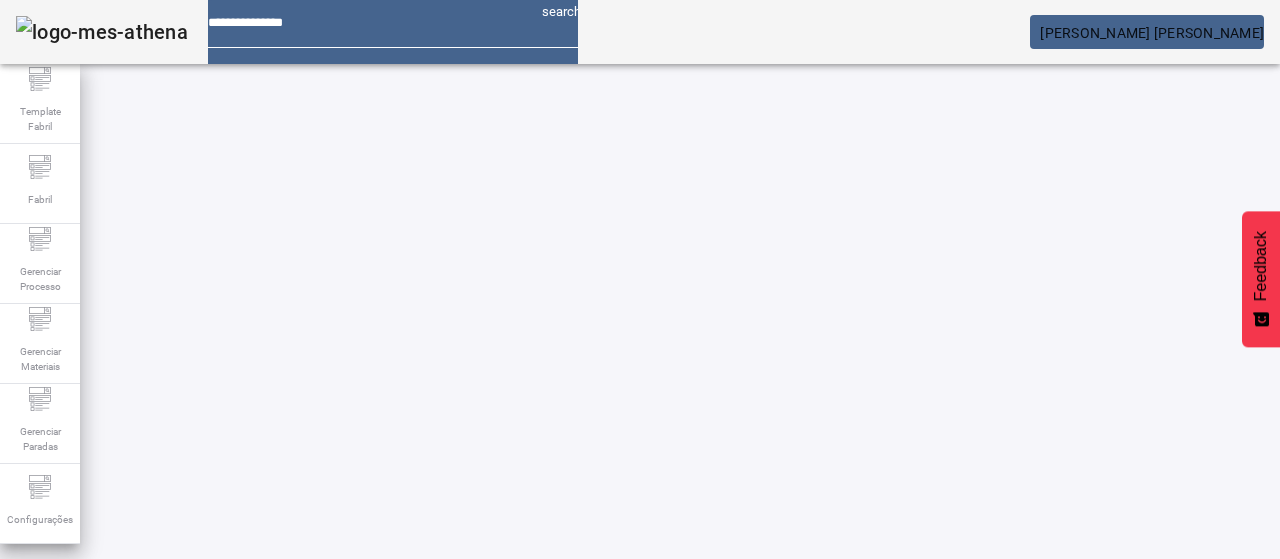 click 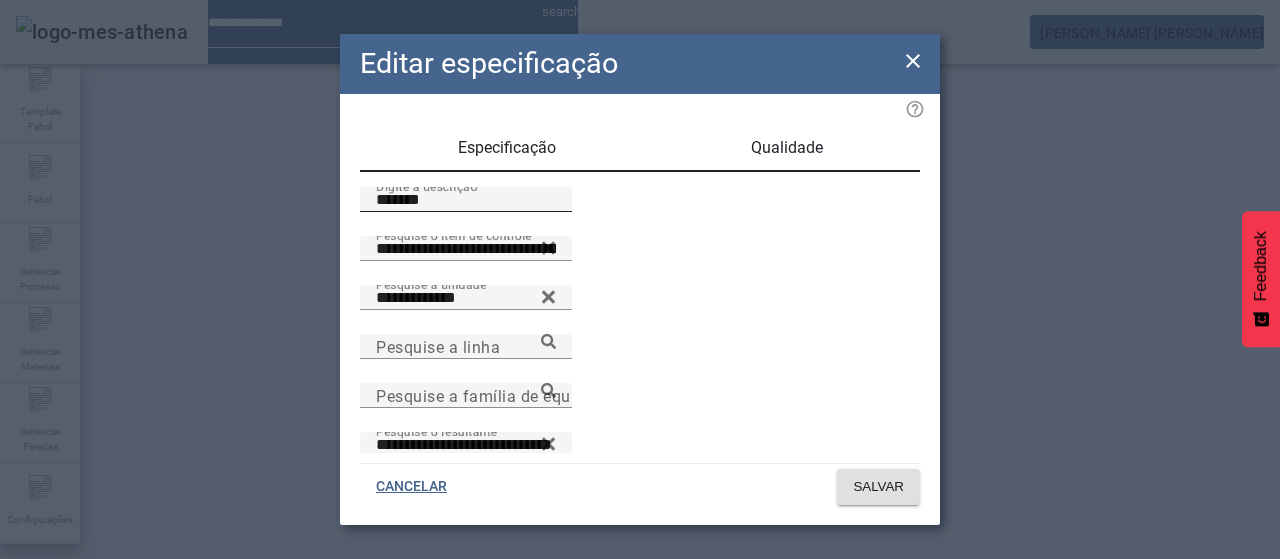 click on "*******" at bounding box center [466, 200] 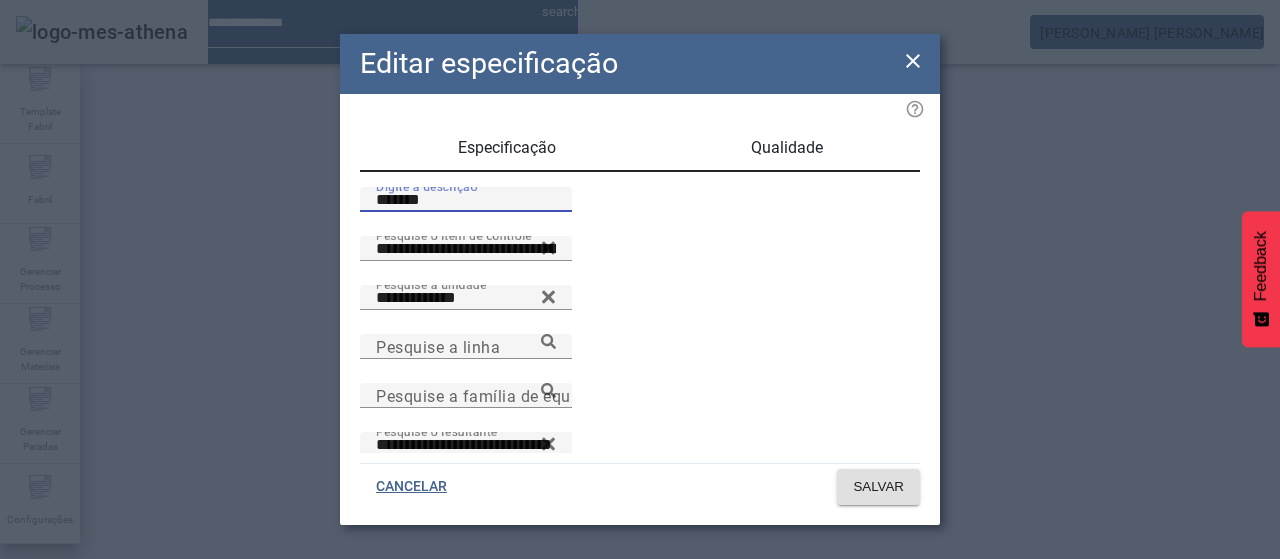paste on "**" 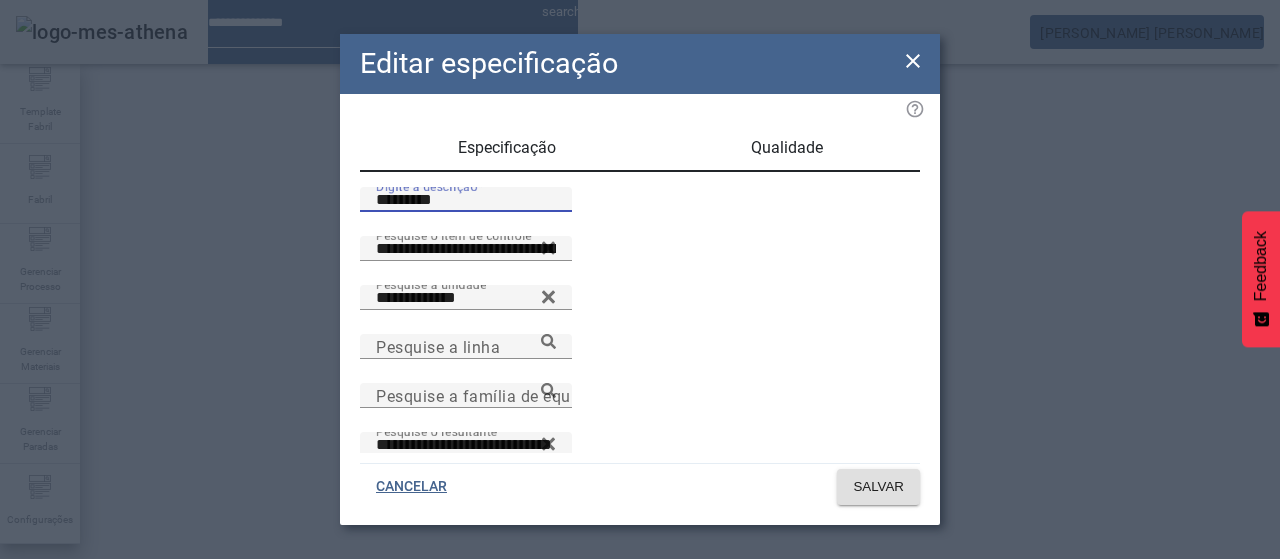 type on "*********" 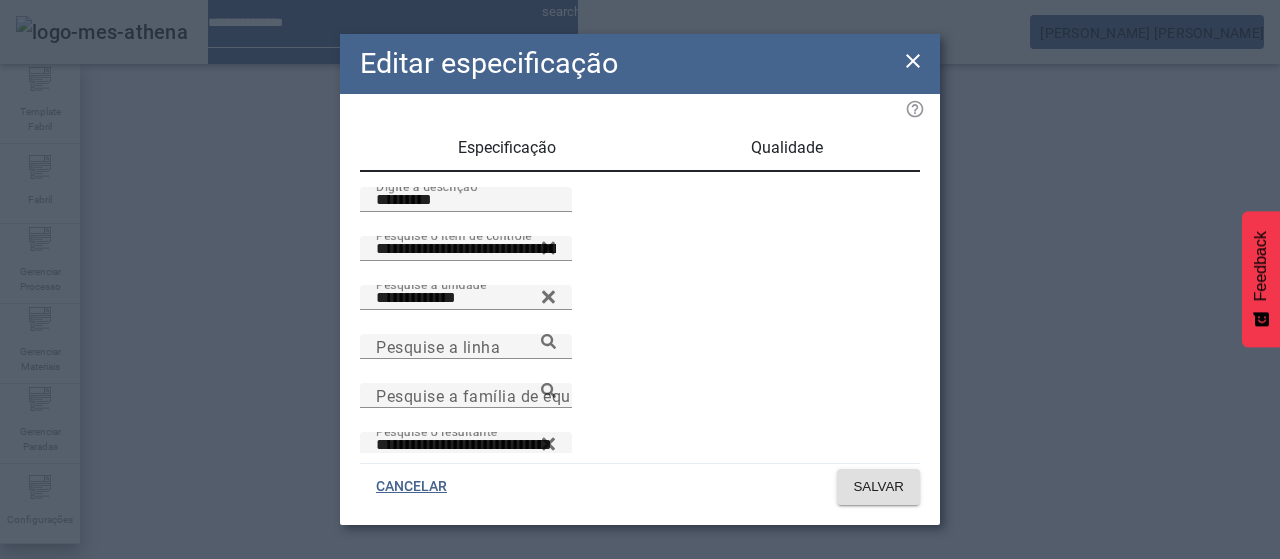 click on "Qualidade" at bounding box center [787, 148] 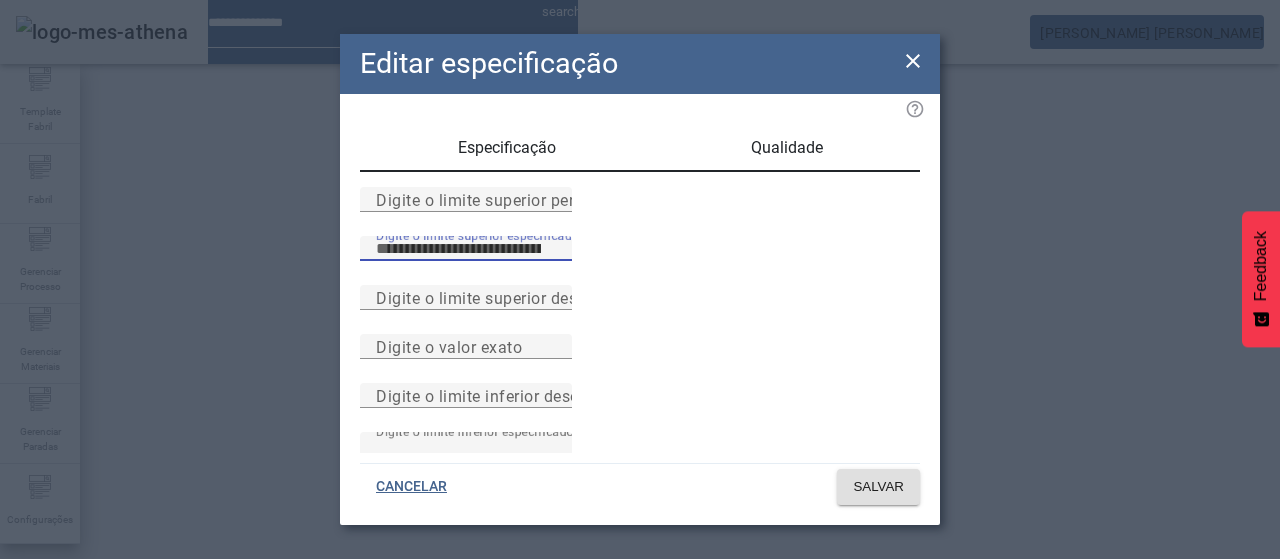 click on "***" at bounding box center (466, 249) 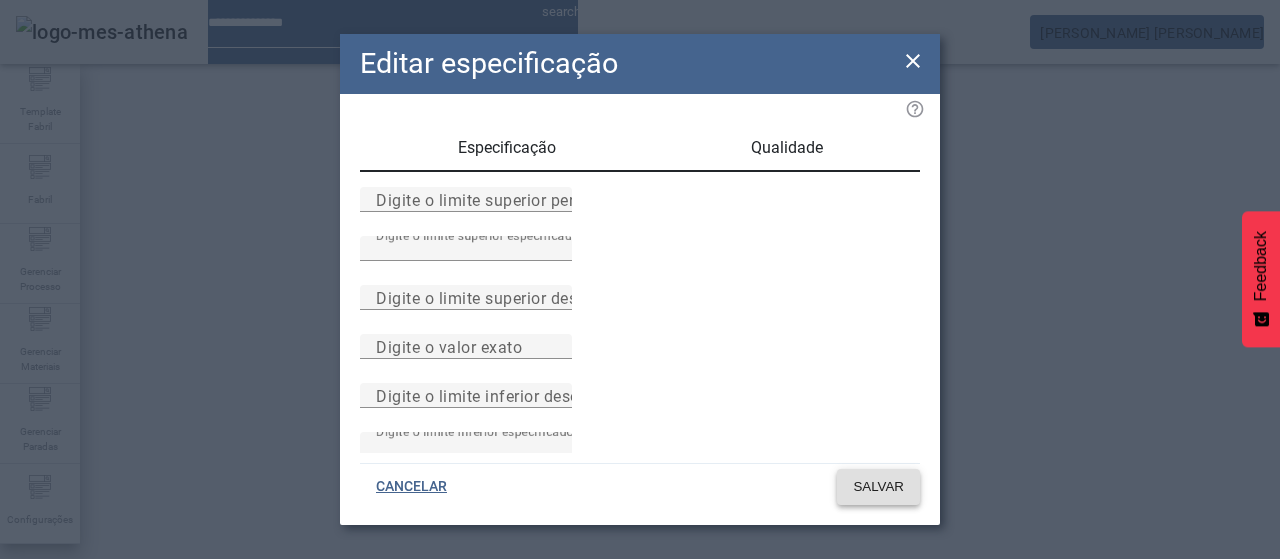 click 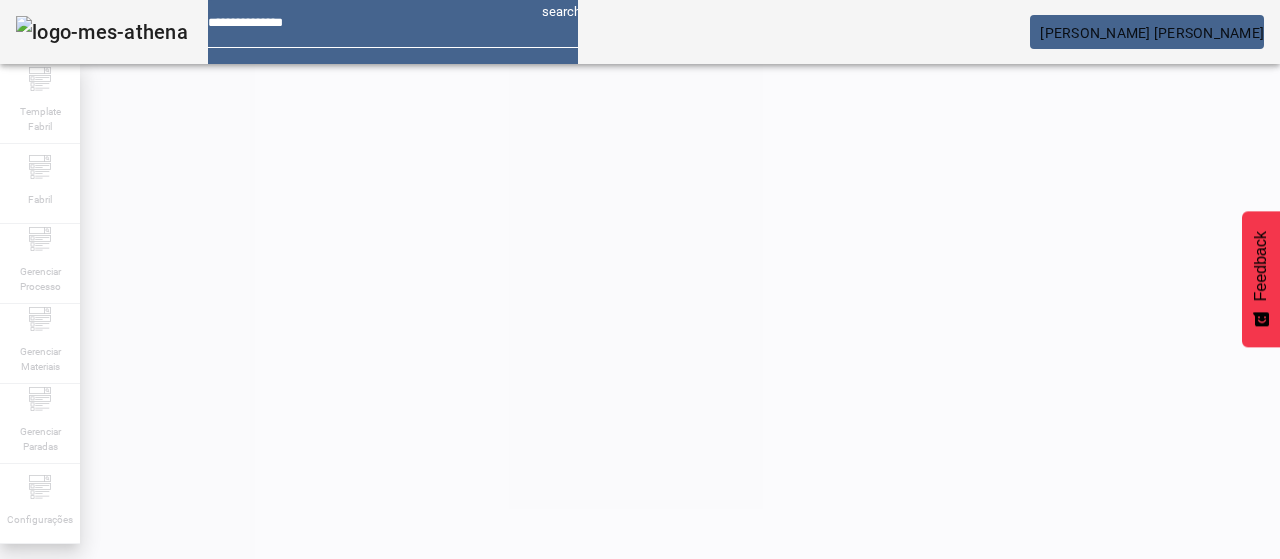 scroll, scrollTop: 290, scrollLeft: 0, axis: vertical 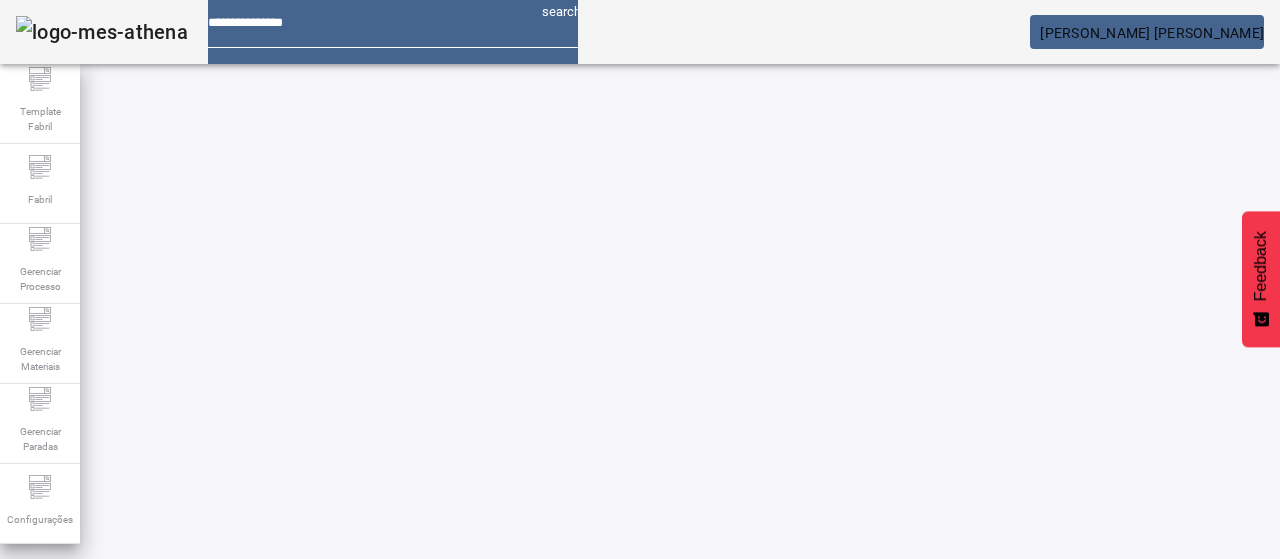 click 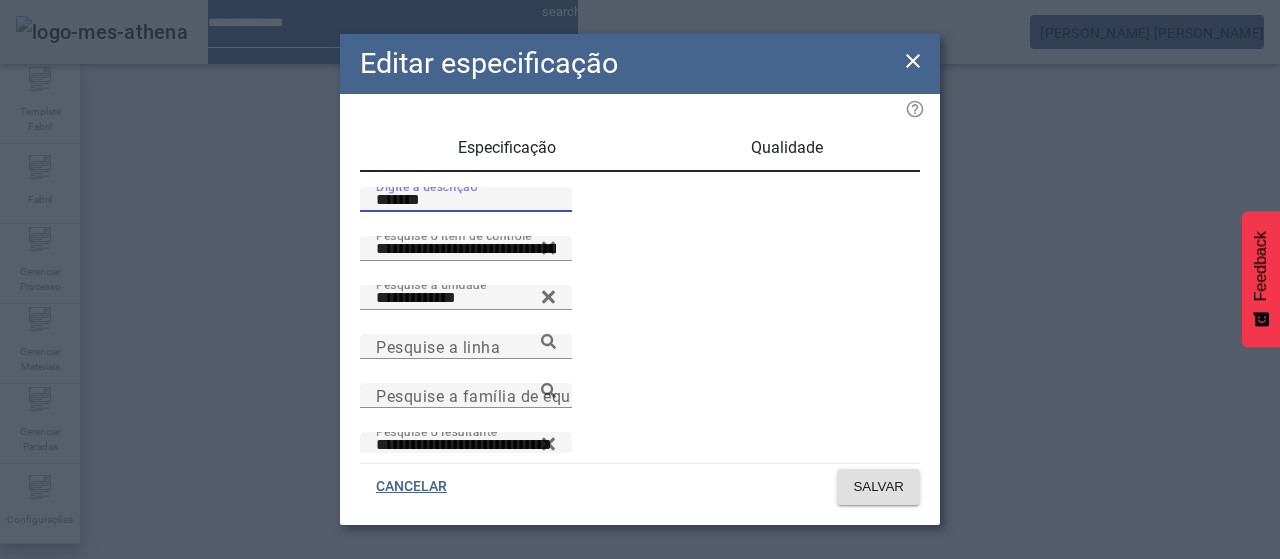 click on "*******" at bounding box center (466, 200) 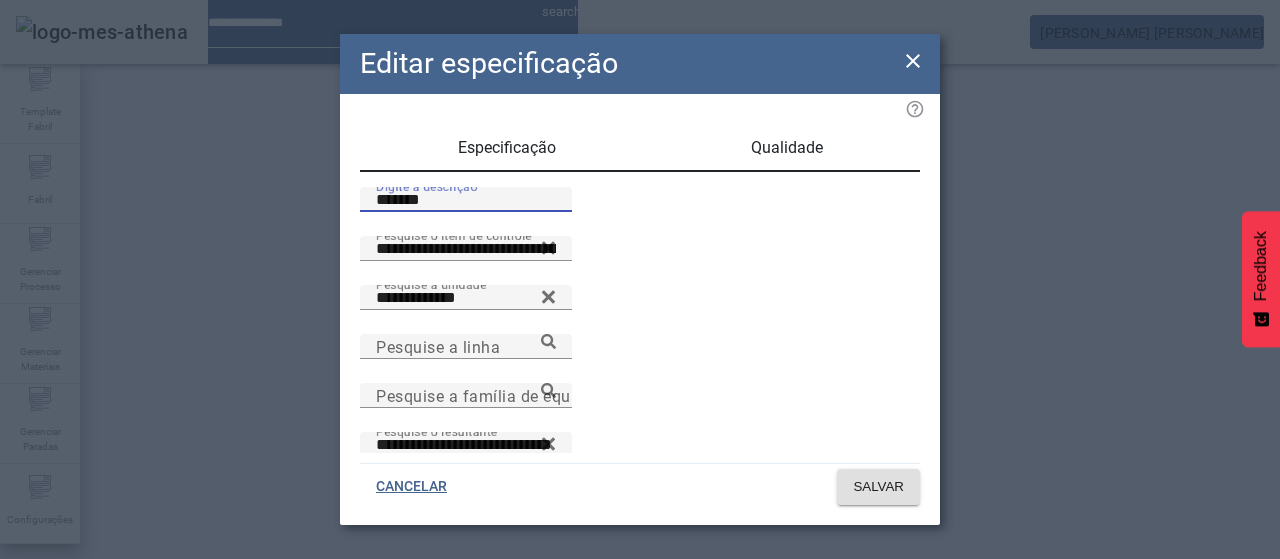 paste on "**" 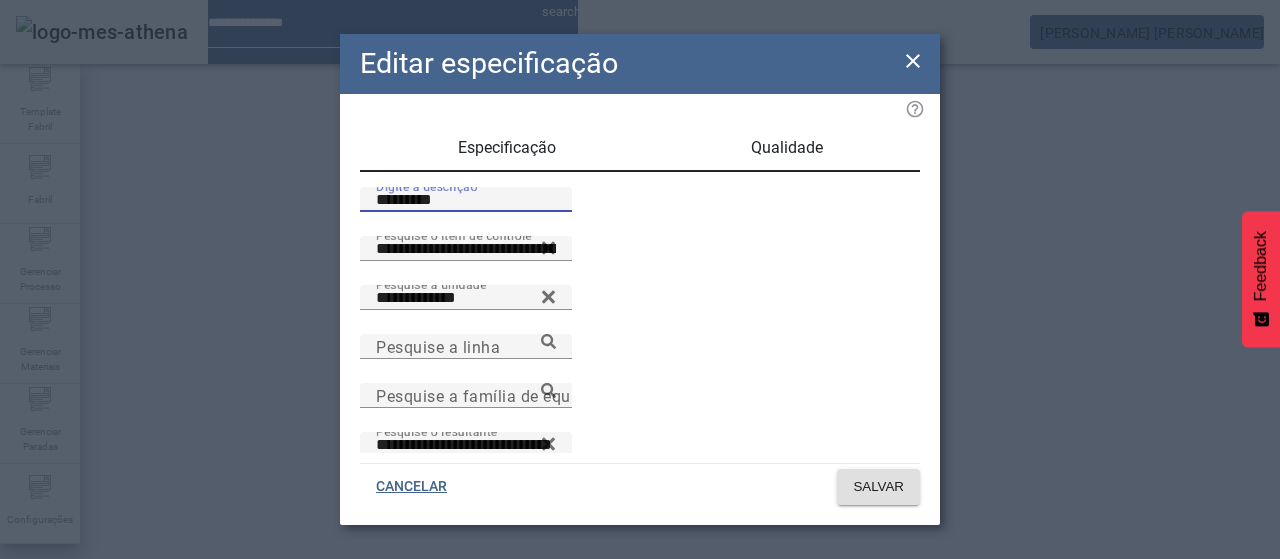 type on "*********" 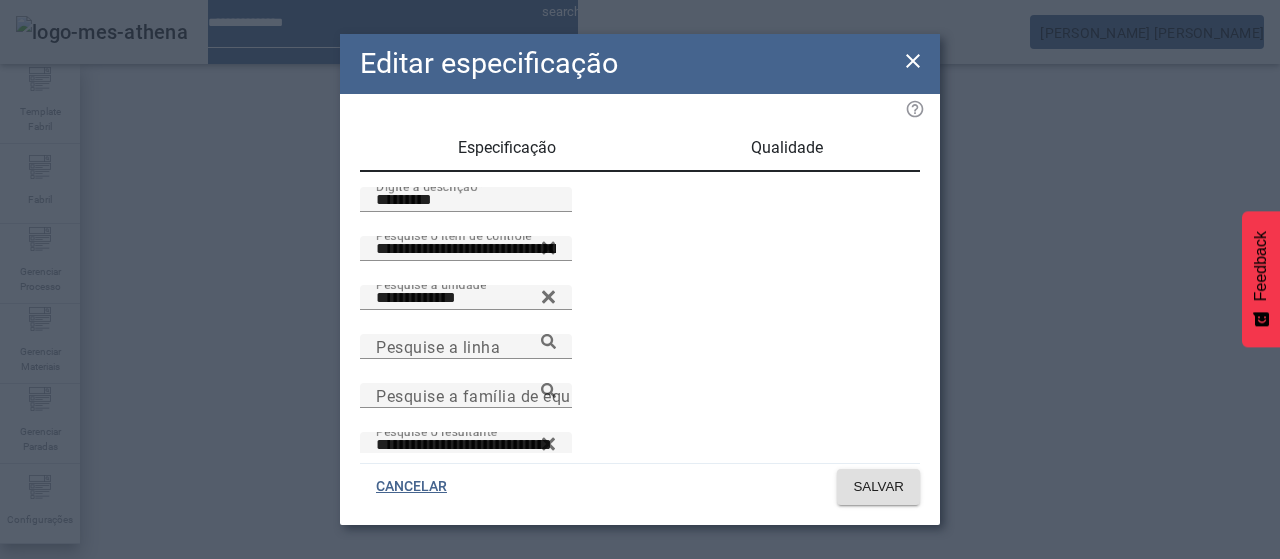 click on "Qualidade" at bounding box center (787, 148) 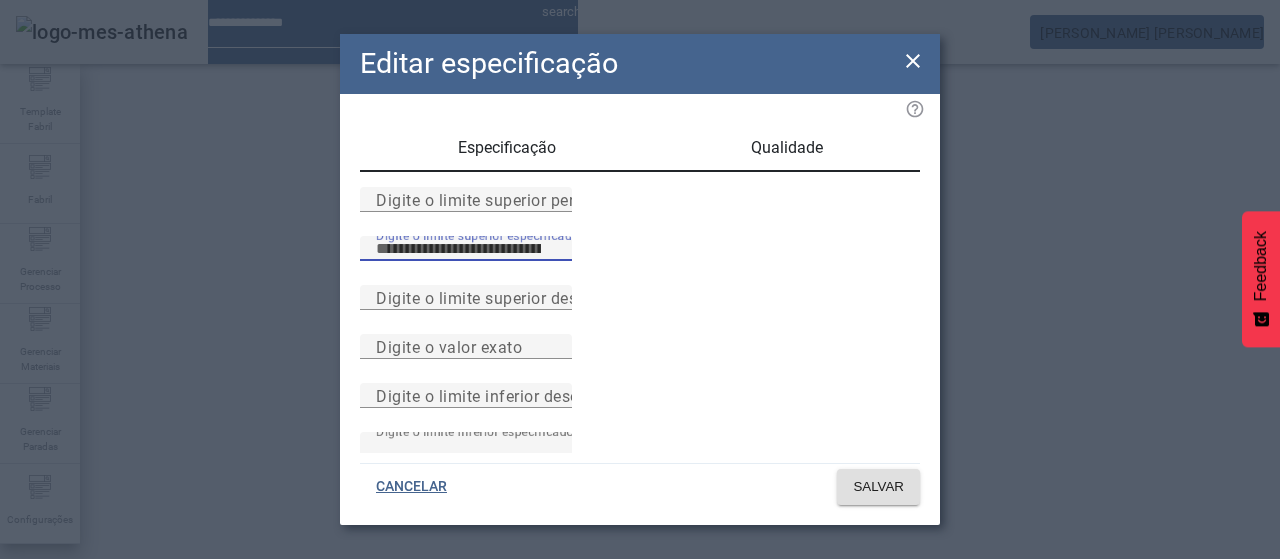 click on "***" at bounding box center [466, 249] 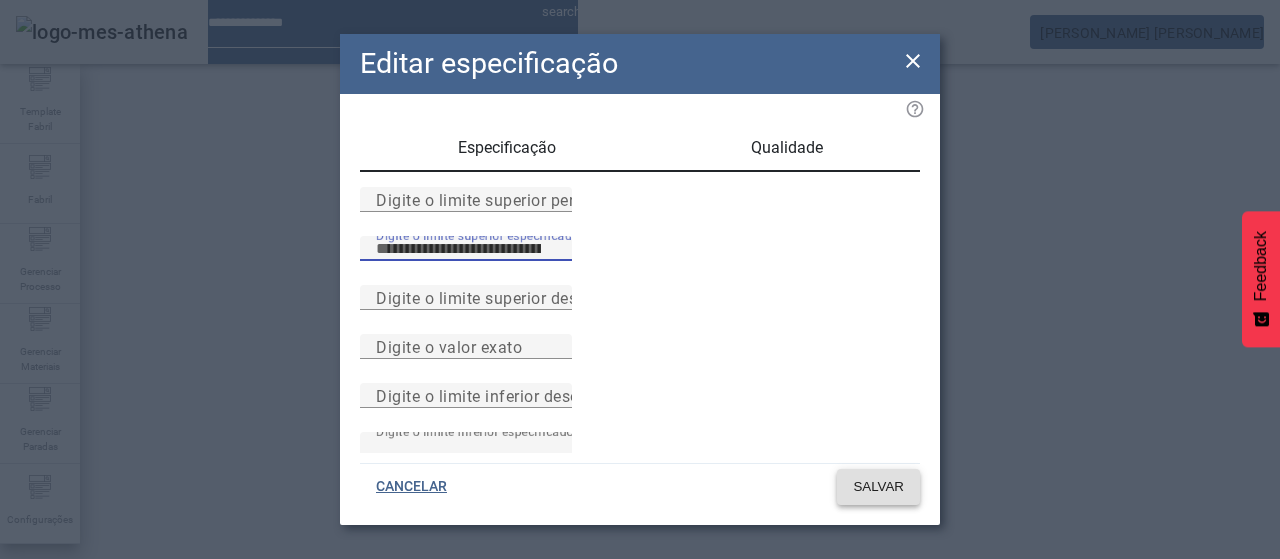 click on "SALVAR" 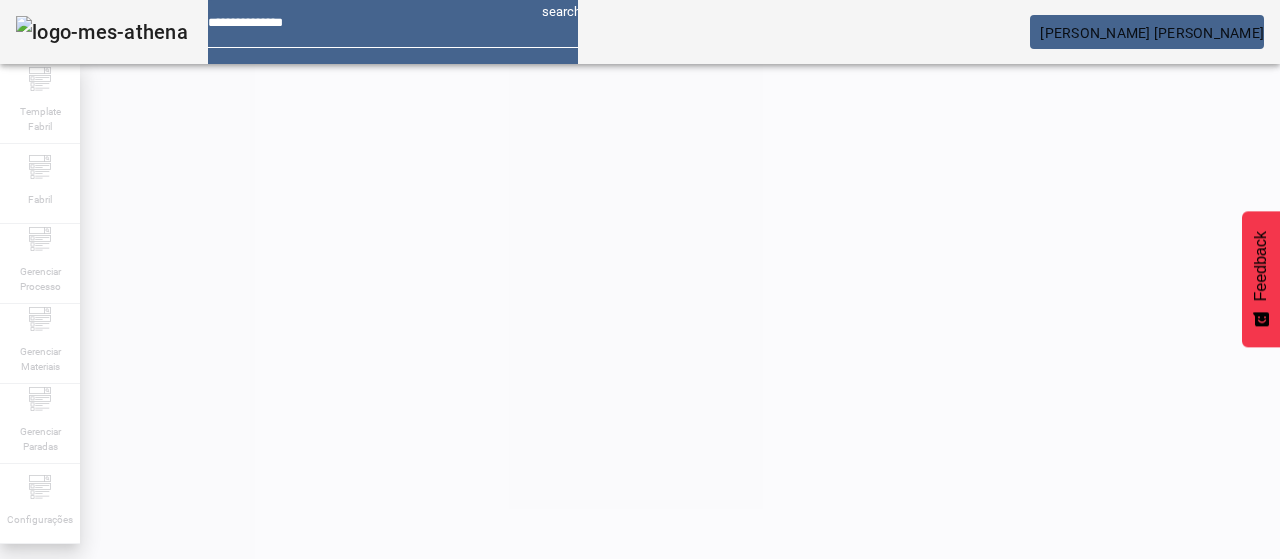 scroll, scrollTop: 290, scrollLeft: 0, axis: vertical 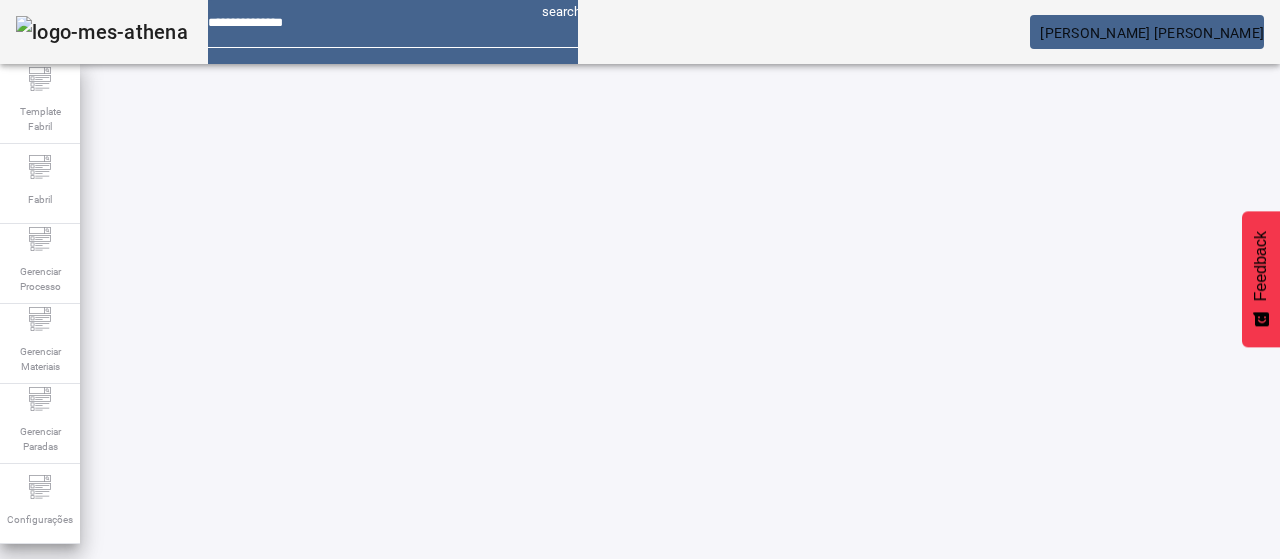 click at bounding box center [743, 949] 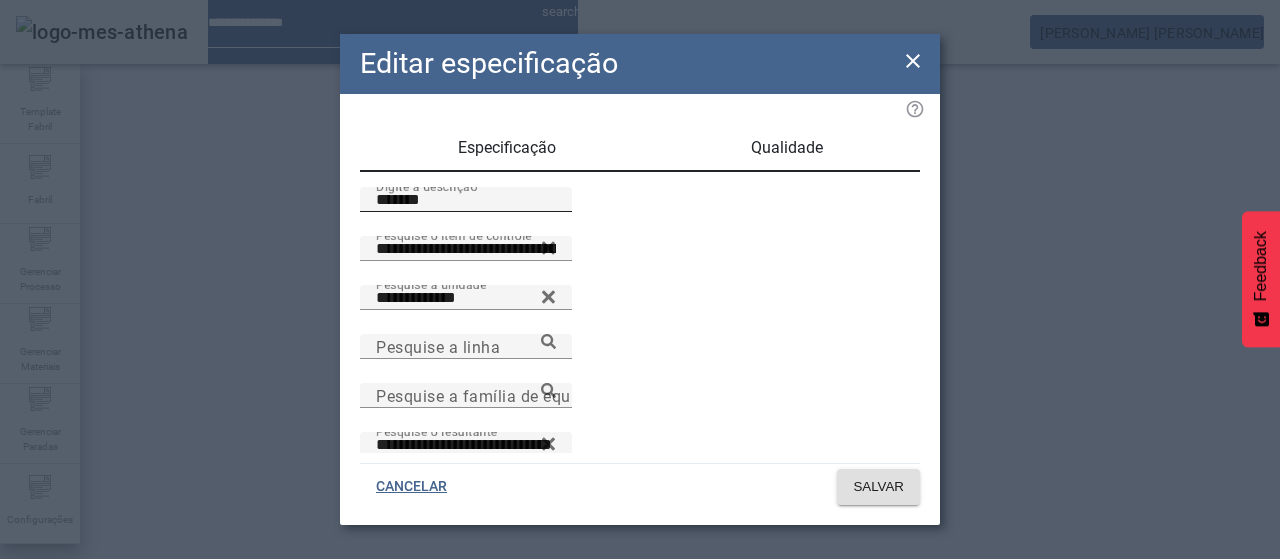 click on "*******" at bounding box center [466, 200] 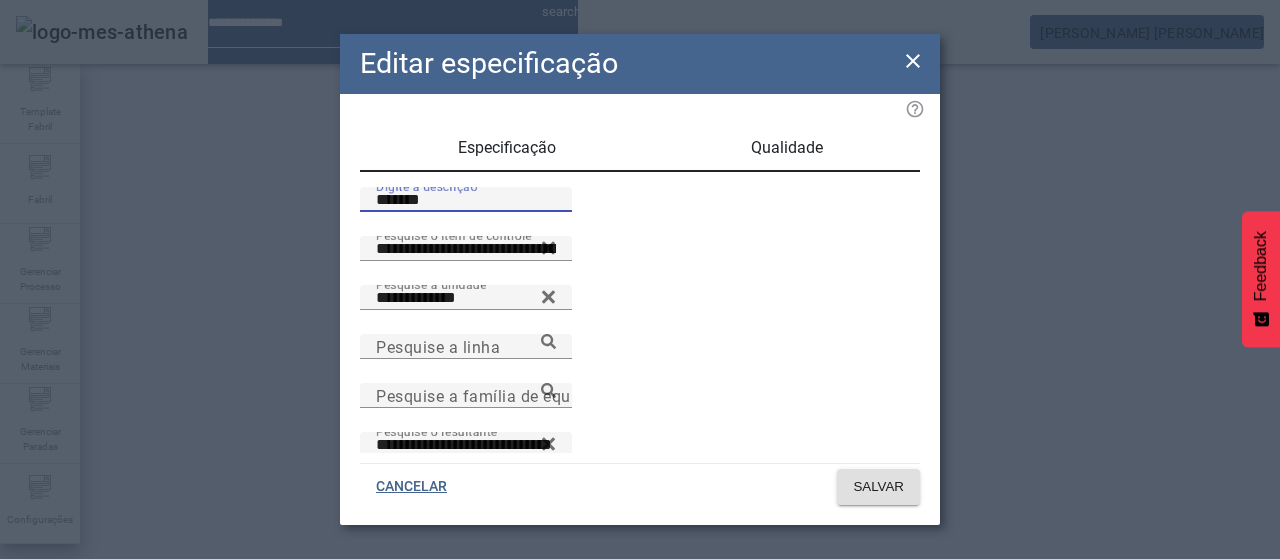 paste on "**" 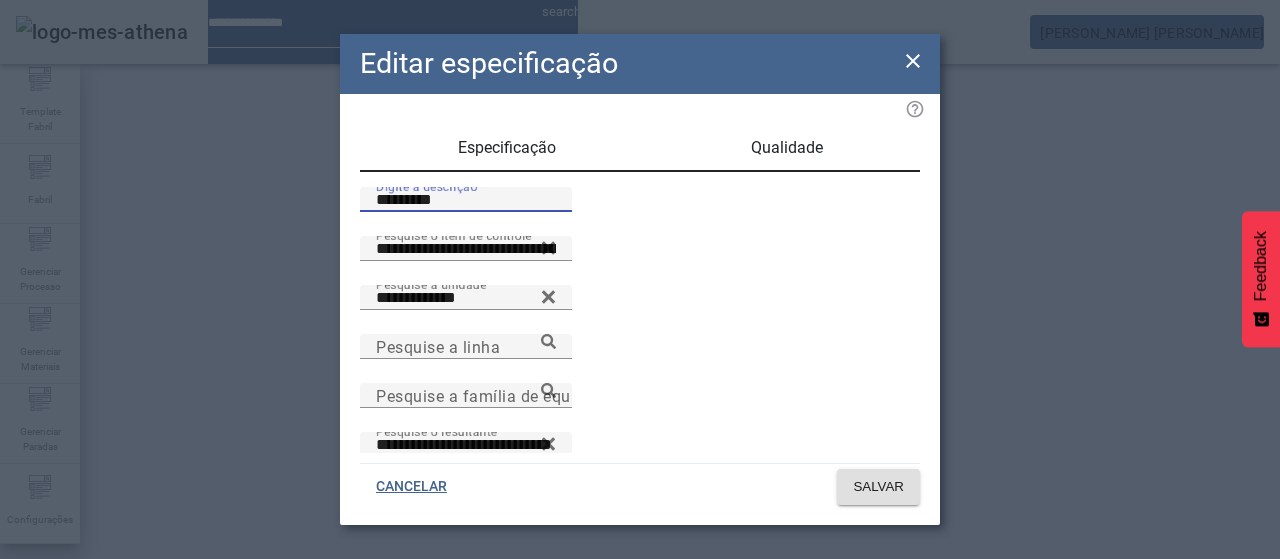 type on "*********" 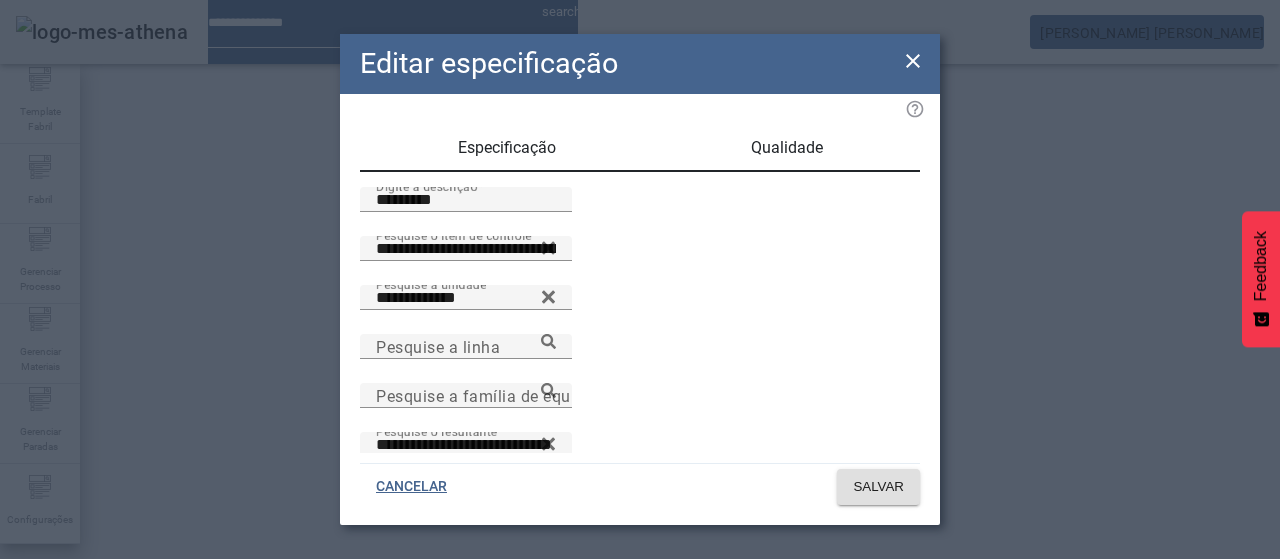 click on "Qualidade" at bounding box center (787, 148) 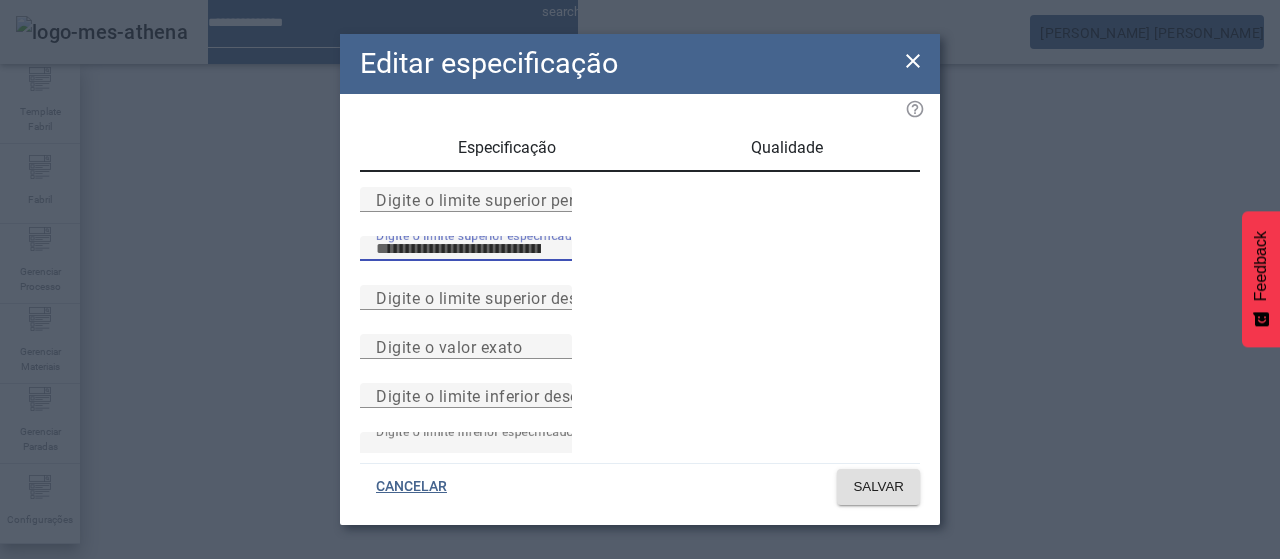 click on "***" at bounding box center [466, 249] 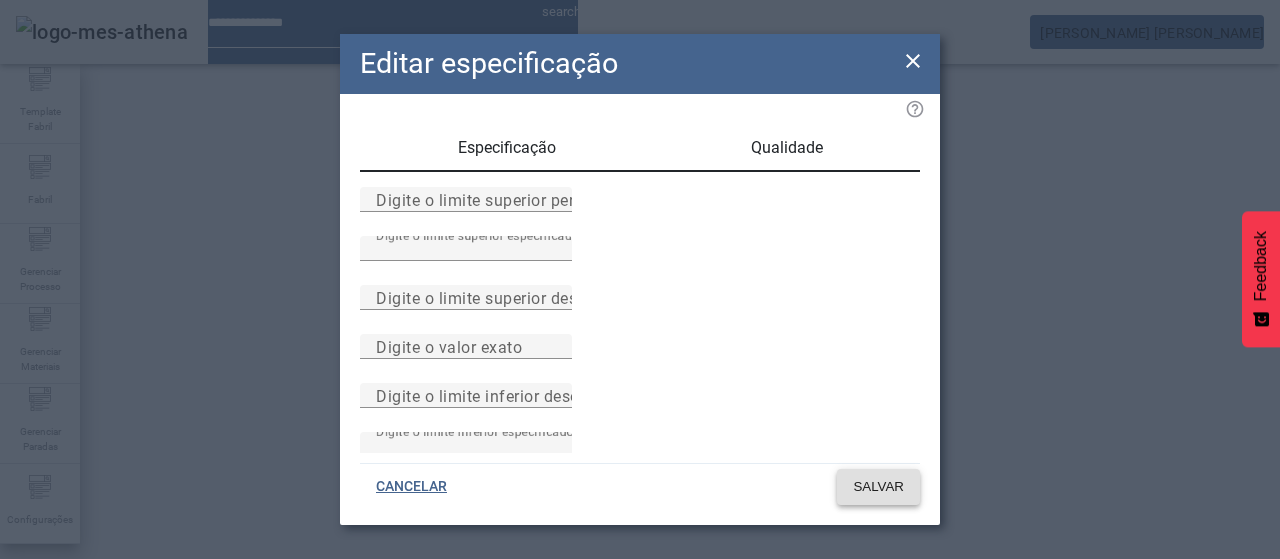 click 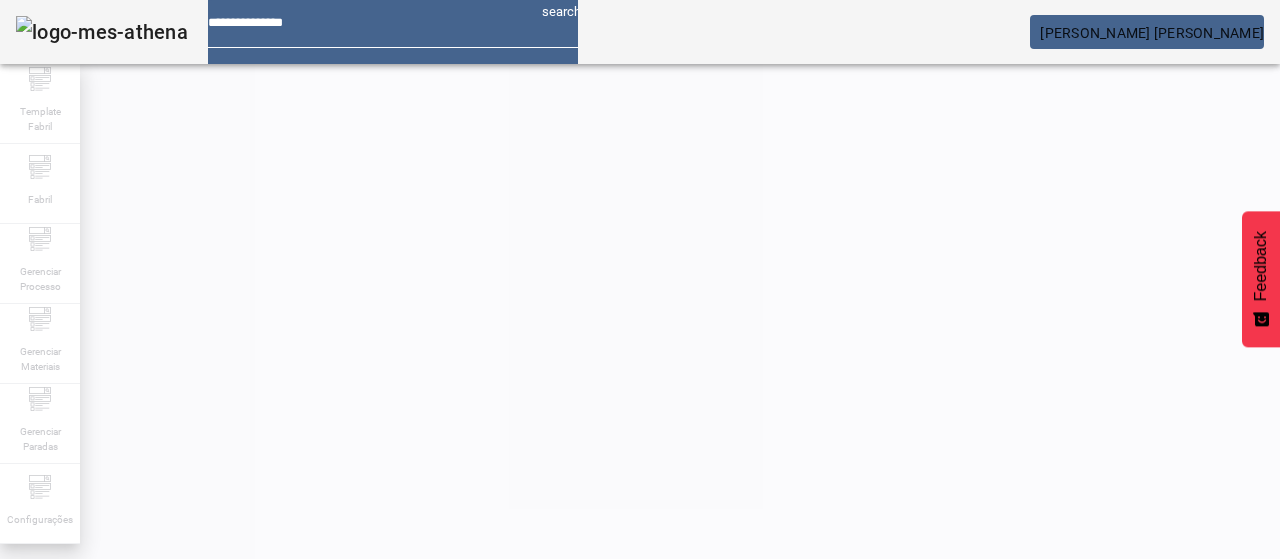 scroll, scrollTop: 290, scrollLeft: 0, axis: vertical 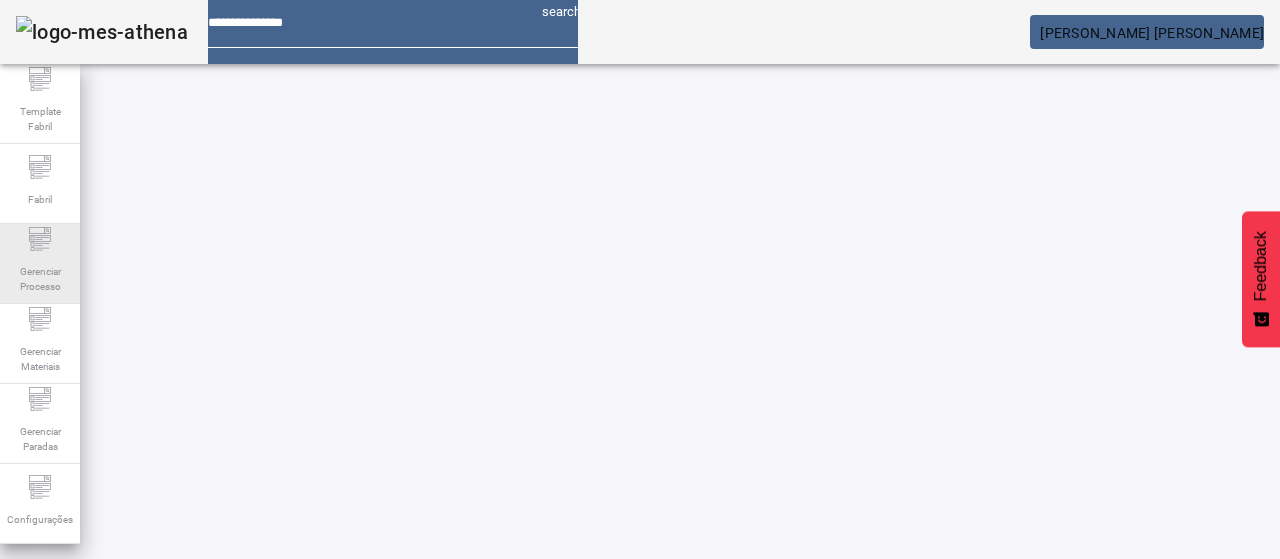 click on "Gerenciar Processo" 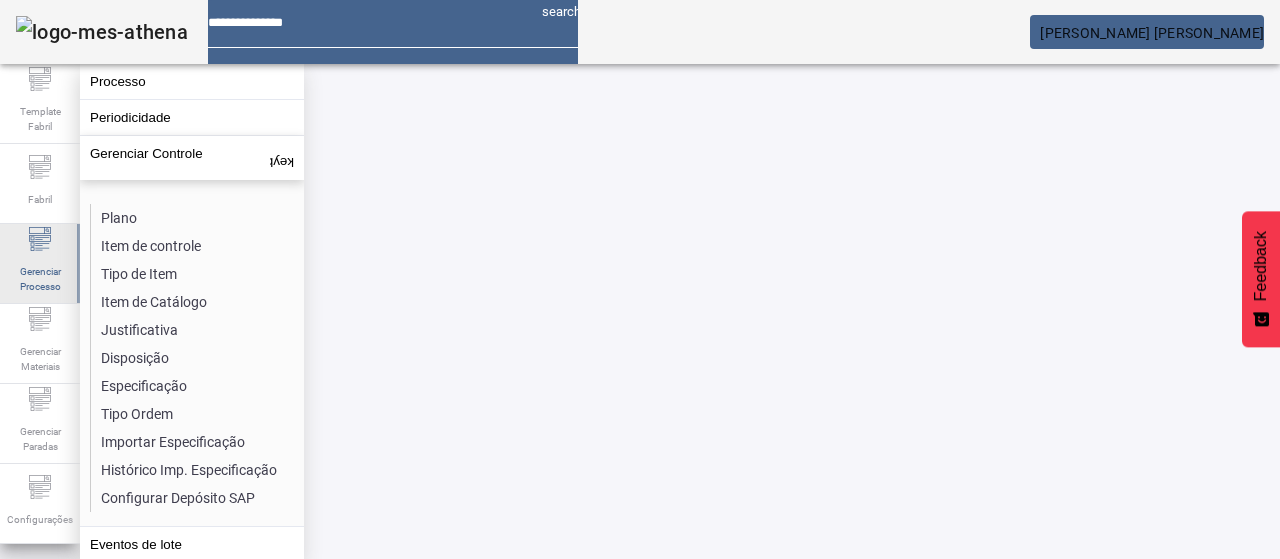drag, startPoint x: 39, startPoint y: 323, endPoint x: 70, endPoint y: 281, distance: 52.201534 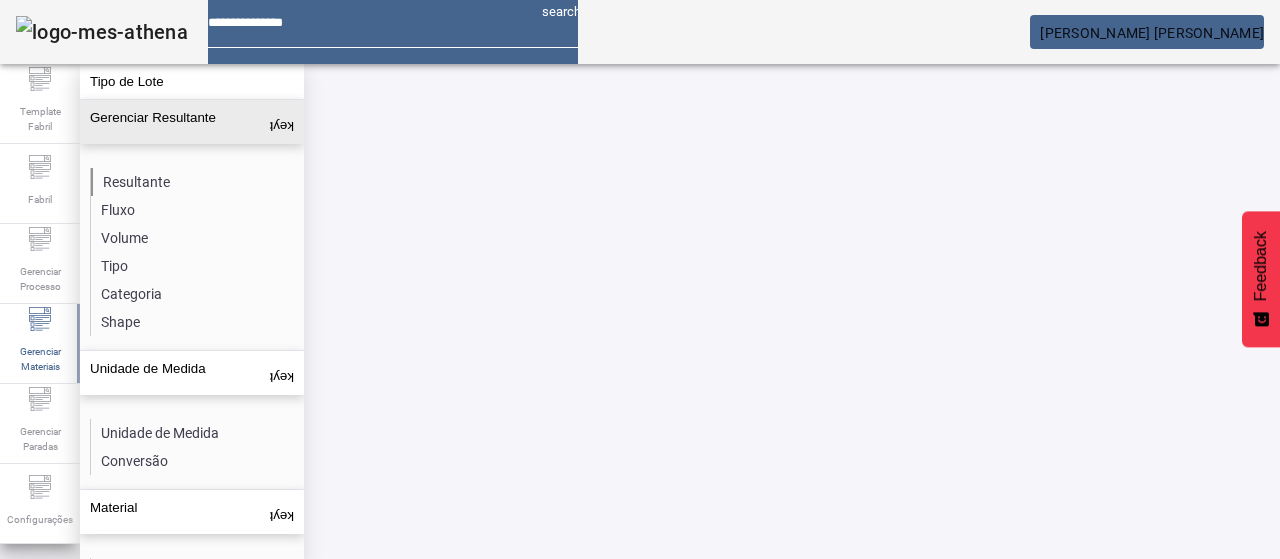 click on "Resultante" 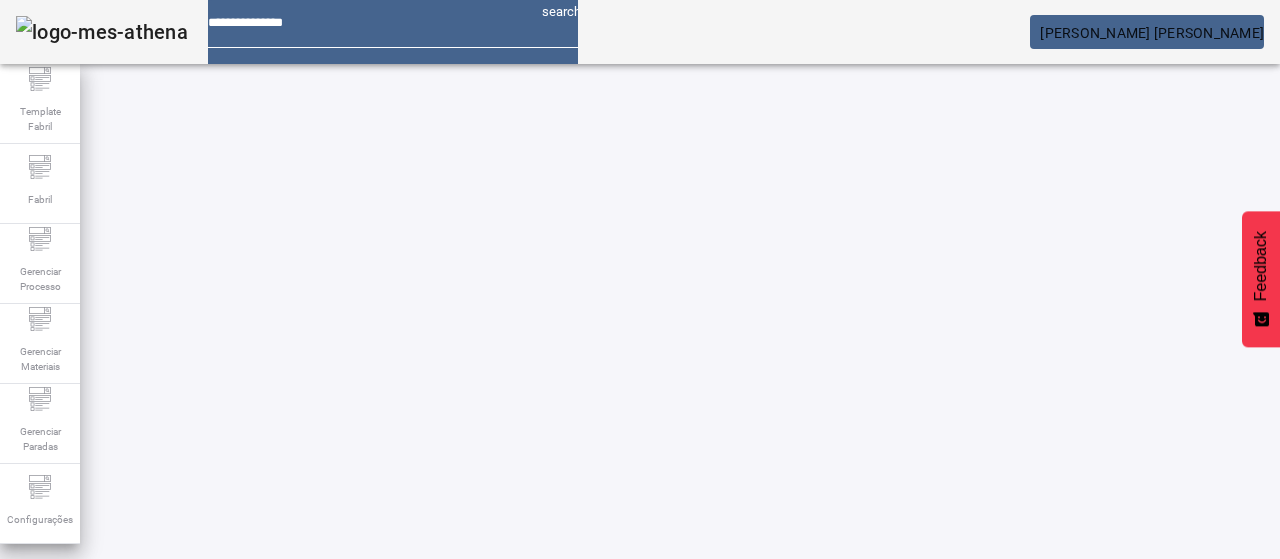 click on "ABRIR FILTROS" 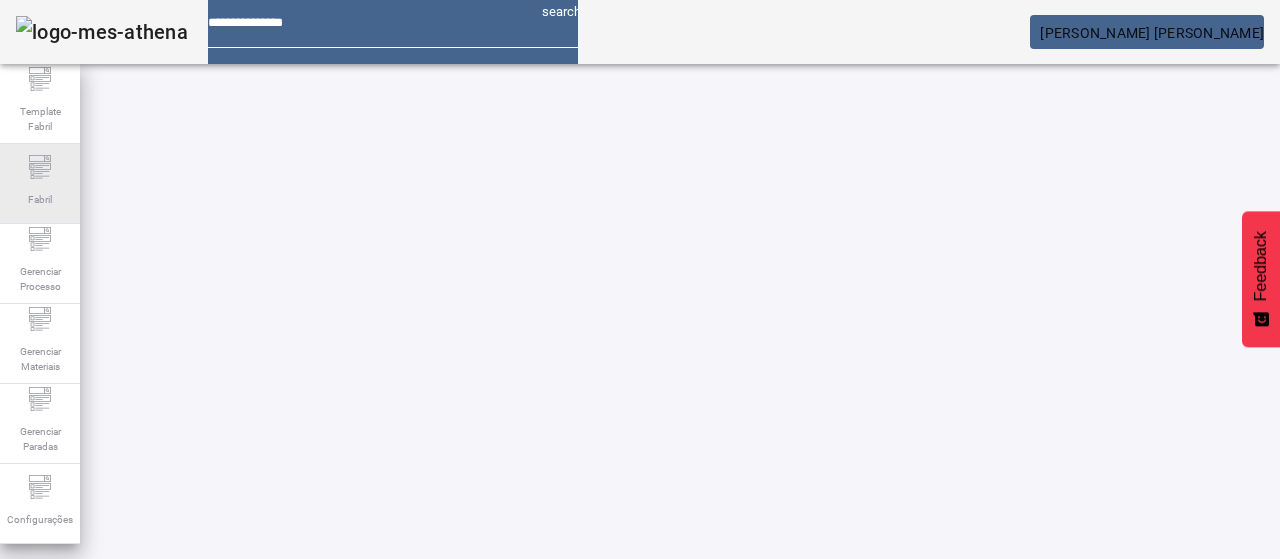 click on "Fabril" 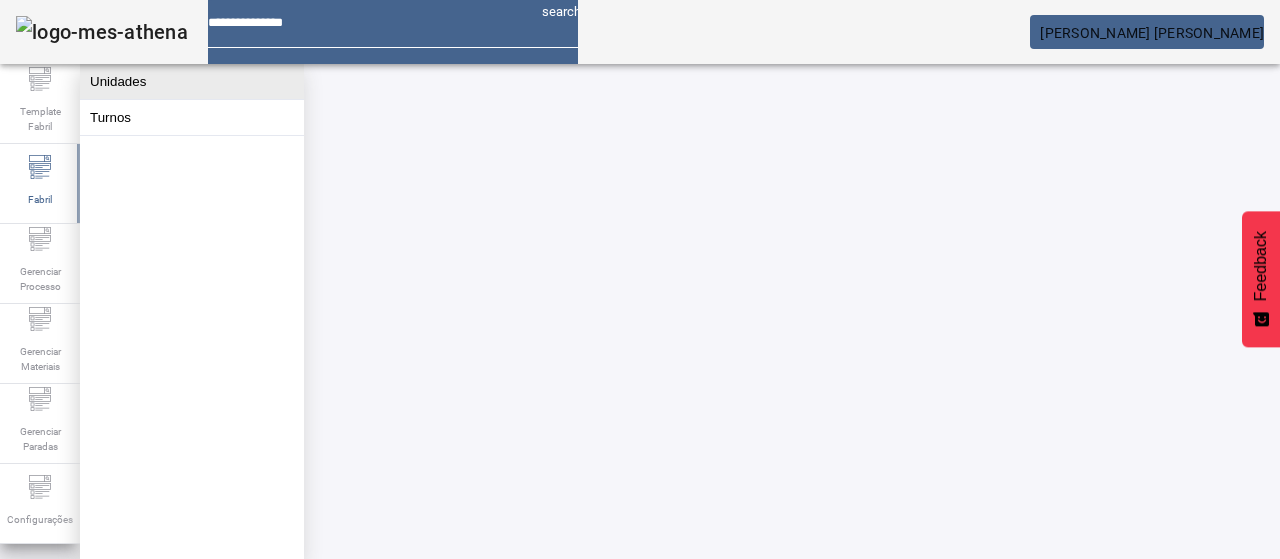 click on "Unidades" 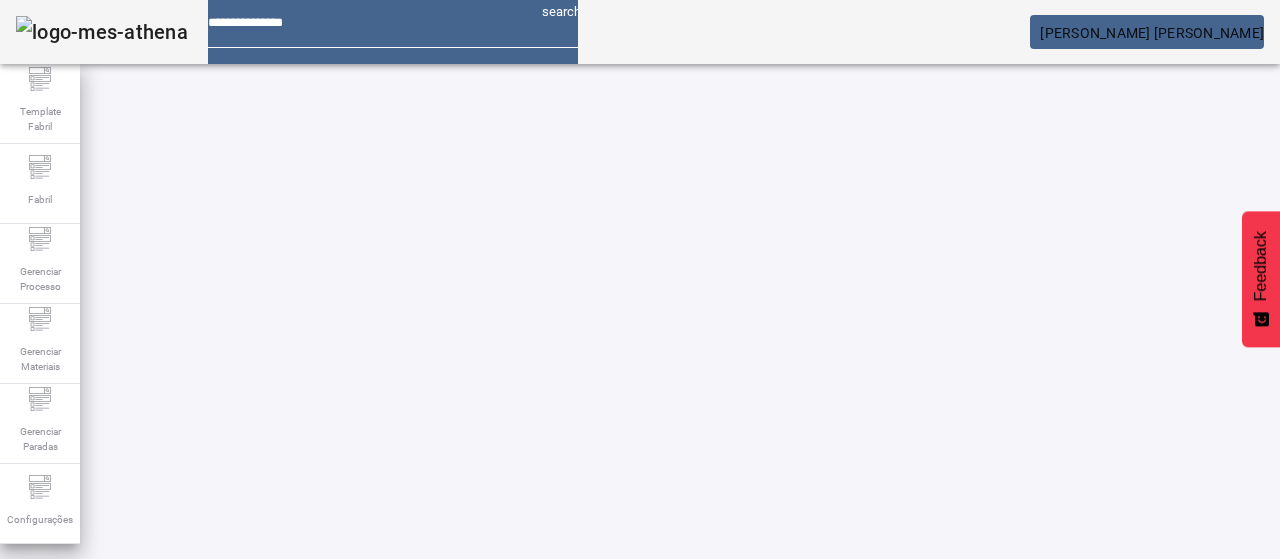 drag, startPoint x: 1155, startPoint y: 121, endPoint x: 948, endPoint y: 187, distance: 217.26712 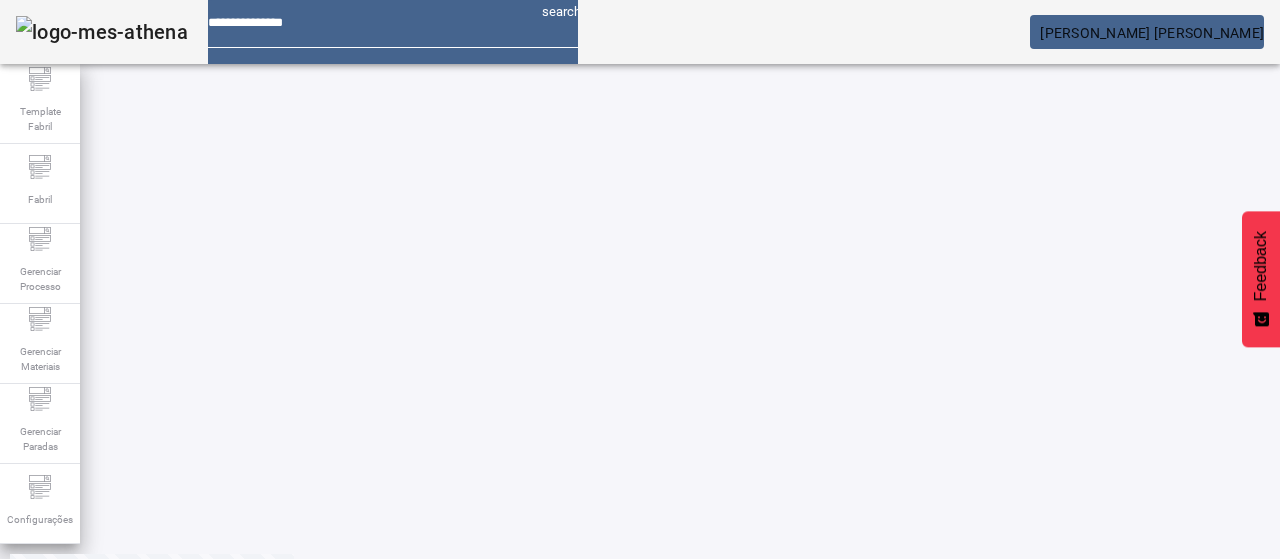 click on "2" 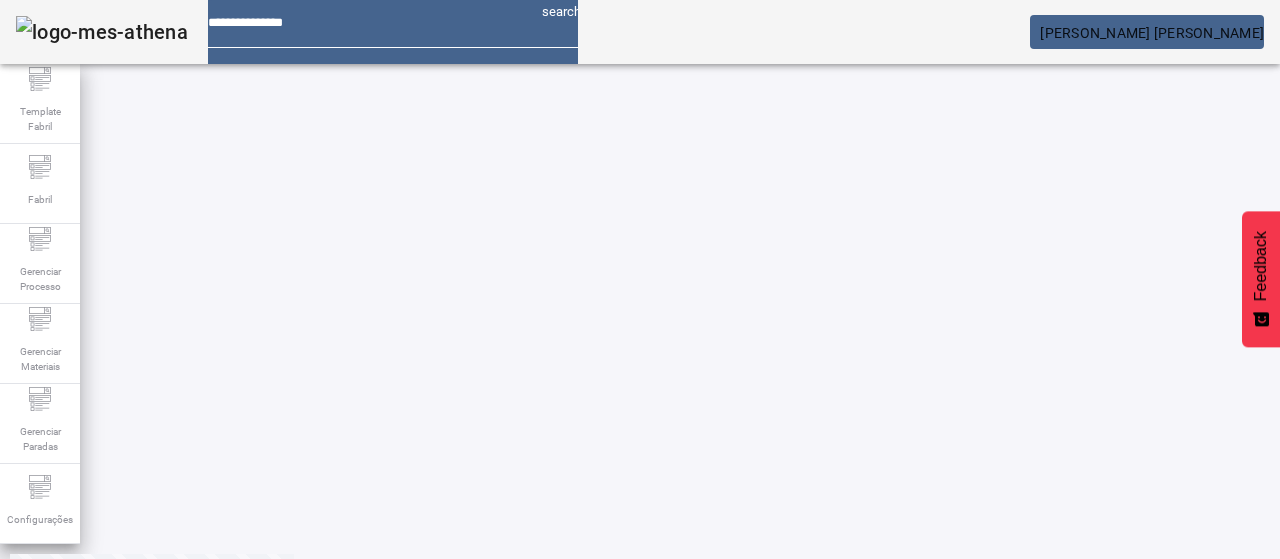 scroll, scrollTop: 274, scrollLeft: 0, axis: vertical 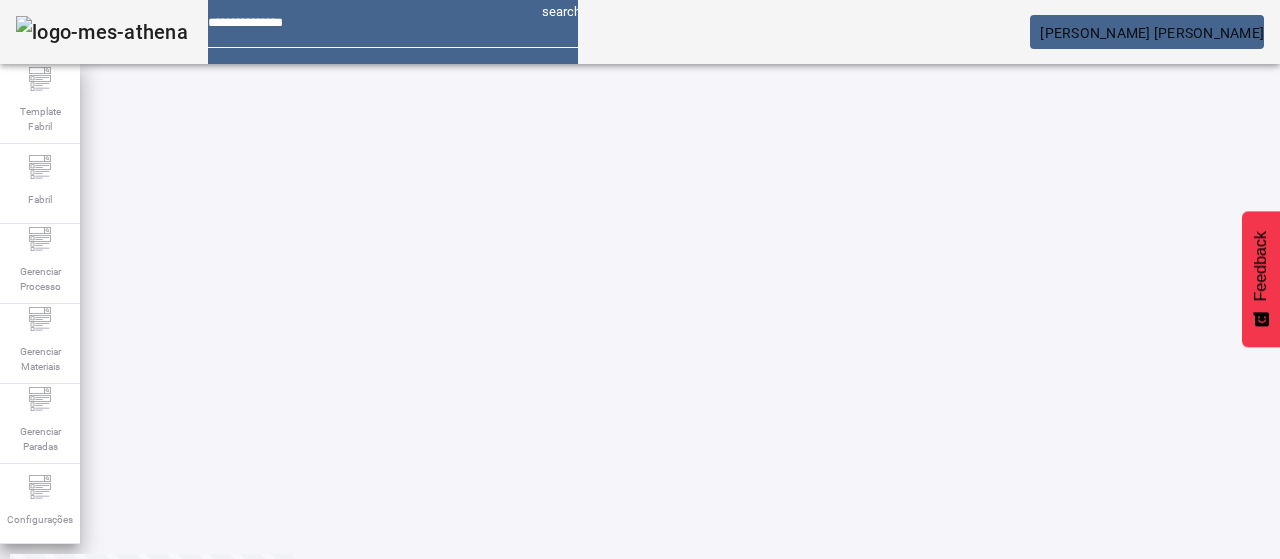 click on "3" 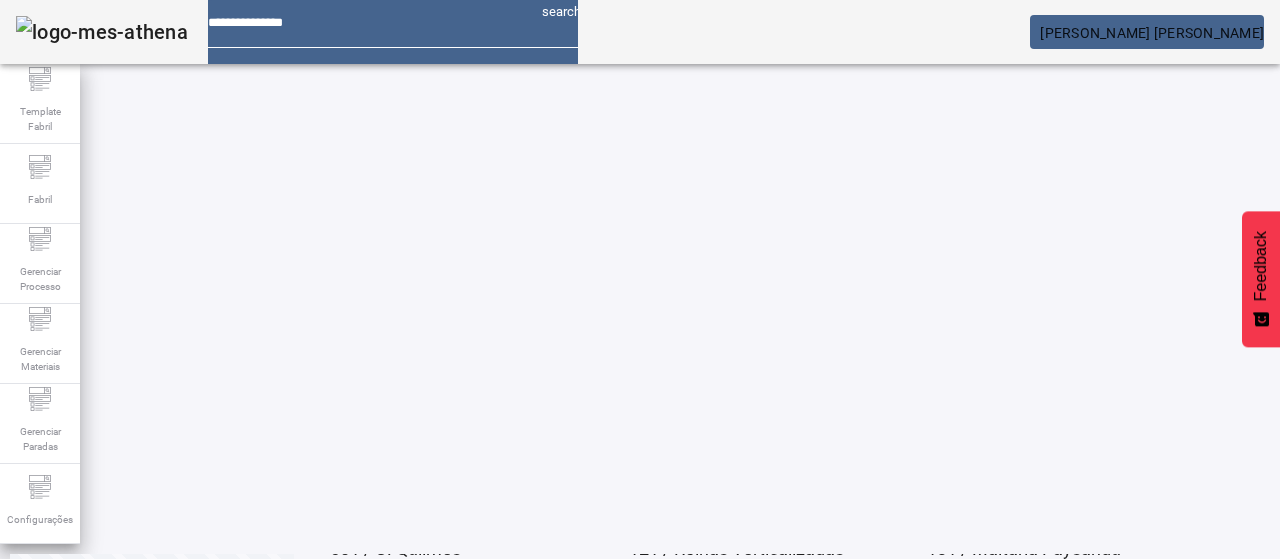 scroll, scrollTop: 174, scrollLeft: 0, axis: vertical 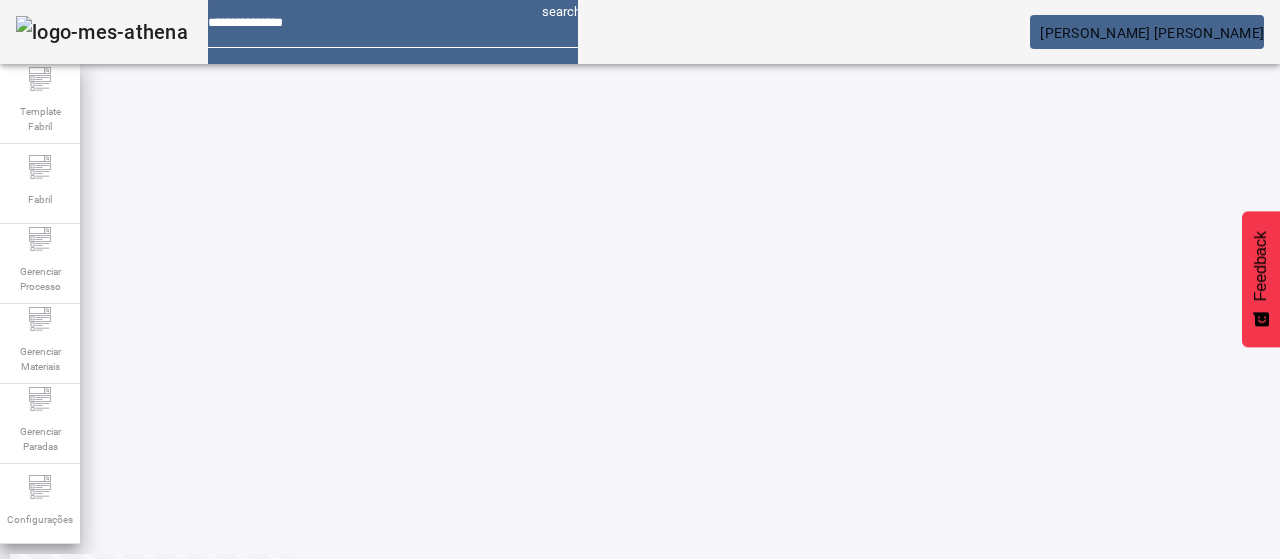 click at bounding box center (572, 654) 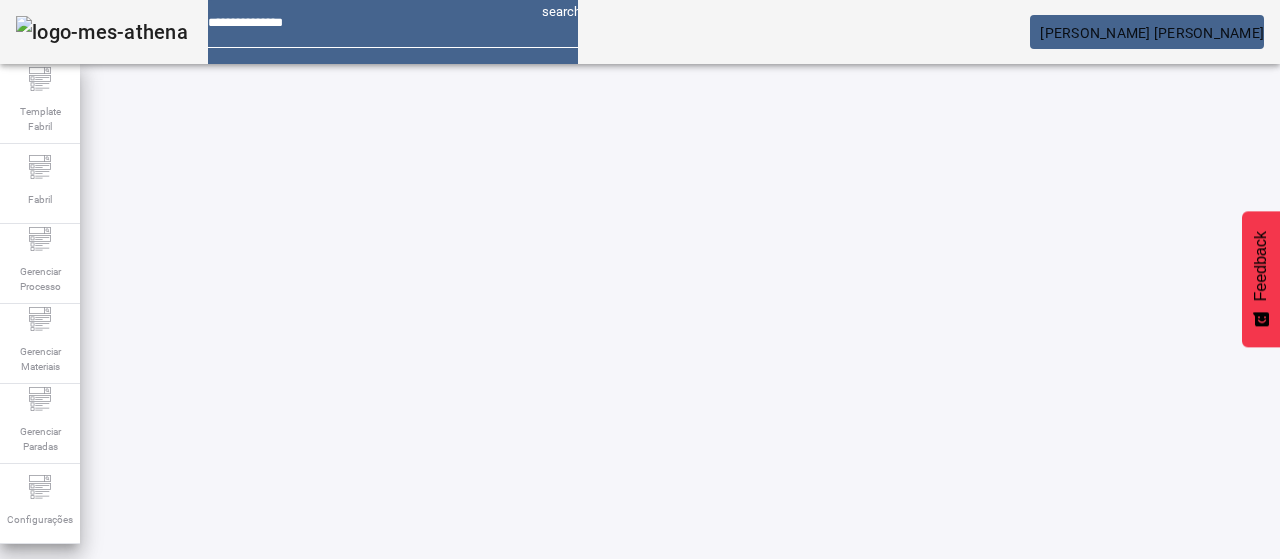 click at bounding box center (572, 743) 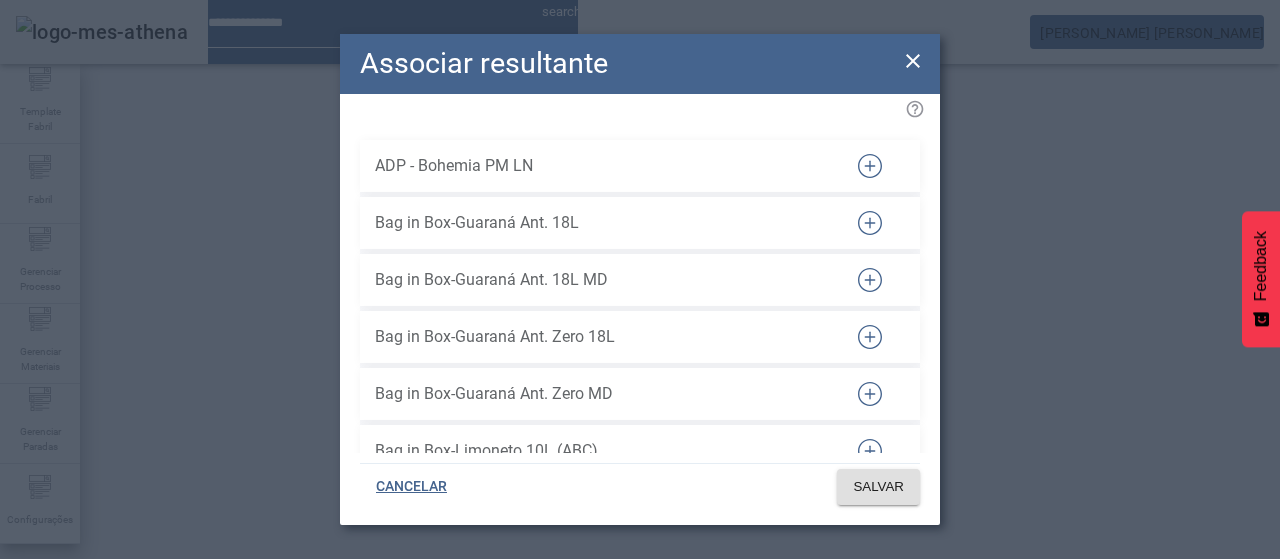 type 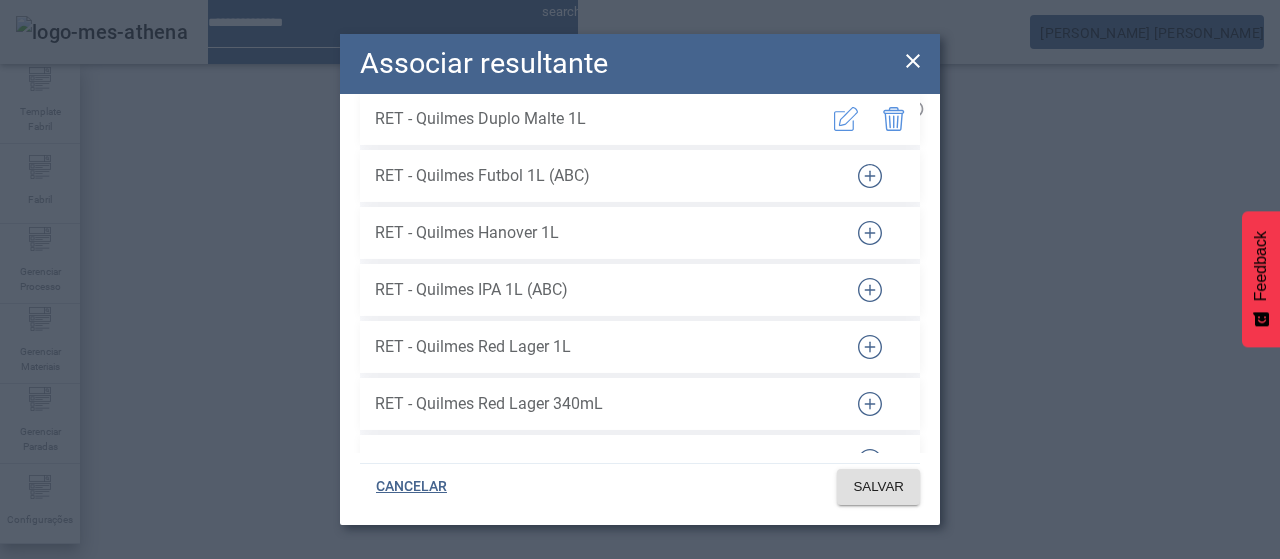 drag, startPoint x: 859, startPoint y: 272, endPoint x: 900, endPoint y: 427, distance: 160.3309 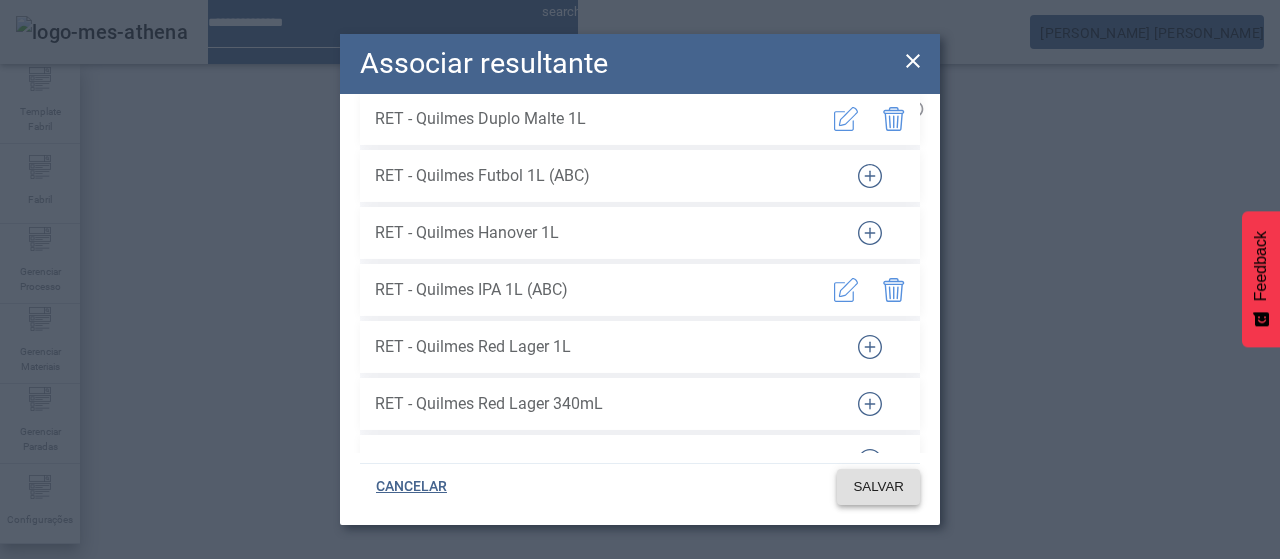 click on "SALVAR" 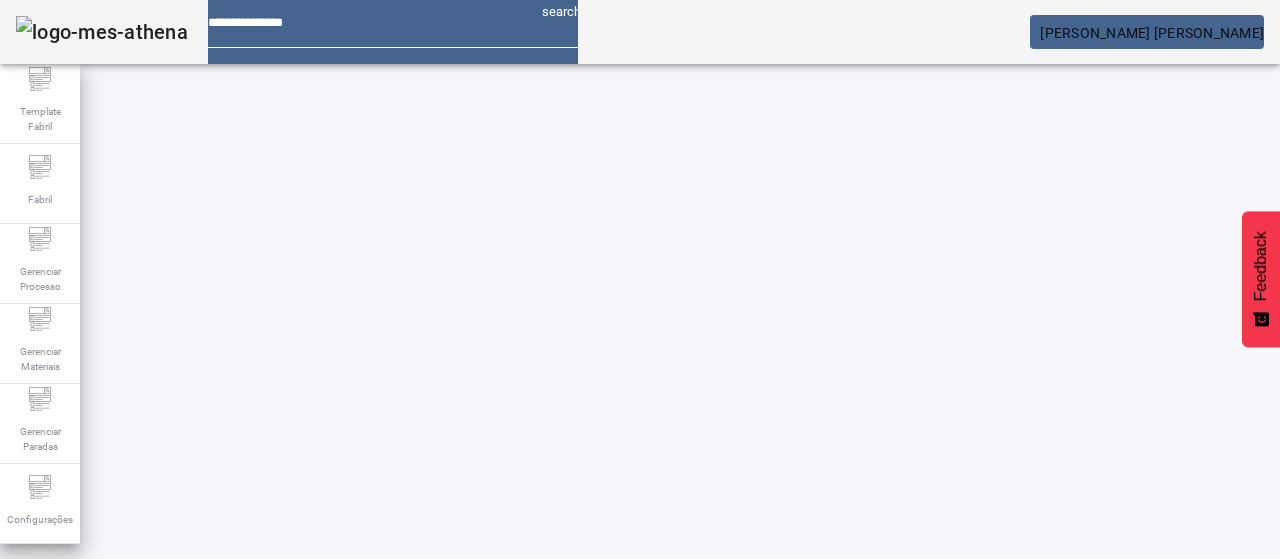 click at bounding box center (870, 893) 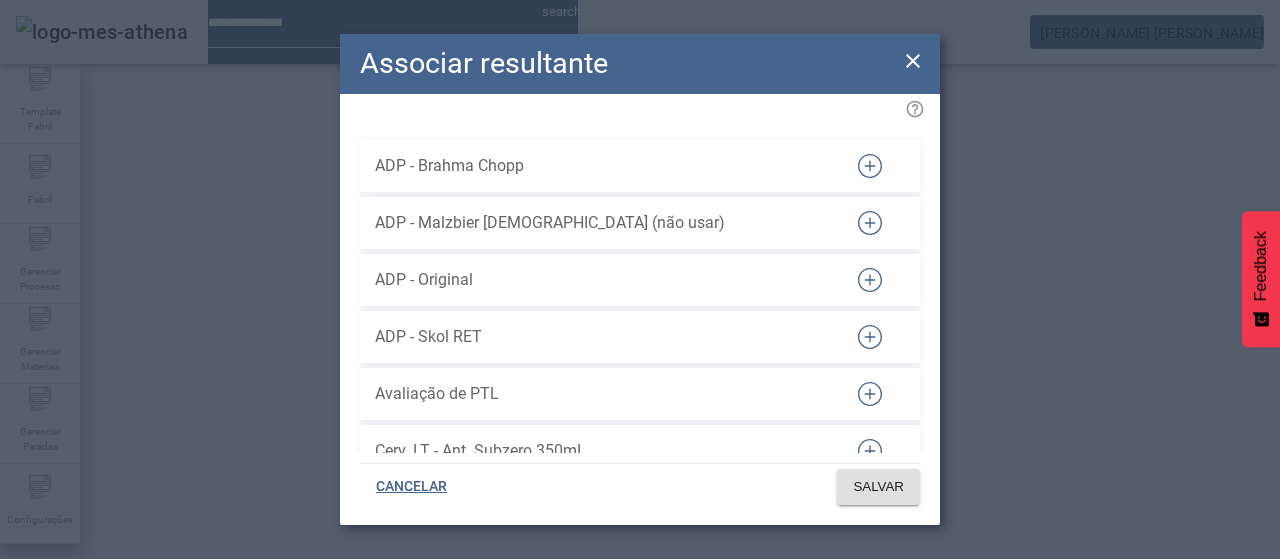 scroll, scrollTop: 13499, scrollLeft: 0, axis: vertical 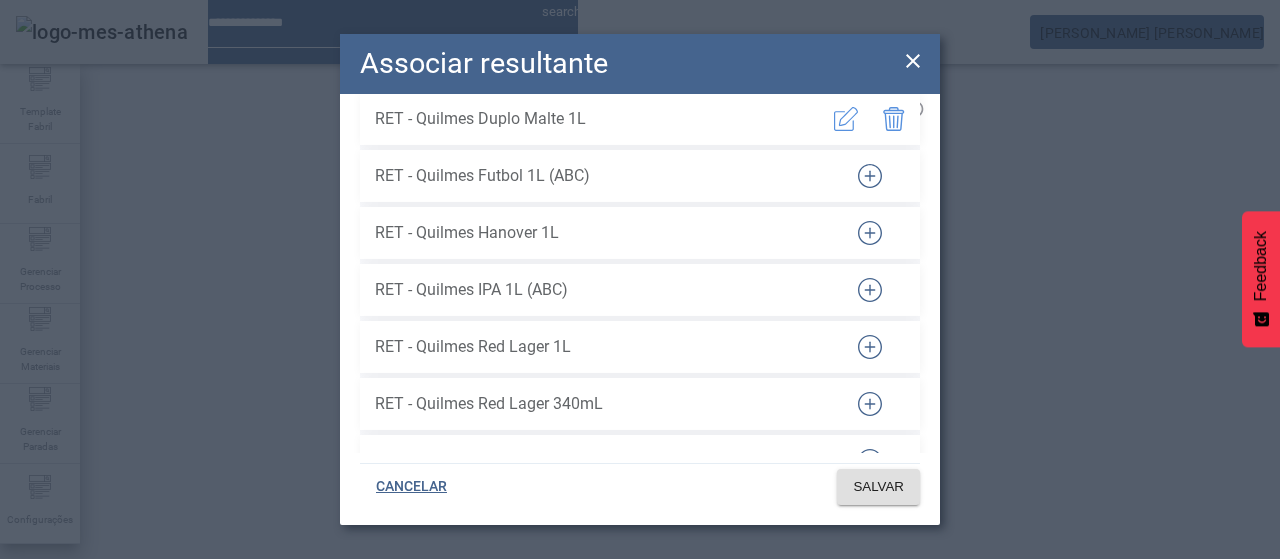 click 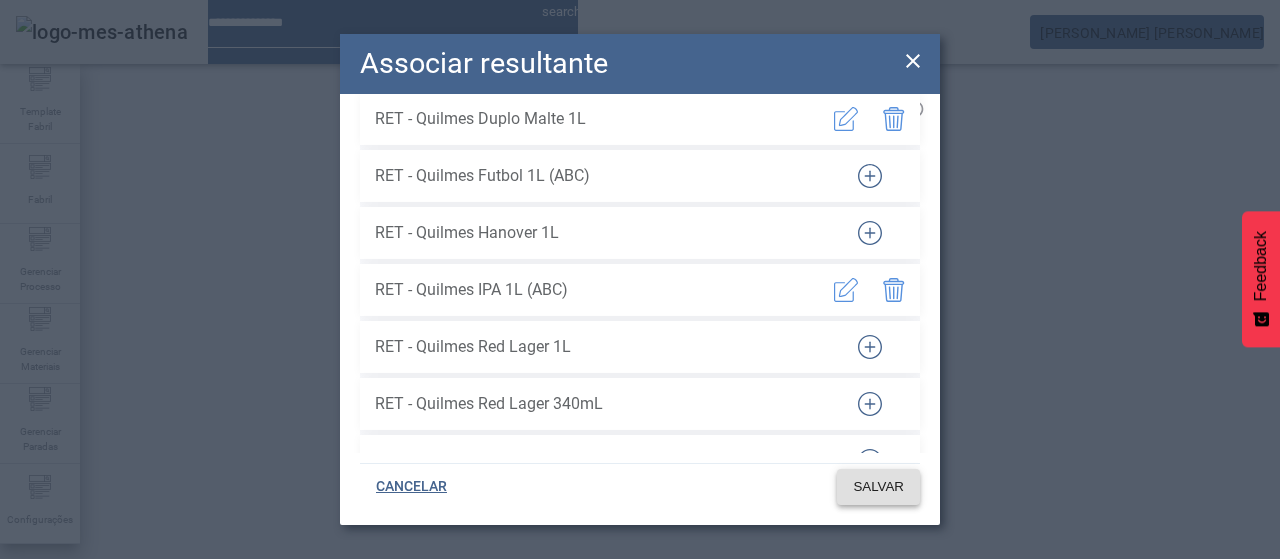click on "SALVAR" 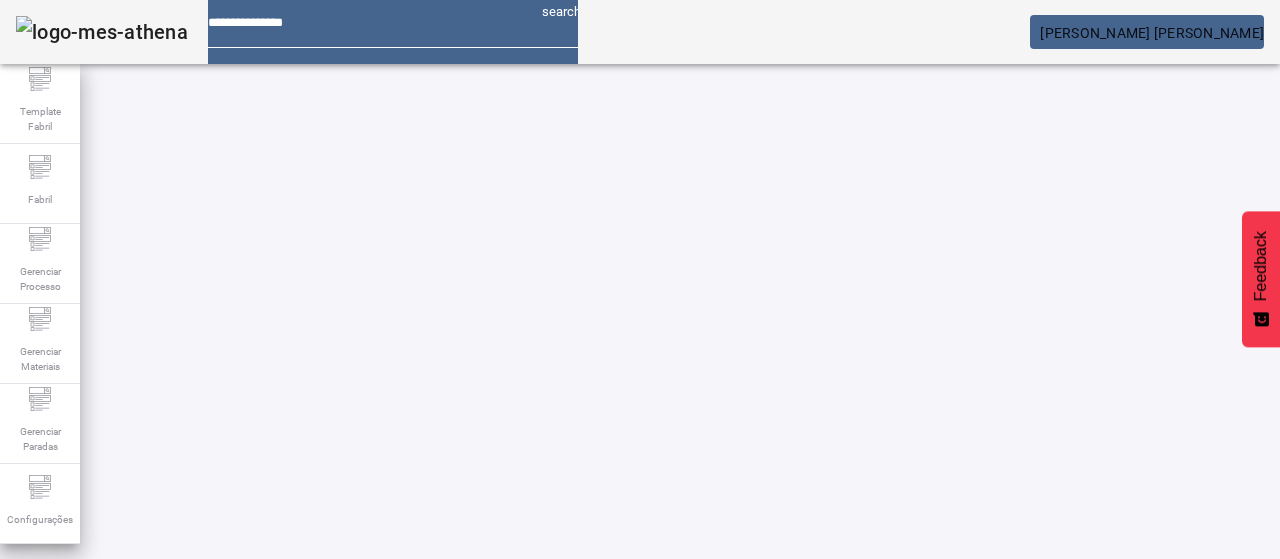 click at bounding box center (870, 743) 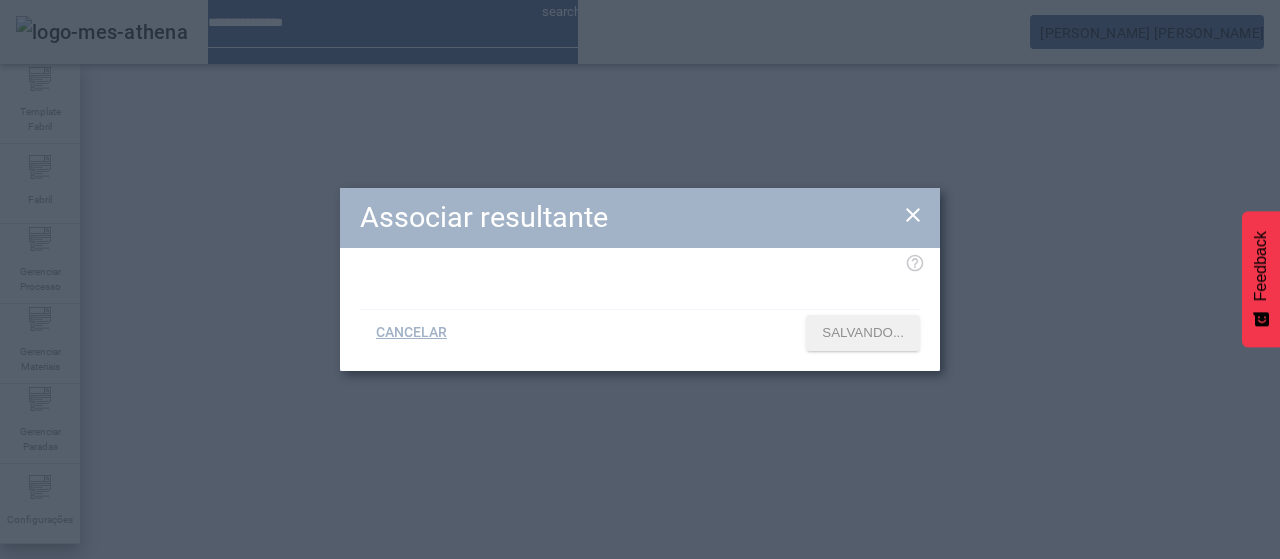 type 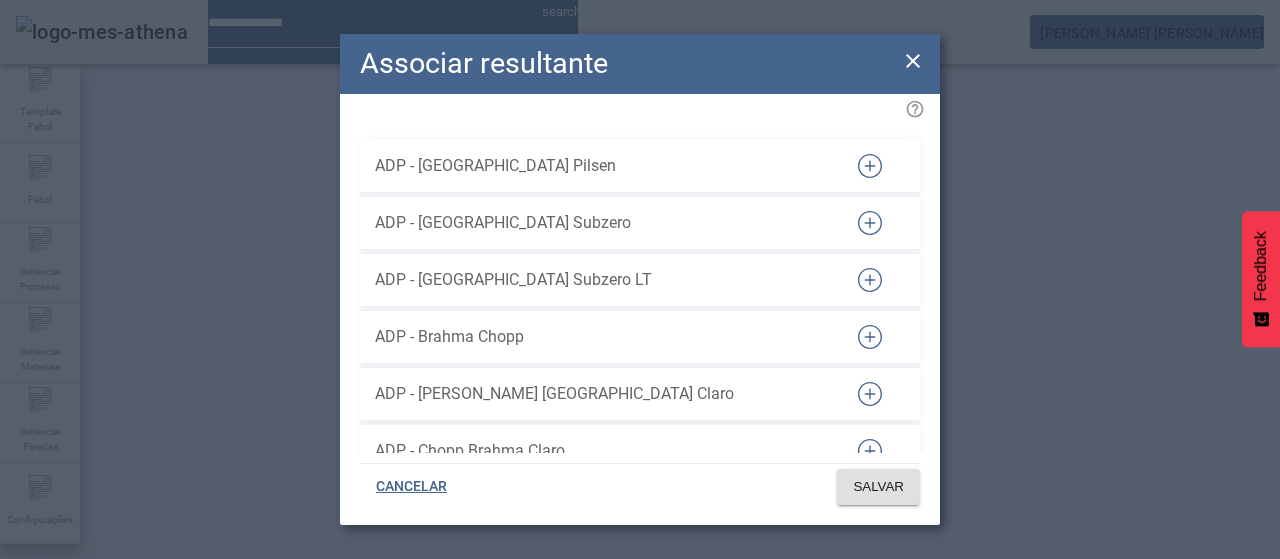 scroll, scrollTop: 100310, scrollLeft: 0, axis: vertical 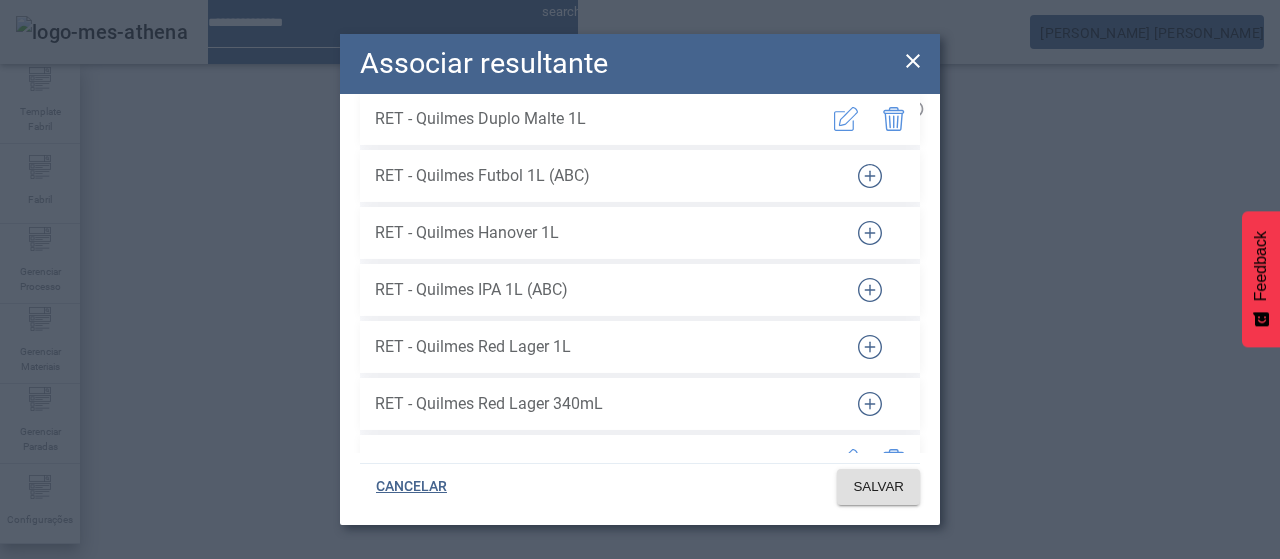 click 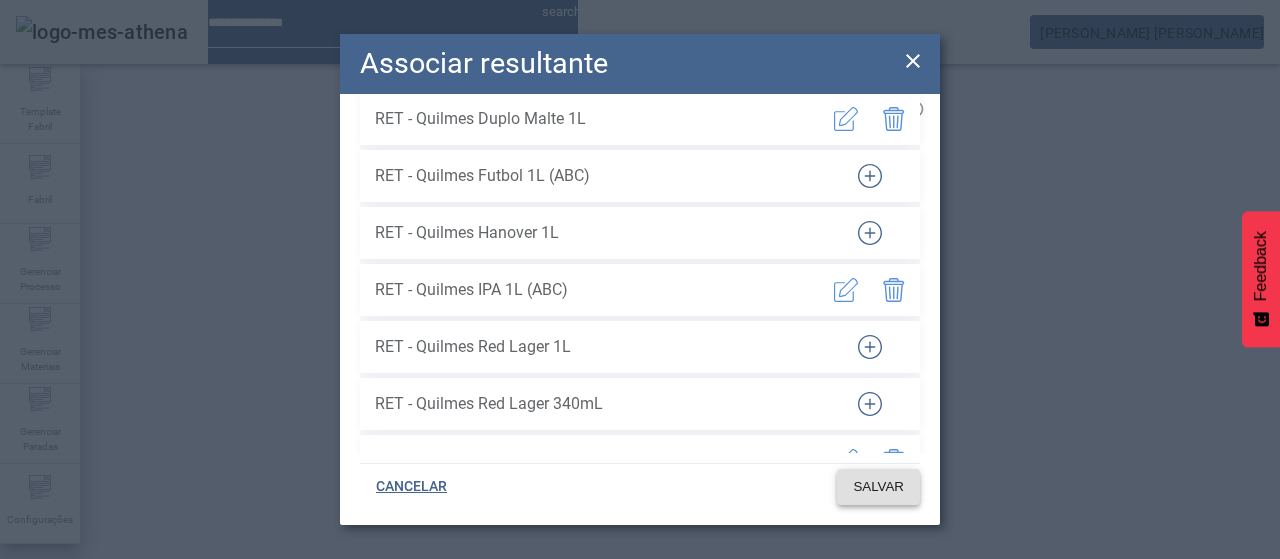 click on "SALVAR" 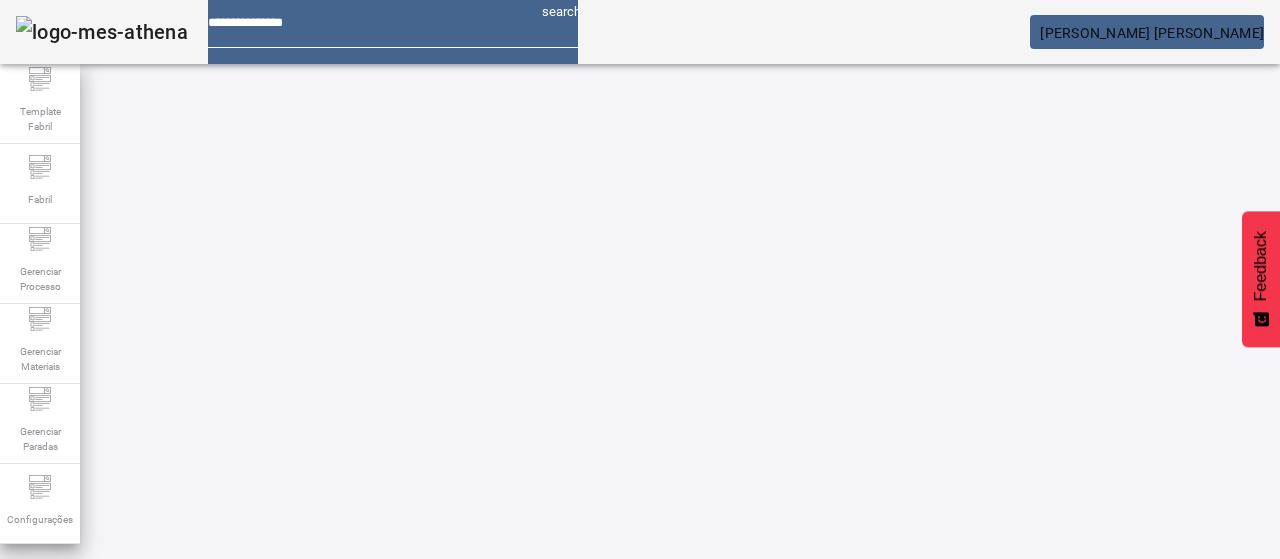 click at bounding box center (273, 893) 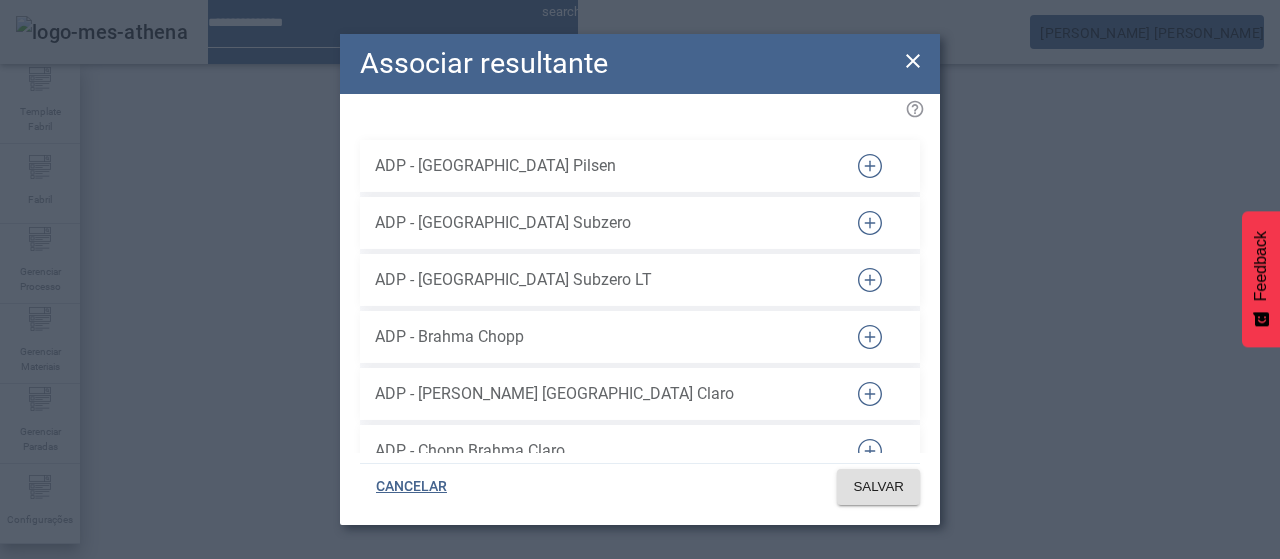 scroll, scrollTop: 80075, scrollLeft: 0, axis: vertical 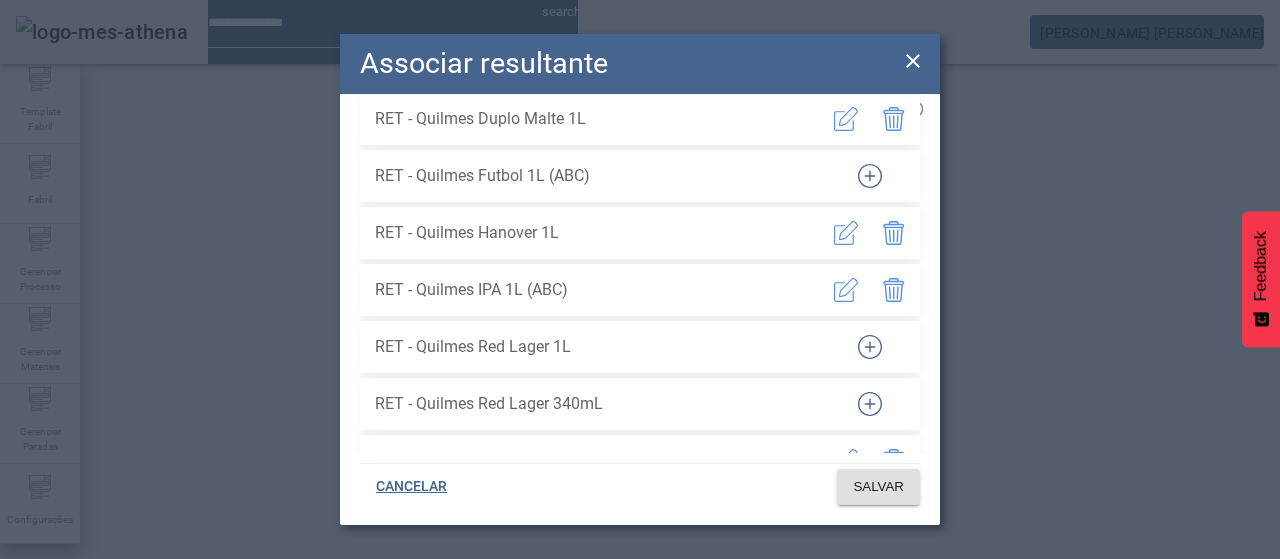 drag, startPoint x: 914, startPoint y: 61, endPoint x: 802, endPoint y: 200, distance: 178.5077 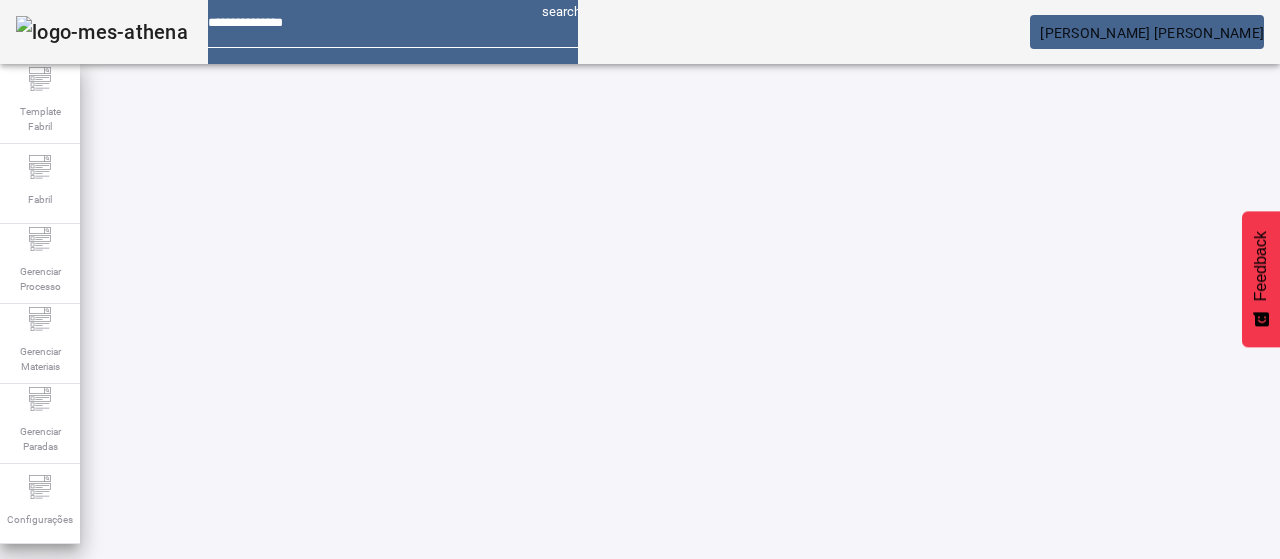 click on "EDITAR" at bounding box center (353, 743) 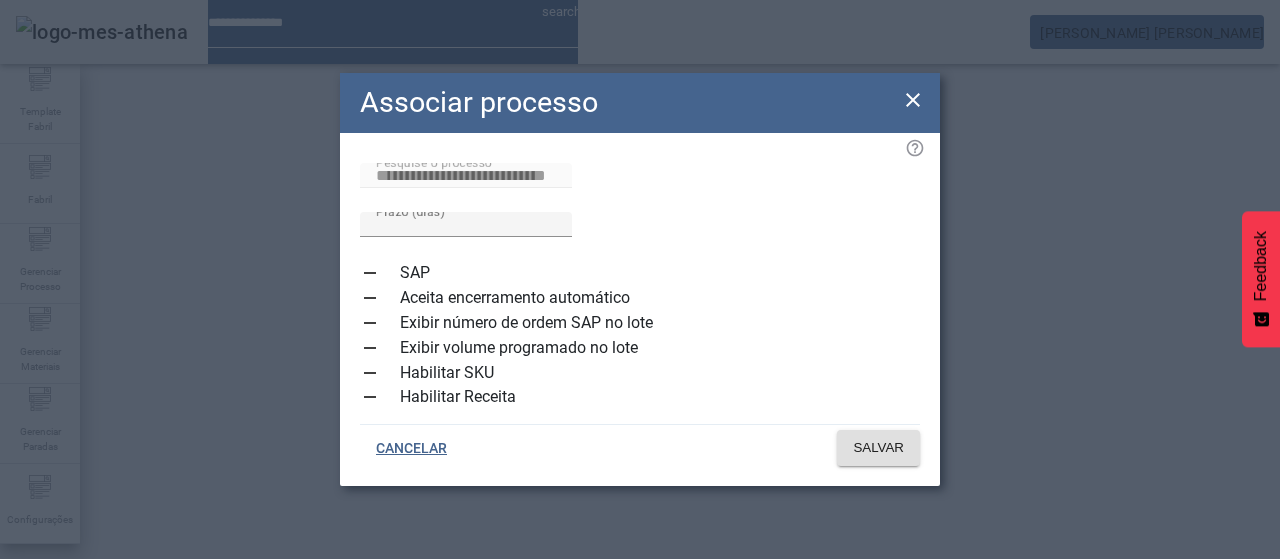 drag, startPoint x: 917, startPoint y: 97, endPoint x: 895, endPoint y: 111, distance: 26.076809 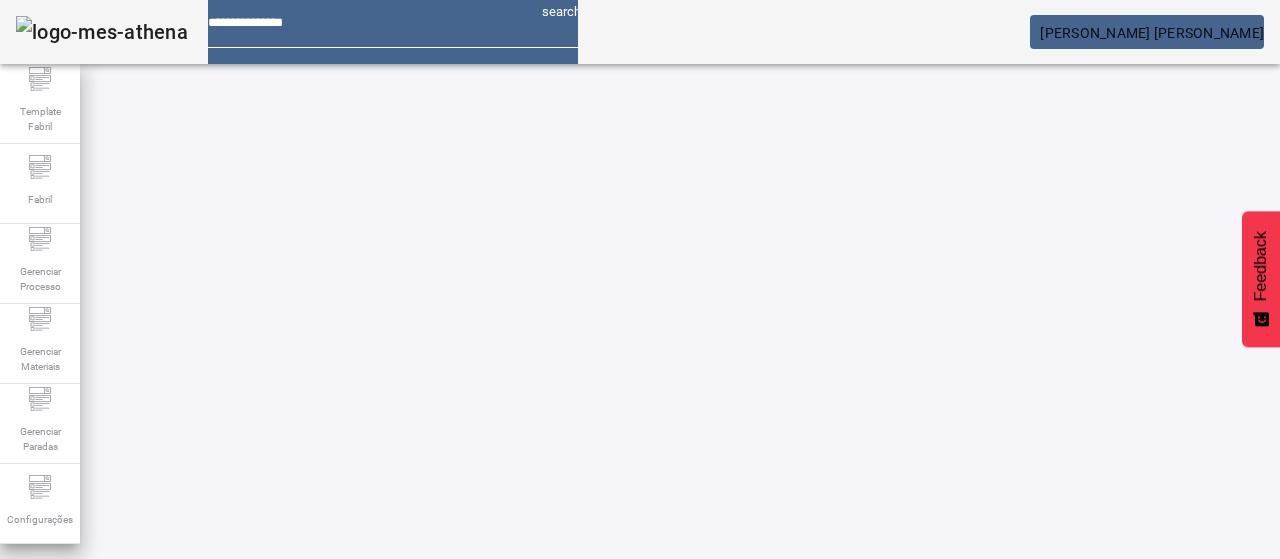 click at bounding box center (572, 893) 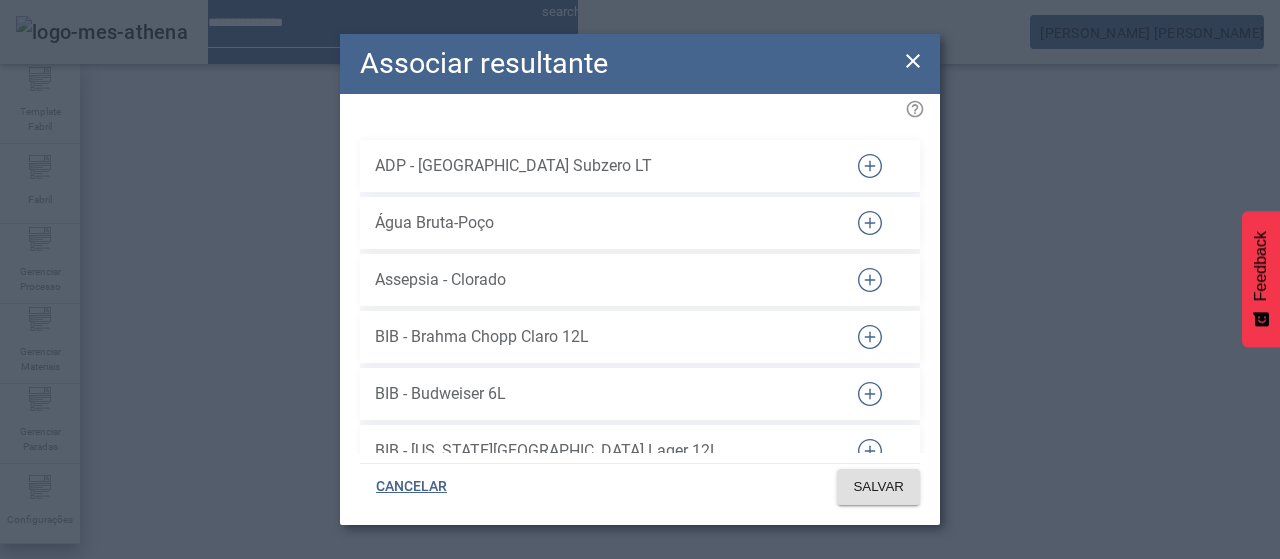 scroll, scrollTop: 52088, scrollLeft: 0, axis: vertical 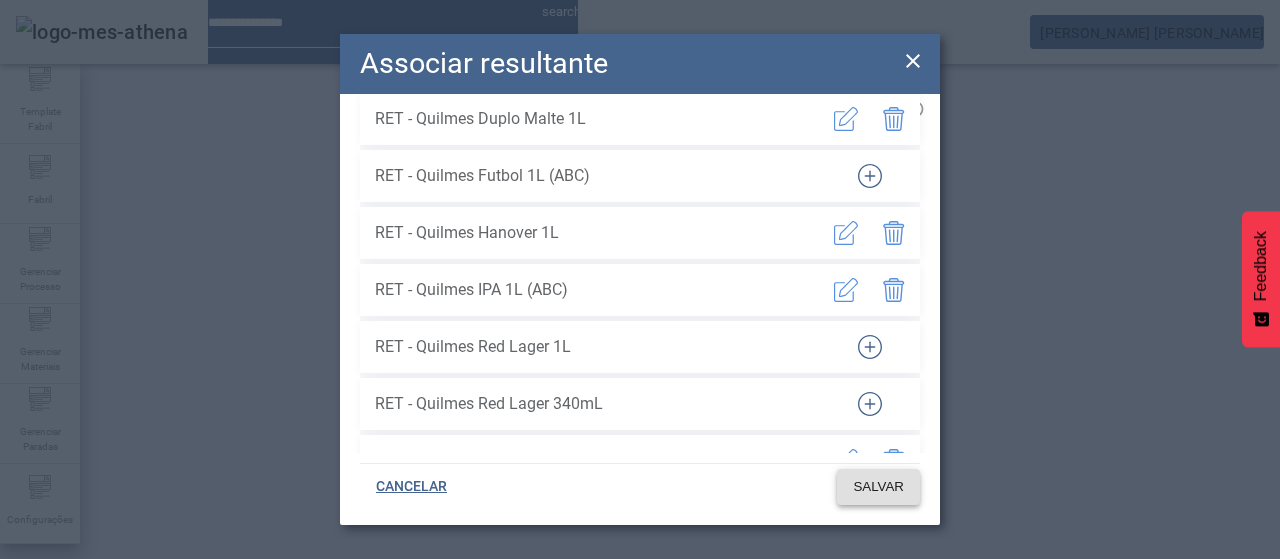 click on "SALVAR" 